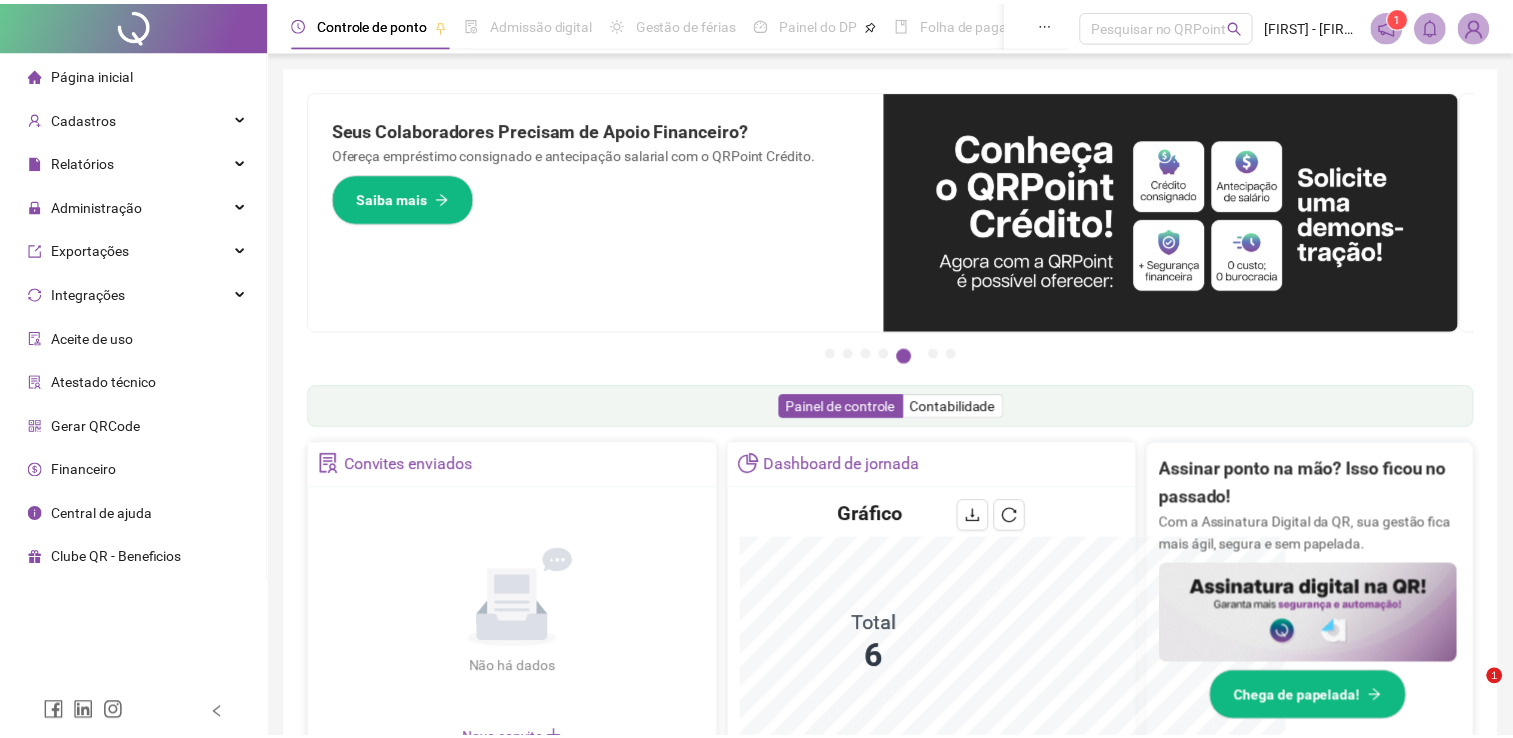 scroll, scrollTop: 0, scrollLeft: 0, axis: both 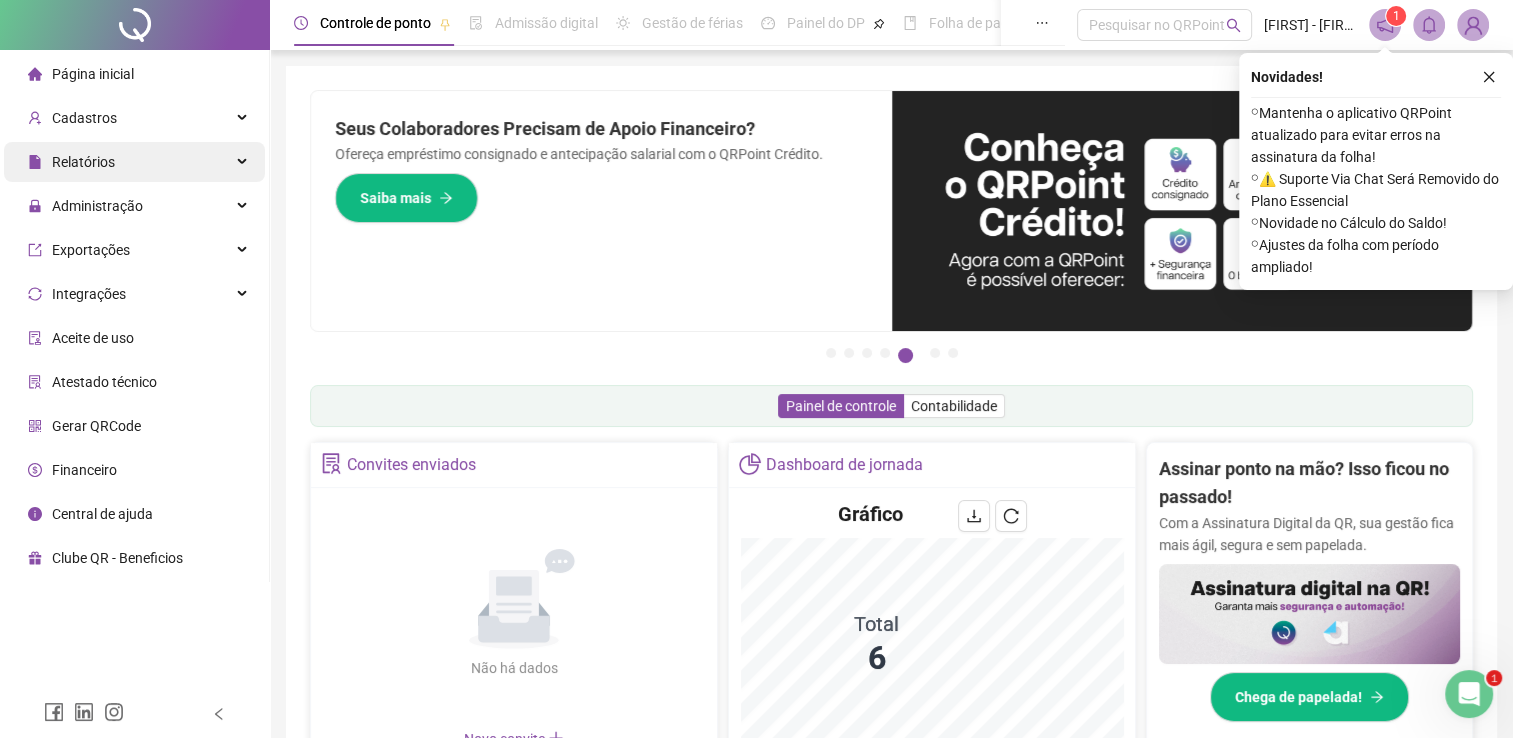 click on "Relatórios" at bounding box center [83, 162] 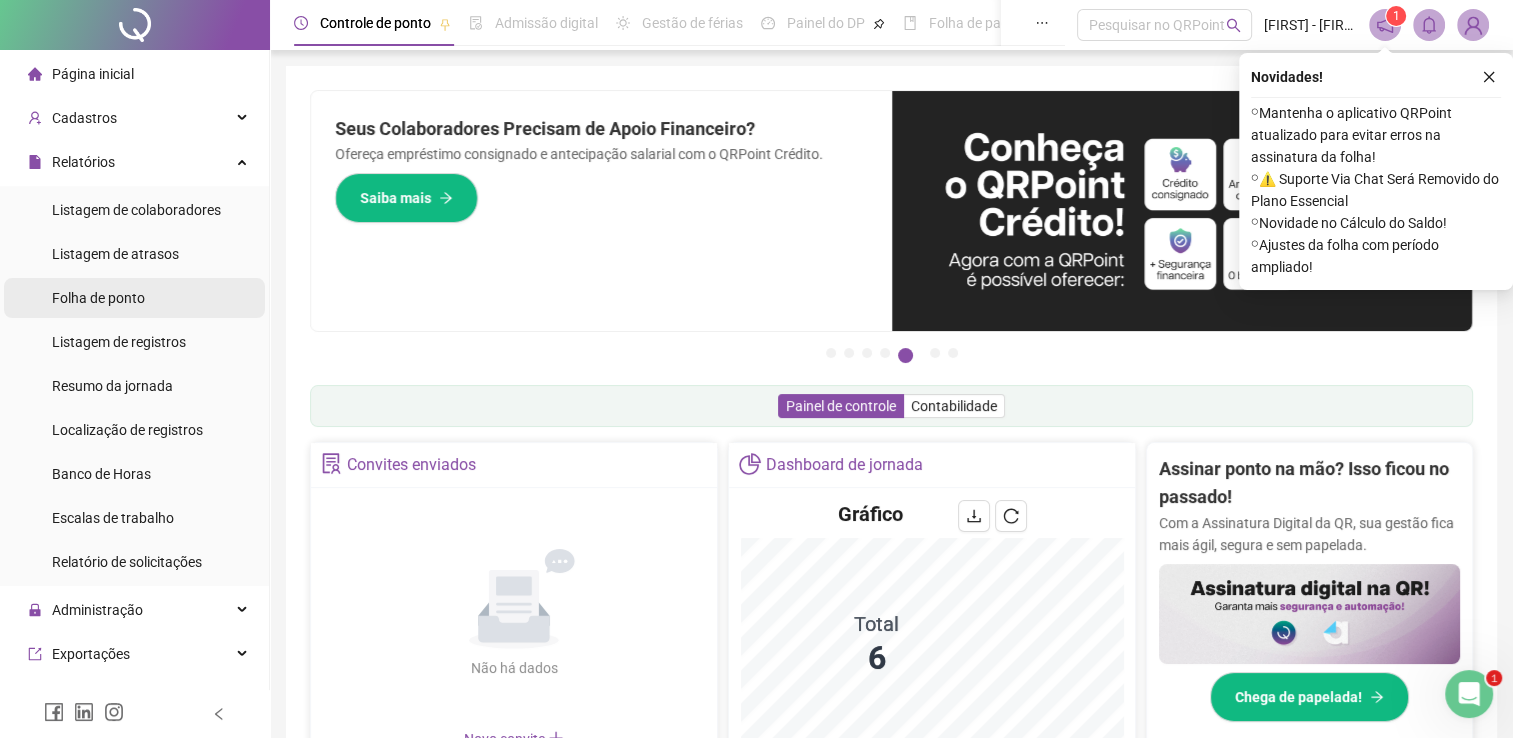 click on "Folha de ponto" at bounding box center [98, 298] 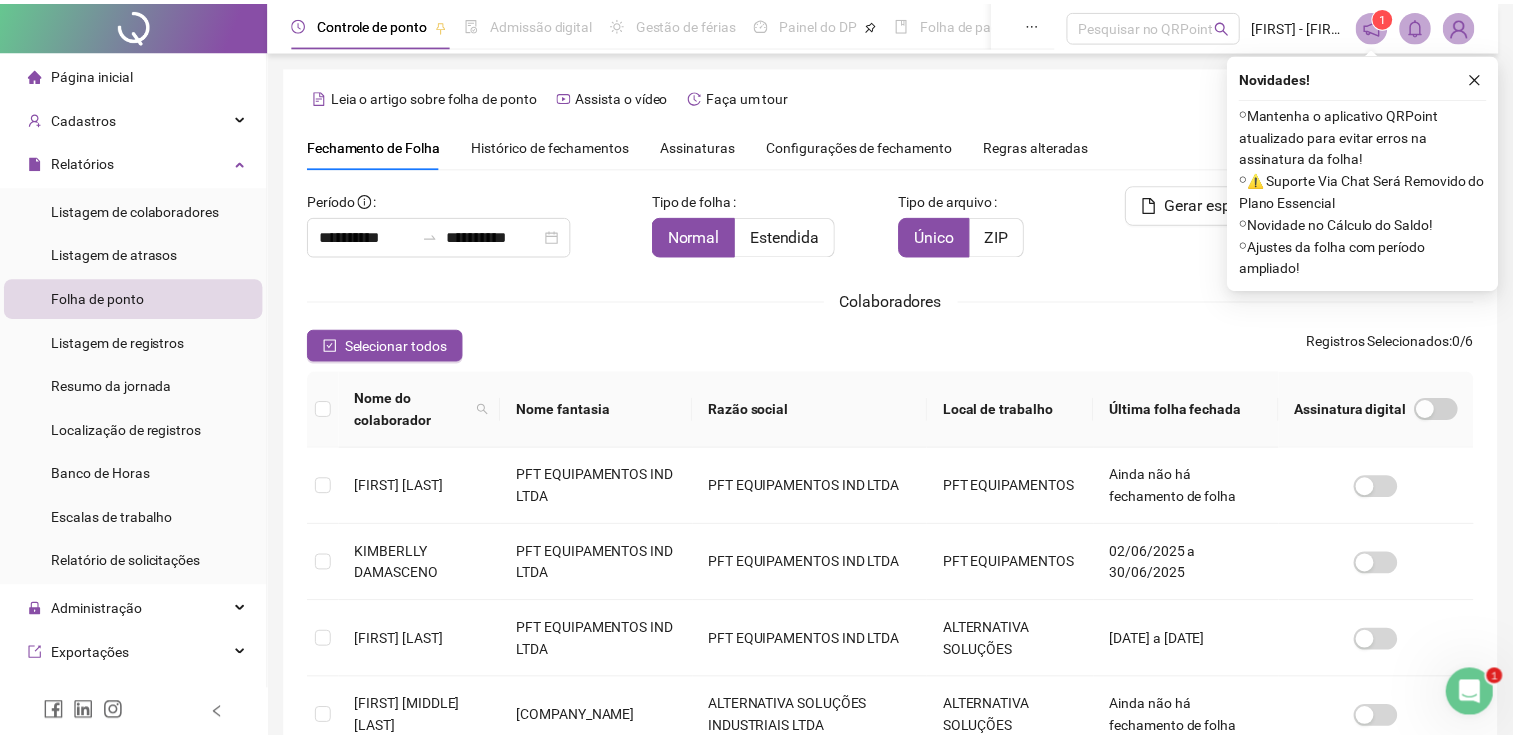 scroll, scrollTop: 29, scrollLeft: 0, axis: vertical 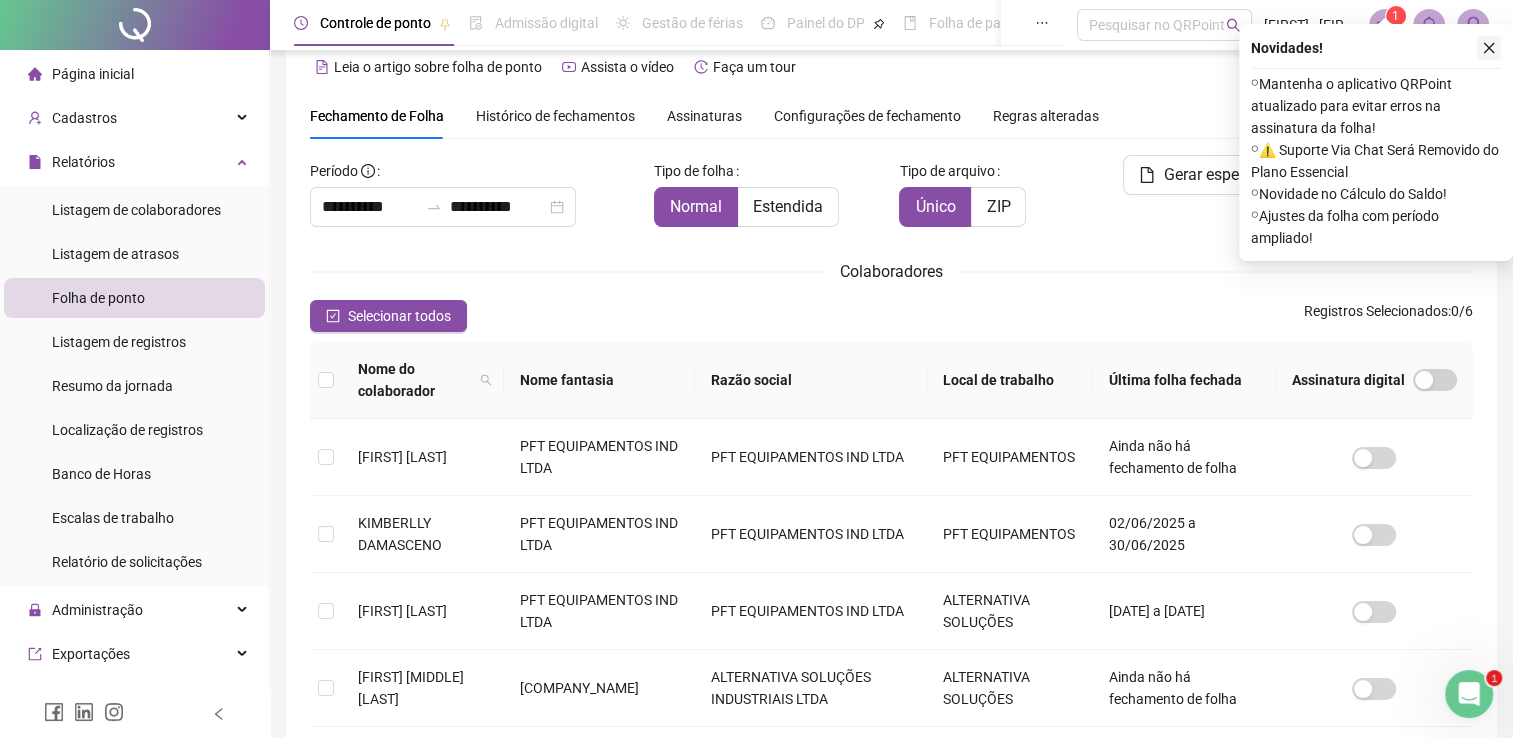 click 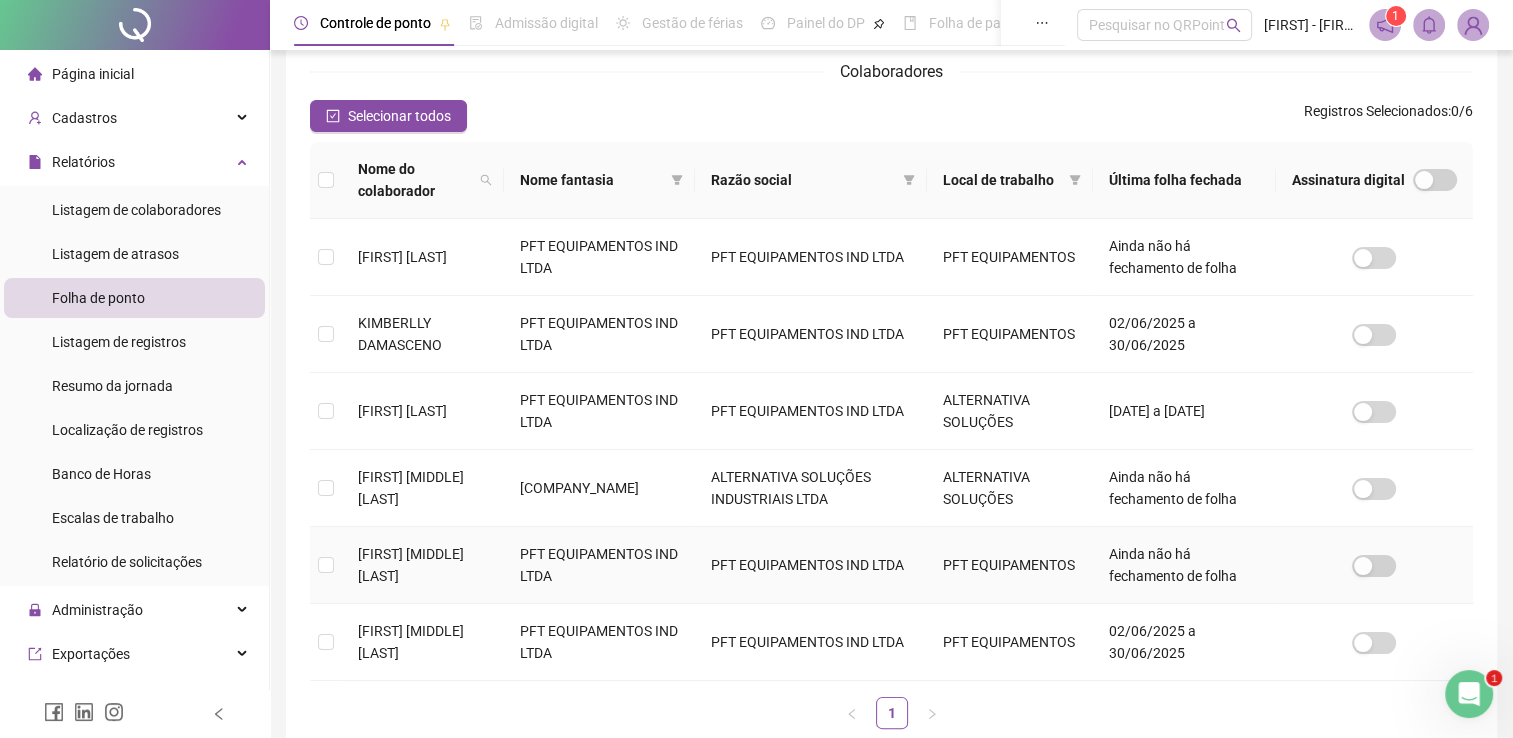 scroll, scrollTop: 29, scrollLeft: 0, axis: vertical 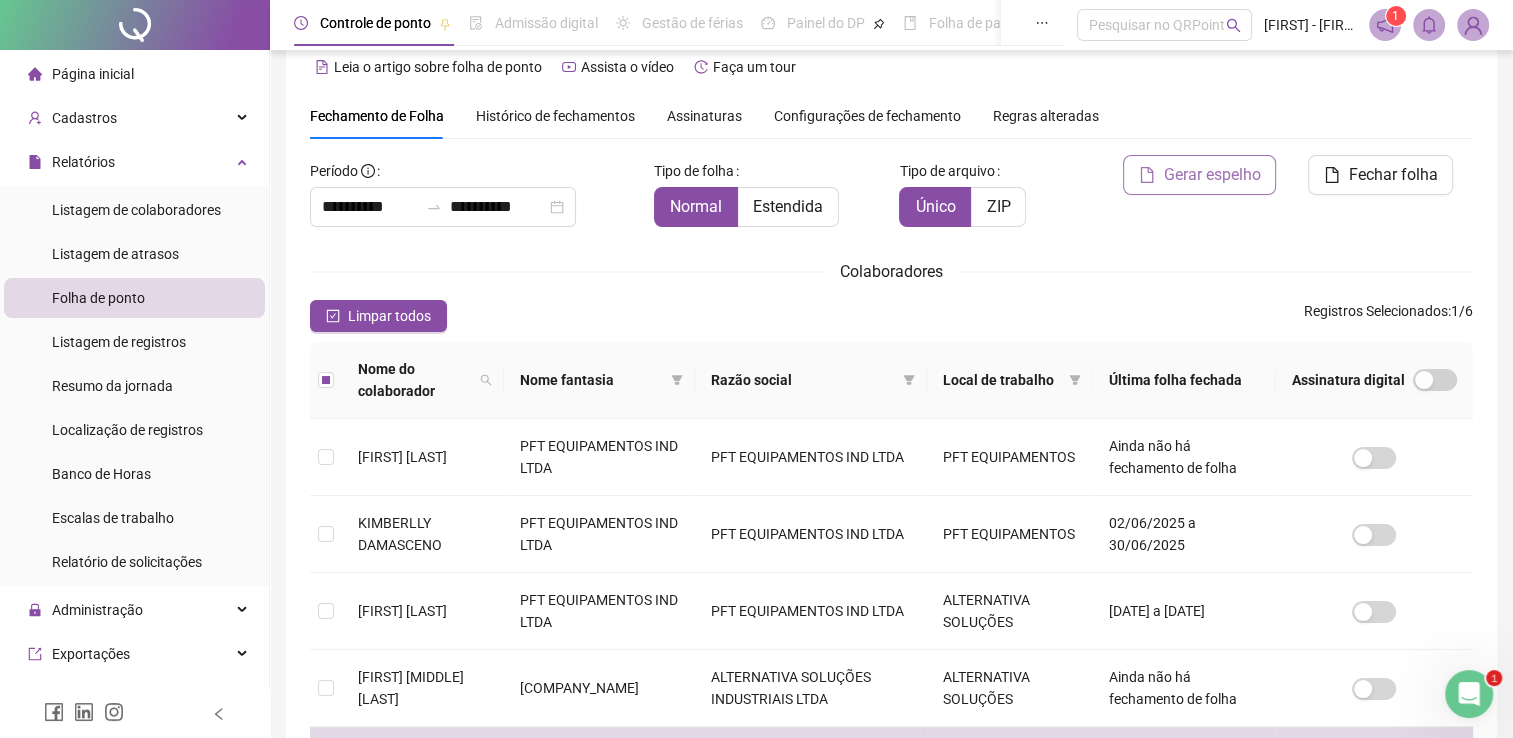 click on "Gerar espelho" at bounding box center [1211, 175] 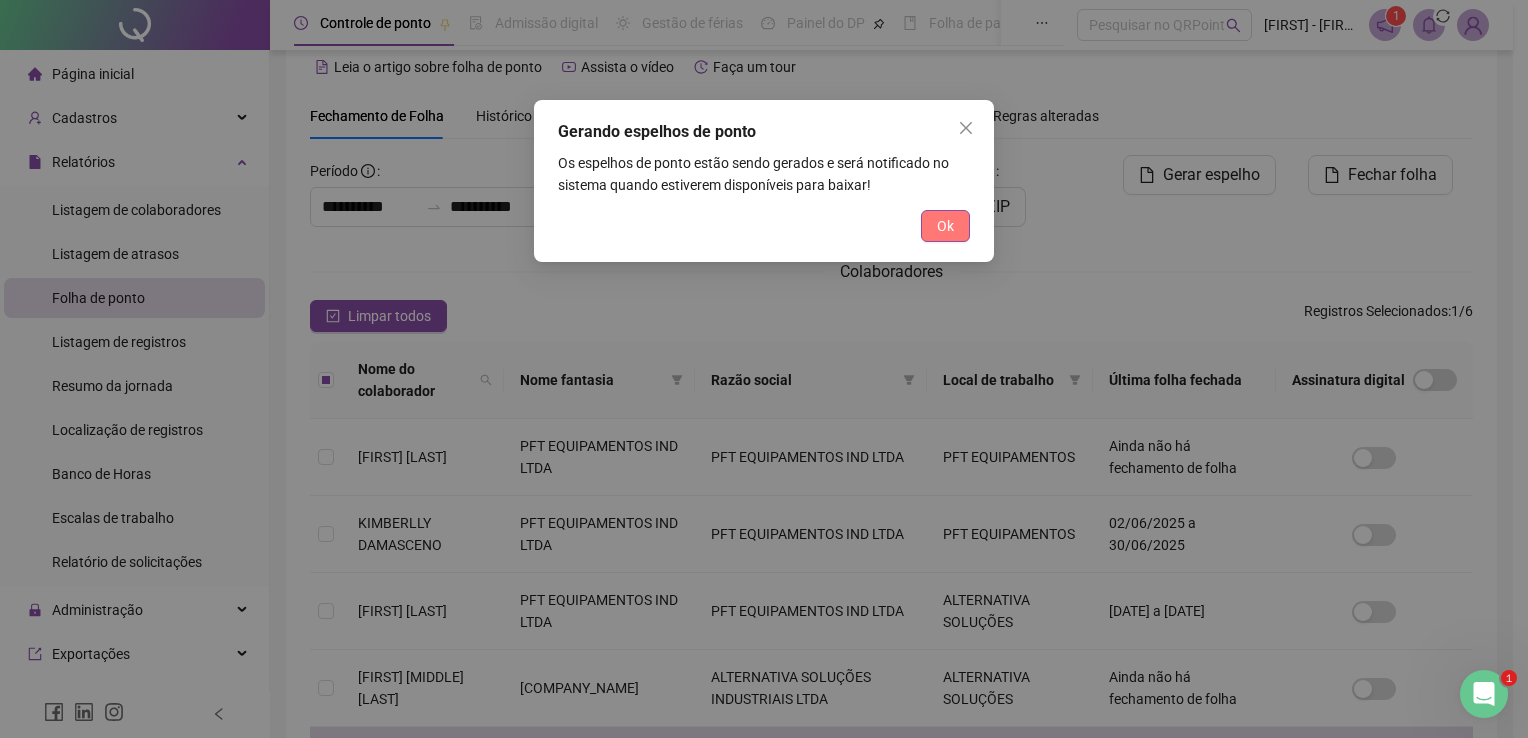 click on "Ok" at bounding box center [945, 226] 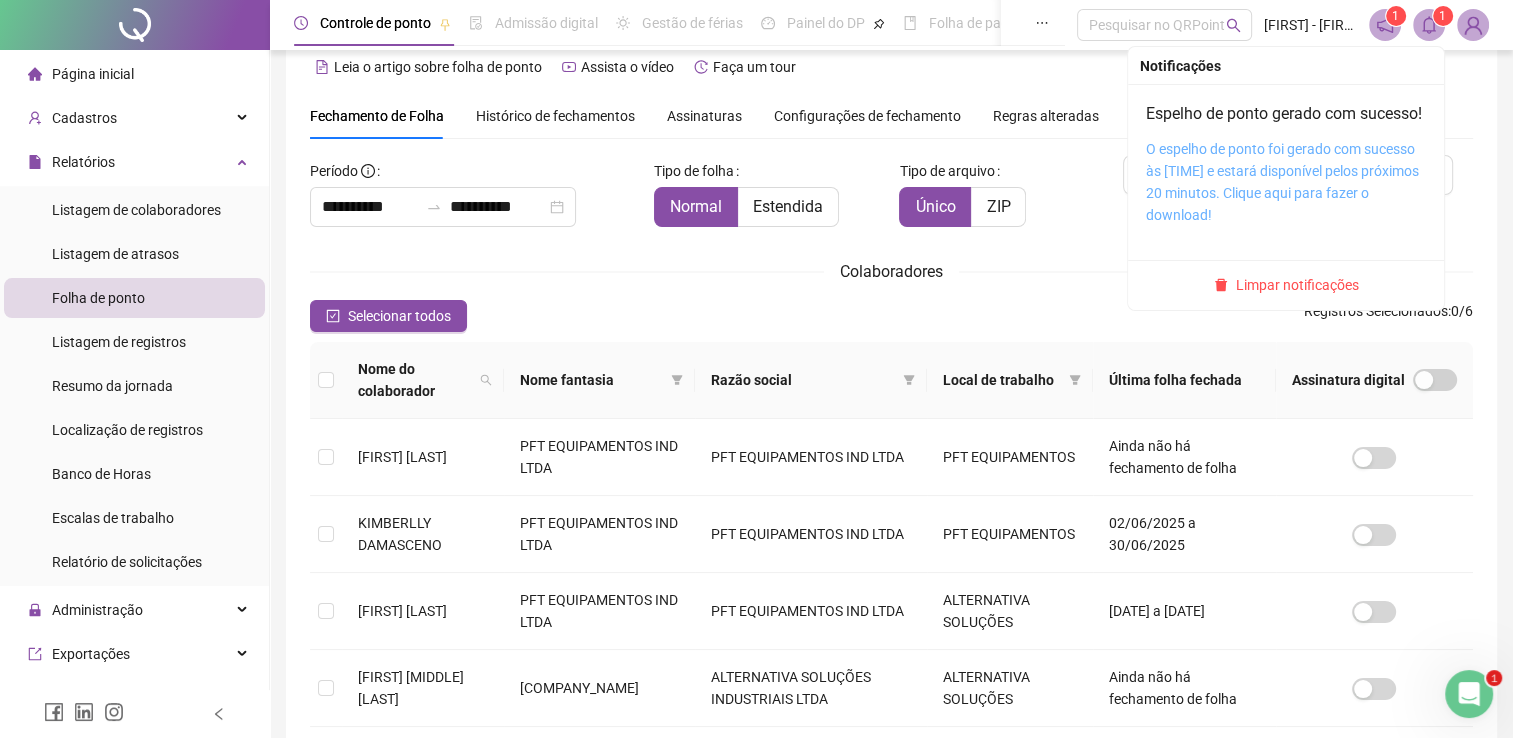 click on "O espelho de ponto foi gerado com sucesso às [TIME] e estará disponível pelos próximos 20 minutos.
Clique aqui para fazer o download!" at bounding box center (1282, 182) 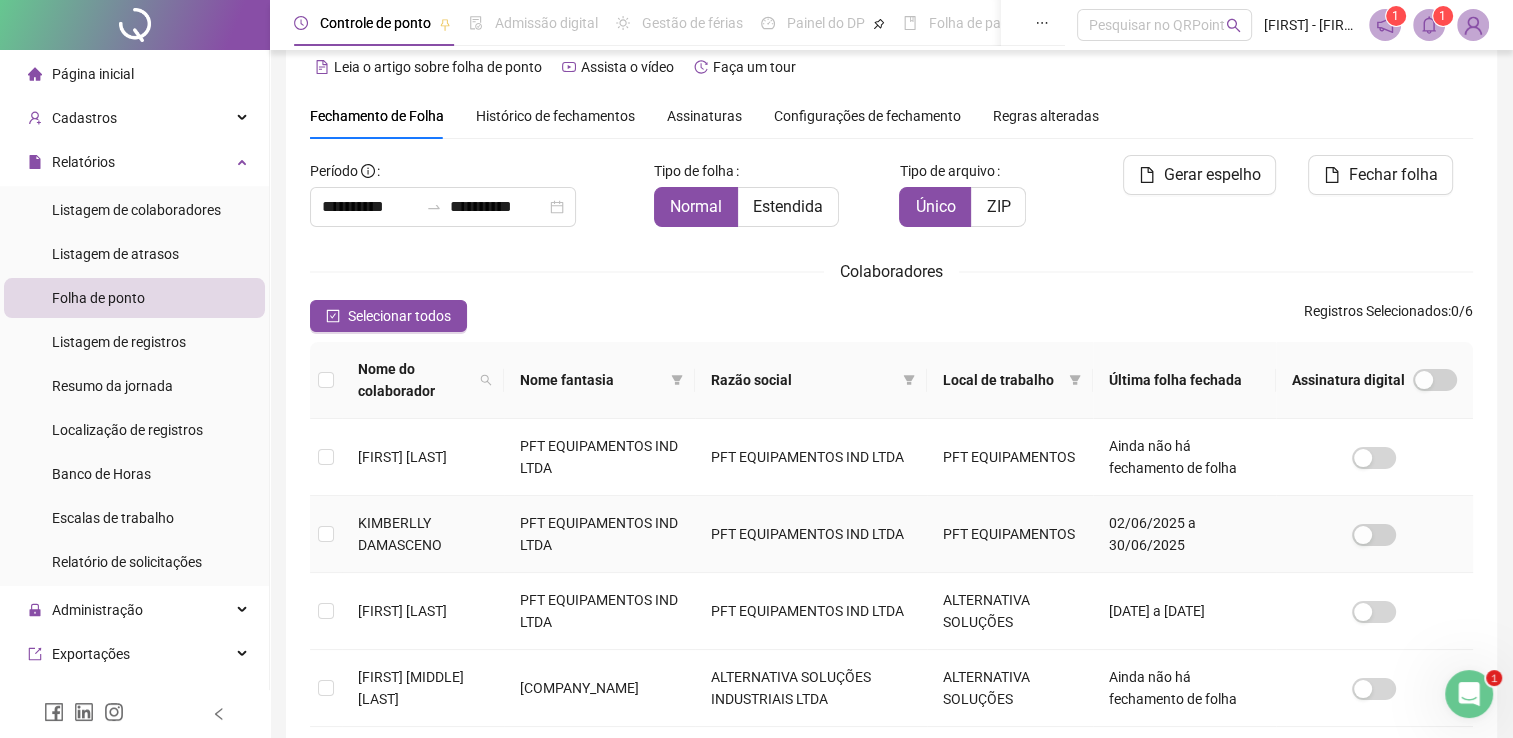 click on "KIMBERLLY DAMASCENO" at bounding box center [400, 534] 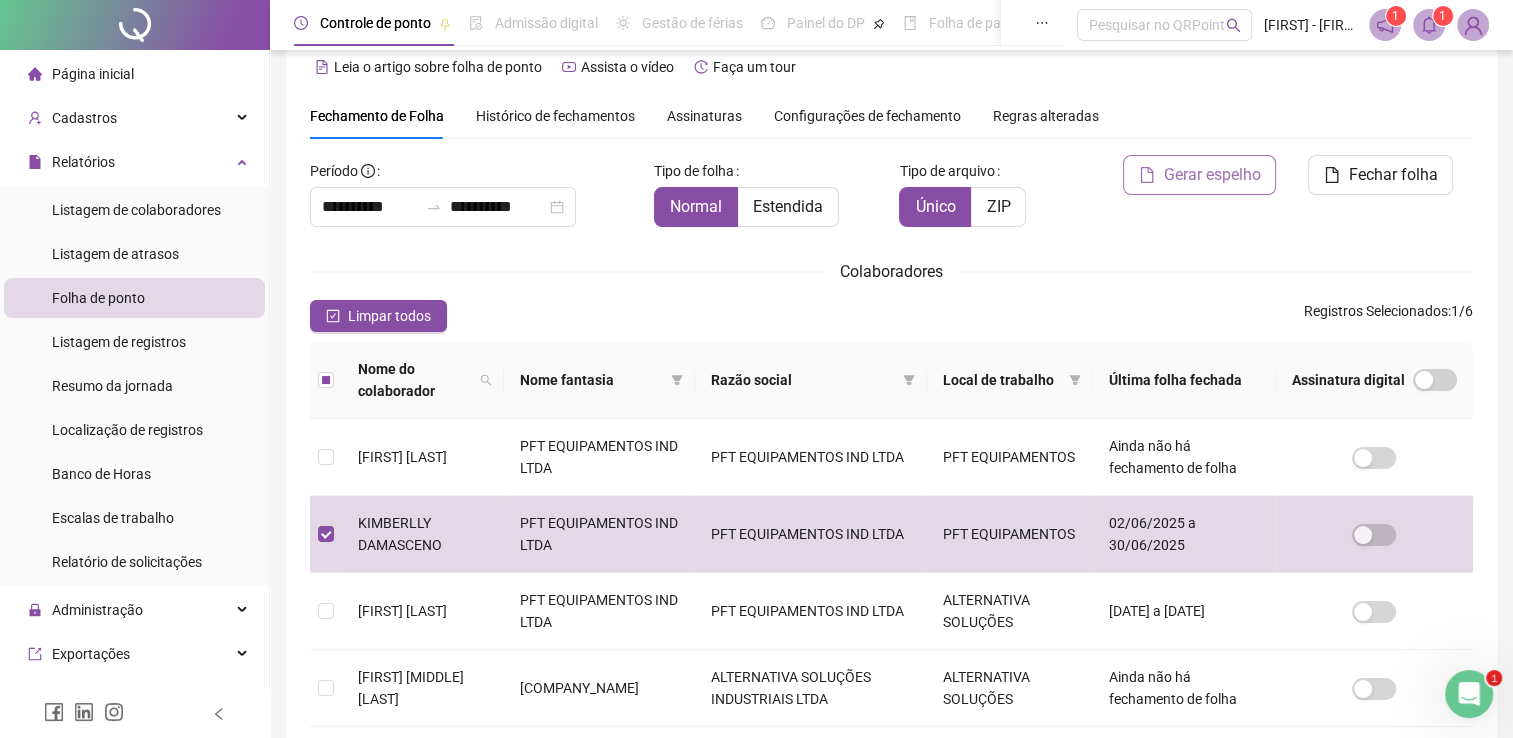 click on "Gerar espelho" at bounding box center (1211, 175) 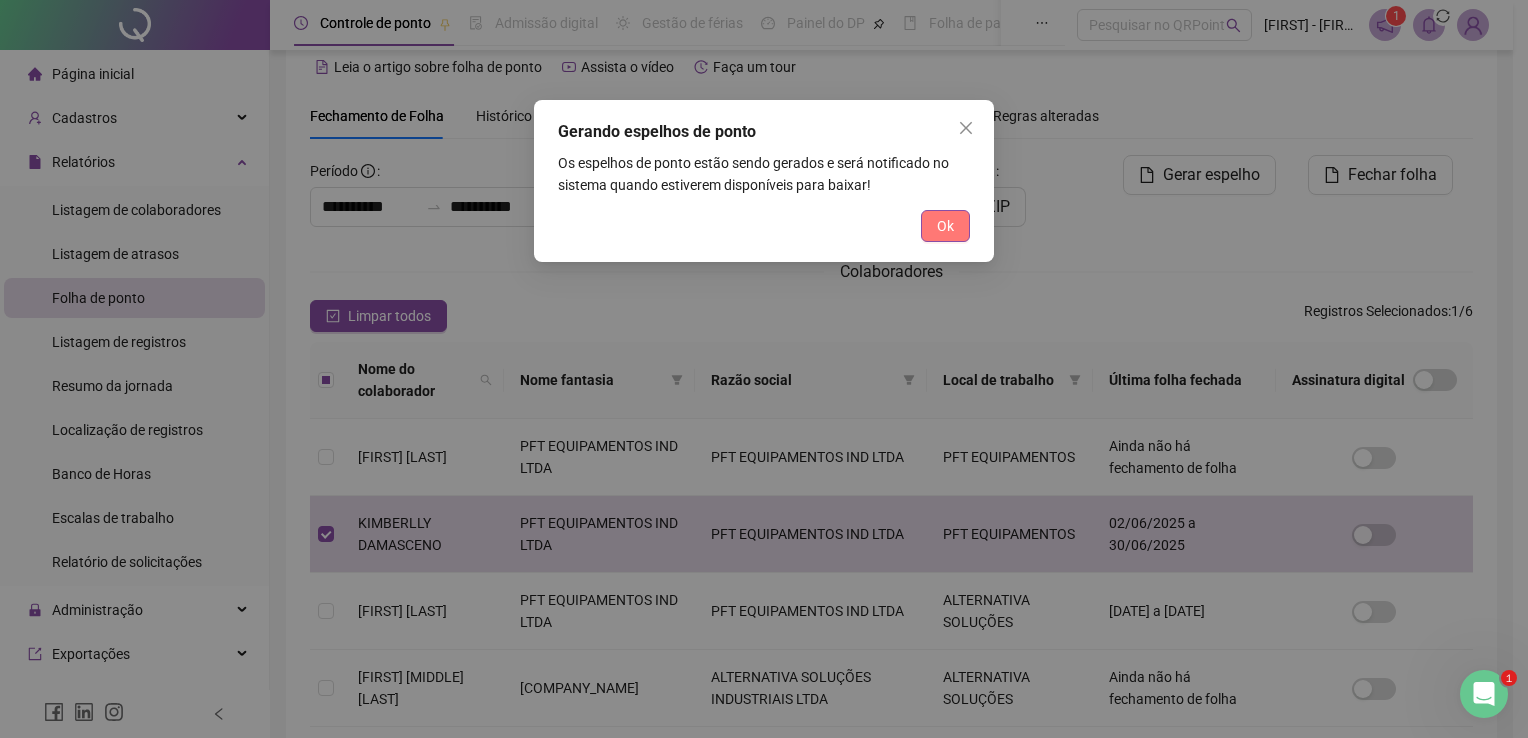 click on "Ok" at bounding box center [945, 226] 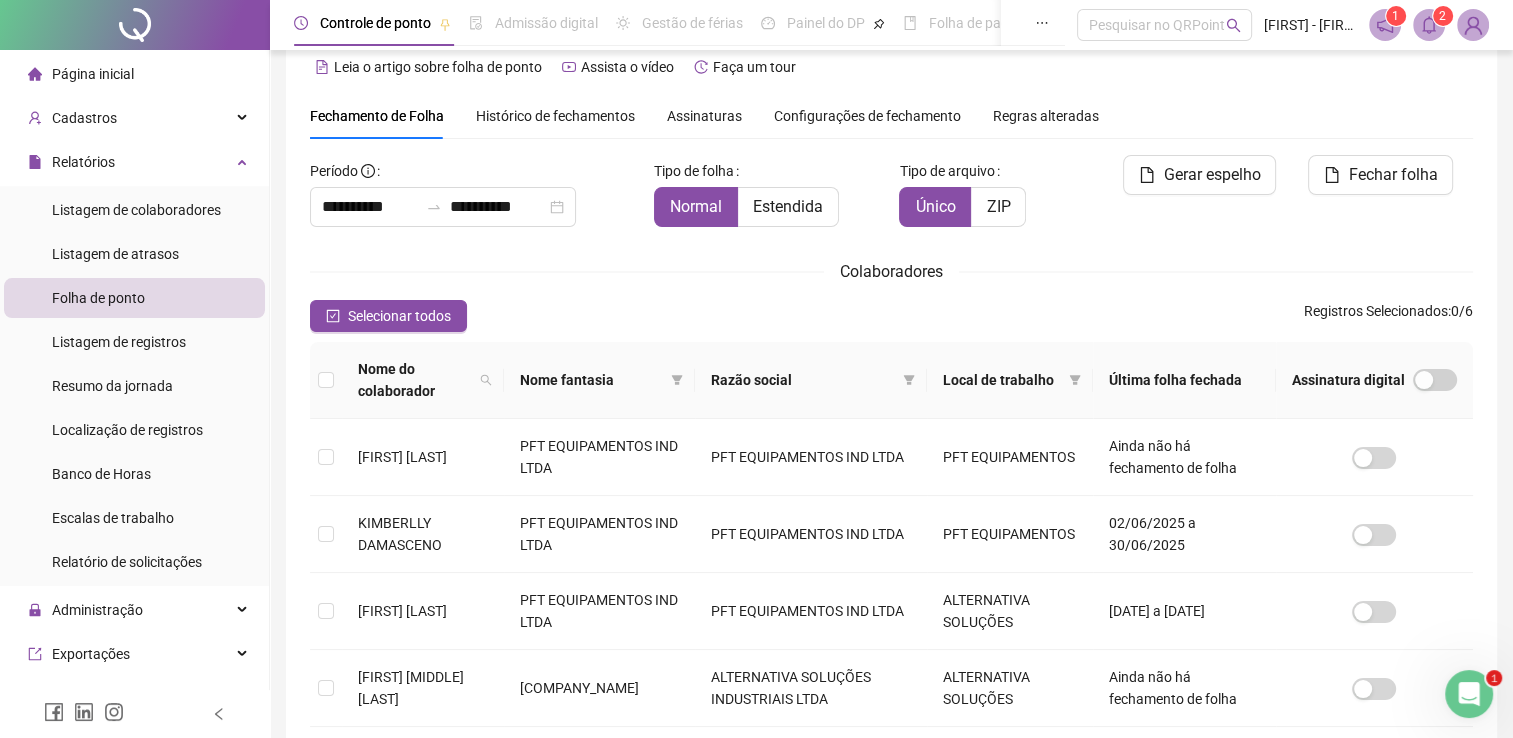 click 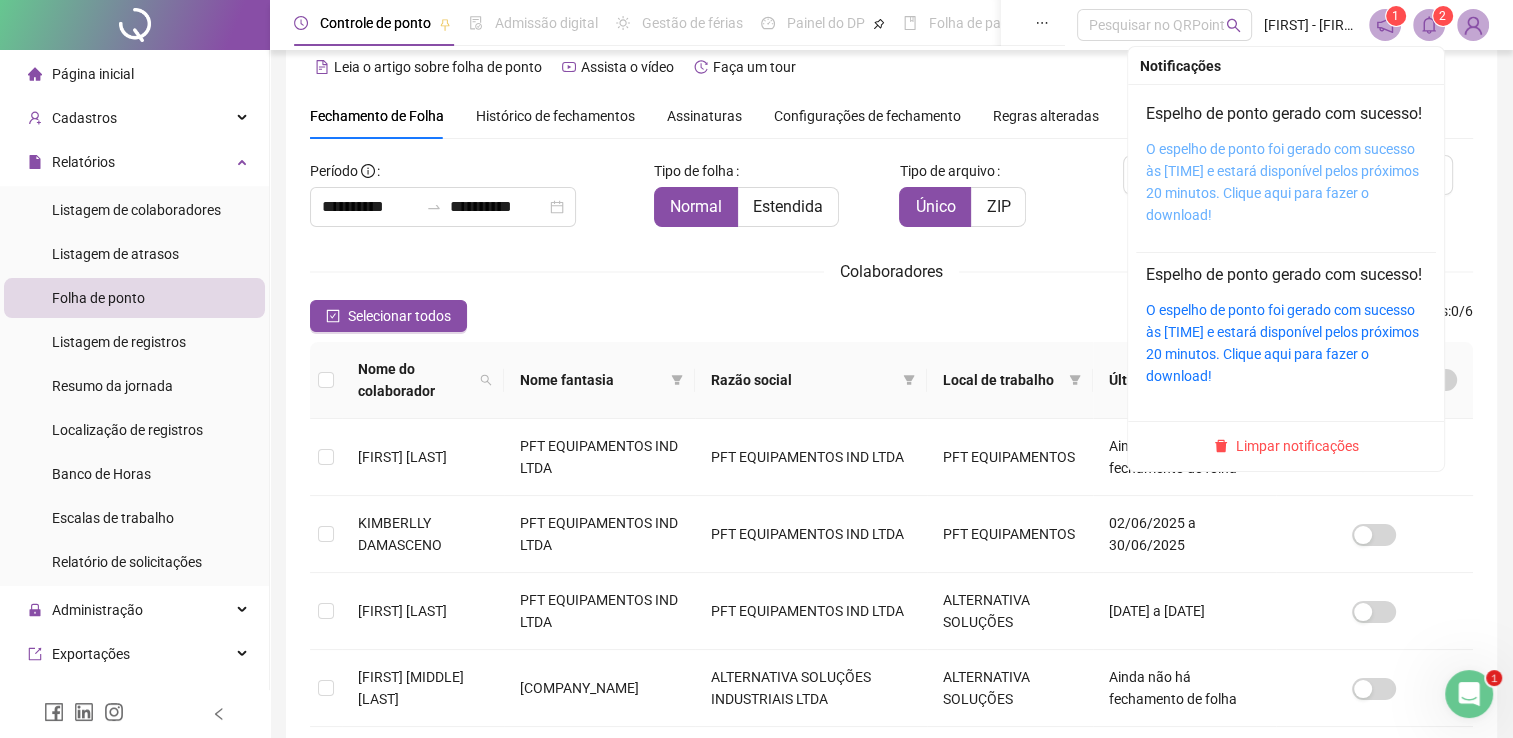 click on "O espelho de ponto foi gerado com sucesso às [TIME] e estará disponível pelos próximos 20 minutos.
Clique aqui para fazer o download!" at bounding box center [1282, 182] 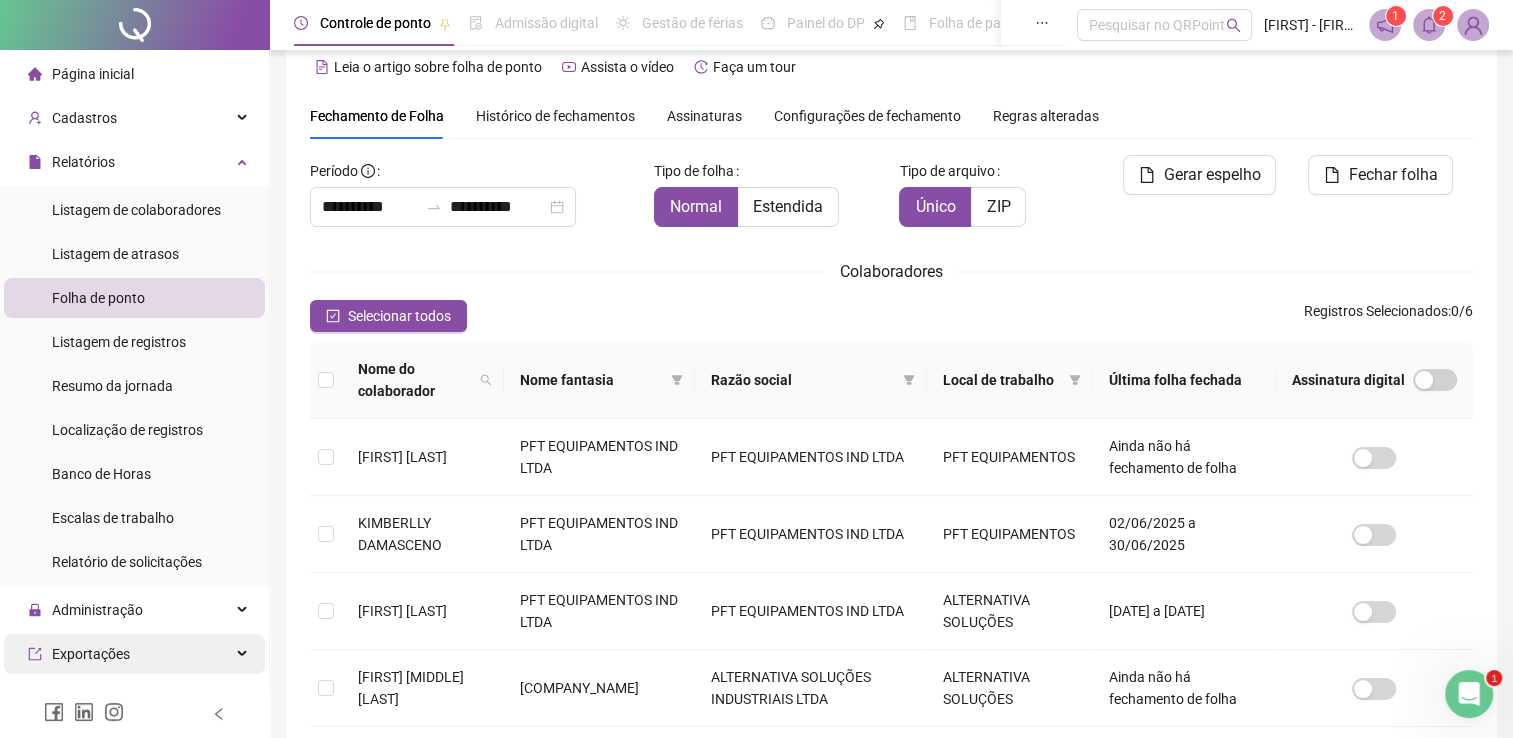 click on "Exportações" at bounding box center [134, 654] 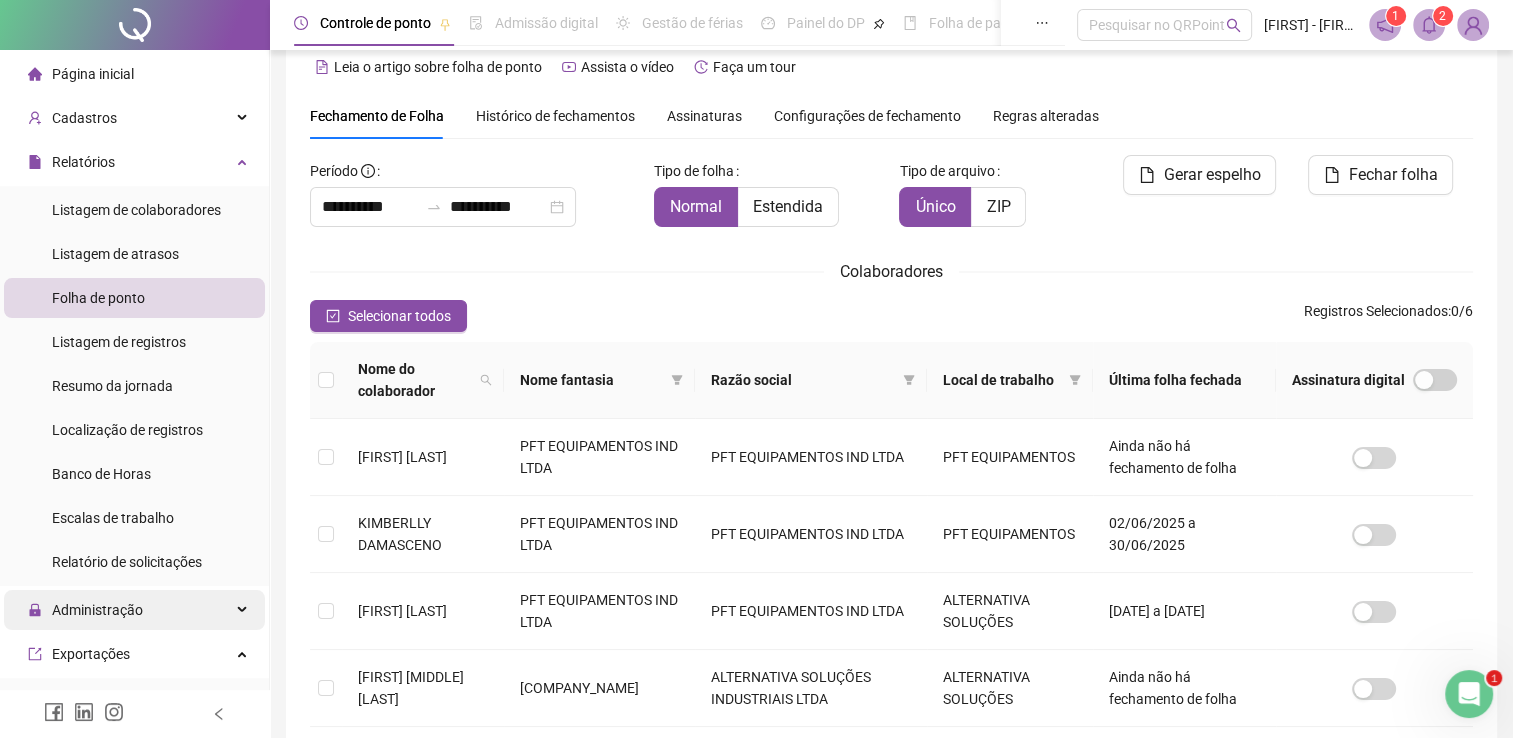 click on "Administração" at bounding box center (134, 610) 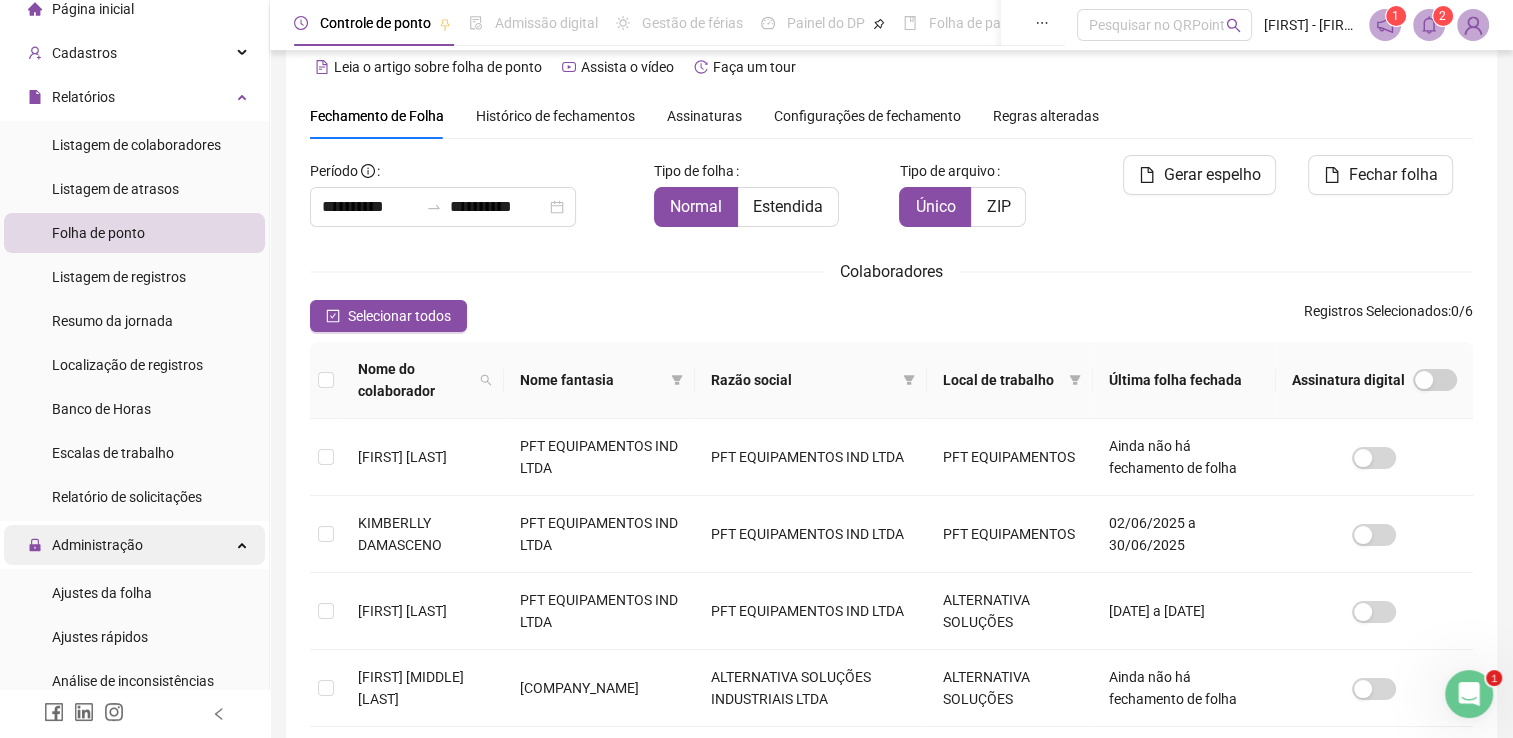scroll, scrollTop: 100, scrollLeft: 0, axis: vertical 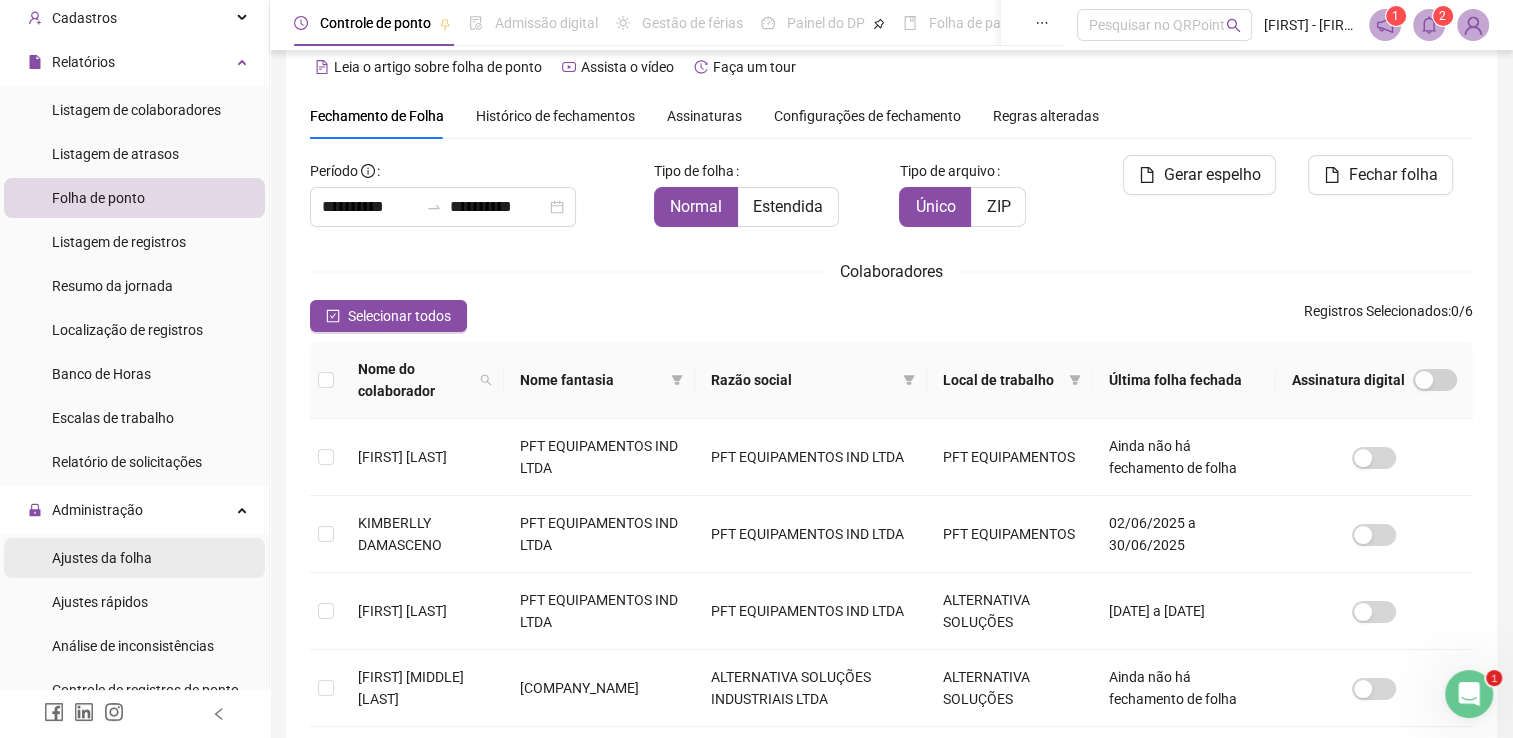 click on "Ajustes da folha" at bounding box center [102, 558] 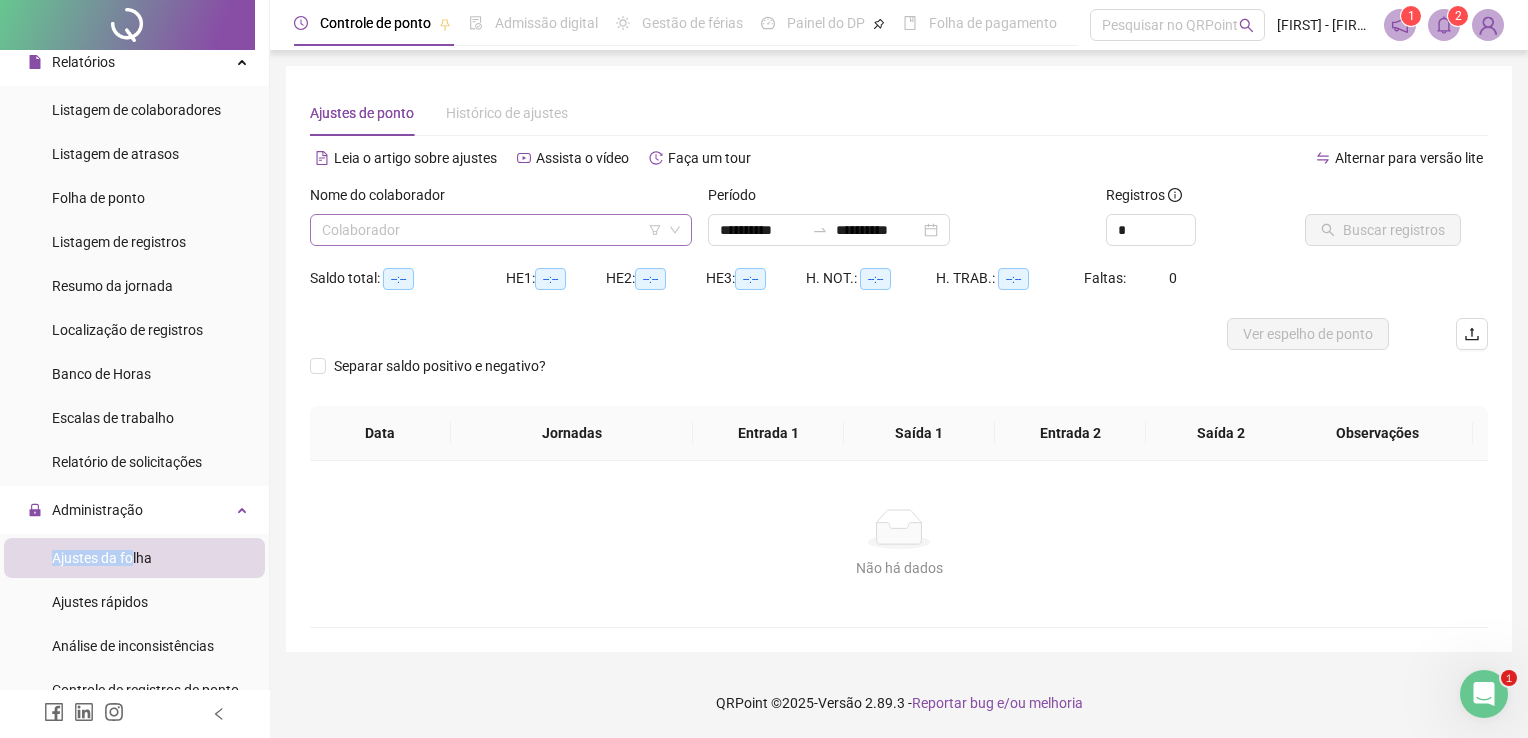 click at bounding box center (492, 230) 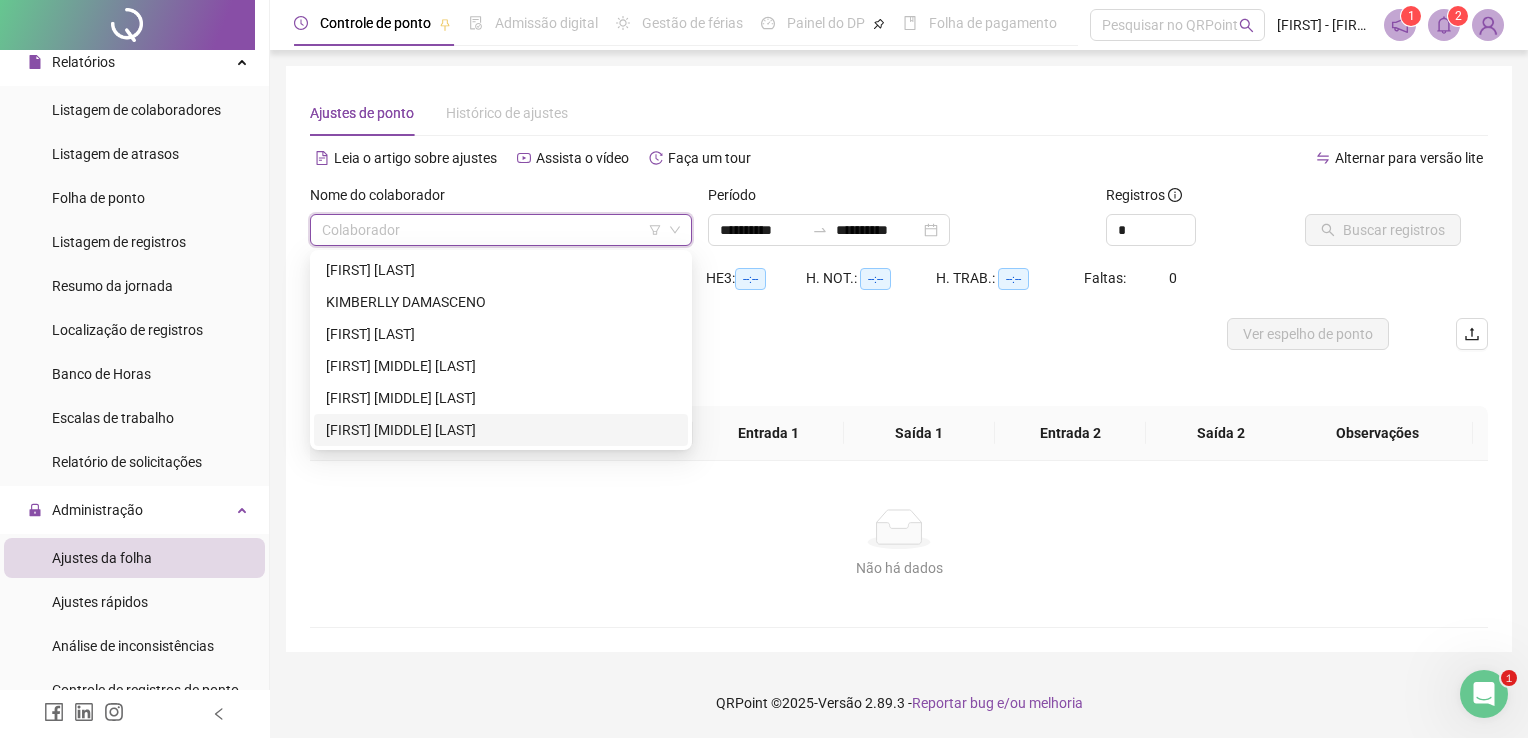 click on "[FIRST] [MIDDLE] [LAST]" at bounding box center (501, 430) 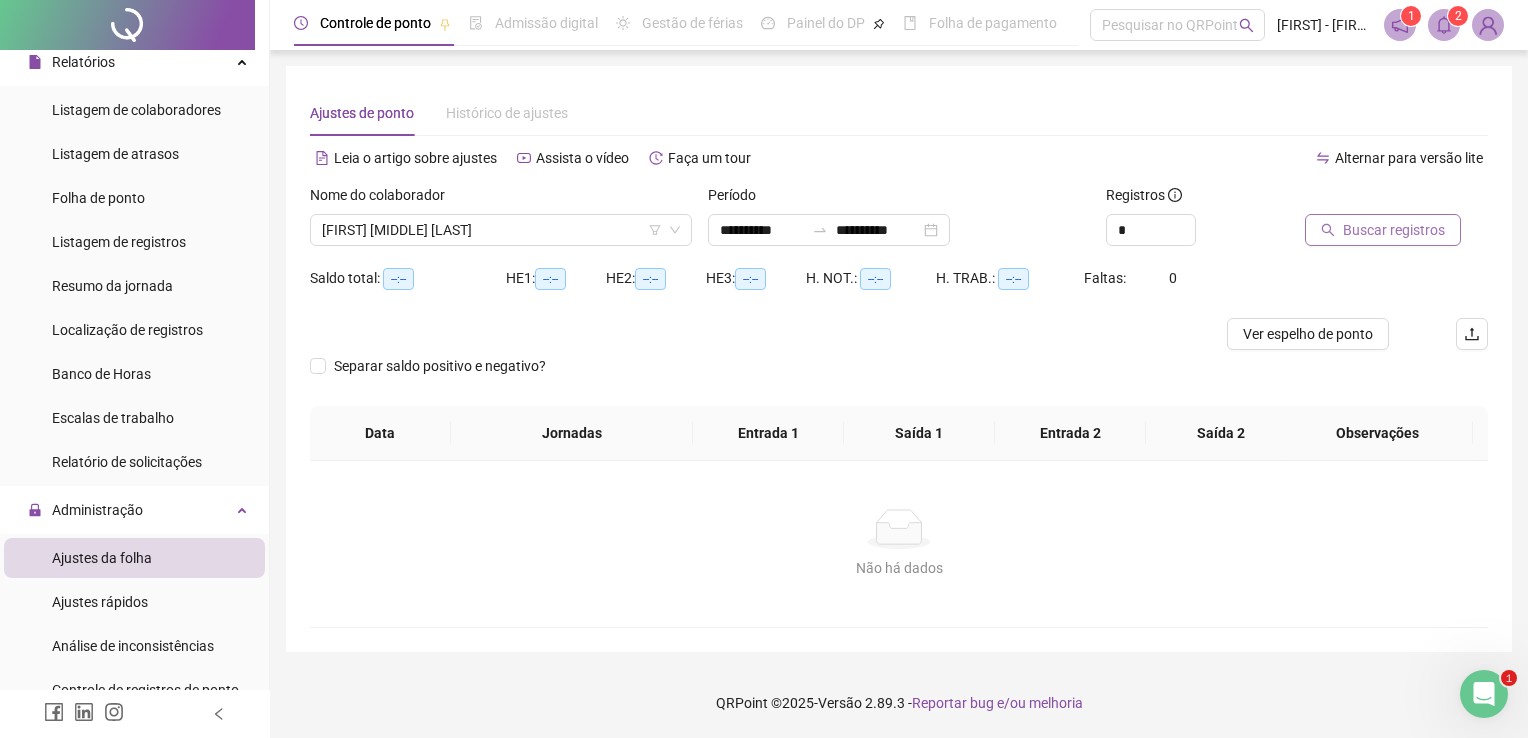 click on "Buscar registros" at bounding box center (1394, 230) 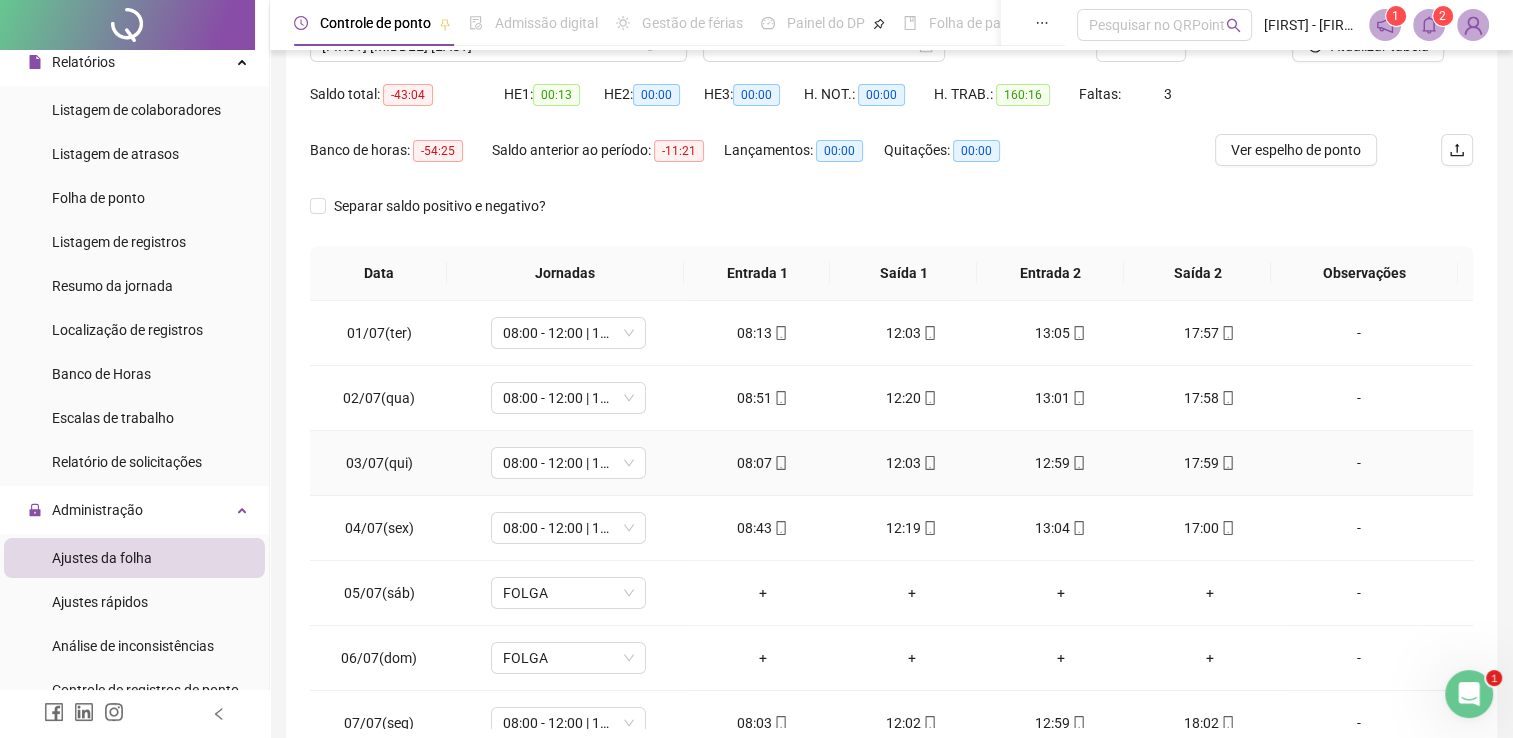 scroll, scrollTop: 200, scrollLeft: 0, axis: vertical 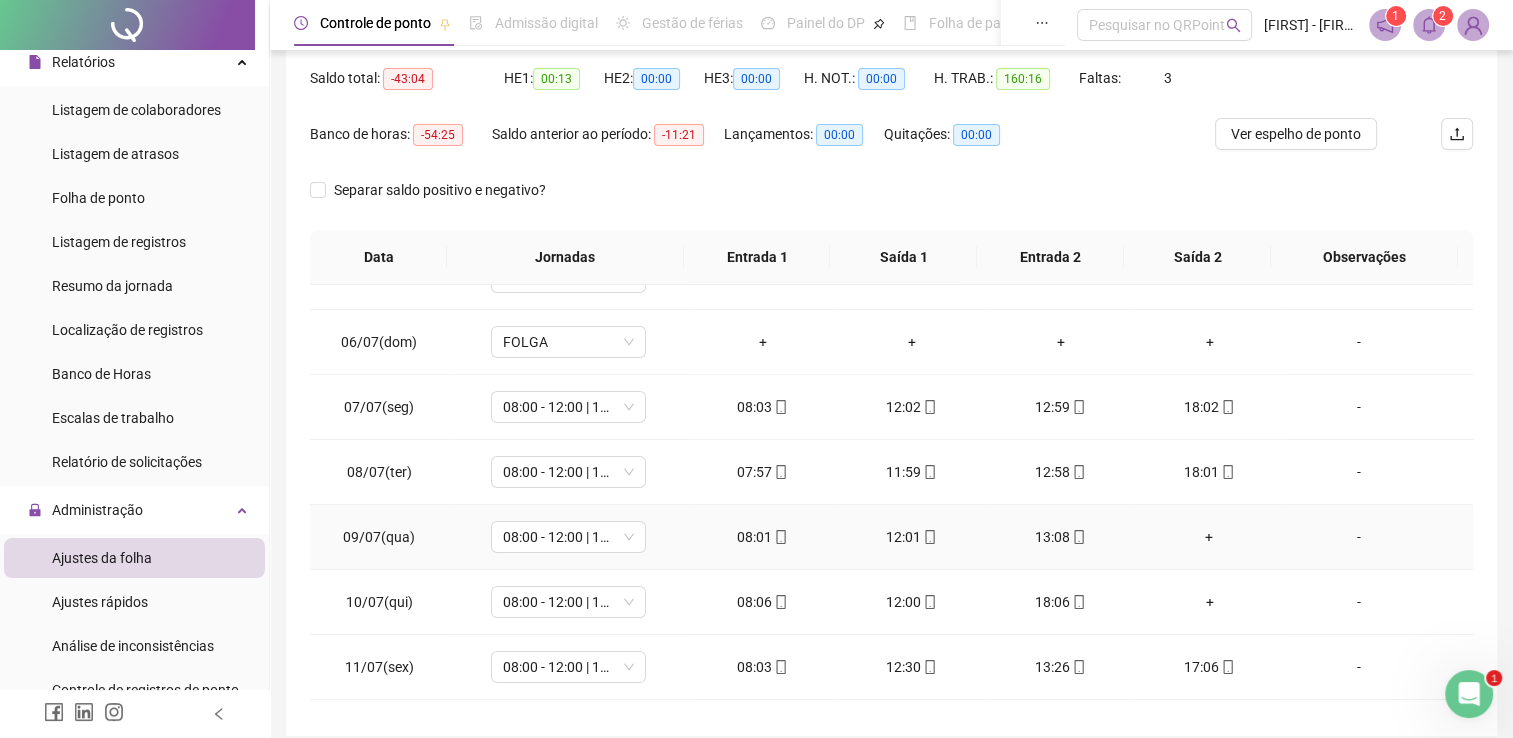 click on "+" at bounding box center (1209, 537) 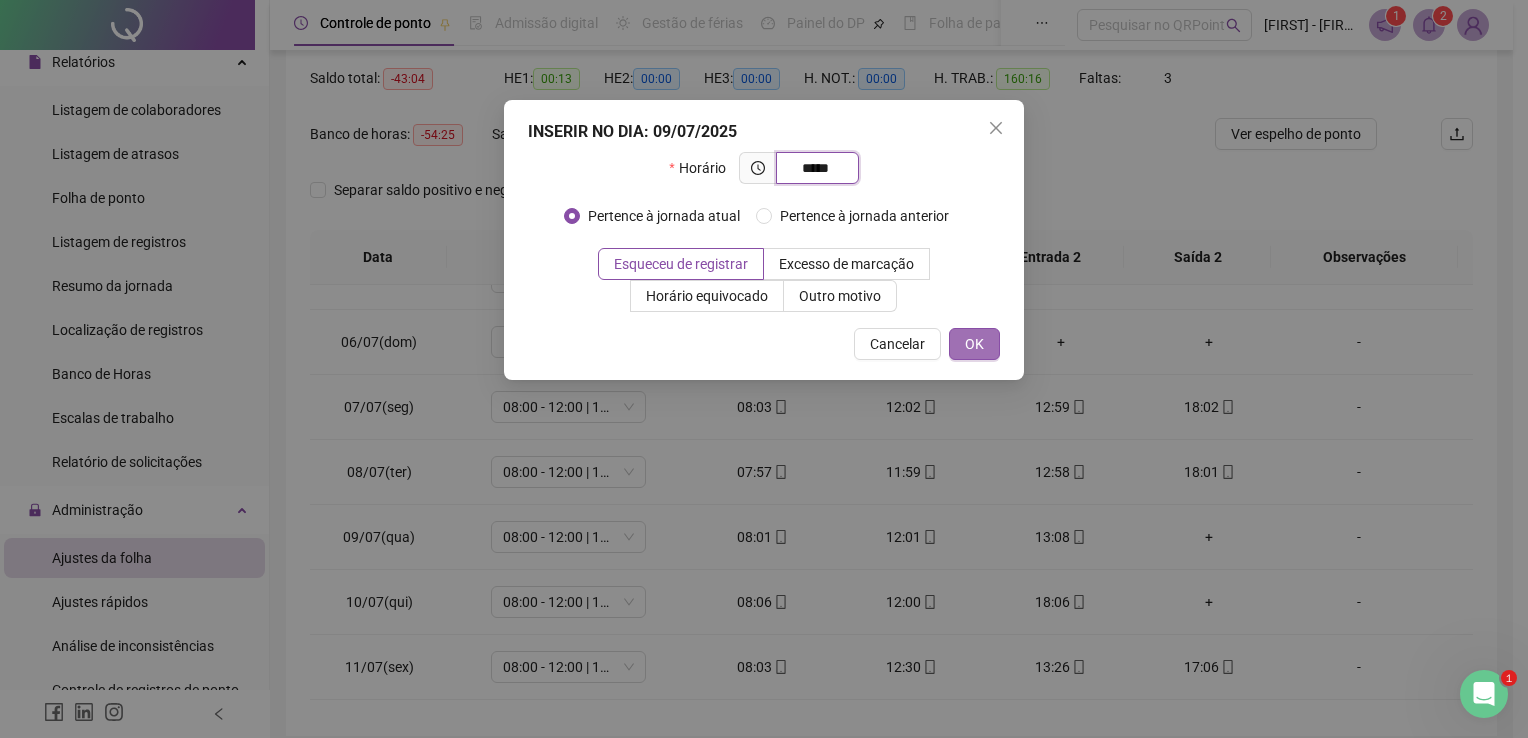 type on "*****" 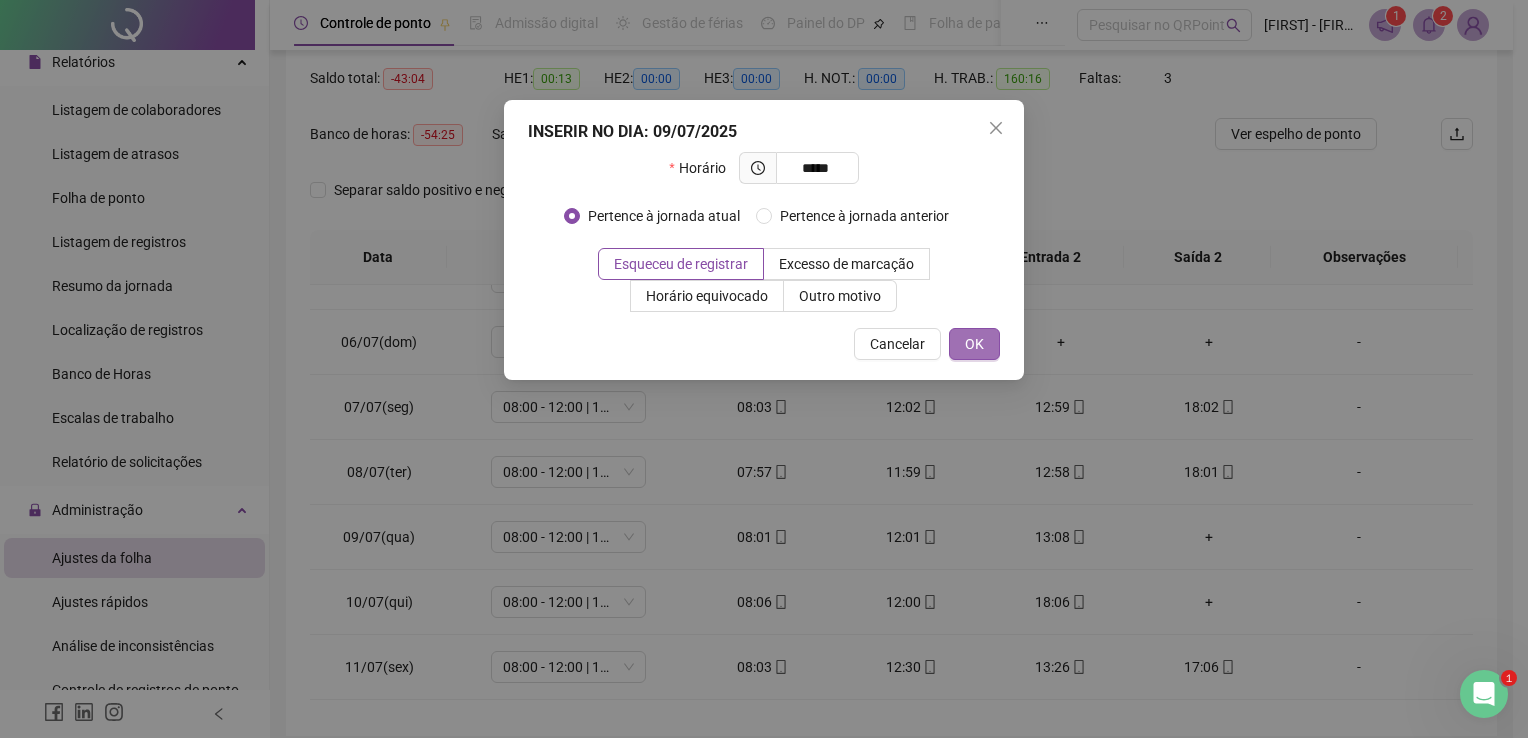 click on "OK" at bounding box center [974, 344] 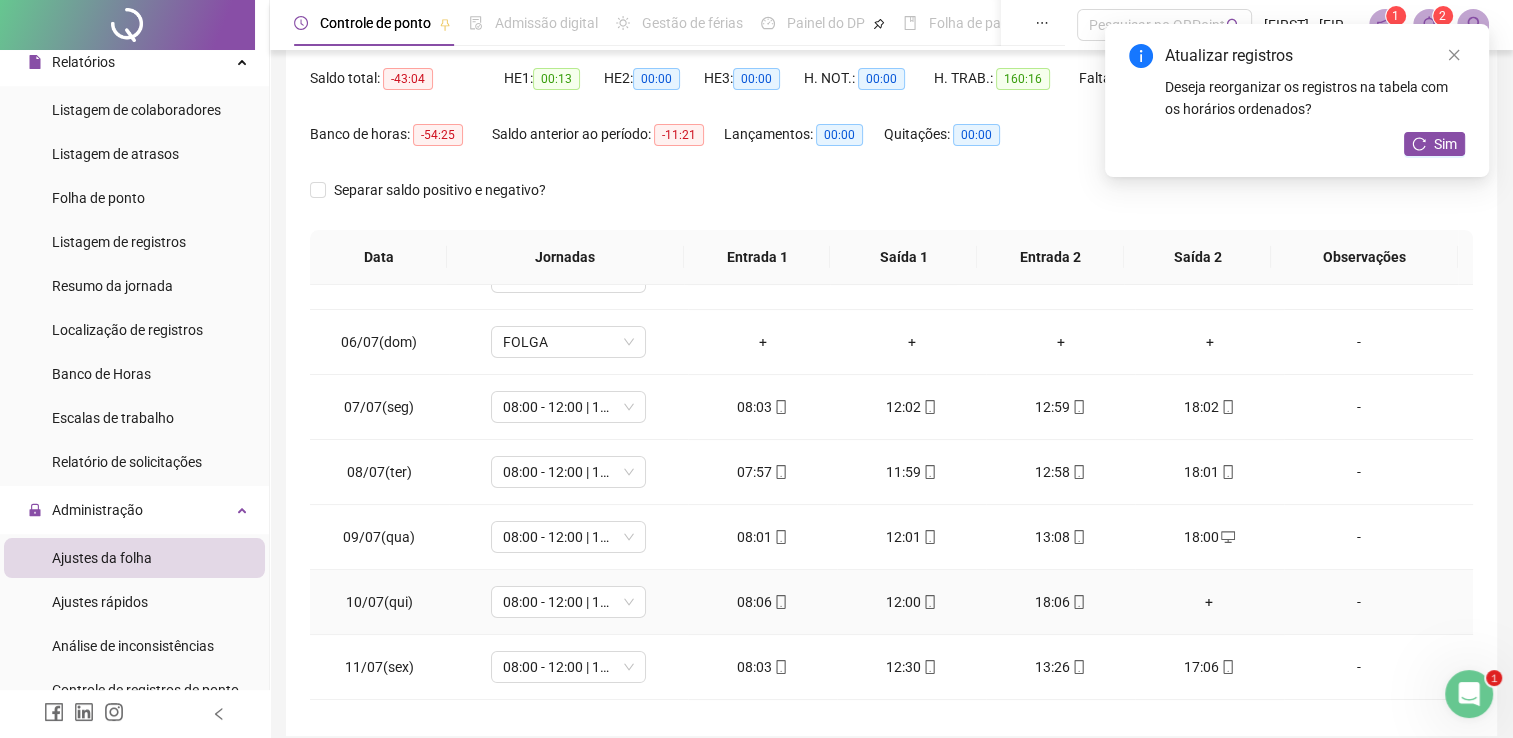click on "+" at bounding box center [1209, 602] 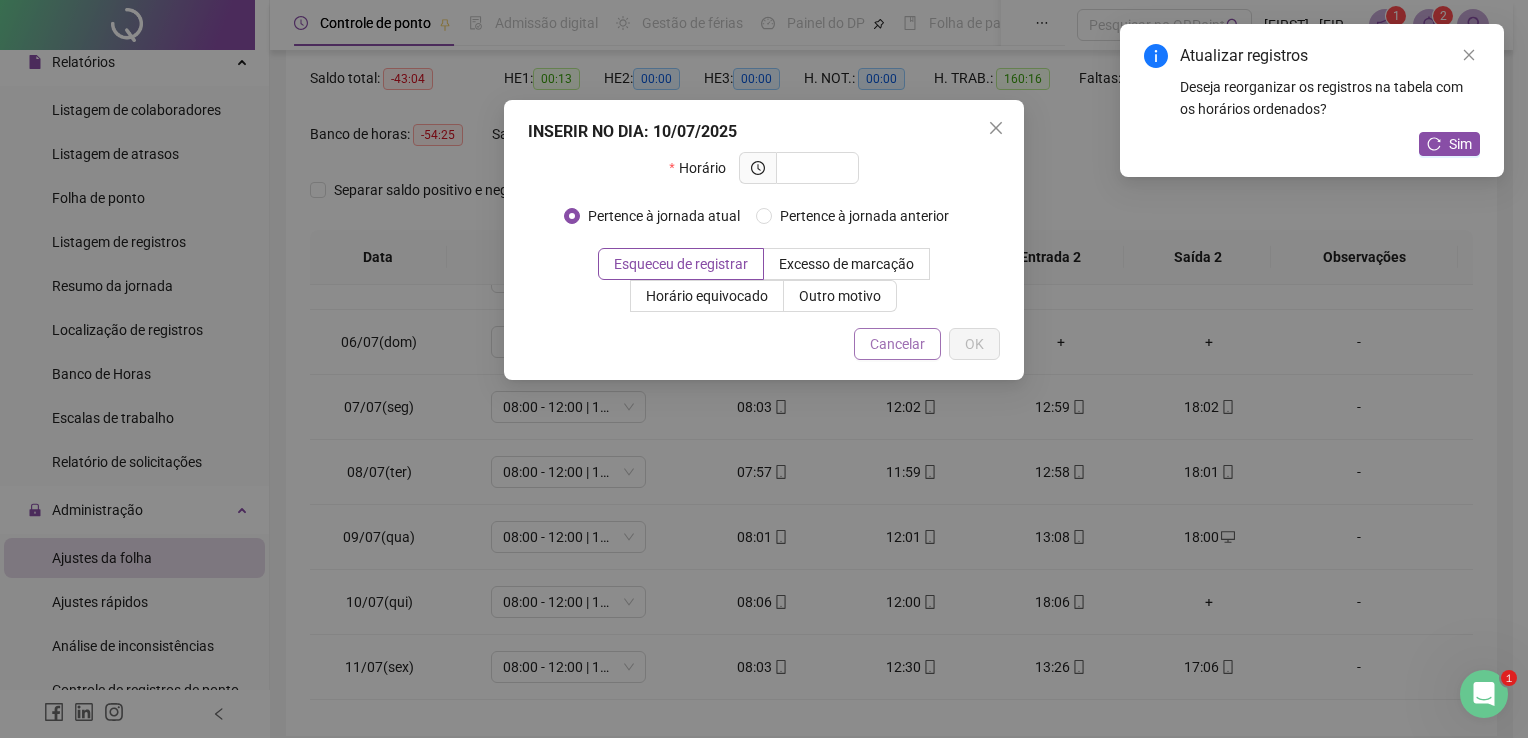 click on "Cancelar" at bounding box center [897, 344] 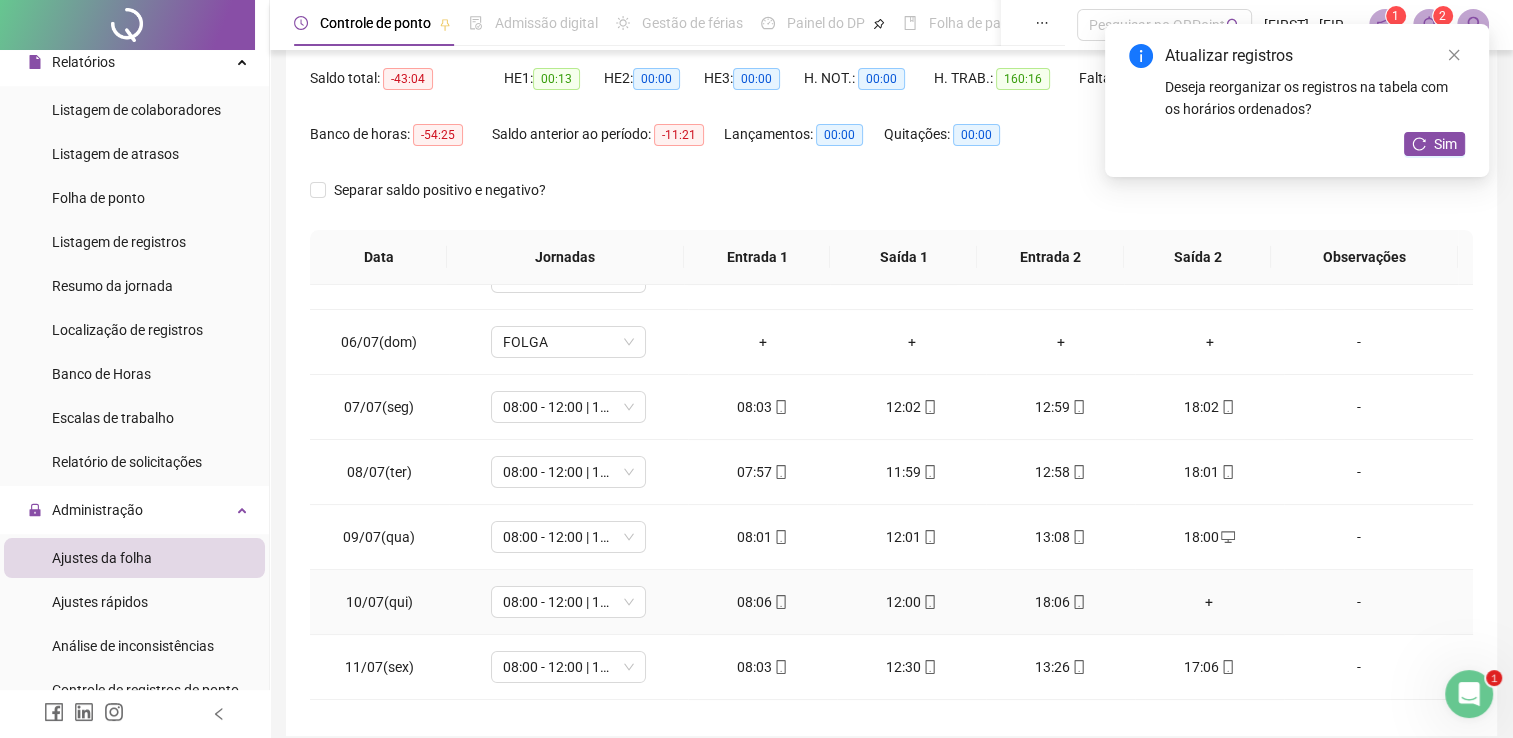 click on "18:06" at bounding box center (1060, 602) 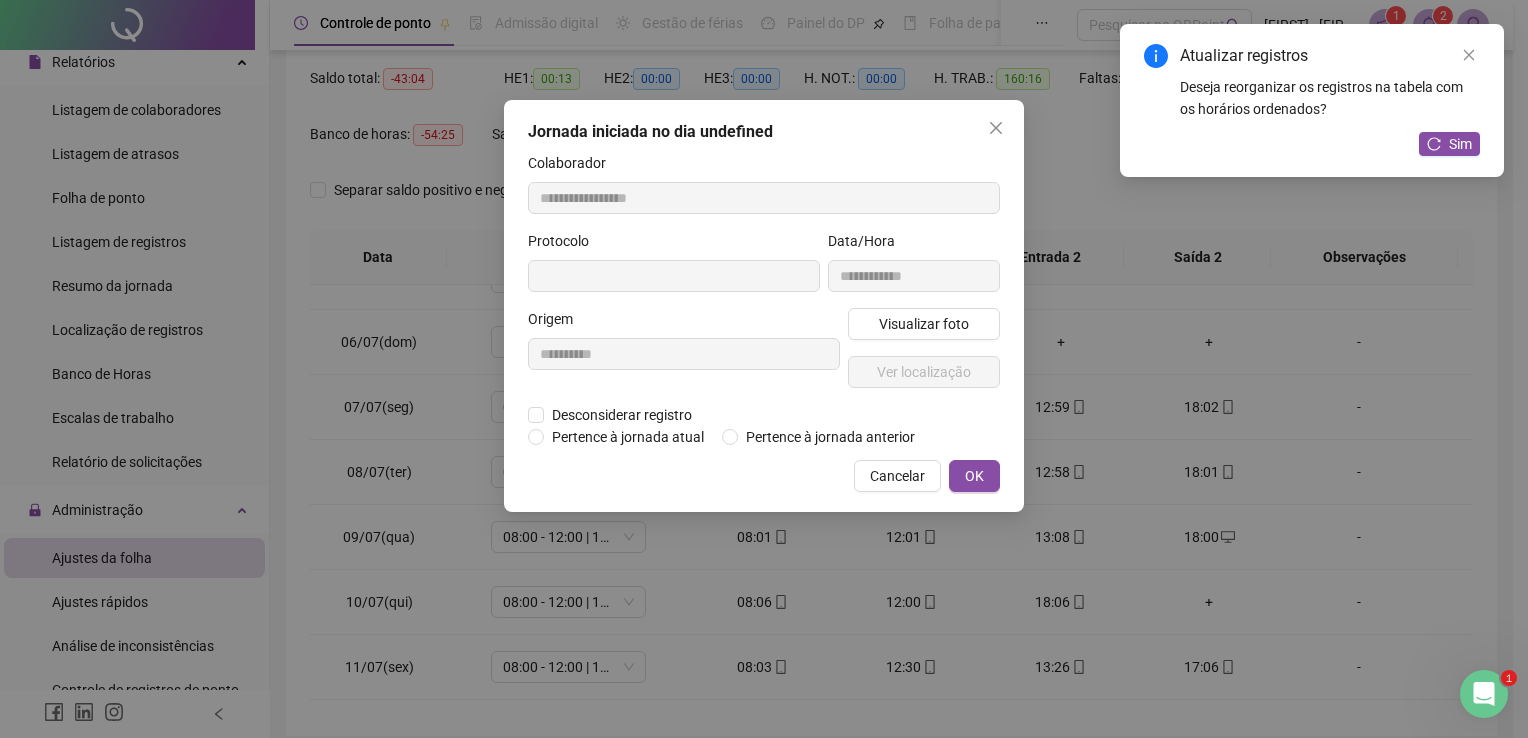 type on "**********" 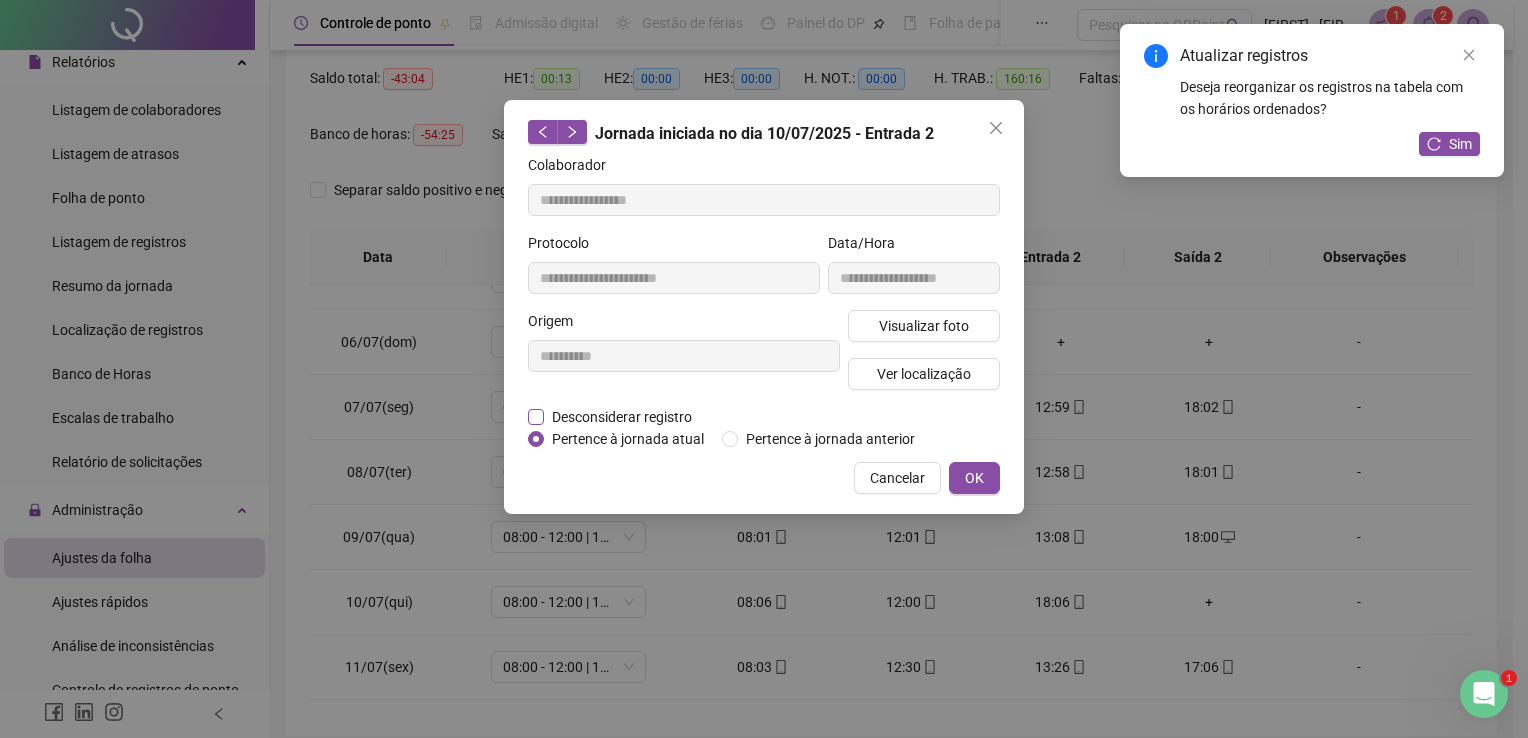 click on "Desconsiderar registro" at bounding box center (622, 417) 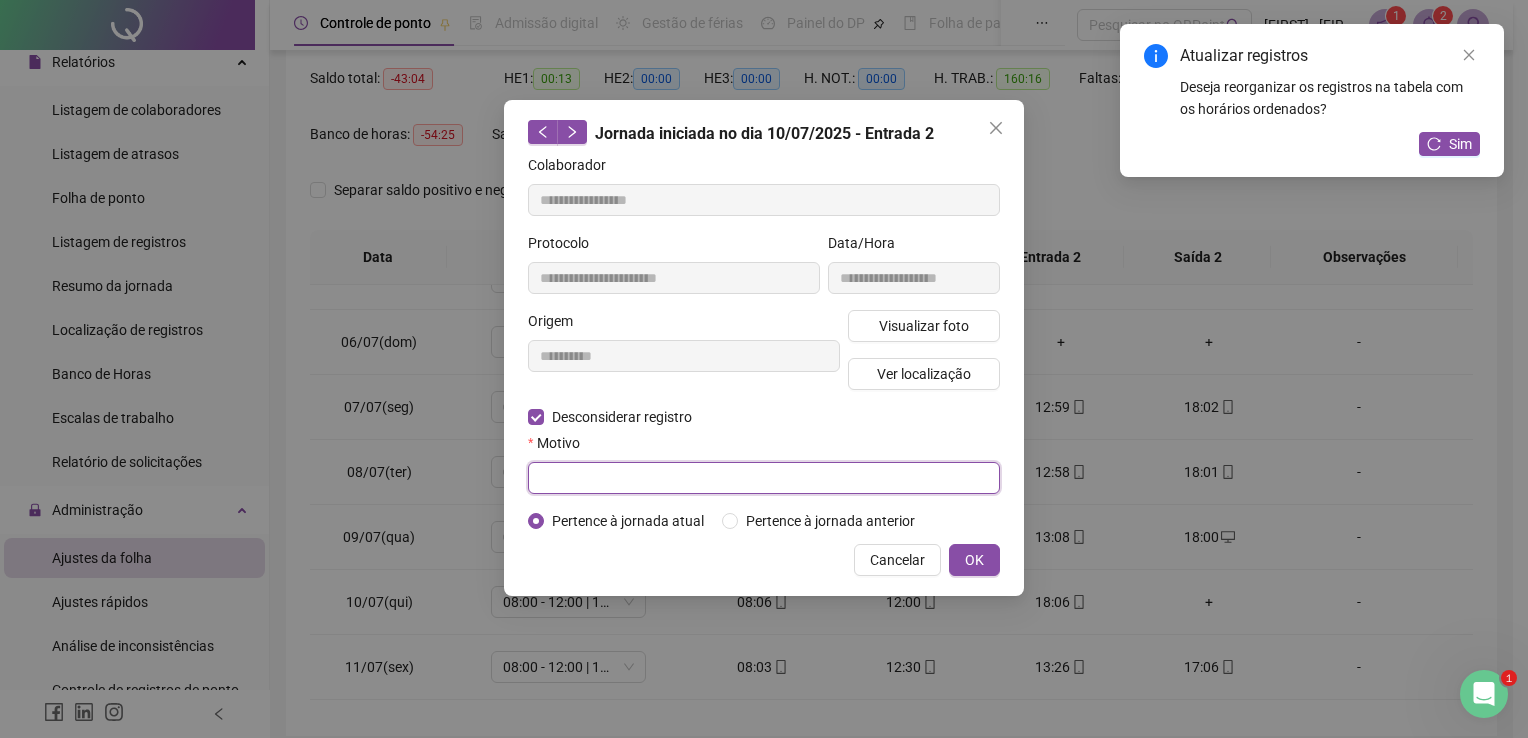 click at bounding box center [764, 478] 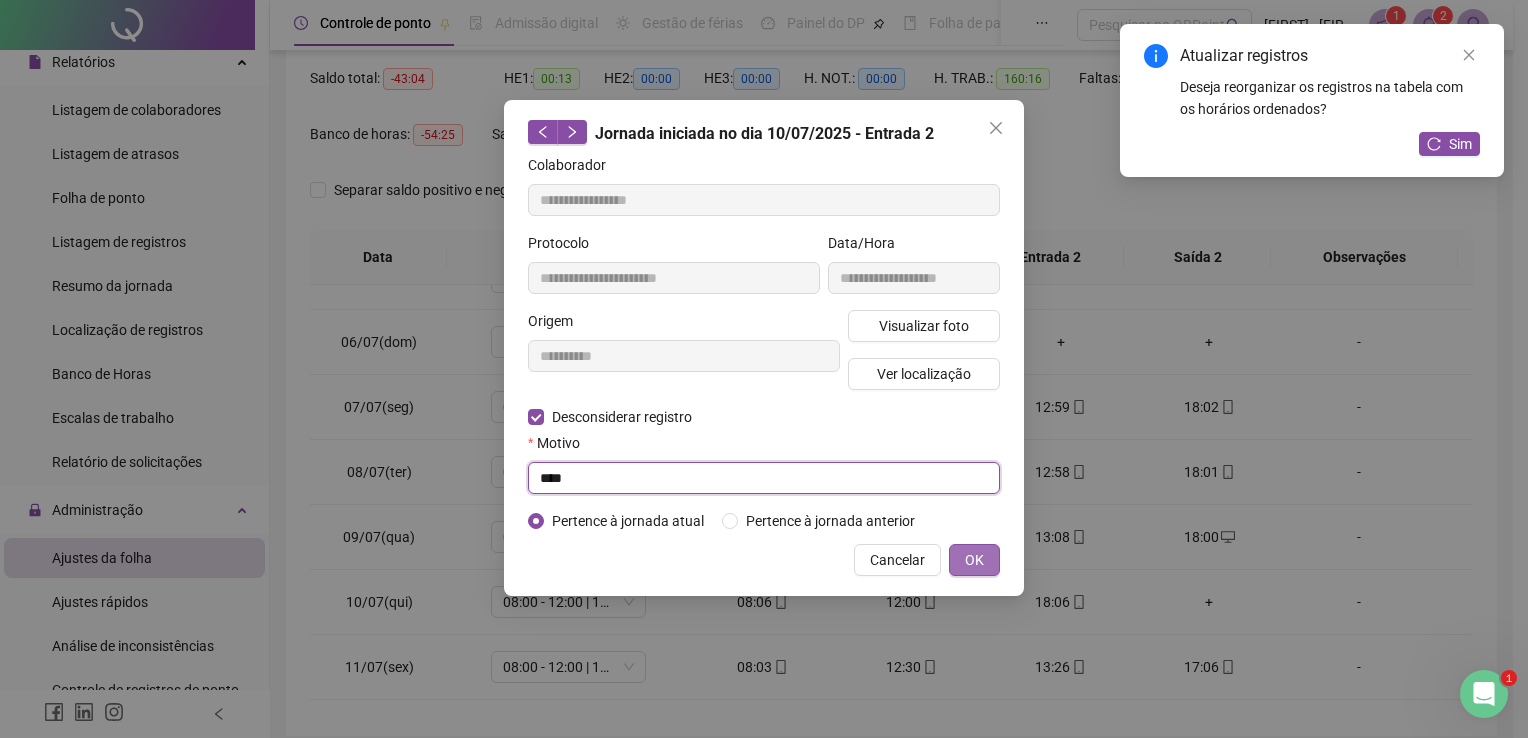 type on "****" 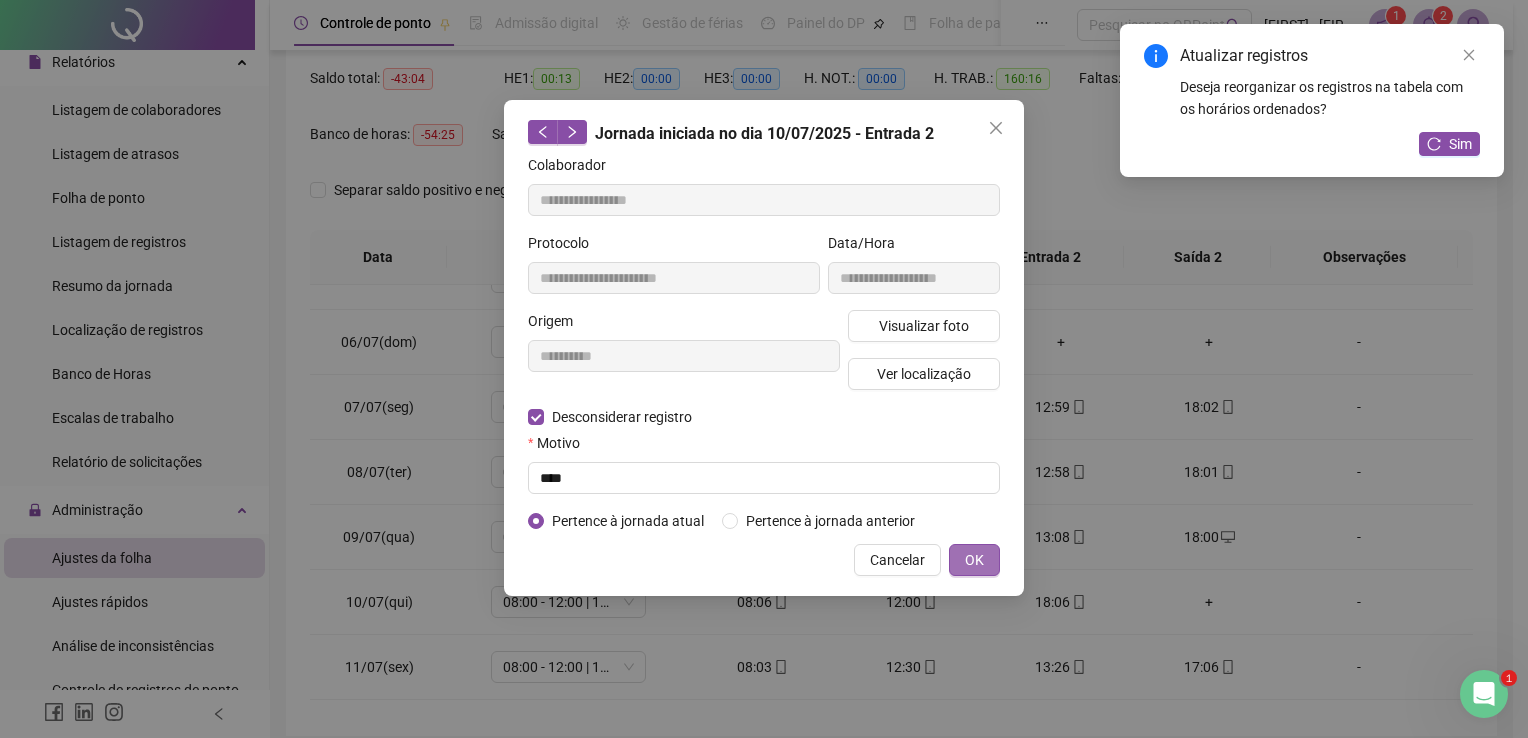 click on "OK" at bounding box center [974, 560] 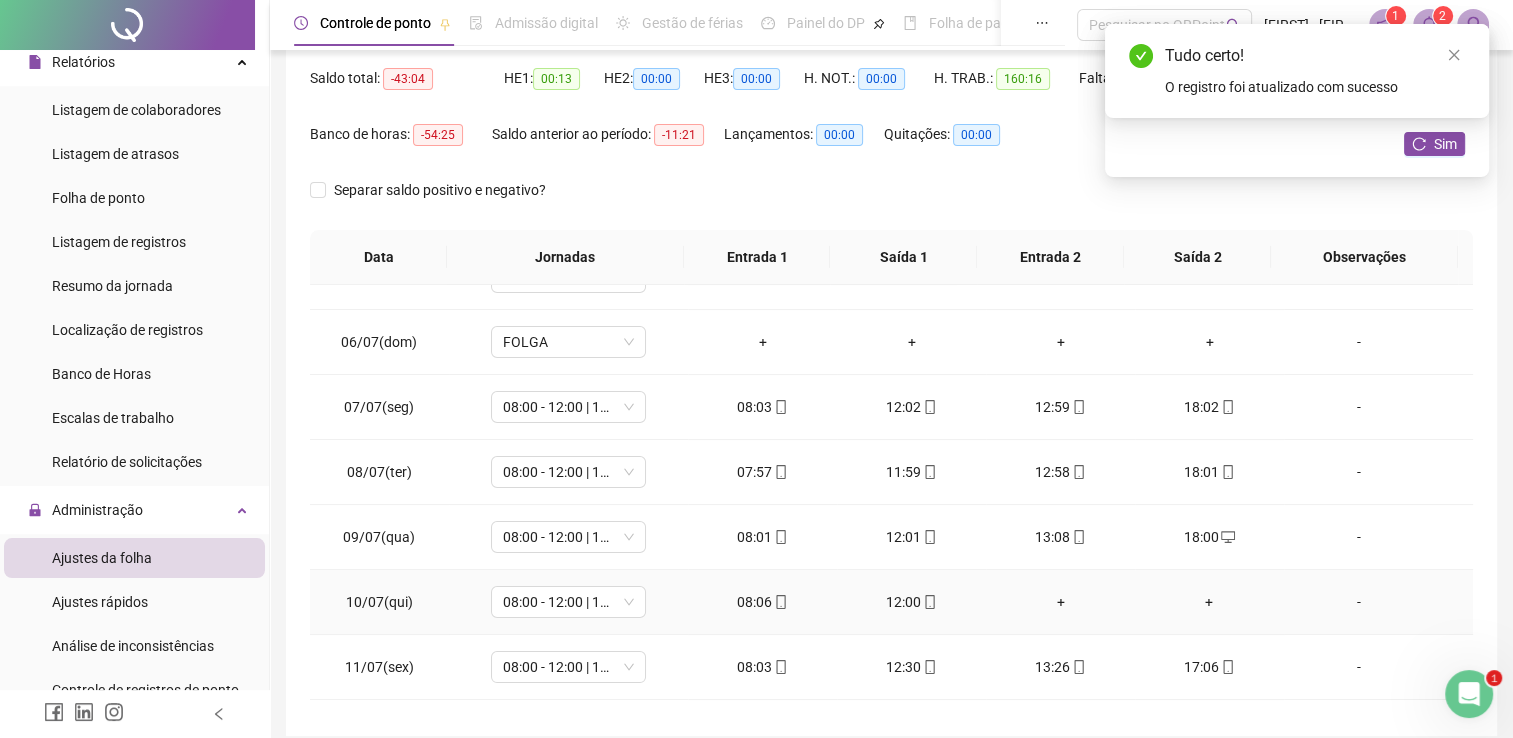 click on "+" at bounding box center (1060, 602) 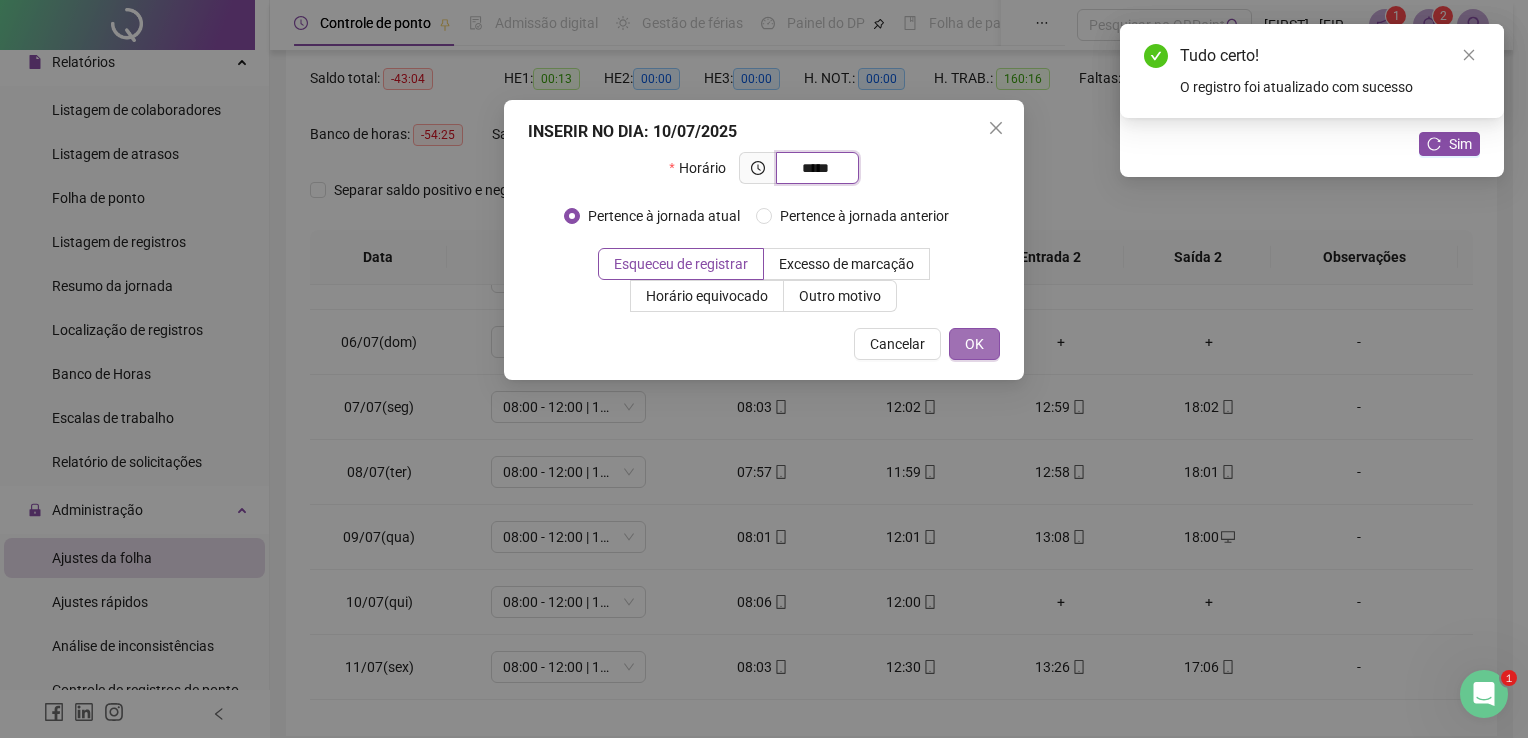 type on "*****" 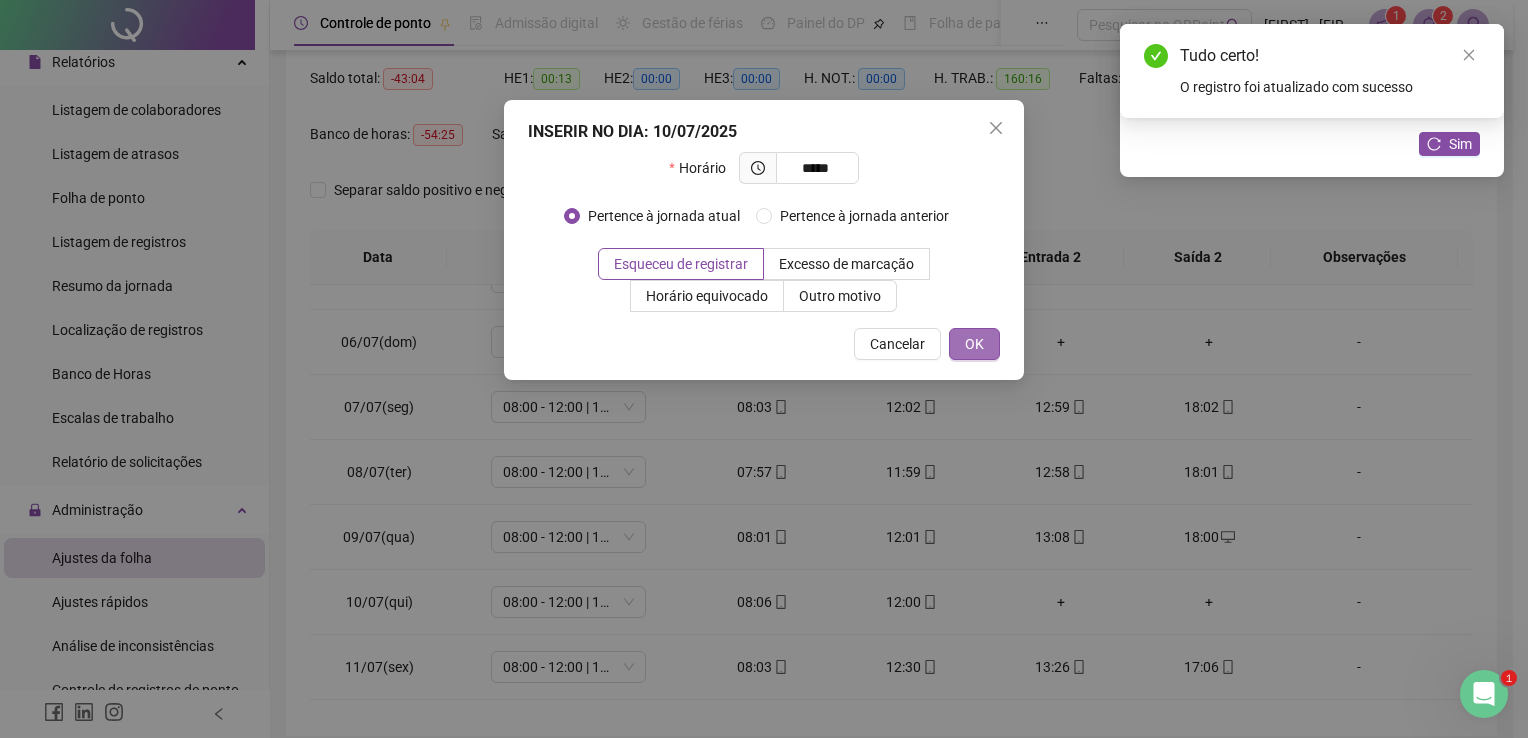 click on "OK" at bounding box center (974, 344) 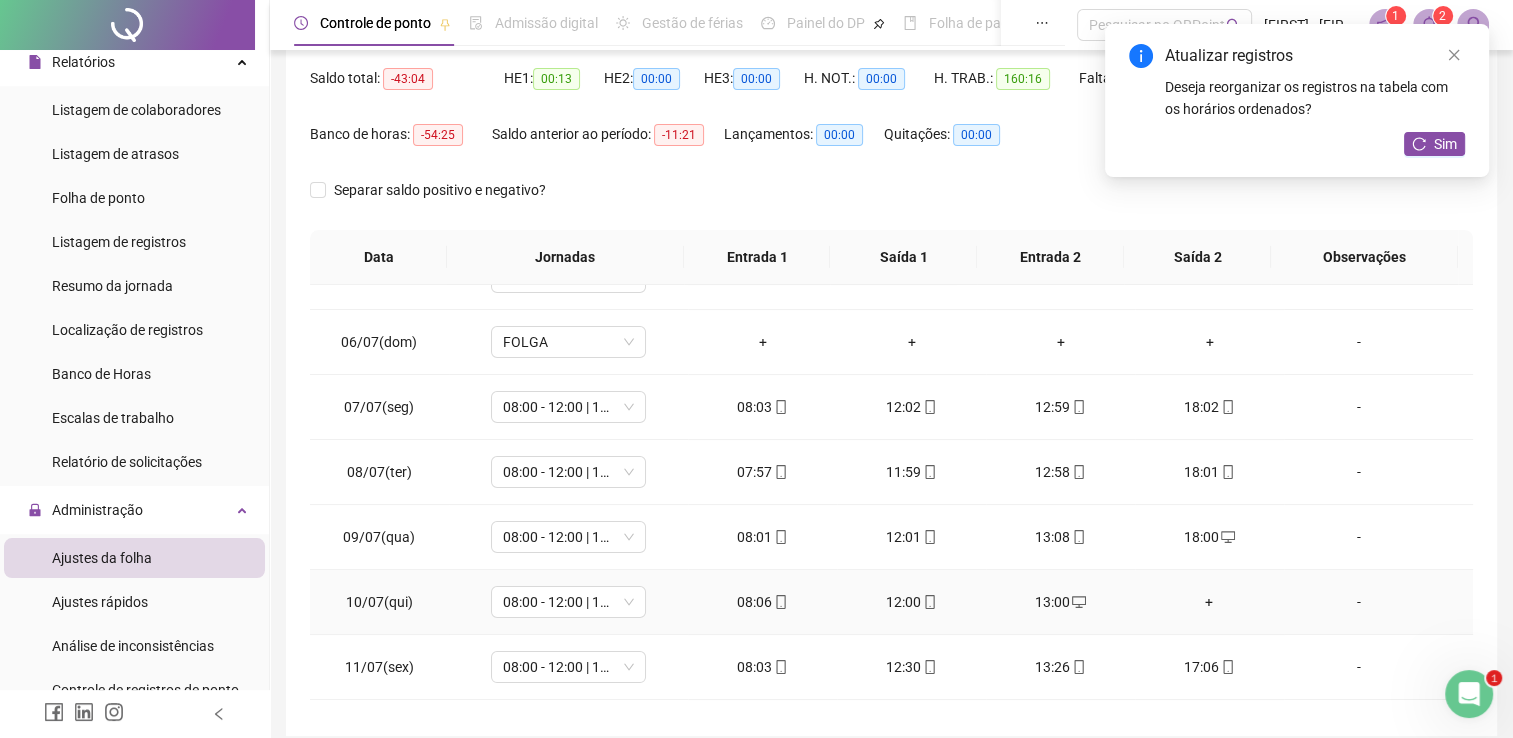click on "+" at bounding box center [1209, 602] 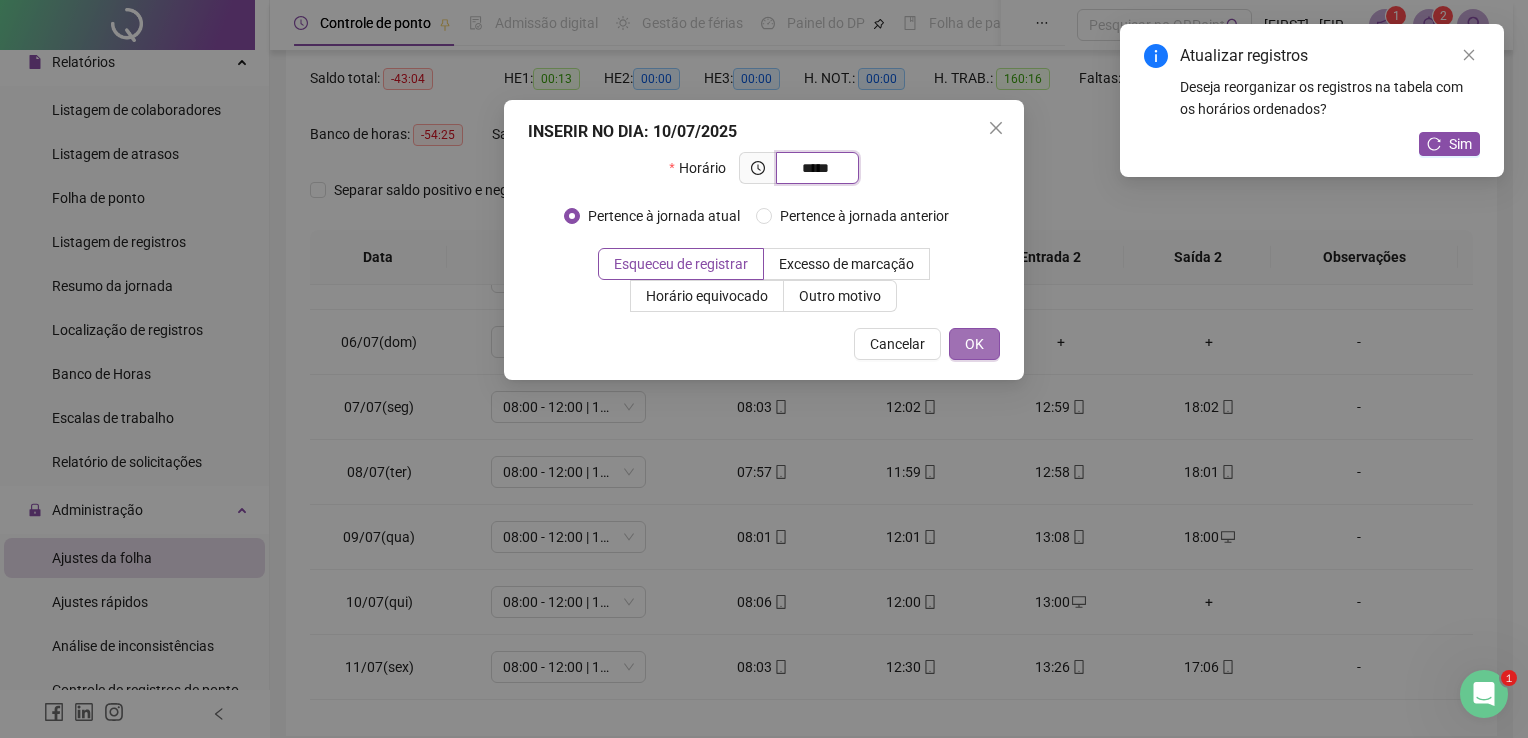 type on "*****" 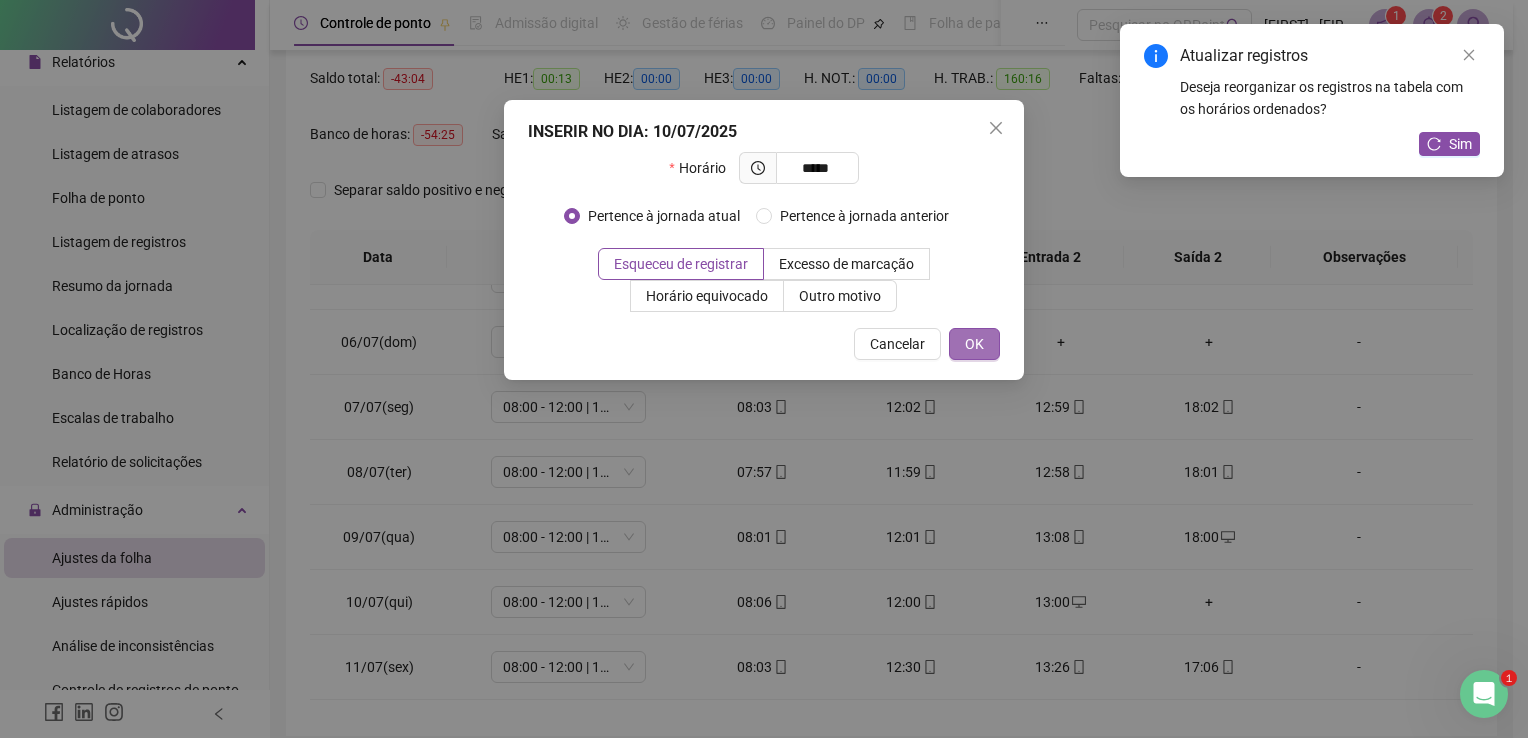 click on "OK" at bounding box center [974, 344] 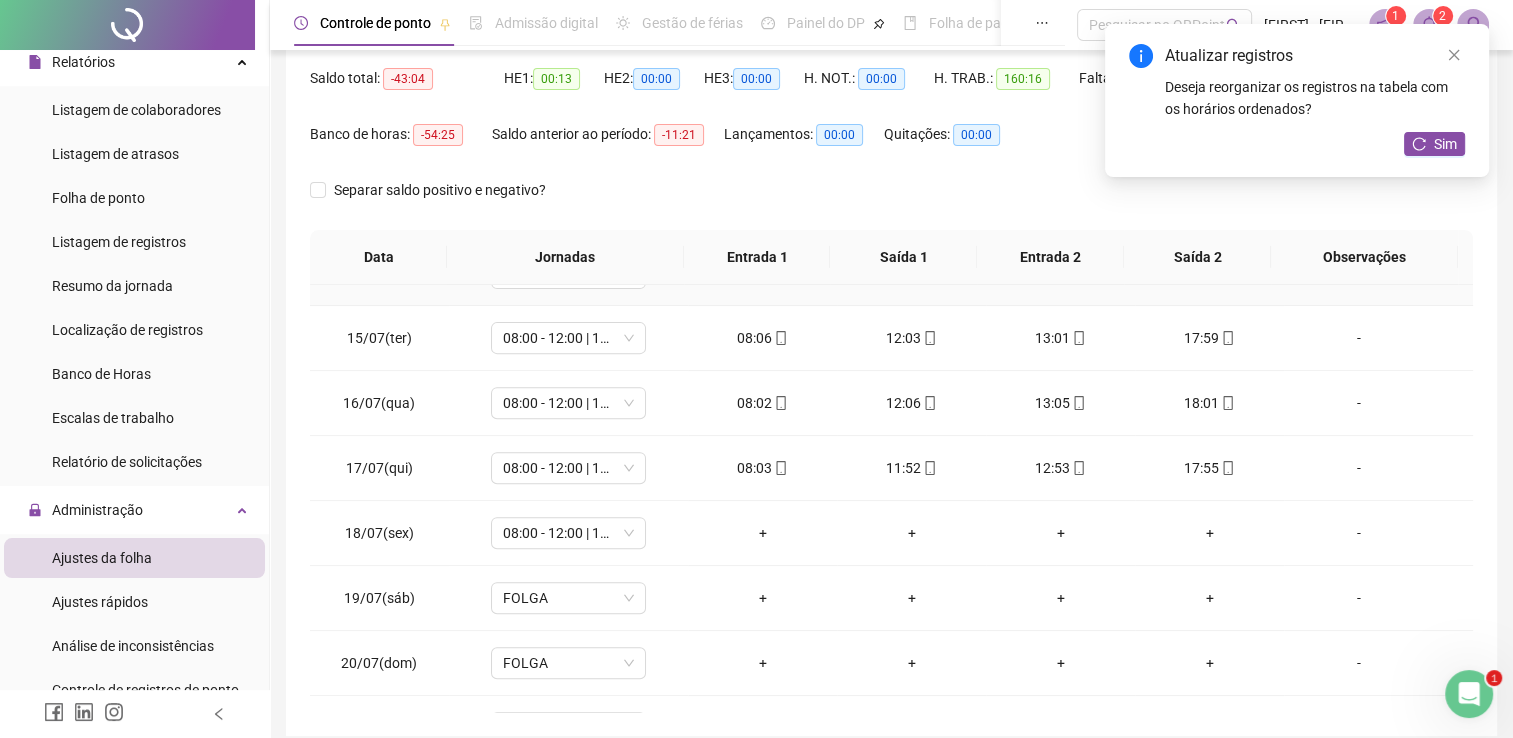 scroll, scrollTop: 900, scrollLeft: 0, axis: vertical 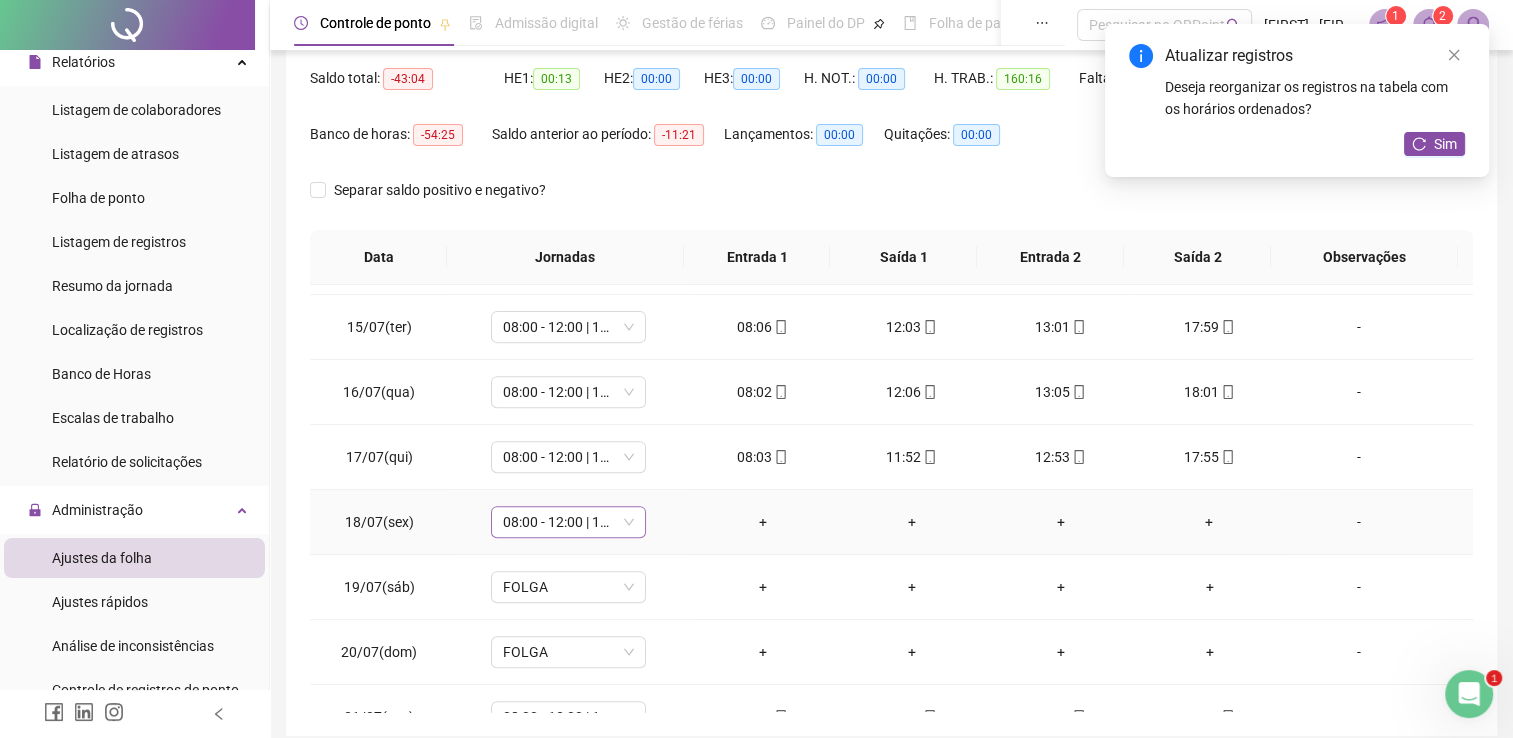 click on "08:00 - 12:00 | 13:00 - 17:00" at bounding box center (568, 522) 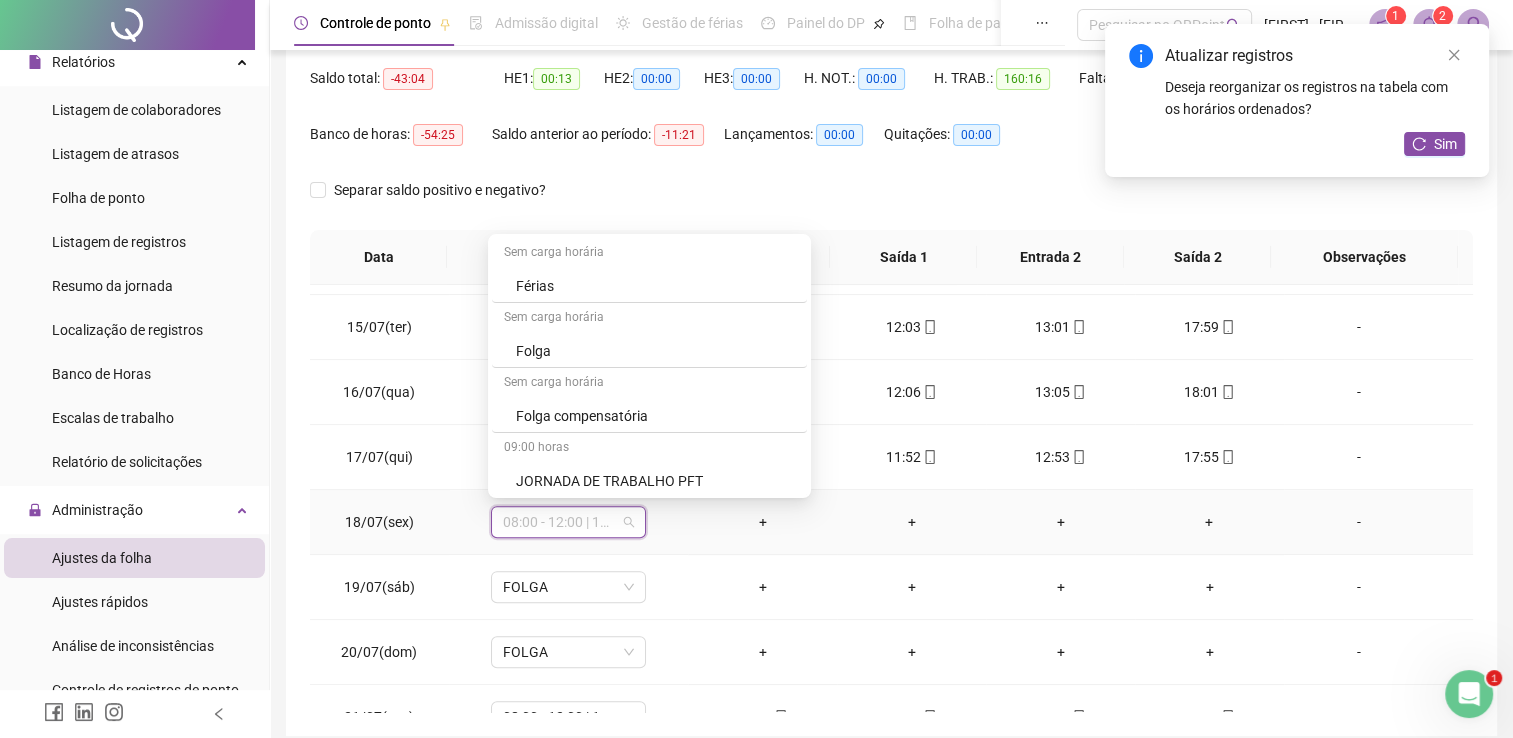 scroll, scrollTop: 200, scrollLeft: 0, axis: vertical 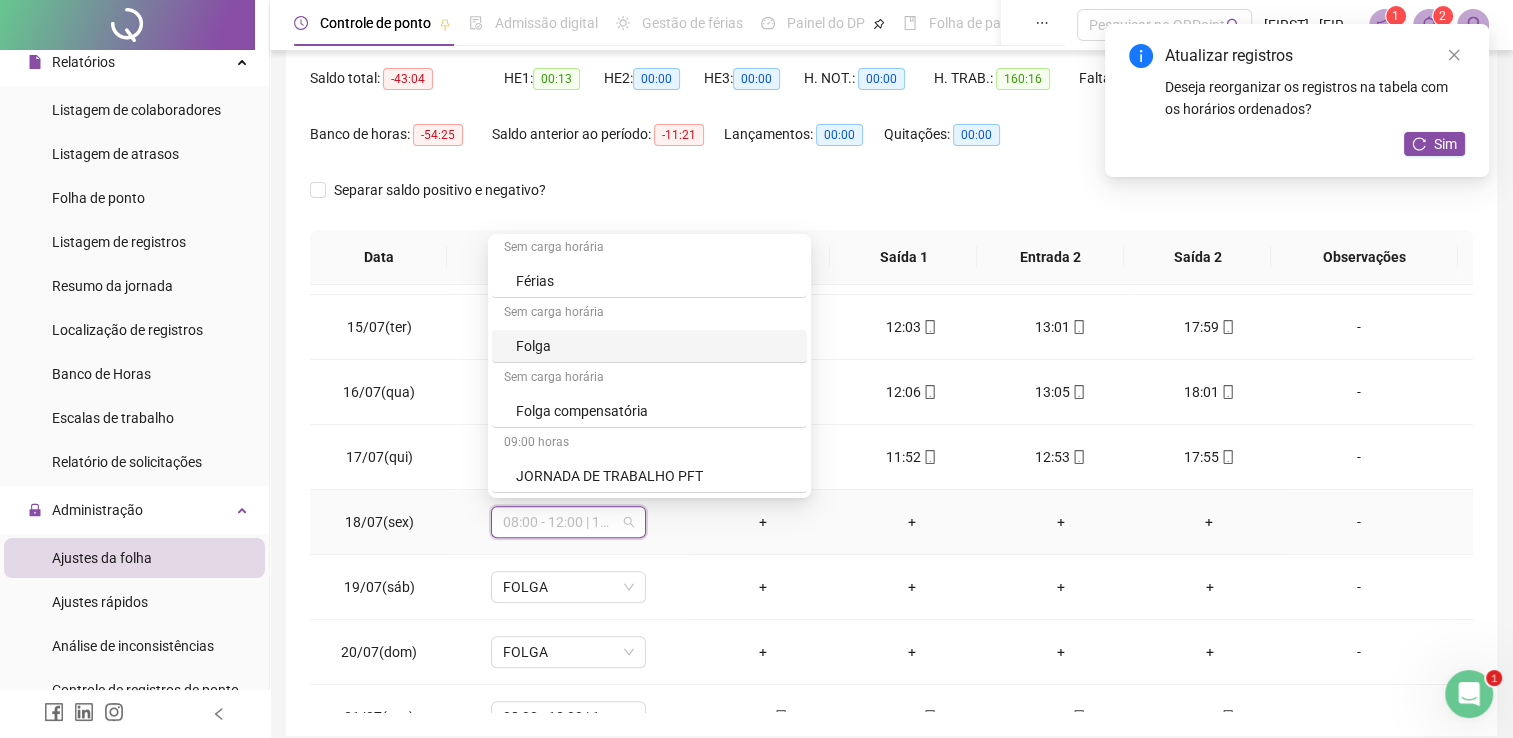 click on "Folga" at bounding box center (655, 346) 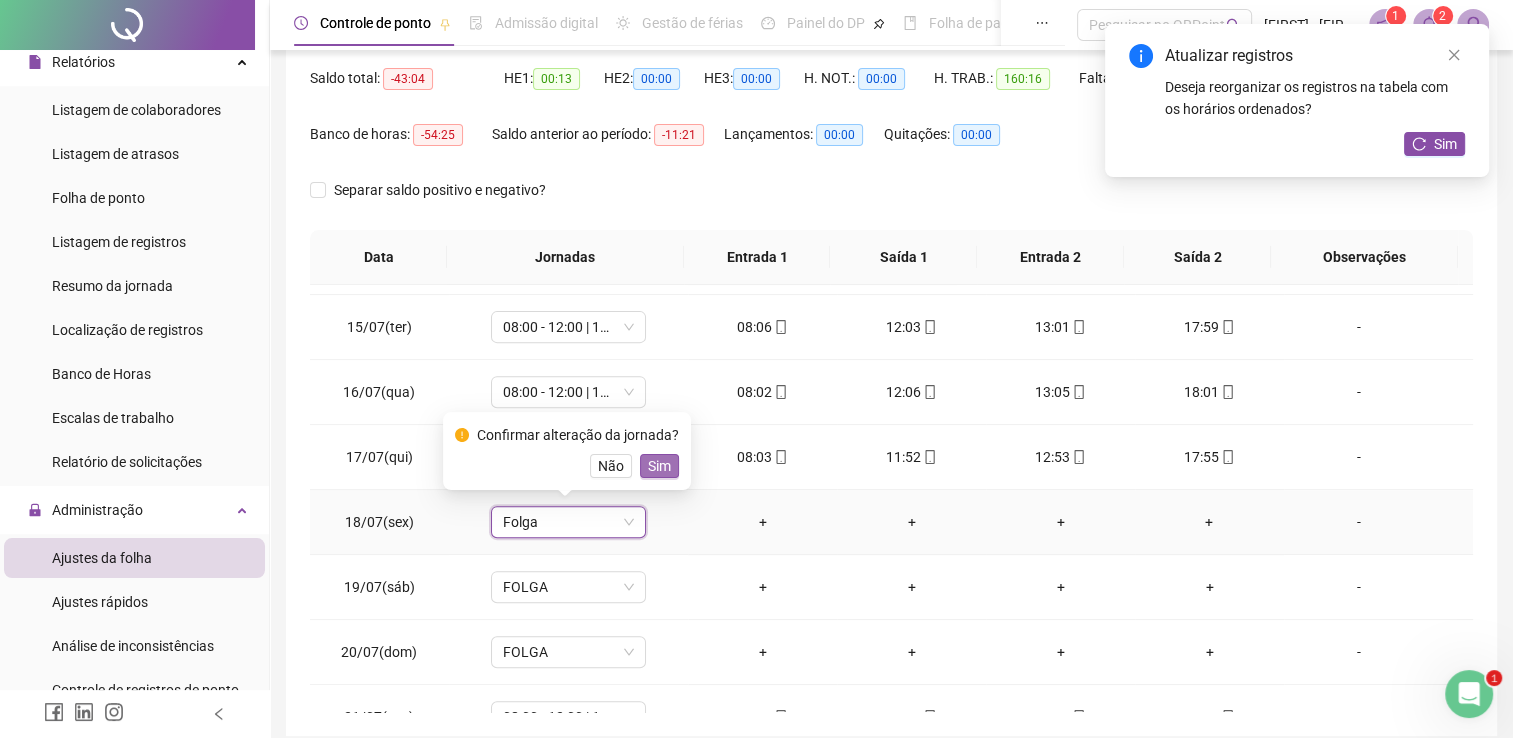 click on "Sim" at bounding box center [659, 466] 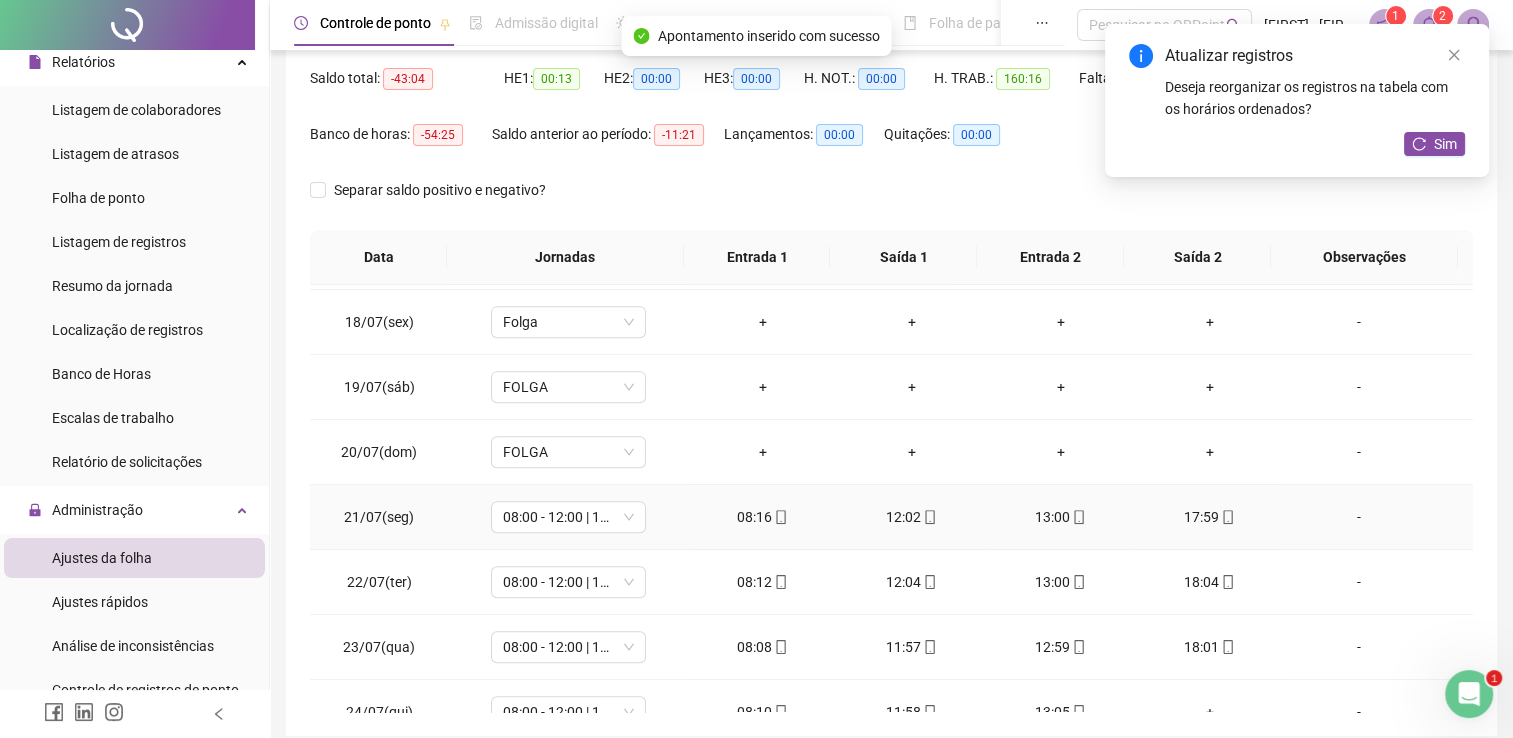 scroll, scrollTop: 1200, scrollLeft: 0, axis: vertical 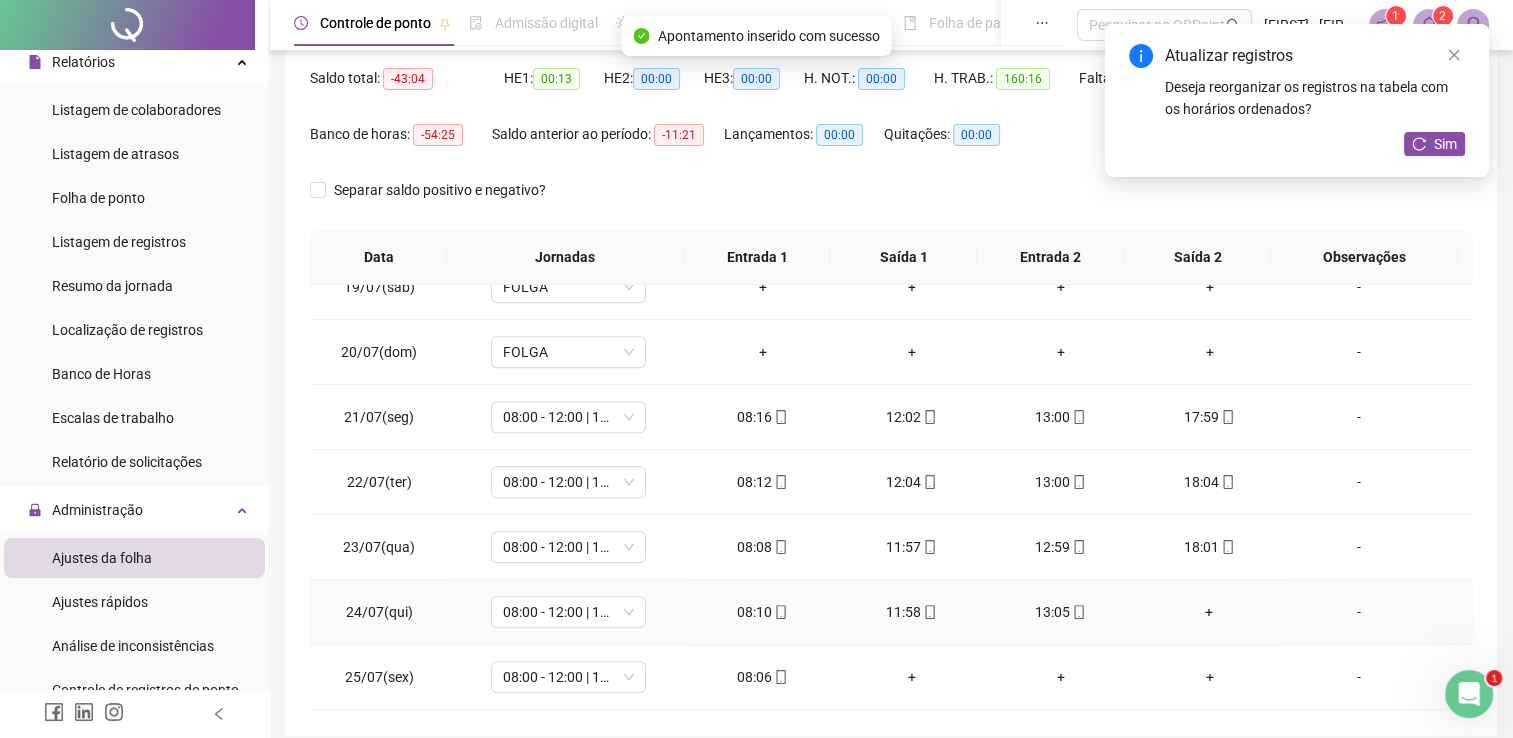 click on "+" at bounding box center (1209, 612) 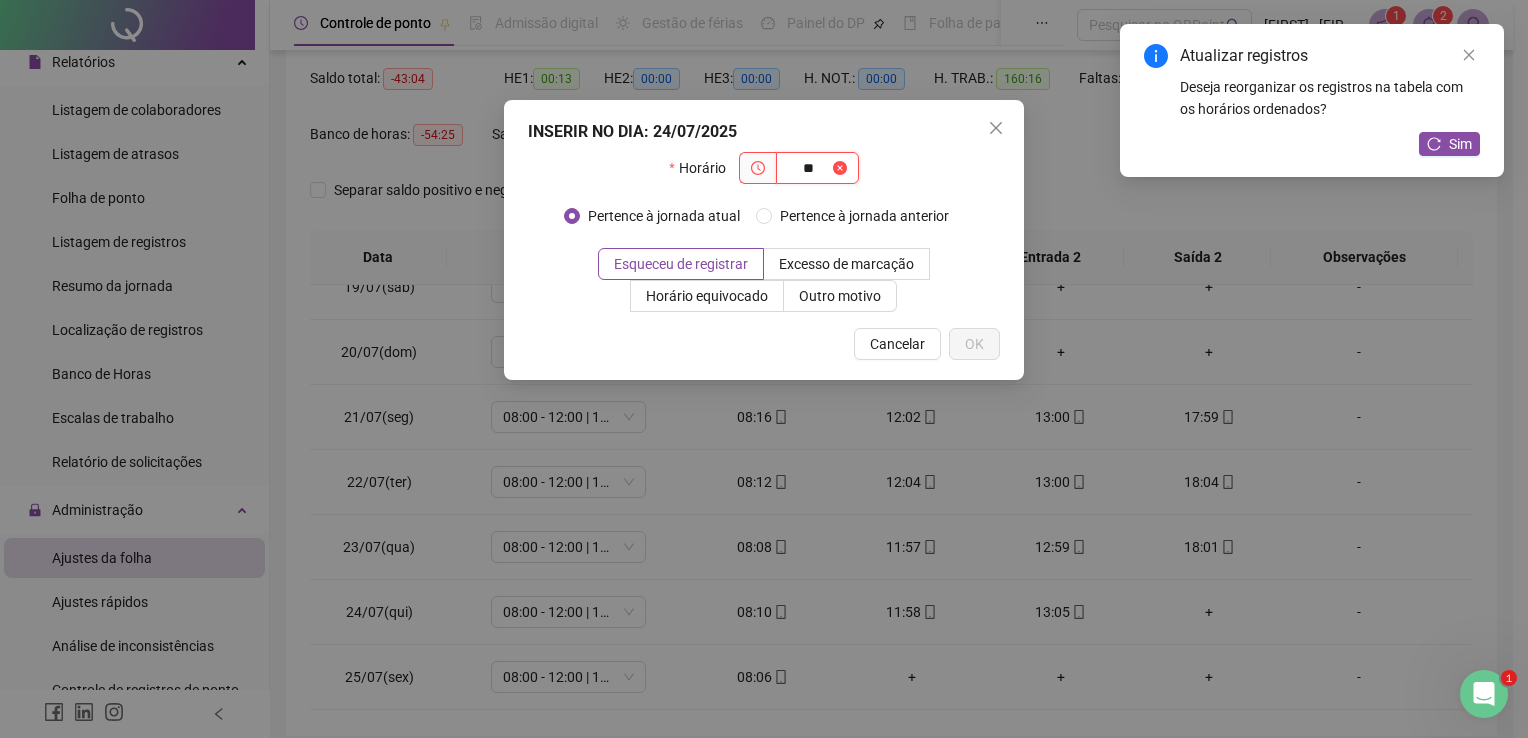 type on "*" 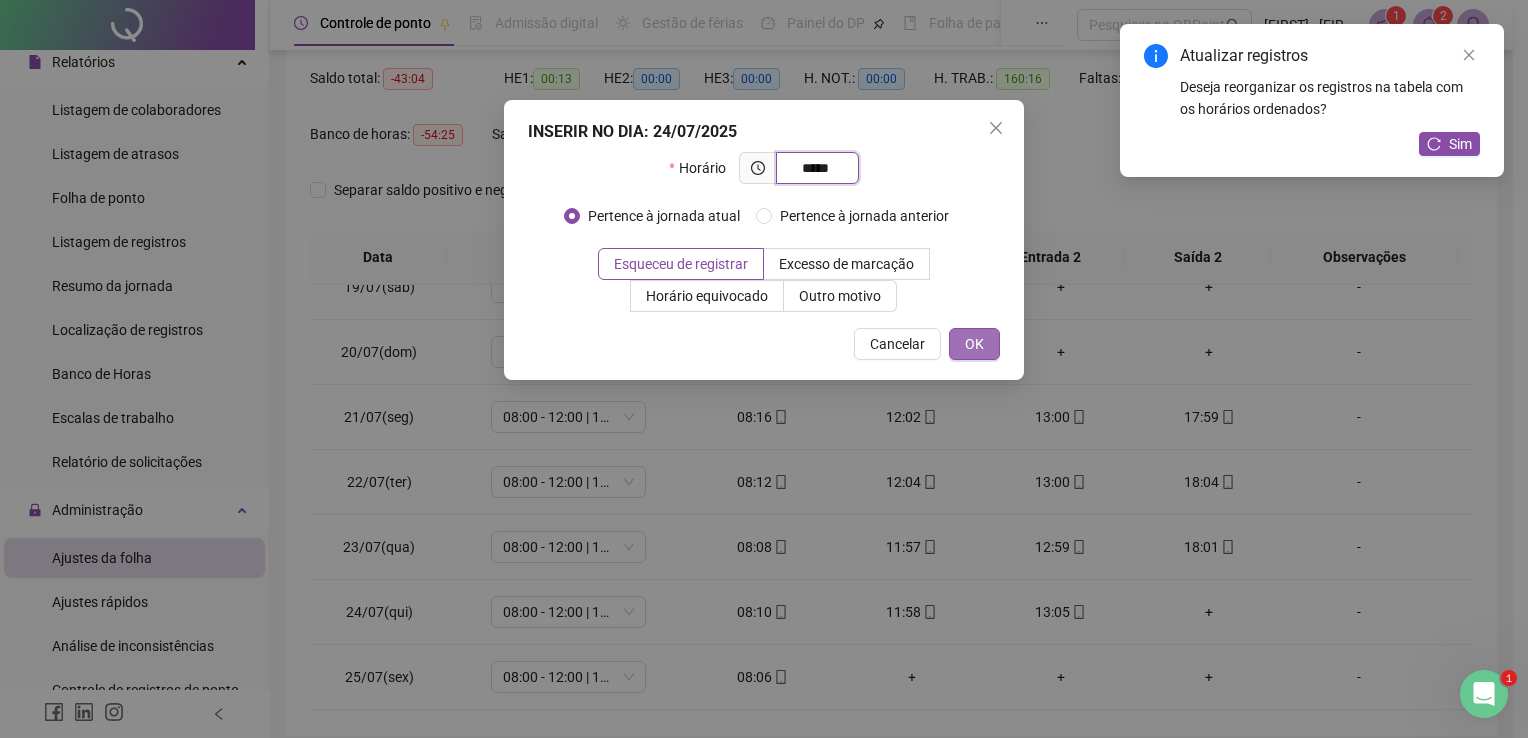 type on "*****" 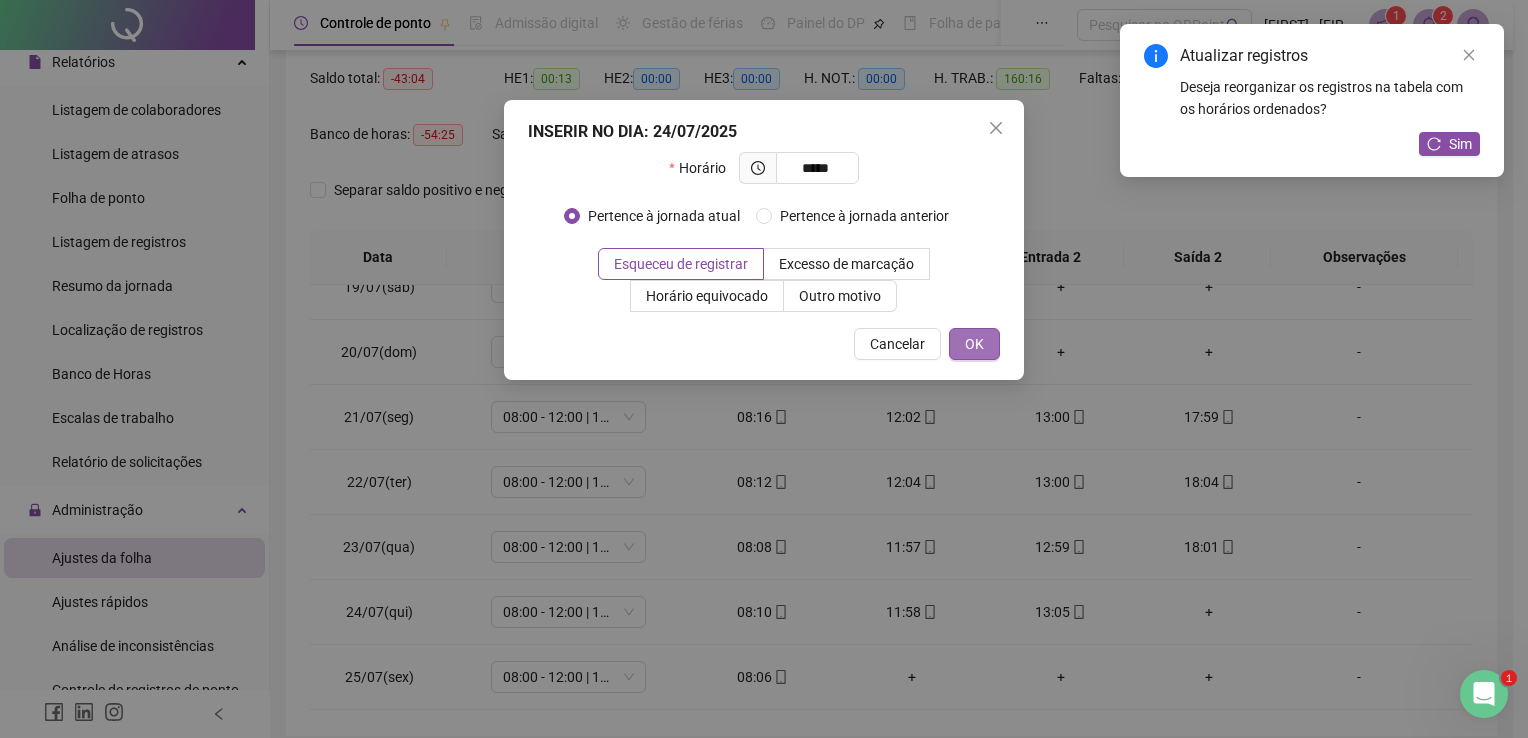 click on "OK" at bounding box center [974, 344] 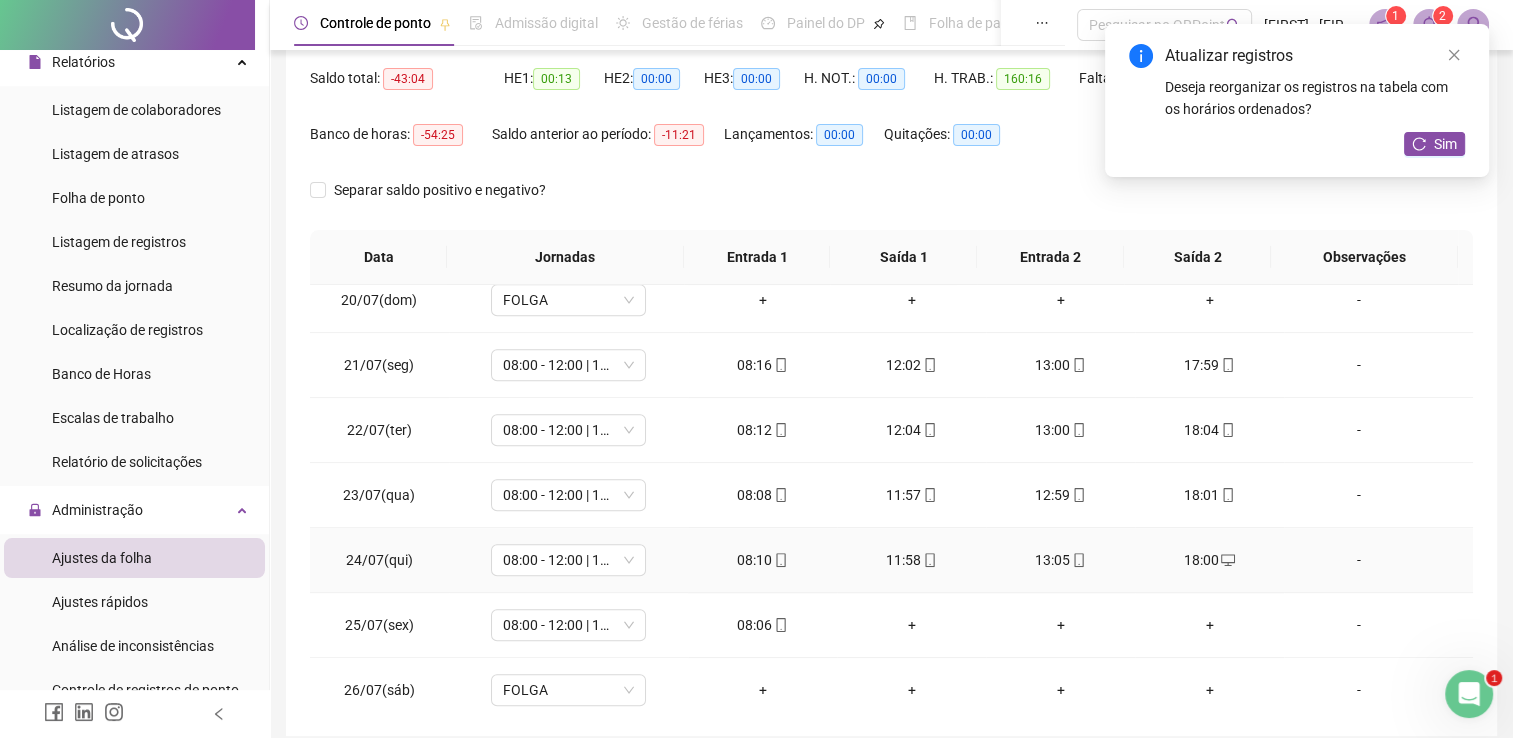 scroll, scrollTop: 1300, scrollLeft: 0, axis: vertical 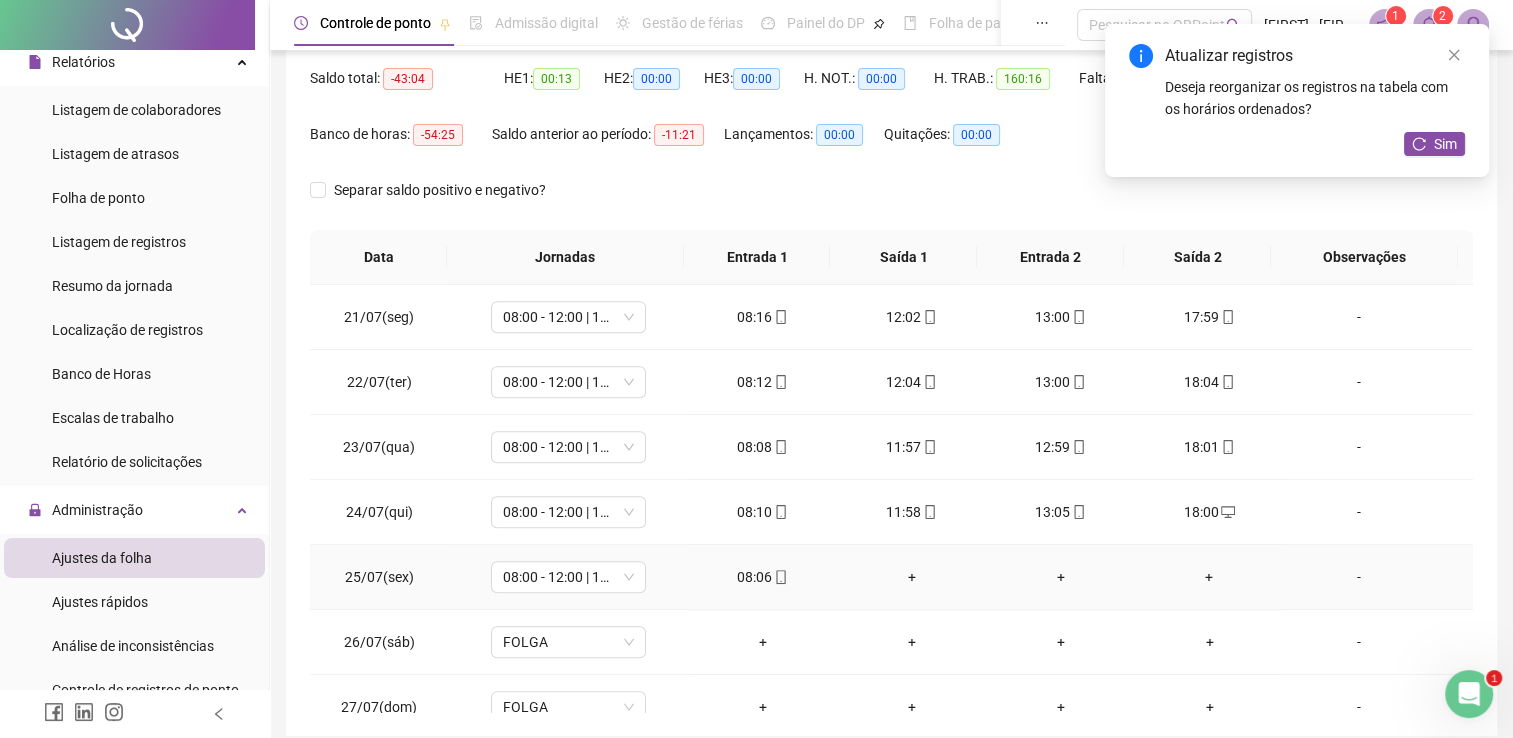 click on "+" at bounding box center [911, 577] 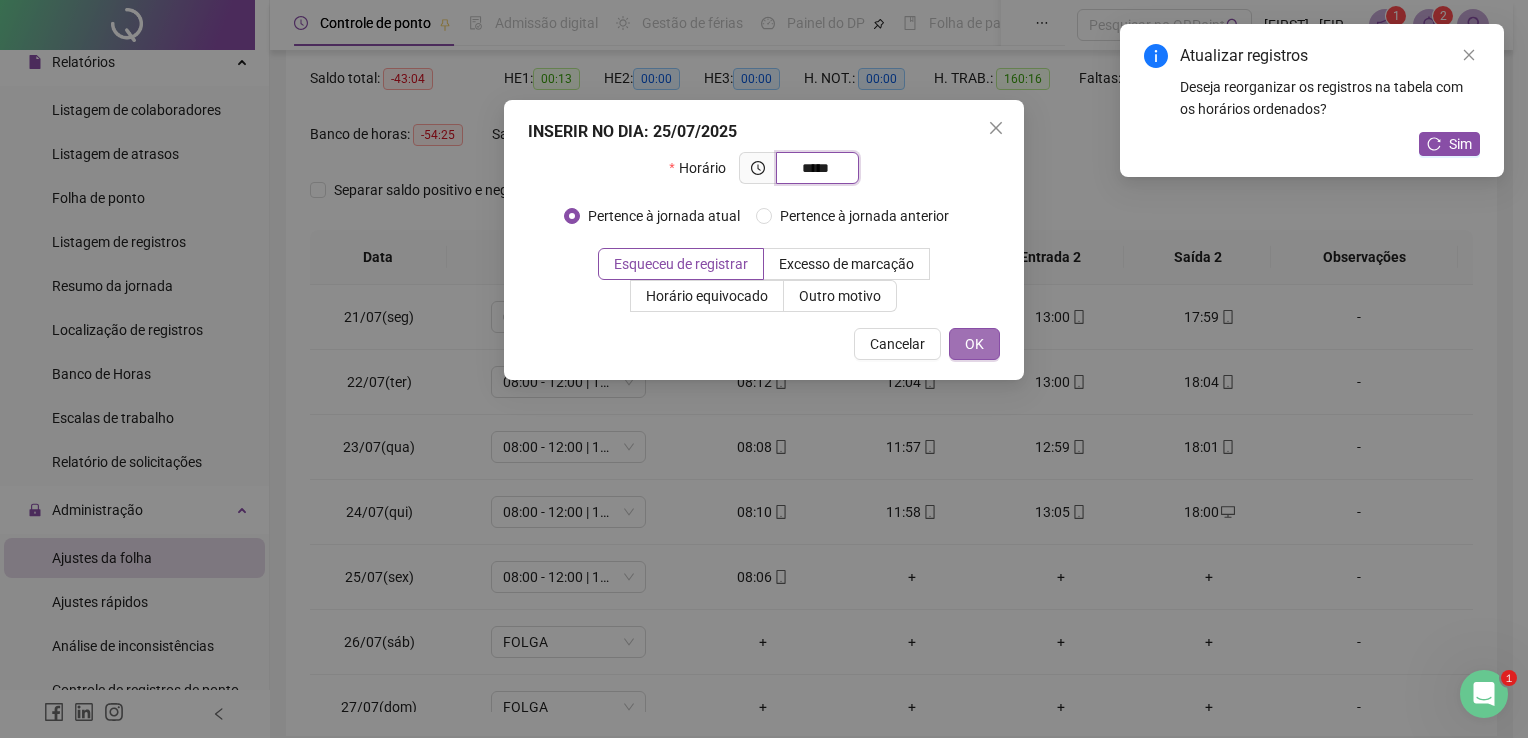 type on "*****" 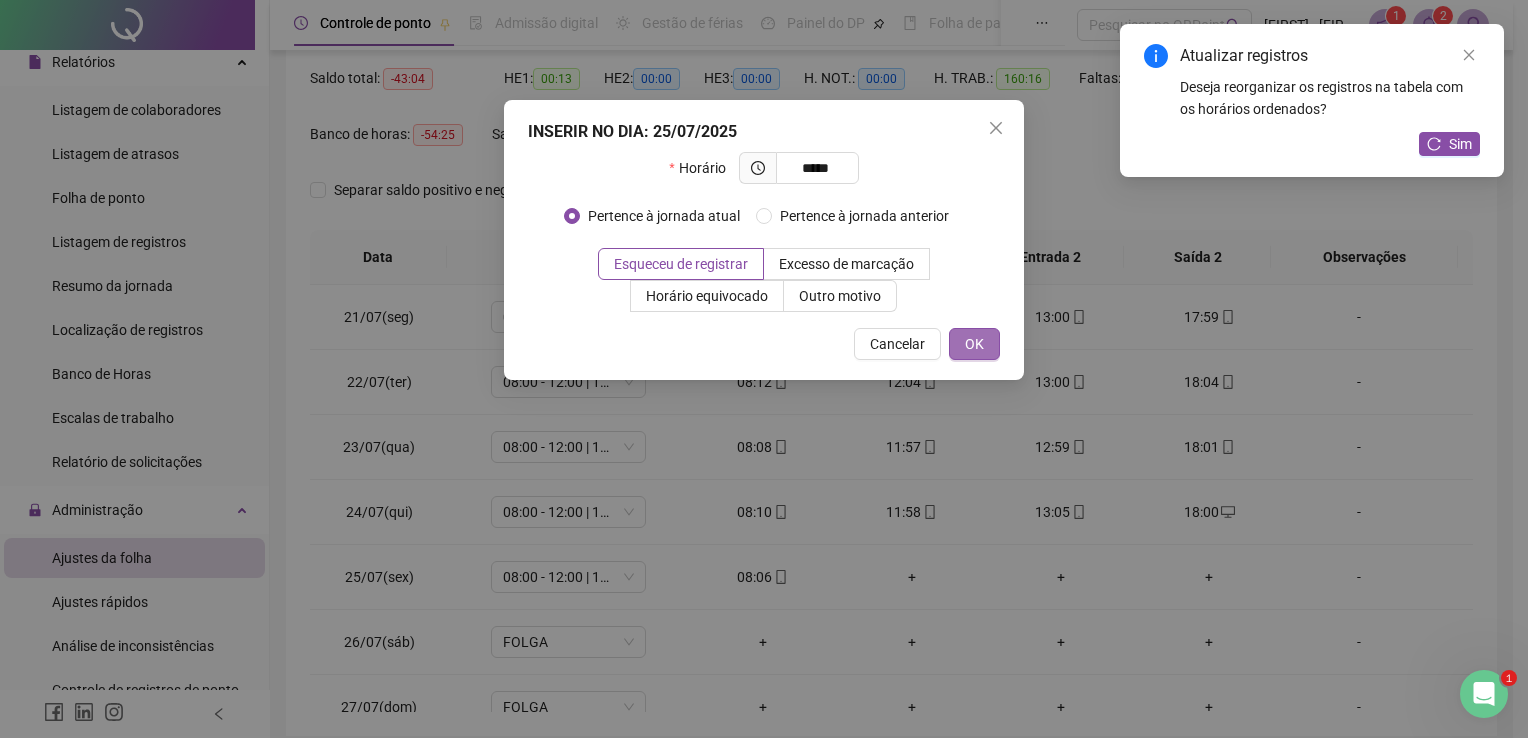 click on "OK" at bounding box center [974, 344] 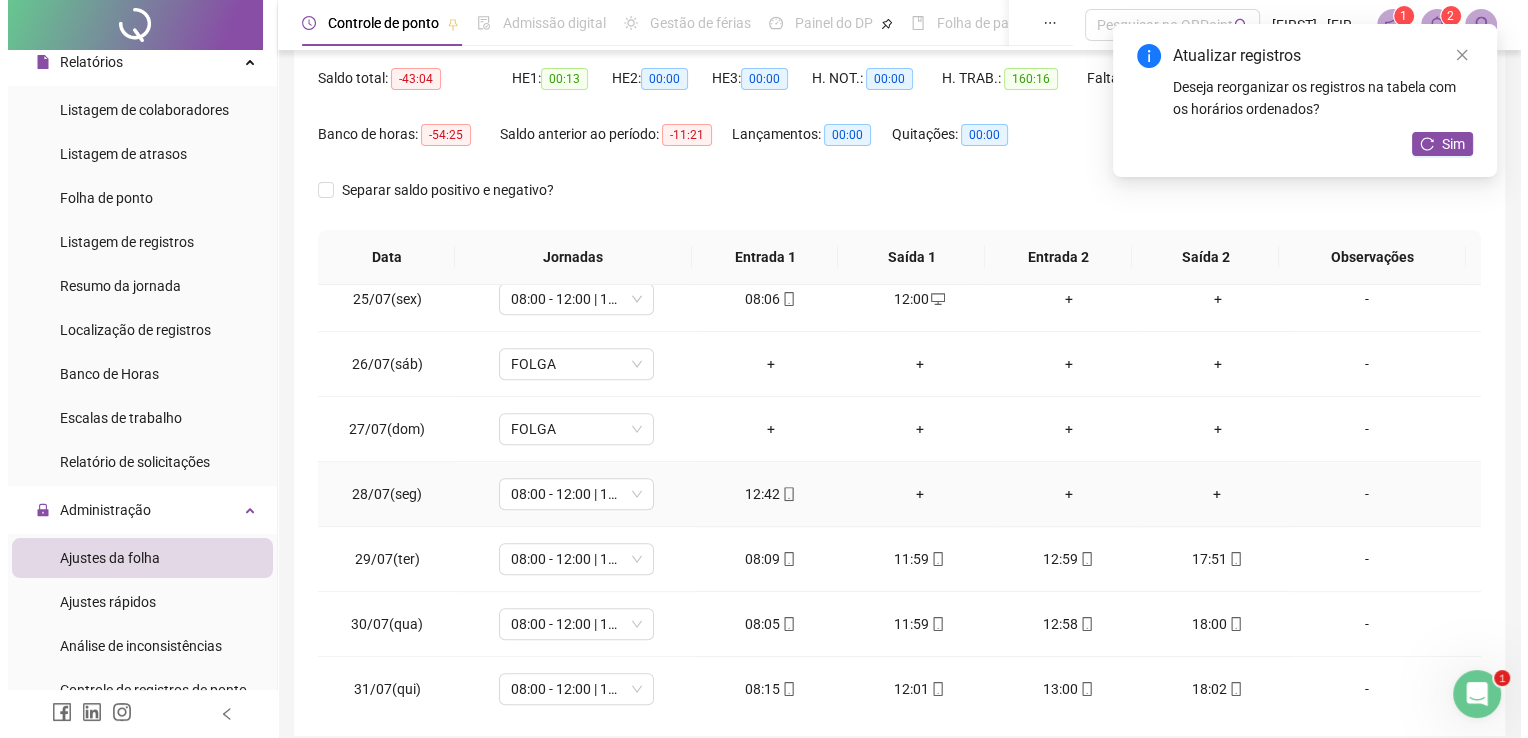 scroll, scrollTop: 1581, scrollLeft: 0, axis: vertical 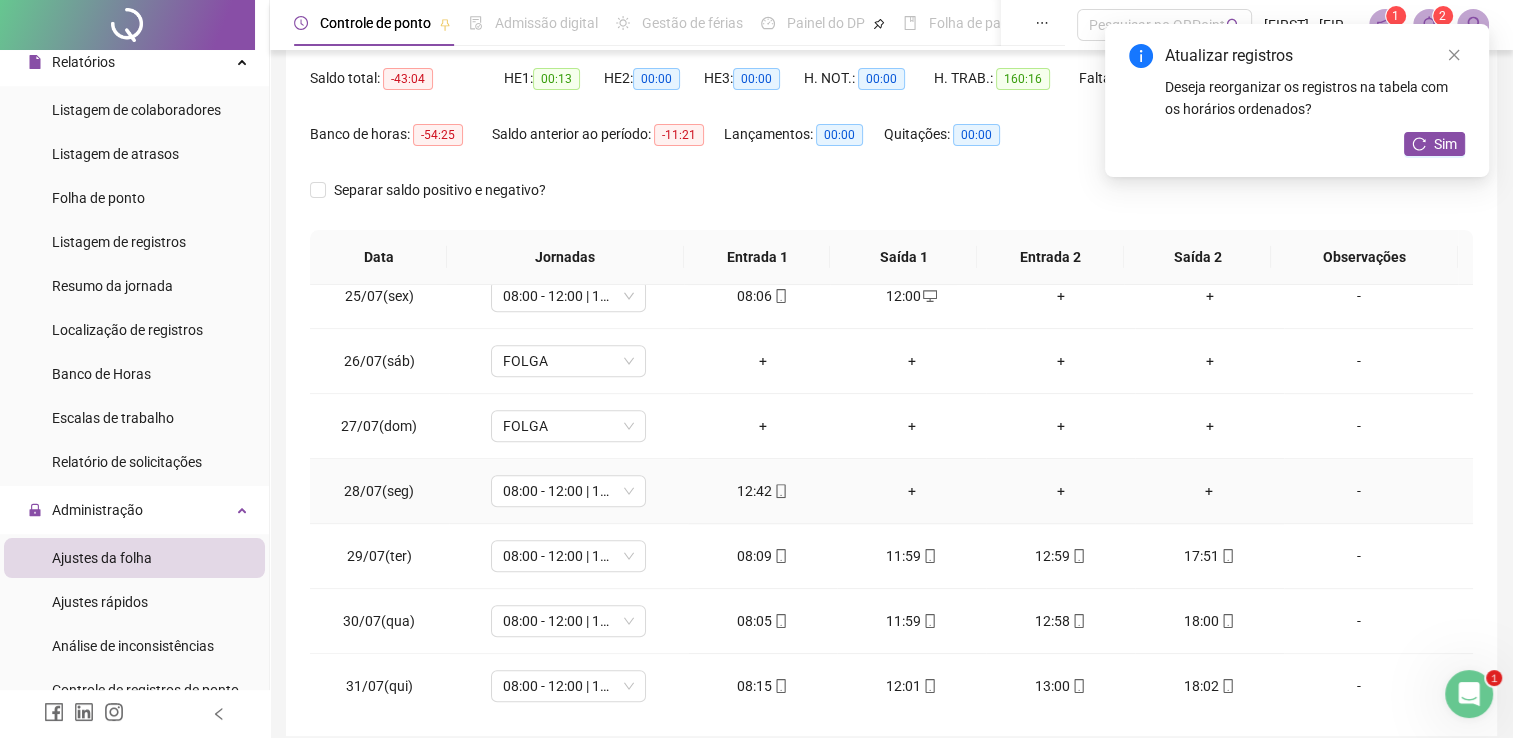 click on "+" at bounding box center [1060, 491] 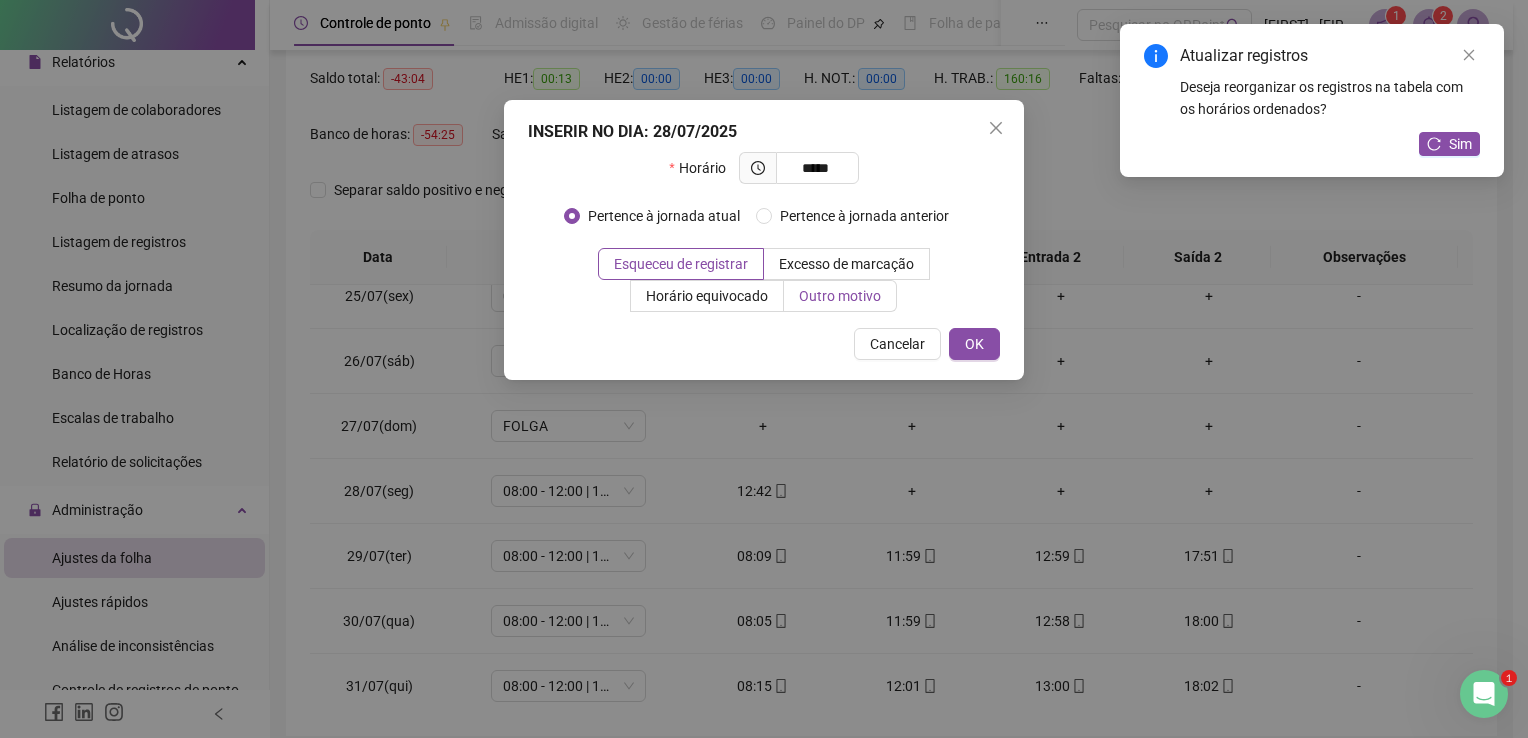 type on "*****" 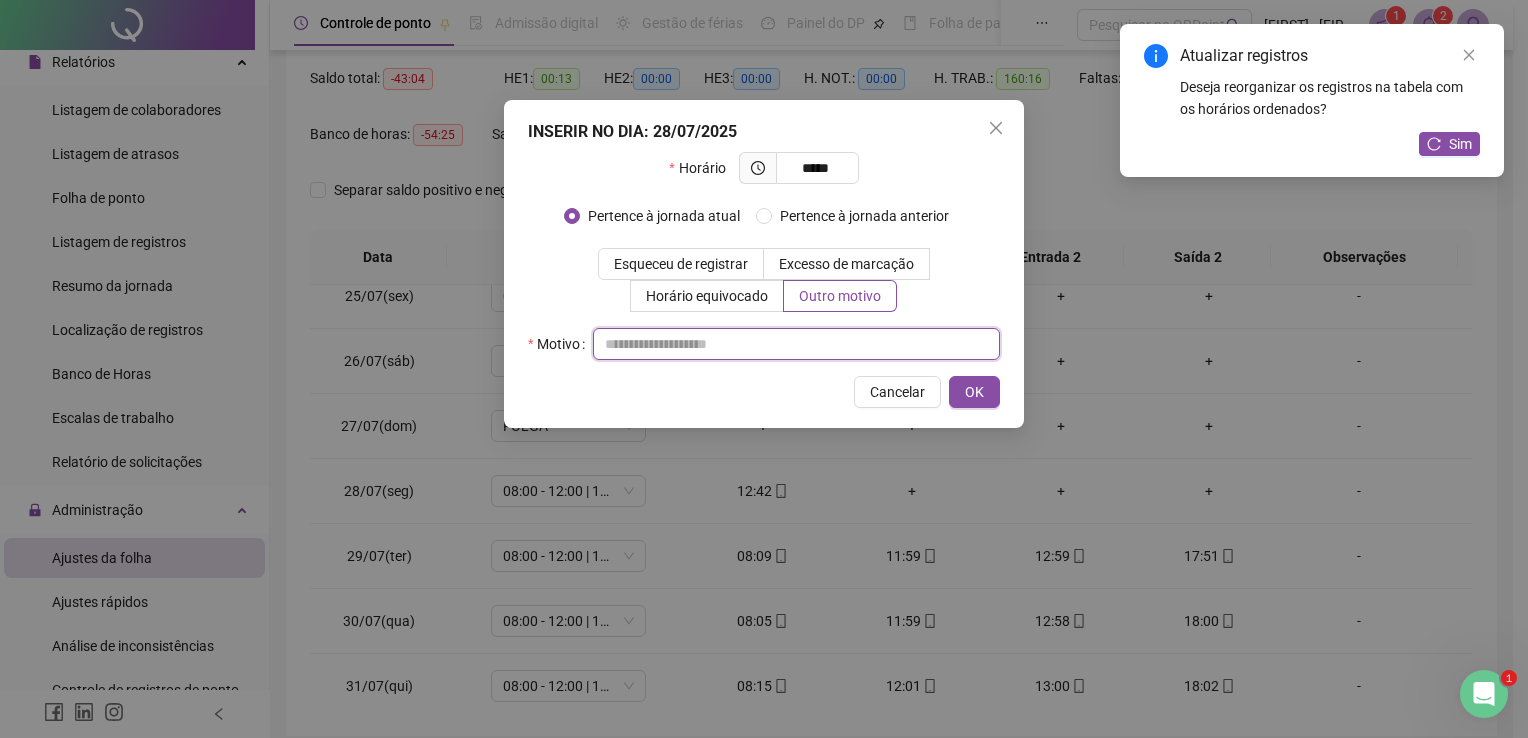 click at bounding box center [796, 344] 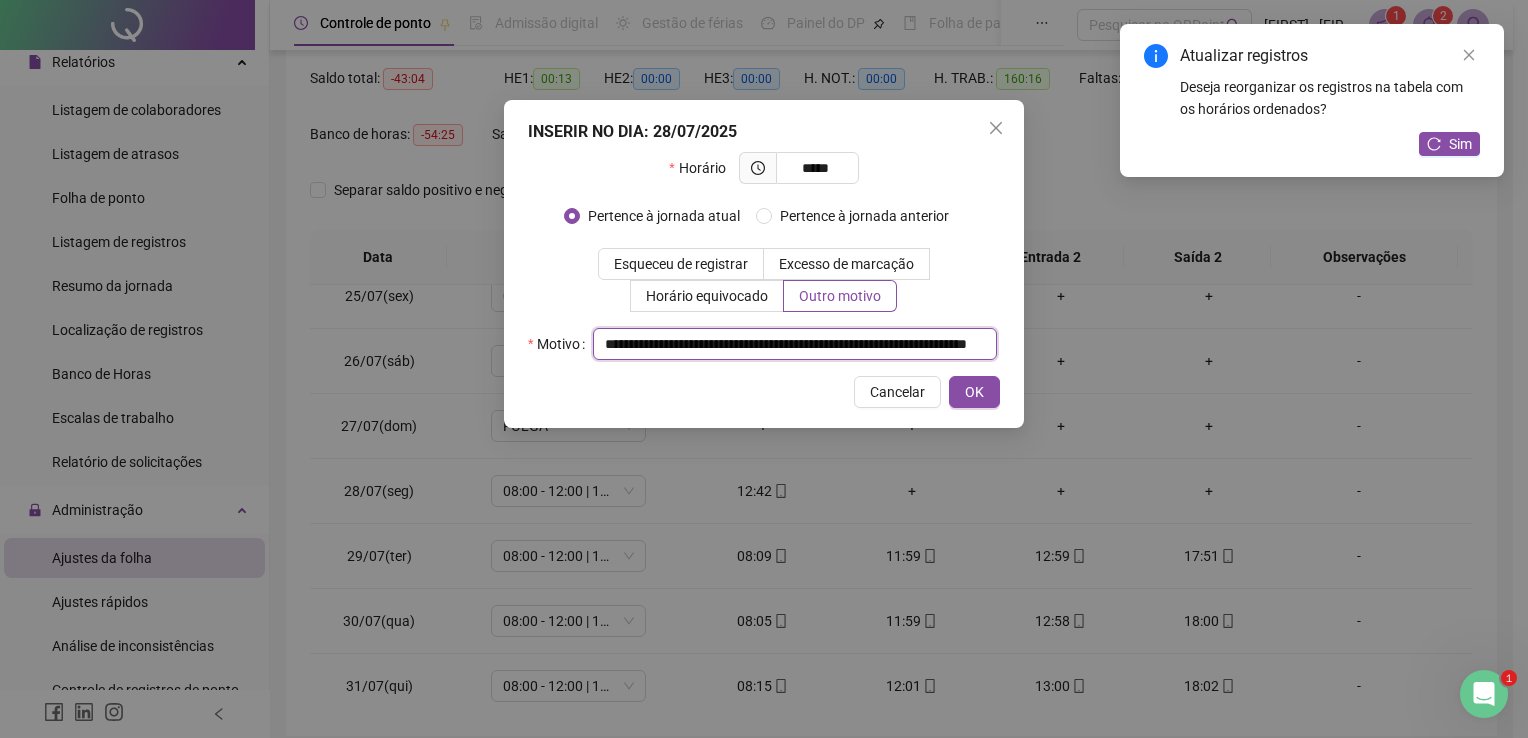 scroll, scrollTop: 0, scrollLeft: 185, axis: horizontal 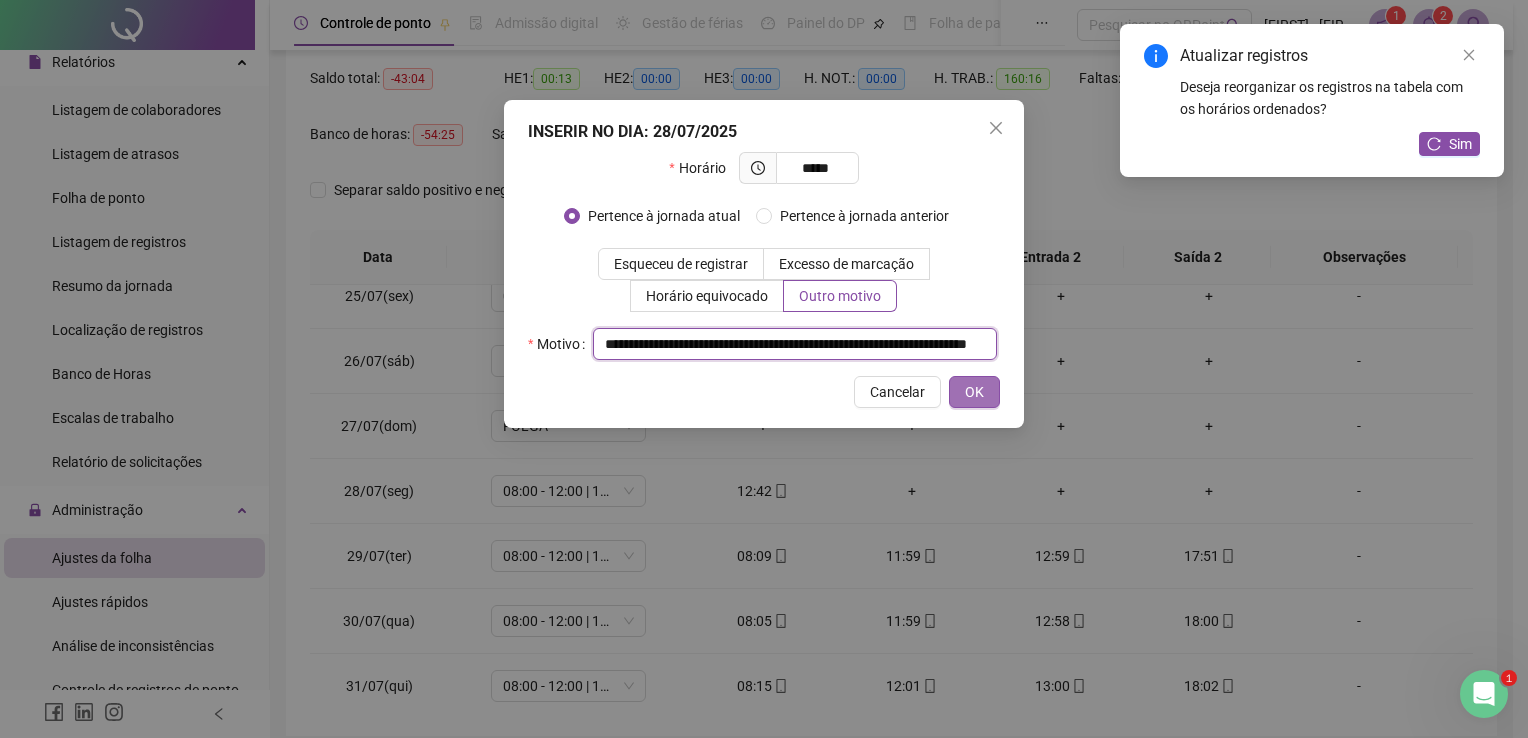 type on "**********" 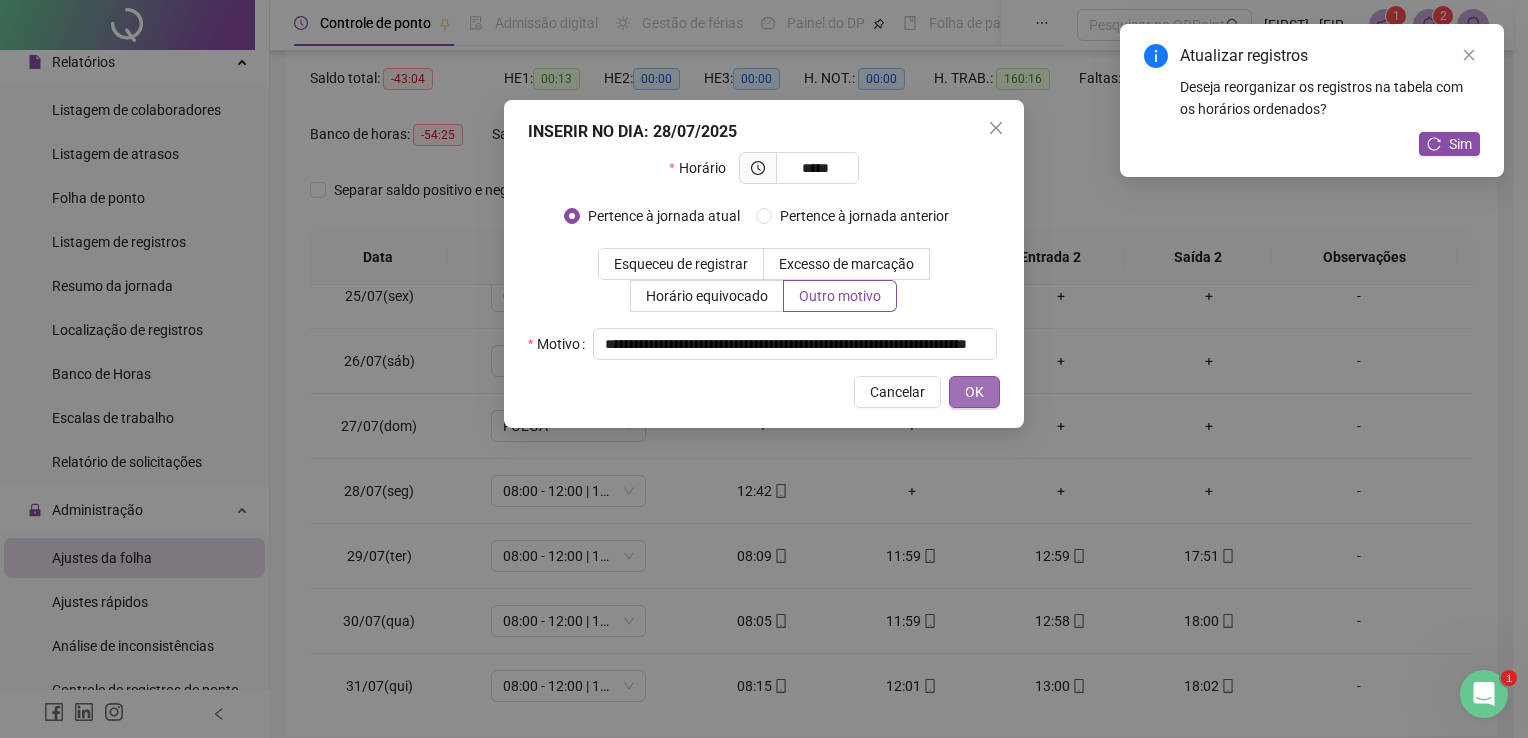 click on "OK" at bounding box center [974, 392] 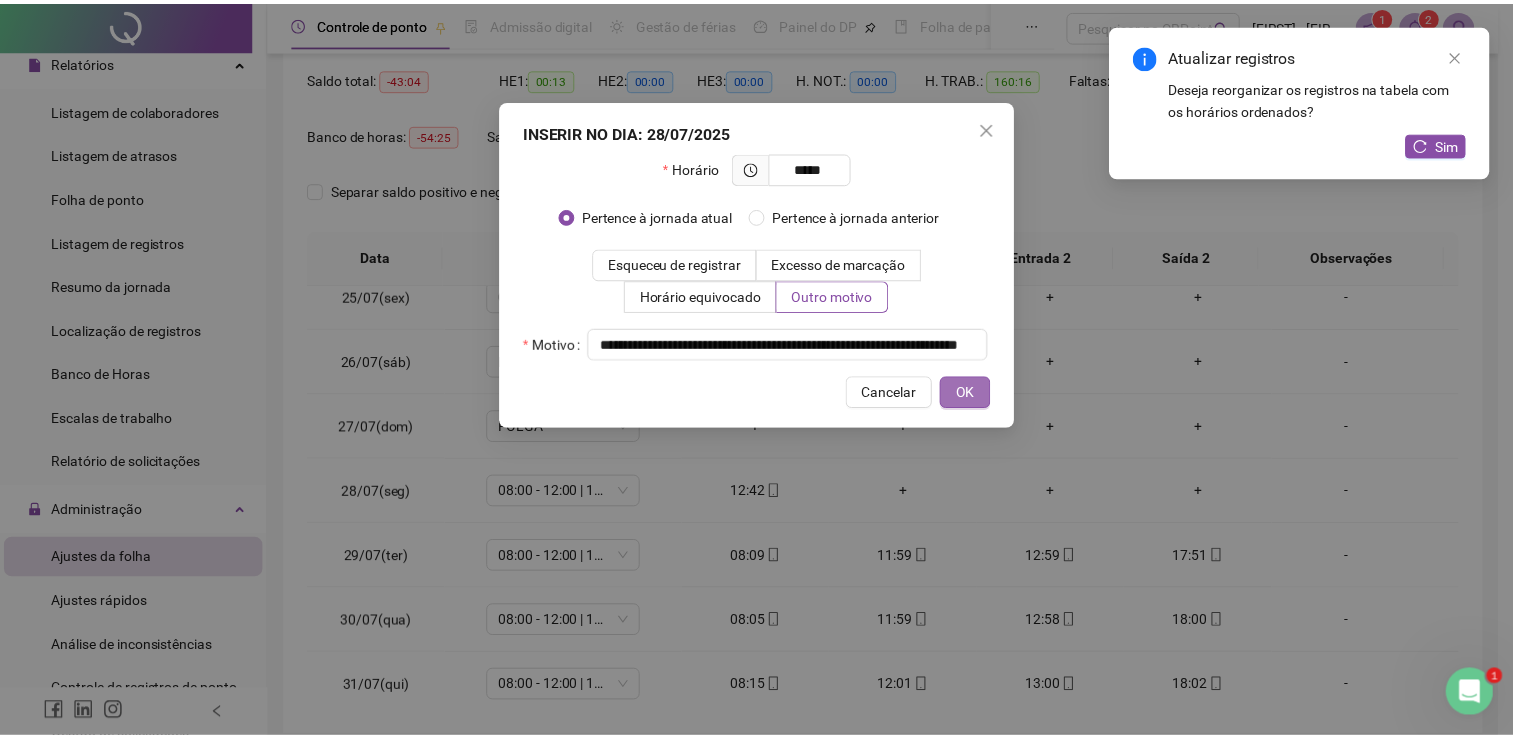 scroll, scrollTop: 0, scrollLeft: 0, axis: both 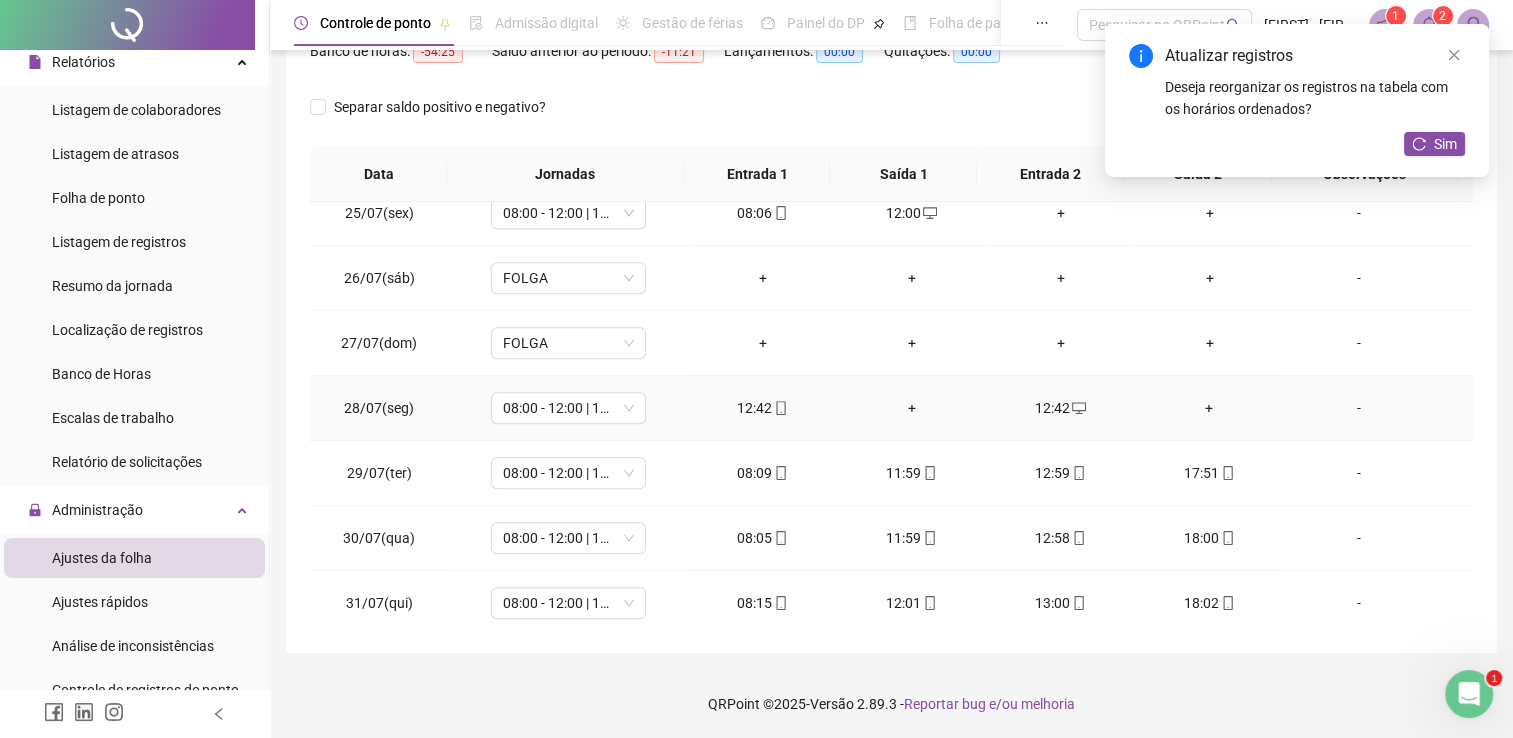 click on "12:42" at bounding box center (762, 408) 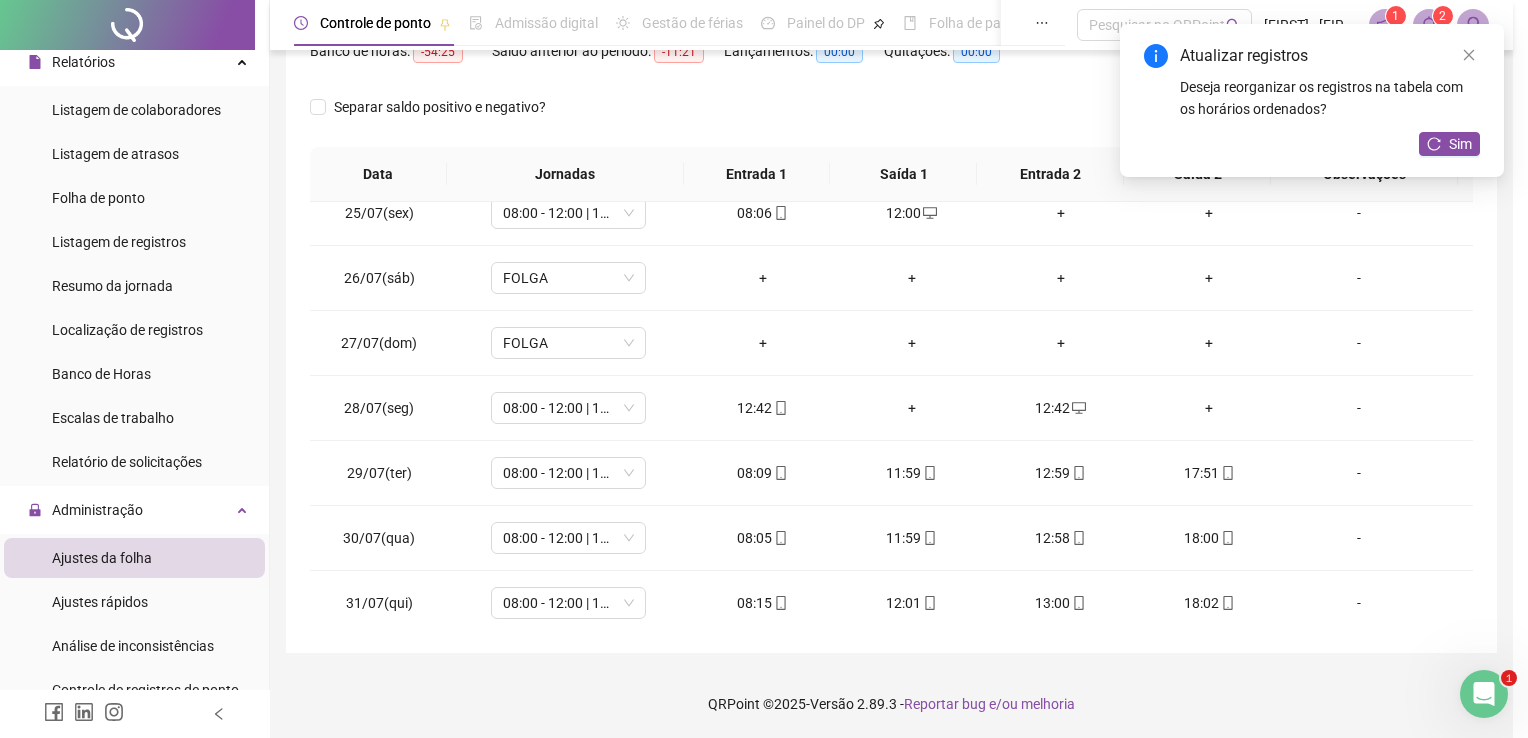 type on "**********" 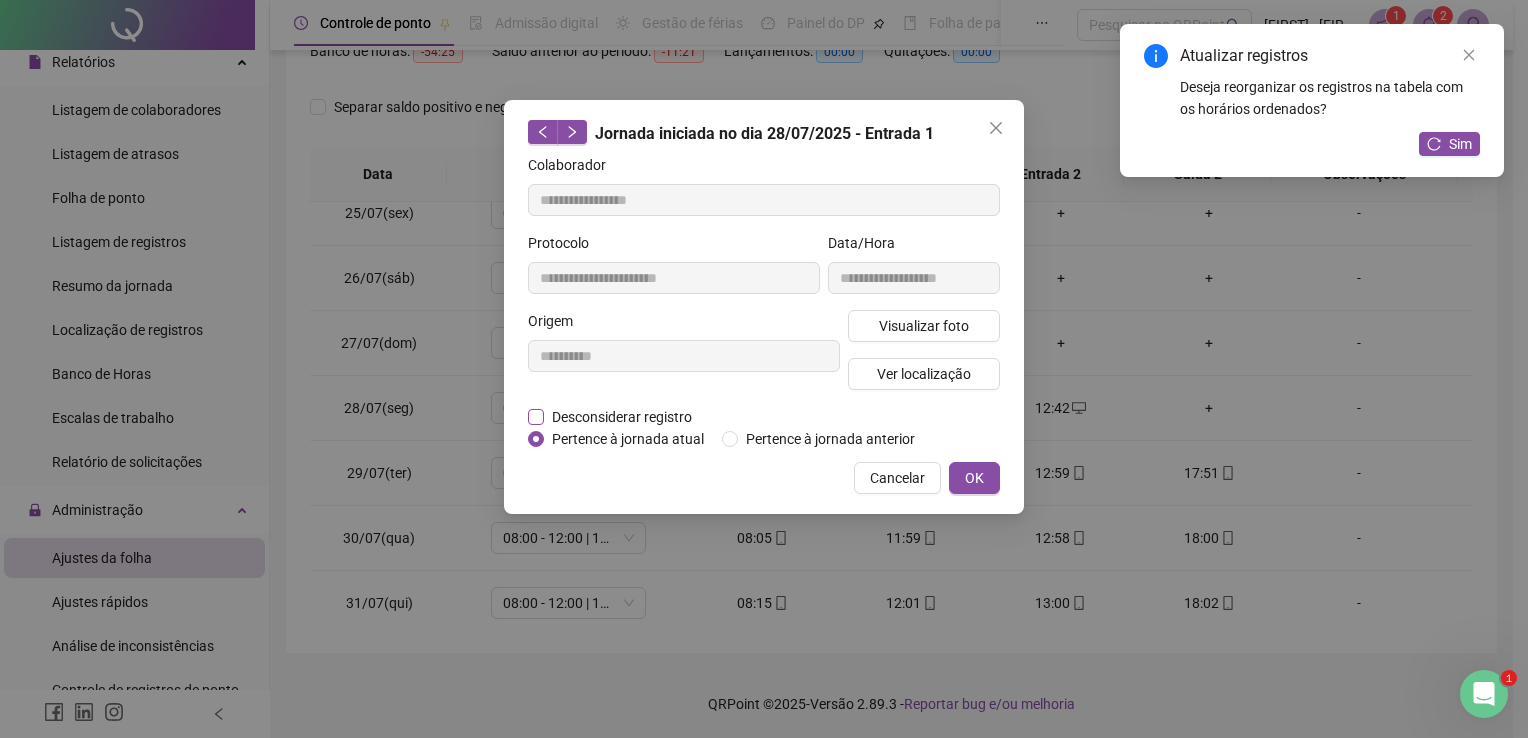 click on "Desconsiderar registro" at bounding box center [622, 417] 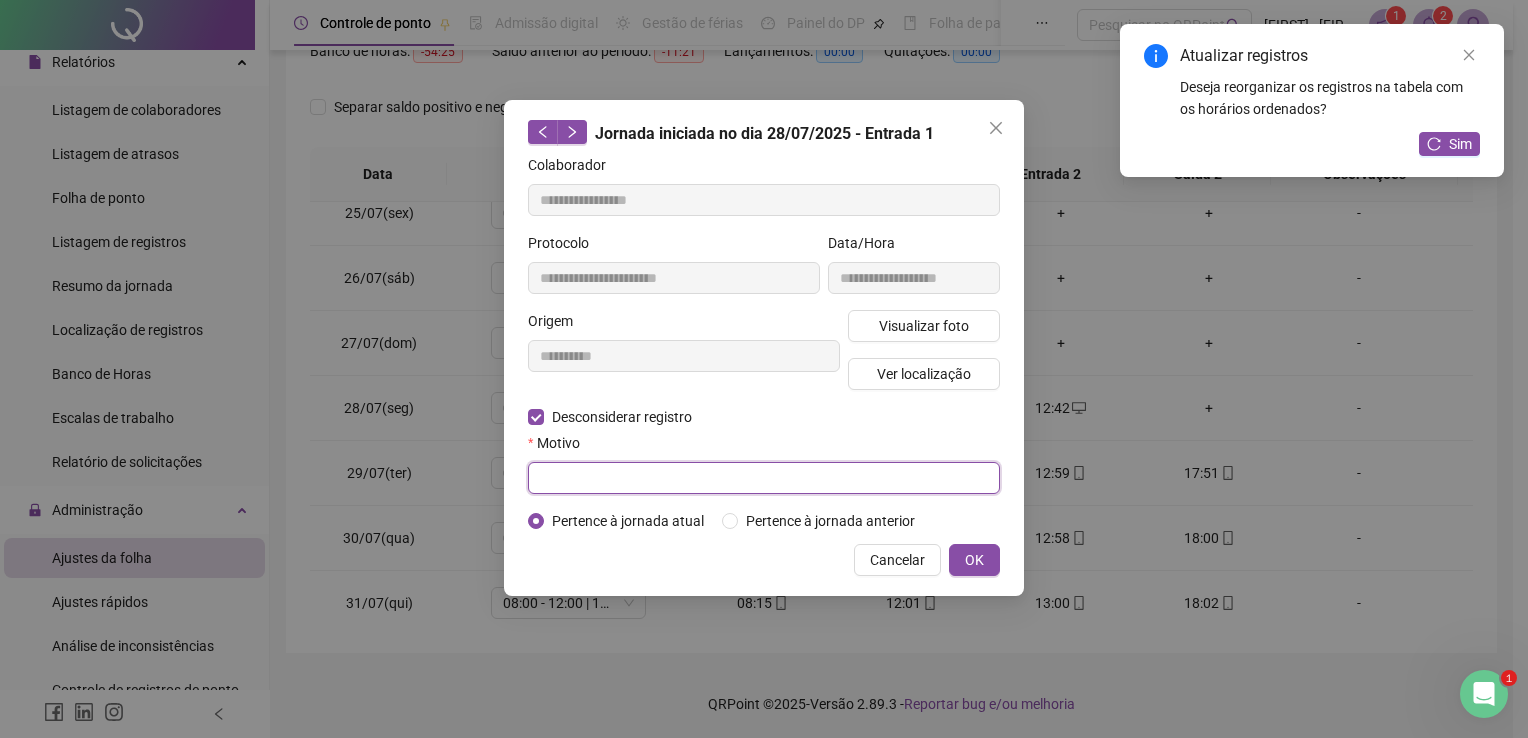 click at bounding box center [764, 478] 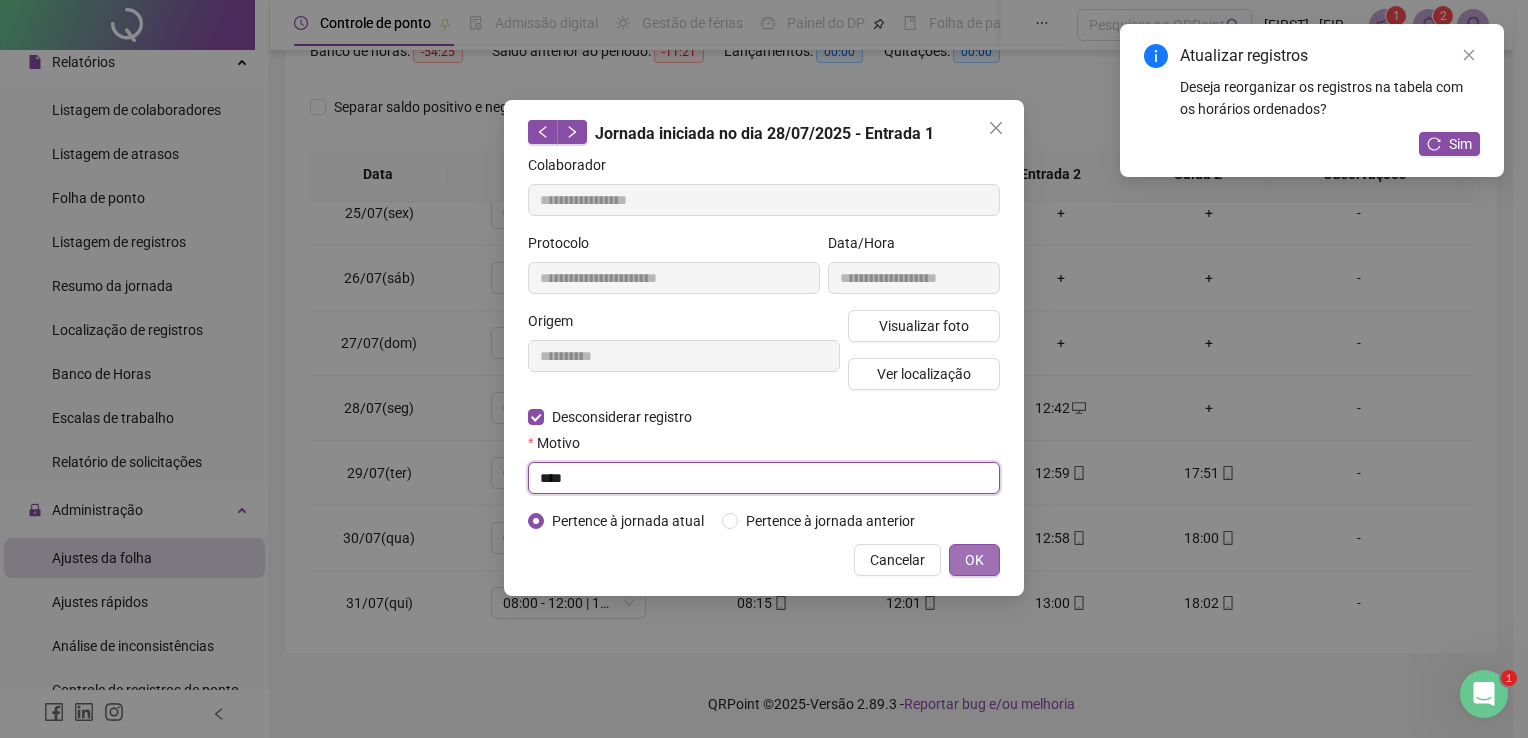type on "****" 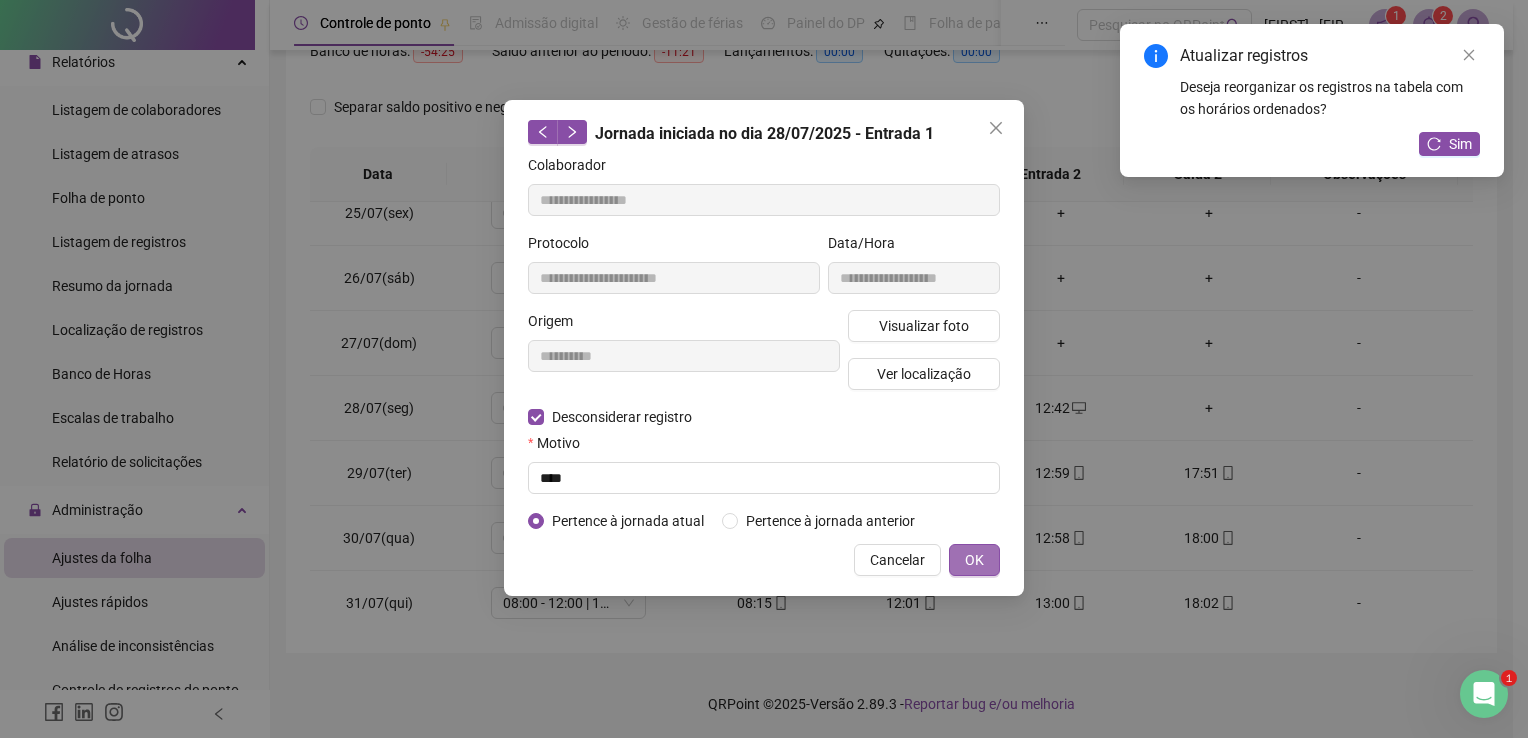 click on "OK" at bounding box center (974, 560) 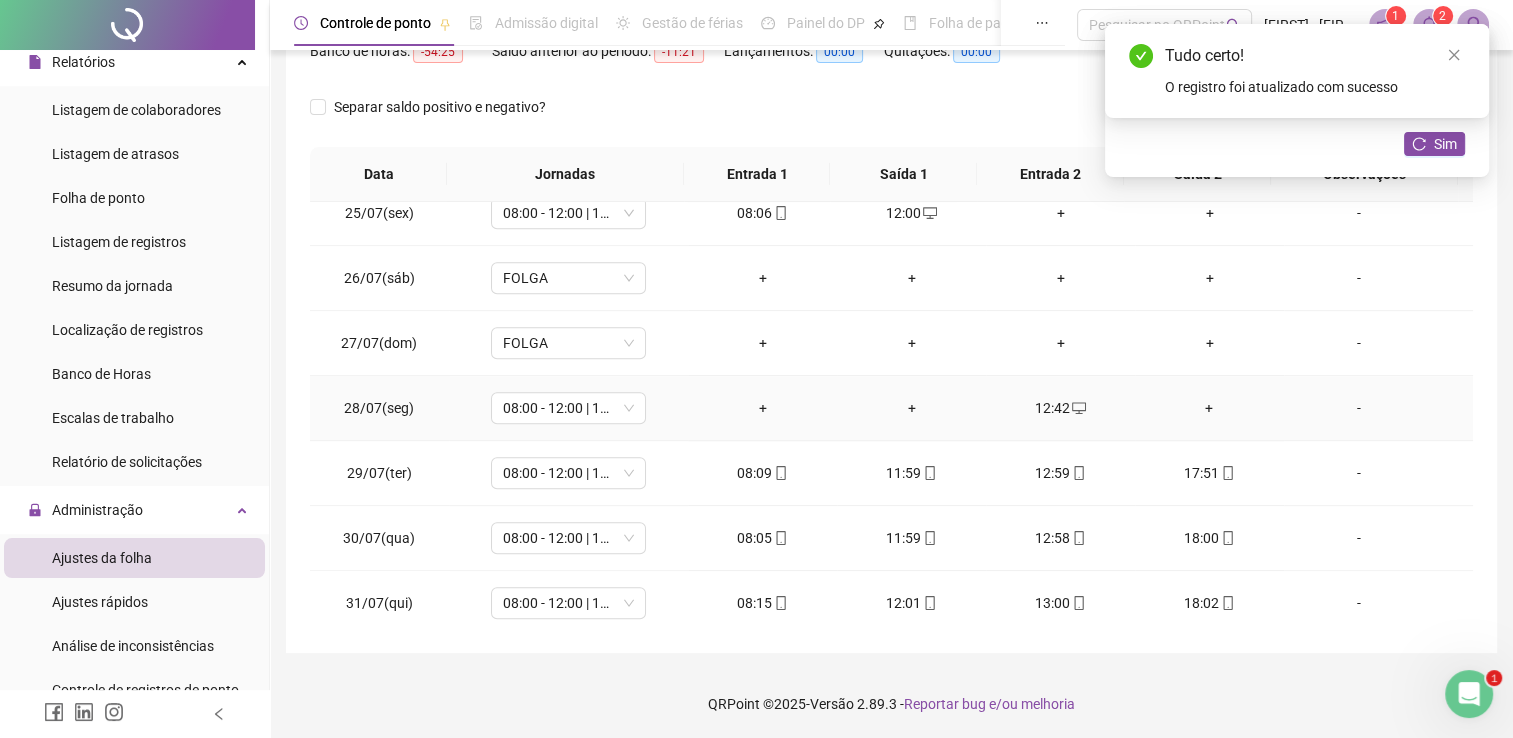 click on "+" at bounding box center [1209, 408] 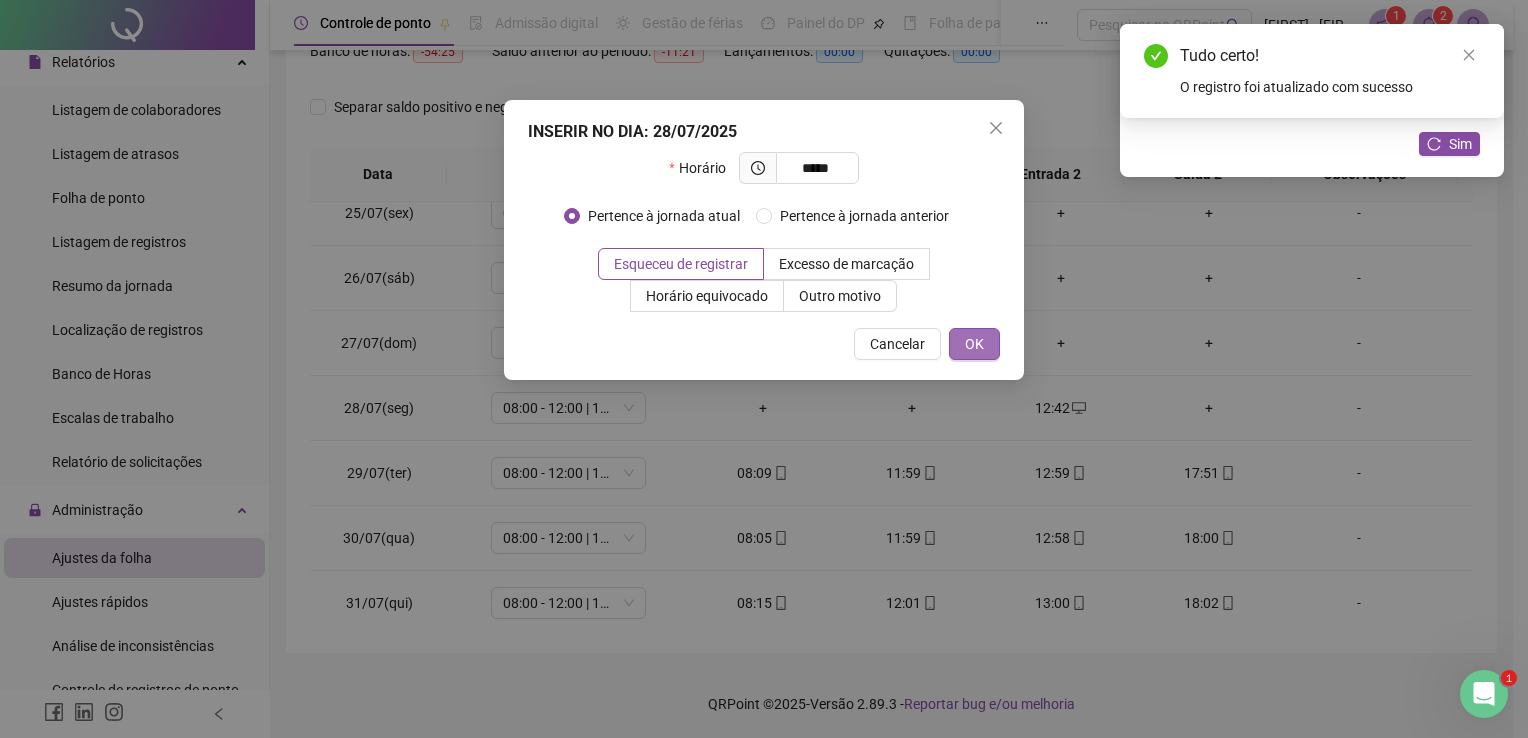 type on "*****" 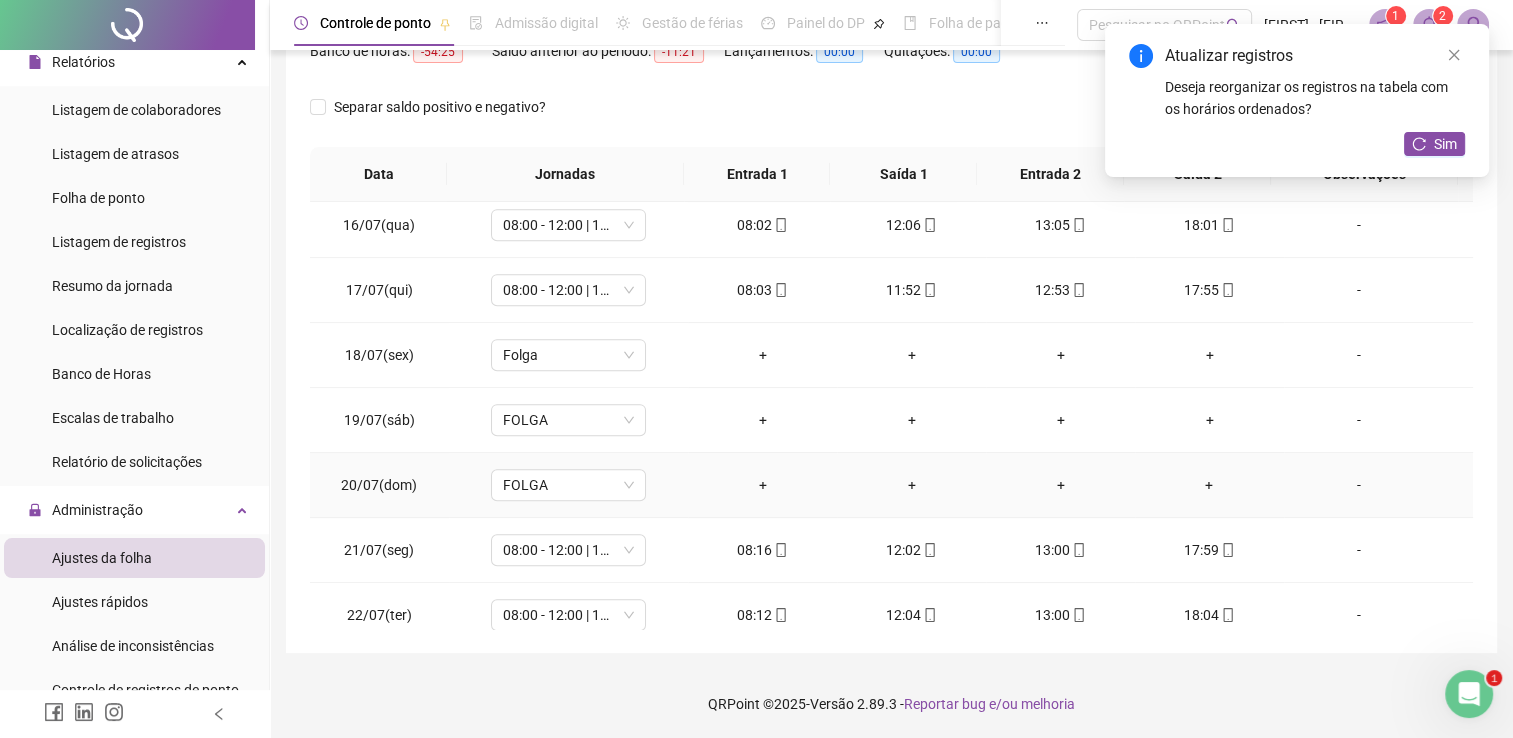 scroll, scrollTop: 981, scrollLeft: 0, axis: vertical 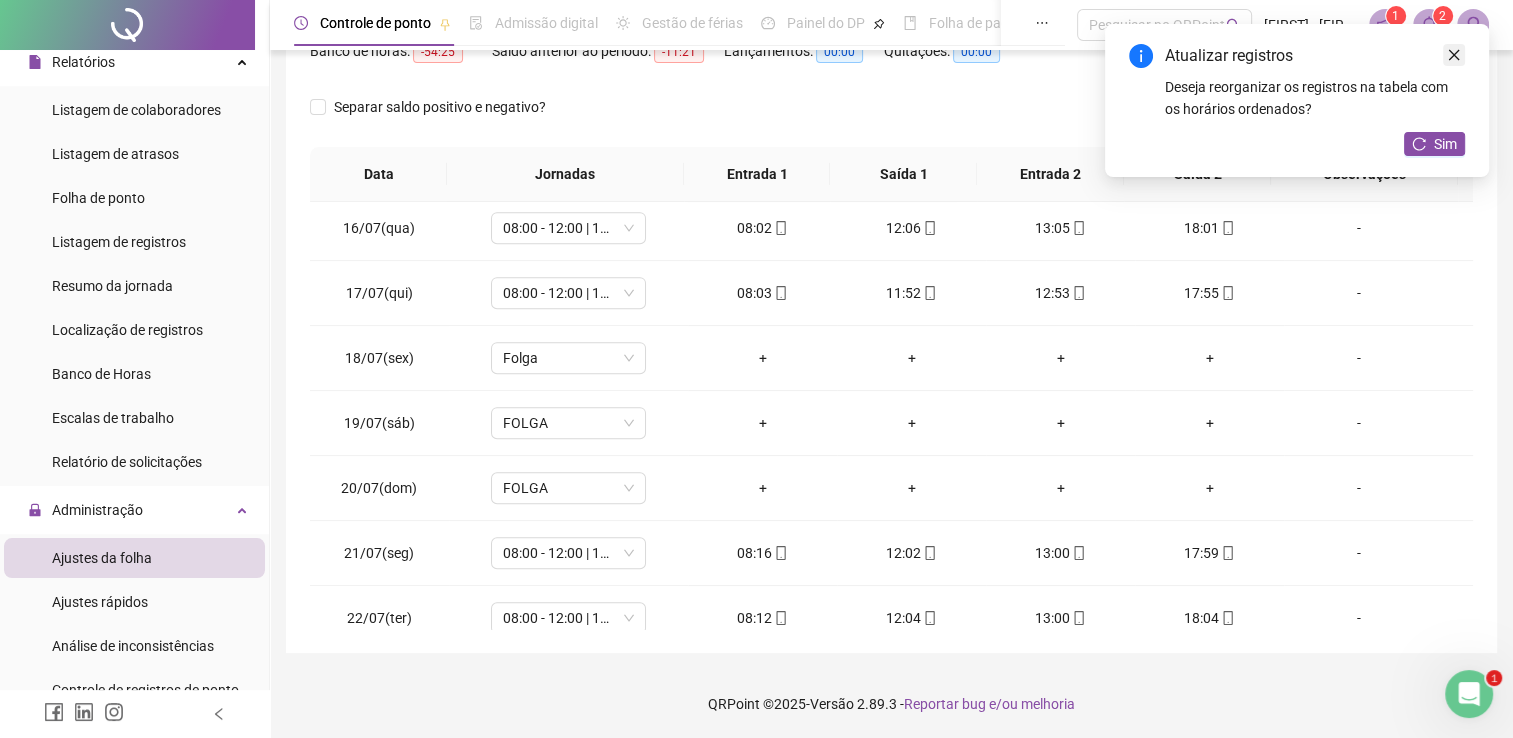 click 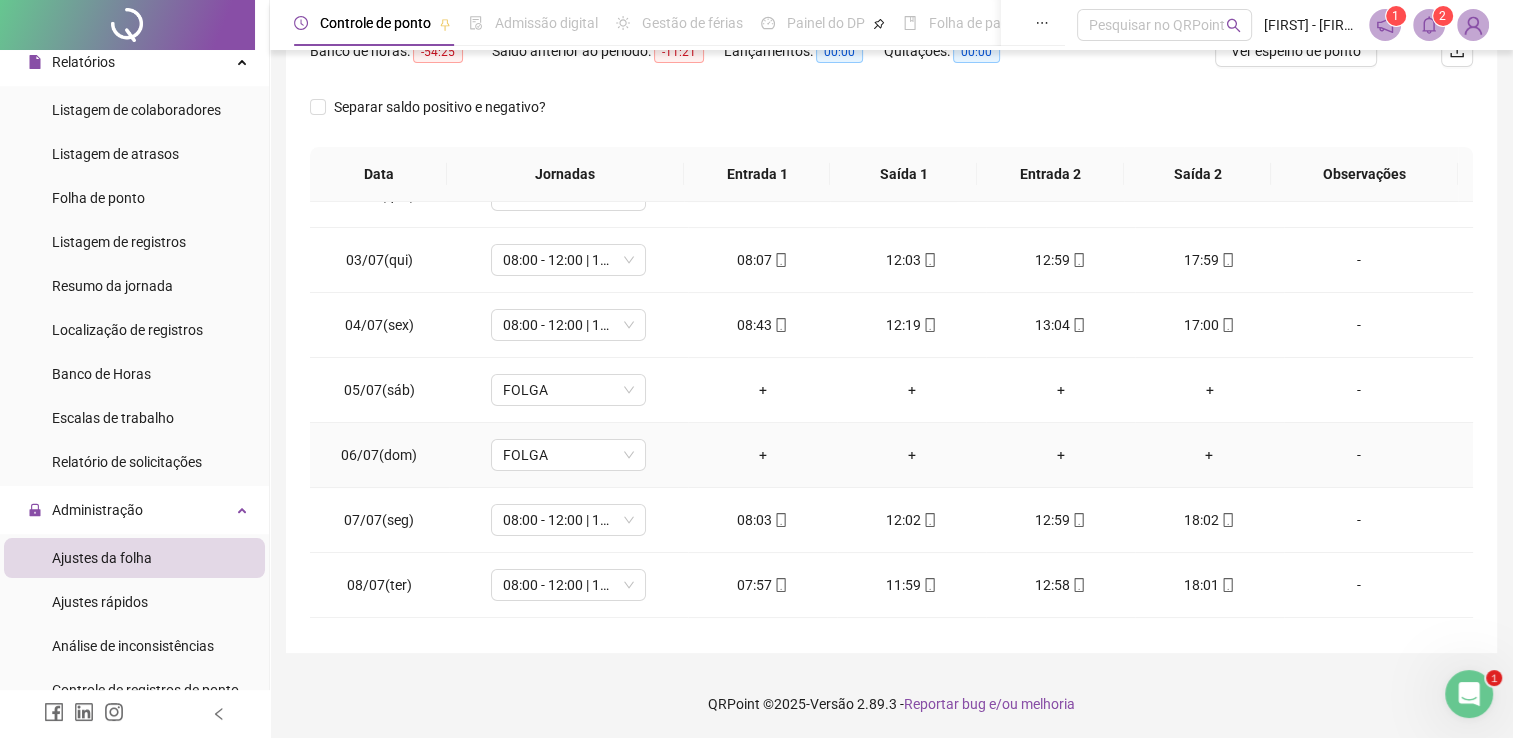 scroll, scrollTop: 0, scrollLeft: 0, axis: both 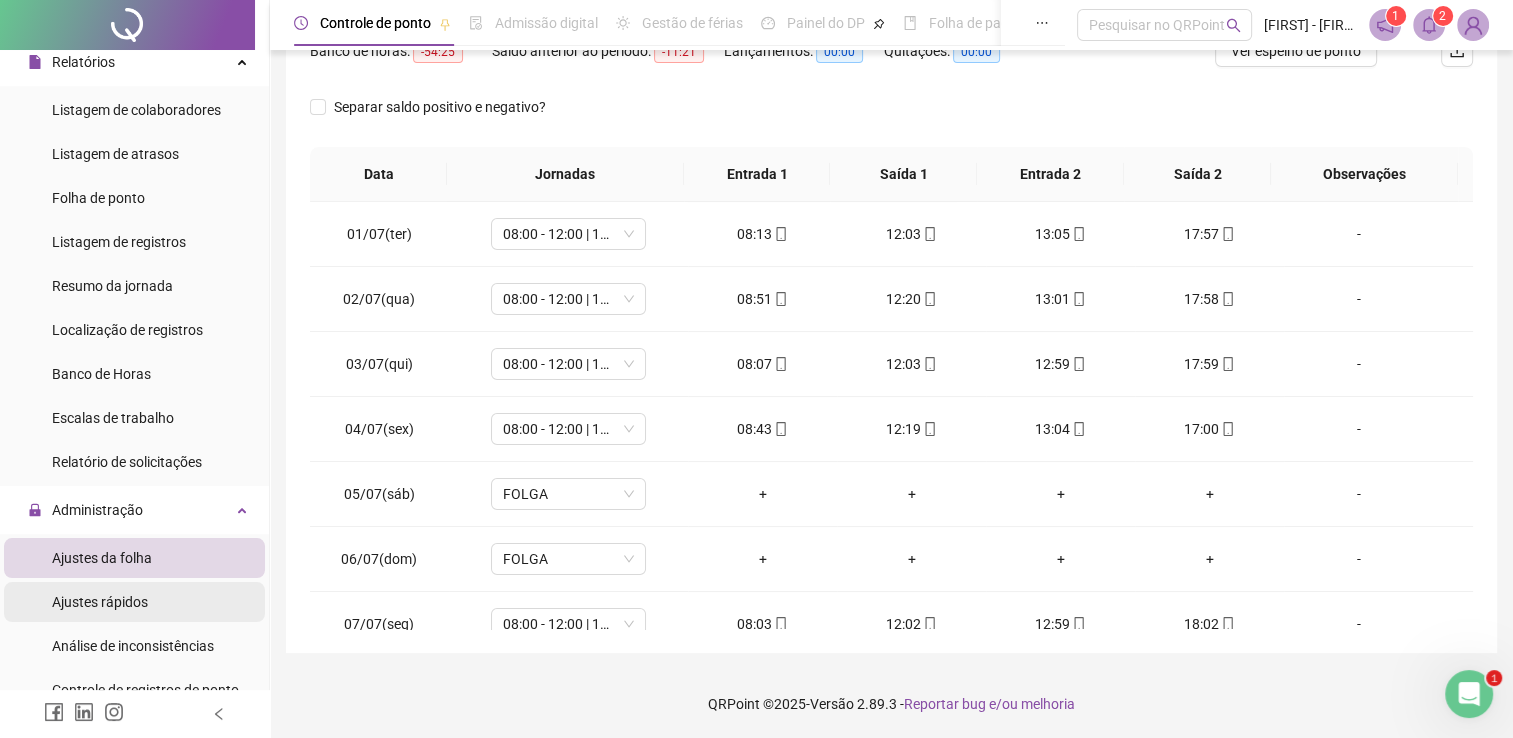 click on "Ajustes rápidos" at bounding box center (100, 602) 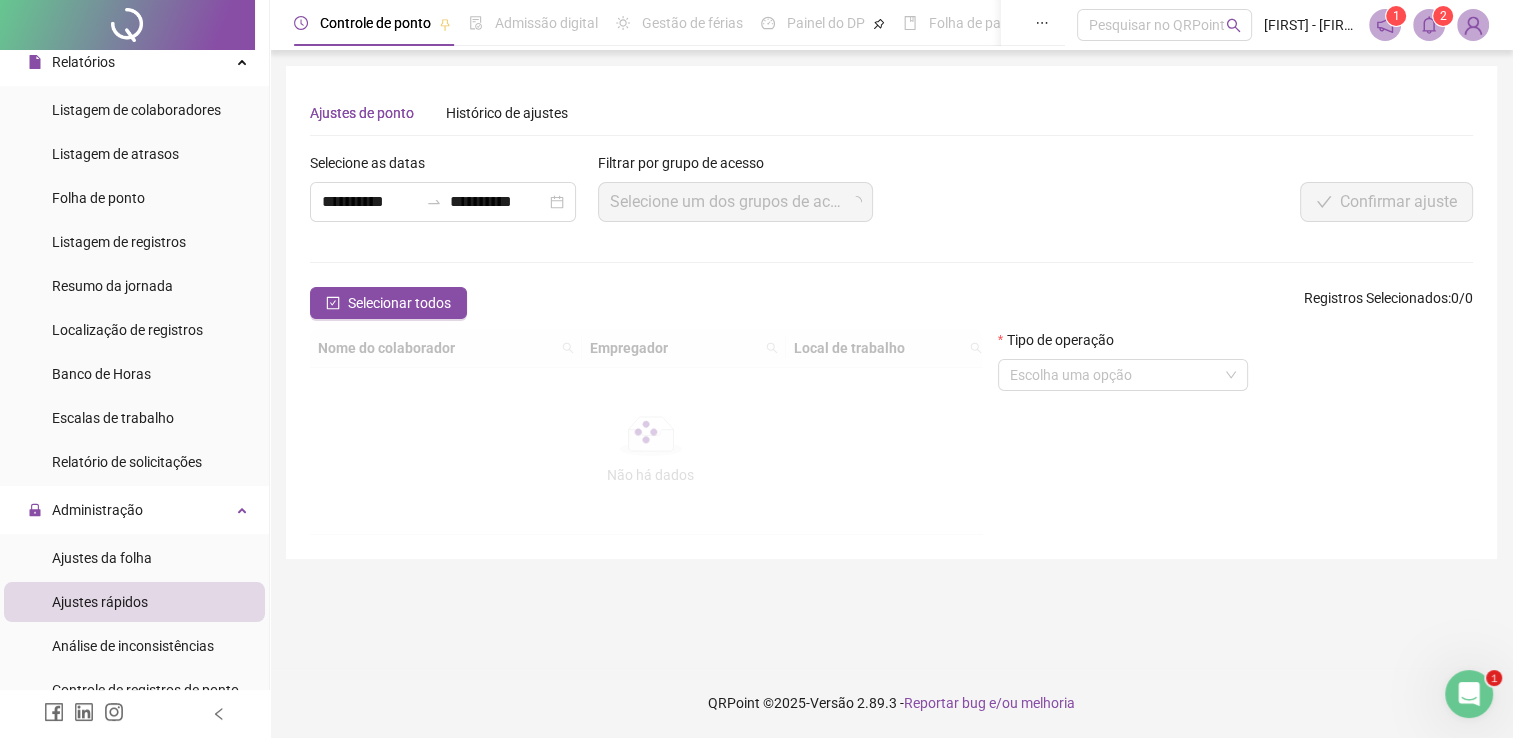 scroll, scrollTop: 0, scrollLeft: 0, axis: both 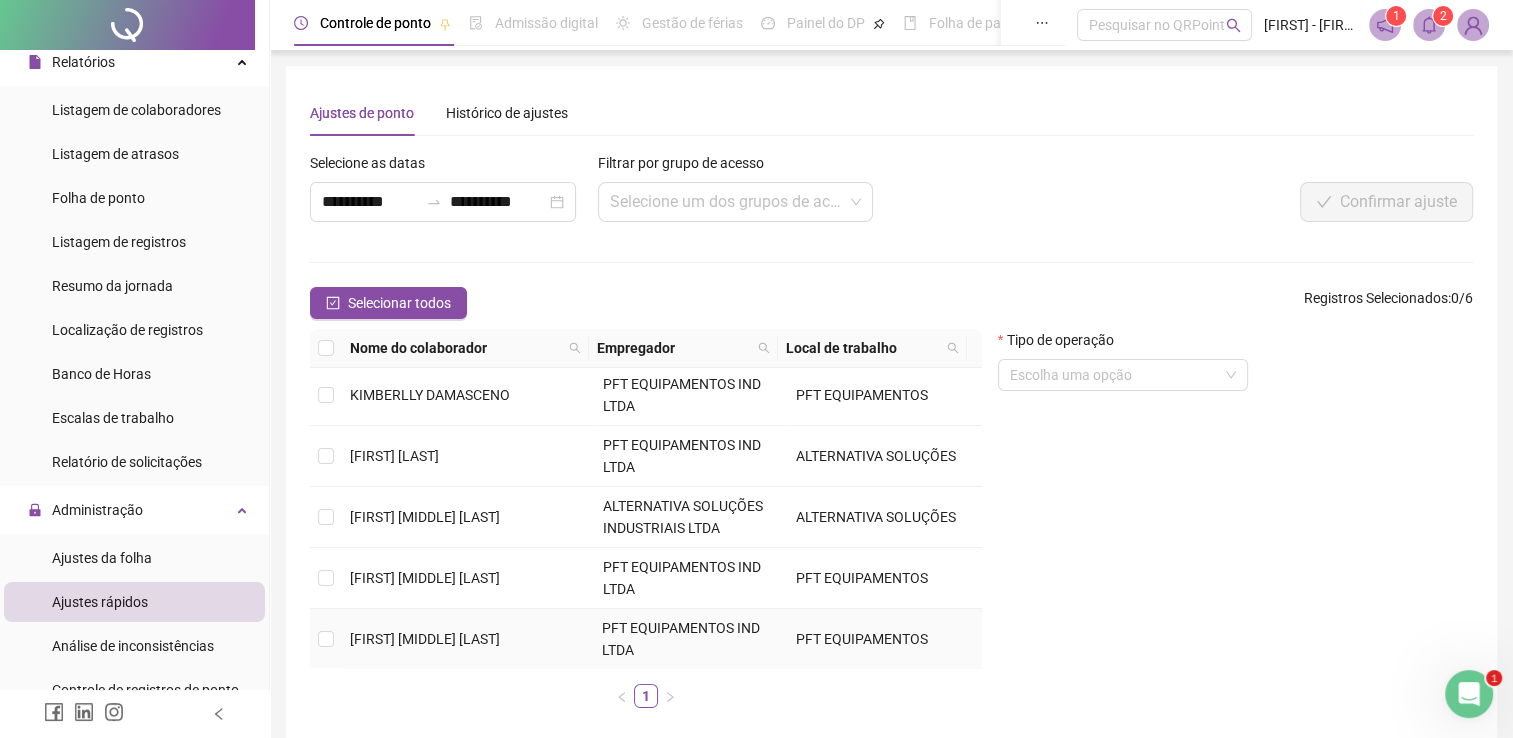 click on "[FIRST] [MIDDLE] [LAST]" at bounding box center (425, 639) 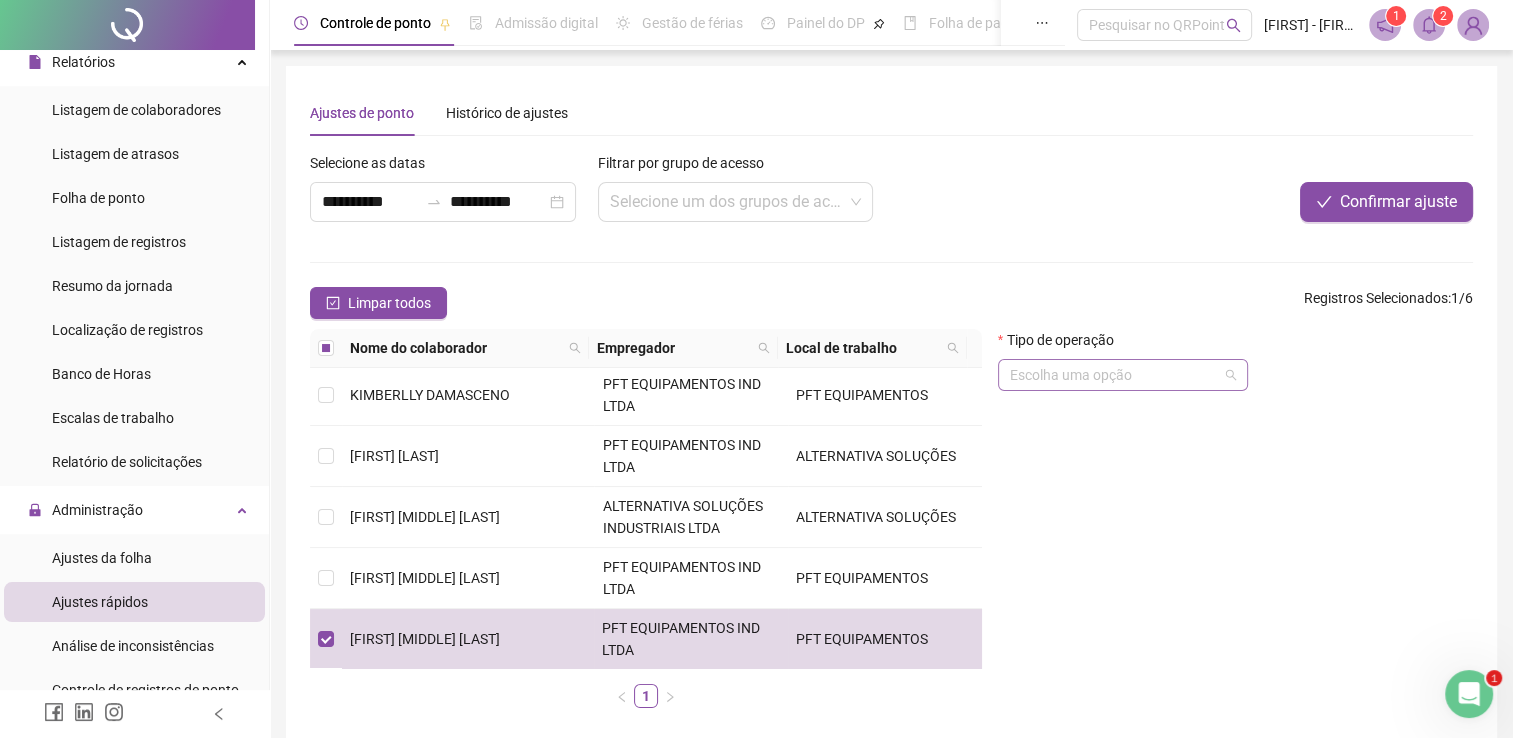 click on "Escolha uma opção" at bounding box center (1123, 375) 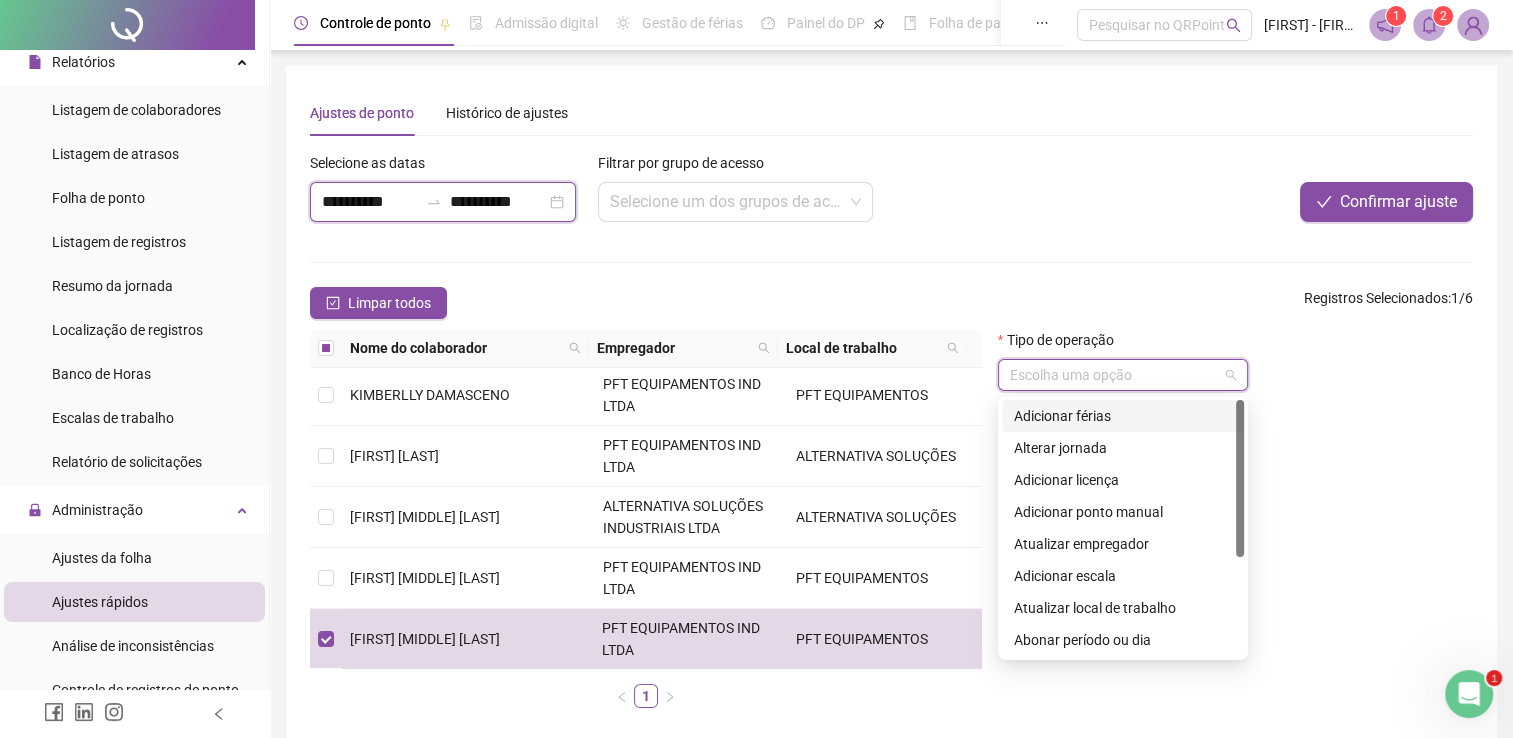 click on "**********" at bounding box center [370, 202] 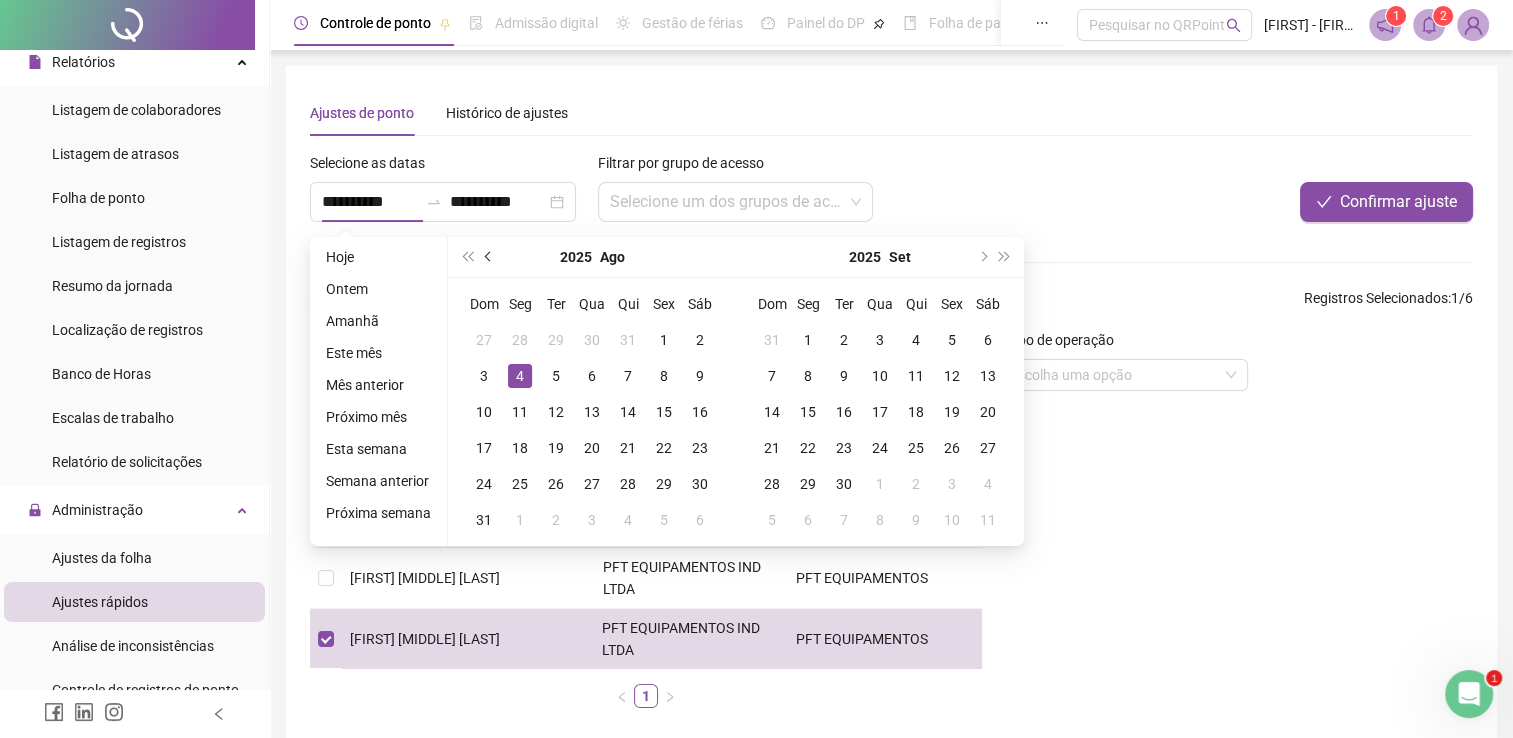 click at bounding box center [489, 257] 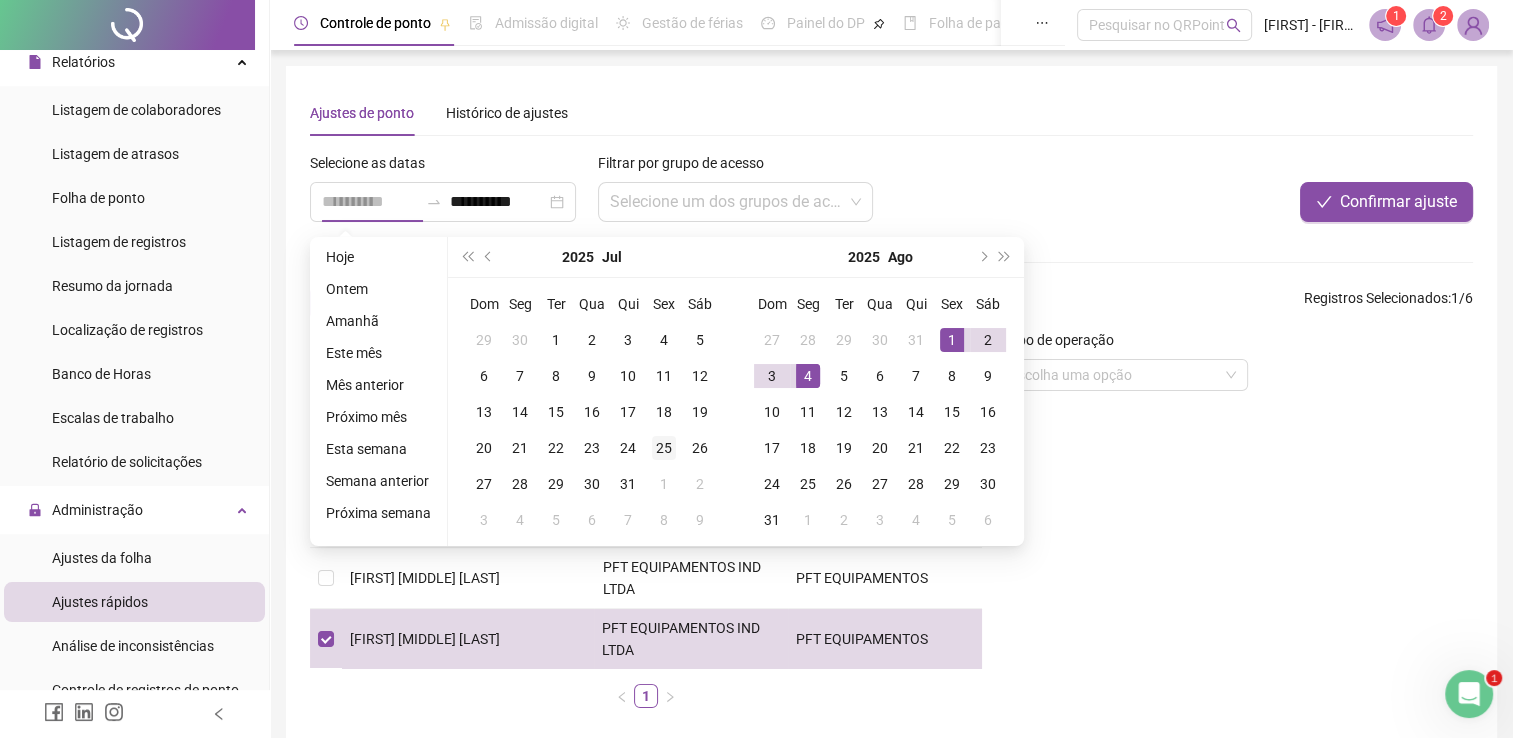 type on "**********" 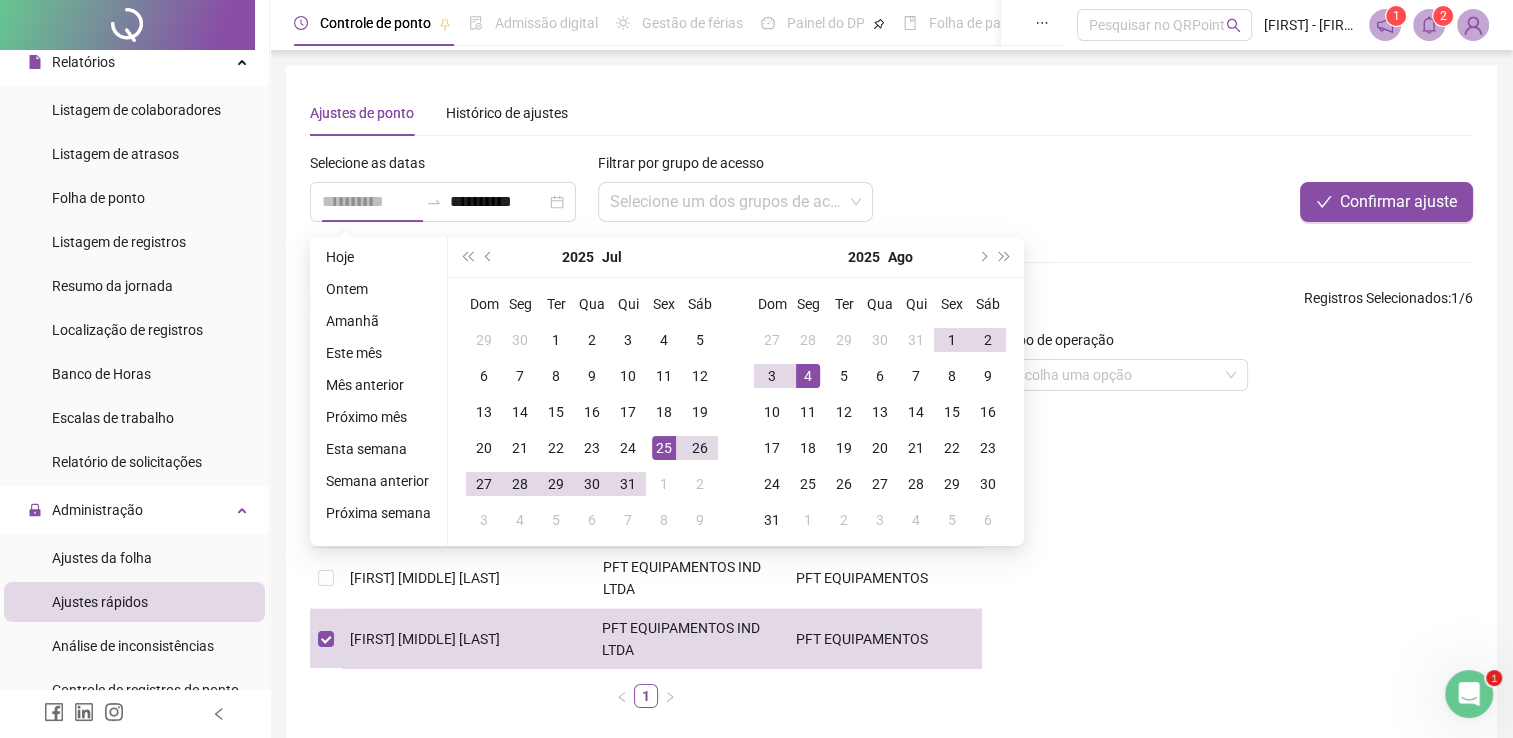 click on "25" at bounding box center (664, 448) 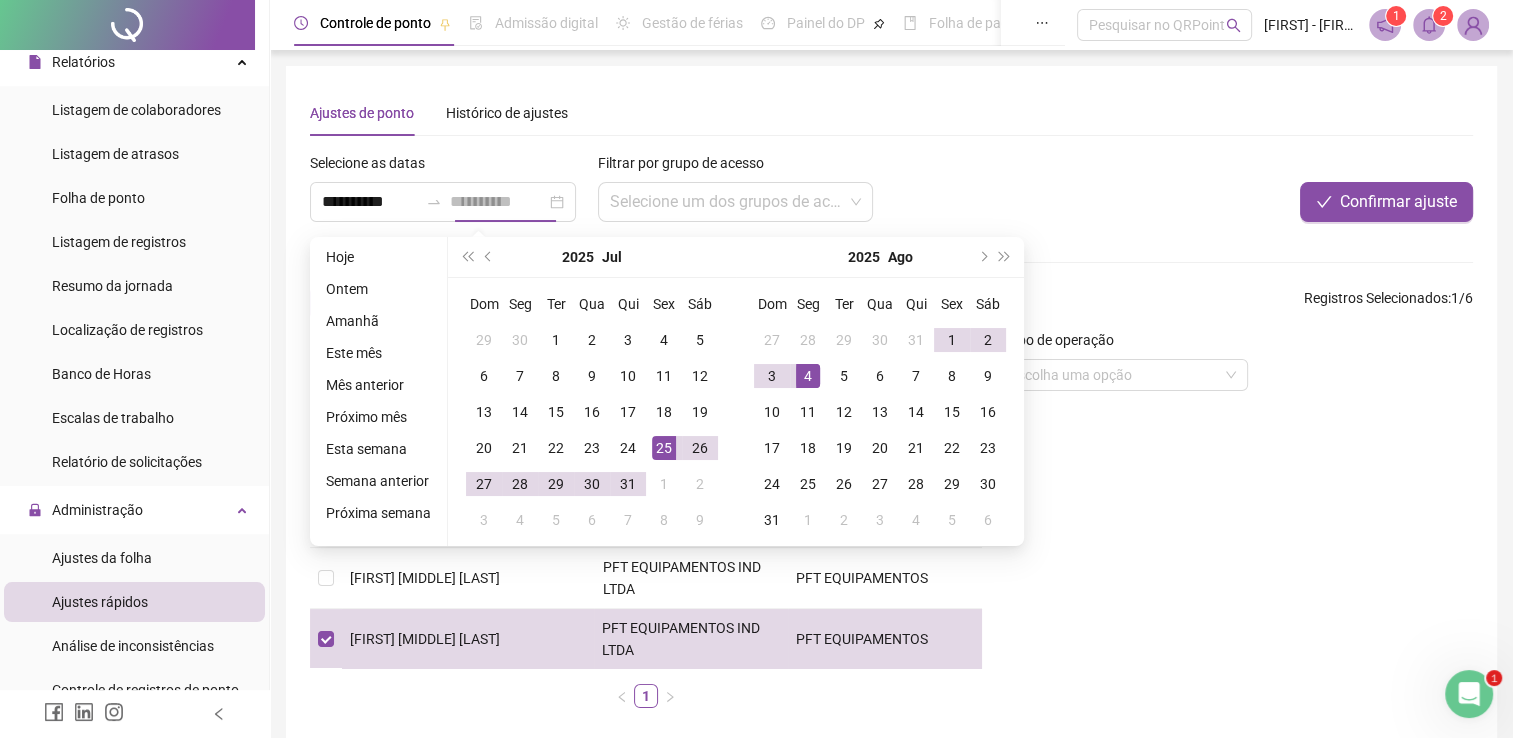 click on "25" at bounding box center [664, 448] 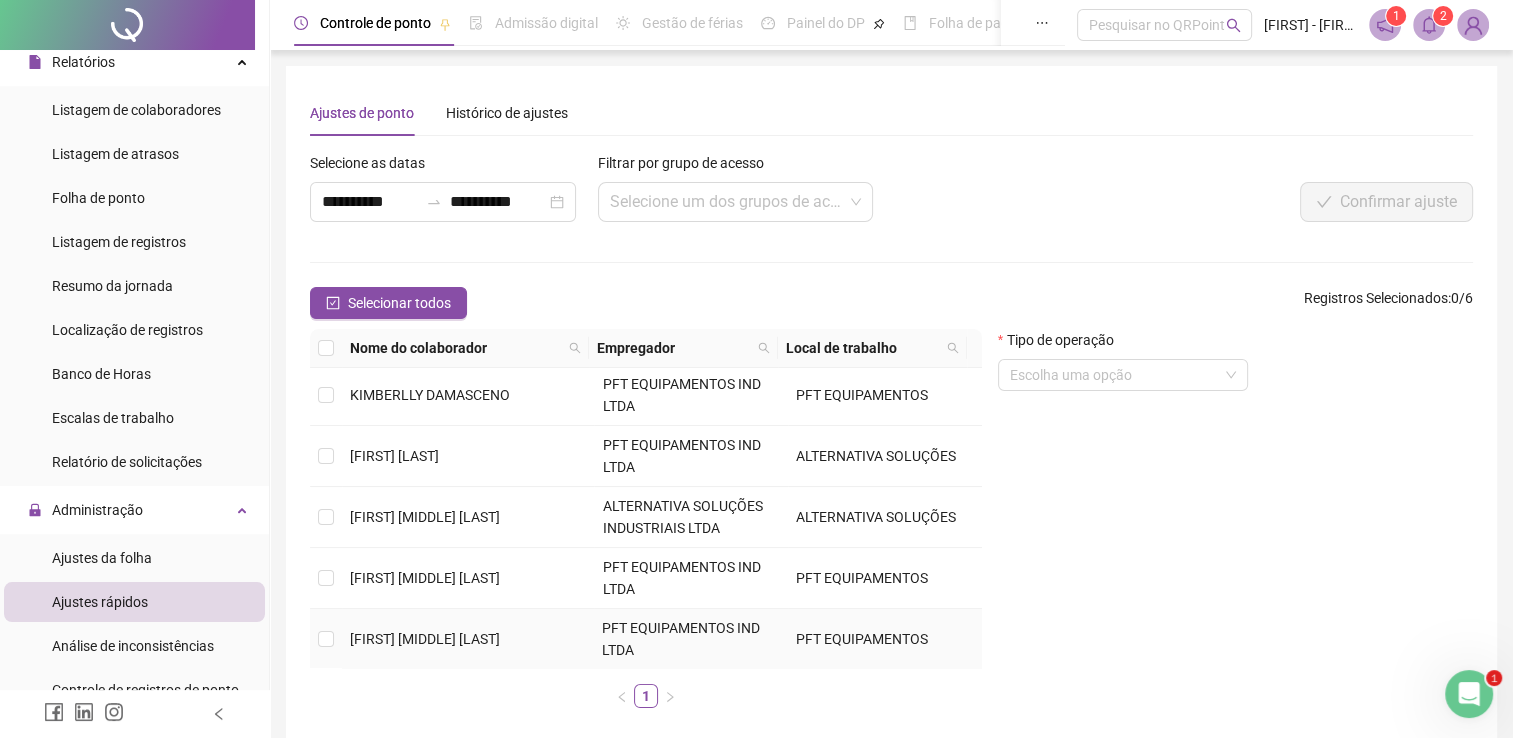 click on "[FIRST] [MIDDLE] [LAST]" at bounding box center [425, 639] 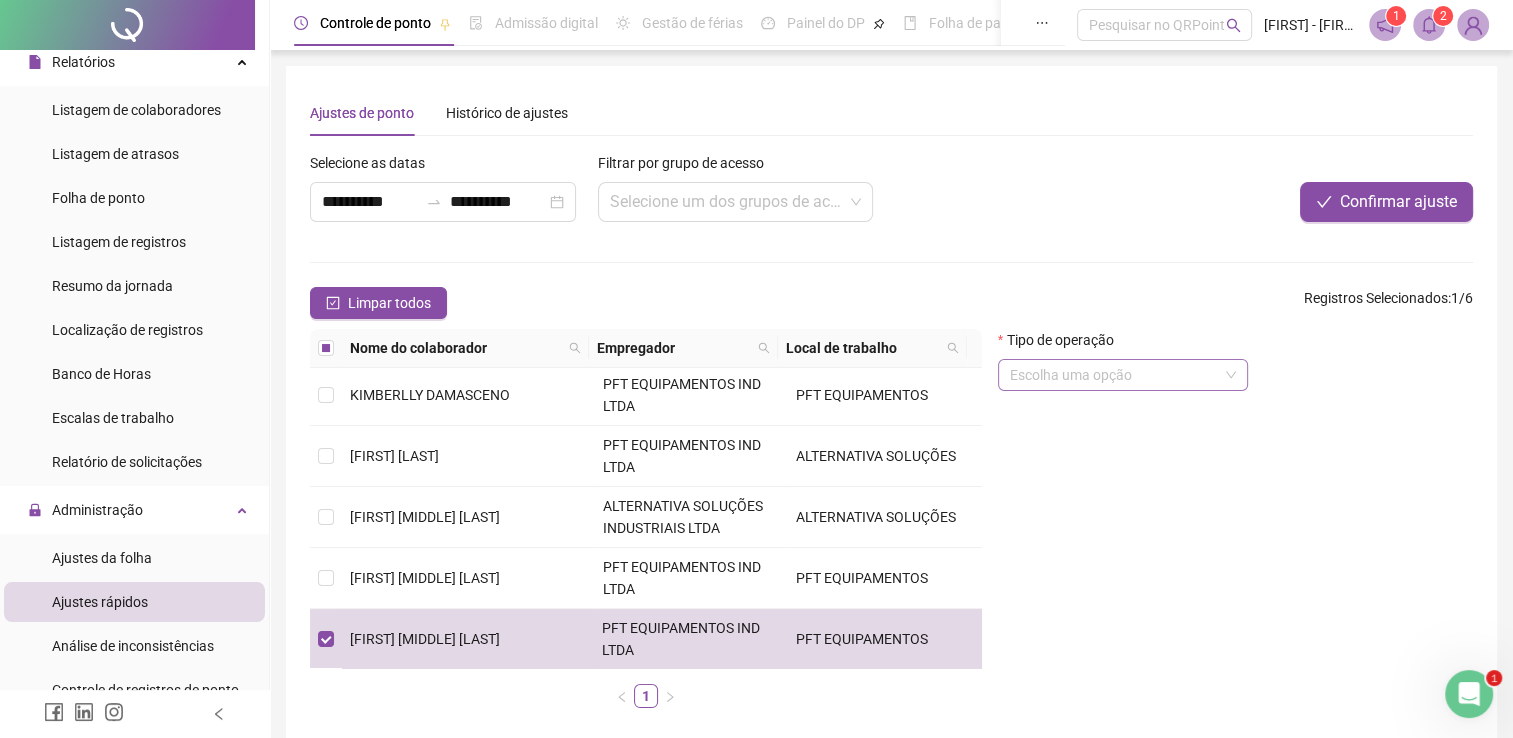 click at bounding box center [1114, 375] 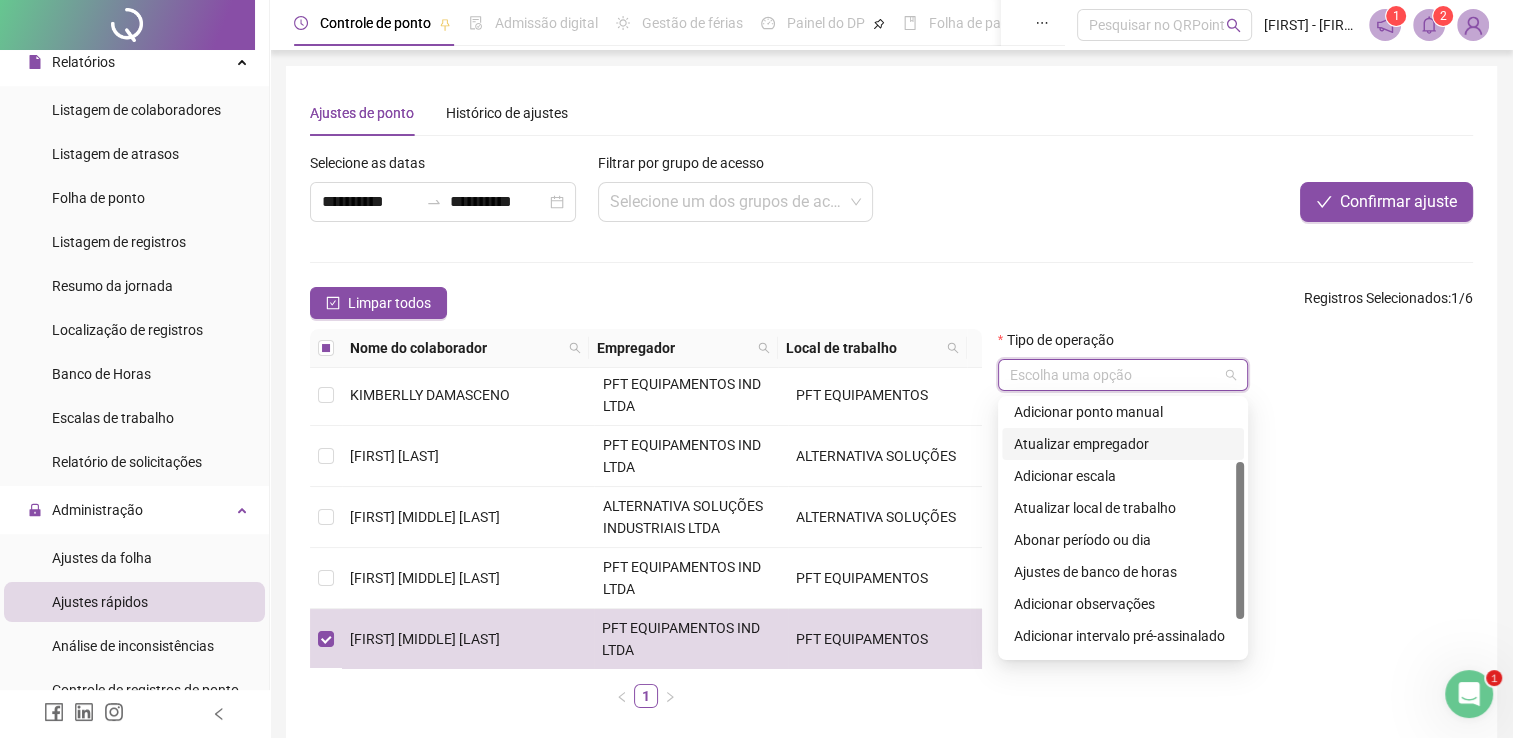scroll, scrollTop: 160, scrollLeft: 0, axis: vertical 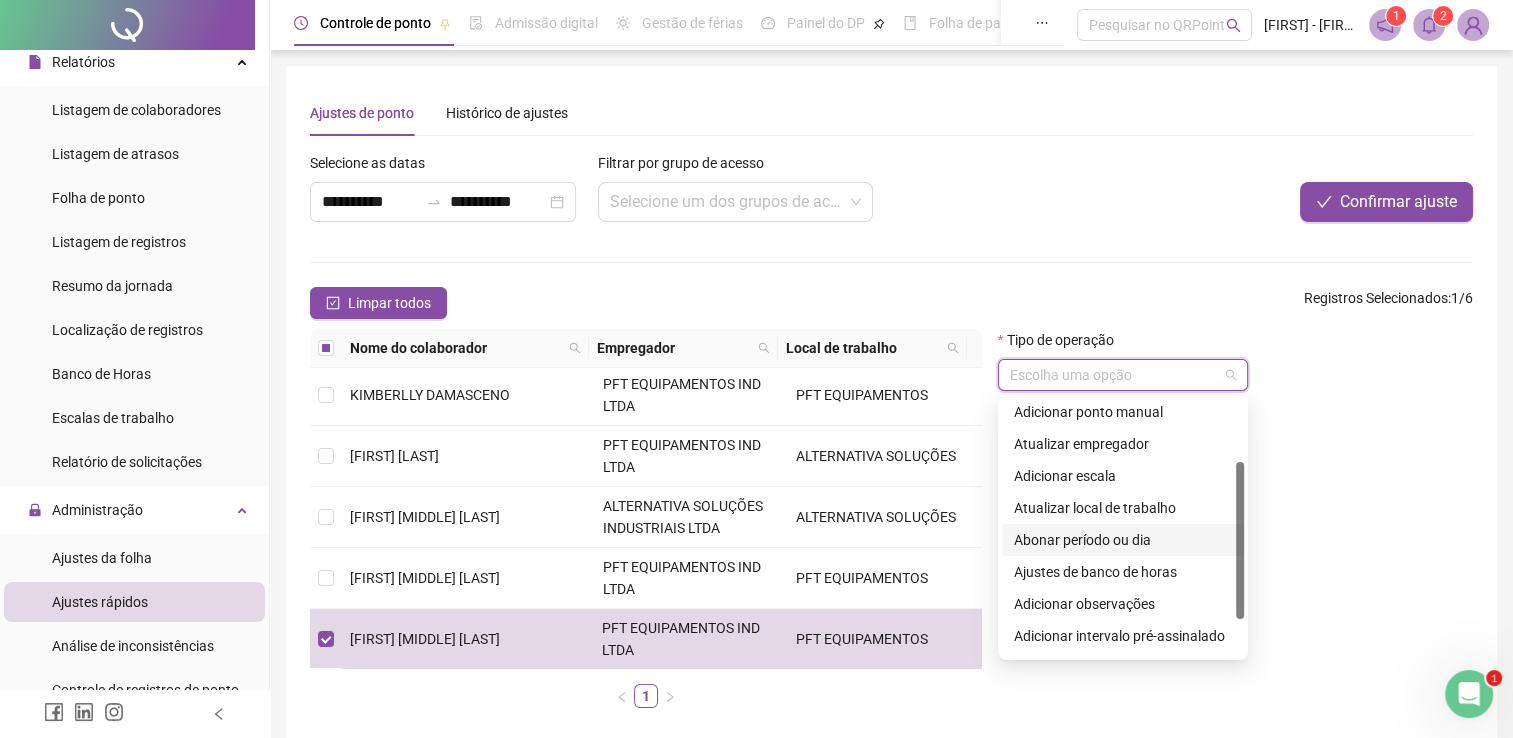 click on "Abonar período ou dia" at bounding box center [1123, 540] 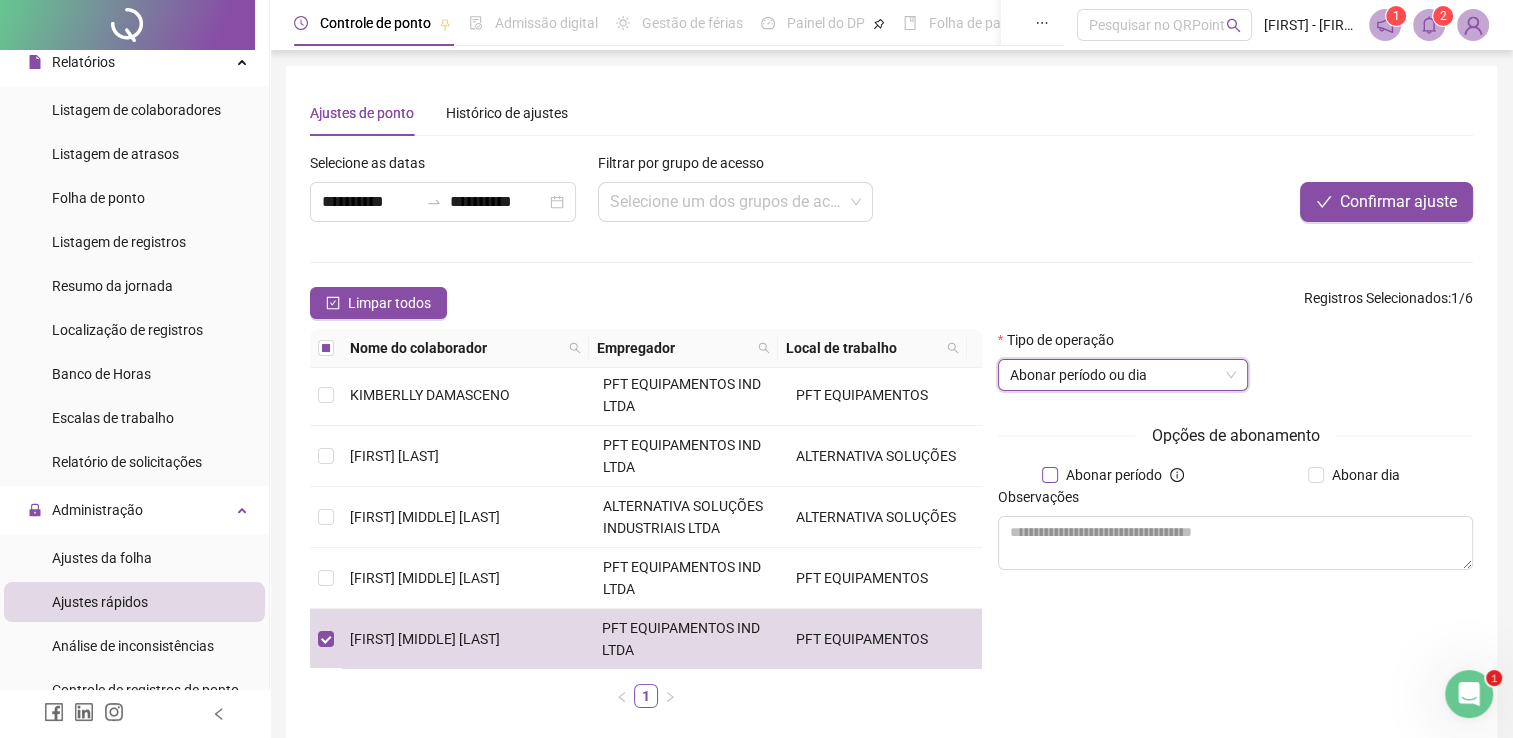 click on "Abonar período" at bounding box center [1114, 475] 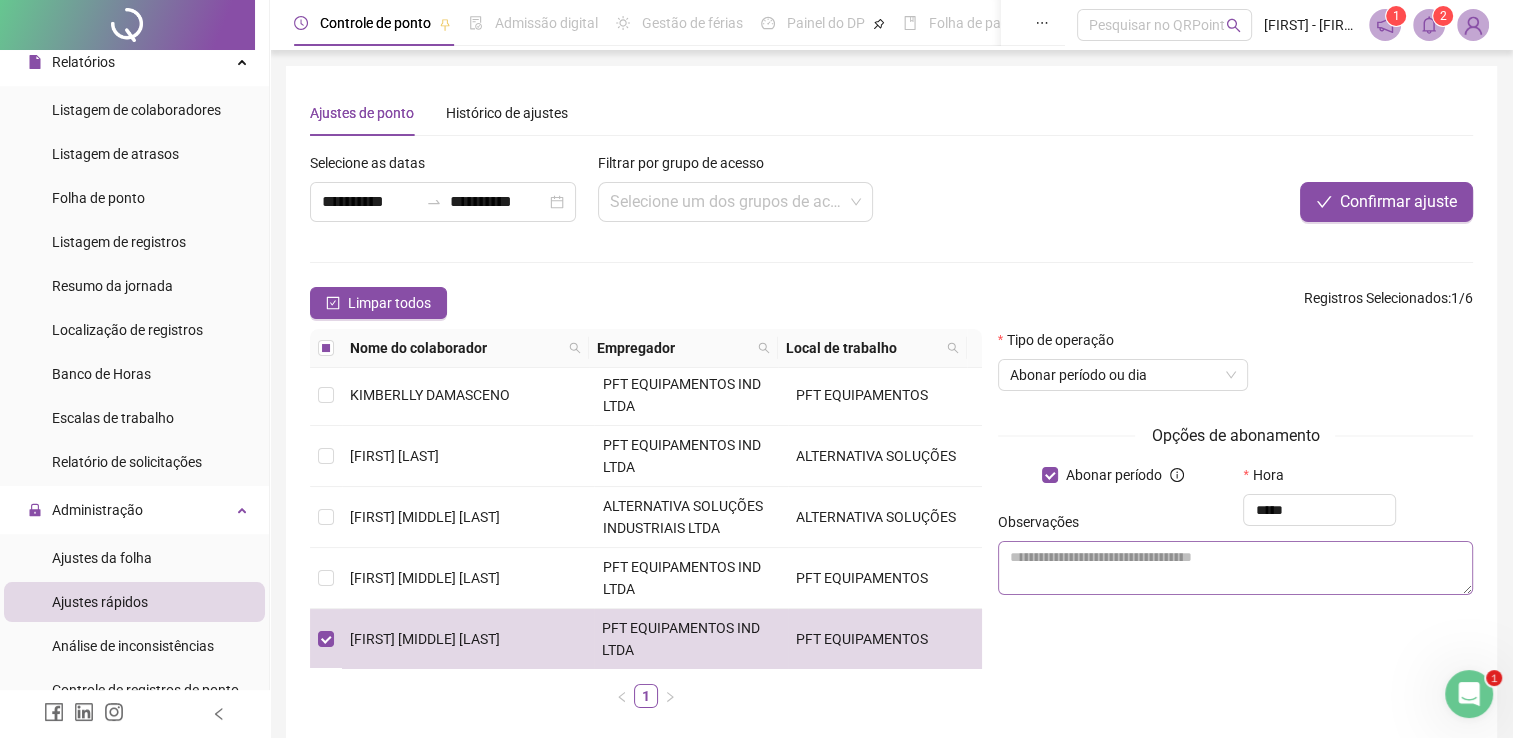 type on "*****" 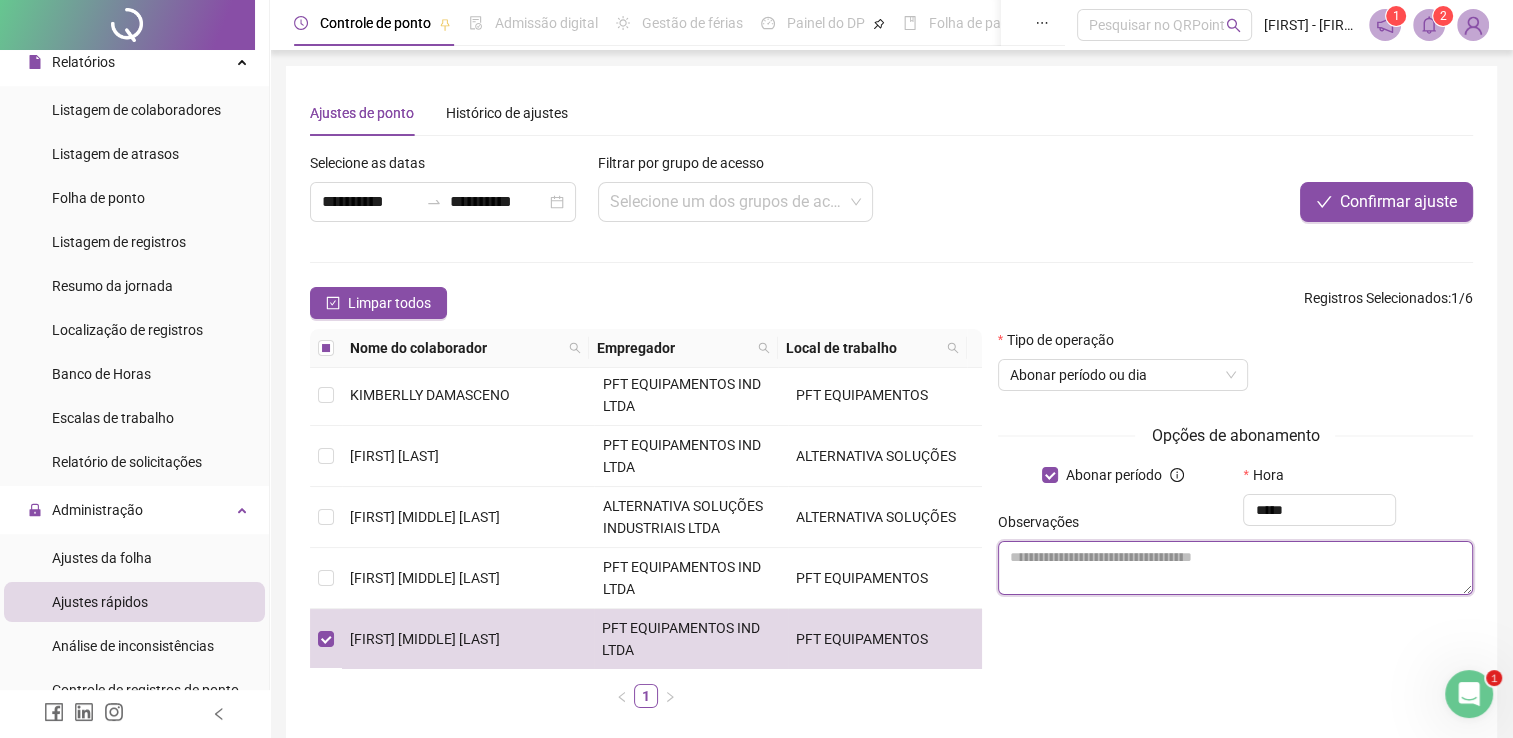 click at bounding box center (1235, 568) 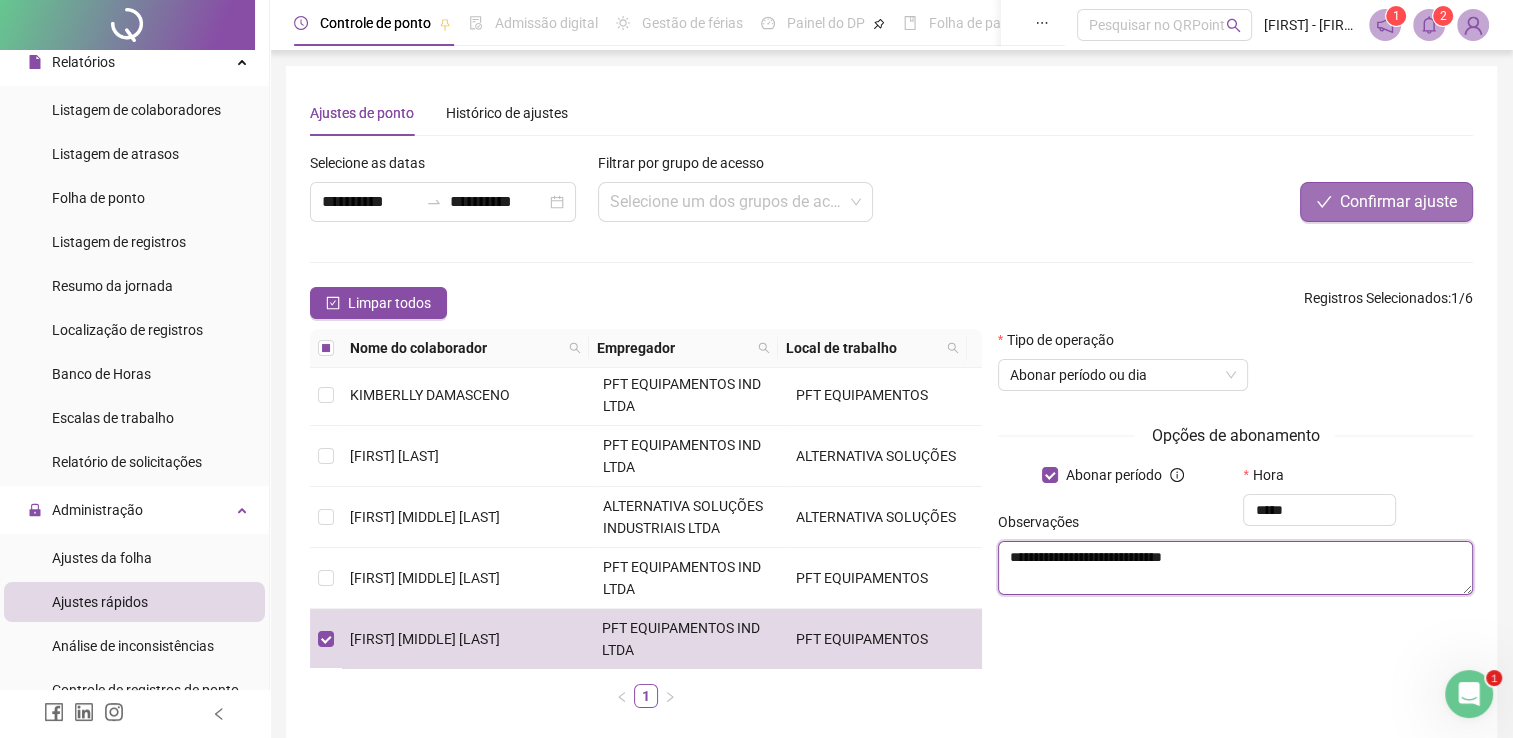 type on "**********" 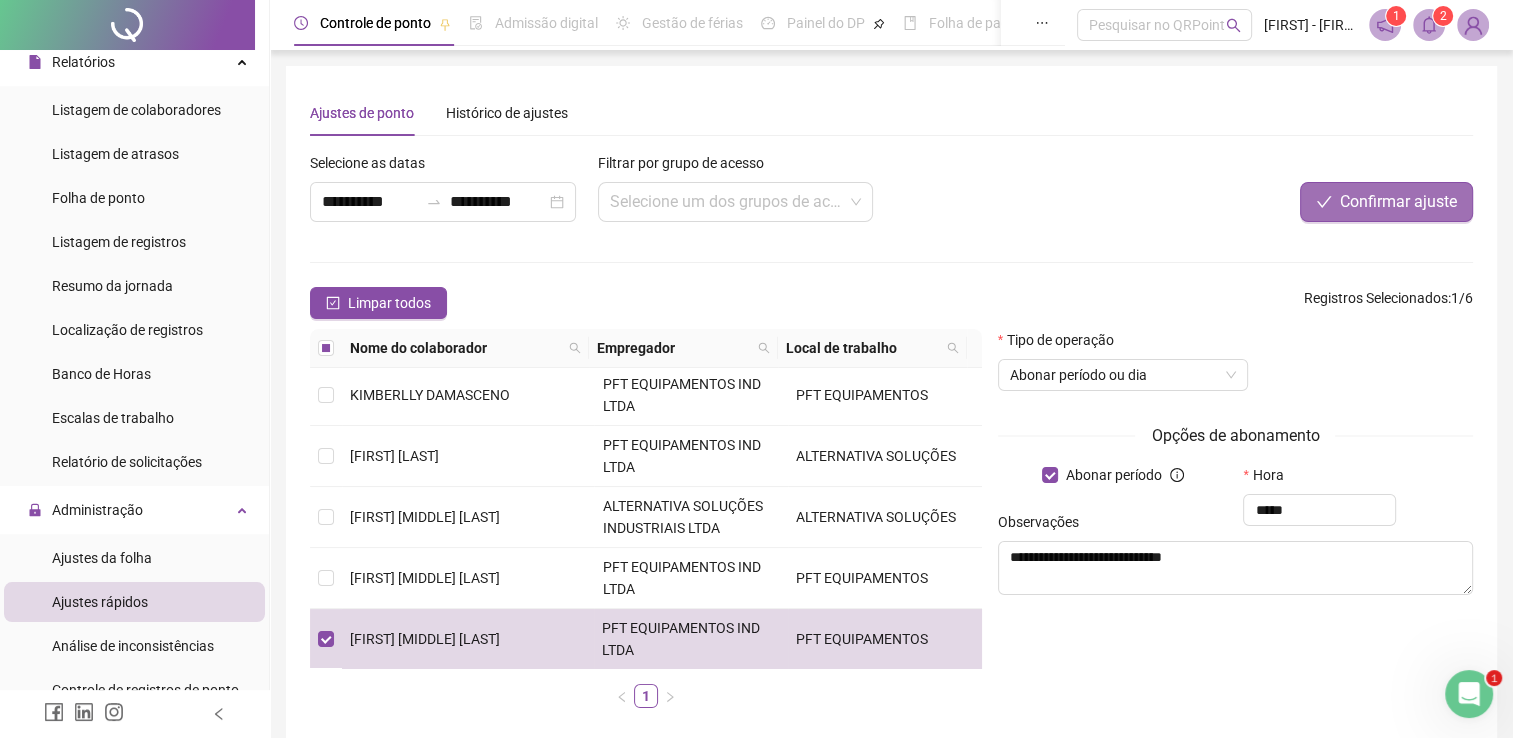 click on "Confirmar ajuste" at bounding box center (1398, 202) 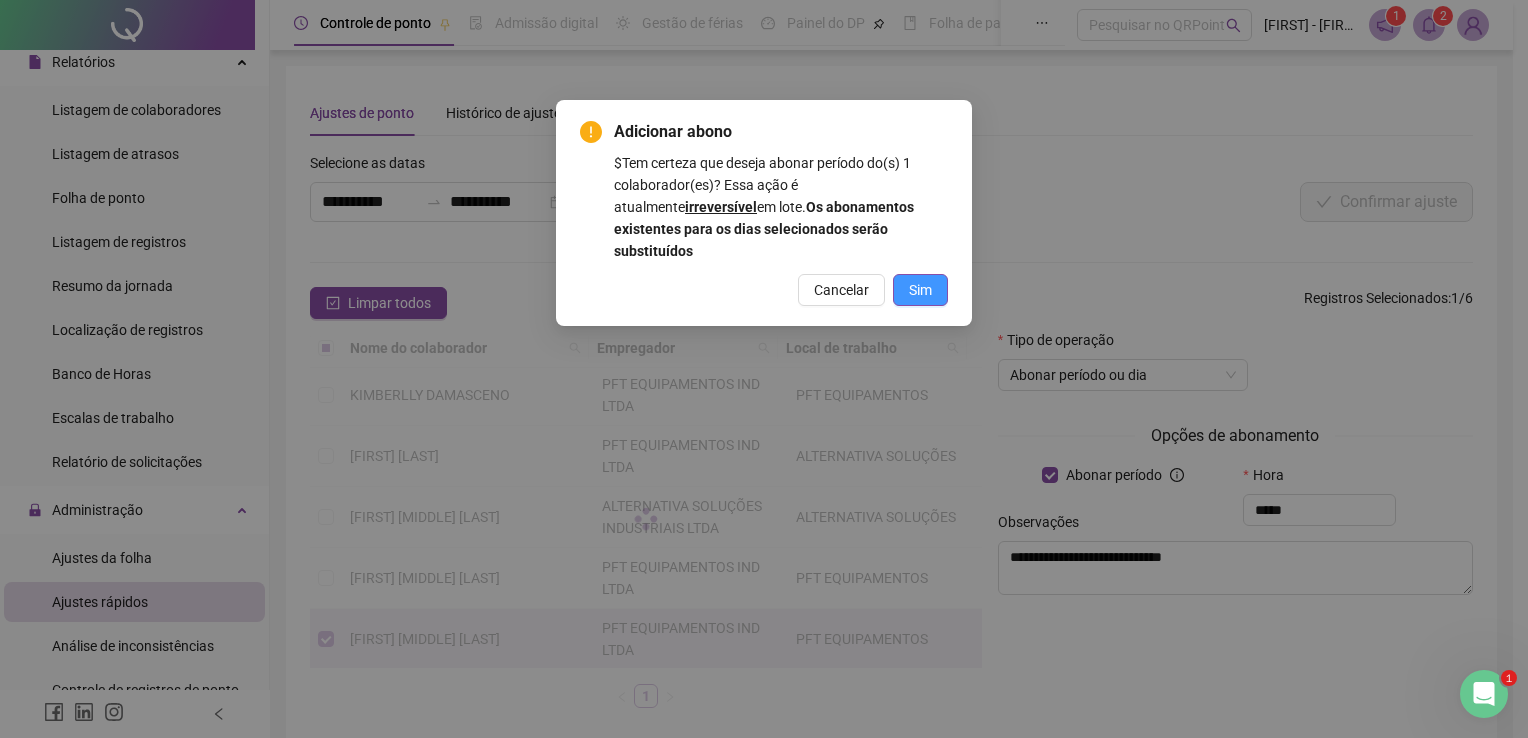 click on "Sim" at bounding box center [920, 290] 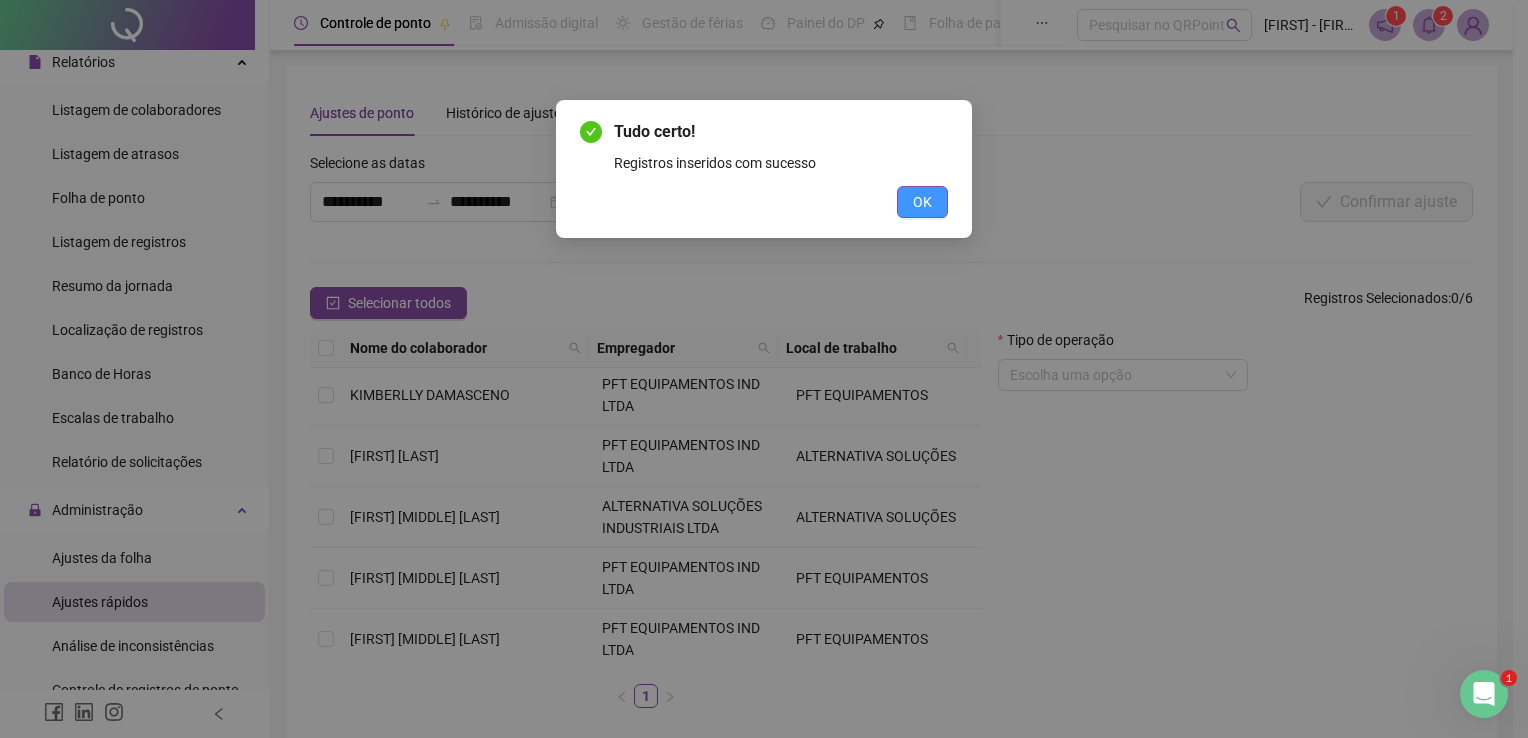 click on "OK" at bounding box center [922, 202] 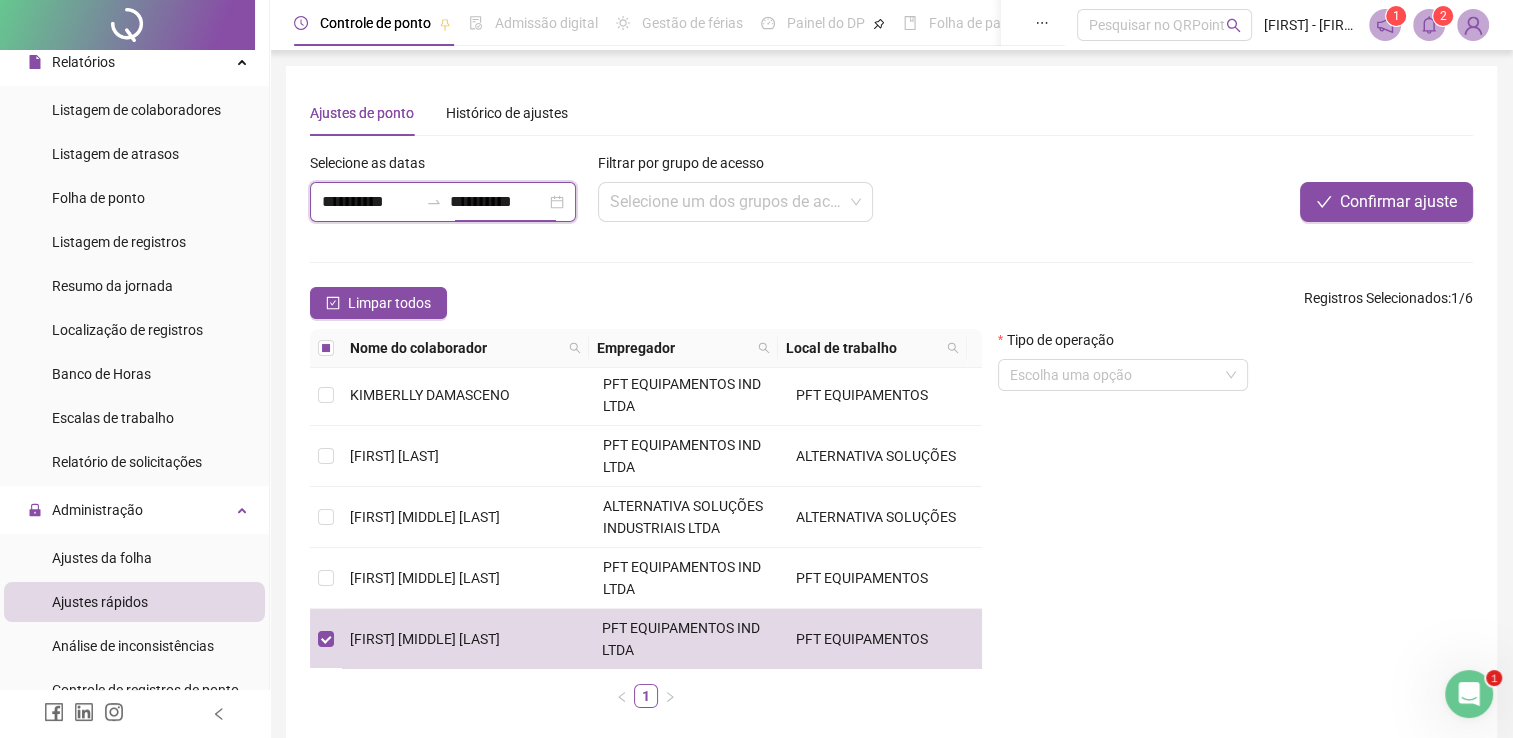 click on "**********" at bounding box center (370, 202) 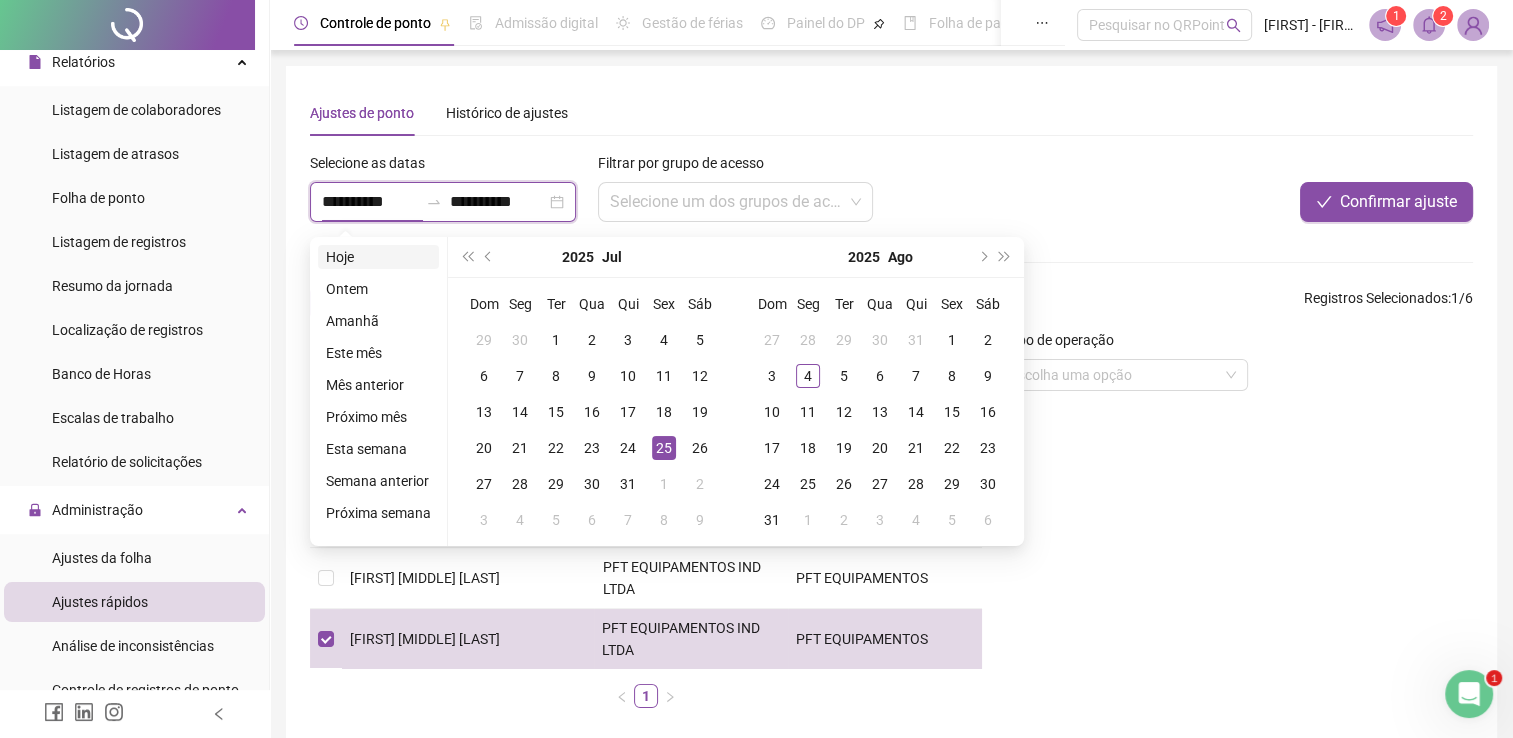 type on "**********" 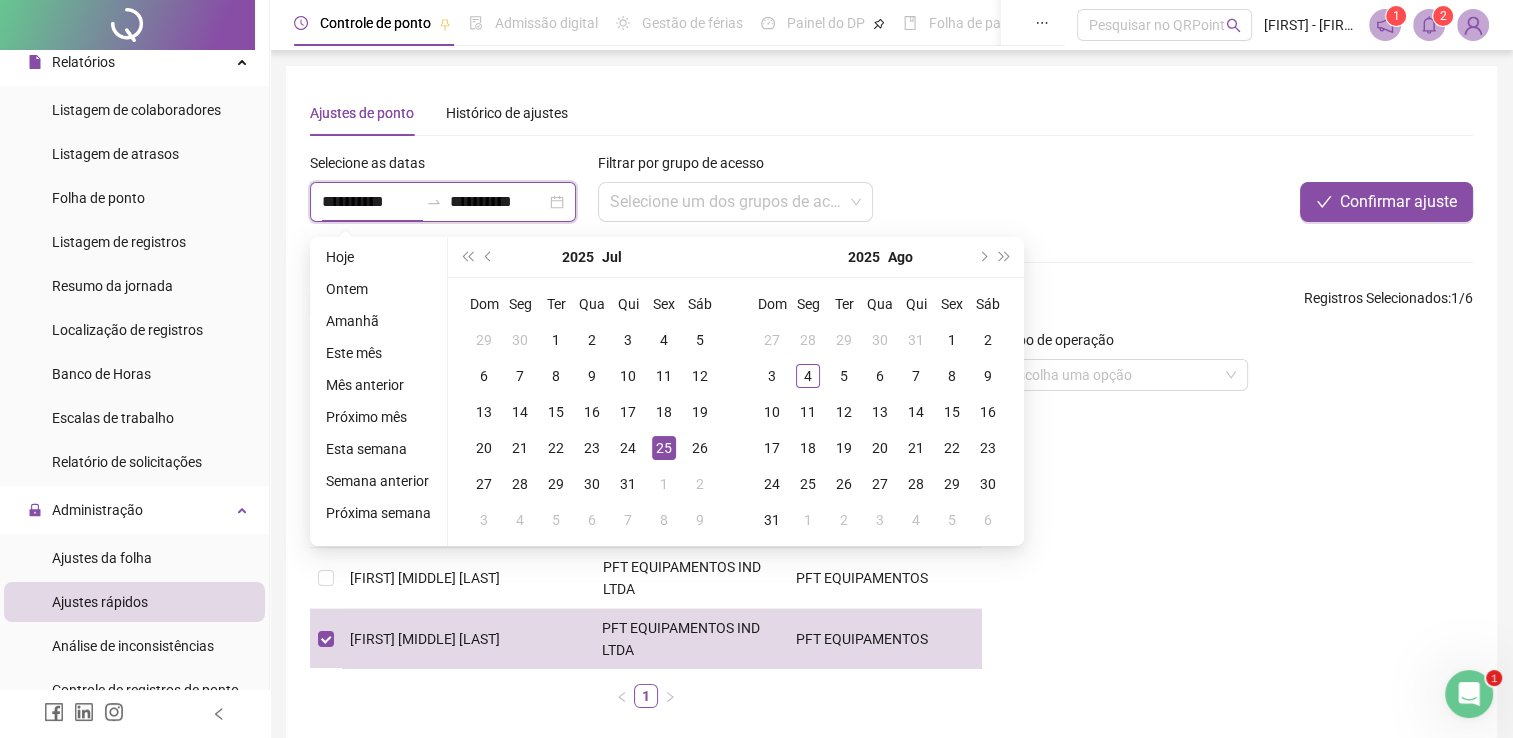 type on "**********" 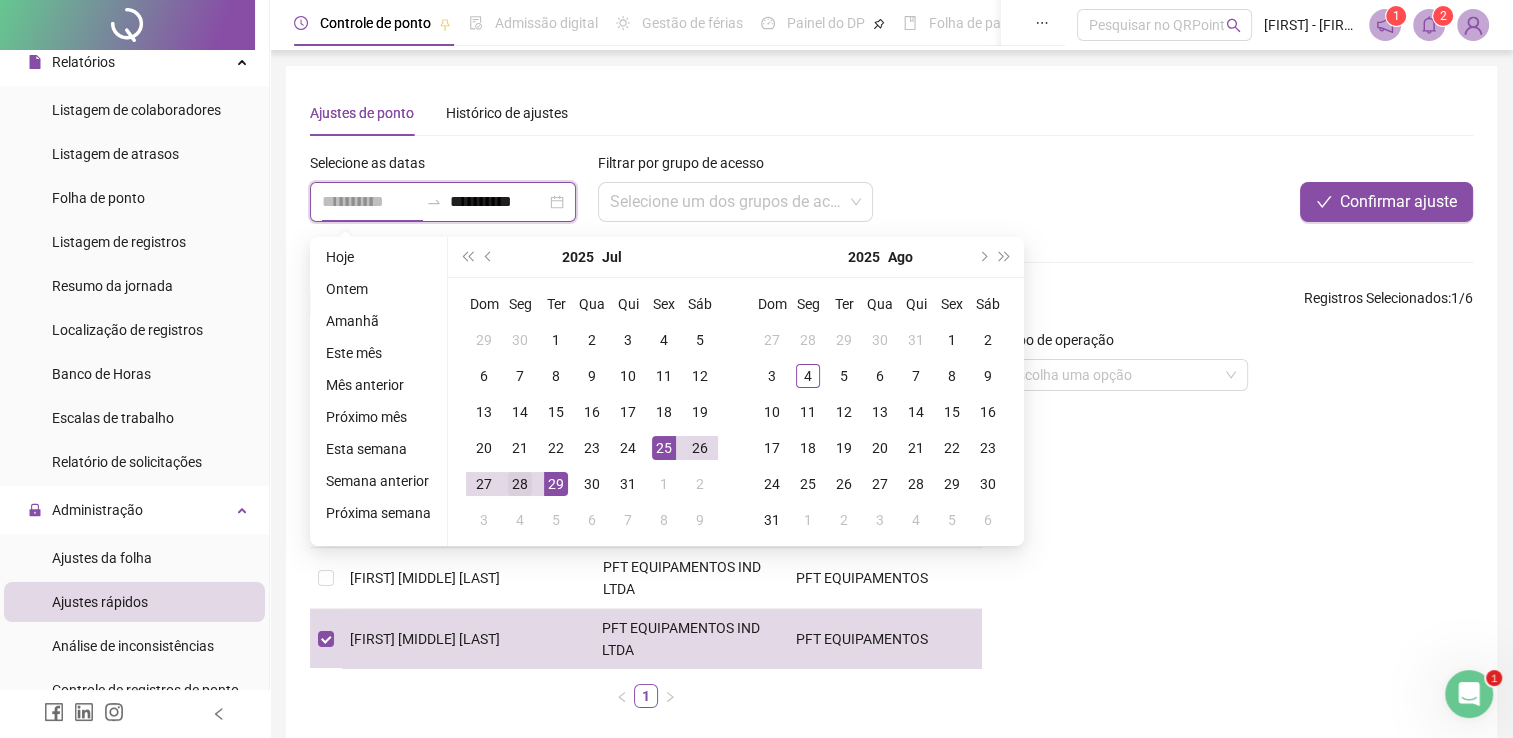 type on "**********" 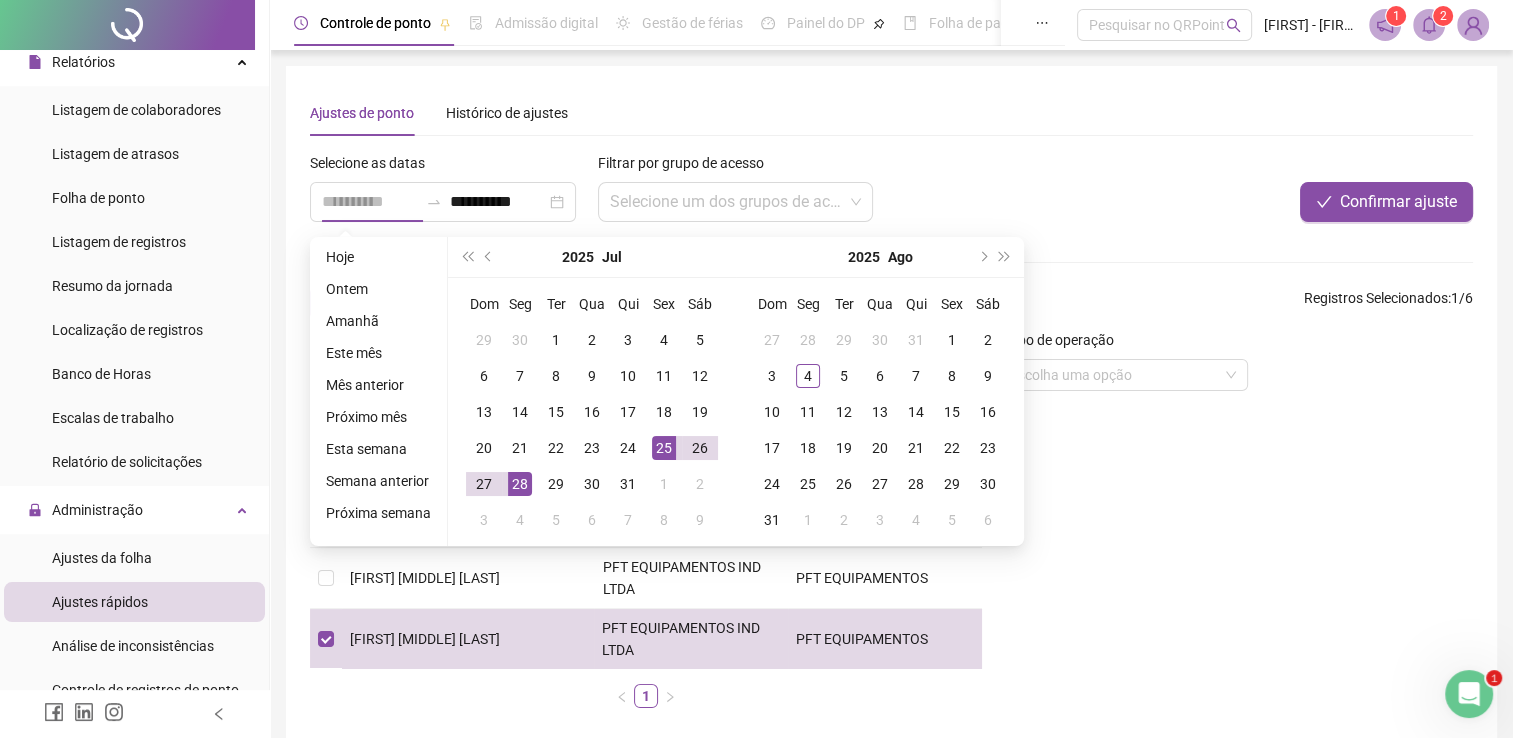 click on "28" at bounding box center [520, 484] 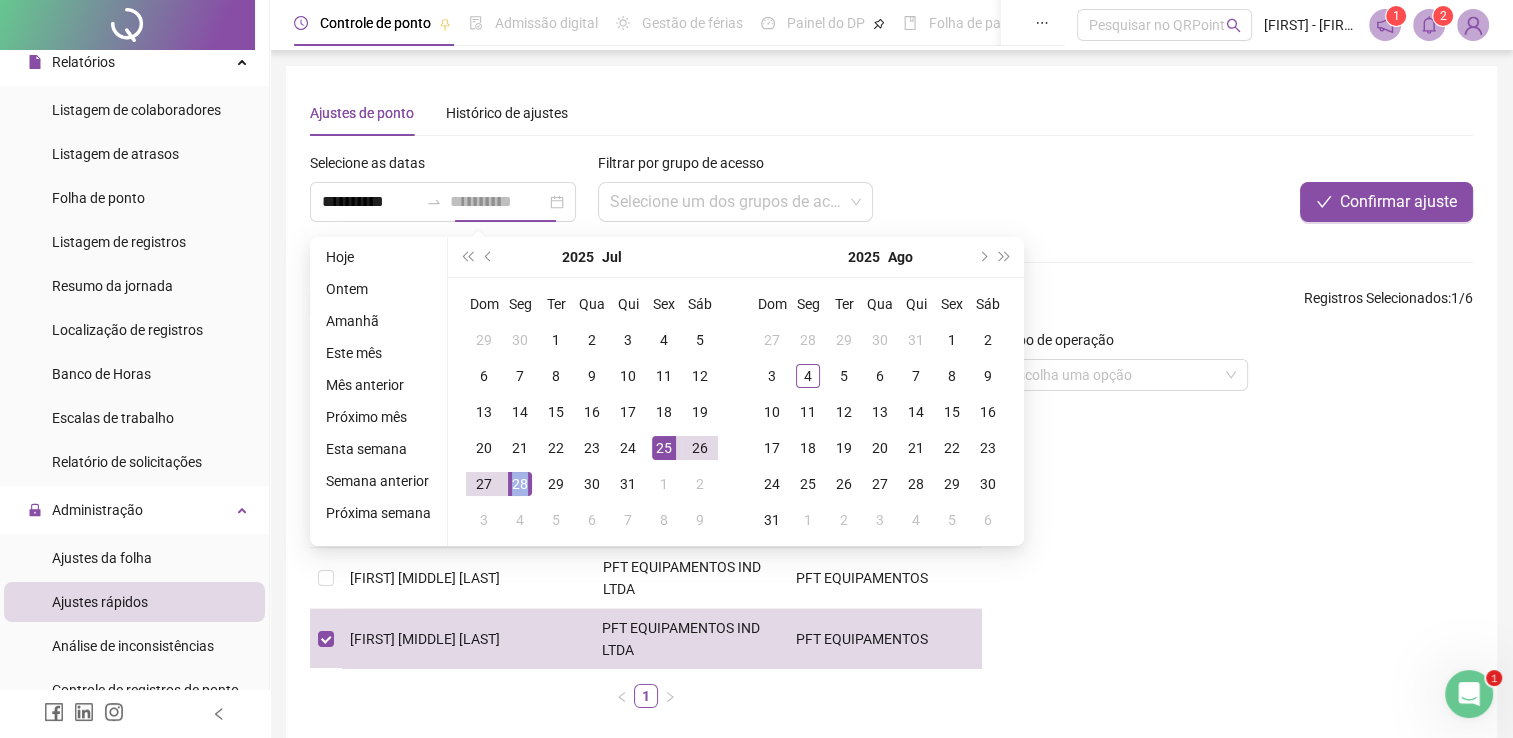 click on "28" at bounding box center (520, 484) 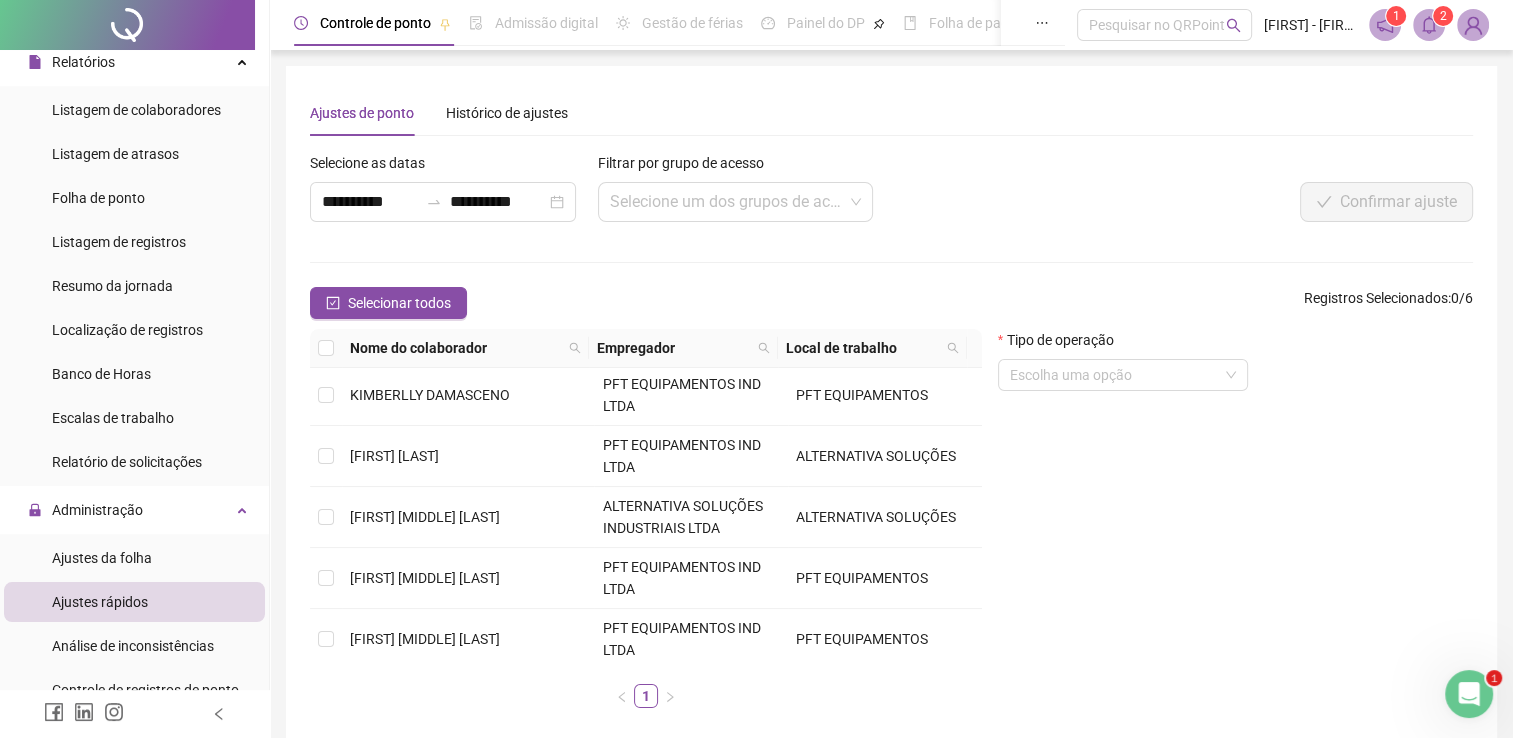 click on "[FIRST] [MIDDLE] [LAST]" at bounding box center [425, 639] 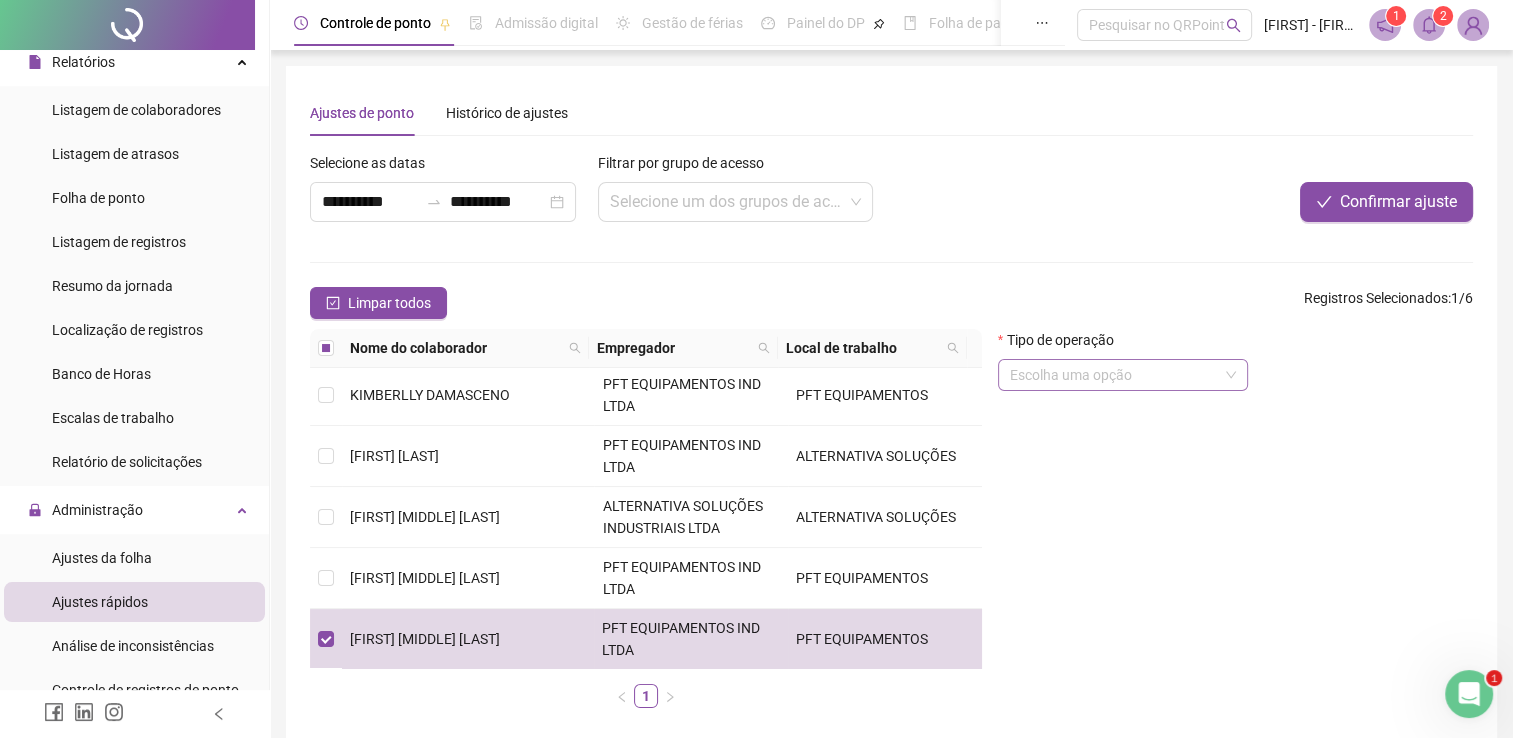 click at bounding box center (1114, 375) 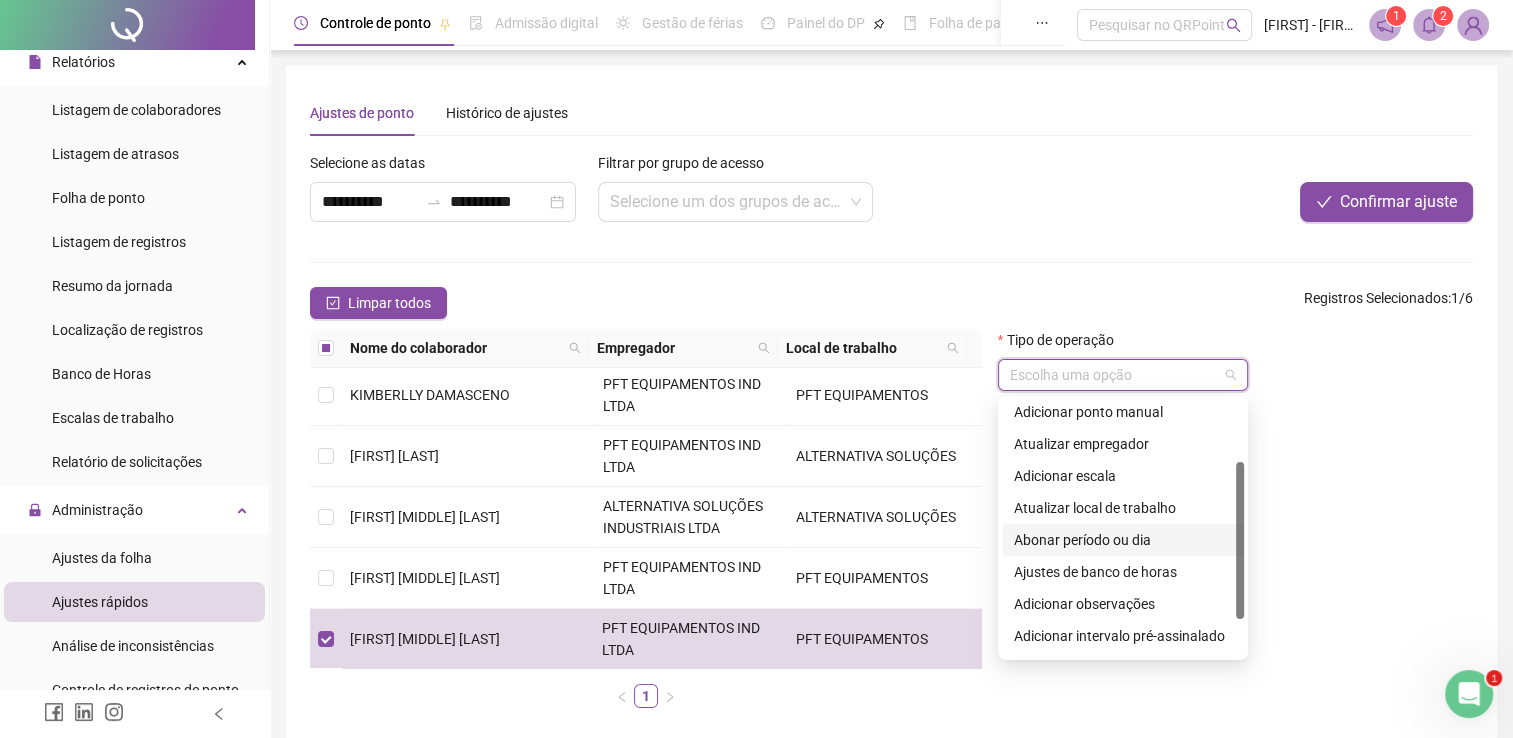 click on "Abonar período ou dia" at bounding box center (1123, 540) 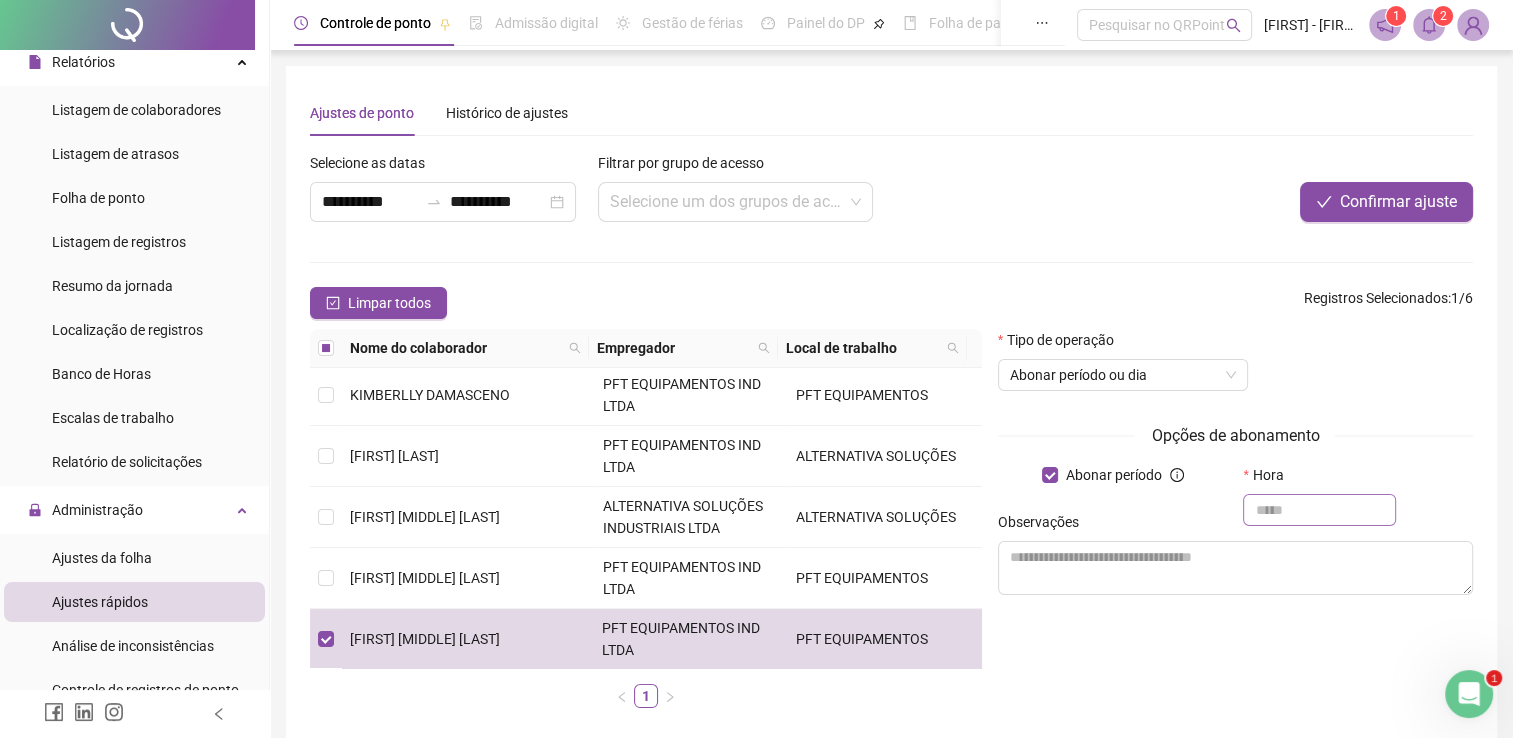 type on "*" 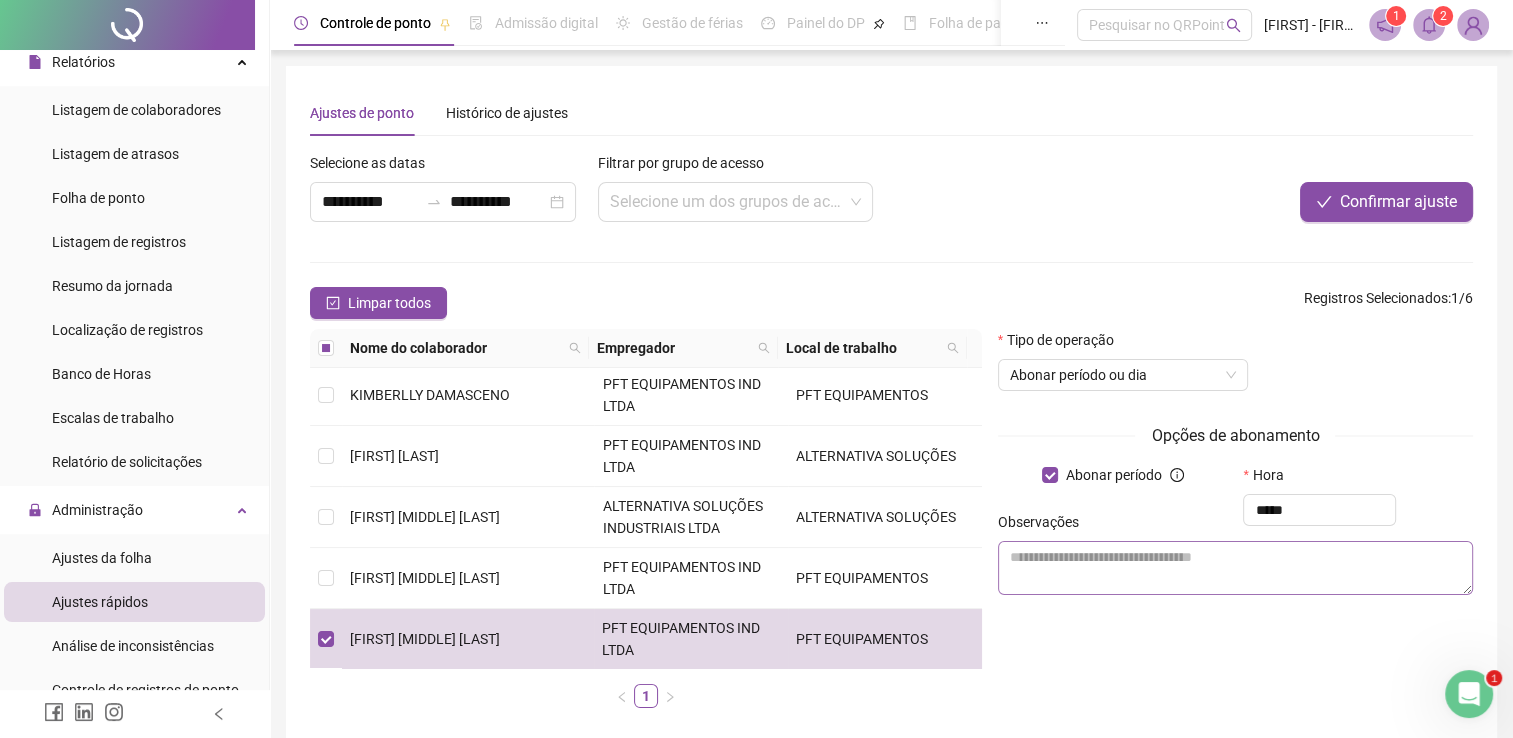 type on "*****" 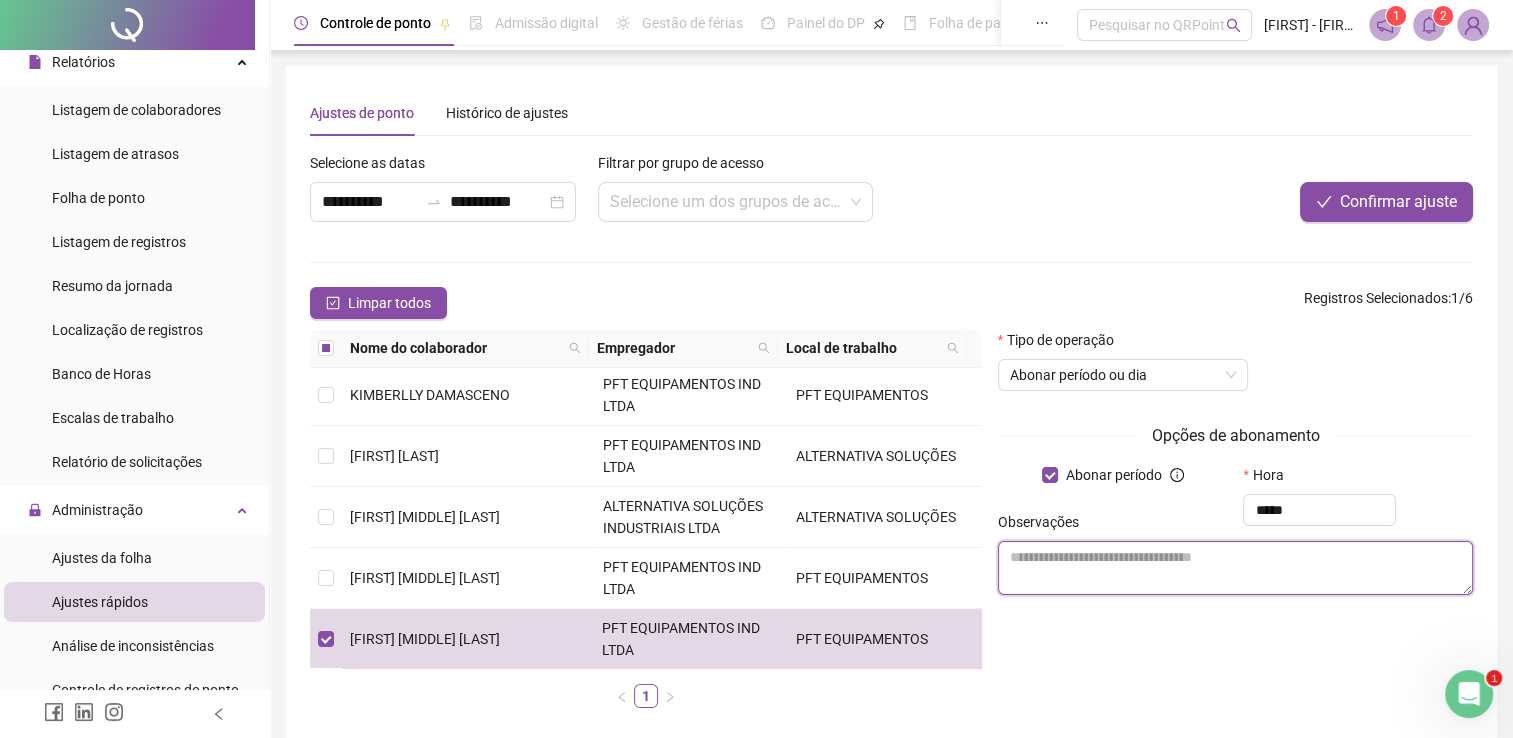 click at bounding box center [1235, 568] 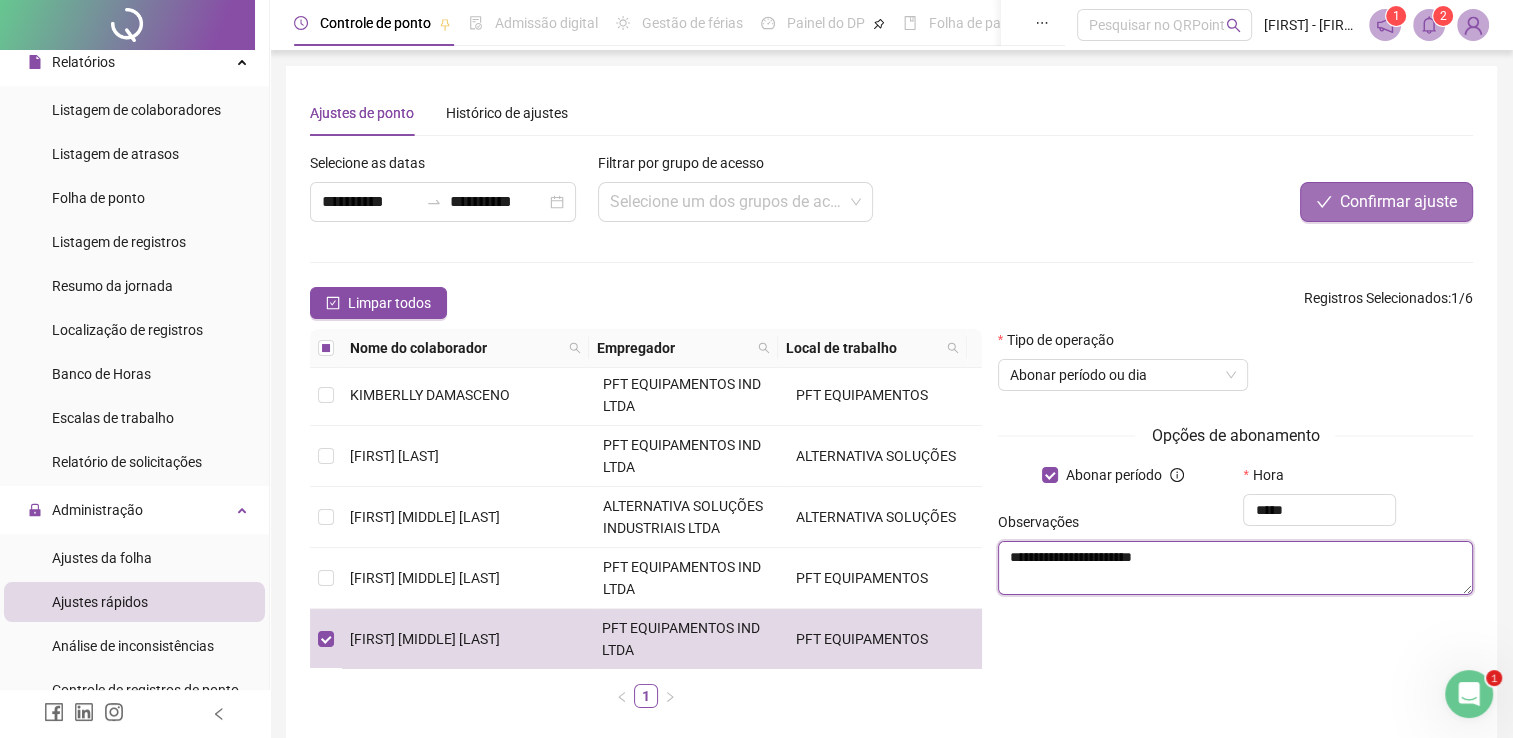 type on "**********" 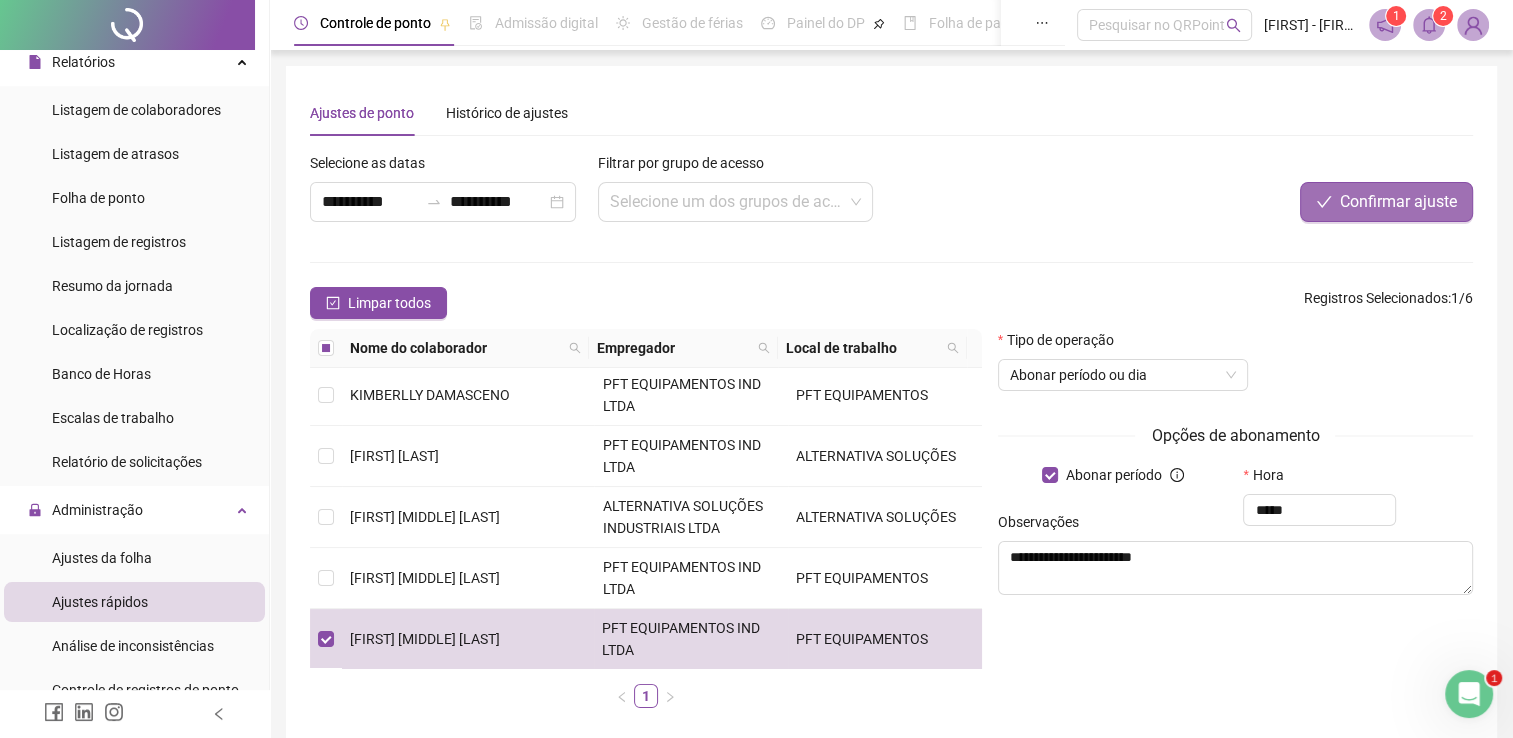 click on "Confirmar ajuste" at bounding box center (1398, 202) 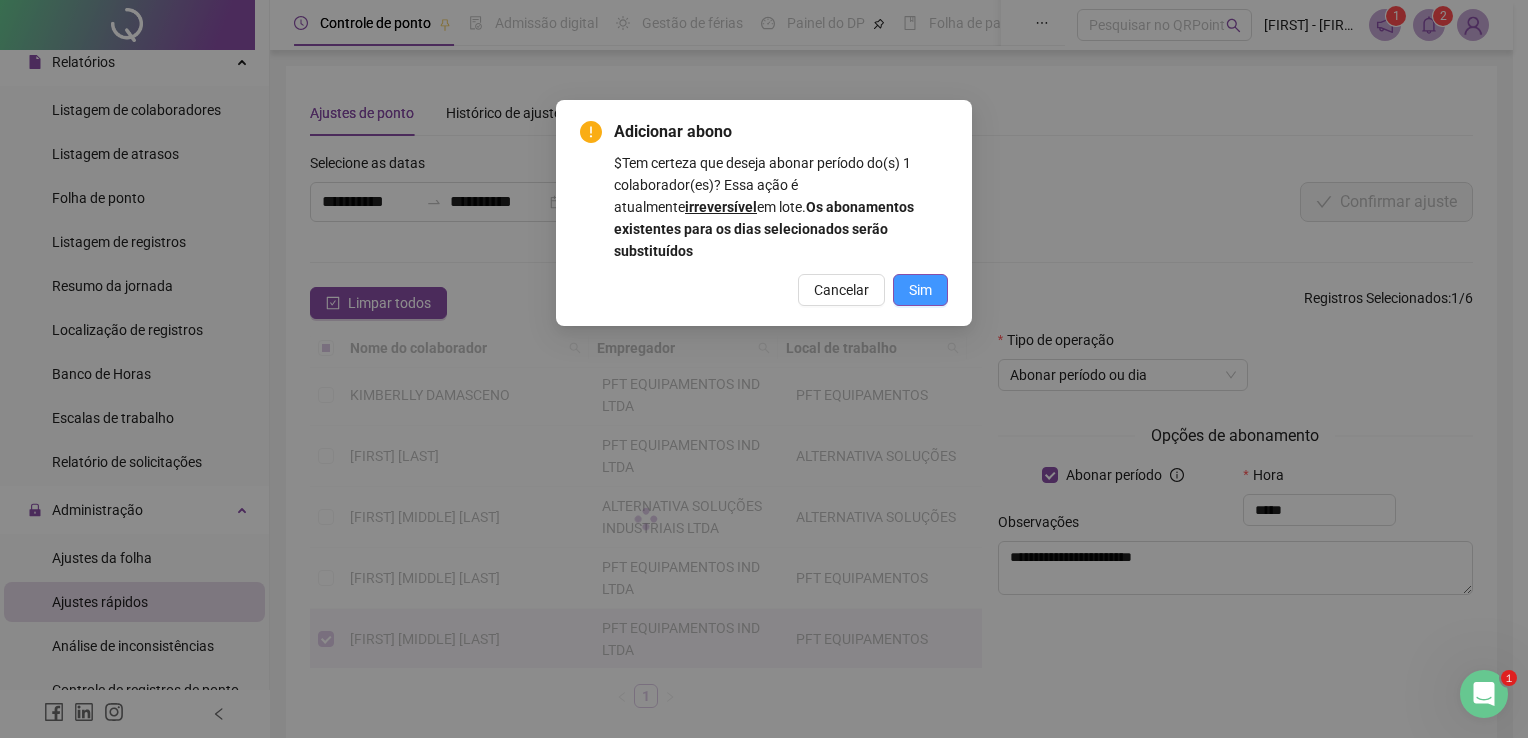 click on "Sim" at bounding box center (920, 290) 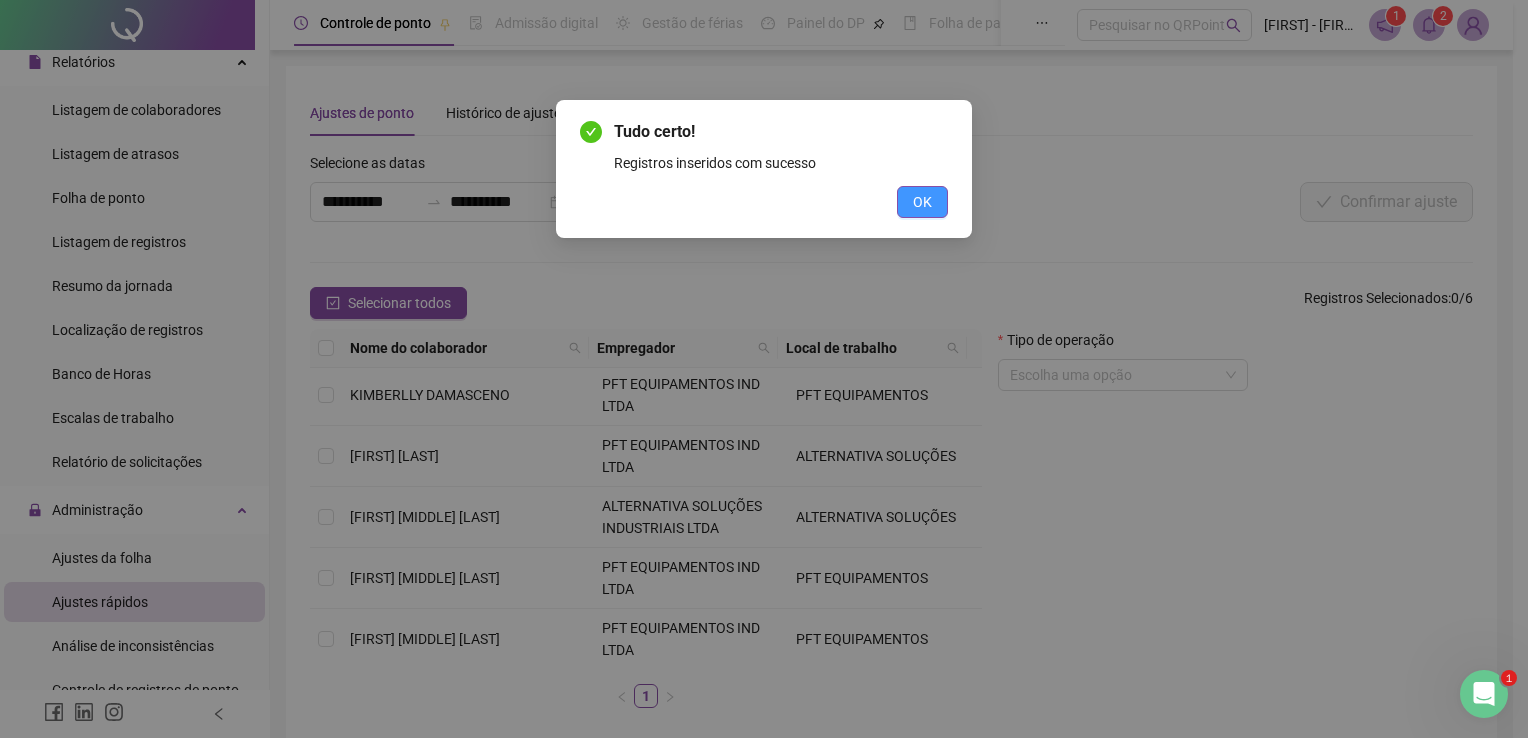 click on "OK" at bounding box center (922, 202) 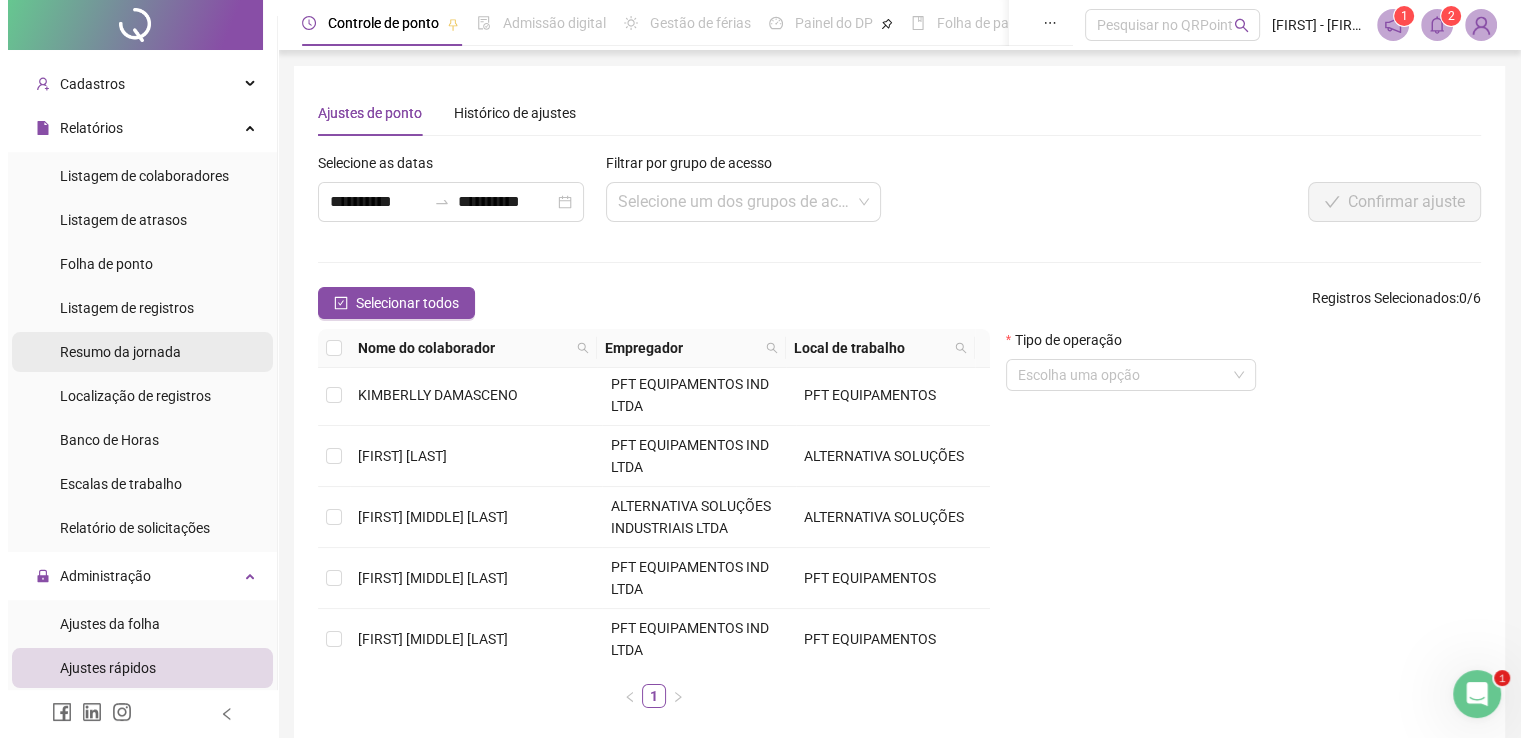 scroll, scrollTop: 0, scrollLeft: 0, axis: both 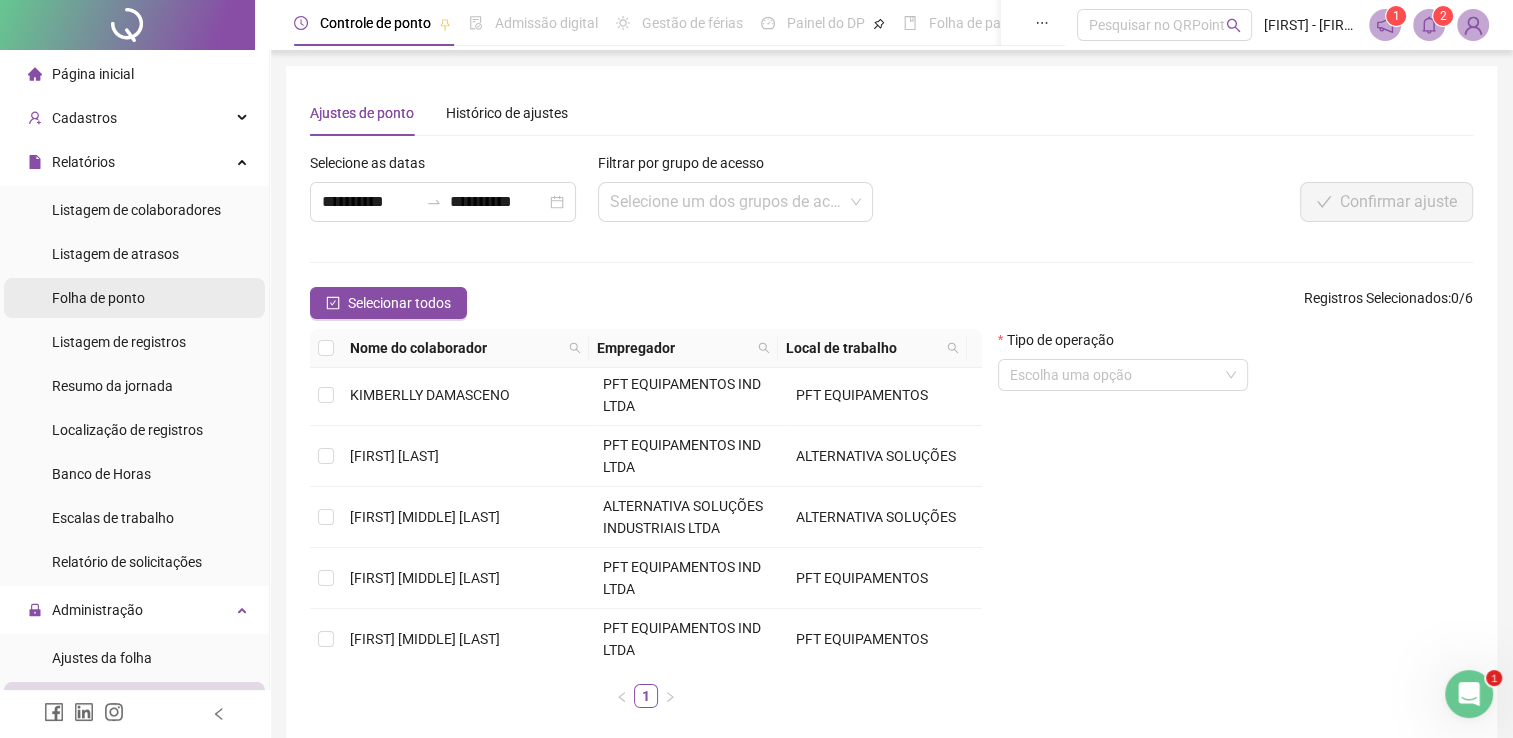 click on "Folha de ponto" at bounding box center [98, 298] 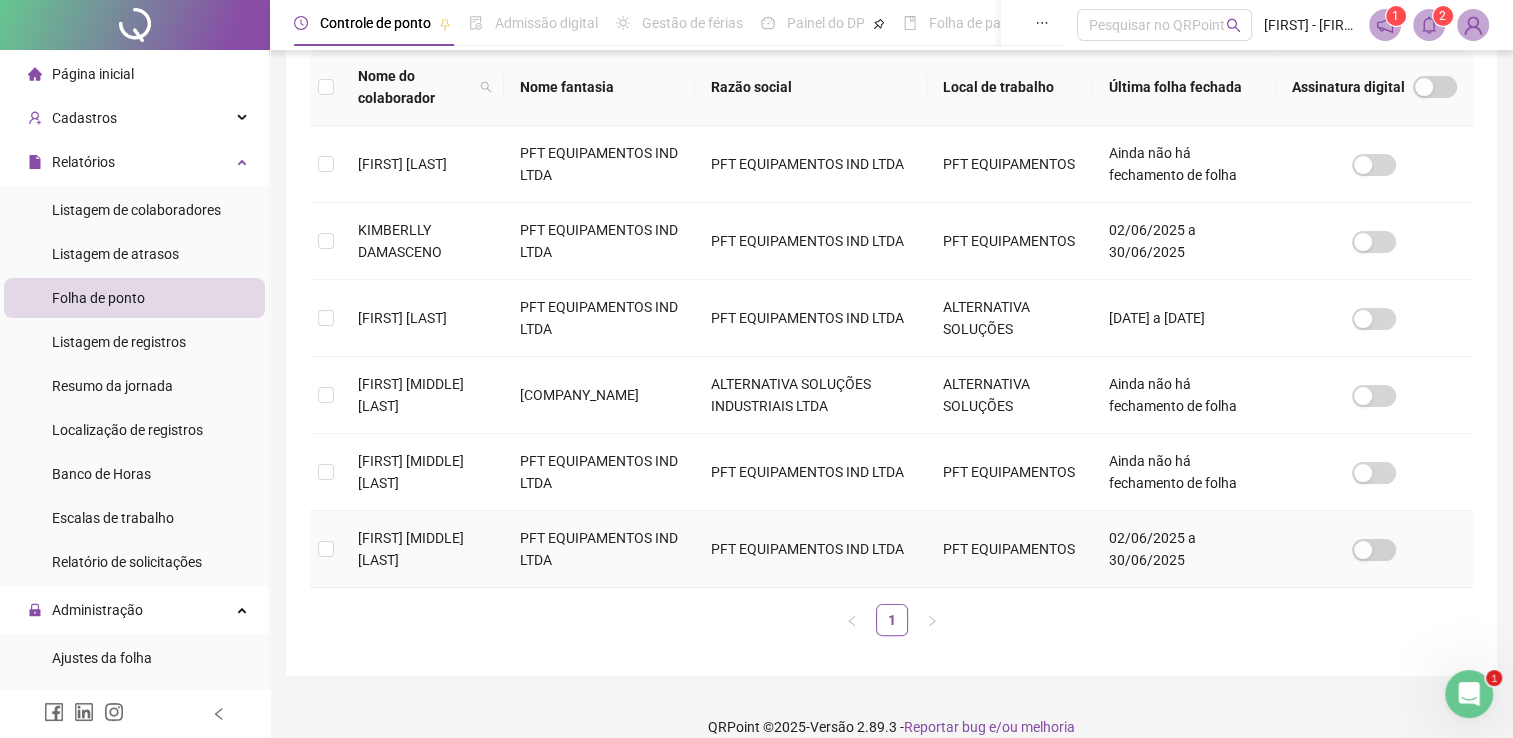 click on "[FIRST] [MIDDLE] [LAST]" at bounding box center [411, 549] 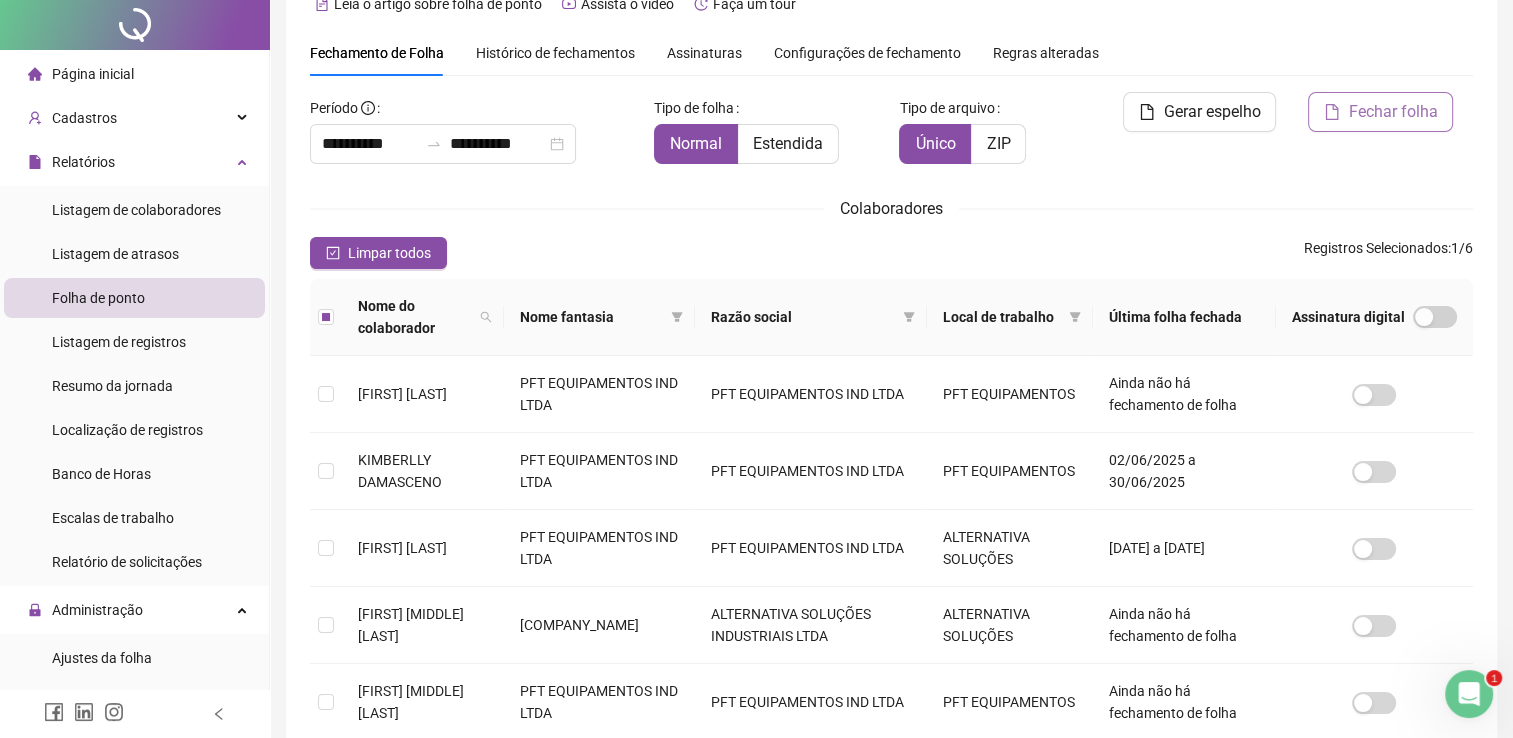 scroll, scrollTop: 0, scrollLeft: 0, axis: both 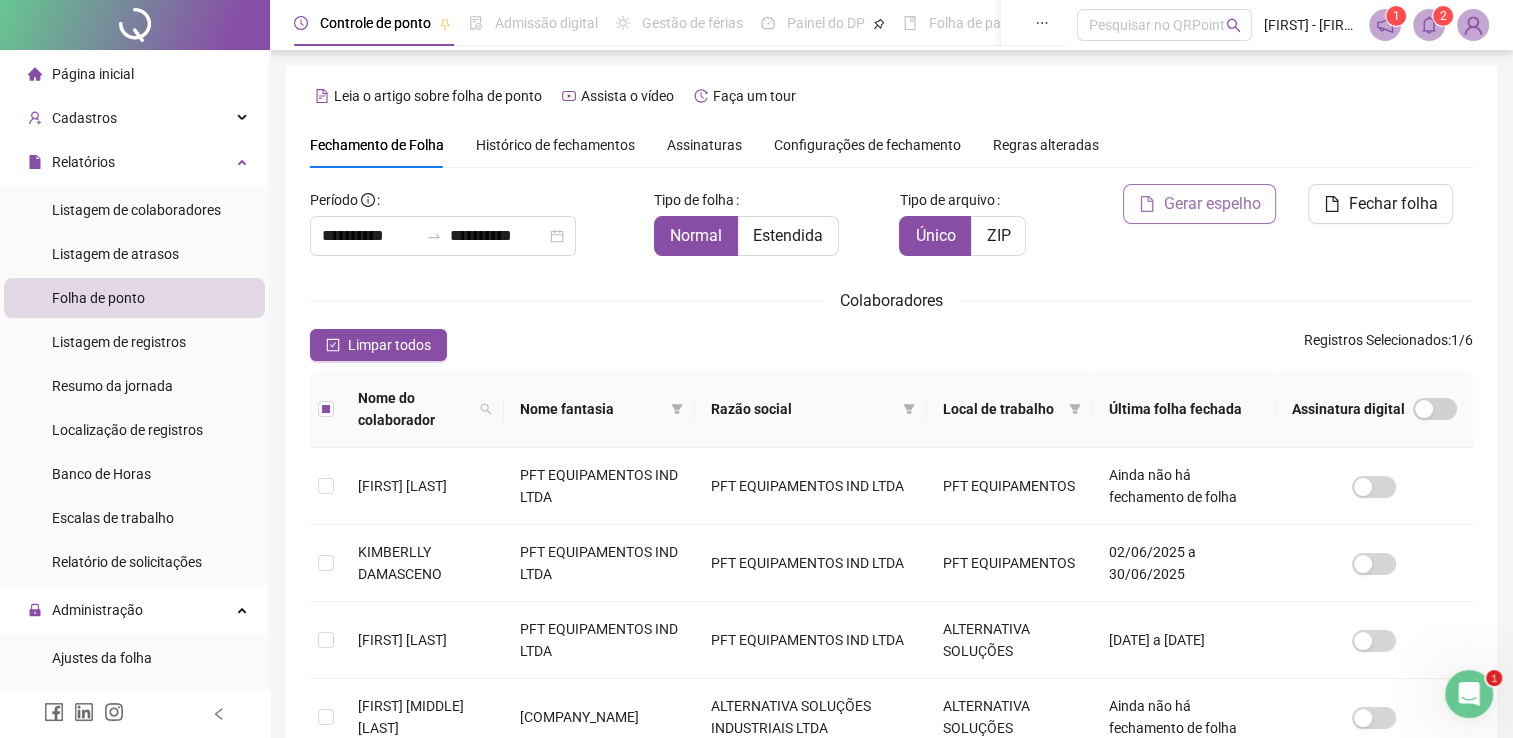 click on "Gerar espelho" at bounding box center (1211, 204) 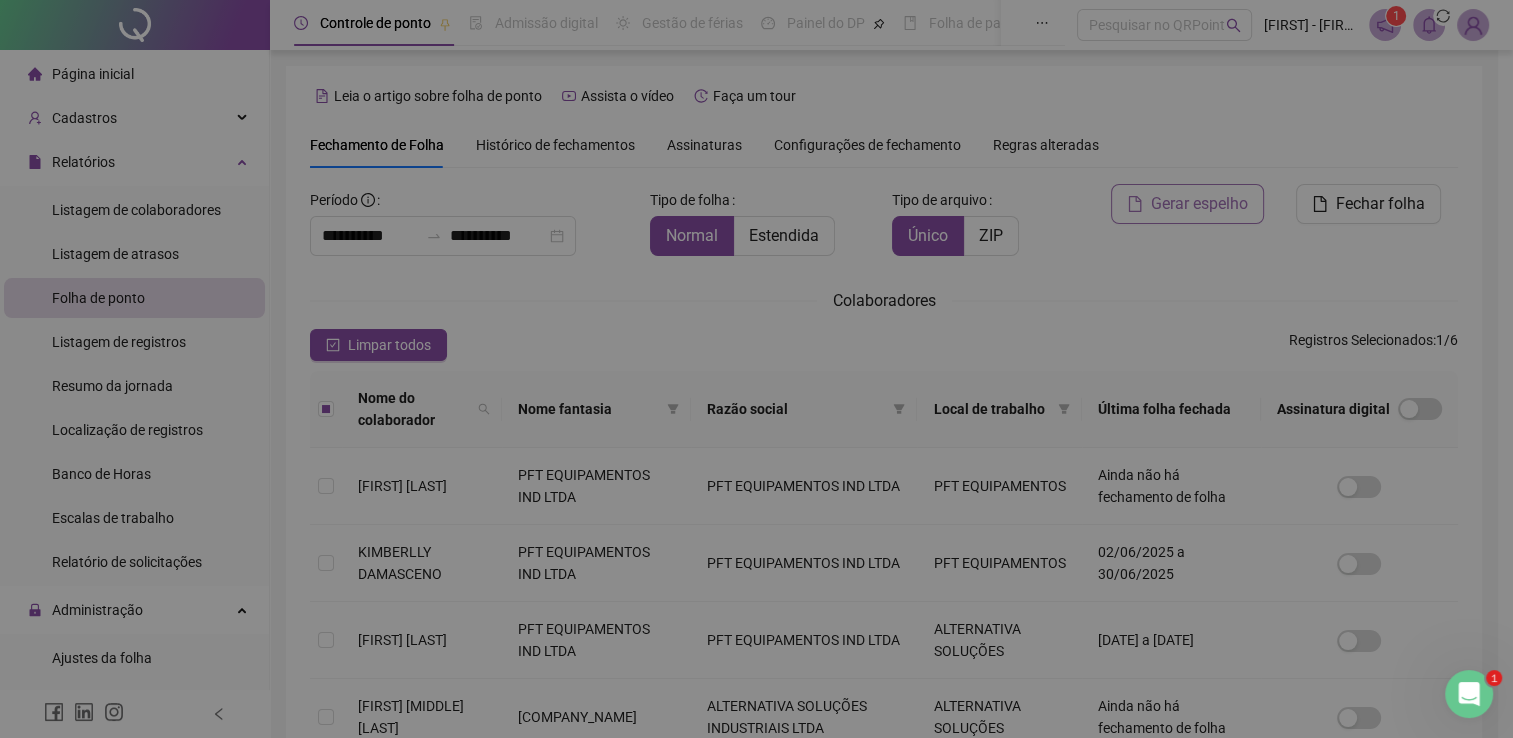 scroll, scrollTop: 29, scrollLeft: 0, axis: vertical 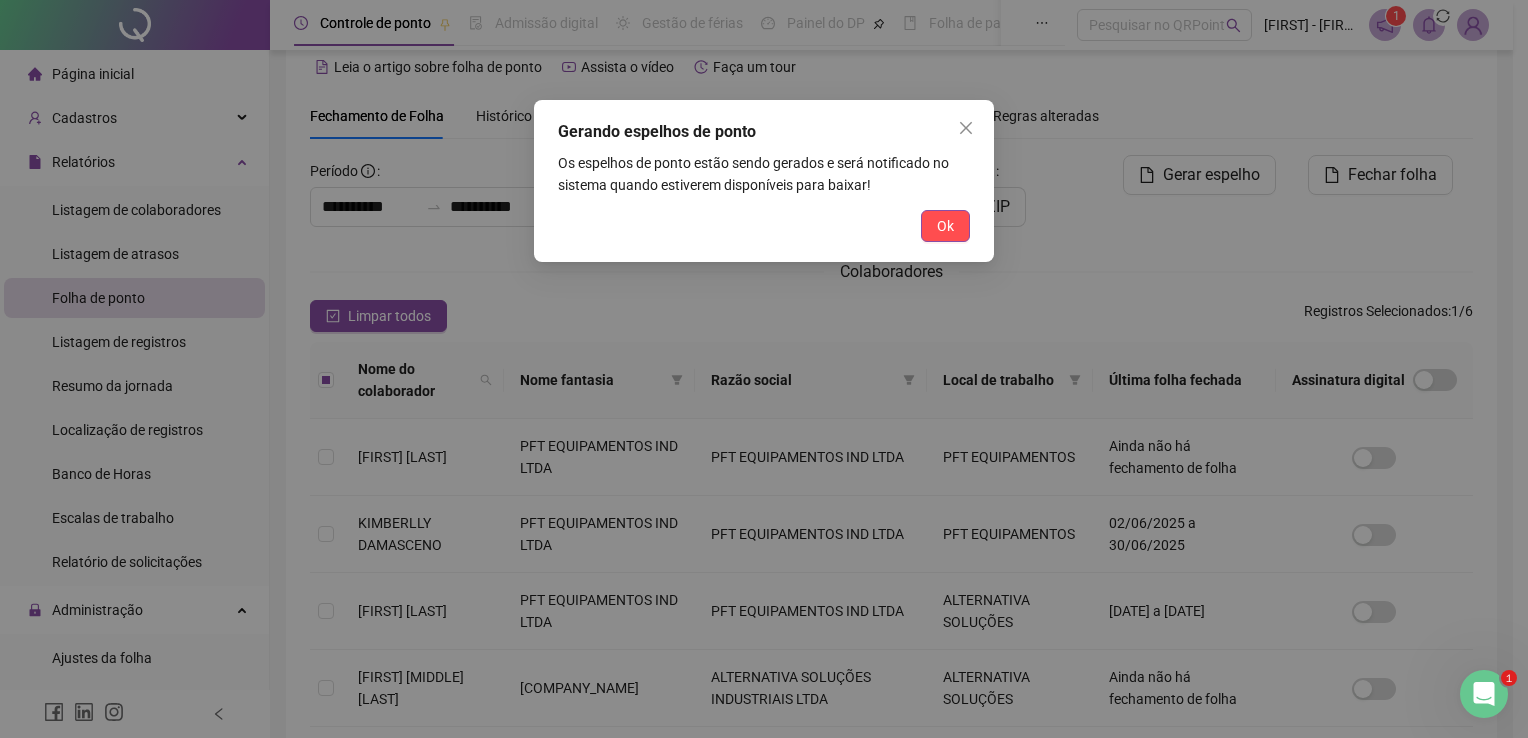 click on "Ok" at bounding box center (945, 226) 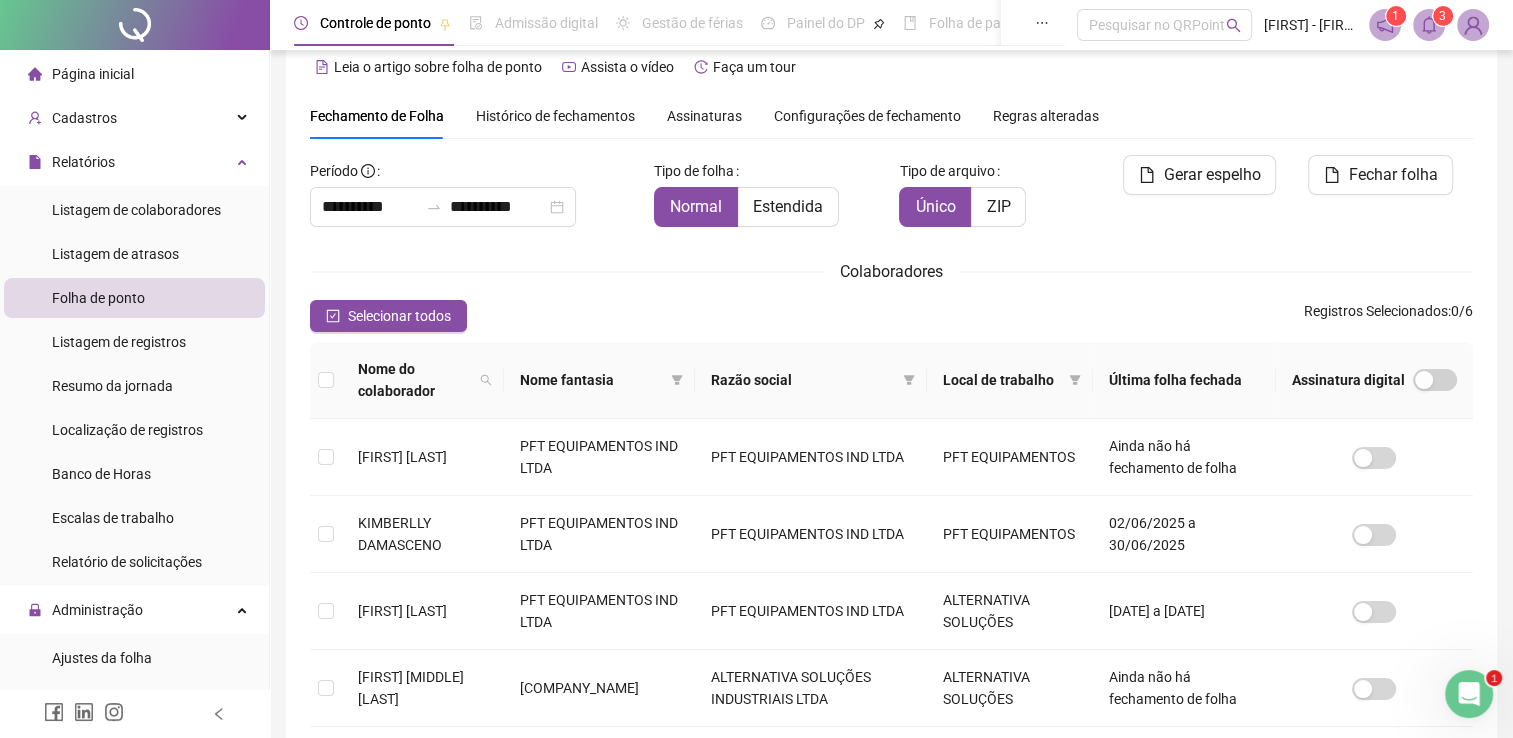 click 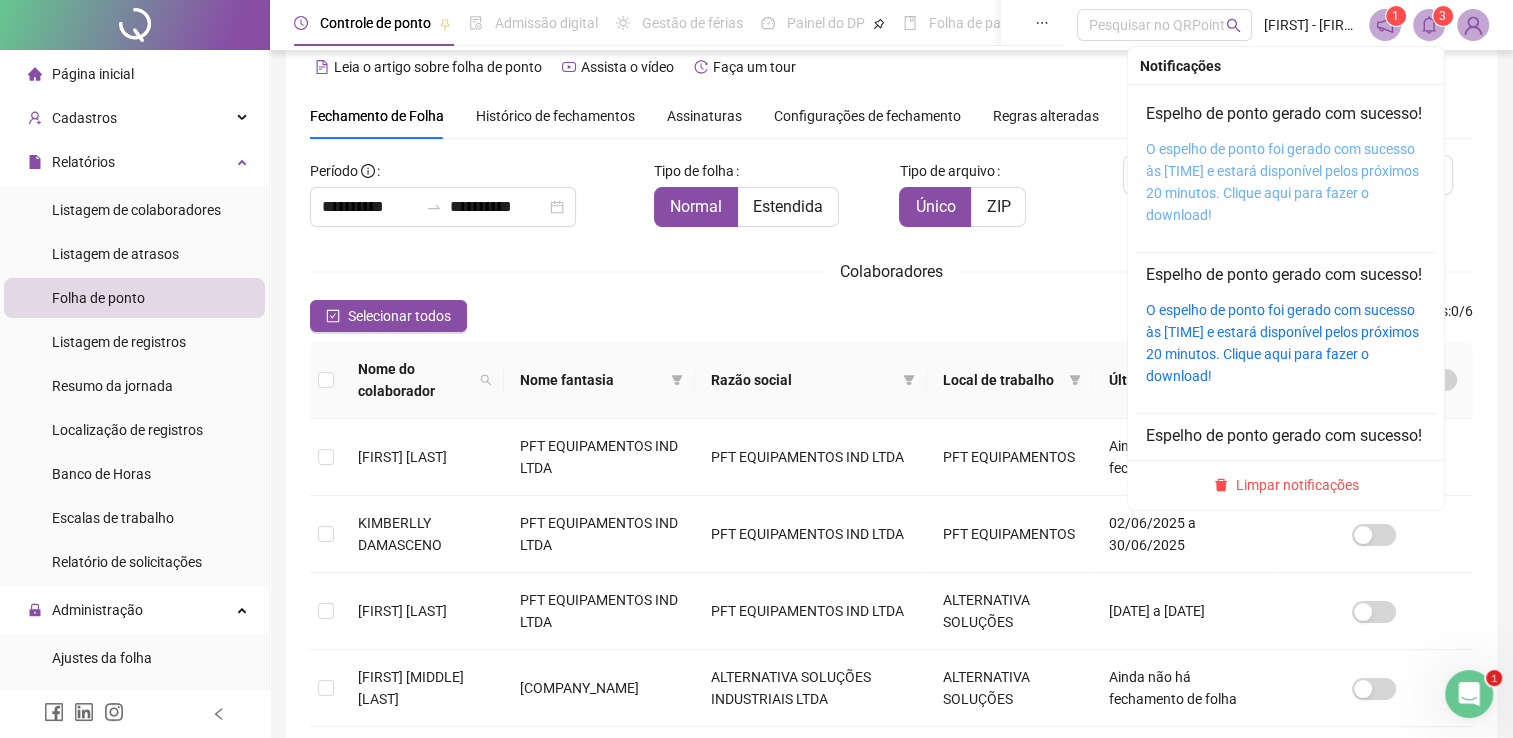 click on "O espelho de ponto foi gerado com sucesso às [TIME] e estará disponível pelos próximos 20 minutos.
Clique aqui para fazer o download!" at bounding box center [1282, 182] 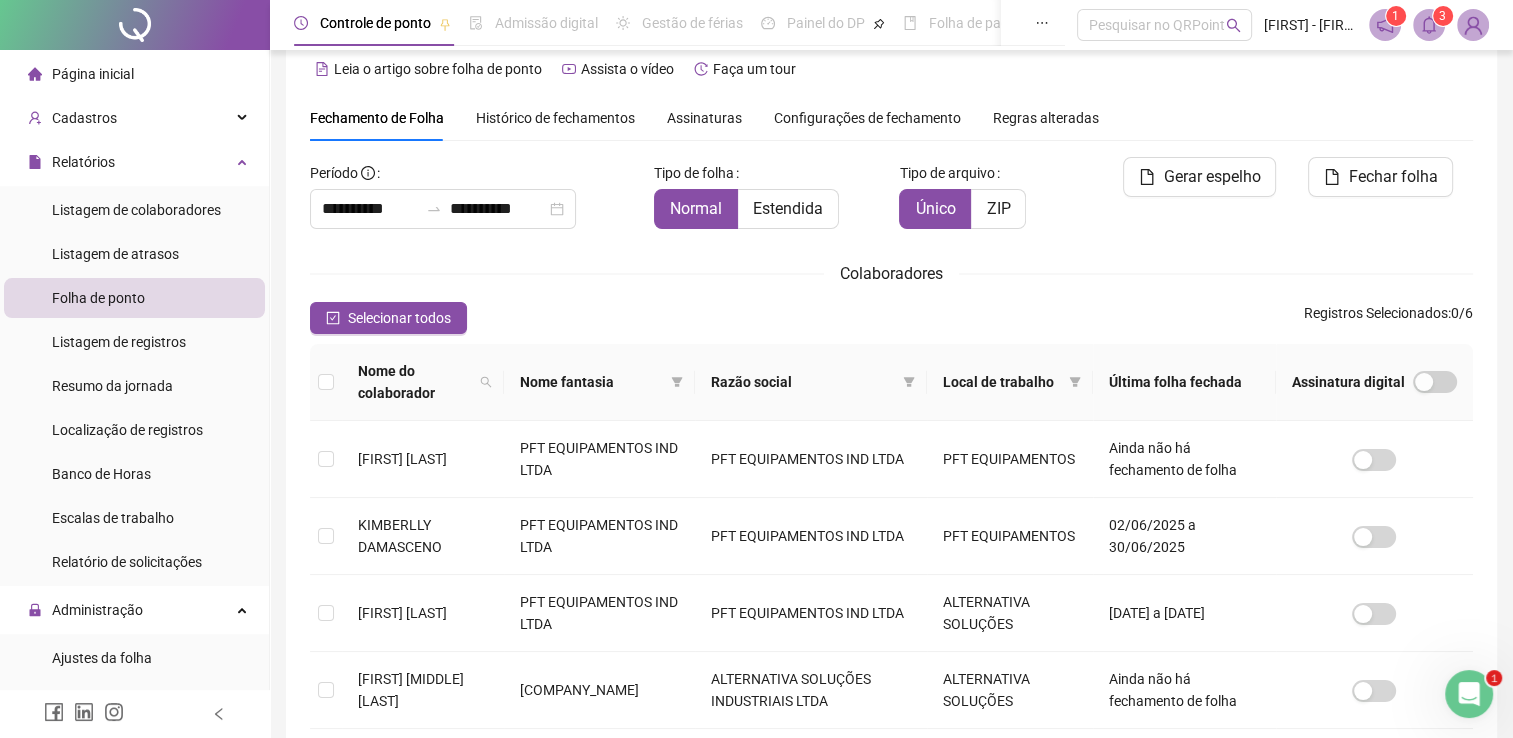scroll, scrollTop: 0, scrollLeft: 0, axis: both 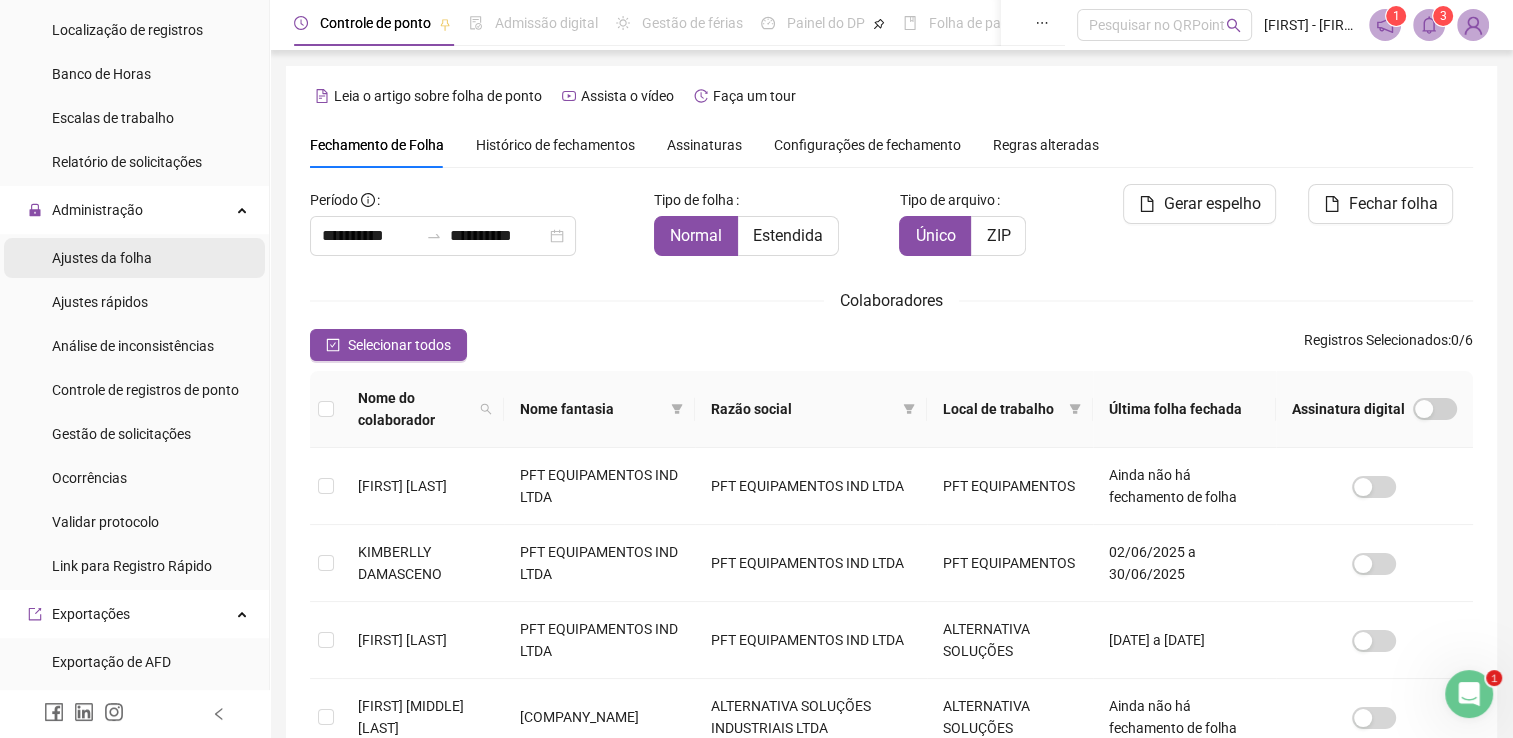 click on "Ajustes da folha" at bounding box center (102, 258) 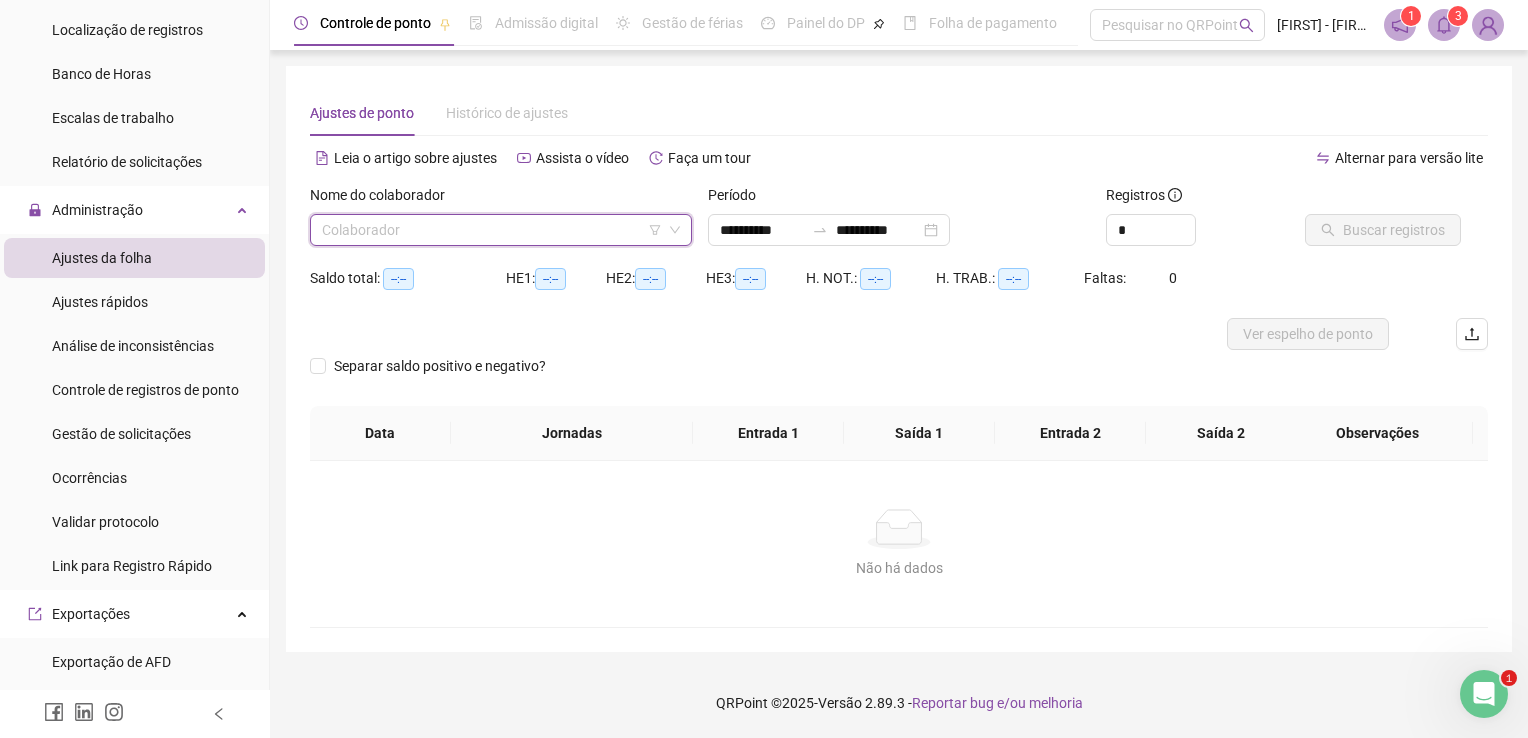 click at bounding box center [492, 230] 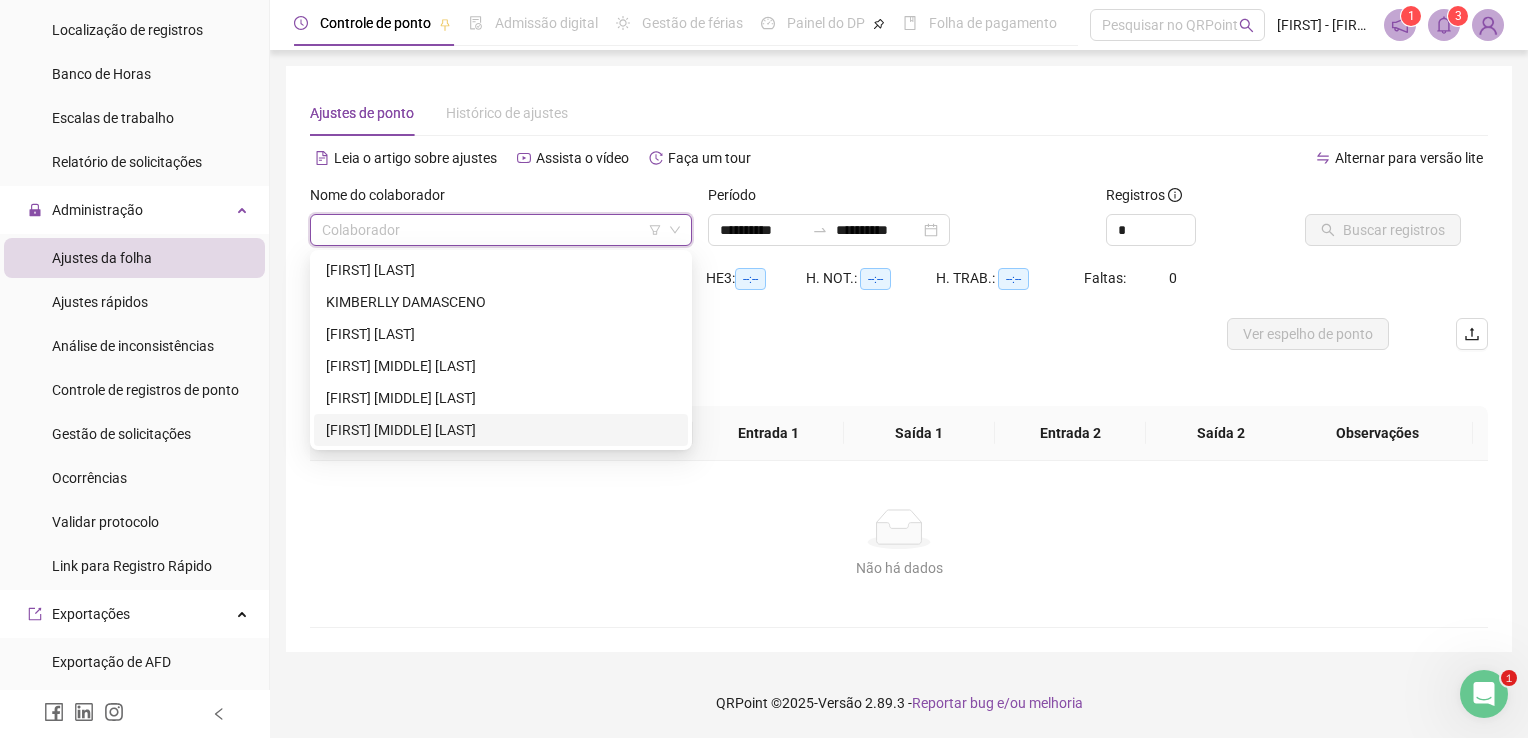 click on "[FIRST] [MIDDLE] [LAST]" at bounding box center (501, 430) 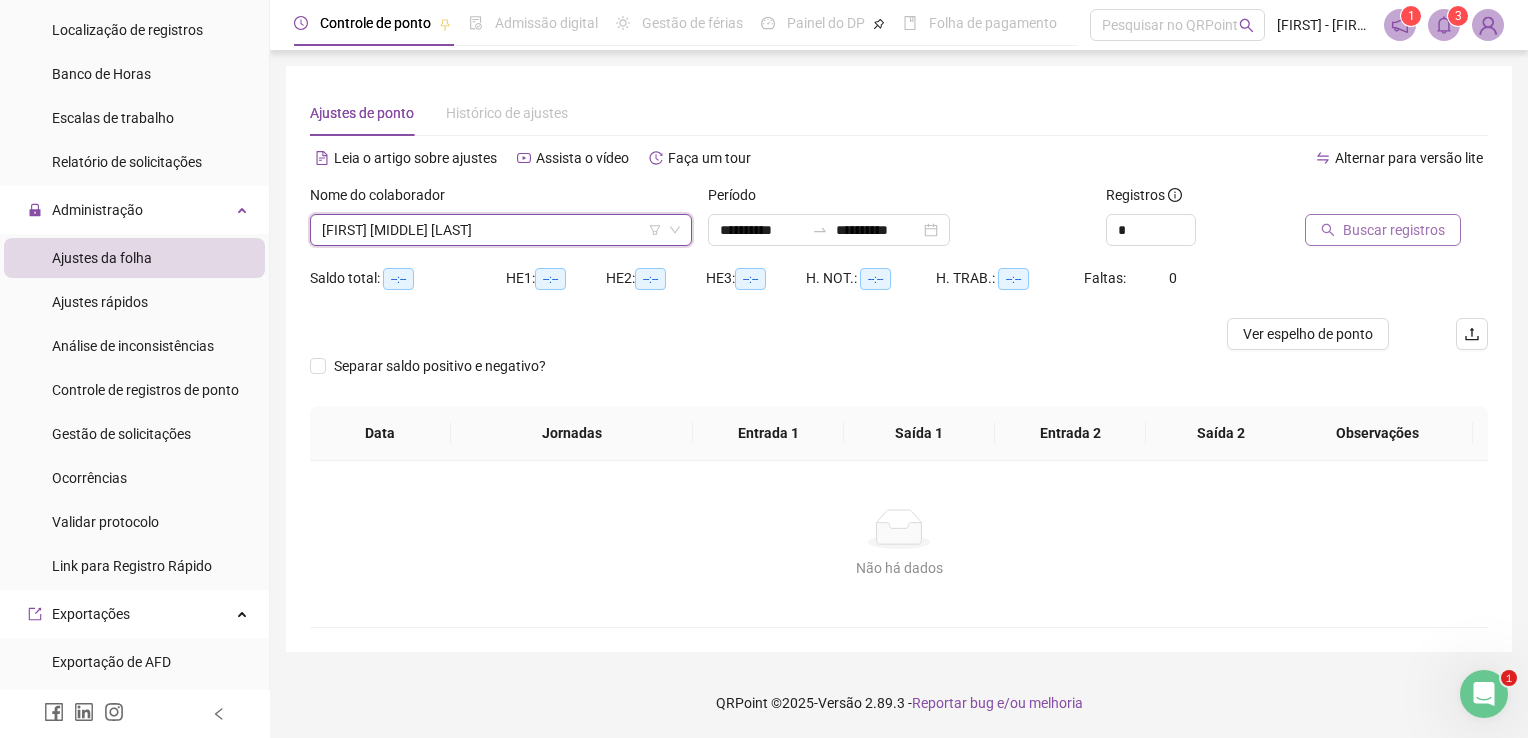 click on "Buscar registros" at bounding box center (1394, 230) 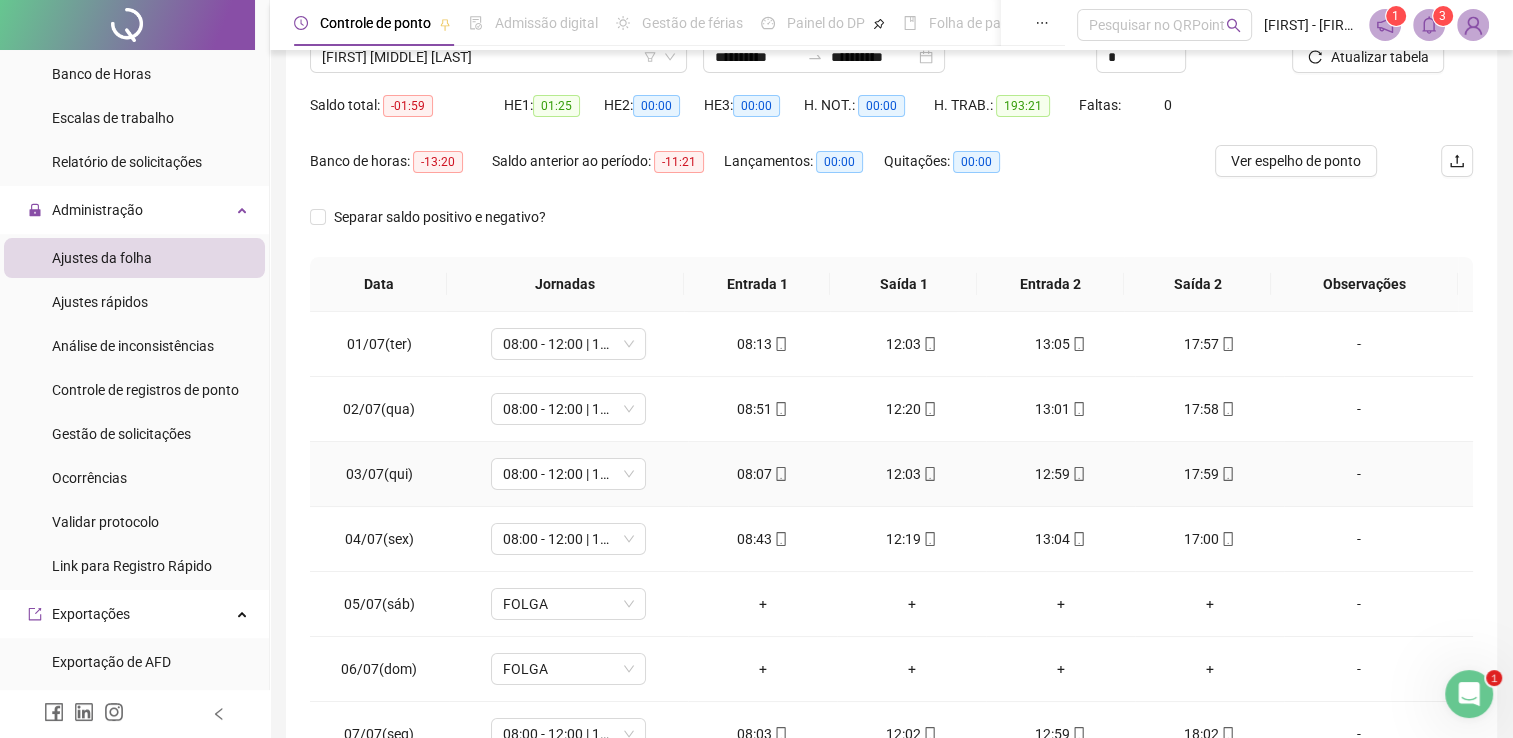 scroll, scrollTop: 283, scrollLeft: 0, axis: vertical 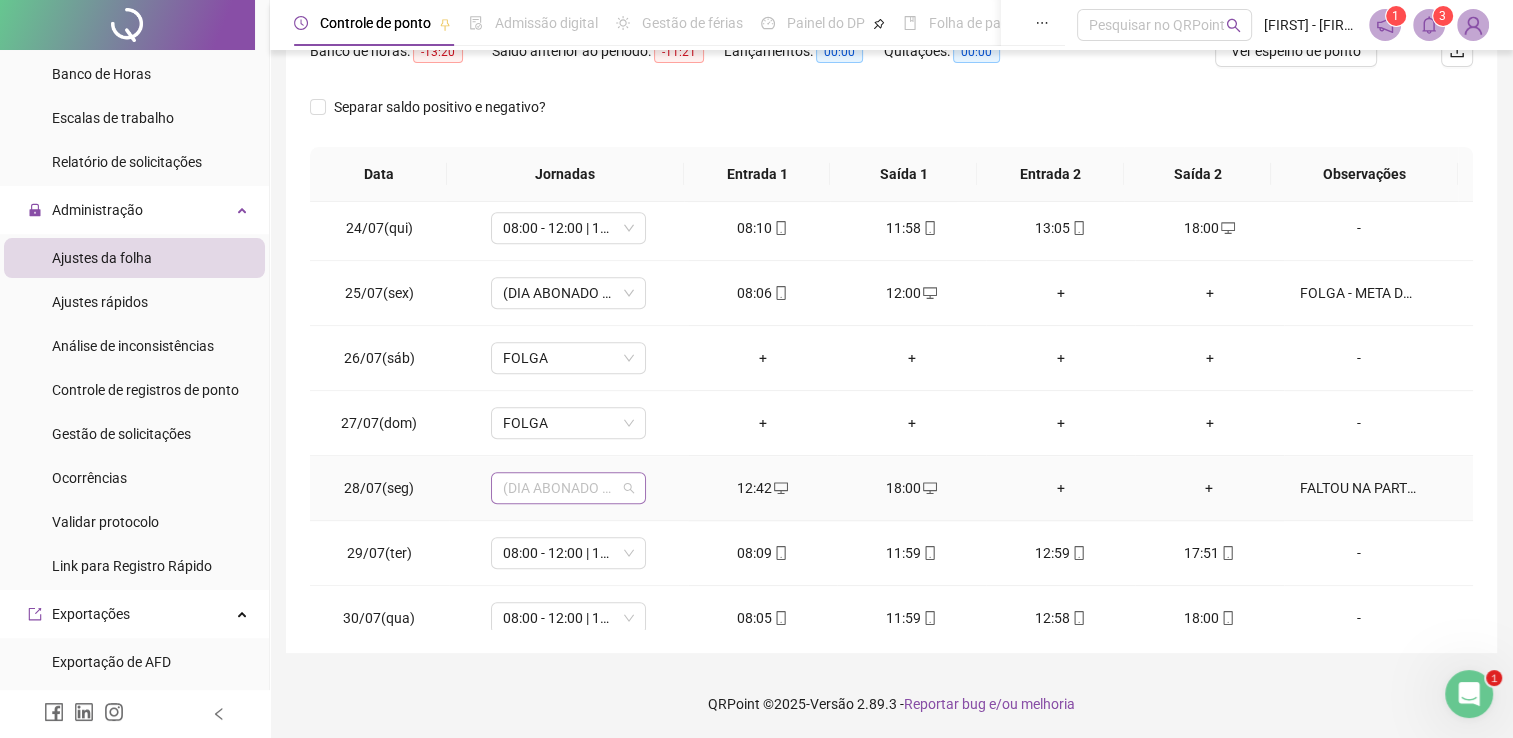 click on "(DIA ABONADO PARCIALMENTE)" at bounding box center (568, 488) 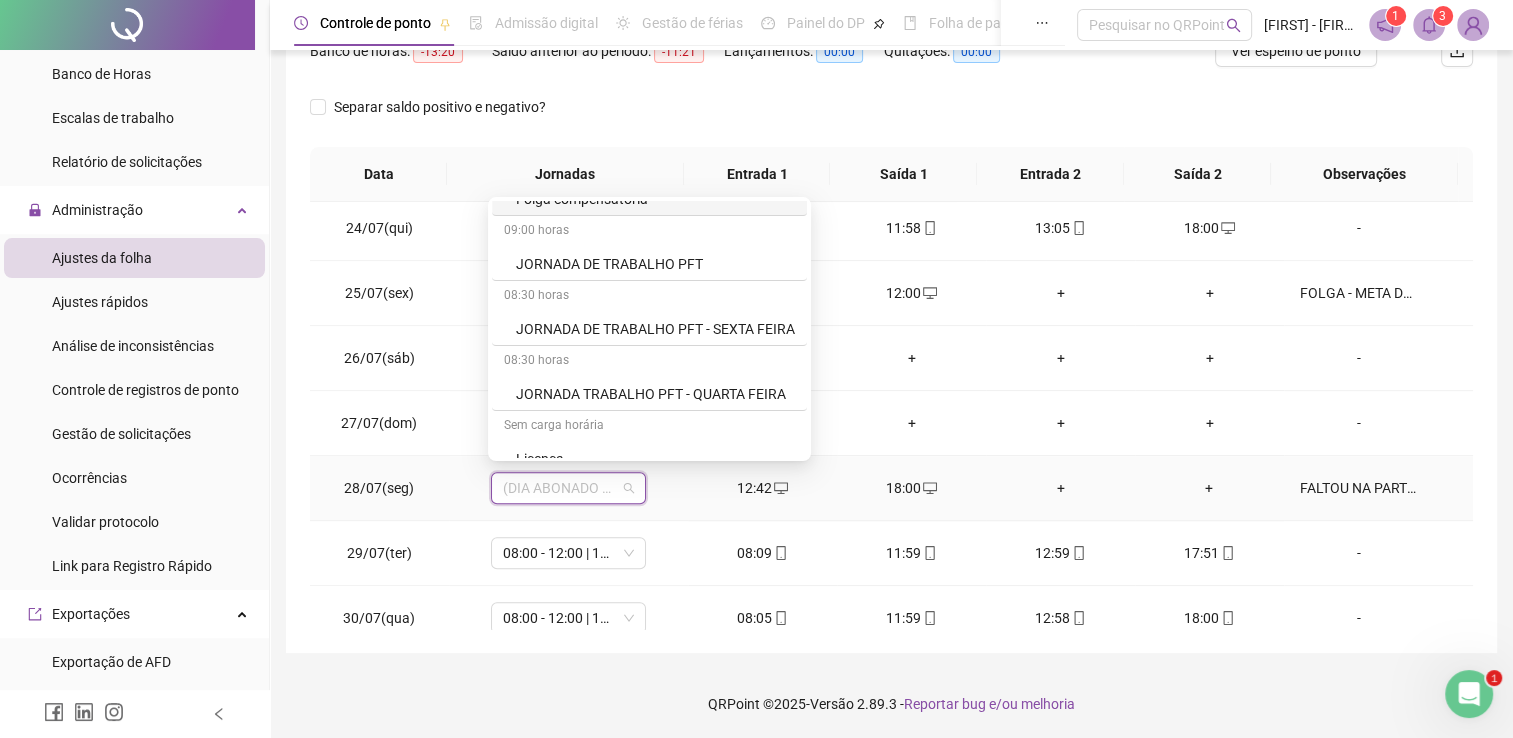 scroll, scrollTop: 392, scrollLeft: 0, axis: vertical 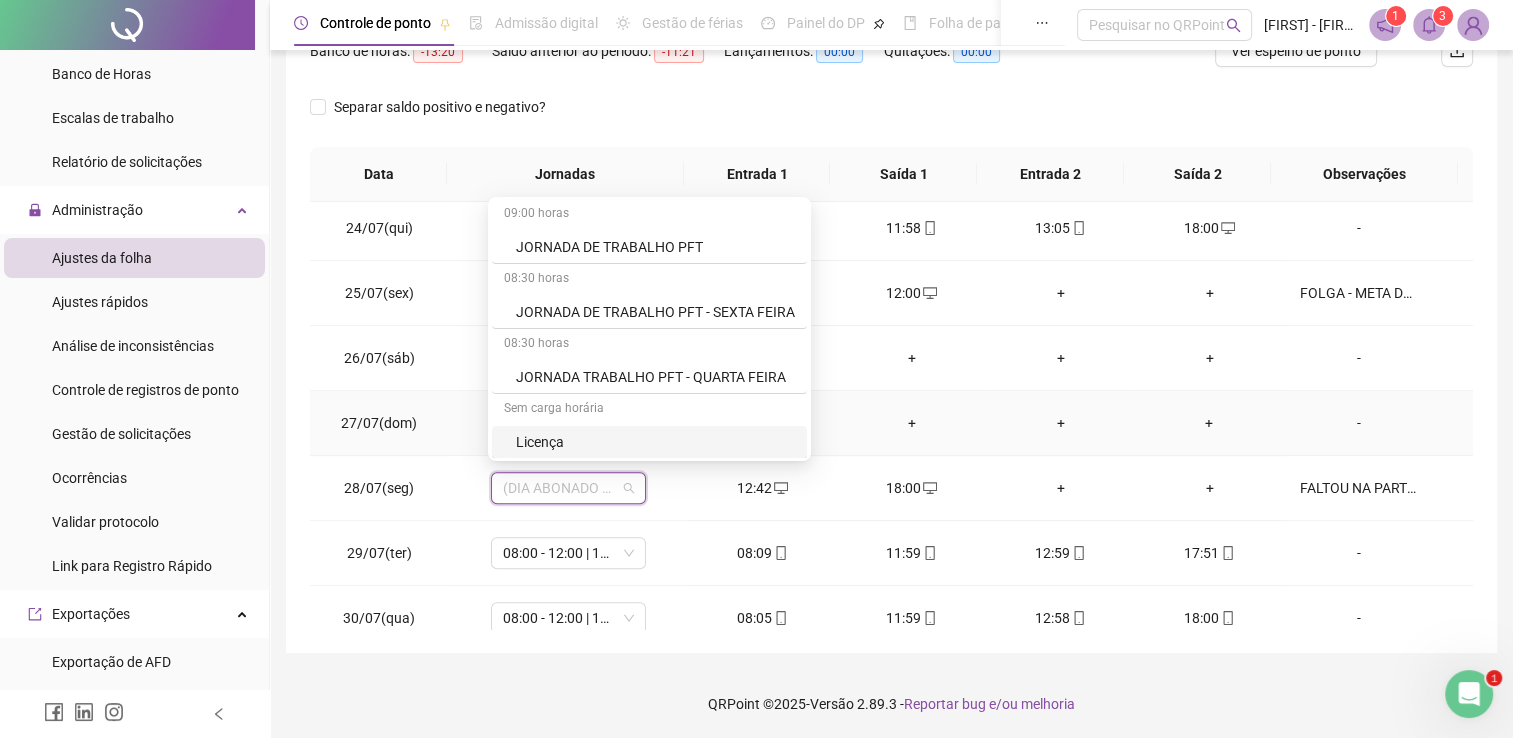 click on "+" at bounding box center (911, 423) 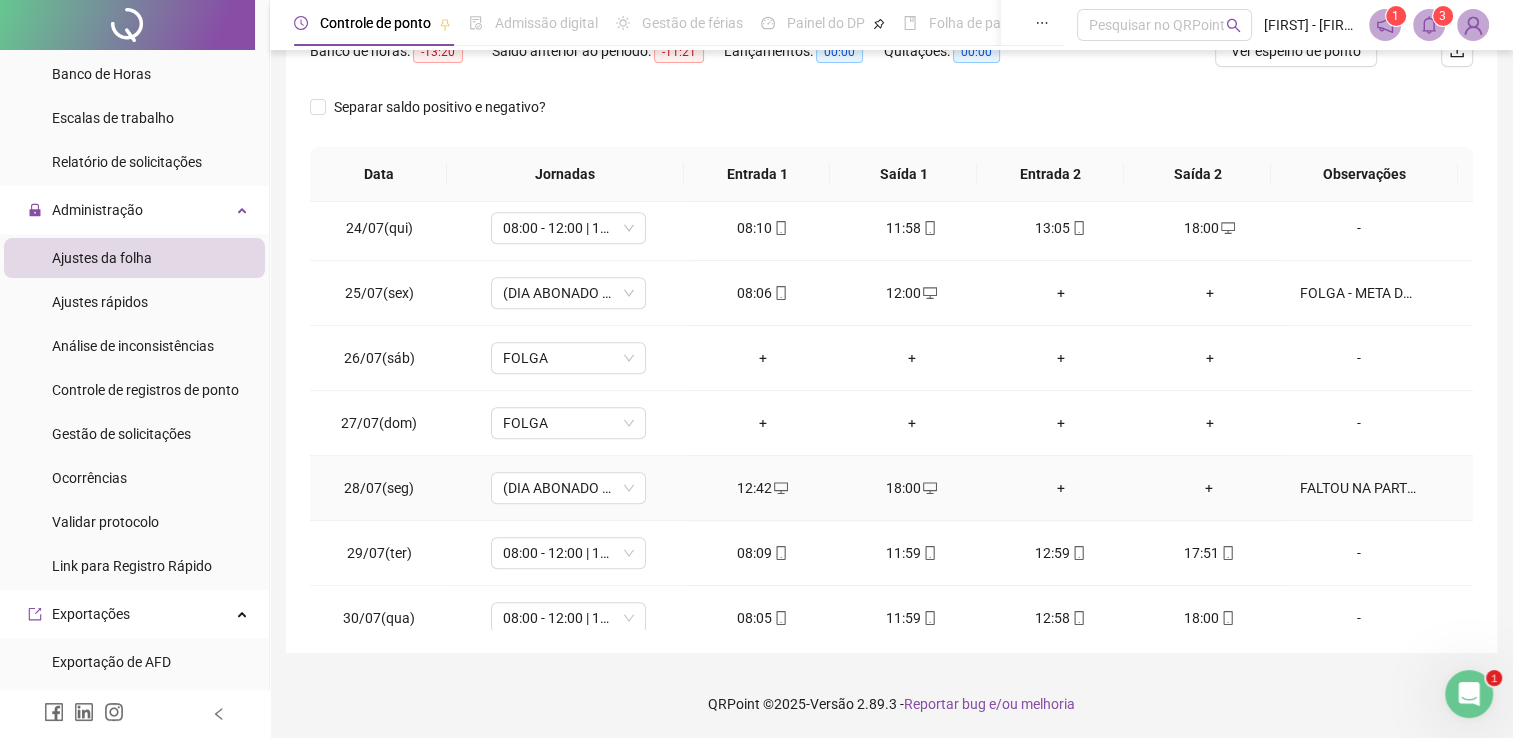click on "FALTOU NA PARTE DA MANHA" at bounding box center [1359, 488] 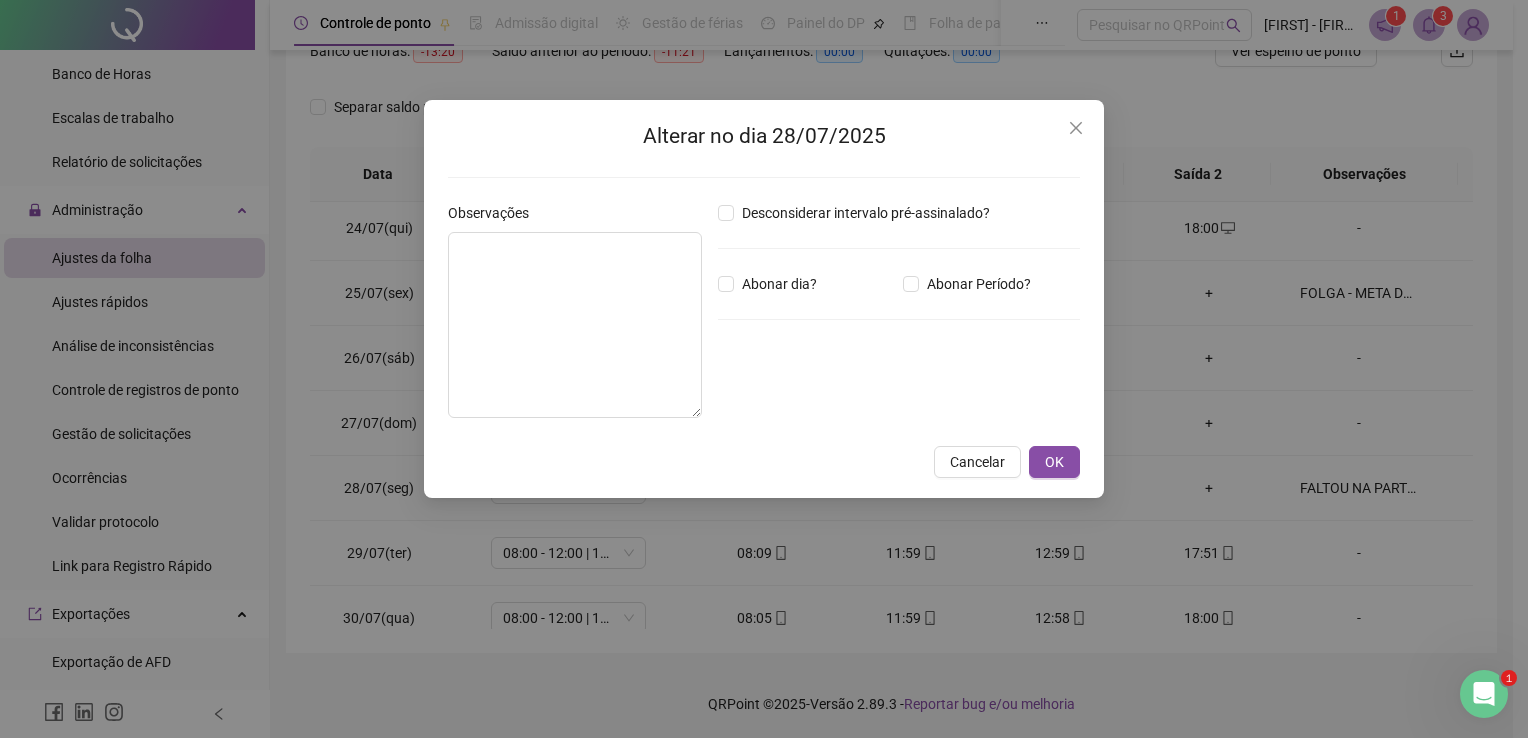 type on "**********" 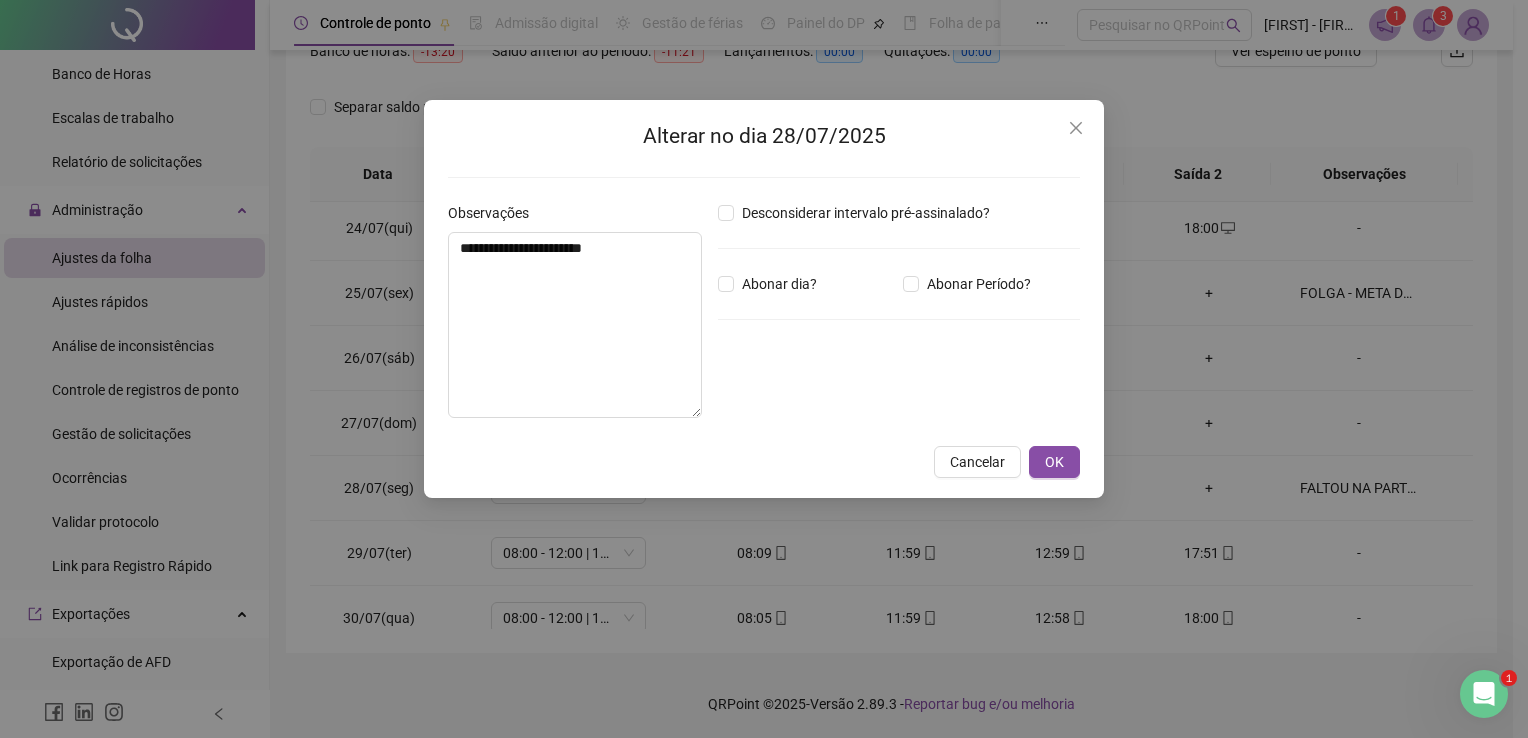 type on "*****" 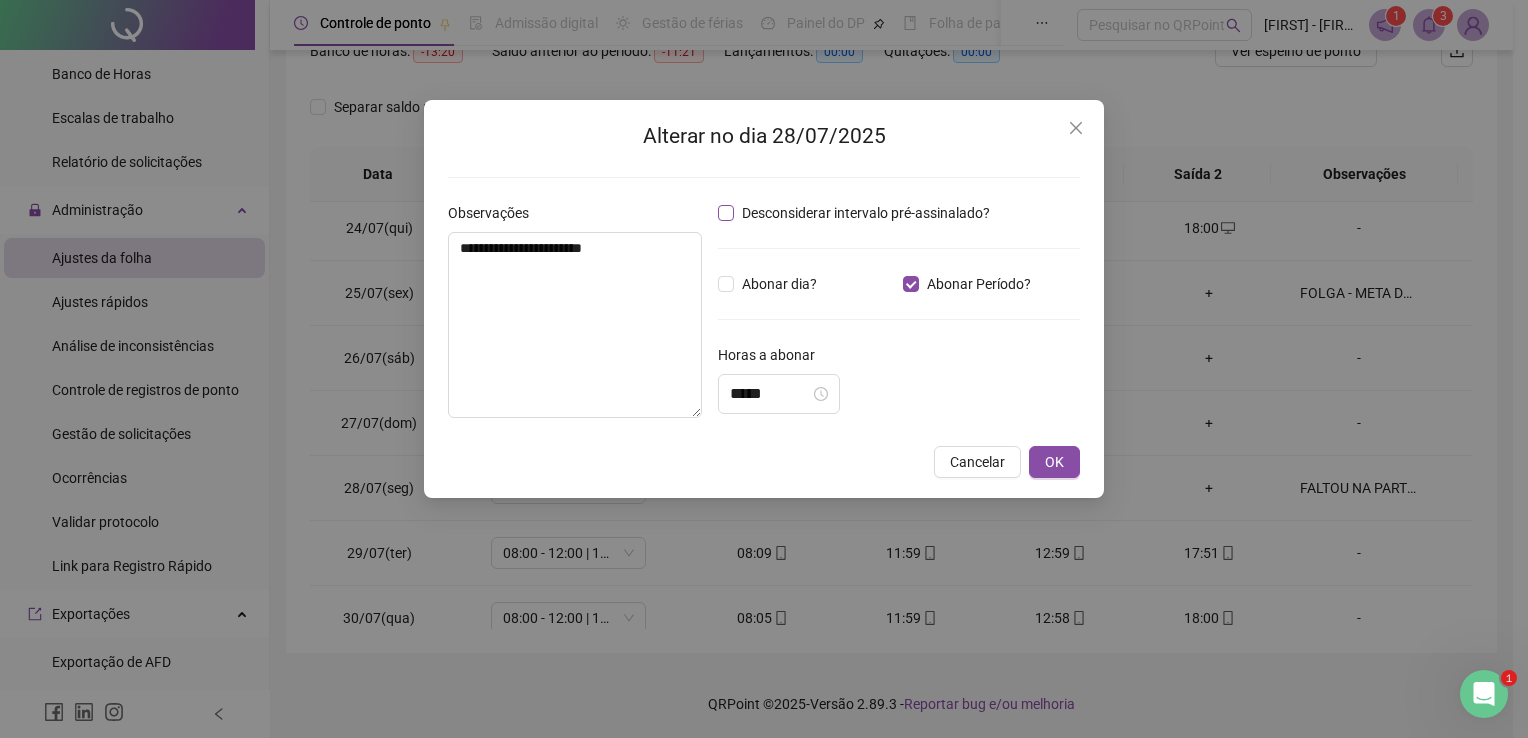 click on "Desconsiderar intervalo pré-assinalado?" at bounding box center [858, 213] 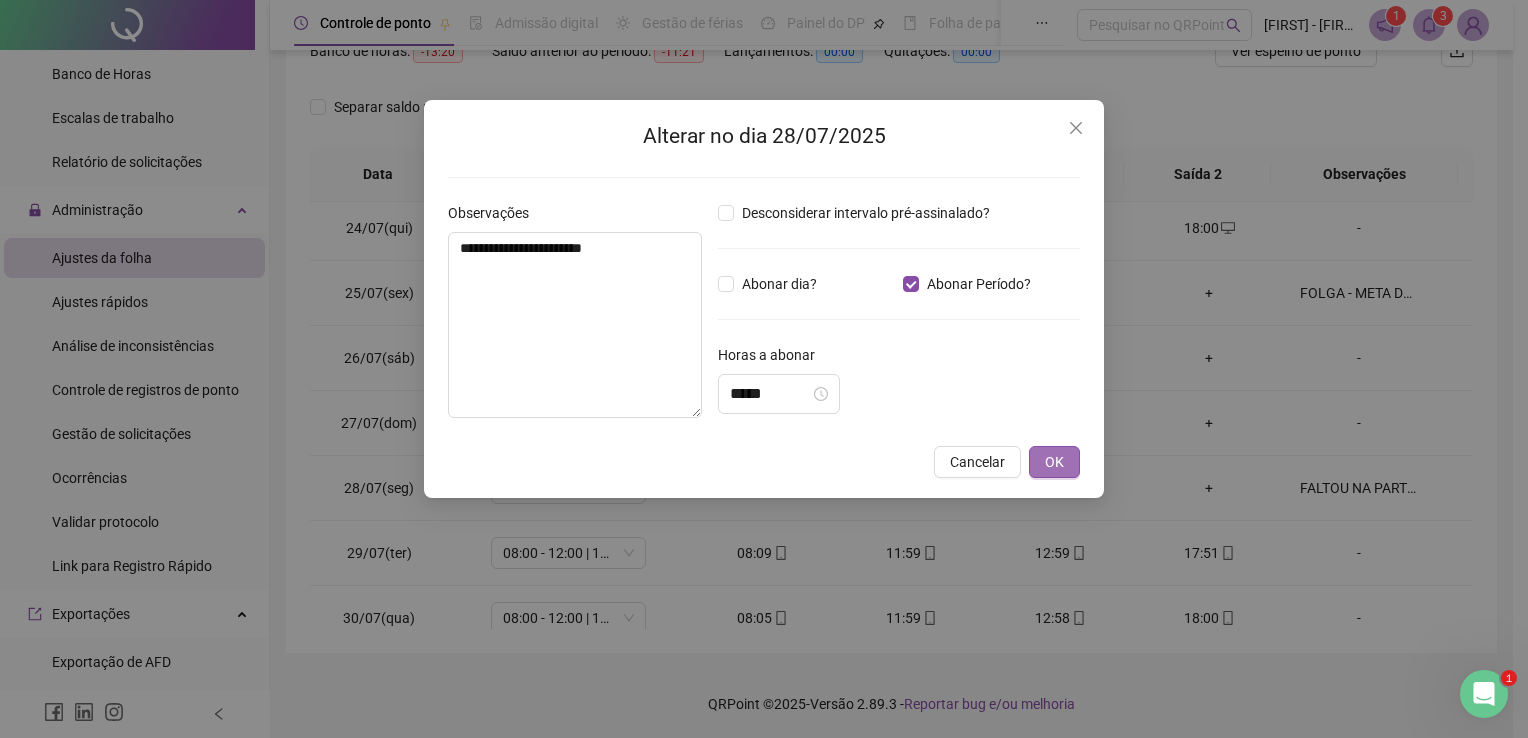 click on "OK" at bounding box center [1054, 462] 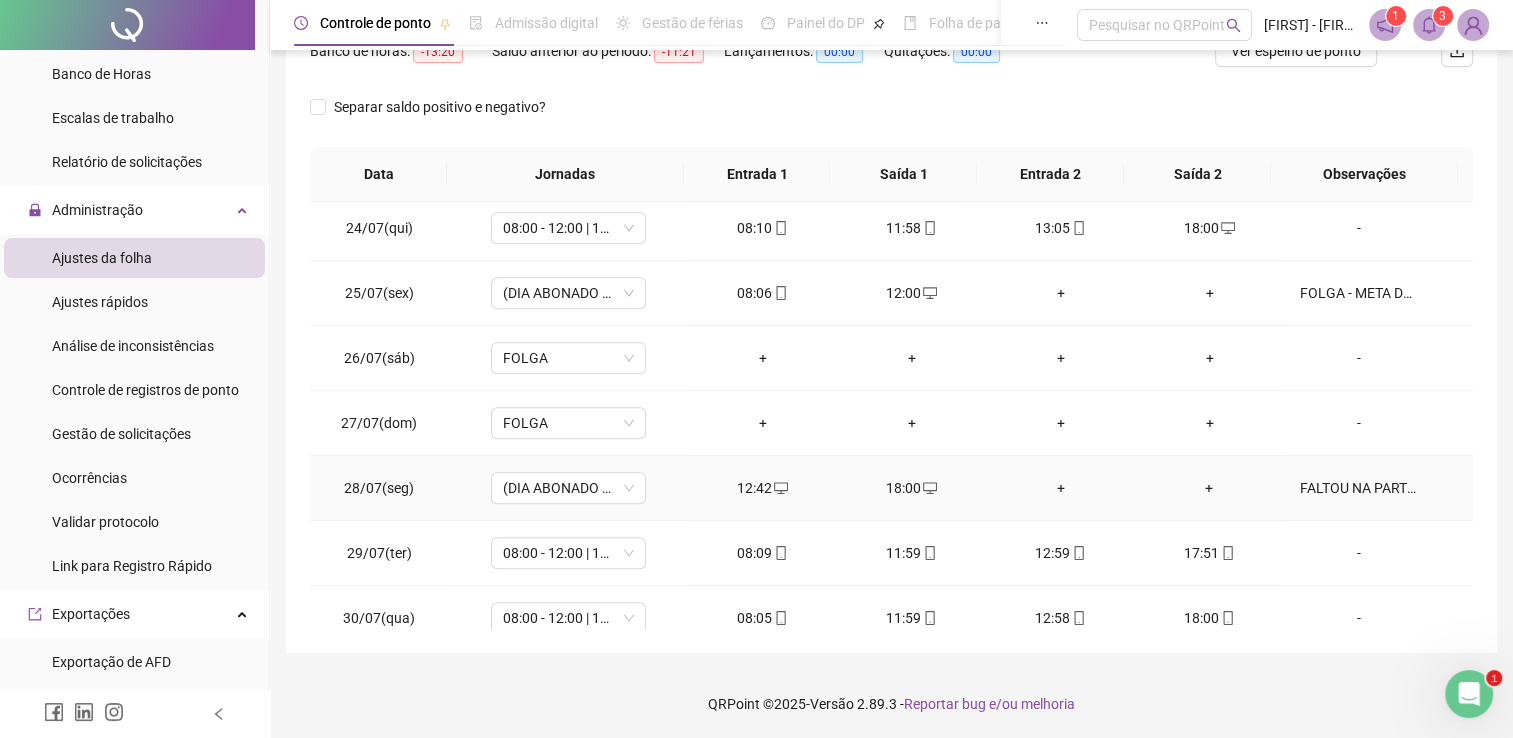 click on "18:00" at bounding box center [911, 488] 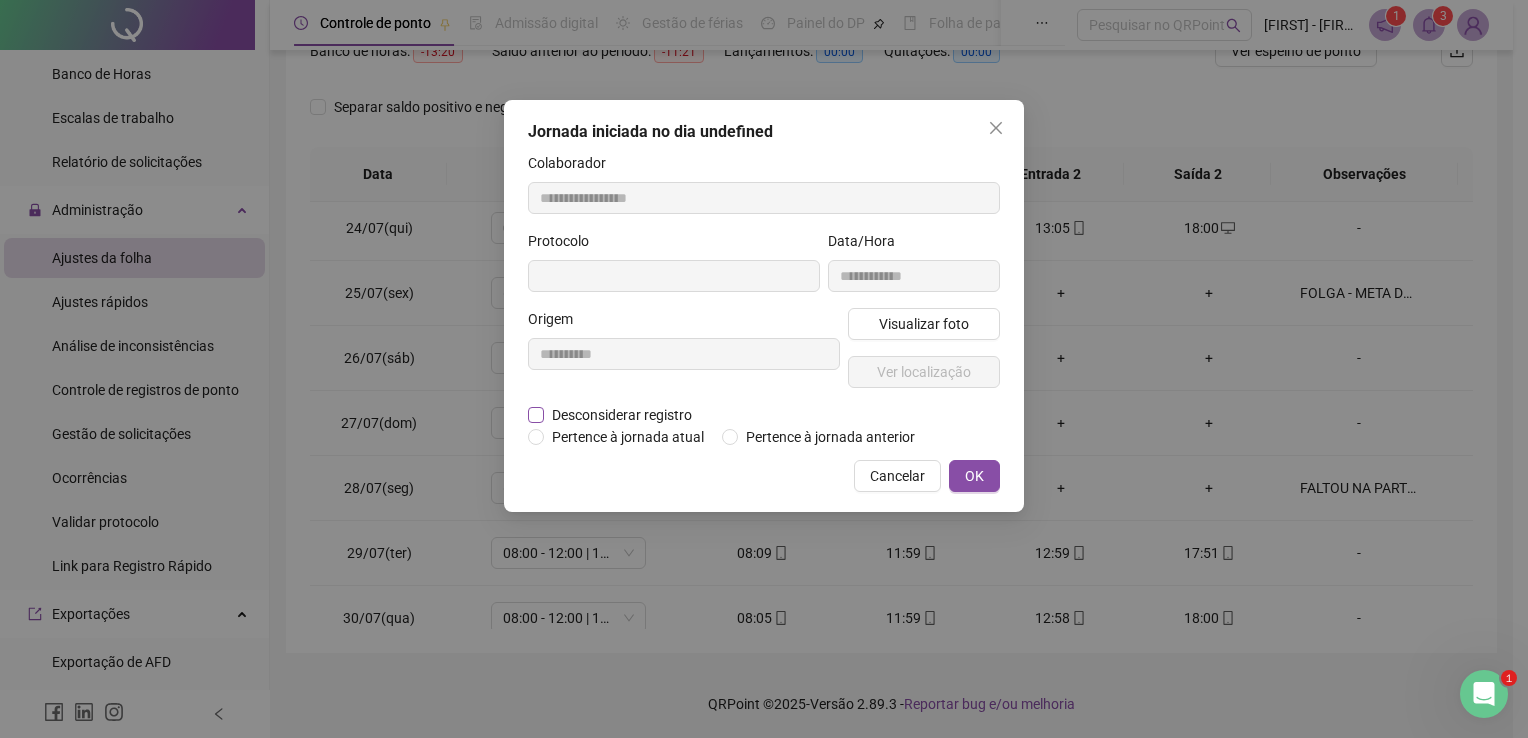 type on "**********" 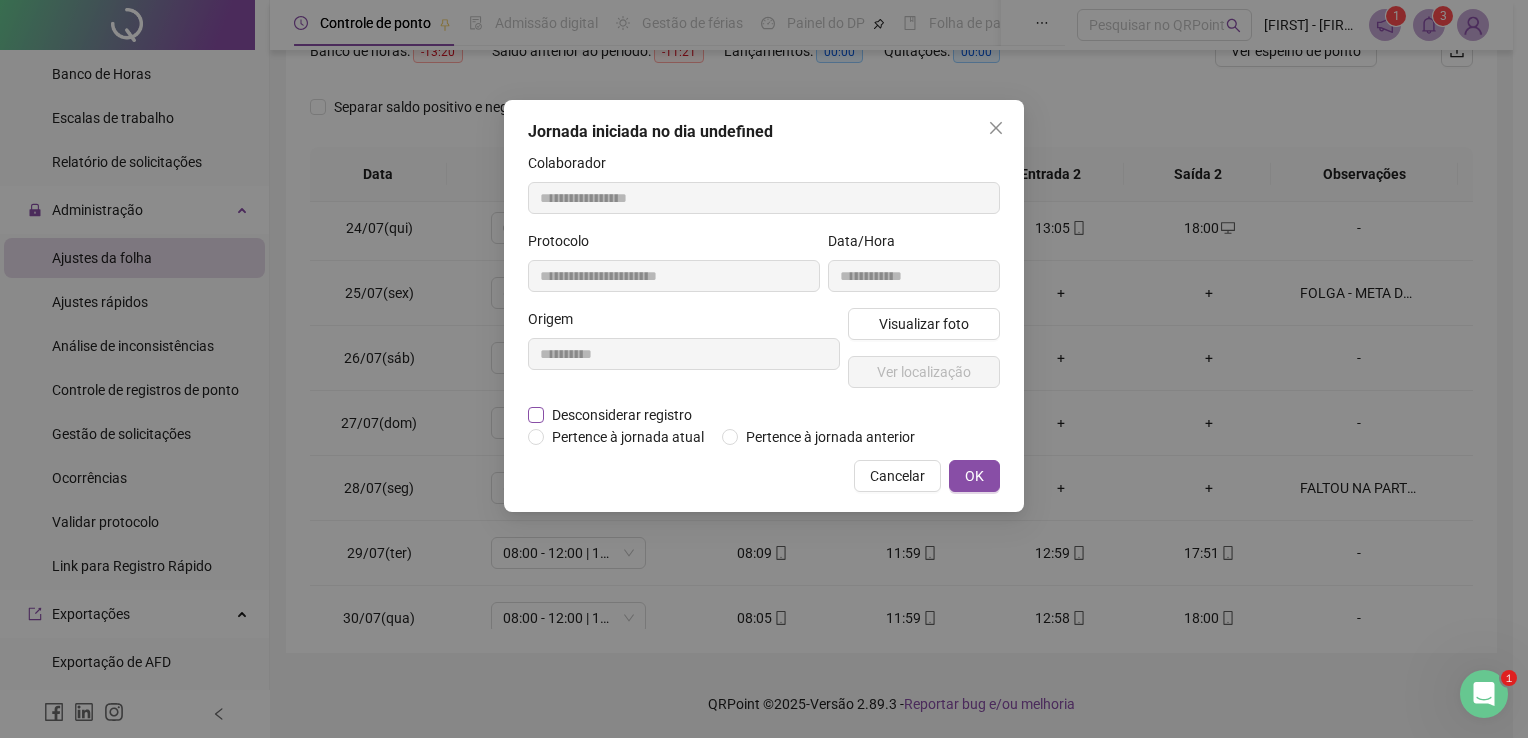 type on "**********" 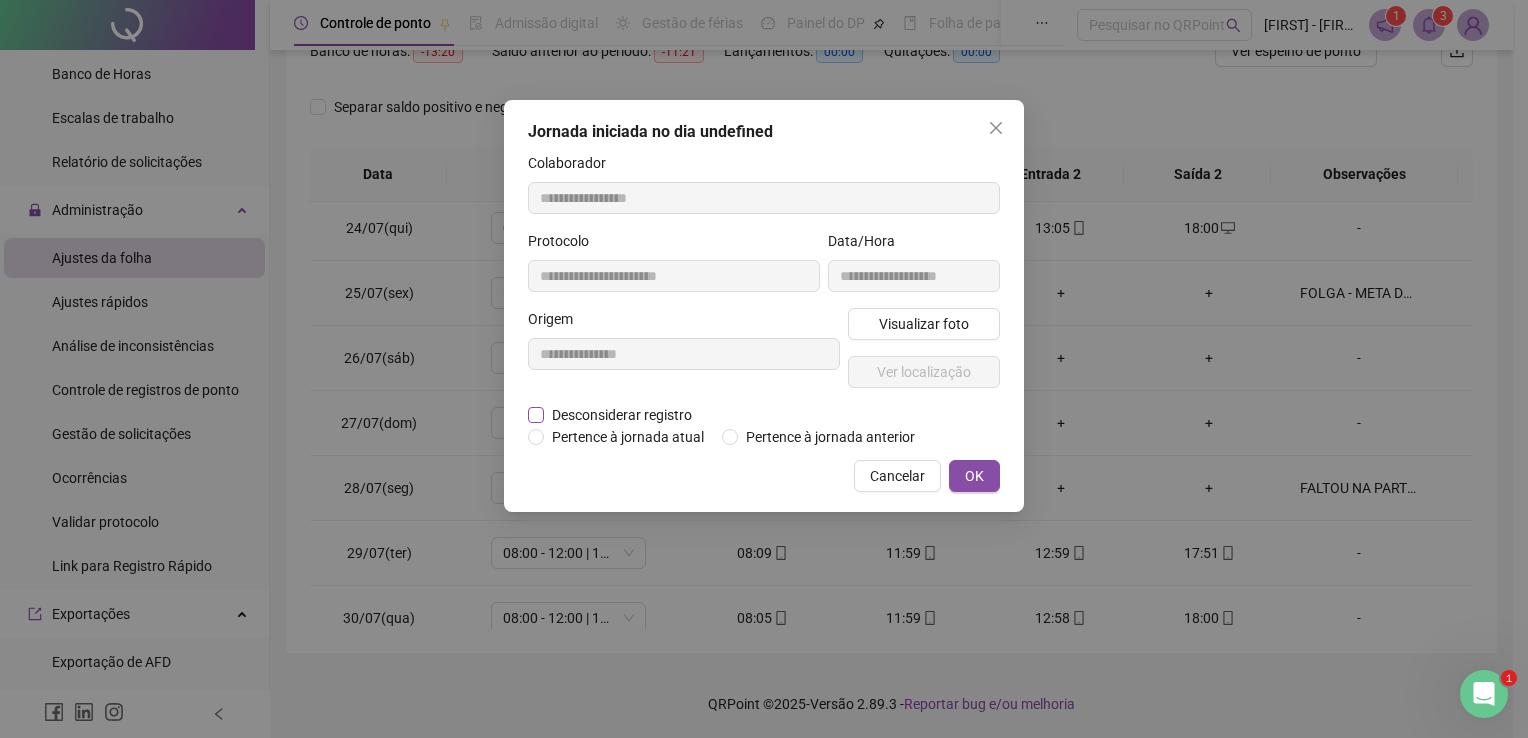 click on "Desconsiderar registro" at bounding box center [622, 415] 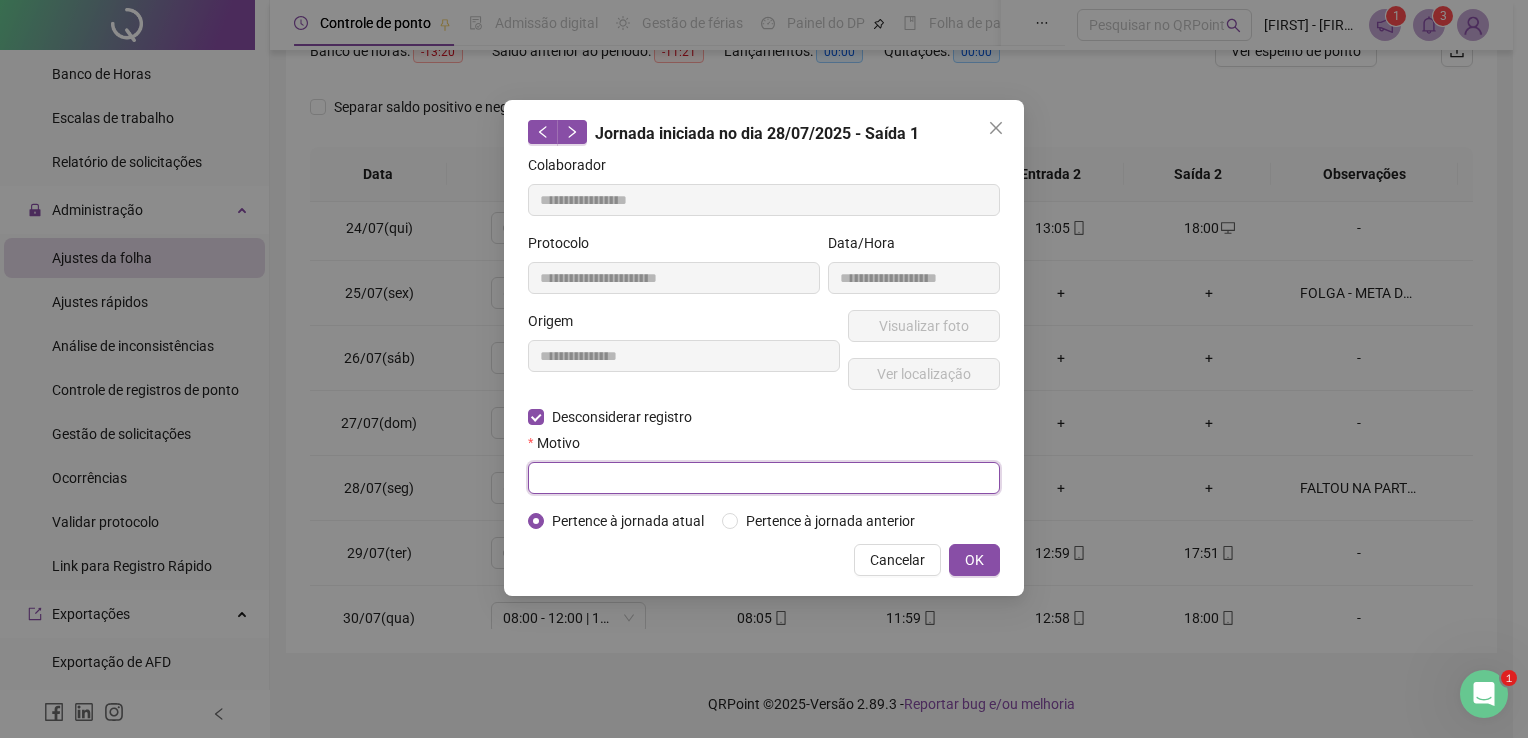 click at bounding box center (764, 478) 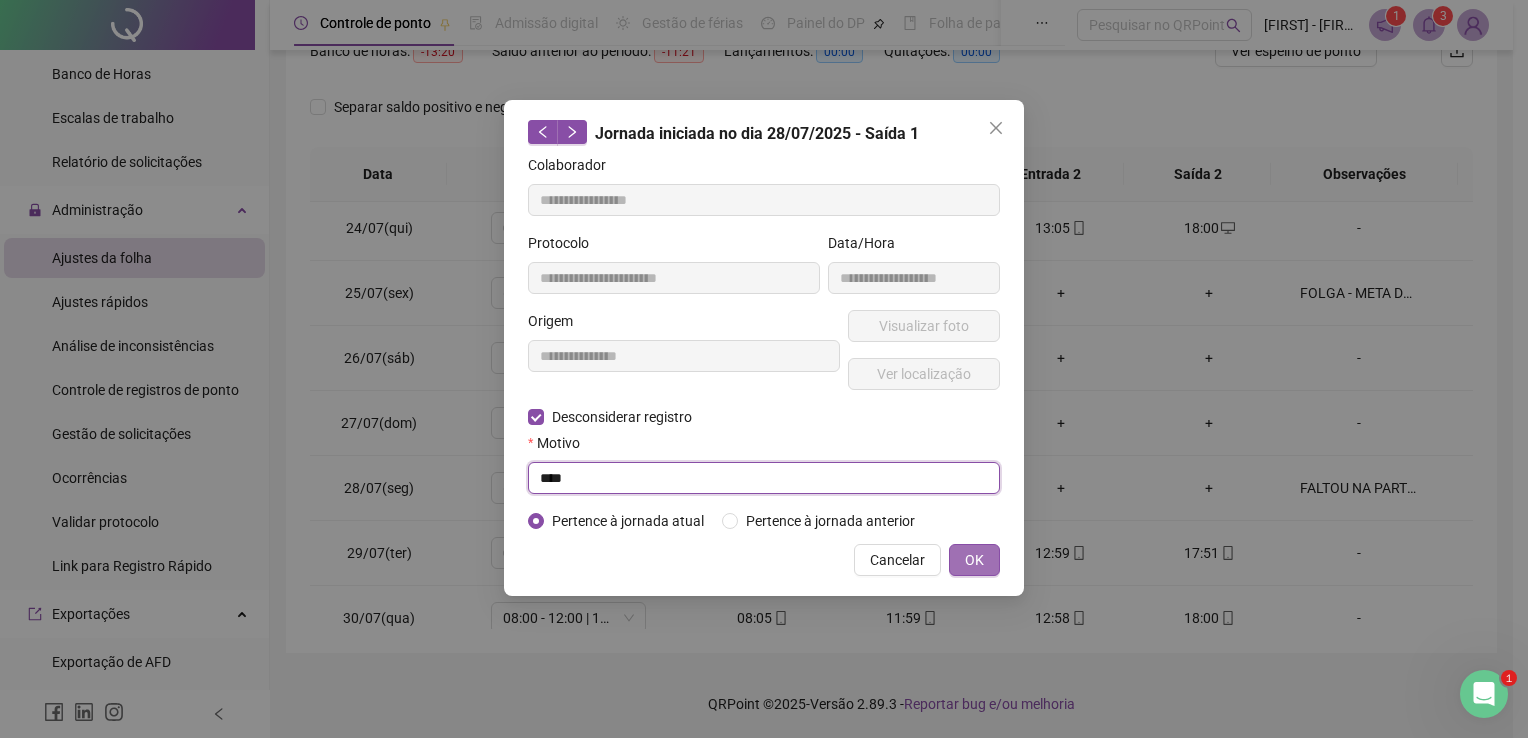 type on "****" 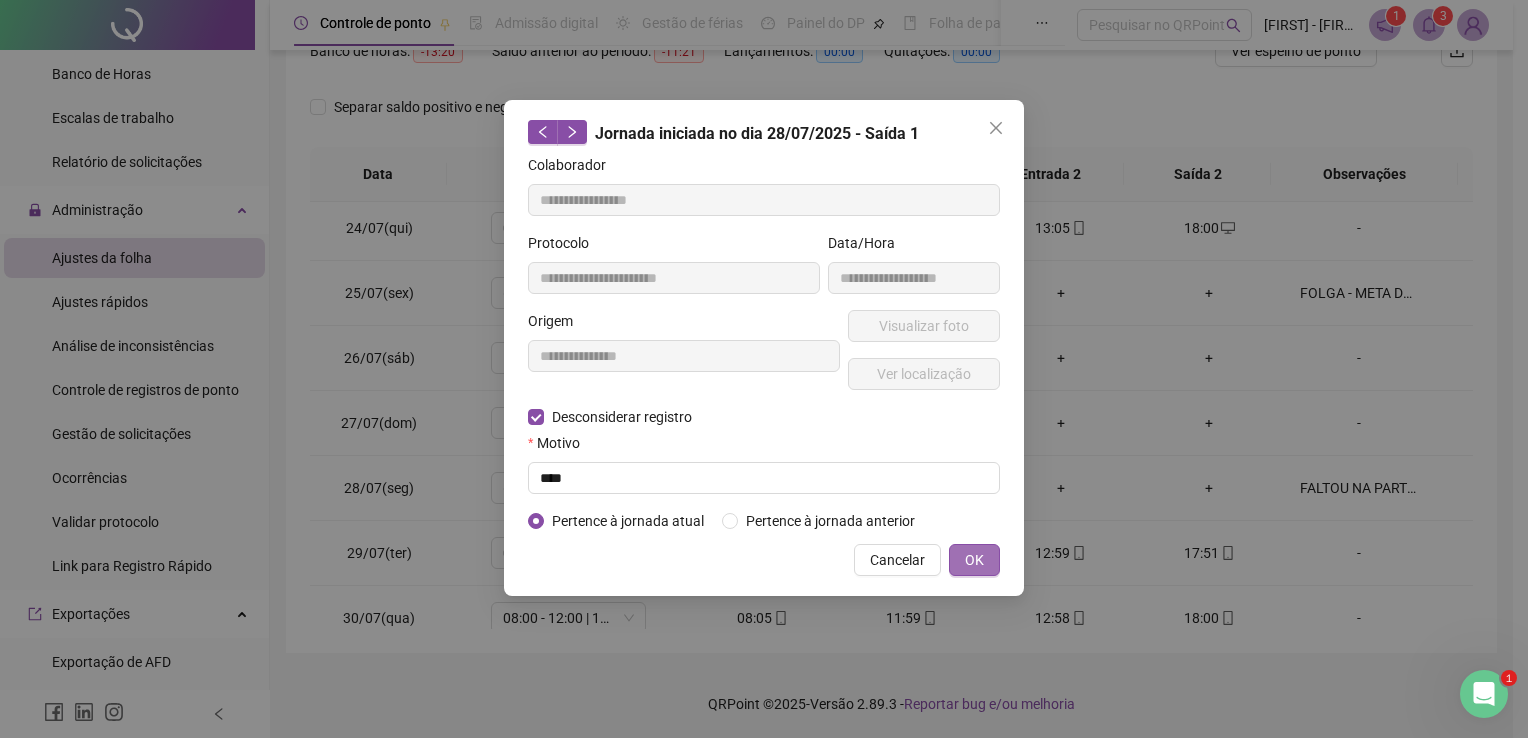 click on "OK" at bounding box center [974, 560] 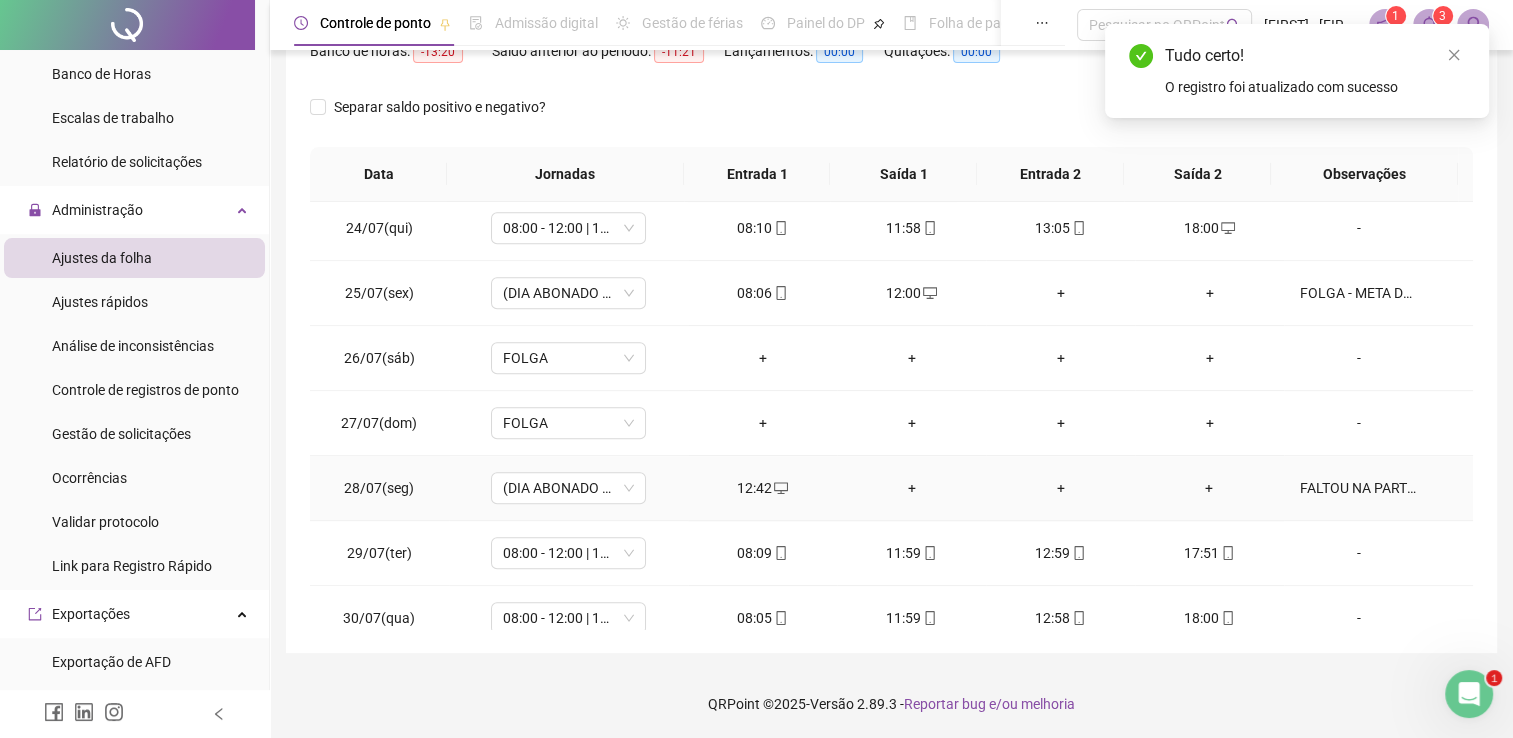 click on "12:42" at bounding box center (762, 488) 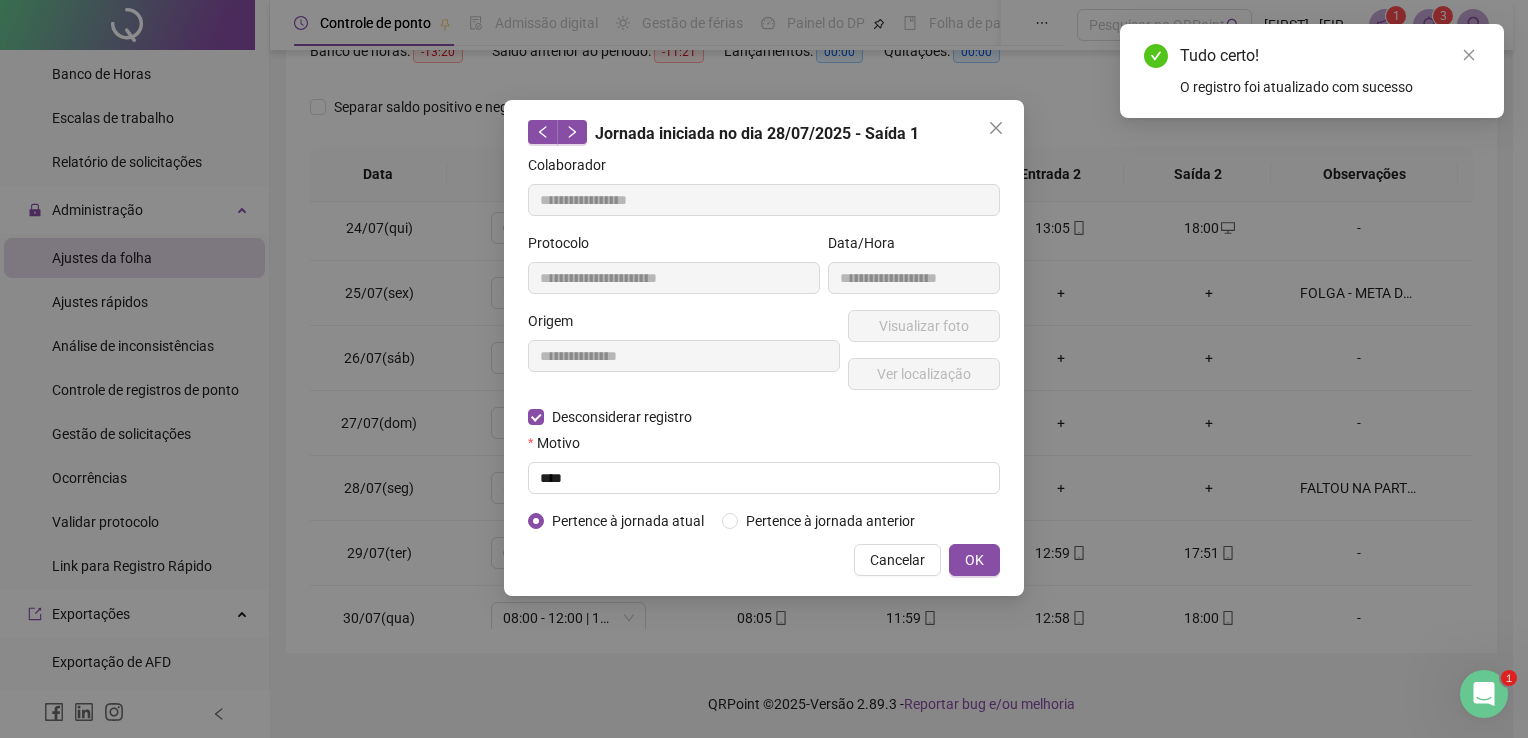 type on "**********" 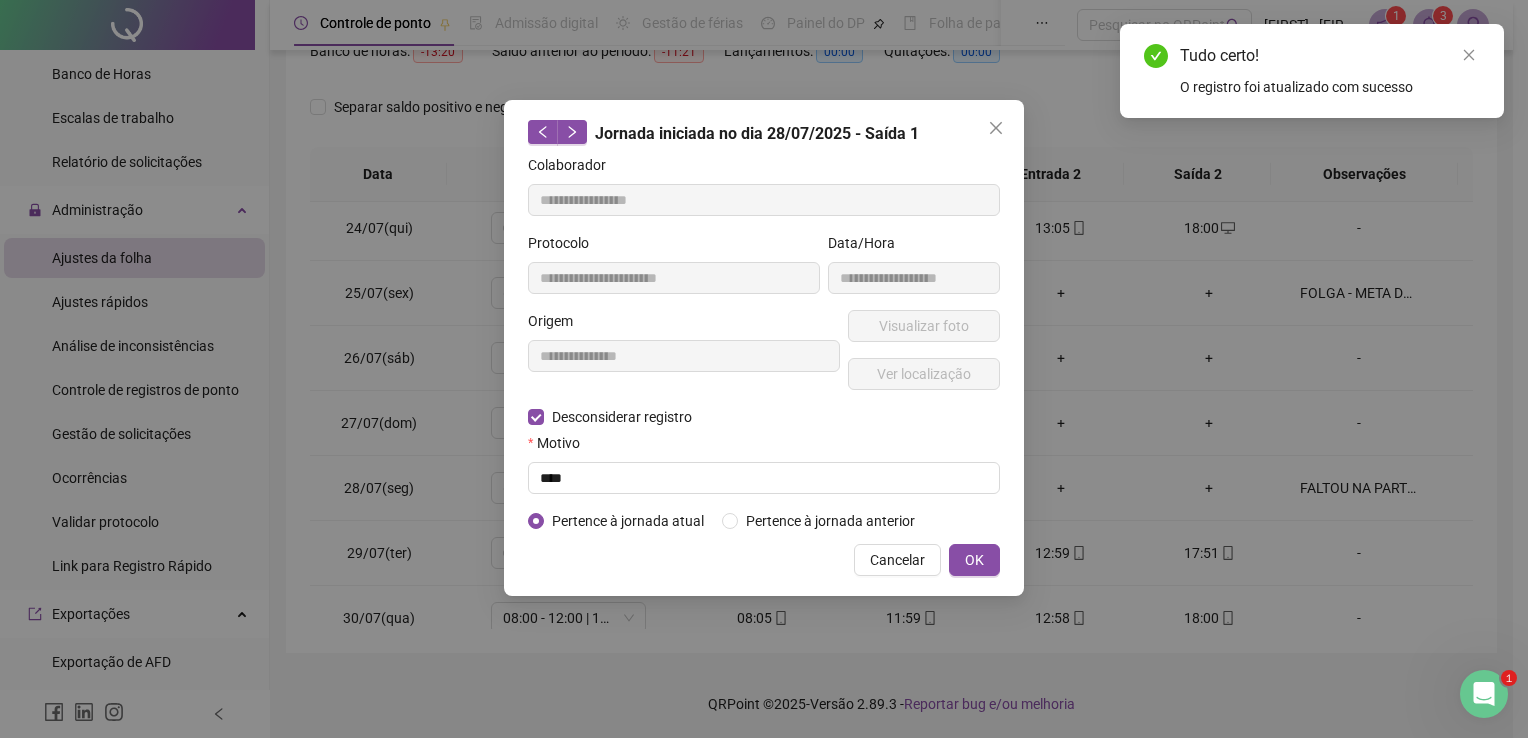 type on "**********" 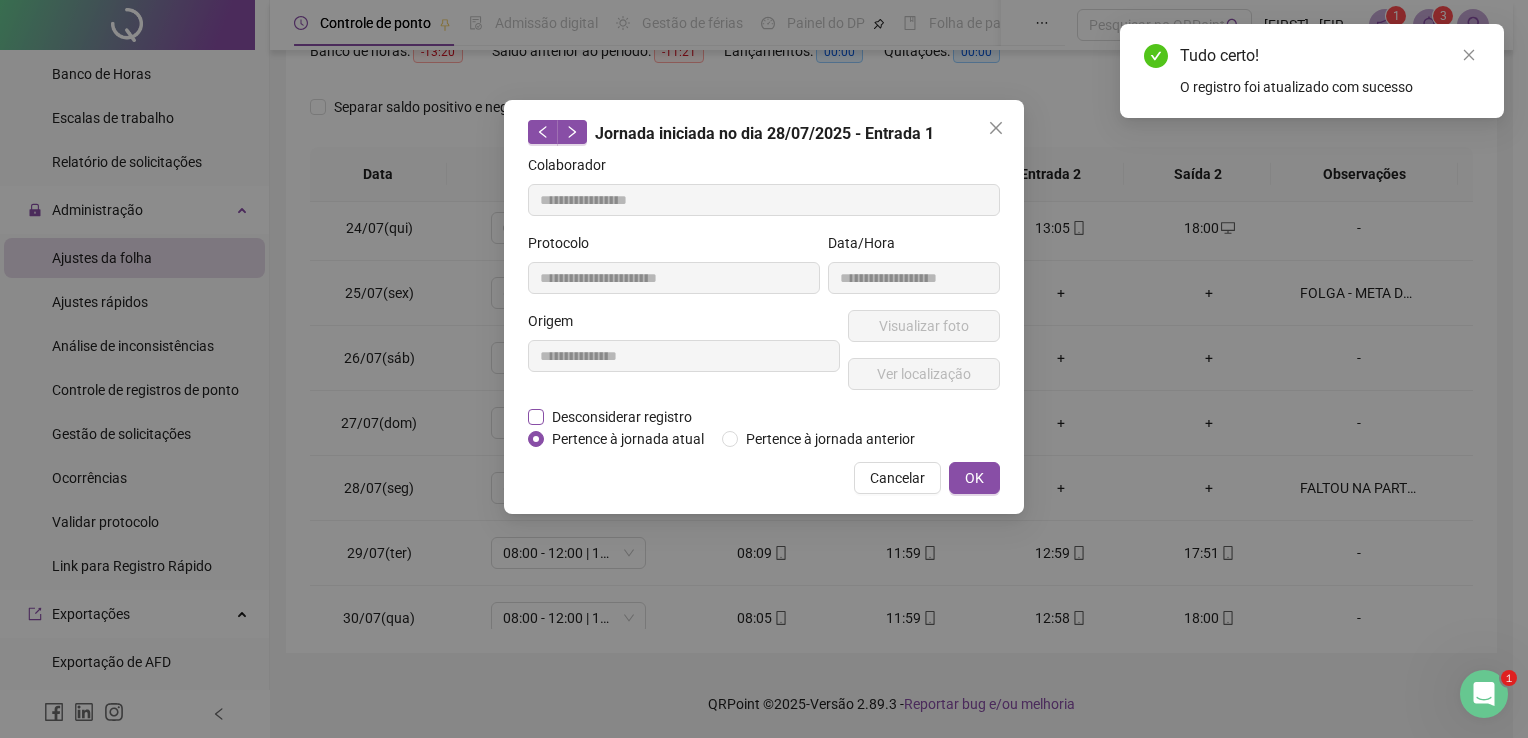 click on "Desconsiderar registro" at bounding box center [622, 417] 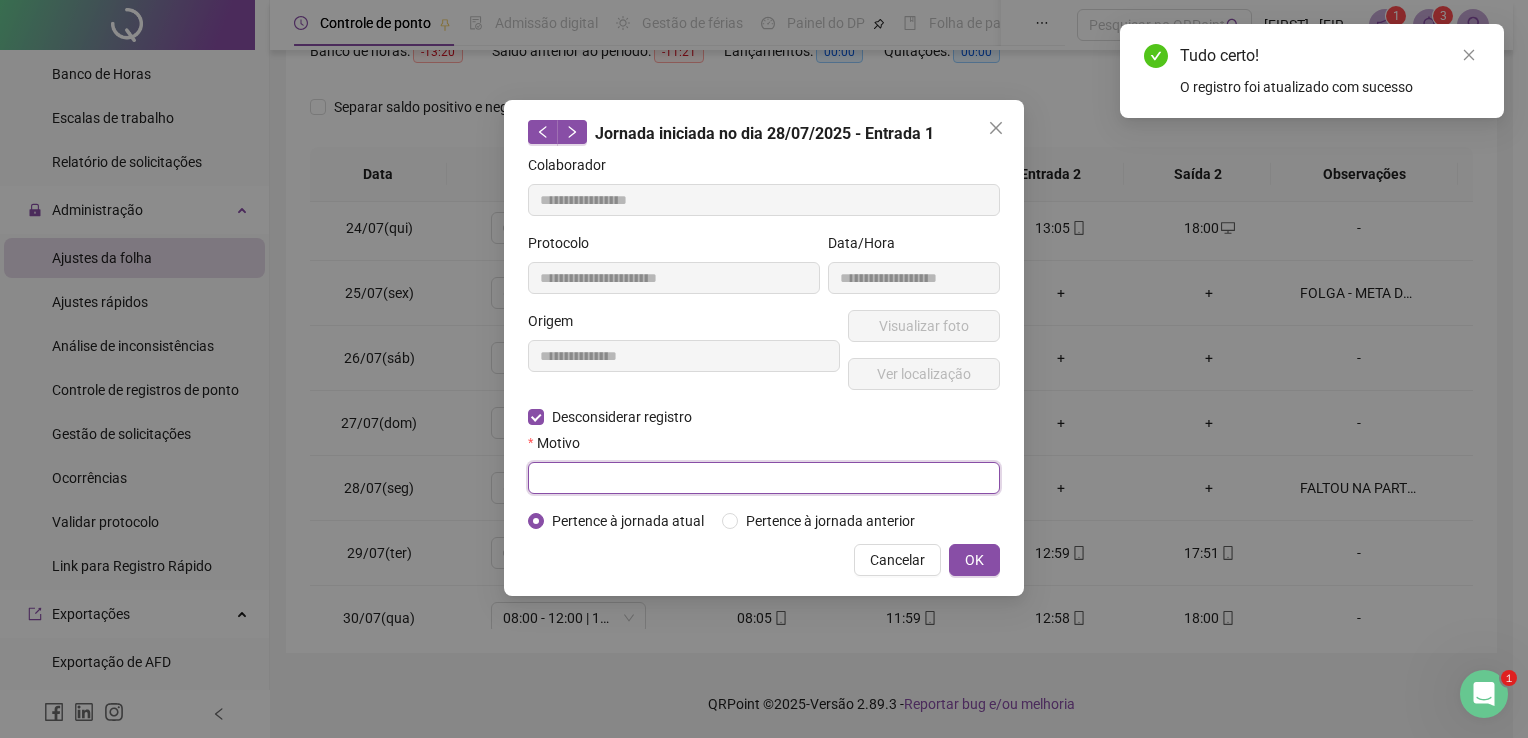 click at bounding box center [764, 478] 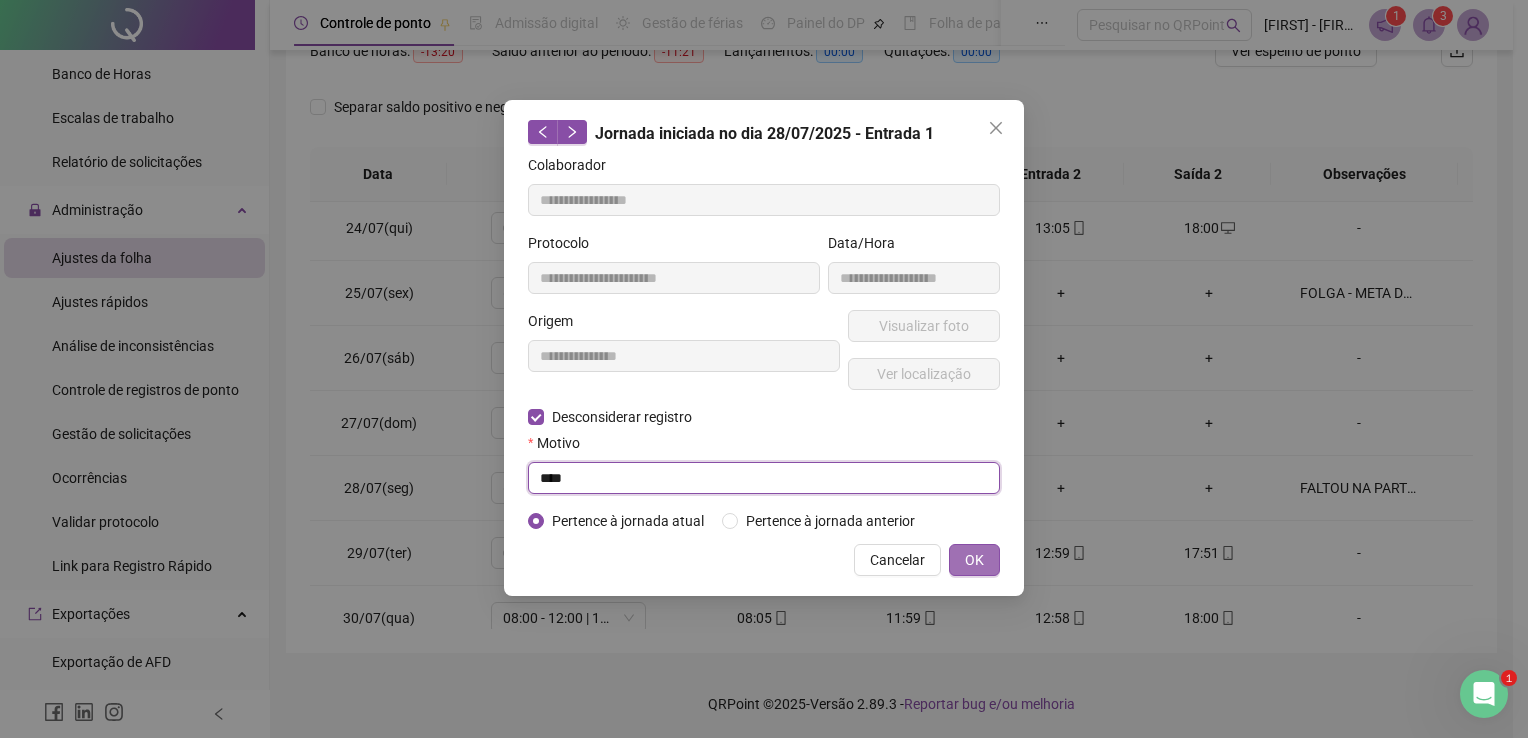 type on "****" 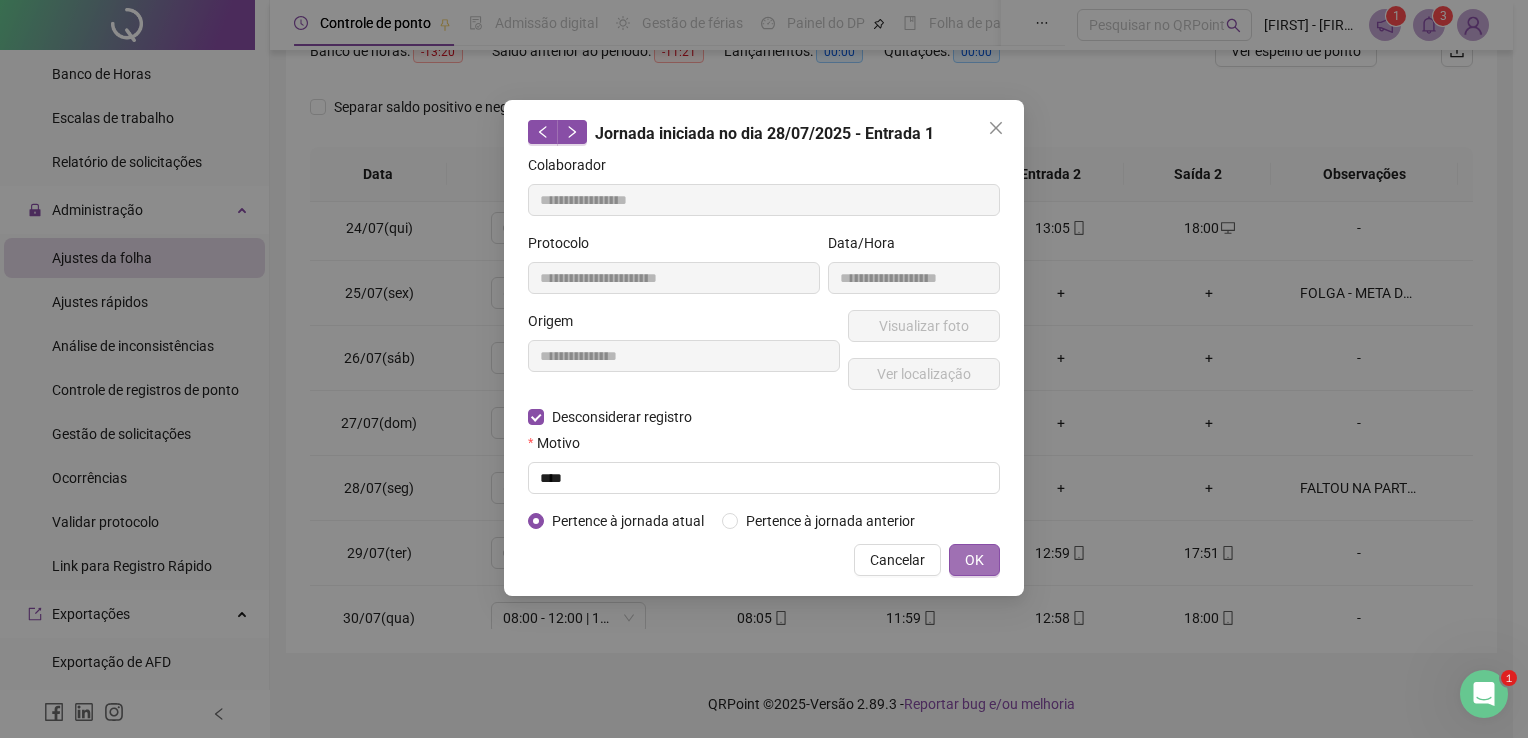 click on "OK" at bounding box center (974, 560) 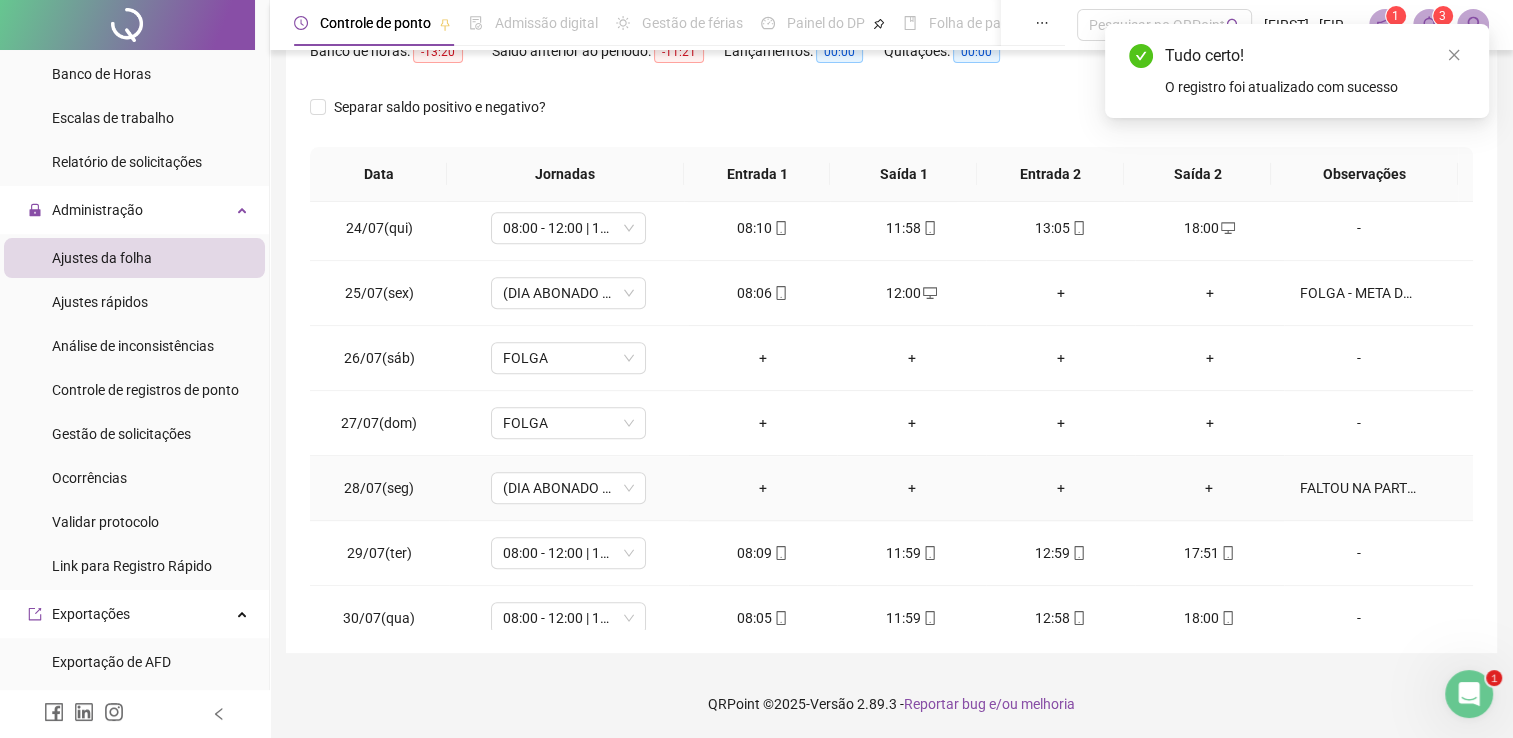 click on "+" at bounding box center (1060, 488) 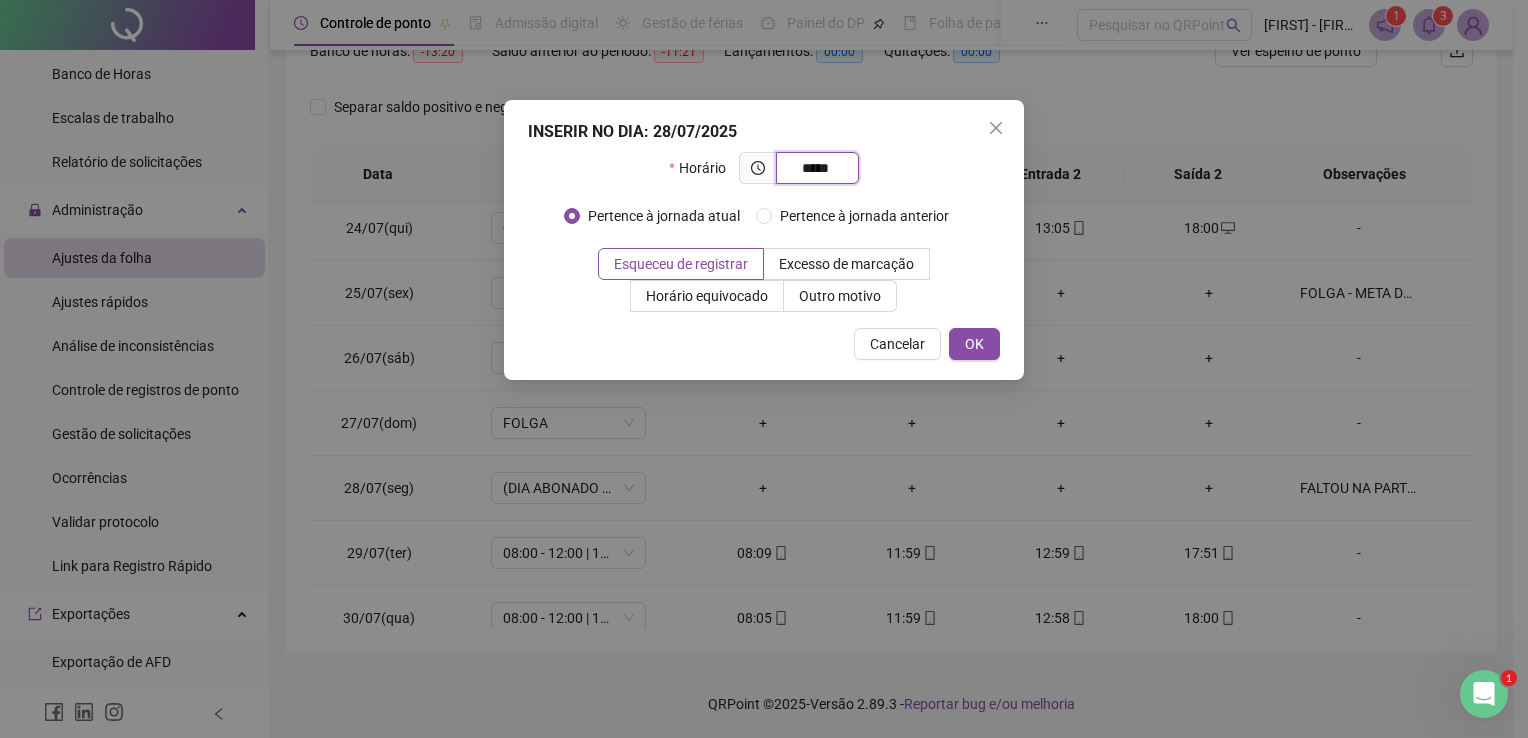 type on "*****" 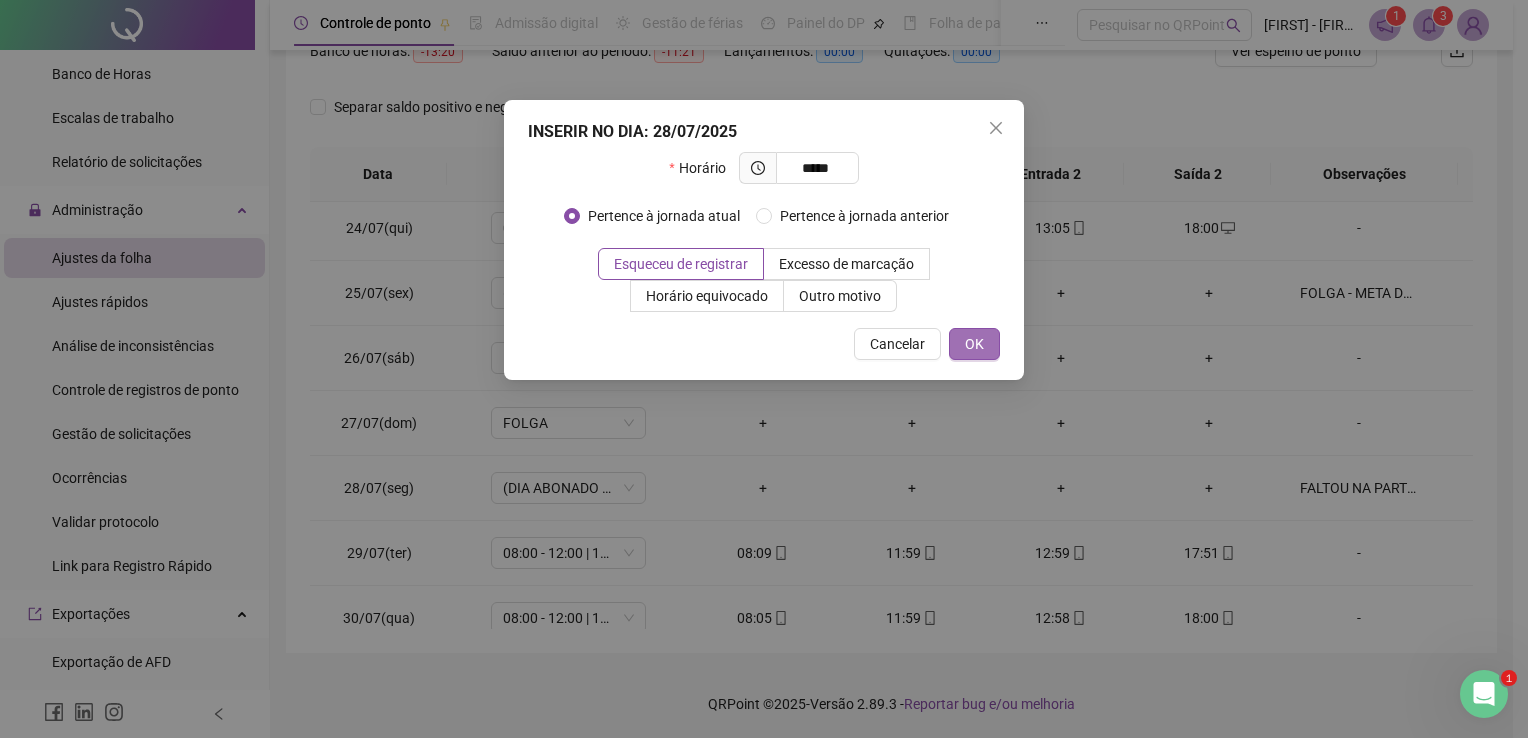 click on "OK" at bounding box center (974, 344) 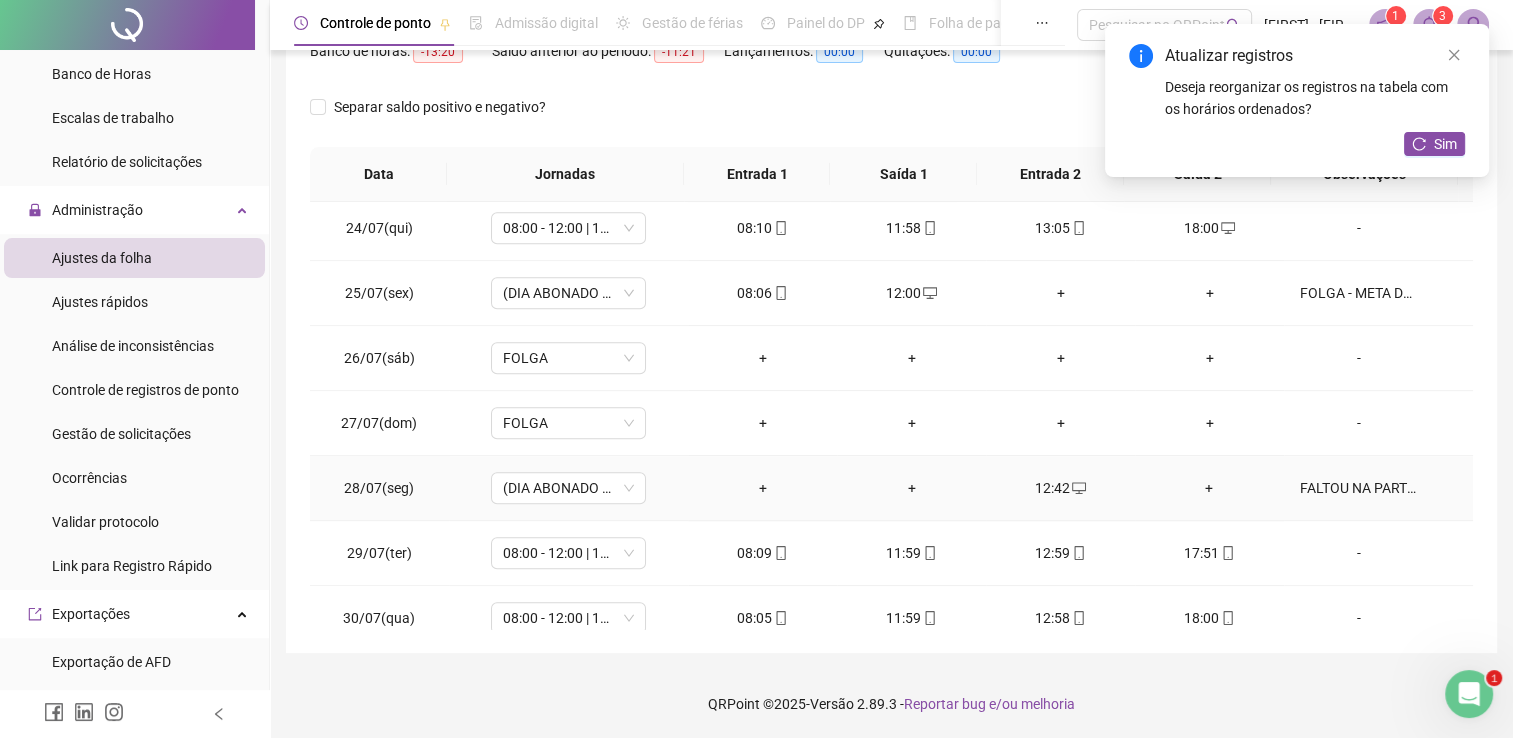 click on "+" at bounding box center (1209, 488) 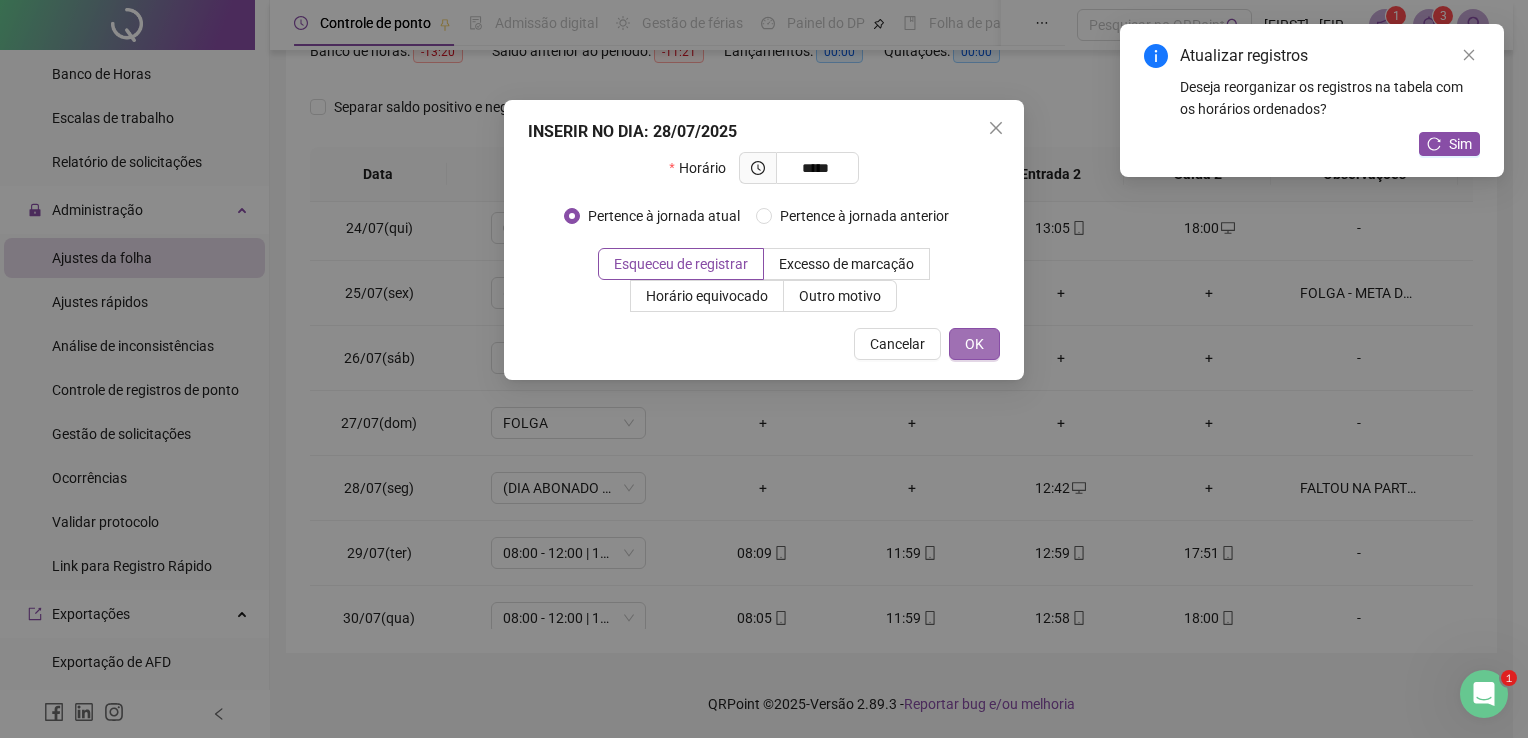 type on "*****" 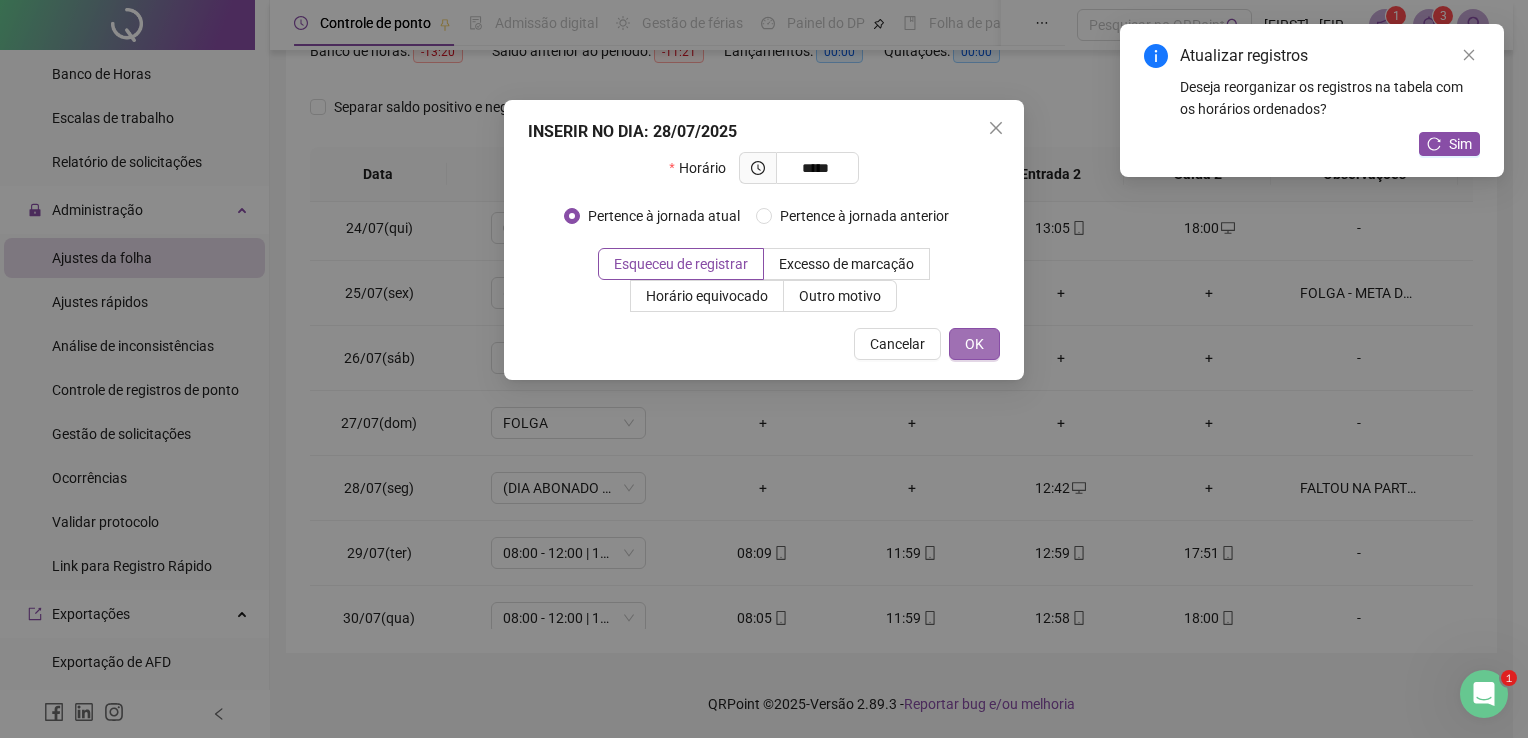 click on "OK" at bounding box center [974, 344] 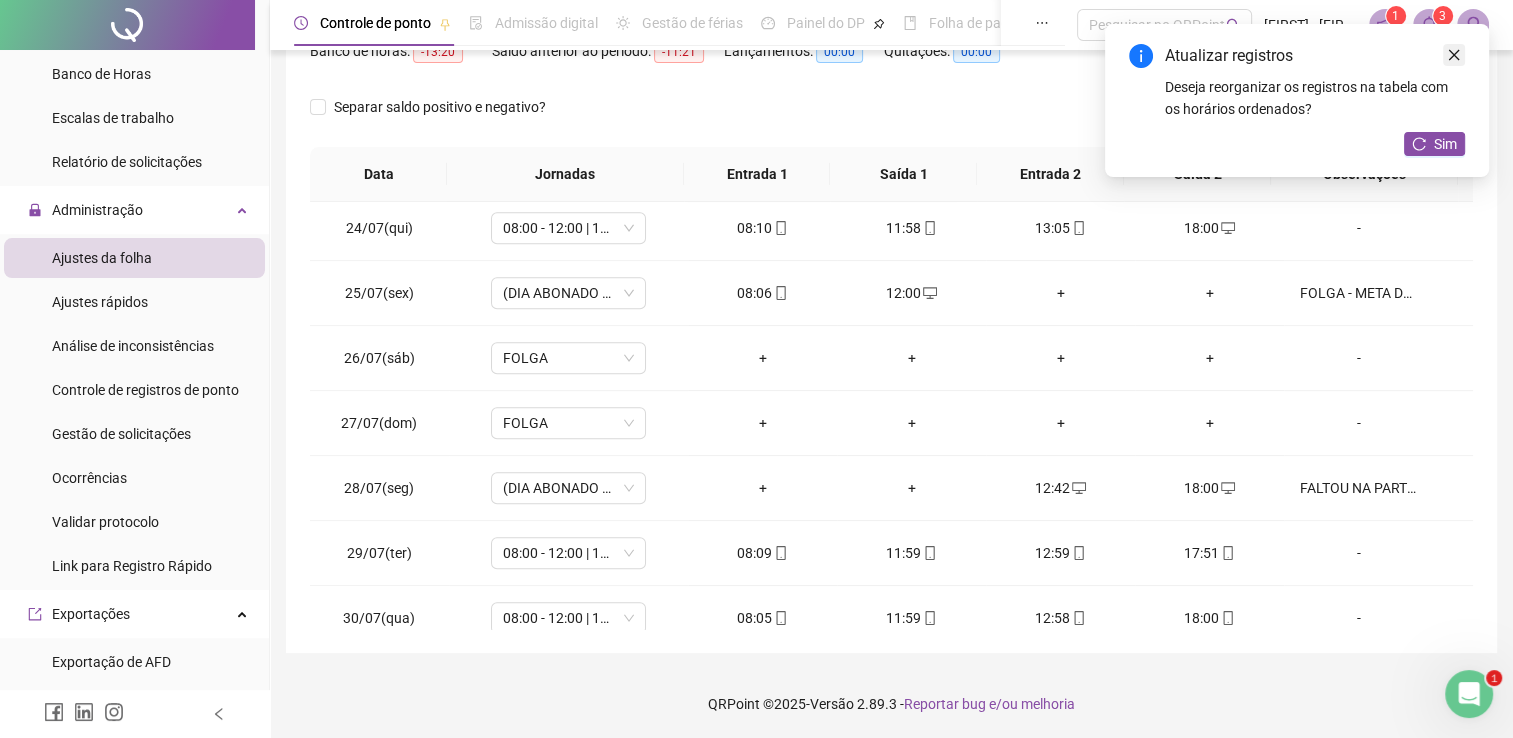 click 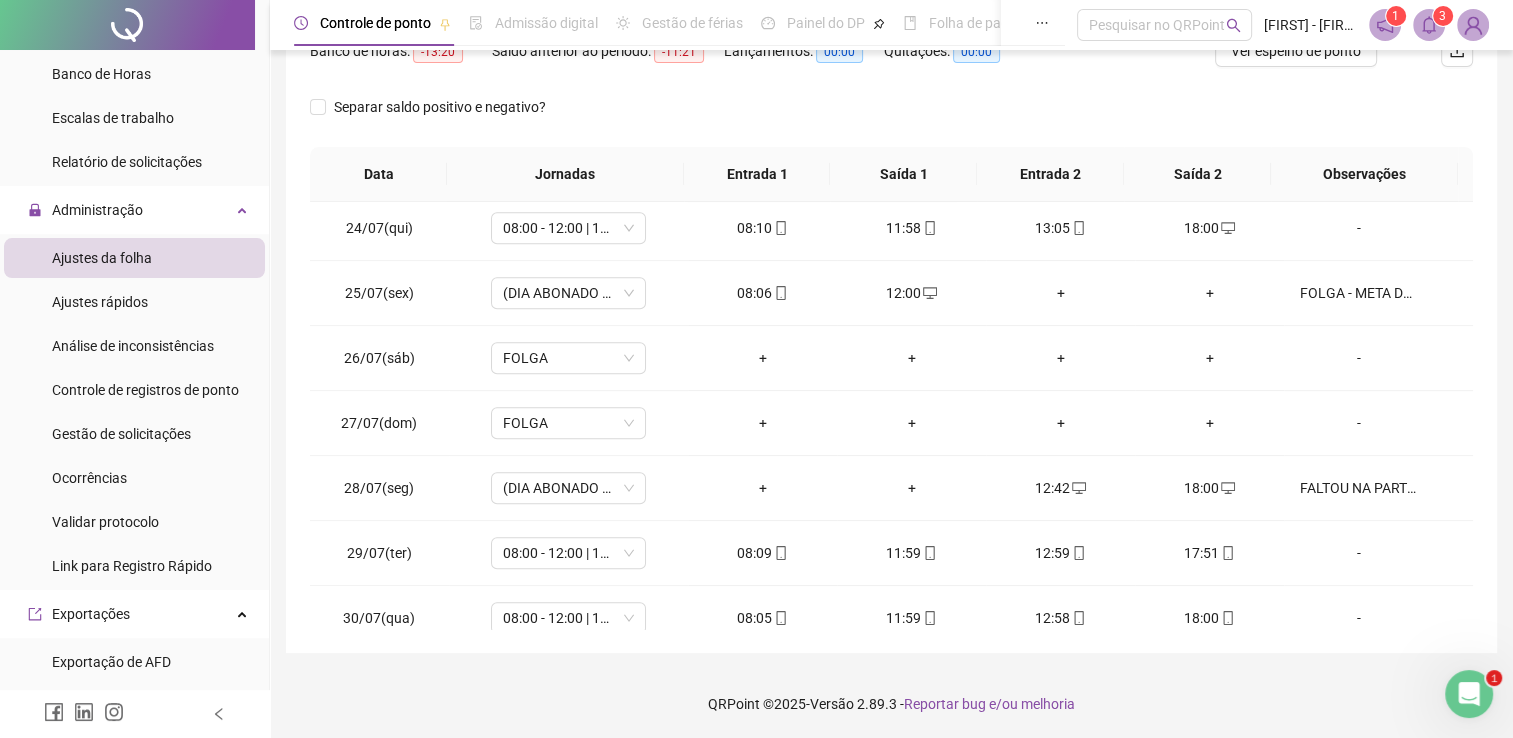 scroll, scrollTop: 0, scrollLeft: 0, axis: both 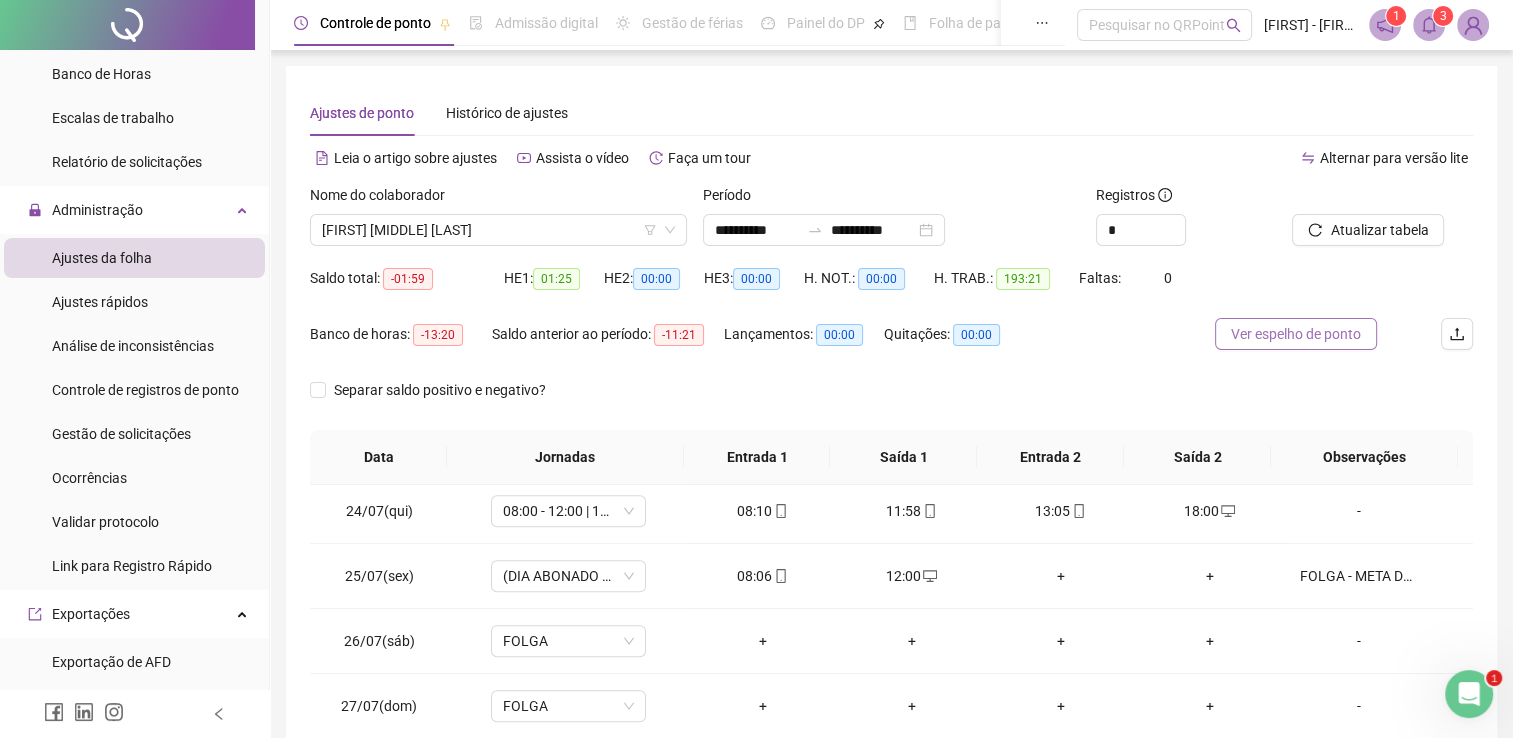 click on "Ver espelho de ponto" at bounding box center (1296, 334) 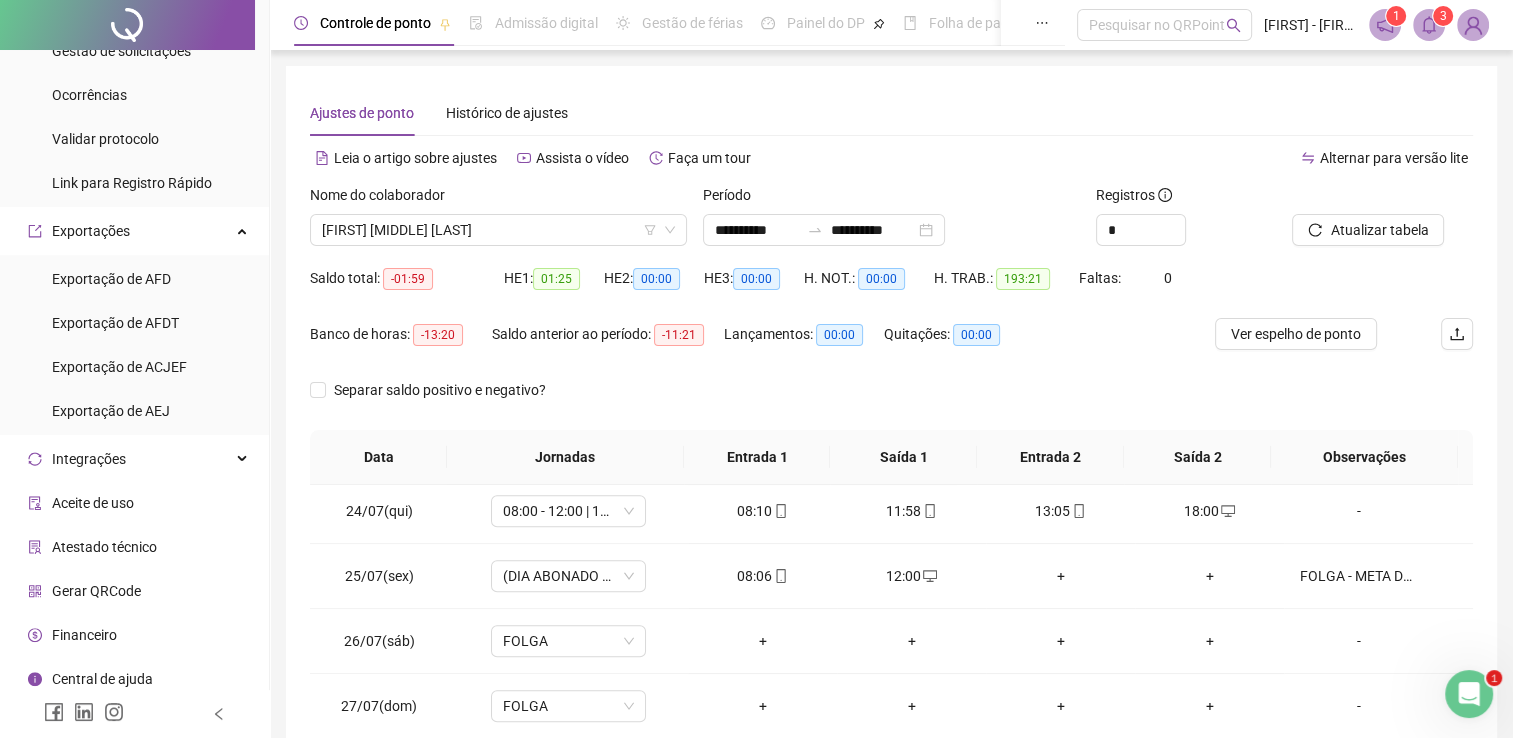 scroll, scrollTop: 792, scrollLeft: 0, axis: vertical 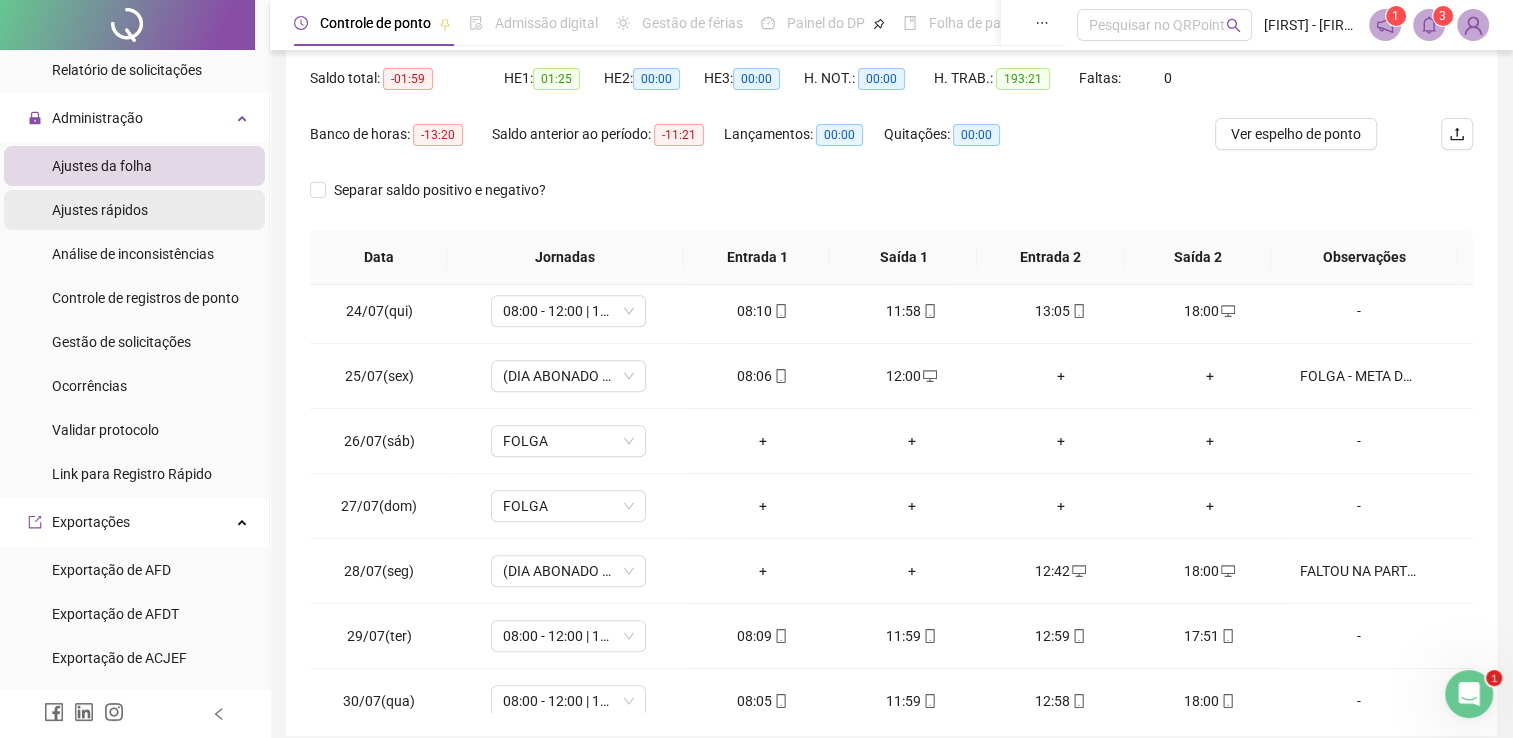 click on "Ajustes rápidos" at bounding box center [100, 210] 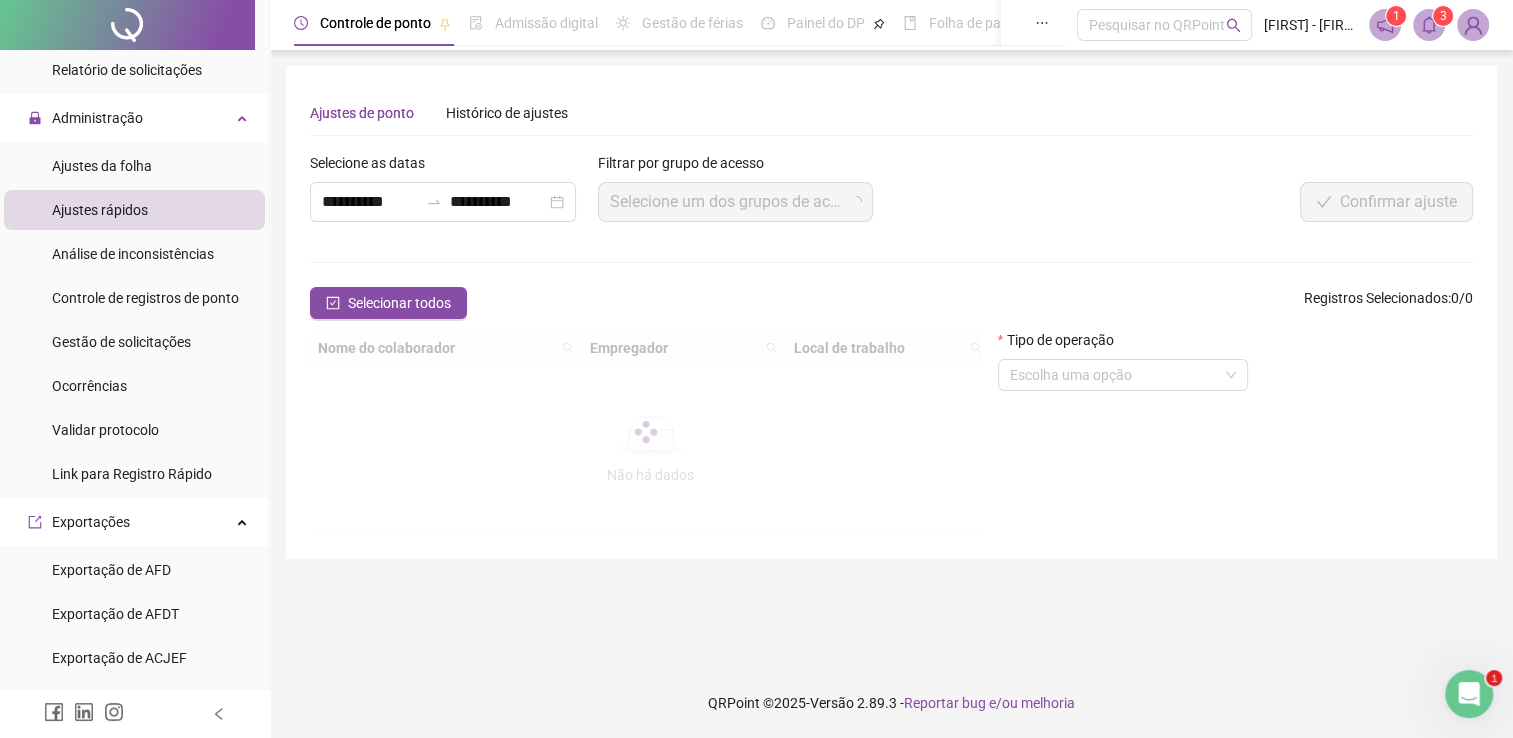 scroll, scrollTop: 0, scrollLeft: 0, axis: both 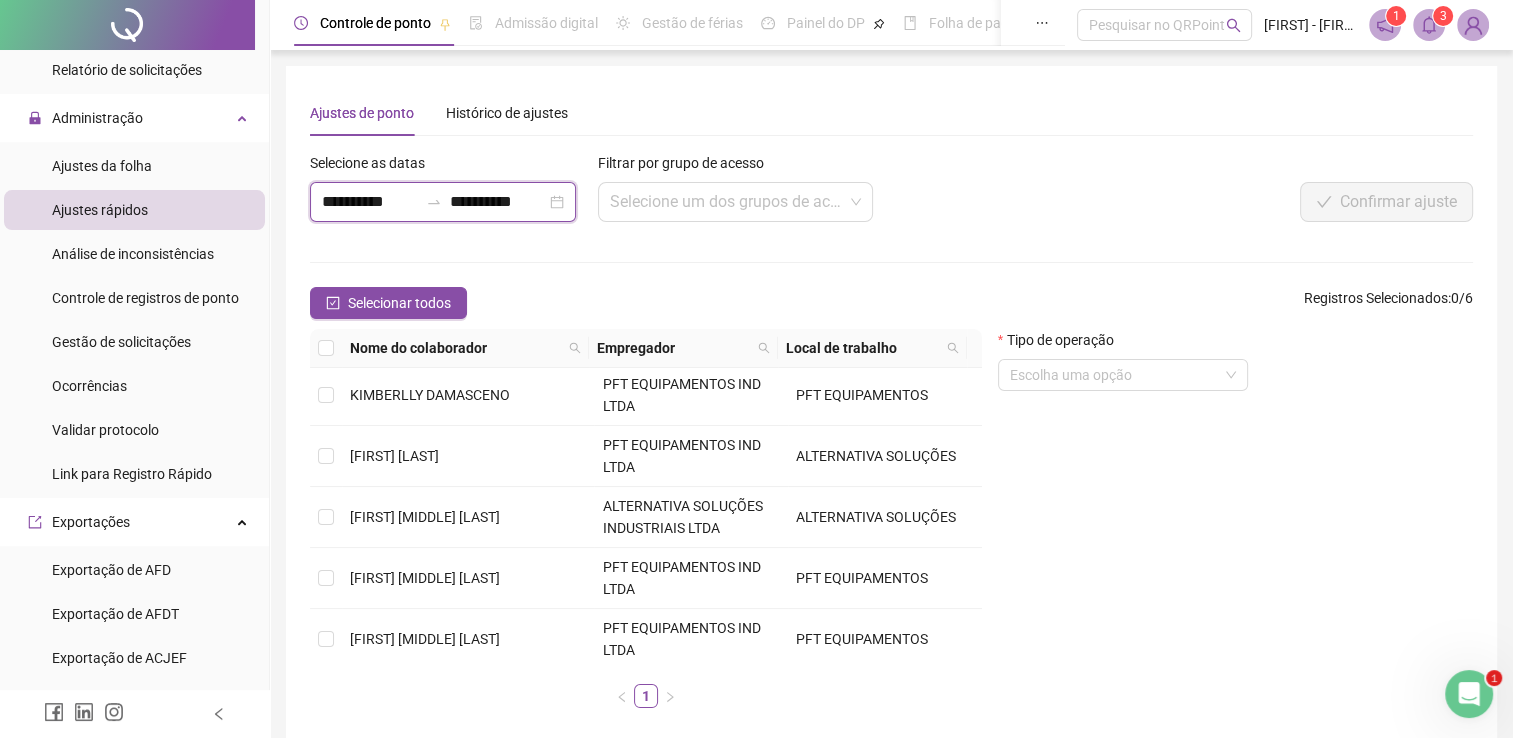 click on "**********" at bounding box center (370, 202) 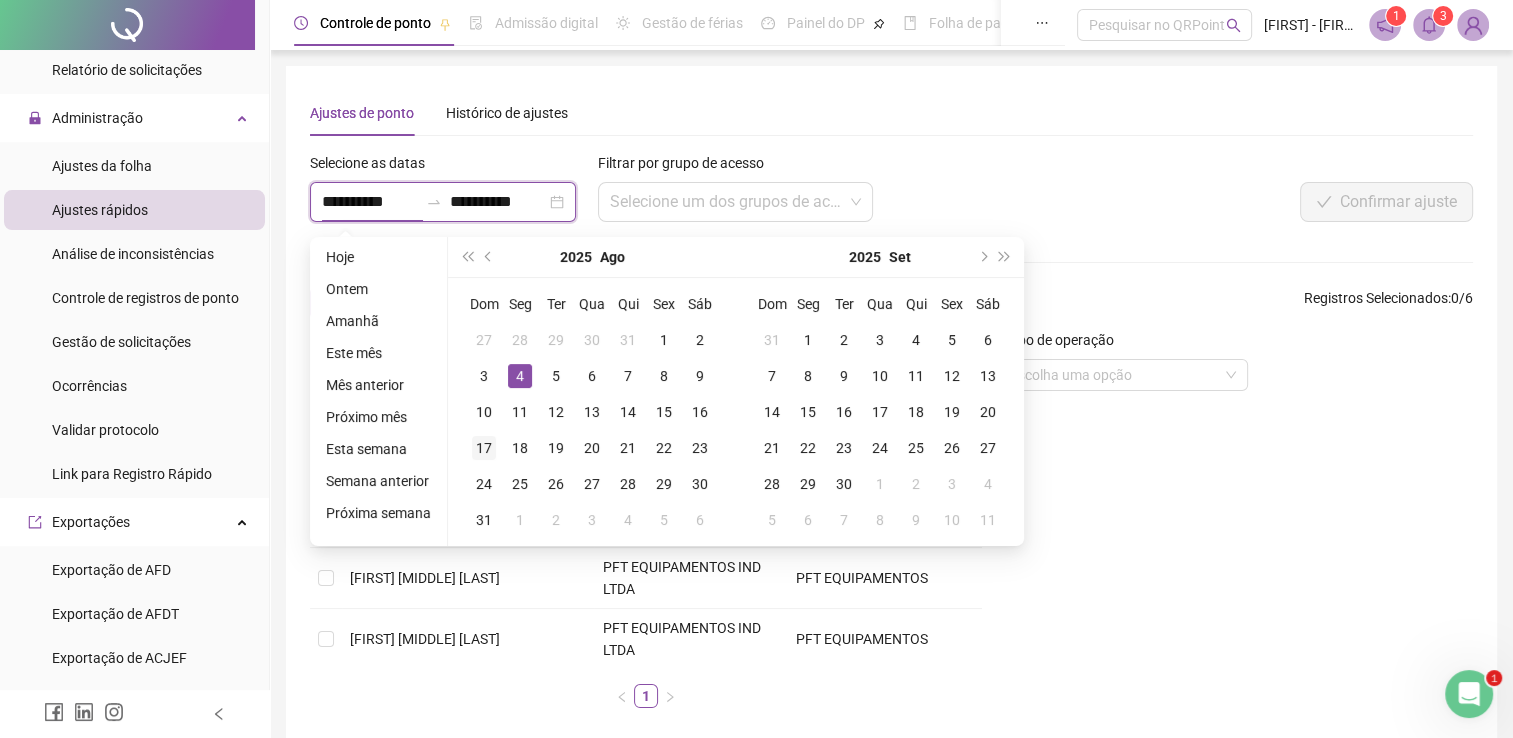 type on "**********" 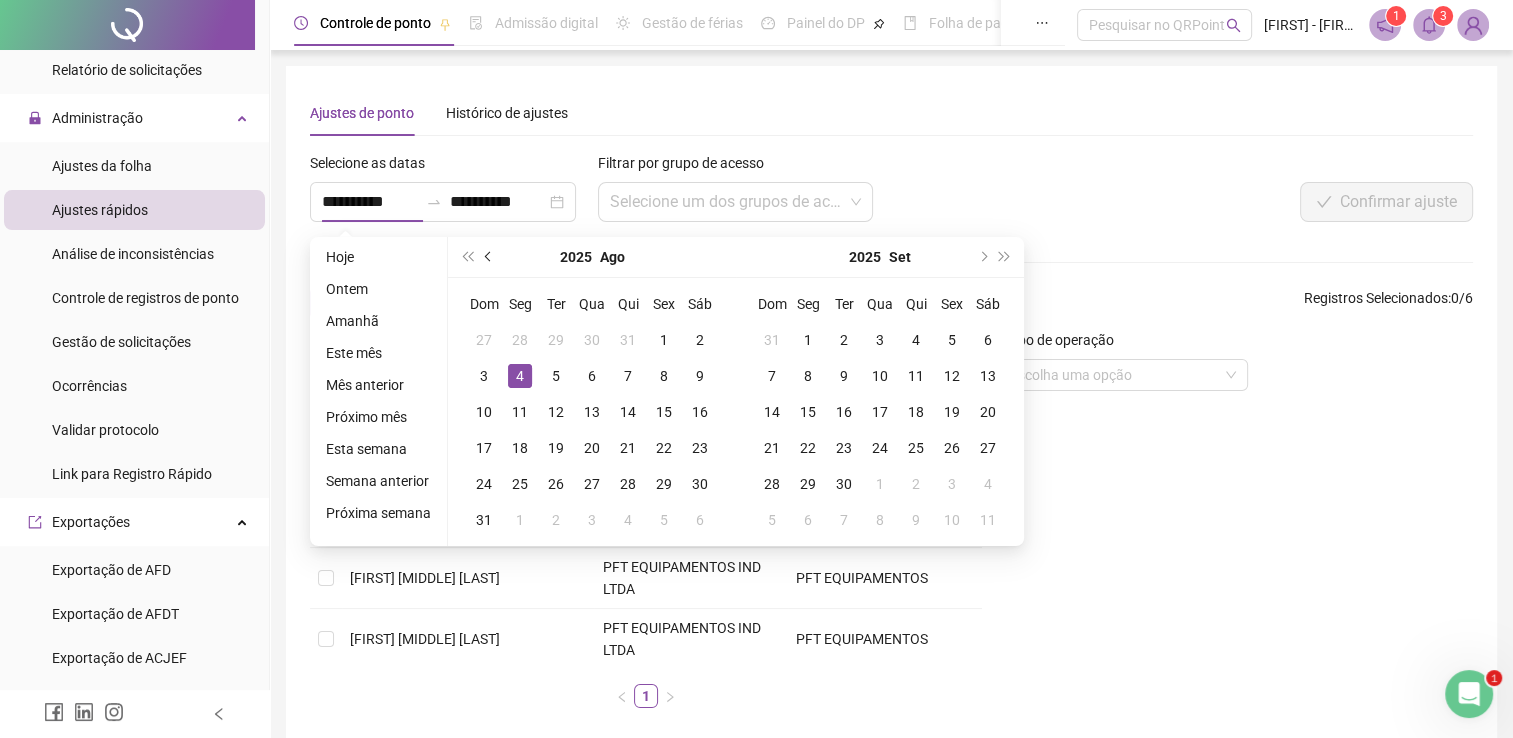 click at bounding box center (489, 257) 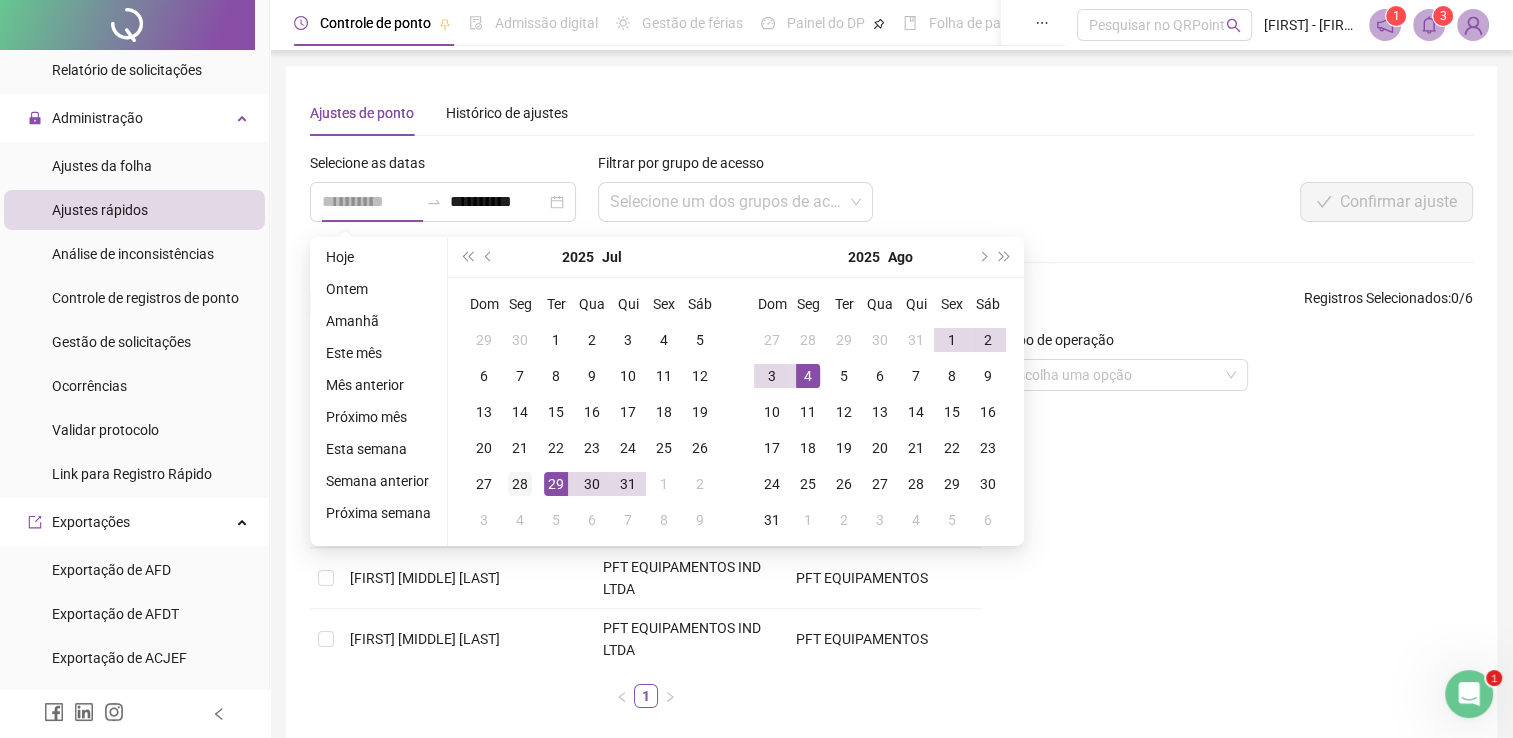 type on "**********" 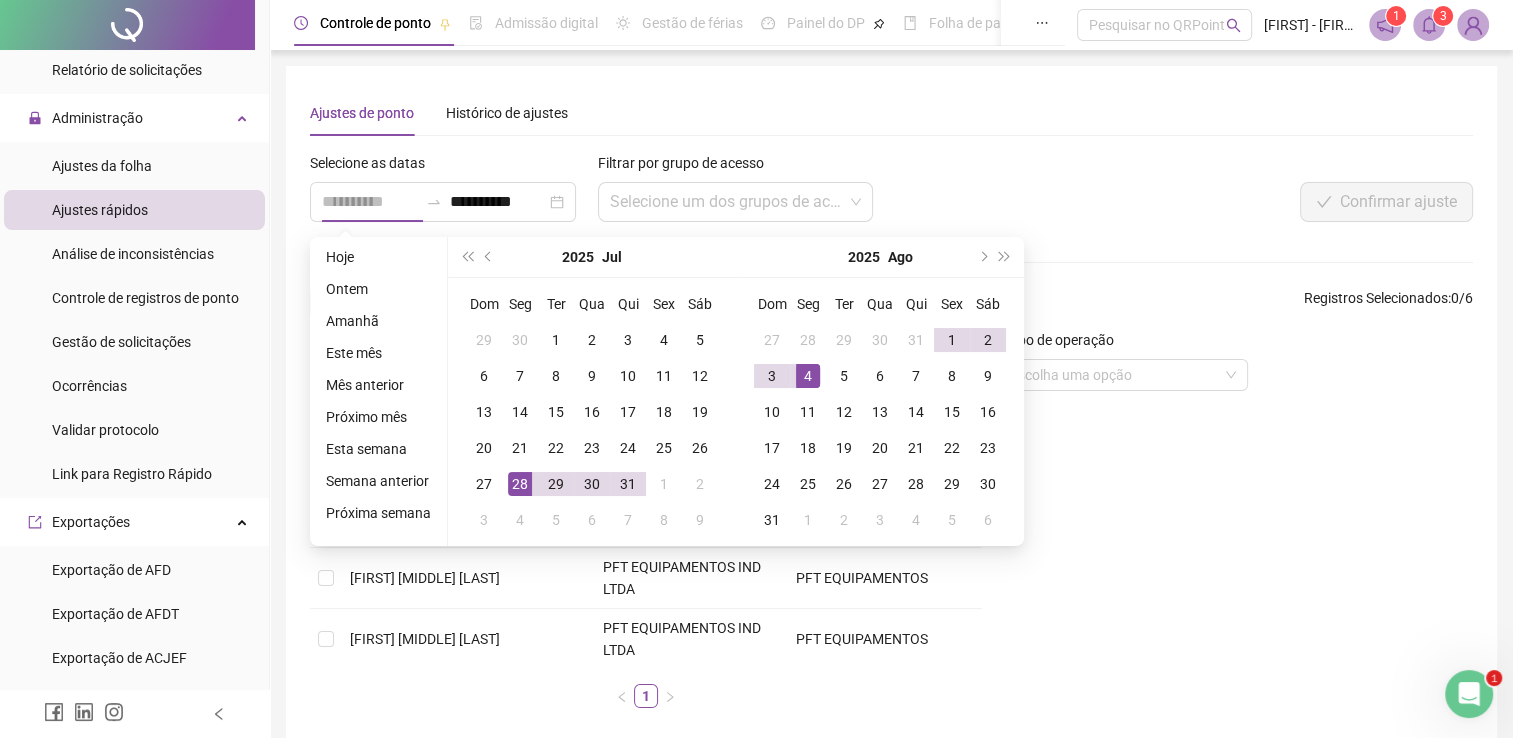 click on "28" at bounding box center [520, 484] 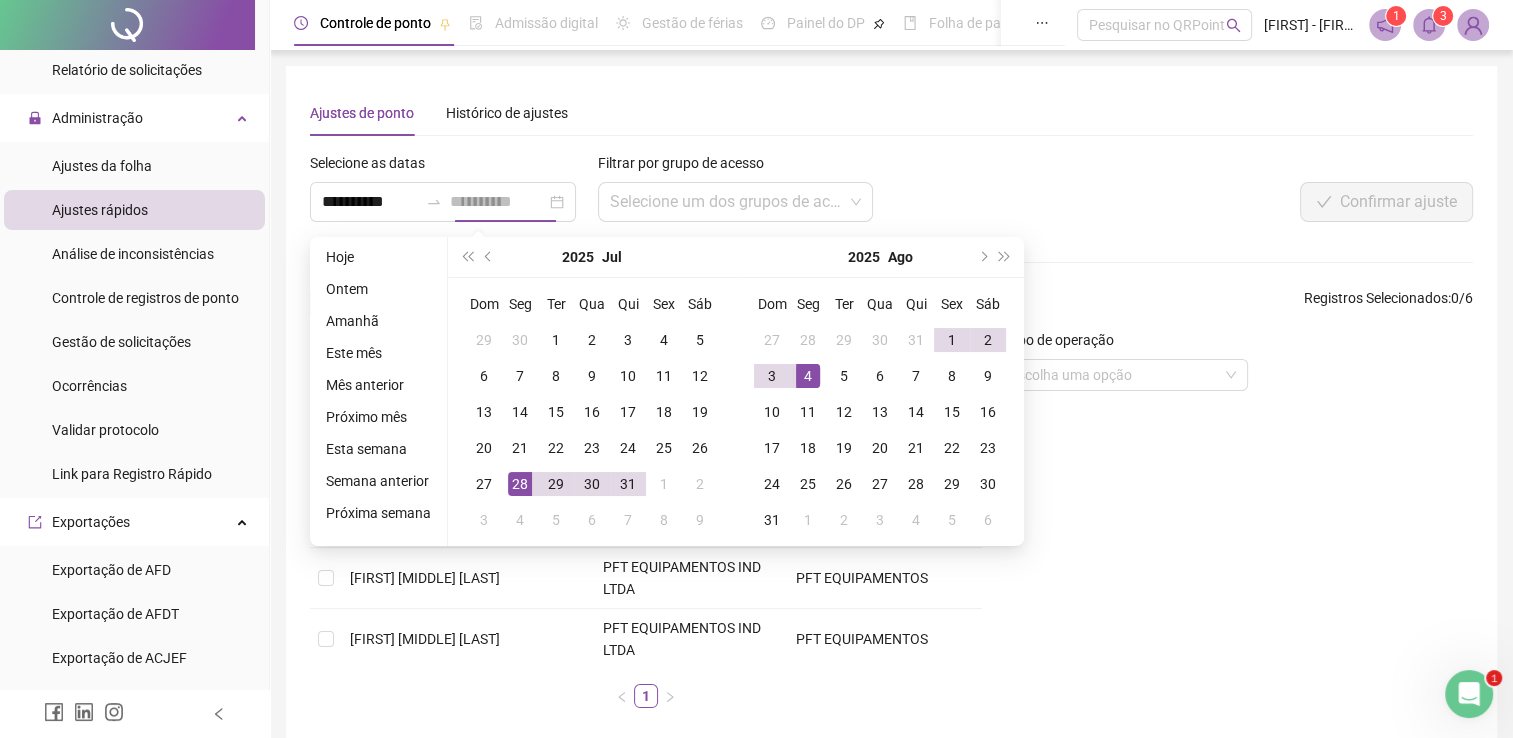 click on "28" at bounding box center [520, 484] 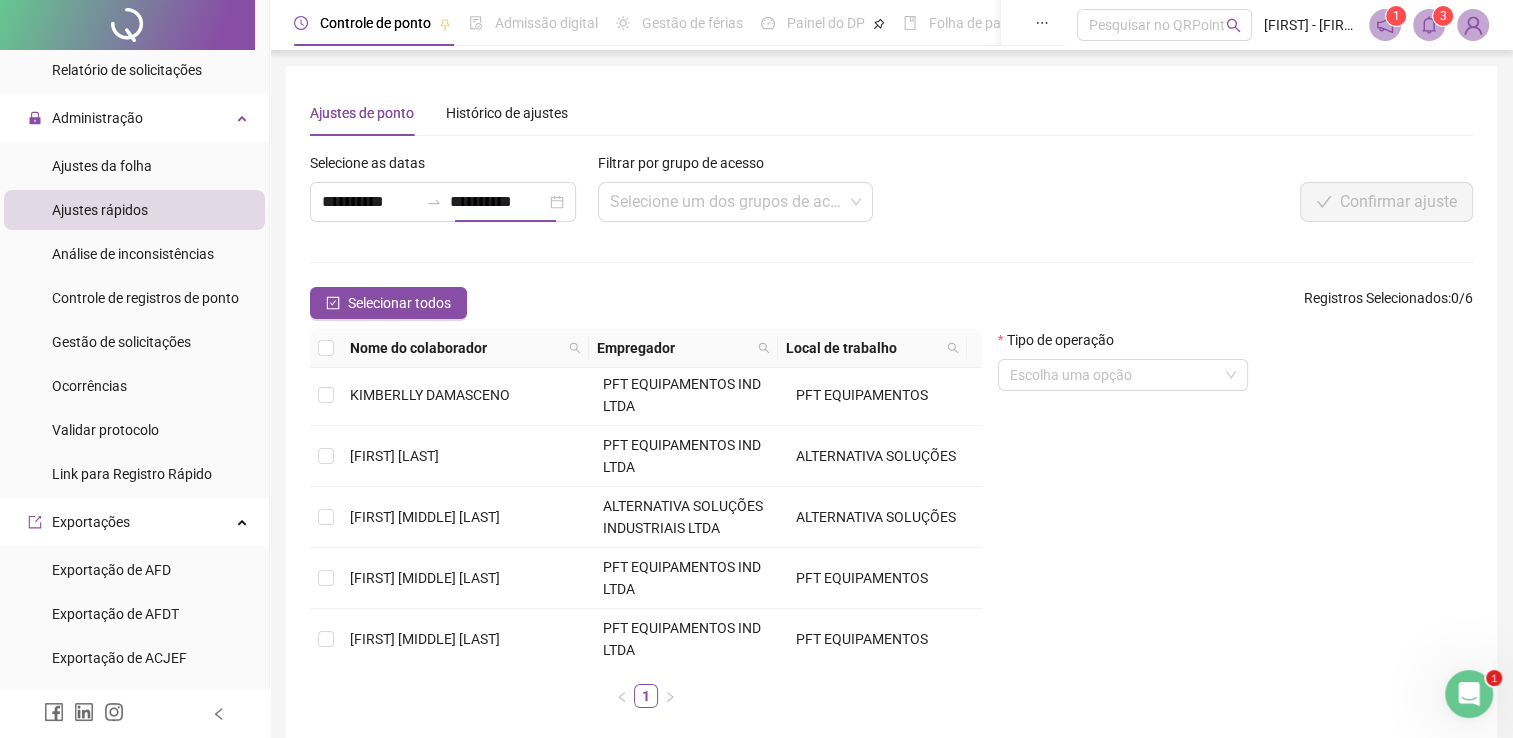 type on "**********" 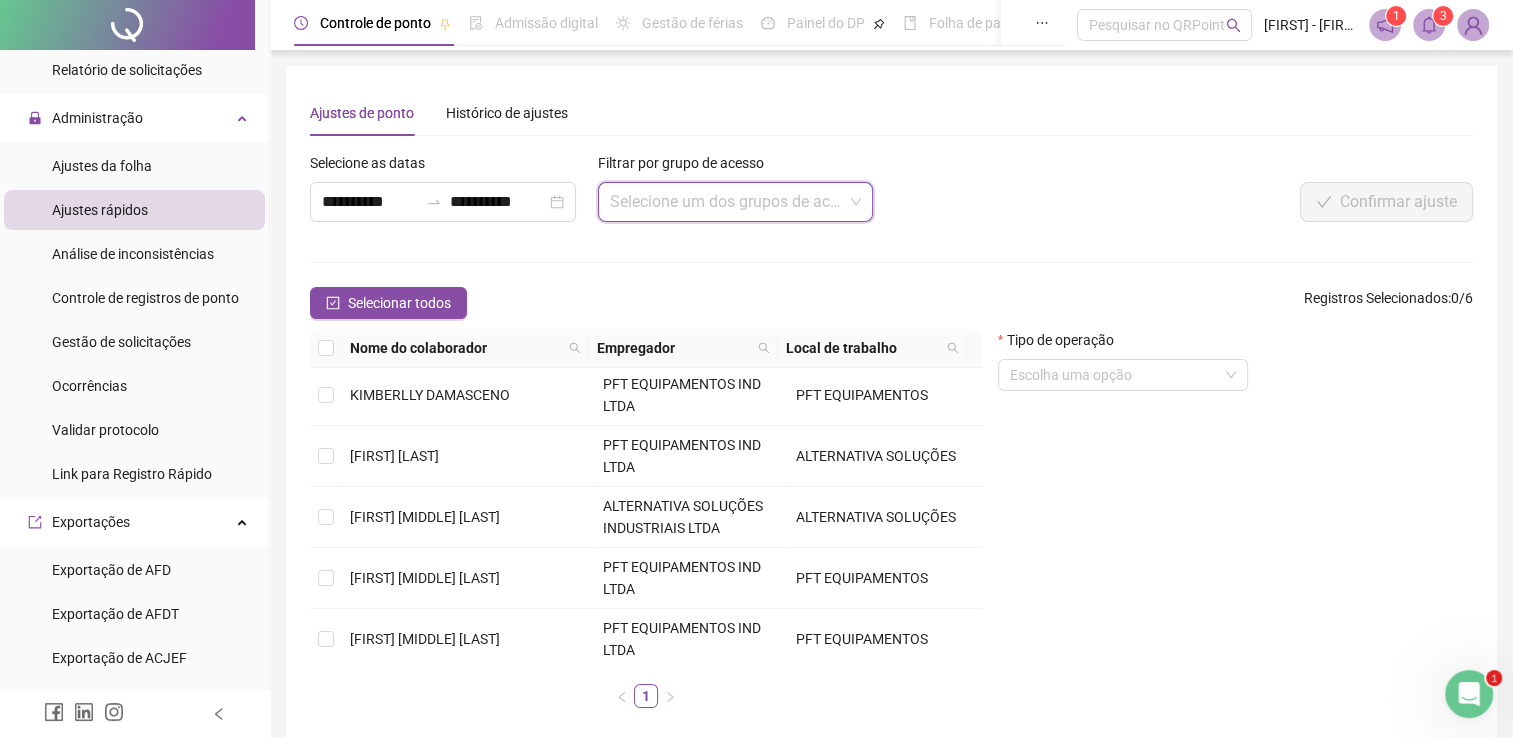 click at bounding box center [727, 202] 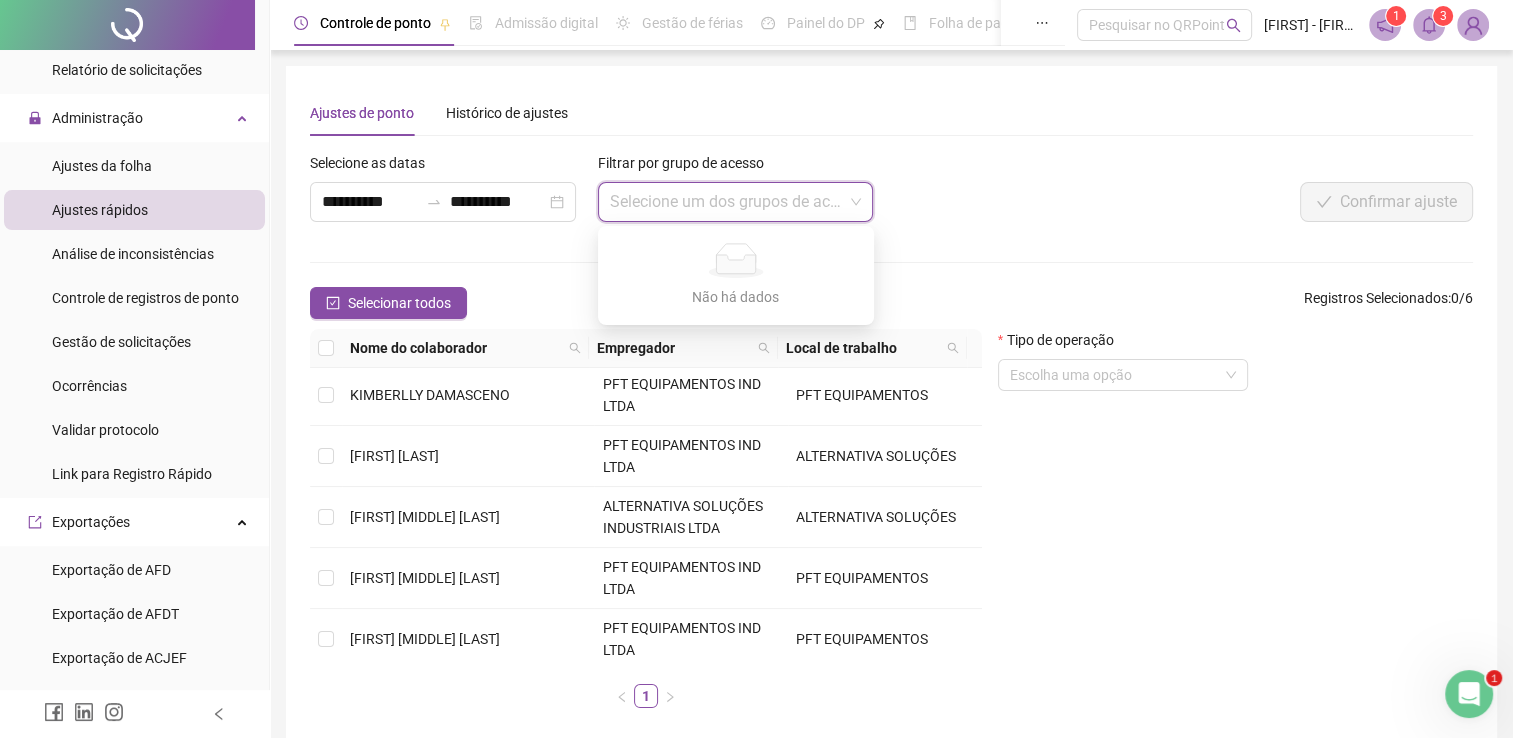click at bounding box center (727, 202) 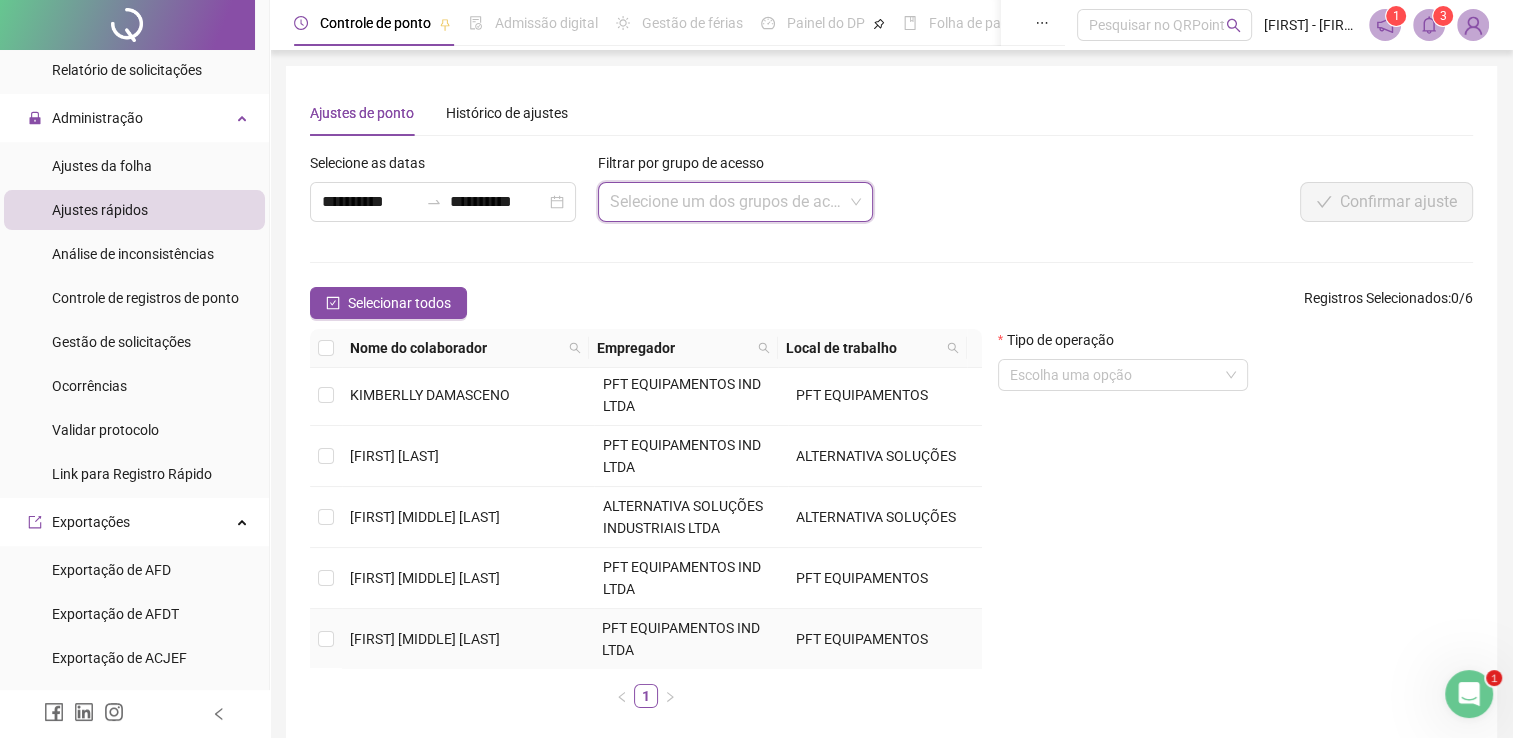 click on "[FIRST] [MIDDLE] [LAST]" at bounding box center [425, 639] 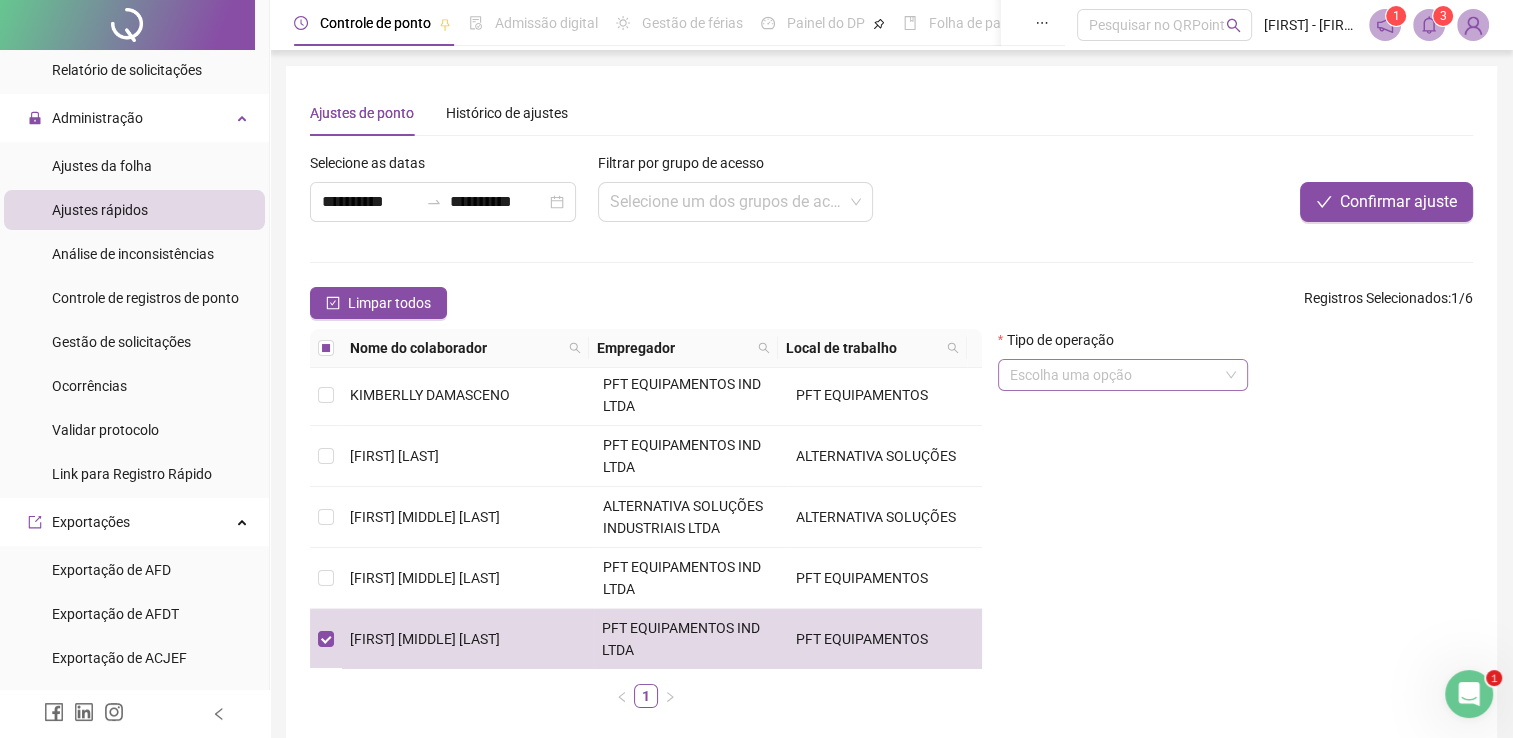 click at bounding box center (1114, 375) 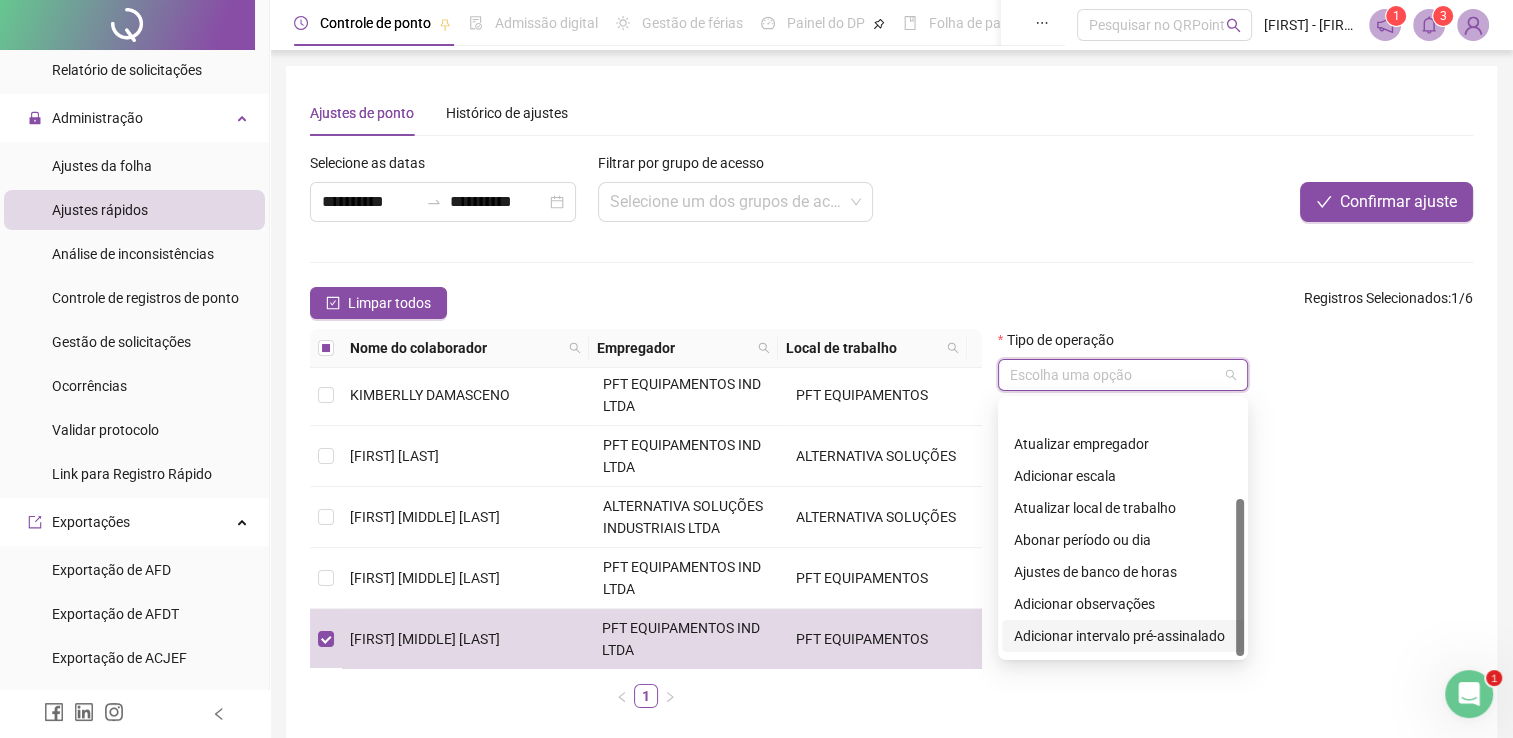 scroll, scrollTop: 160, scrollLeft: 0, axis: vertical 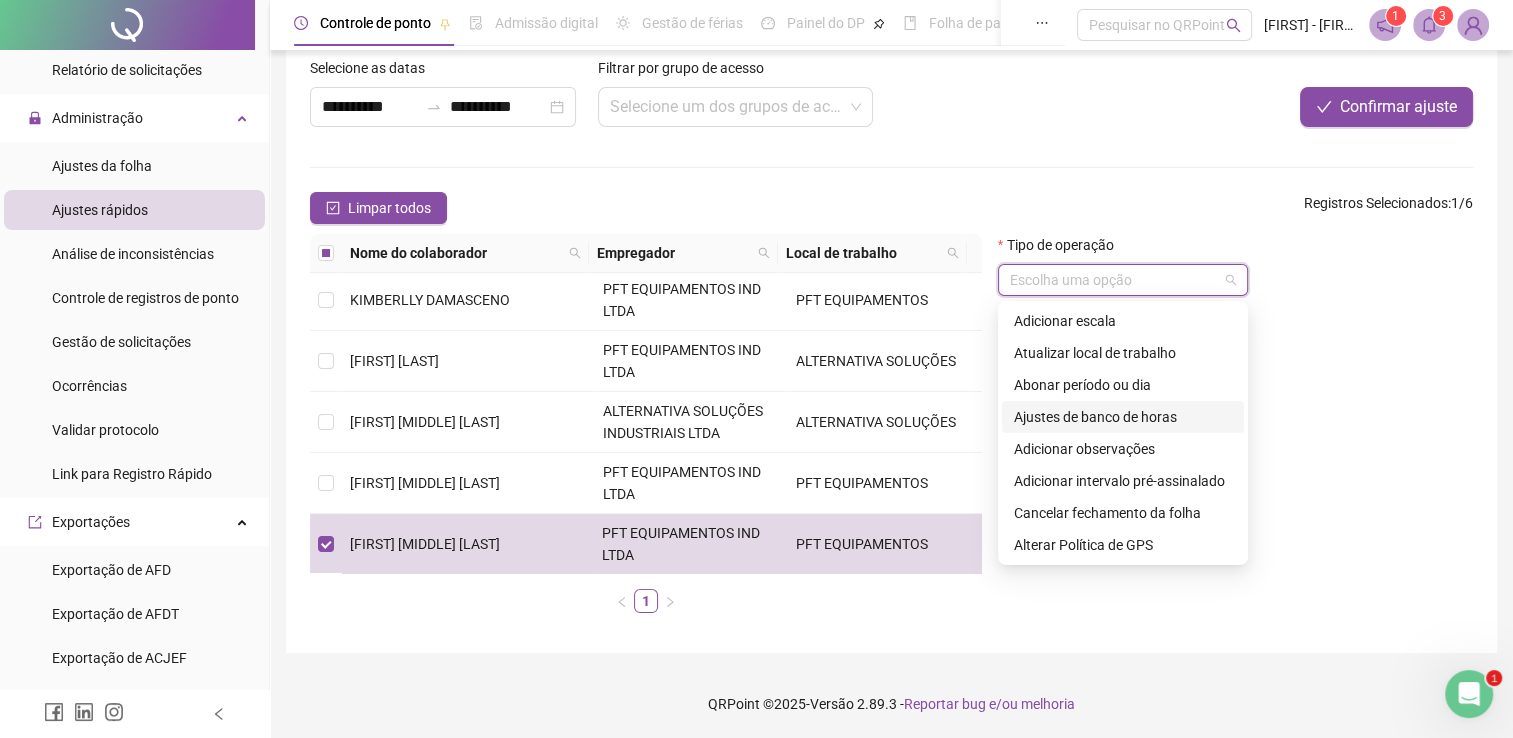 click on "Ajustes de banco de horas" at bounding box center [1123, 417] 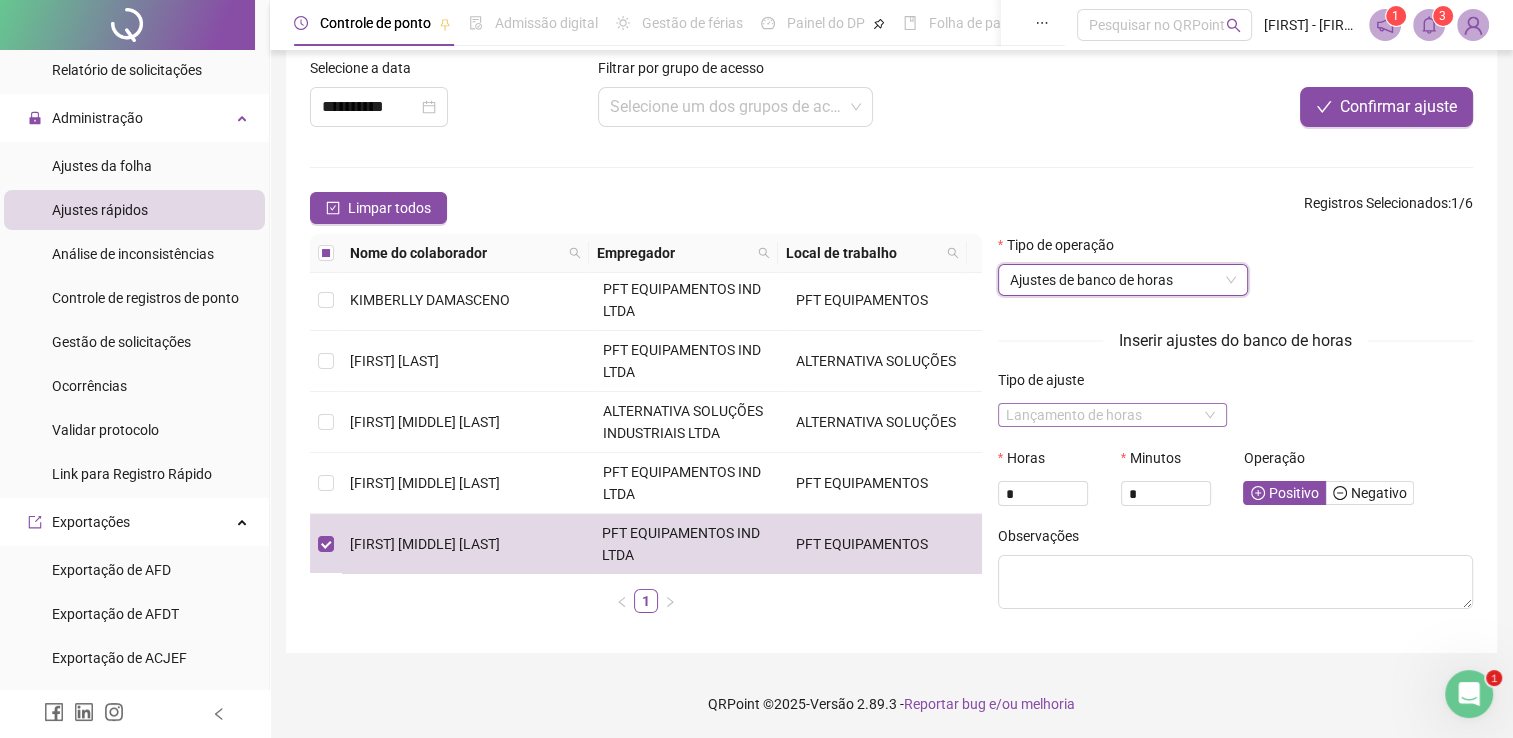 click on "Lançamento de horas" at bounding box center (1113, 415) 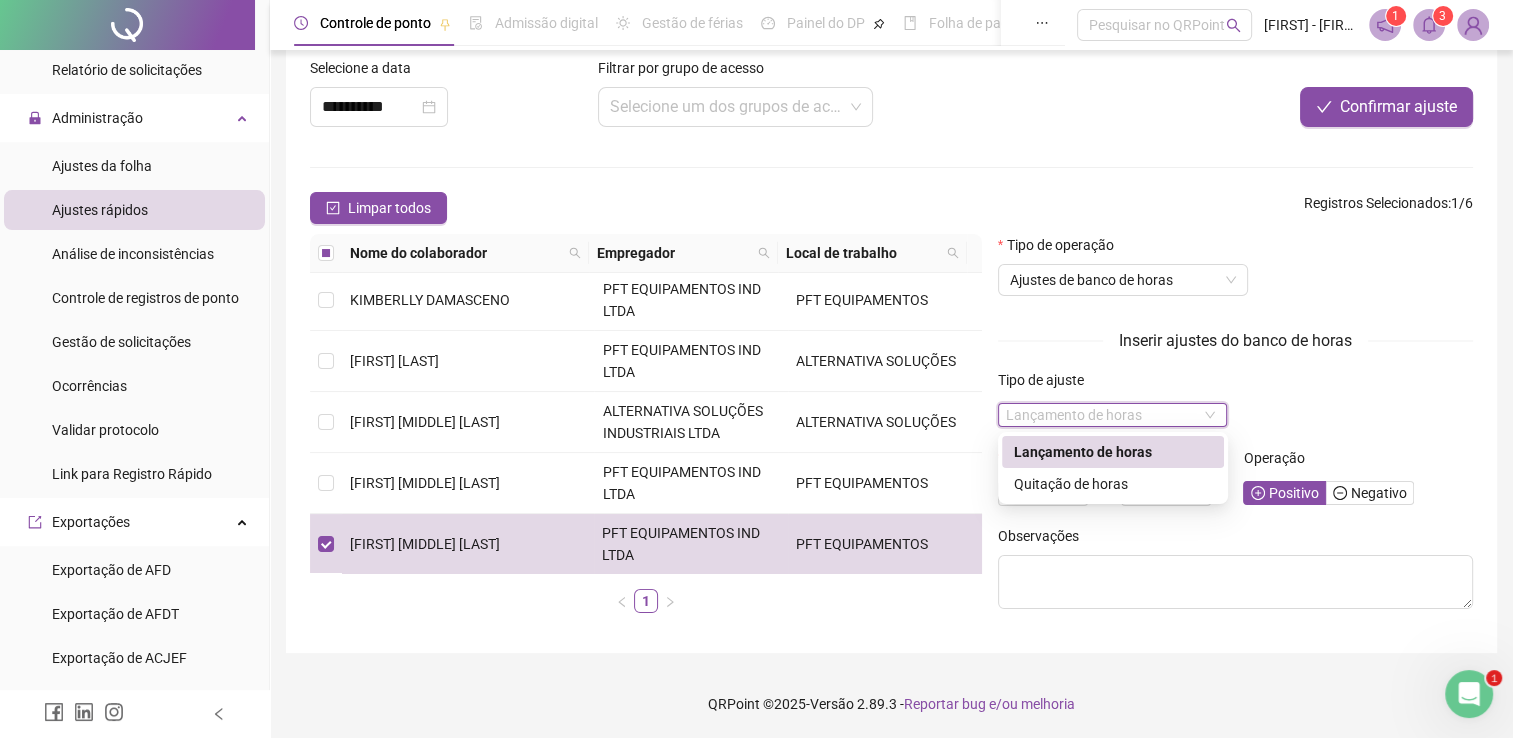 click on "Lançamento de horas" at bounding box center (1113, 452) 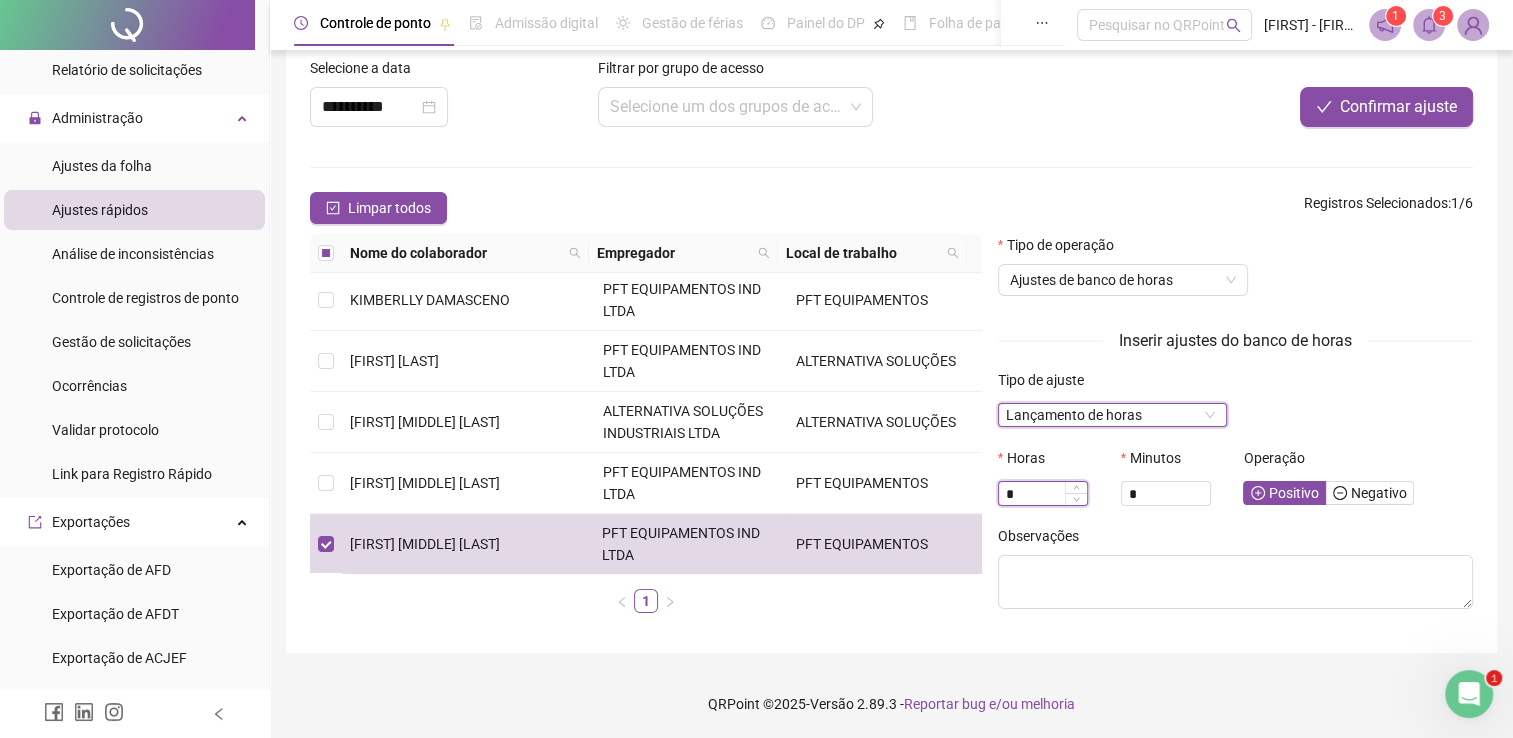 click on "*" at bounding box center (1043, 494) 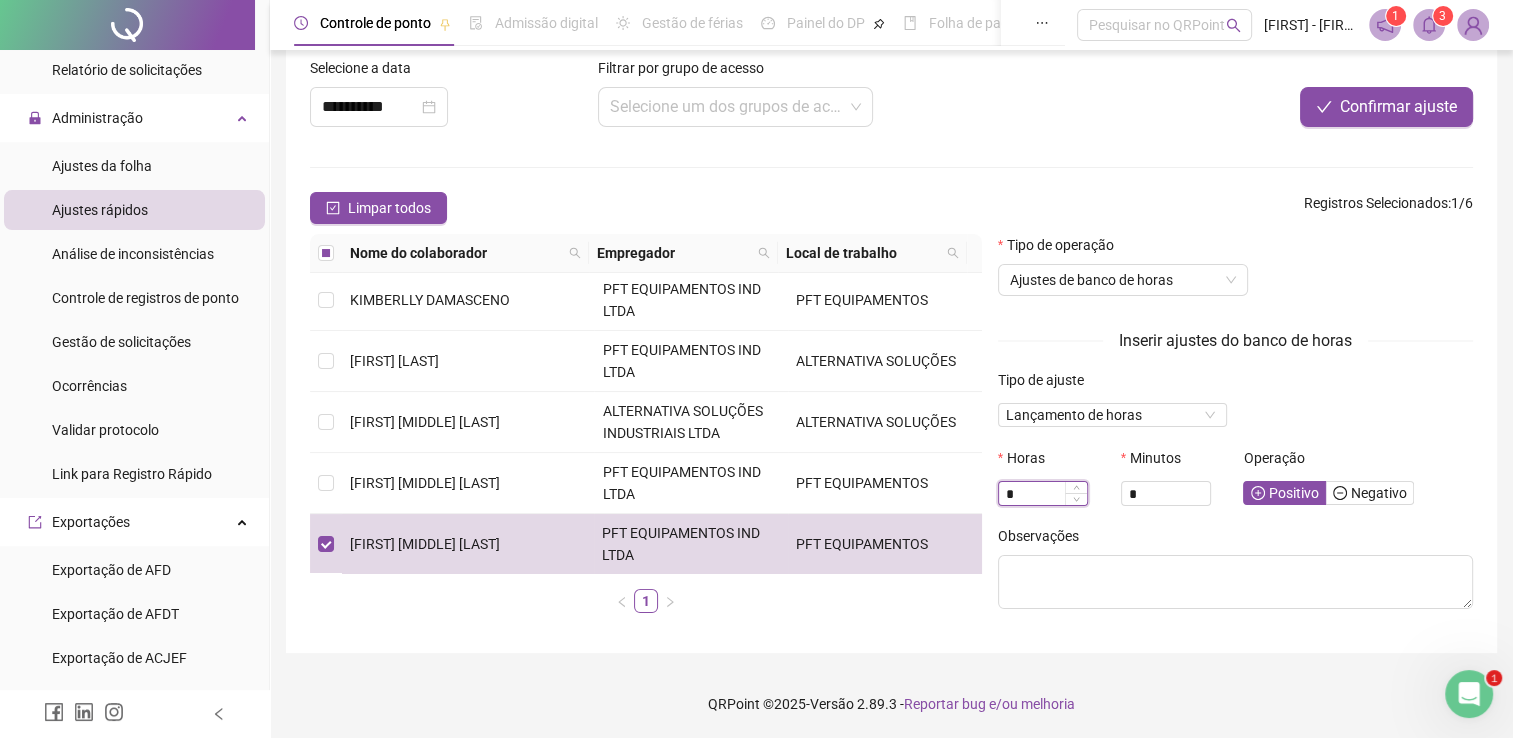 click on "*" at bounding box center [1043, 494] 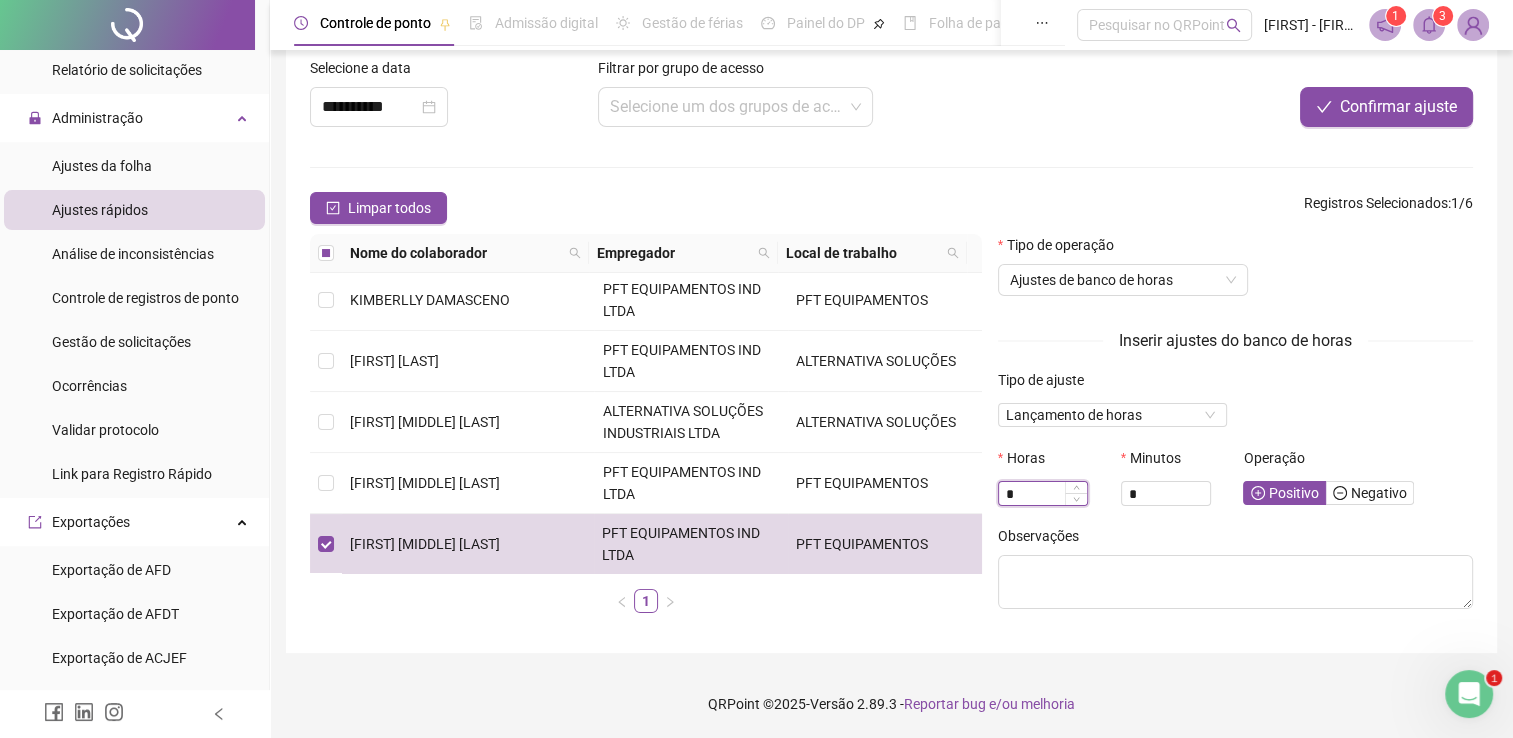 click on "*" at bounding box center [1043, 494] 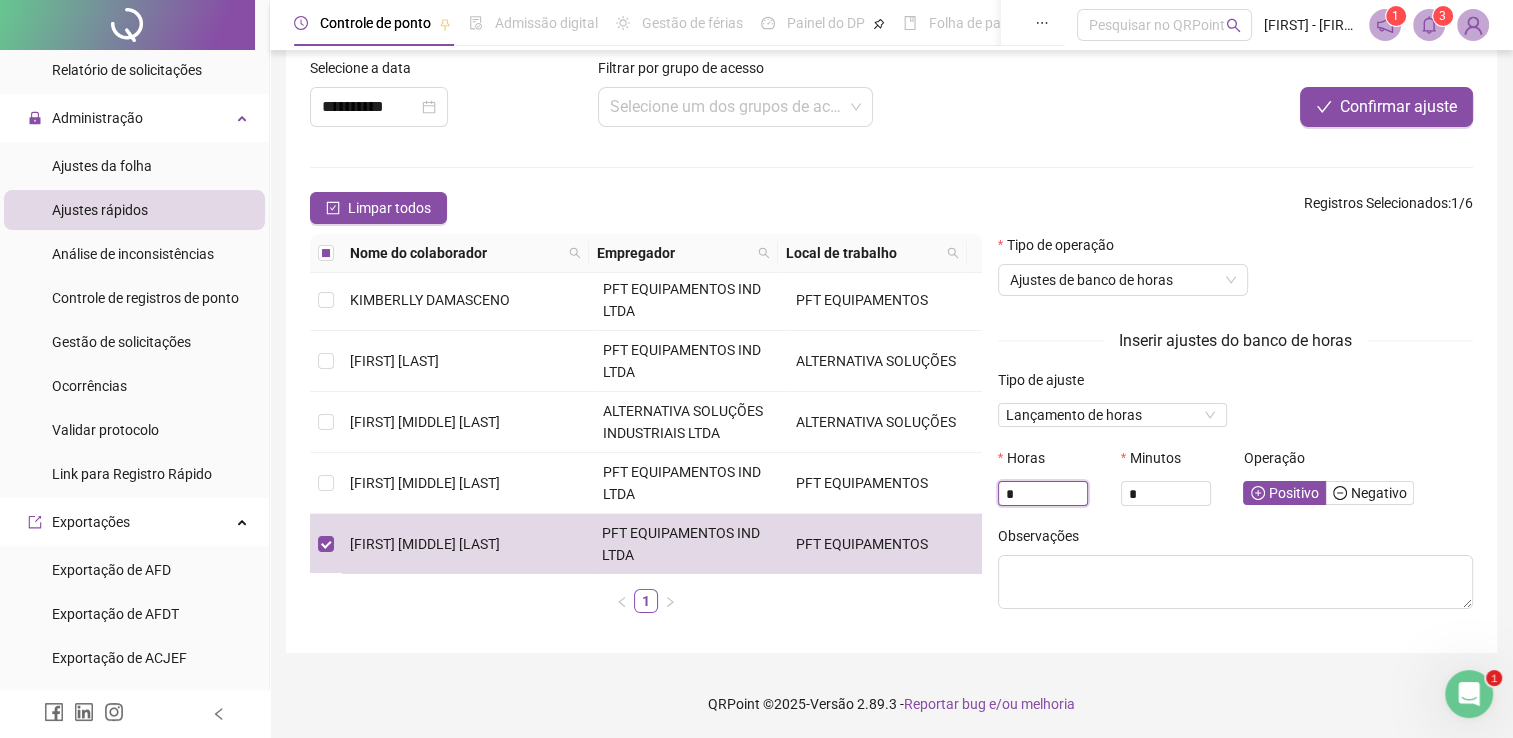 type on "*" 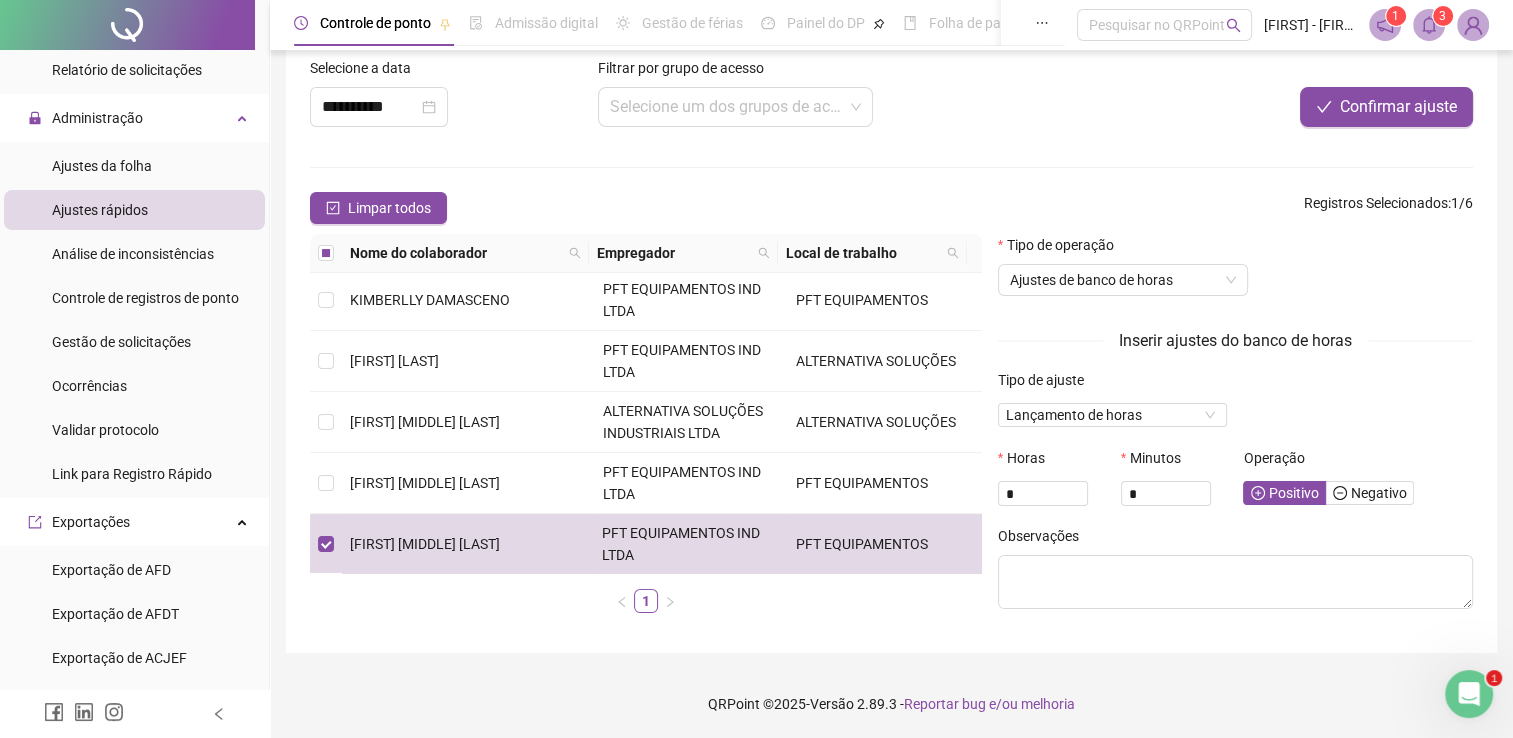 click on "Observações" at bounding box center [1235, 540] 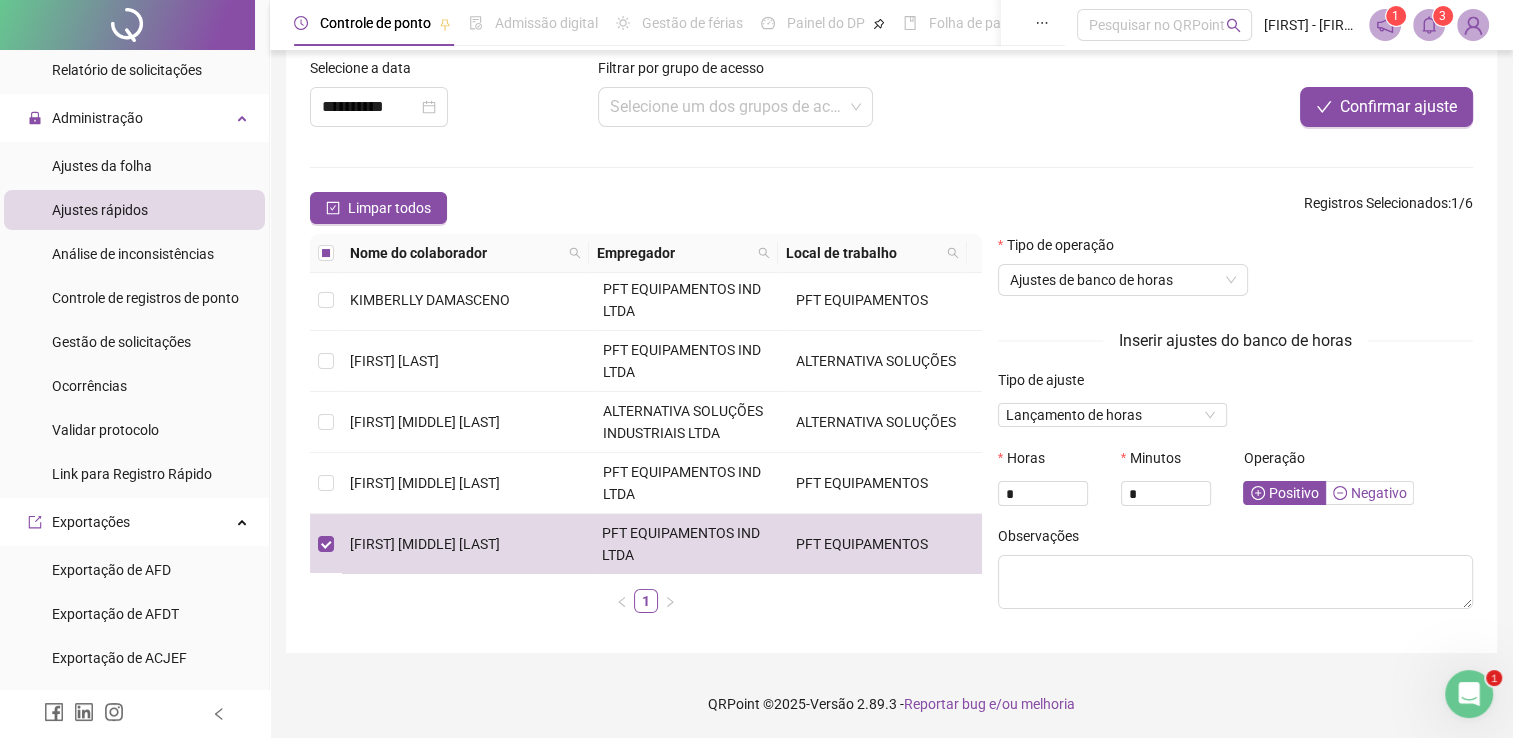 click on "Negativo" at bounding box center [1369, 493] 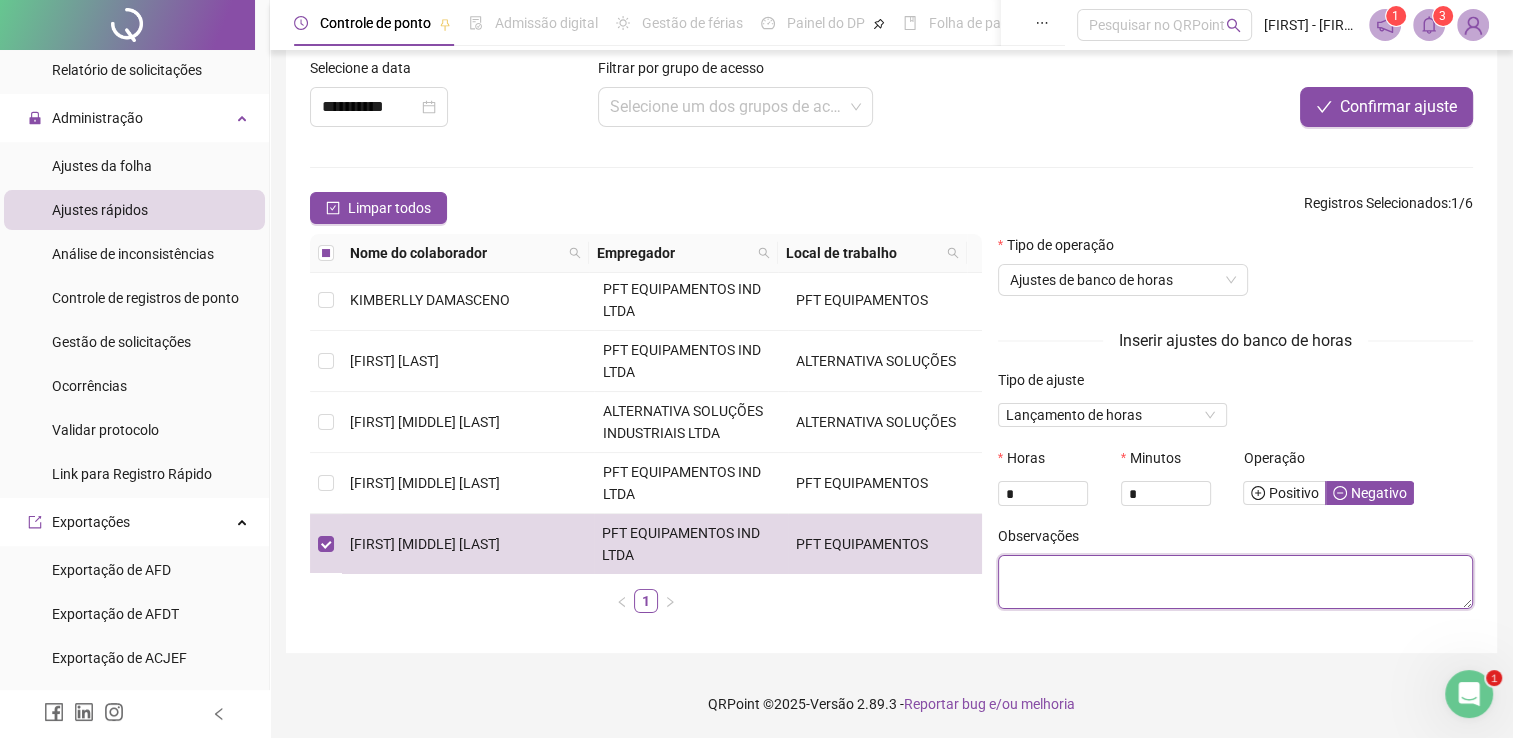 click at bounding box center (1235, 582) 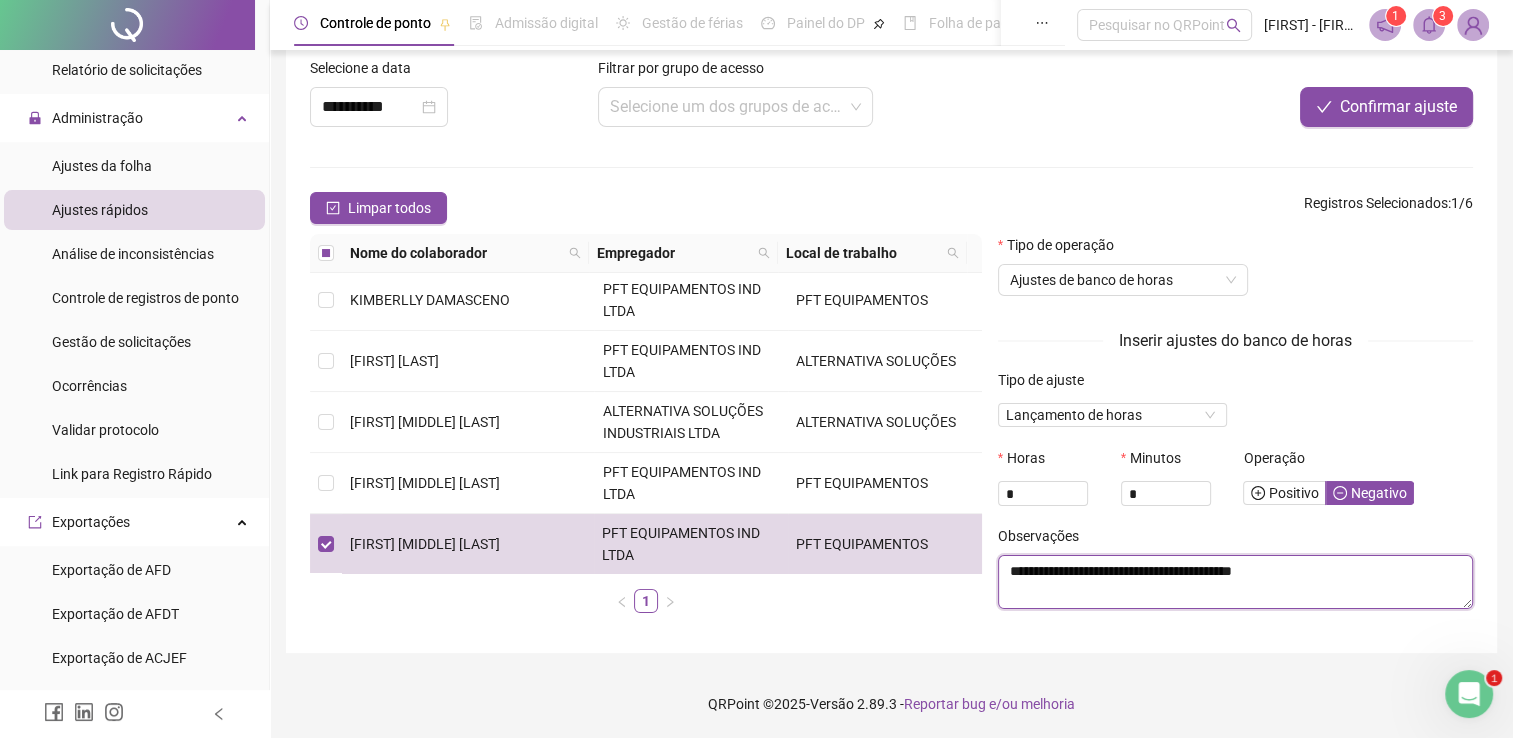 type on "**********" 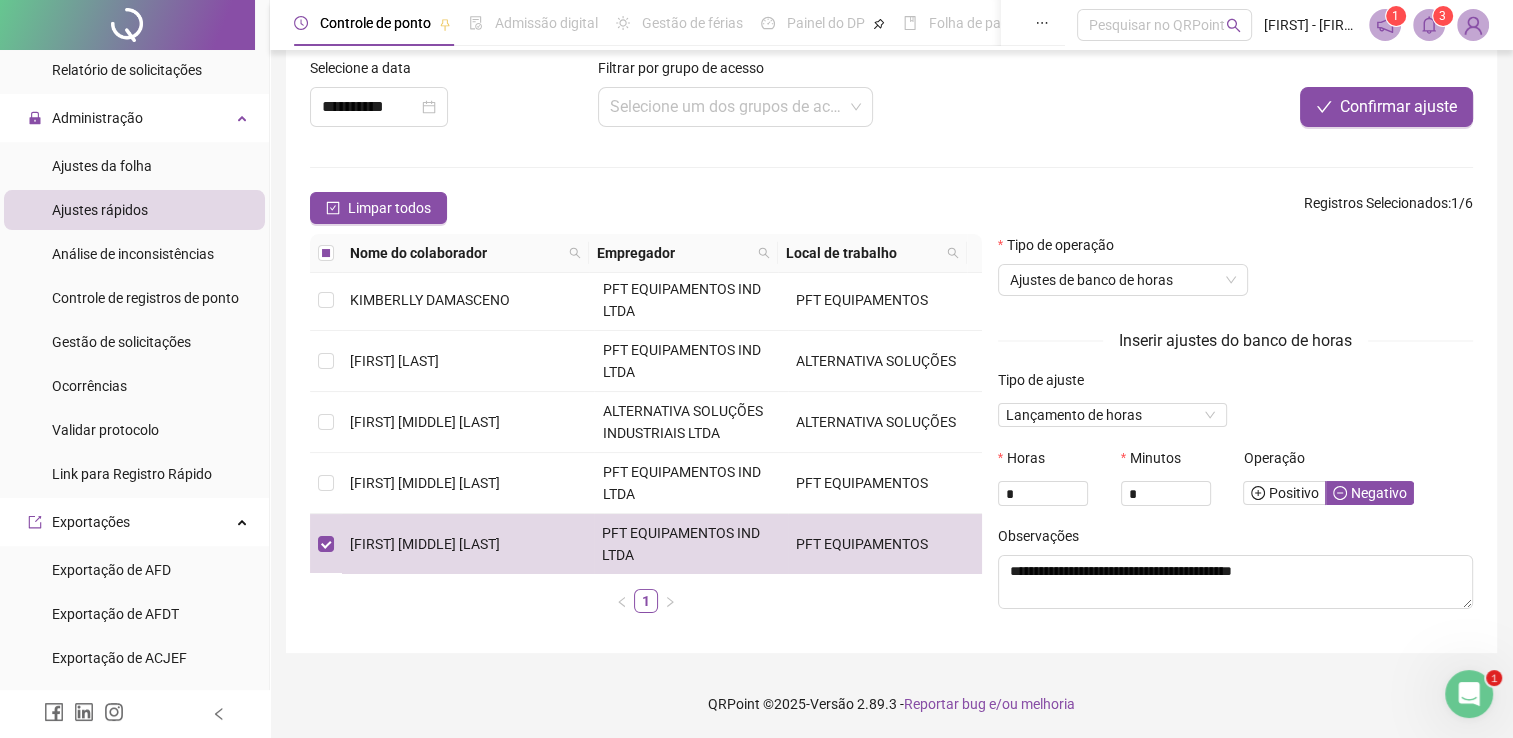 click at bounding box center [1230, 72] 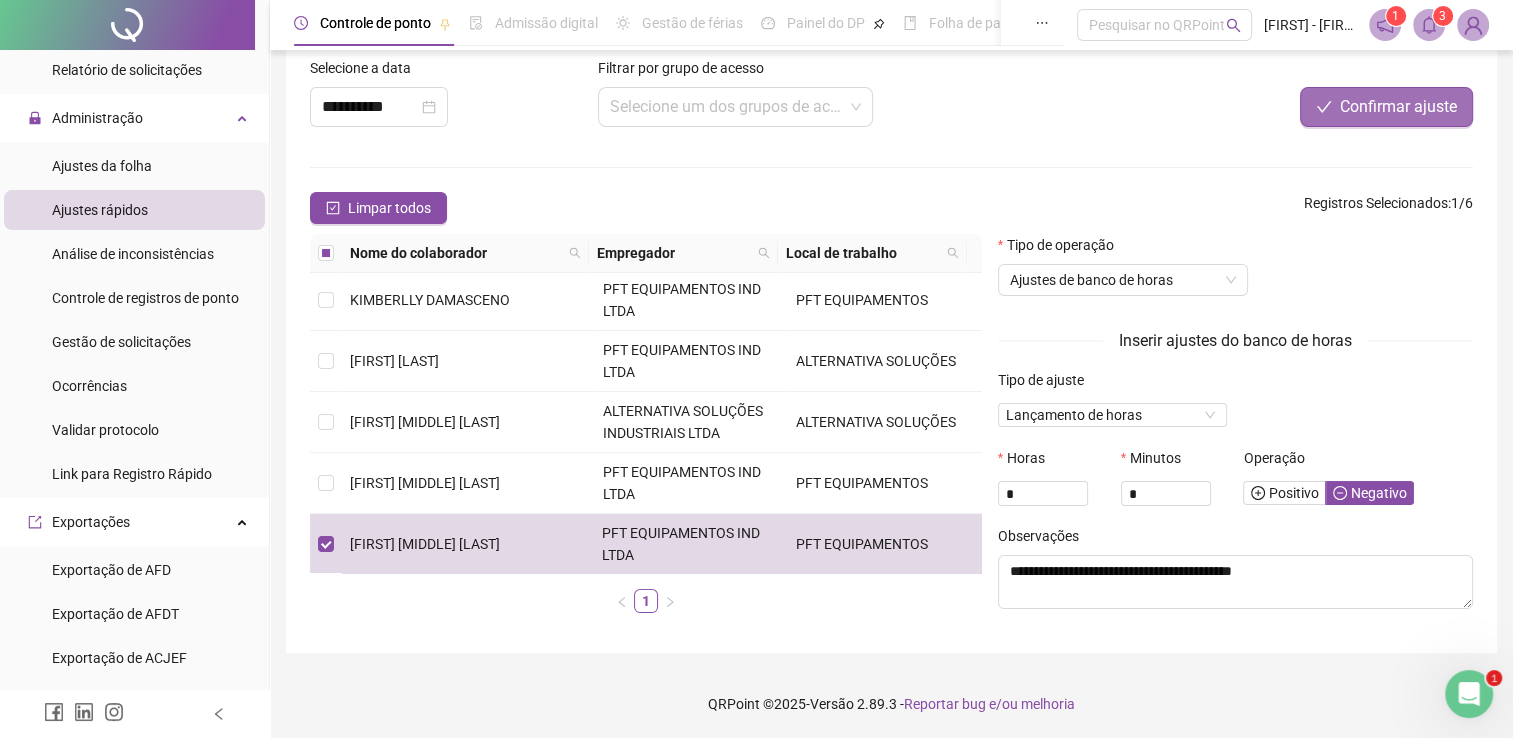 click on "Confirmar ajuste" at bounding box center (1398, 107) 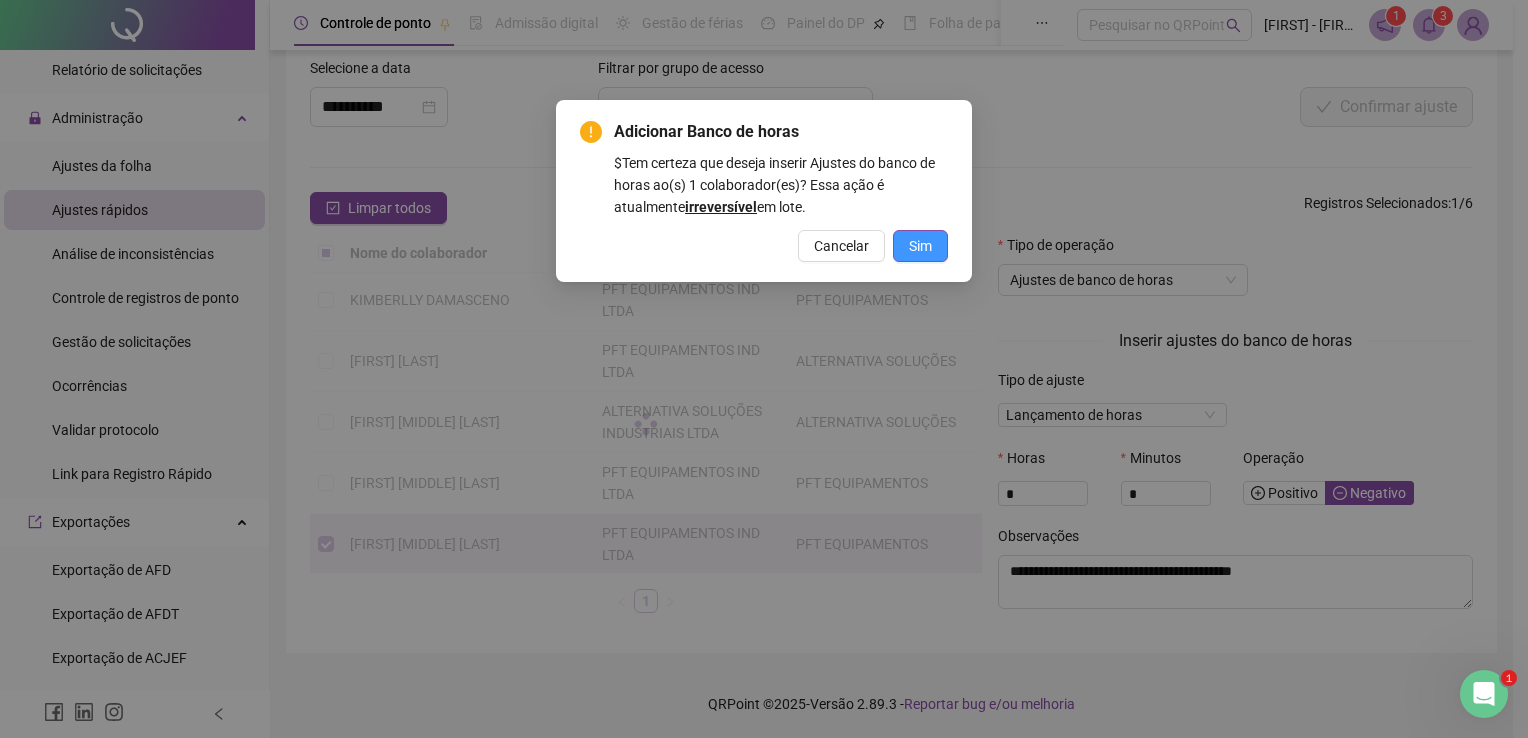 click on "Sim" at bounding box center [920, 246] 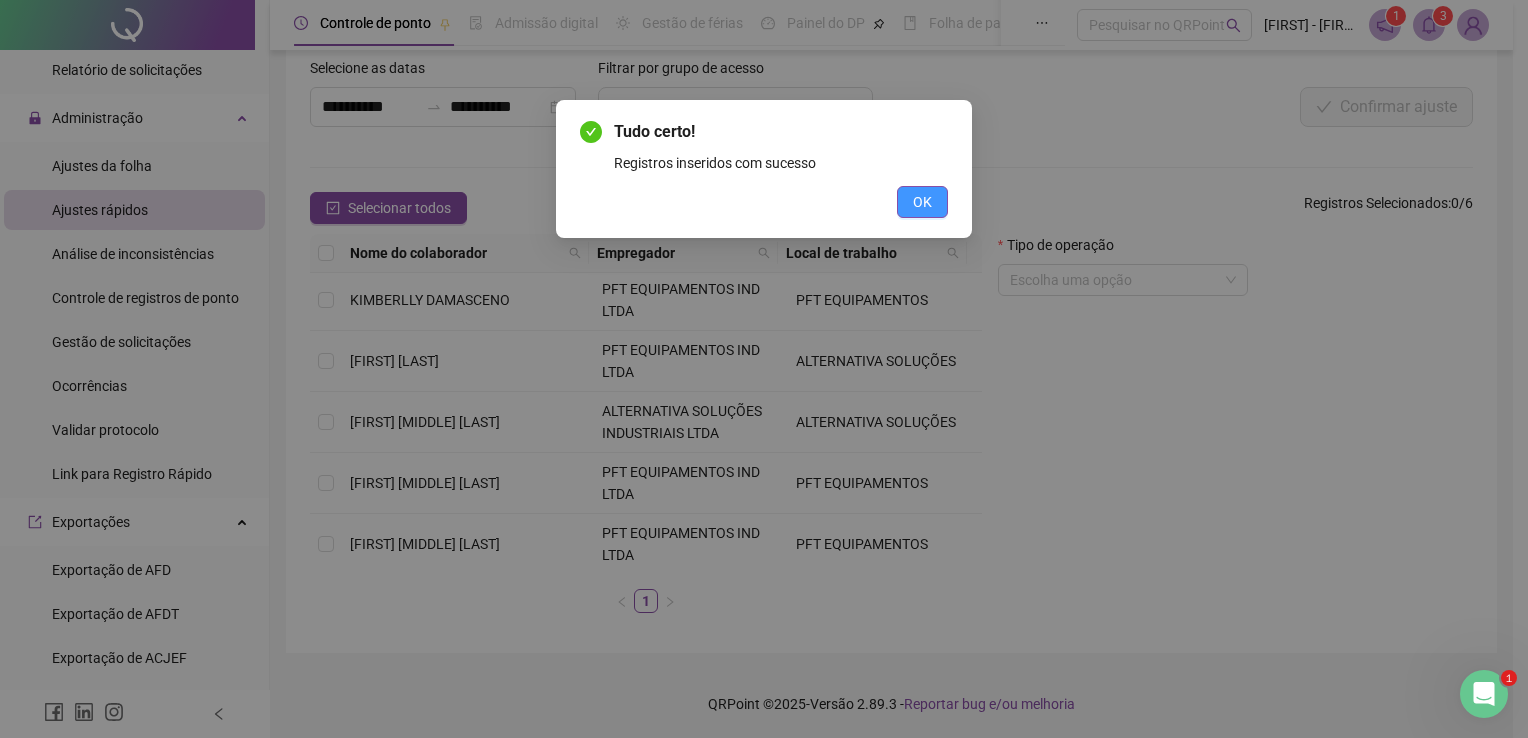 click on "OK" at bounding box center (922, 202) 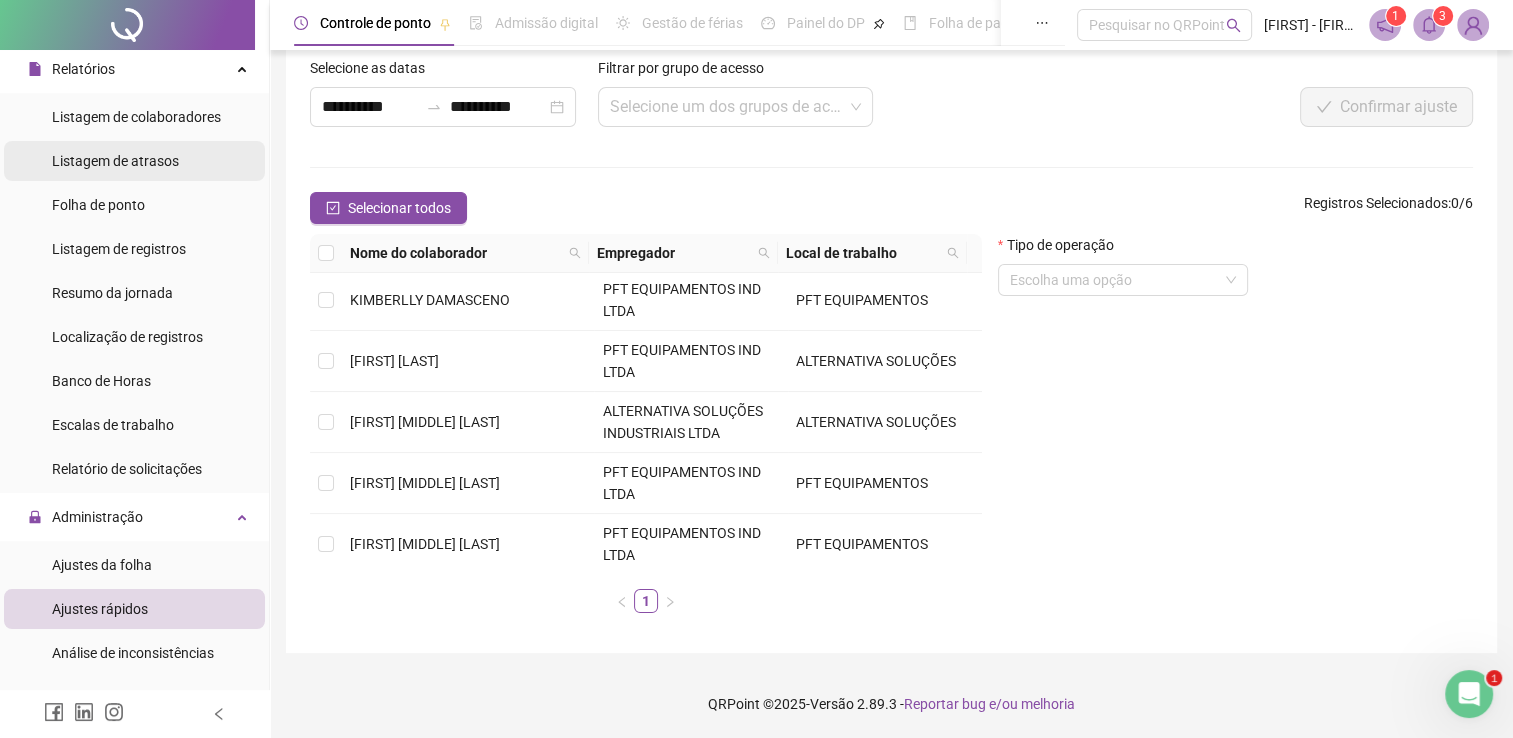 scroll, scrollTop: 92, scrollLeft: 0, axis: vertical 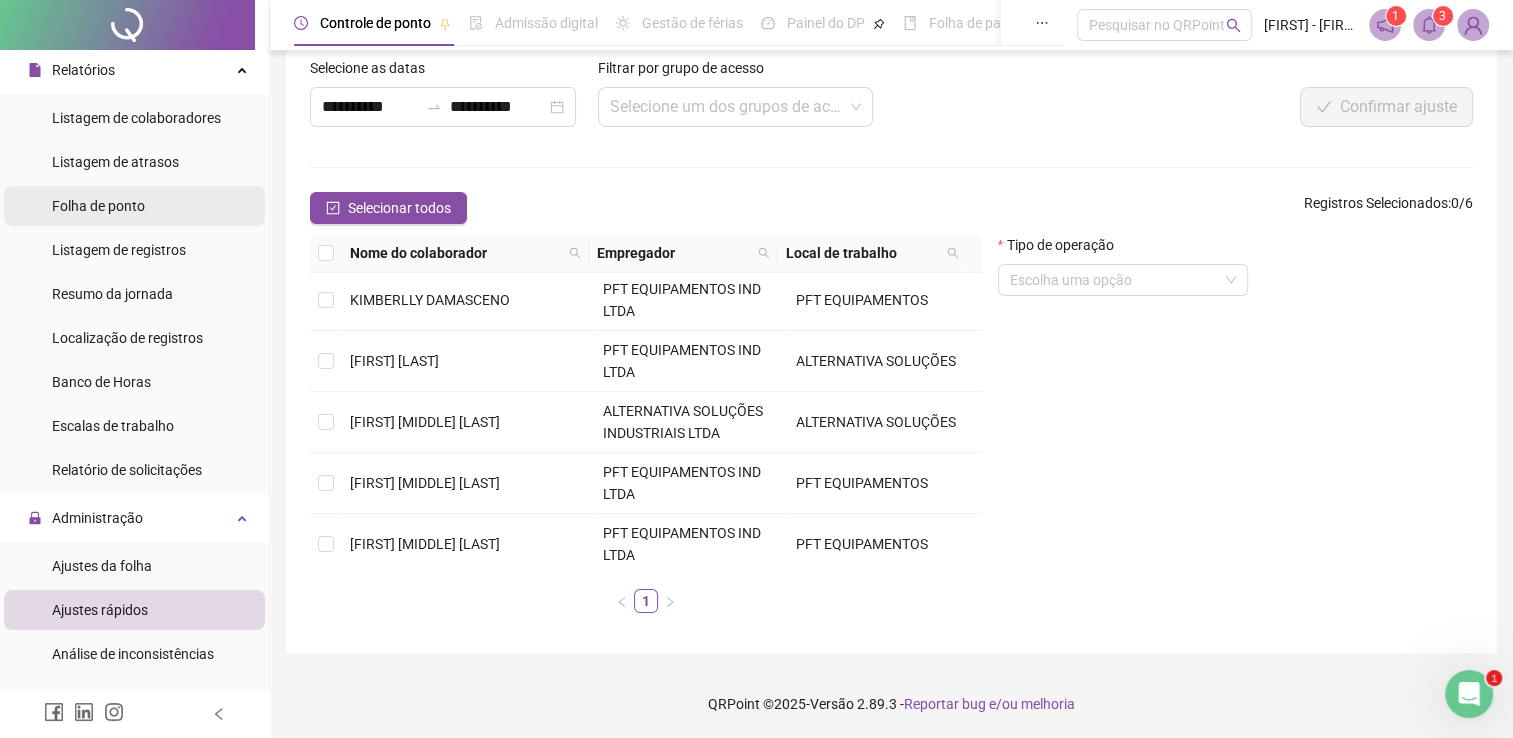 click on "Folha de ponto" at bounding box center [98, 206] 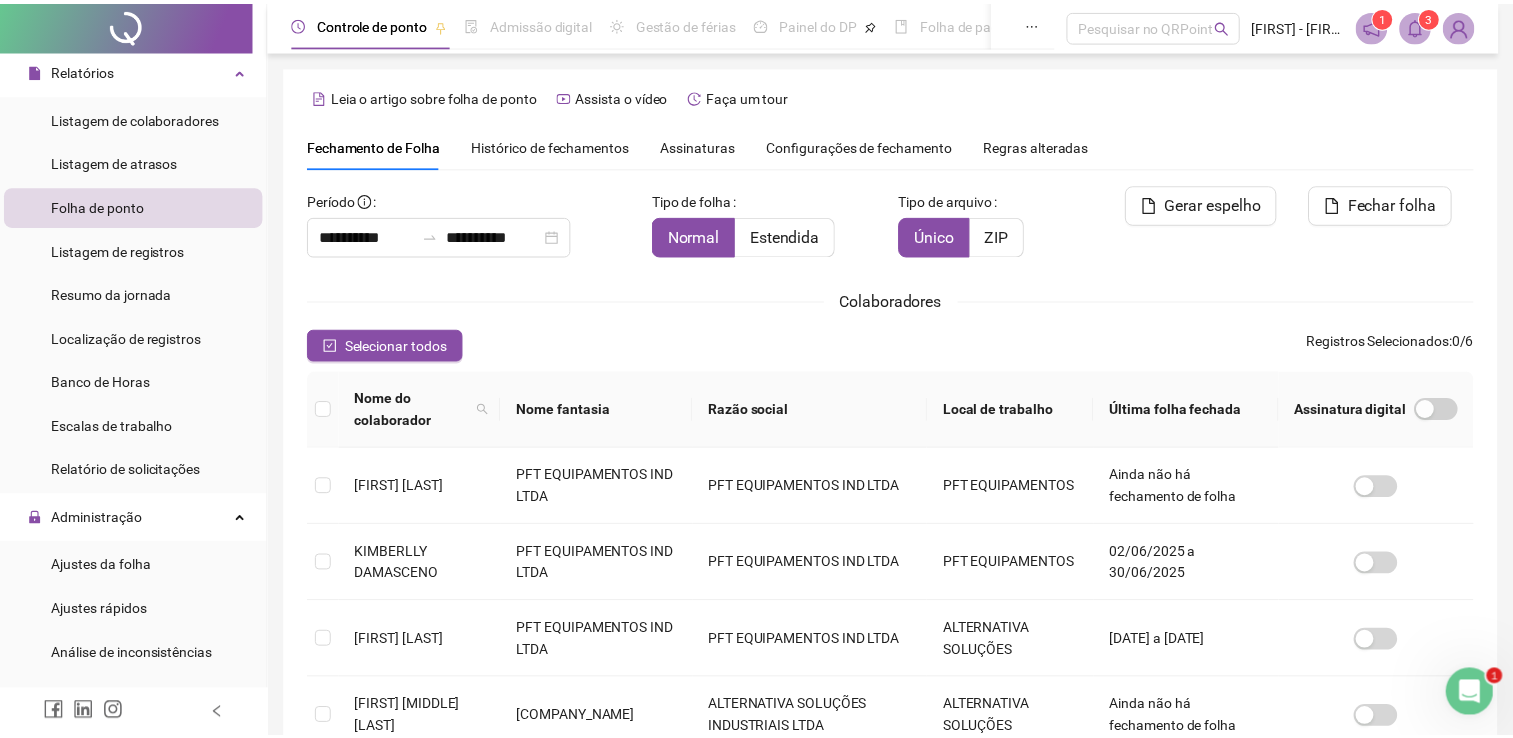 scroll, scrollTop: 29, scrollLeft: 0, axis: vertical 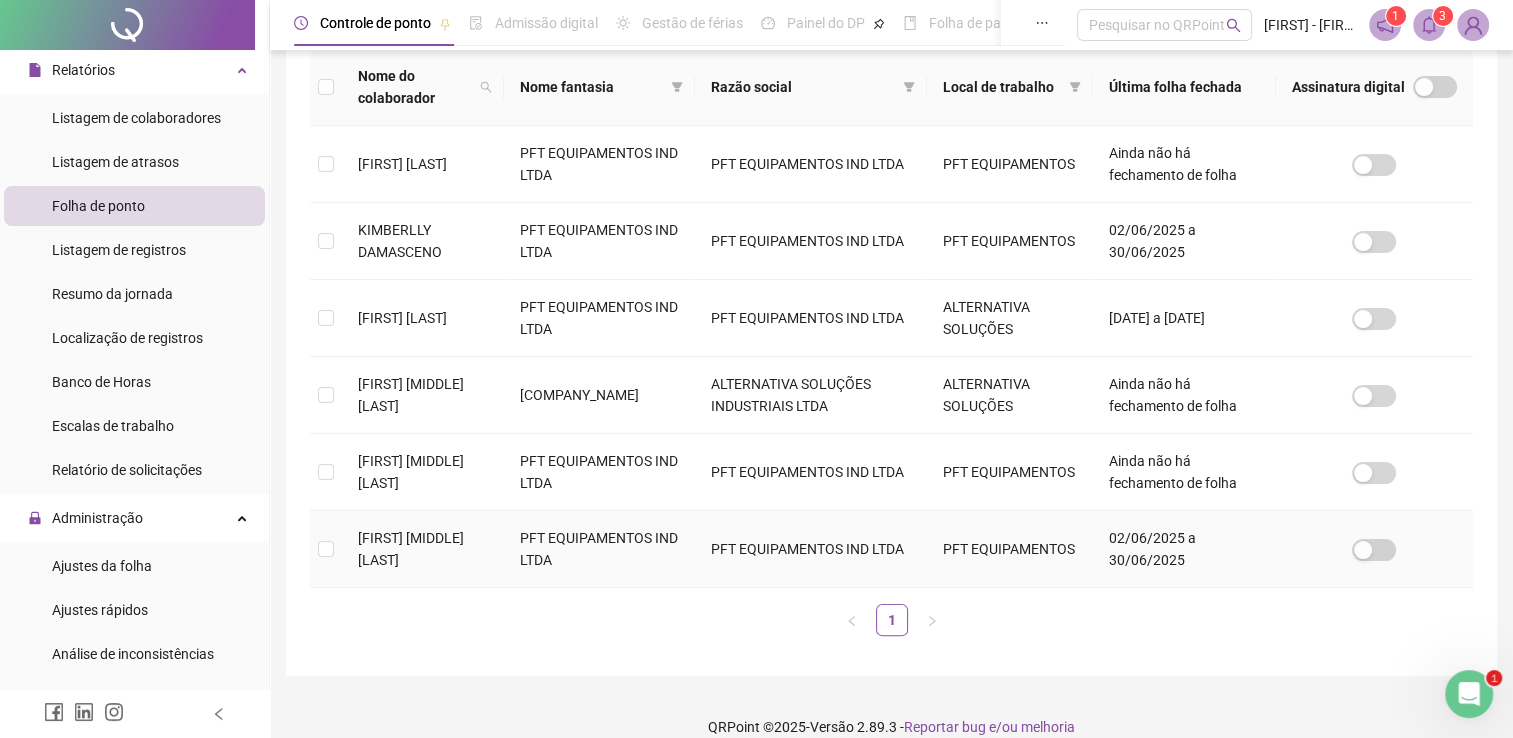 click on "[FIRST] [MIDDLE] [LAST]" at bounding box center [411, 549] 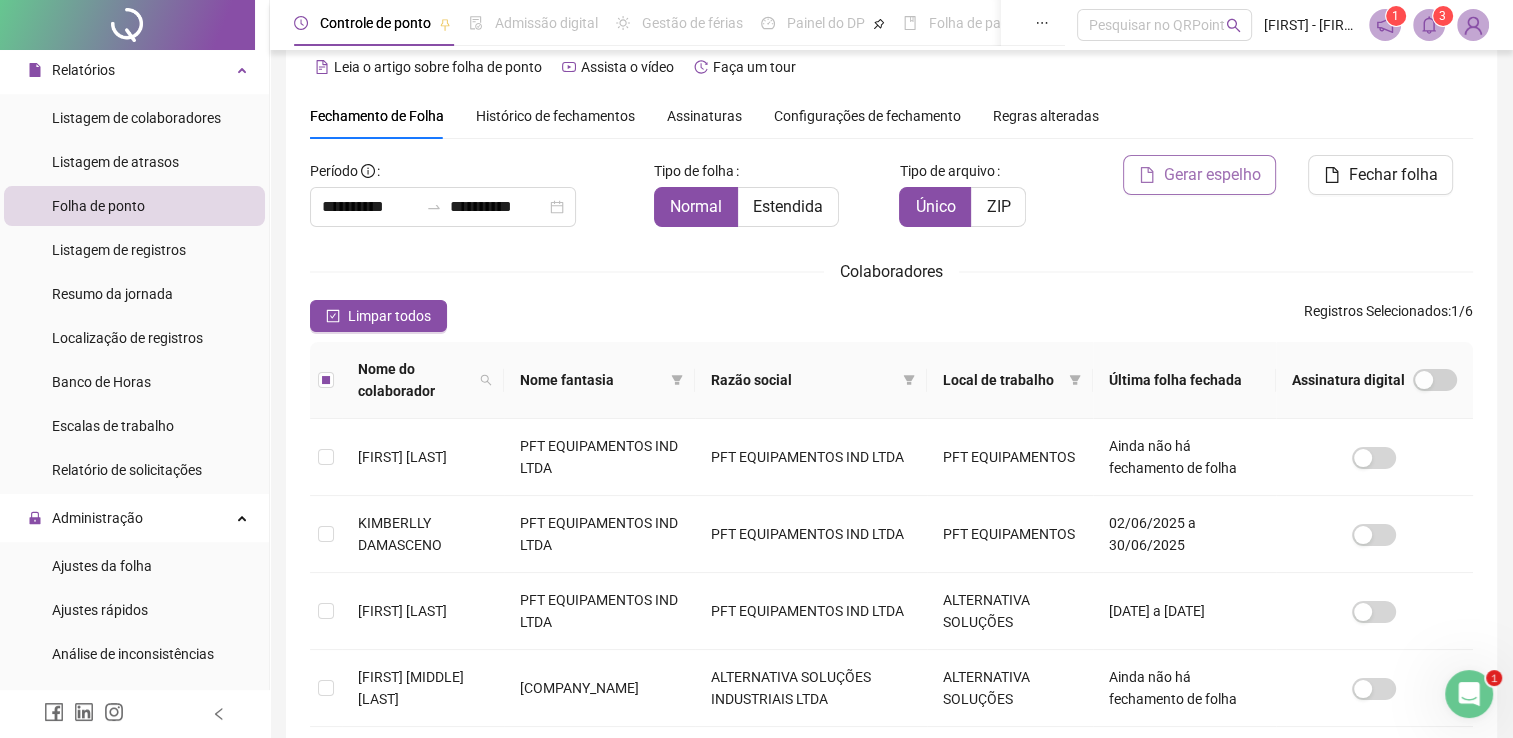 click on "Gerar espelho" at bounding box center (1199, 175) 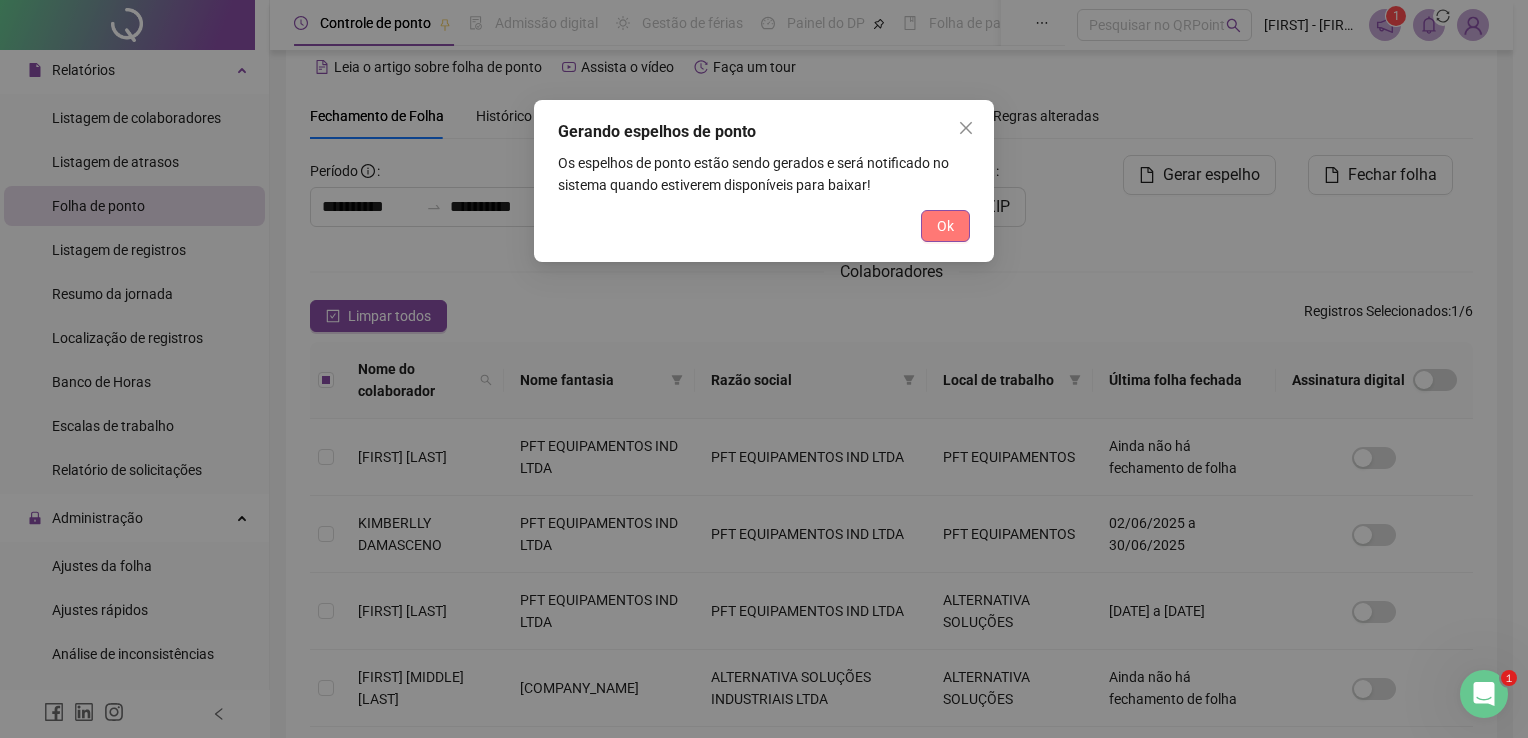 click on "Ok" at bounding box center [945, 226] 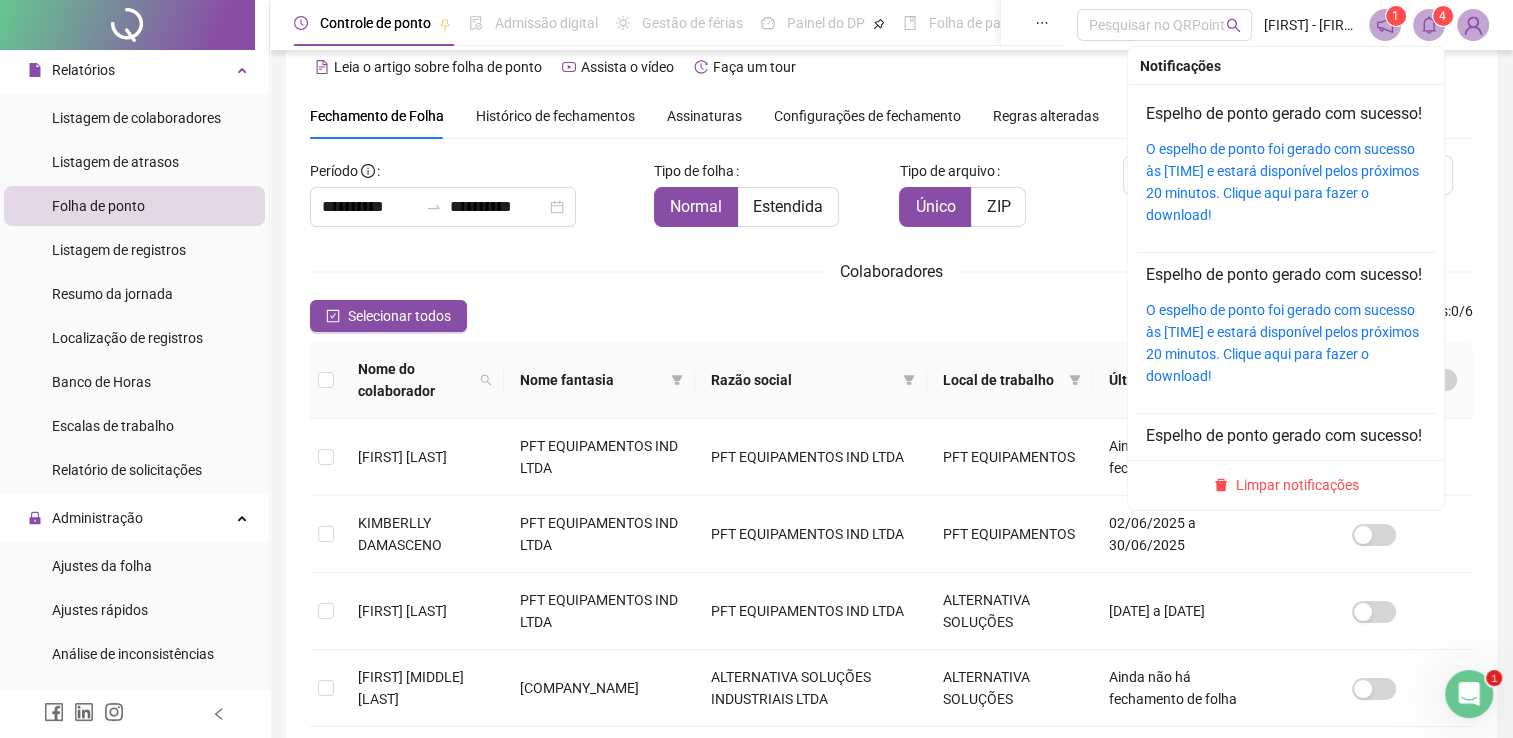click 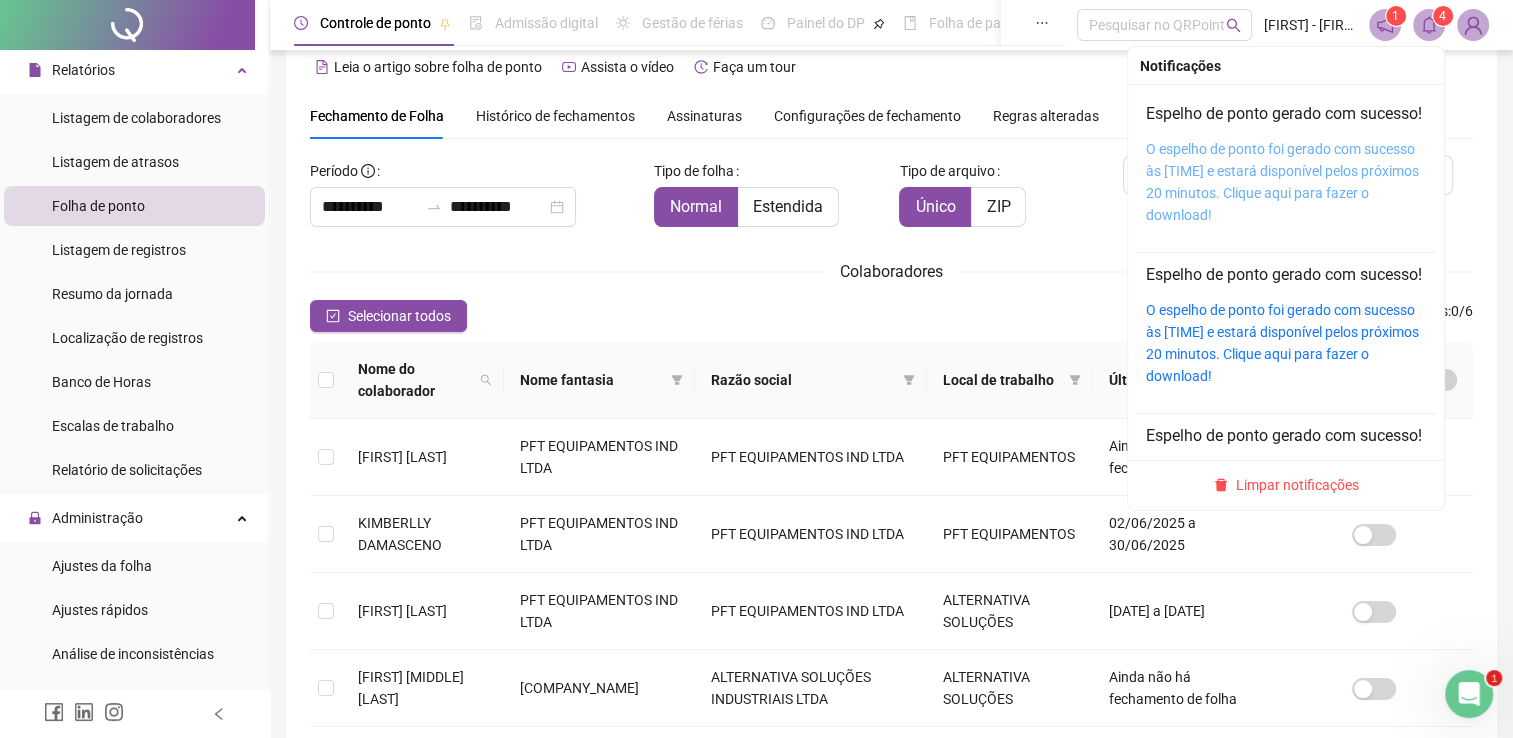 click on "O espelho de ponto foi gerado com sucesso às [TIME] e estará disponível pelos próximos 20 minutos.
Clique aqui para fazer o download!" at bounding box center (1282, 182) 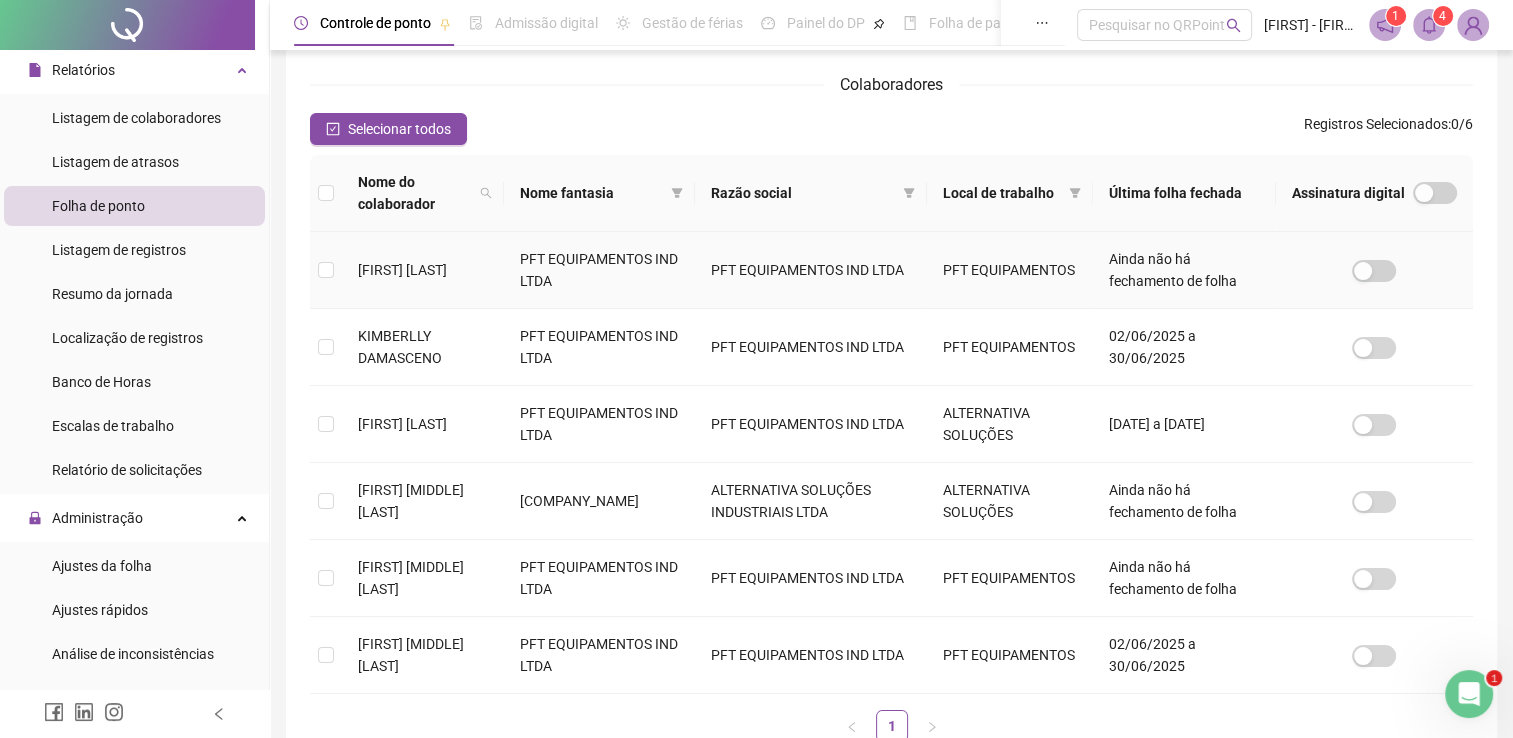 scroll, scrollTop: 229, scrollLeft: 0, axis: vertical 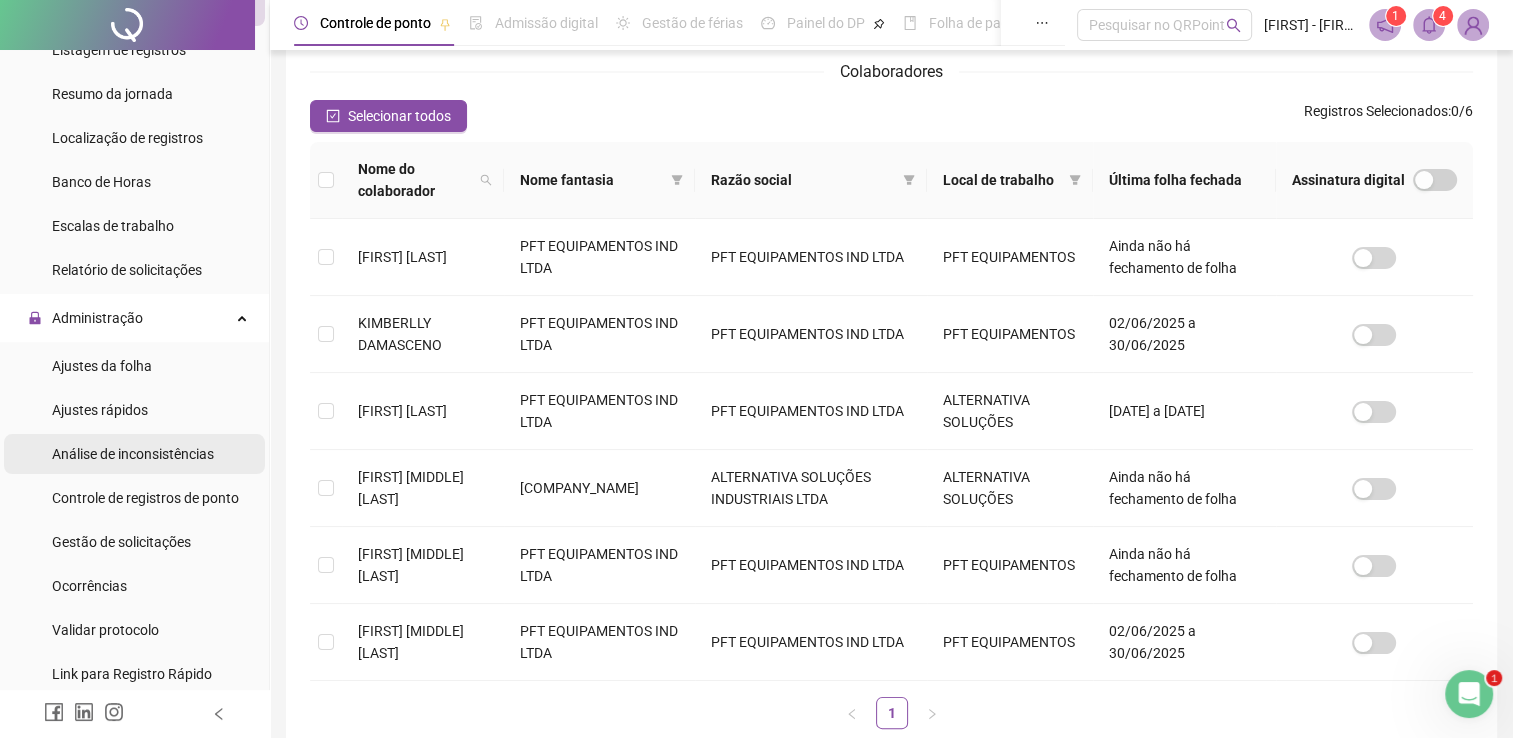 click on "Análise de inconsistências" at bounding box center (133, 454) 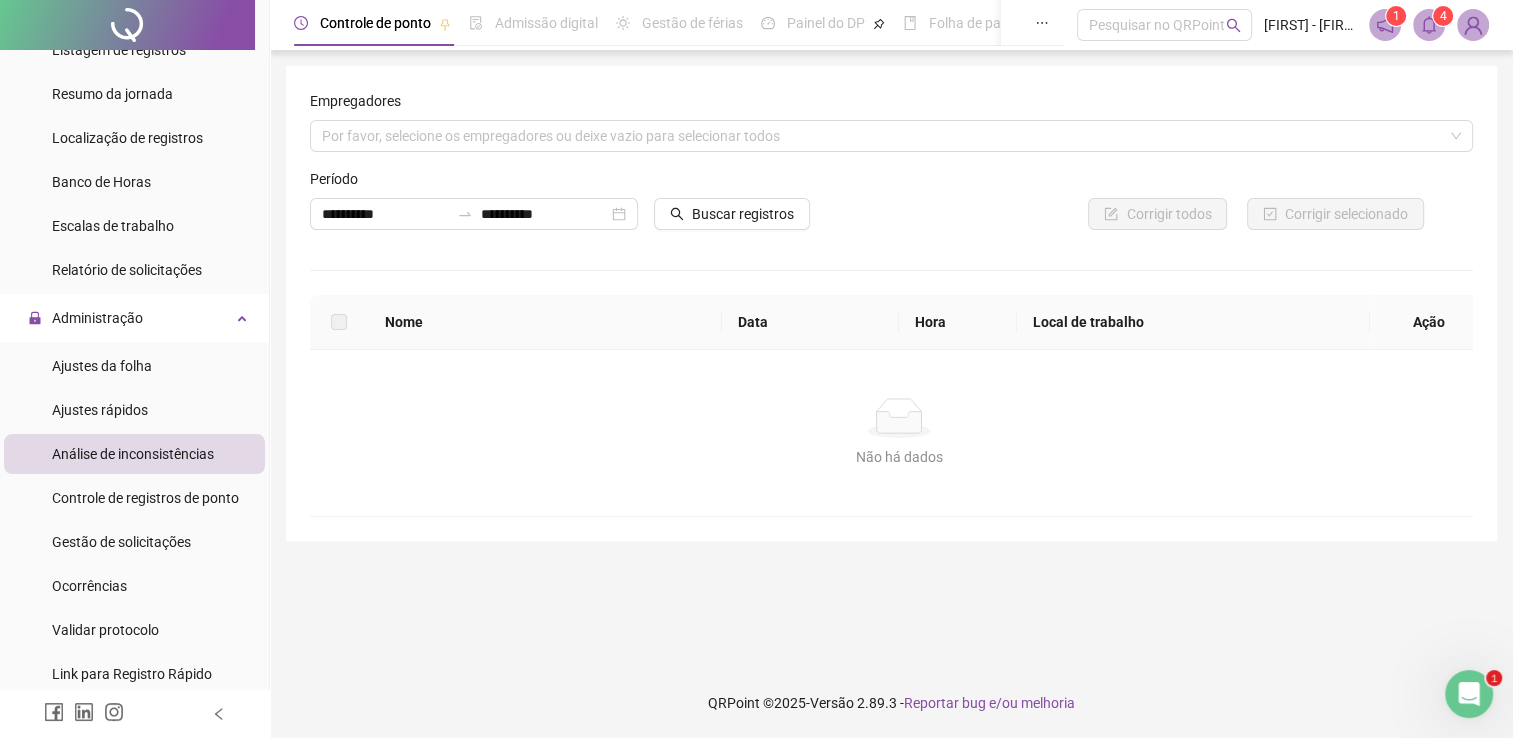 scroll, scrollTop: 0, scrollLeft: 0, axis: both 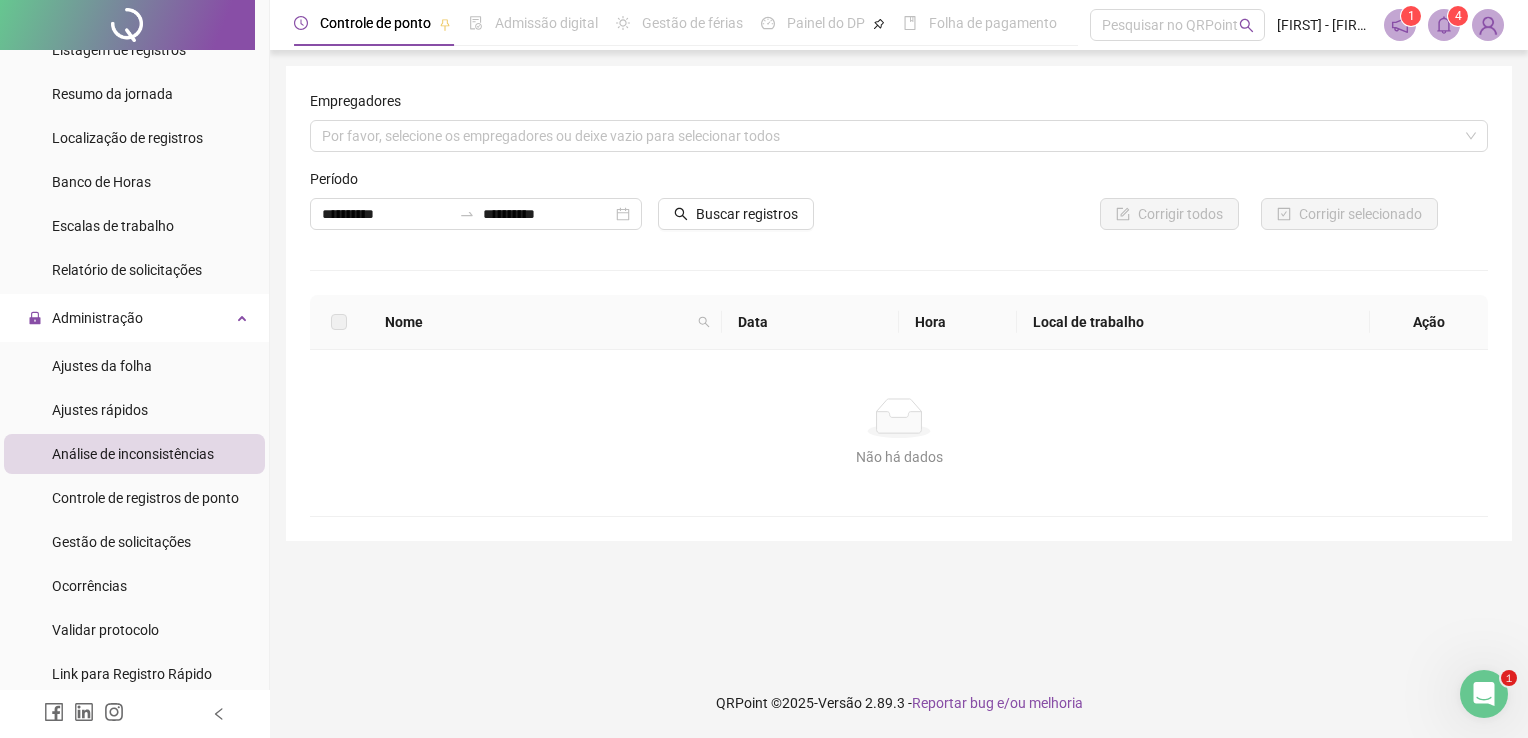 click on "Empregadores" at bounding box center [899, 105] 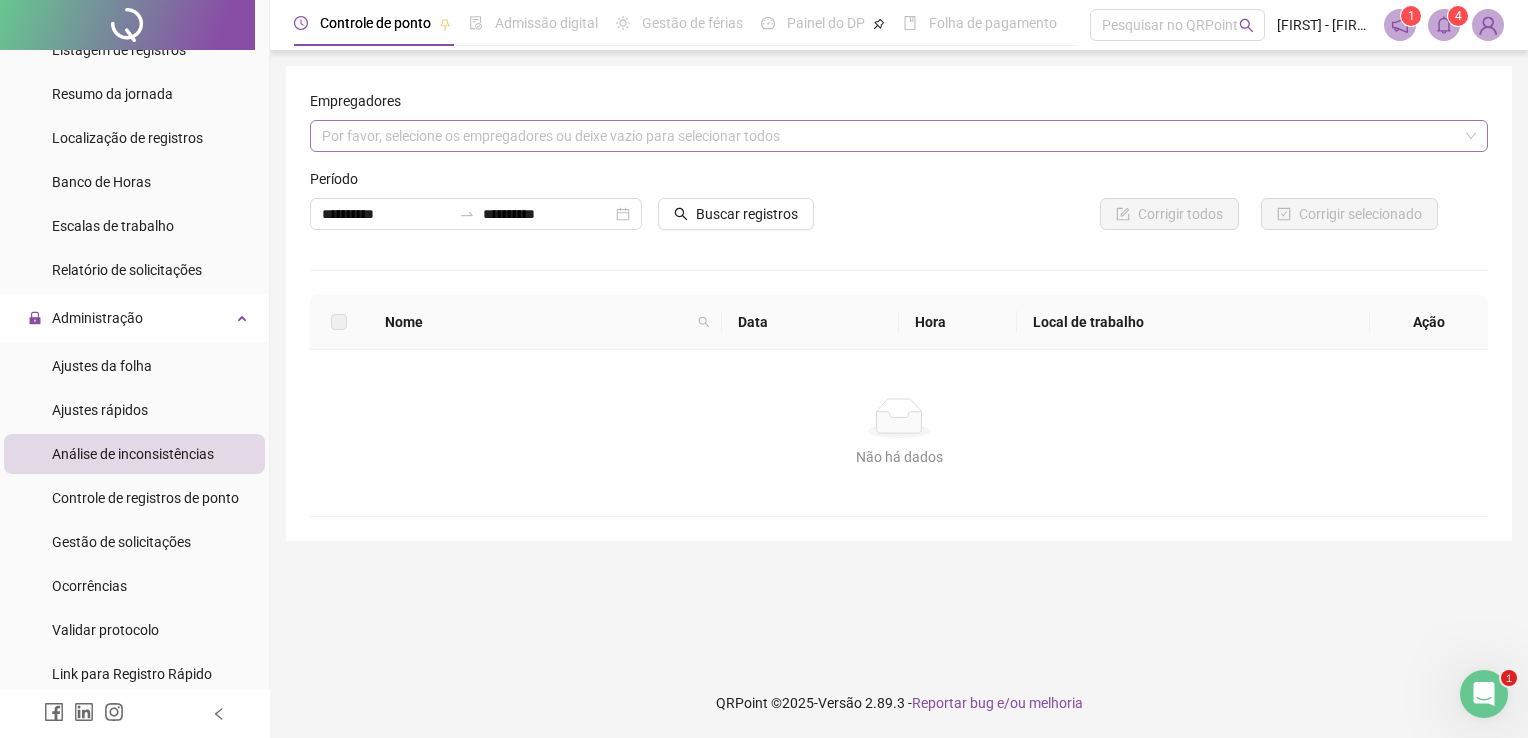 click on "Por favor, selecione os empregadores ou deixe vazio para selecionar todos" at bounding box center [899, 136] 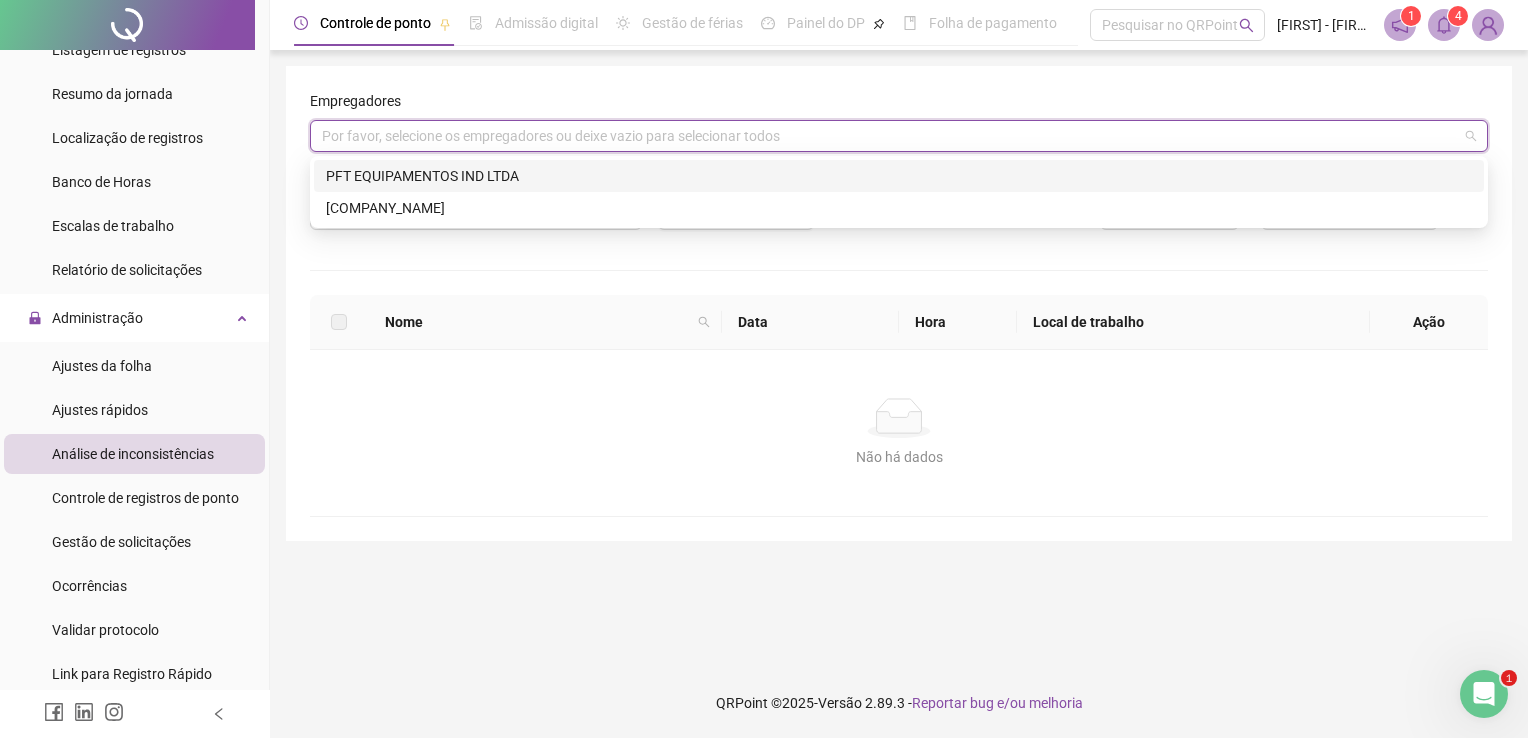 click on "PFT EQUIPAMENTOS IND LTDA" at bounding box center (899, 176) 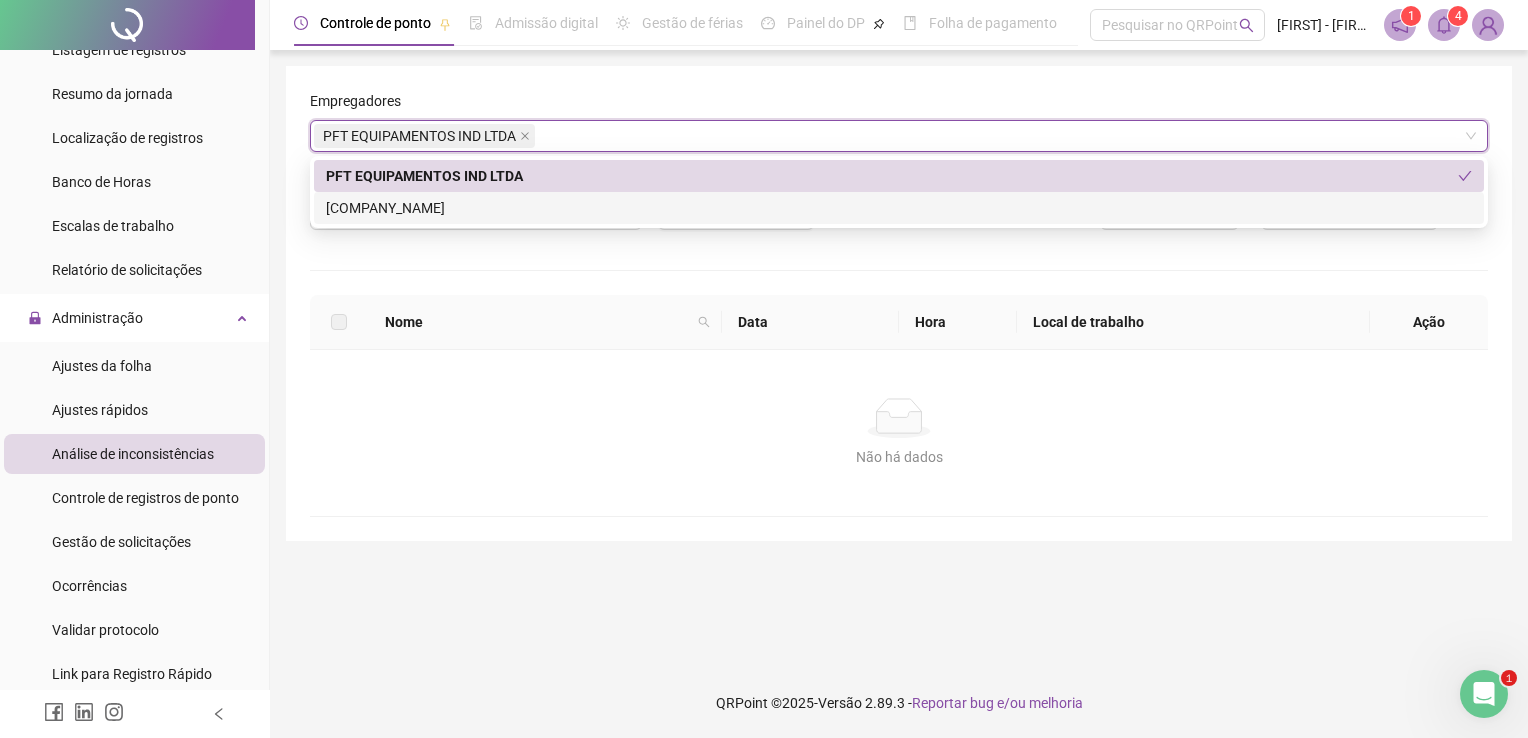 click on "**********" at bounding box center [899, 303] 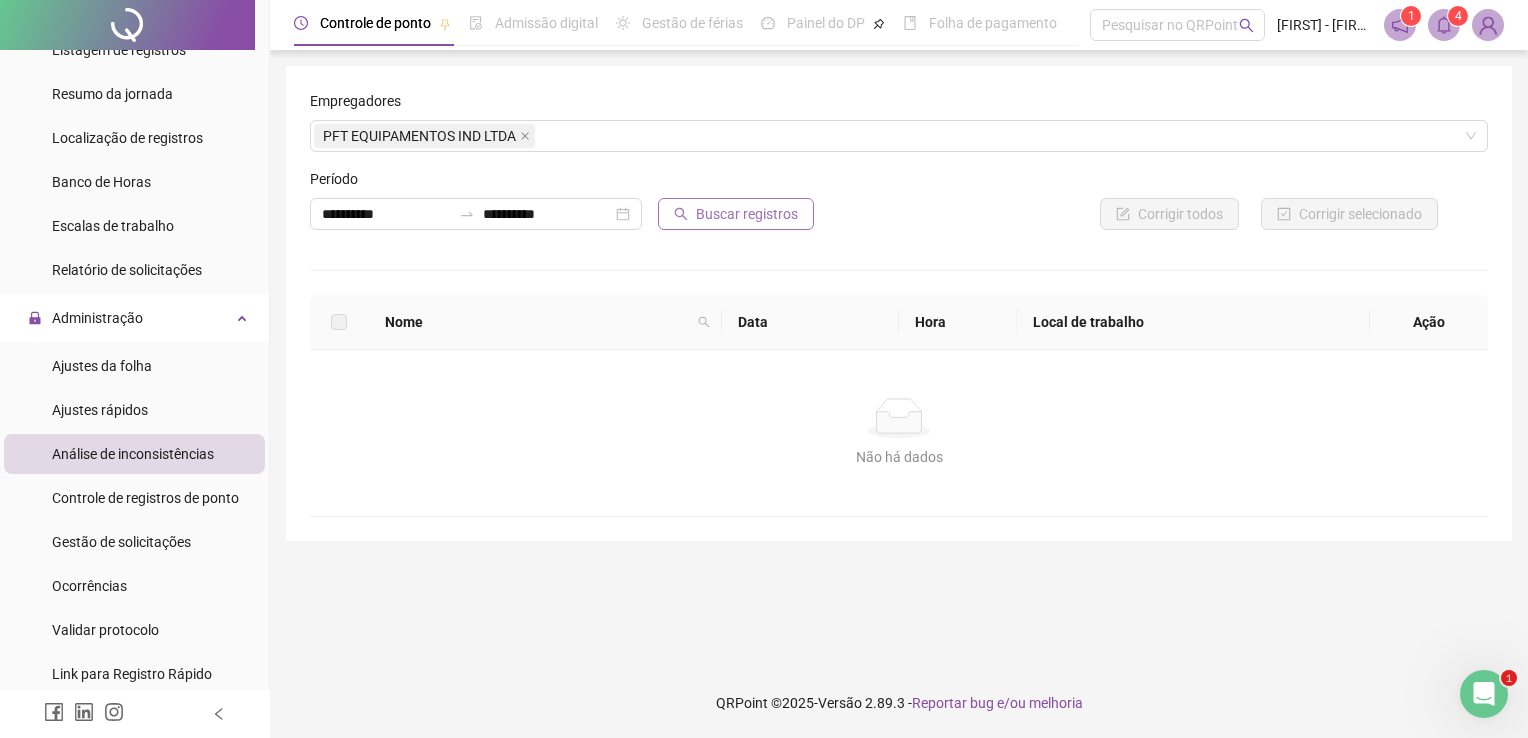 click on "Buscar registros" at bounding box center (747, 214) 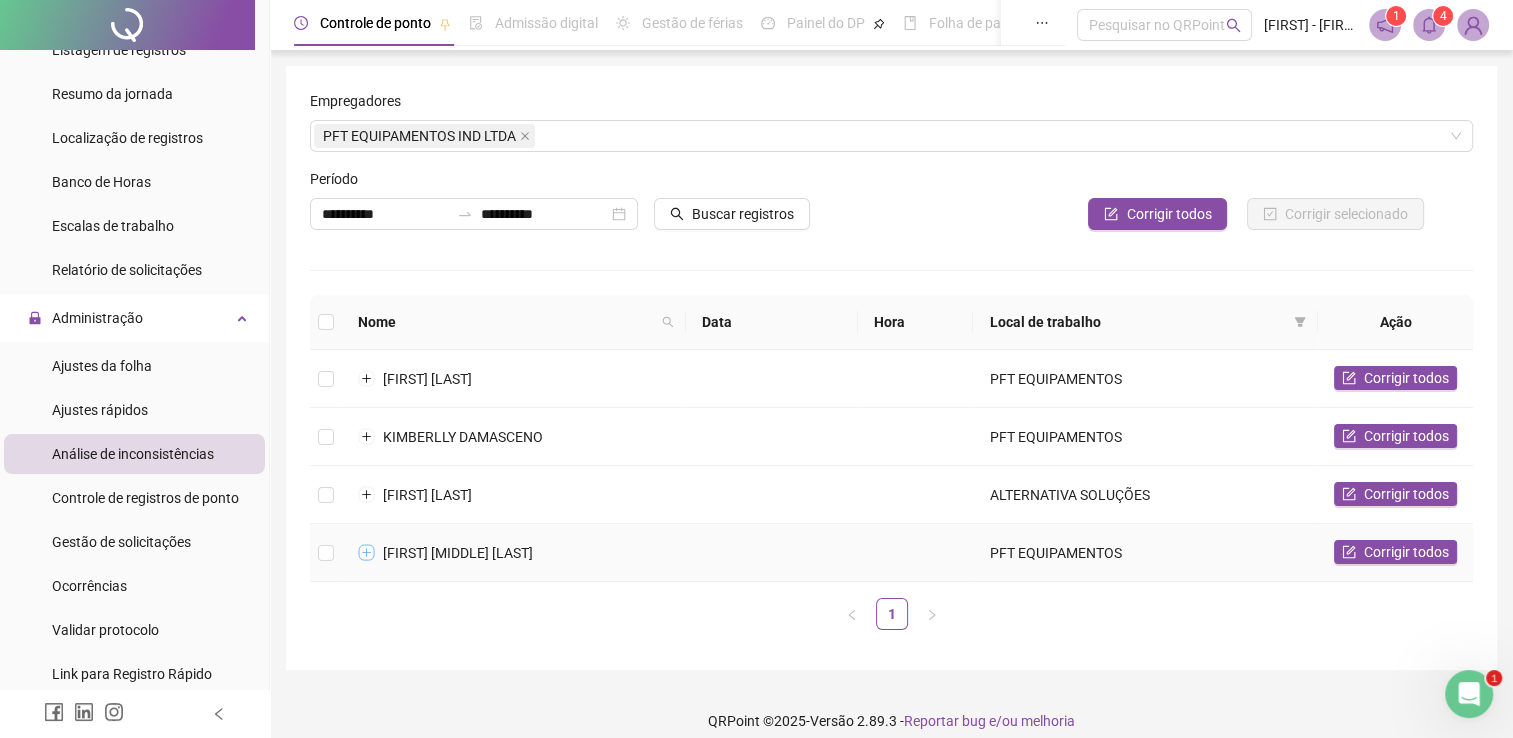 click at bounding box center (367, 553) 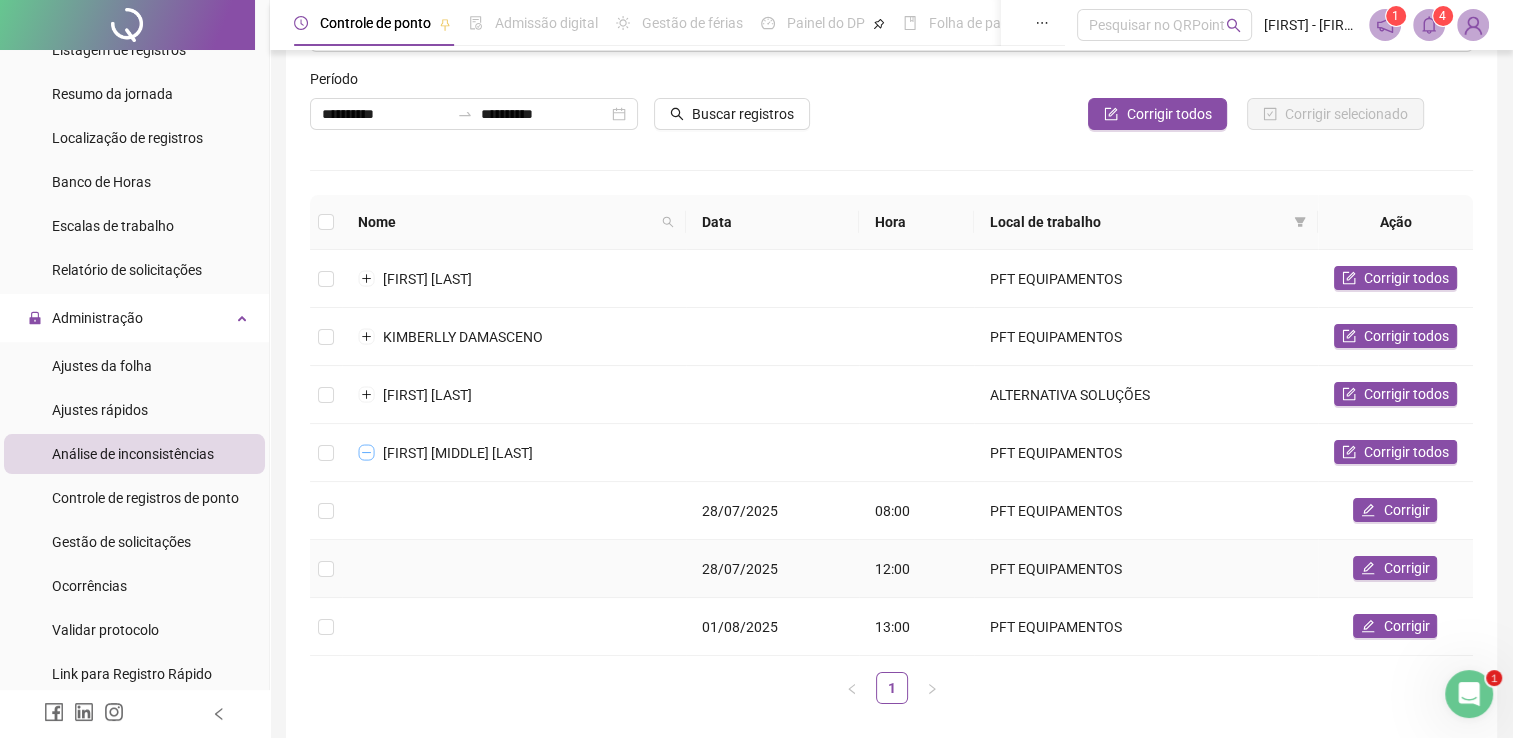 scroll, scrollTop: 0, scrollLeft: 0, axis: both 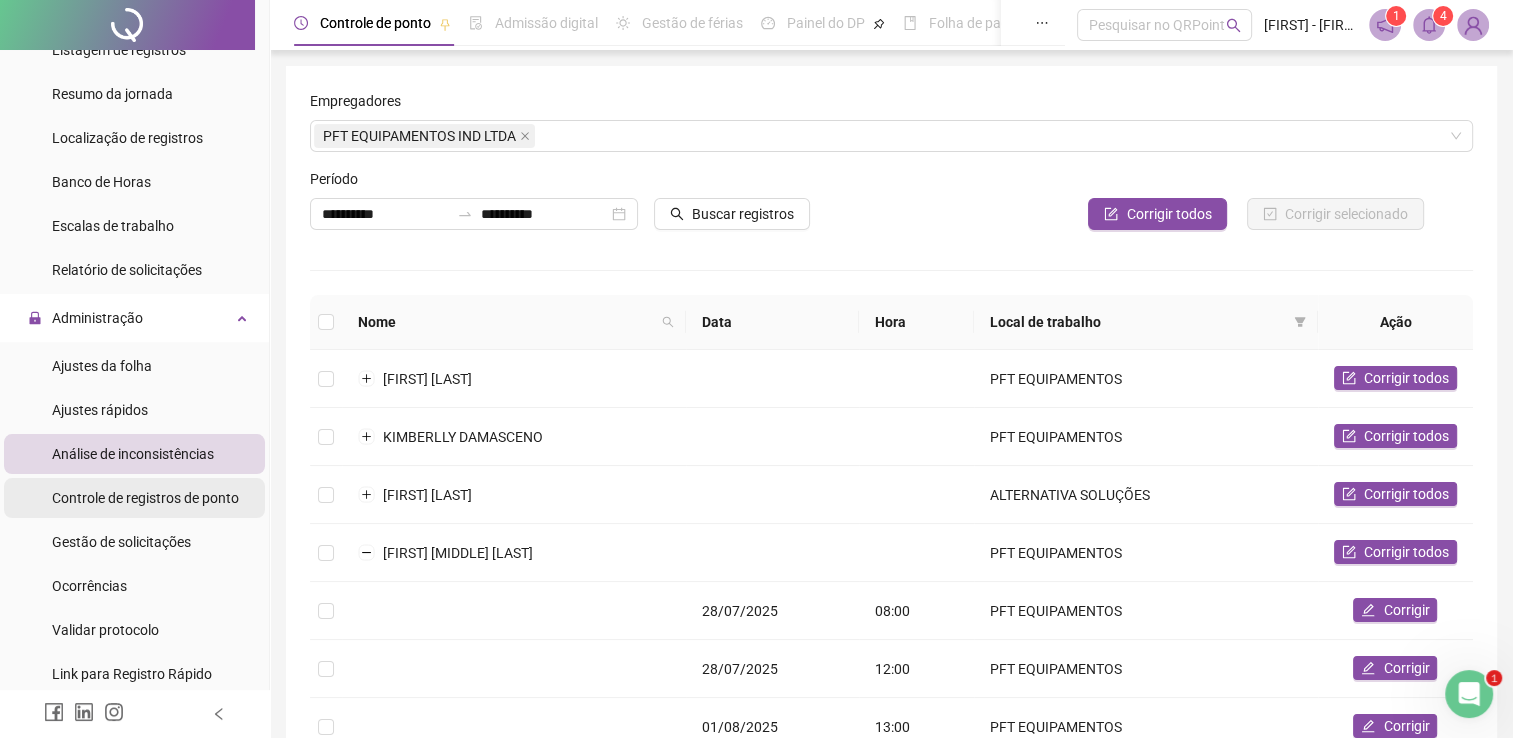 click on "Controle de registros de ponto" at bounding box center (145, 498) 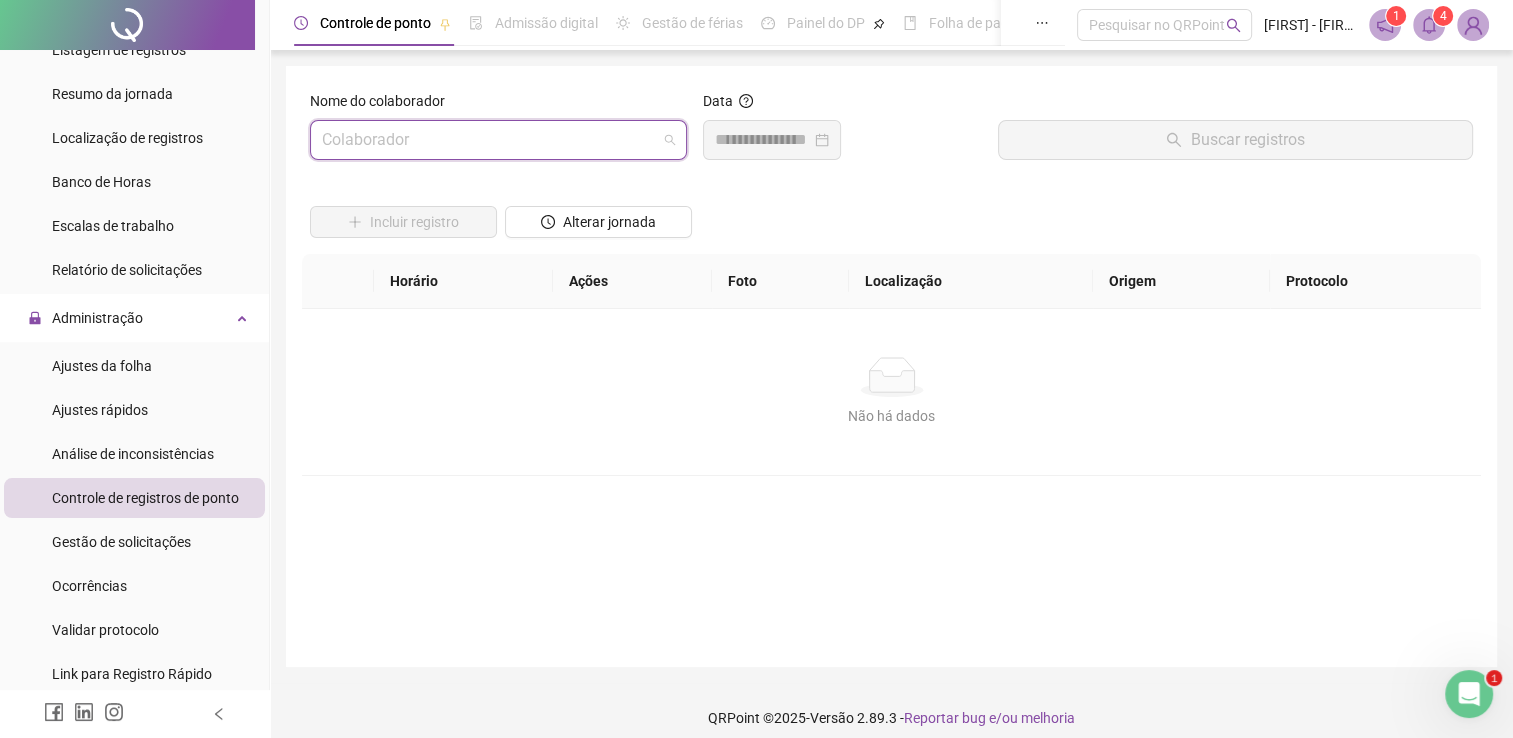 click at bounding box center (489, 140) 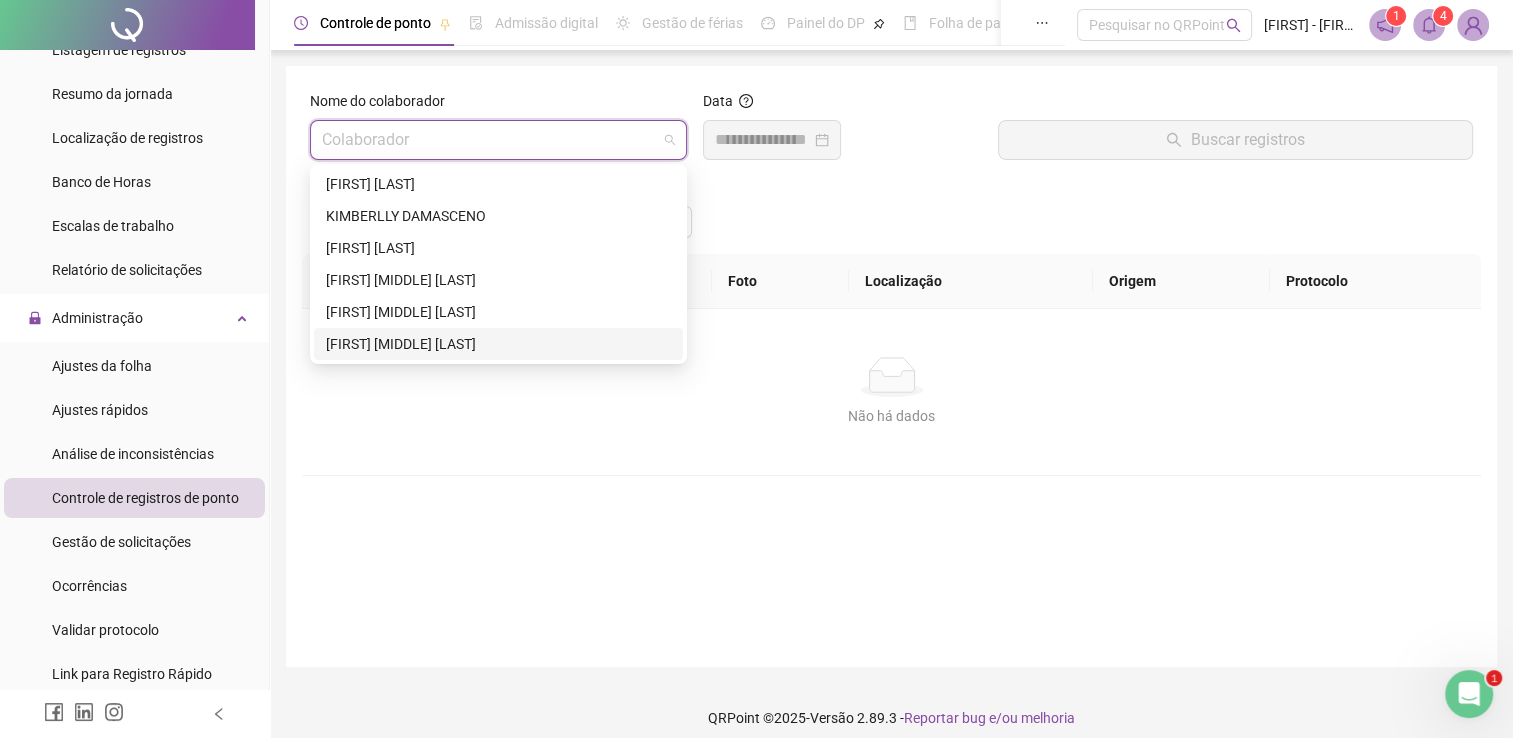 click on "[FIRST] [MIDDLE] [LAST]" at bounding box center [498, 344] 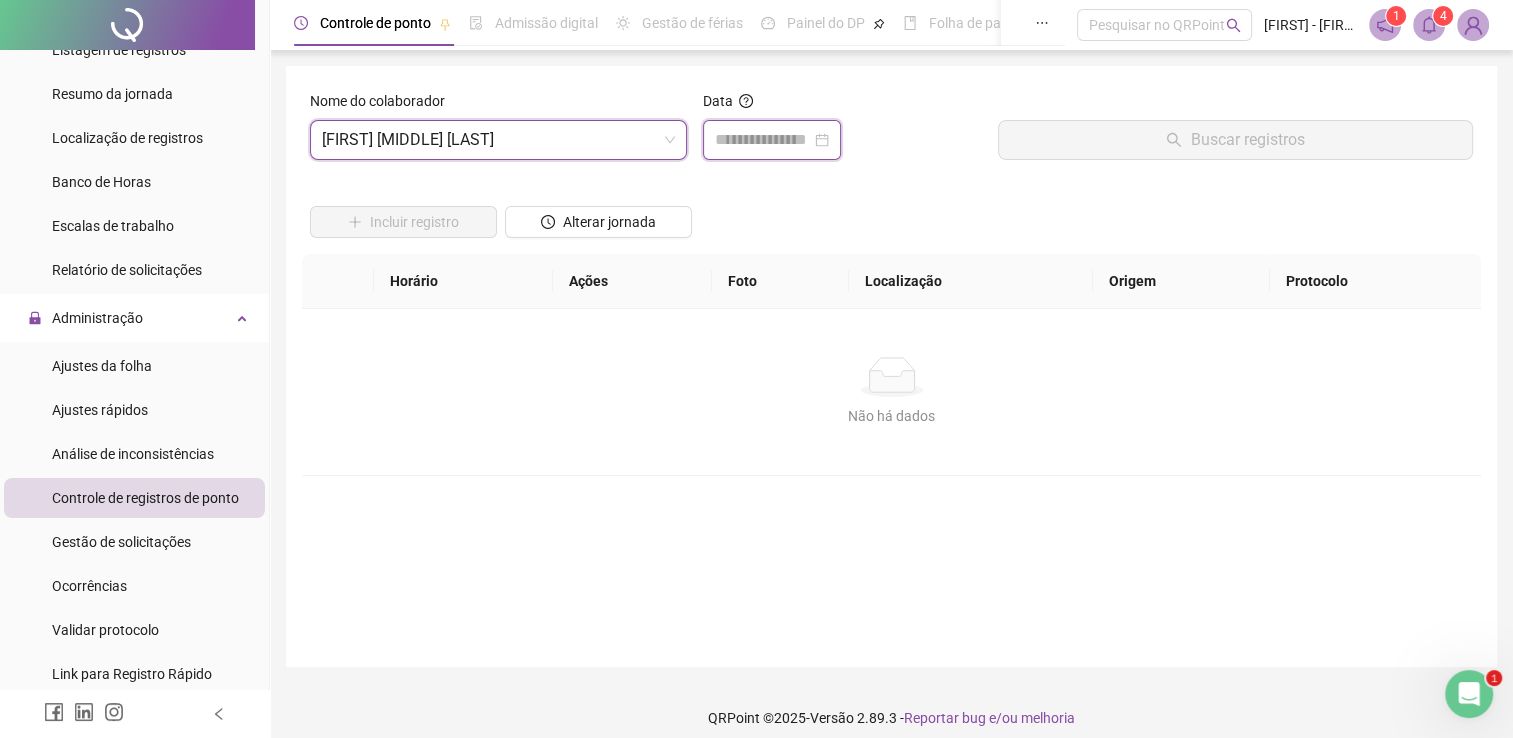 click at bounding box center (763, 140) 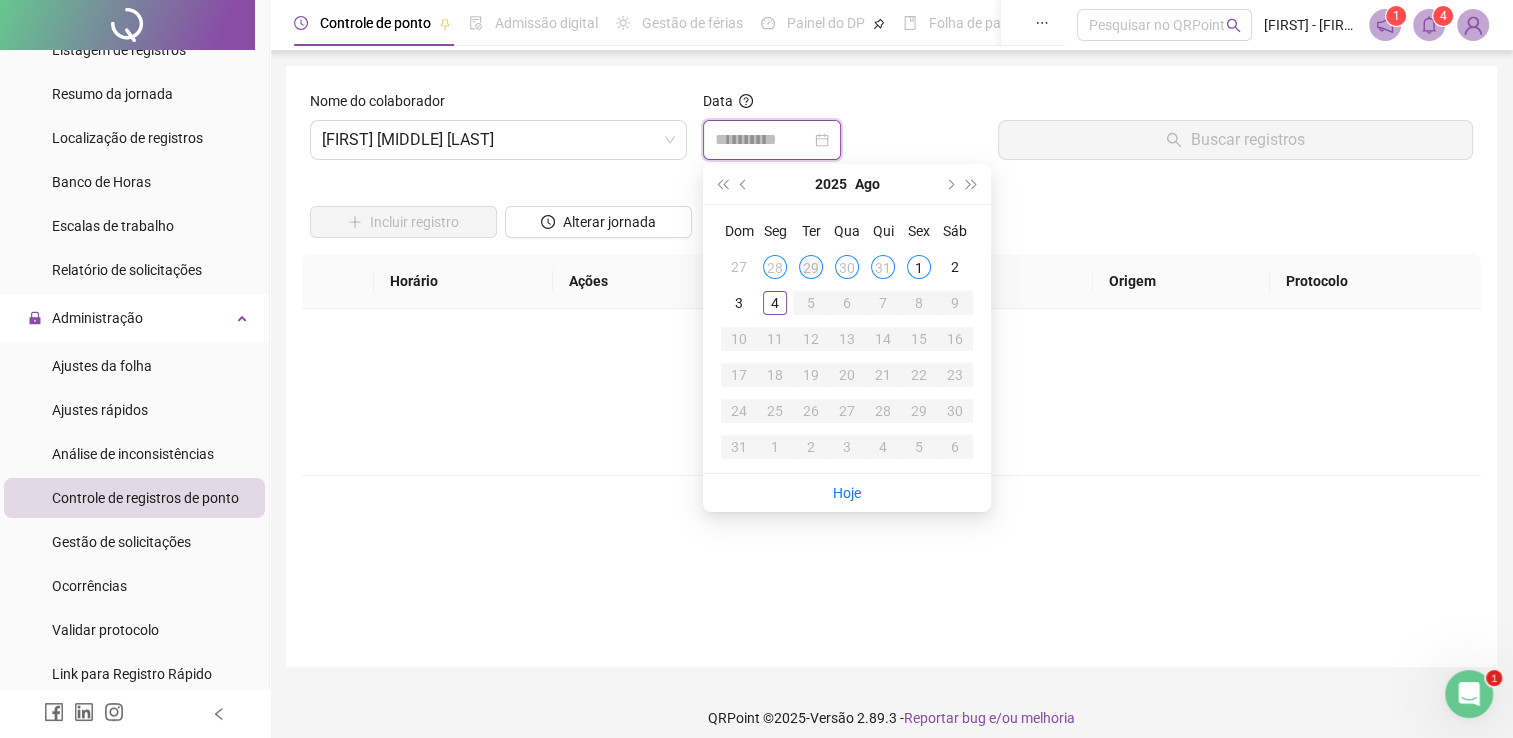 type on "**********" 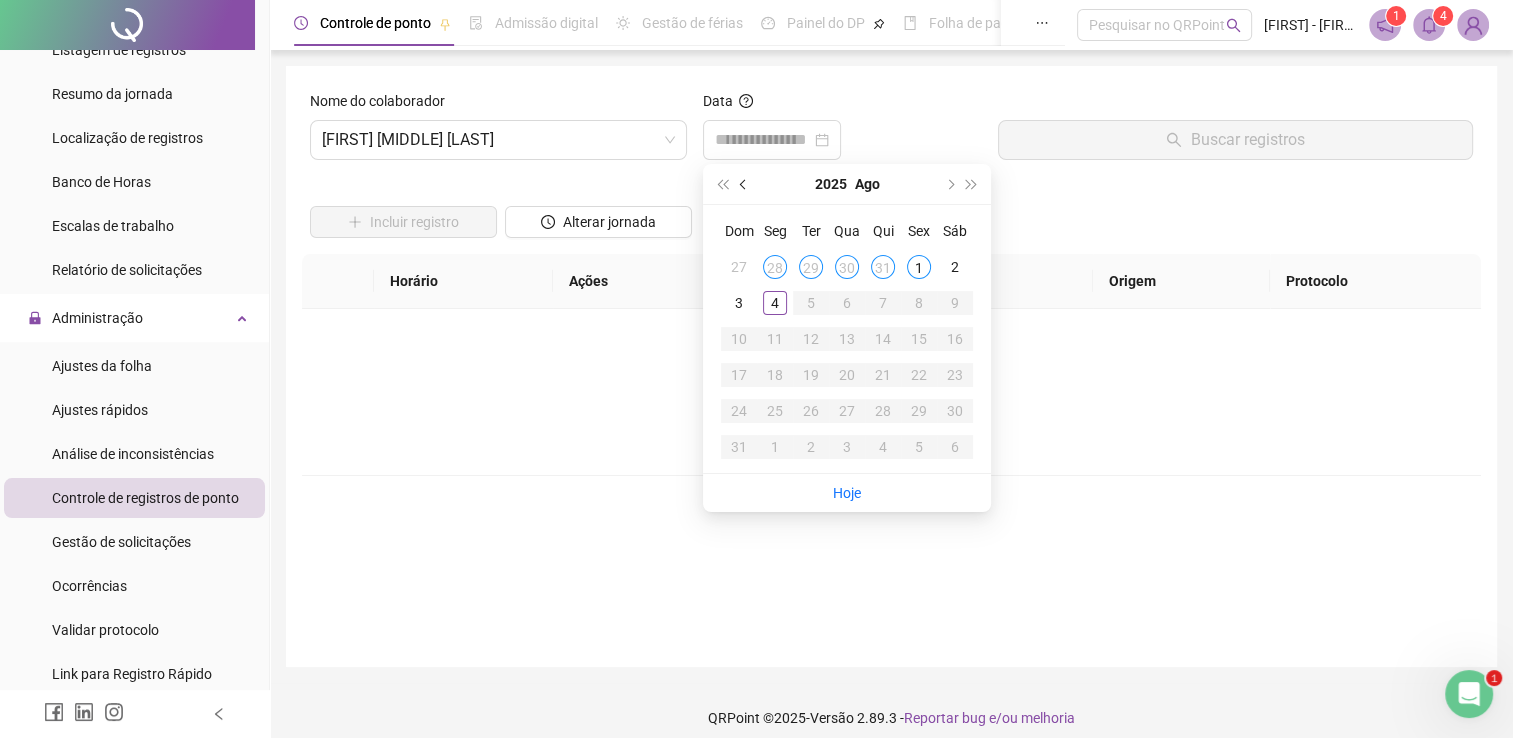 click at bounding box center (745, 184) 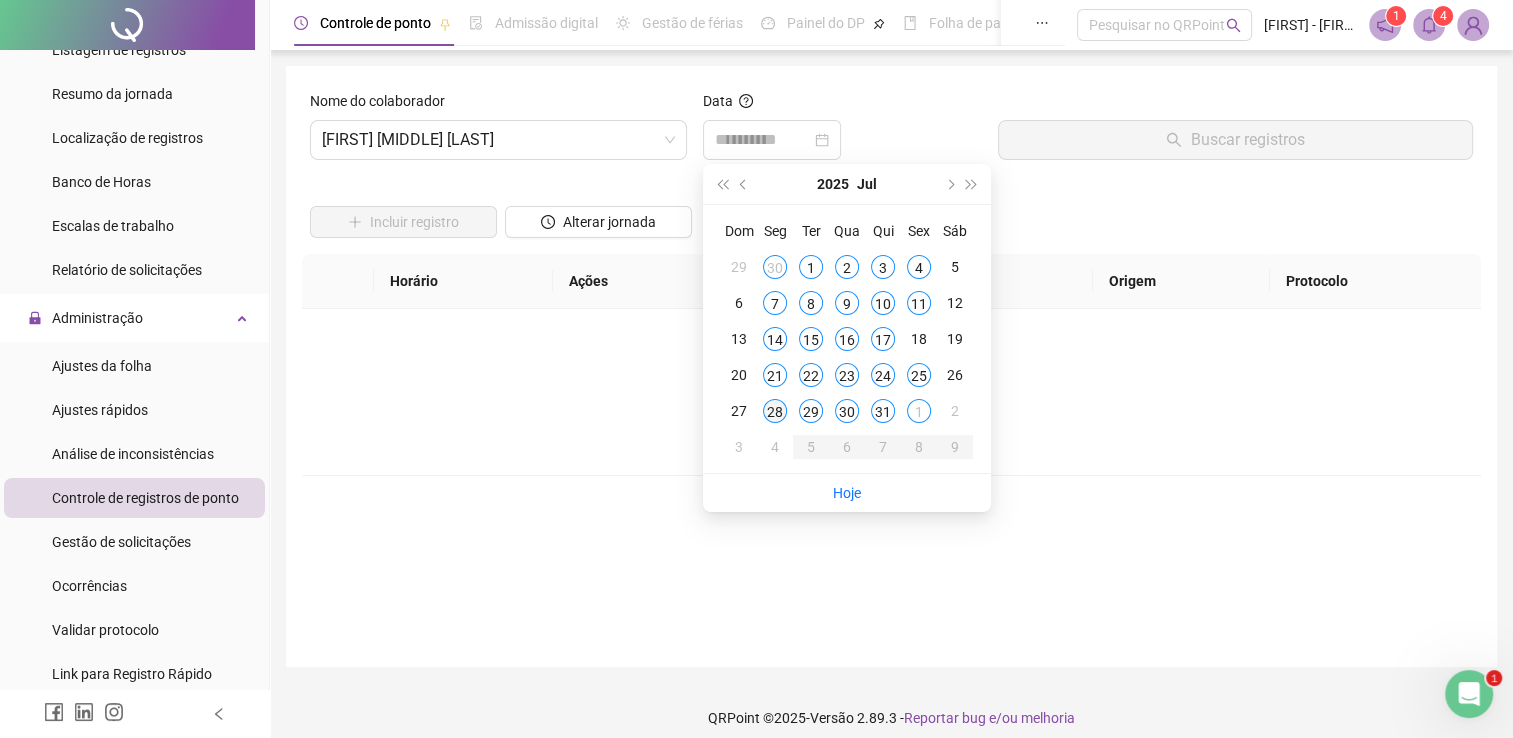 type on "**********" 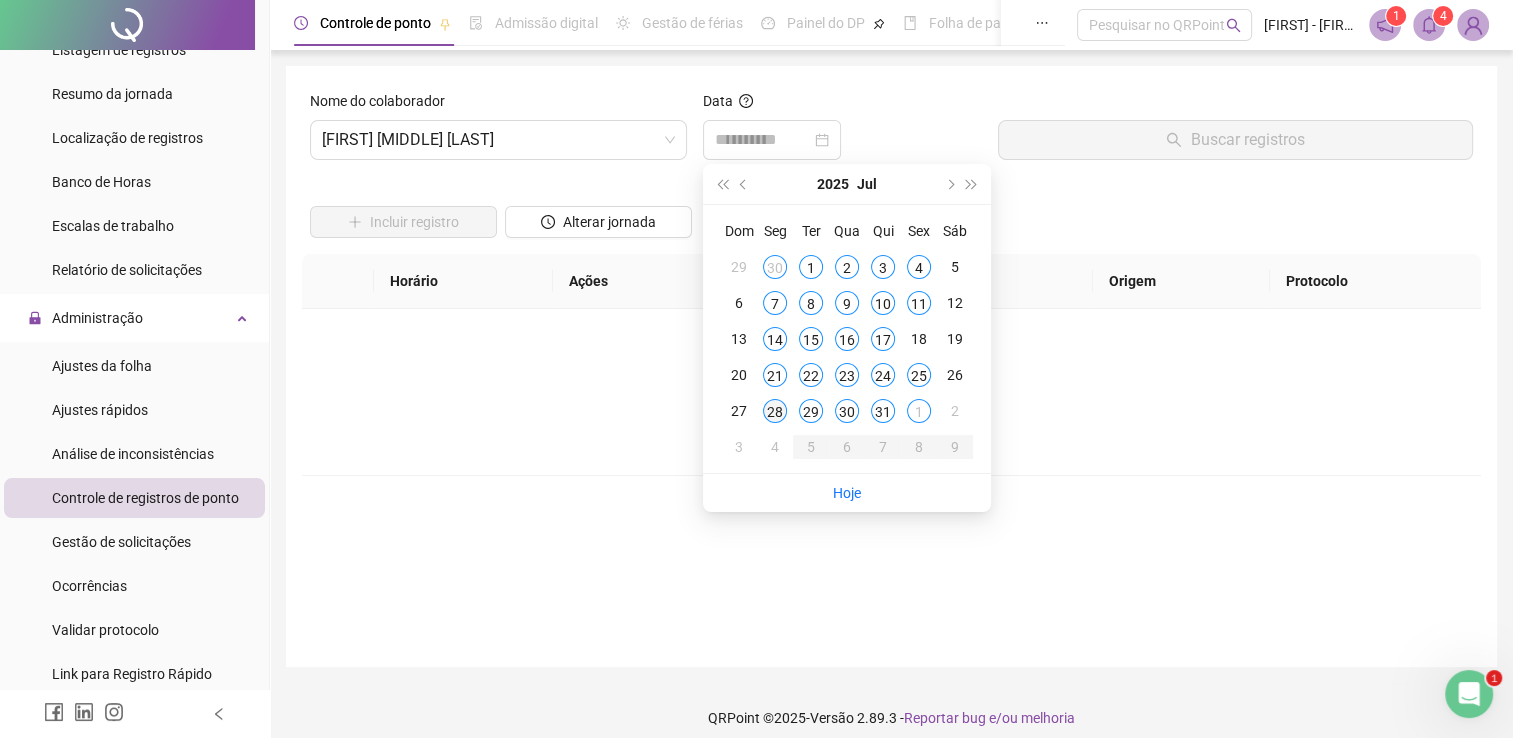 click on "28" at bounding box center [775, 411] 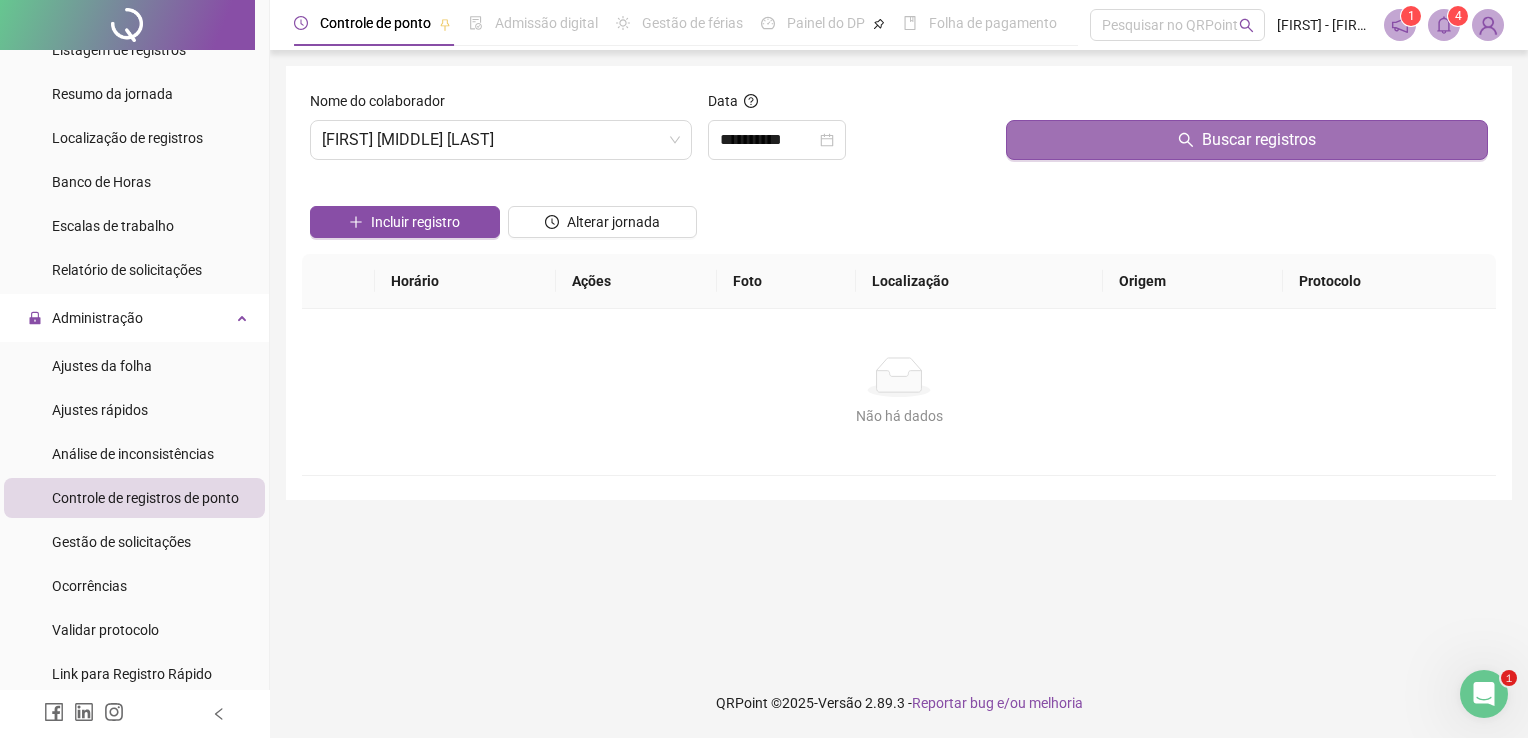 click on "Buscar registros" at bounding box center [1247, 140] 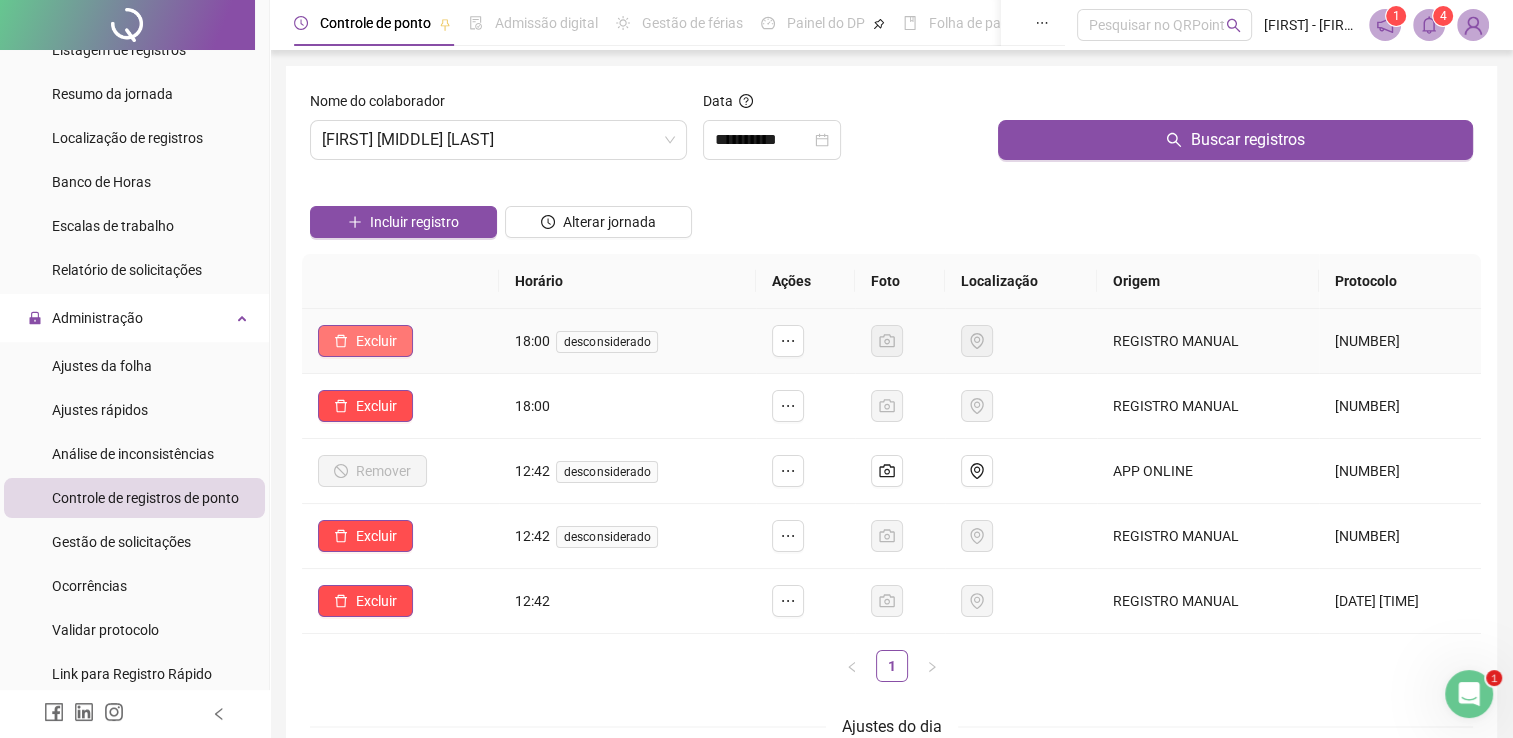 click on "Excluir" at bounding box center [376, 341] 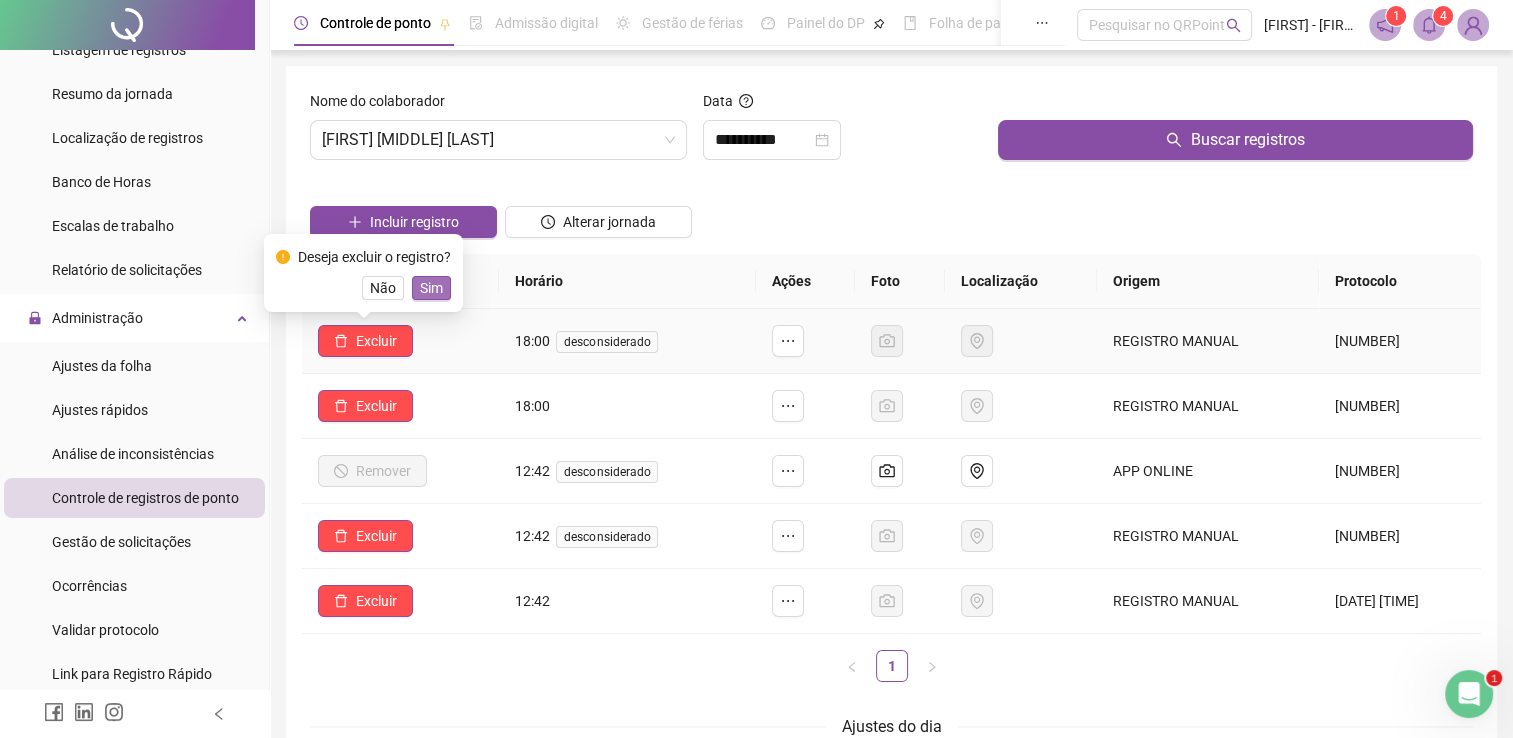 click on "Sim" at bounding box center [431, 288] 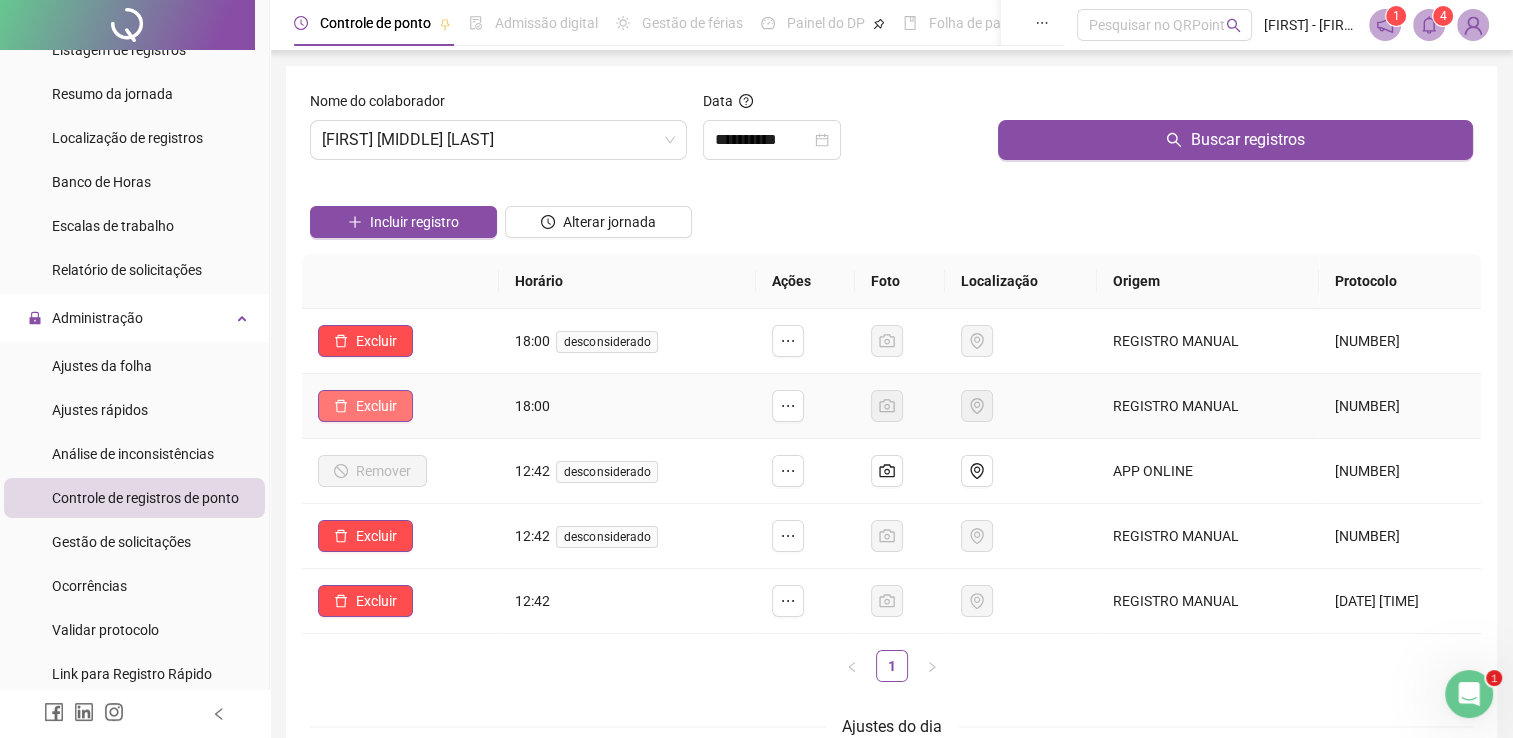 click on "Excluir" at bounding box center (376, 406) 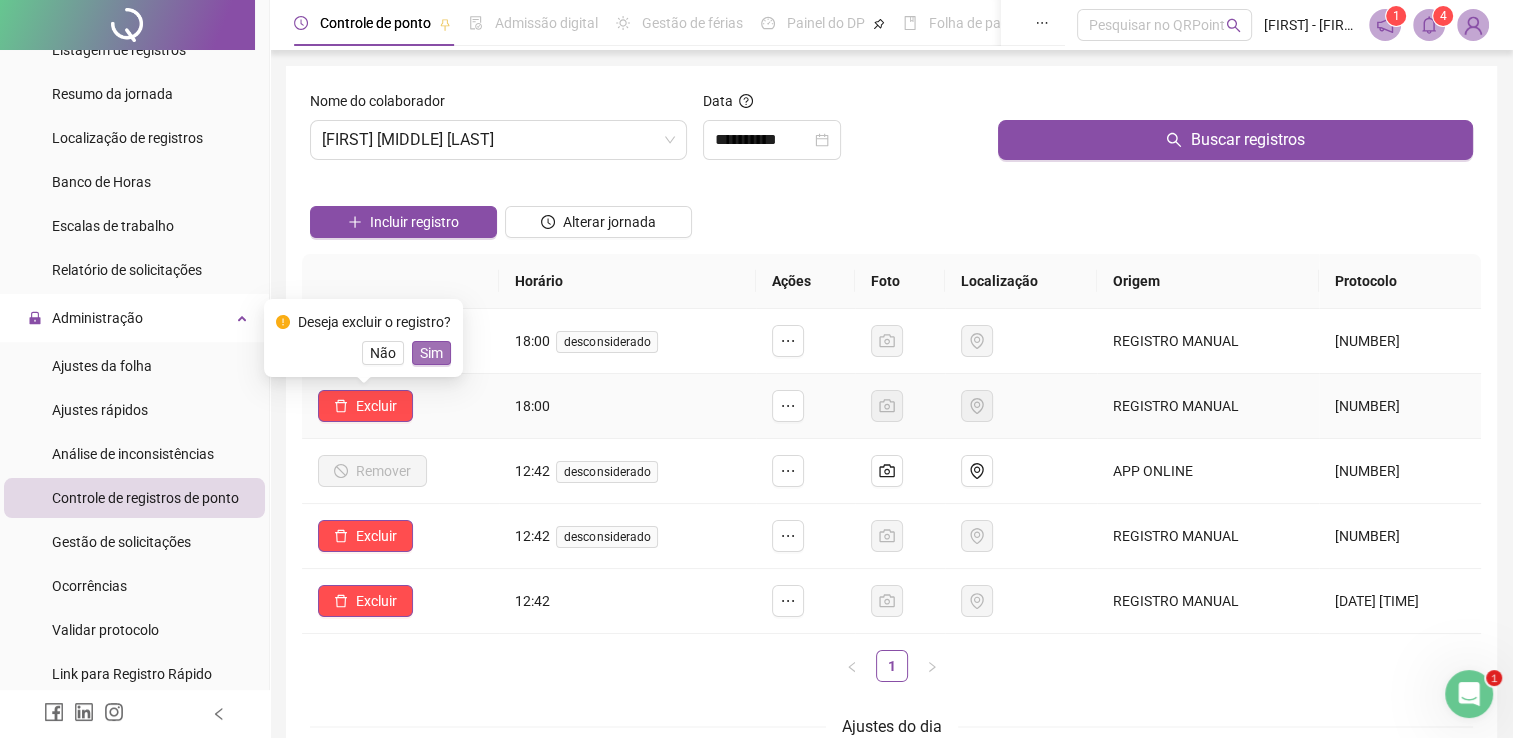click on "Sim" at bounding box center (431, 353) 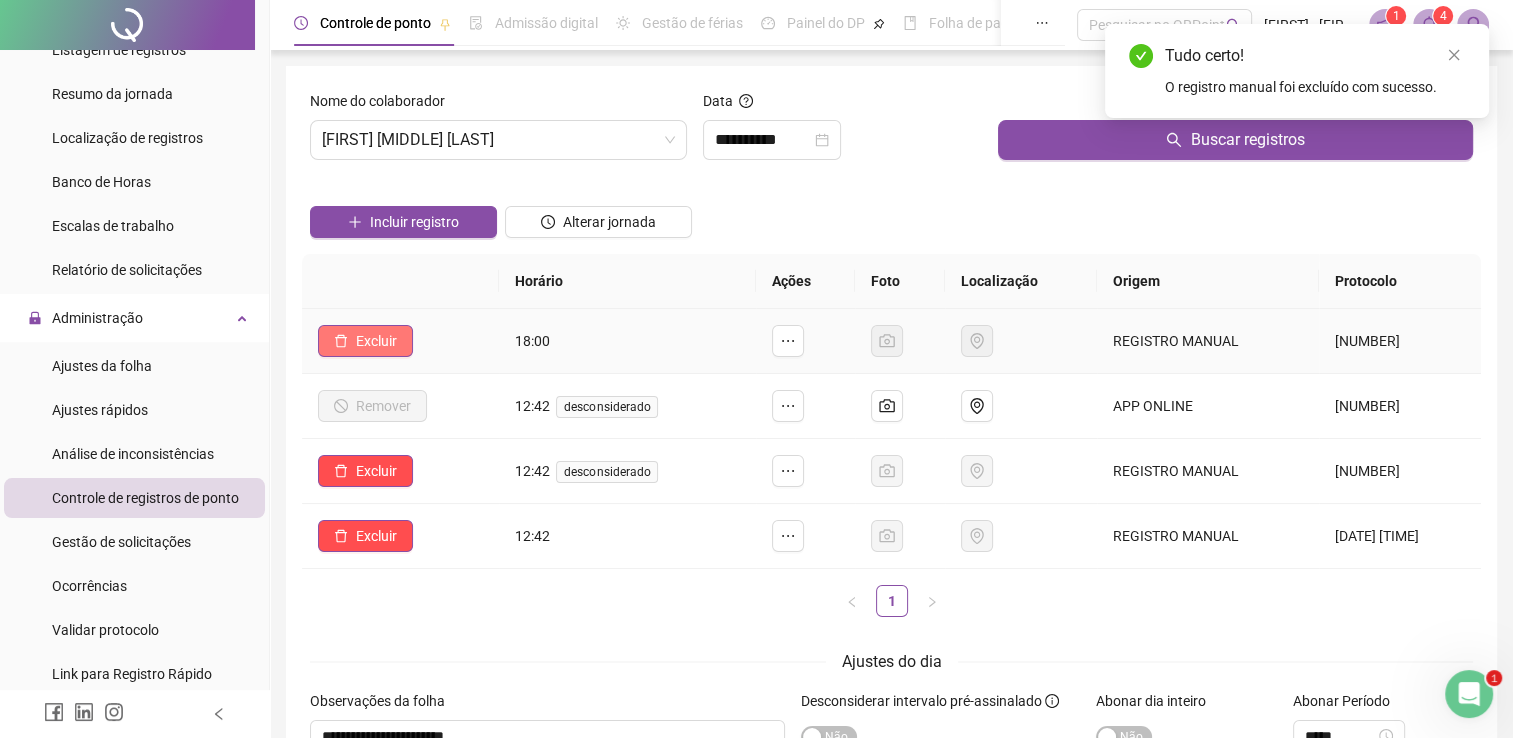 click on "Excluir" at bounding box center (376, 341) 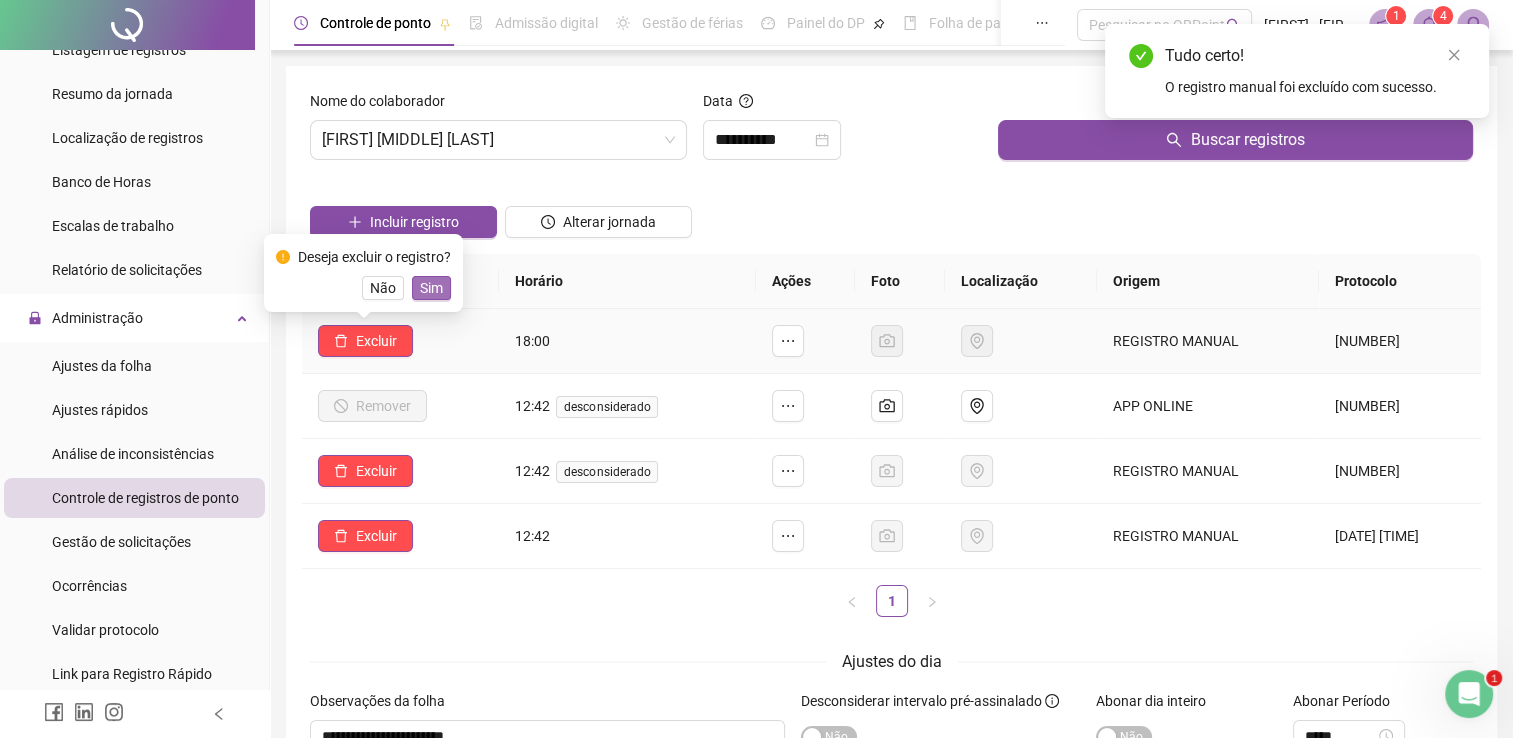 click on "Sim" at bounding box center (431, 288) 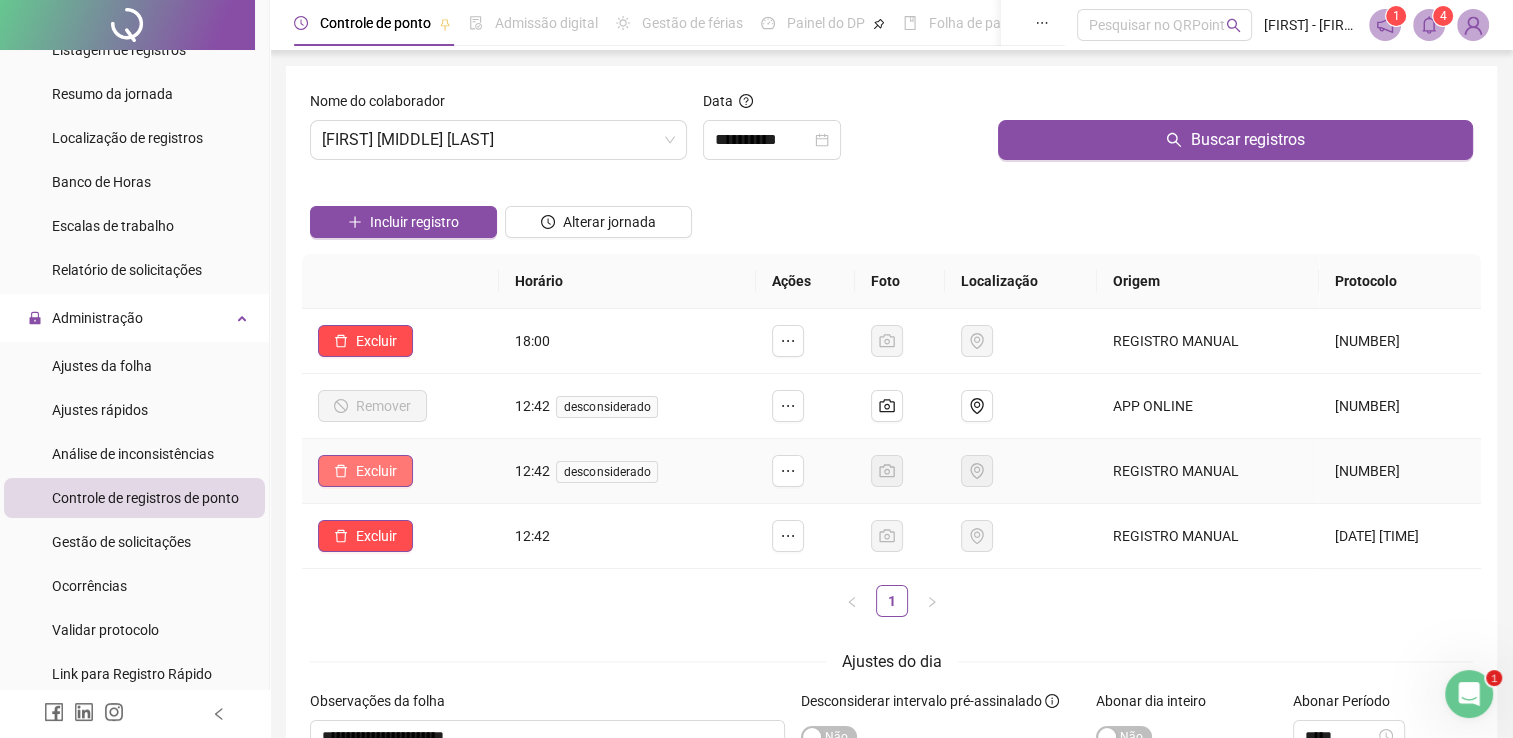click on "Excluir" at bounding box center (376, 471) 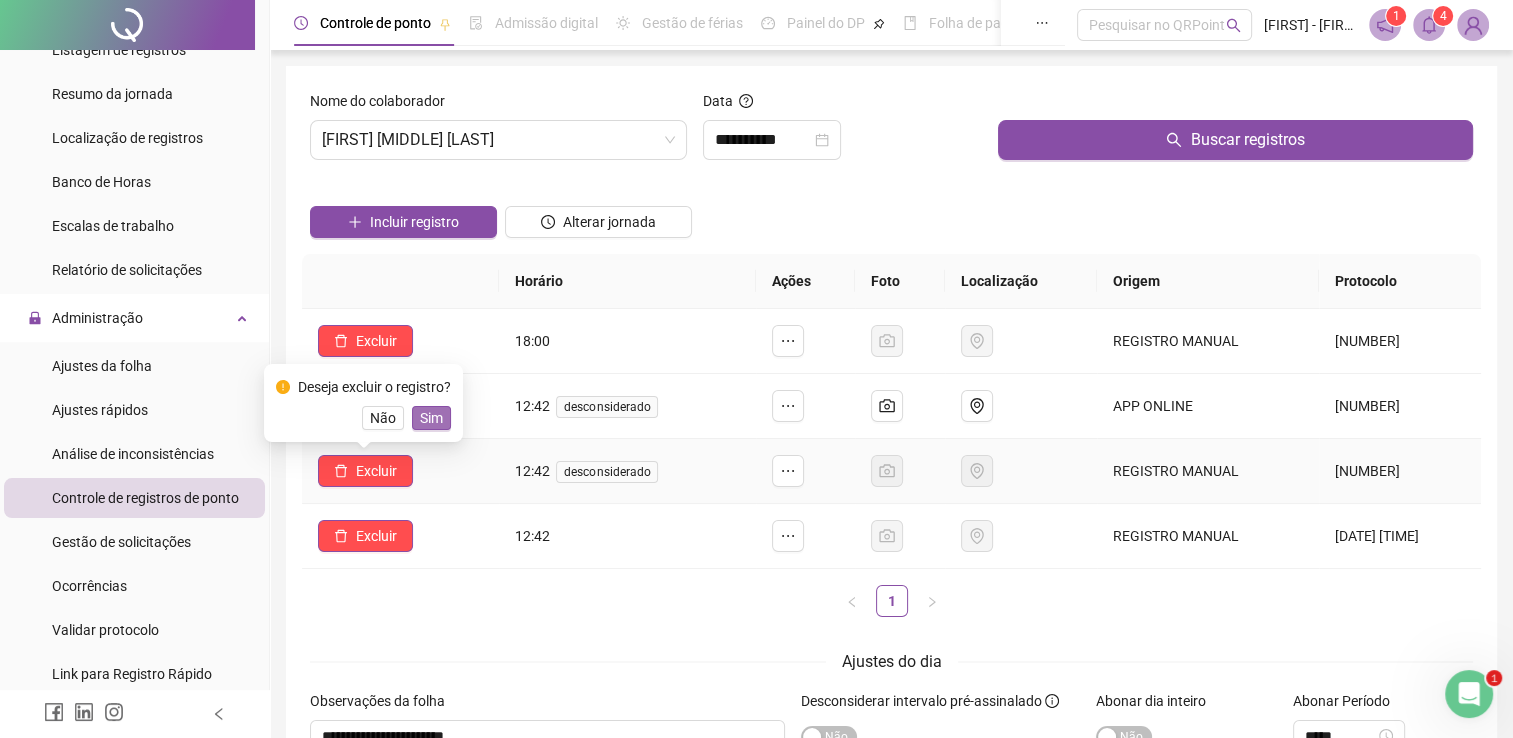 click on "Sim" at bounding box center [431, 418] 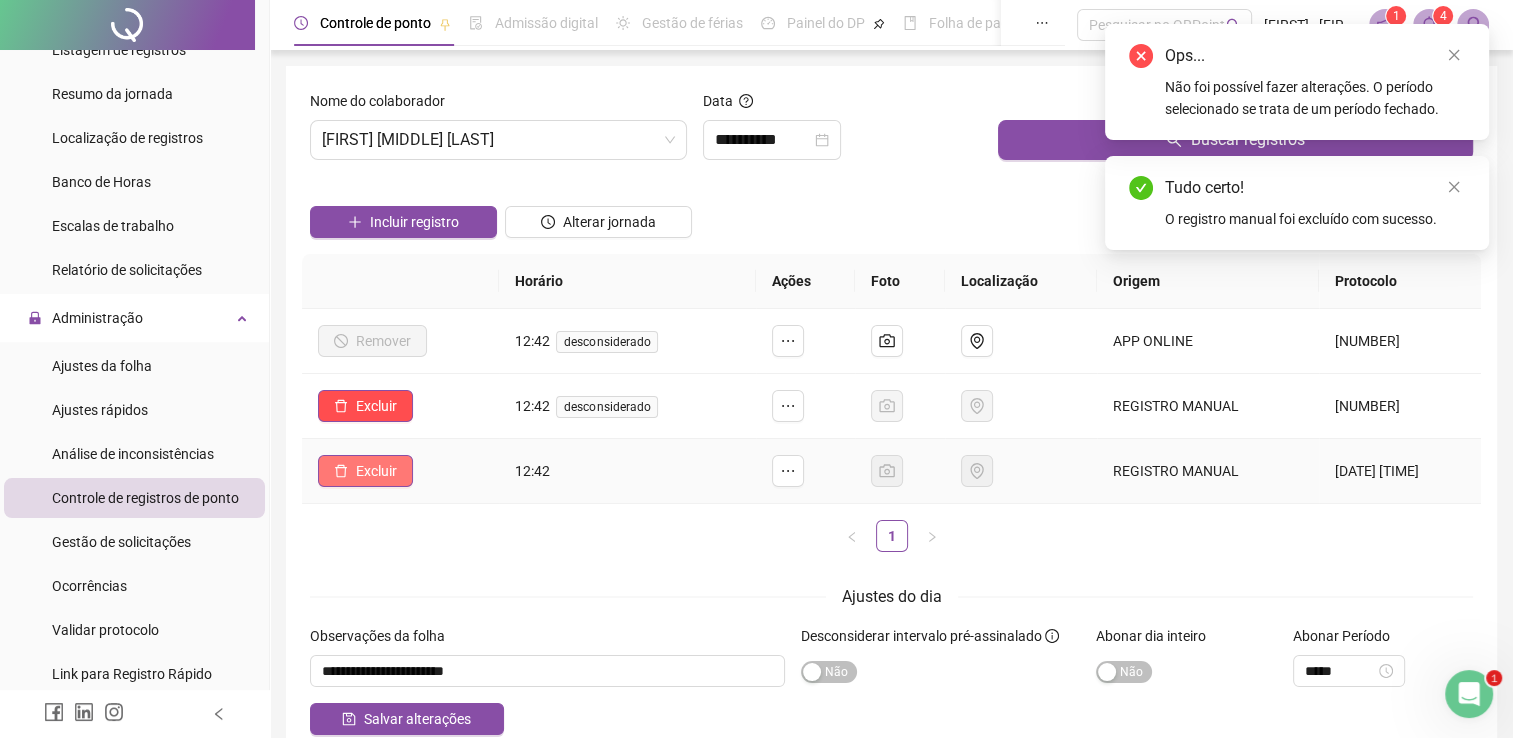 click on "Excluir" at bounding box center [376, 471] 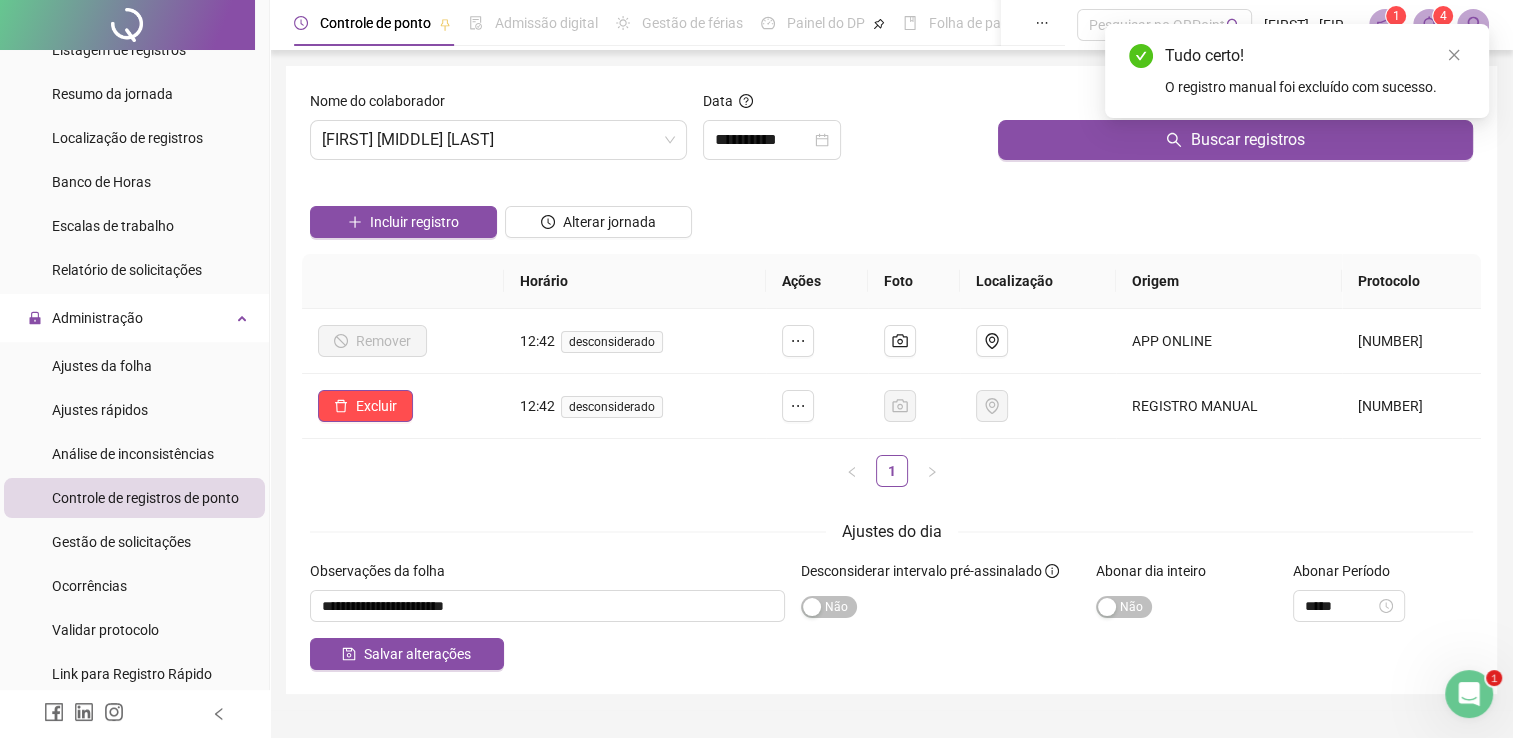 click on "Horário Ações Foto Localização Origem Protocolo               Remover 12:42    desconsiderado APP ONLINE [NUMBER] Excluir 12:42    desconsiderado REGISTRO MANUAL [NUMBER] 1" at bounding box center (891, 370) 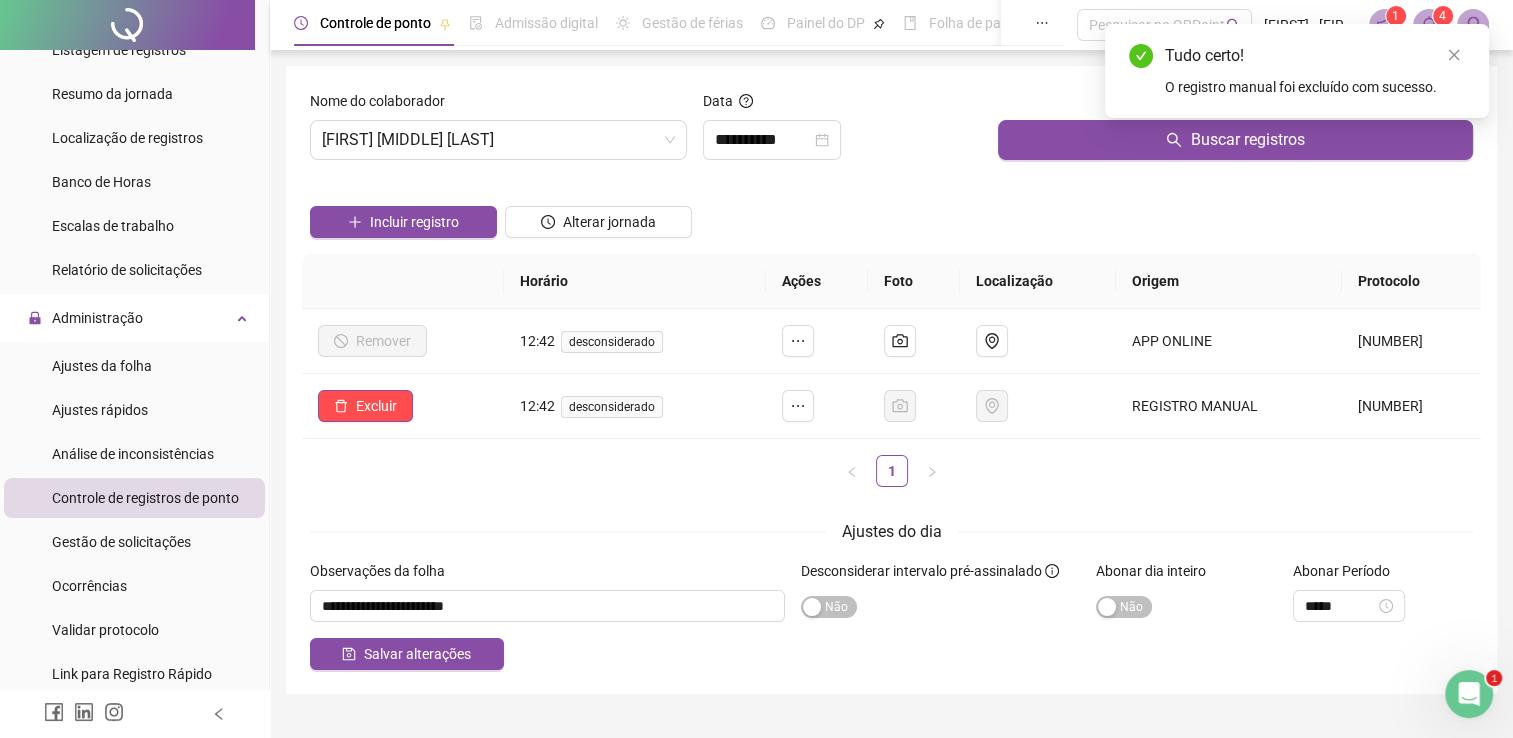 scroll, scrollTop: 40, scrollLeft: 0, axis: vertical 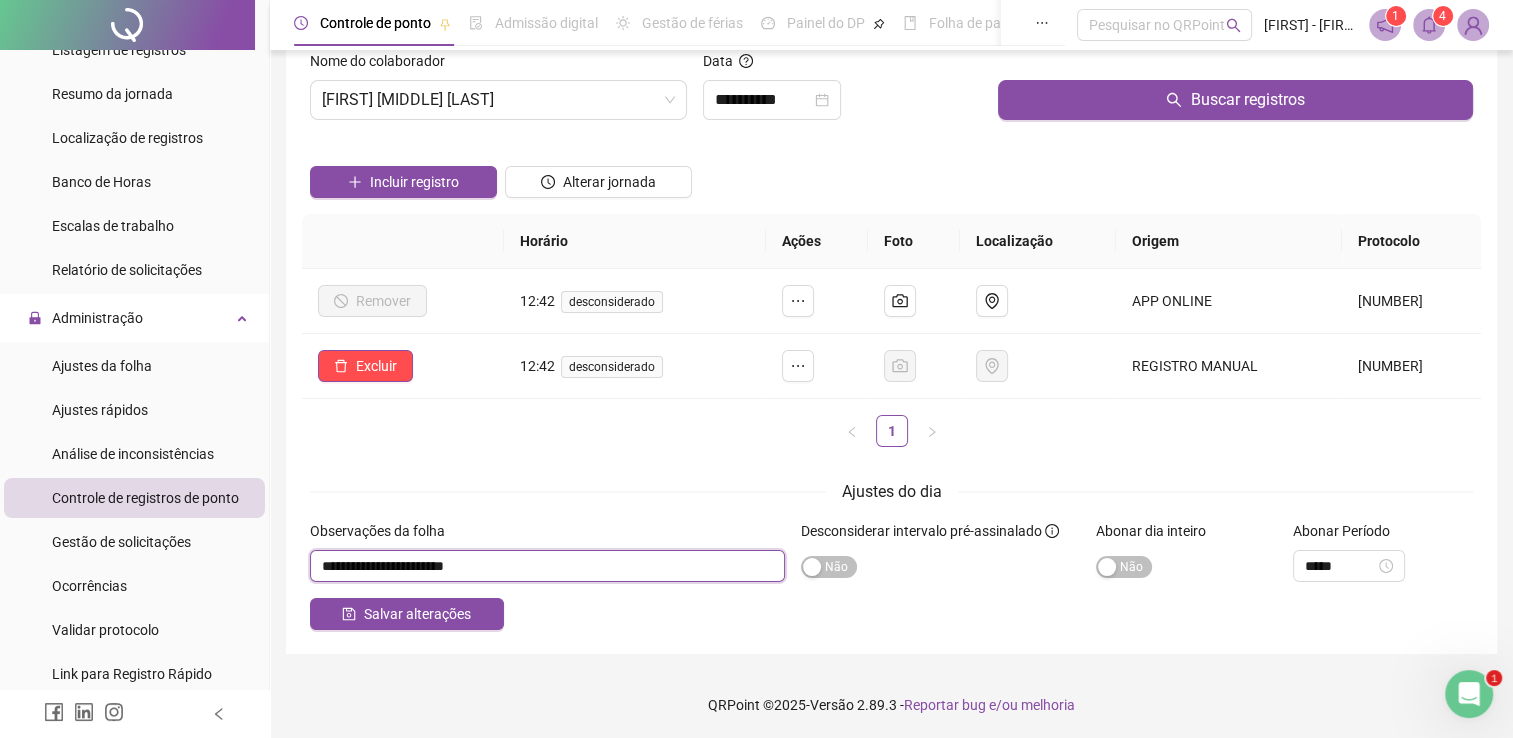 click at bounding box center (547, 566) 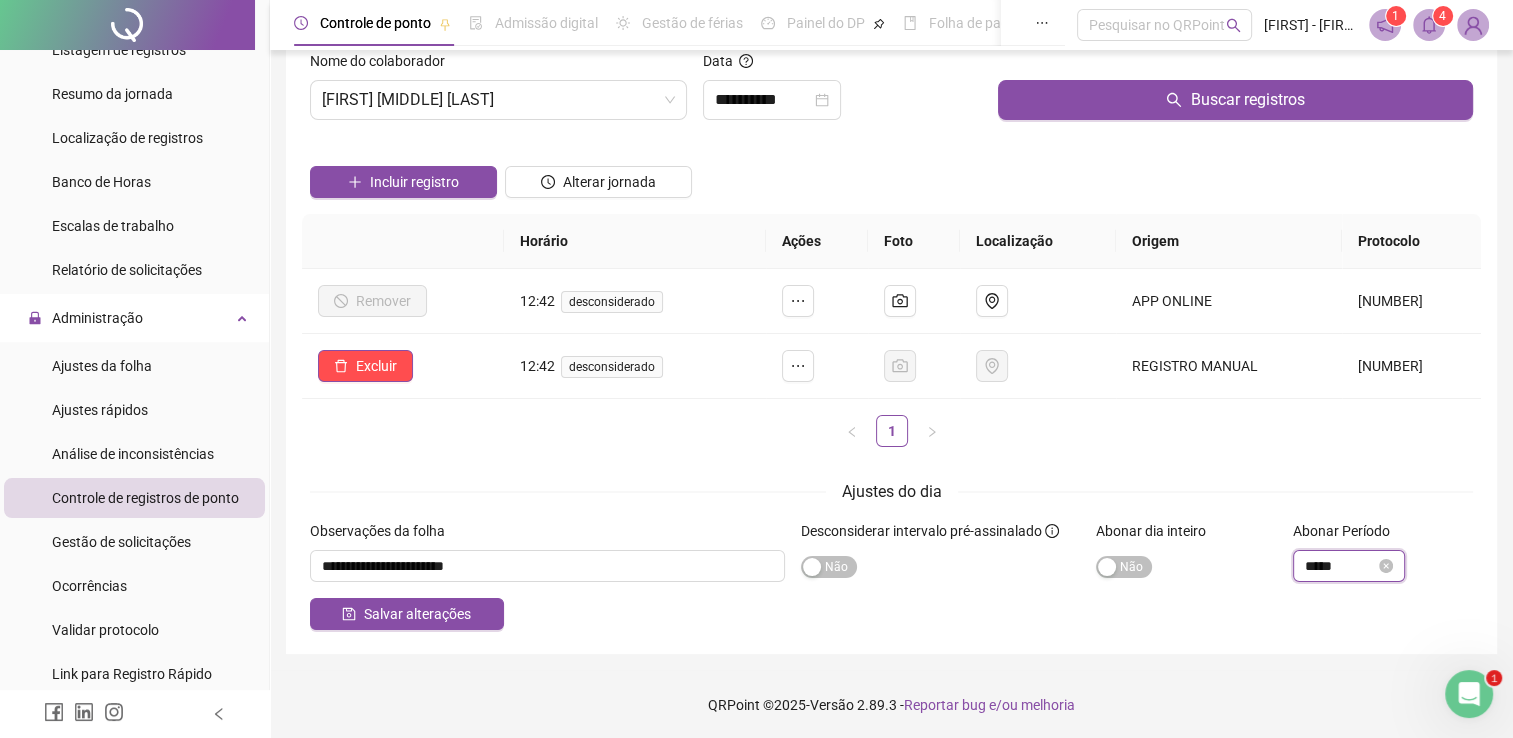 click on "*****" at bounding box center (1340, 566) 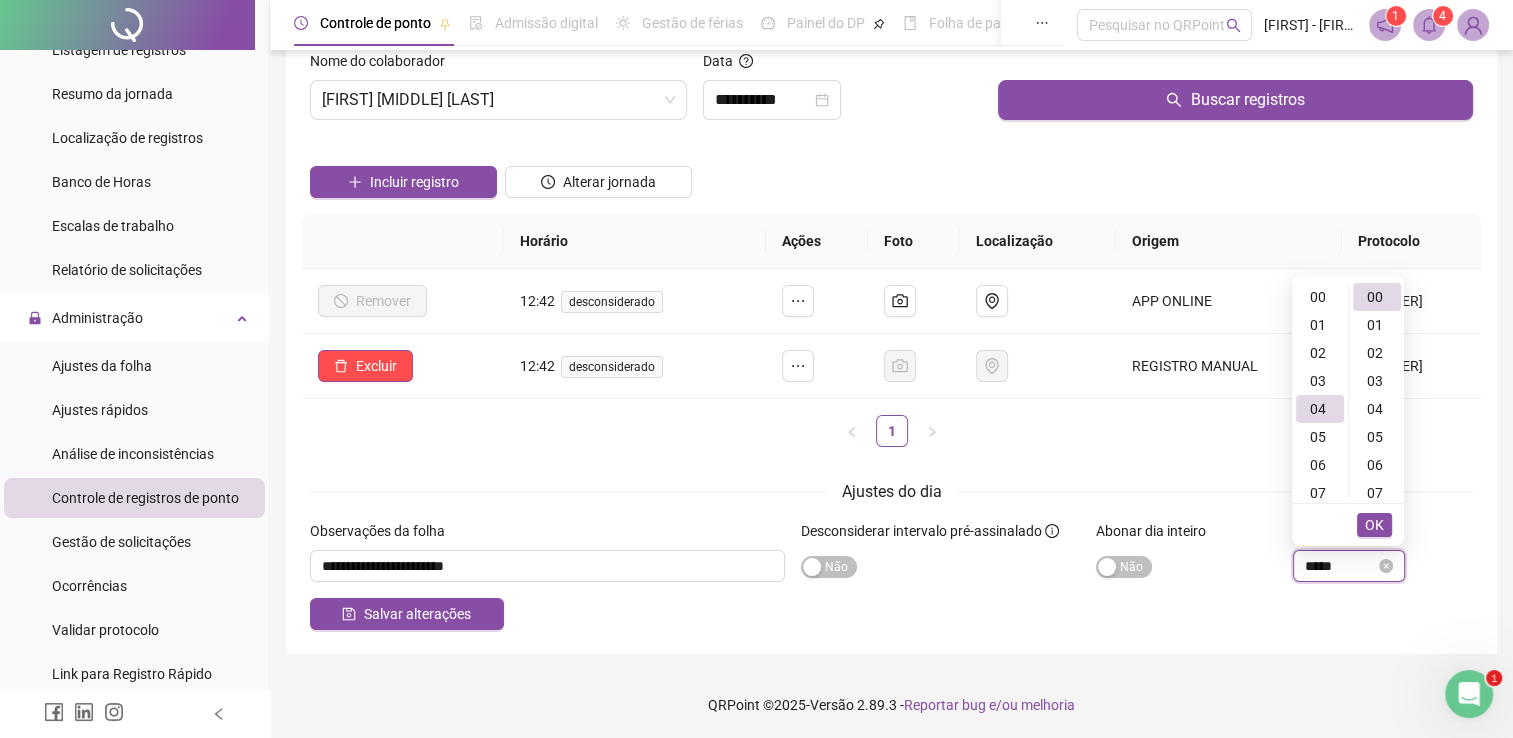 scroll, scrollTop: 112, scrollLeft: 0, axis: vertical 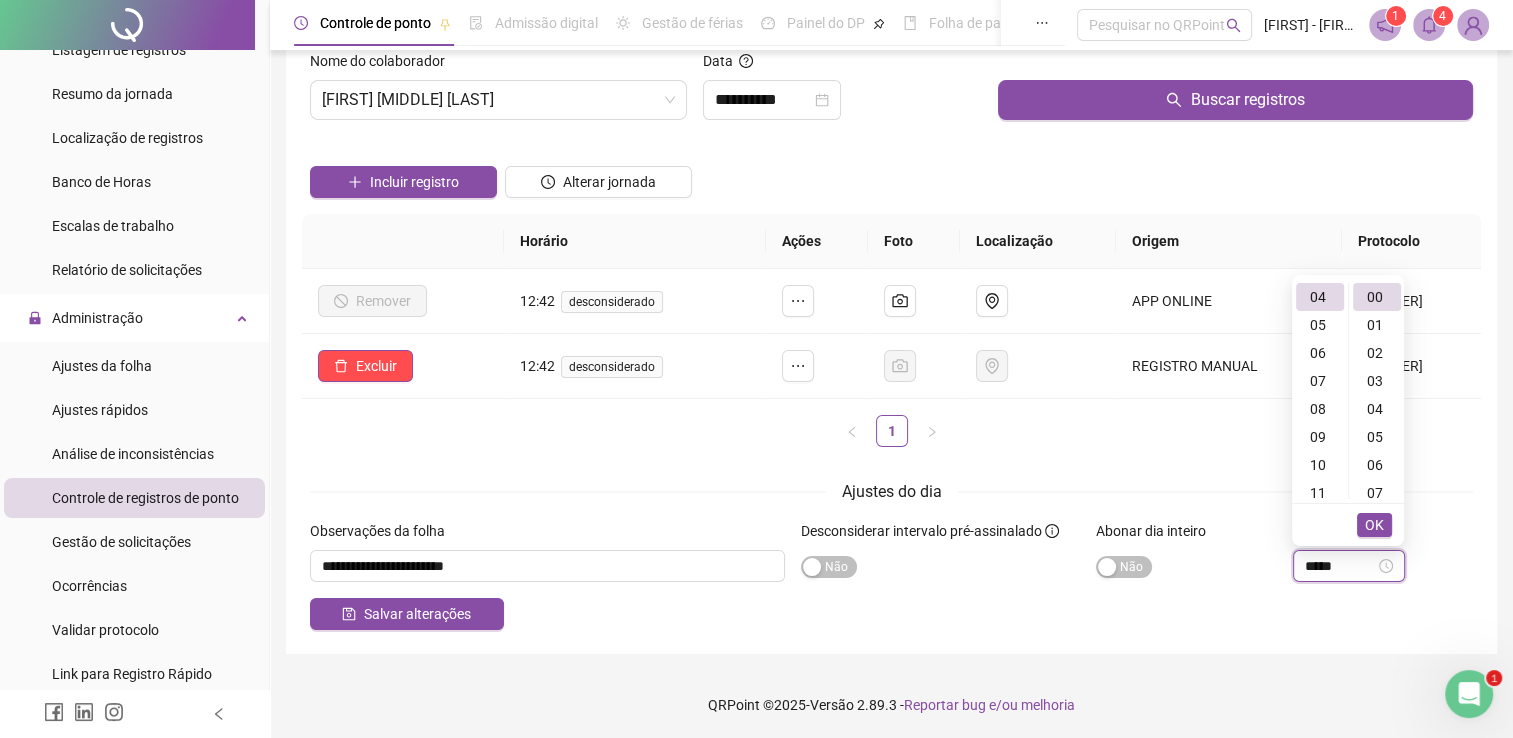 drag, startPoint x: 1348, startPoint y: 562, endPoint x: 1256, endPoint y: 576, distance: 93.05912 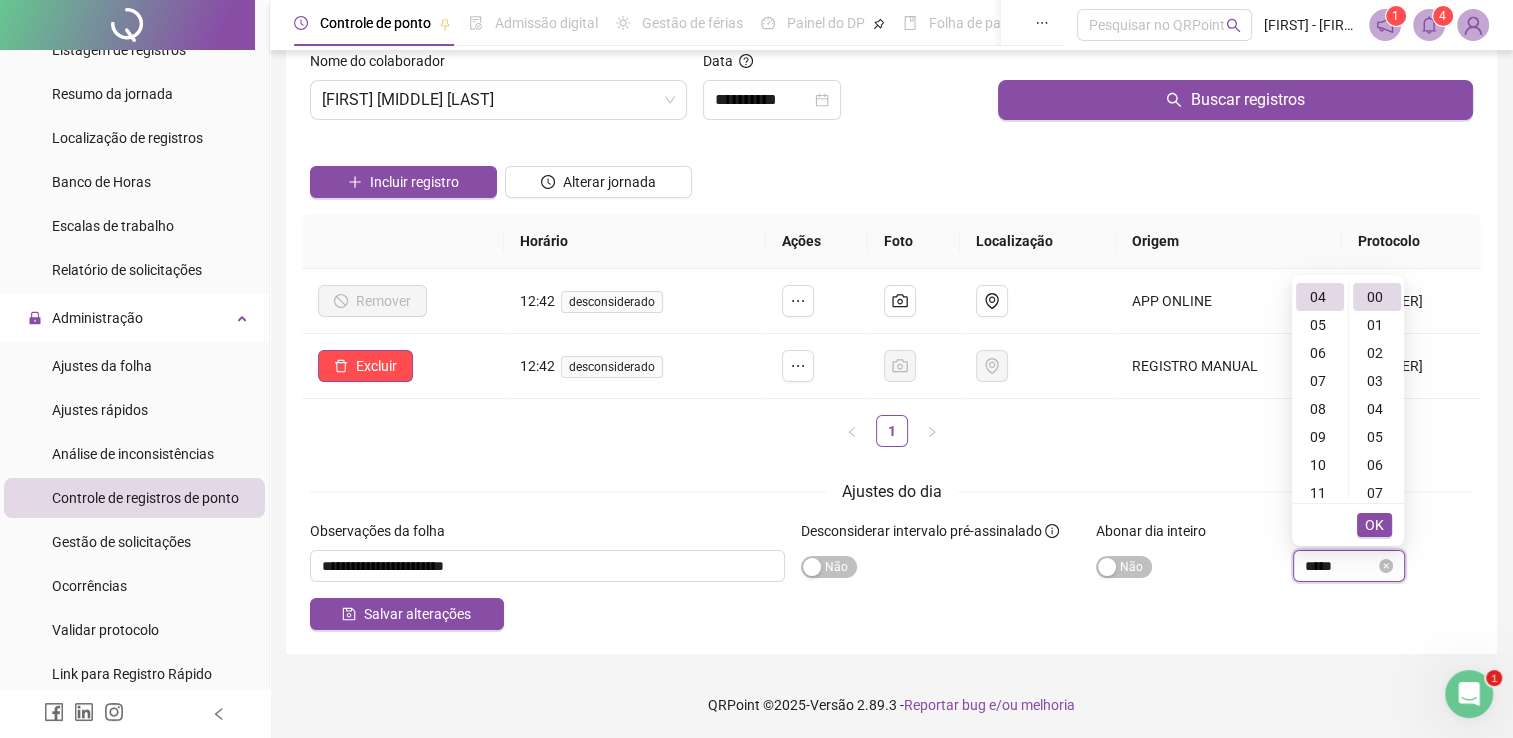 click on "*****" at bounding box center (1340, 566) 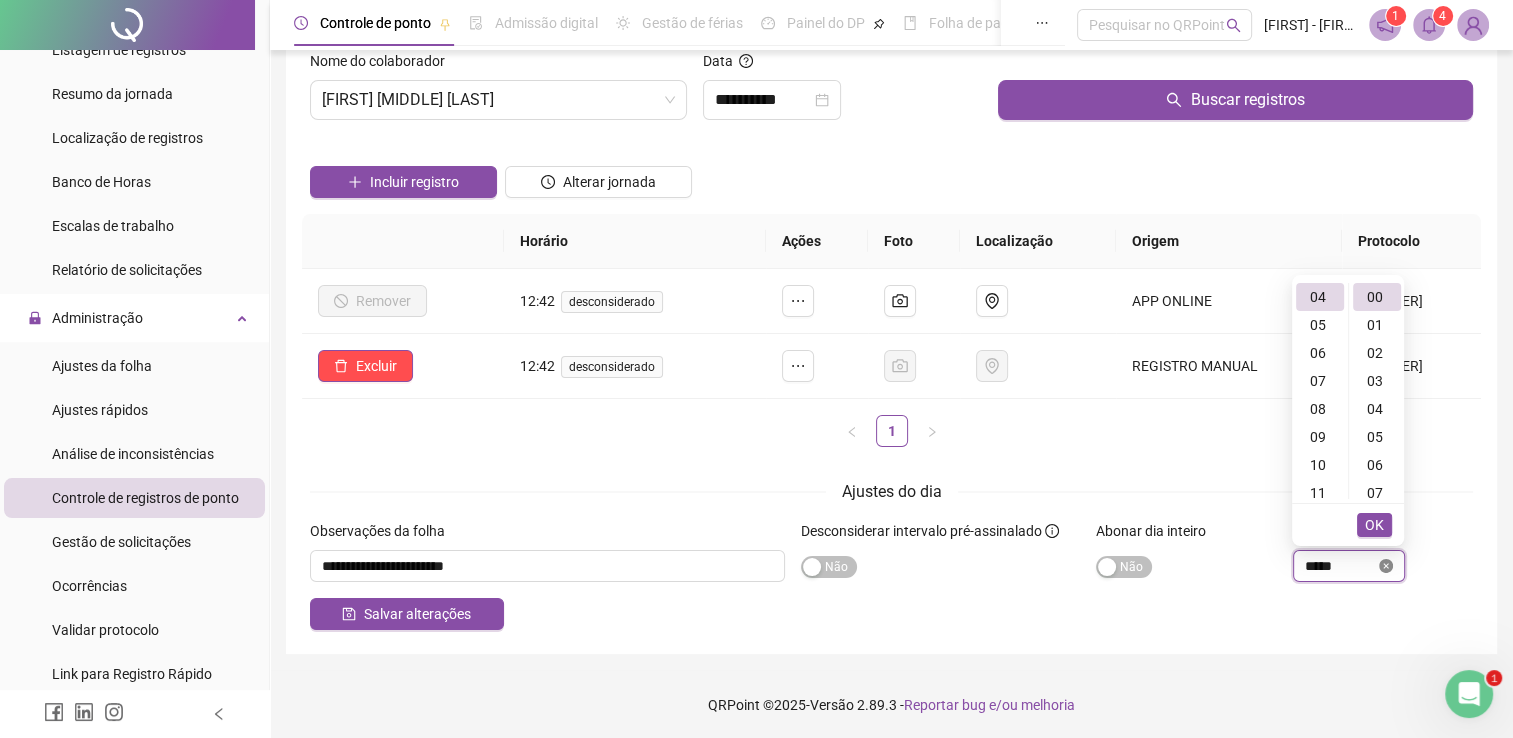 click 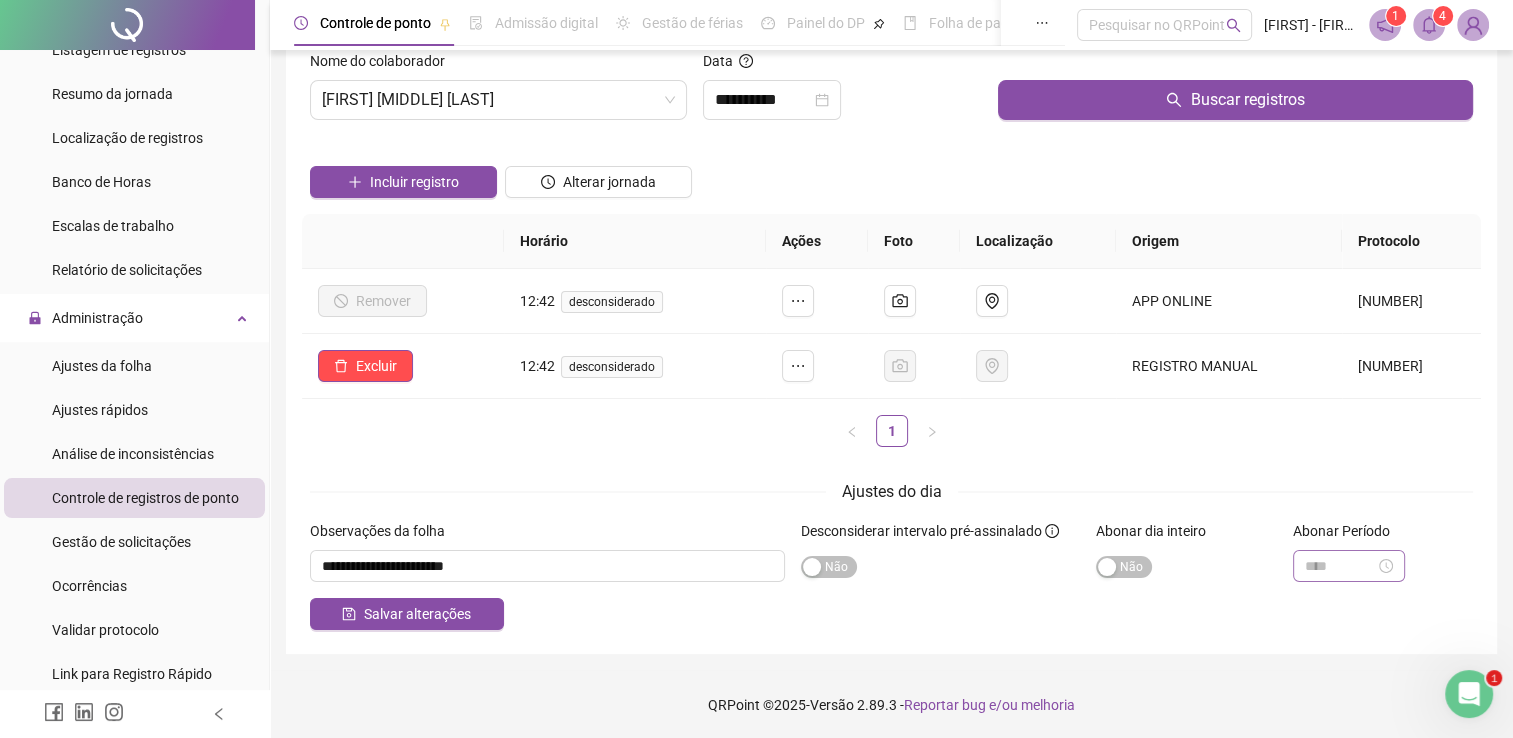 click on "Ajustes do dia" at bounding box center (891, 491) 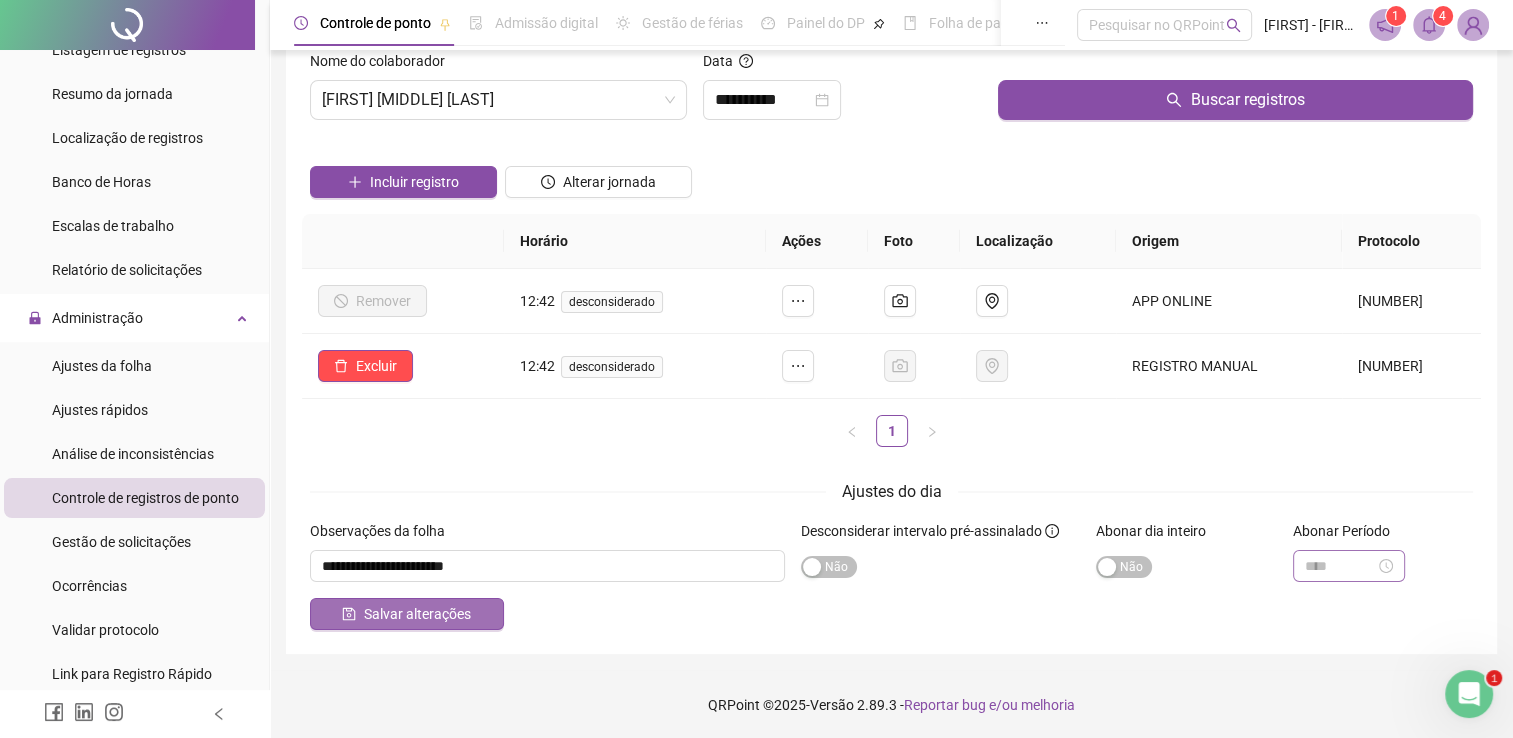 click on "Salvar alterações" at bounding box center (407, 614) 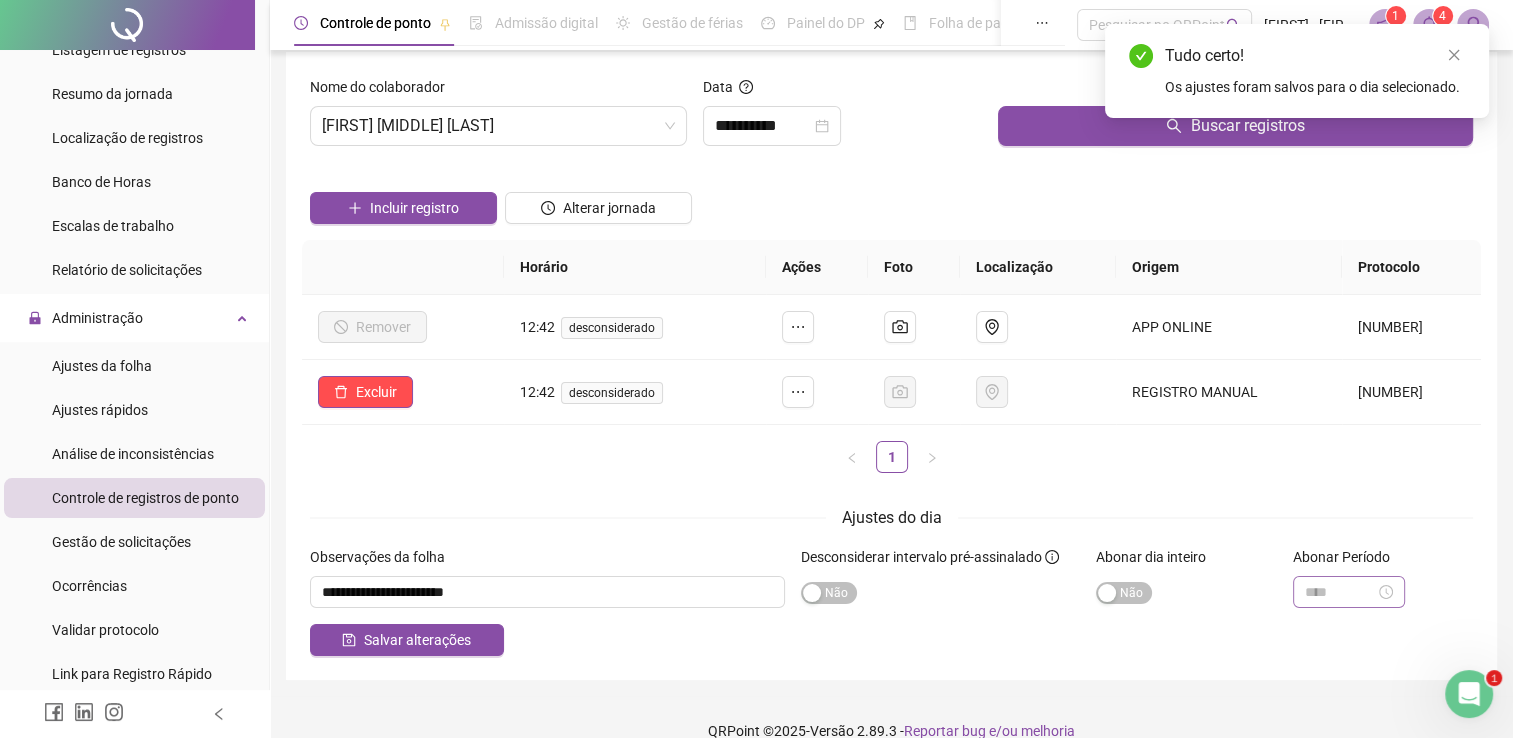 scroll, scrollTop: 0, scrollLeft: 0, axis: both 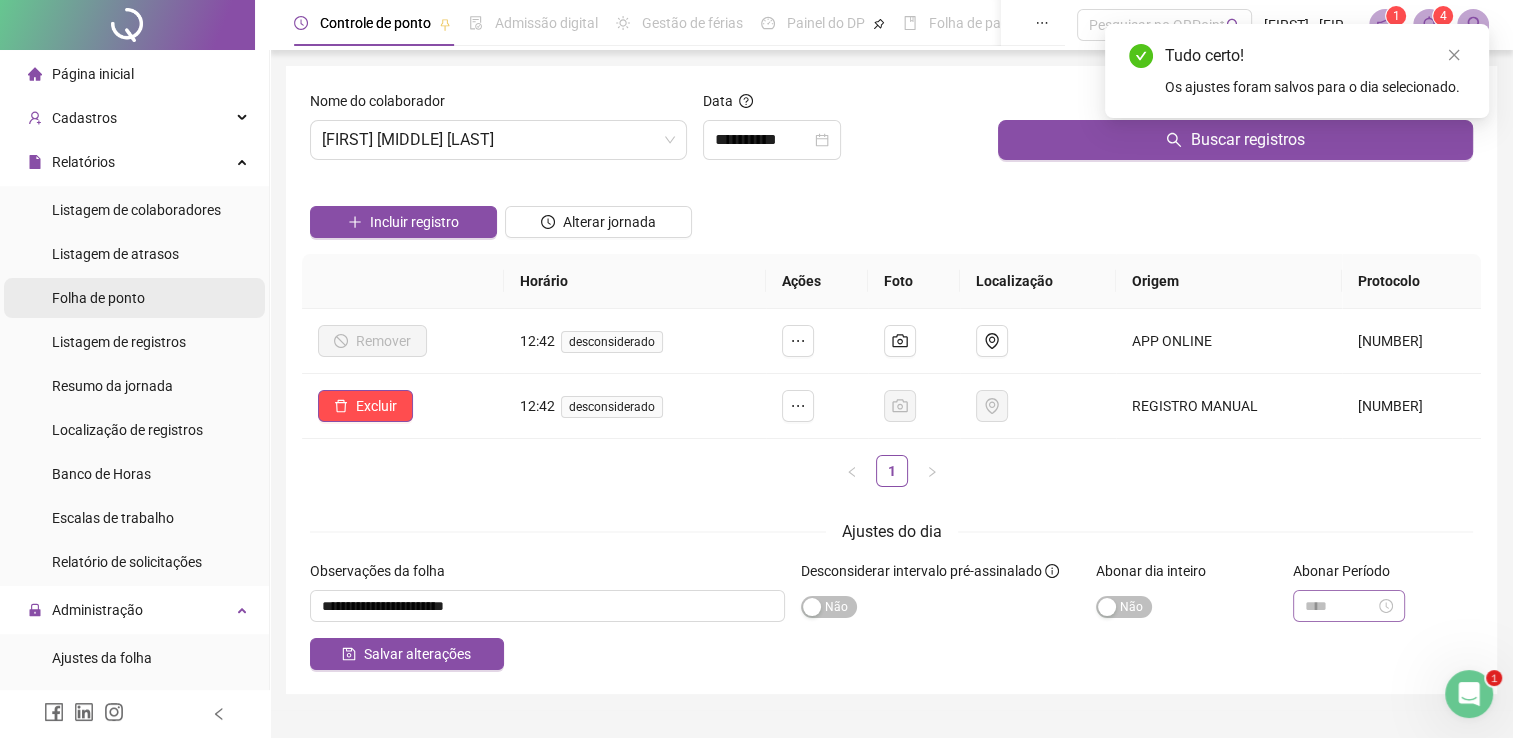 click on "Folha de ponto" at bounding box center [134, 298] 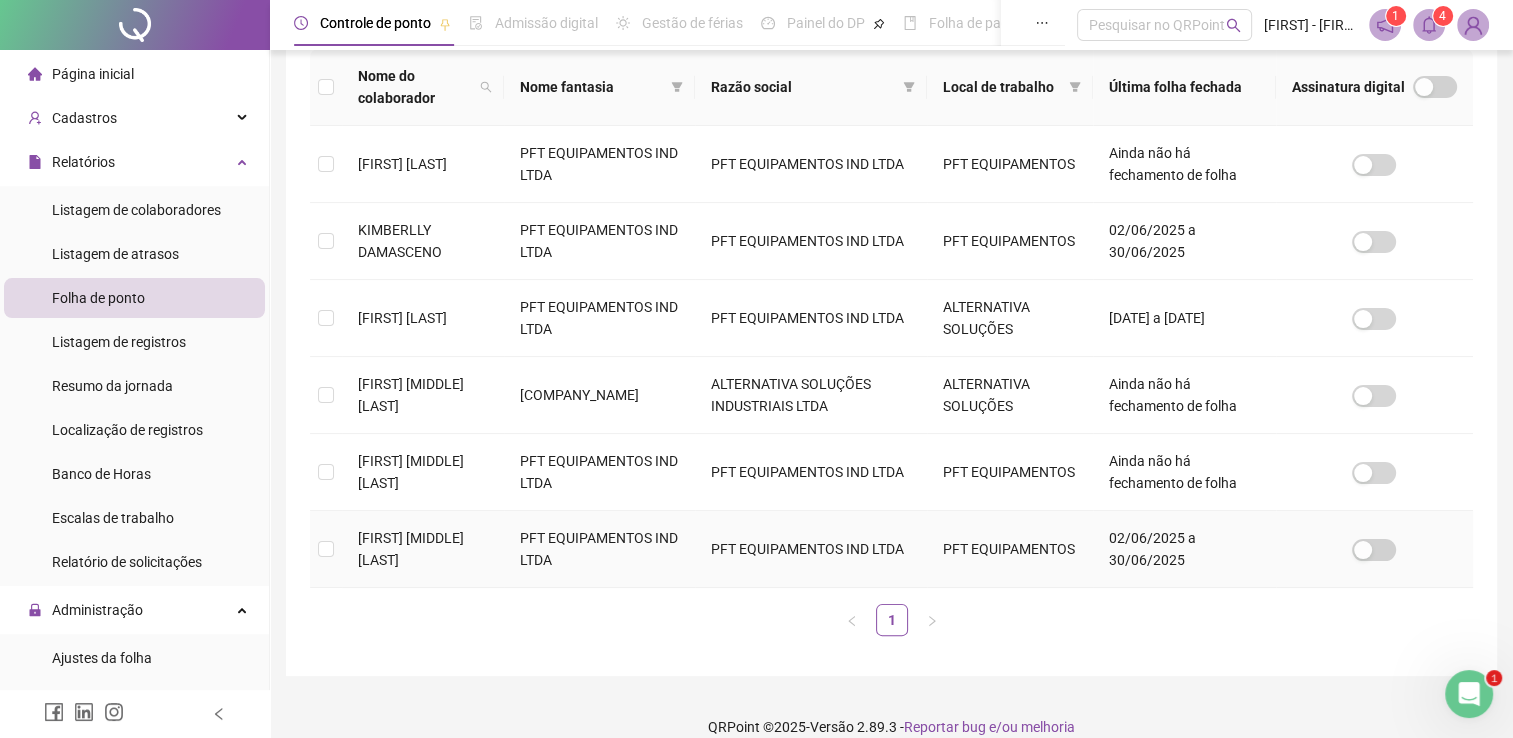 click on "[FIRST] [MIDDLE] [LAST]" at bounding box center (411, 549) 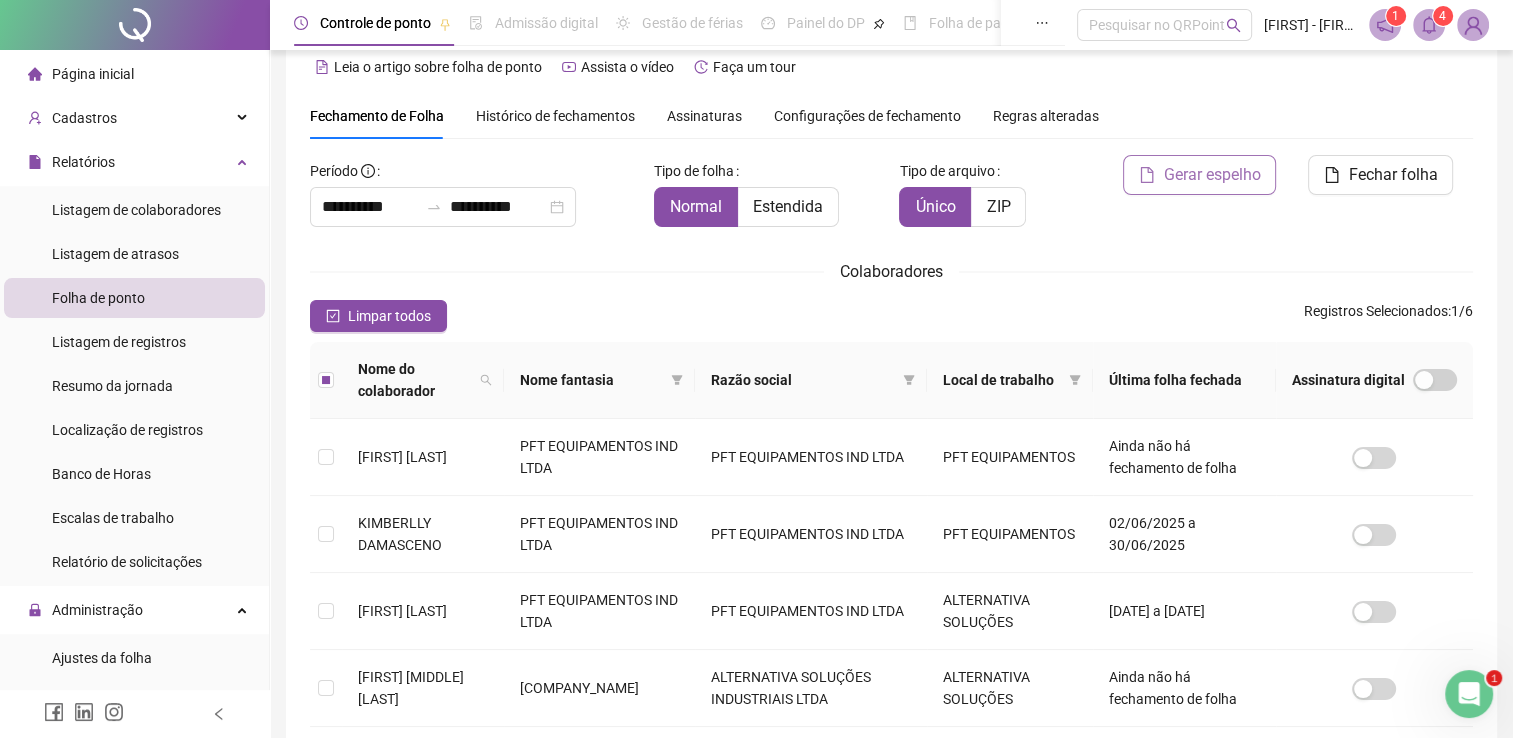 click on "Gerar espelho" at bounding box center (1211, 175) 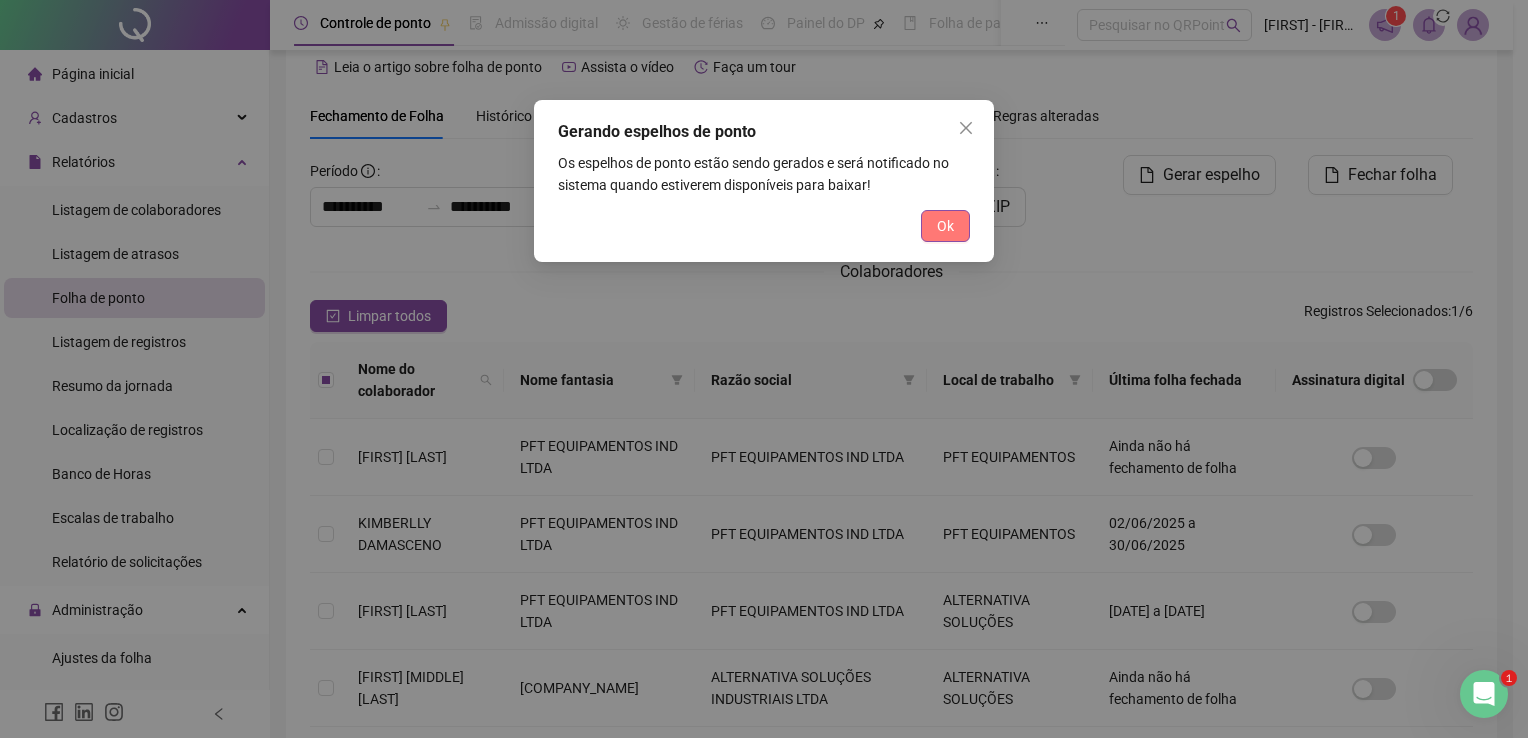 click on "Ok" at bounding box center [945, 226] 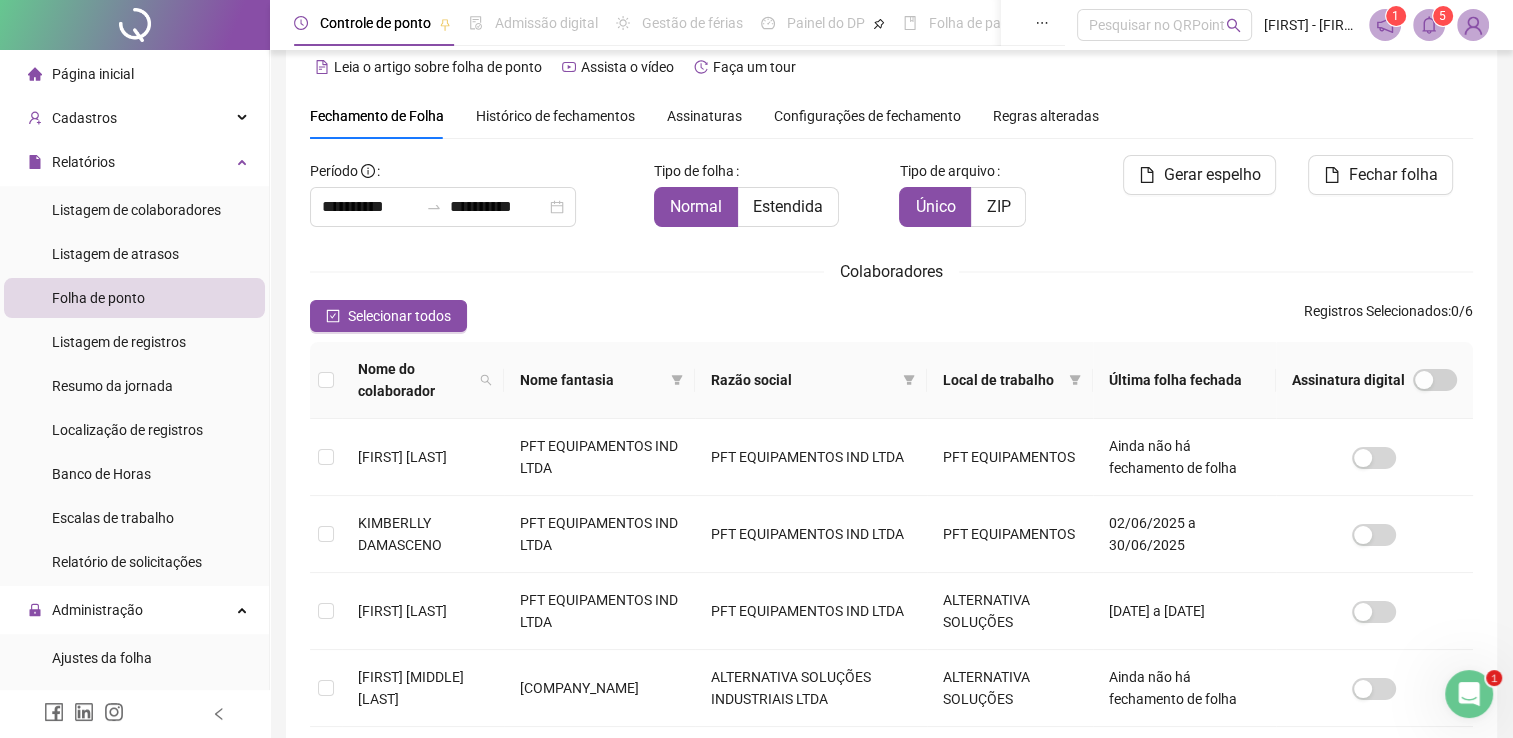 click on "Controle de ponto Admissão digital Gestão de férias Painel do DP Folha de pagamento   Pesquisar no QRPoint [NAME]  - [NAME] 1 5" at bounding box center [891, 25] 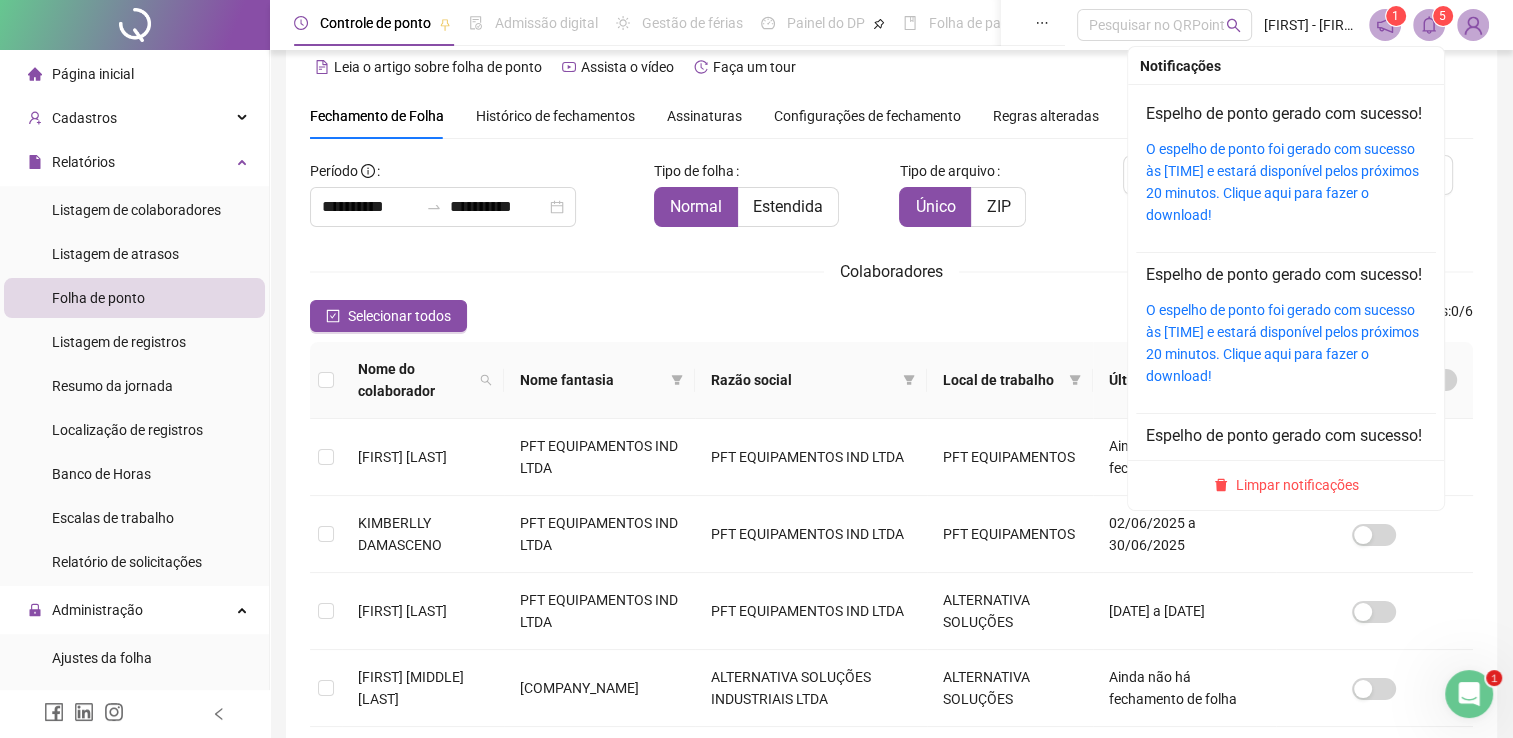 click 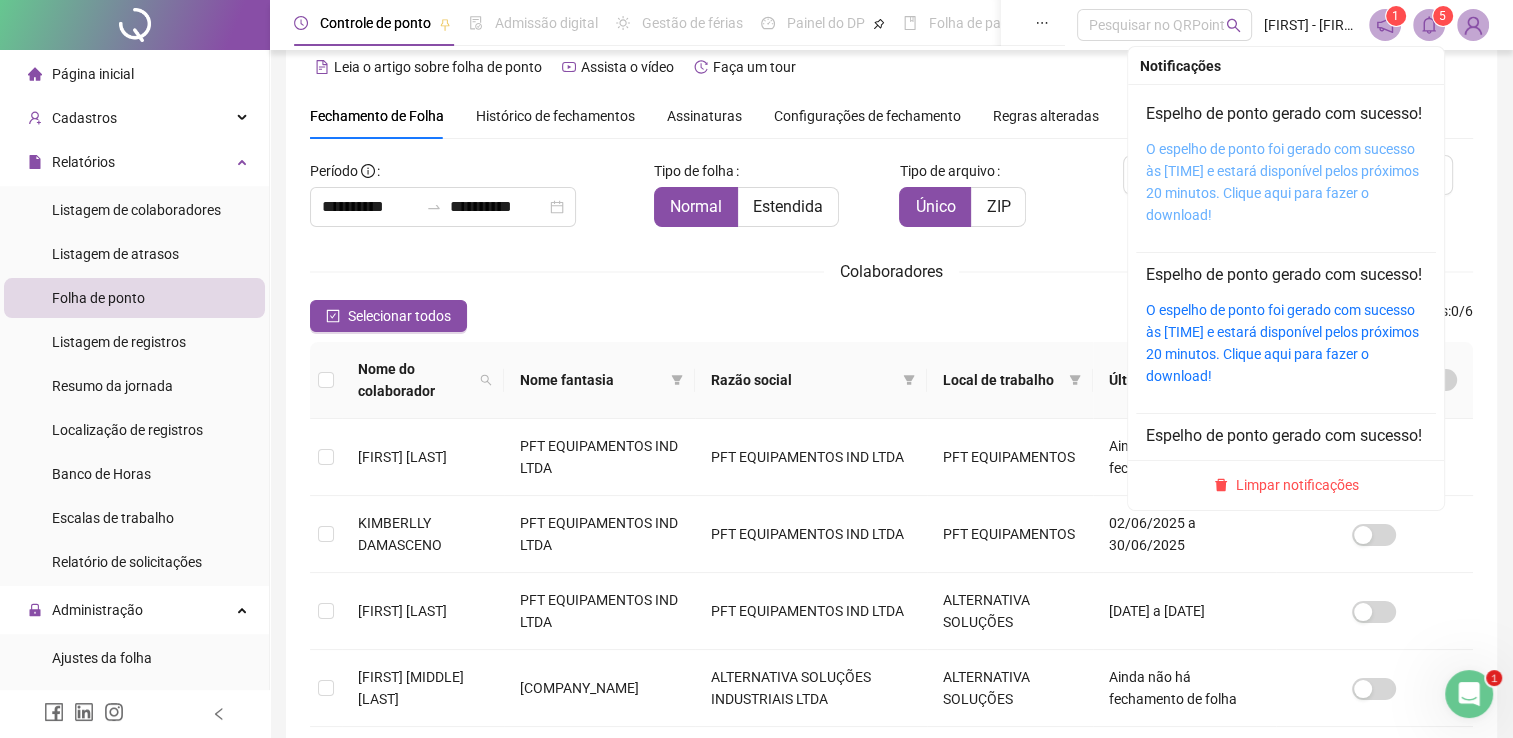 click on "O espelho de ponto foi gerado com sucesso às [TIME] e estará disponível pelos próximos 20 minutos.
Clique aqui para fazer o download!" at bounding box center [1282, 182] 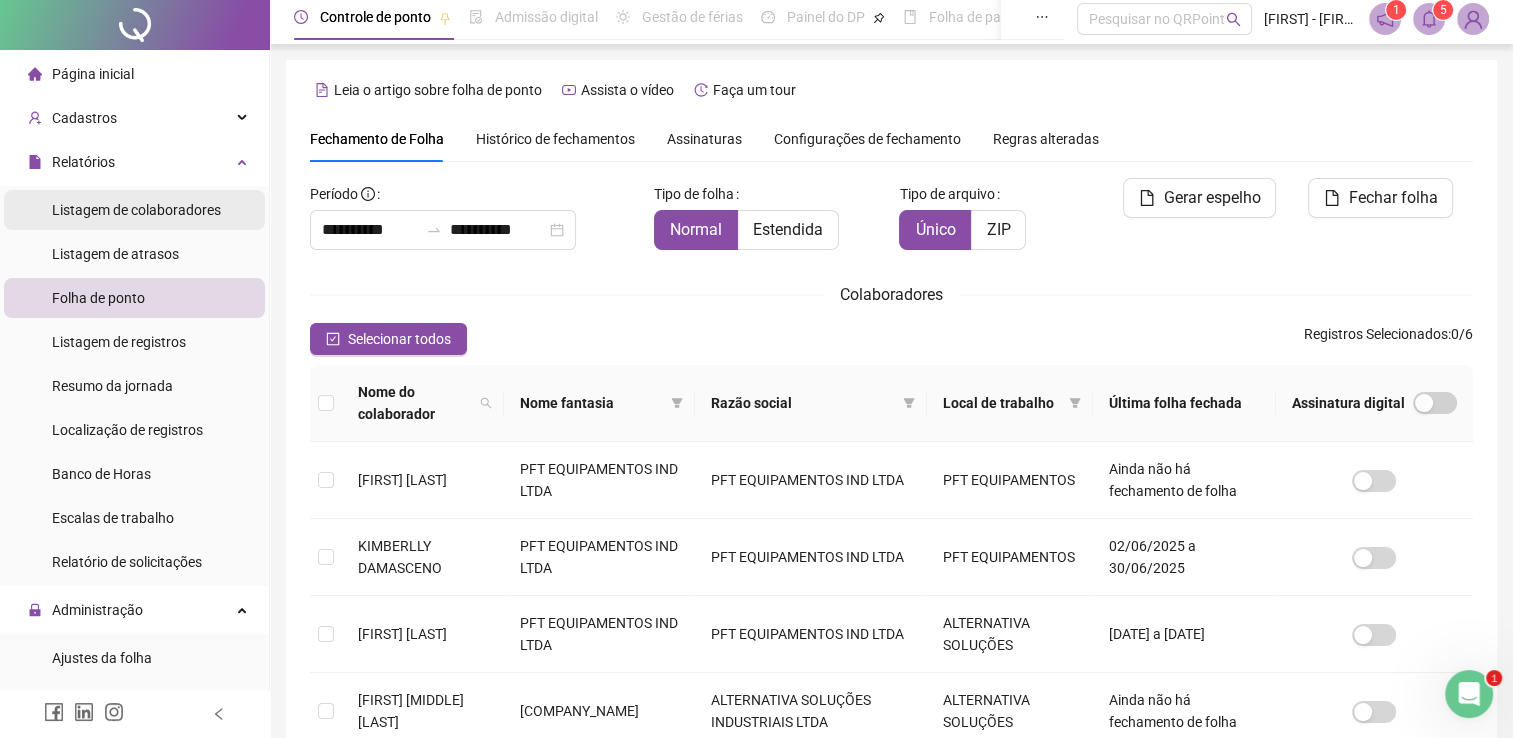 scroll, scrollTop: 0, scrollLeft: 0, axis: both 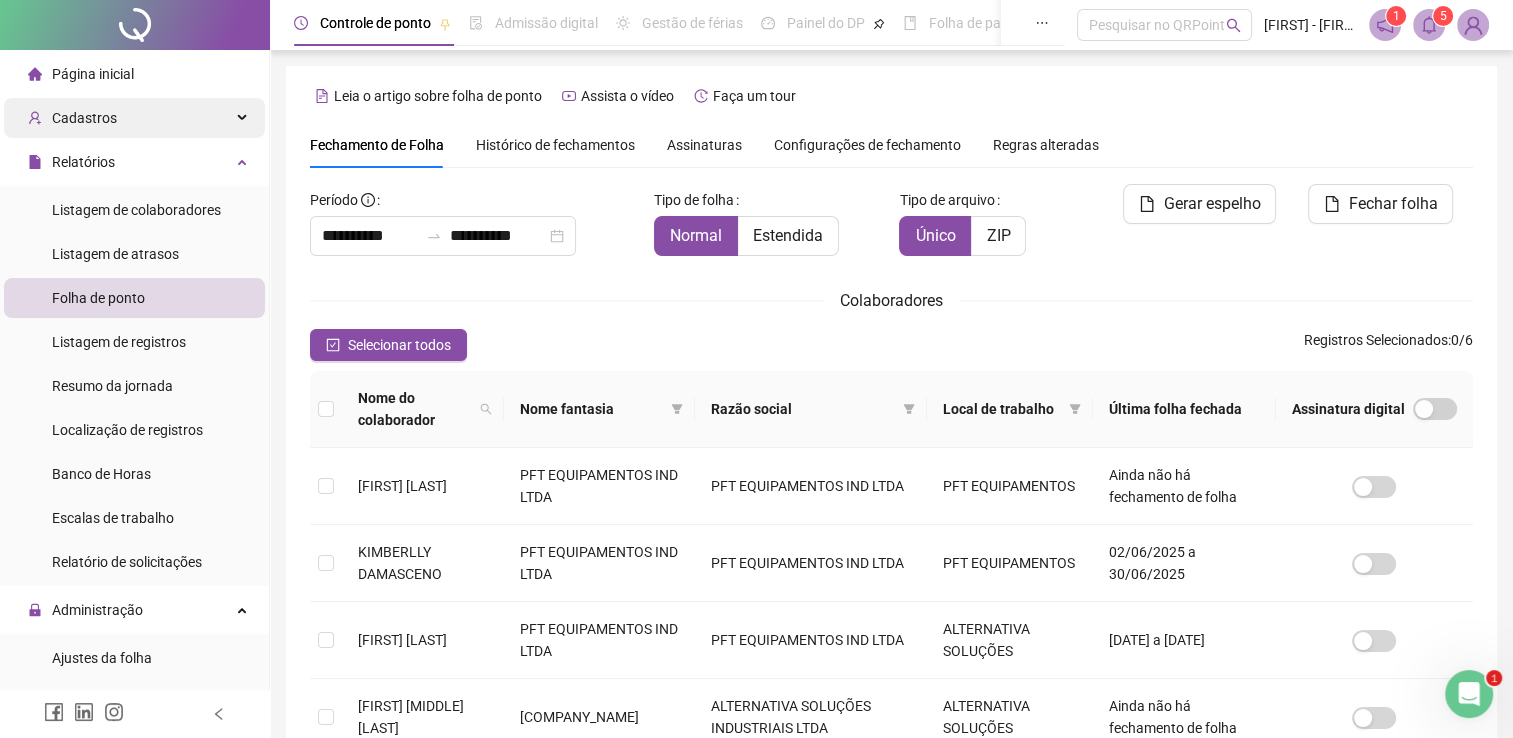 click on "Cadastros" at bounding box center (134, 118) 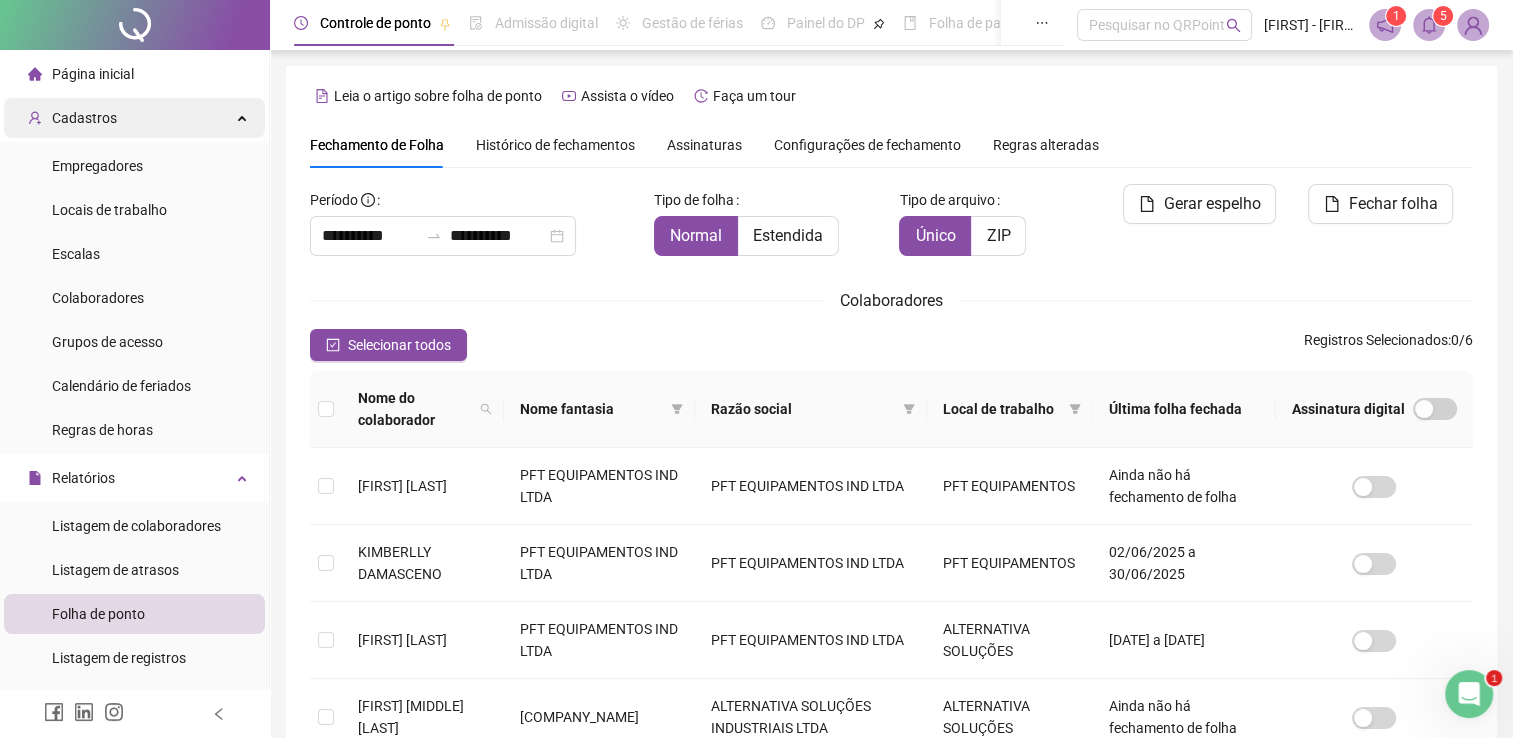 click on "Cadastros" at bounding box center [134, 118] 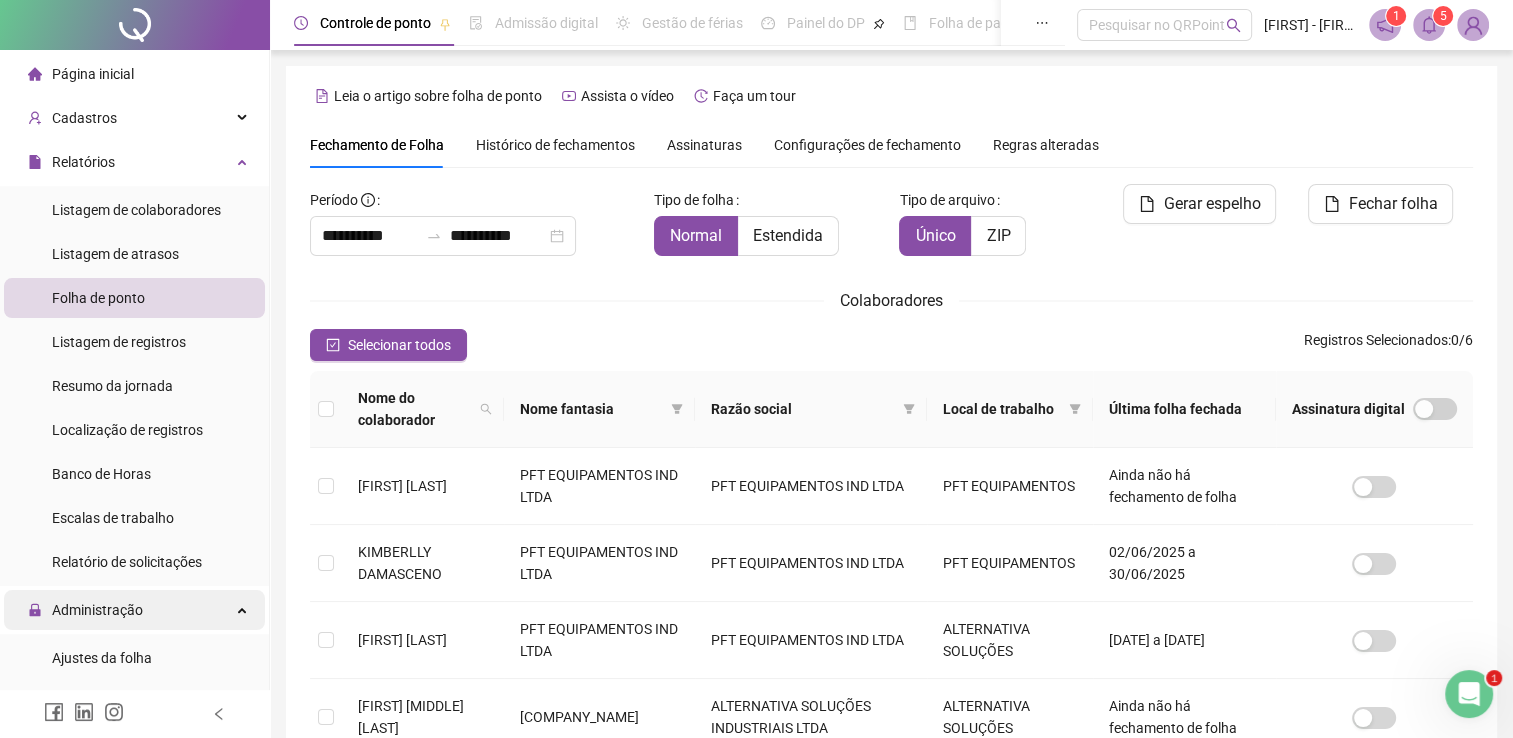click on "Administração" at bounding box center [97, 610] 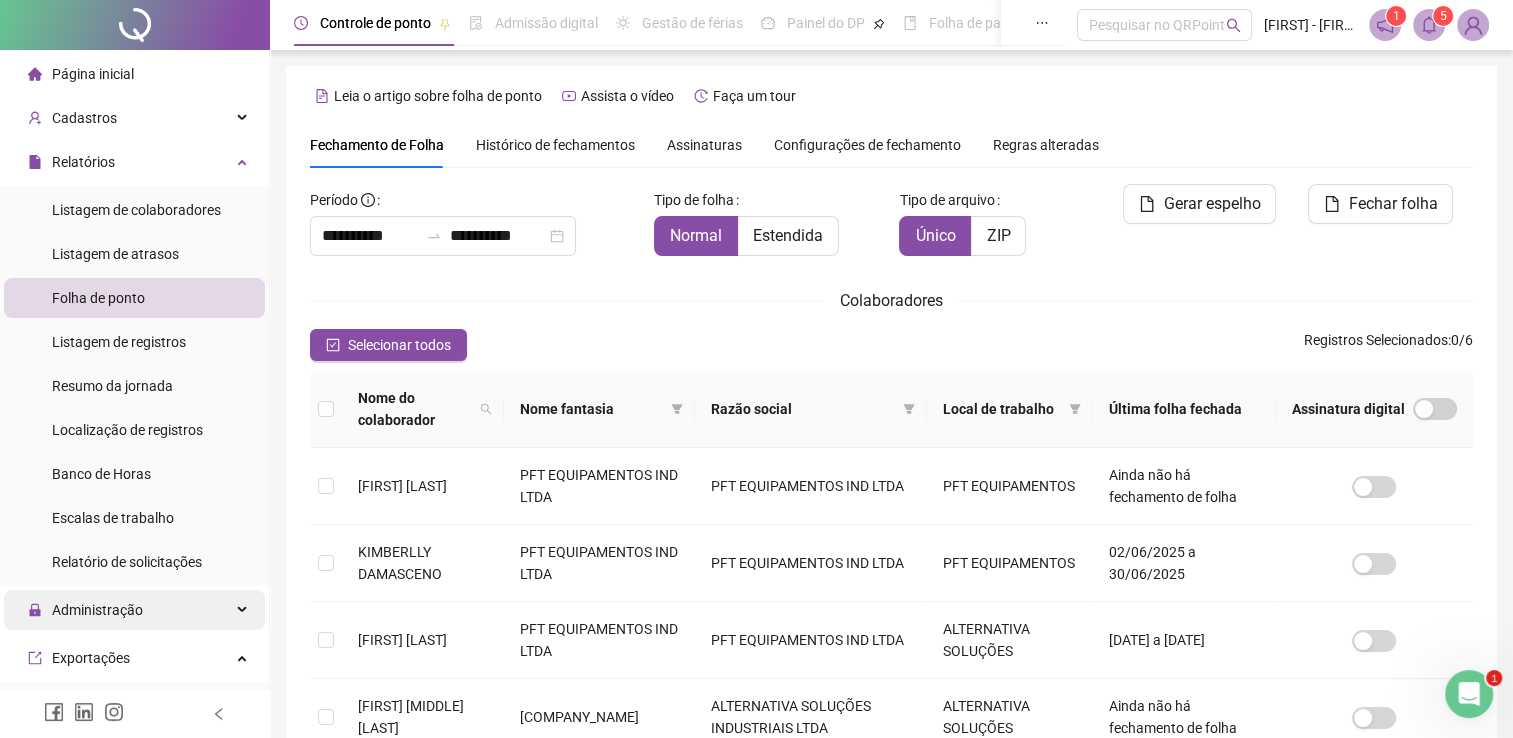 click on "Administração" at bounding box center (97, 610) 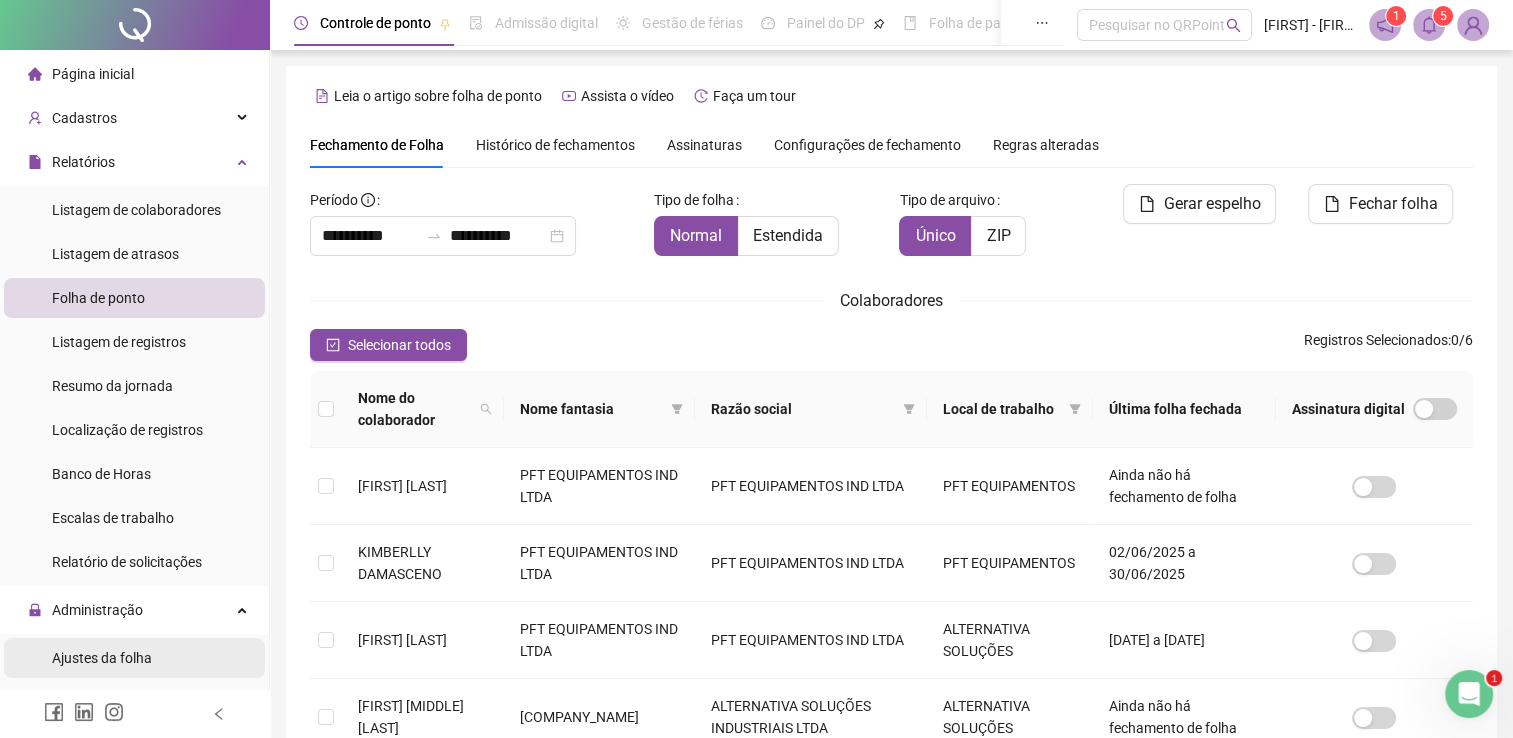 click on "Ajustes da folha" at bounding box center [102, 658] 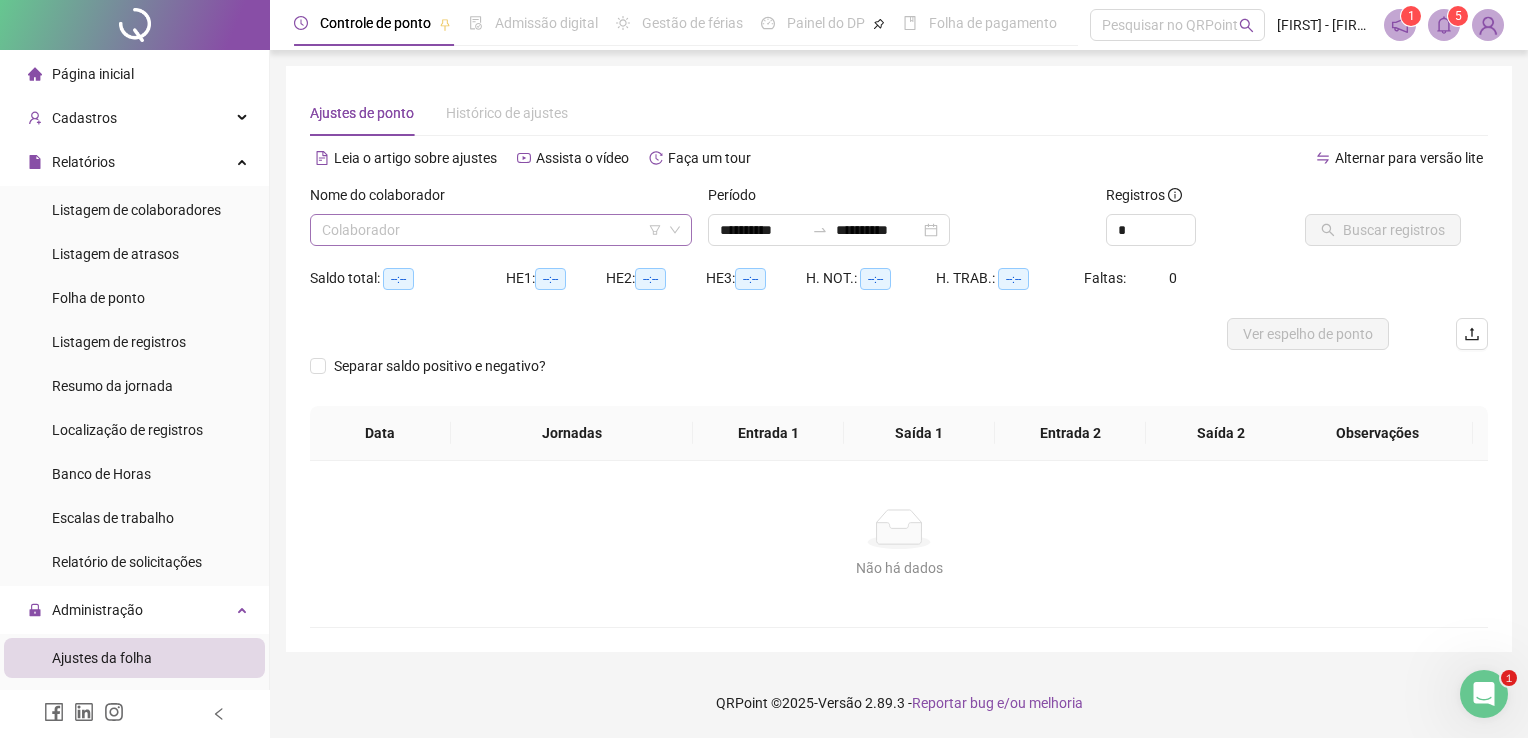 click at bounding box center (492, 230) 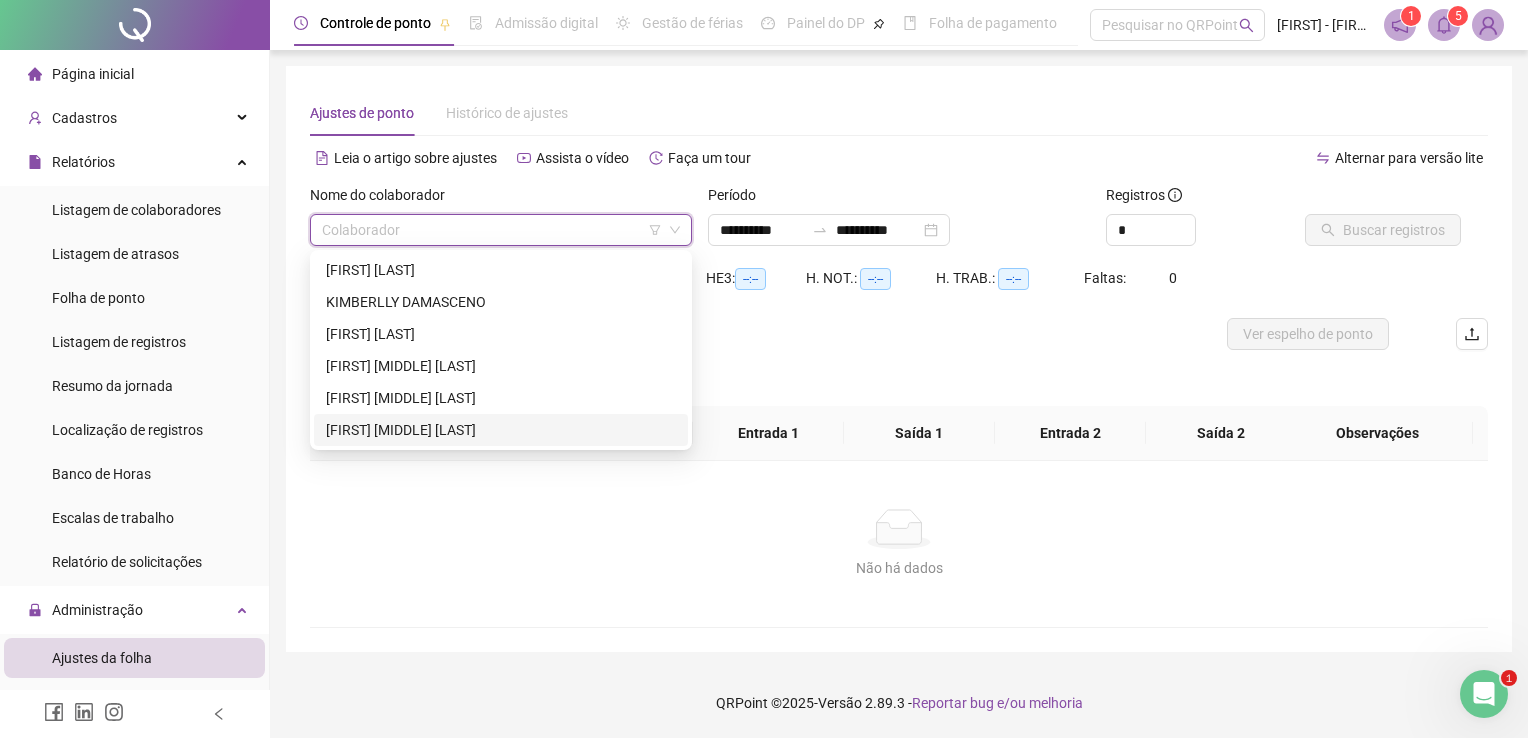 click on "[FIRST] [MIDDLE] [LAST]" at bounding box center [501, 430] 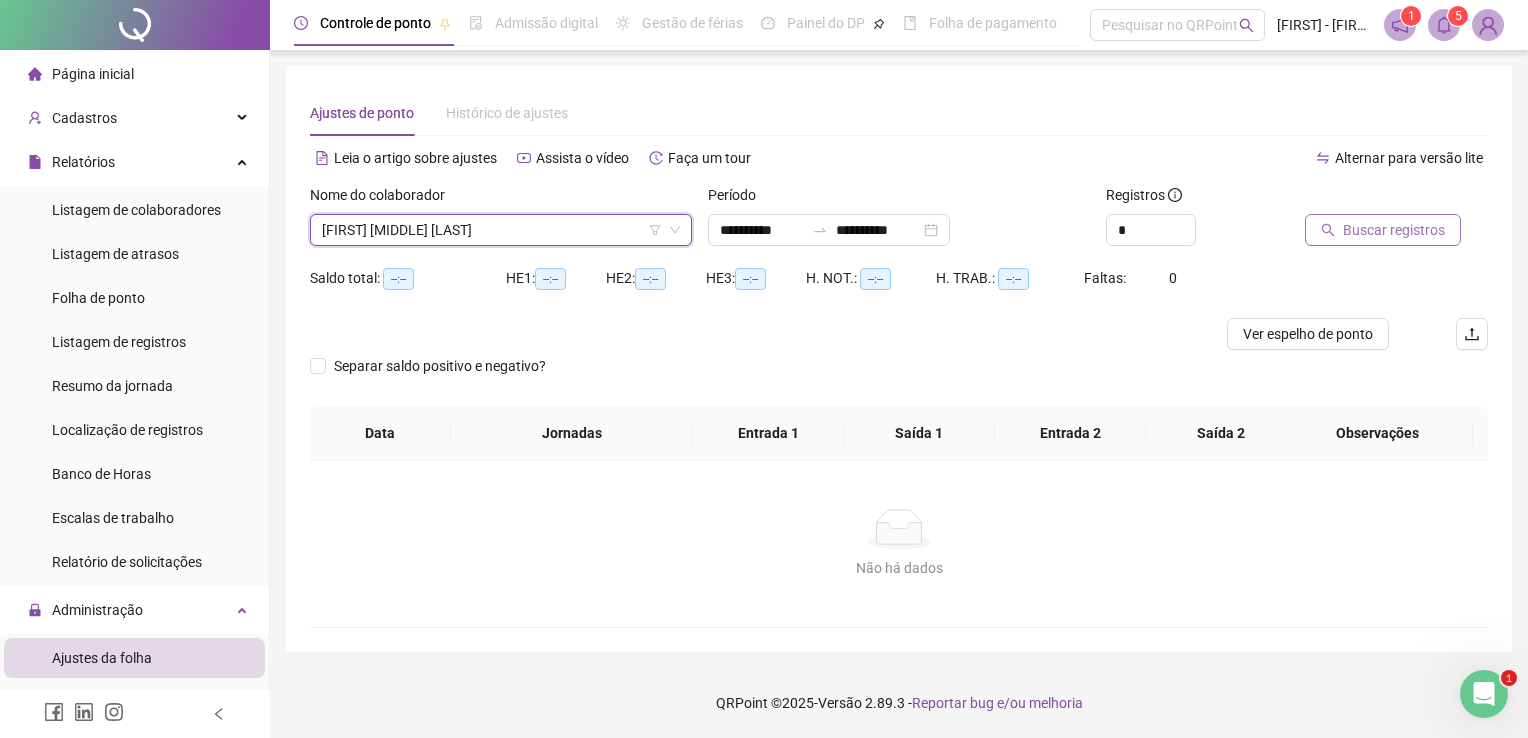 click on "Buscar registros" at bounding box center (1394, 230) 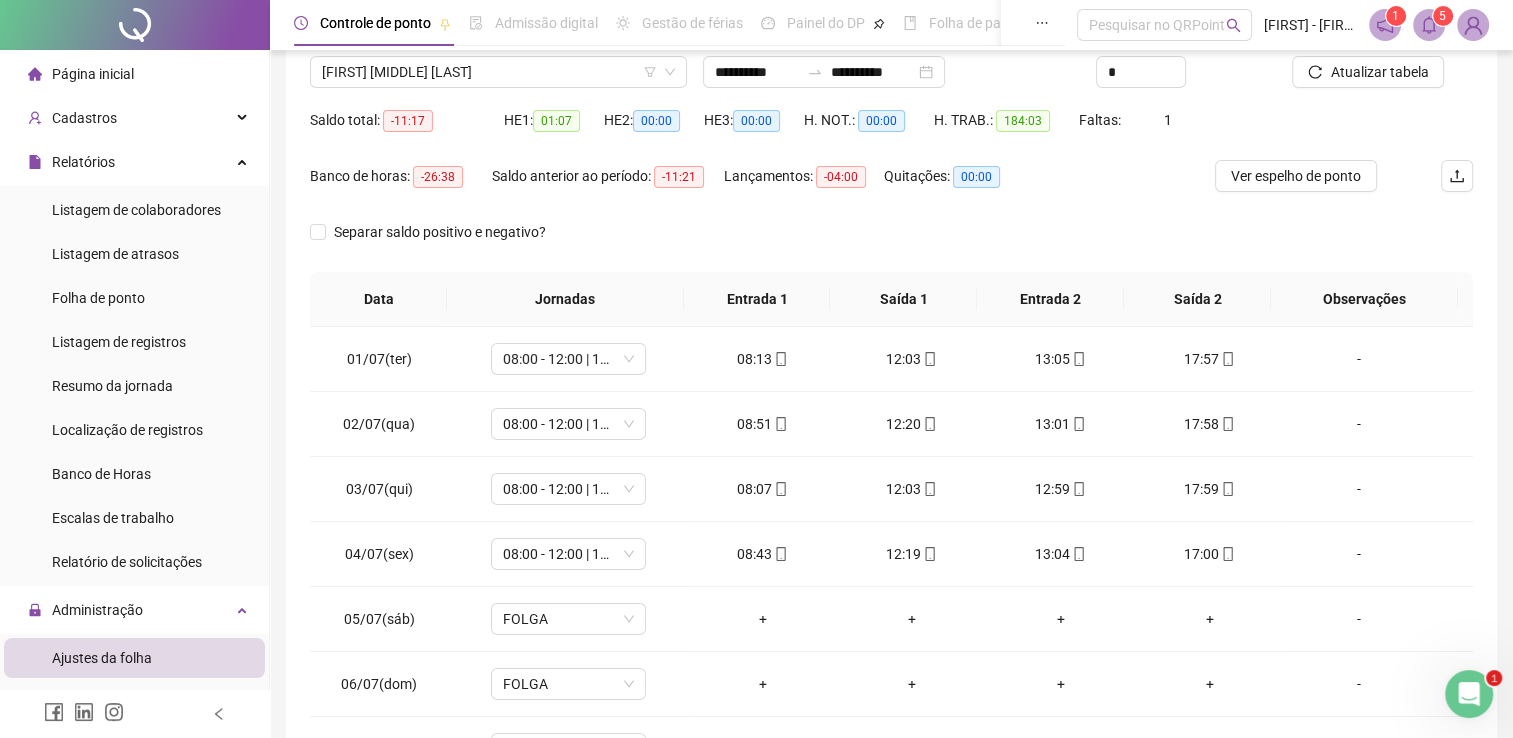 scroll, scrollTop: 283, scrollLeft: 0, axis: vertical 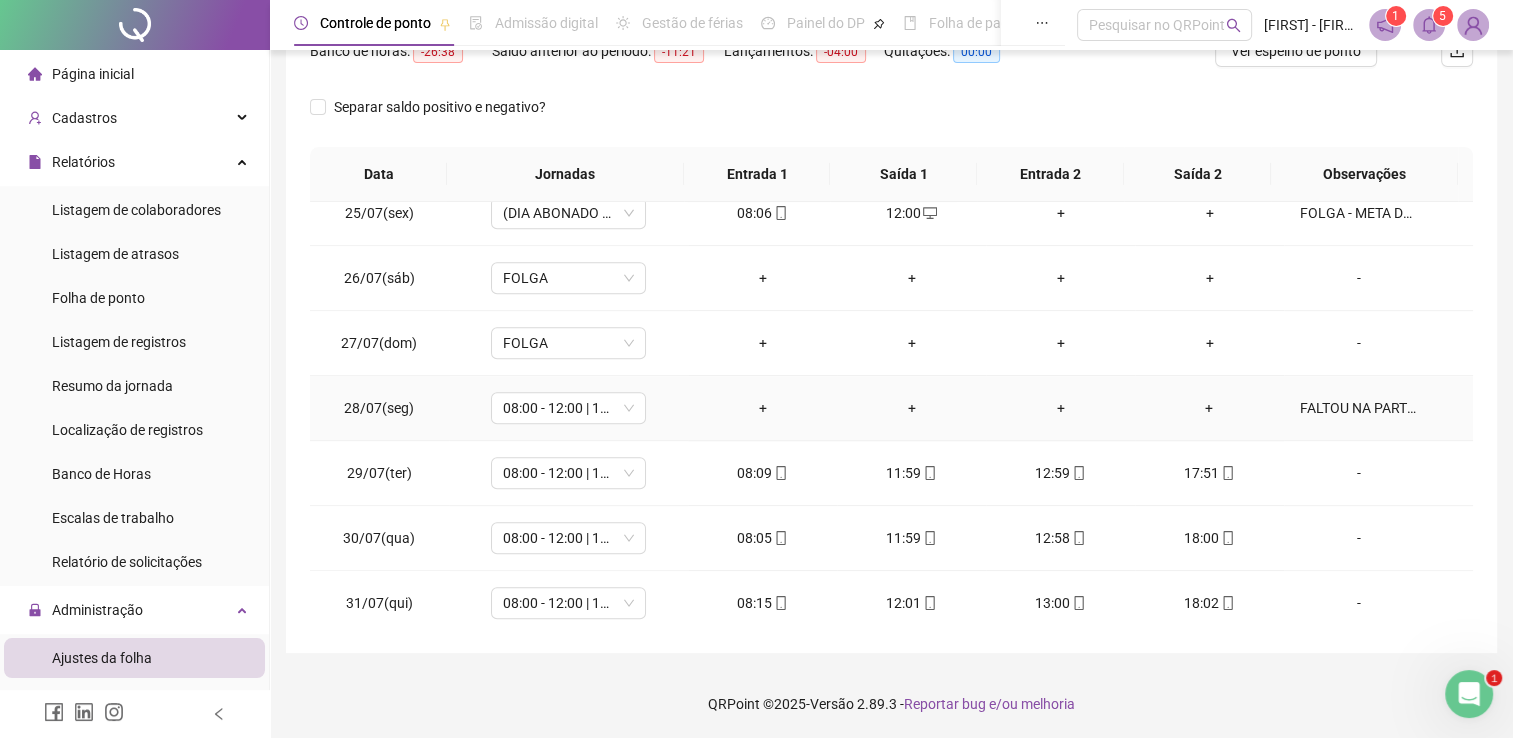 click on "+" at bounding box center [1060, 408] 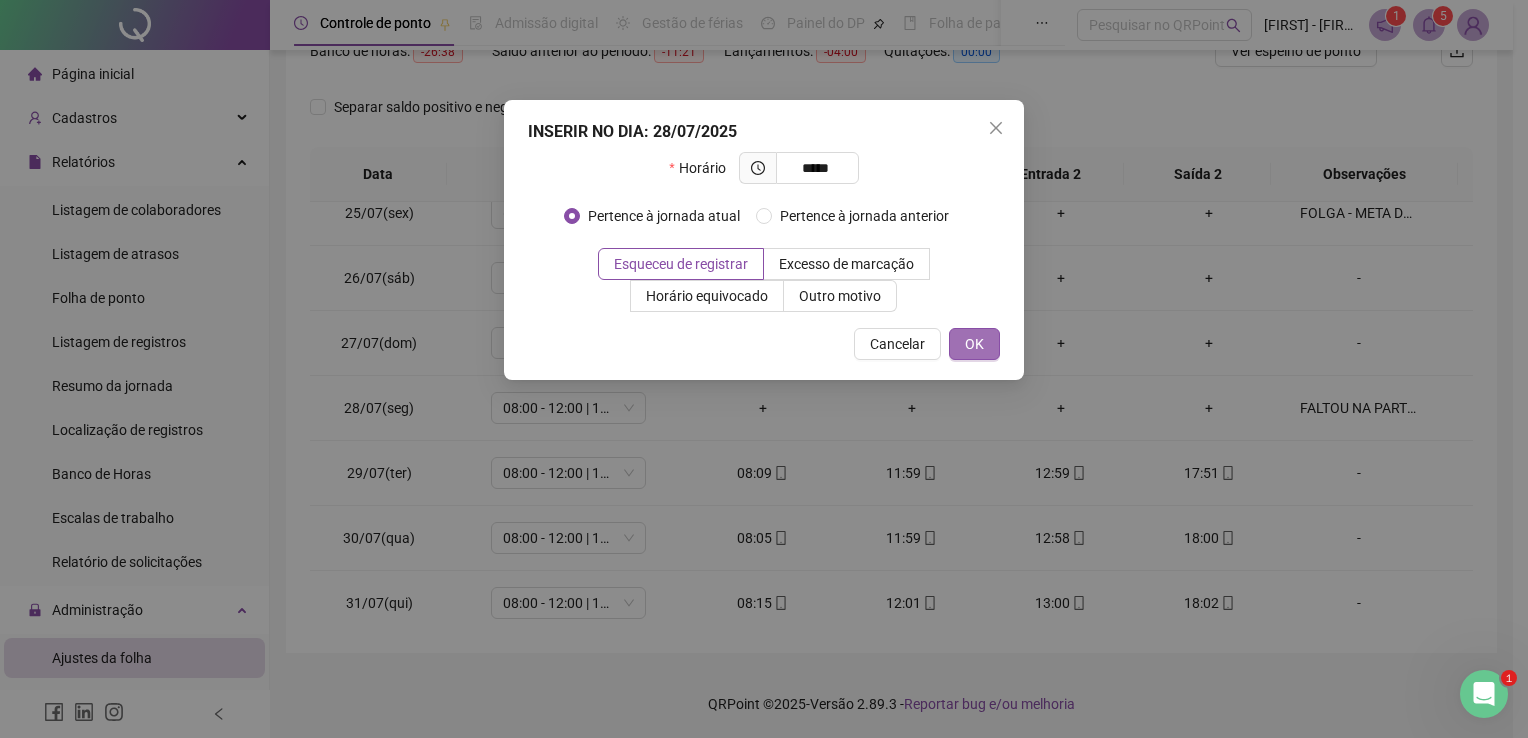 type on "*****" 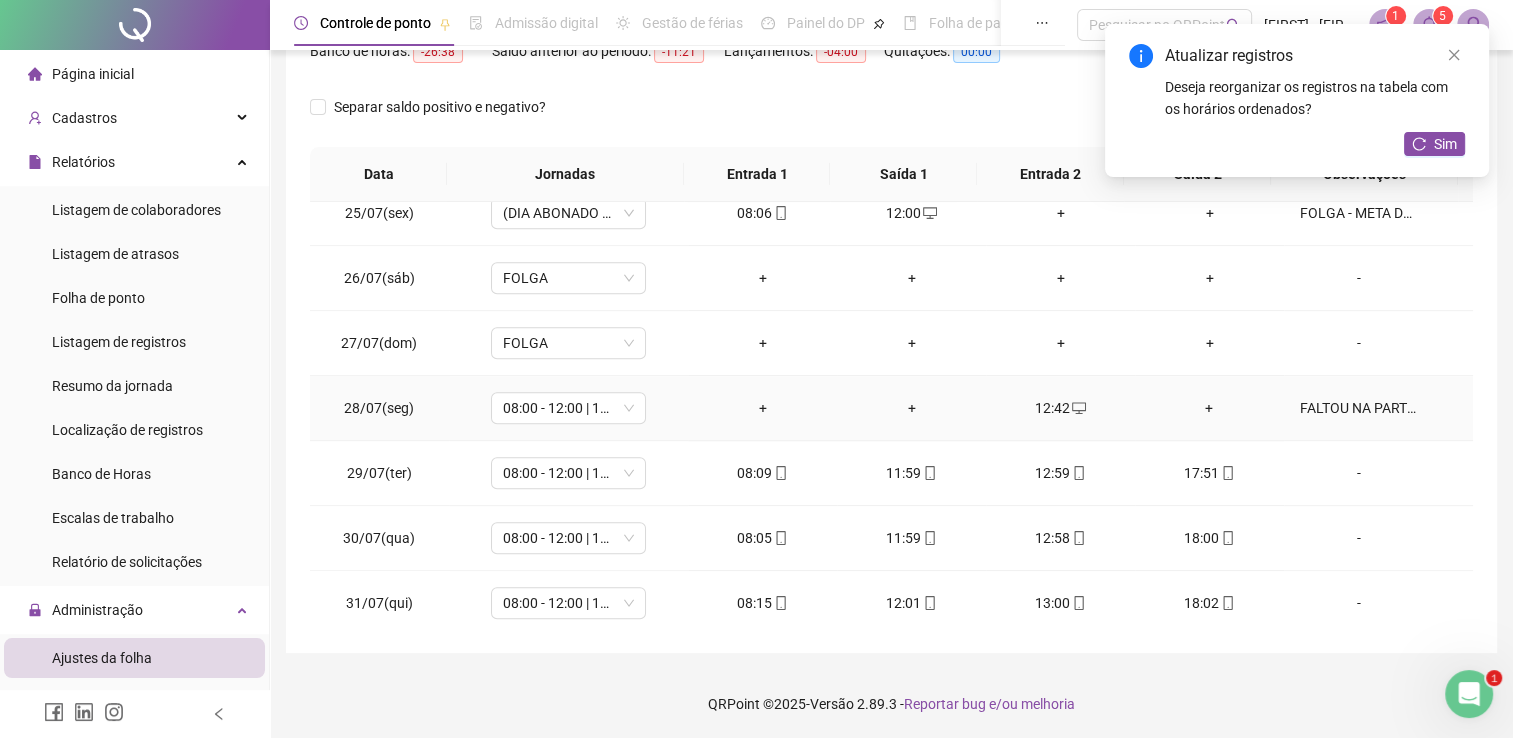 click on "+" at bounding box center [1209, 408] 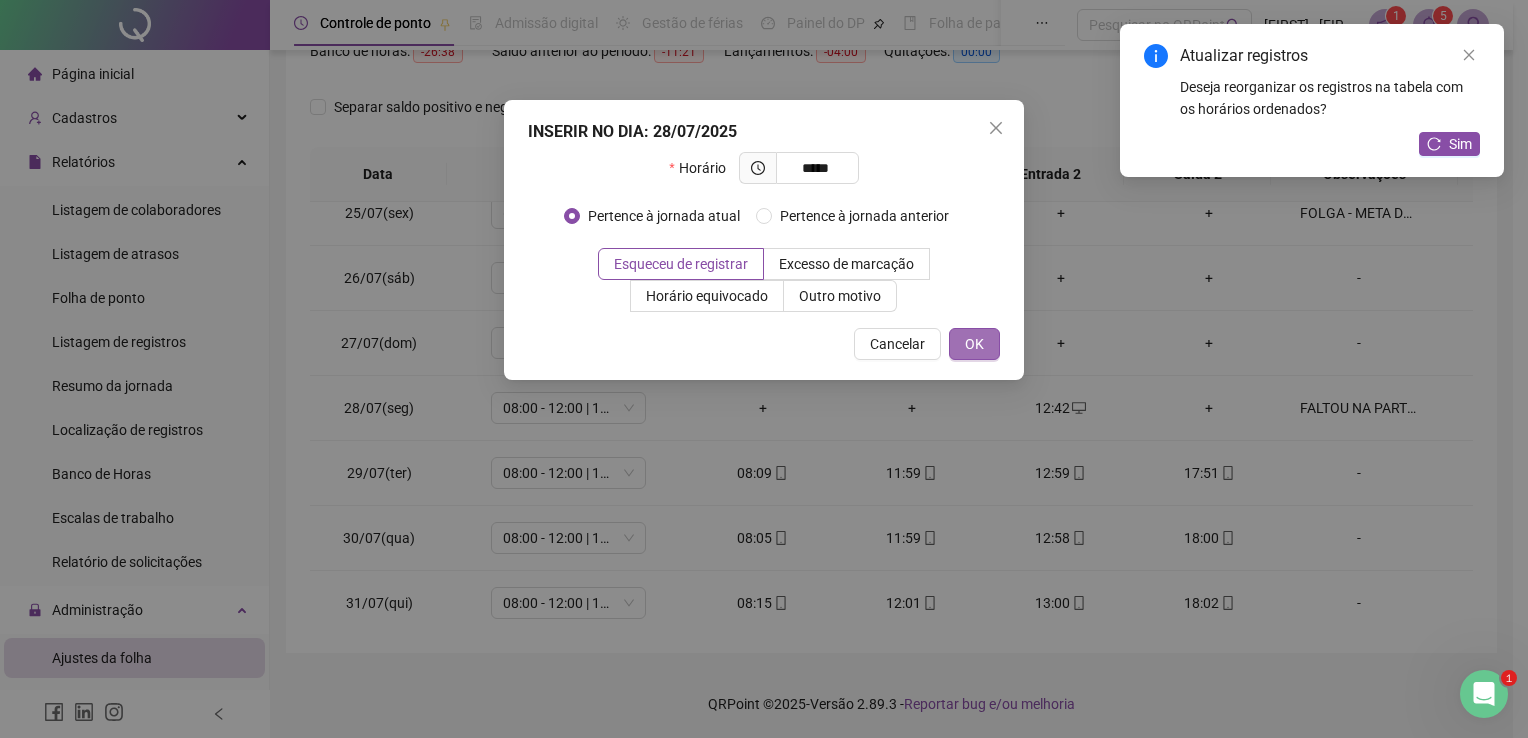 type on "*****" 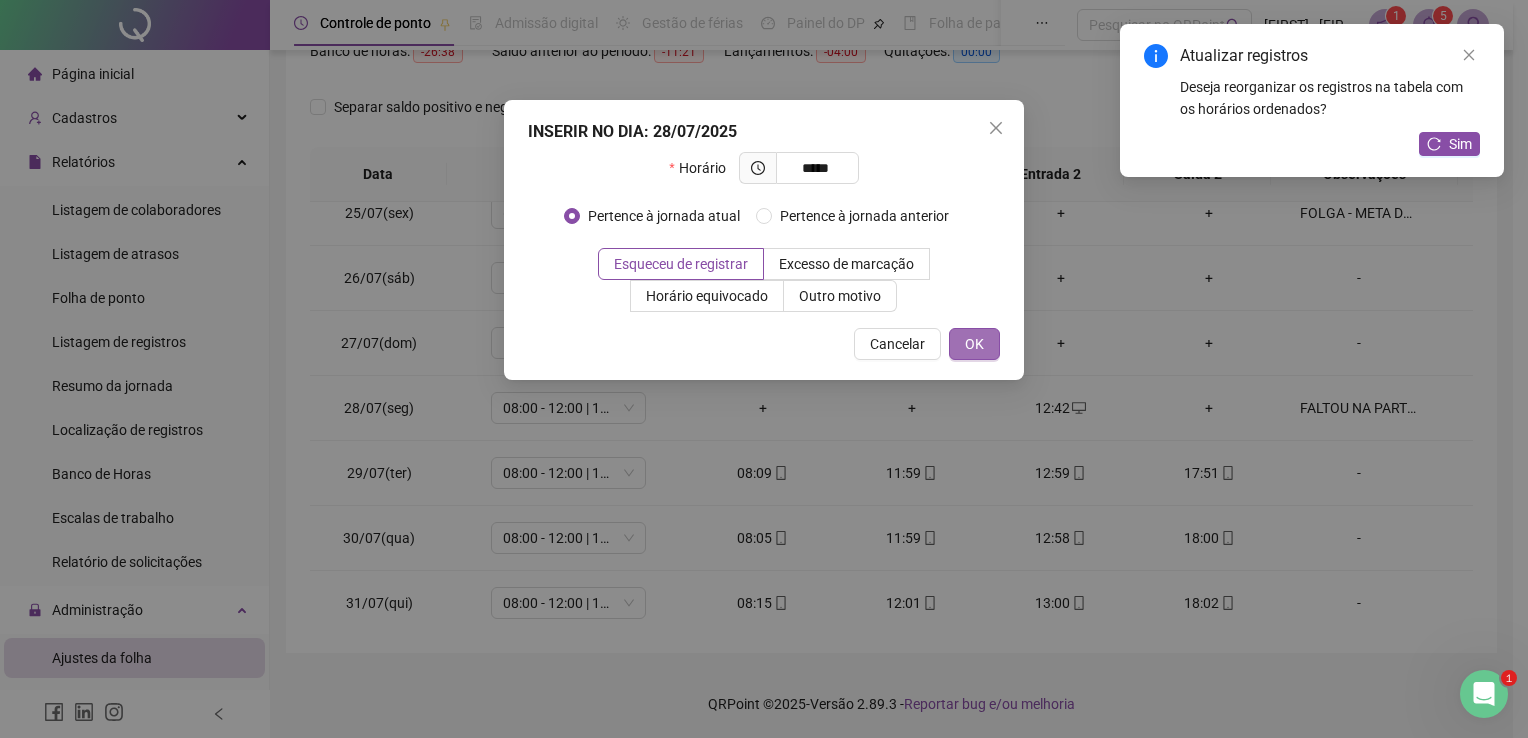 click on "OK" at bounding box center [974, 344] 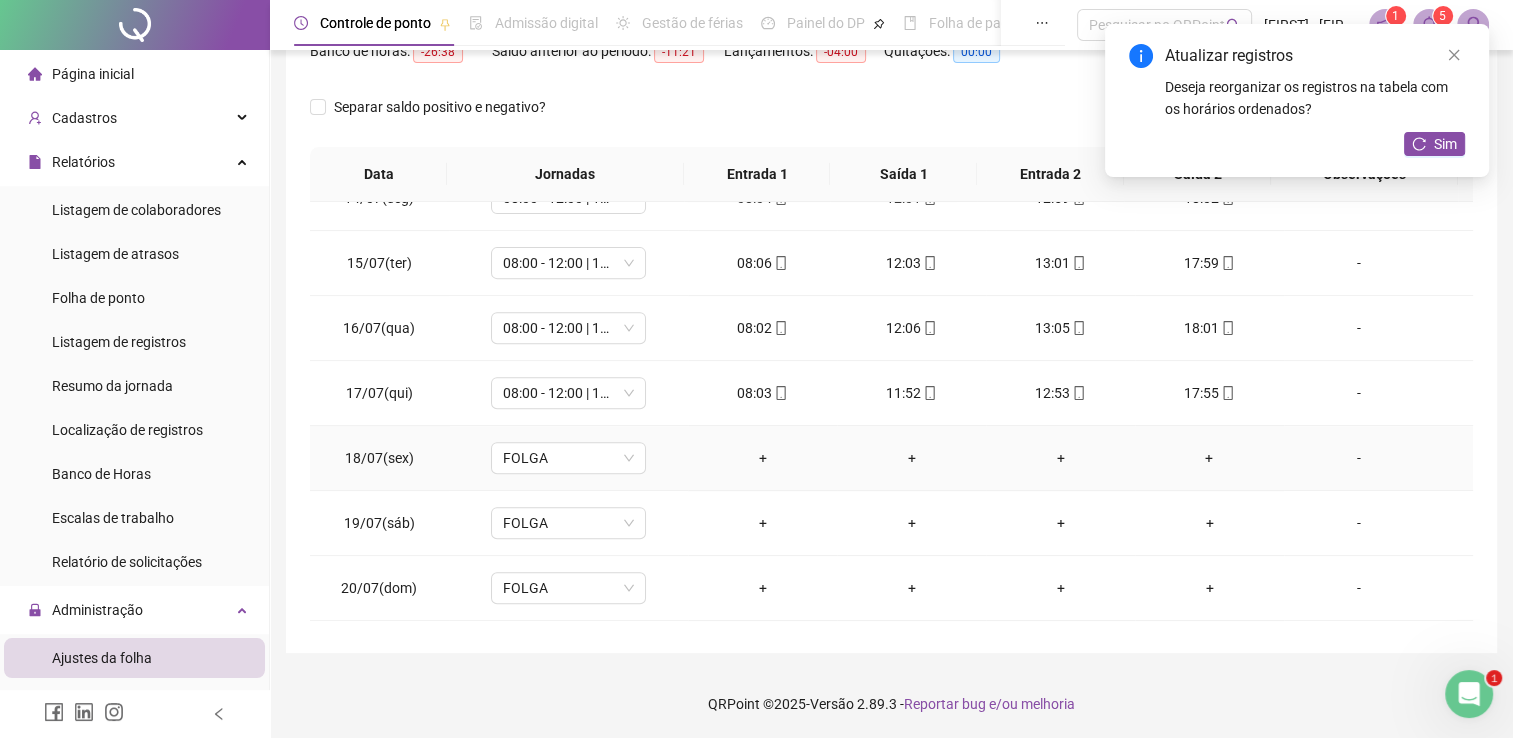 scroll, scrollTop: 281, scrollLeft: 0, axis: vertical 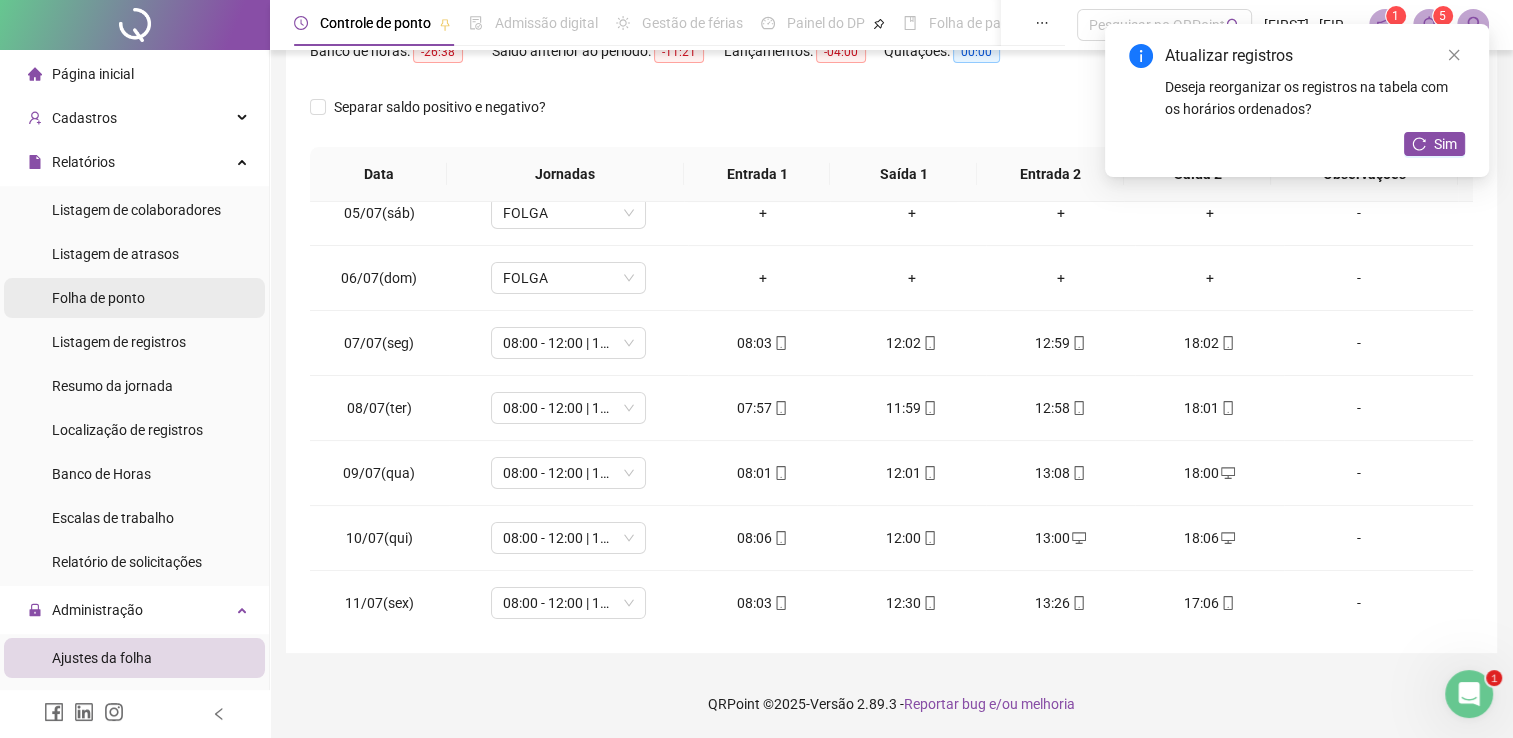 click on "Folha de ponto" at bounding box center [98, 298] 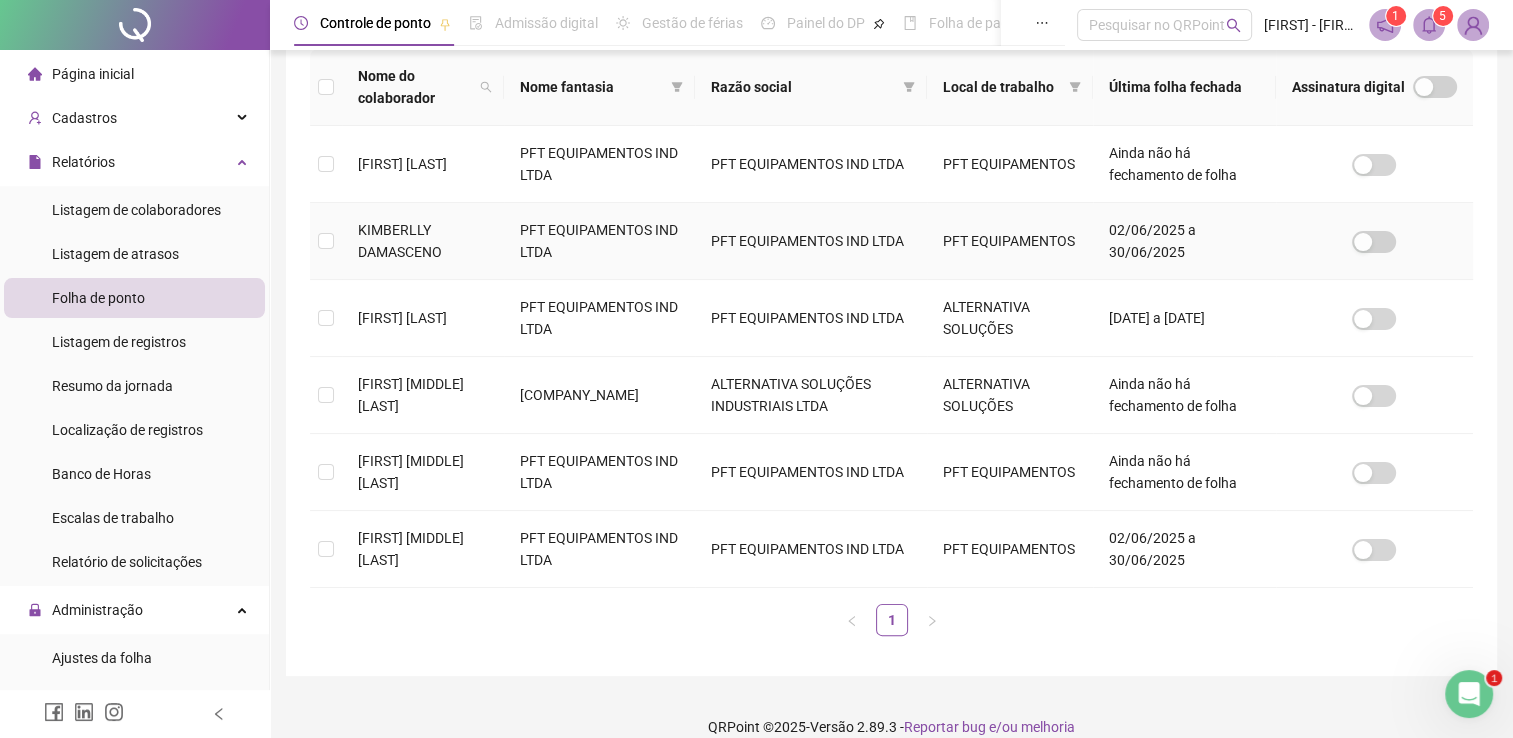 scroll, scrollTop: 29, scrollLeft: 0, axis: vertical 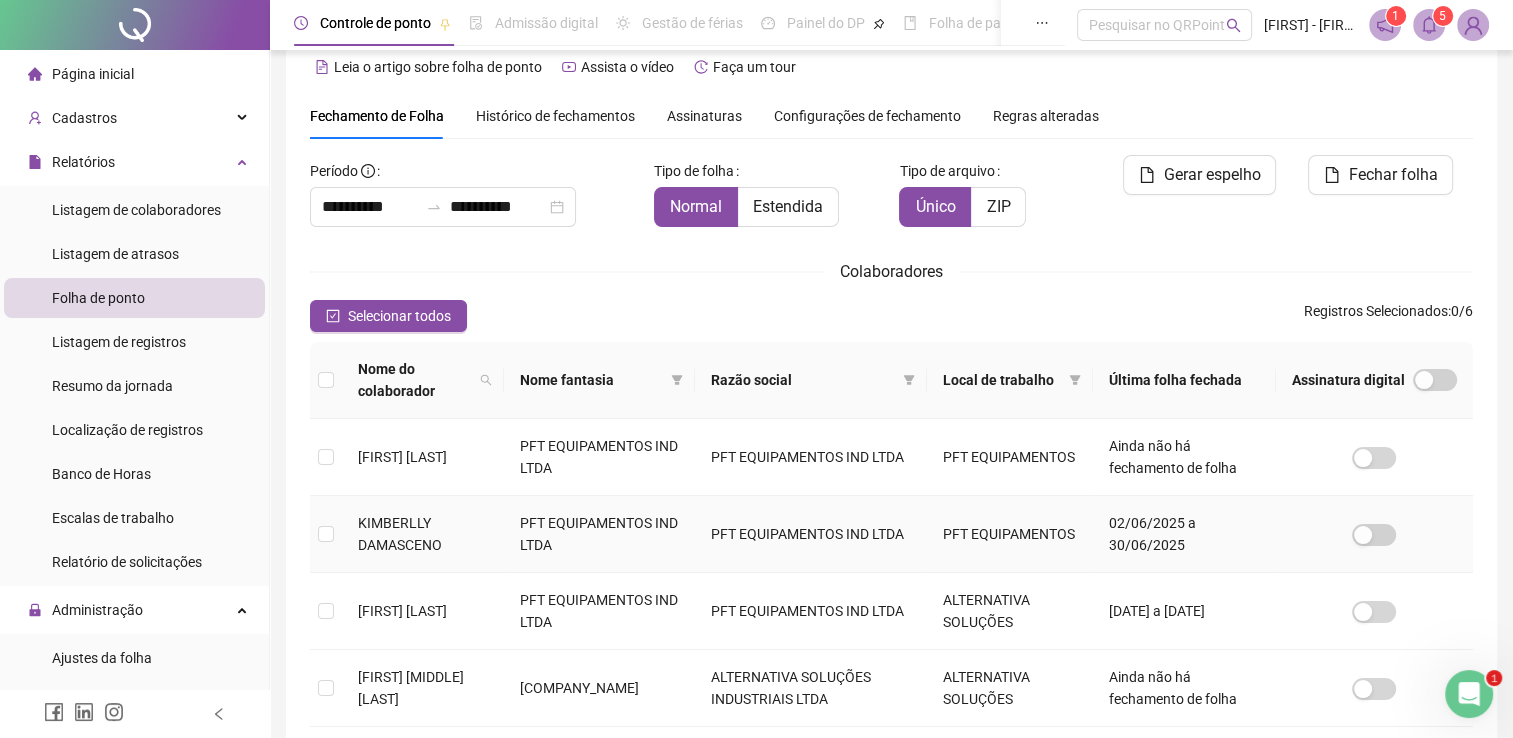 click on "KIMBERLLY DAMASCENO" at bounding box center (423, 534) 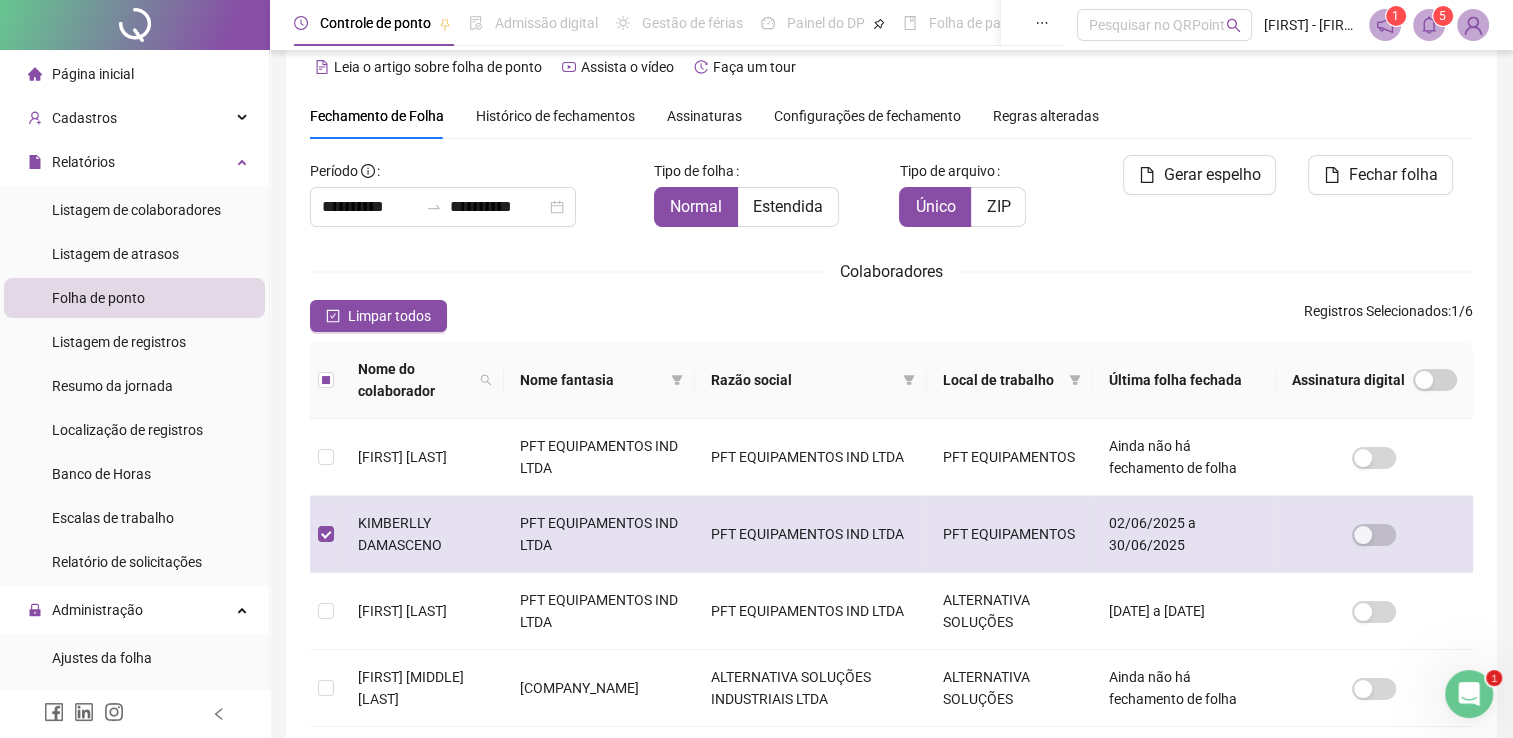 click on "KIMBERLLY DAMASCENO" at bounding box center (423, 534) 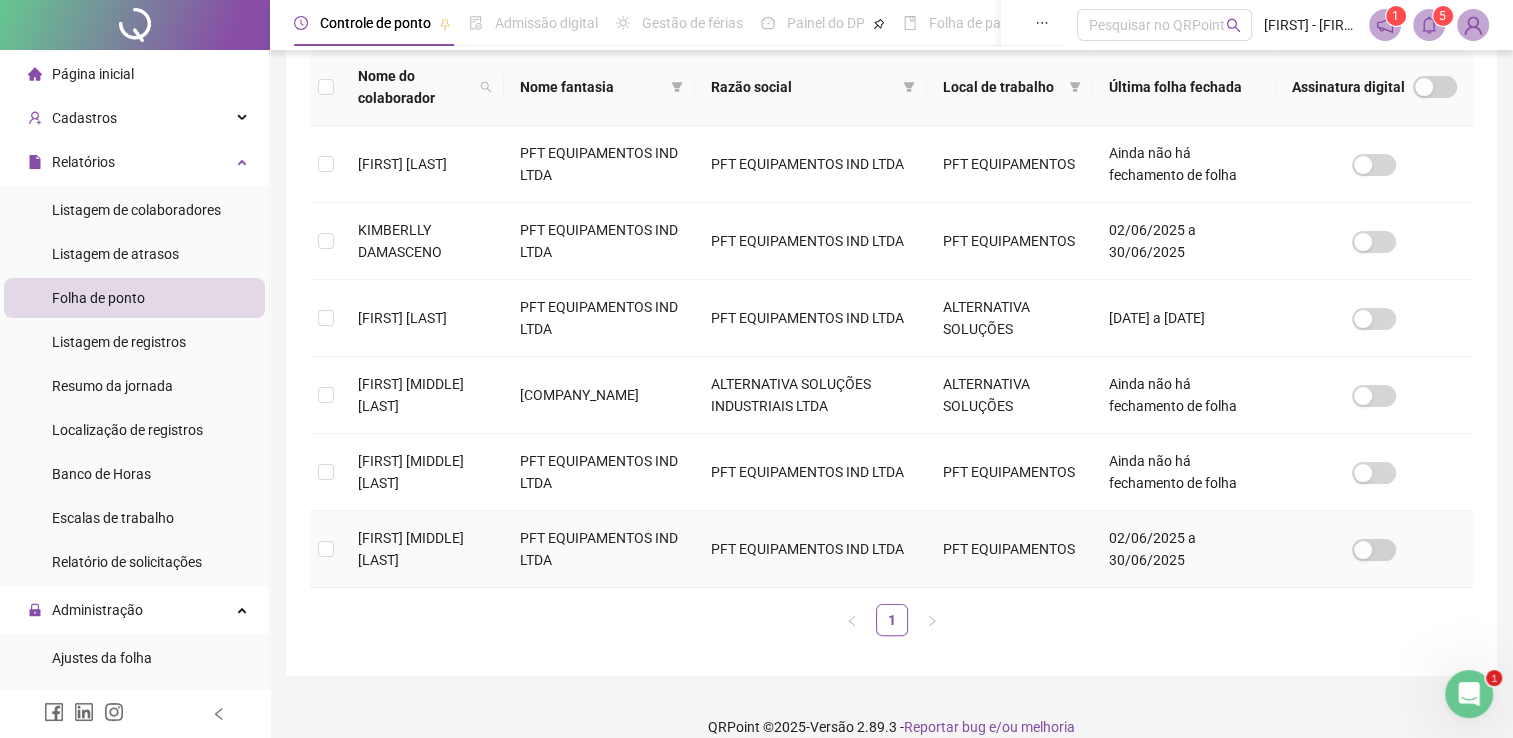 click on "[FIRST] [MIDDLE] [LAST]" at bounding box center (423, 549) 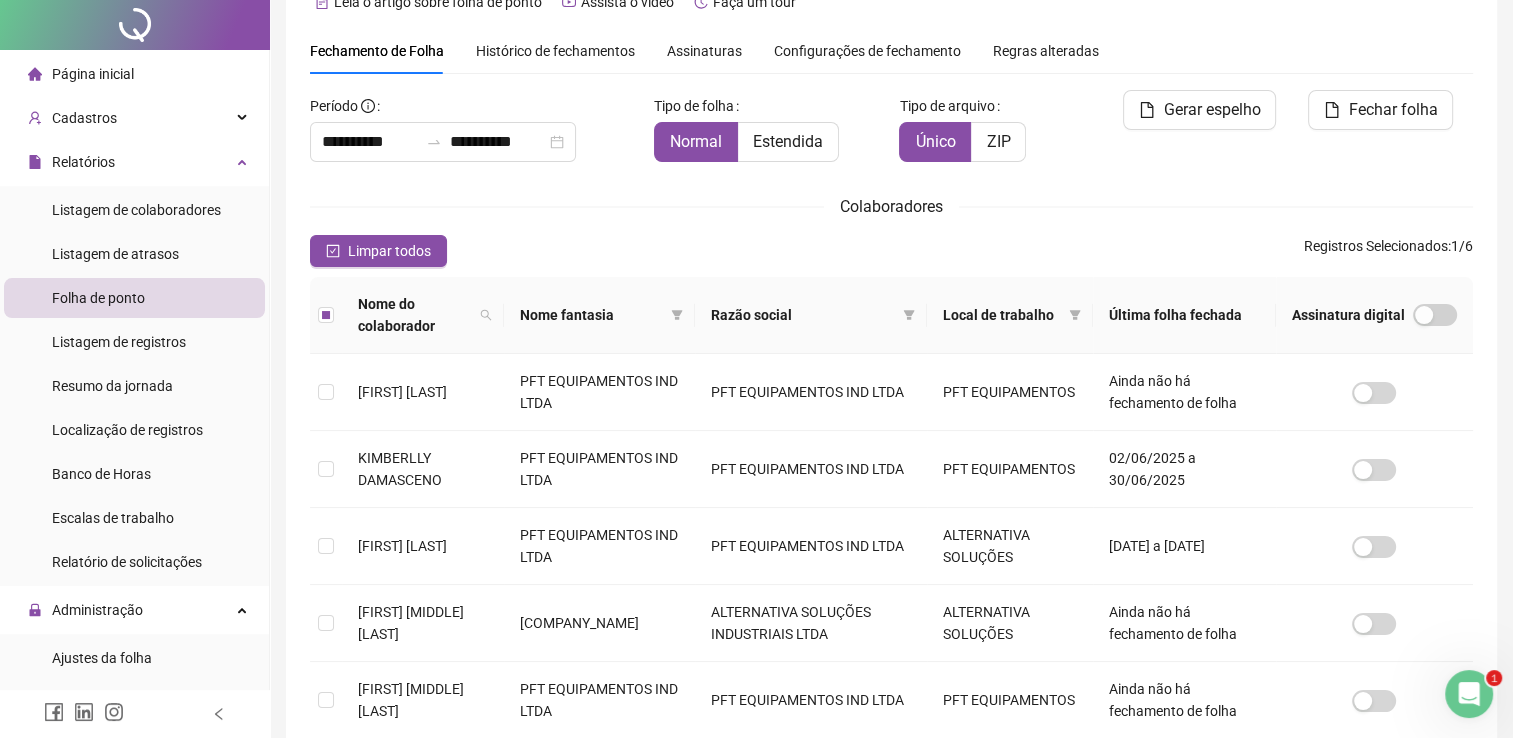 scroll, scrollTop: 0, scrollLeft: 0, axis: both 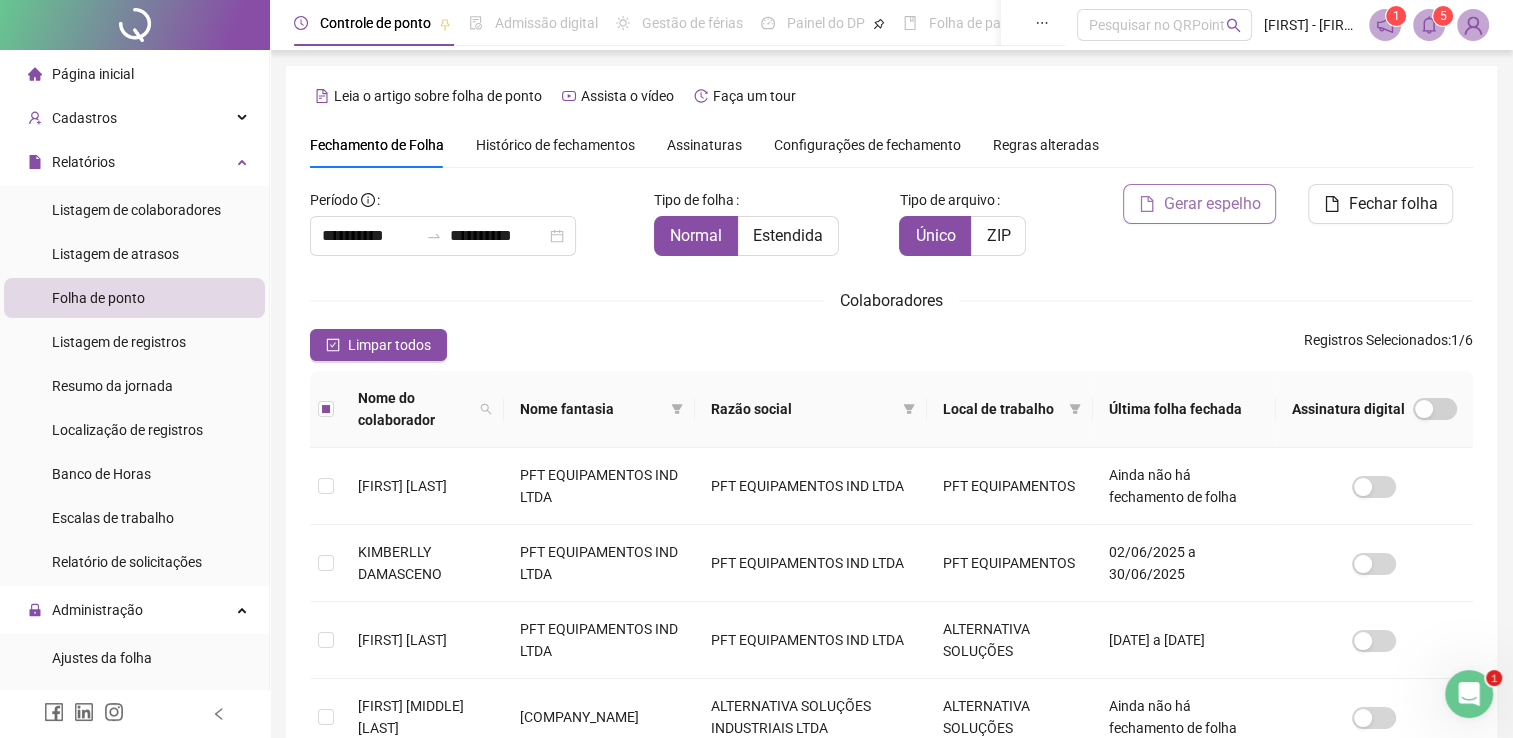 click on "Gerar espelho" at bounding box center (1211, 204) 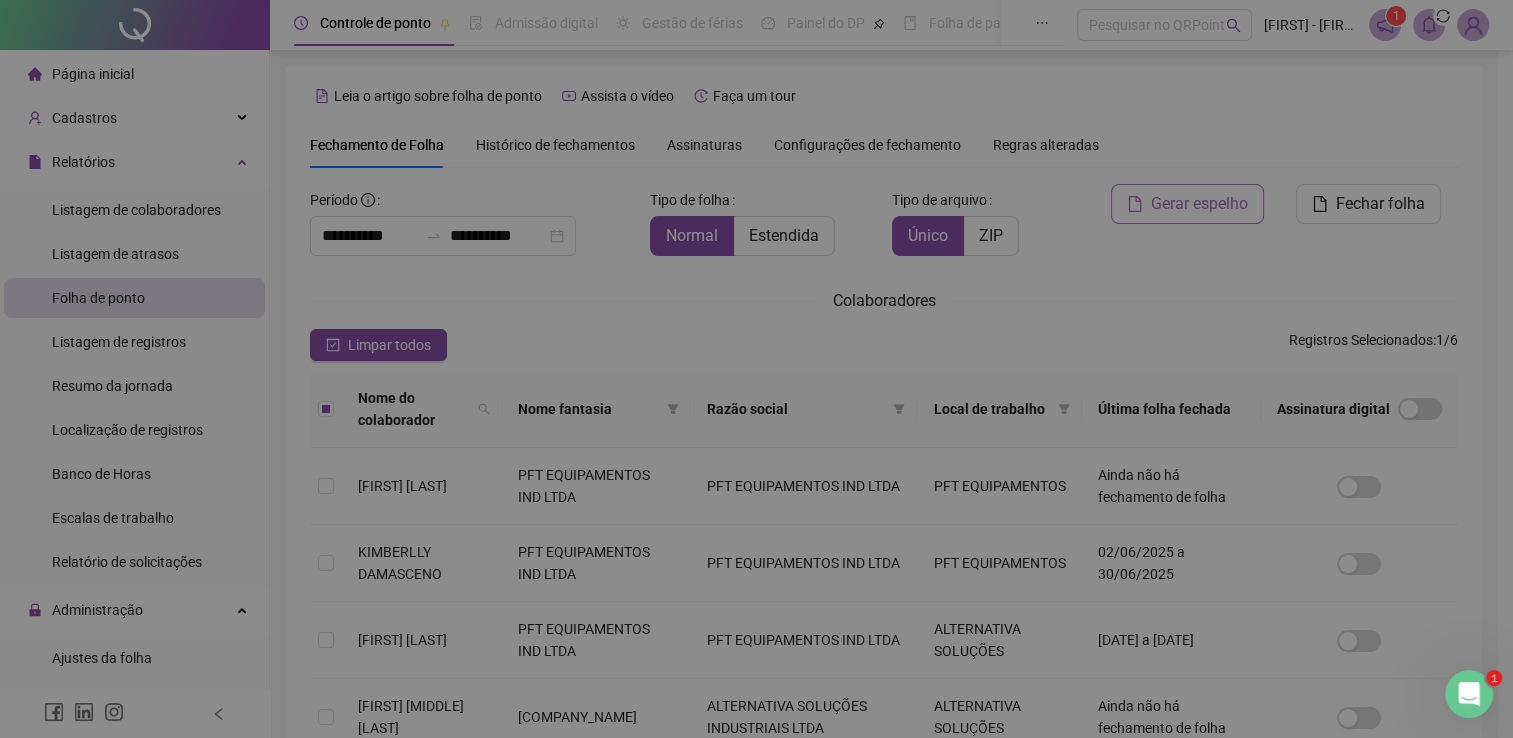 scroll, scrollTop: 29, scrollLeft: 0, axis: vertical 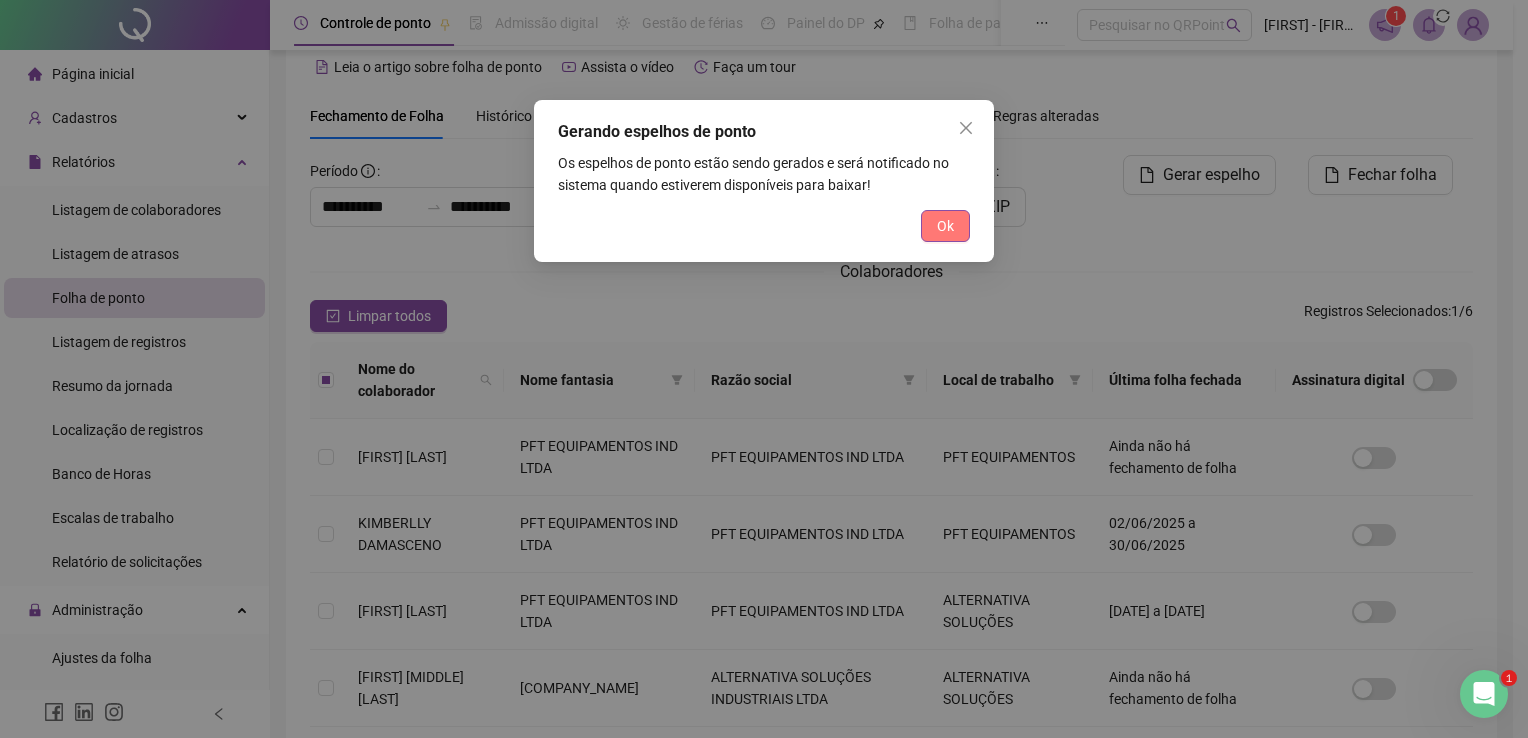 click on "Ok" at bounding box center (945, 226) 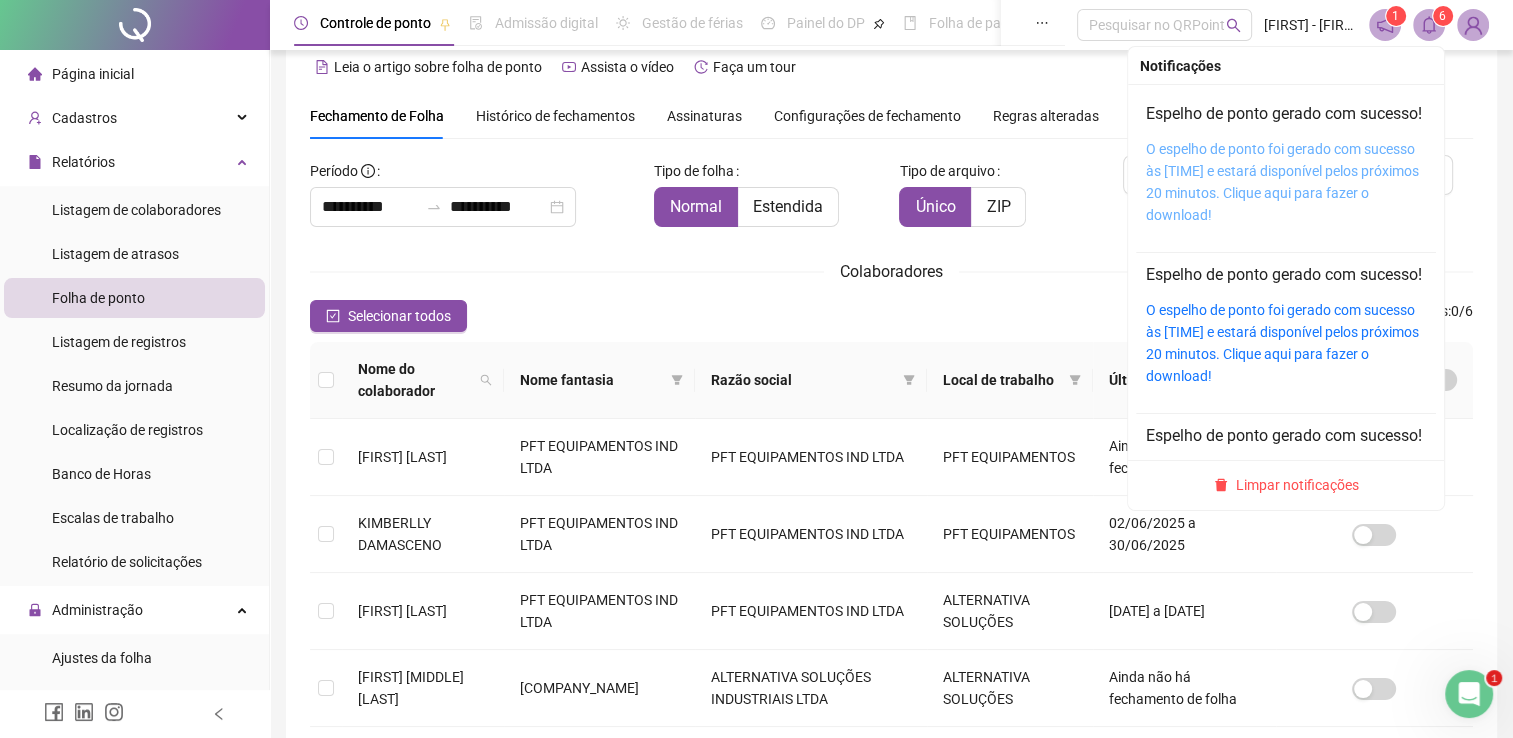 click on "O espelho de ponto foi gerado com sucesso às [TIME] e estará disponível pelos próximos 20 minutos.
Clique aqui para fazer o download!" at bounding box center (1282, 182) 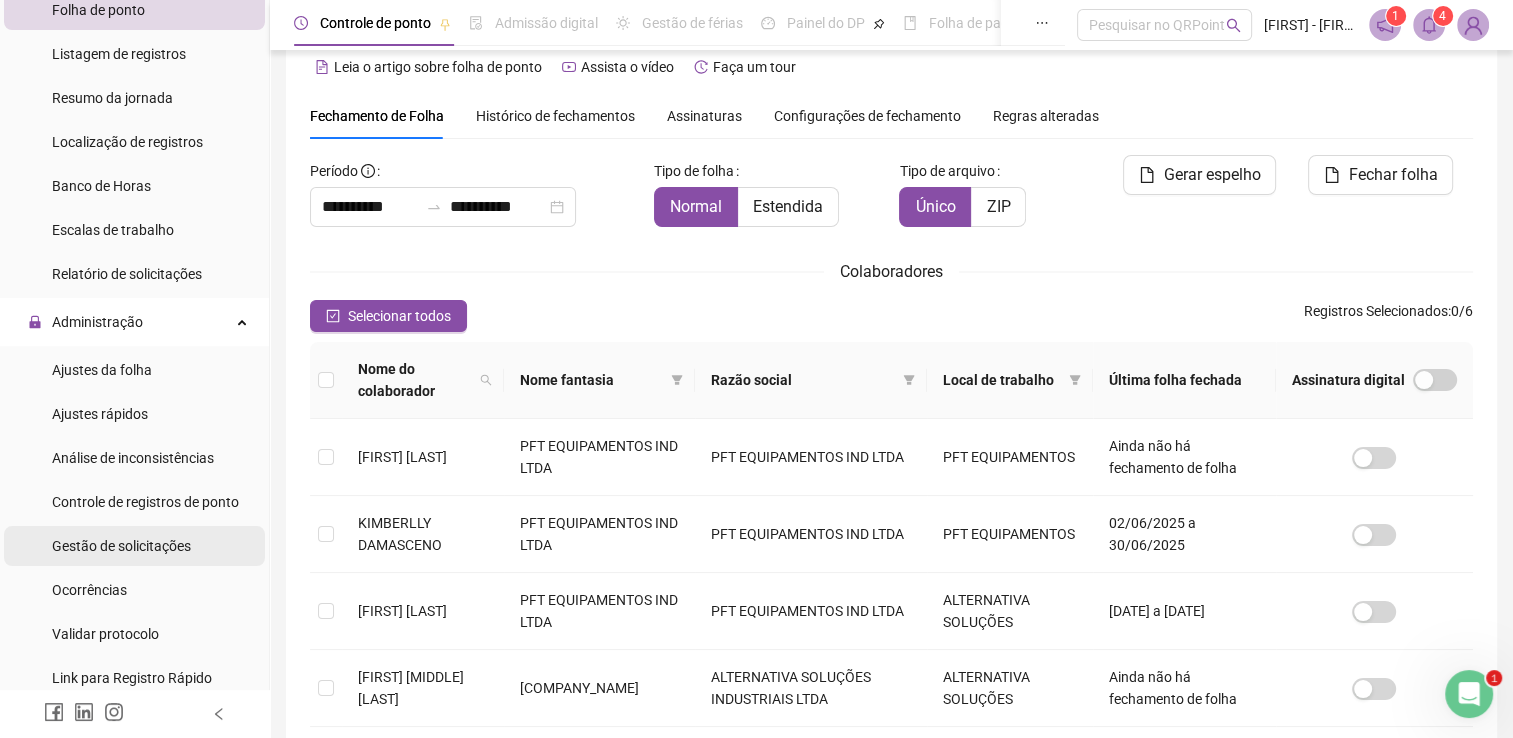 scroll, scrollTop: 300, scrollLeft: 0, axis: vertical 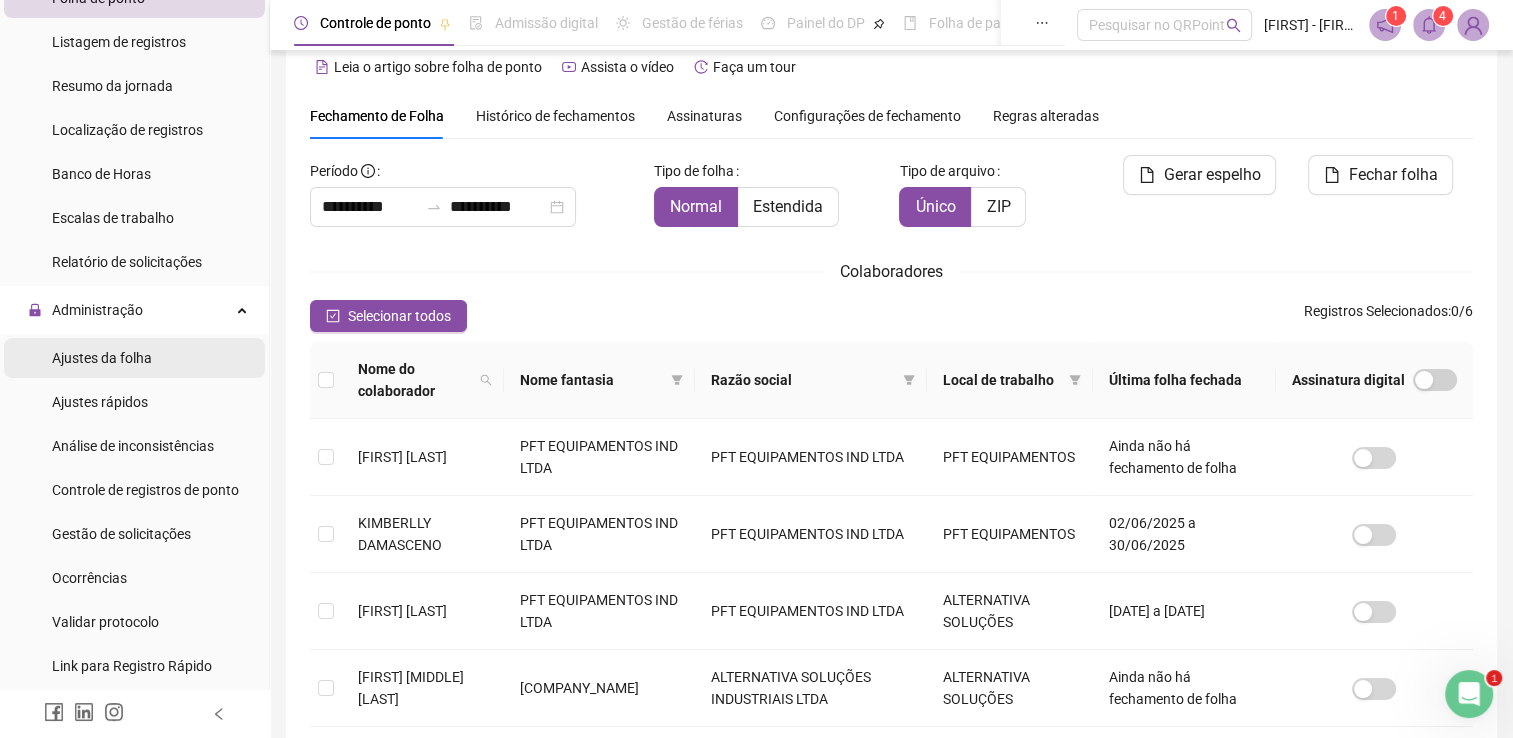 click on "Ajustes da folha" at bounding box center (102, 358) 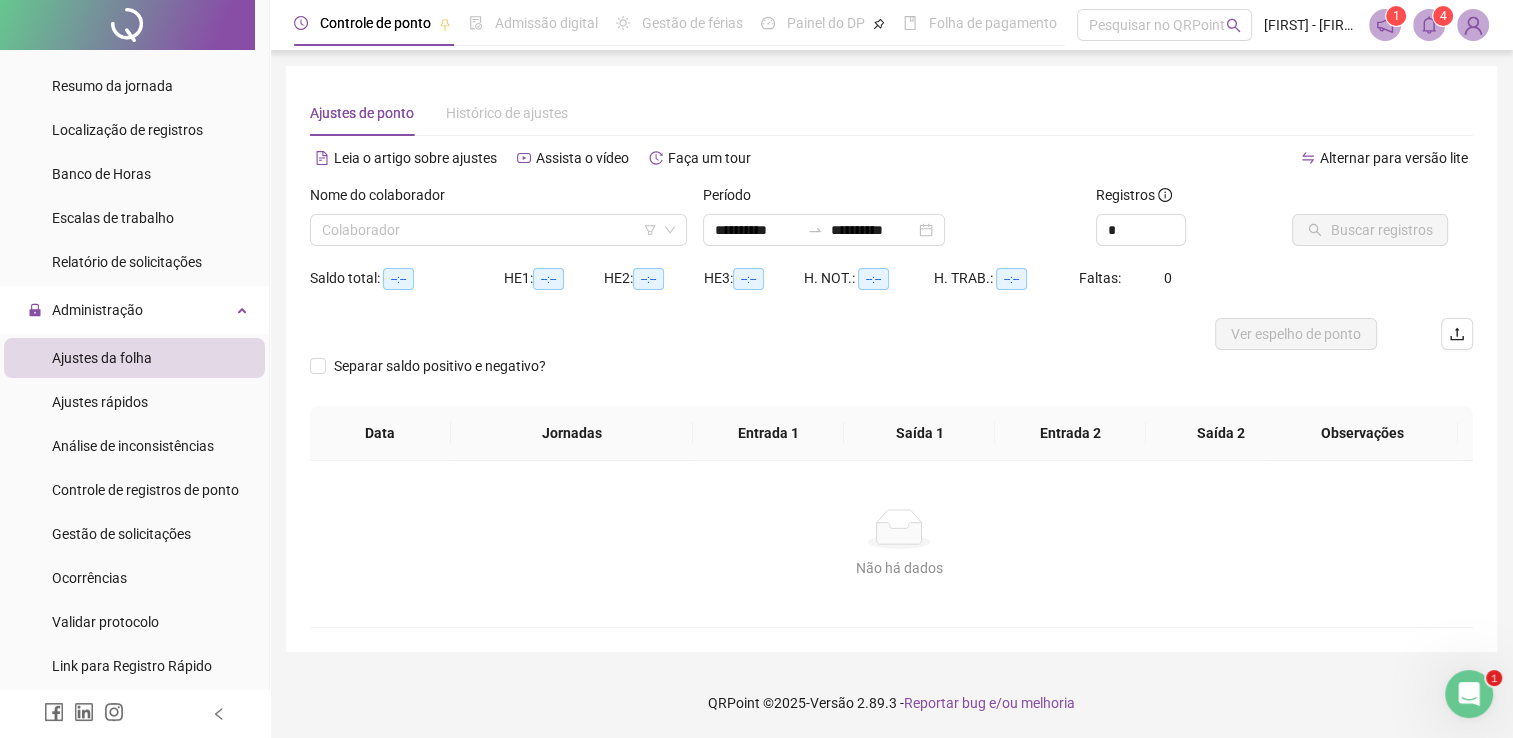 scroll, scrollTop: 0, scrollLeft: 0, axis: both 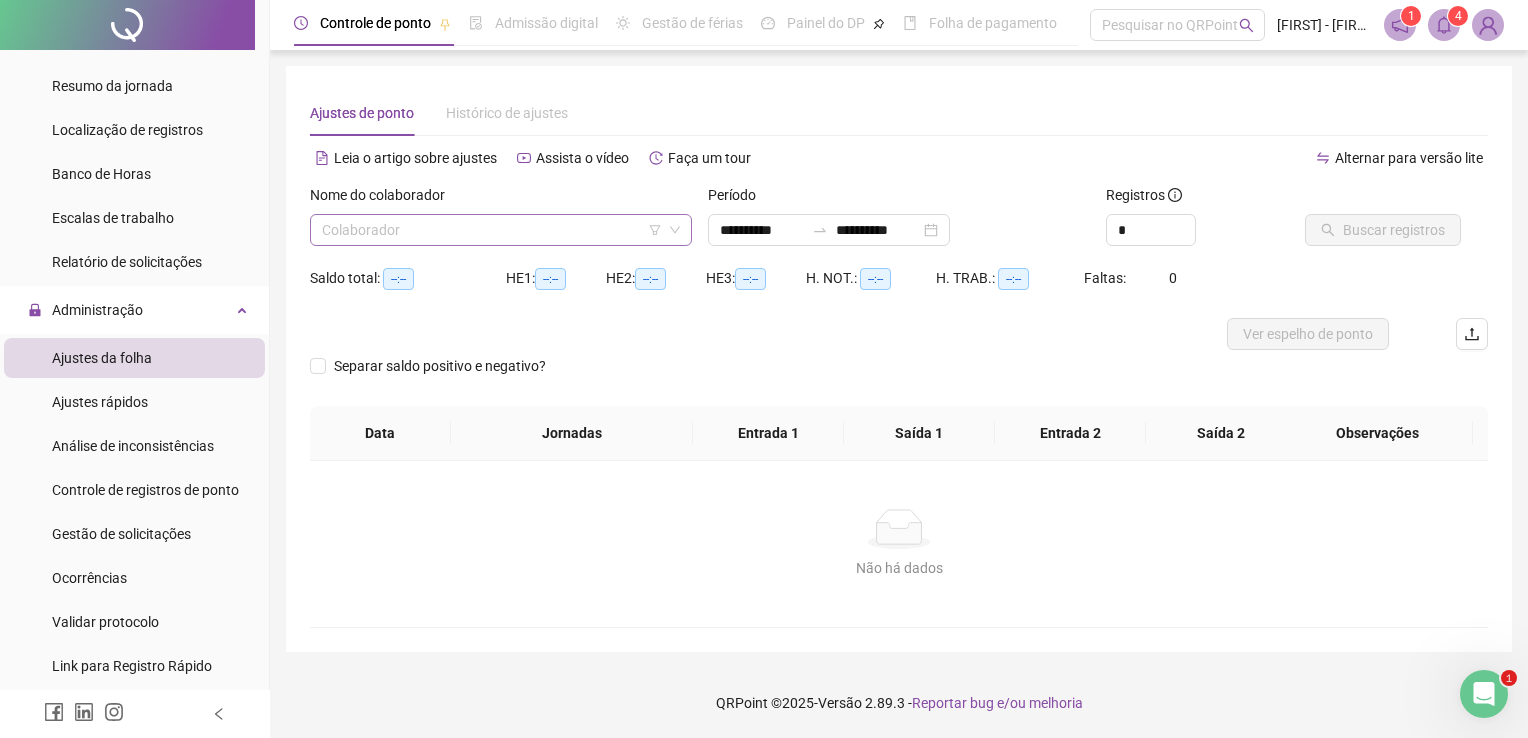 click at bounding box center [492, 230] 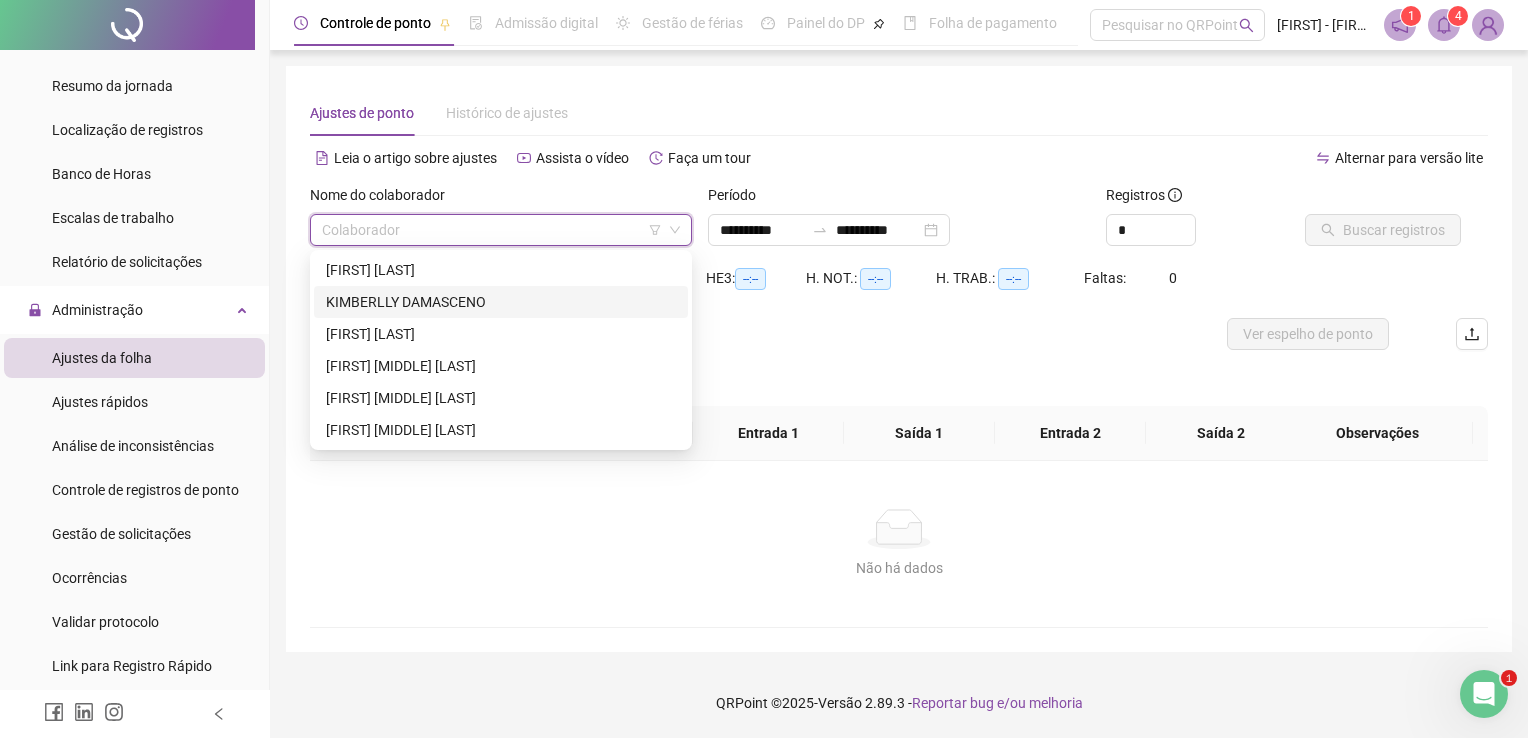 click on "KIMBERLLY DAMASCENO" at bounding box center [501, 302] 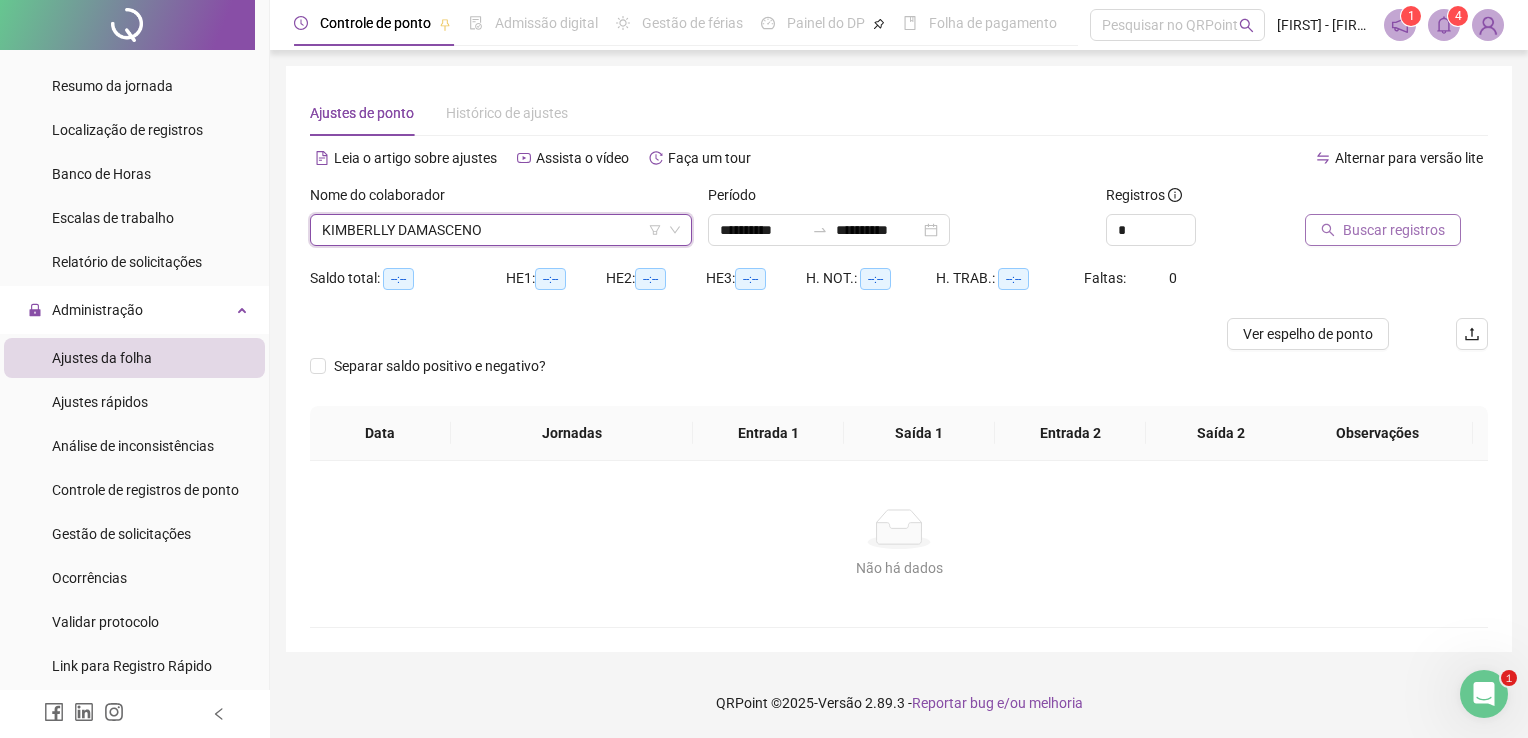 click on "Buscar registros" at bounding box center (1394, 230) 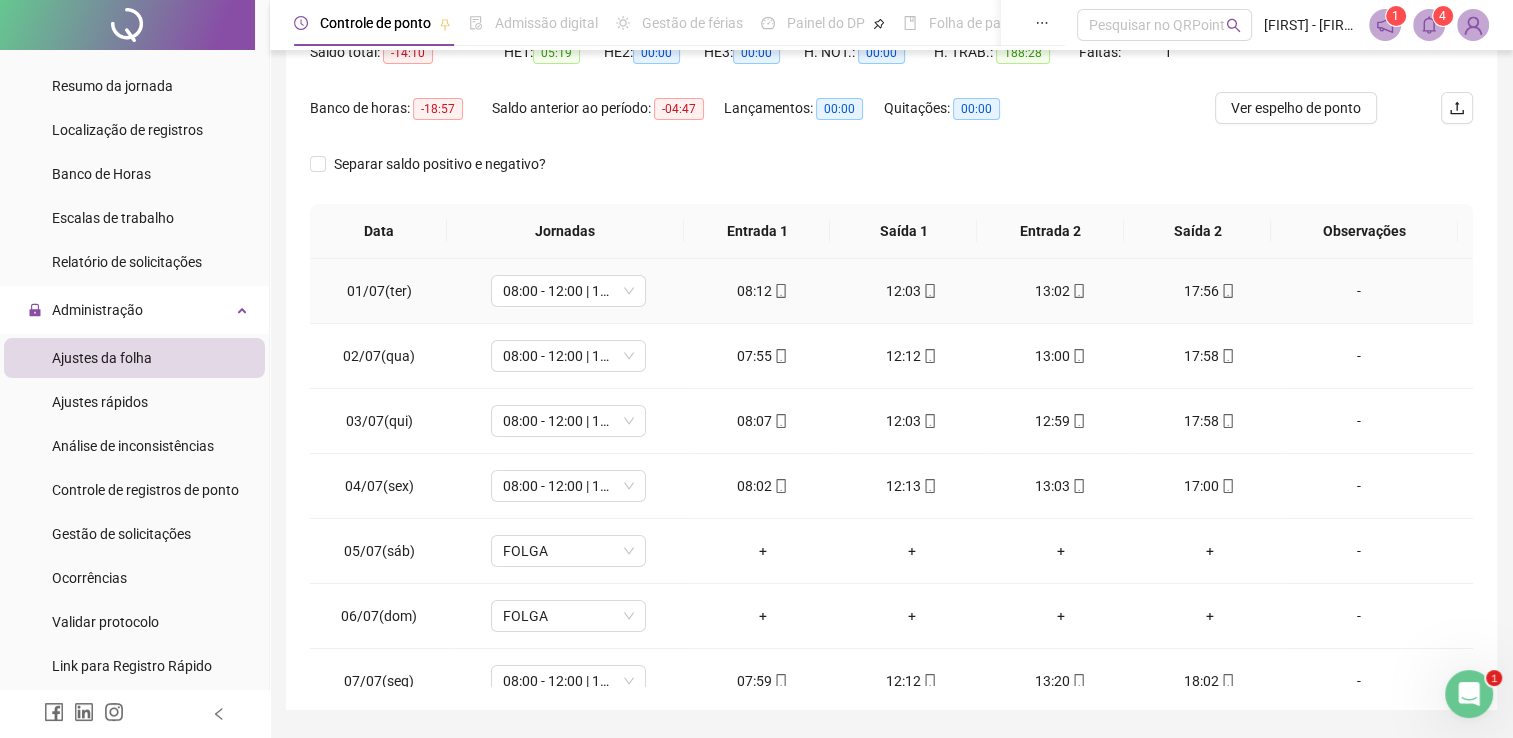 scroll, scrollTop: 283, scrollLeft: 0, axis: vertical 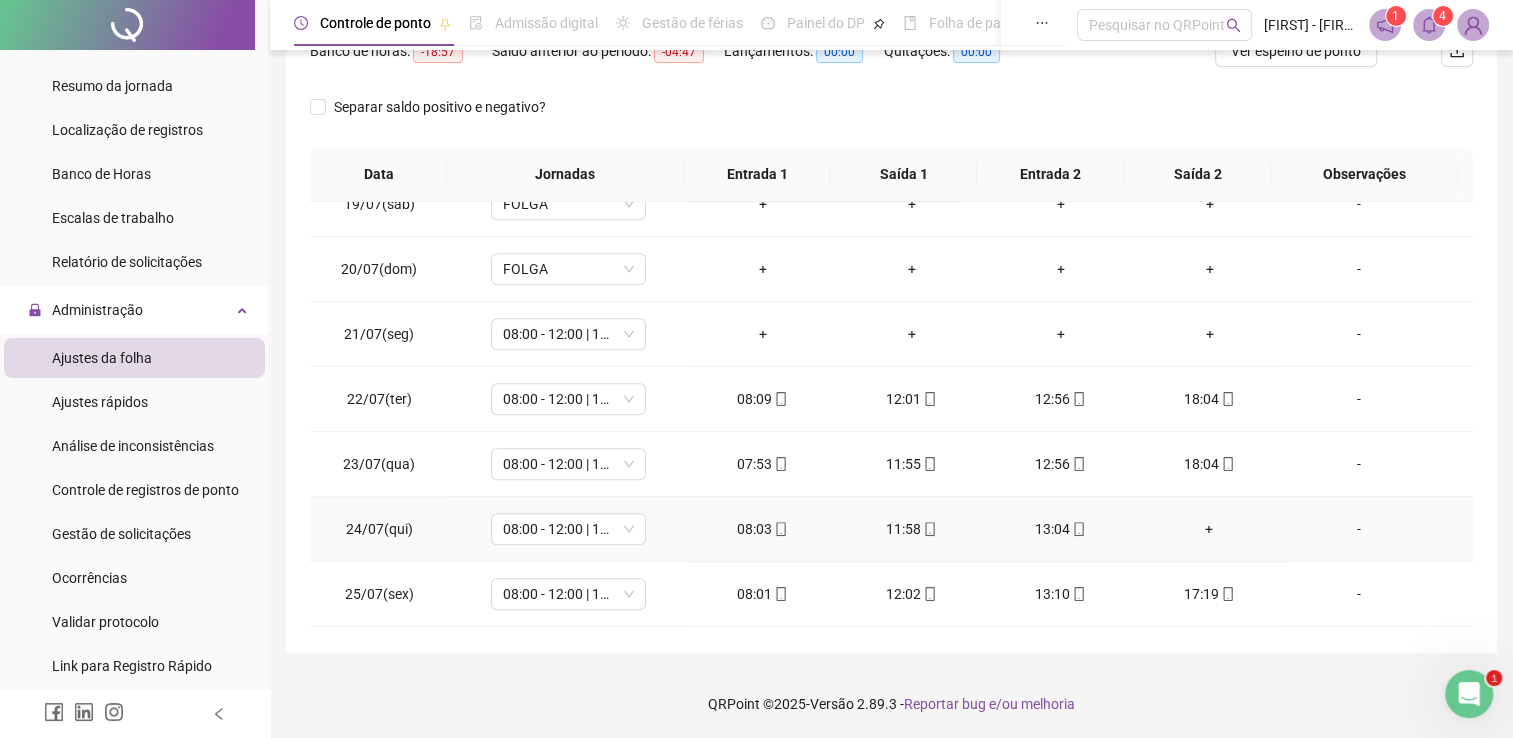 click on "+" at bounding box center [1209, 529] 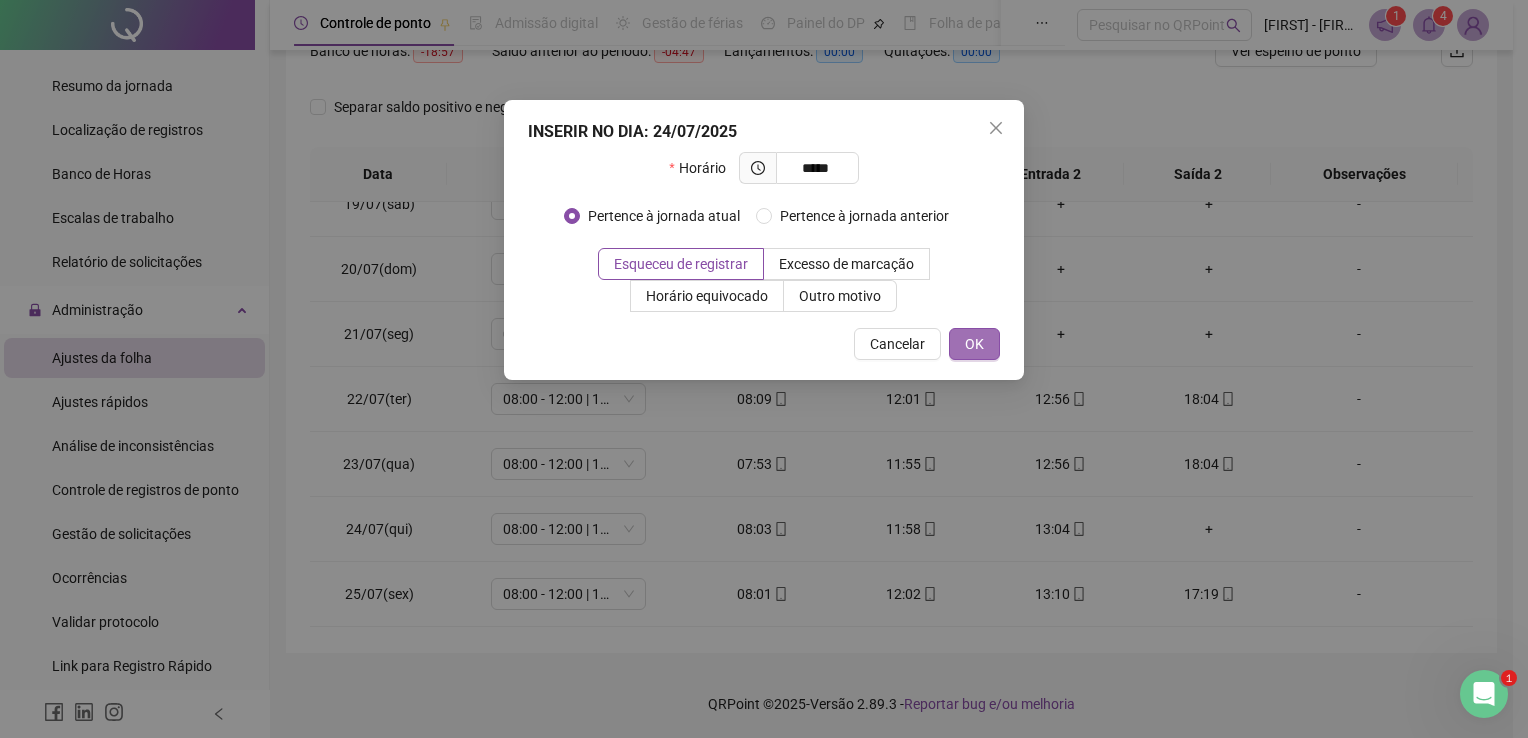 type on "*****" 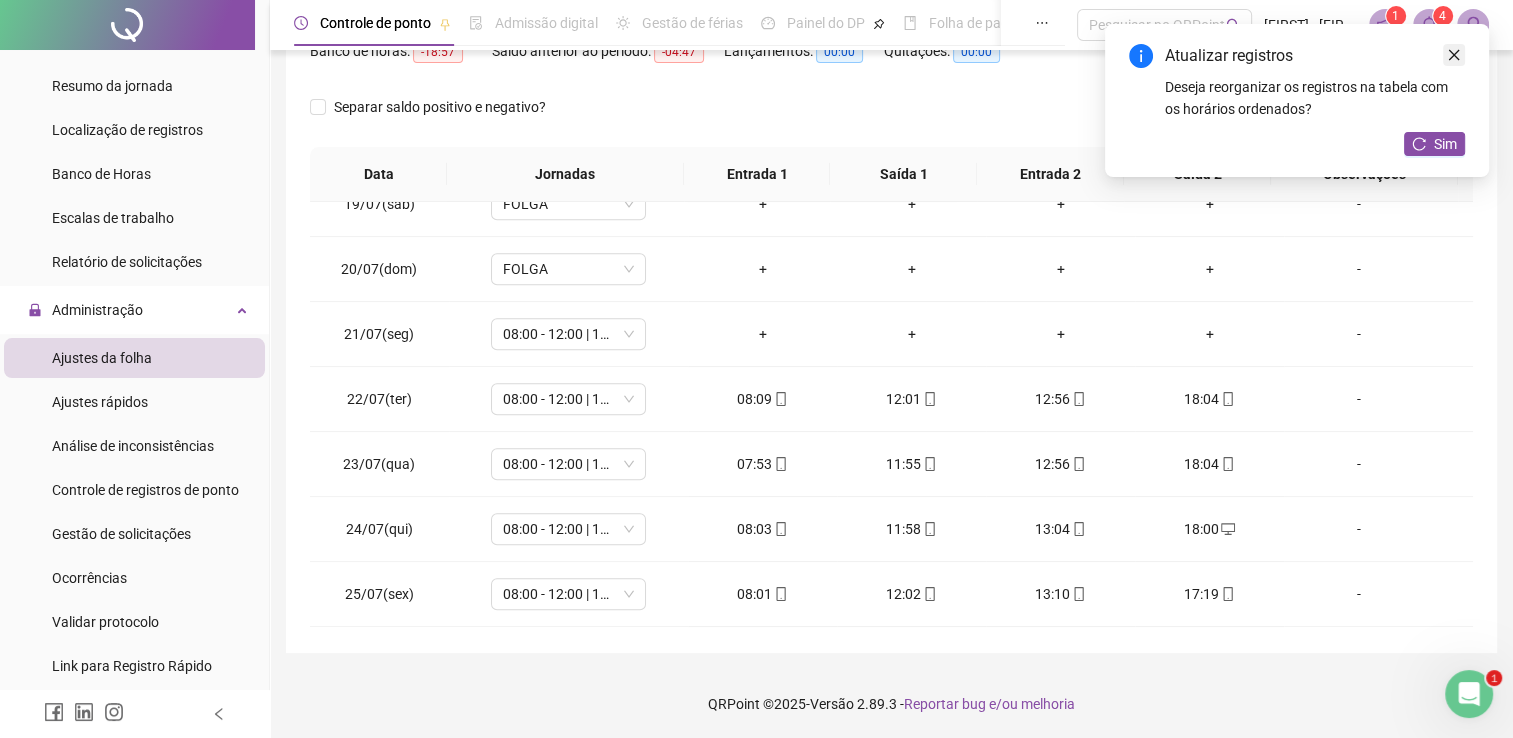 click 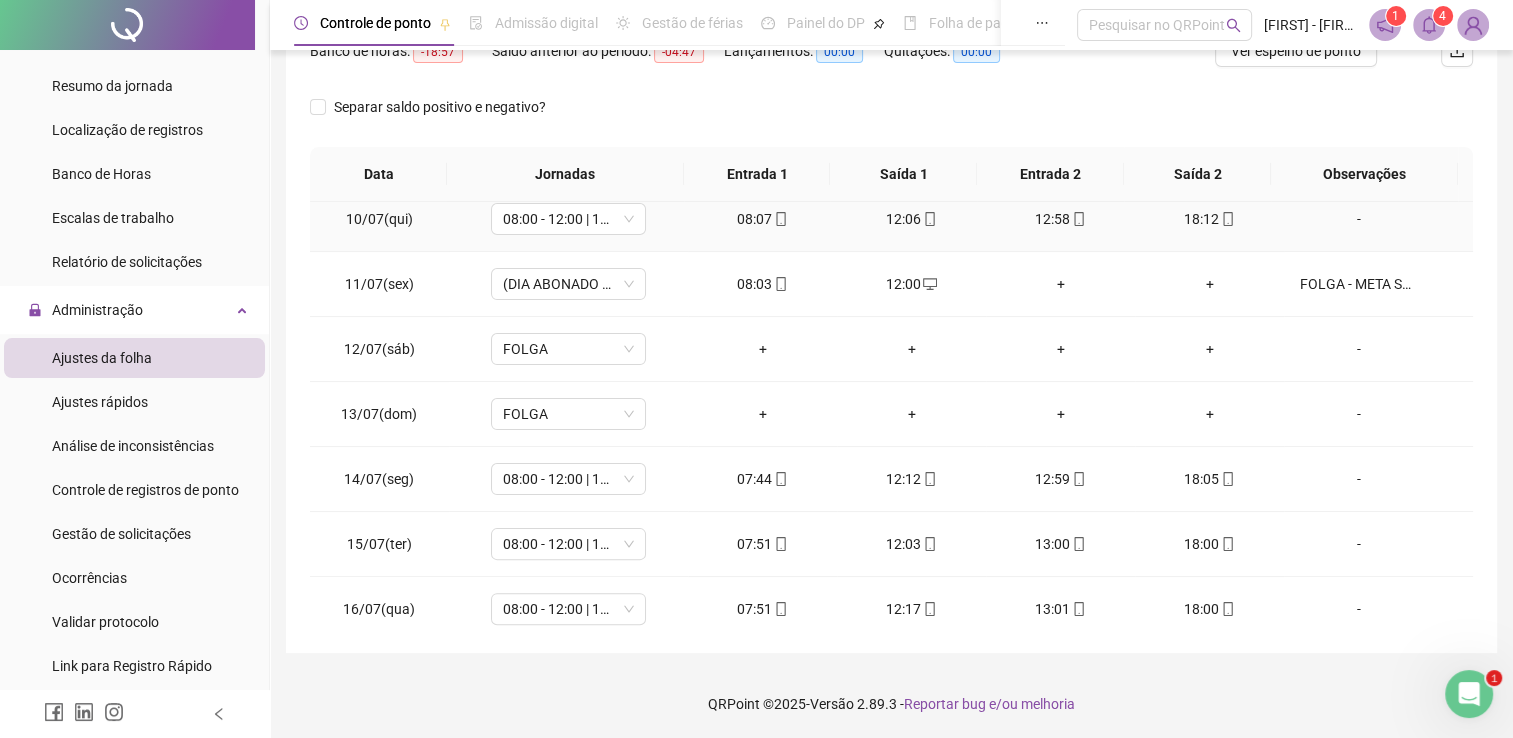scroll, scrollTop: 100, scrollLeft: 0, axis: vertical 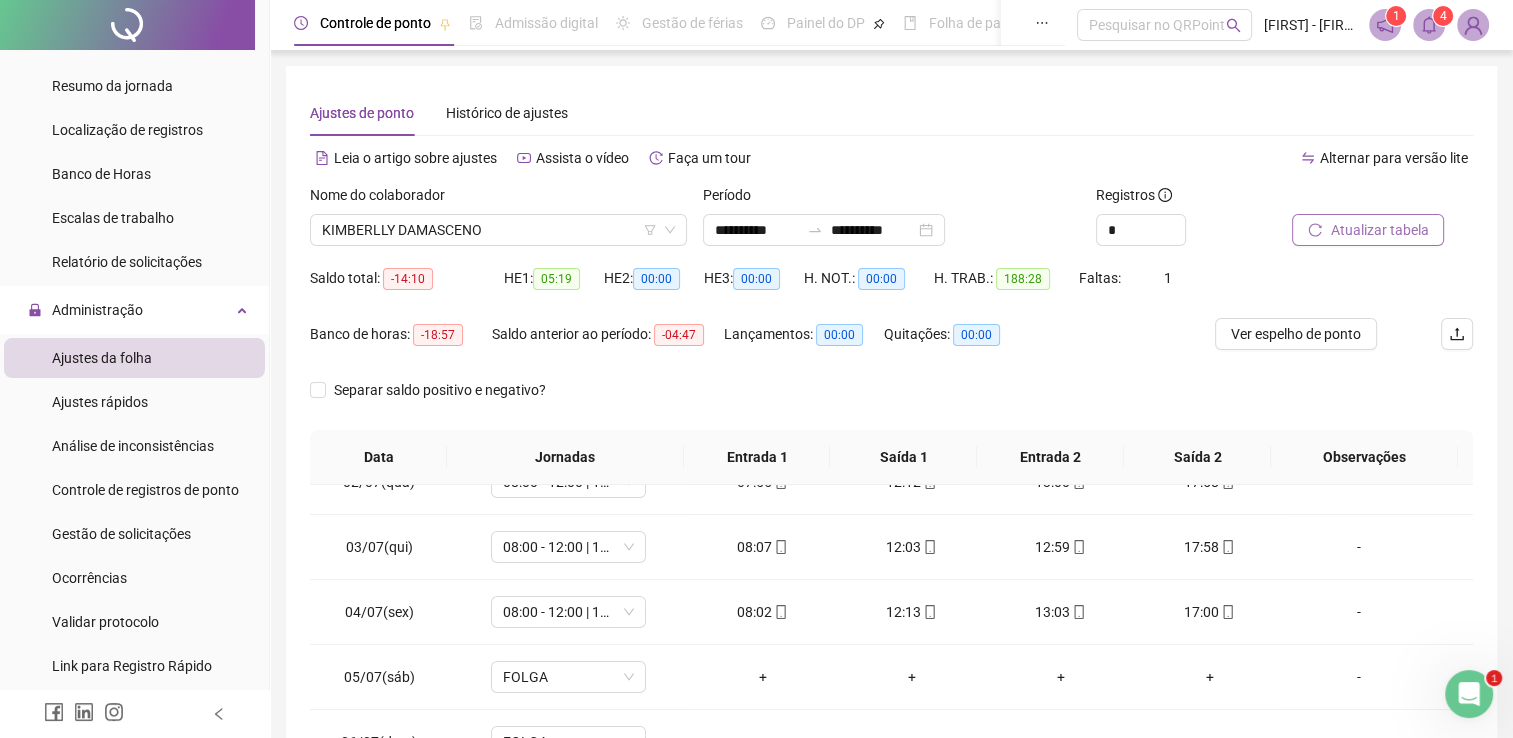 click on "Atualizar tabela" at bounding box center (1368, 230) 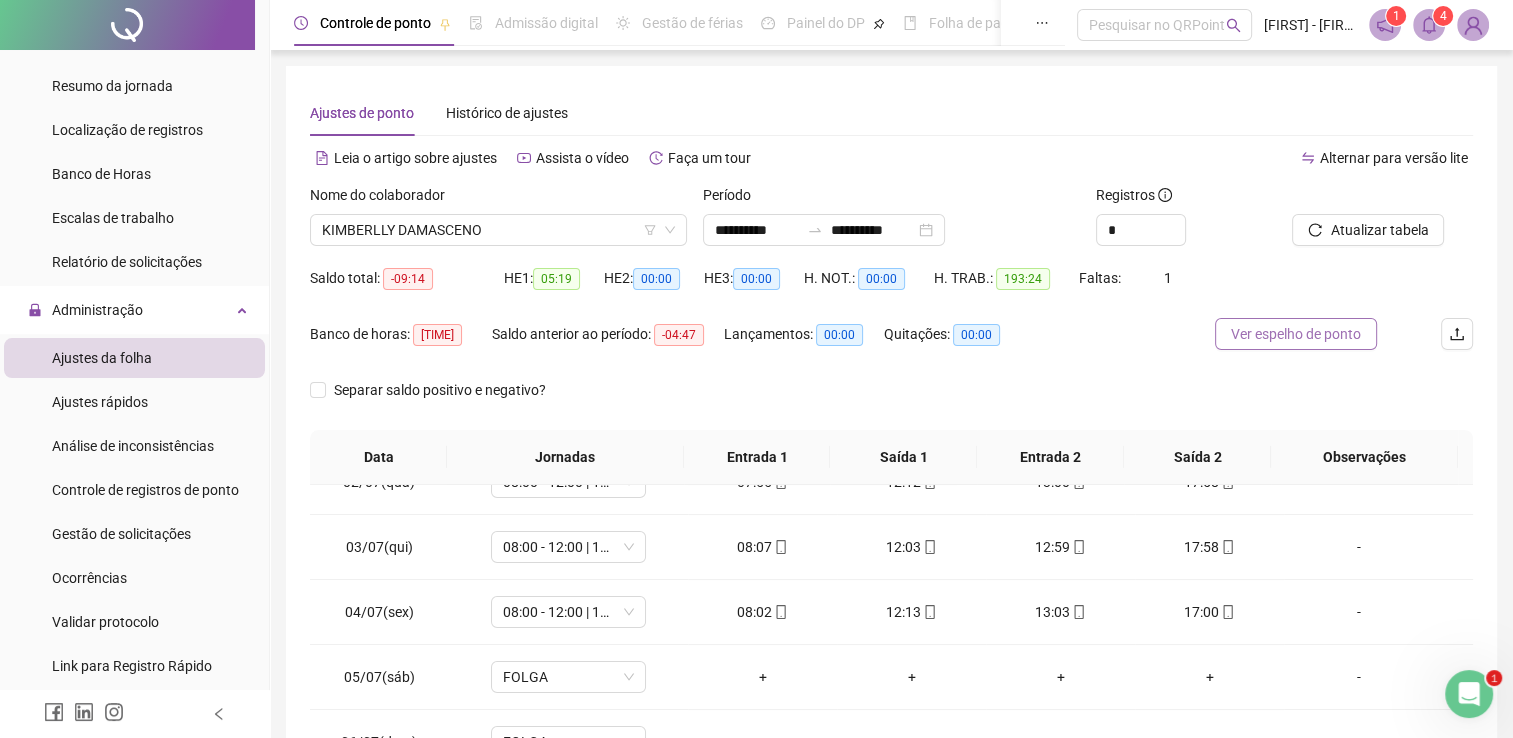 click on "Ver espelho de ponto" at bounding box center (1296, 334) 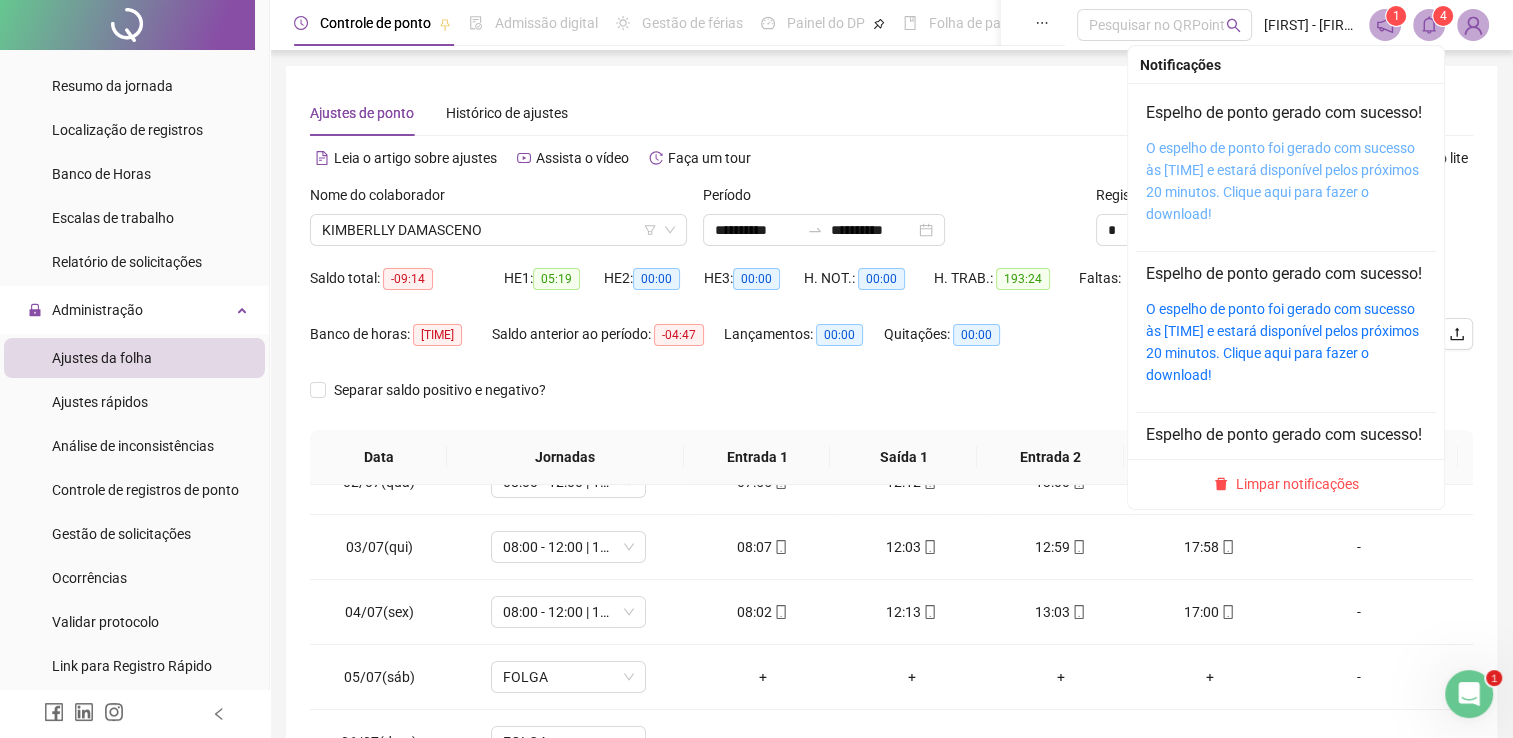 click on "O espelho de ponto foi gerado com sucesso às [TIME] e estará disponível pelos próximos 20 minutos.
Clique aqui para fazer o download!" at bounding box center (1282, 181) 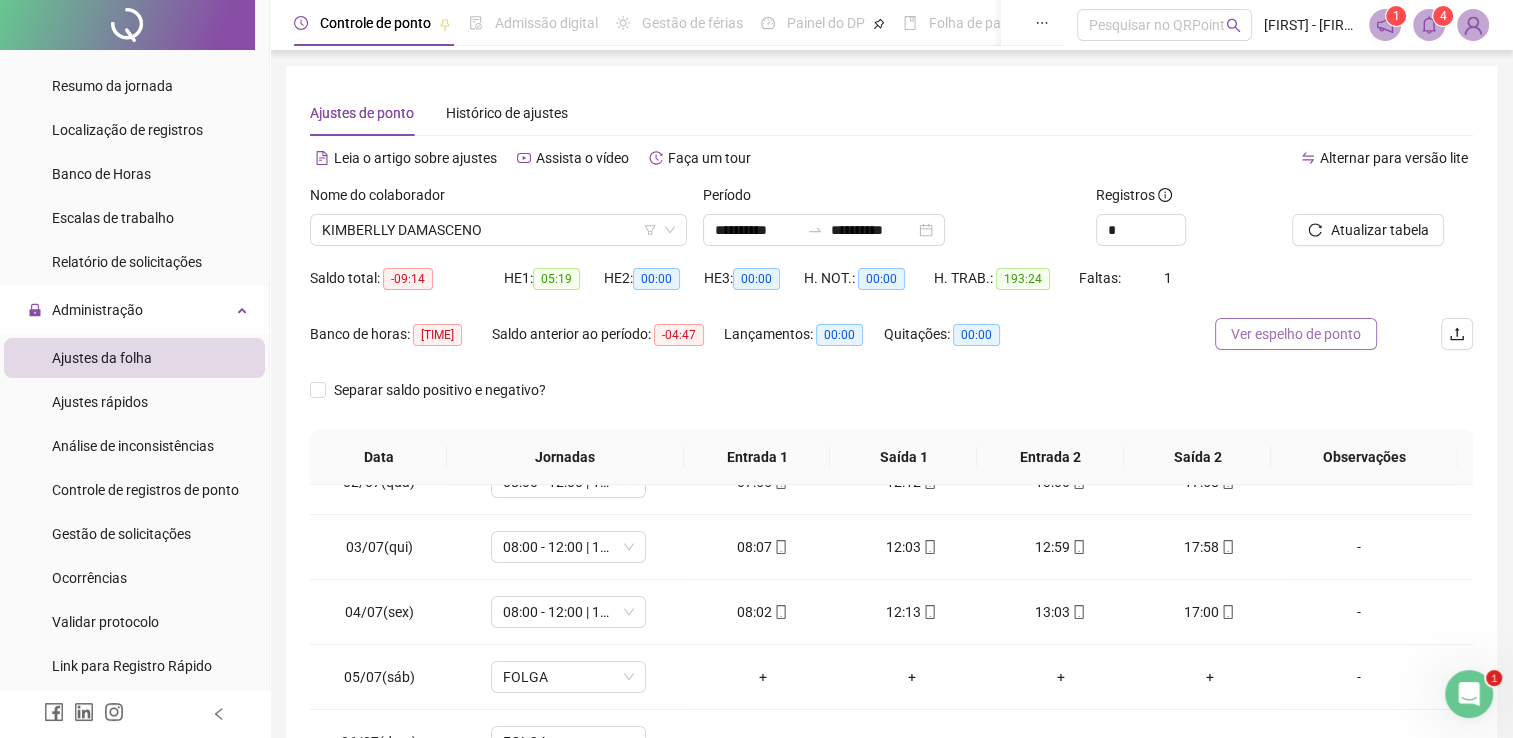 click on "Ver espelho de ponto" at bounding box center [1296, 334] 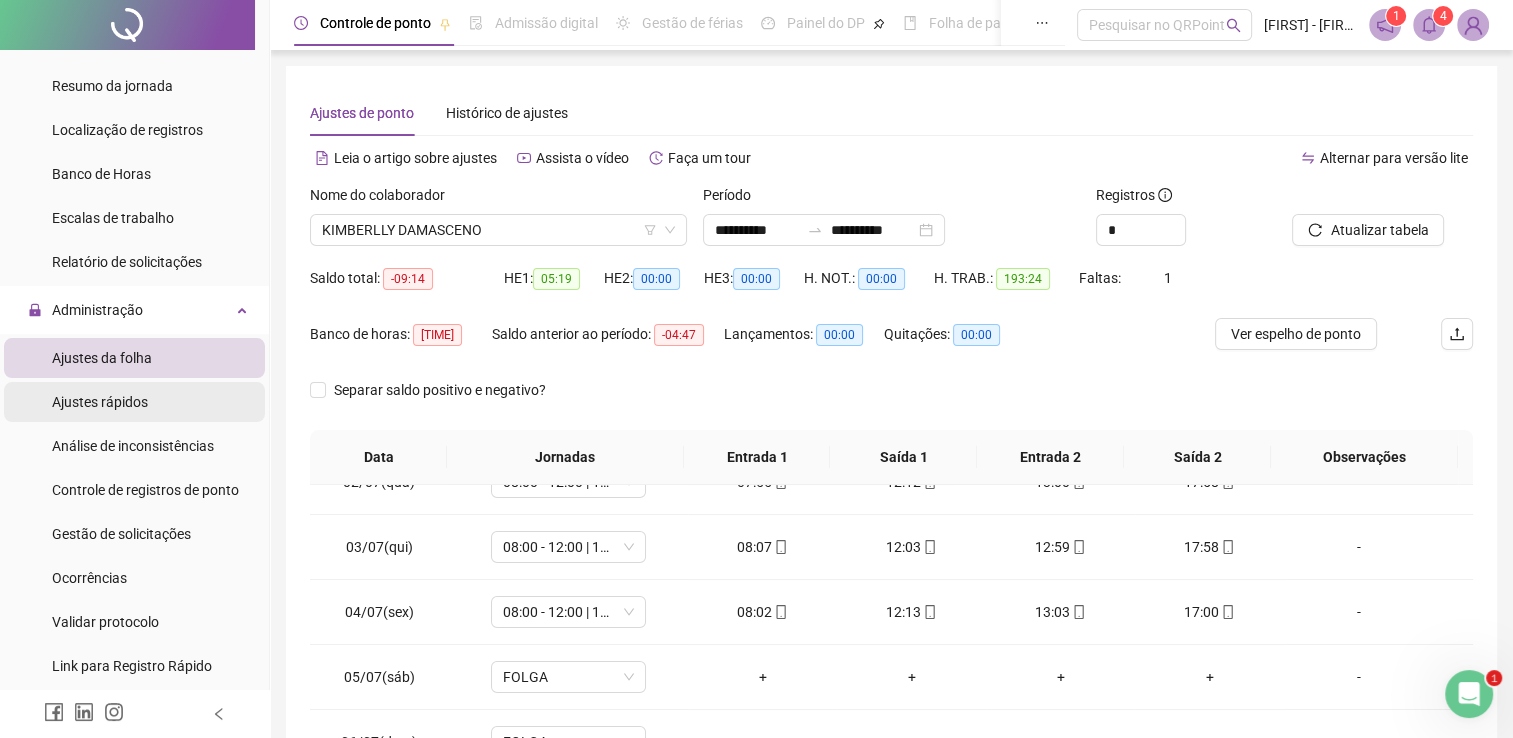 click on "Ajustes rápidos" at bounding box center (134, 402) 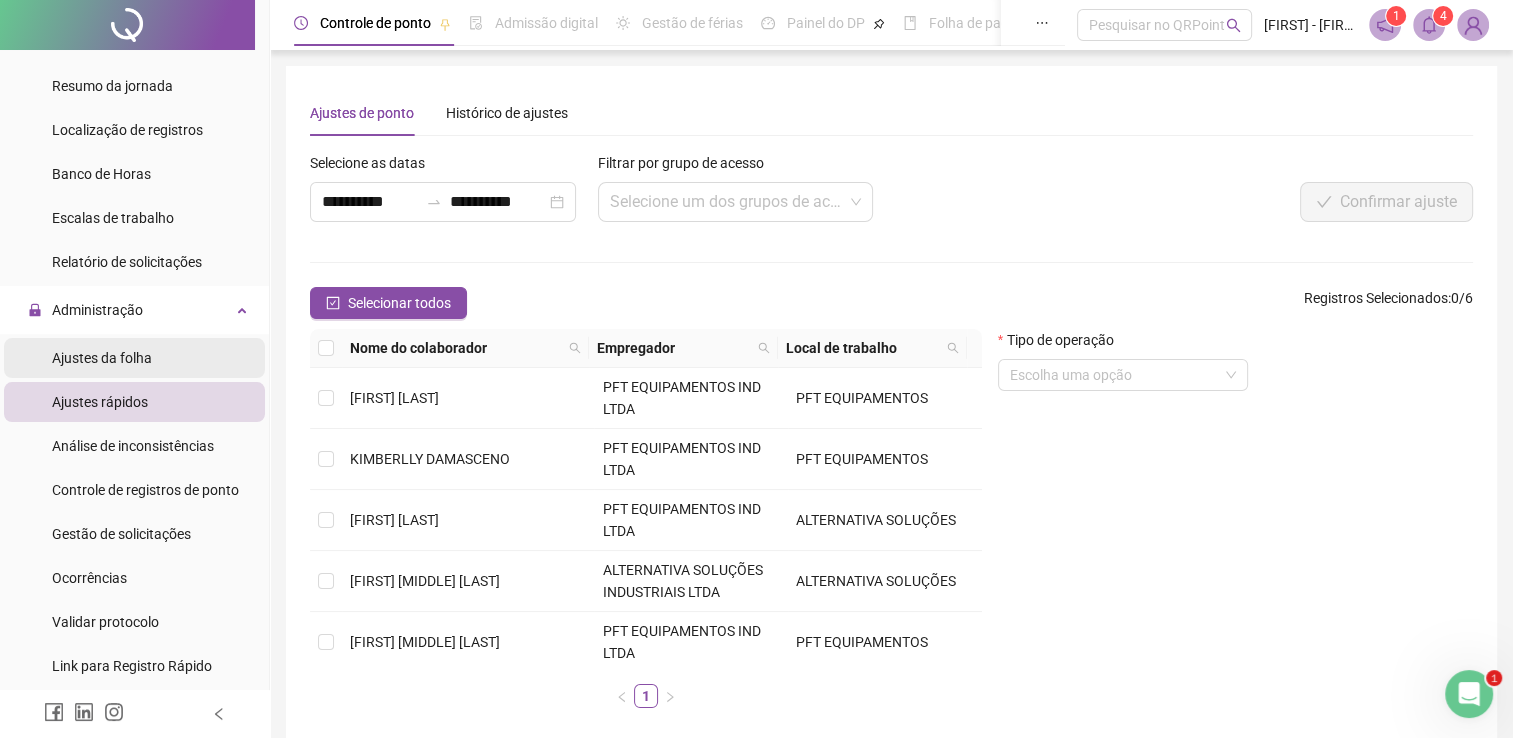 click on "Ajustes da folha" at bounding box center [134, 358] 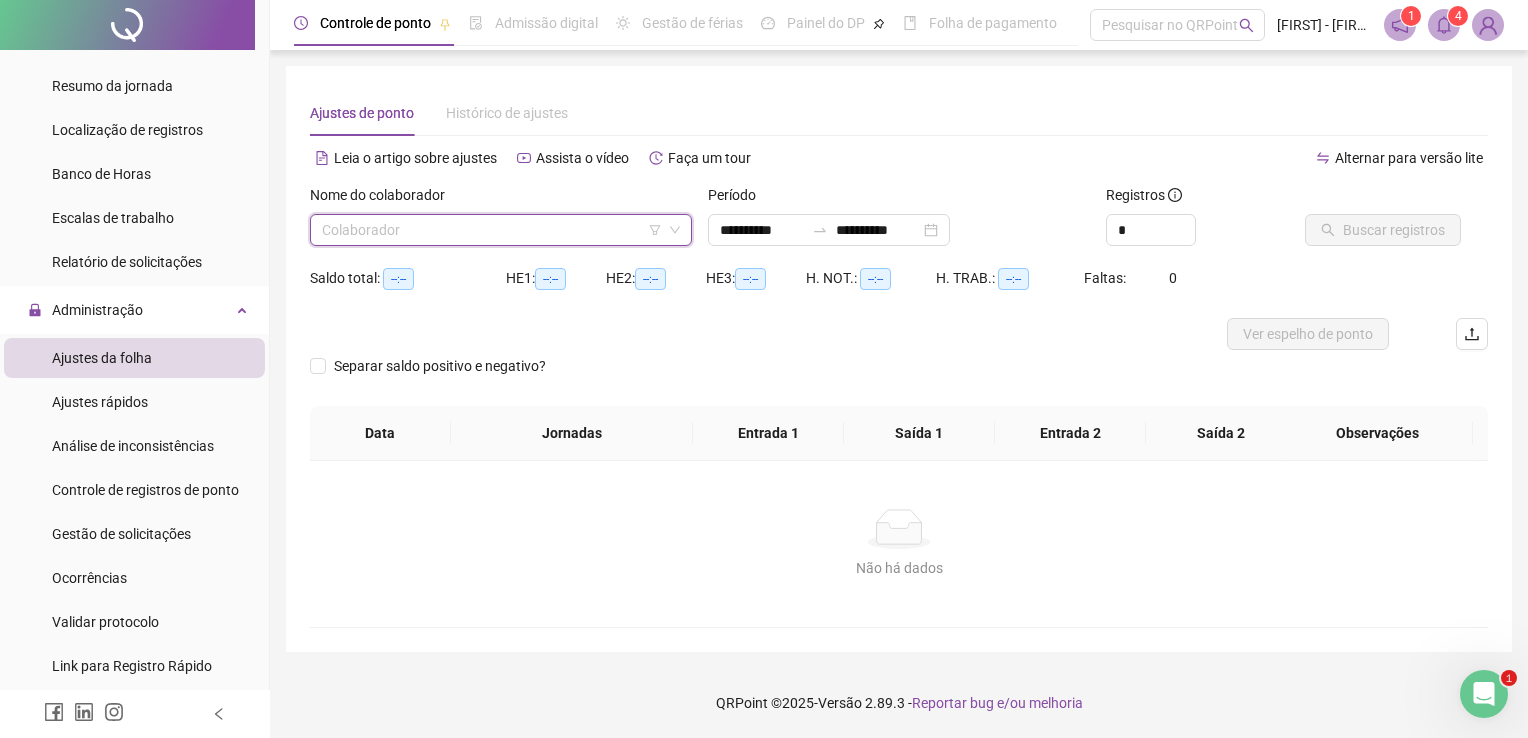 click at bounding box center [492, 230] 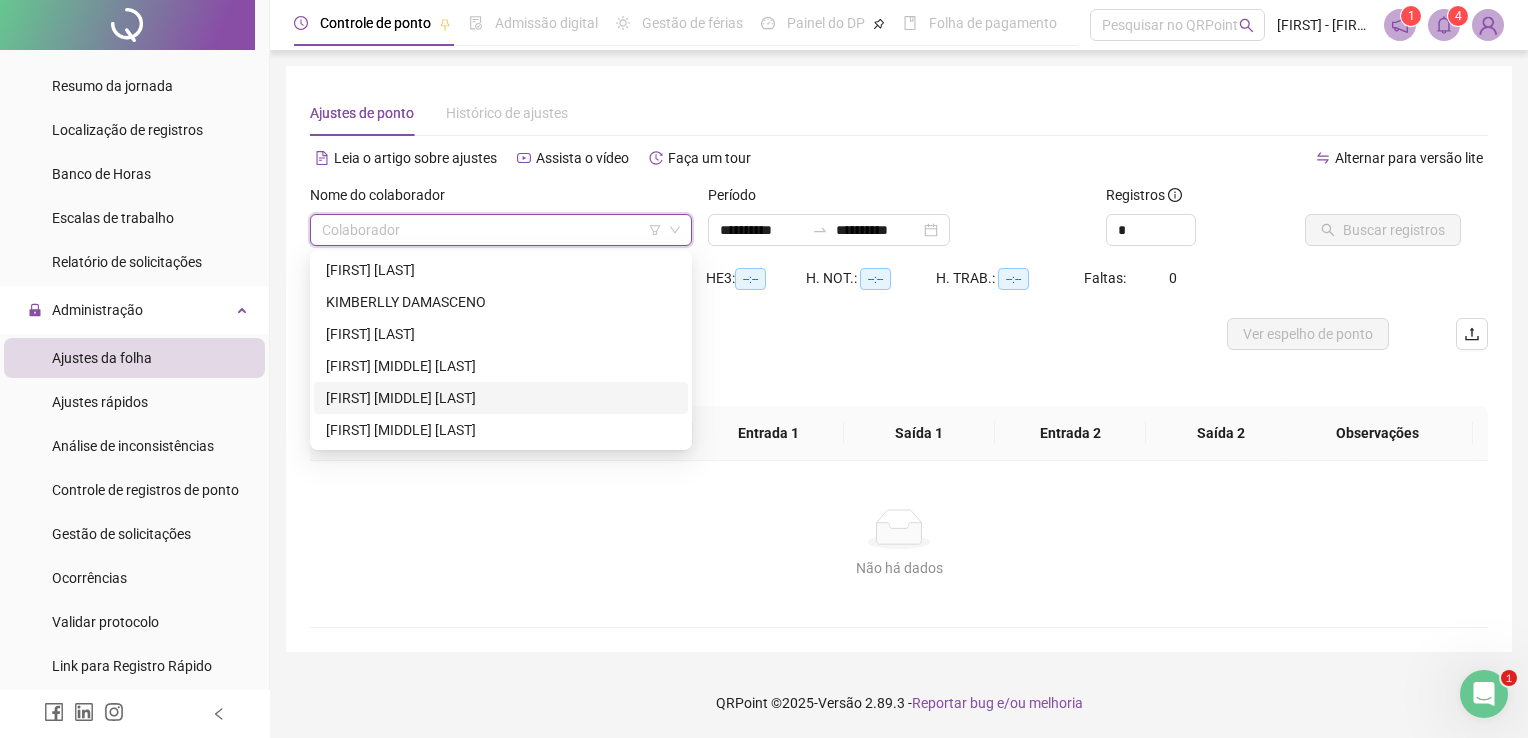 click on "[FIRST] [MIDDLE] [LAST]" at bounding box center [501, 398] 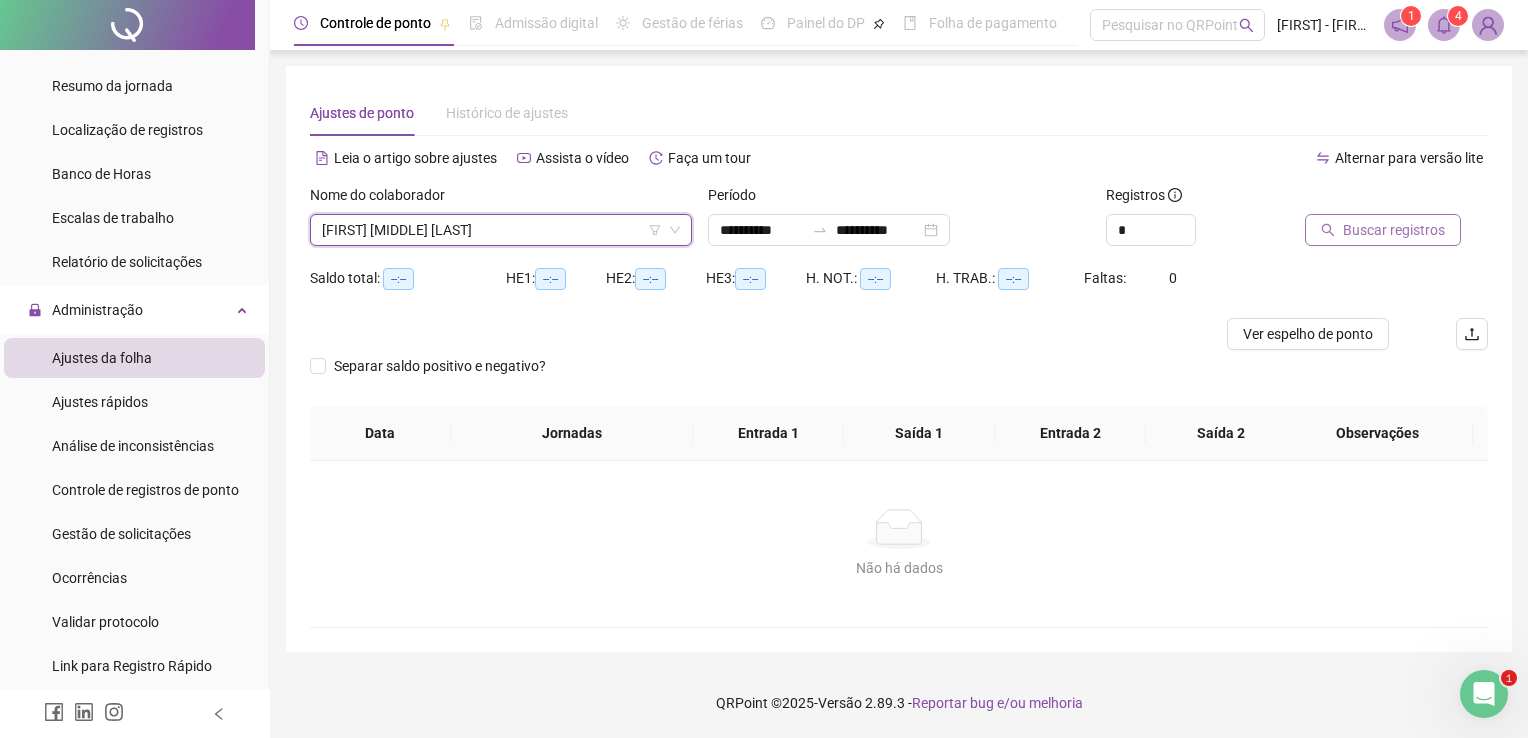 click on "Buscar registros" at bounding box center [1394, 230] 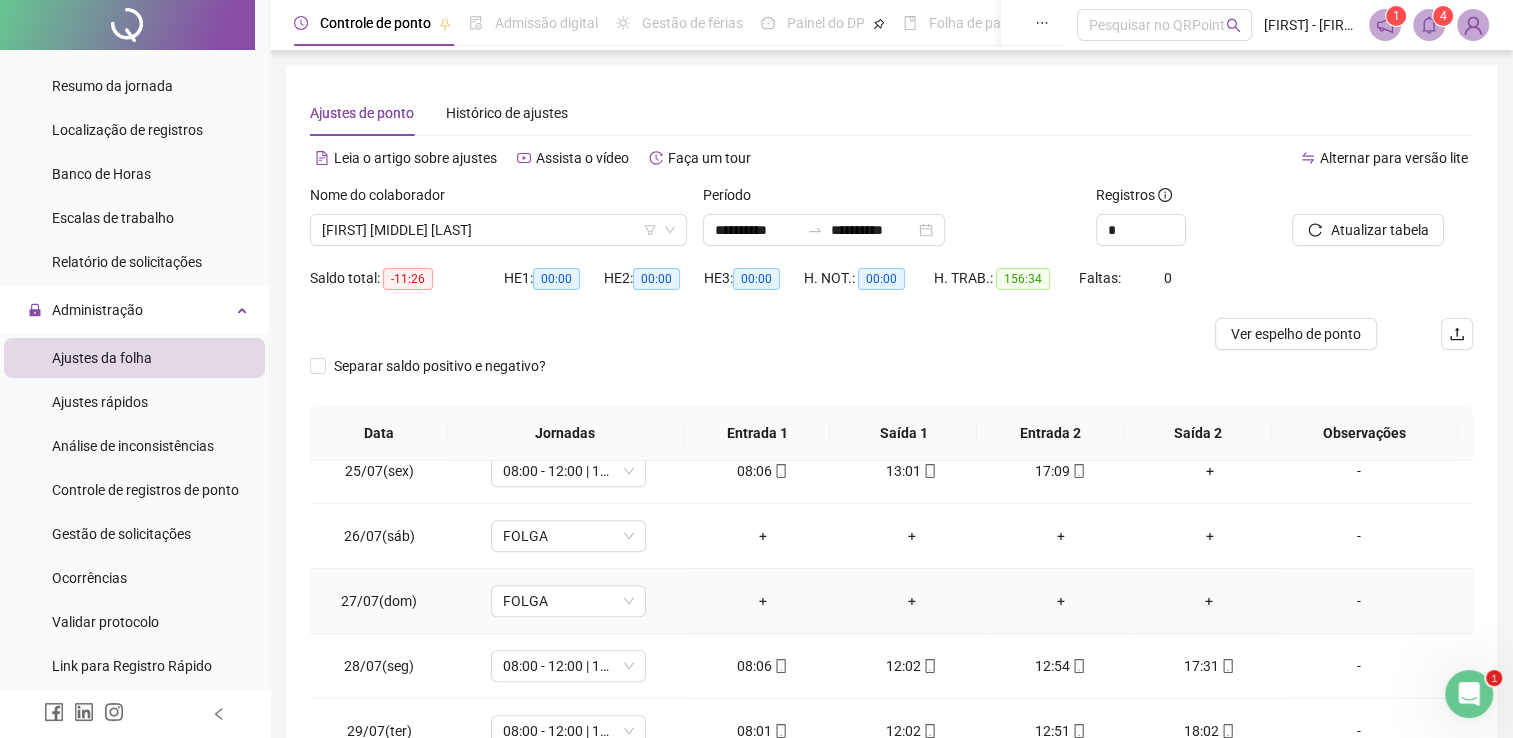 scroll, scrollTop: 1092, scrollLeft: 0, axis: vertical 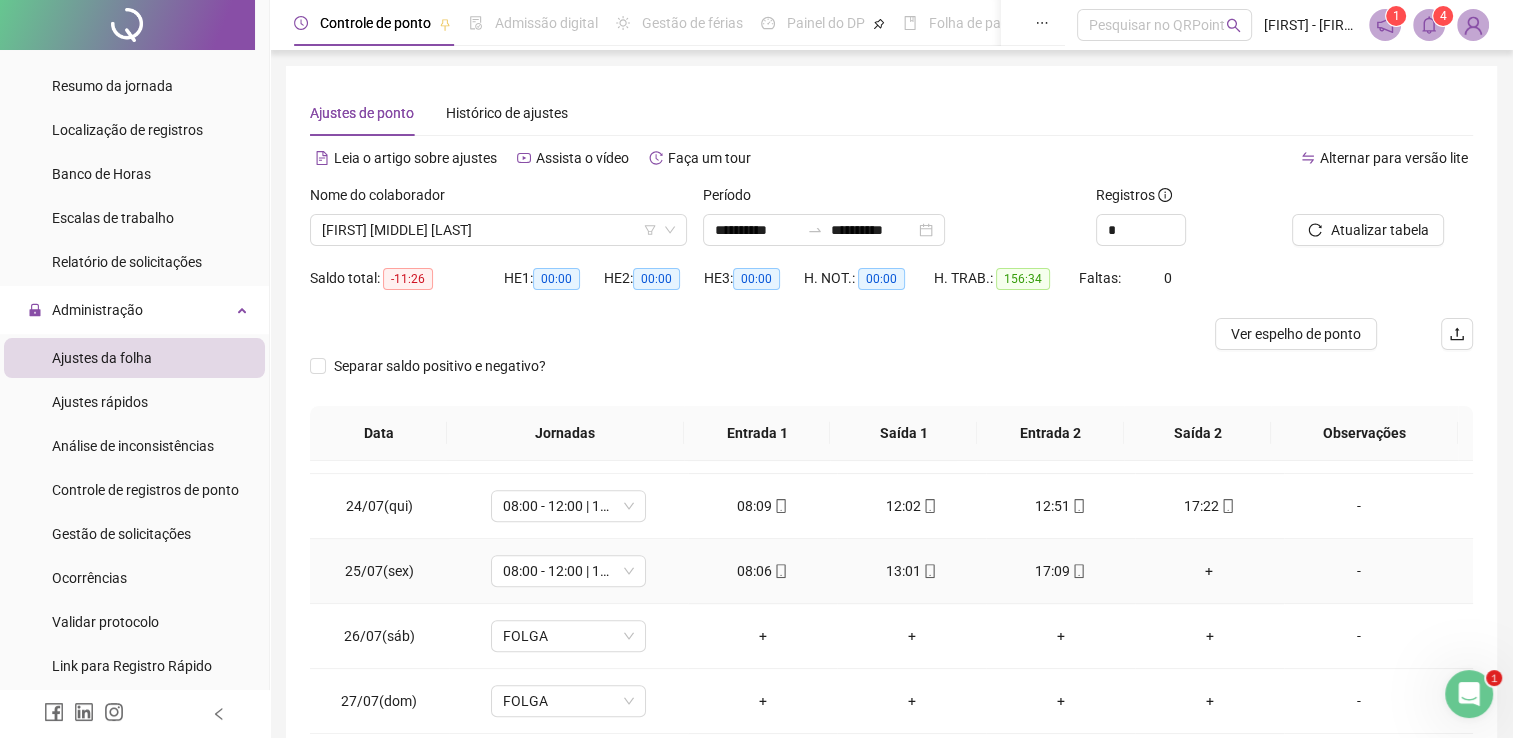 click on "+" at bounding box center (1209, 571) 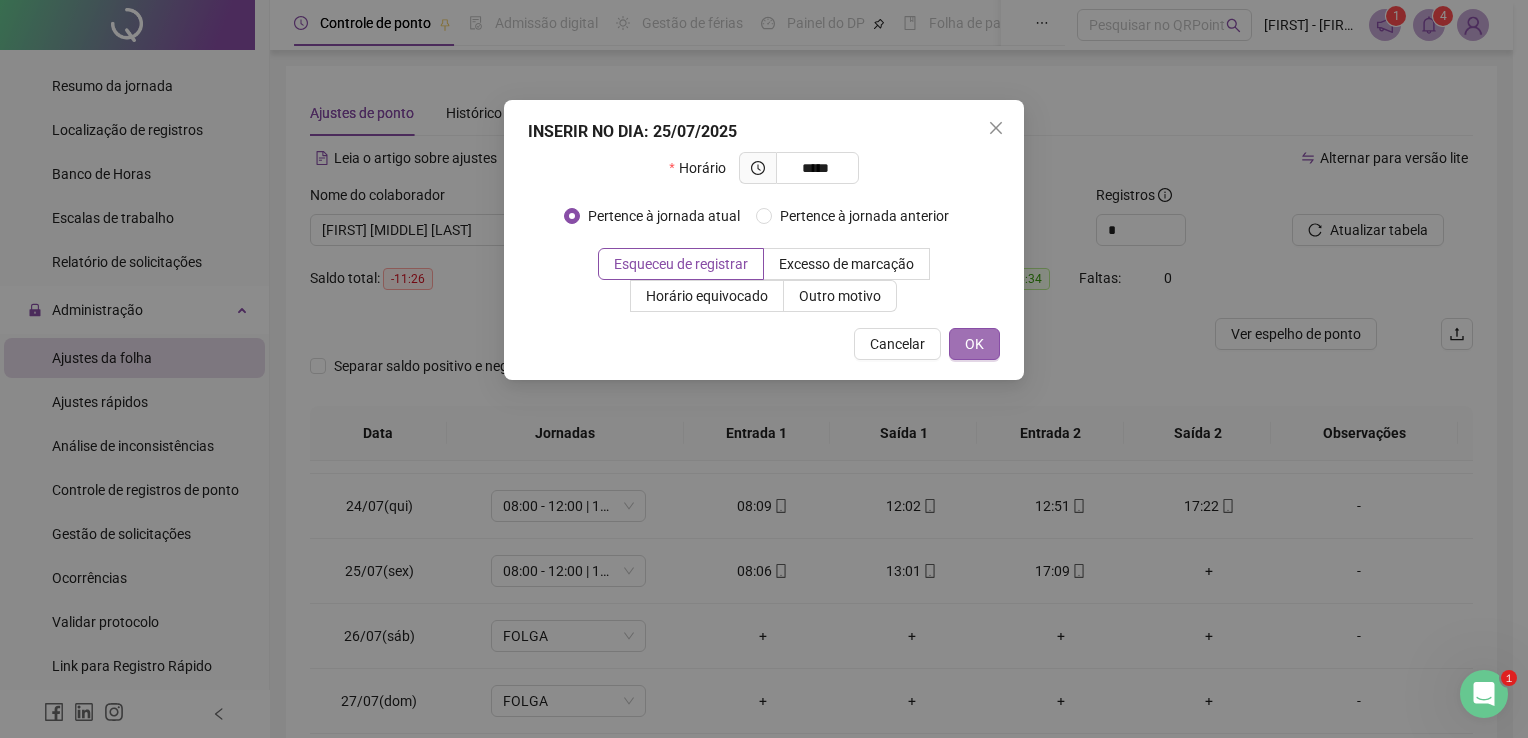 type on "*****" 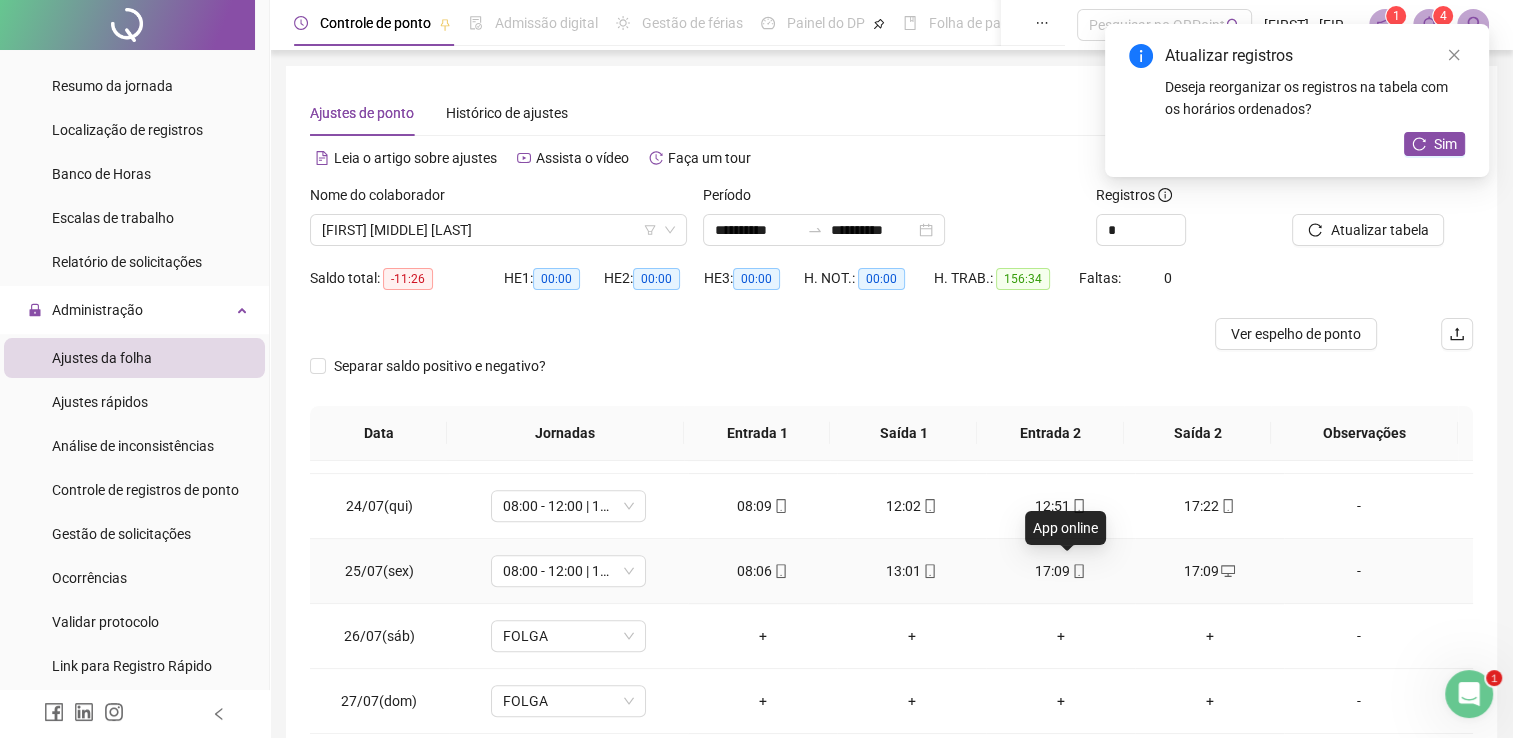 click on "17:09" at bounding box center (1060, 571) 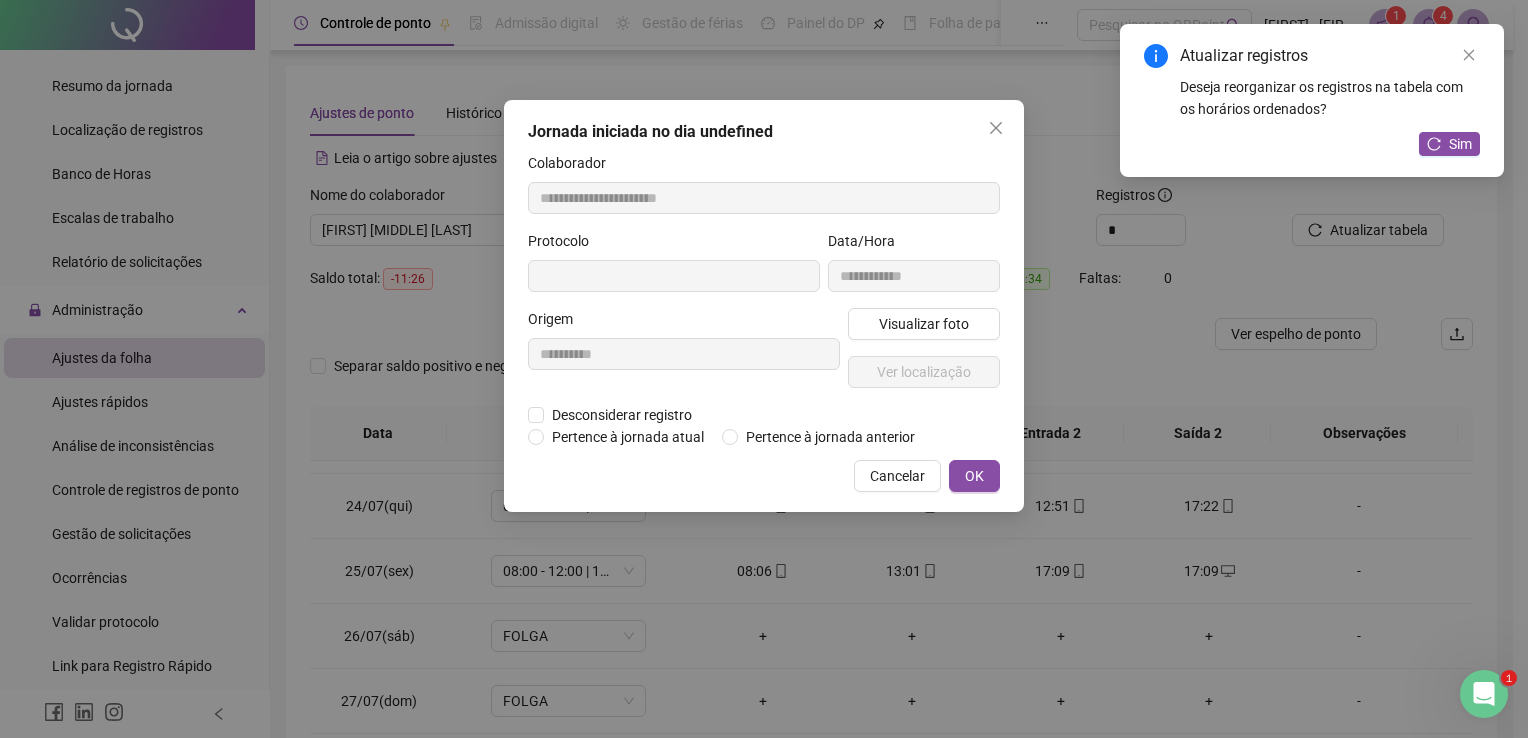 type on "**********" 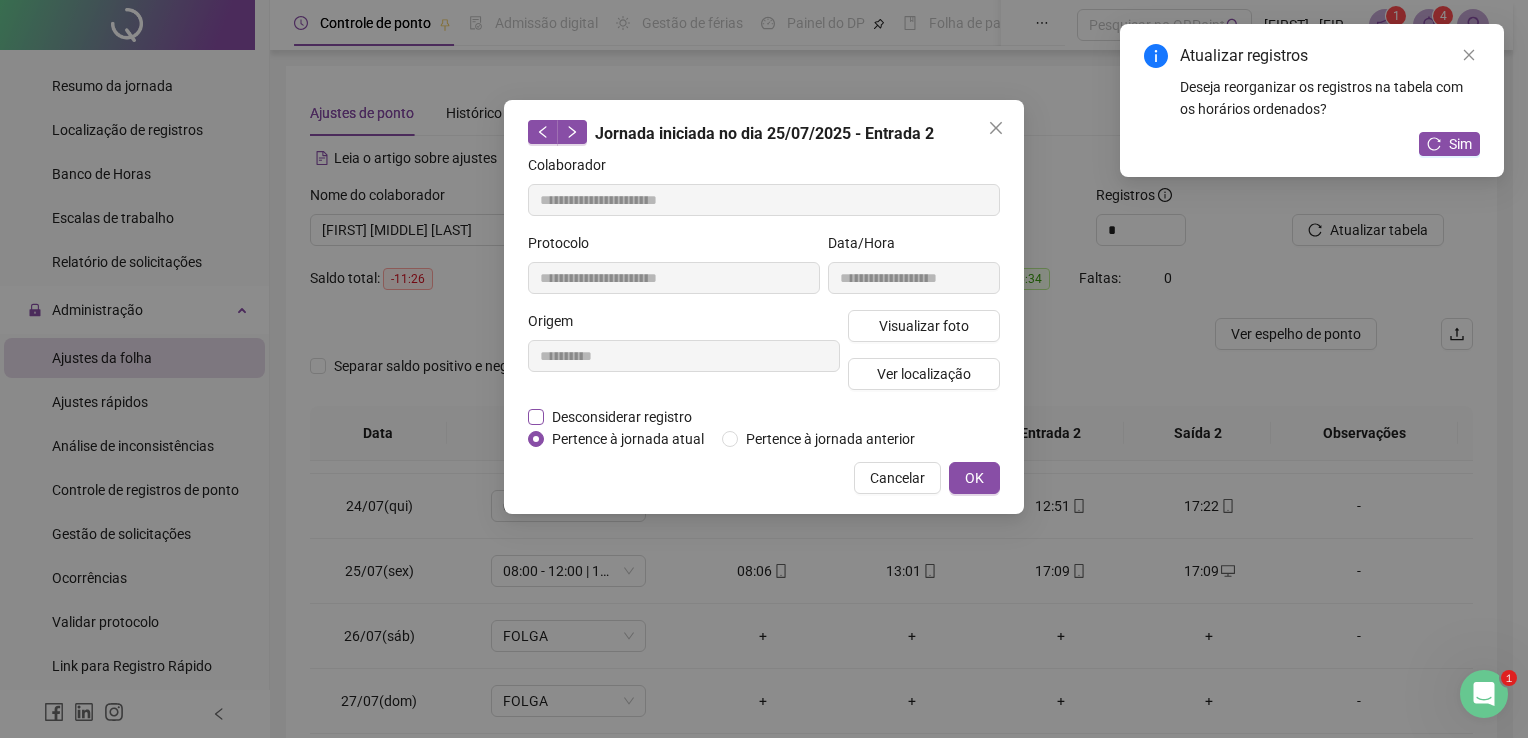 click on "Desconsiderar registro" at bounding box center [622, 417] 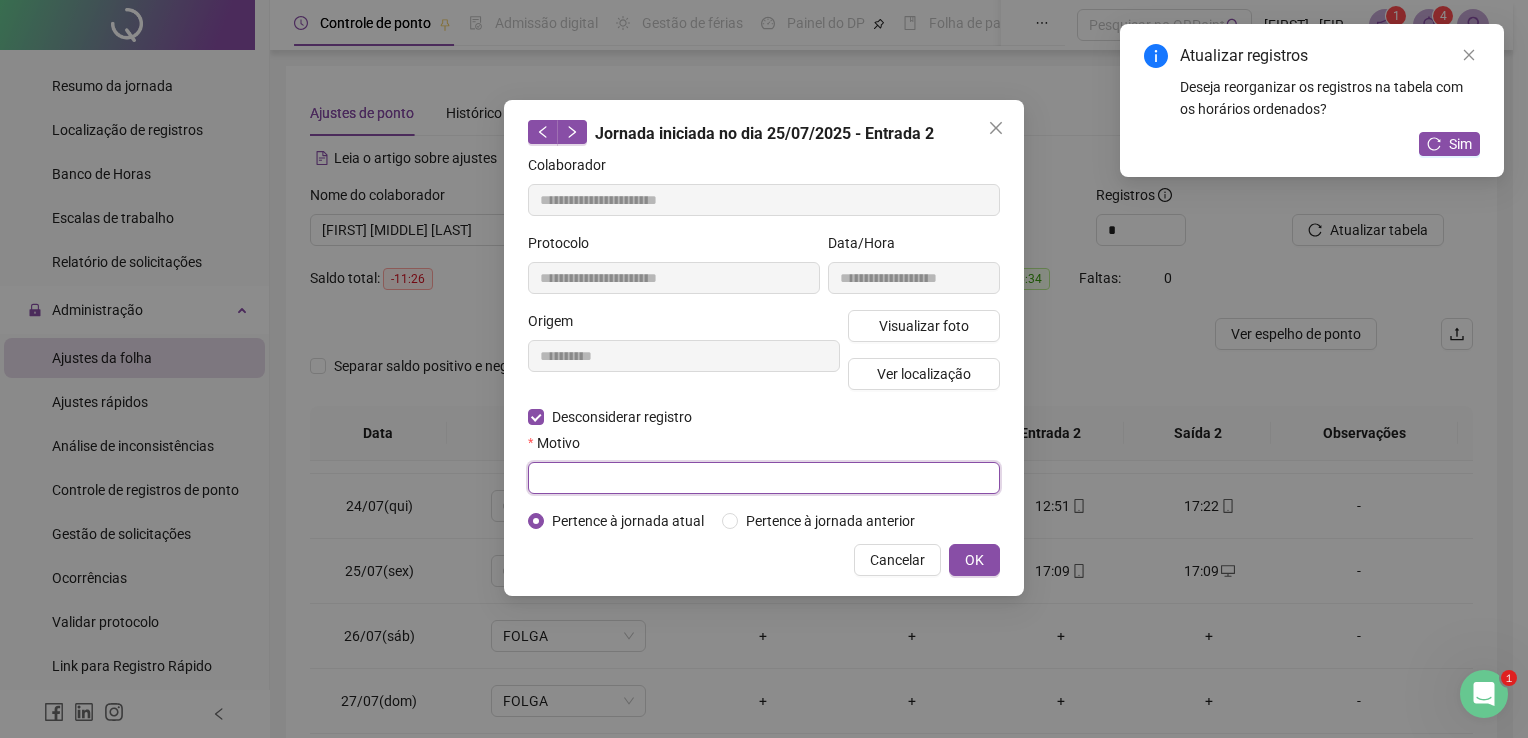 drag, startPoint x: 897, startPoint y: 491, endPoint x: 900, endPoint y: 473, distance: 18.248287 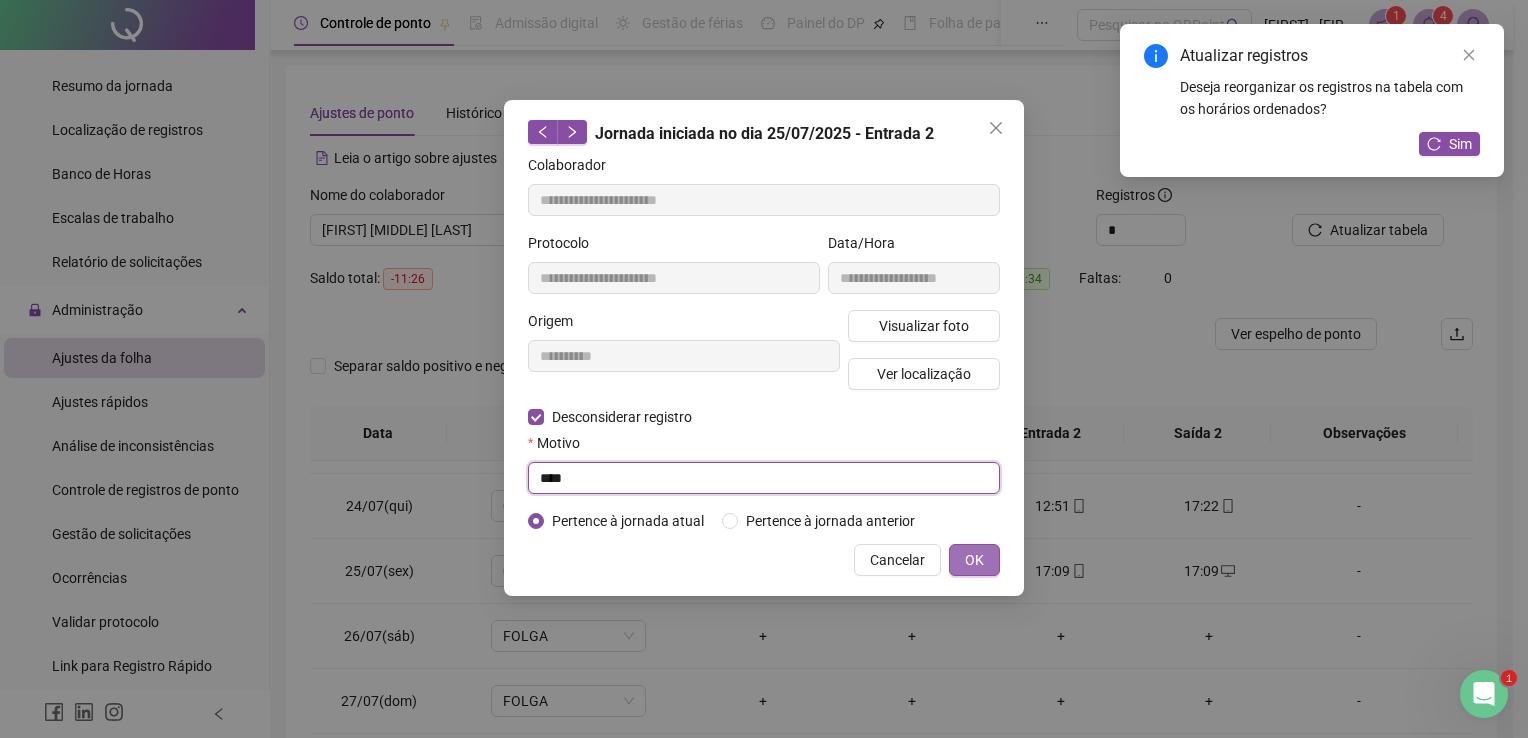 type on "****" 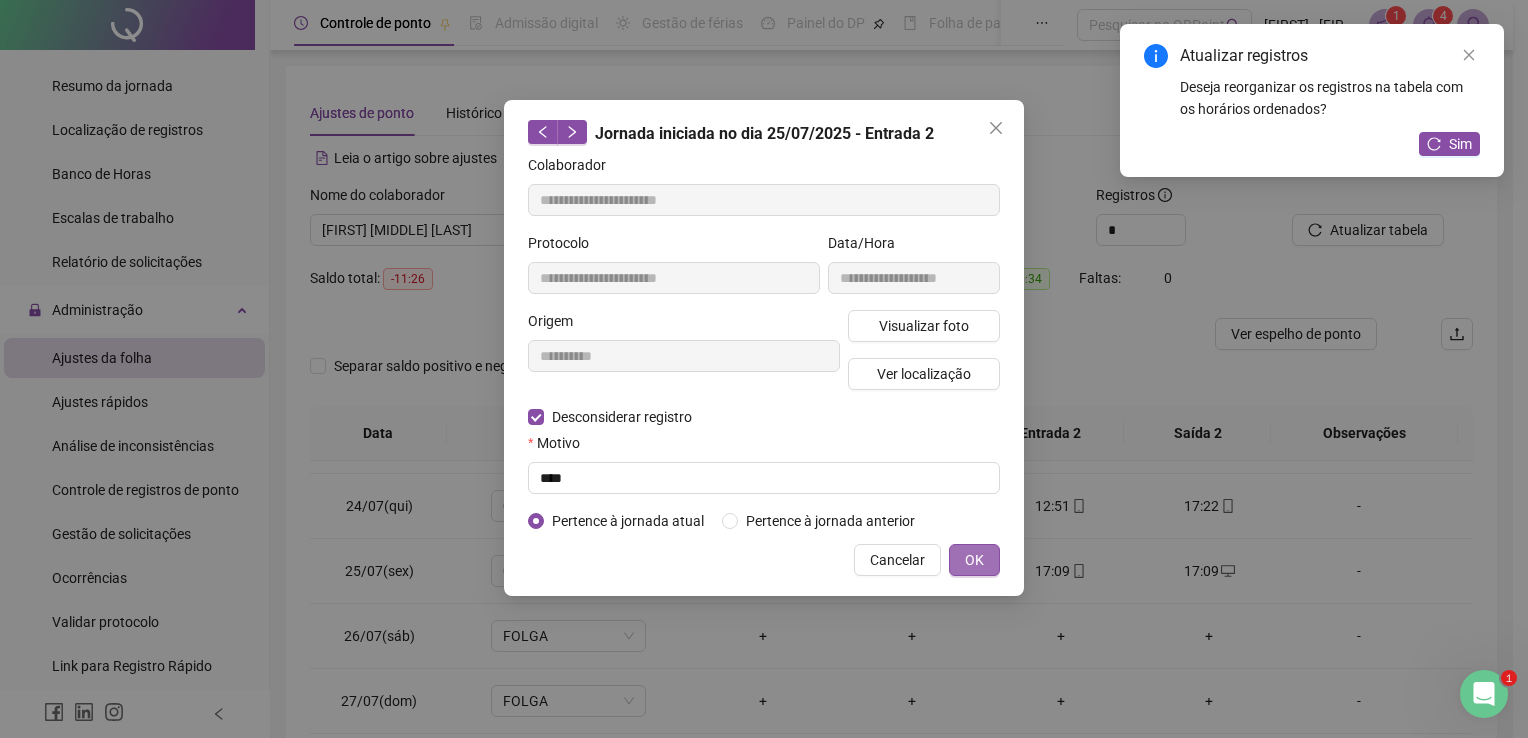 click on "OK" at bounding box center [974, 560] 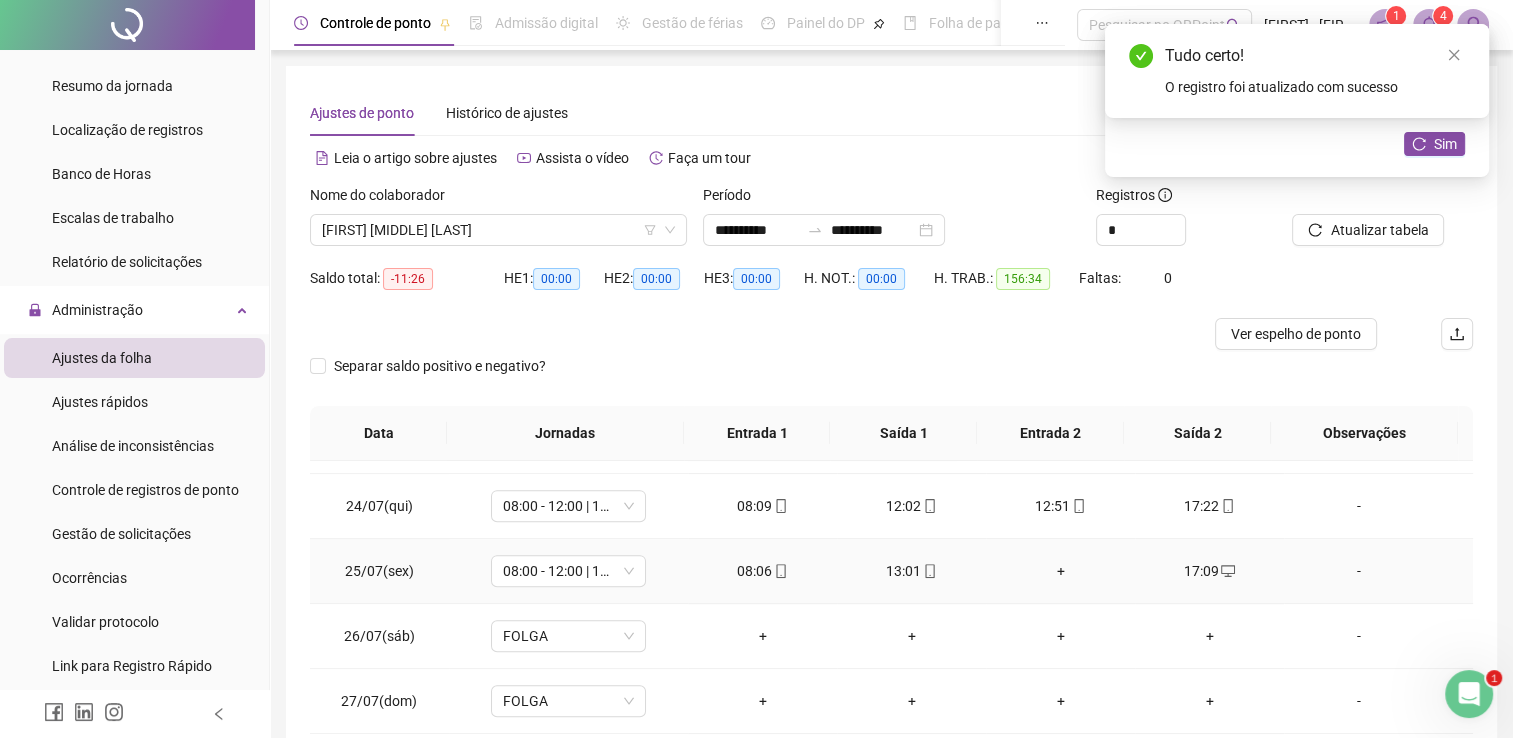 click on "+" at bounding box center [1060, 571] 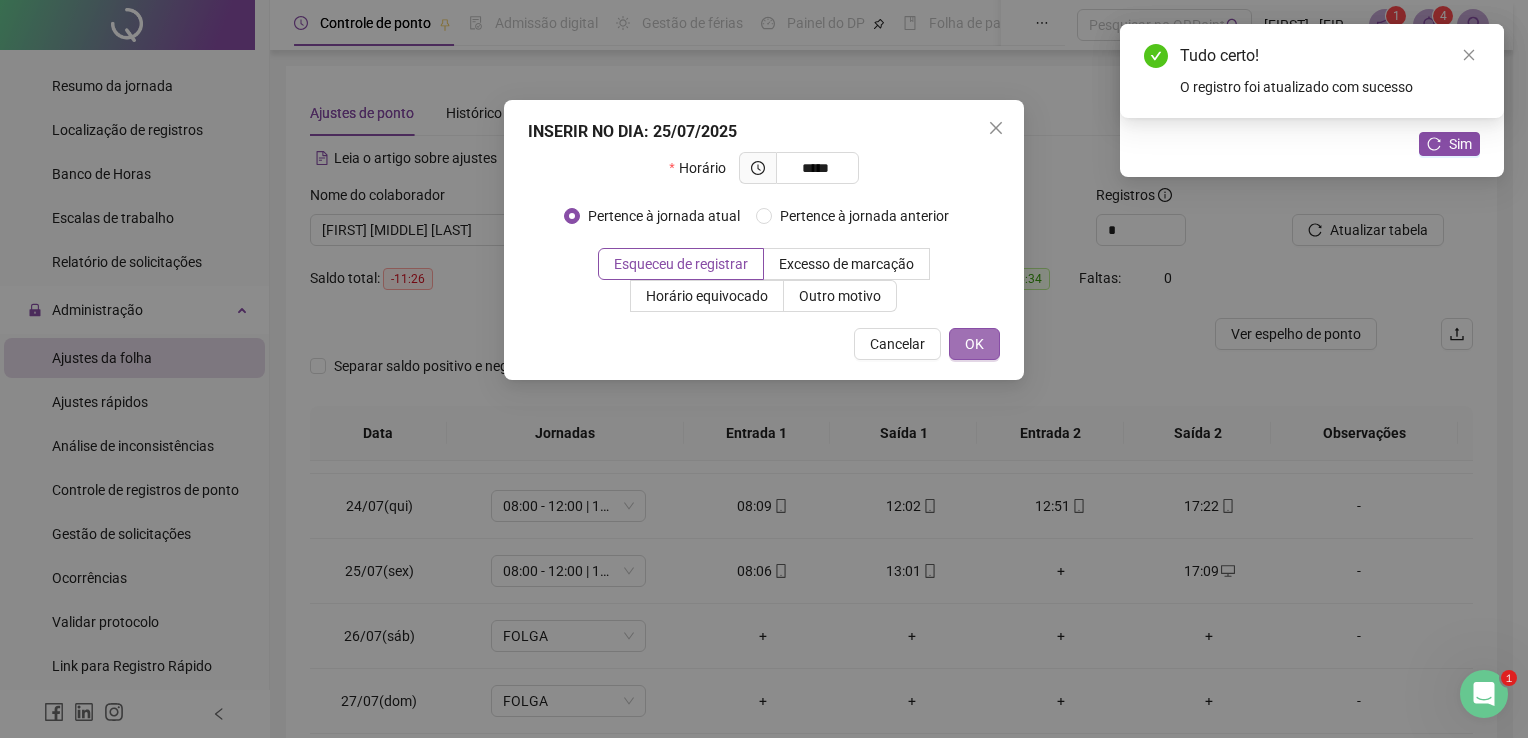 type on "*****" 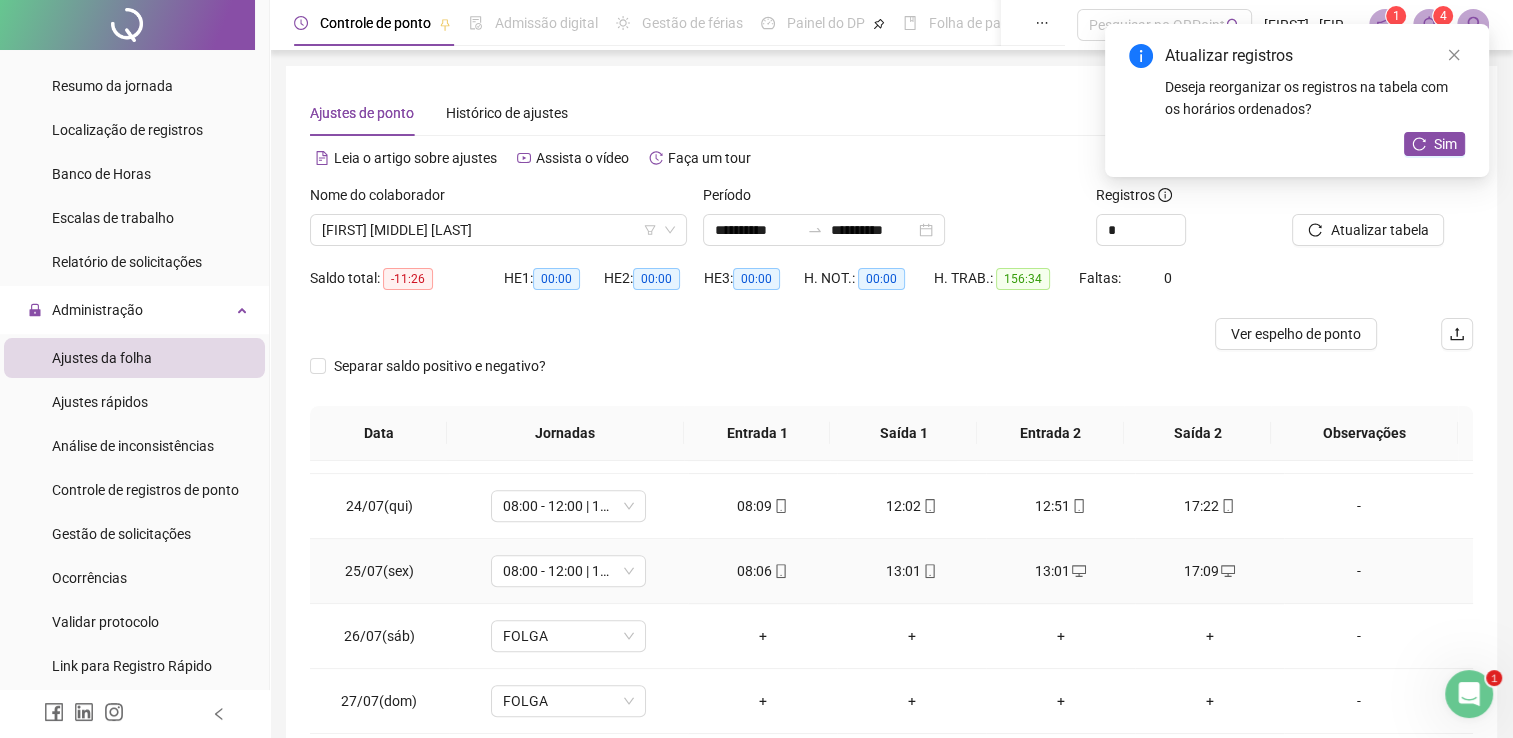 click on "13:01" at bounding box center [911, 571] 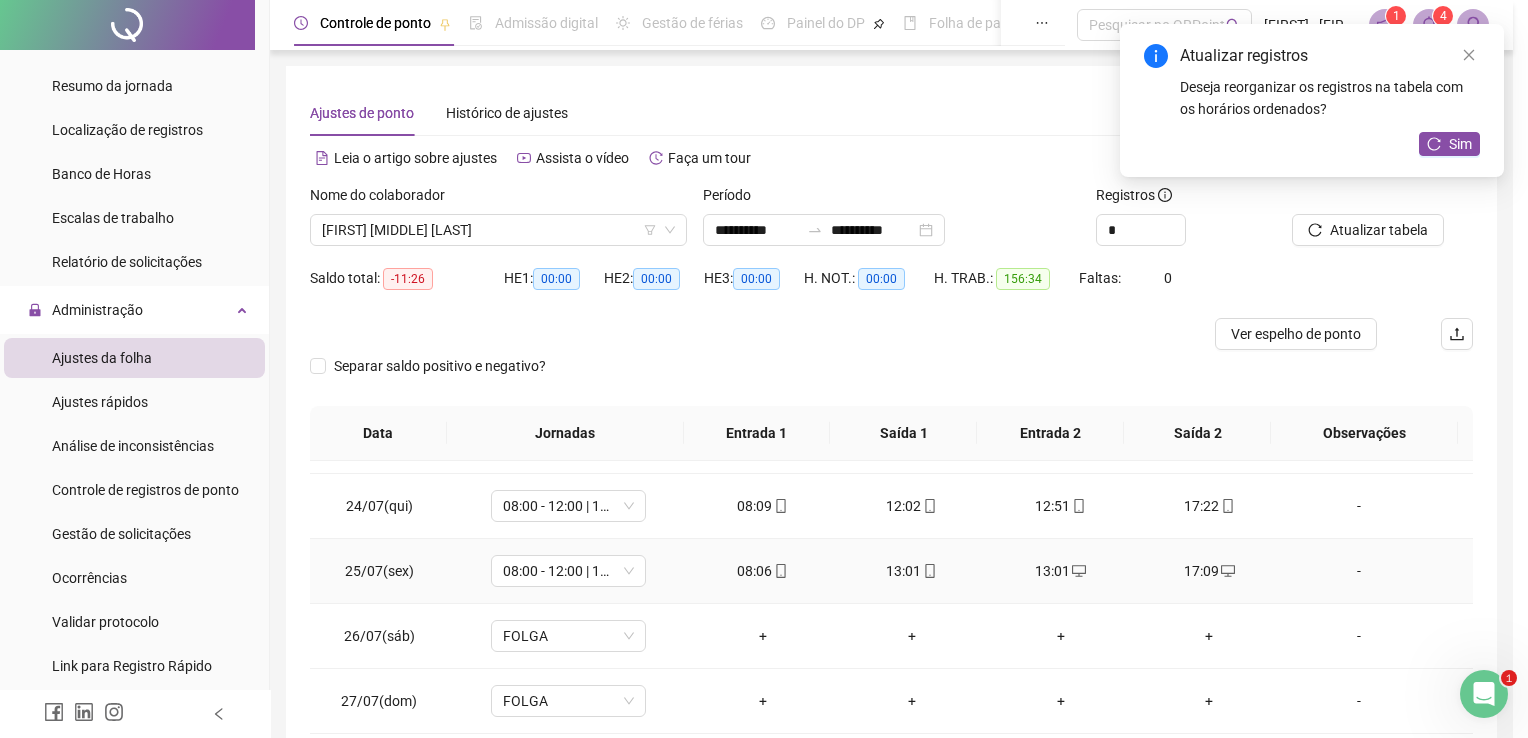 type on "**********" 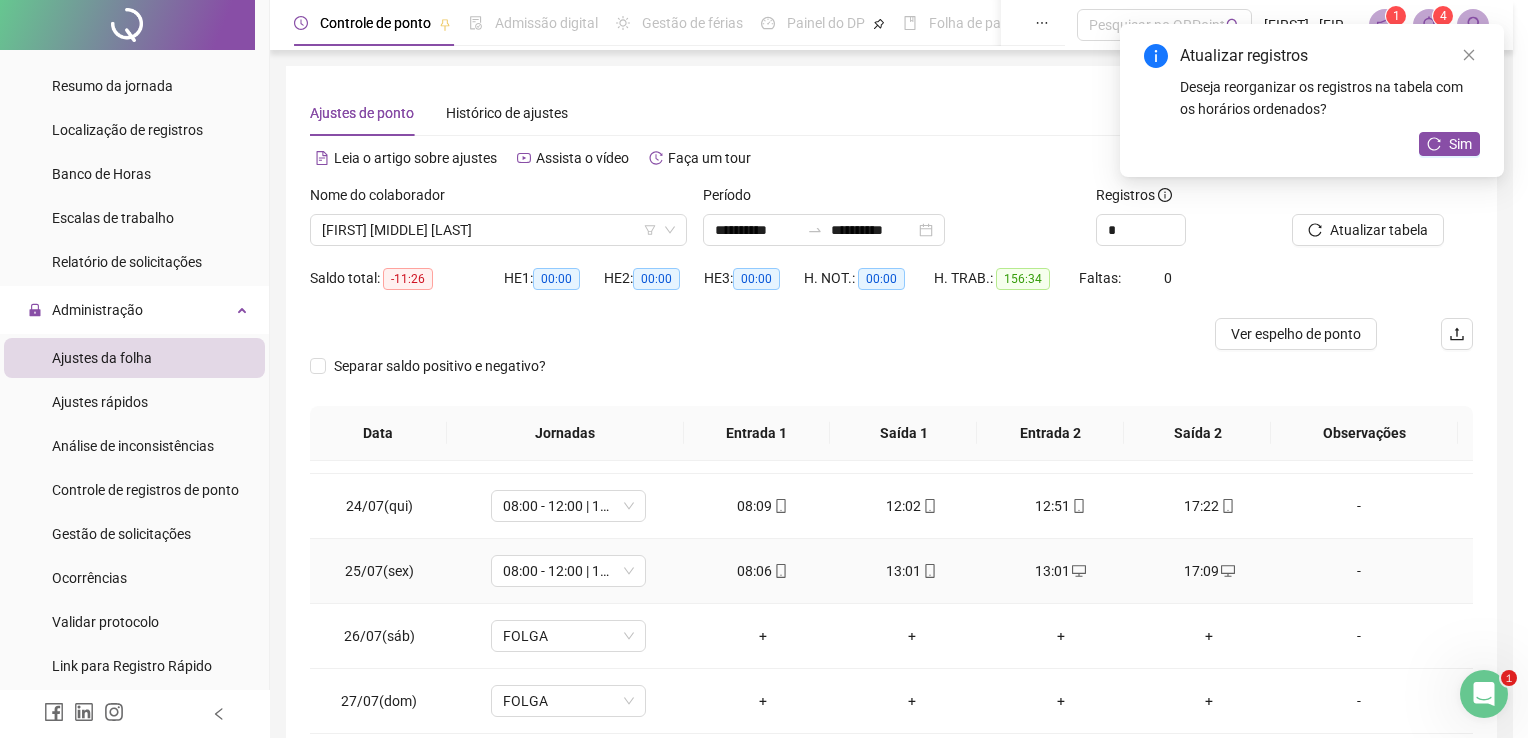 type on "**********" 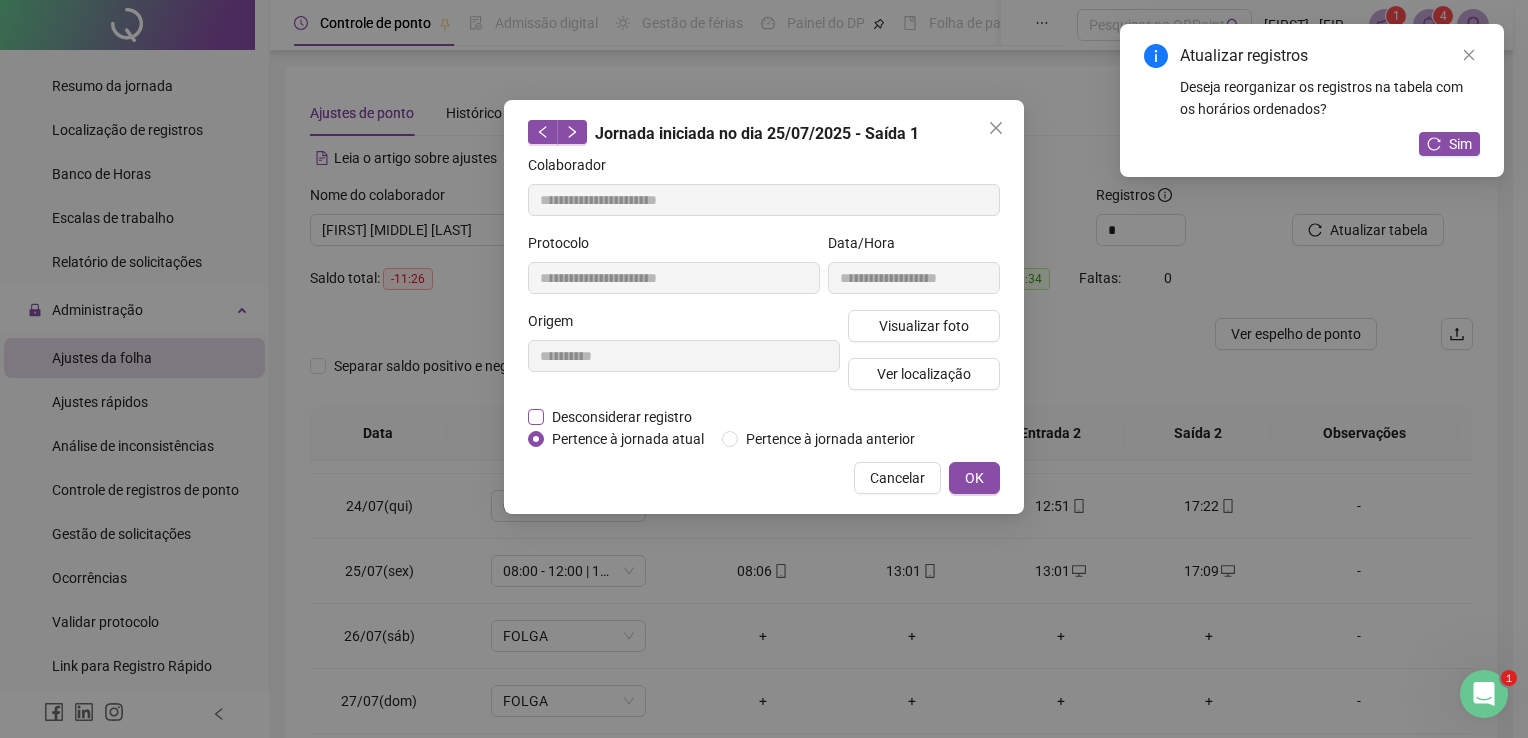 click on "Desconsiderar registro" at bounding box center [622, 417] 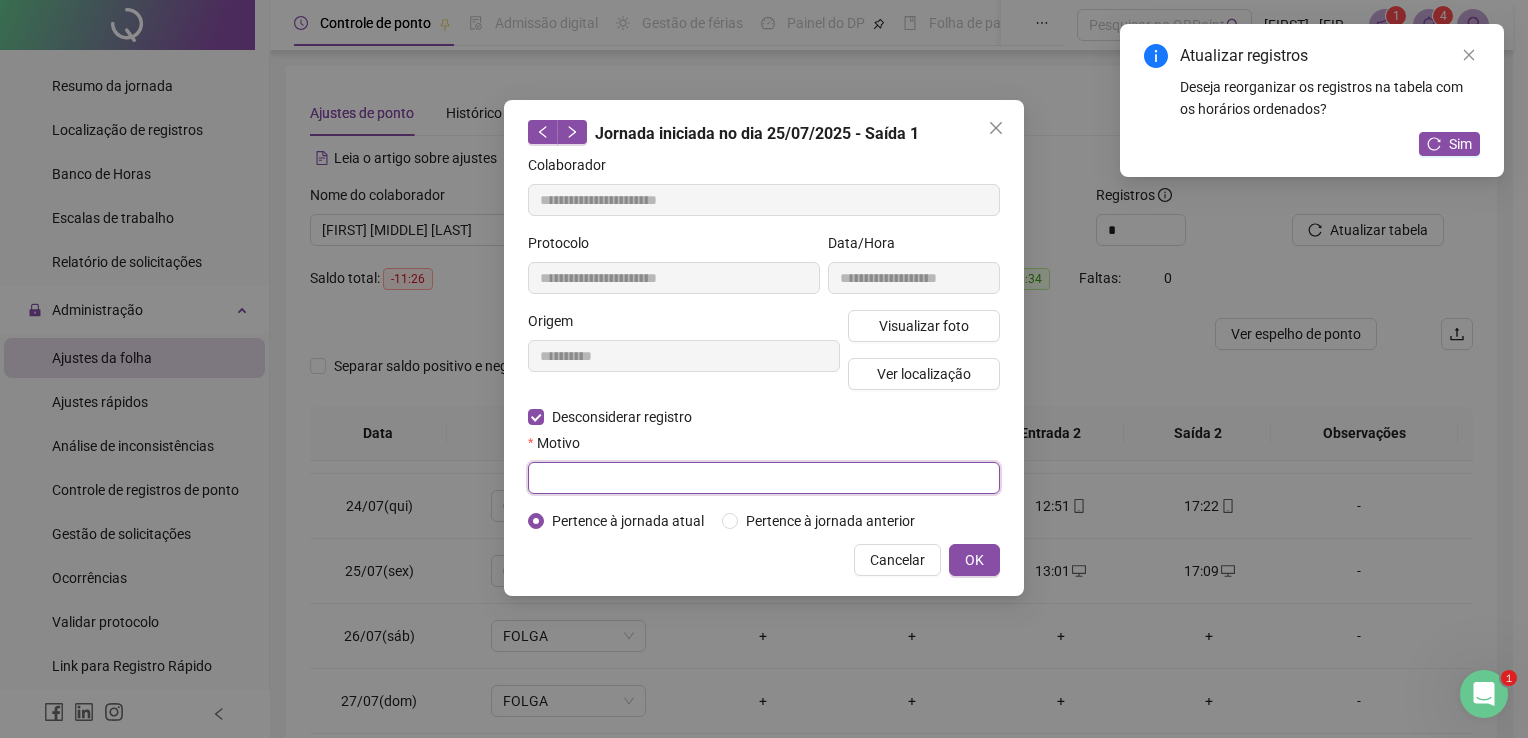 click at bounding box center (764, 478) 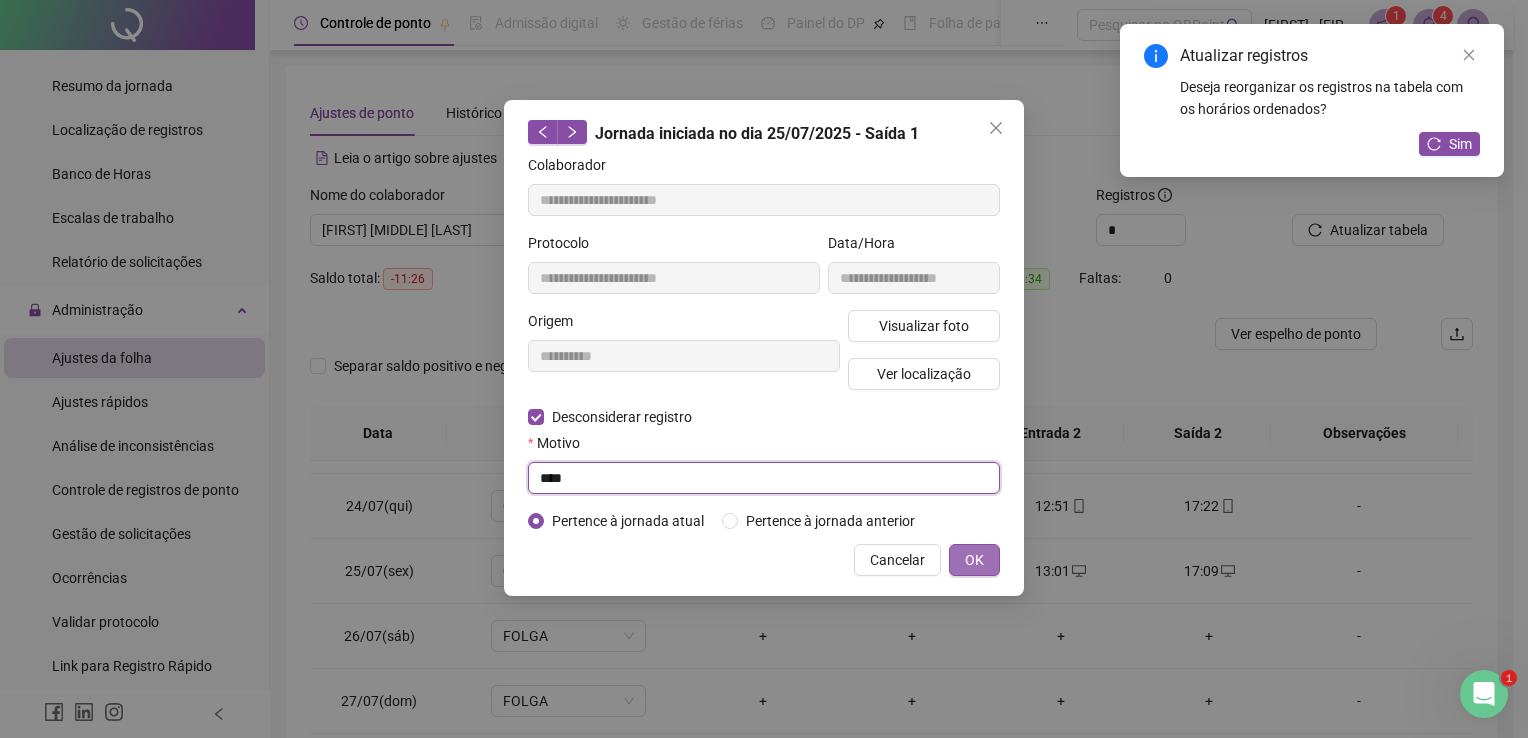 type on "****" 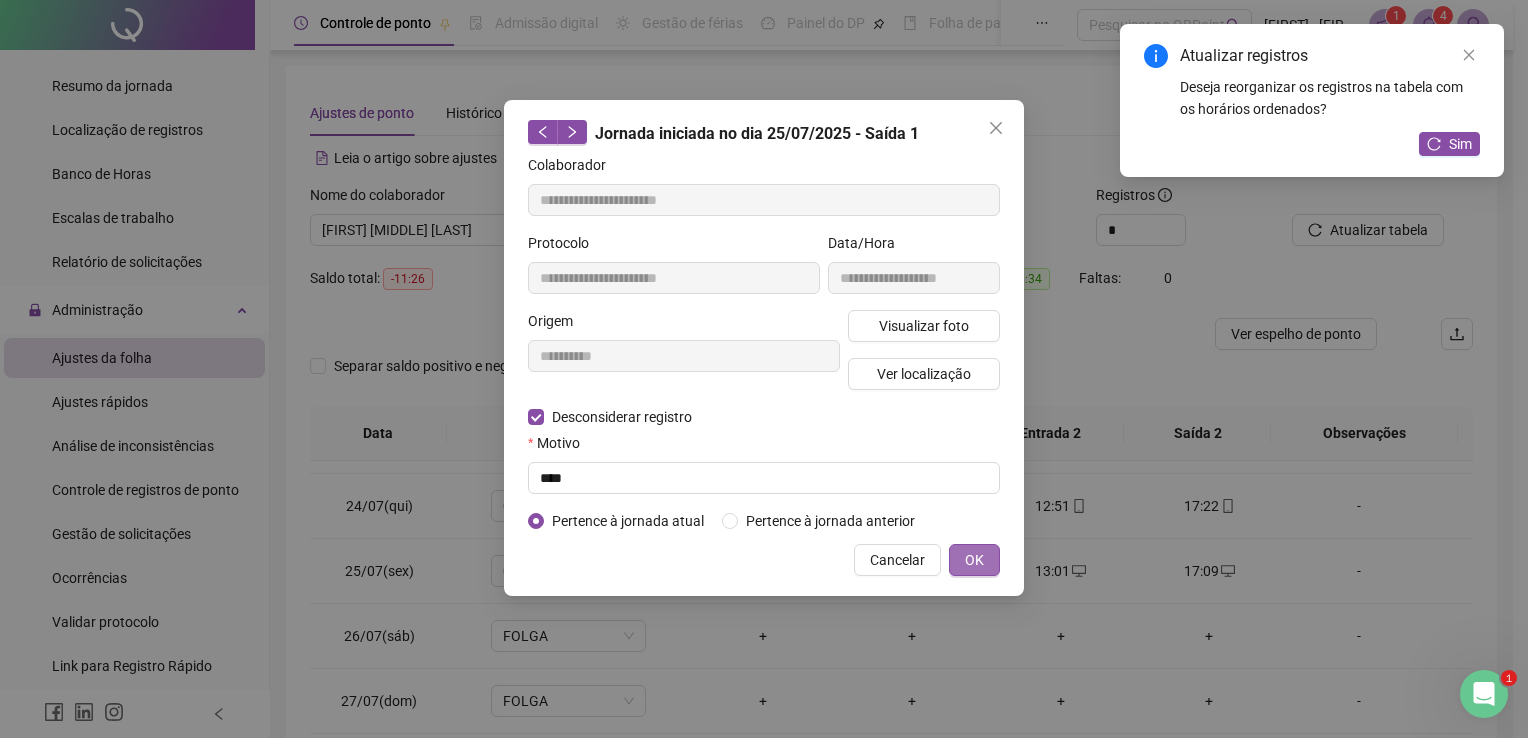 click on "OK" at bounding box center (974, 560) 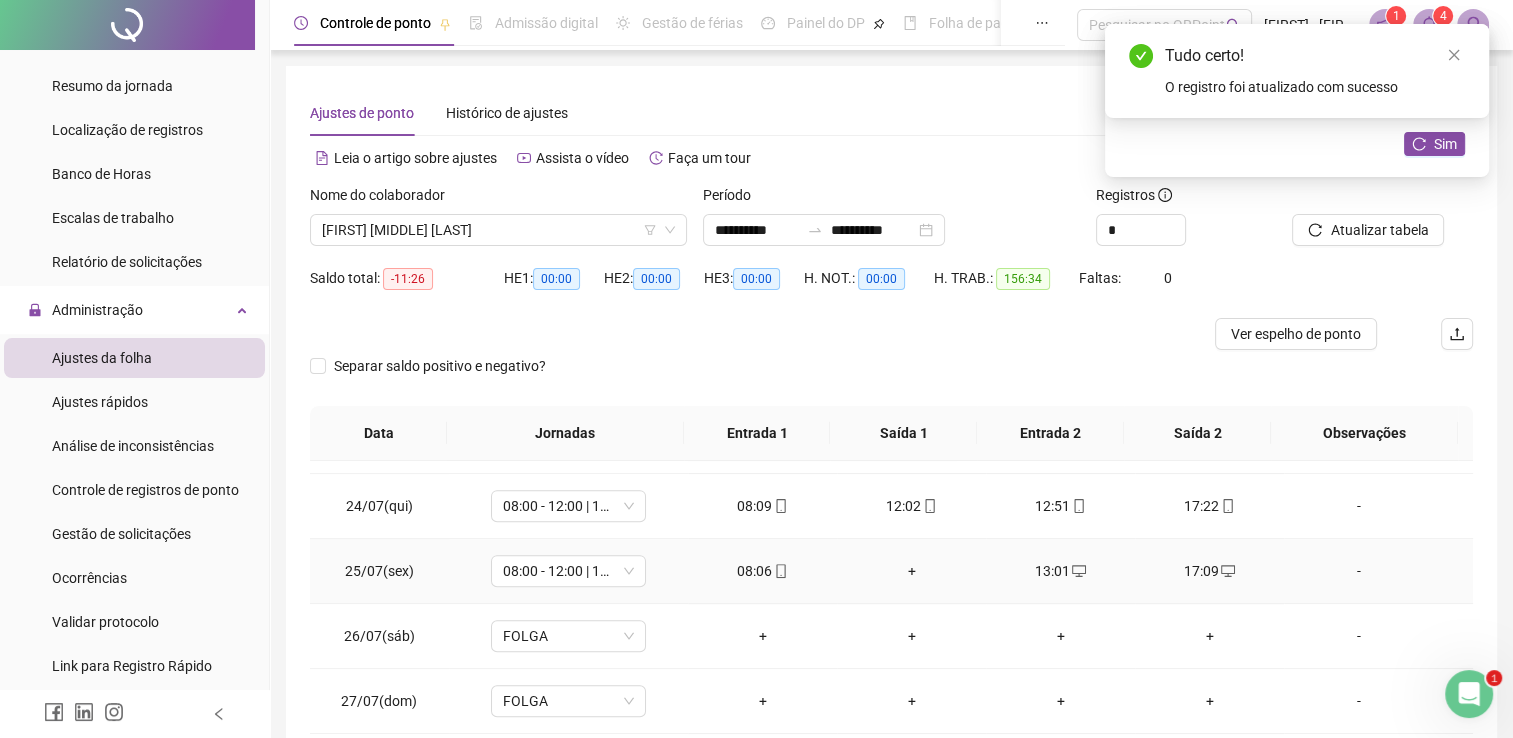 click on "+" at bounding box center [911, 571] 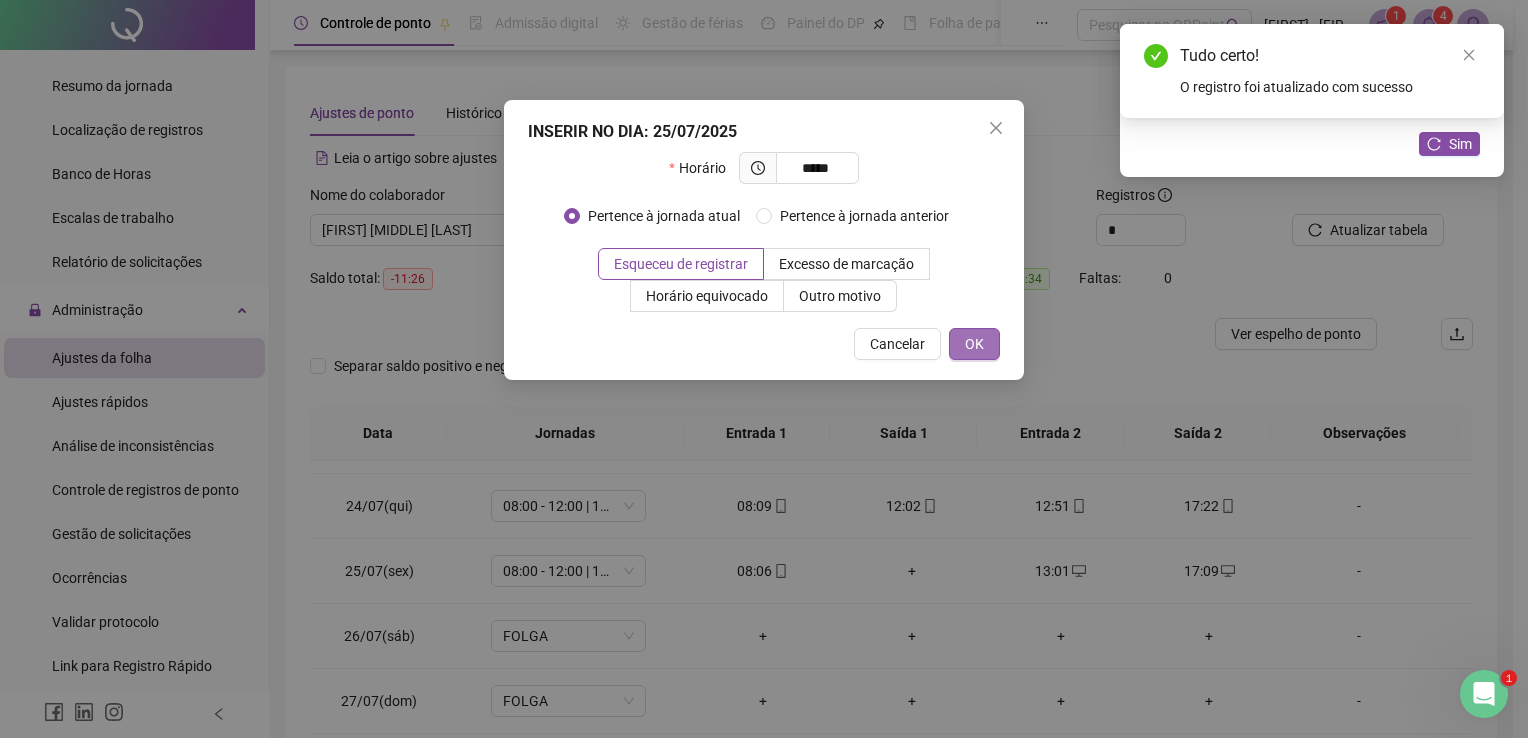 type on "*****" 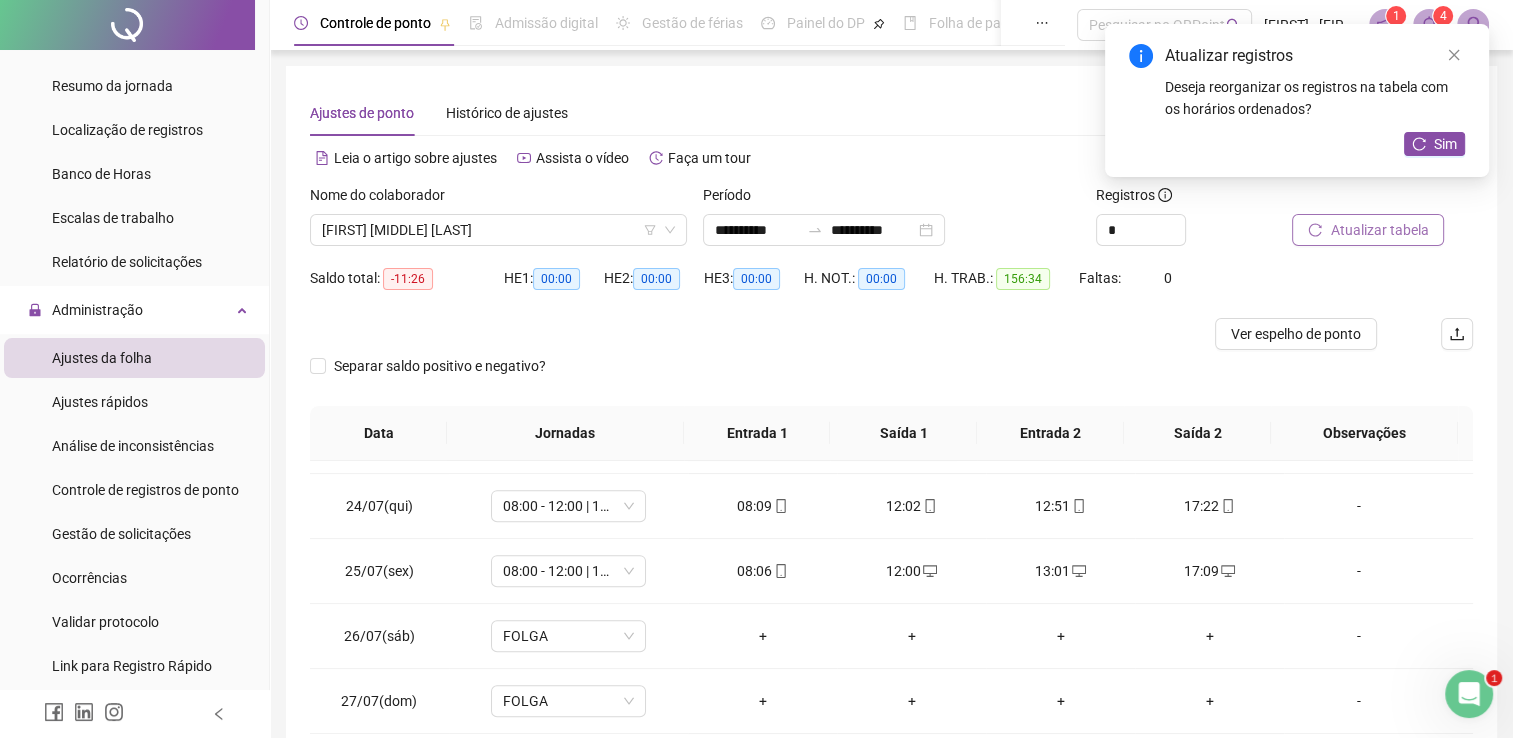 click on "Atualizar tabela" at bounding box center (1379, 230) 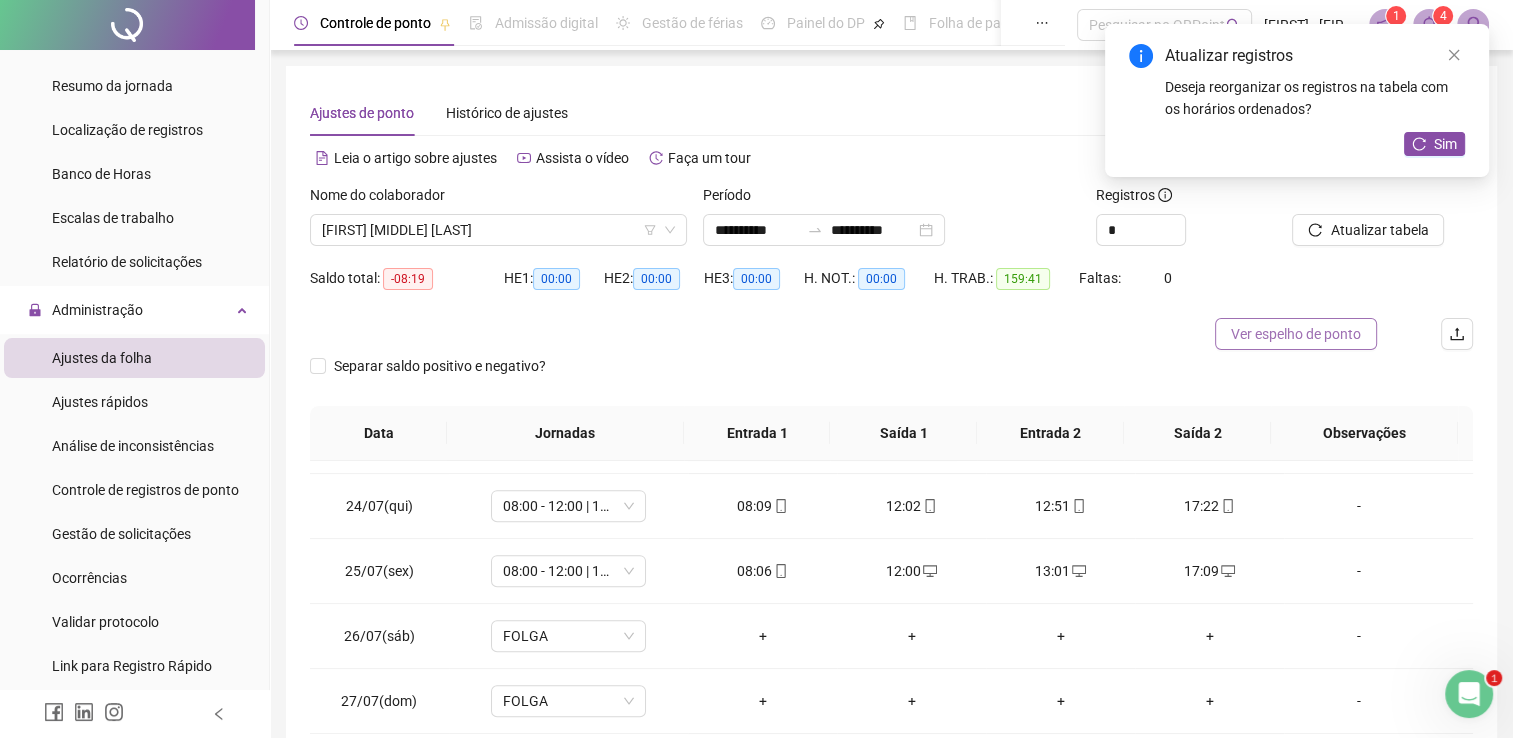 click on "Ver espelho de ponto" at bounding box center (1296, 334) 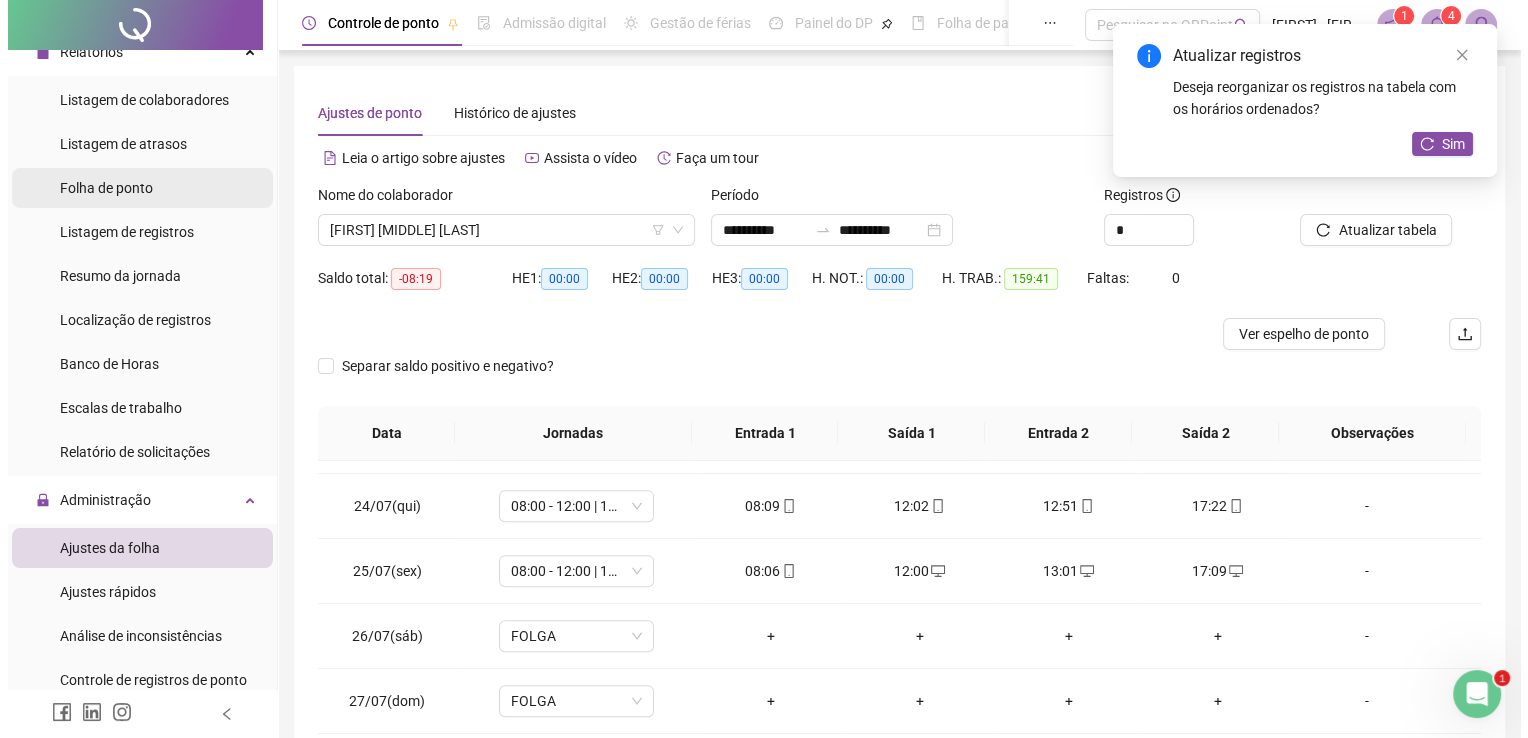 scroll, scrollTop: 100, scrollLeft: 0, axis: vertical 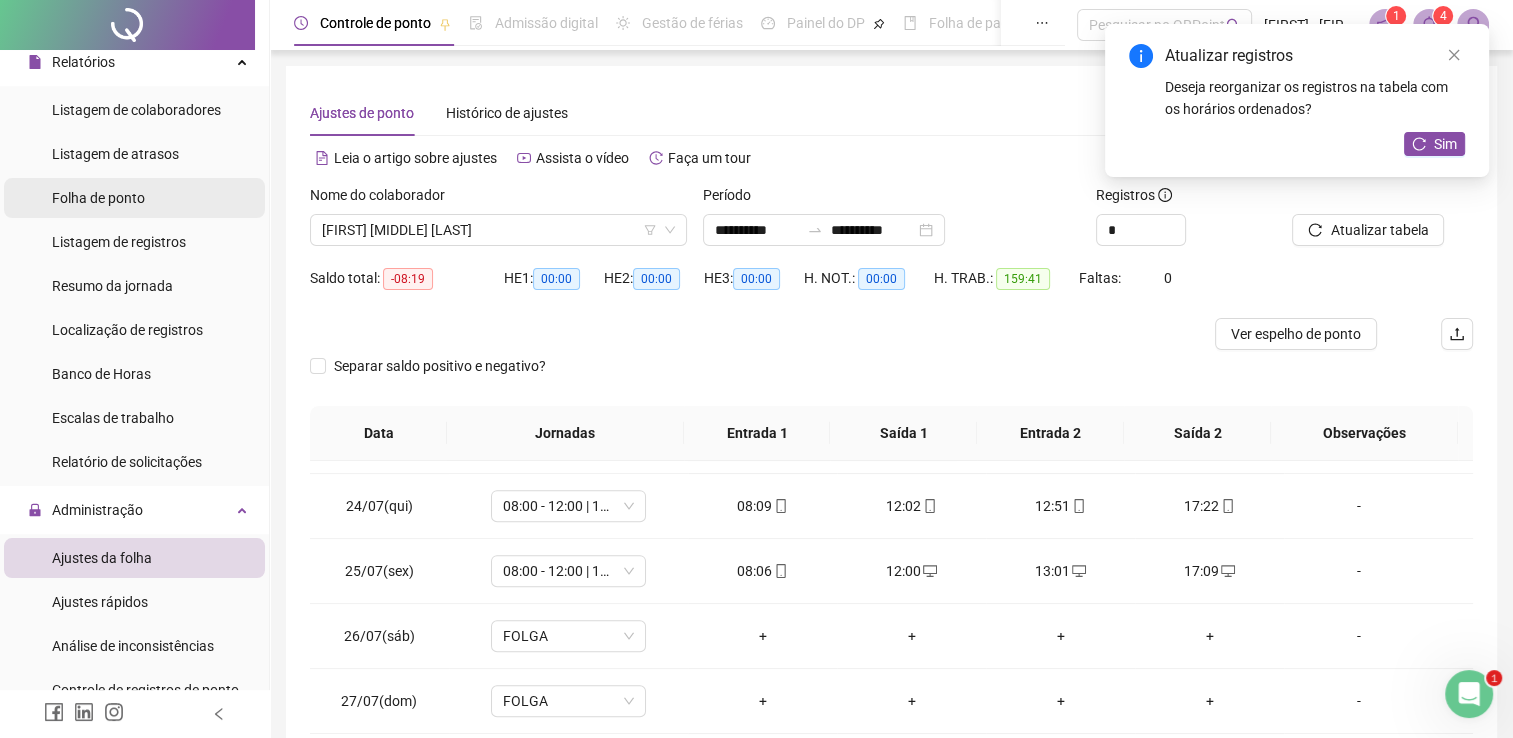 click on "Folha de ponto" at bounding box center [134, 198] 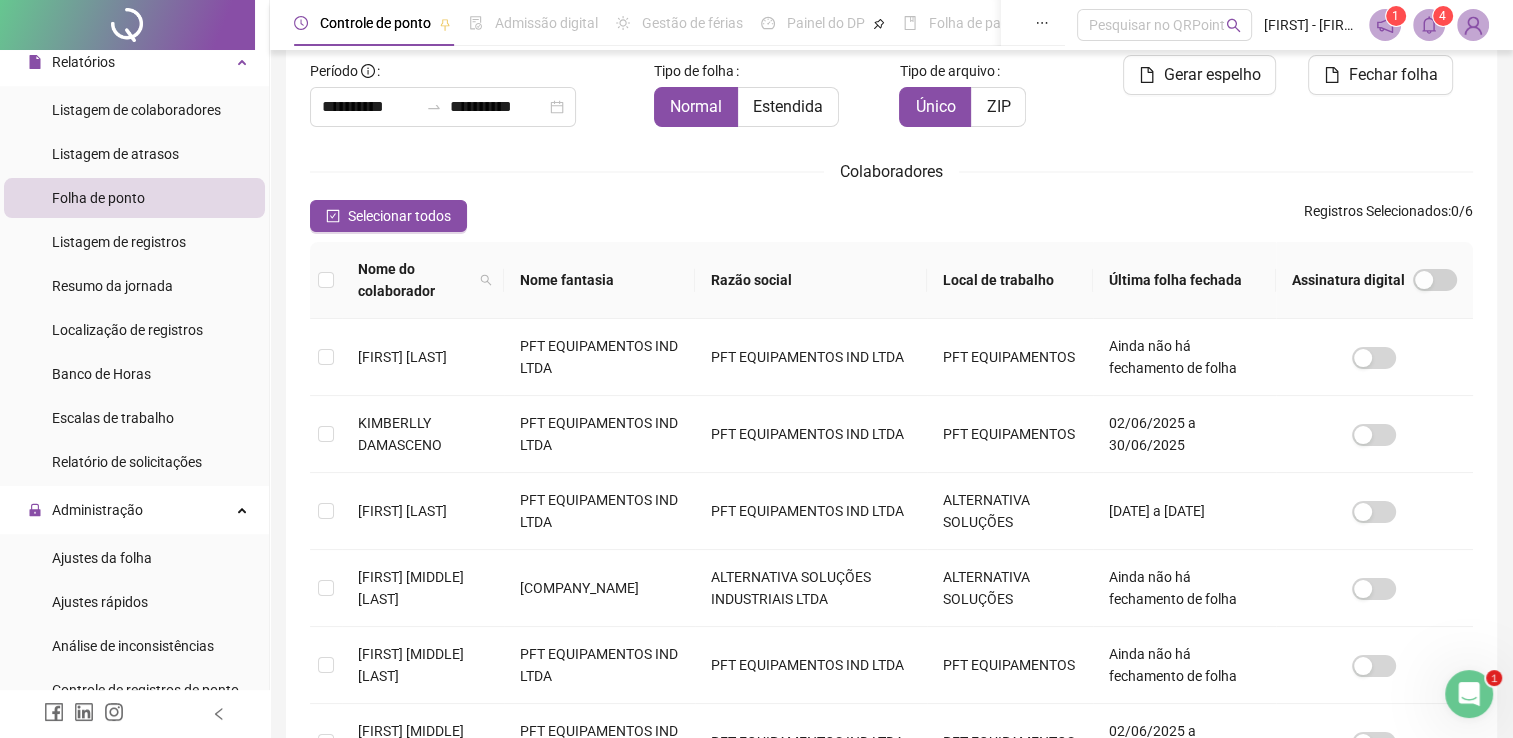 scroll, scrollTop: 29, scrollLeft: 0, axis: vertical 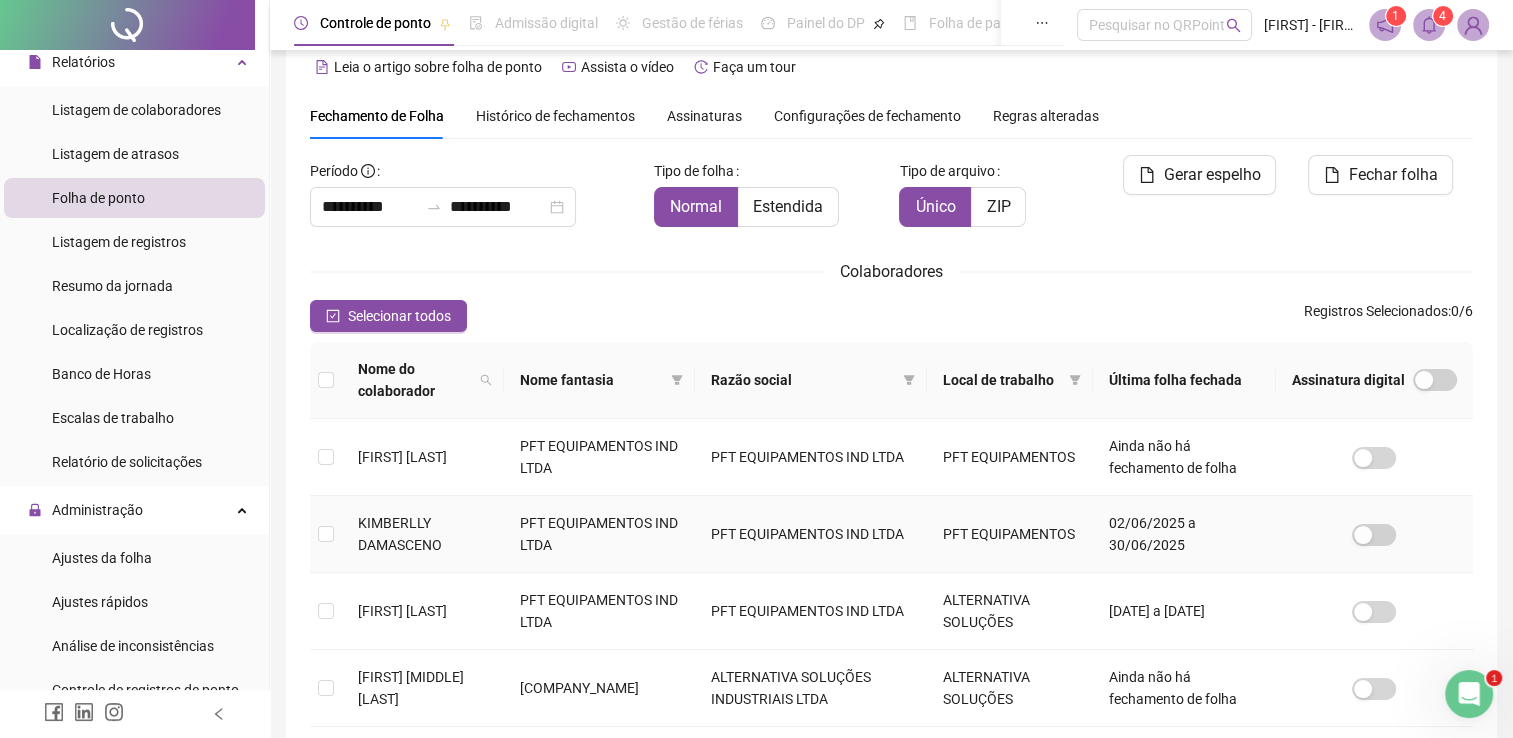 click on "KIMBERLLY DAMASCENO" at bounding box center [400, 534] 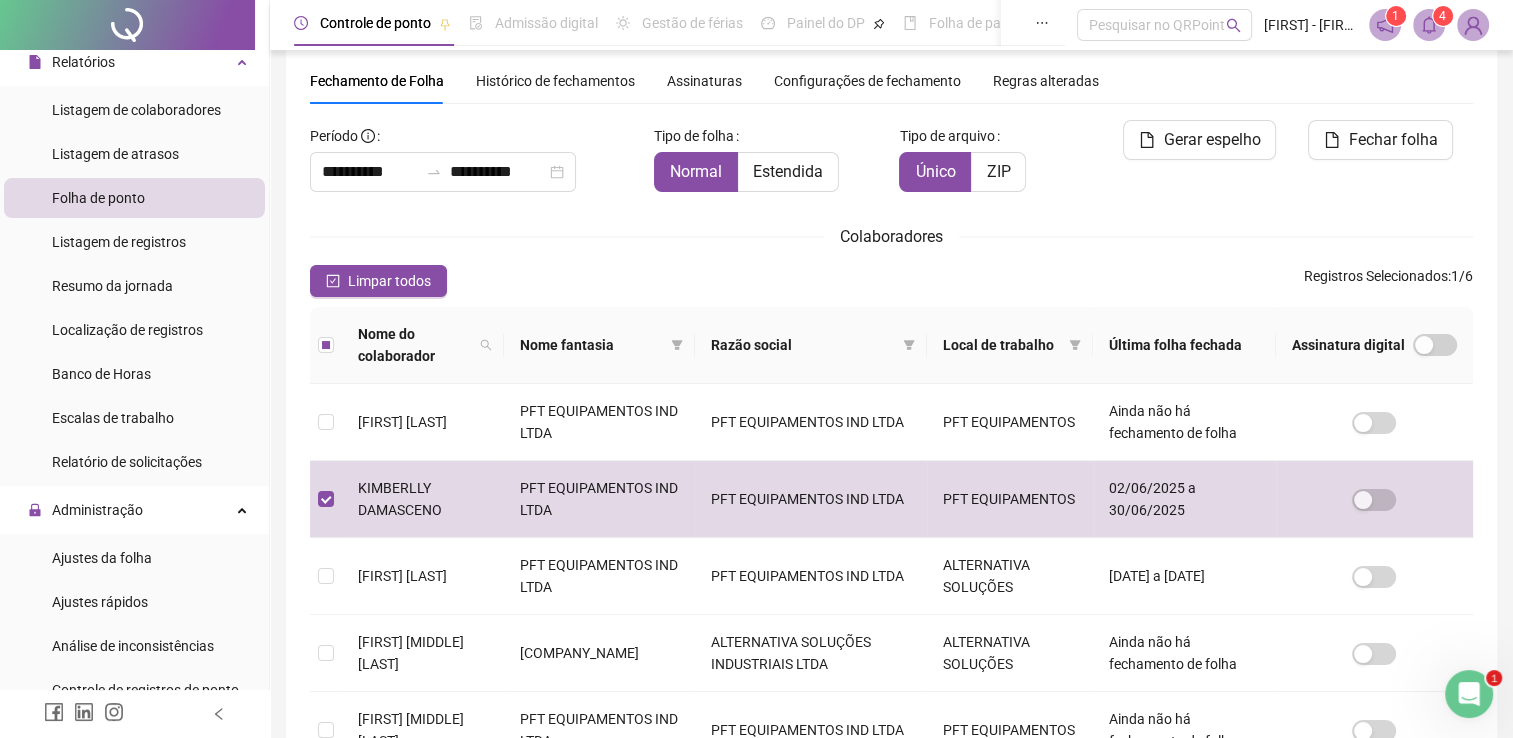 scroll, scrollTop: 29, scrollLeft: 0, axis: vertical 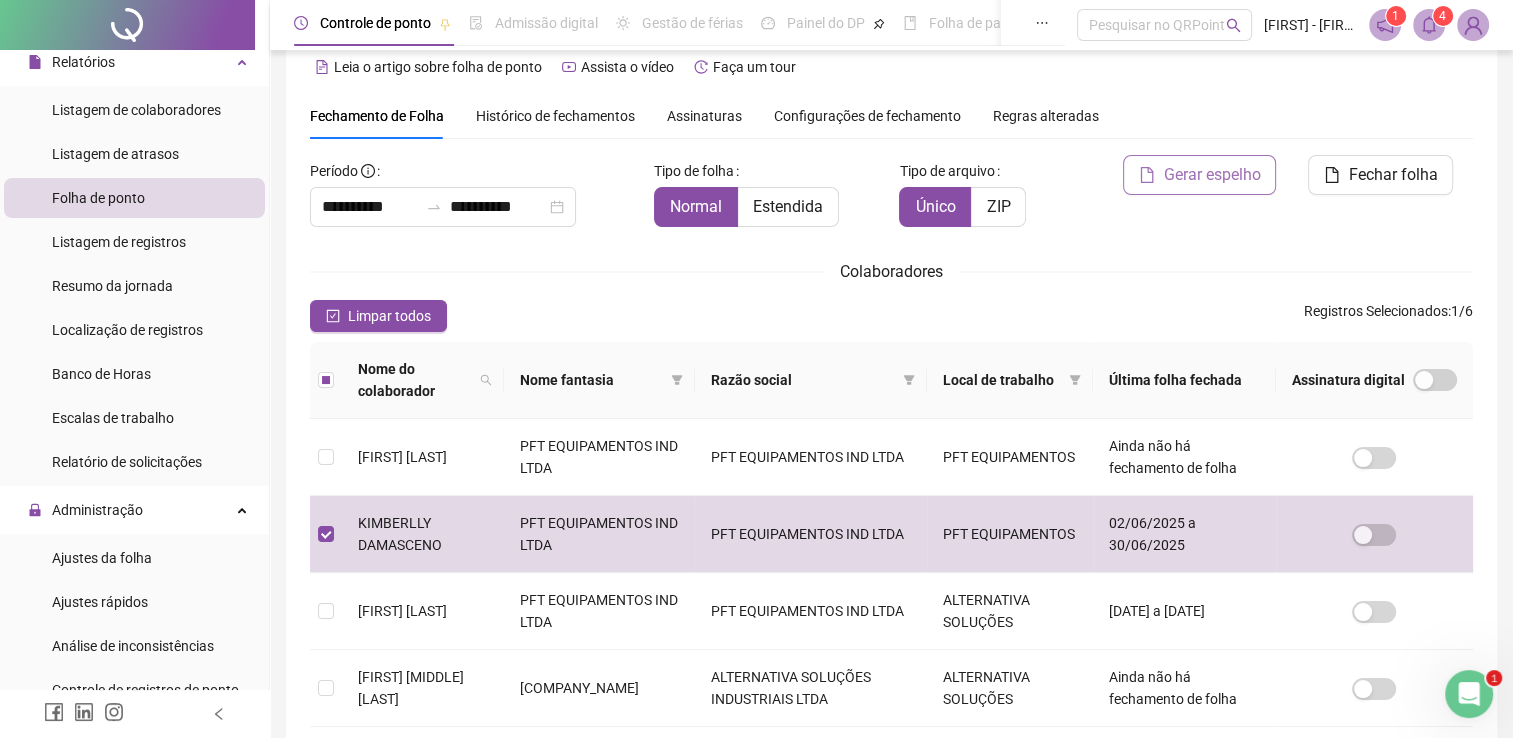 click on "Gerar espelho" at bounding box center [1211, 175] 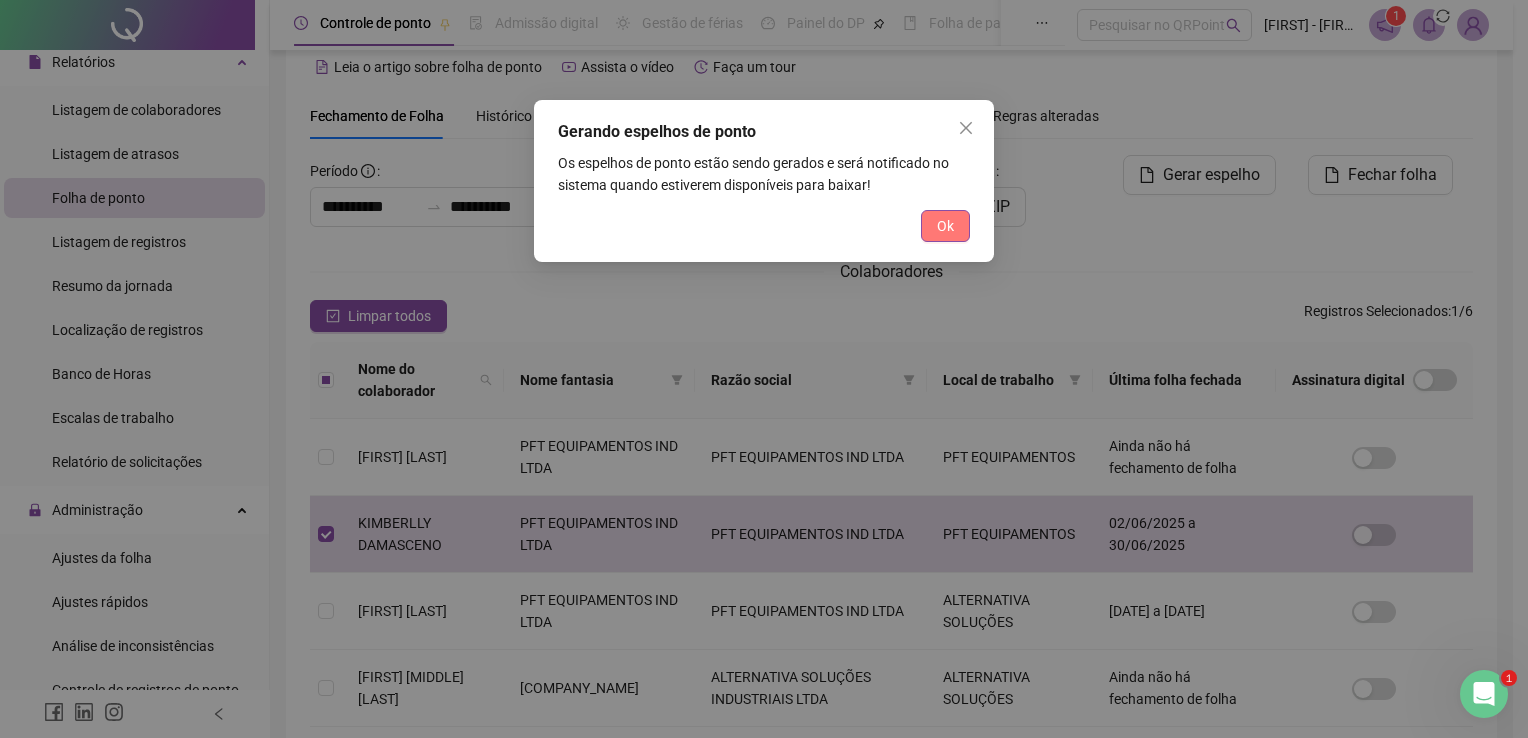 click on "Ok" at bounding box center (945, 226) 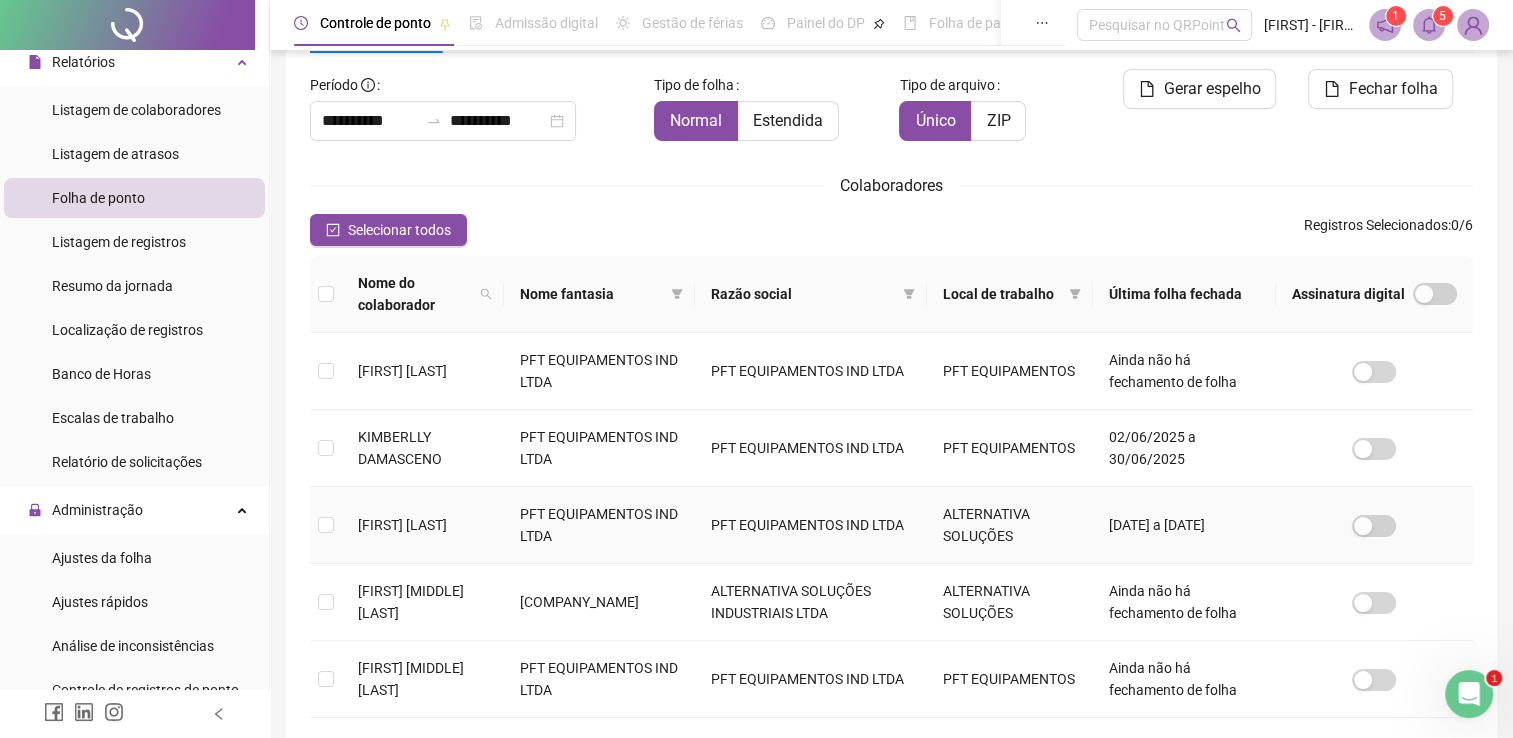 scroll, scrollTop: 116, scrollLeft: 0, axis: vertical 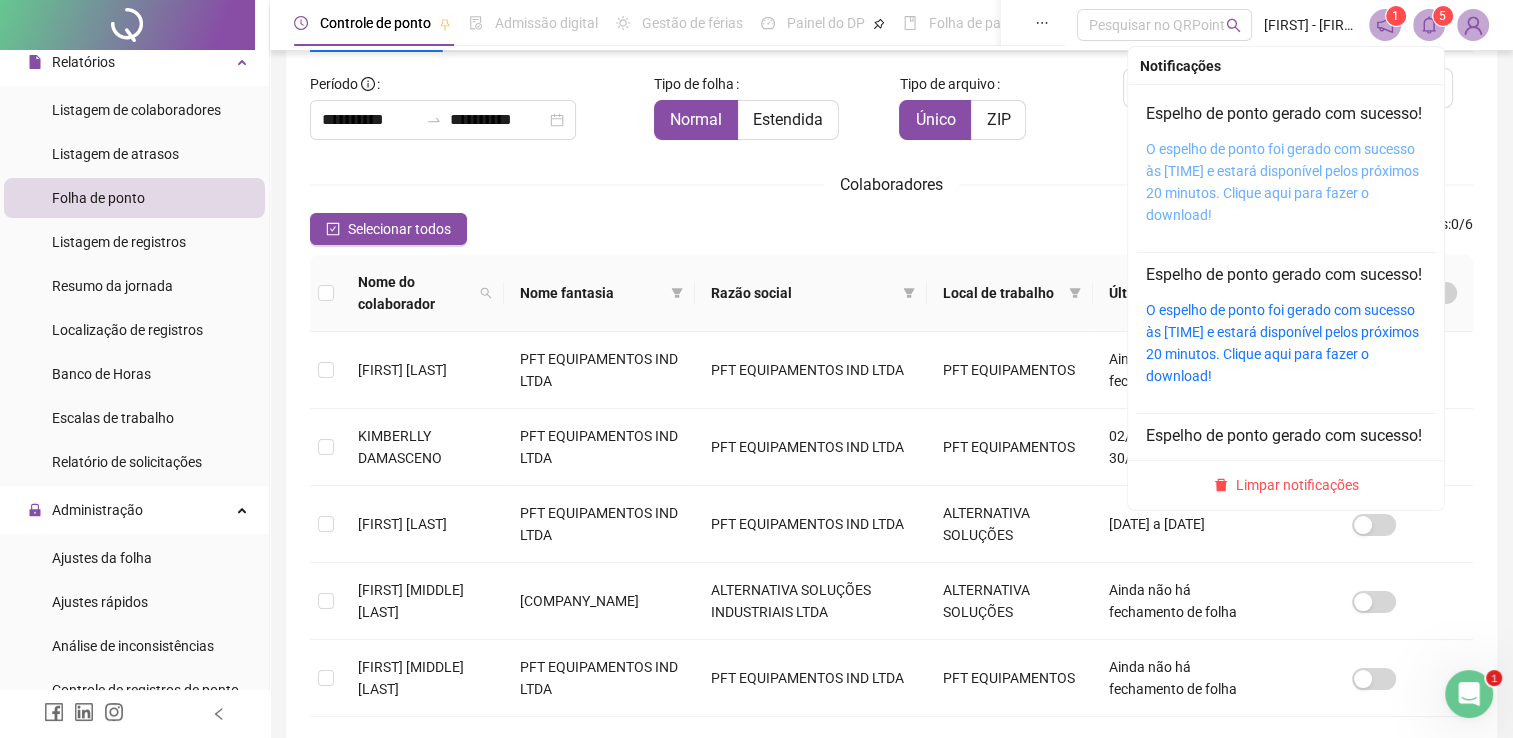 click on "O espelho de ponto foi gerado com sucesso às [TIME] e estará disponível pelos próximos 20 minutos.
Clique aqui para fazer o download!" at bounding box center [1282, 182] 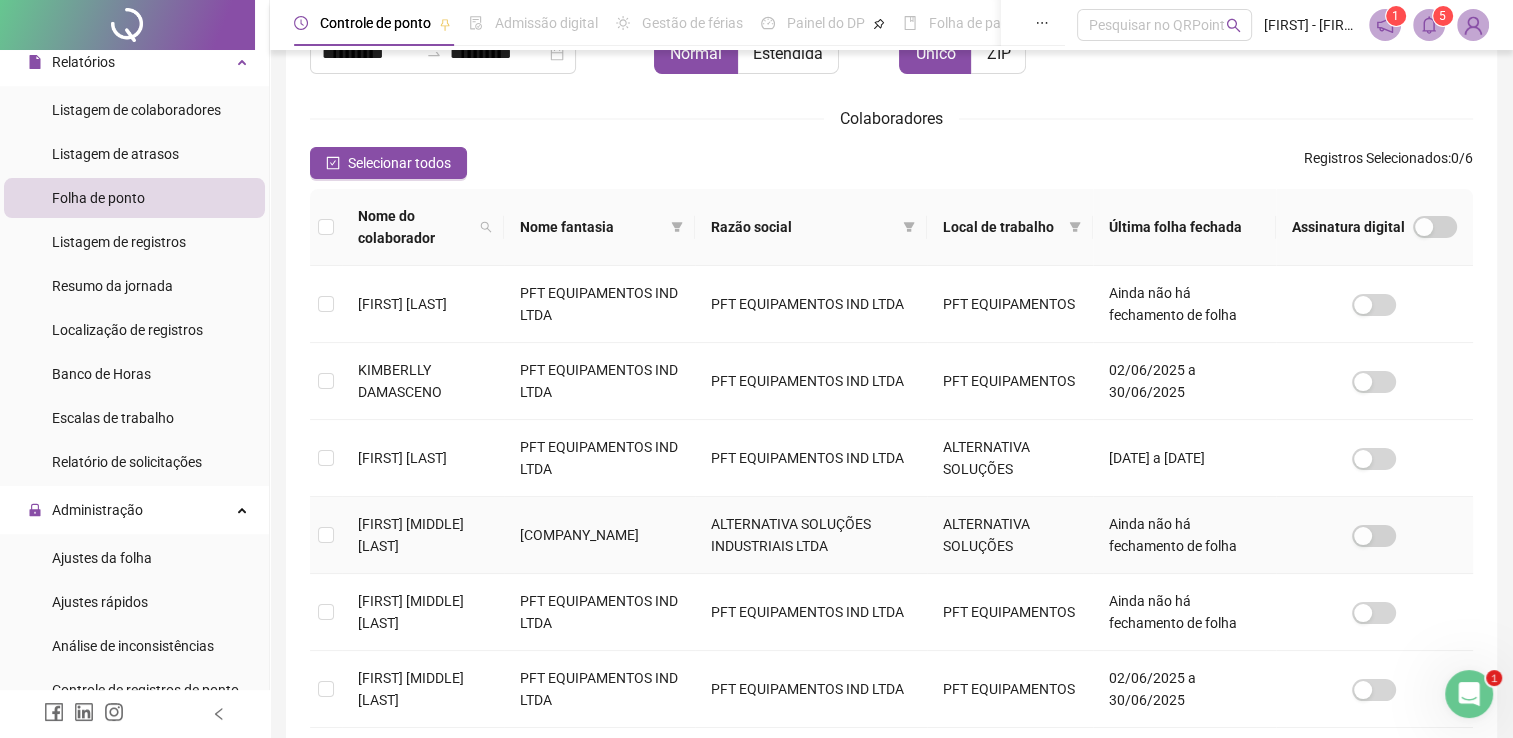 scroll, scrollTop: 216, scrollLeft: 0, axis: vertical 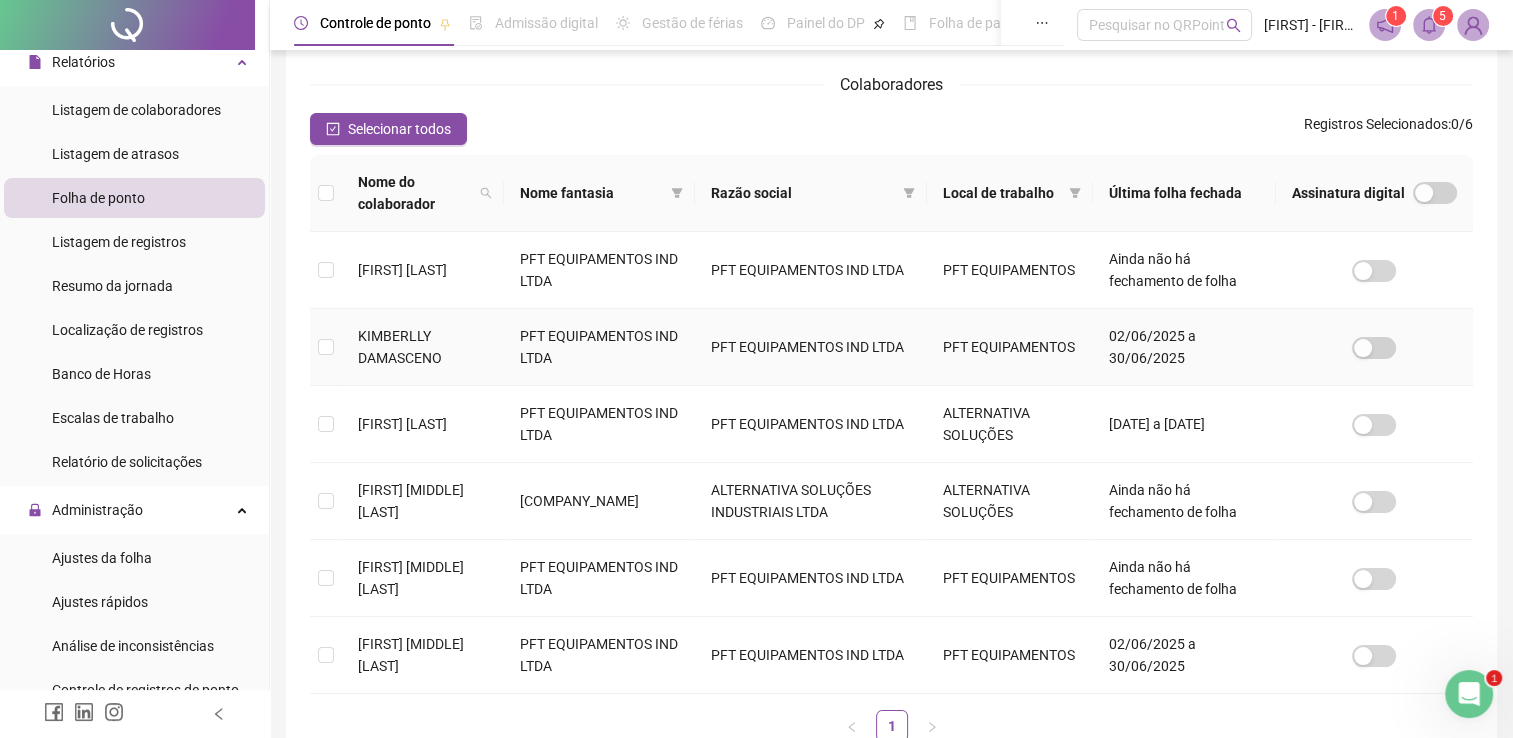 click on "KIMBERLLY DAMASCENO" at bounding box center [423, 347] 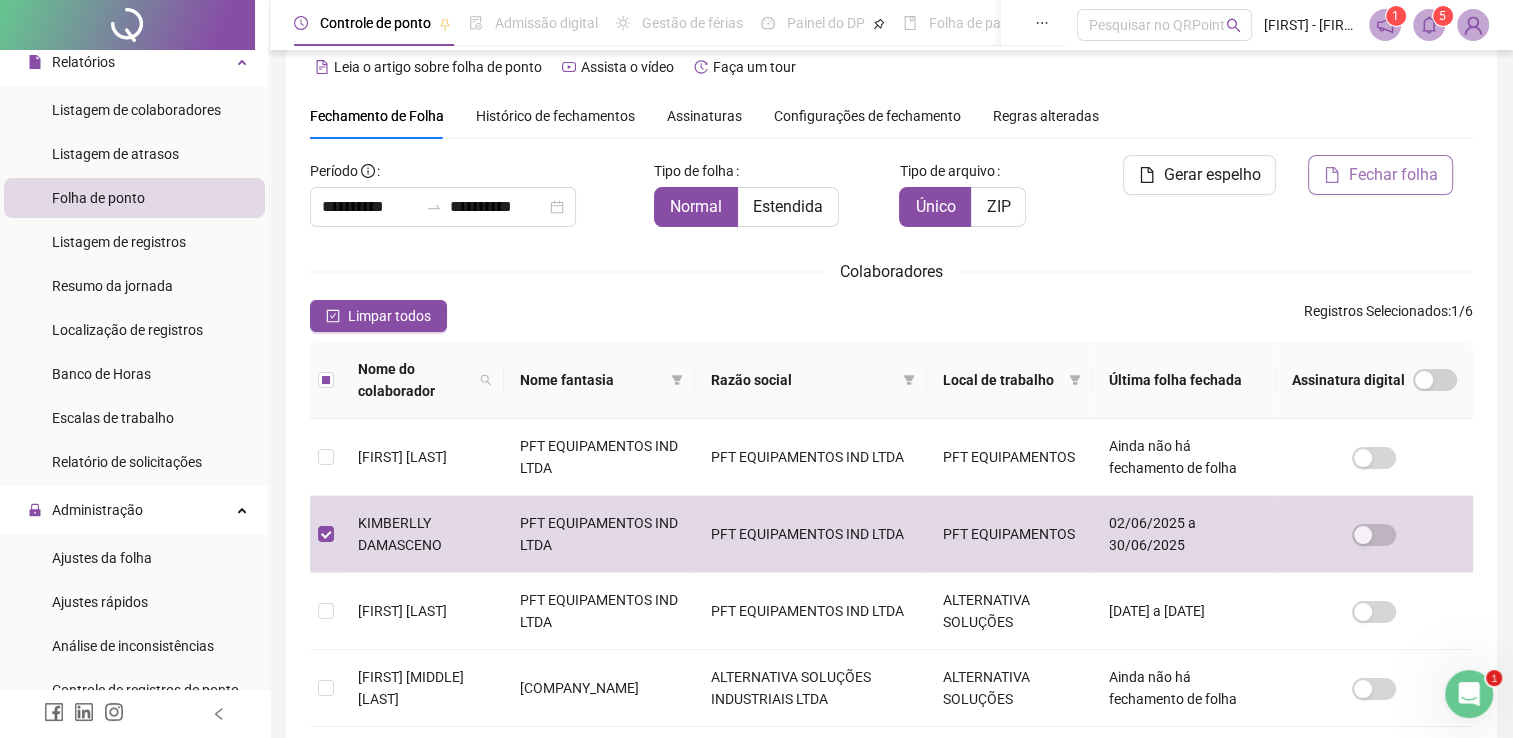 click on "Fechar folha" at bounding box center (1392, 175) 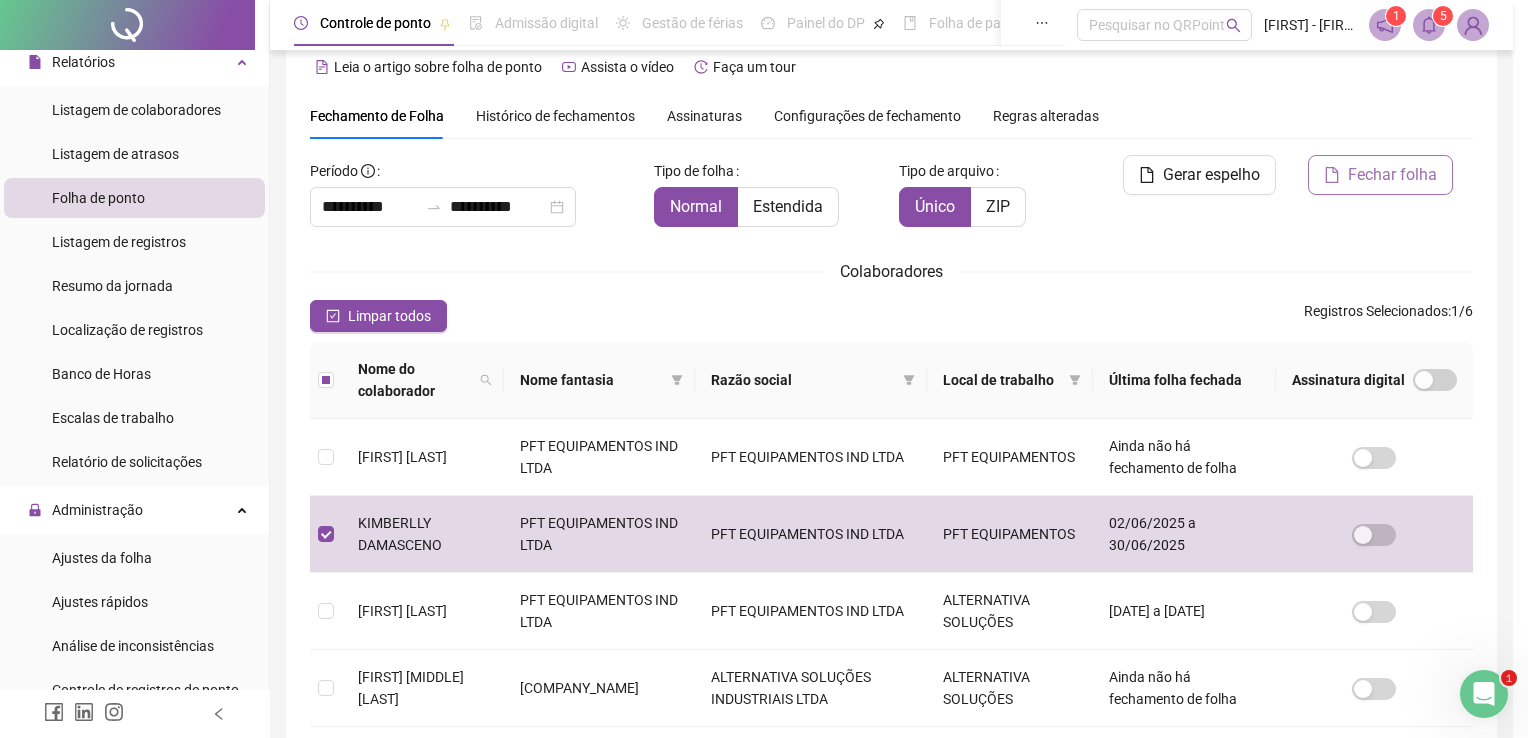 click on "Fechar folha" at bounding box center (1380, 175) 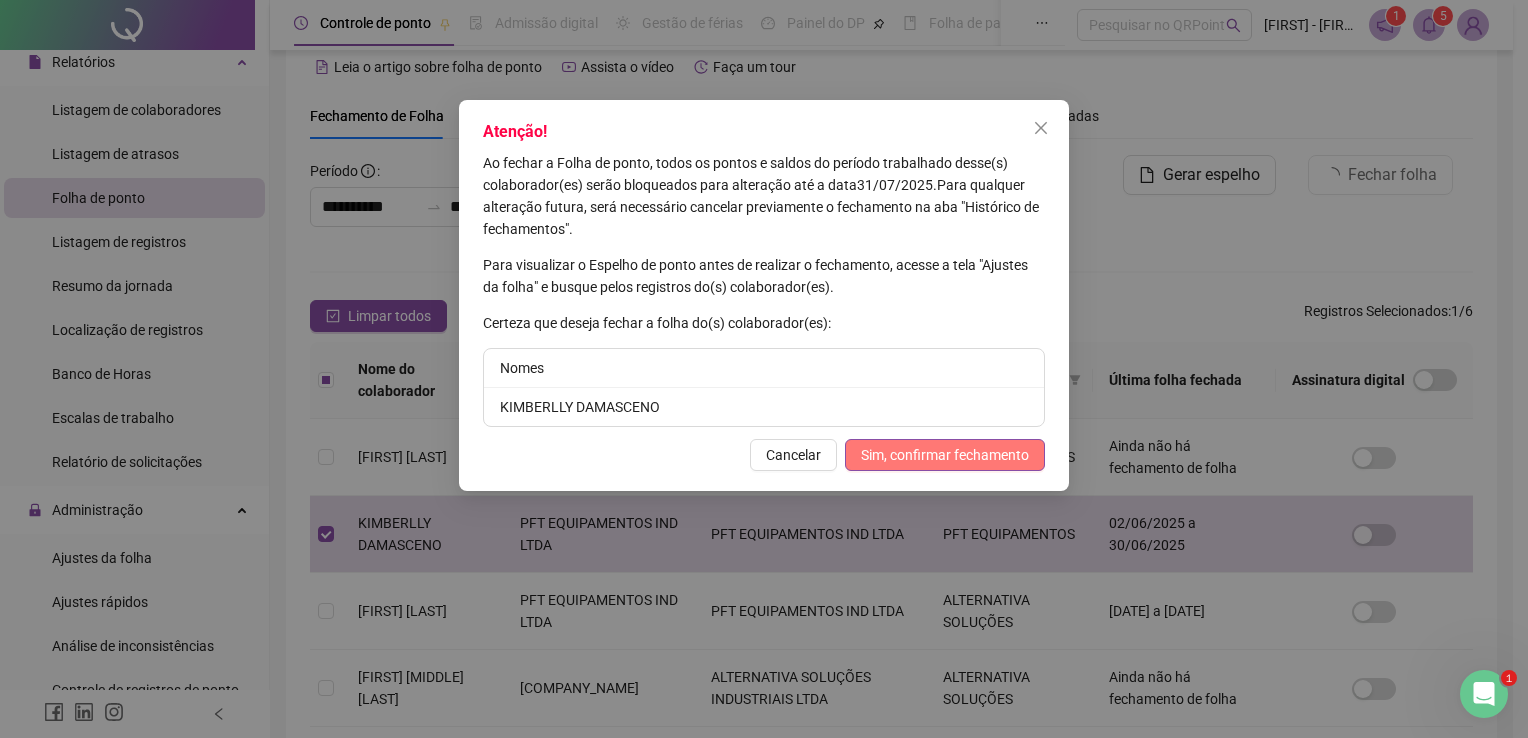 click on "Sim, confirmar fechamento" at bounding box center (945, 455) 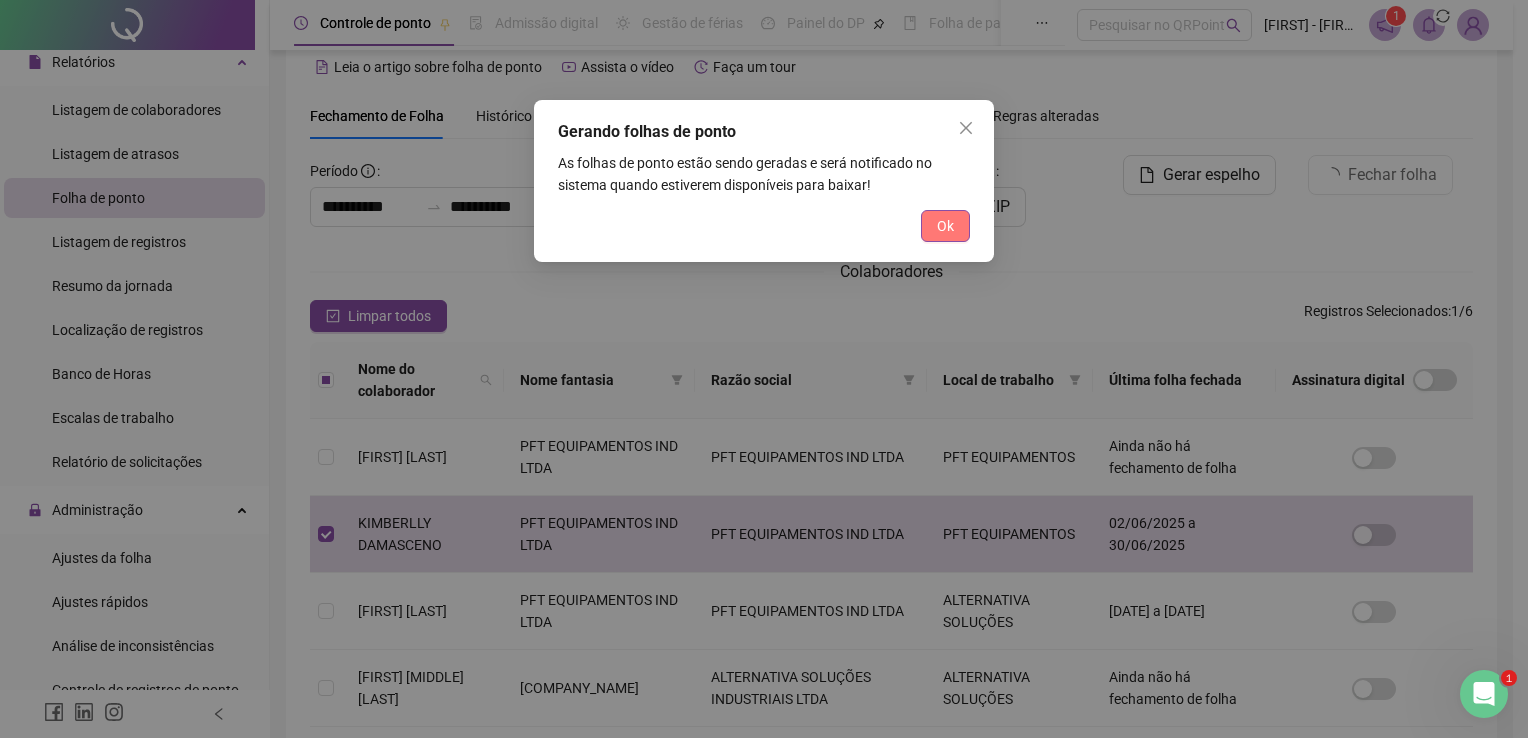 click on "Ok" at bounding box center [945, 226] 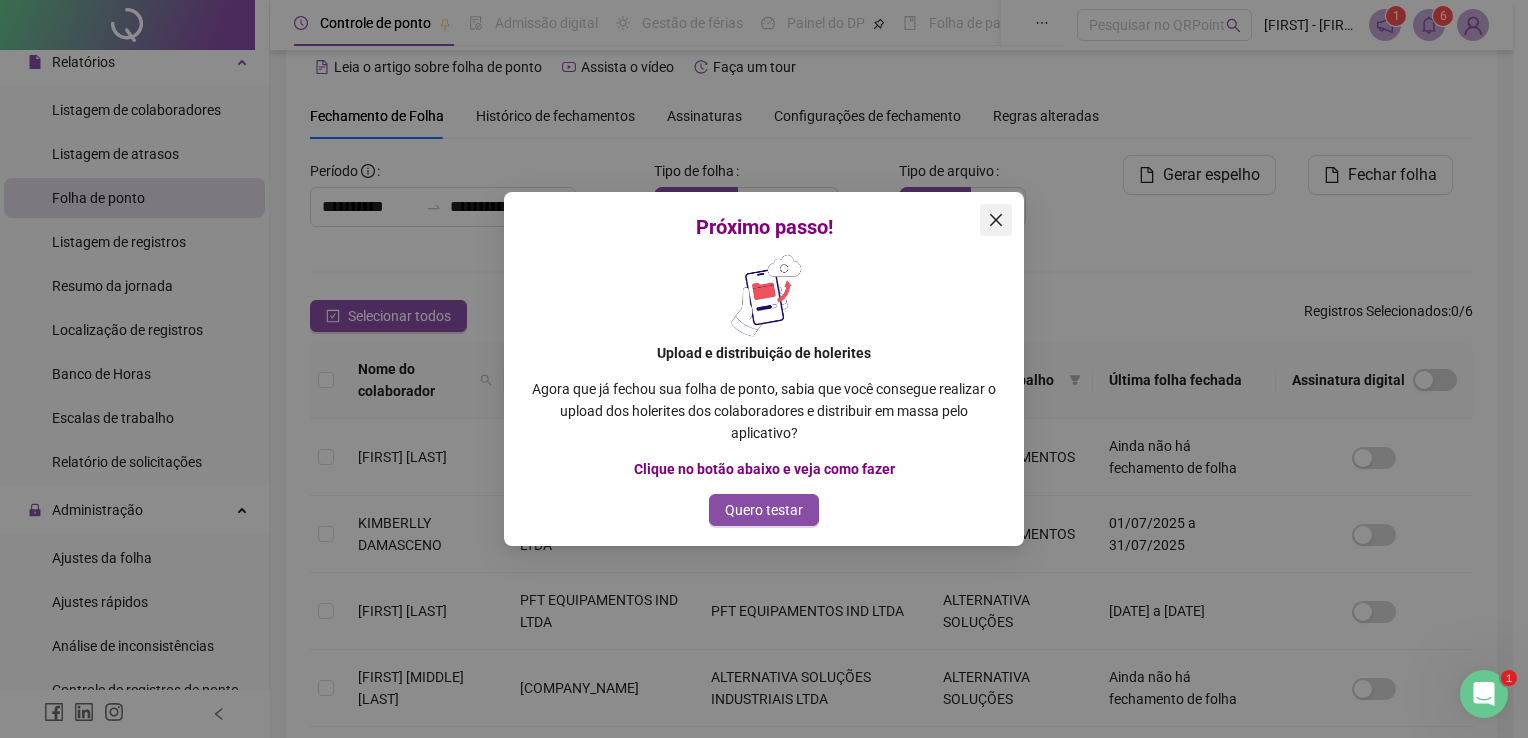 click 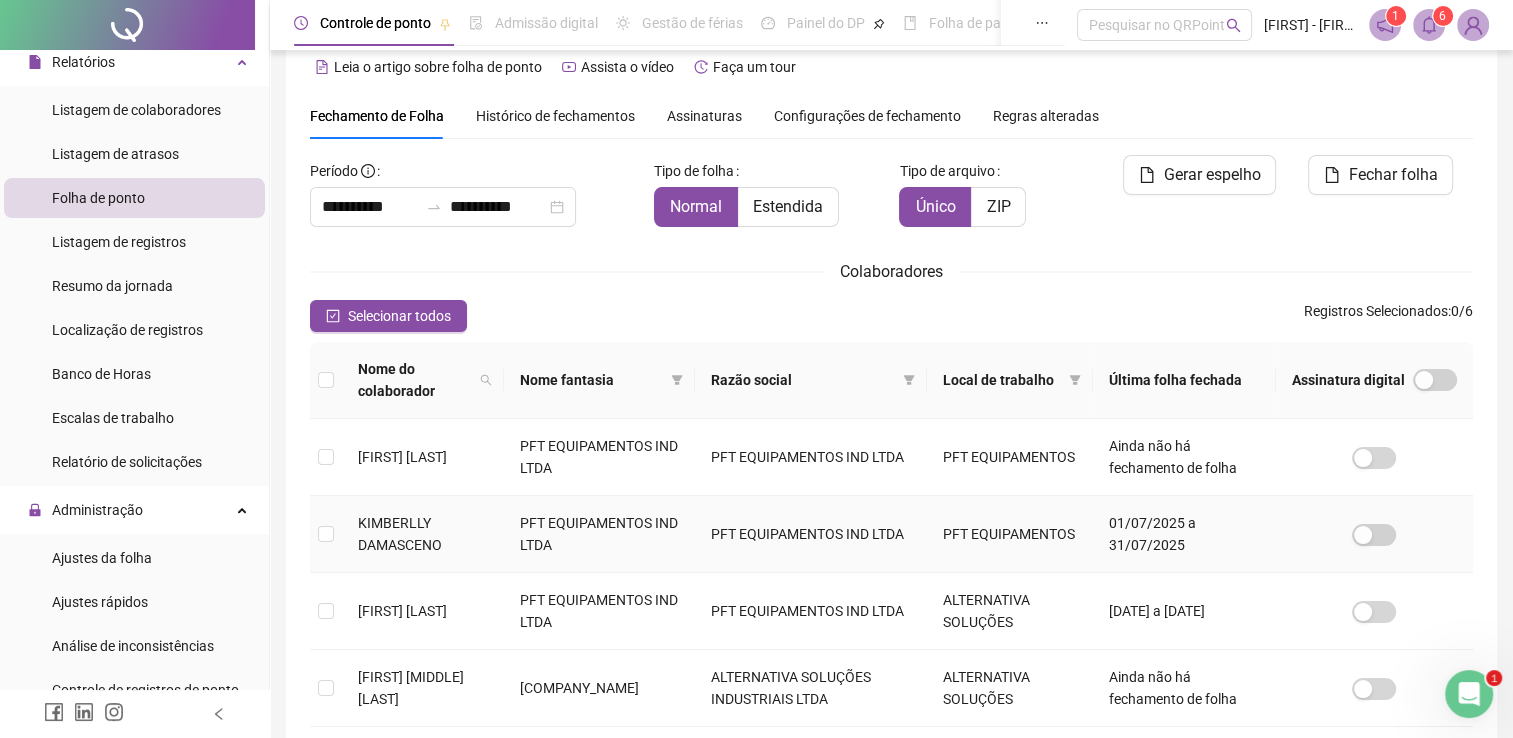 click on "KIMBERLLY DAMASCENO" at bounding box center [423, 534] 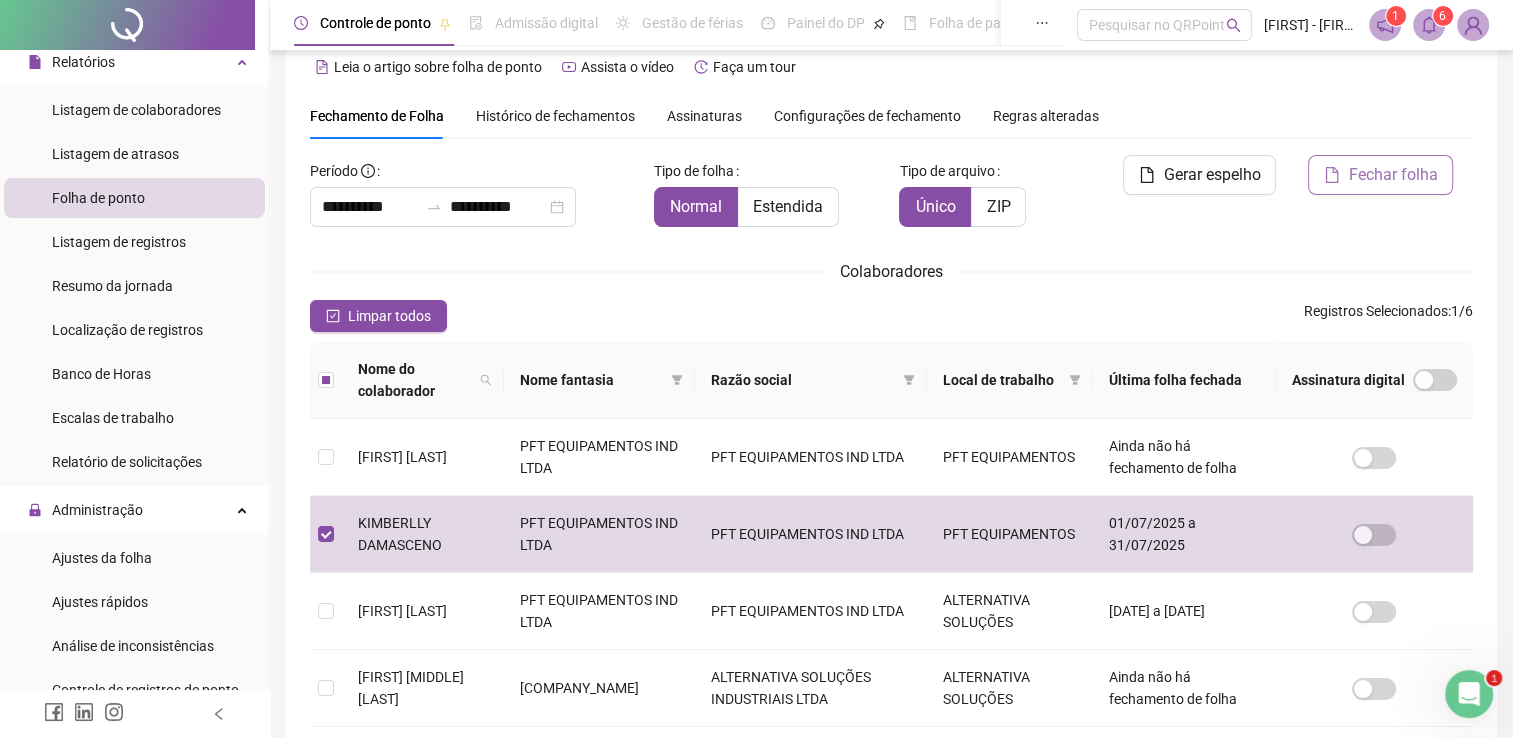 click on "Fechar folha" at bounding box center [1392, 175] 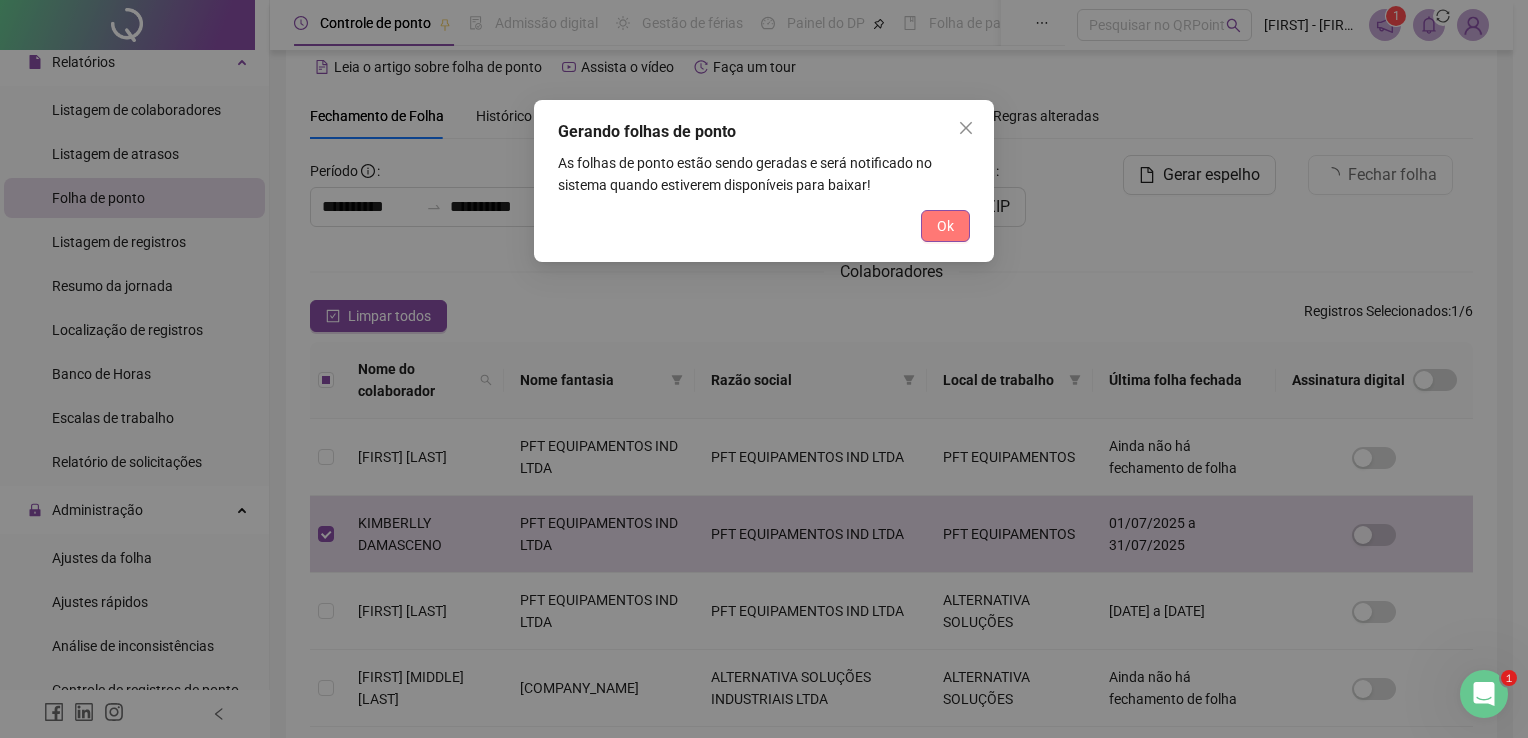 click on "Ok" at bounding box center (945, 226) 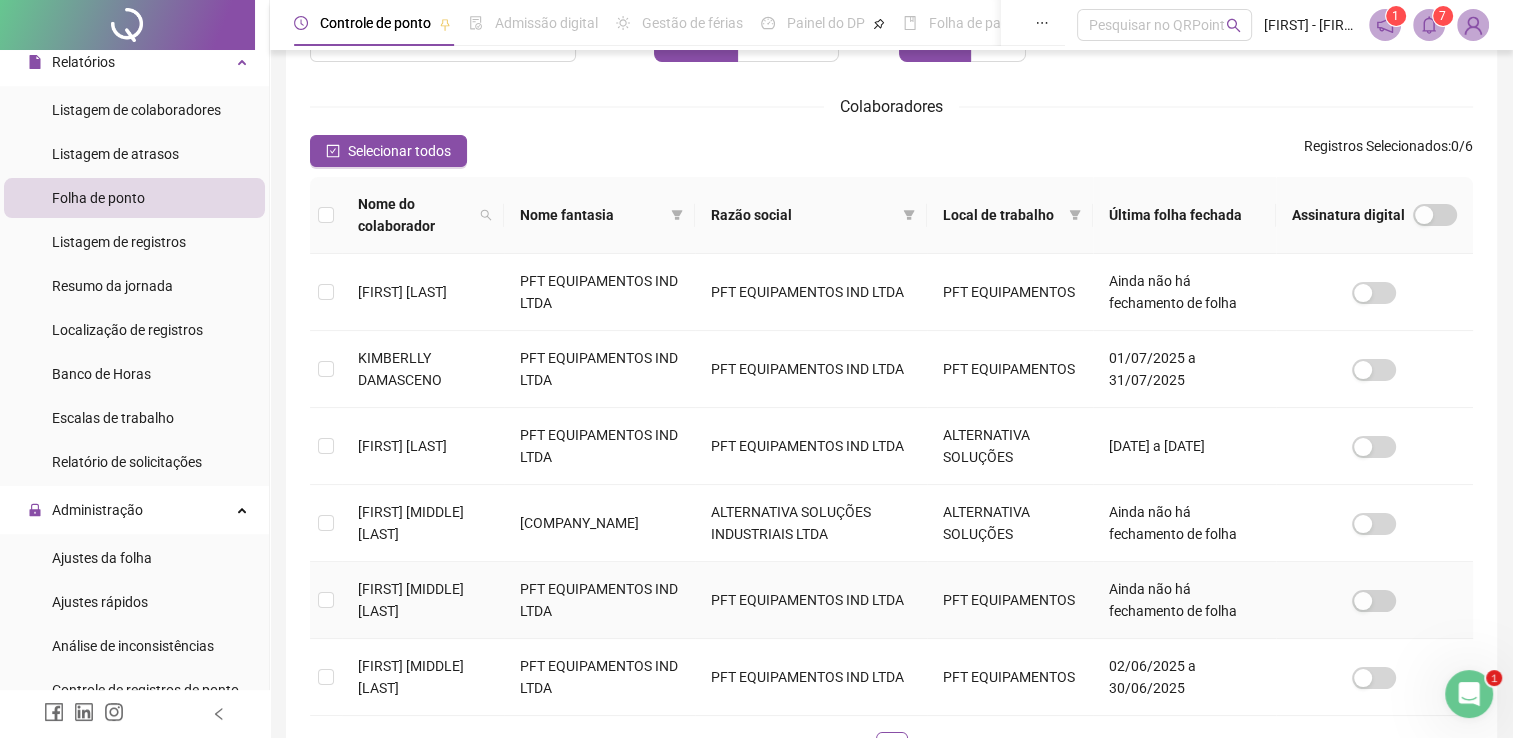 scroll, scrollTop: 229, scrollLeft: 0, axis: vertical 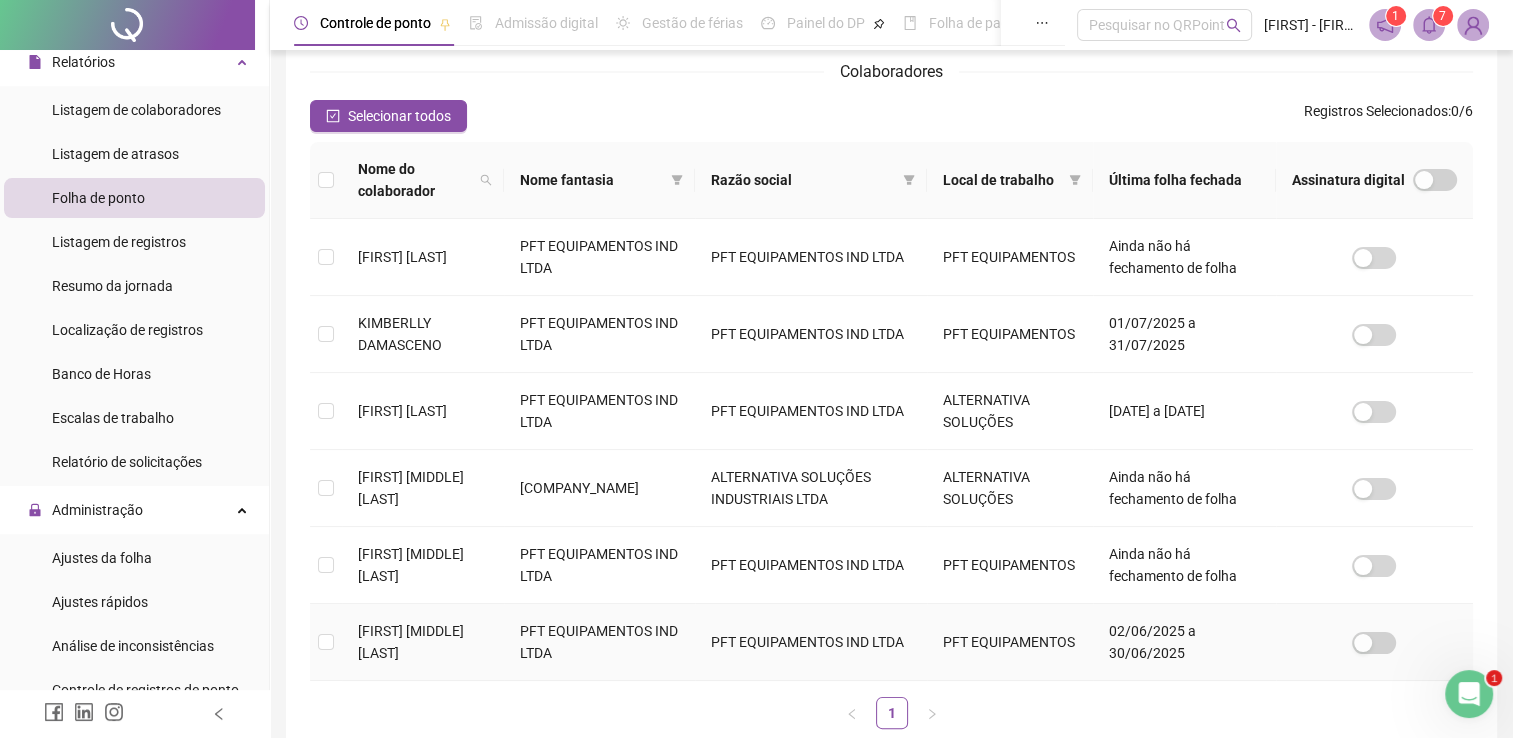 click on "[FIRST] [MIDDLE] [LAST]" at bounding box center [423, 642] 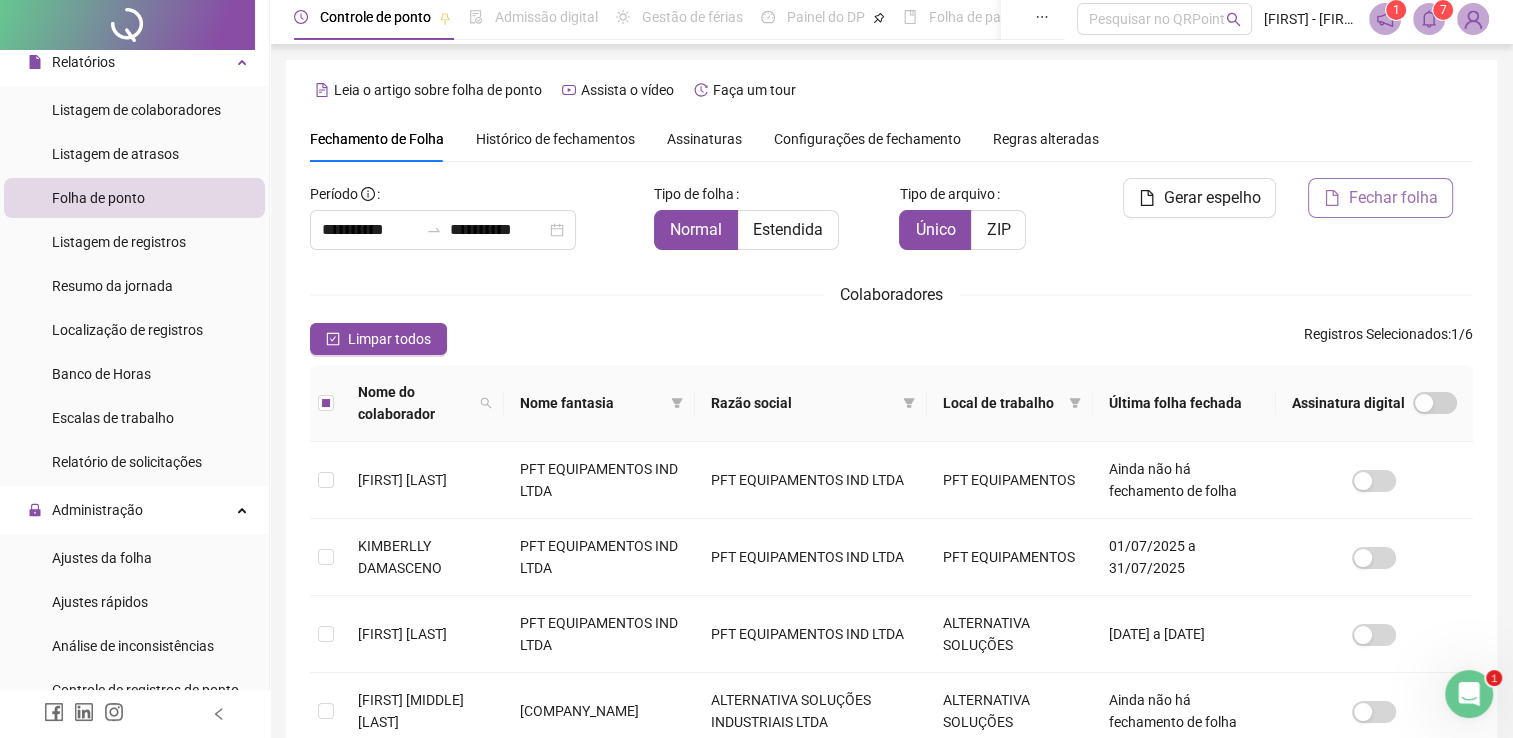 scroll, scrollTop: 0, scrollLeft: 0, axis: both 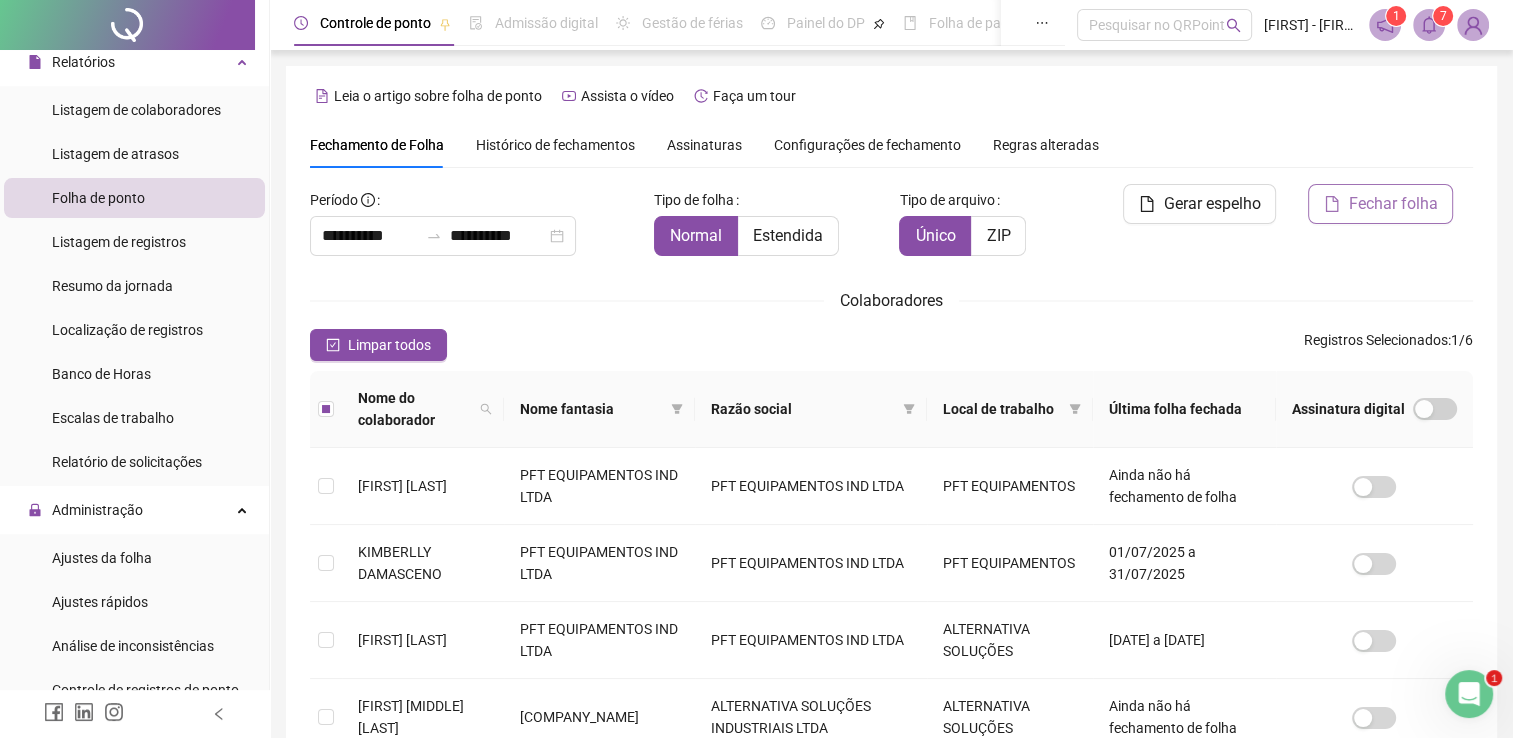 click on "Fechar folha" at bounding box center (1392, 204) 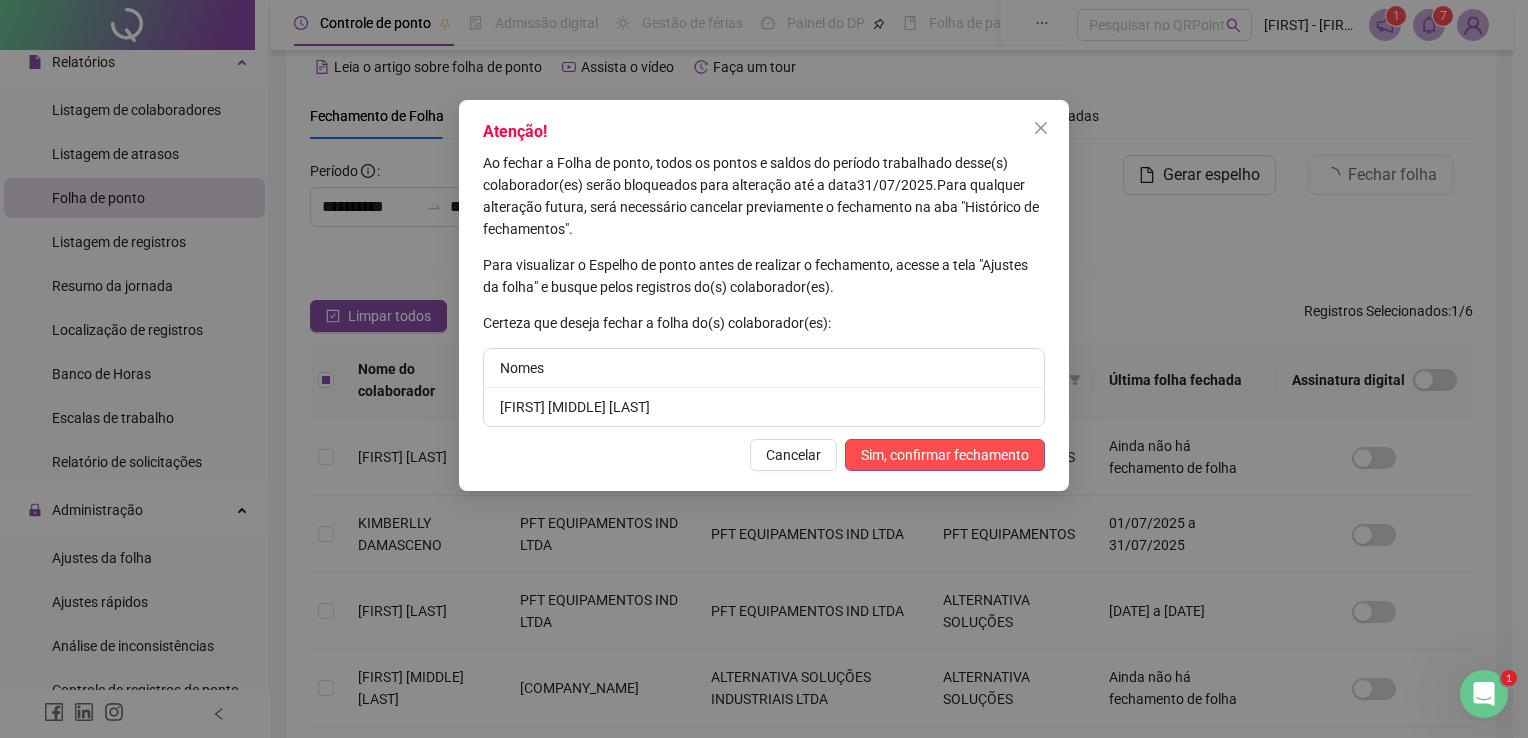 click on "Sim, confirmar fechamento" at bounding box center (945, 455) 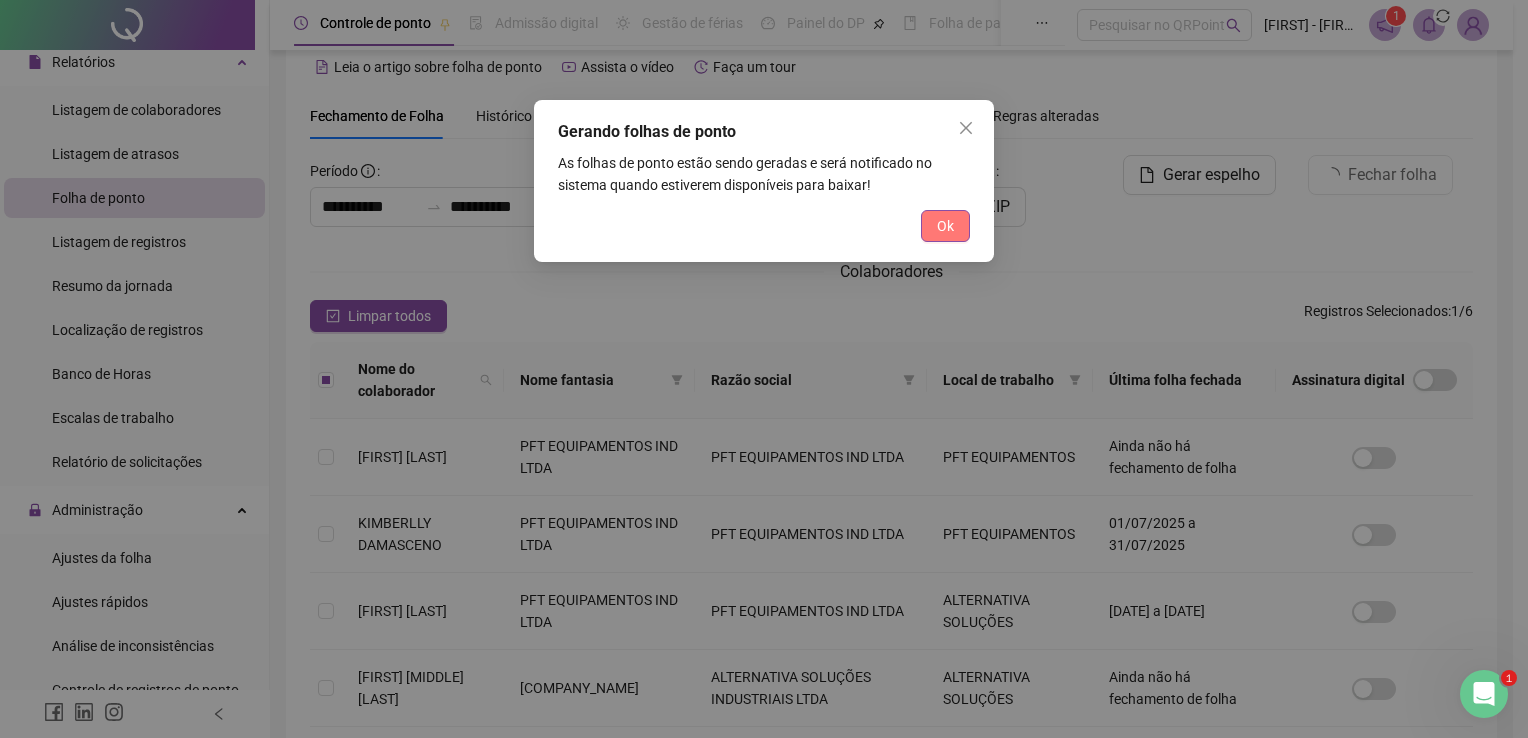 click on "Ok" at bounding box center (945, 226) 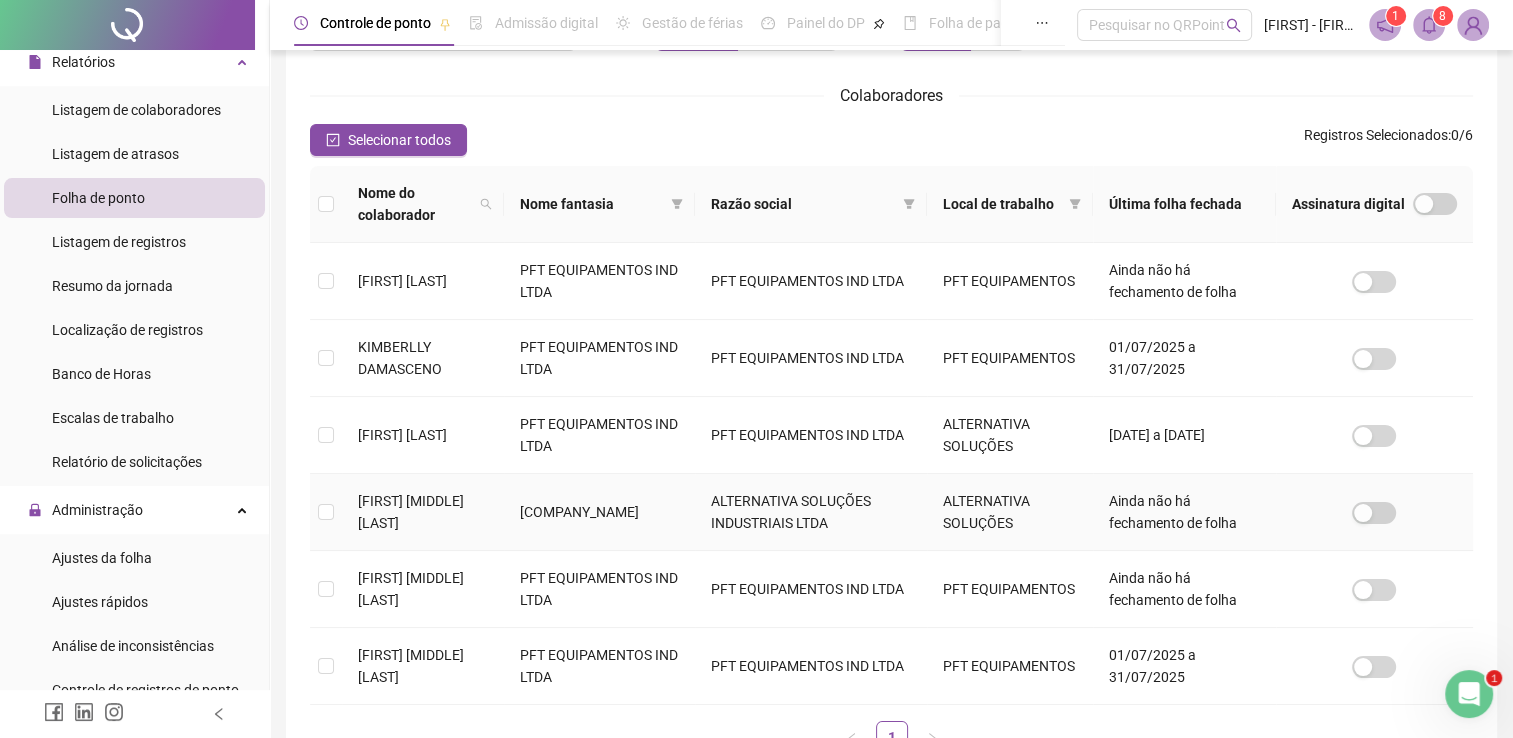 scroll, scrollTop: 322, scrollLeft: 0, axis: vertical 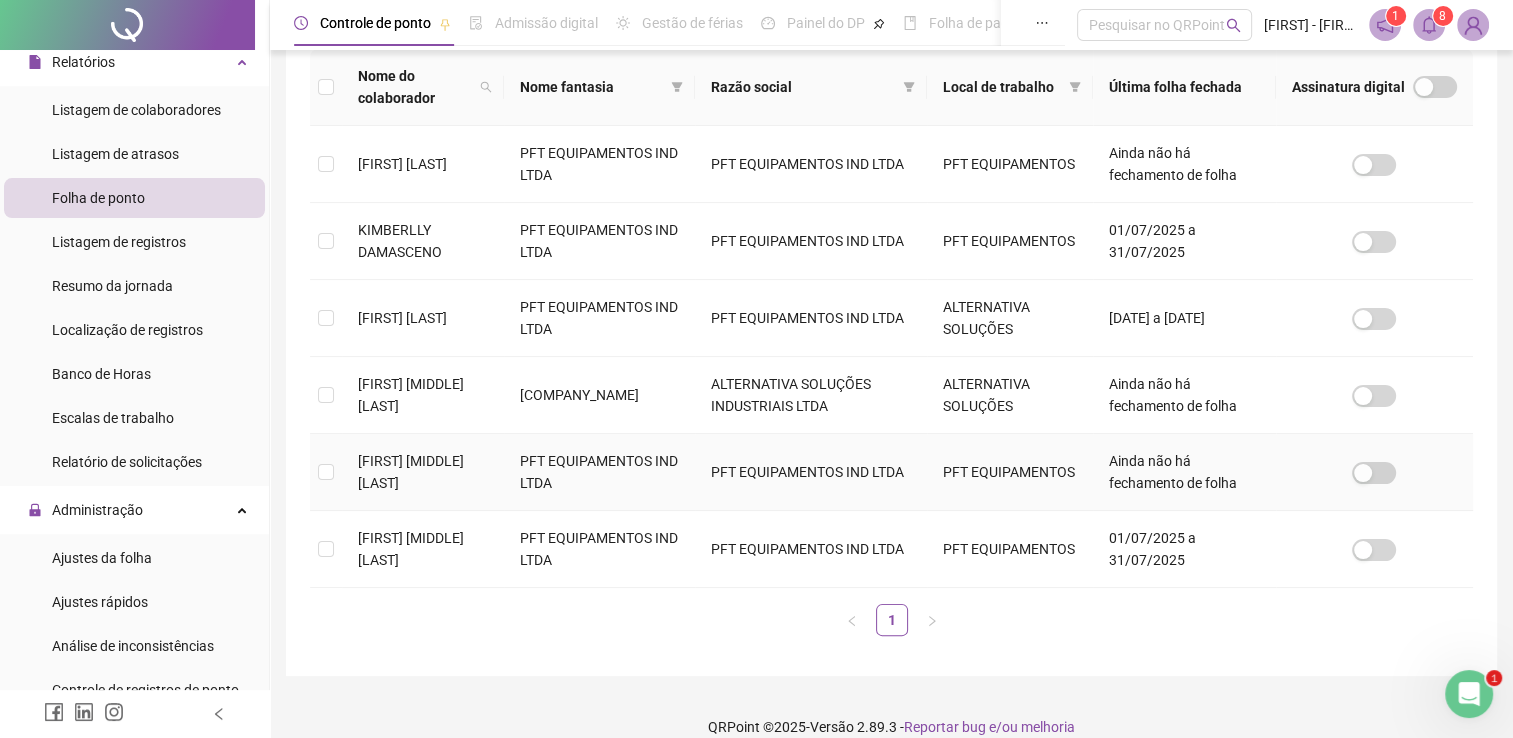 click on "[FIRST] [MIDDLE] [LAST]" at bounding box center (423, 472) 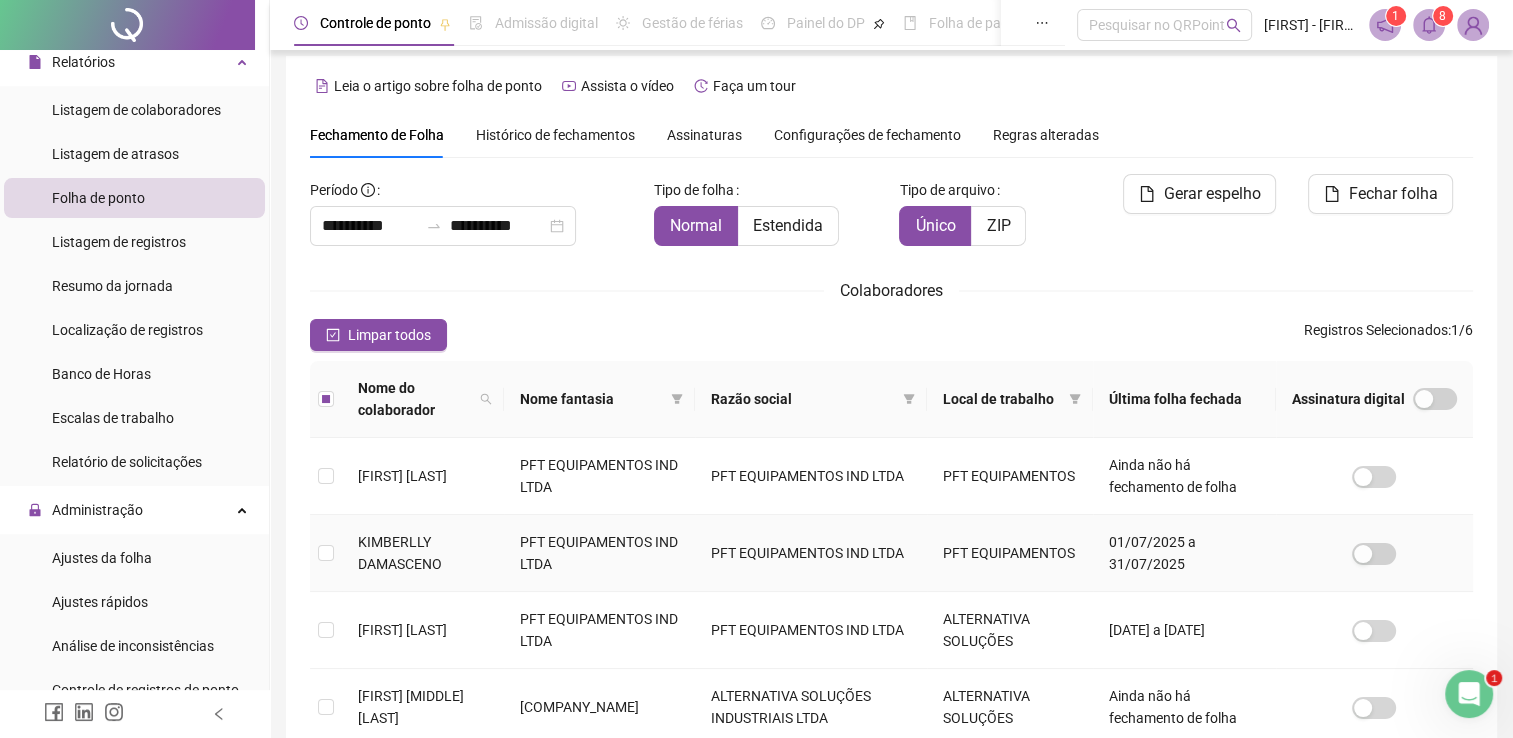 scroll, scrollTop: 0, scrollLeft: 0, axis: both 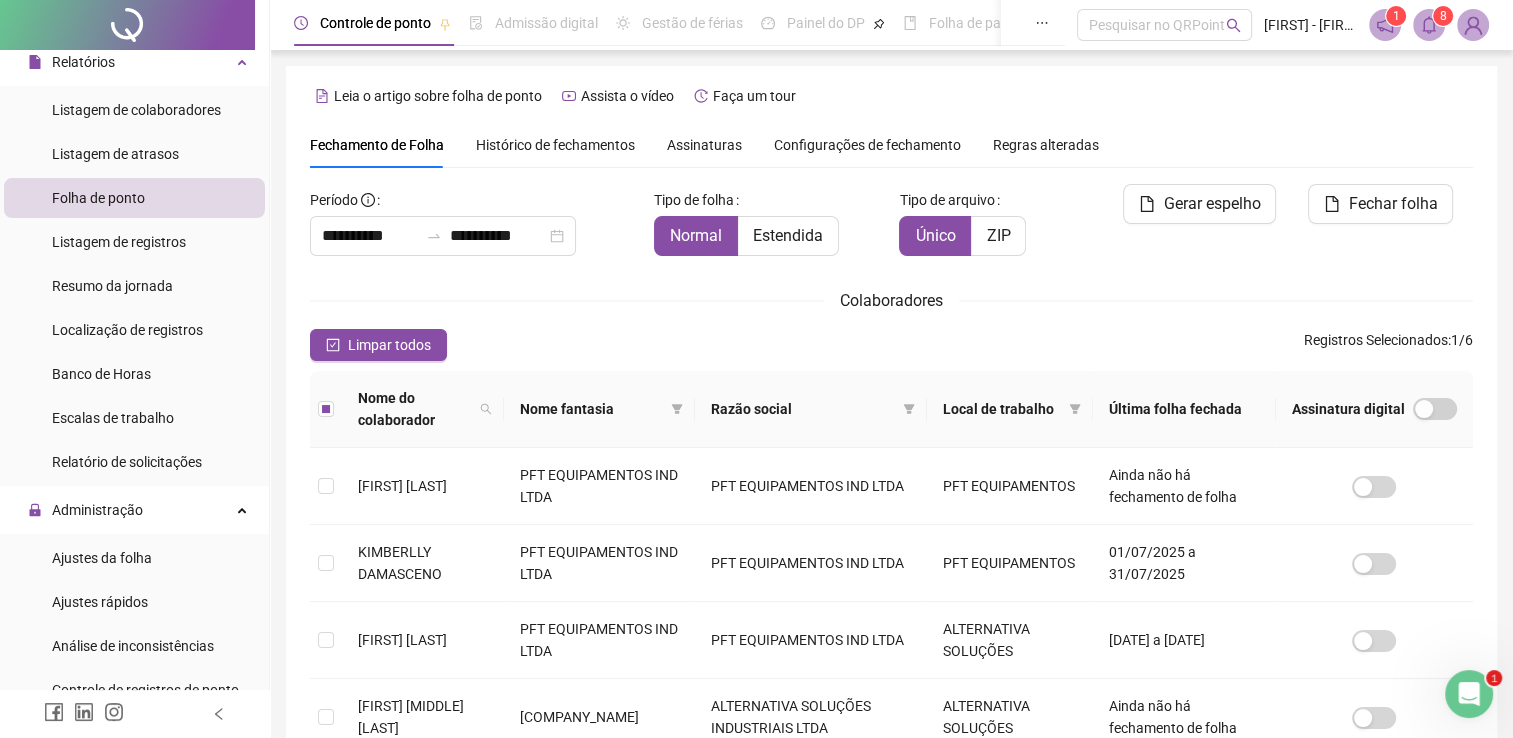 click on "Colaboradores" at bounding box center (891, 300) 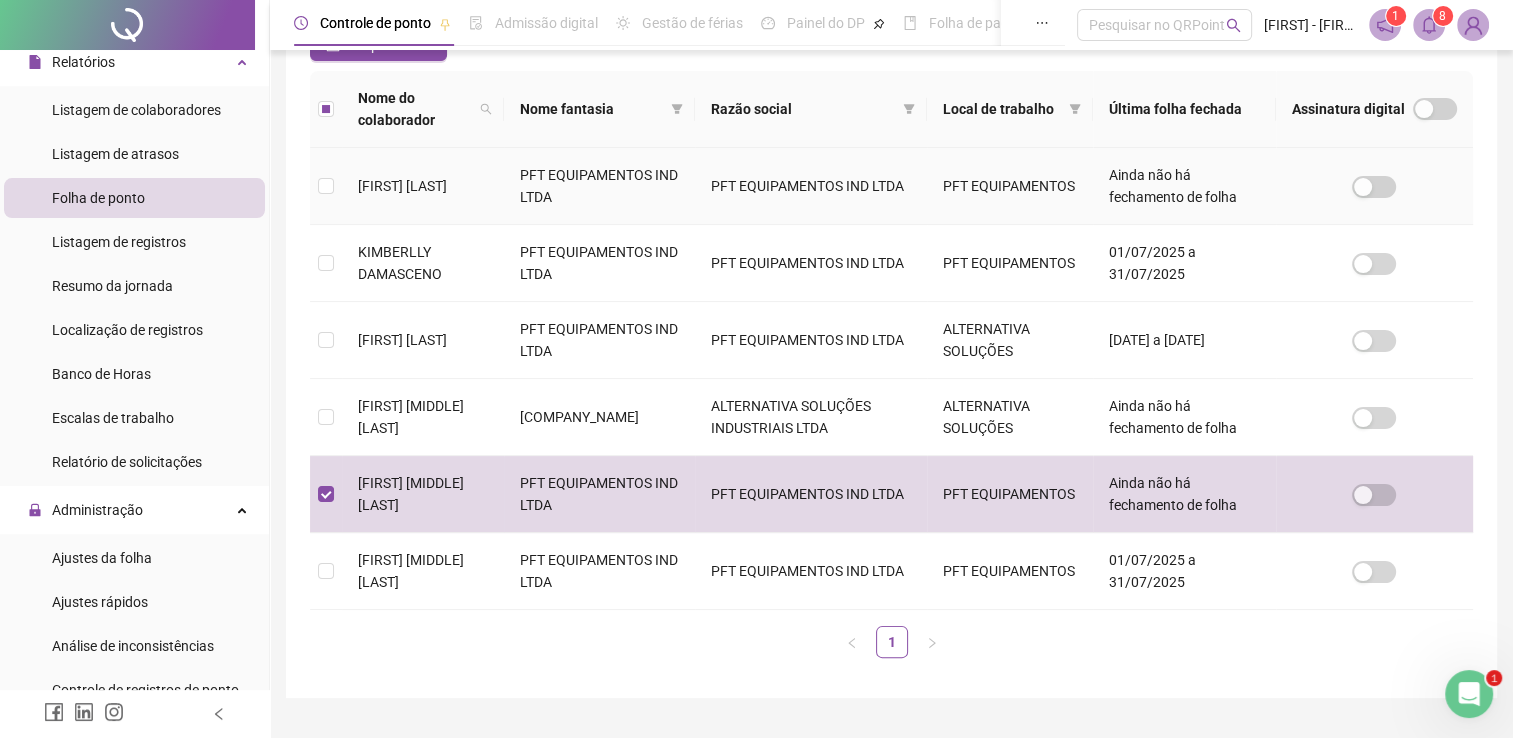 scroll, scrollTop: 0, scrollLeft: 0, axis: both 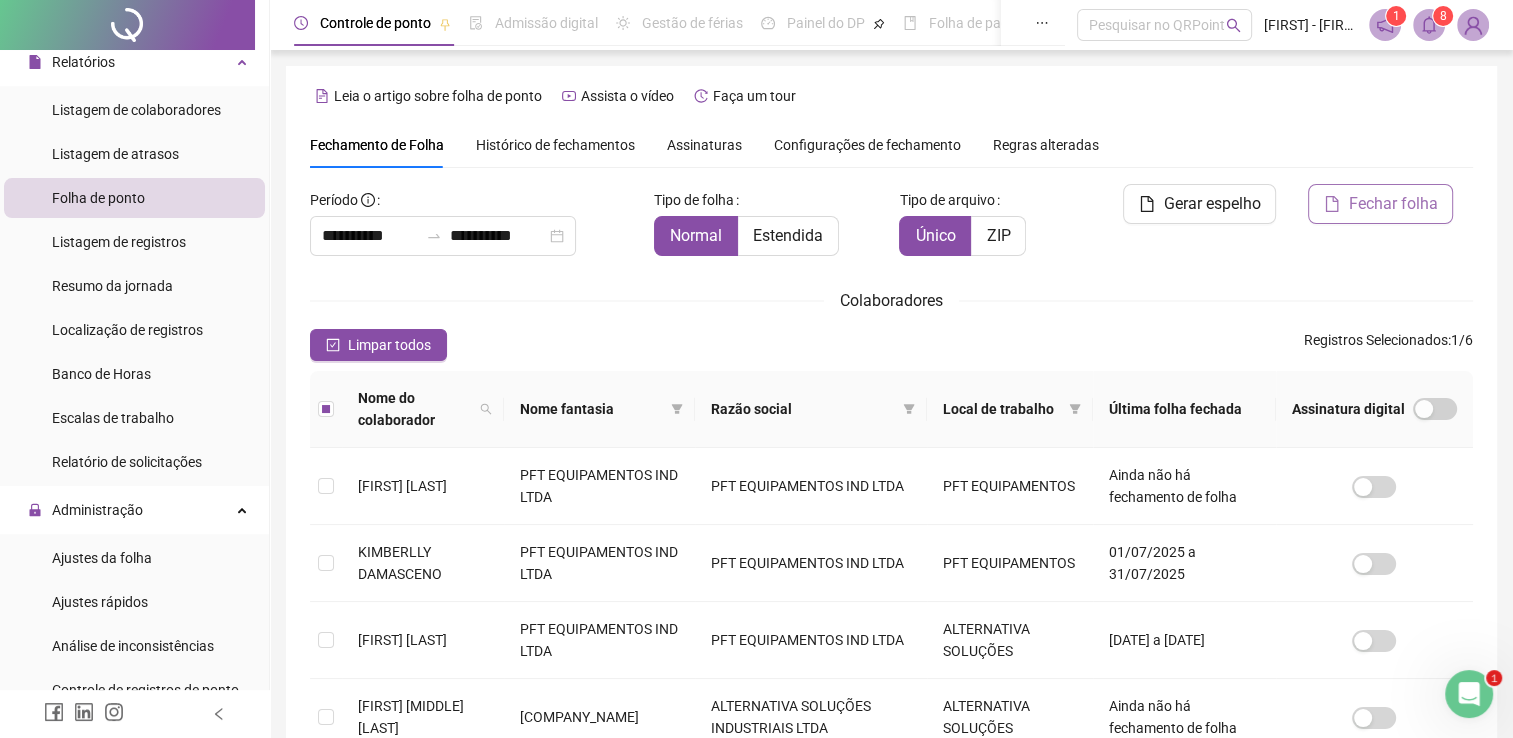 click on "Fechar folha" at bounding box center [1380, 204] 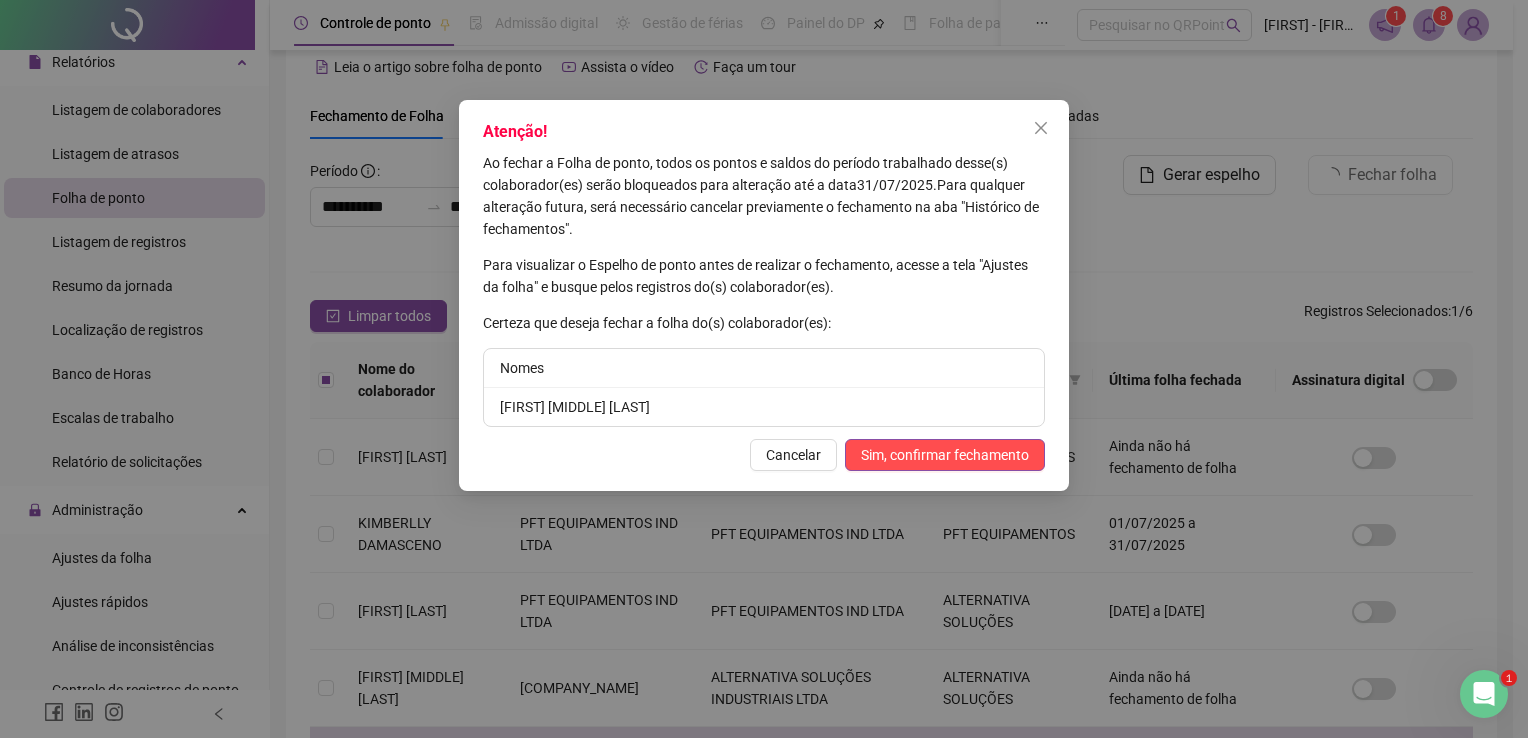 click on "Sim, confirmar fechamento" at bounding box center [945, 455] 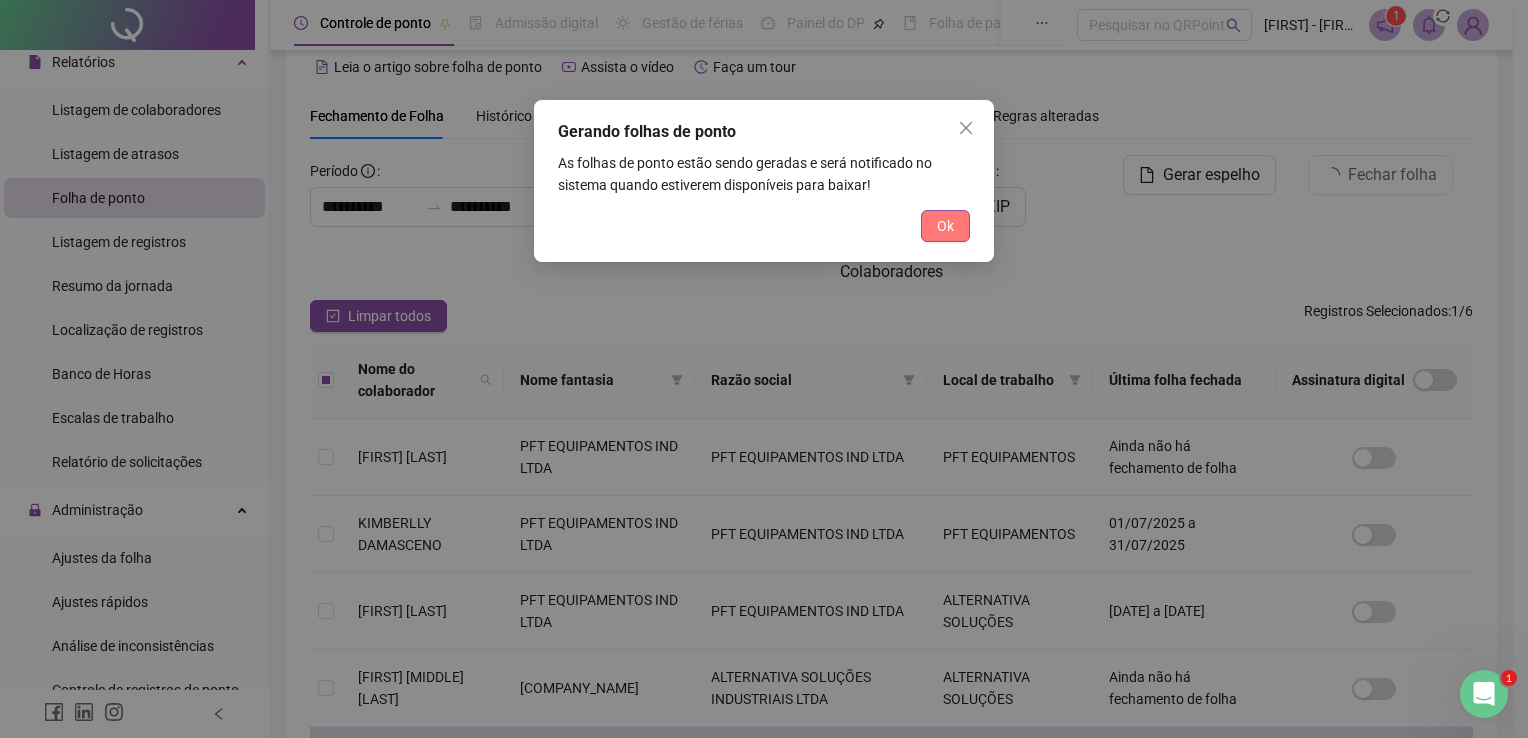 click on "Ok" at bounding box center (945, 226) 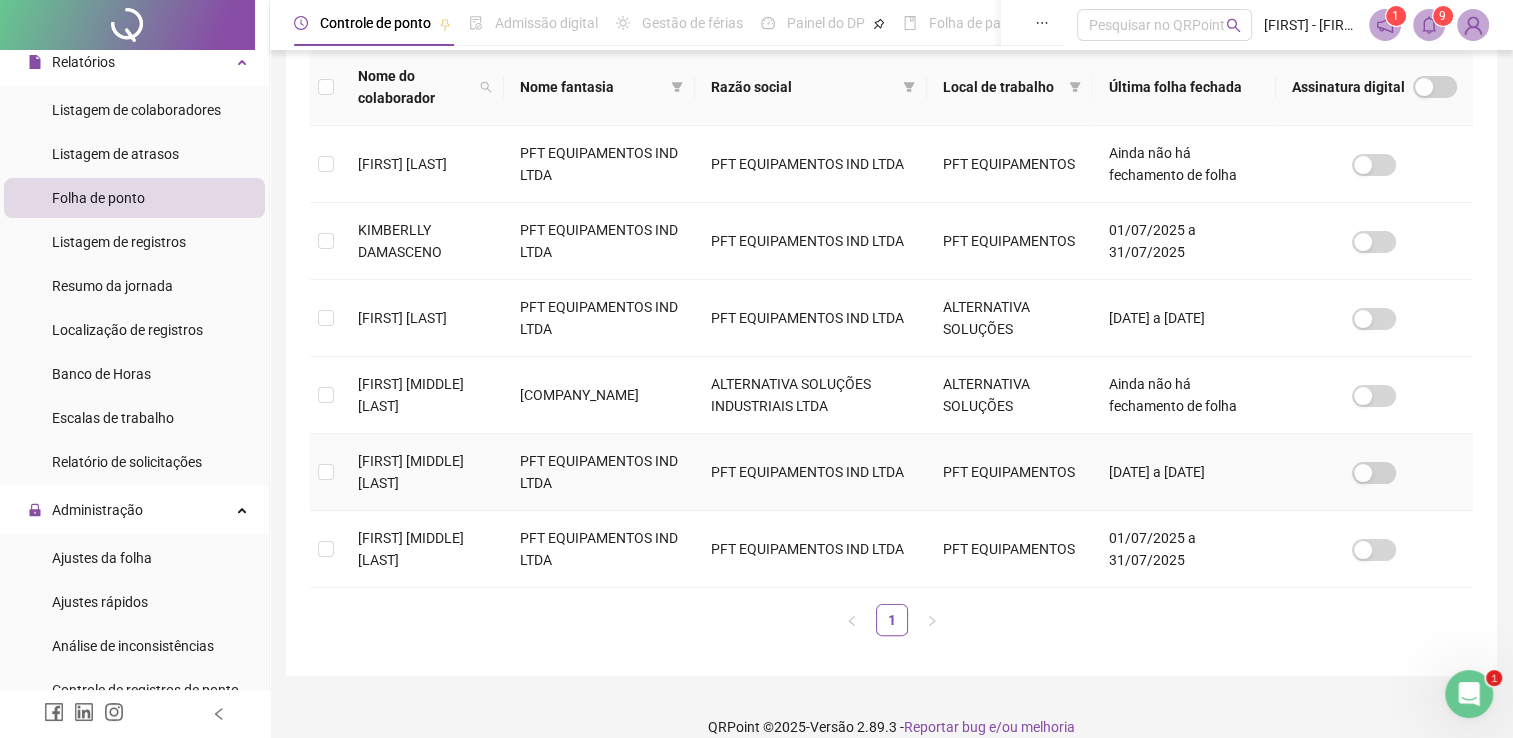 click on "[FIRST] [MIDDLE] [LAST]" at bounding box center (411, 472) 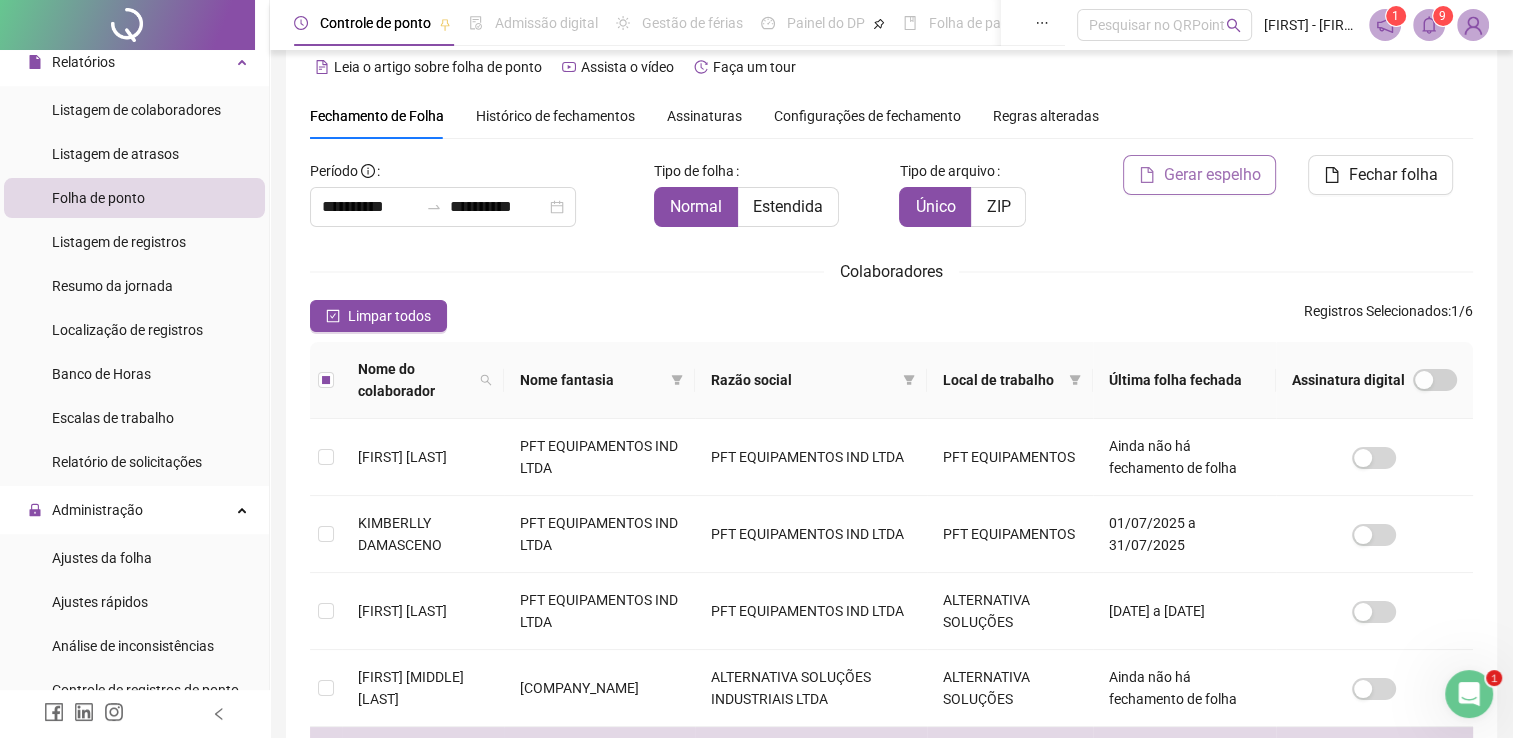 click on "Gerar espelho" at bounding box center [1211, 175] 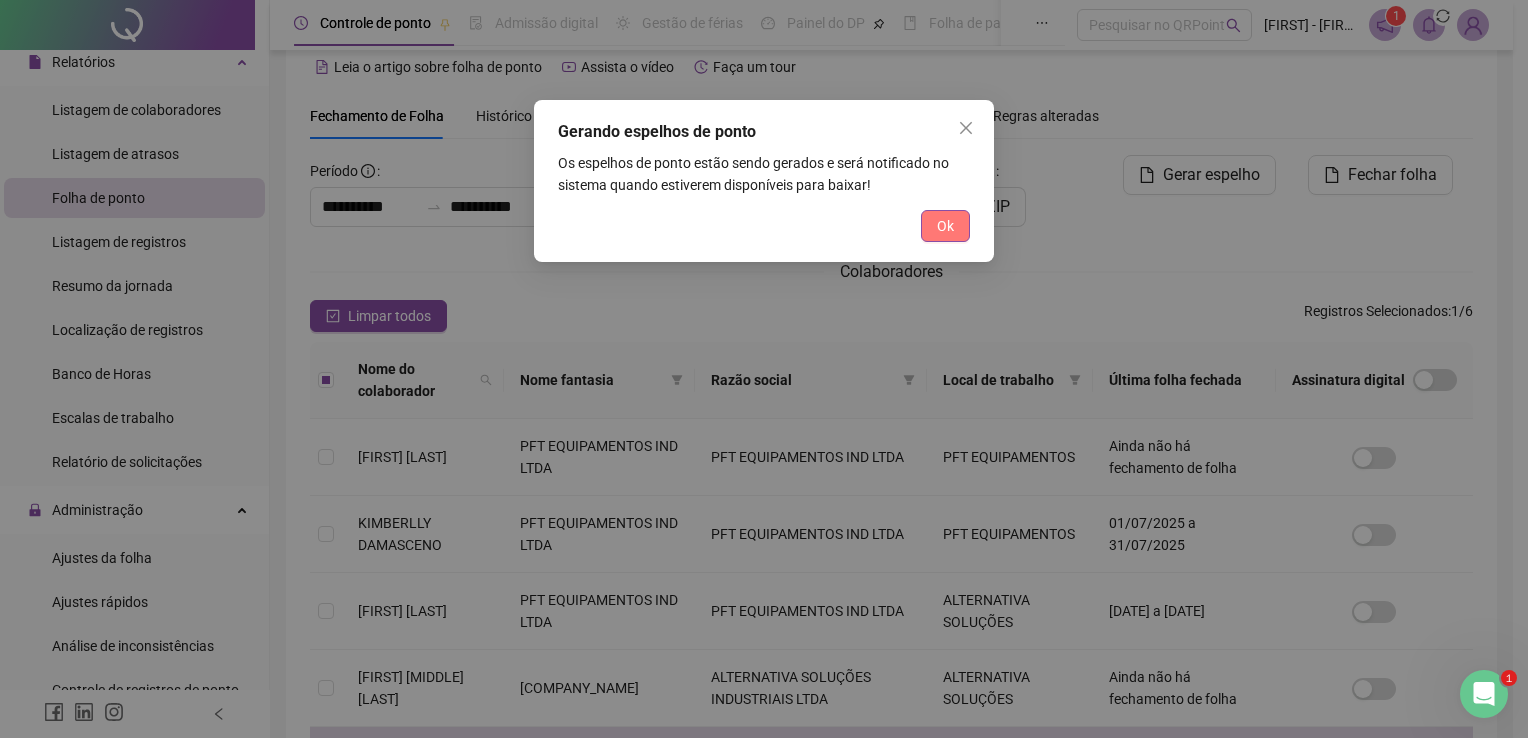 click on "Ok" at bounding box center [945, 226] 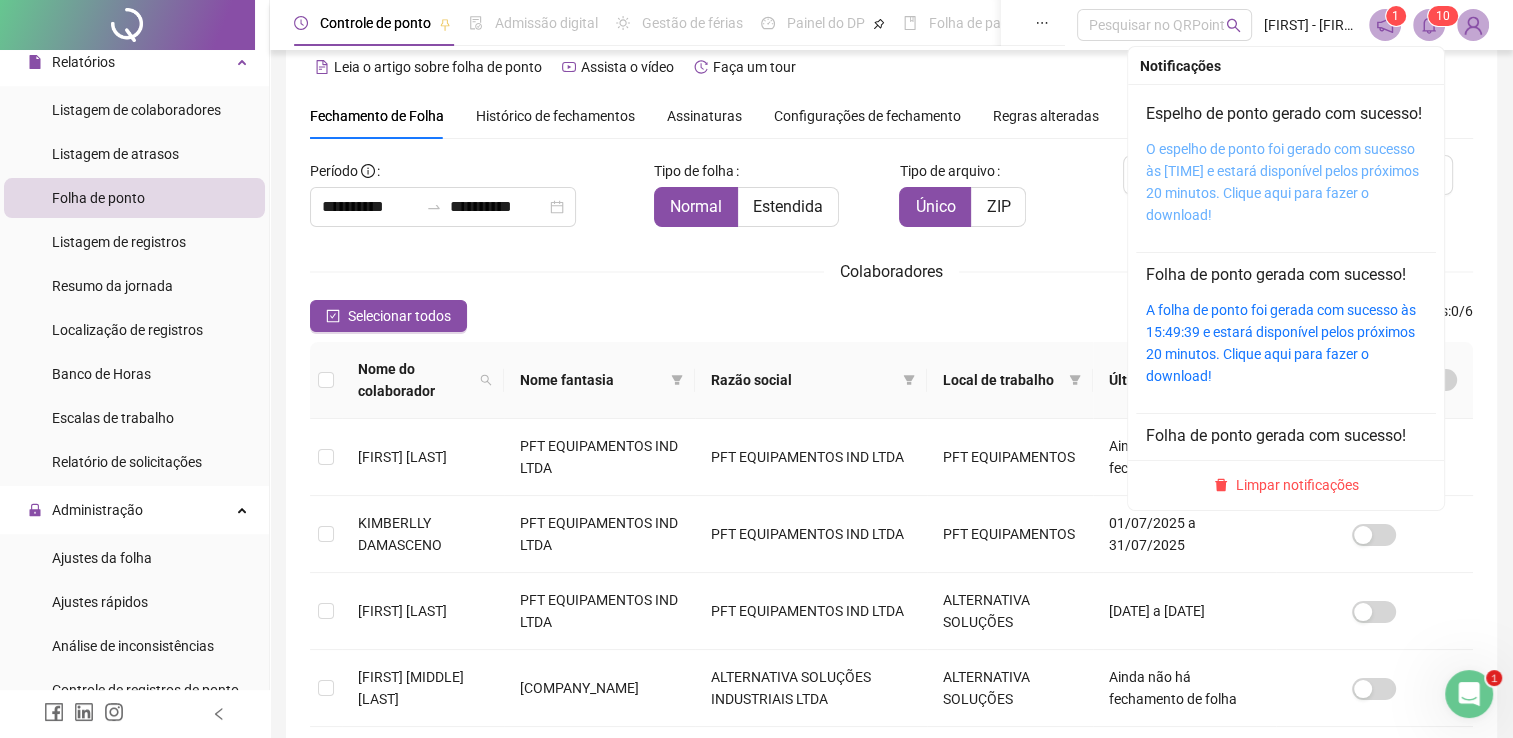 click on "O espelho de ponto foi gerado com sucesso às [TIME] e estará disponível pelos próximos 20 minutos.
Clique aqui para fazer o download!" at bounding box center [1282, 182] 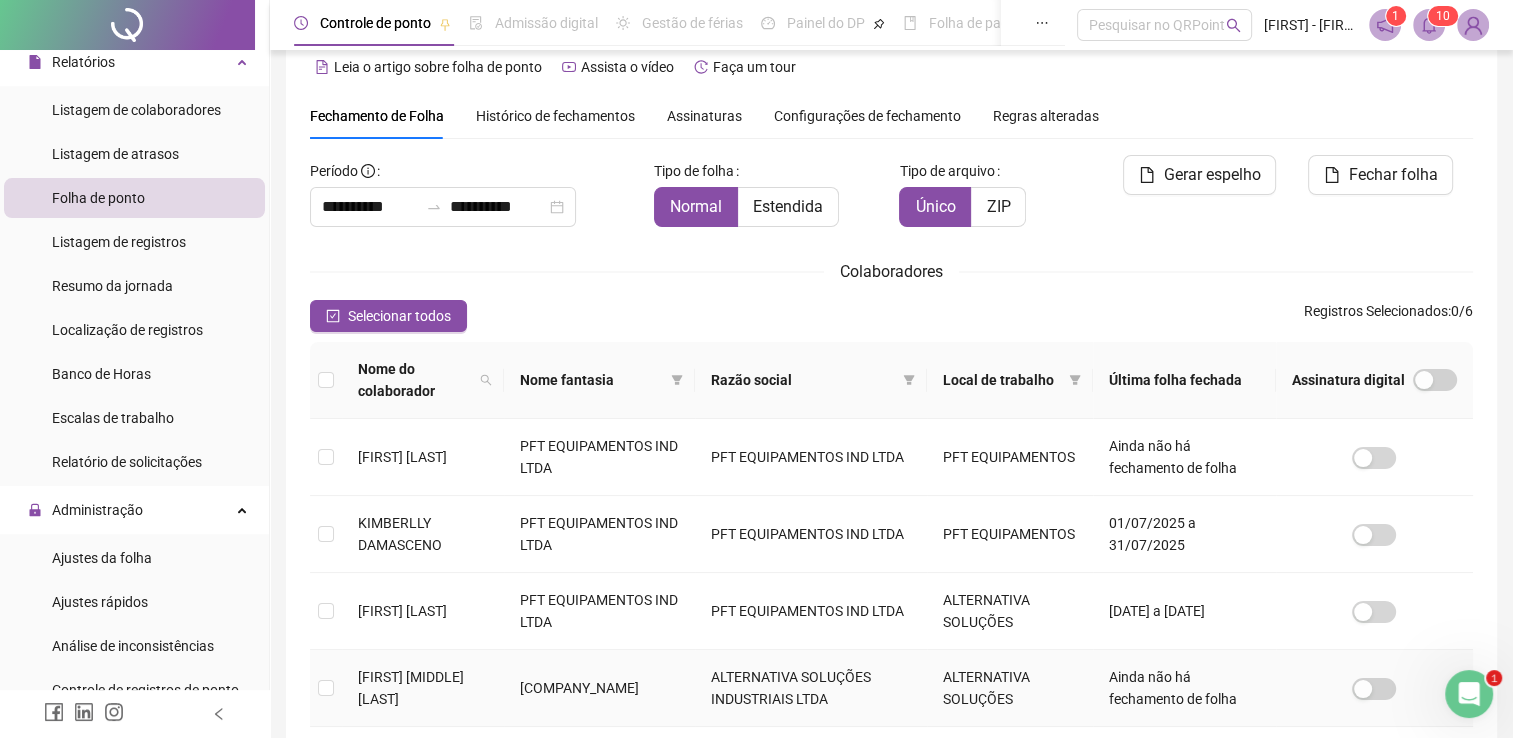scroll, scrollTop: 129, scrollLeft: 0, axis: vertical 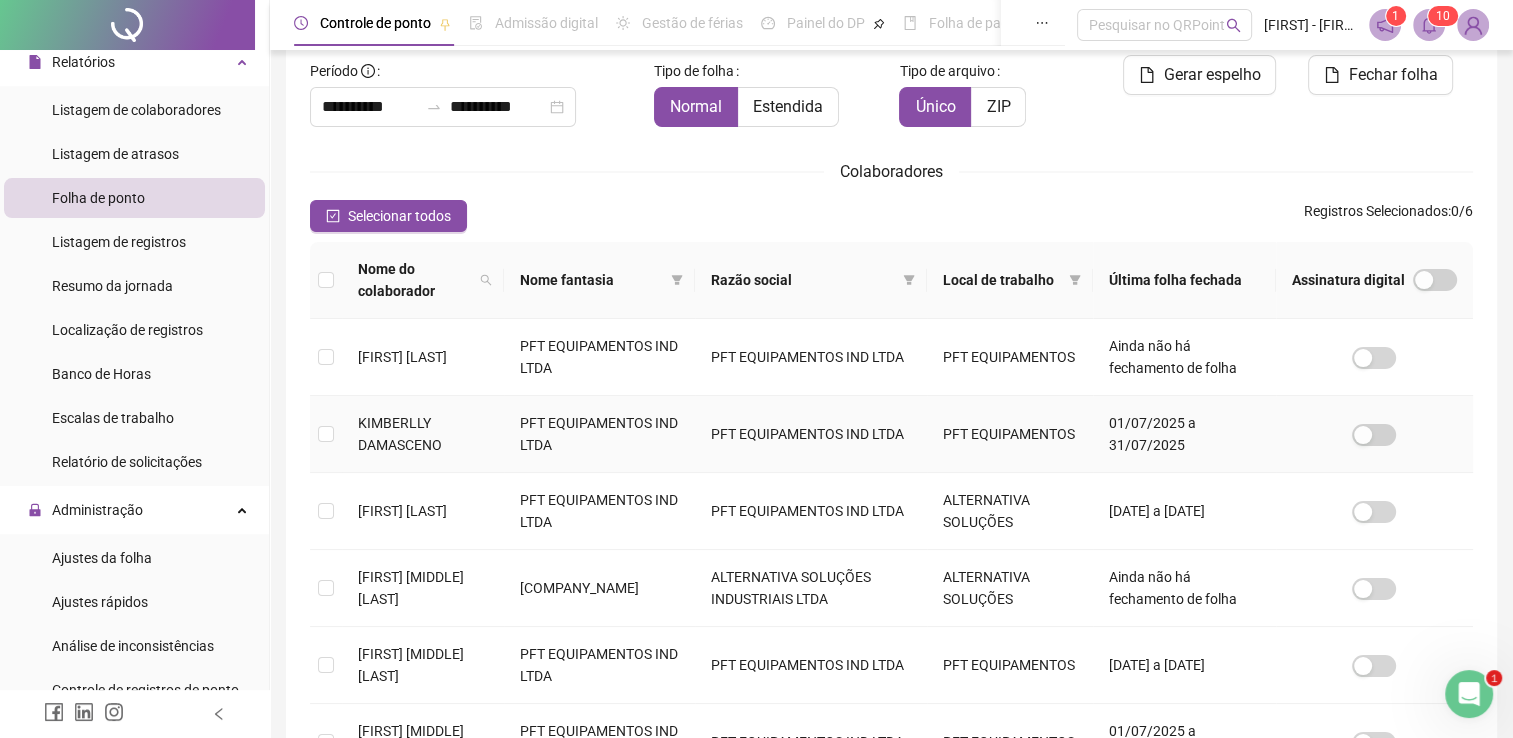 click on "KIMBERLLY DAMASCENO" at bounding box center (400, 434) 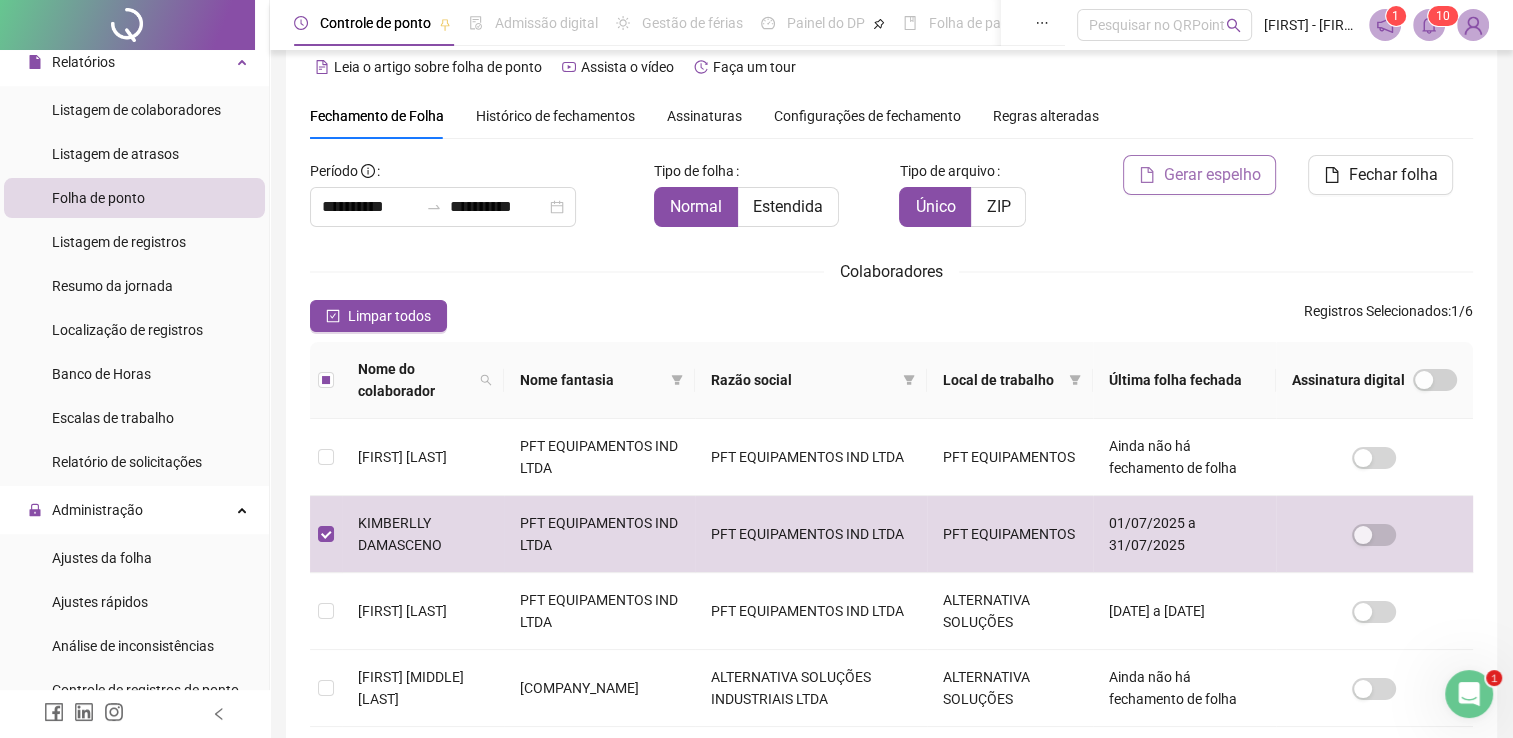 click on "Gerar espelho" at bounding box center (1211, 175) 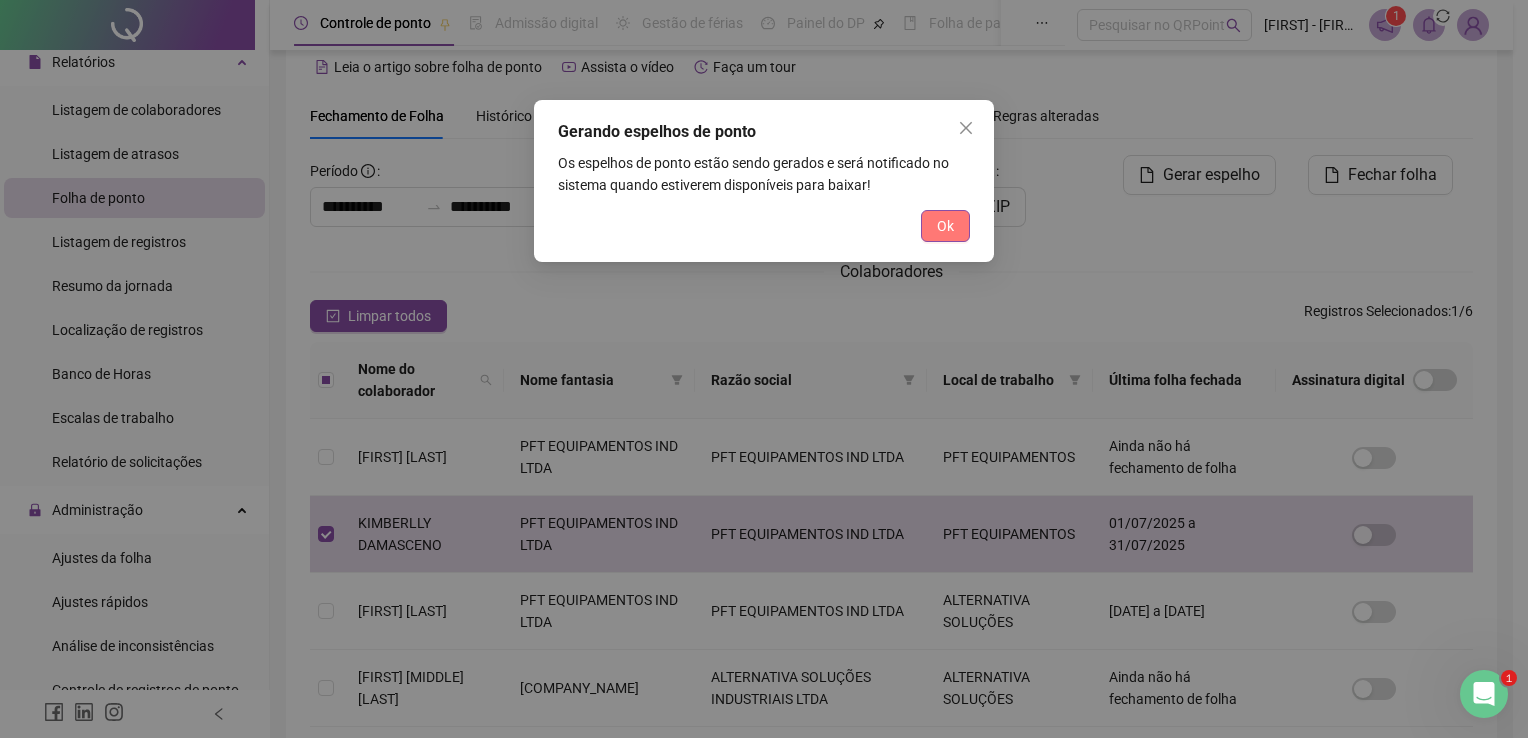 click on "Ok" at bounding box center [945, 226] 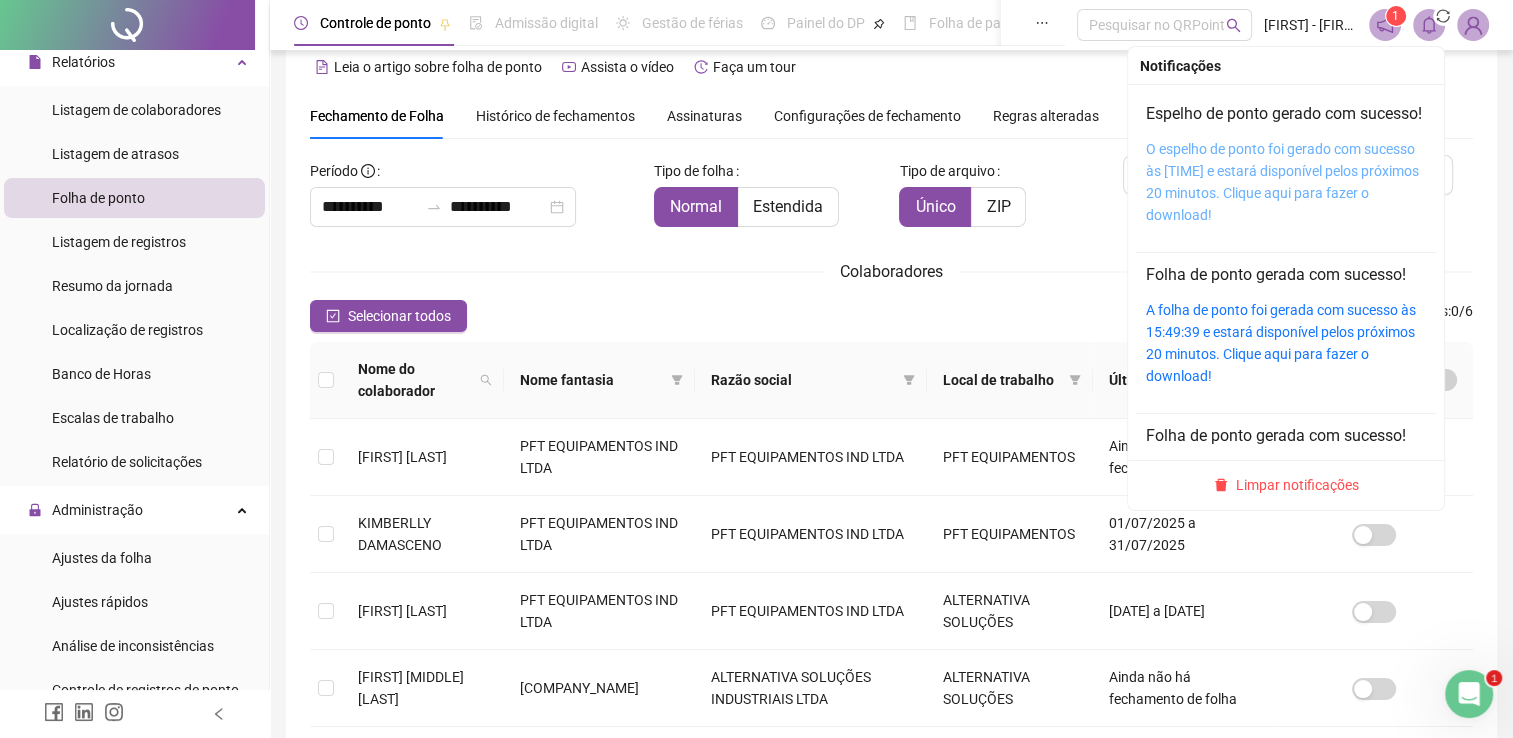 click on "O espelho de ponto foi gerado com sucesso às [TIME] e estará disponível pelos próximos 20 minutos.
Clique aqui para fazer o download!" at bounding box center [1282, 182] 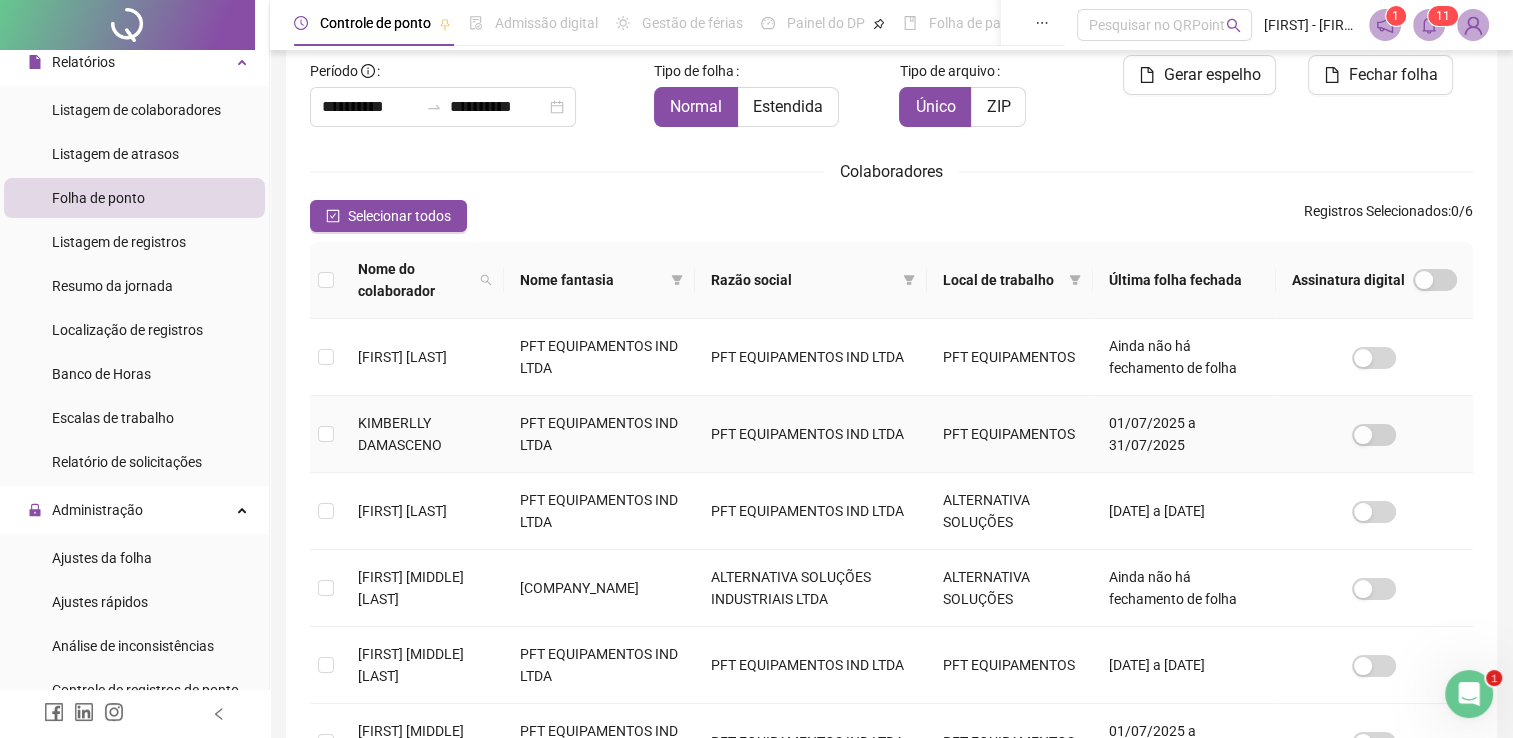 click on "KIMBERLLY DAMASCENO" at bounding box center (400, 434) 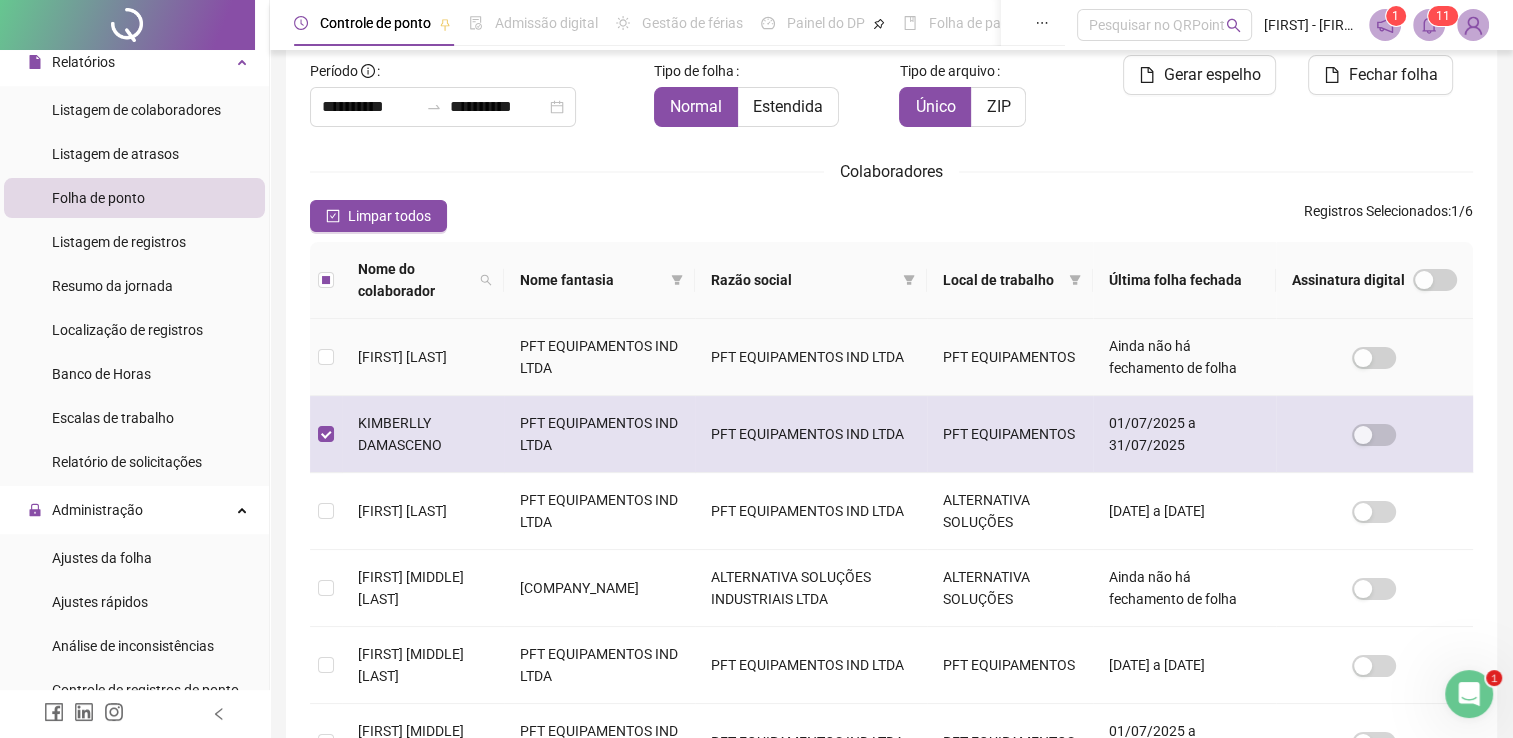 scroll, scrollTop: 29, scrollLeft: 0, axis: vertical 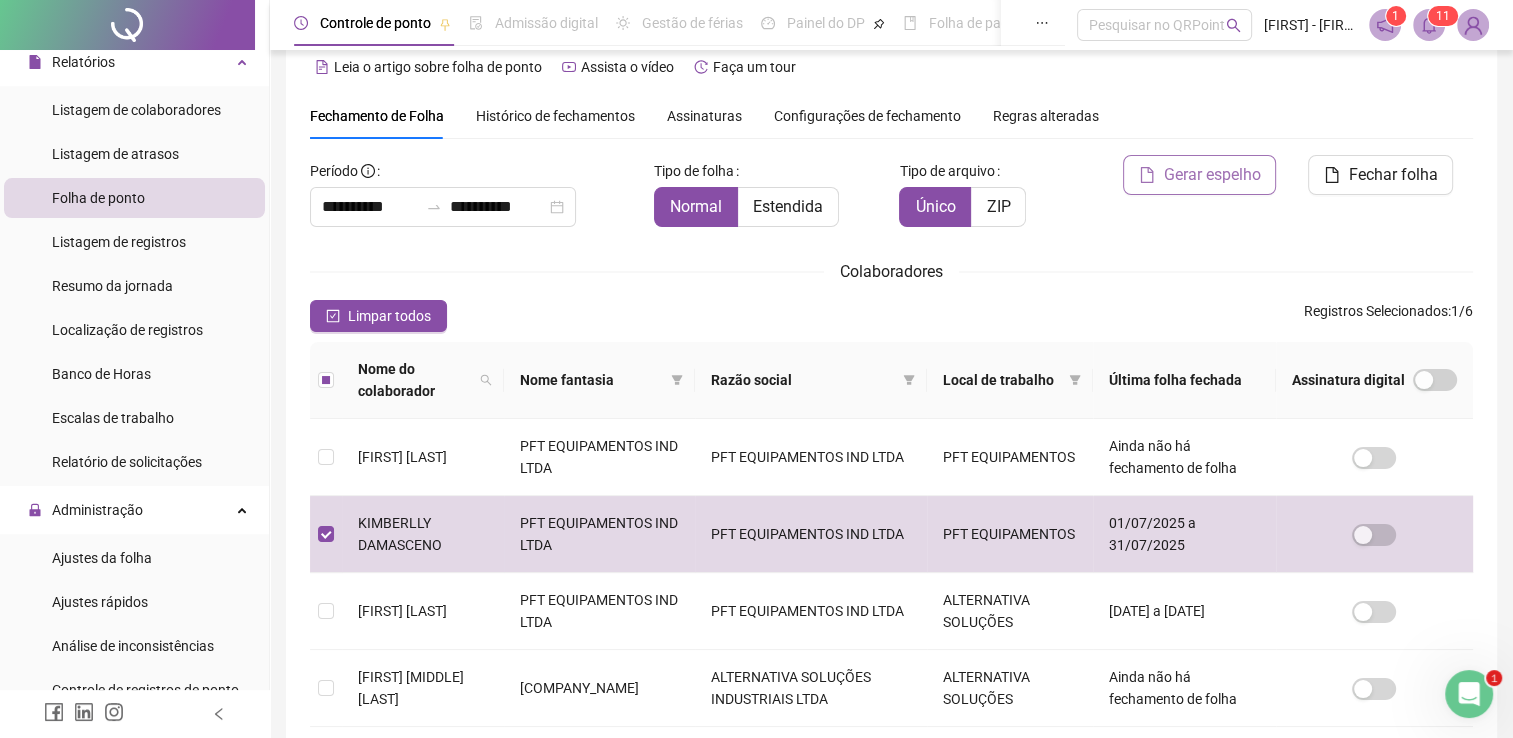 click on "Gerar espelho" at bounding box center (1211, 175) 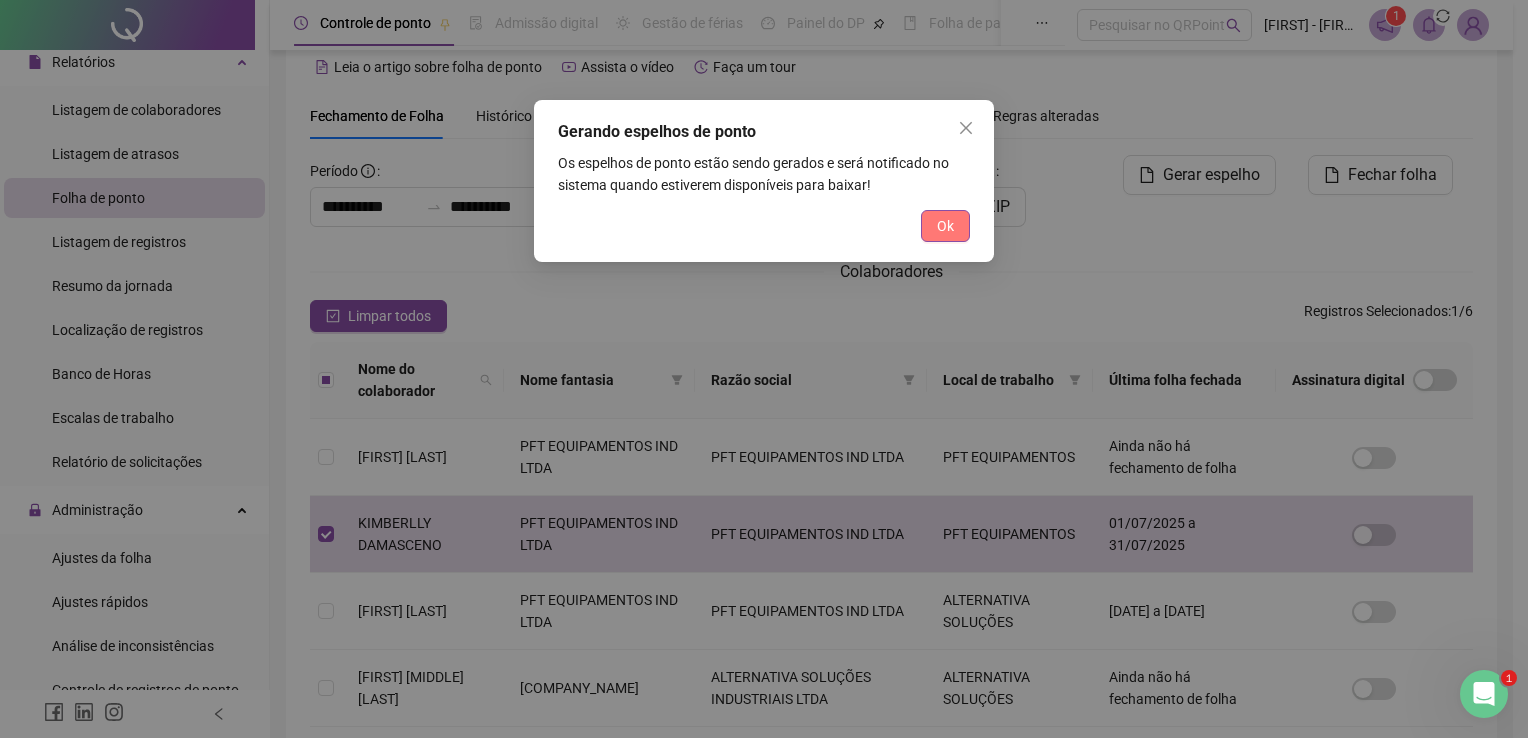 click on "Ok" at bounding box center [945, 226] 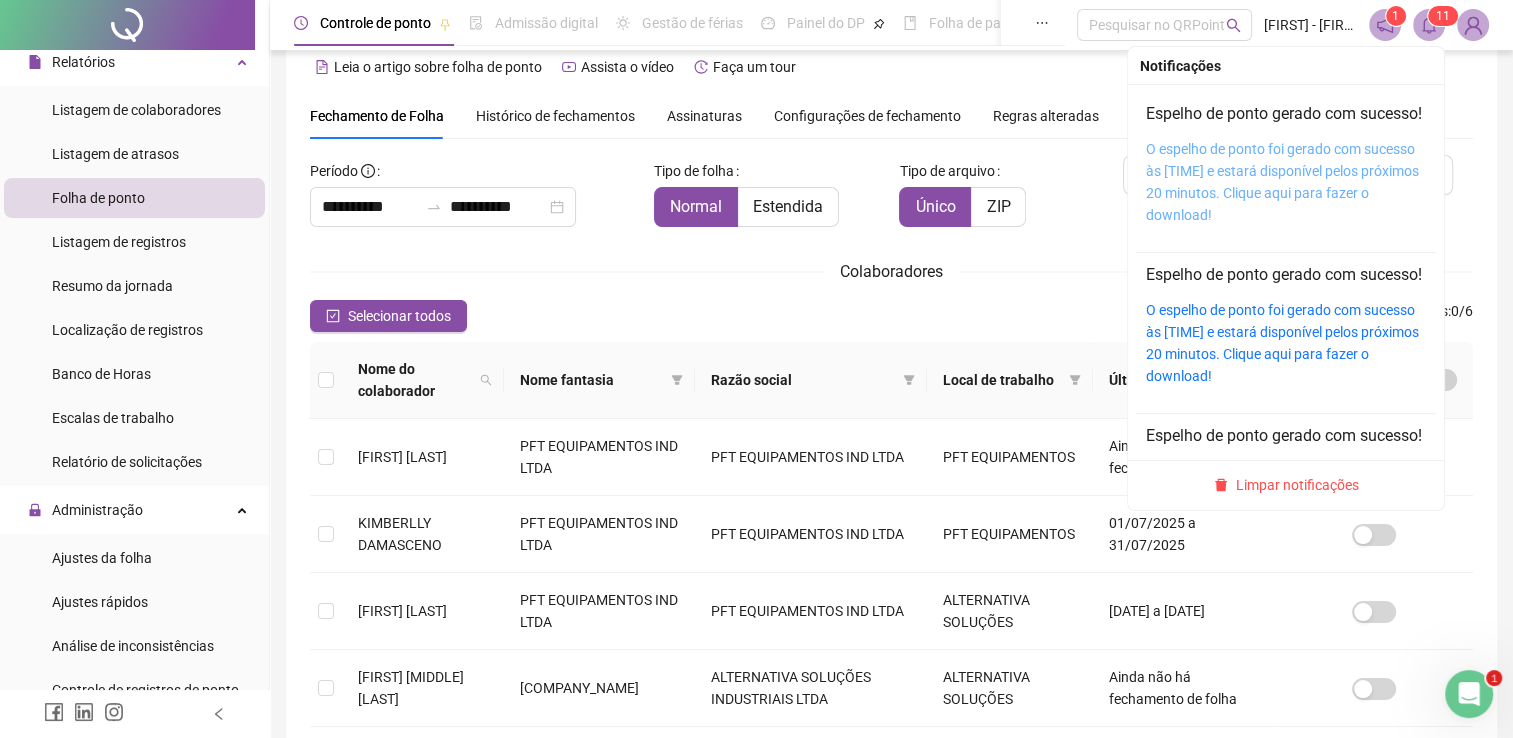 click on "O espelho de ponto foi gerado com sucesso às [TIME] e estará disponível pelos próximos 20 minutos.
Clique aqui para fazer o download!" at bounding box center (1282, 182) 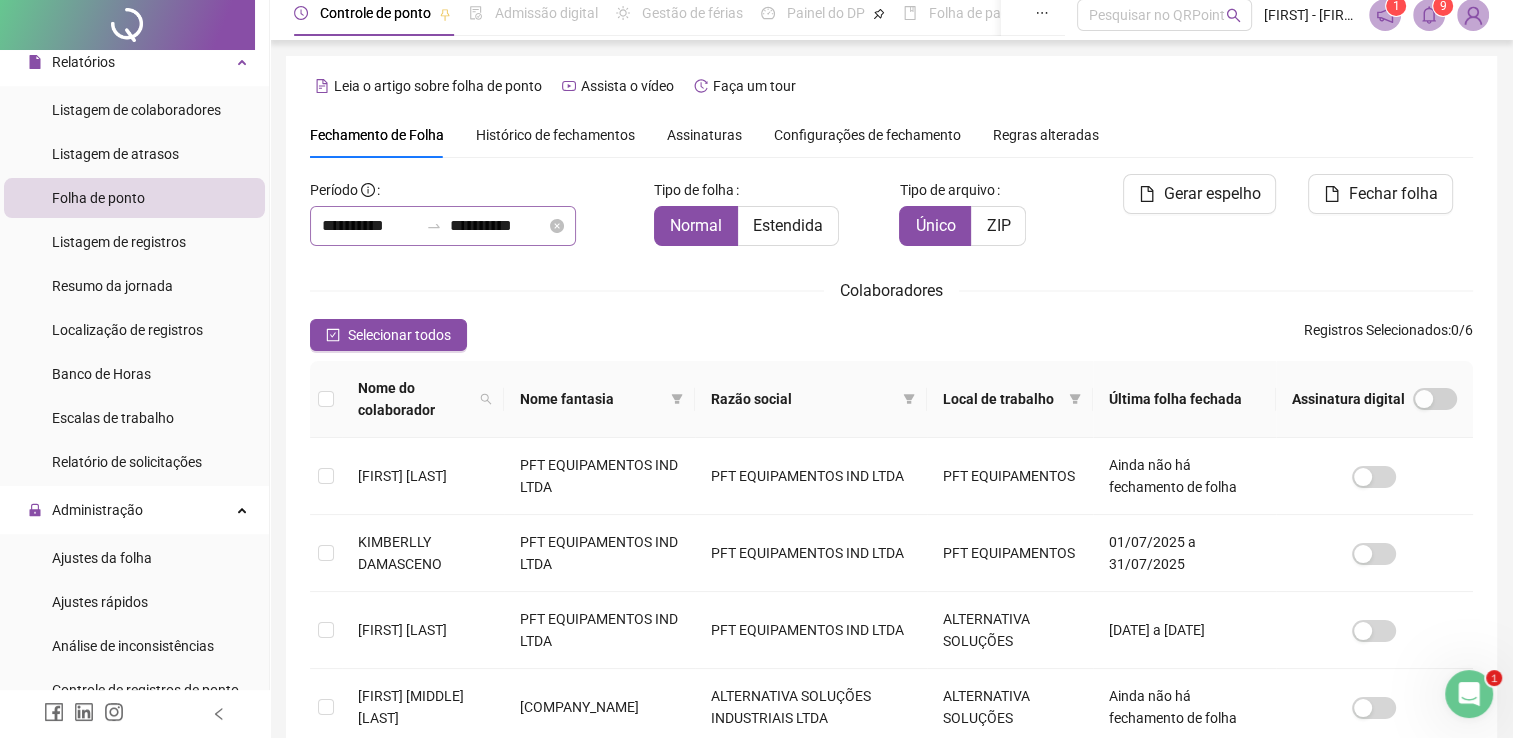 scroll, scrollTop: 0, scrollLeft: 0, axis: both 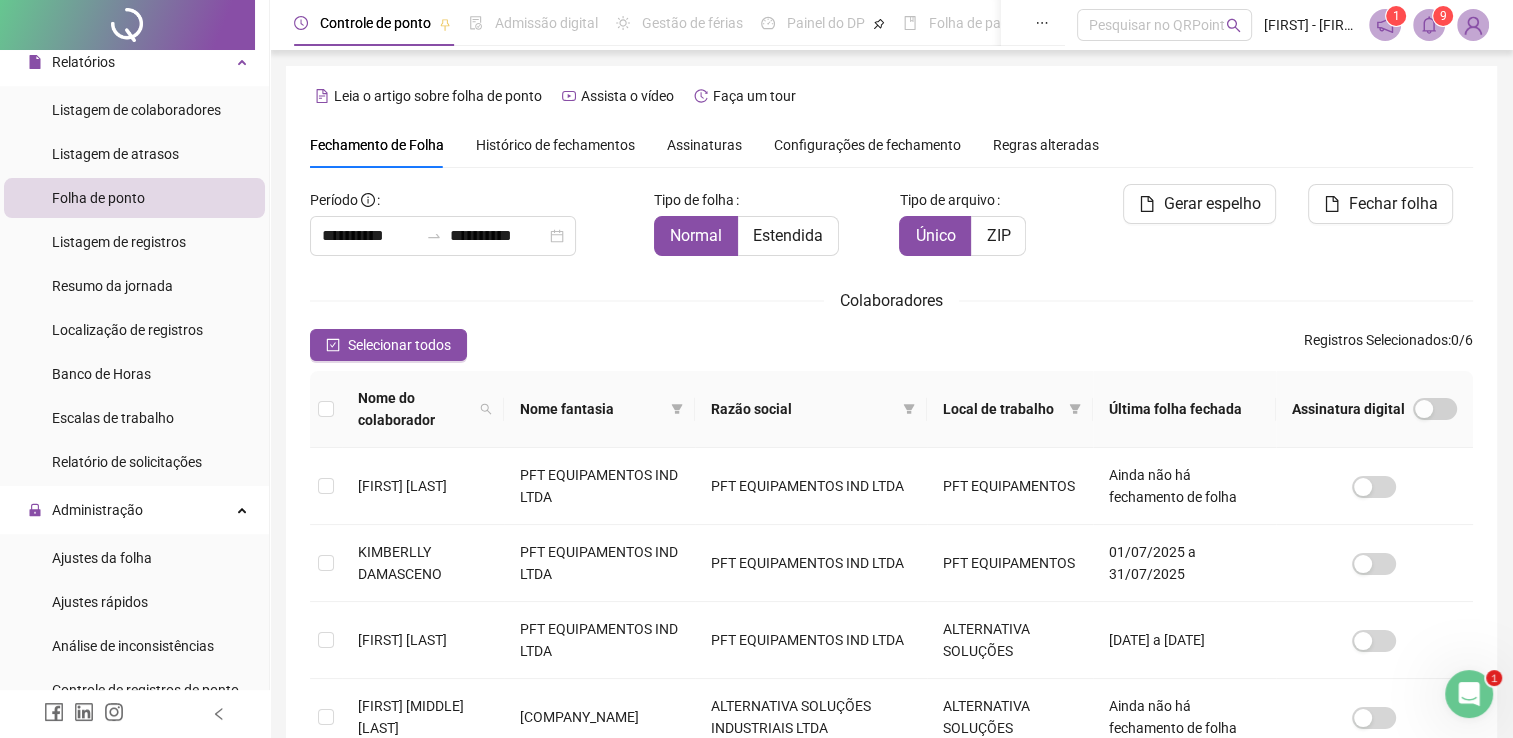 click on "Folha de ponto" at bounding box center [134, 198] 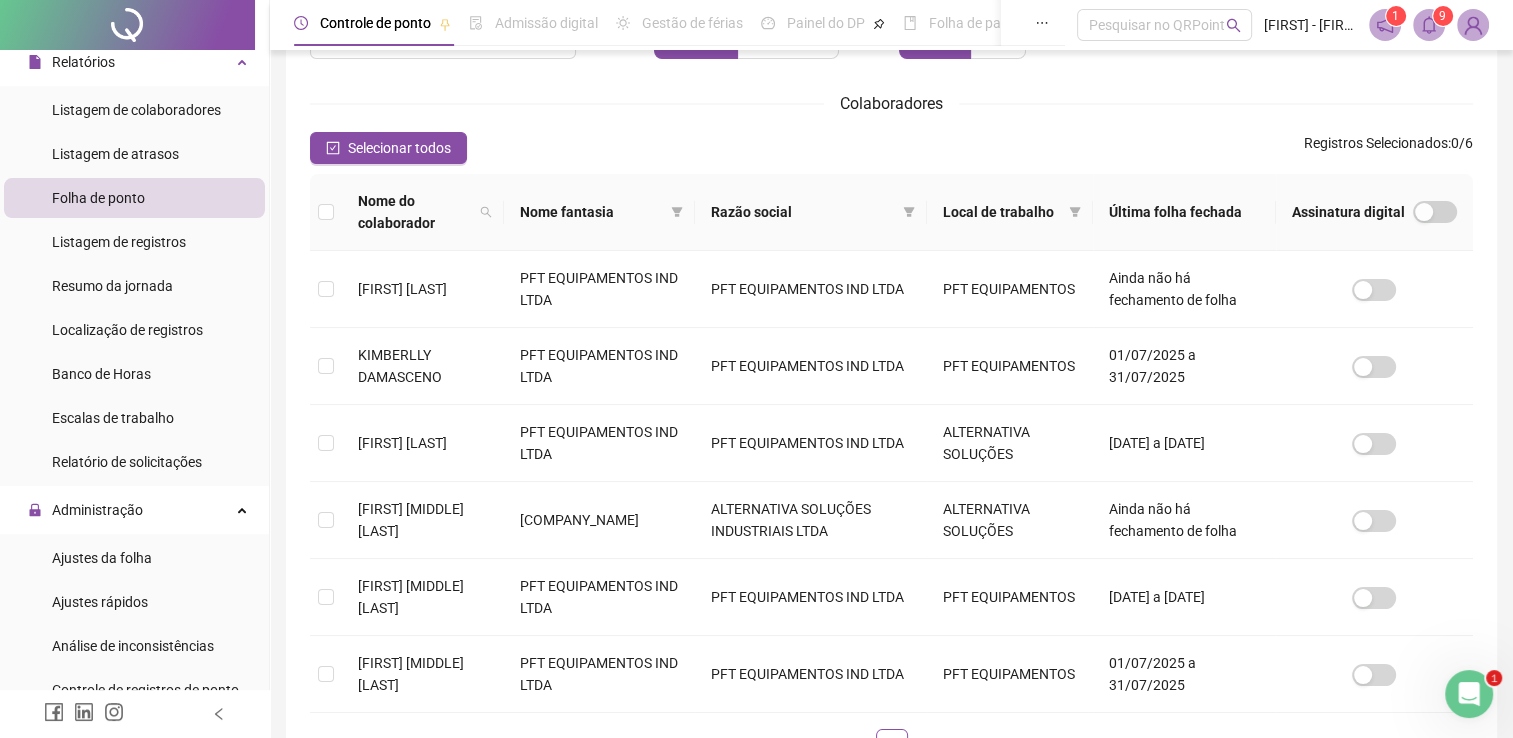 scroll, scrollTop: 200, scrollLeft: 0, axis: vertical 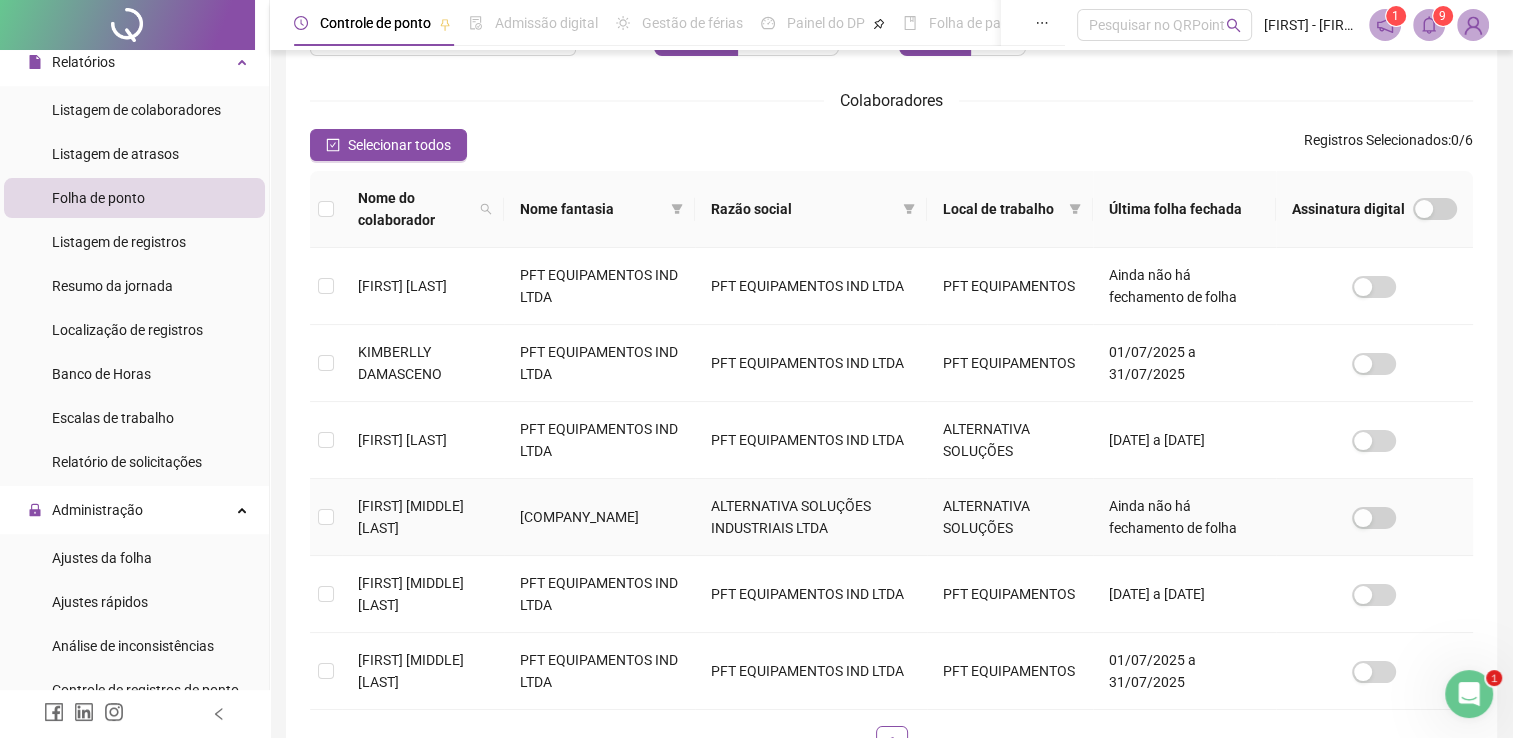 click on "[FIRST] [MIDDLE] [LAST]" at bounding box center [411, 517] 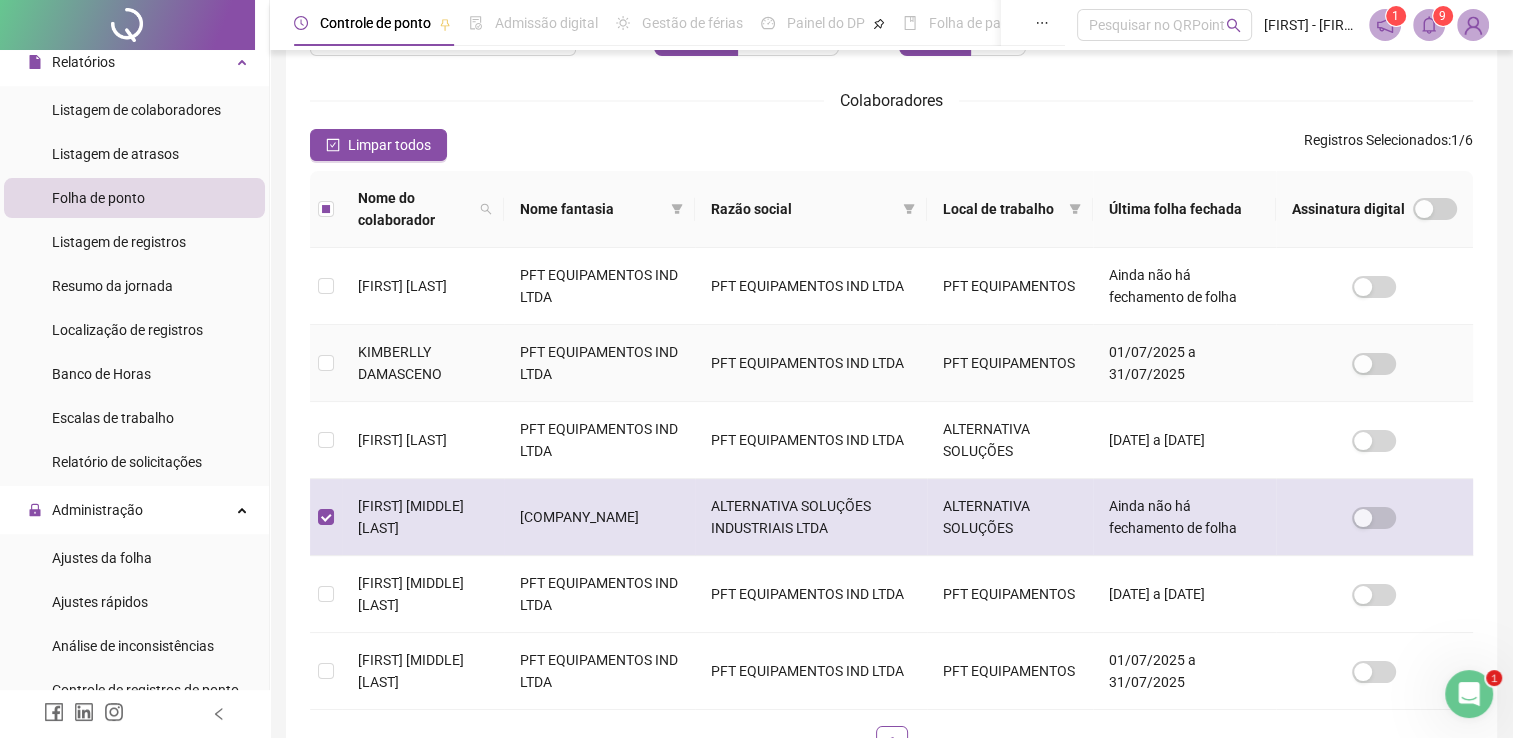 scroll, scrollTop: 29, scrollLeft: 0, axis: vertical 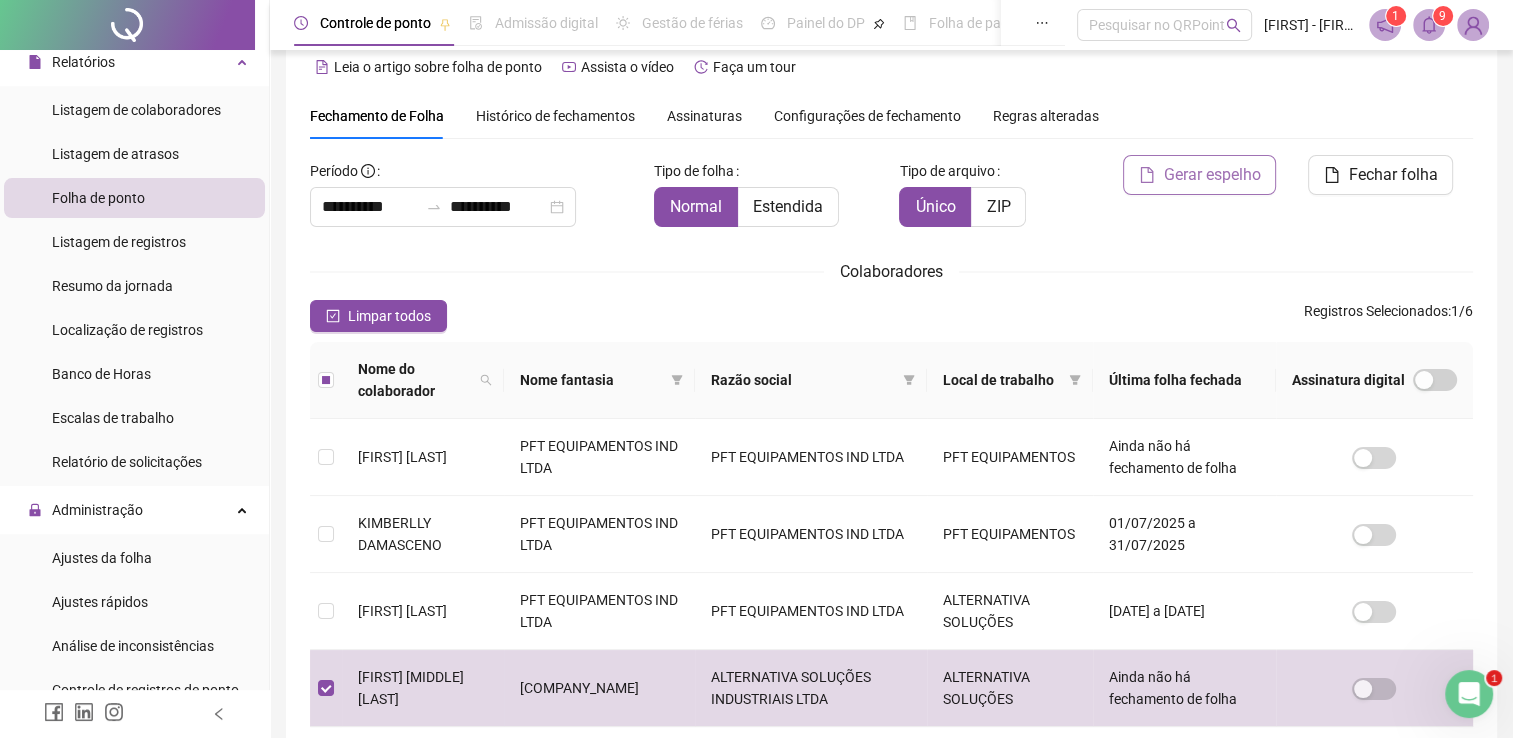 click on "Gerar espelho" at bounding box center [1211, 175] 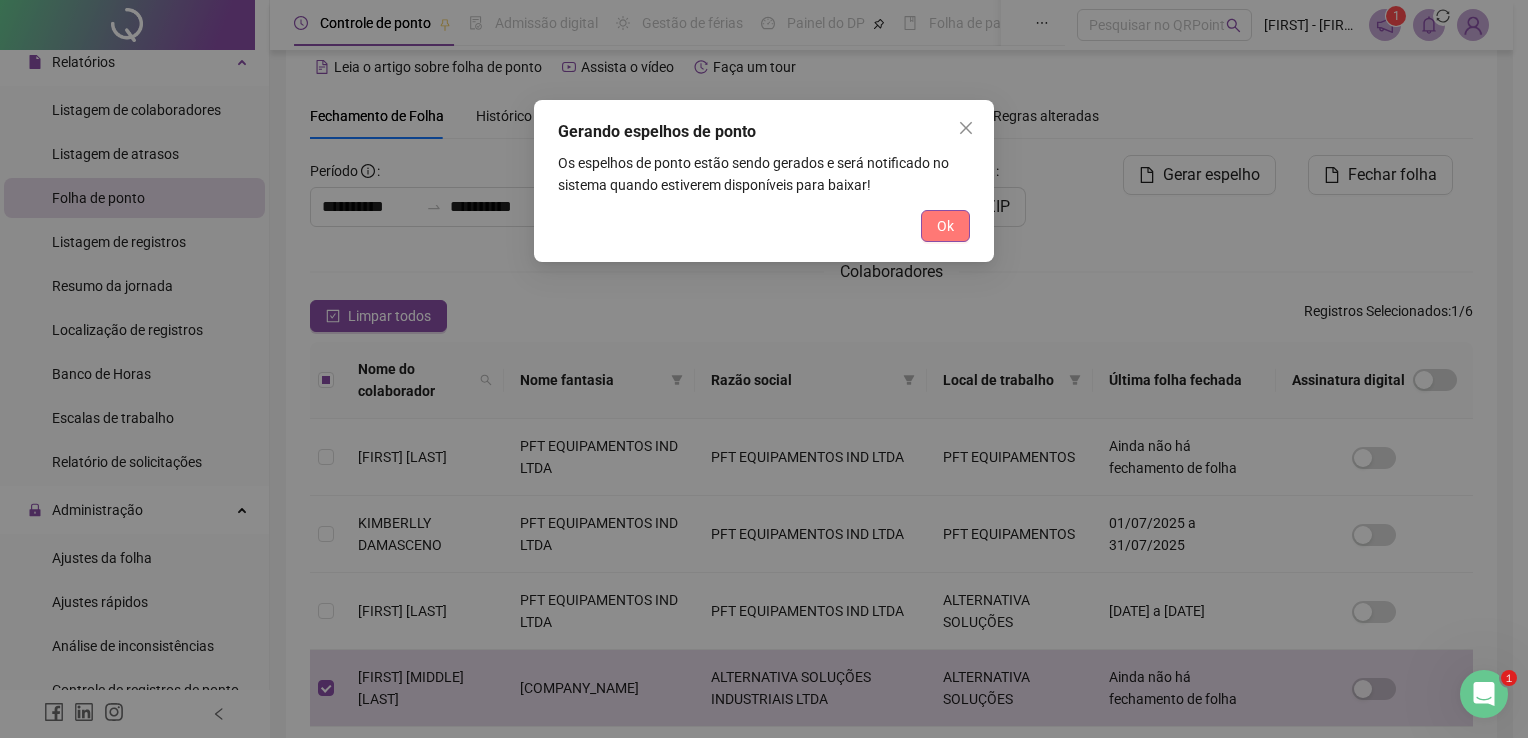 click on "Ok" at bounding box center [945, 226] 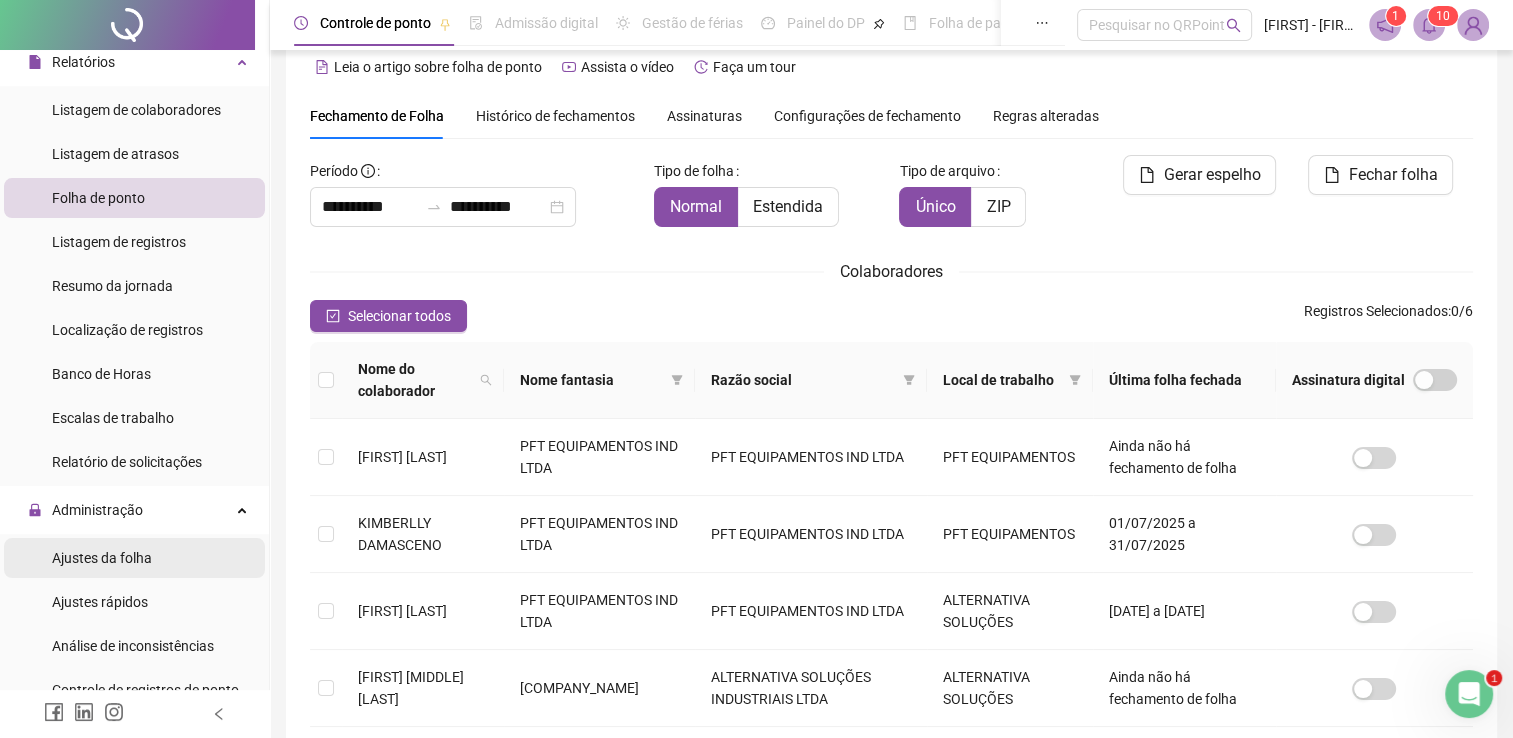 click on "Ajustes da folha" at bounding box center [102, 558] 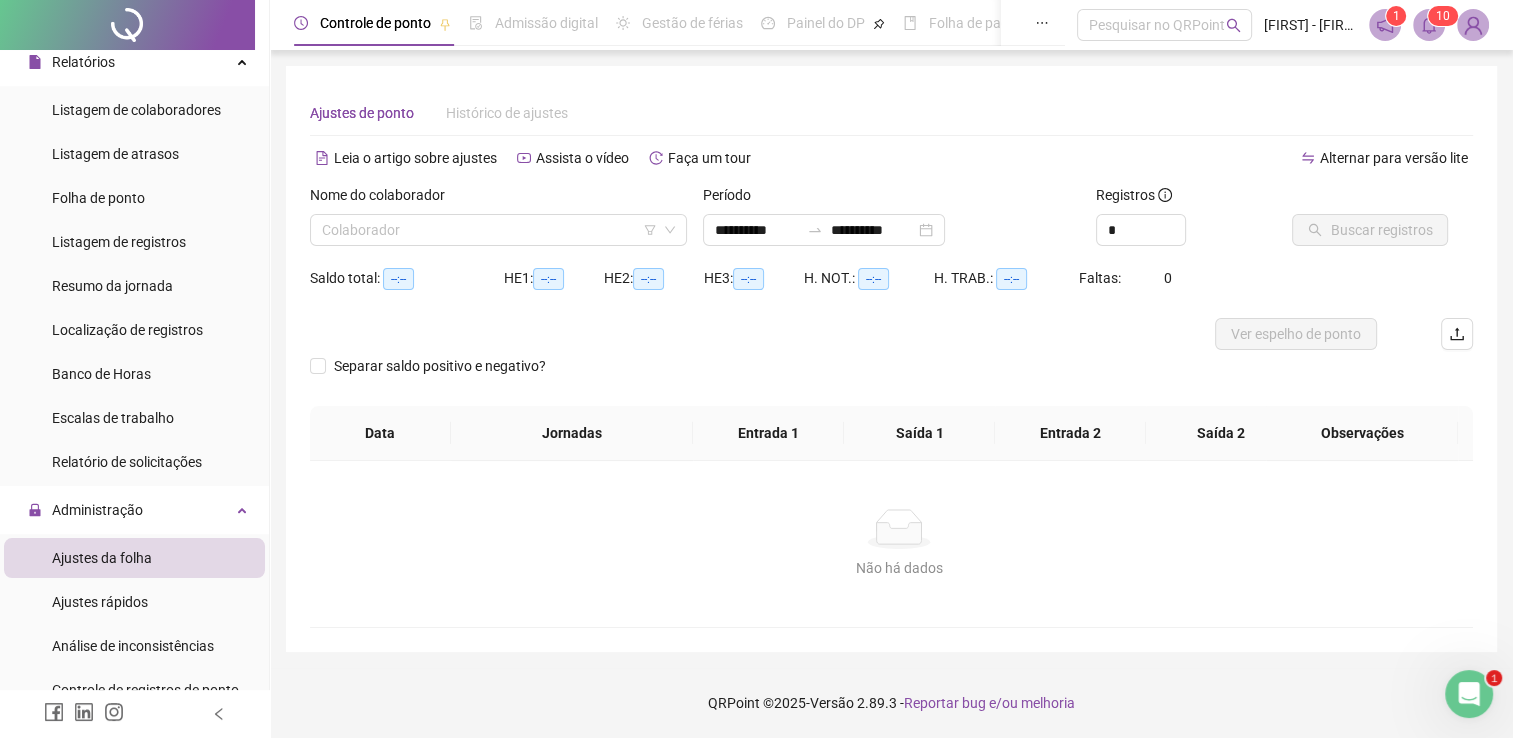 scroll, scrollTop: 0, scrollLeft: 0, axis: both 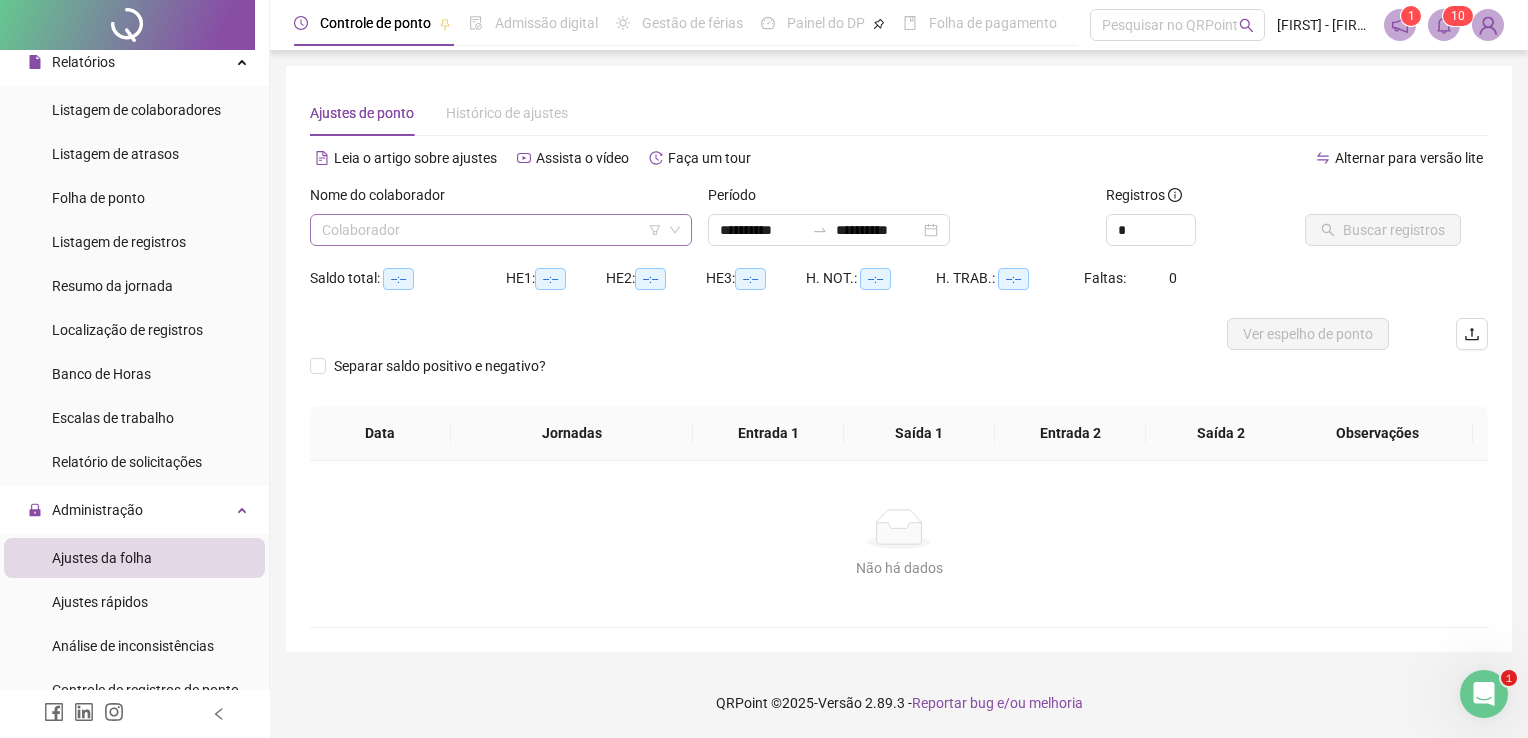 click at bounding box center (492, 230) 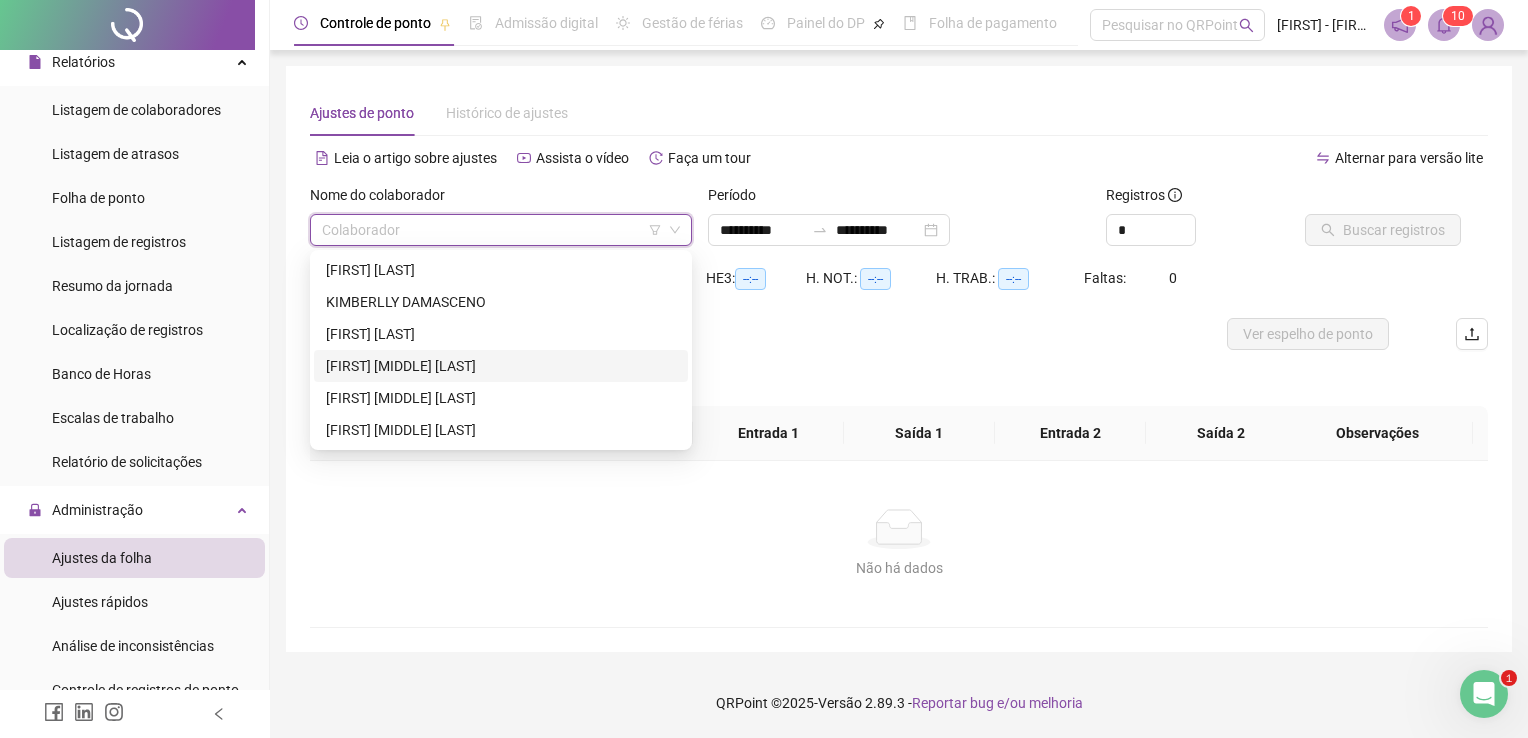 click on "[FIRST] [MIDDLE] [LAST]" at bounding box center (501, 366) 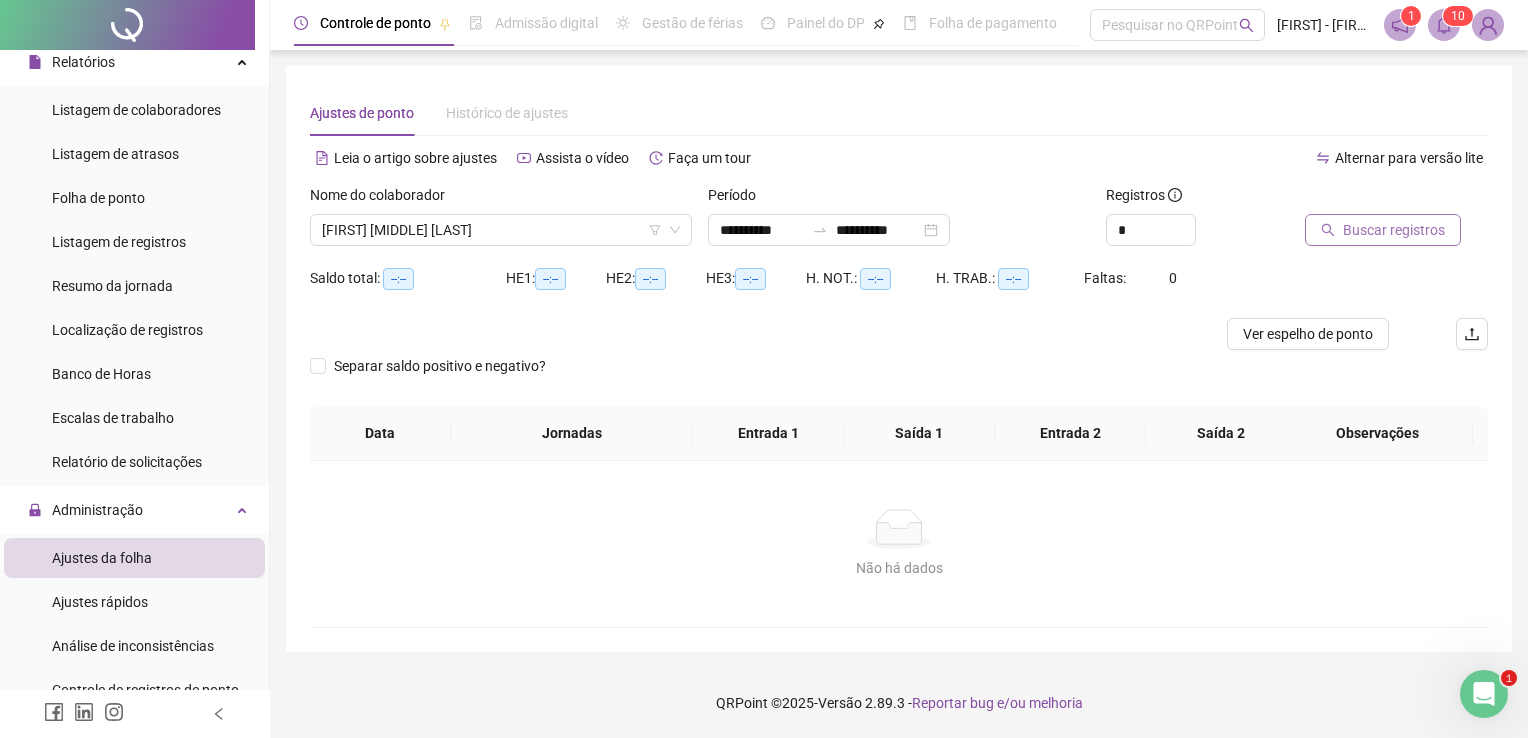 click on "Buscar registros" at bounding box center [1394, 230] 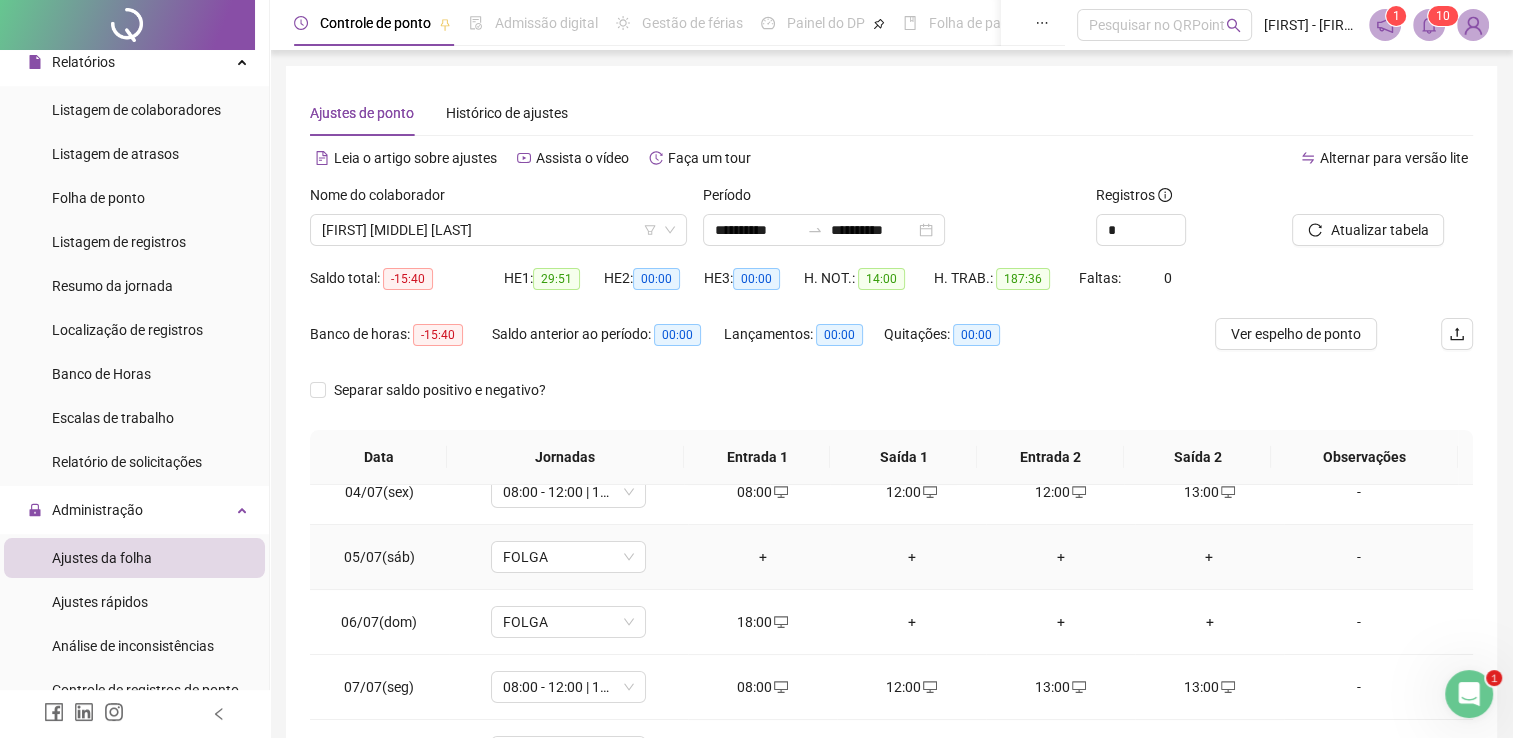 scroll, scrollTop: 200, scrollLeft: 0, axis: vertical 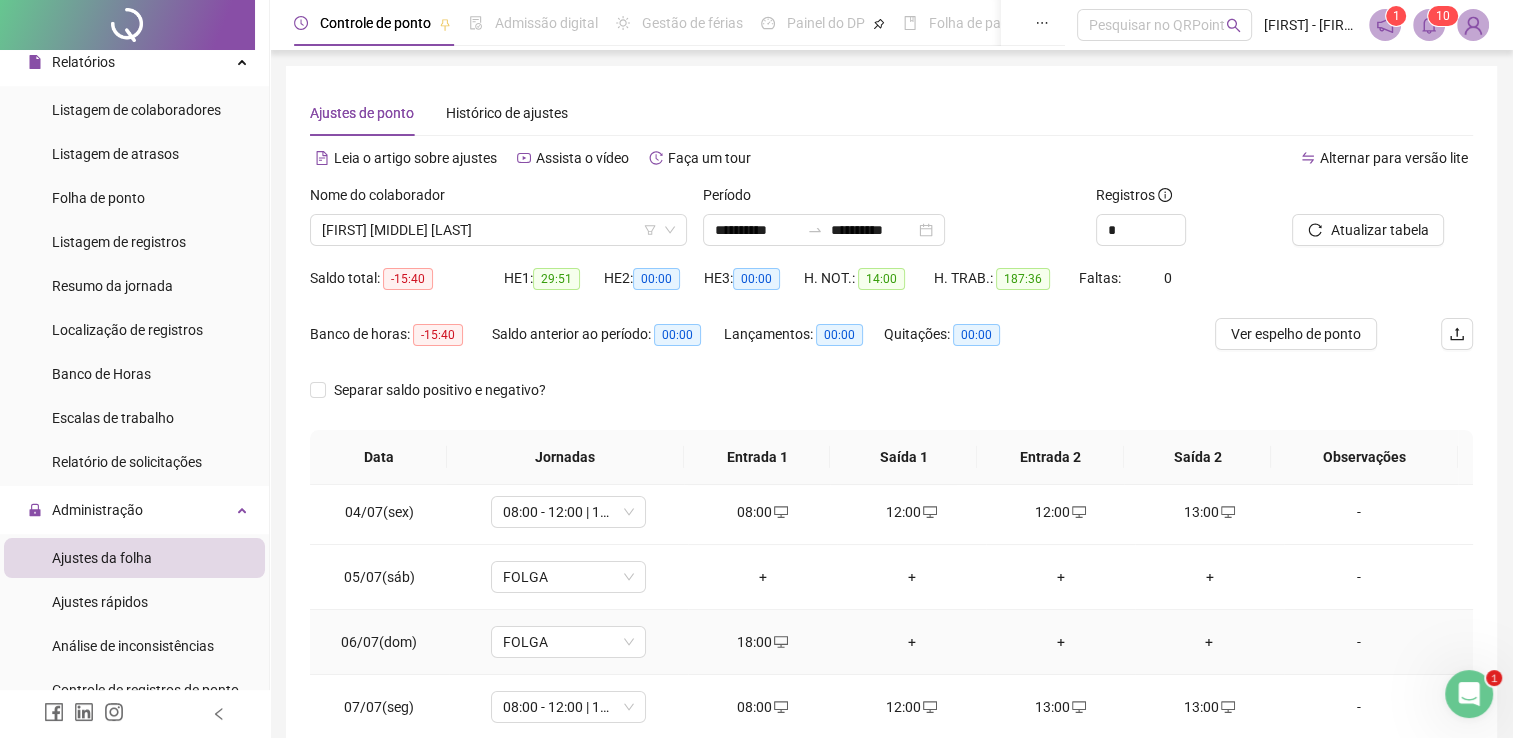 click on "18:00" at bounding box center (762, 642) 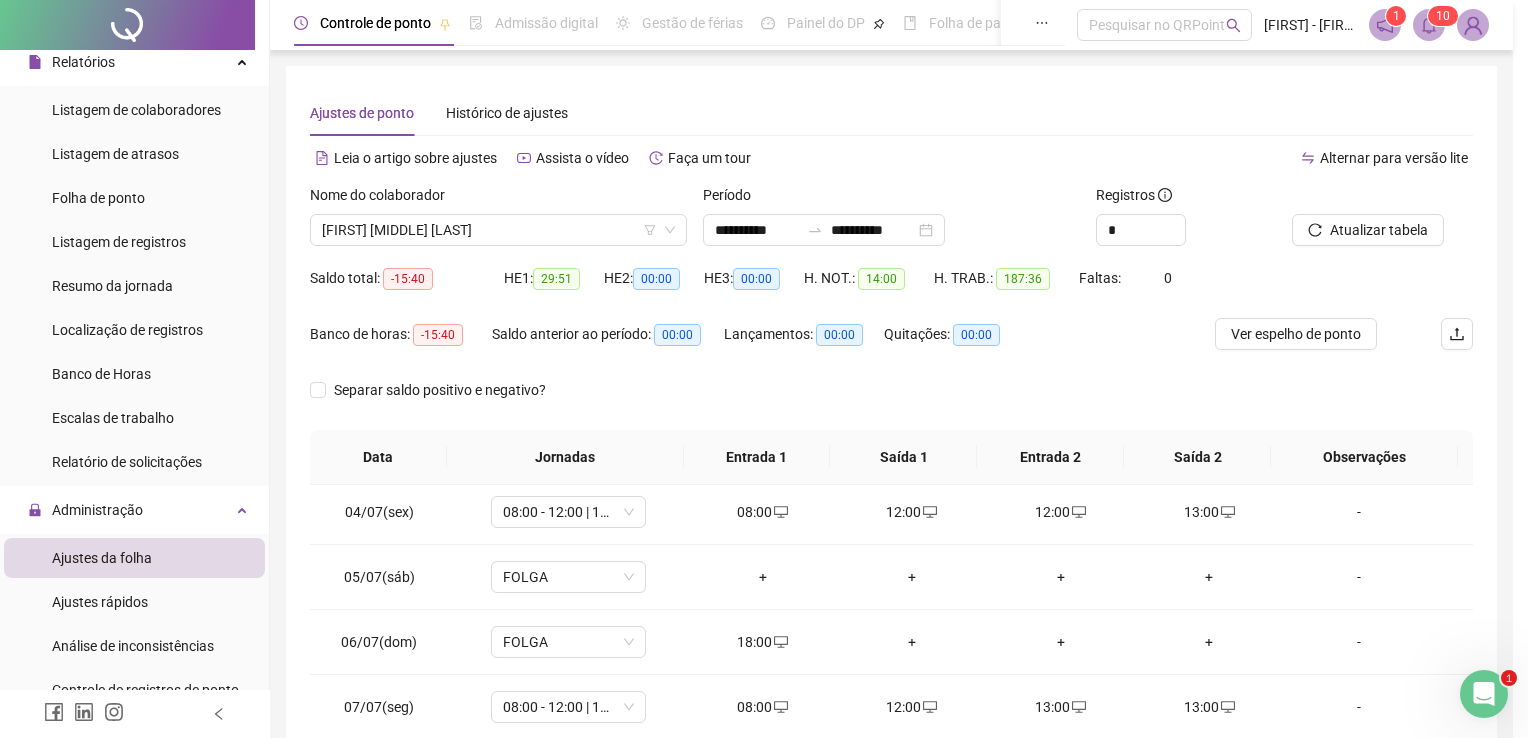 type on "**********" 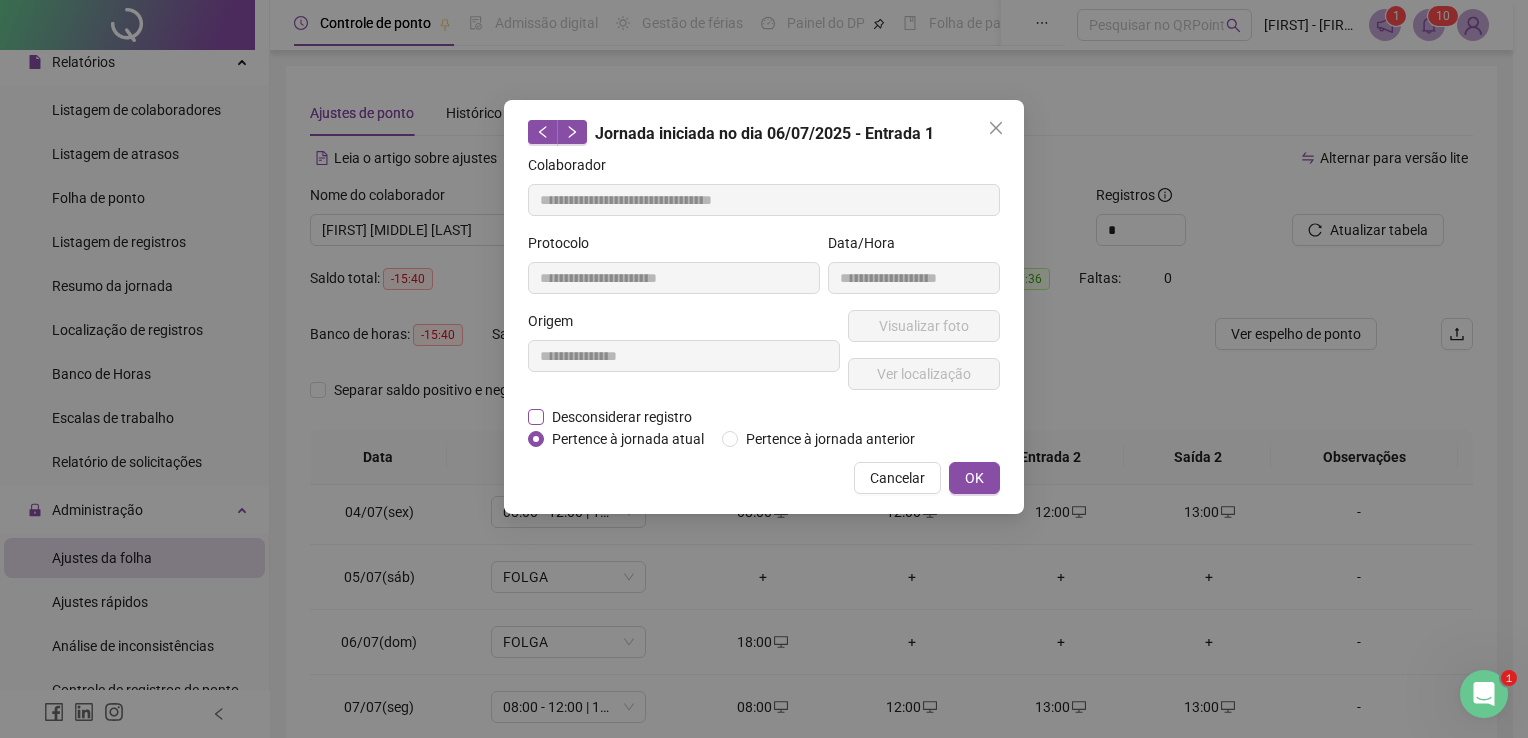 click on "Desconsiderar registro" at bounding box center (622, 417) 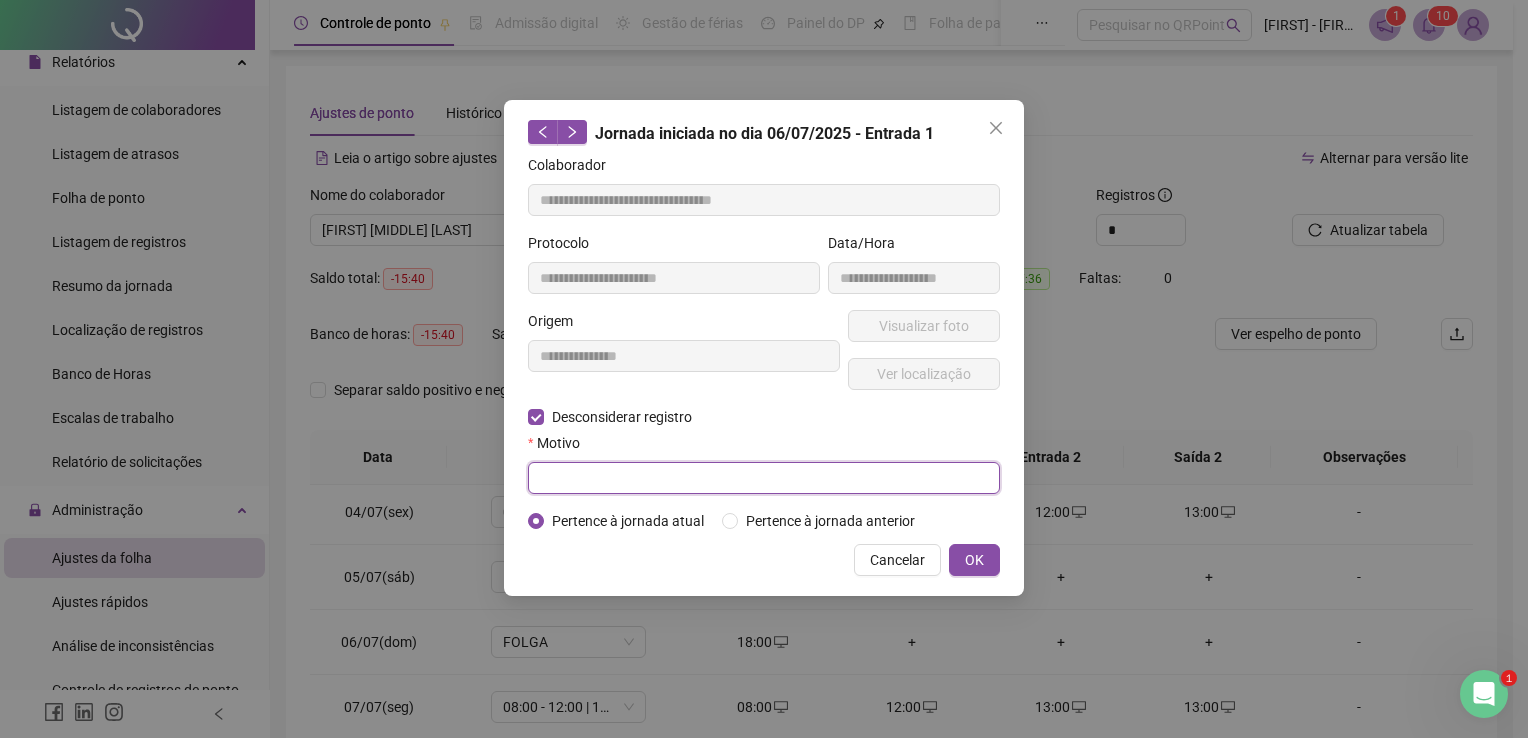 click at bounding box center (764, 478) 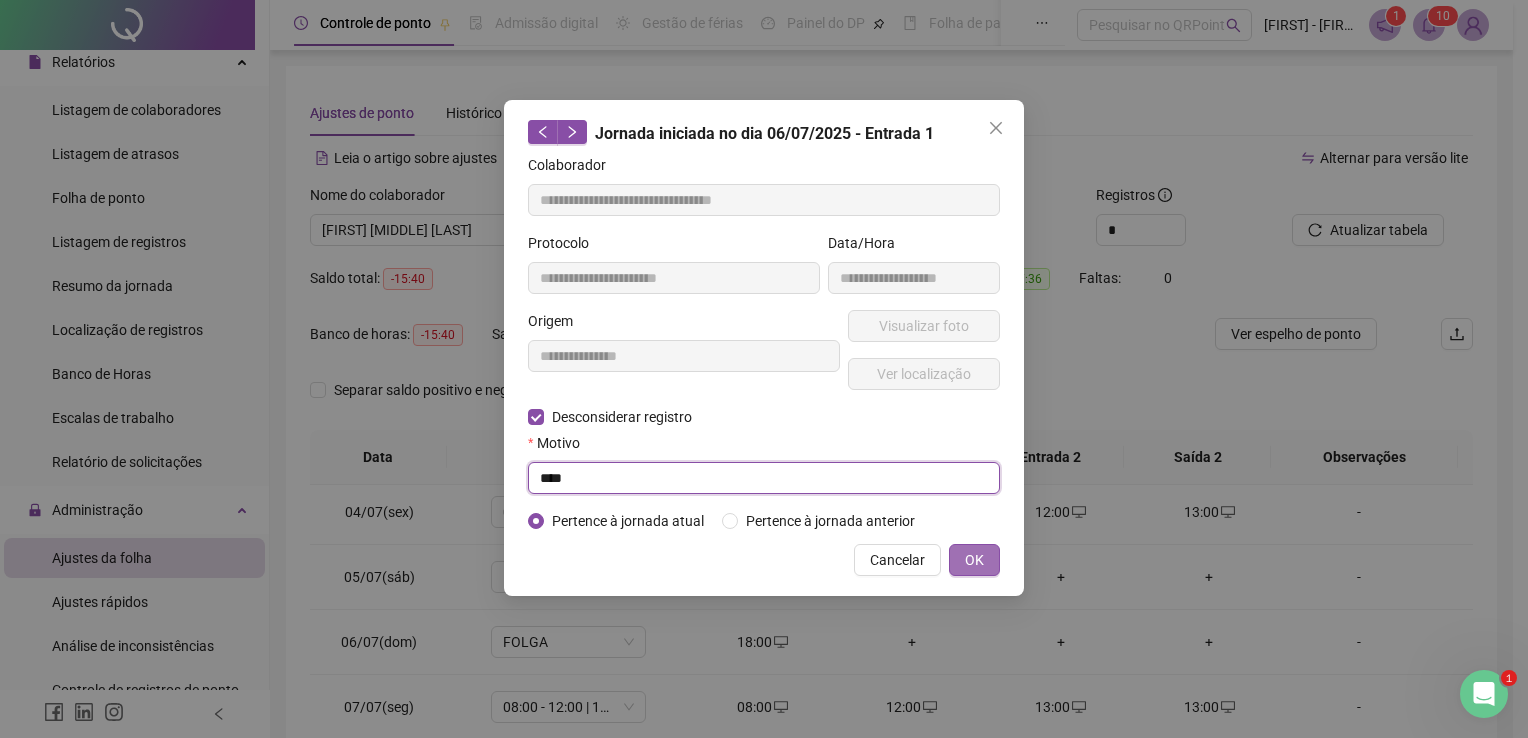 type on "****" 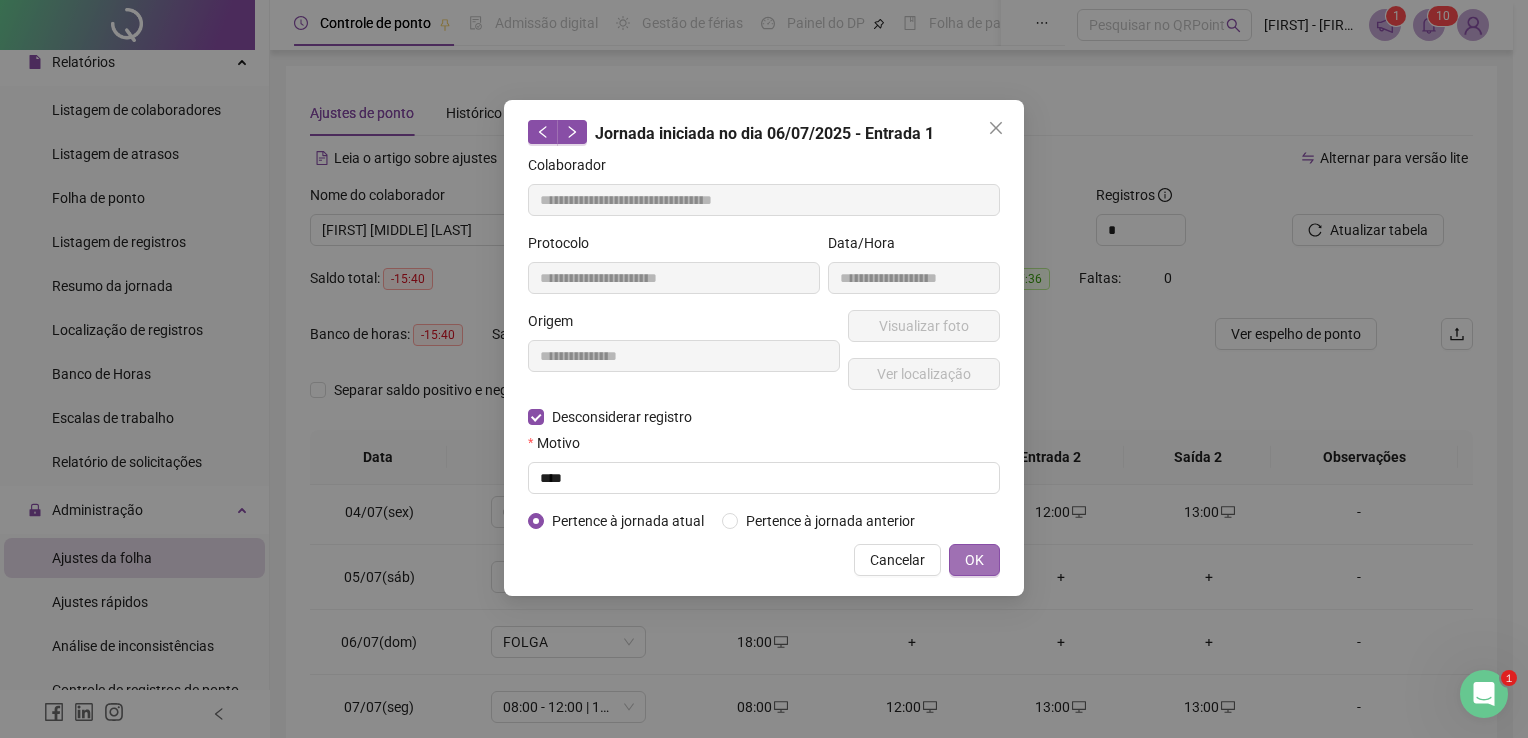 click on "OK" at bounding box center [974, 560] 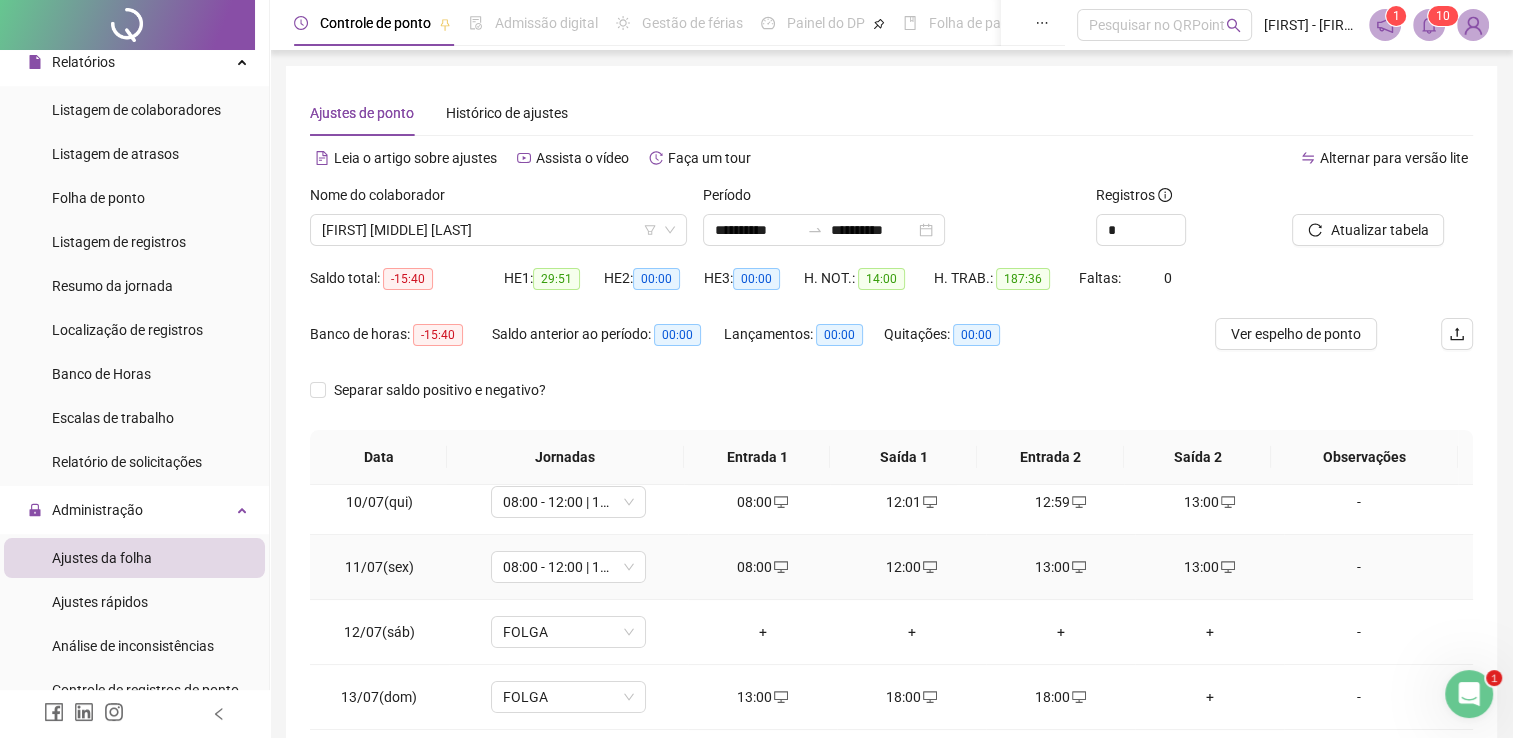 scroll, scrollTop: 500, scrollLeft: 0, axis: vertical 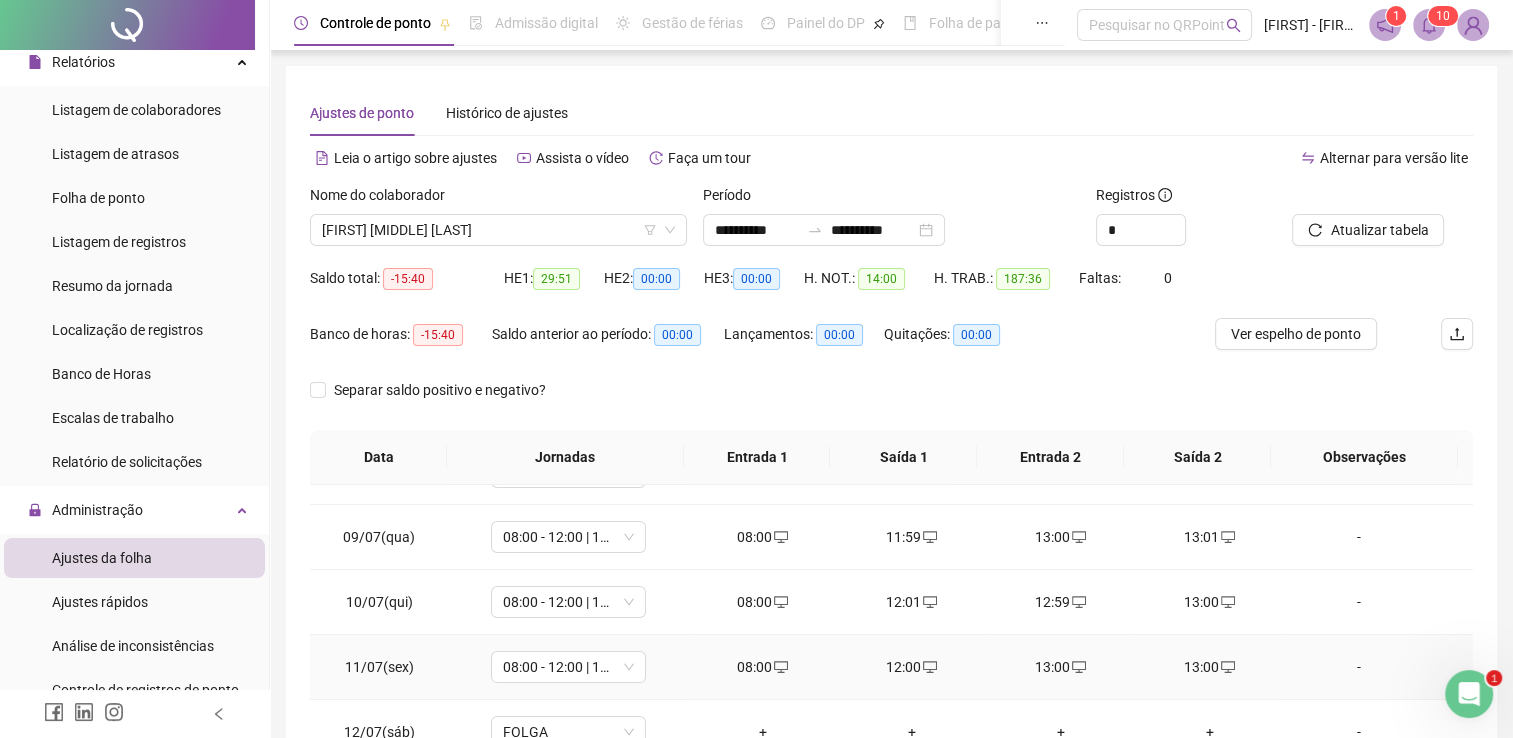 click on "13:00" at bounding box center (1060, 667) 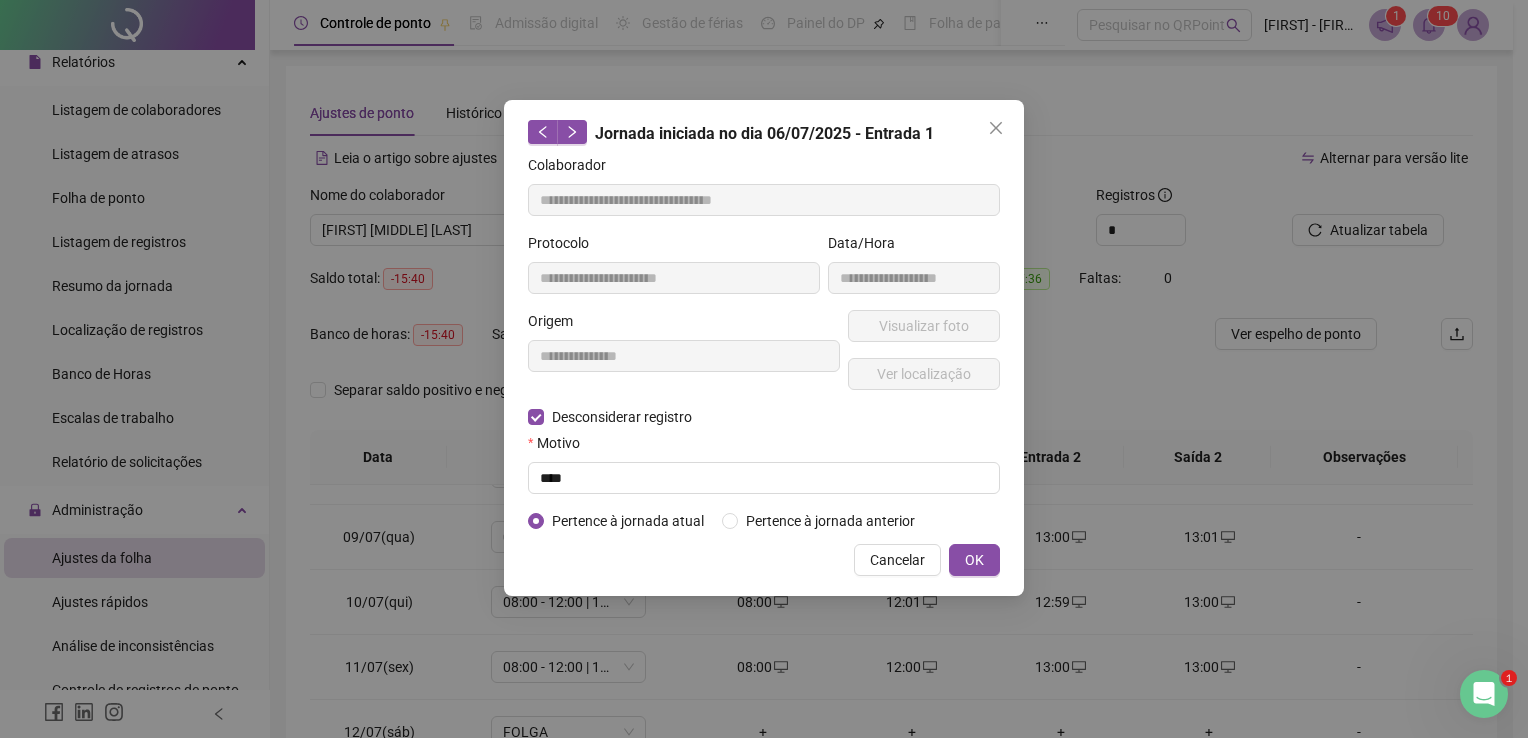 type on "**********" 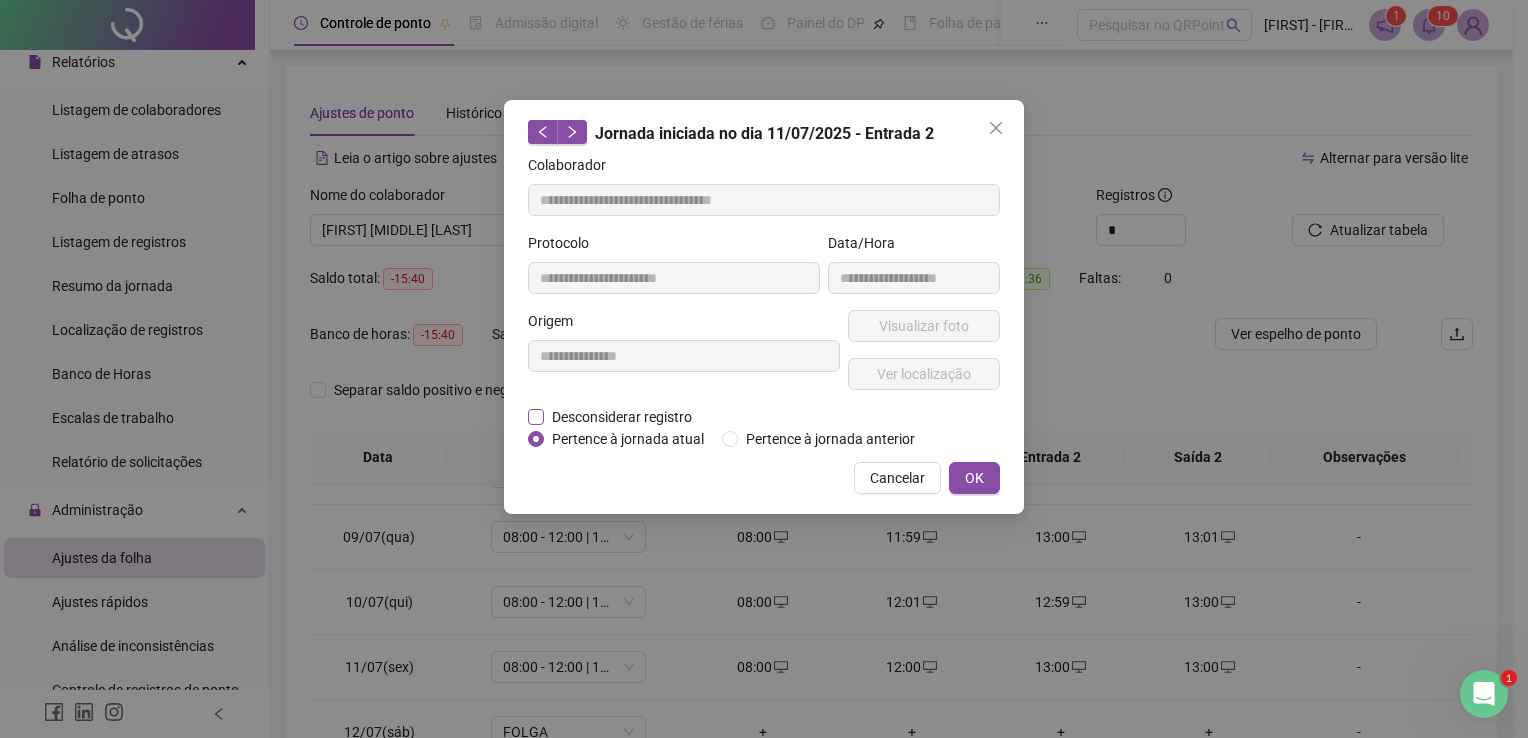 click on "Desconsiderar registro" at bounding box center (622, 417) 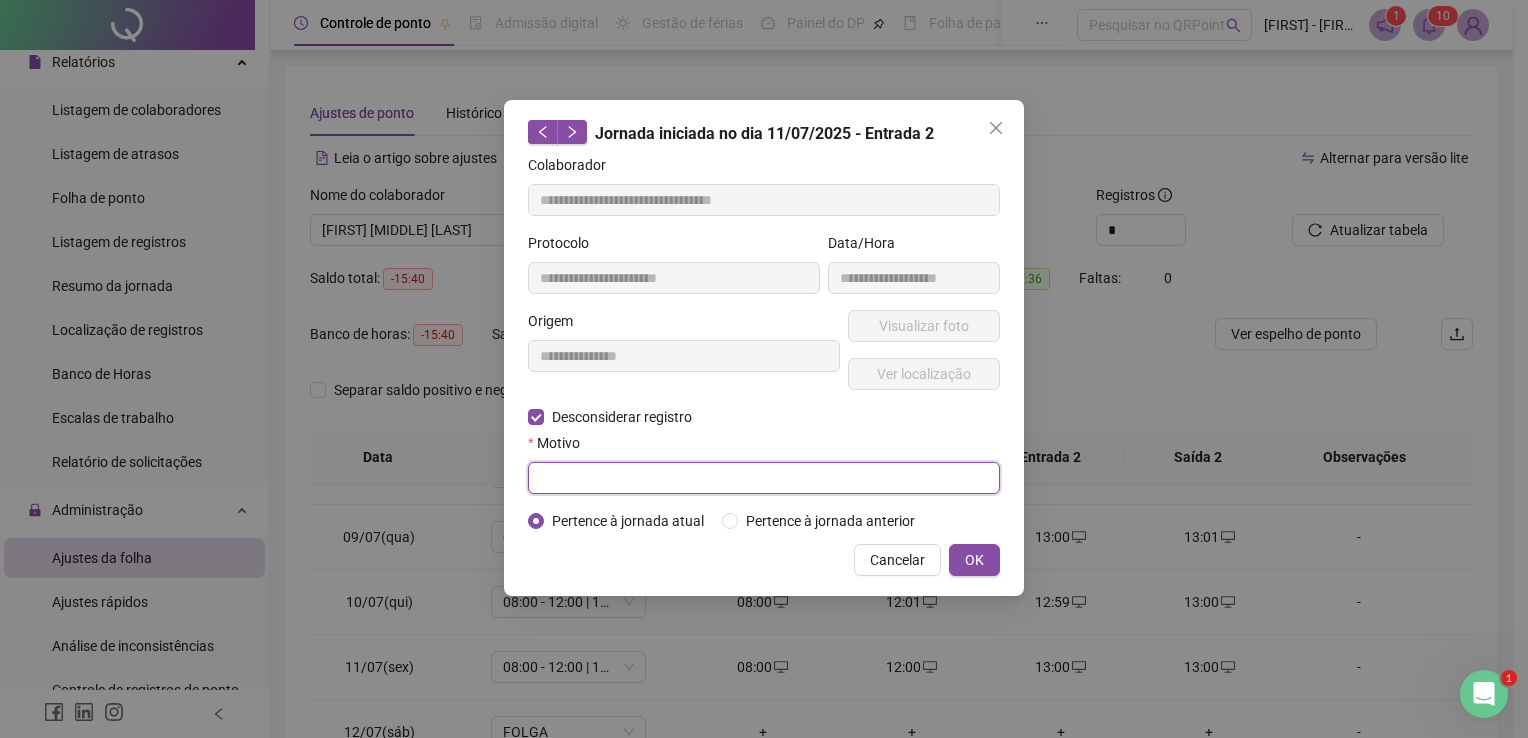 click at bounding box center [764, 478] 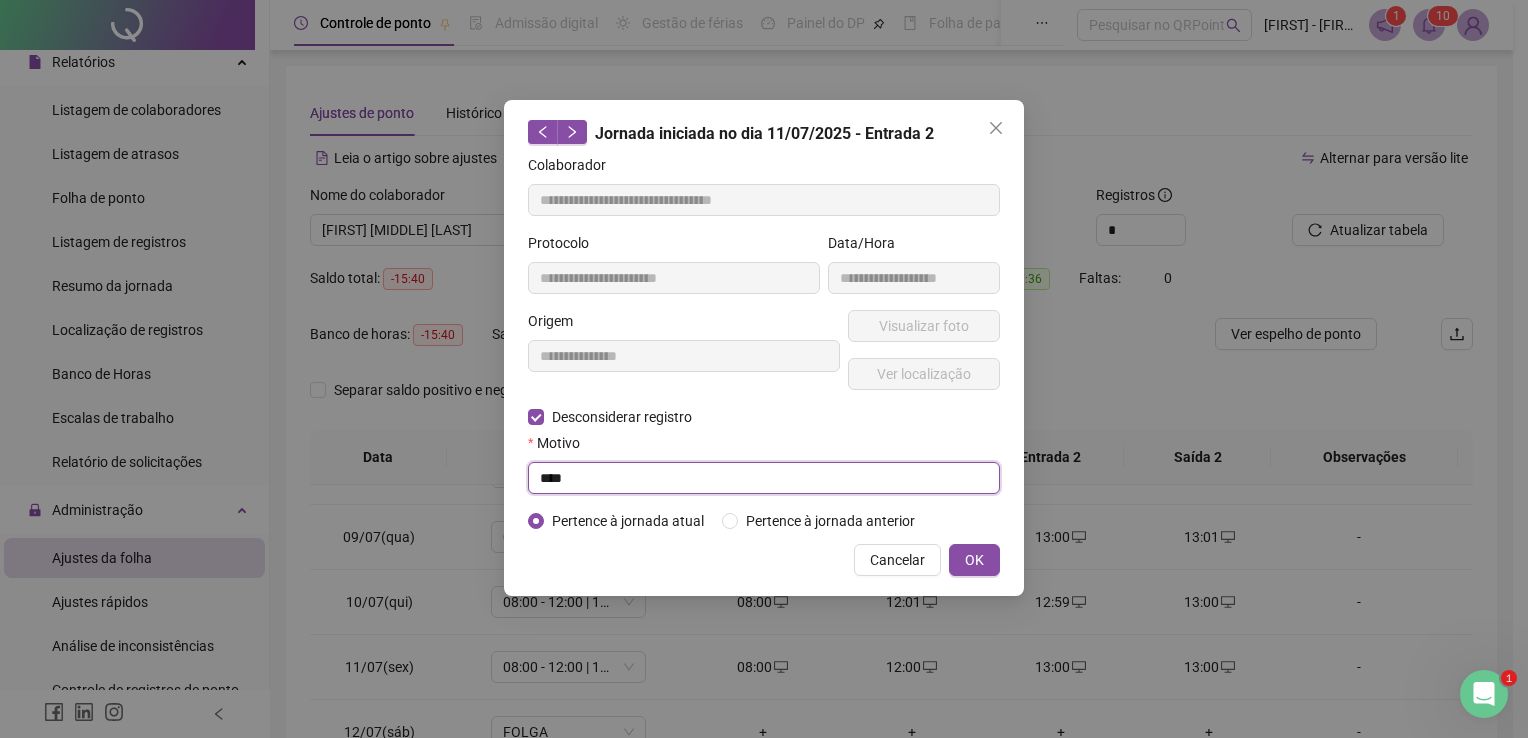 type on "****" 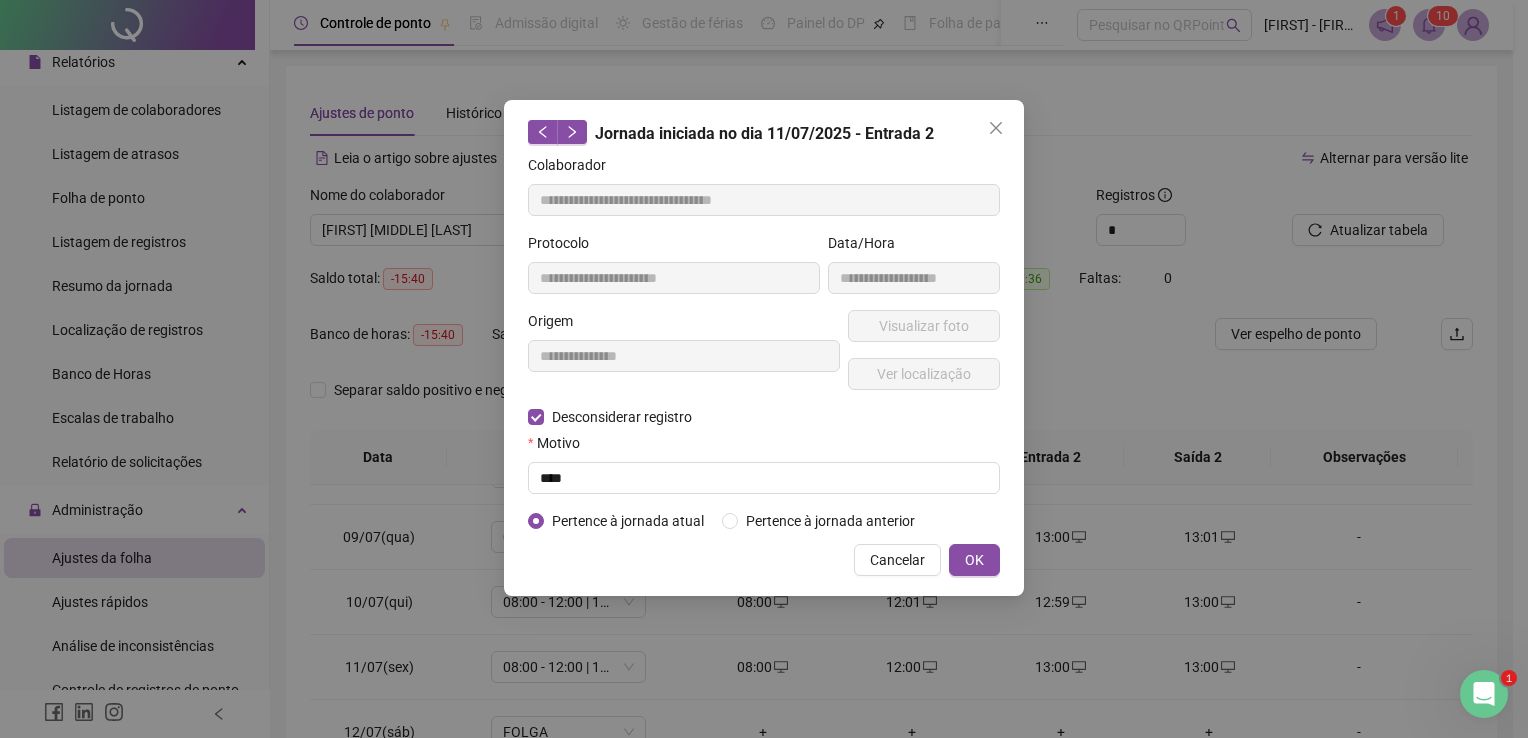 click on "Cancelar OK" at bounding box center (764, 560) 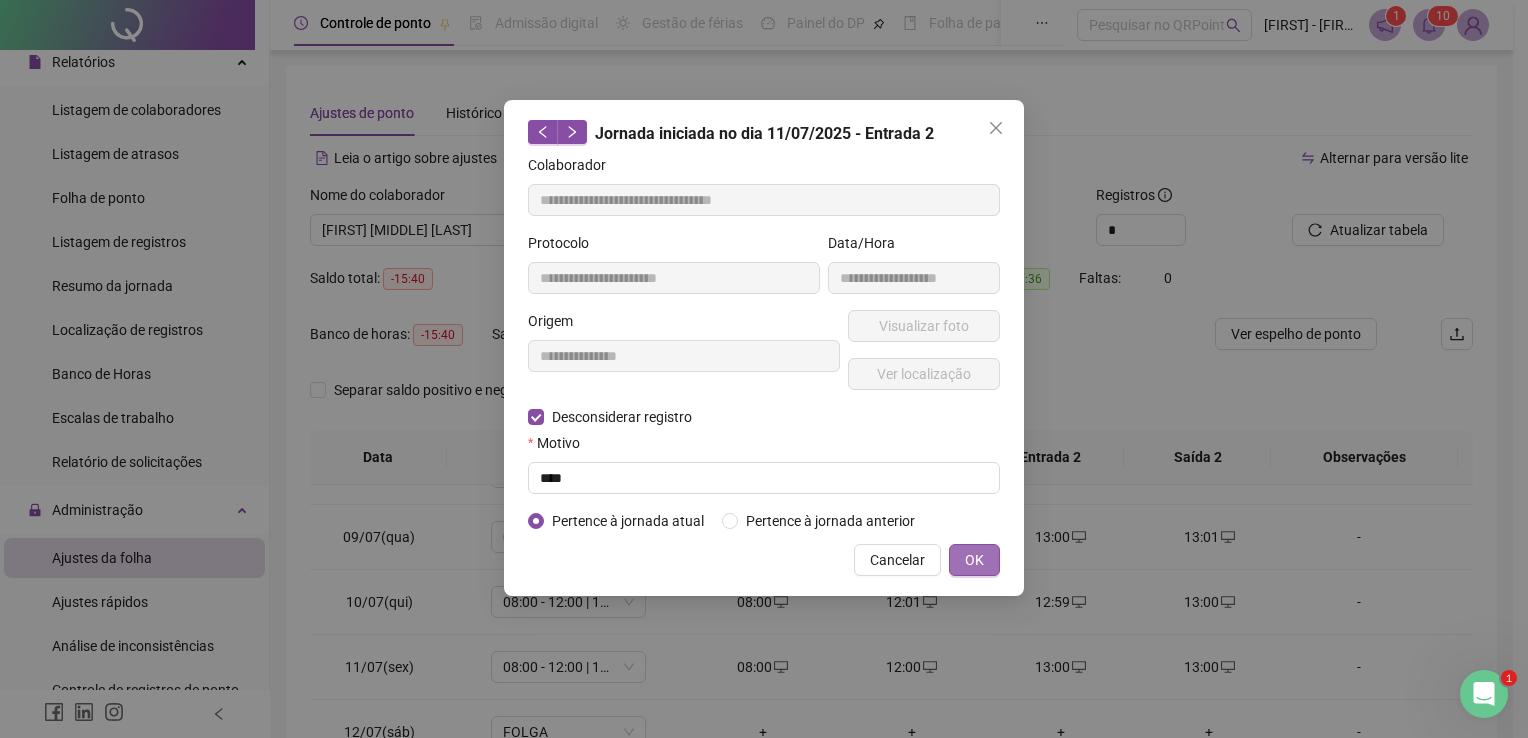 click on "OK" at bounding box center [974, 560] 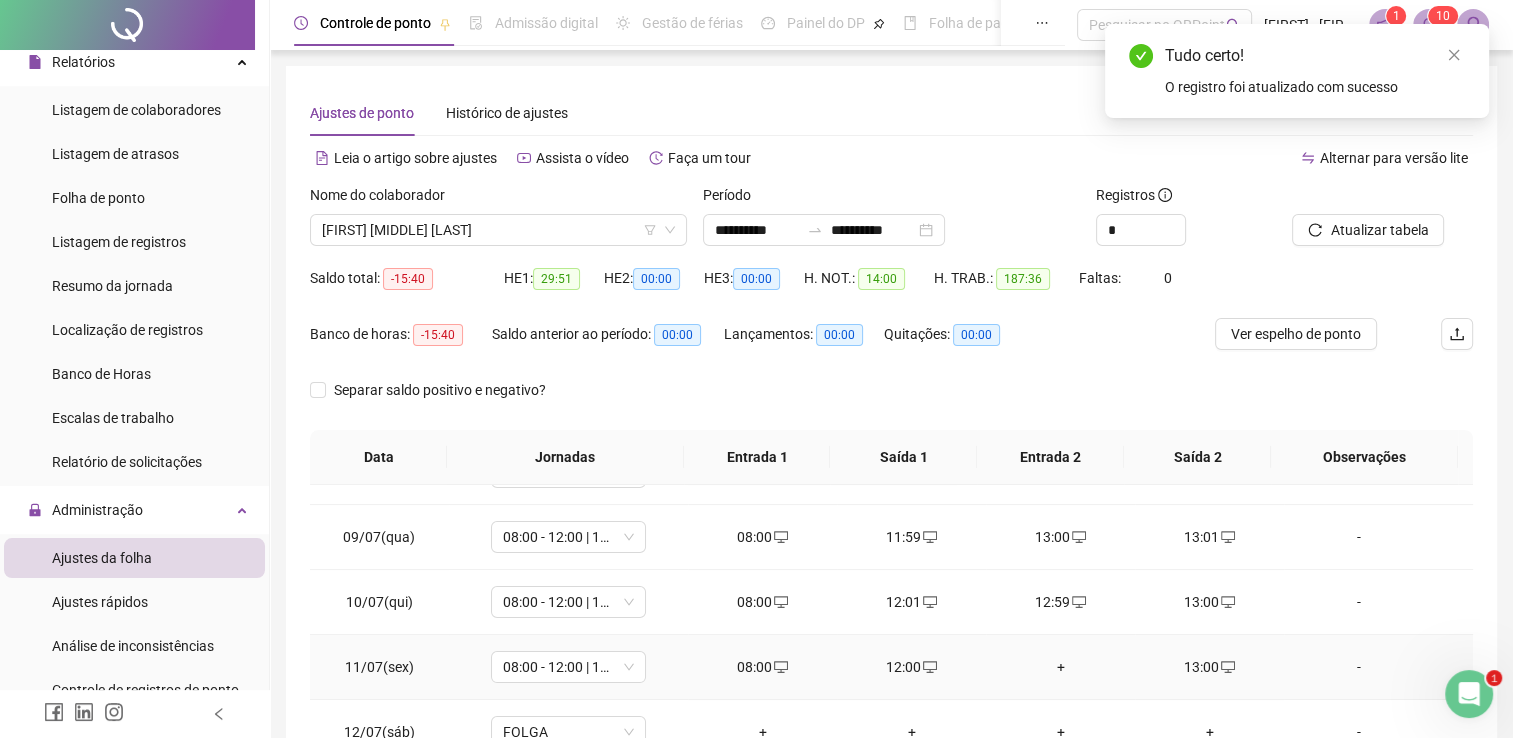 click on "+" at bounding box center [1060, 667] 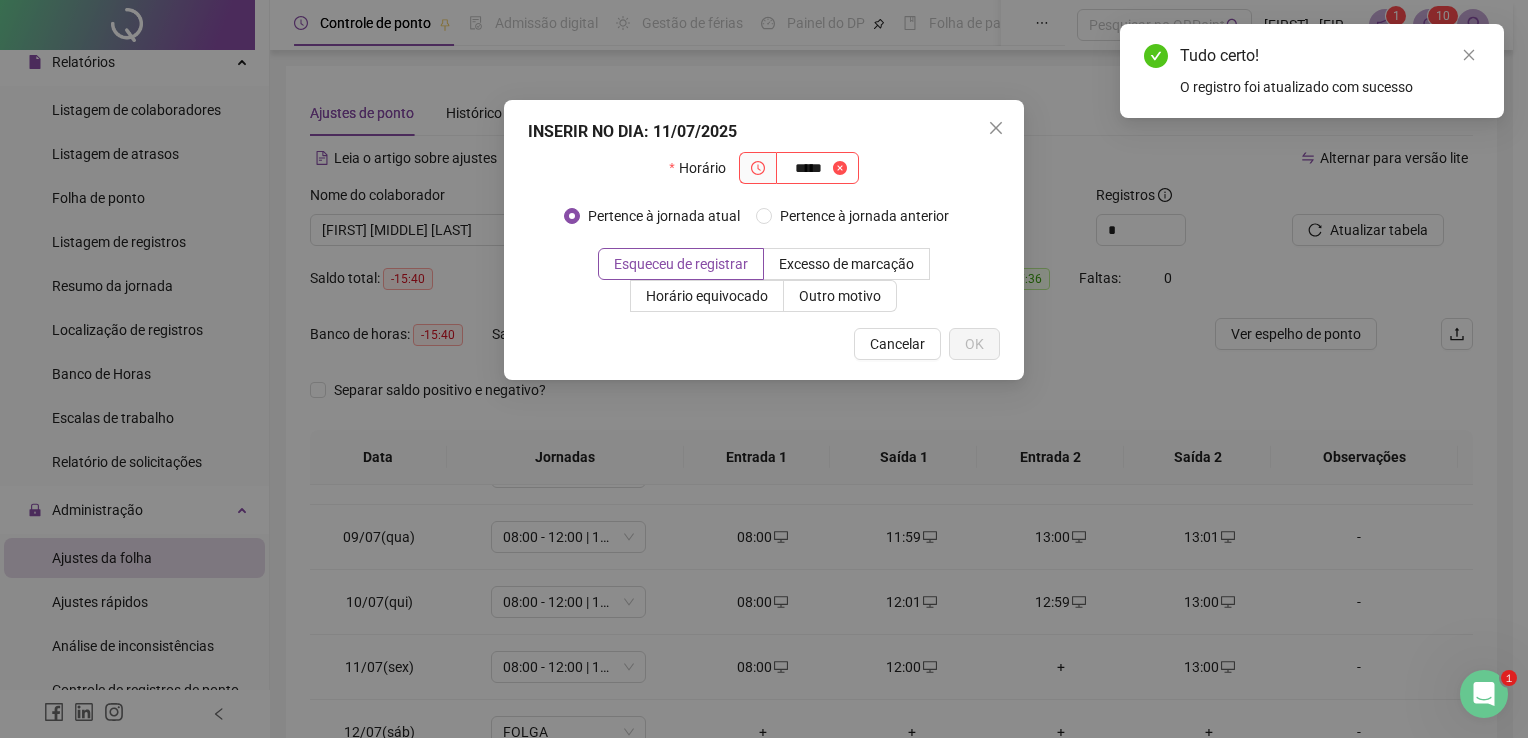 type on "*****" 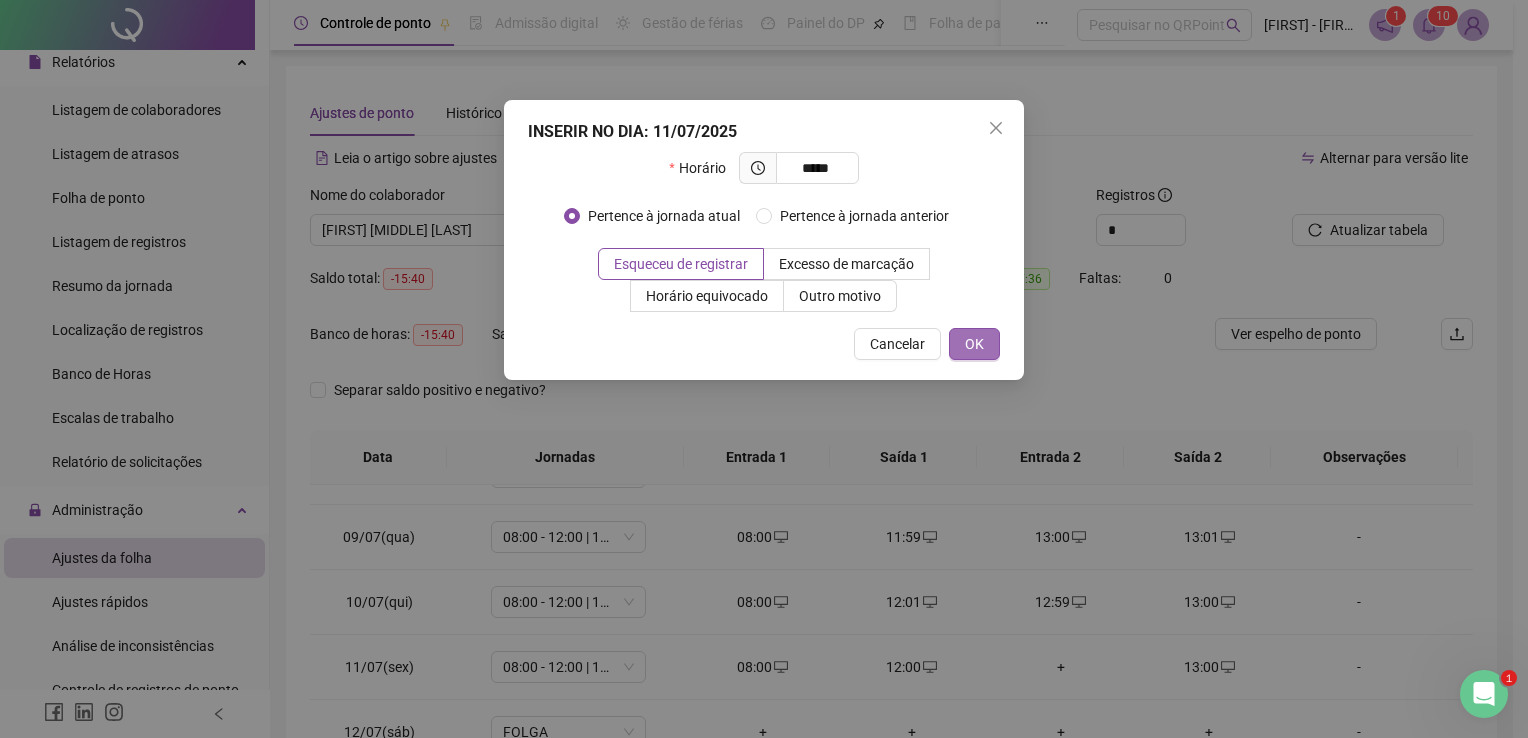 click on "OK" at bounding box center [974, 344] 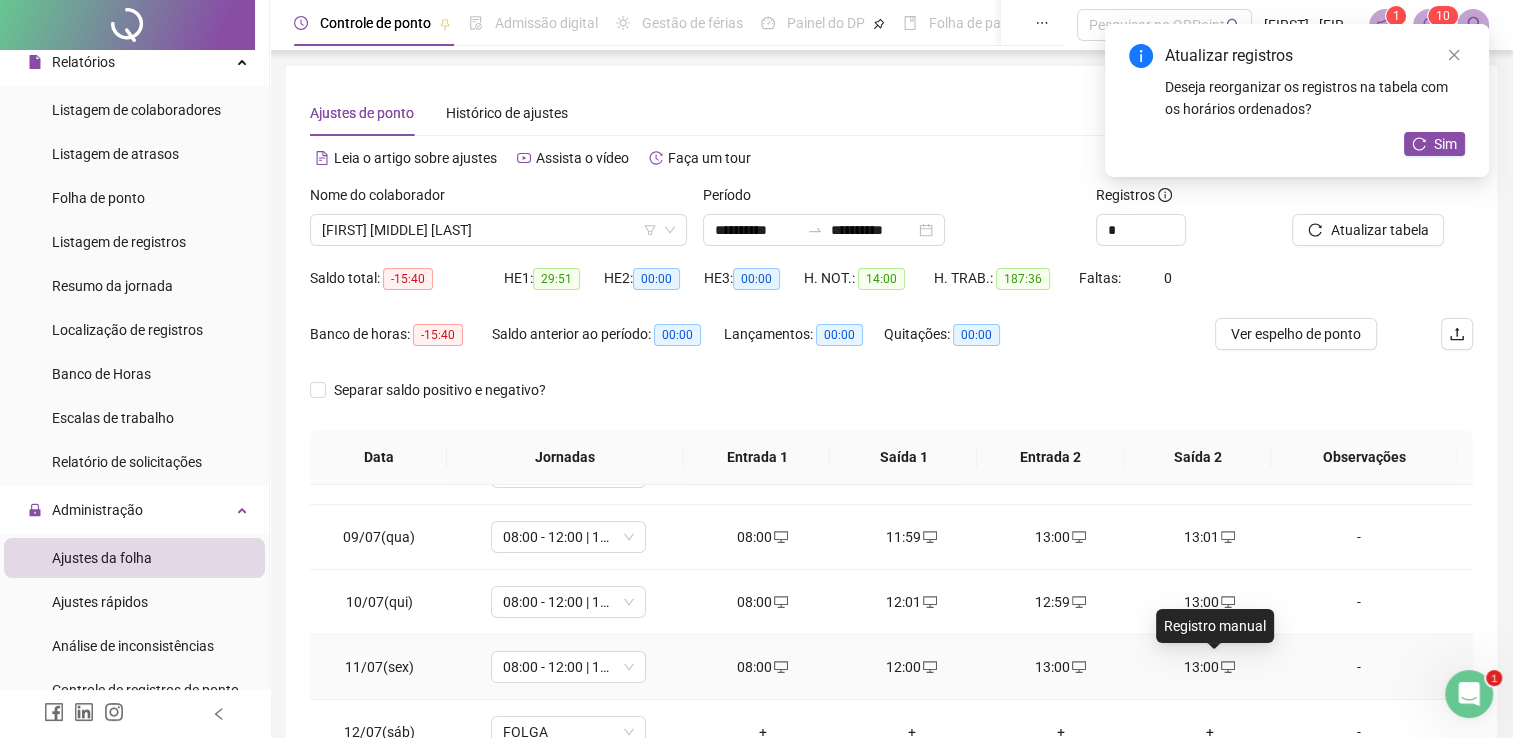 click at bounding box center (1227, 667) 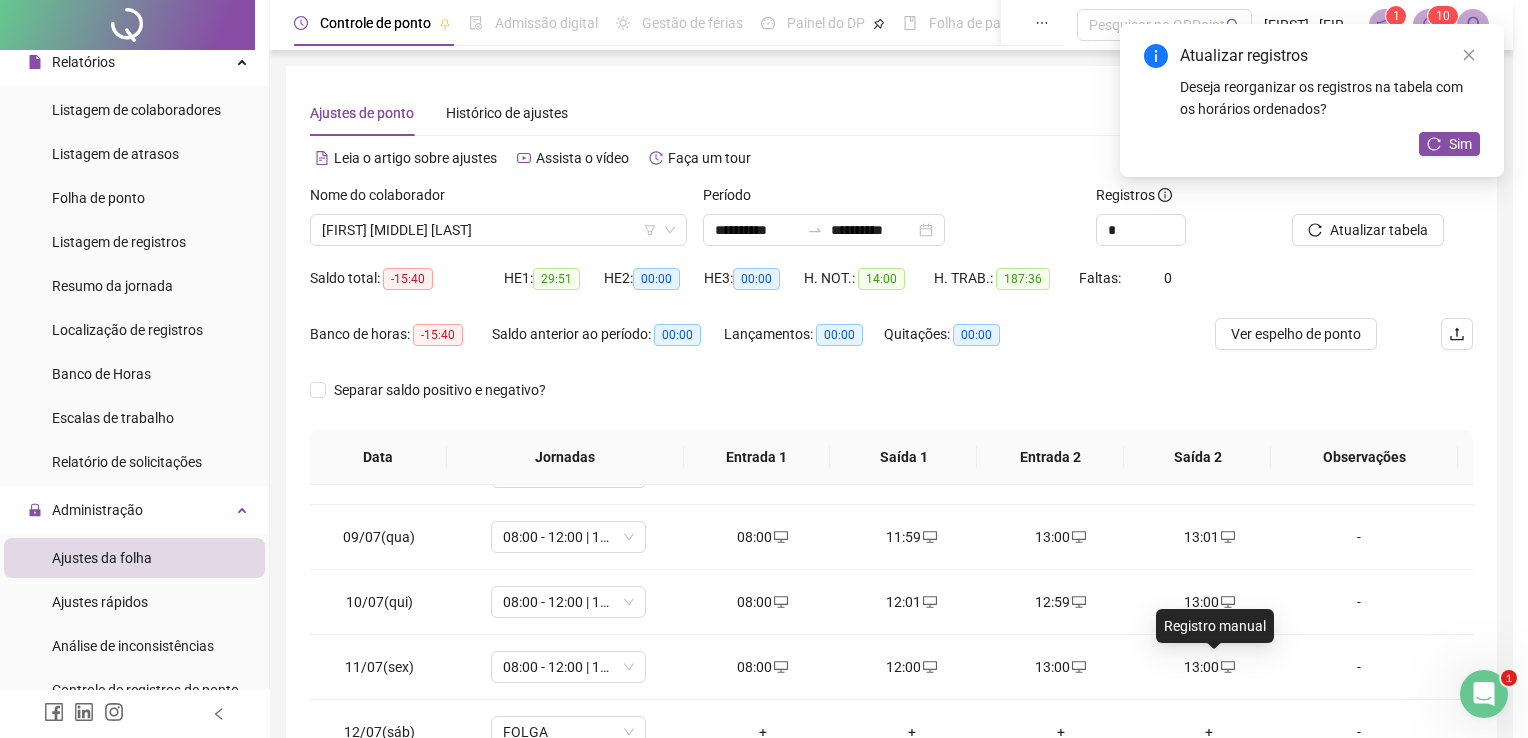 type on "**********" 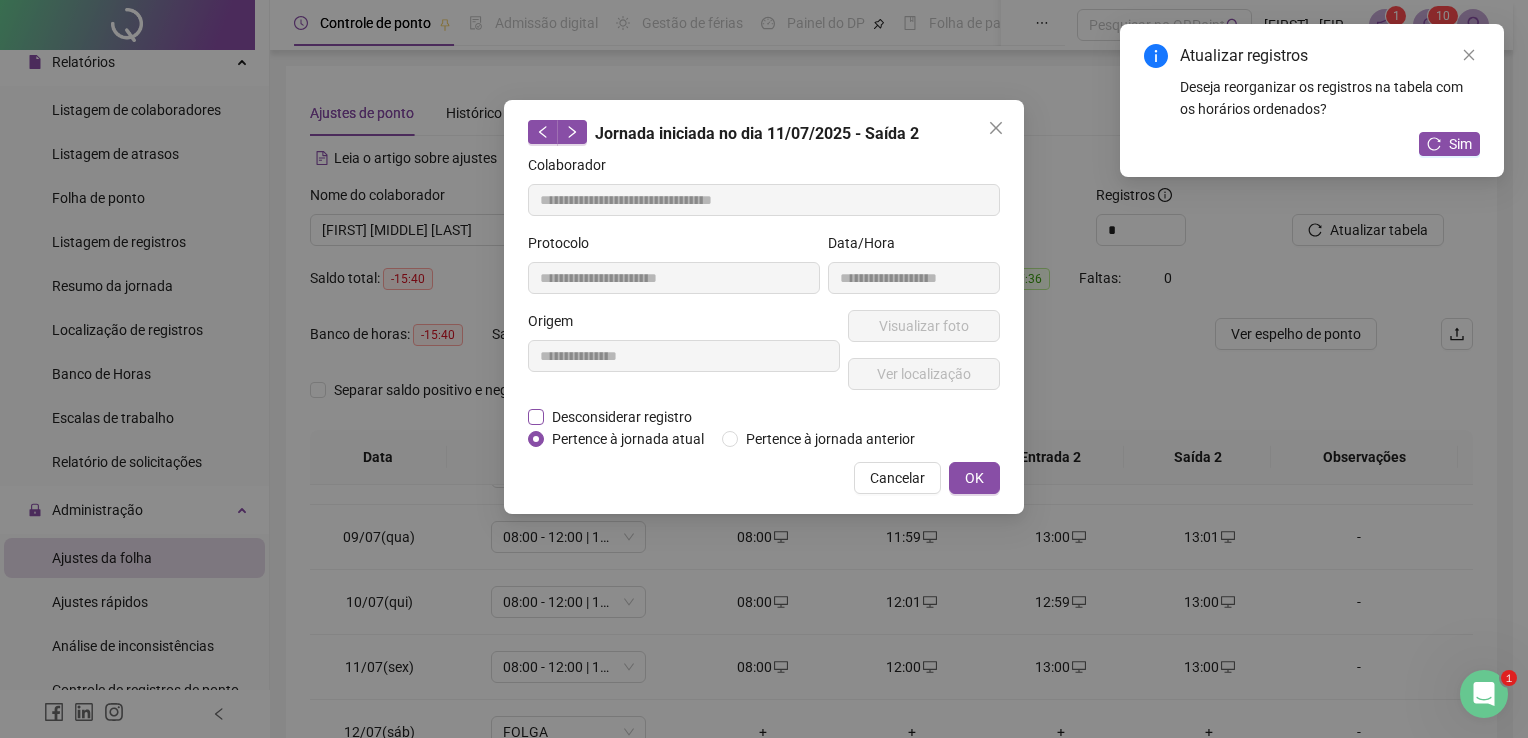 click on "Desconsiderar registro" at bounding box center (622, 417) 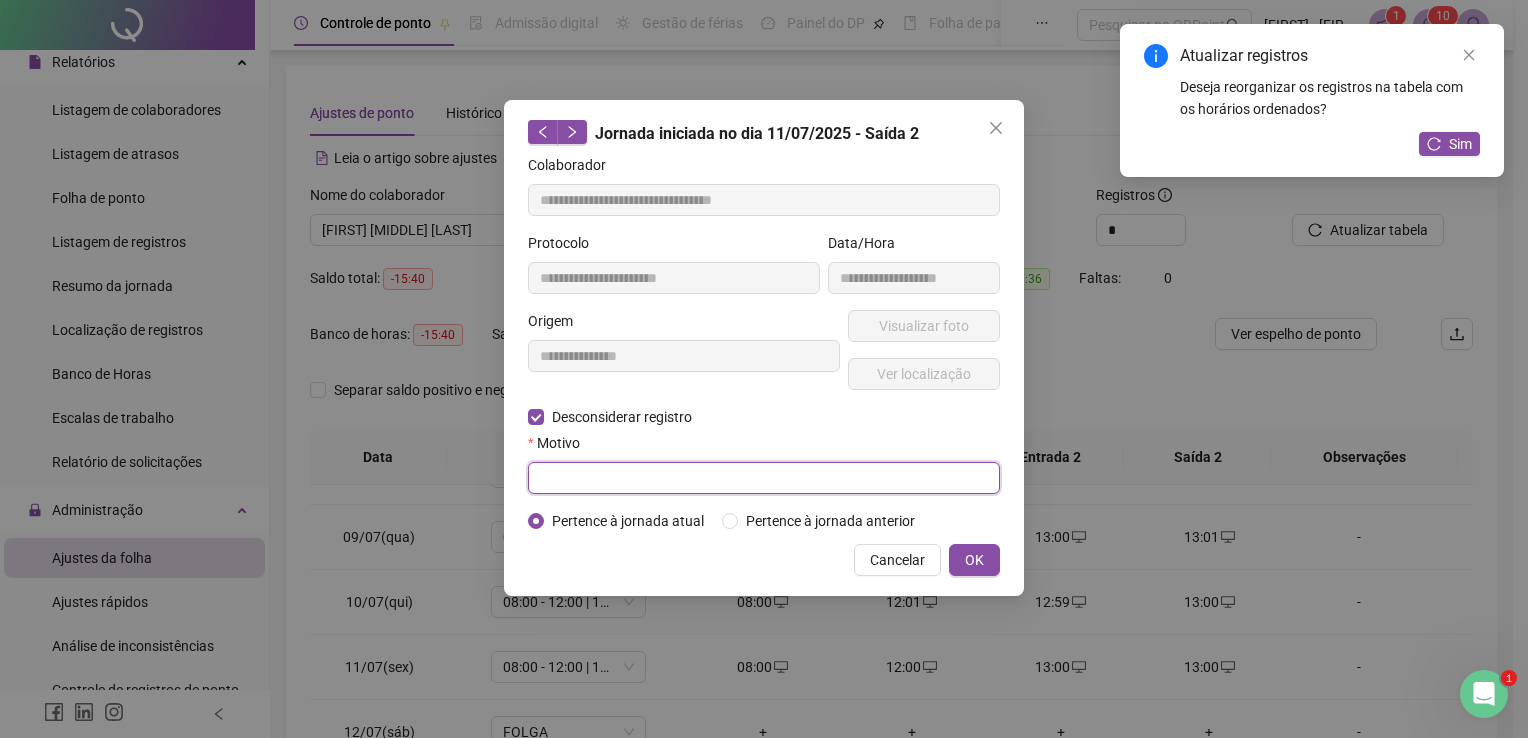 click at bounding box center (764, 478) 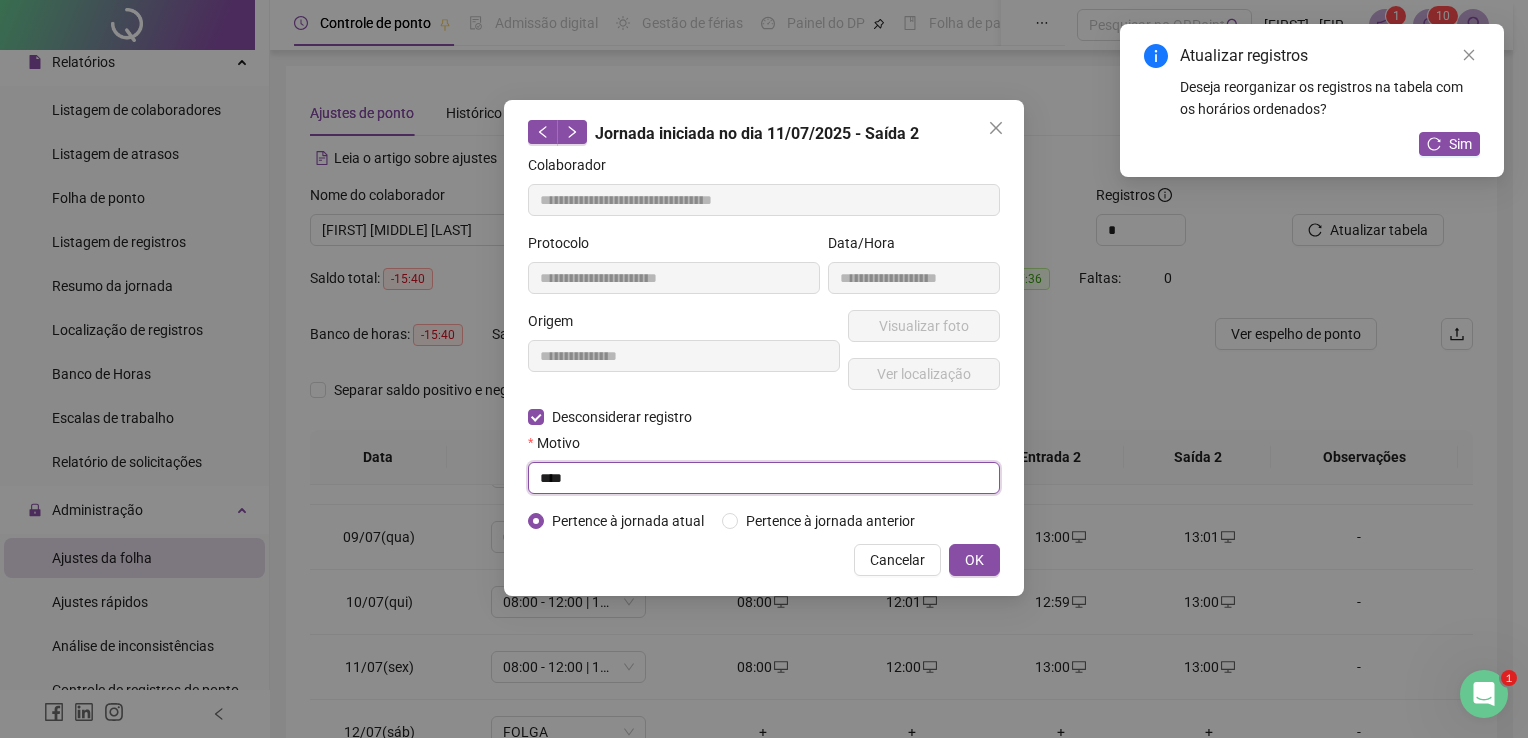type on "****" 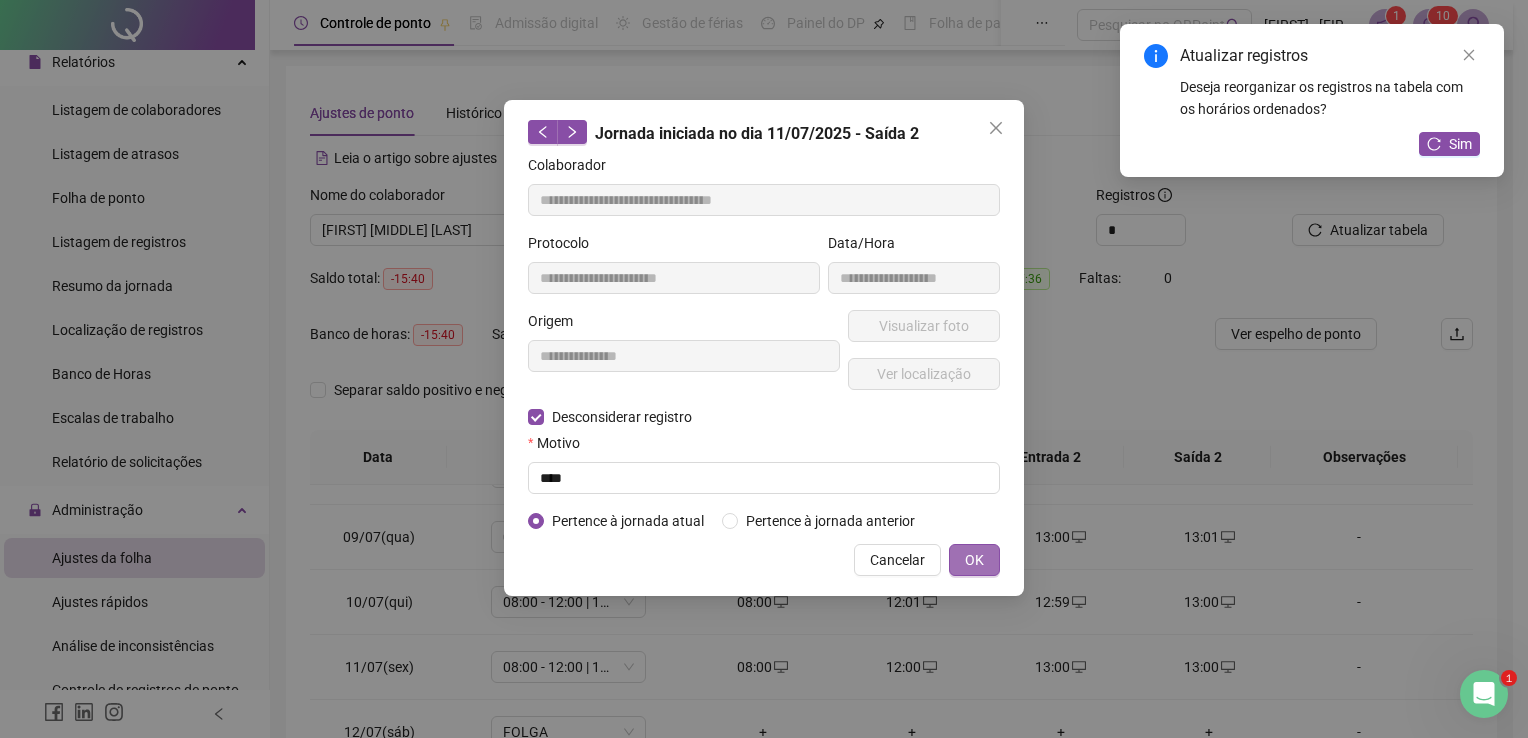 click on "OK" at bounding box center [974, 560] 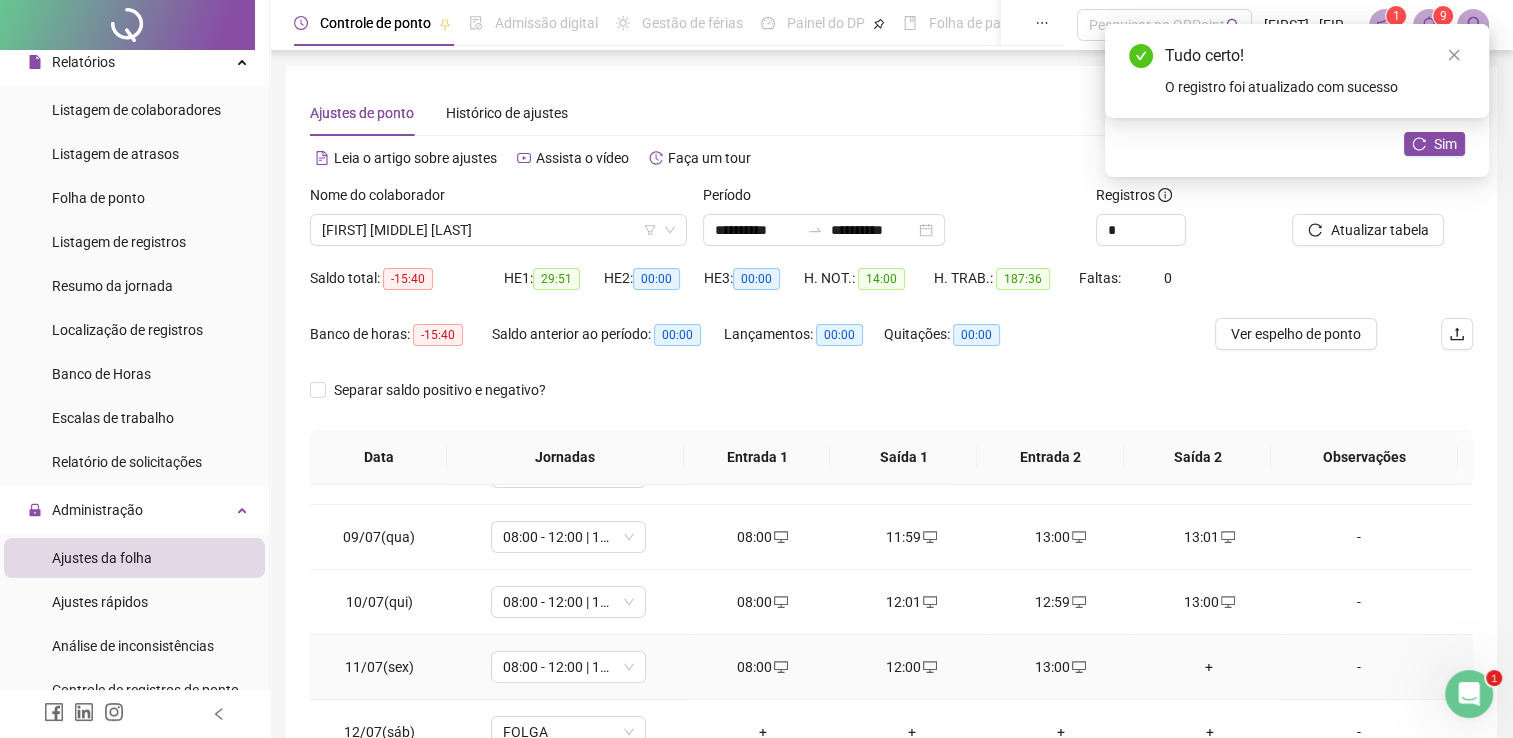 click on "+" at bounding box center [1209, 667] 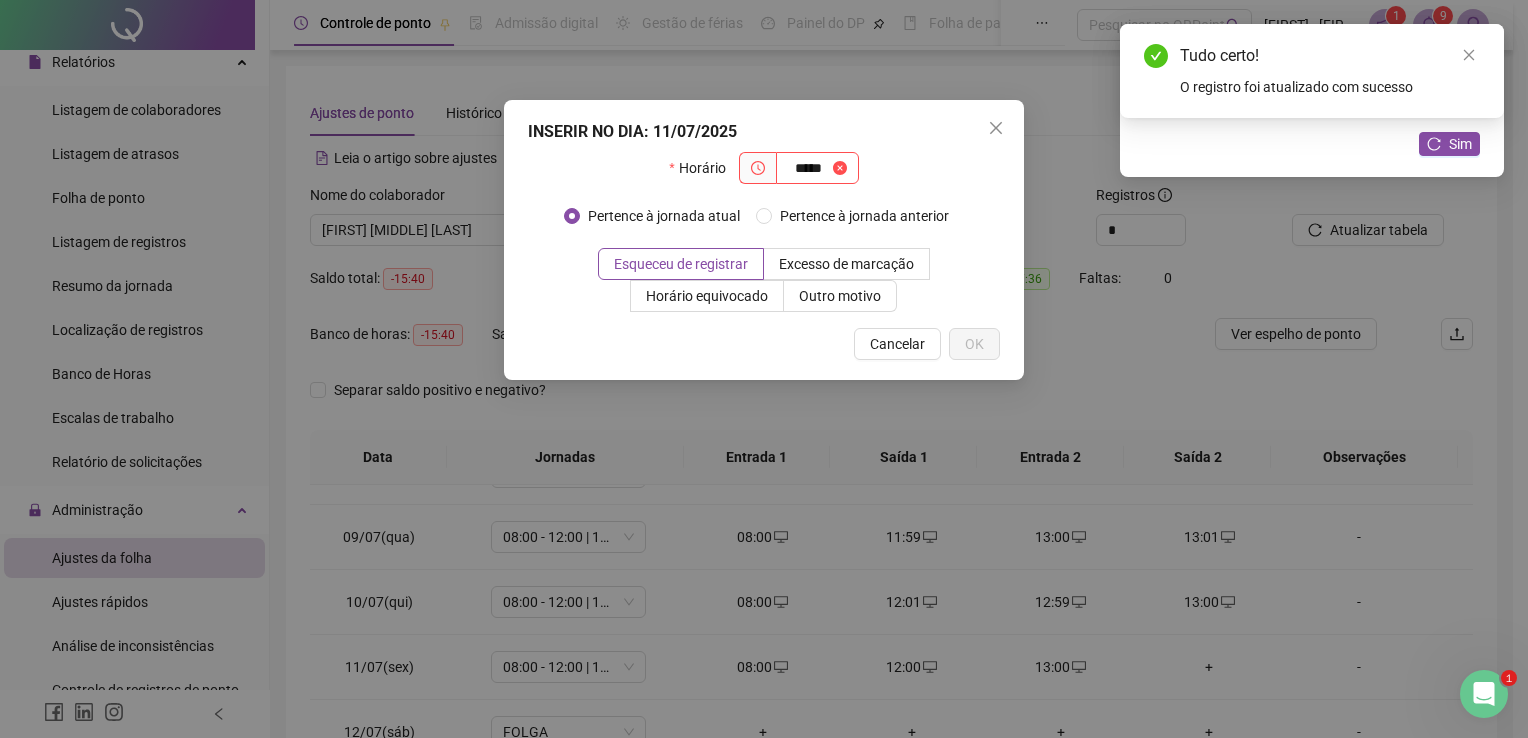 type on "*****" 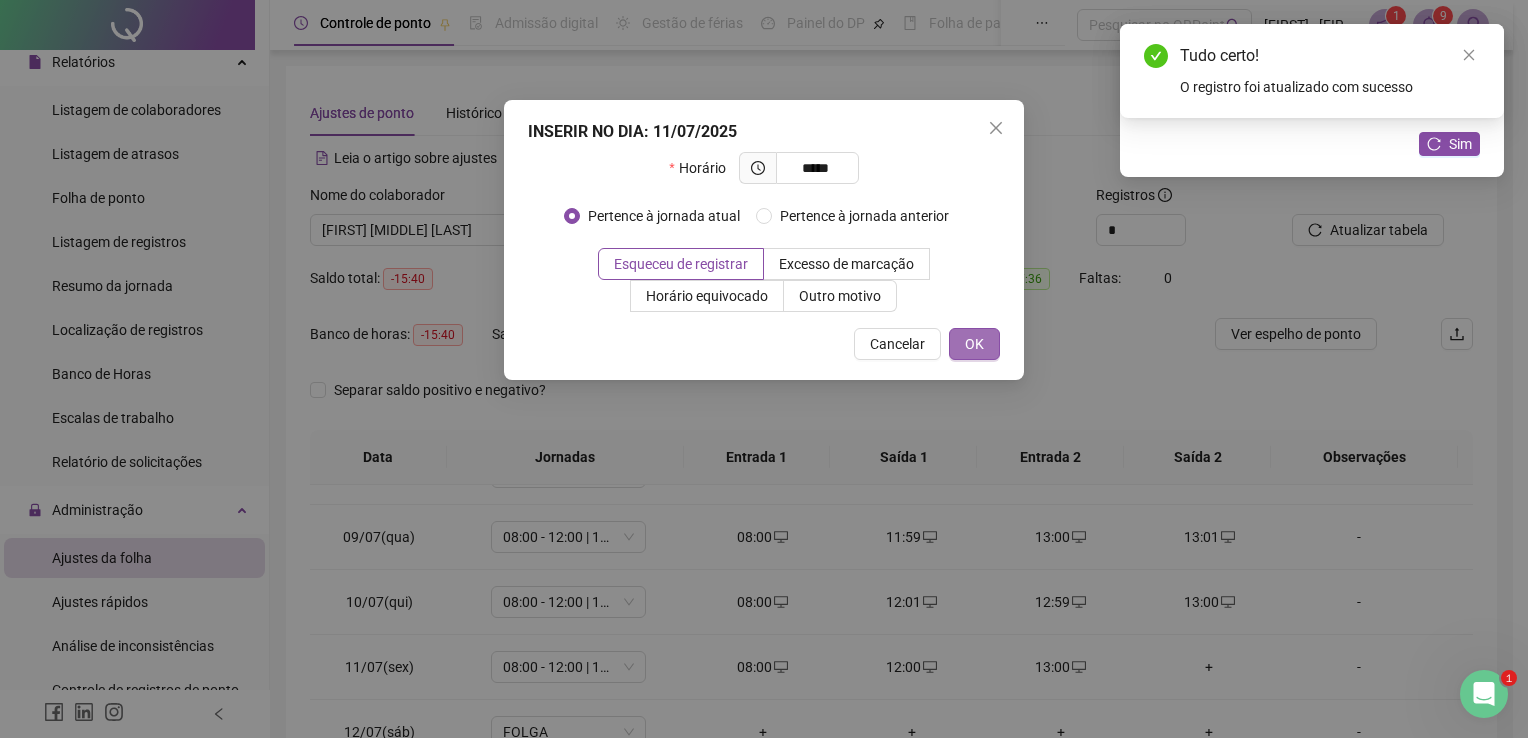 click on "OK" at bounding box center [974, 344] 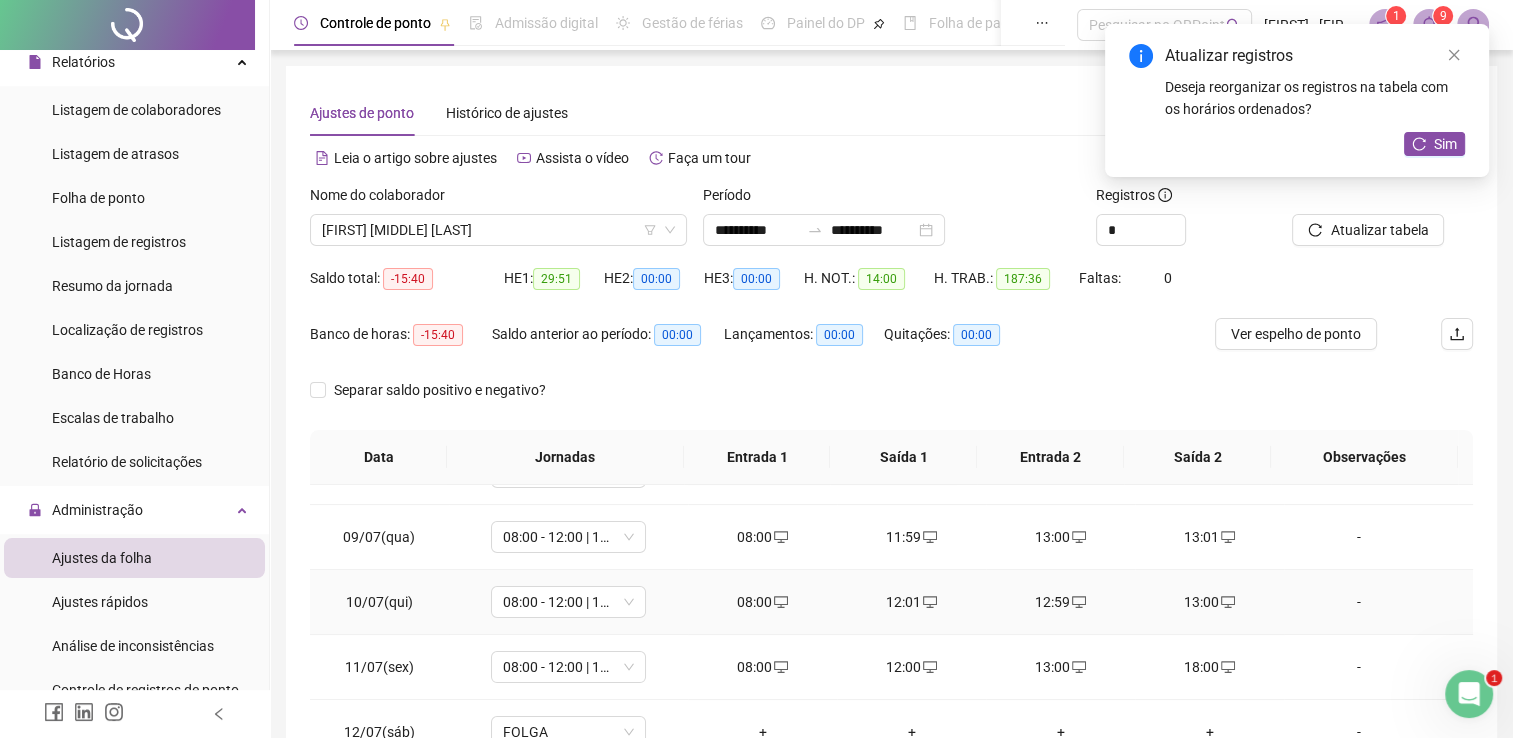 click on "13:00" at bounding box center (1209, 602) 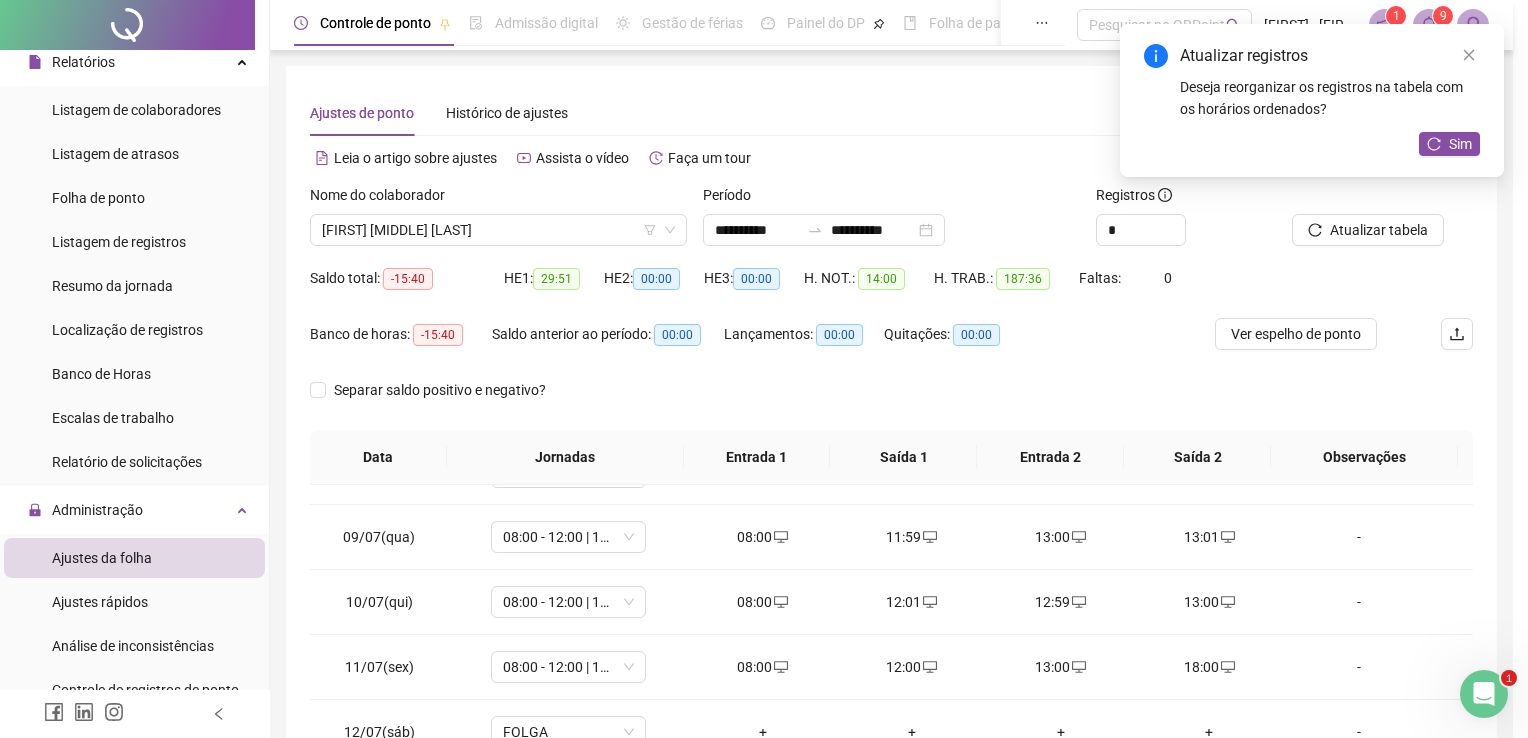 type on "**********" 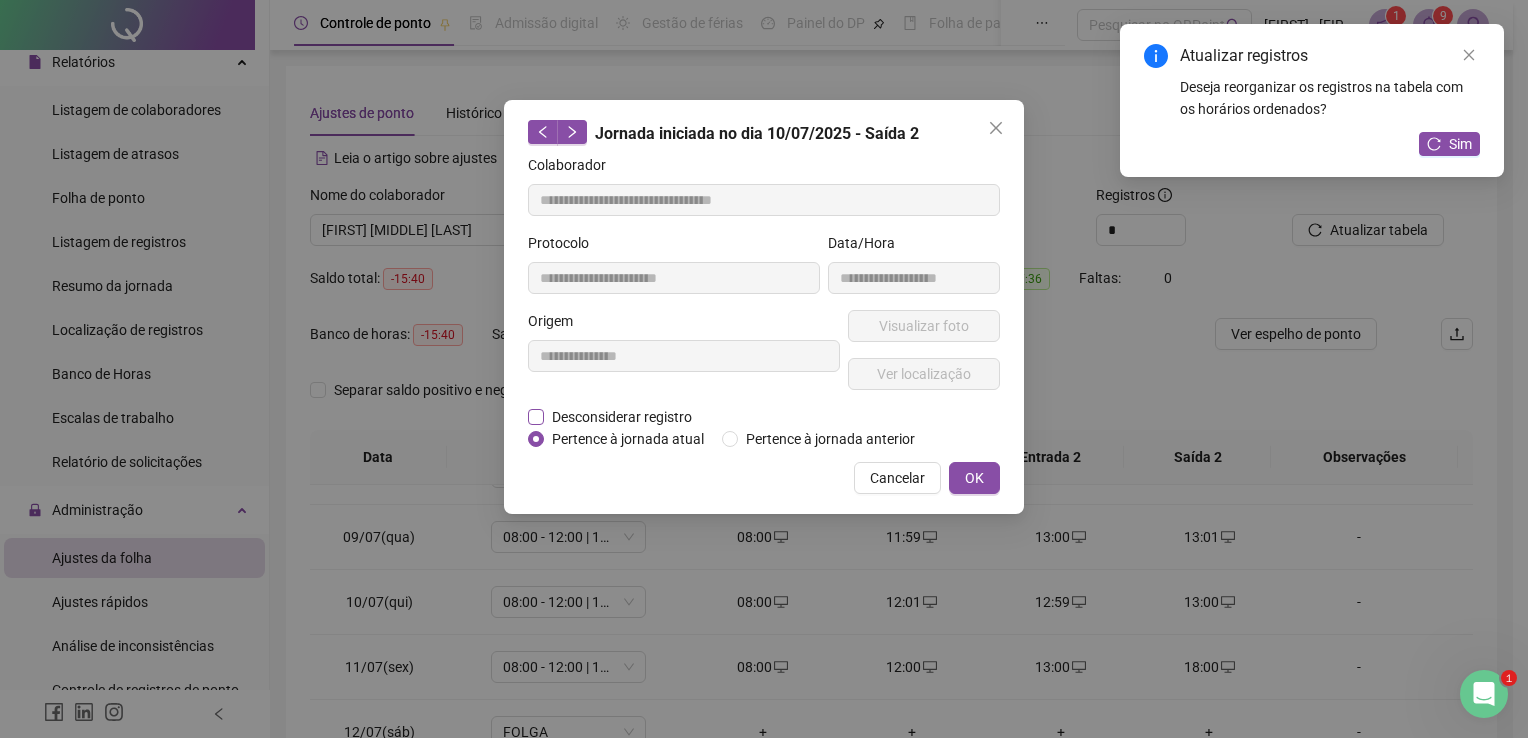 click on "Desconsiderar registro" at bounding box center (622, 417) 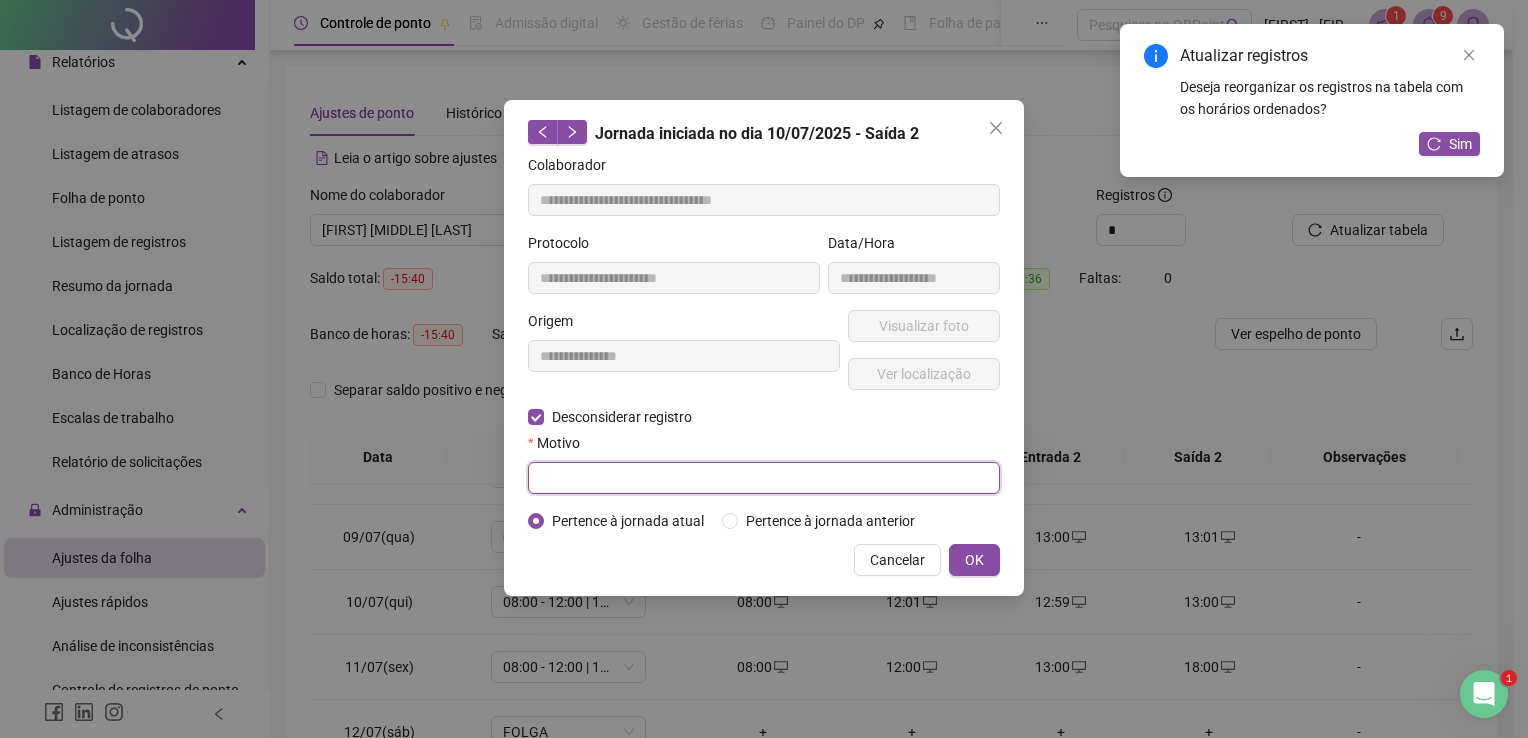 click at bounding box center [764, 478] 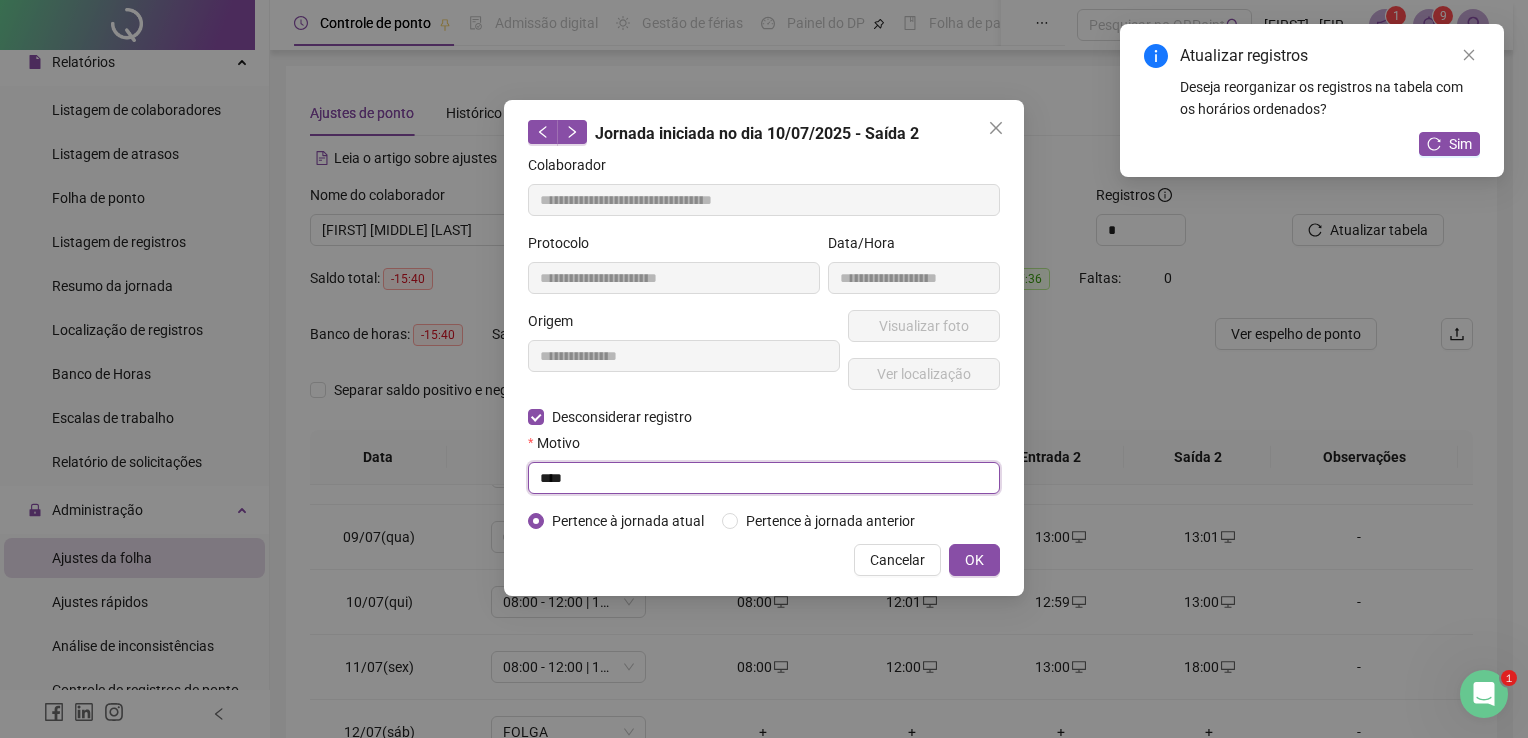 type on "****" 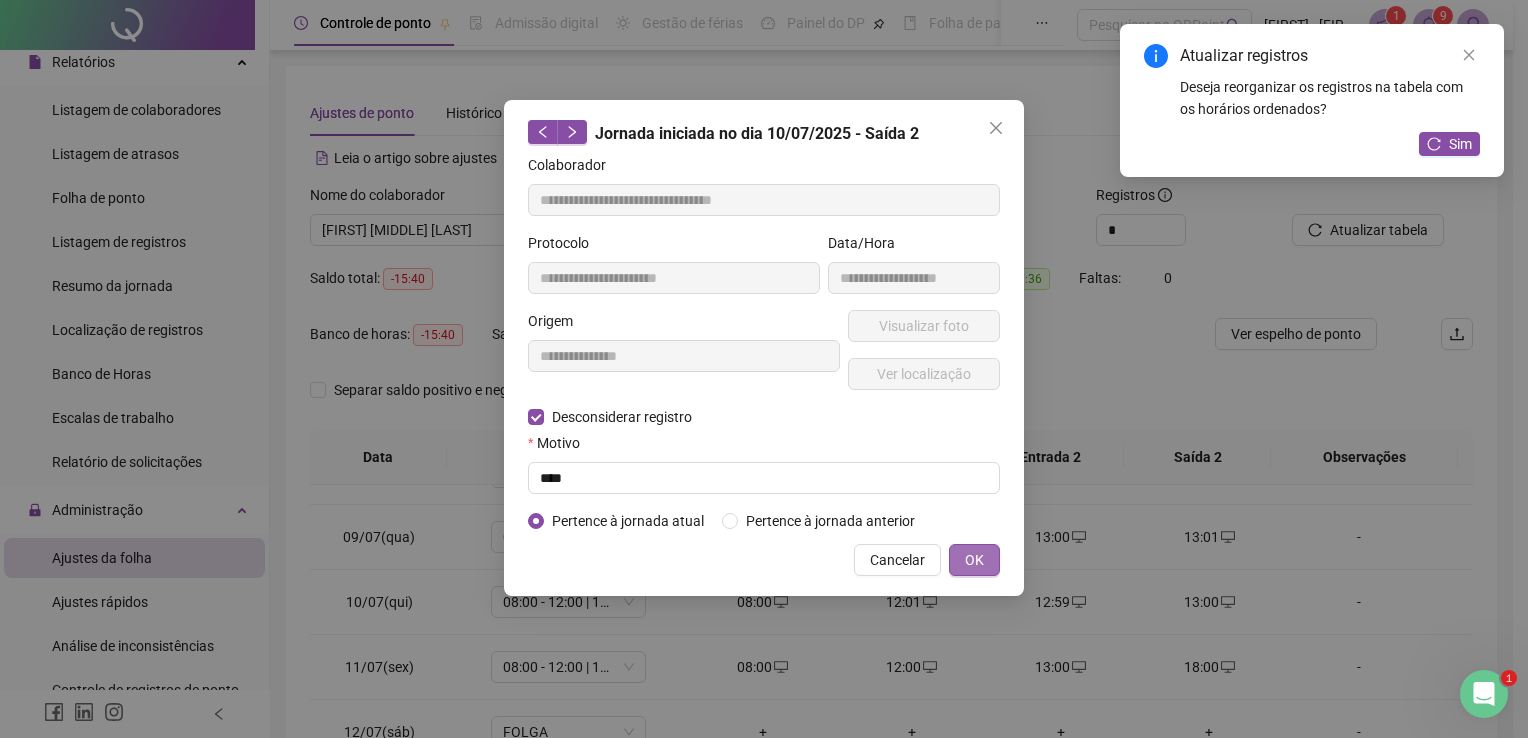 click on "OK" at bounding box center (974, 560) 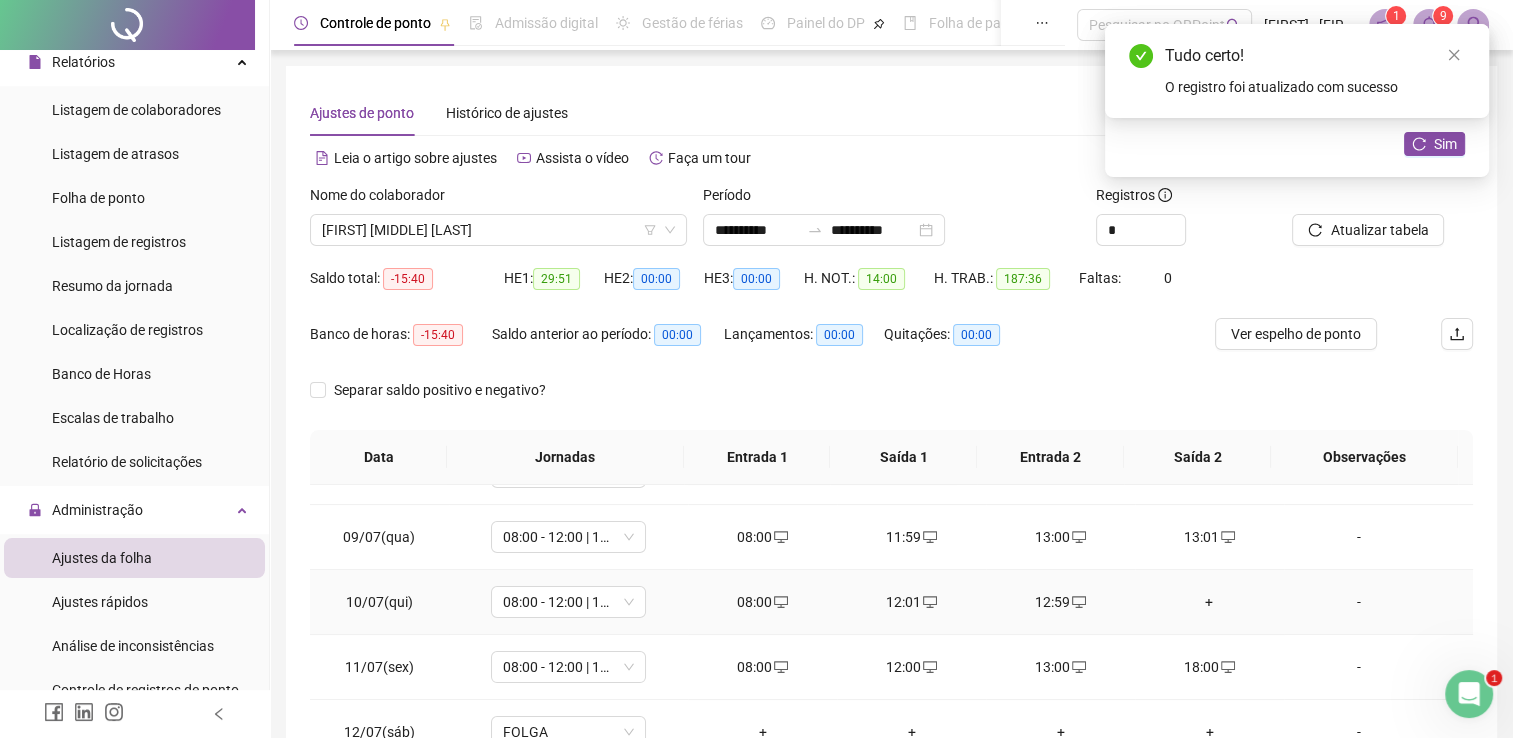 click on "+" at bounding box center (1209, 602) 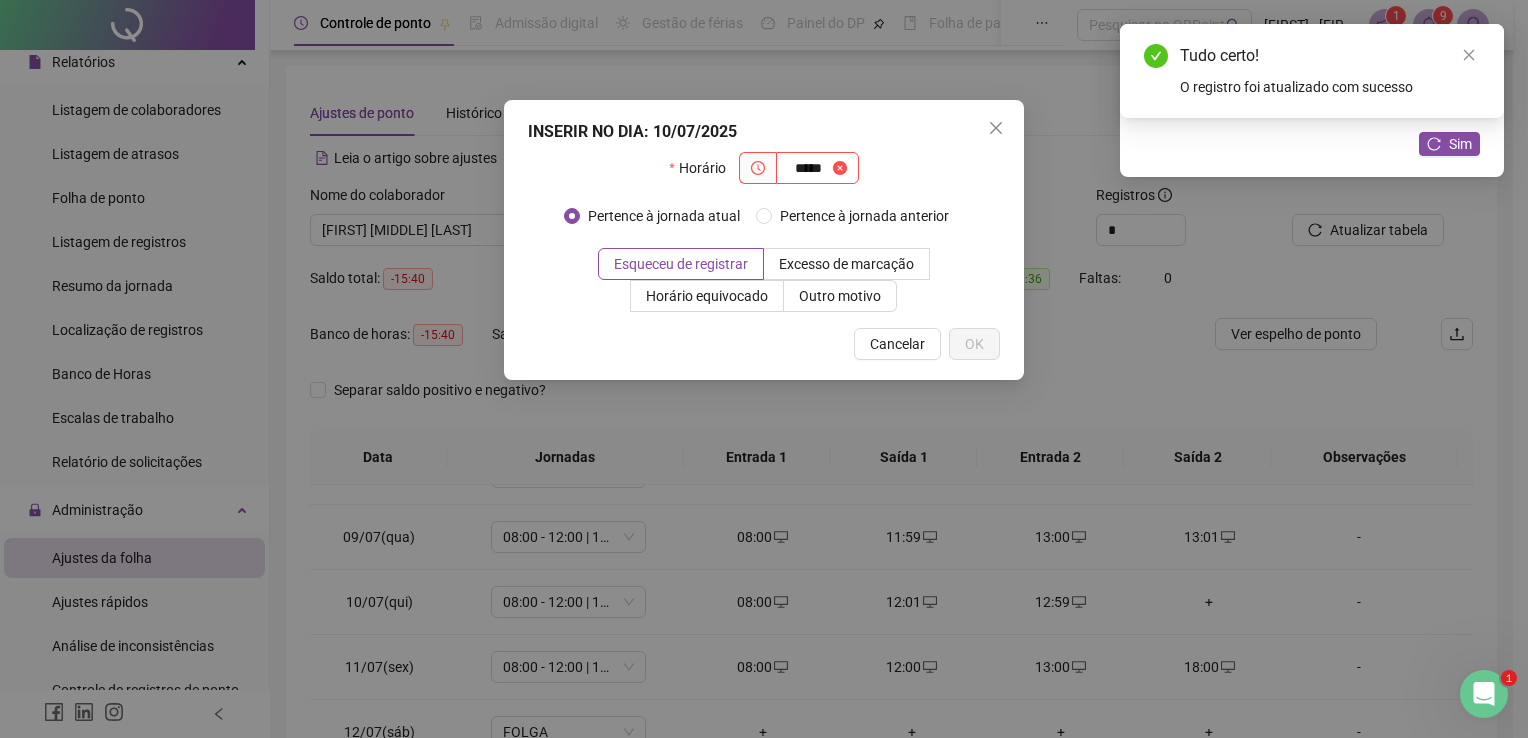 type on "*****" 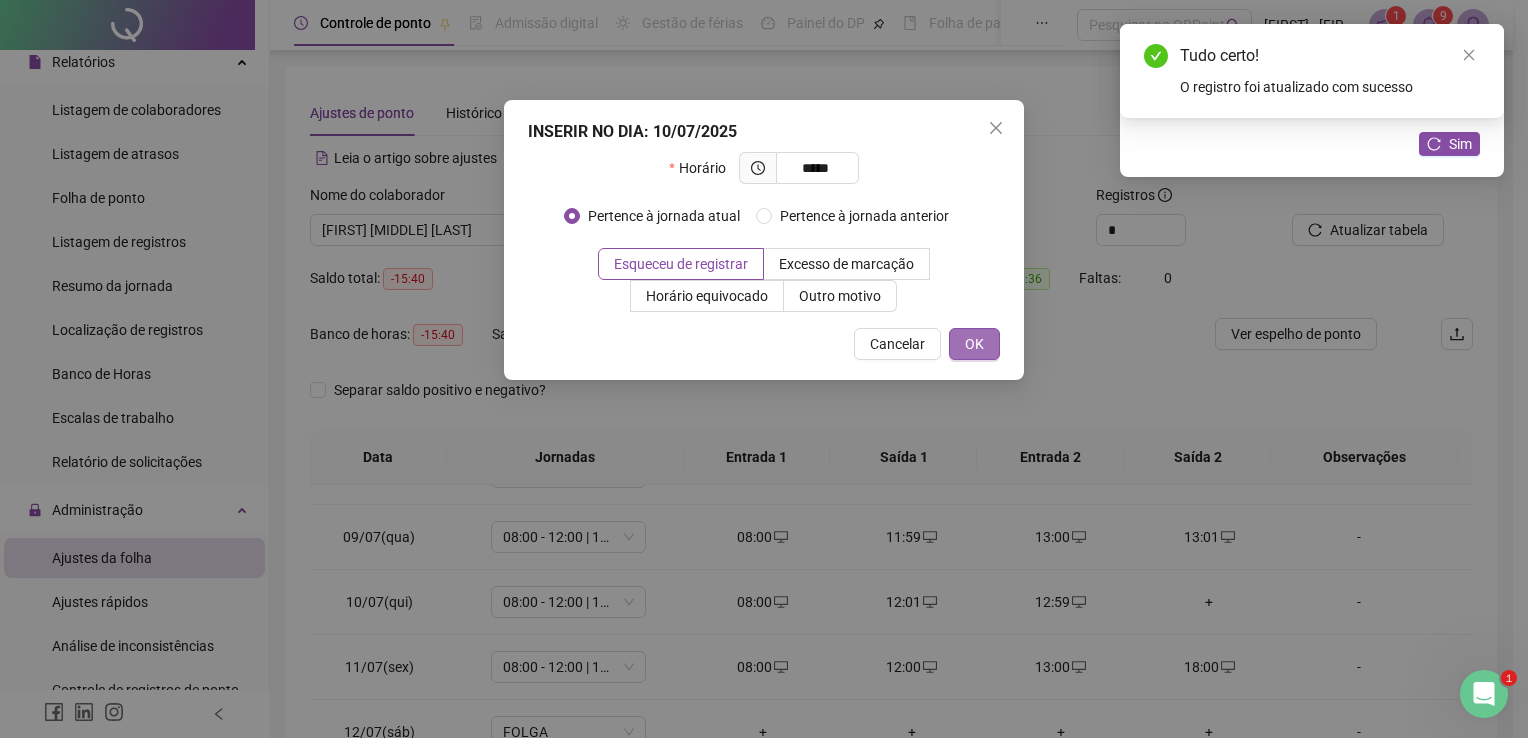 click on "OK" at bounding box center [974, 344] 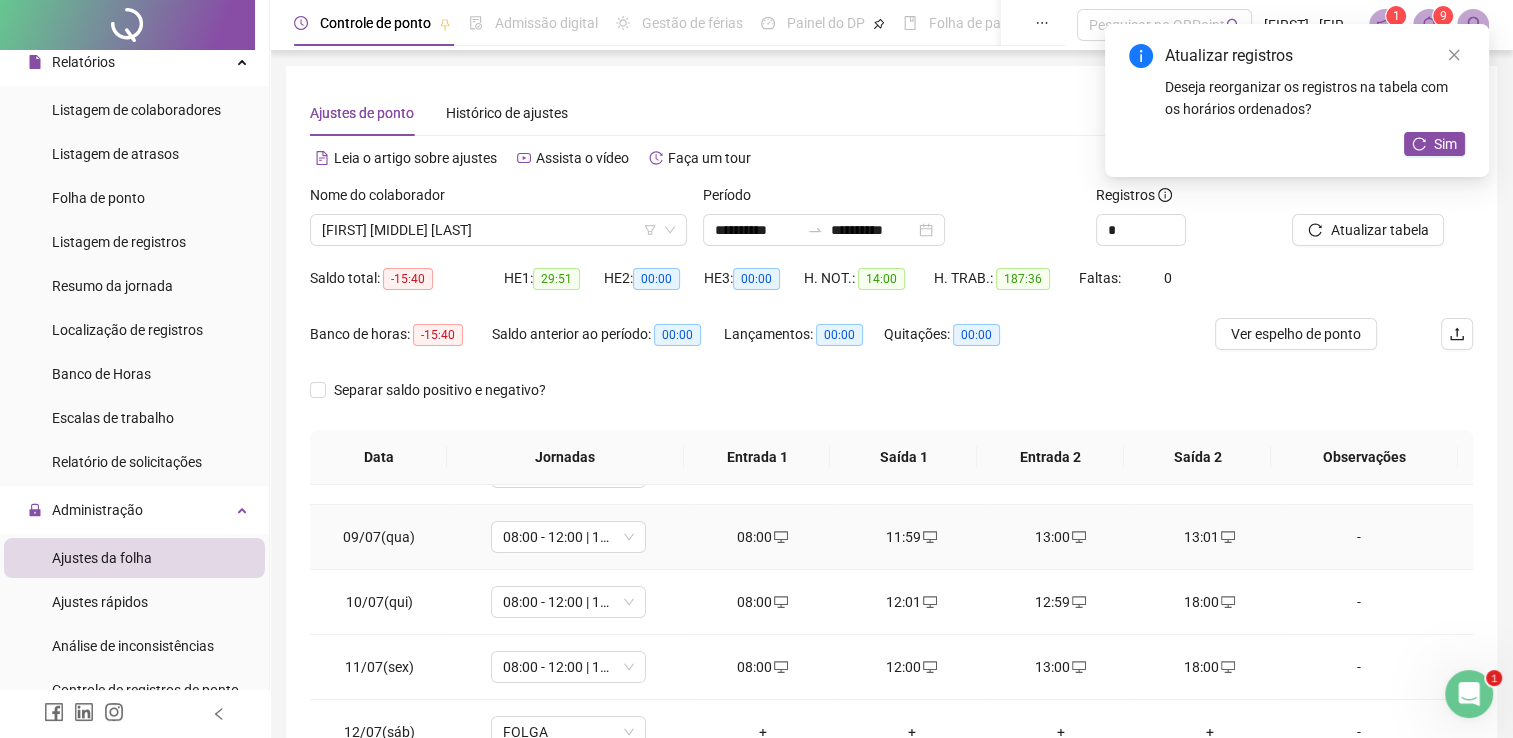 click on "13:01" at bounding box center [1209, 537] 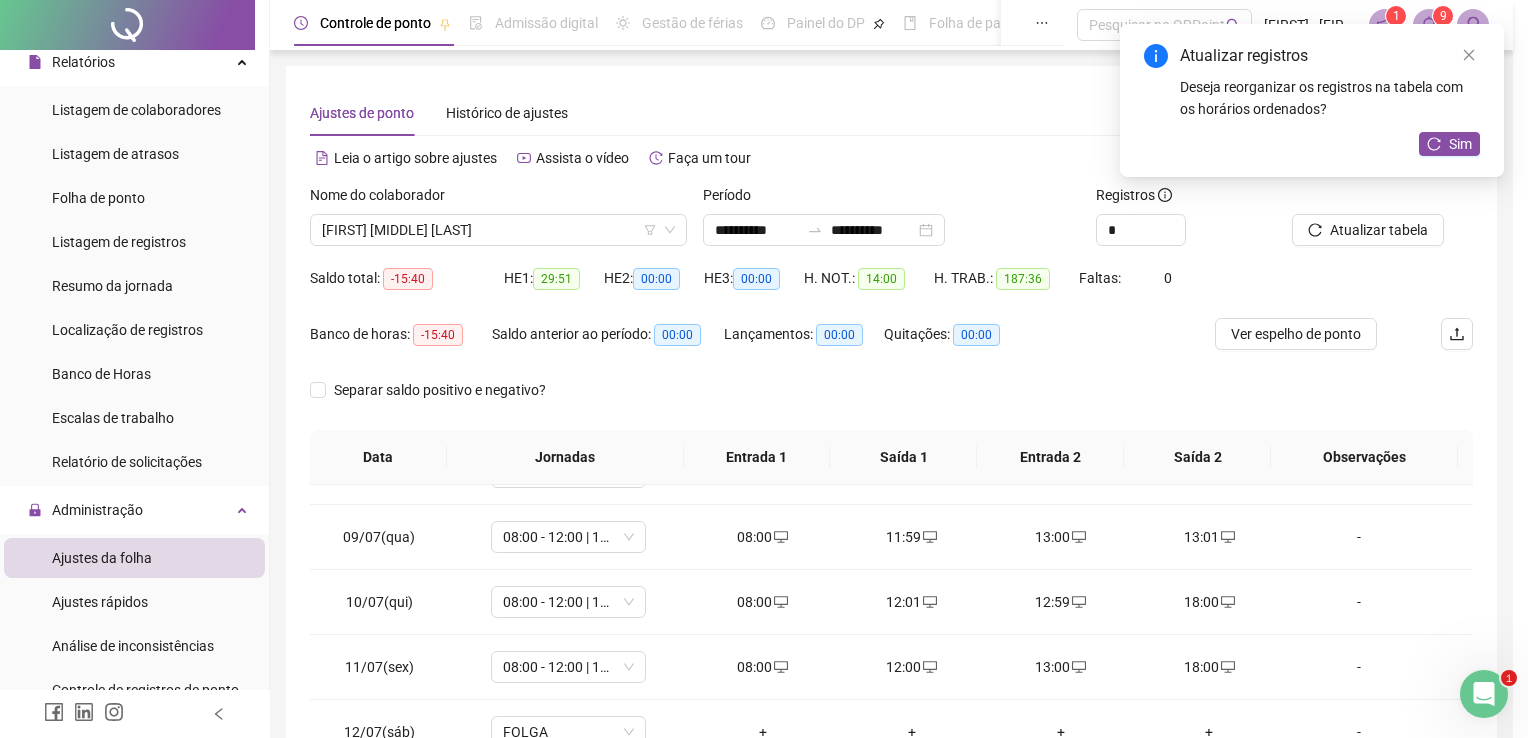 type on "**********" 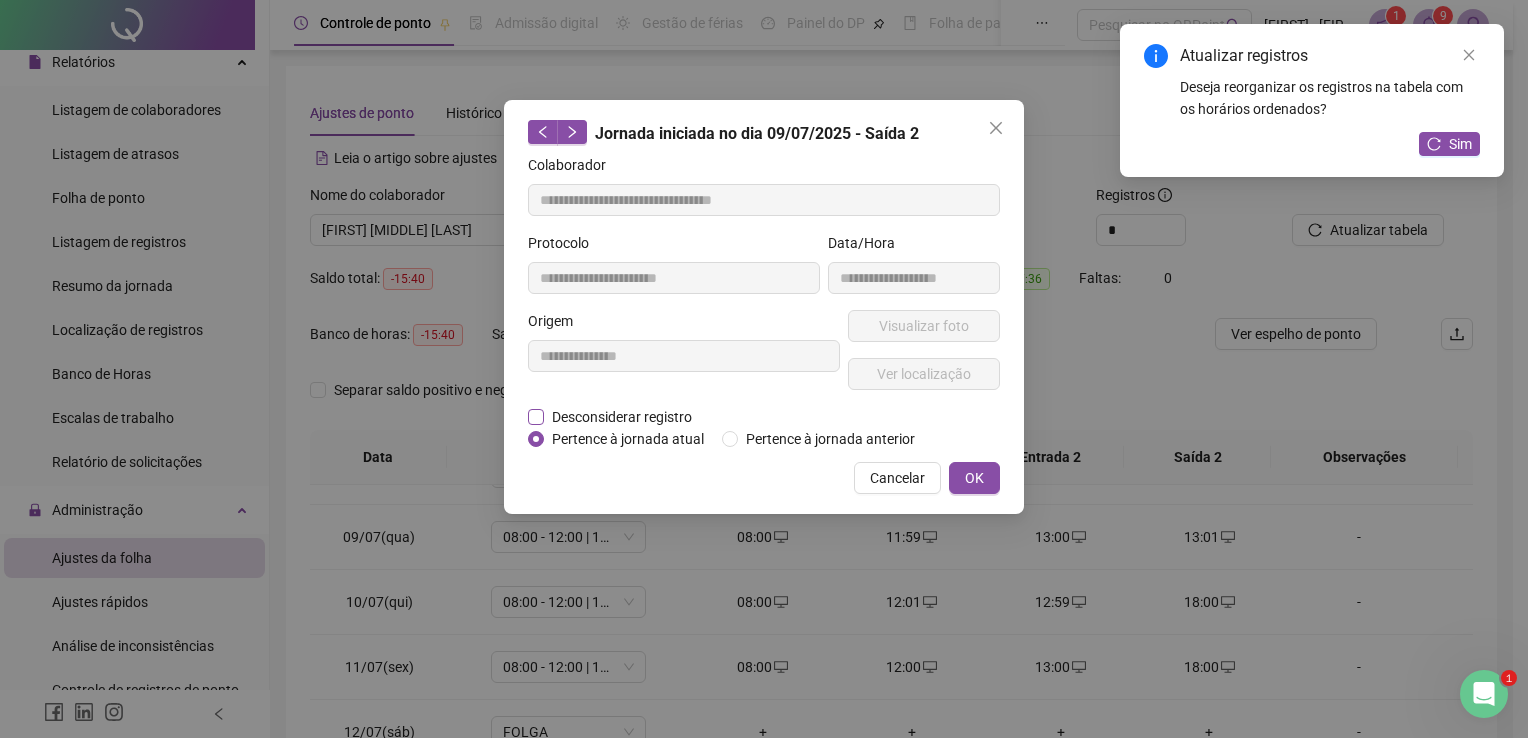 click on "Desconsiderar registro" at bounding box center [622, 417] 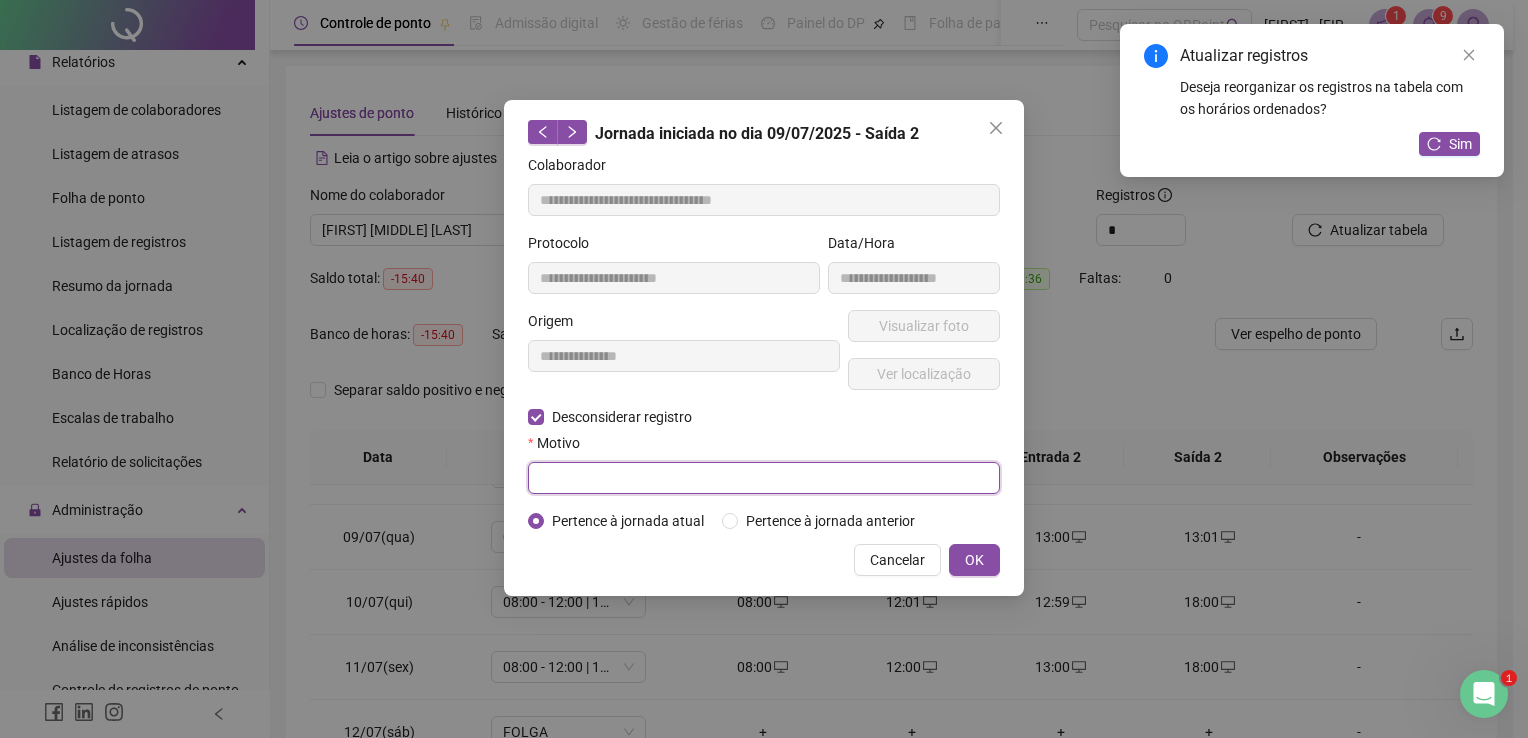 click at bounding box center (764, 478) 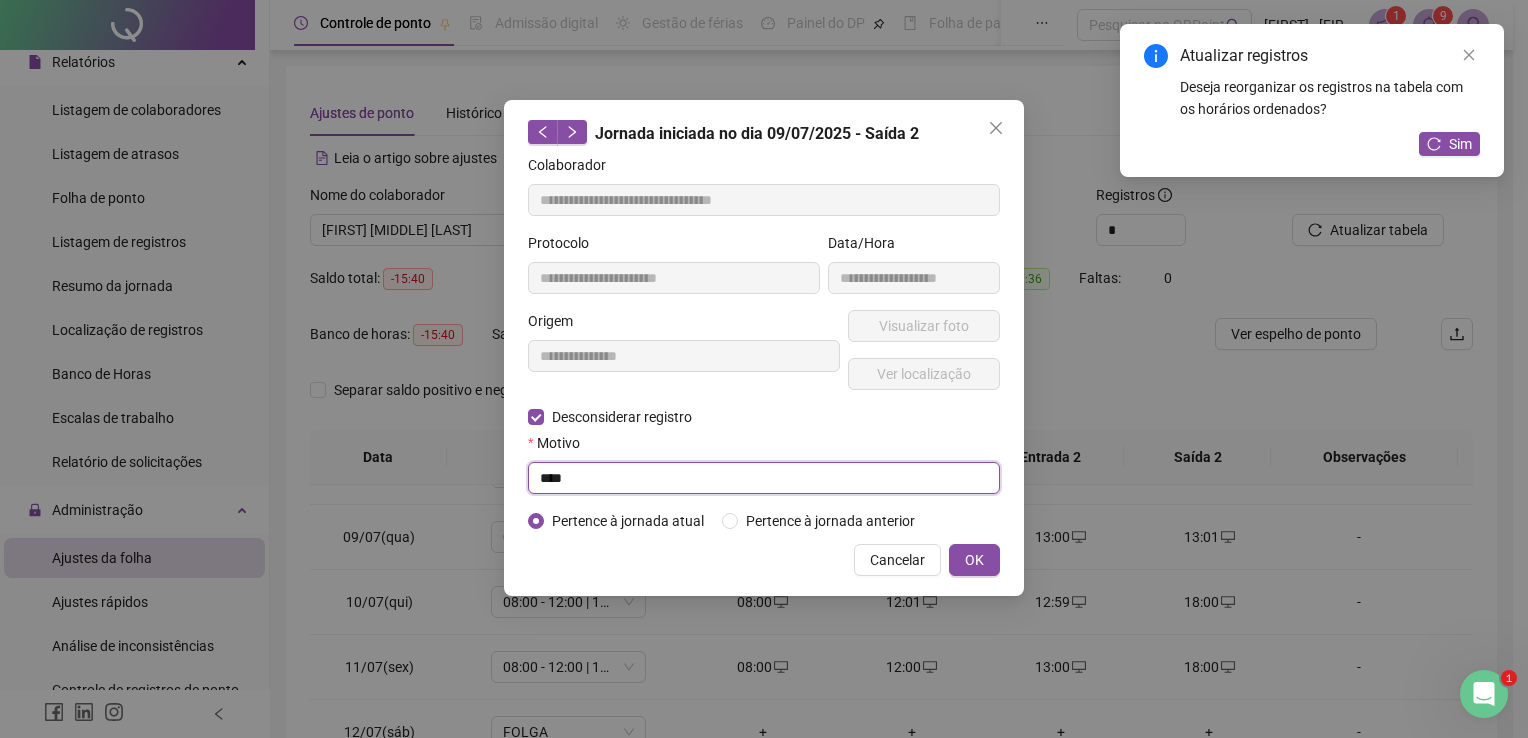 type on "****" 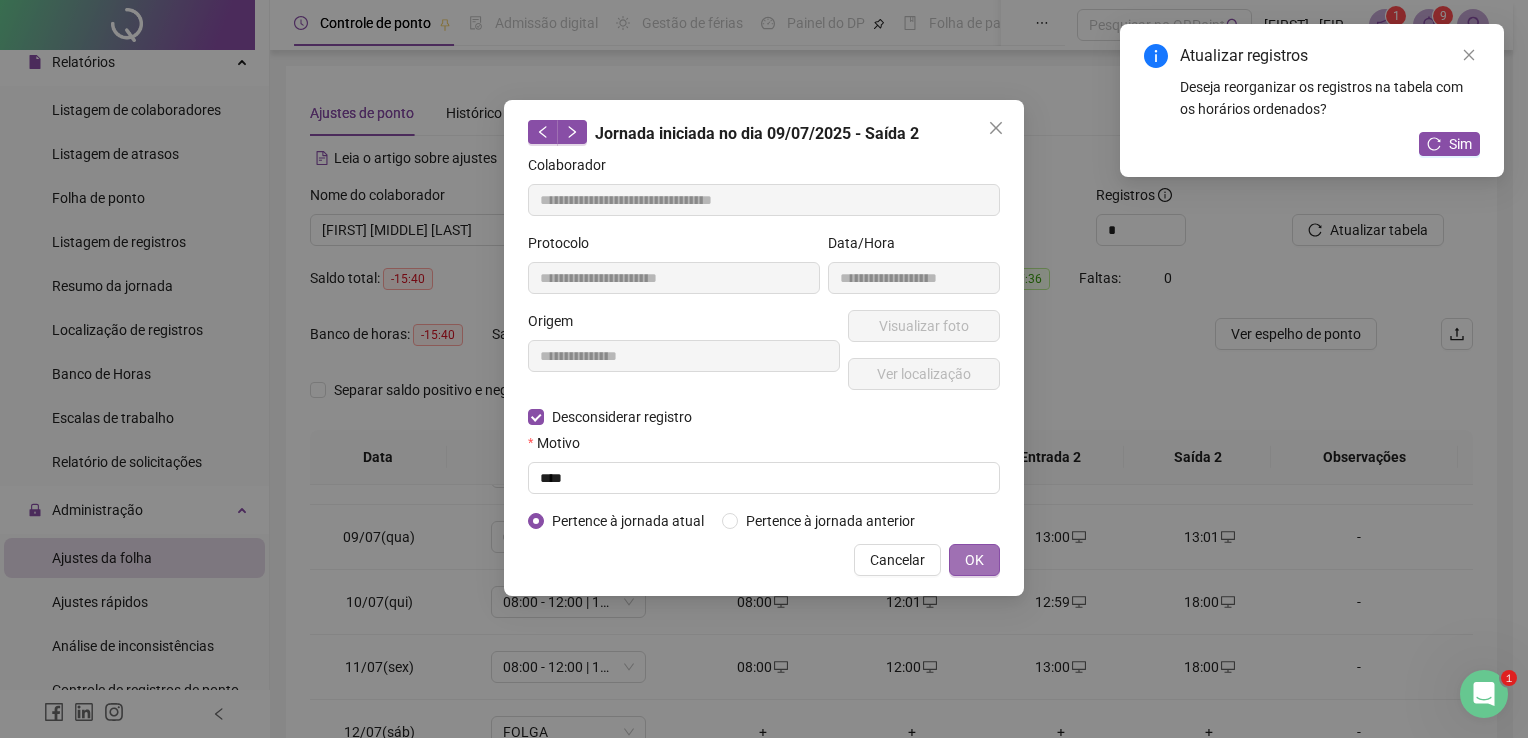 click on "OK" at bounding box center [974, 560] 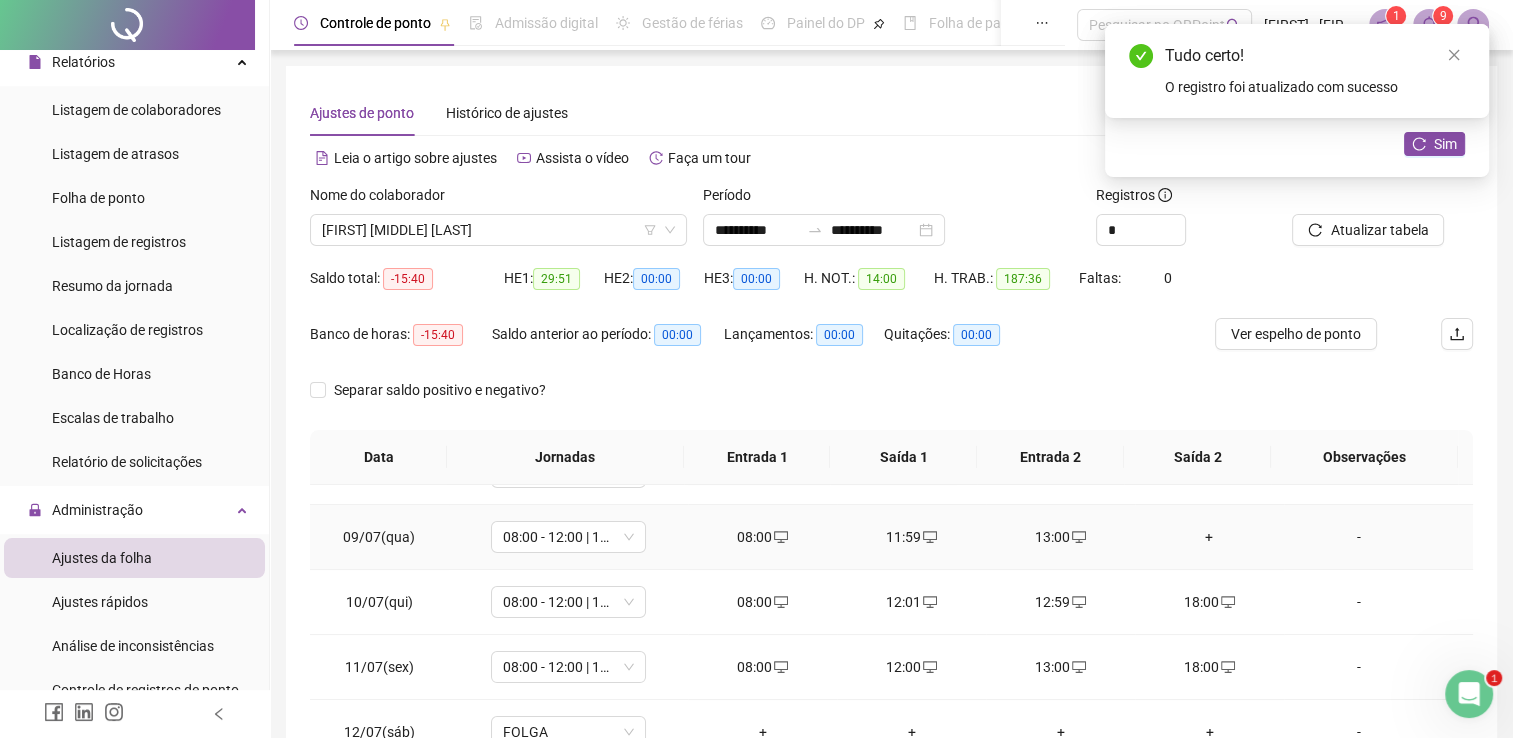 click on "+" at bounding box center [1209, 537] 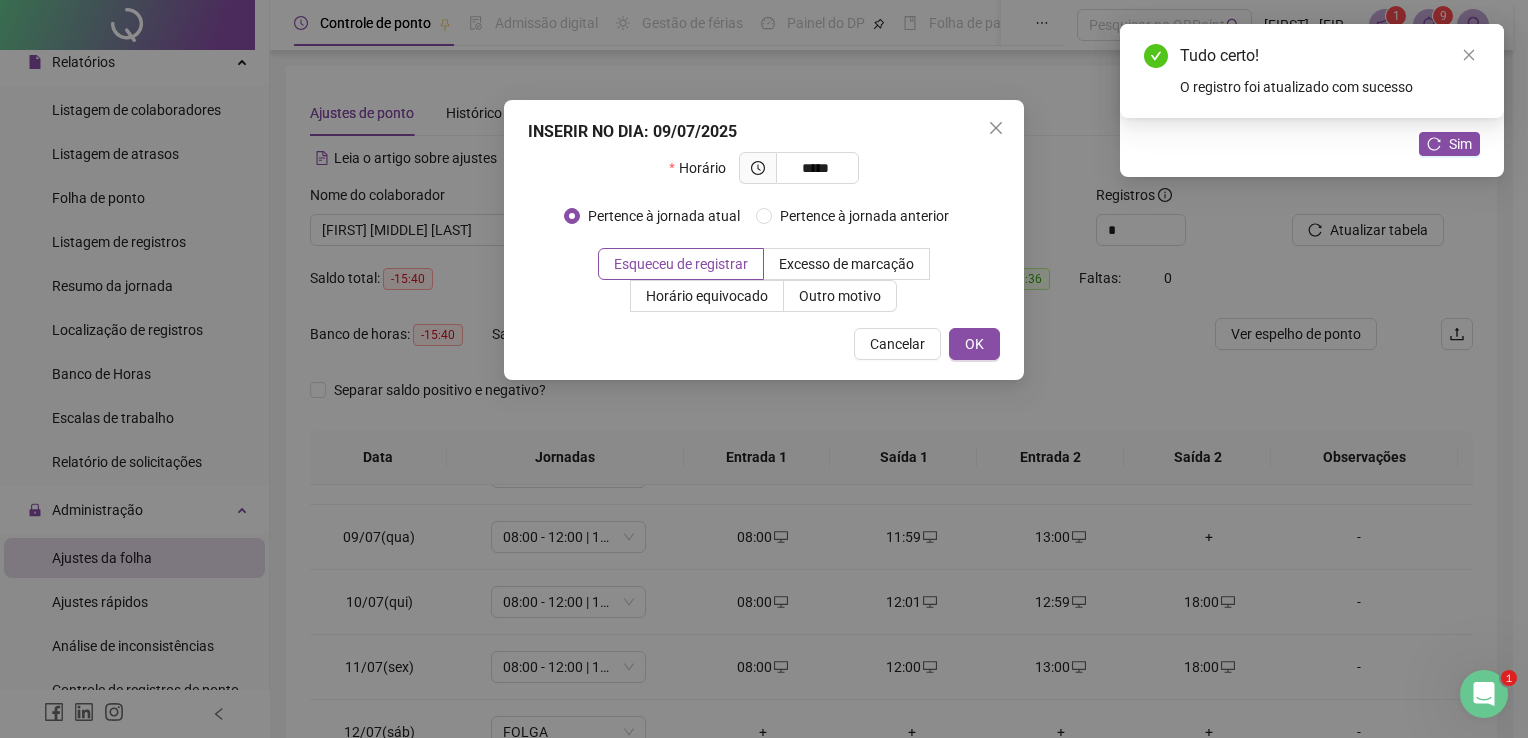 type on "*****" 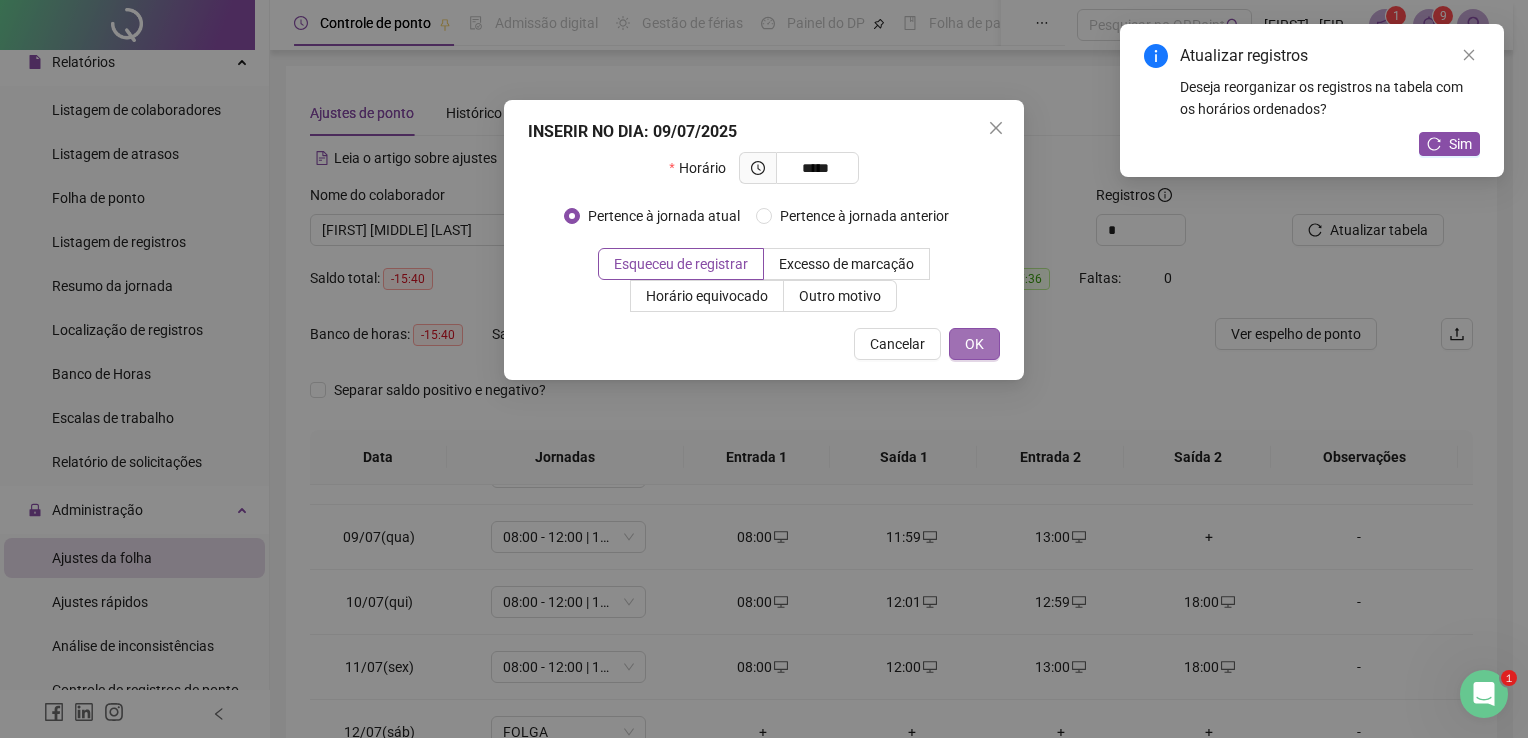 click on "OK" at bounding box center [974, 344] 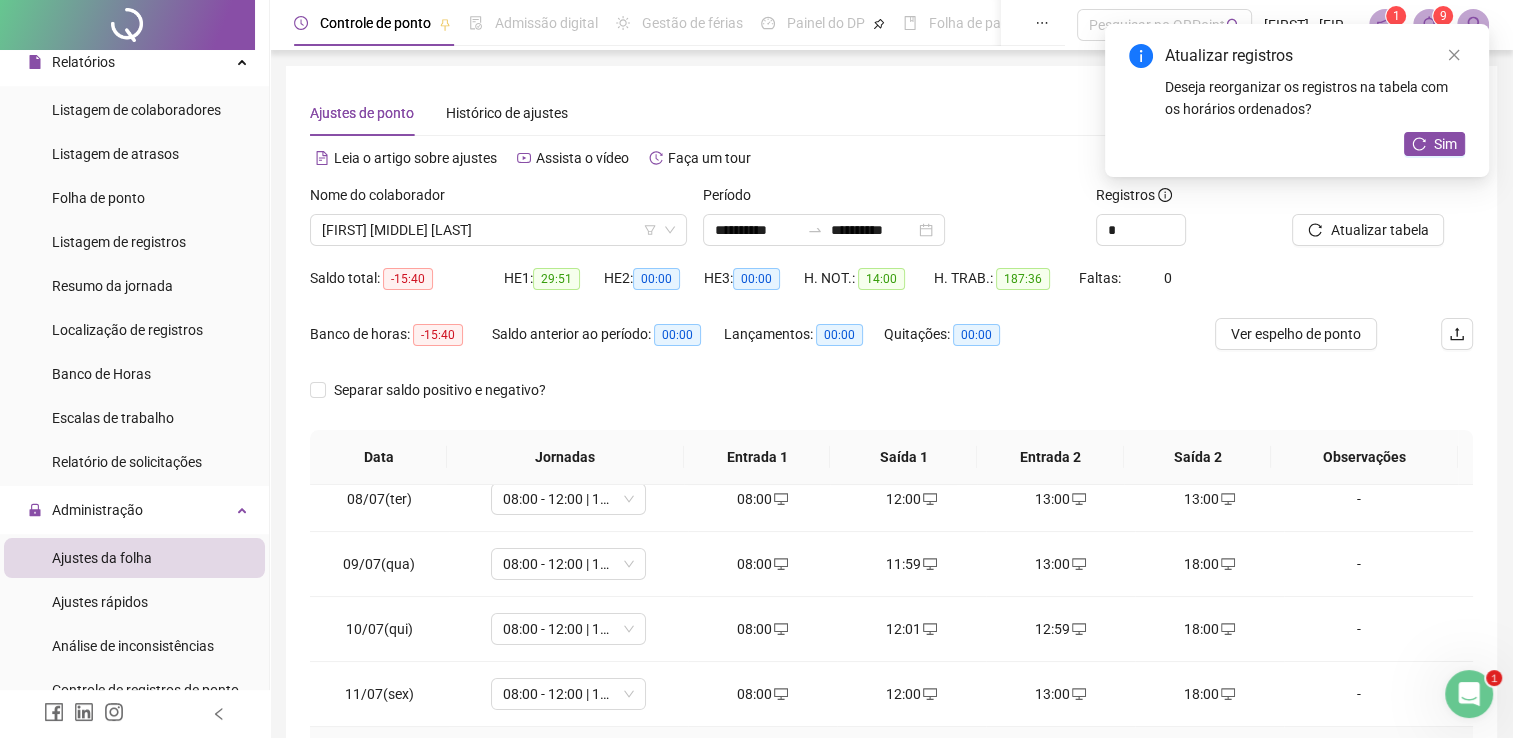 scroll, scrollTop: 400, scrollLeft: 0, axis: vertical 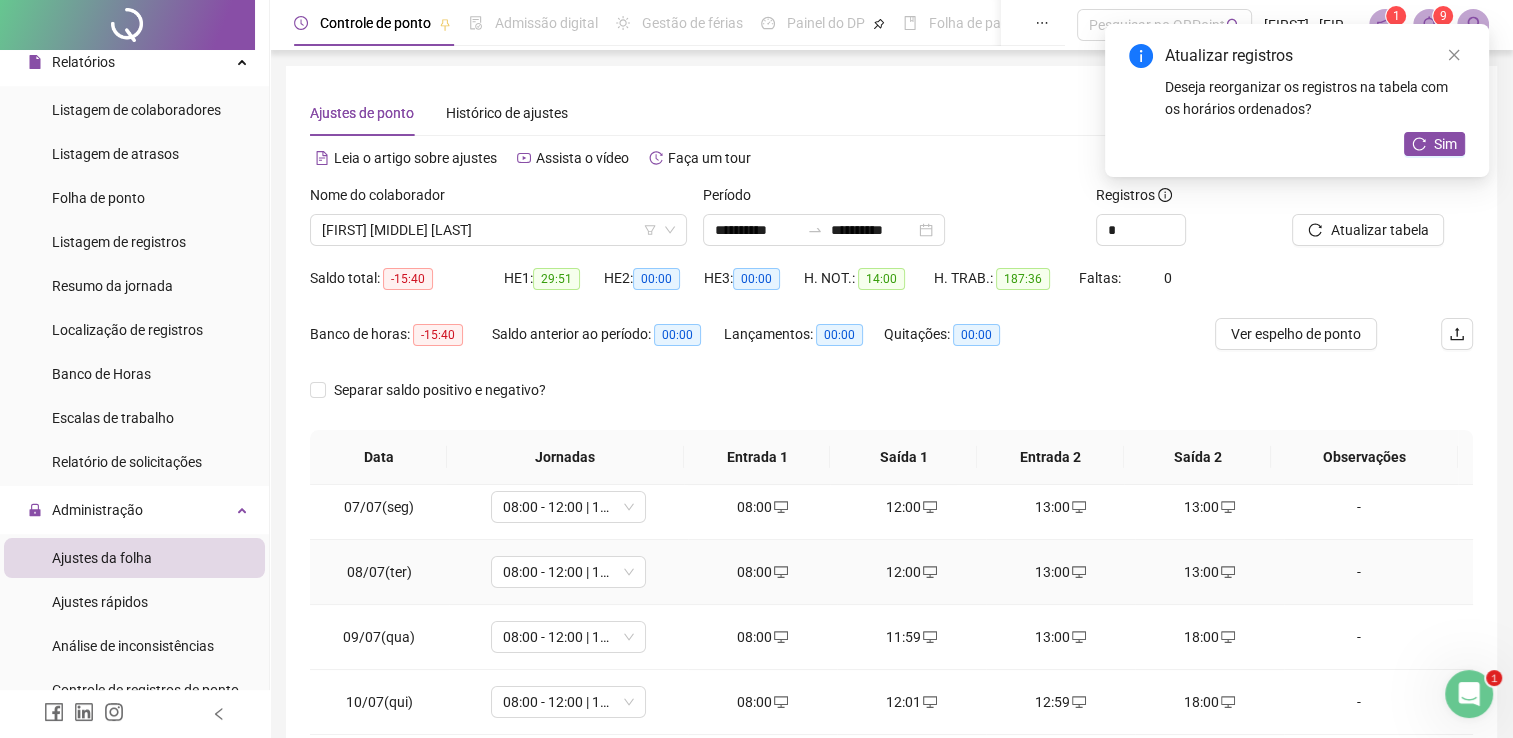 click on "13:00" at bounding box center (1209, 572) 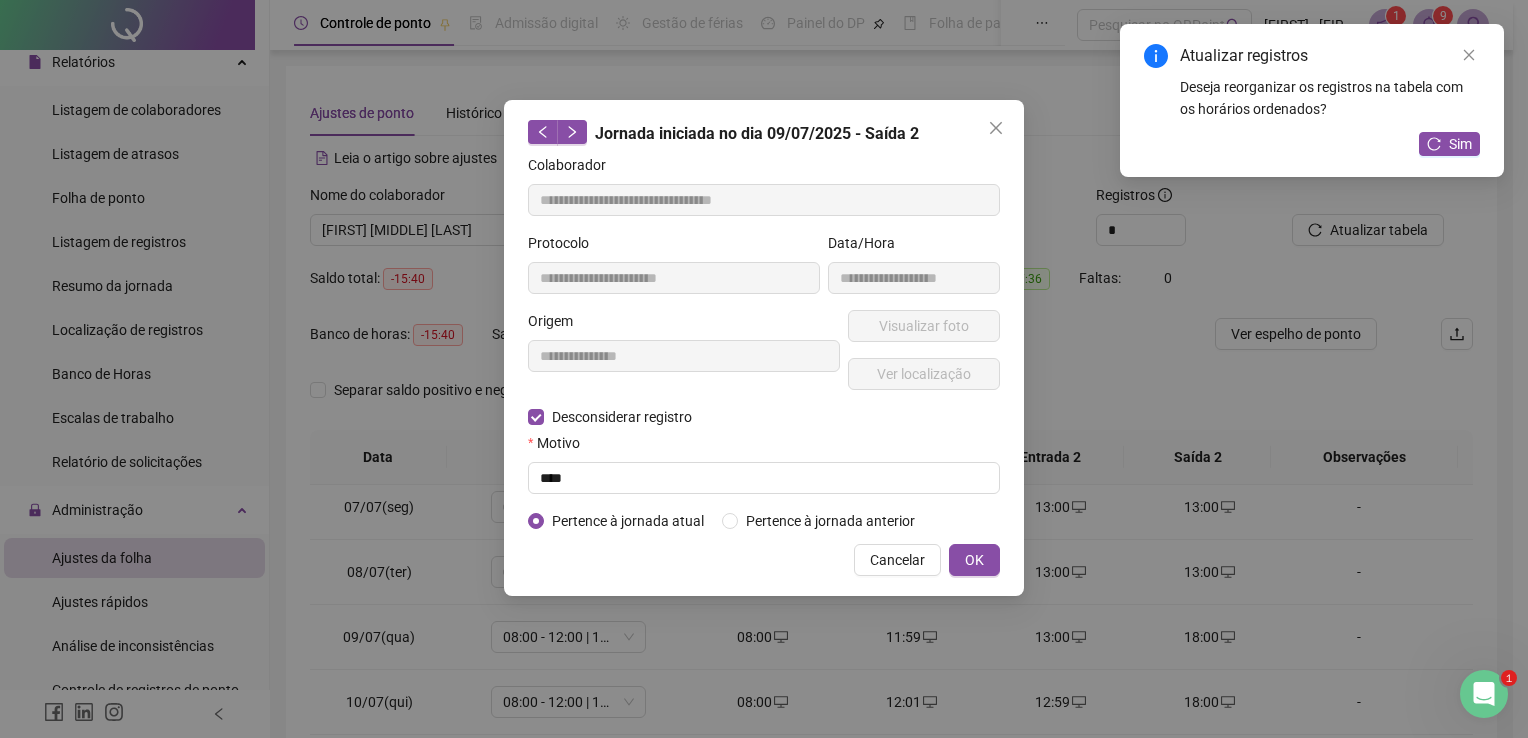 type on "**********" 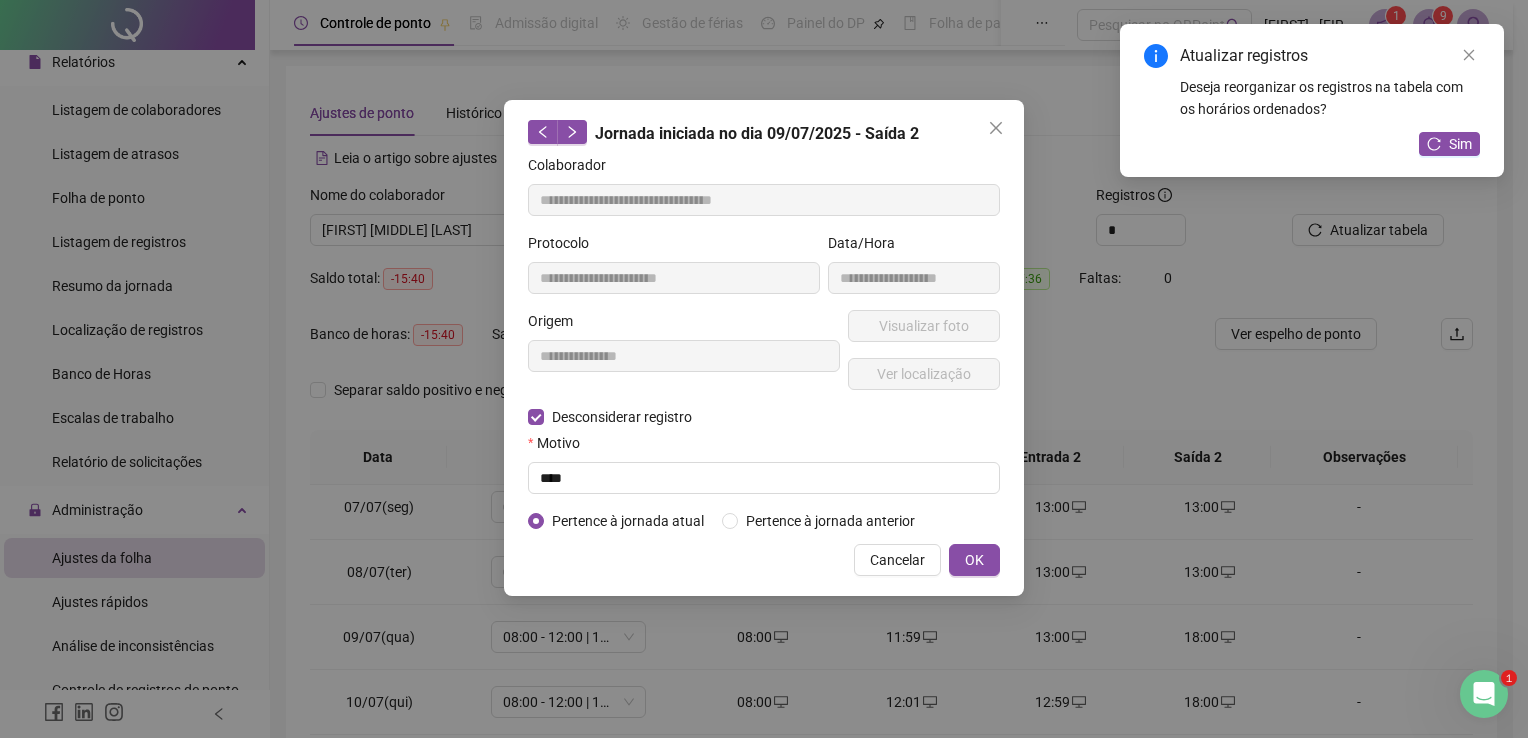 type on "**********" 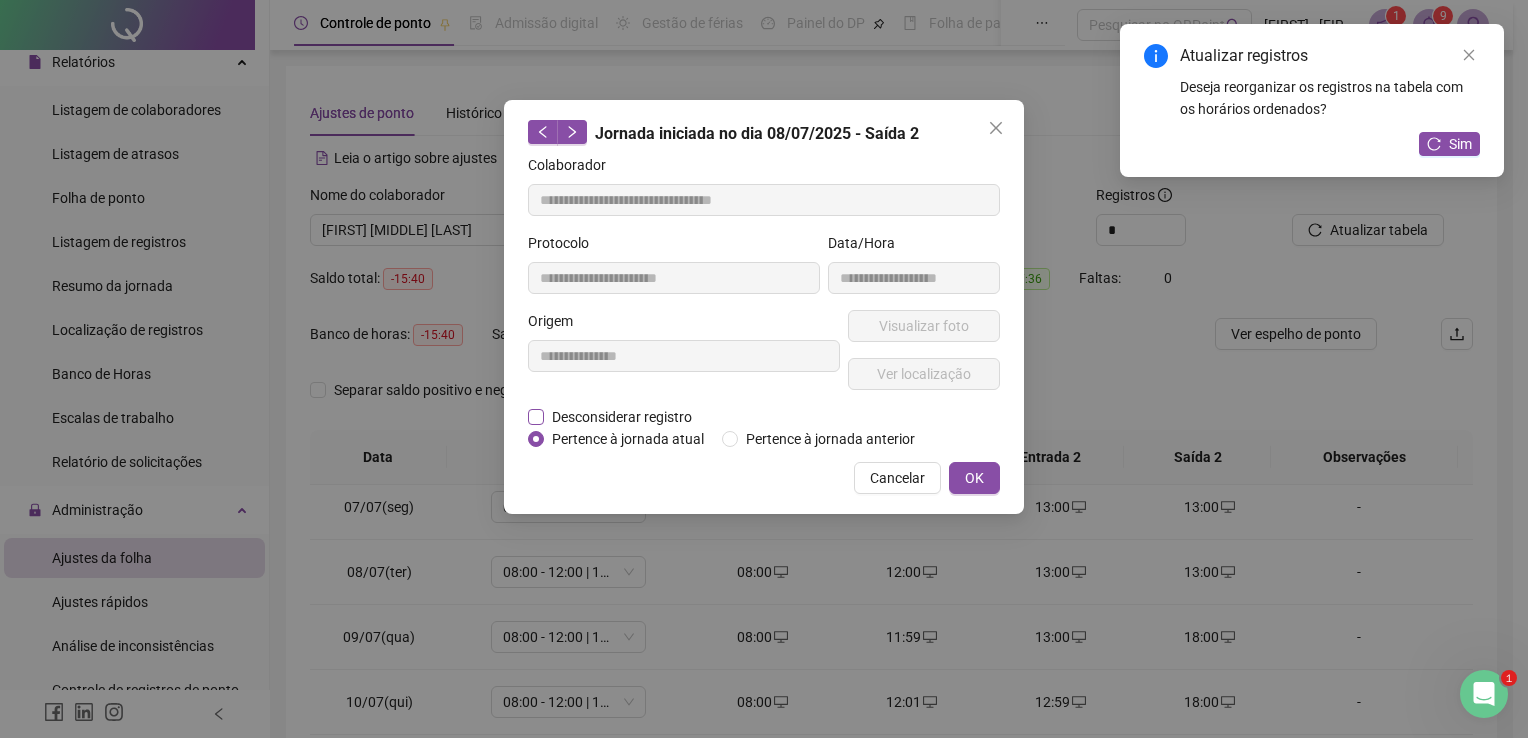 click on "Desconsiderar registro" at bounding box center (622, 417) 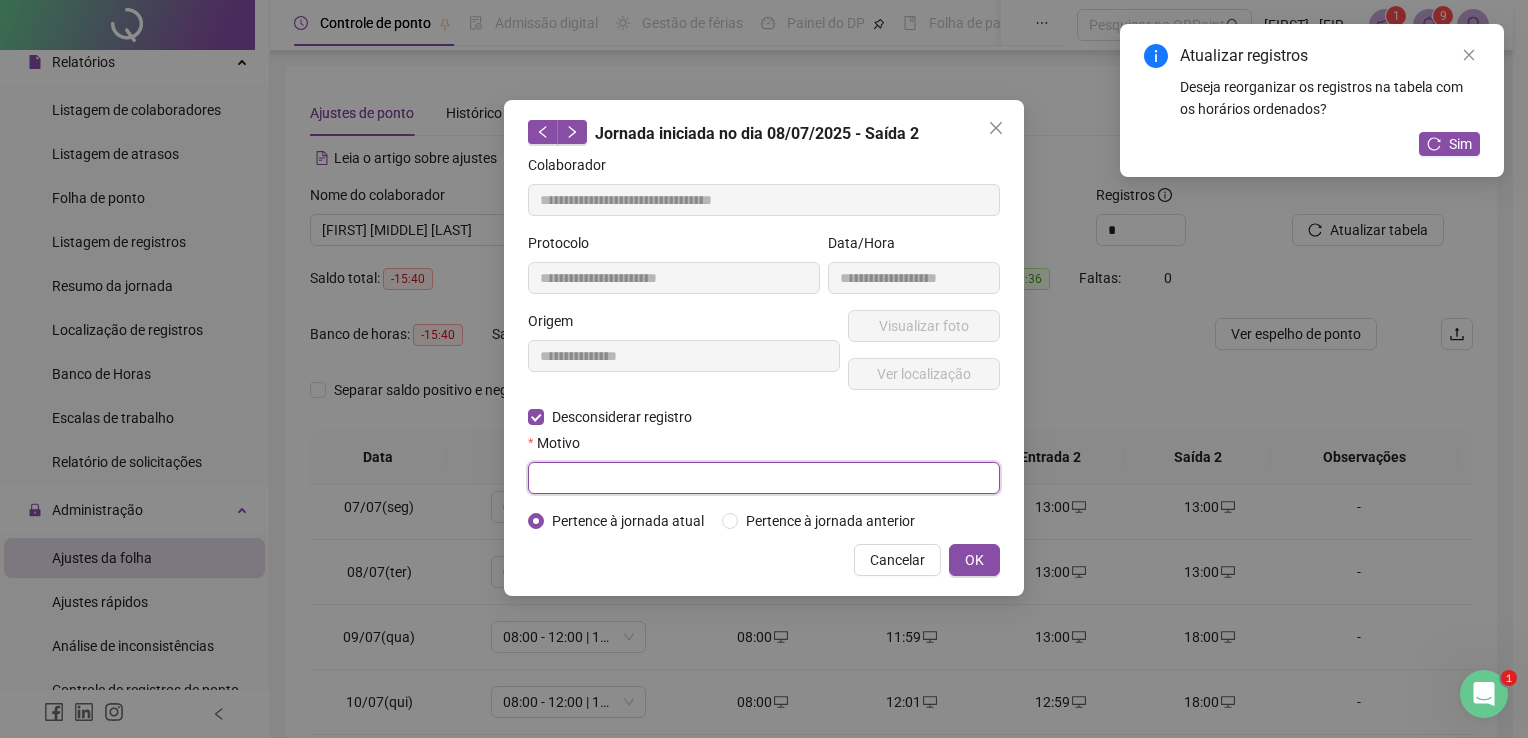 click at bounding box center (764, 478) 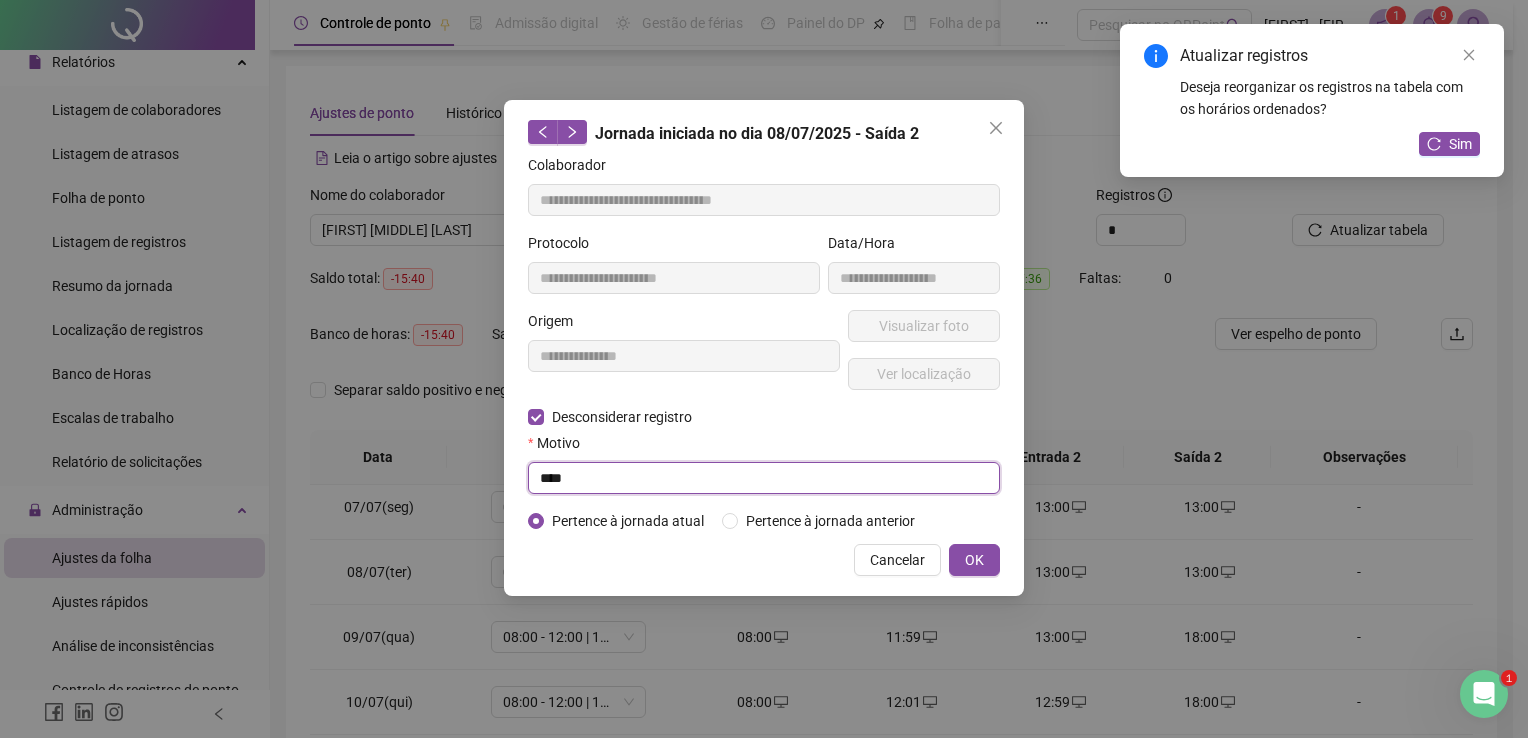 type on "****" 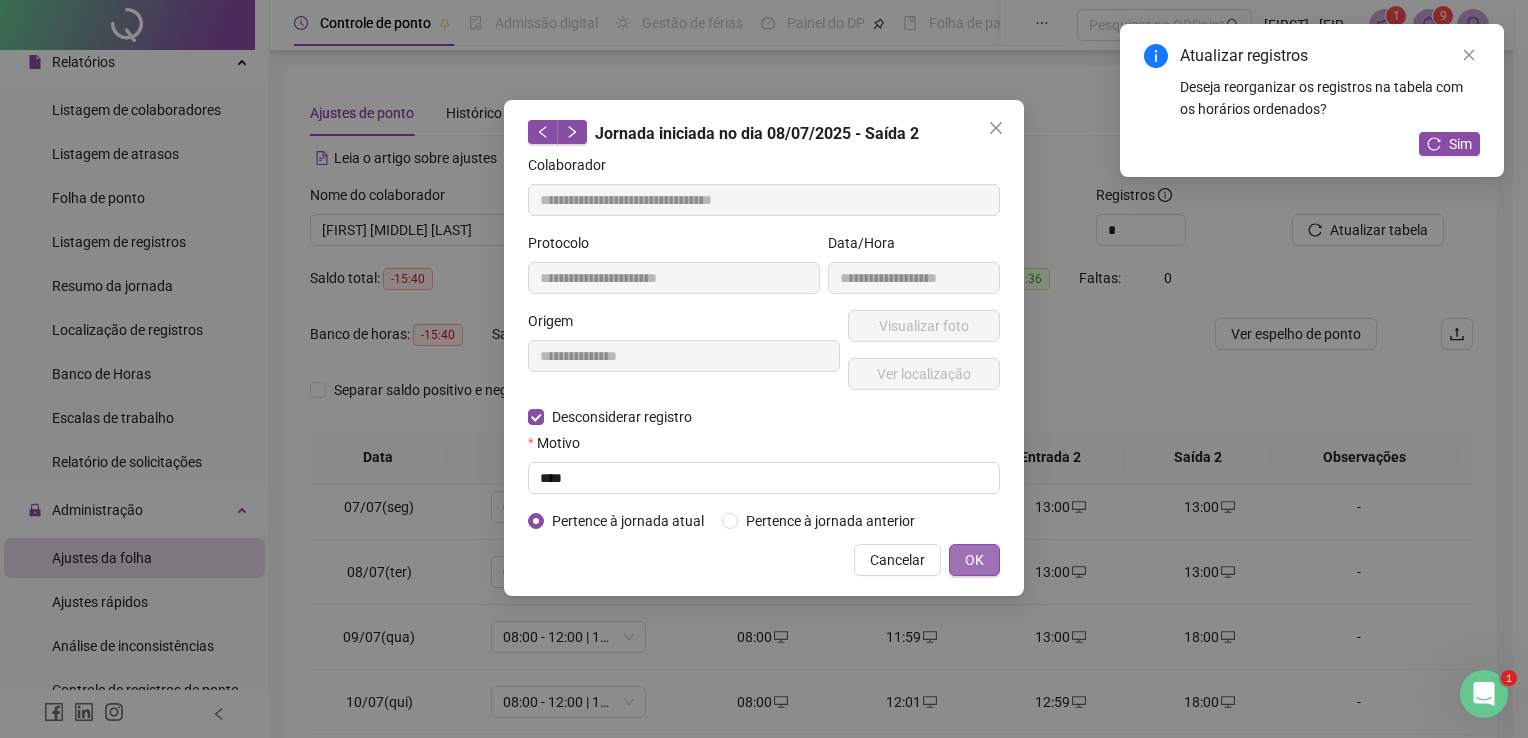 click on "OK" at bounding box center [974, 560] 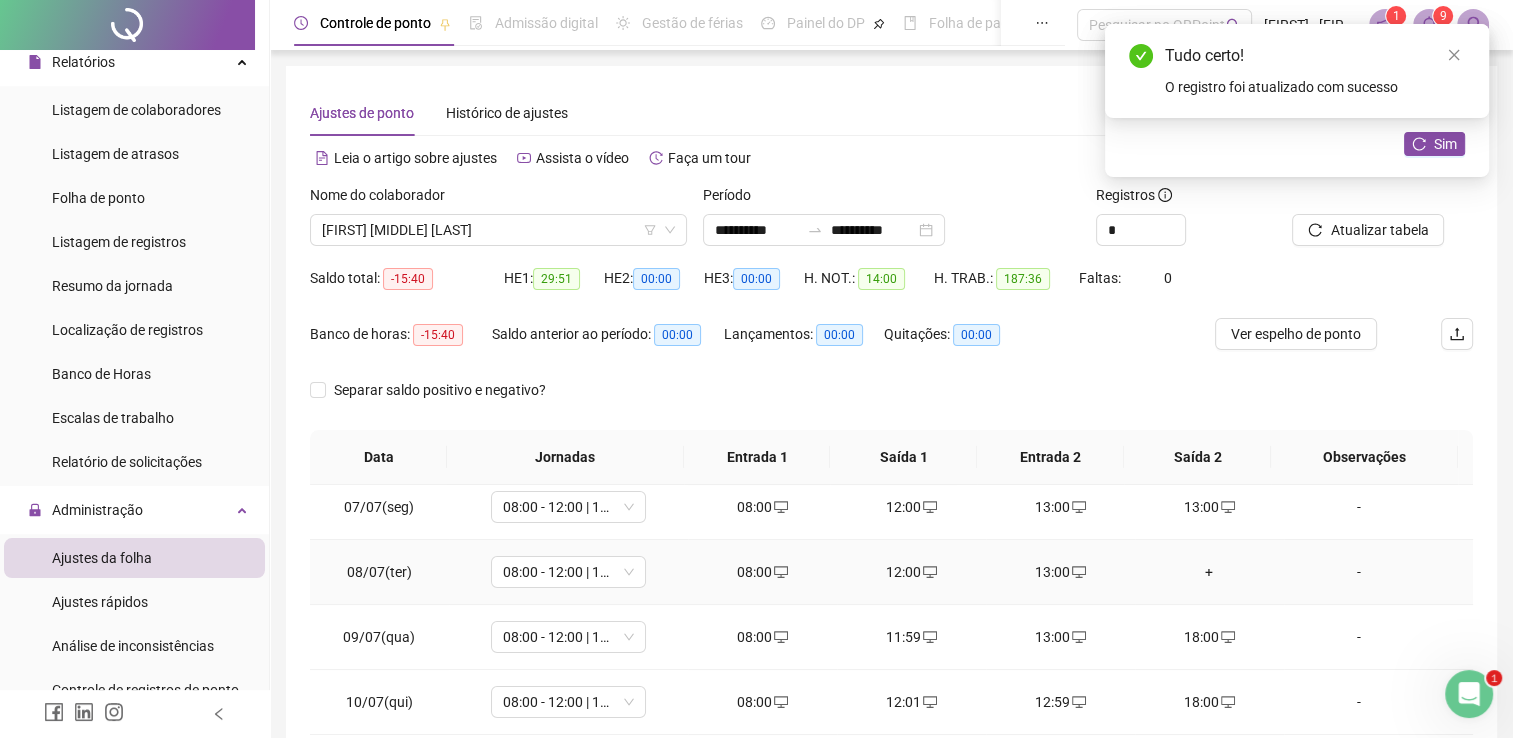 click on "+" at bounding box center (1209, 572) 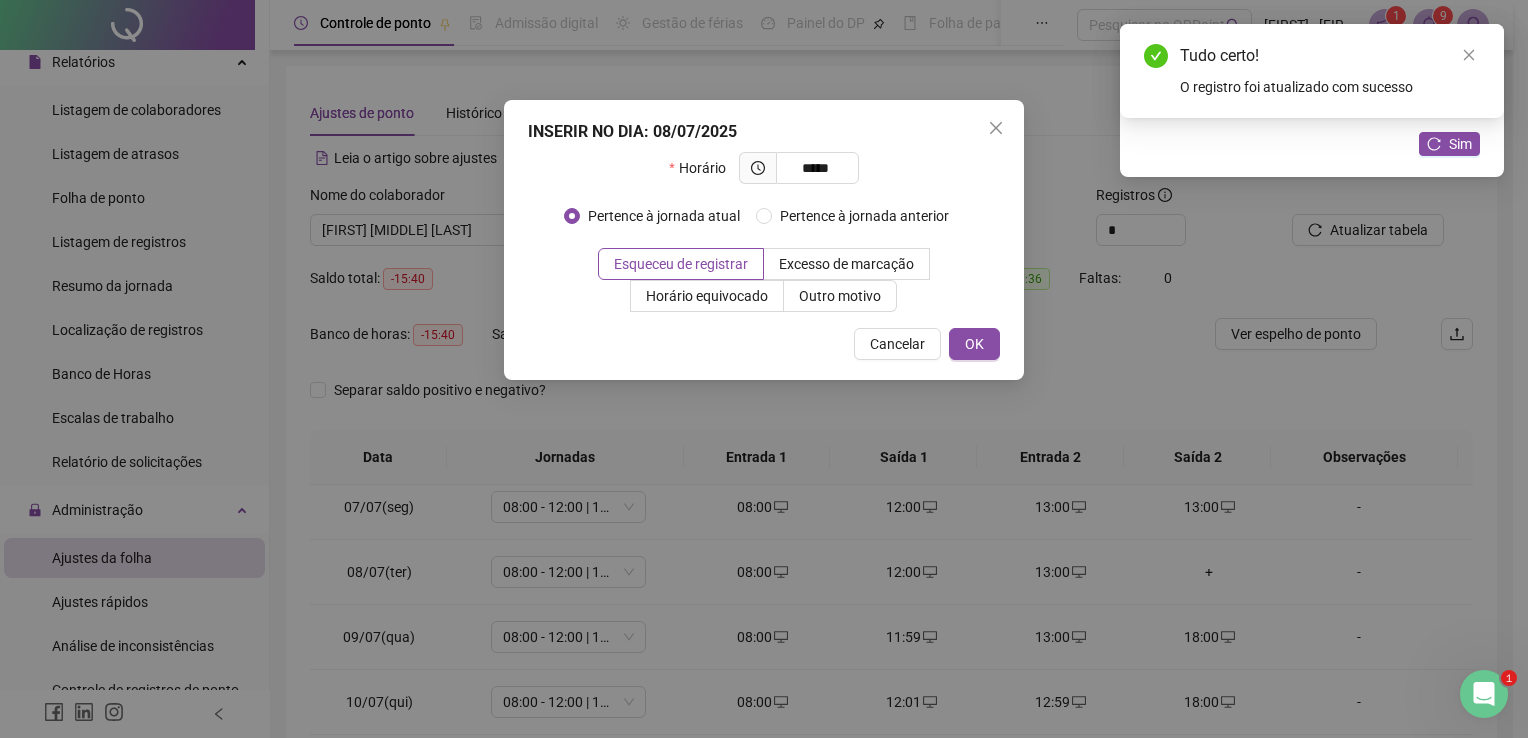 type on "*****" 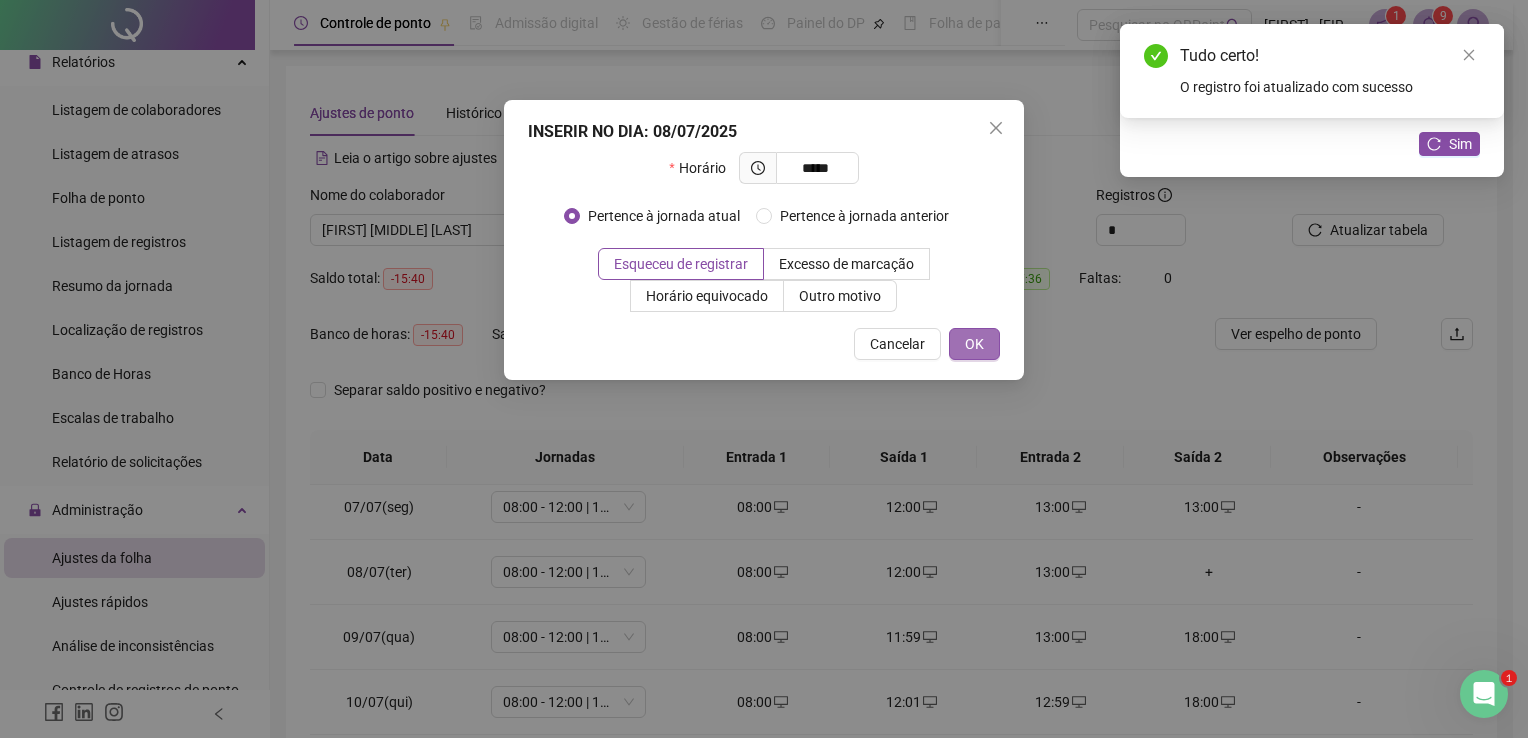 click on "OK" at bounding box center (974, 344) 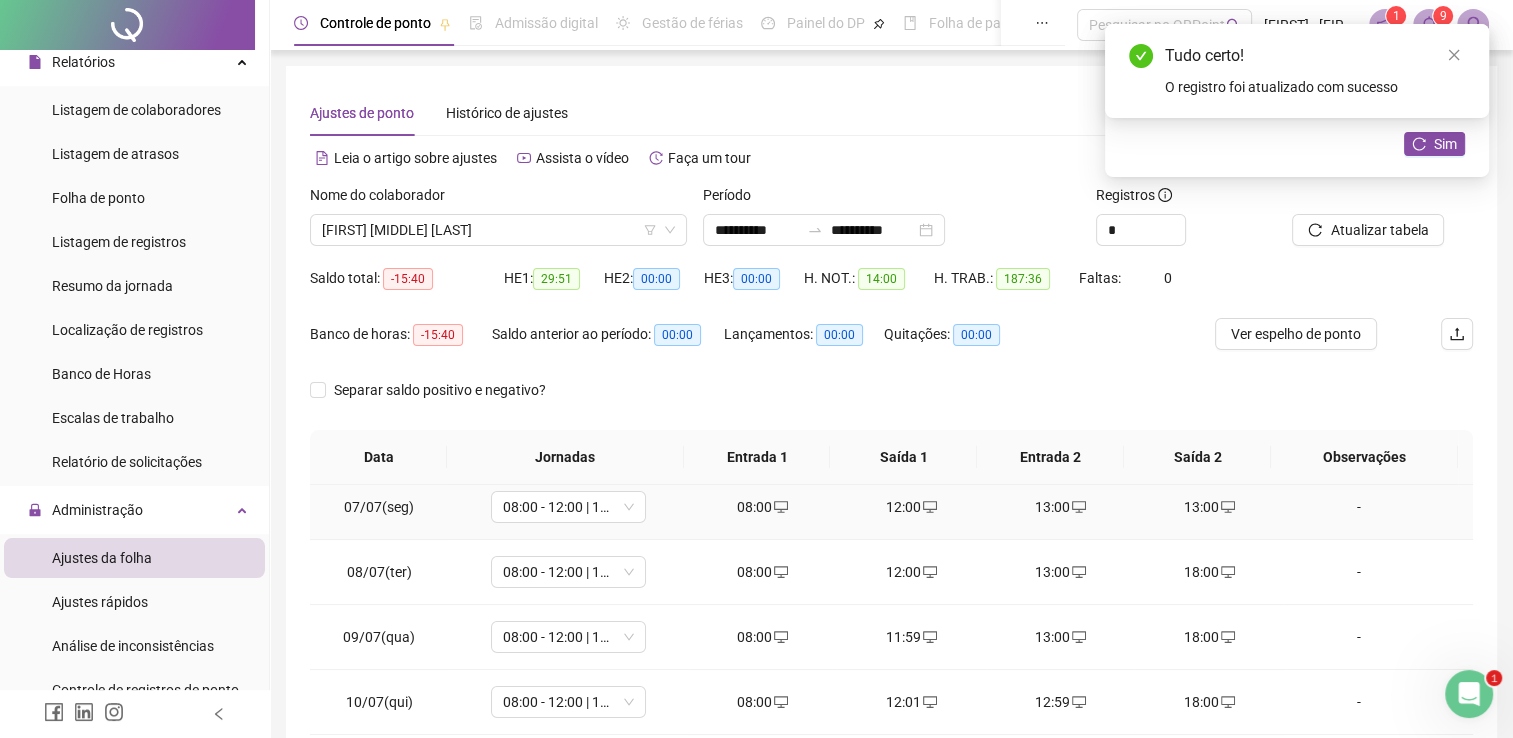 click on "13:00" at bounding box center (1209, 507) 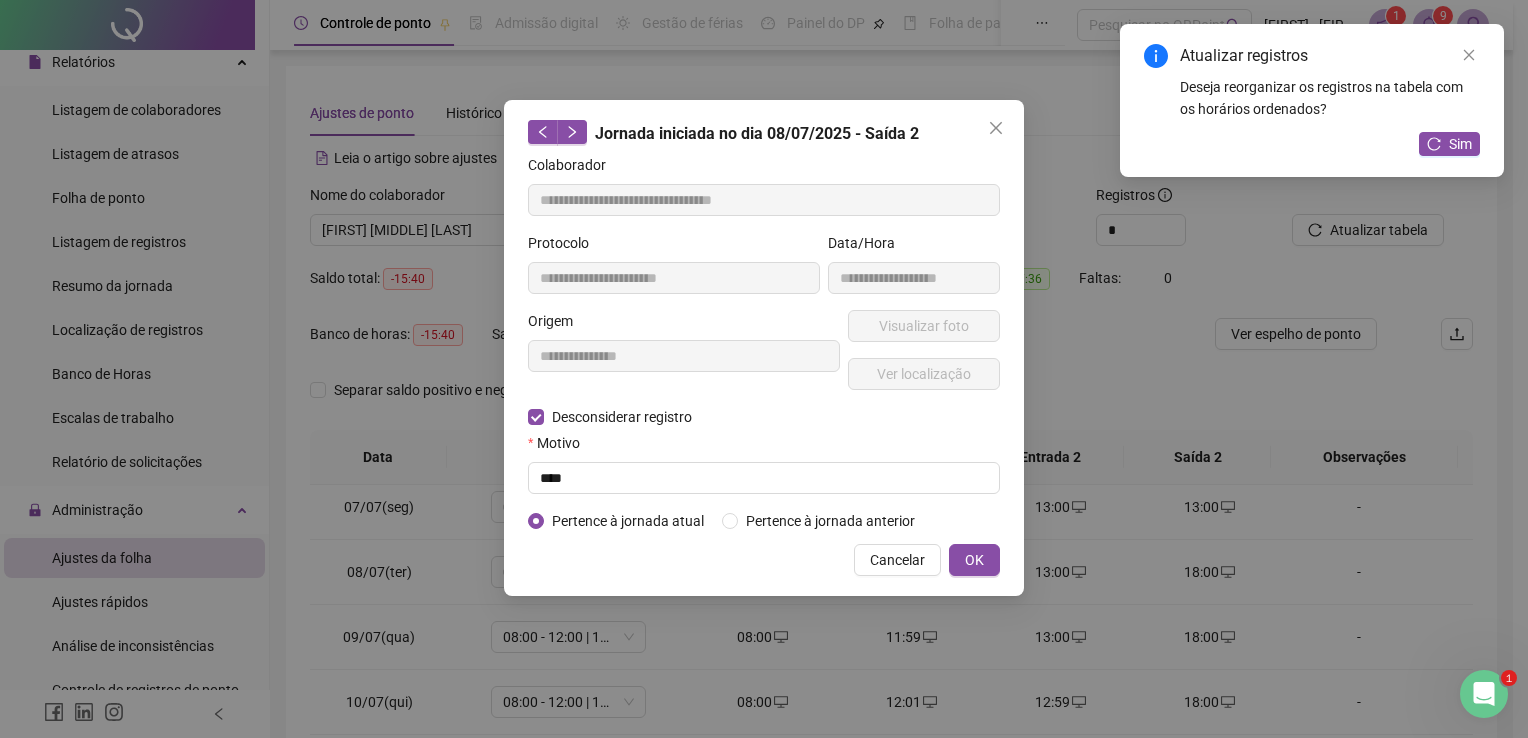 type on "**********" 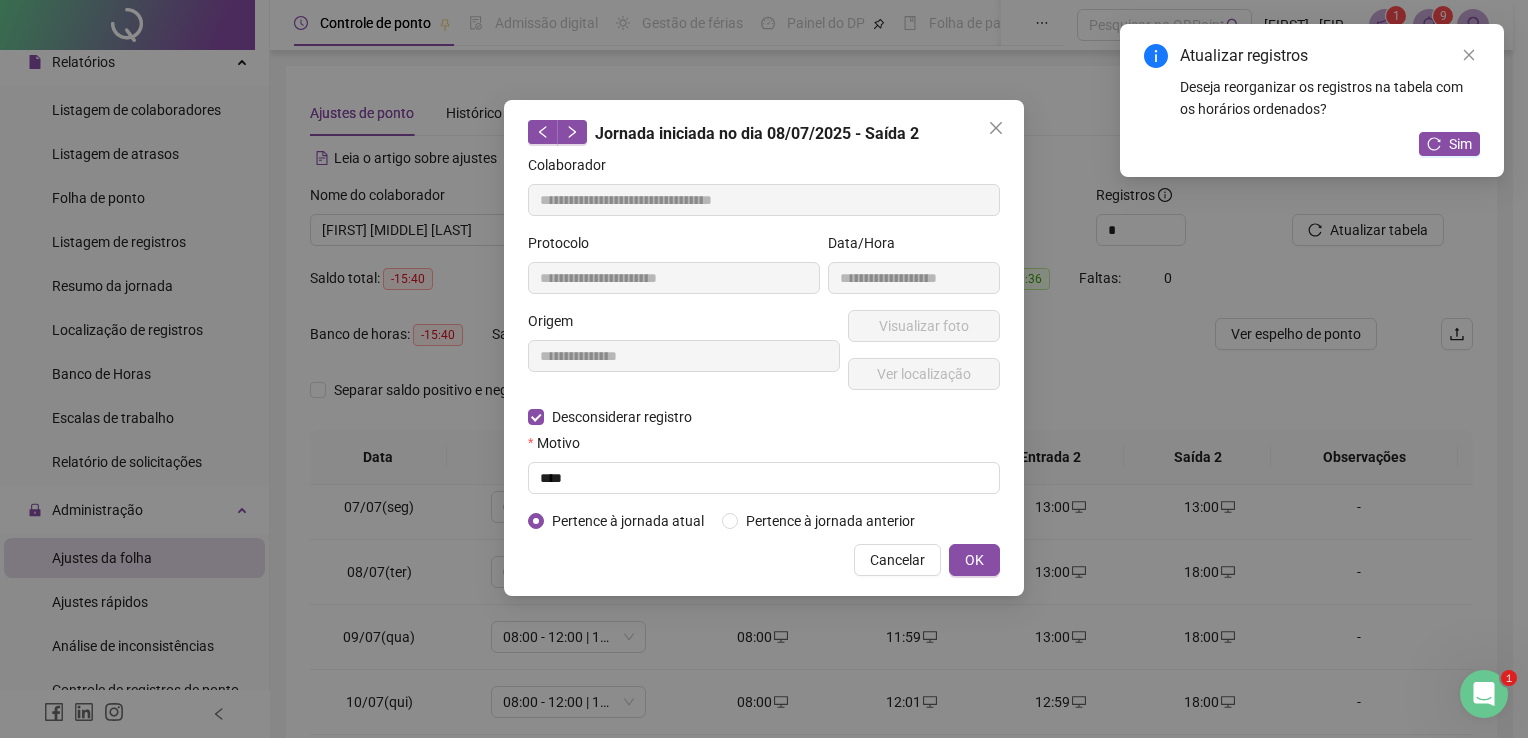 type on "**********" 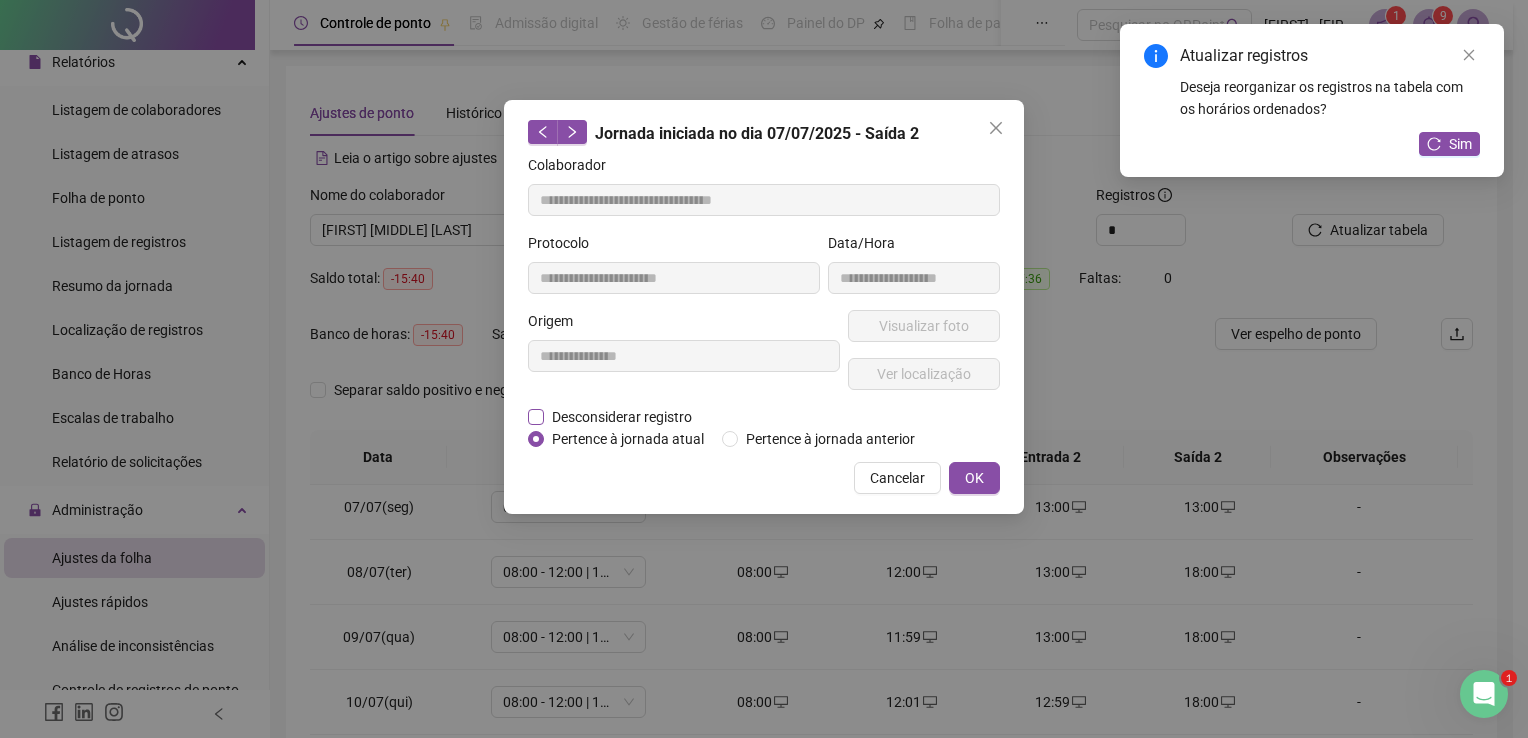 click on "Desconsiderar registro" at bounding box center [622, 417] 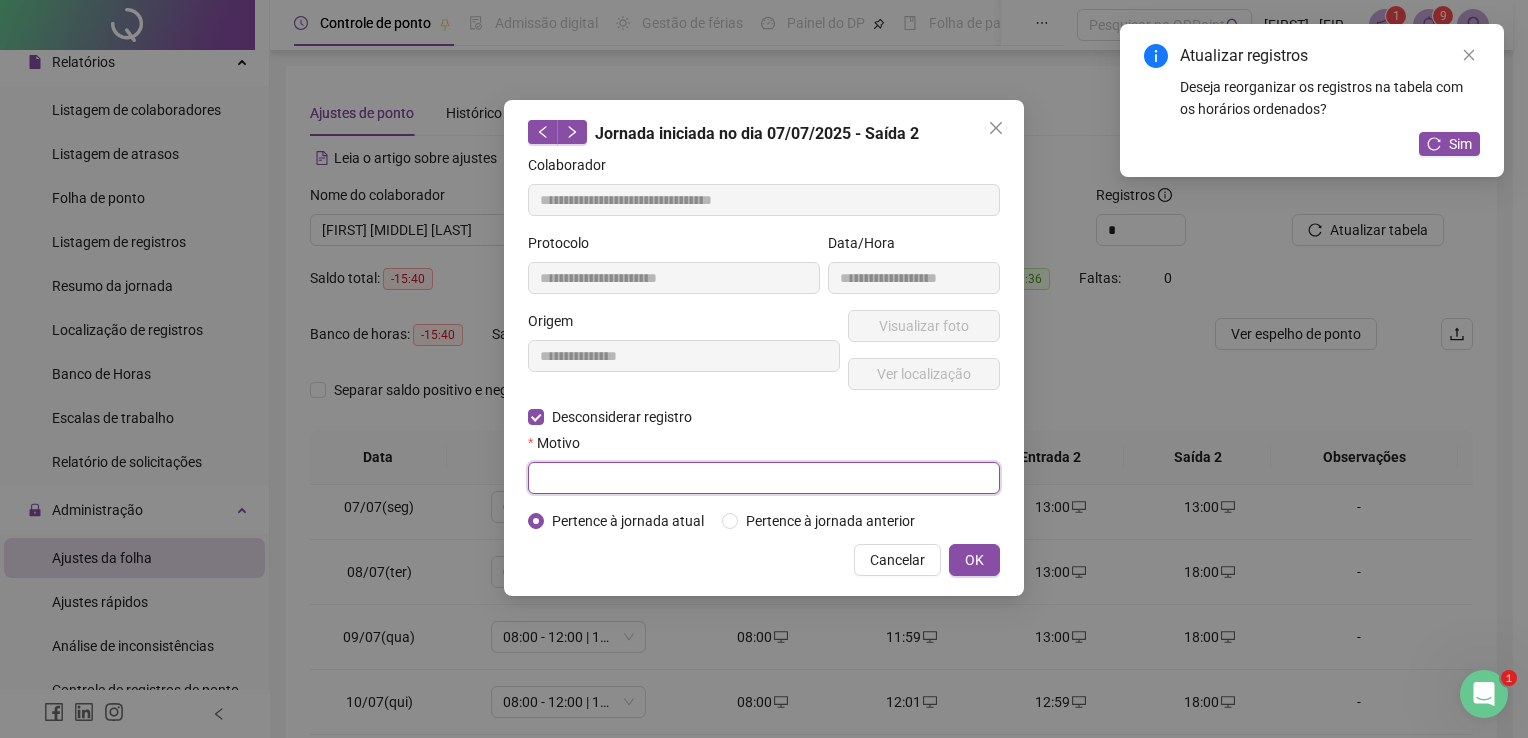click at bounding box center [764, 478] 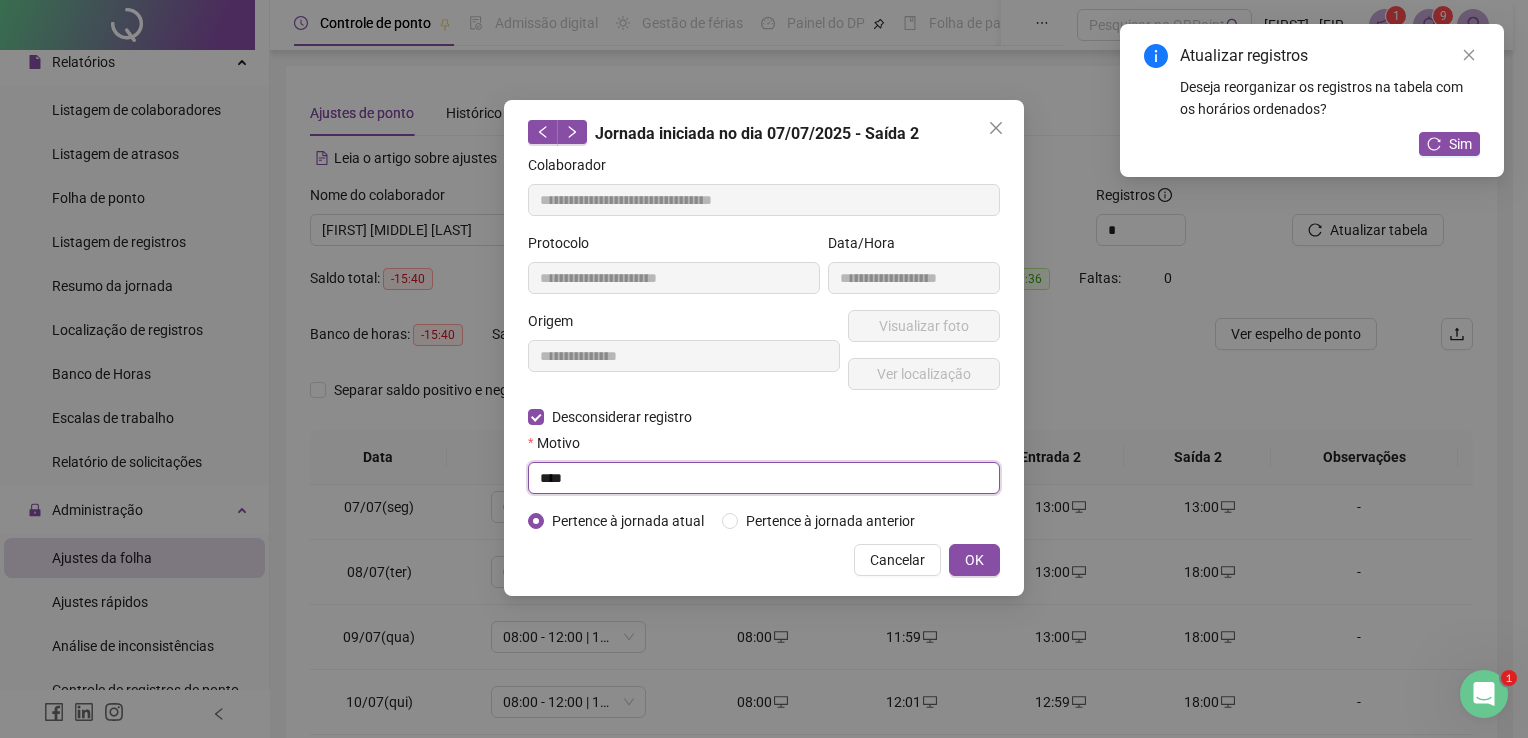 type on "****" 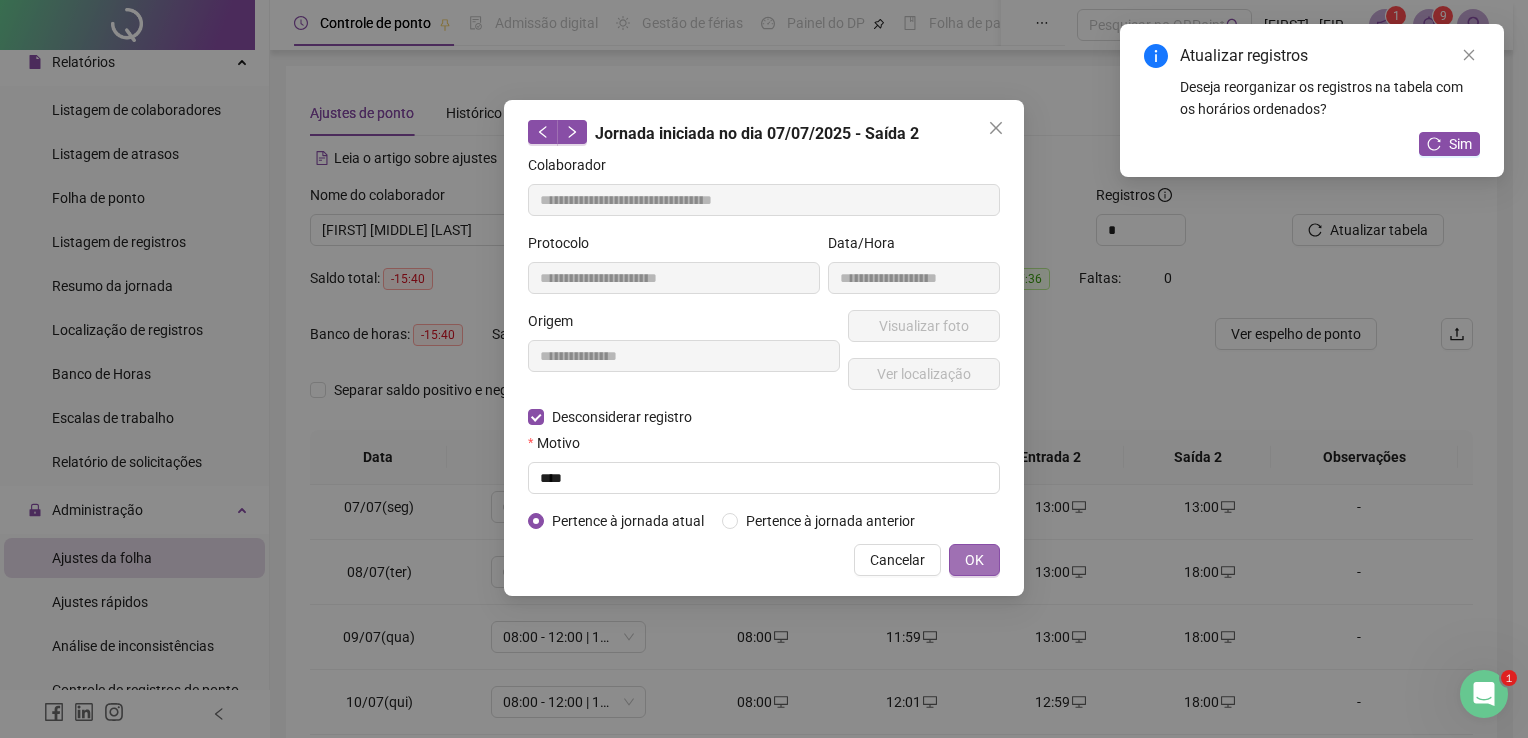 click on "OK" at bounding box center (974, 560) 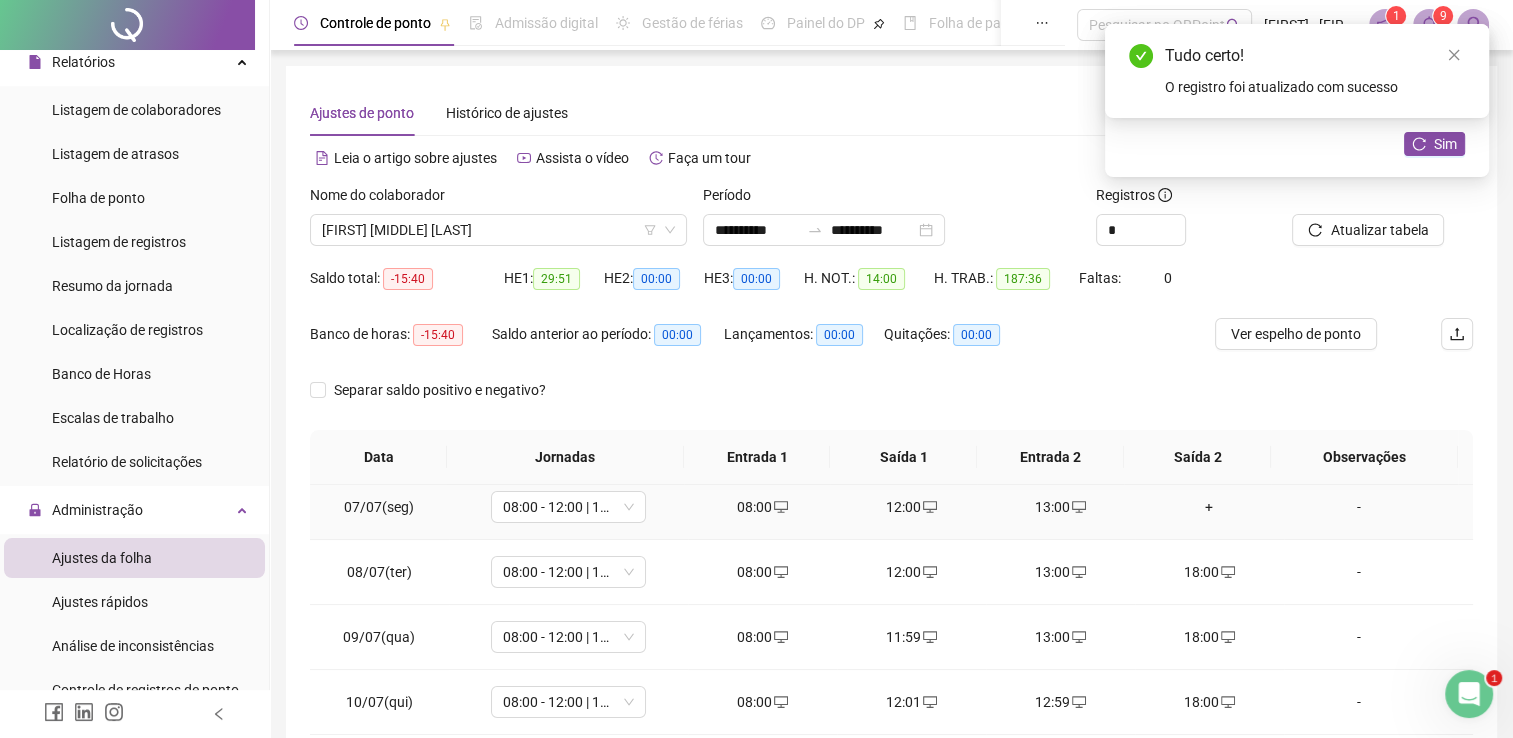 click on "+" at bounding box center (1209, 507) 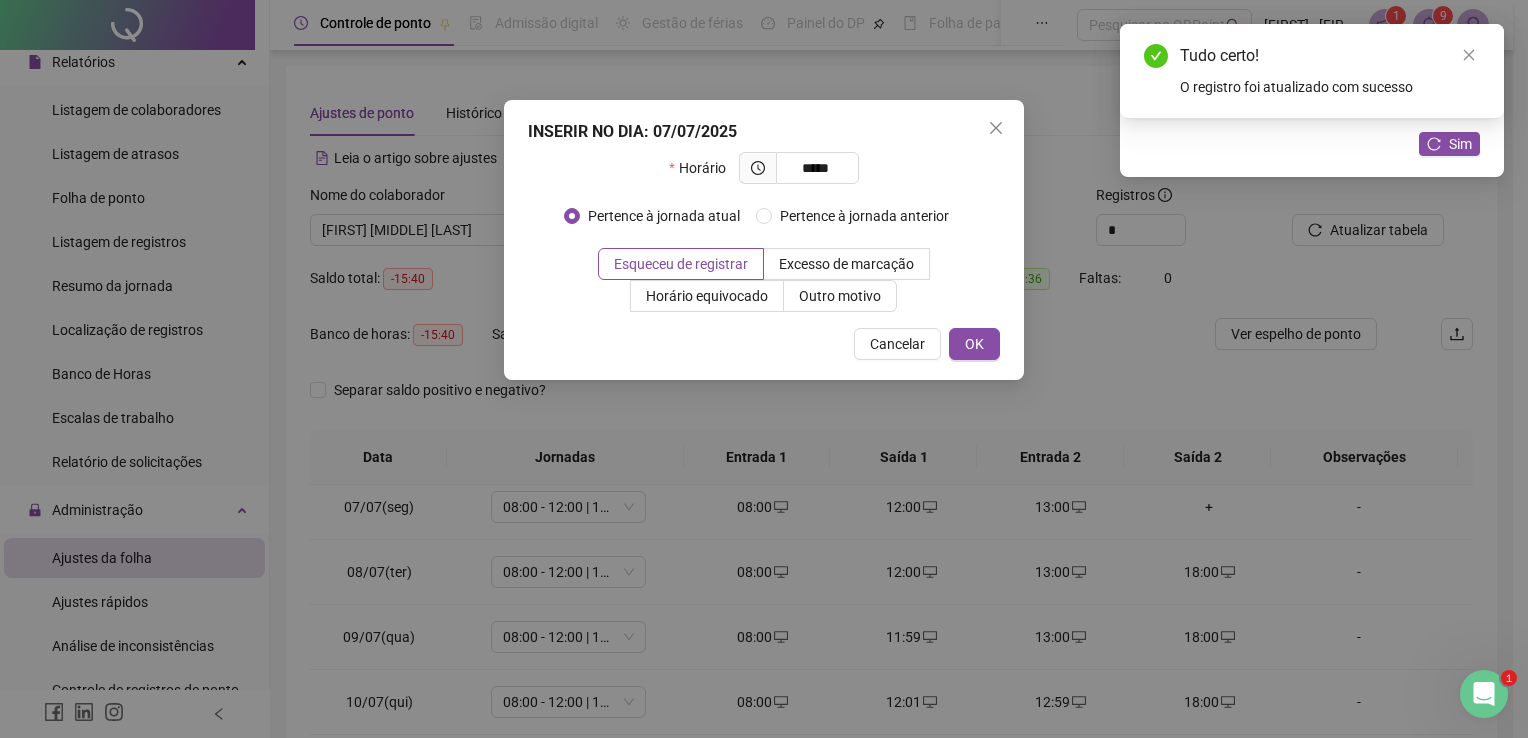 type on "*****" 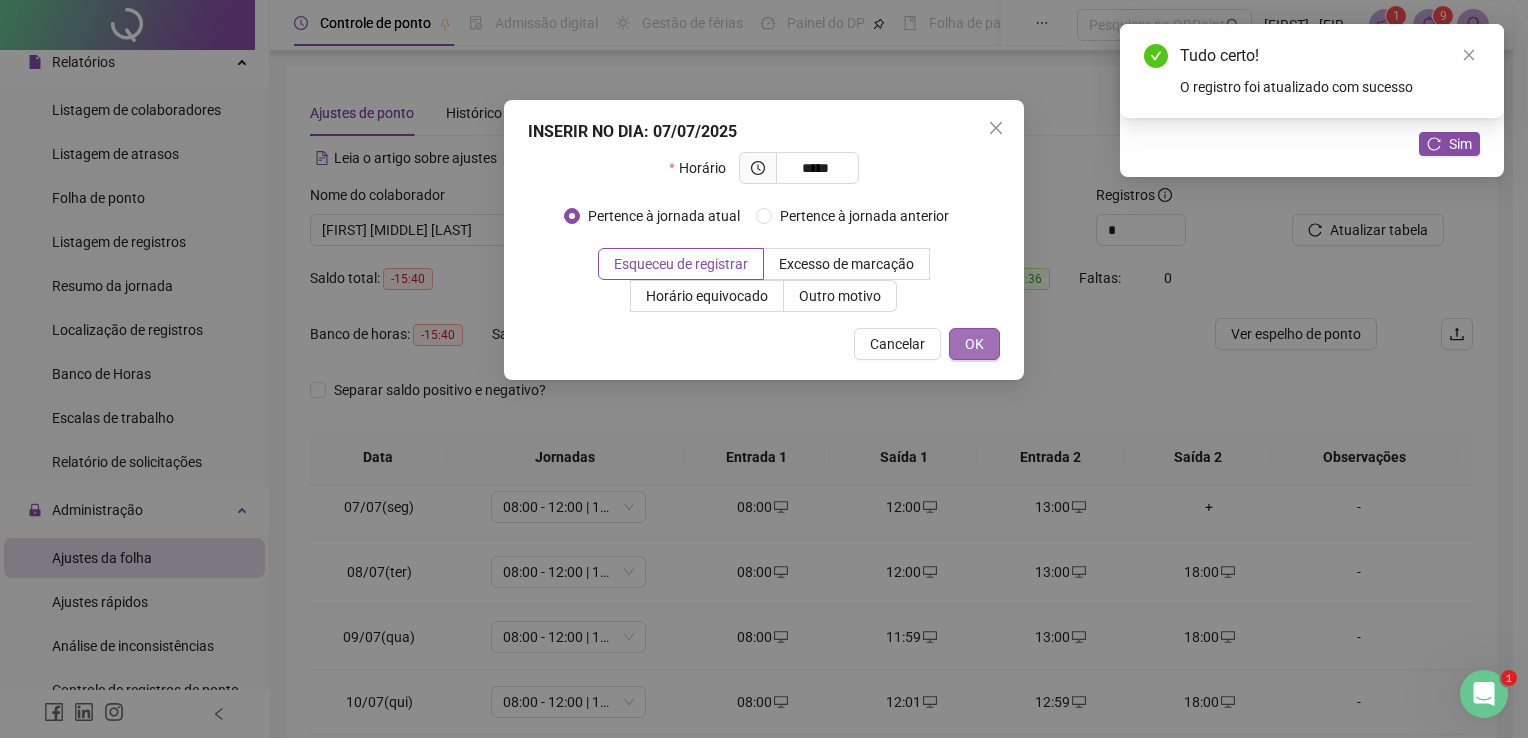 click on "OK" at bounding box center (974, 344) 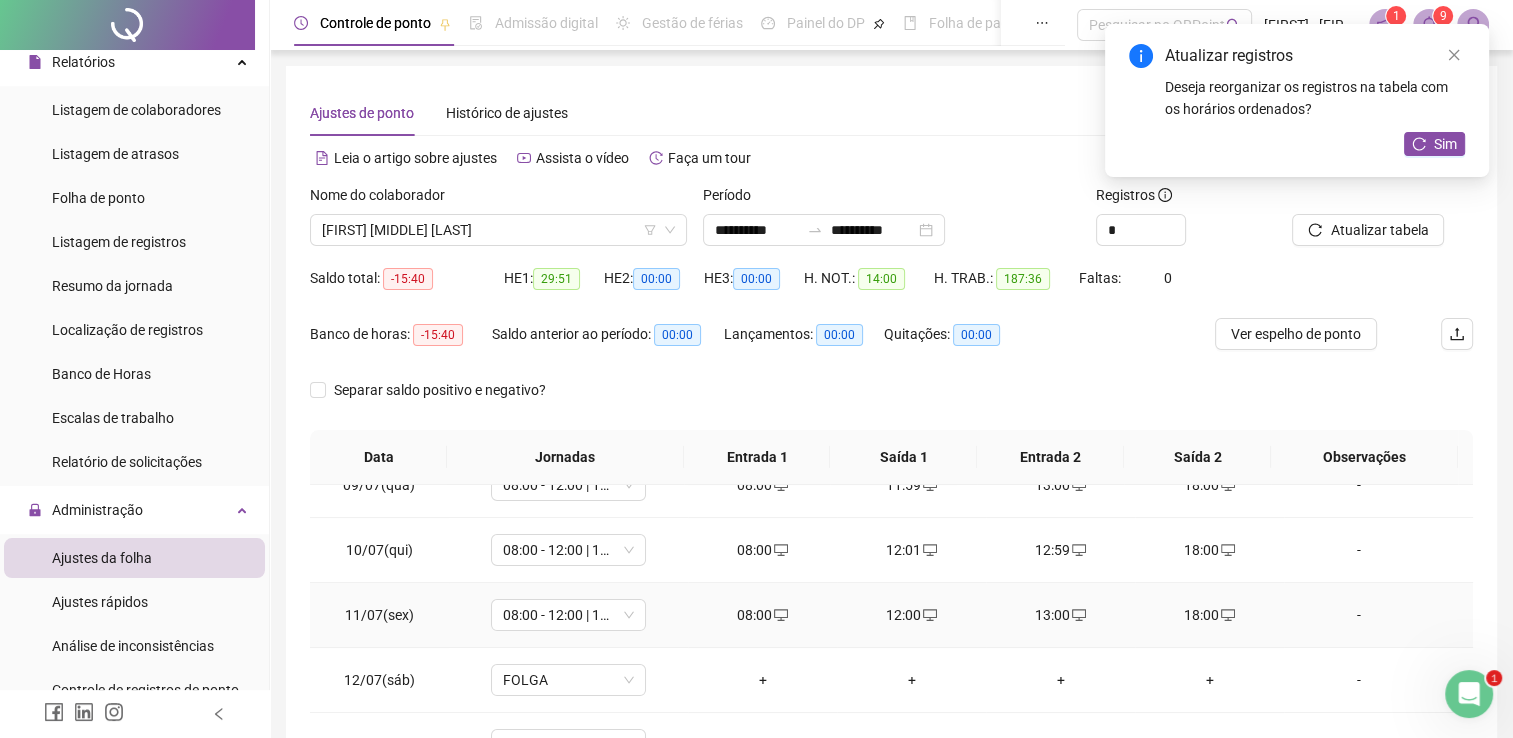 scroll, scrollTop: 600, scrollLeft: 0, axis: vertical 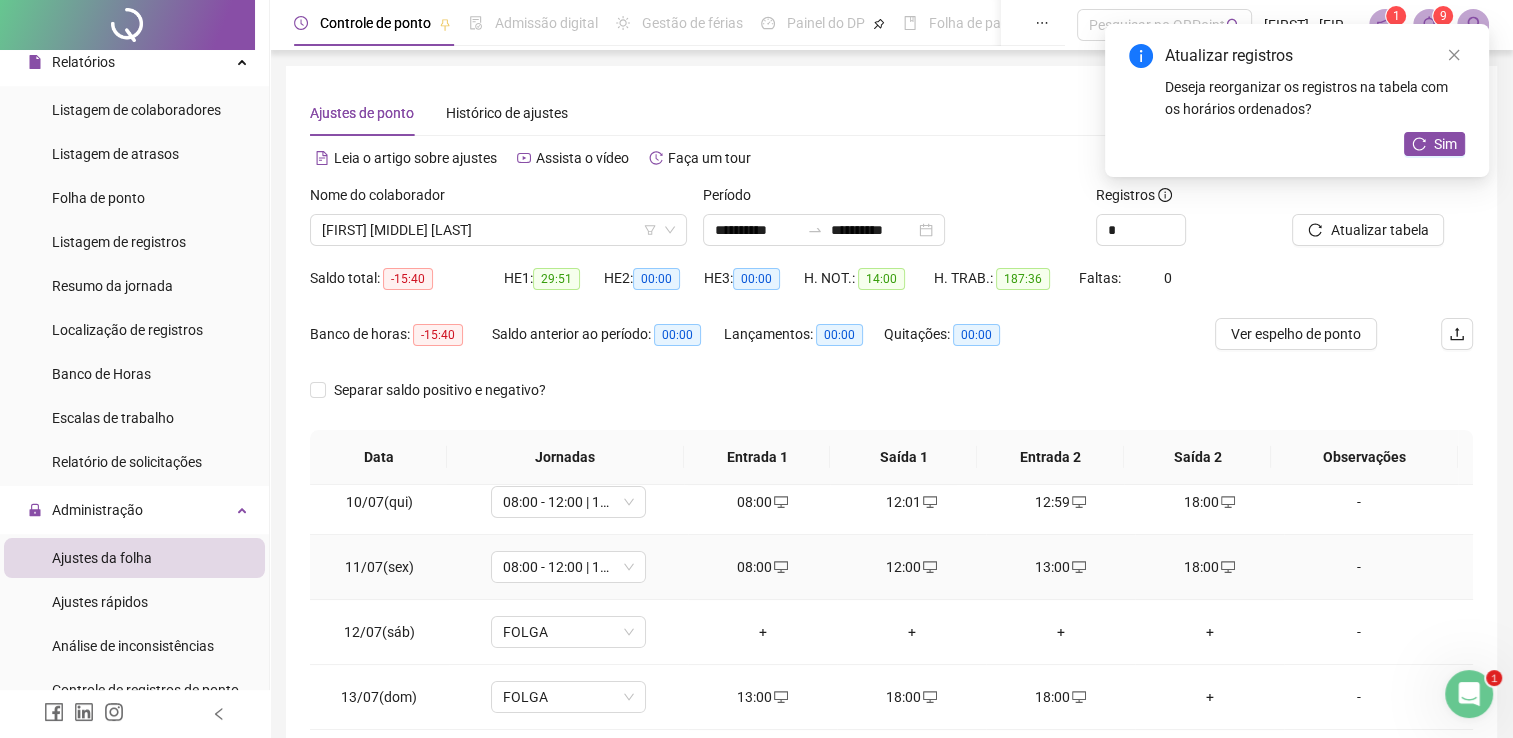 click on "18:00" at bounding box center [1209, 567] 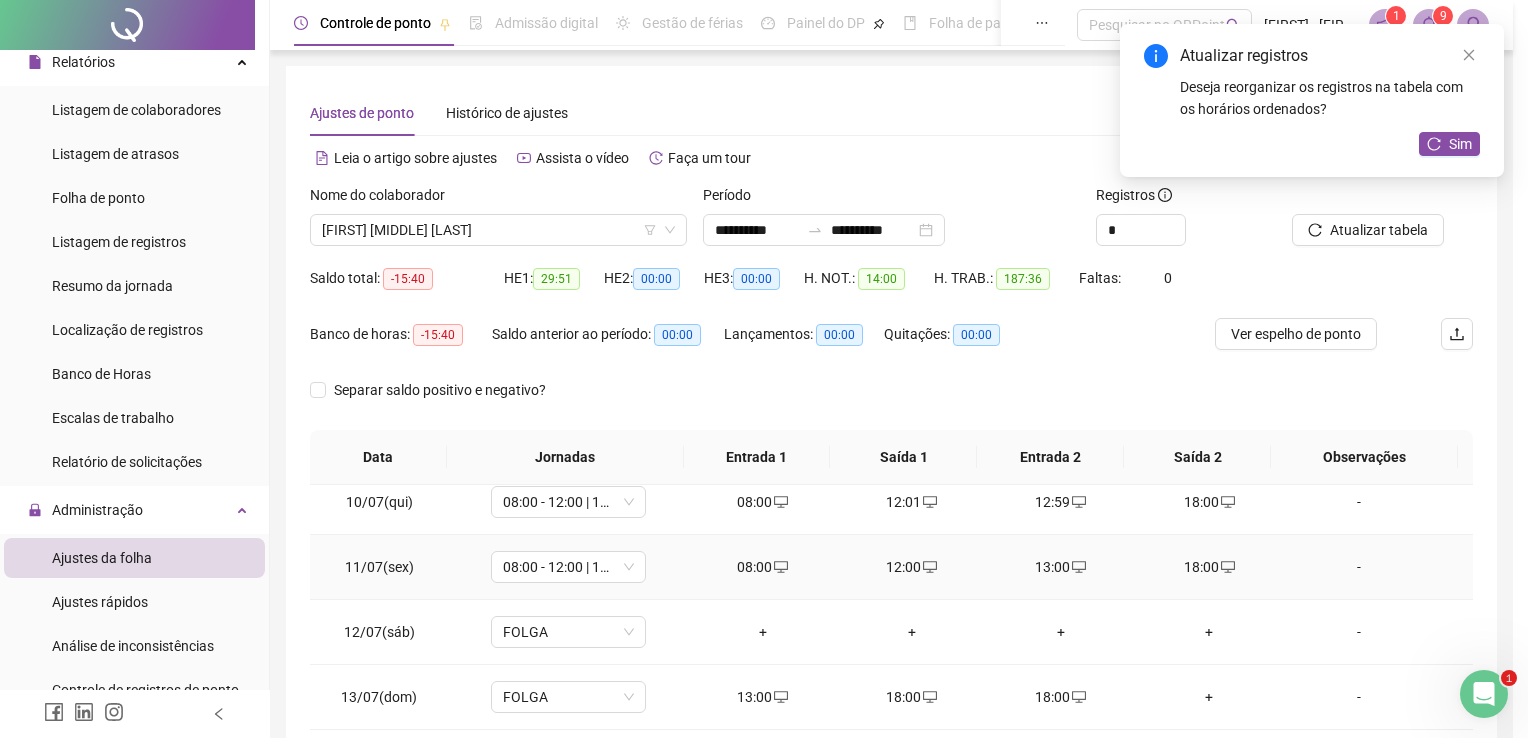 type on "**********" 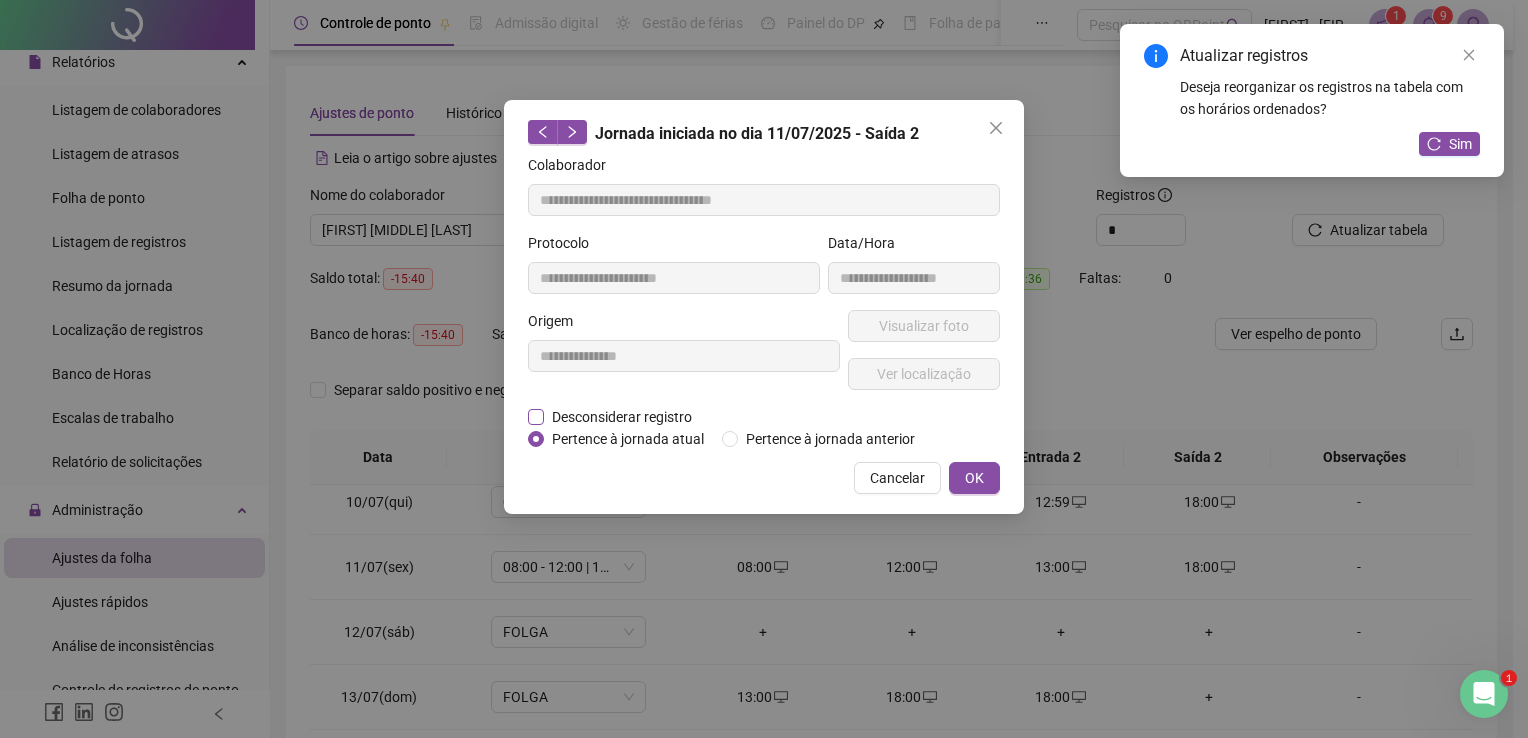 click on "Desconsiderar registro" at bounding box center [622, 417] 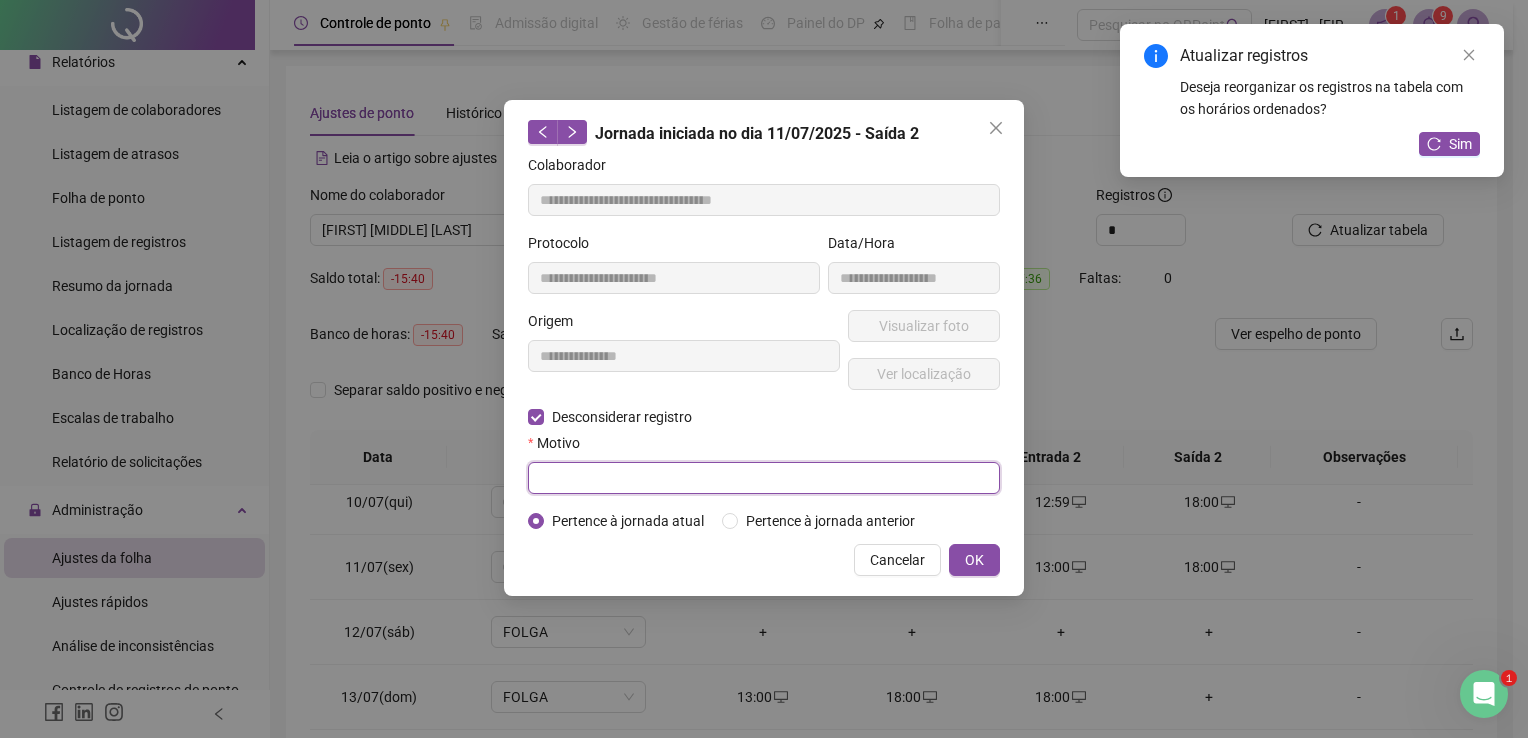 click at bounding box center [764, 478] 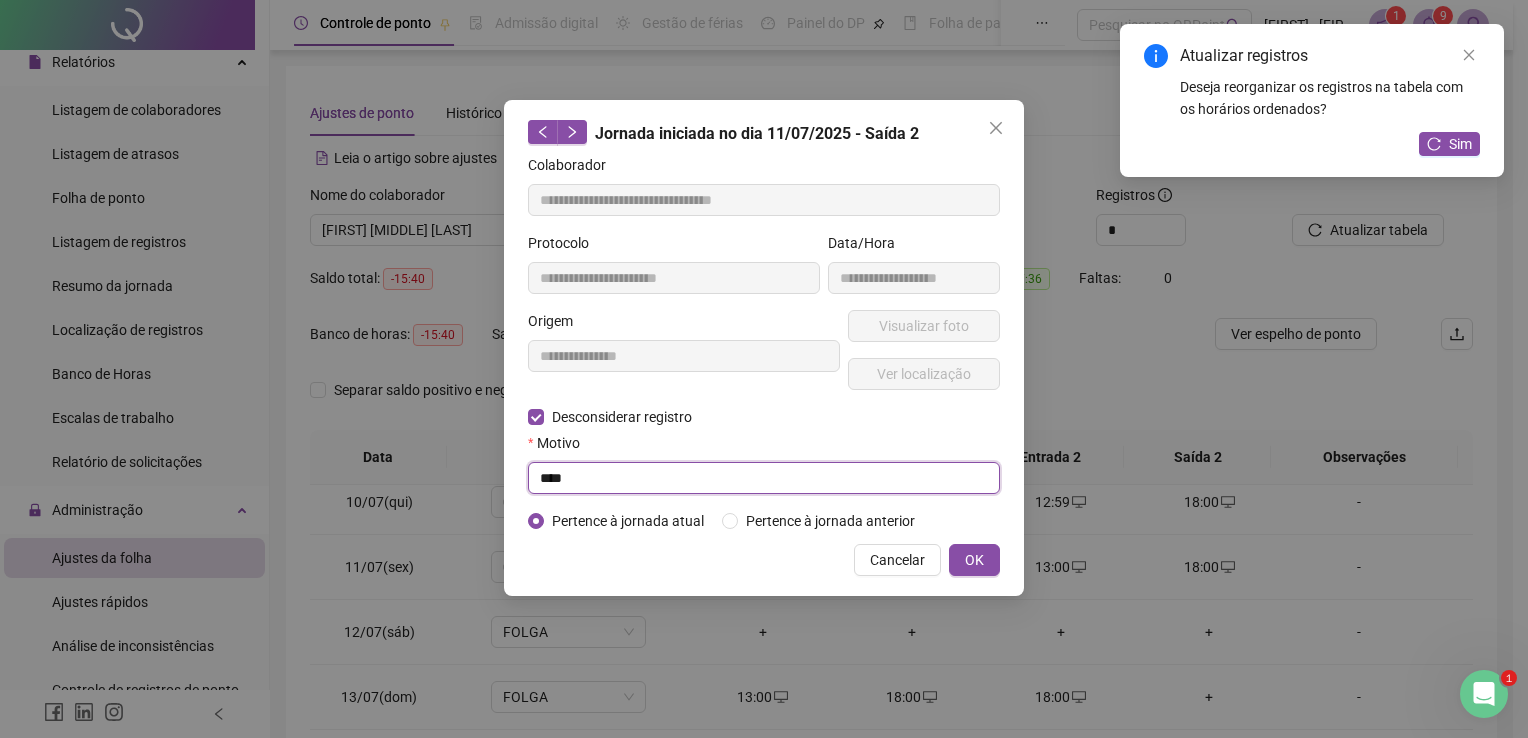 type on "****" 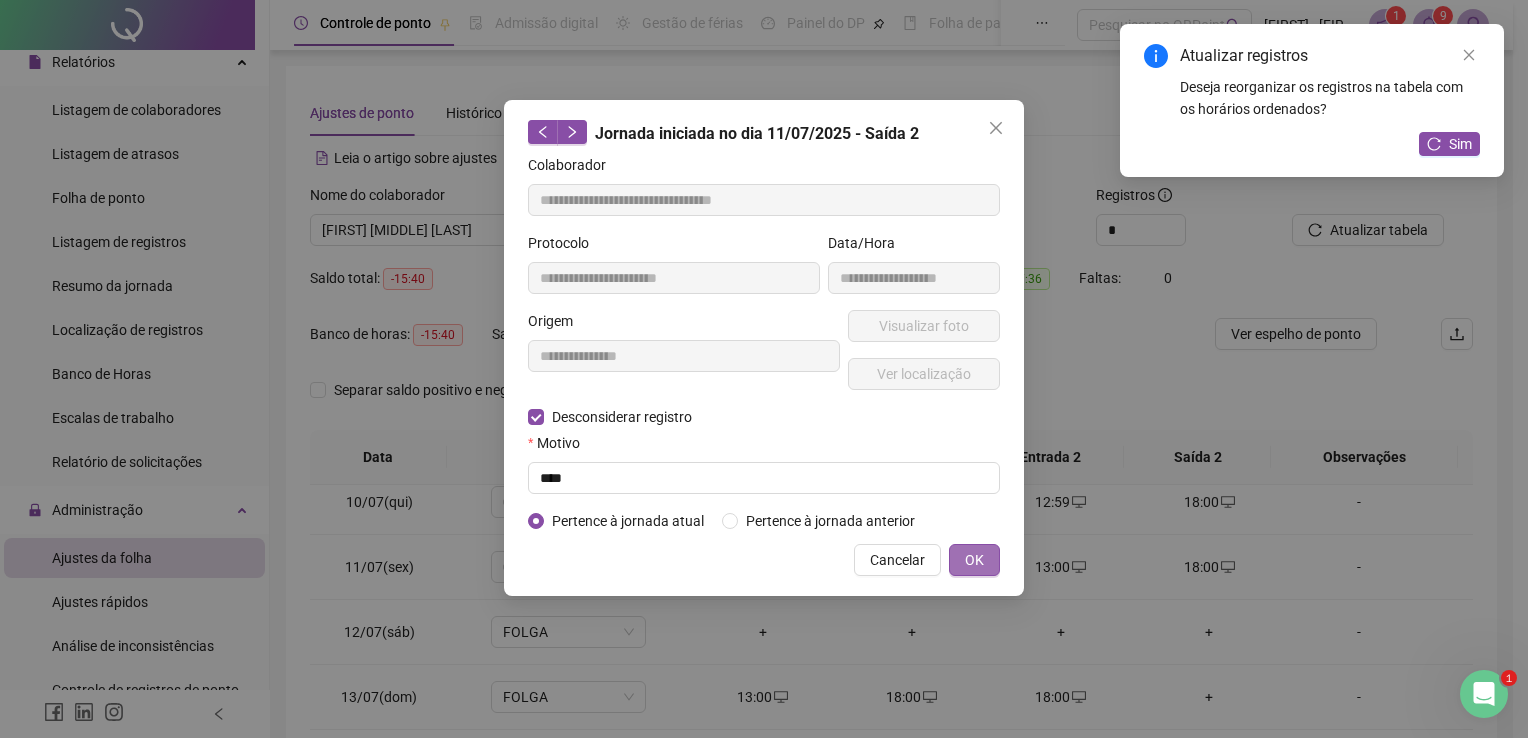 click on "OK" at bounding box center [974, 560] 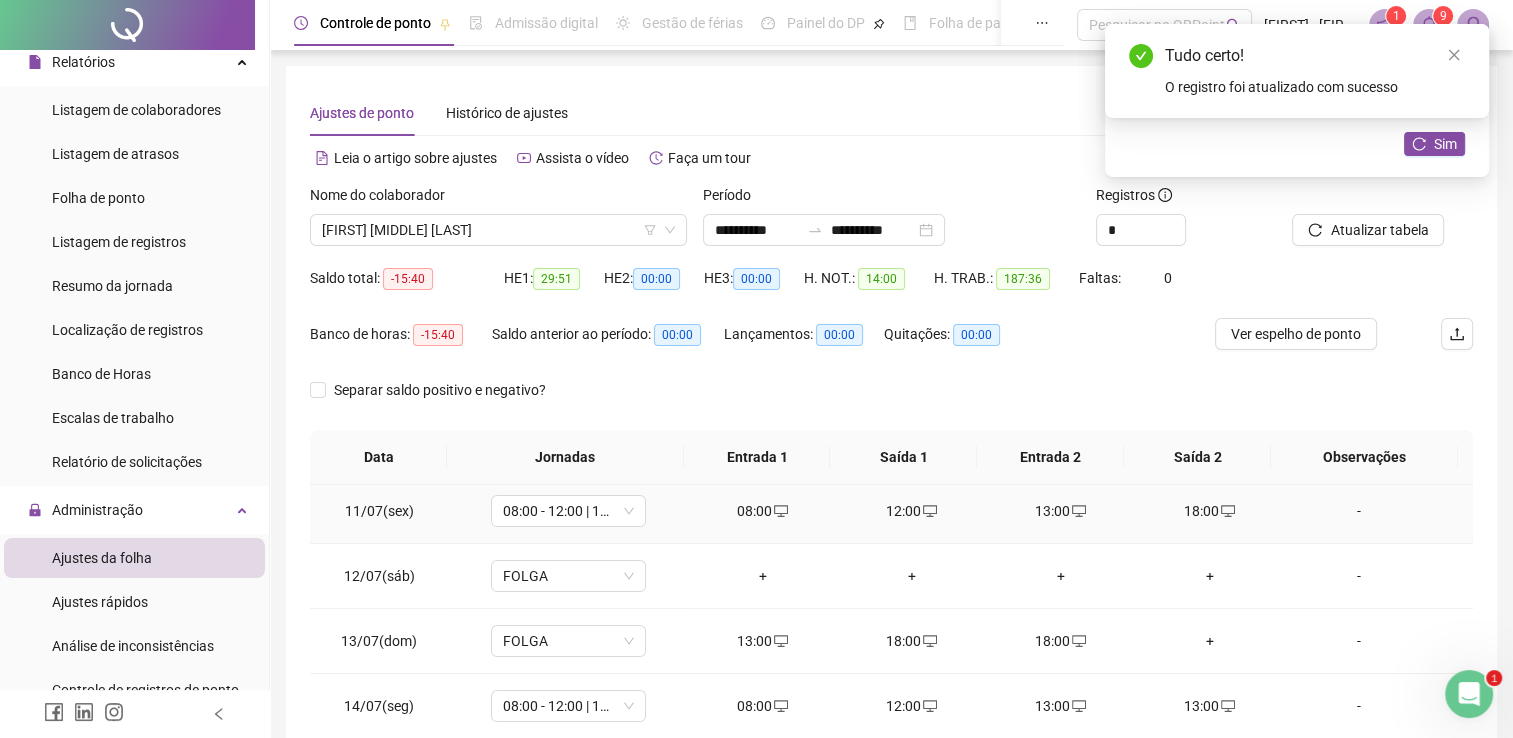 scroll, scrollTop: 700, scrollLeft: 0, axis: vertical 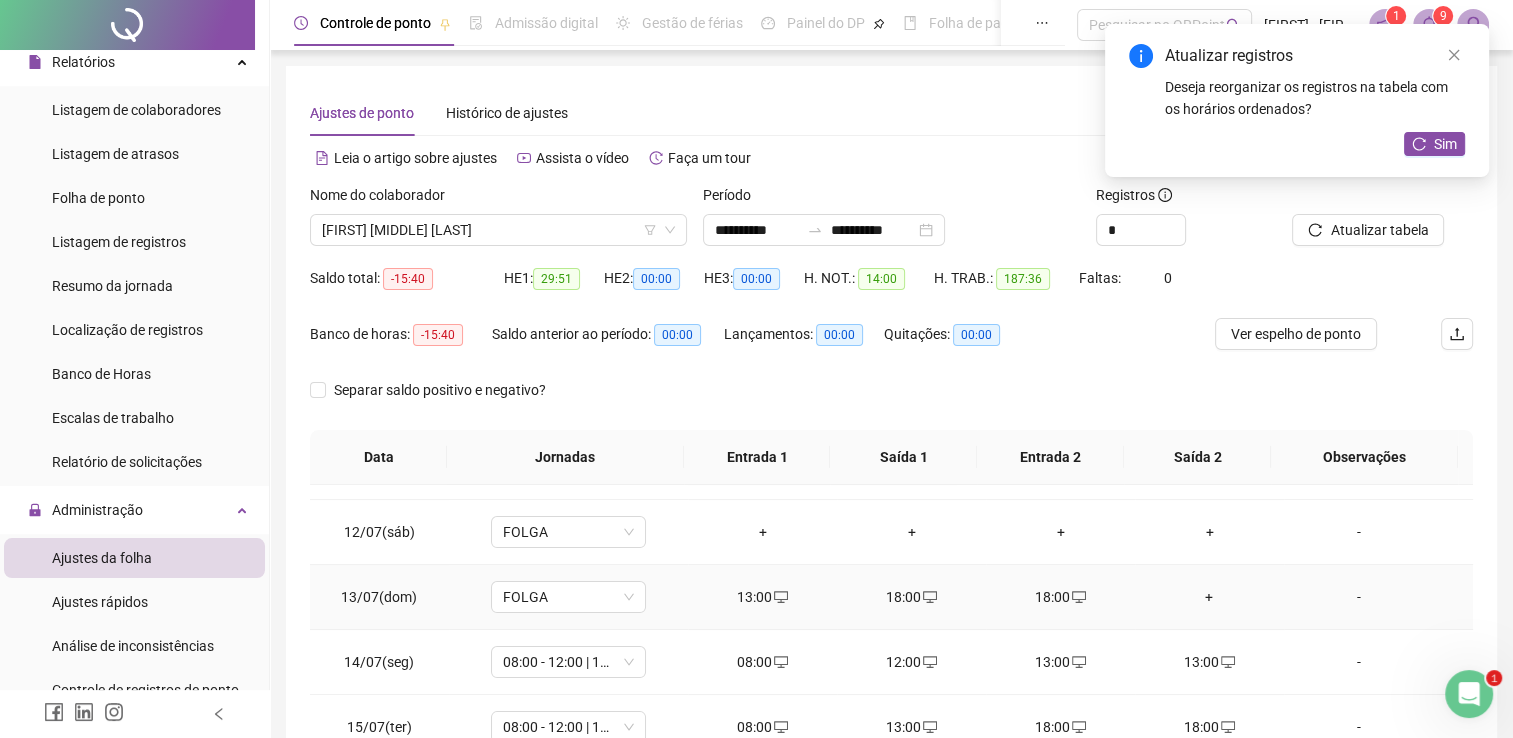 click on "13:00" at bounding box center [762, 597] 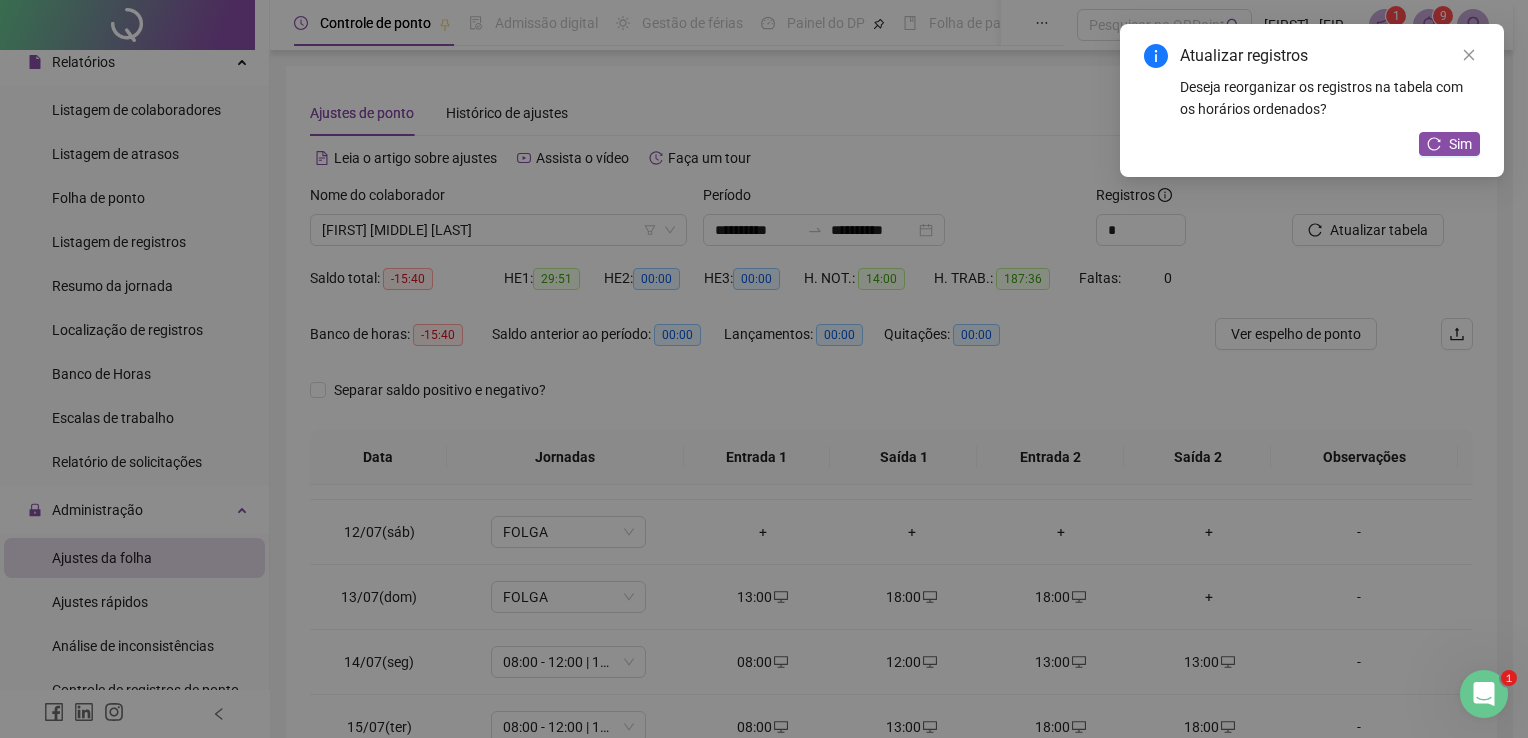 type on "**********" 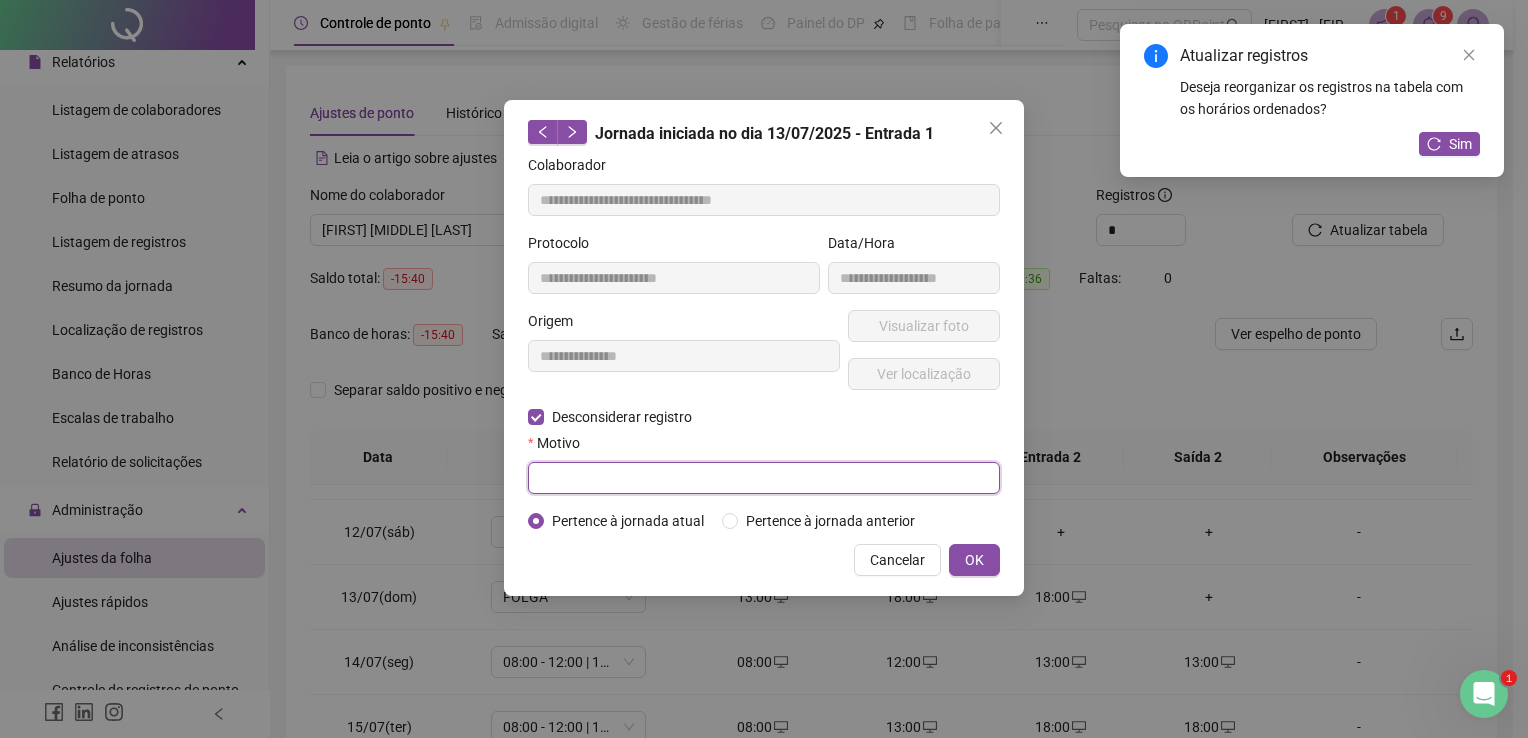 click at bounding box center (764, 478) 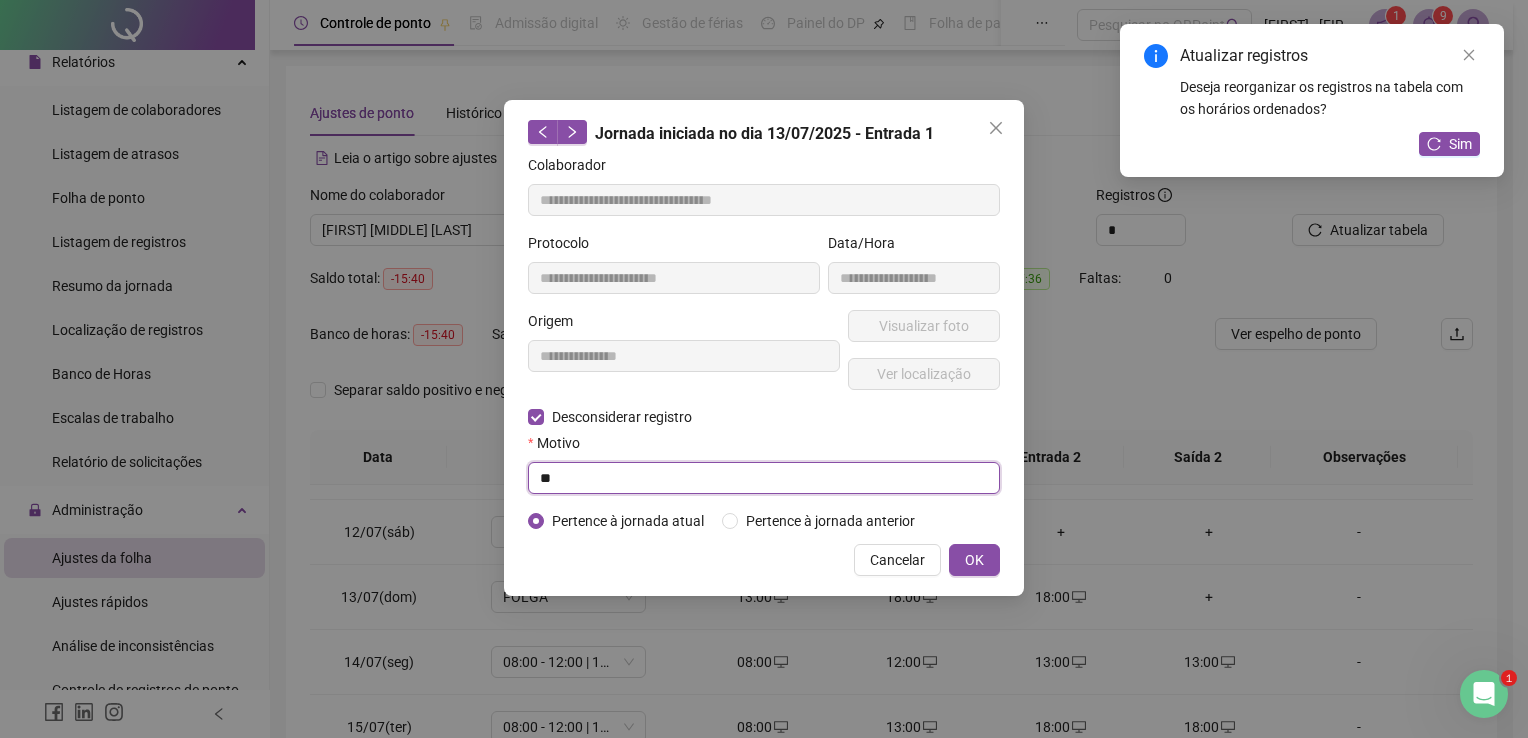 type on "*" 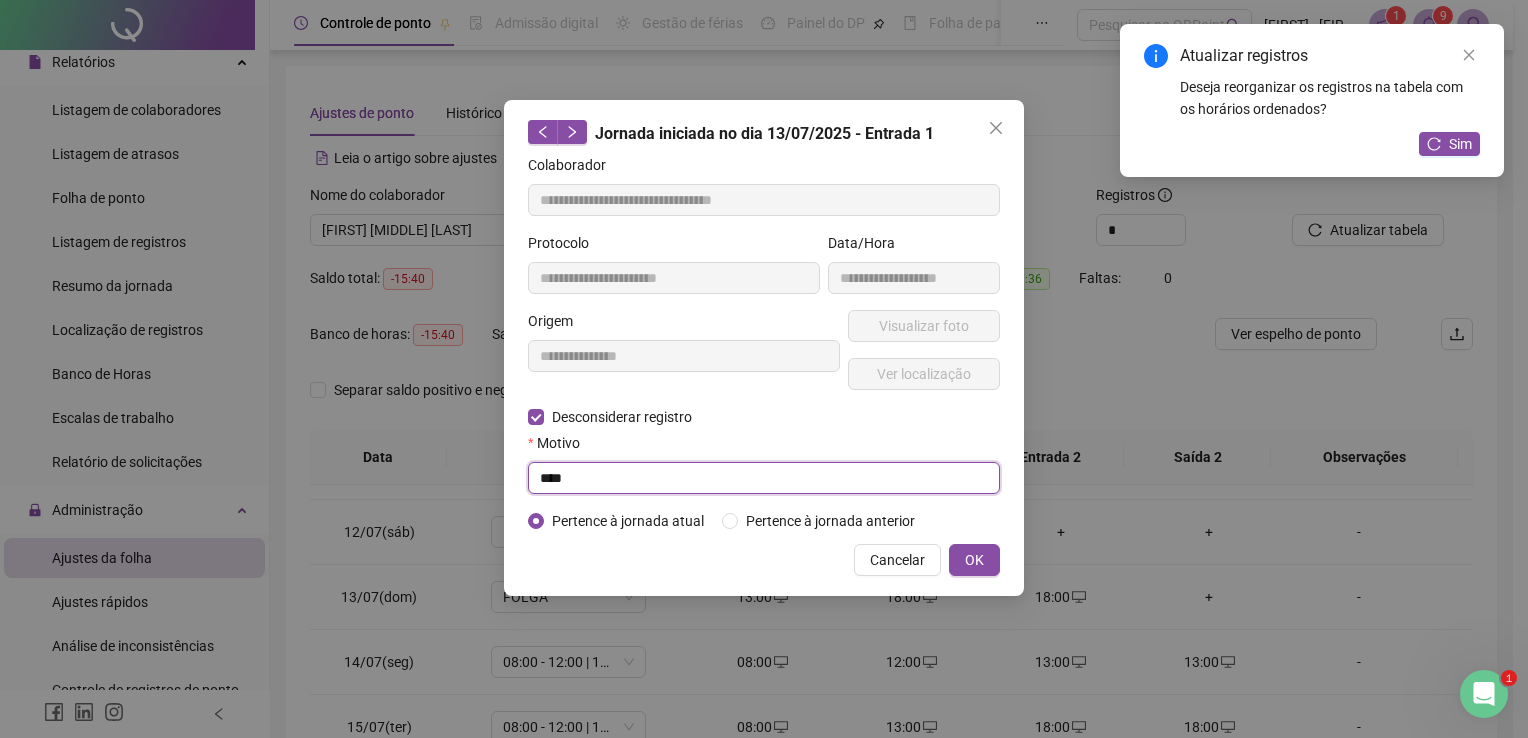 type on "****" 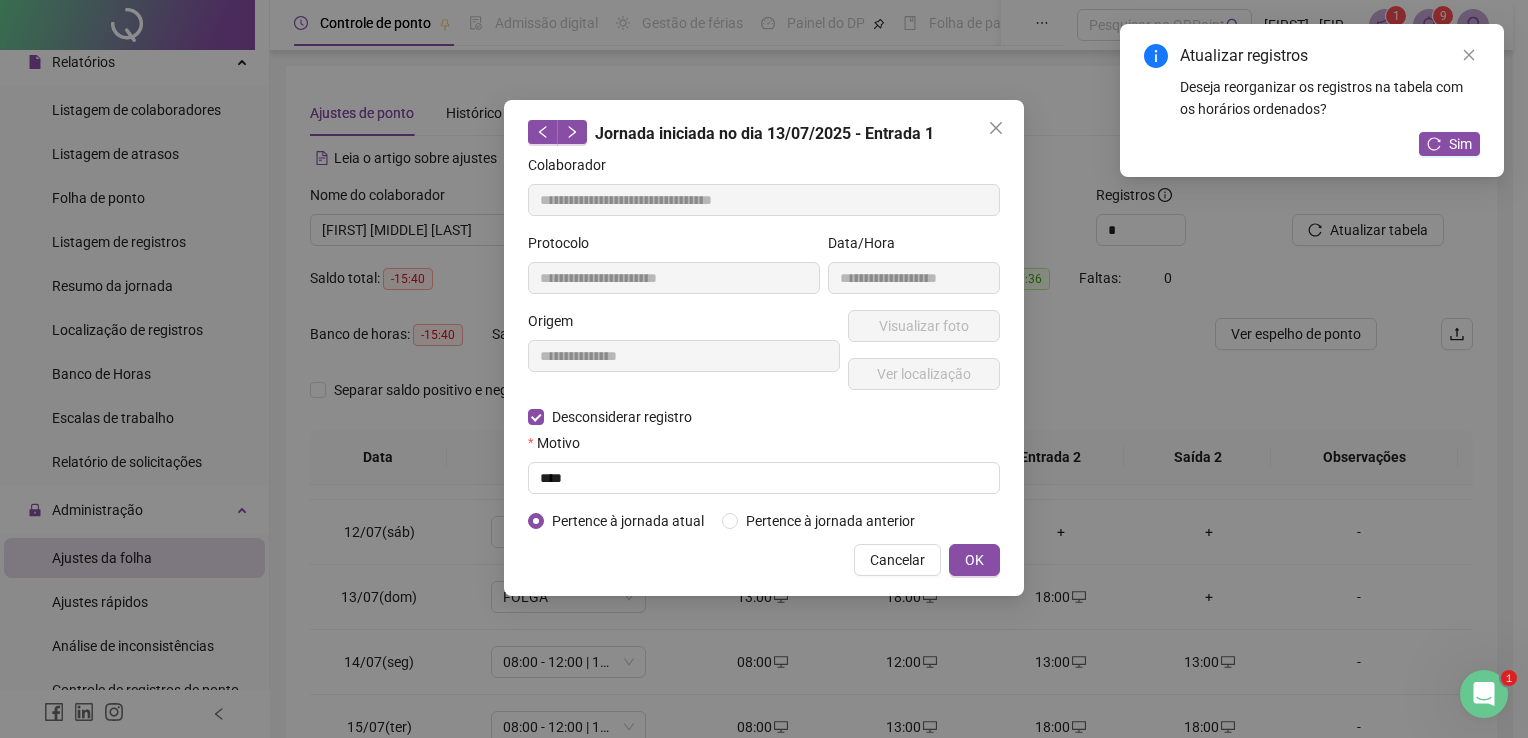 click on "**********" at bounding box center (764, 348) 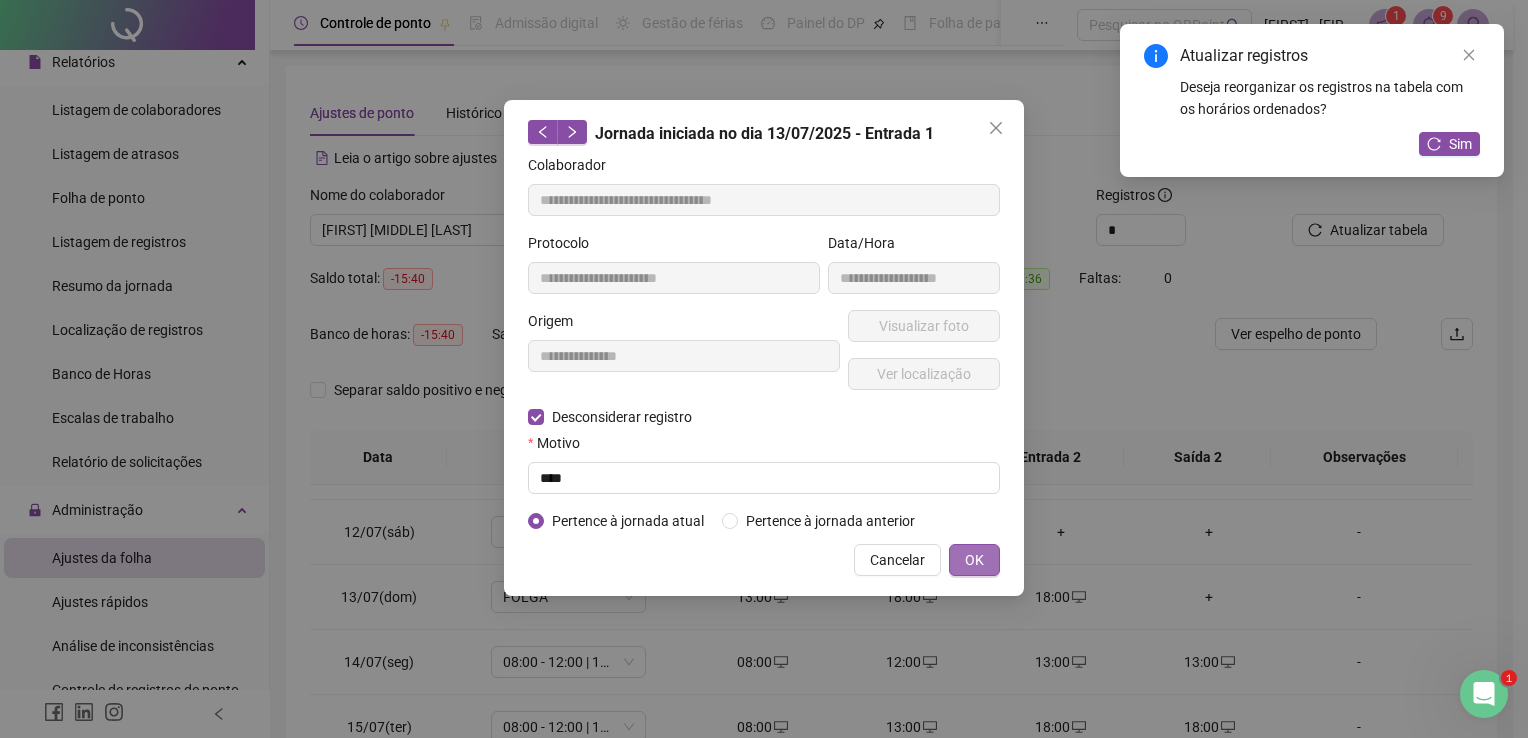 click on "OK" at bounding box center [974, 560] 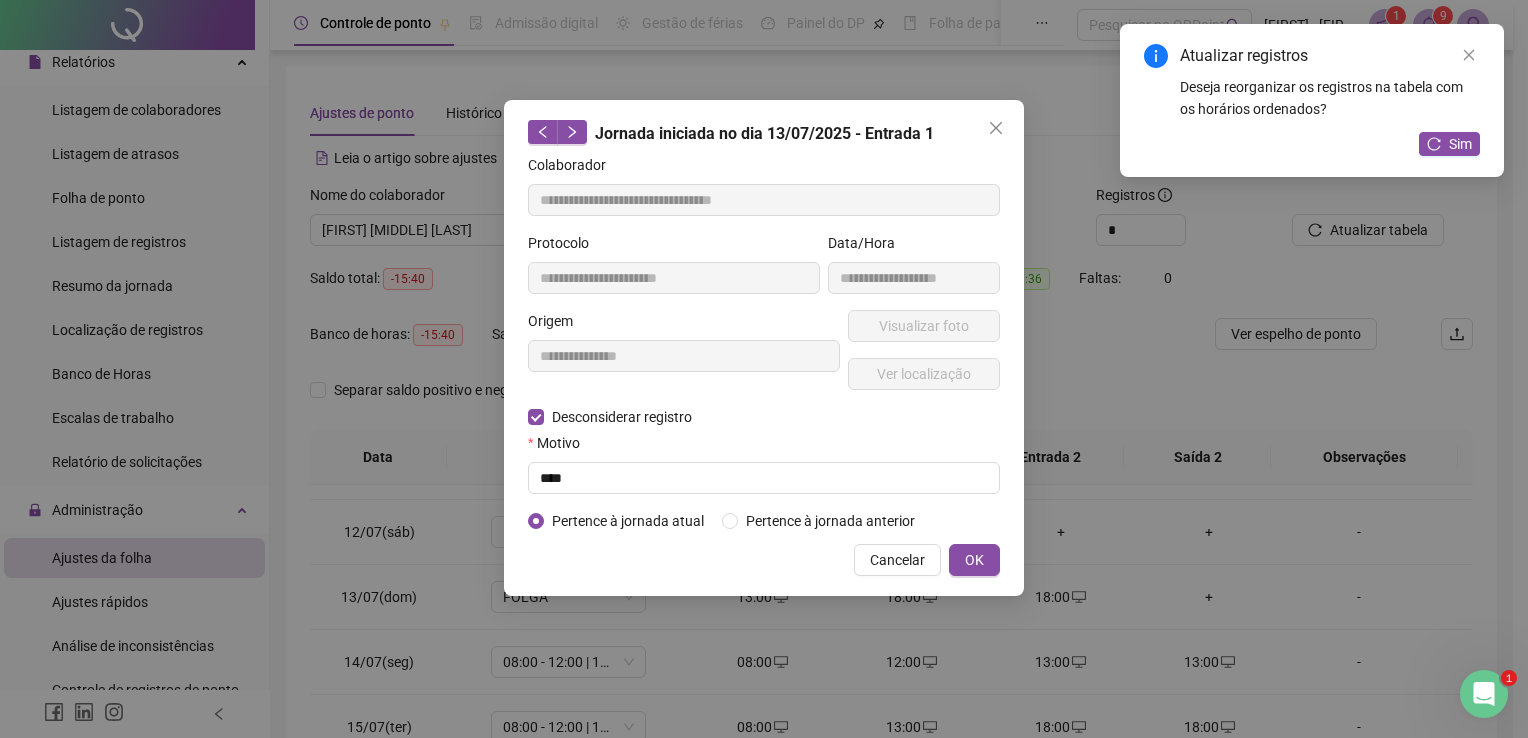 click on "**********" at bounding box center (764, 369) 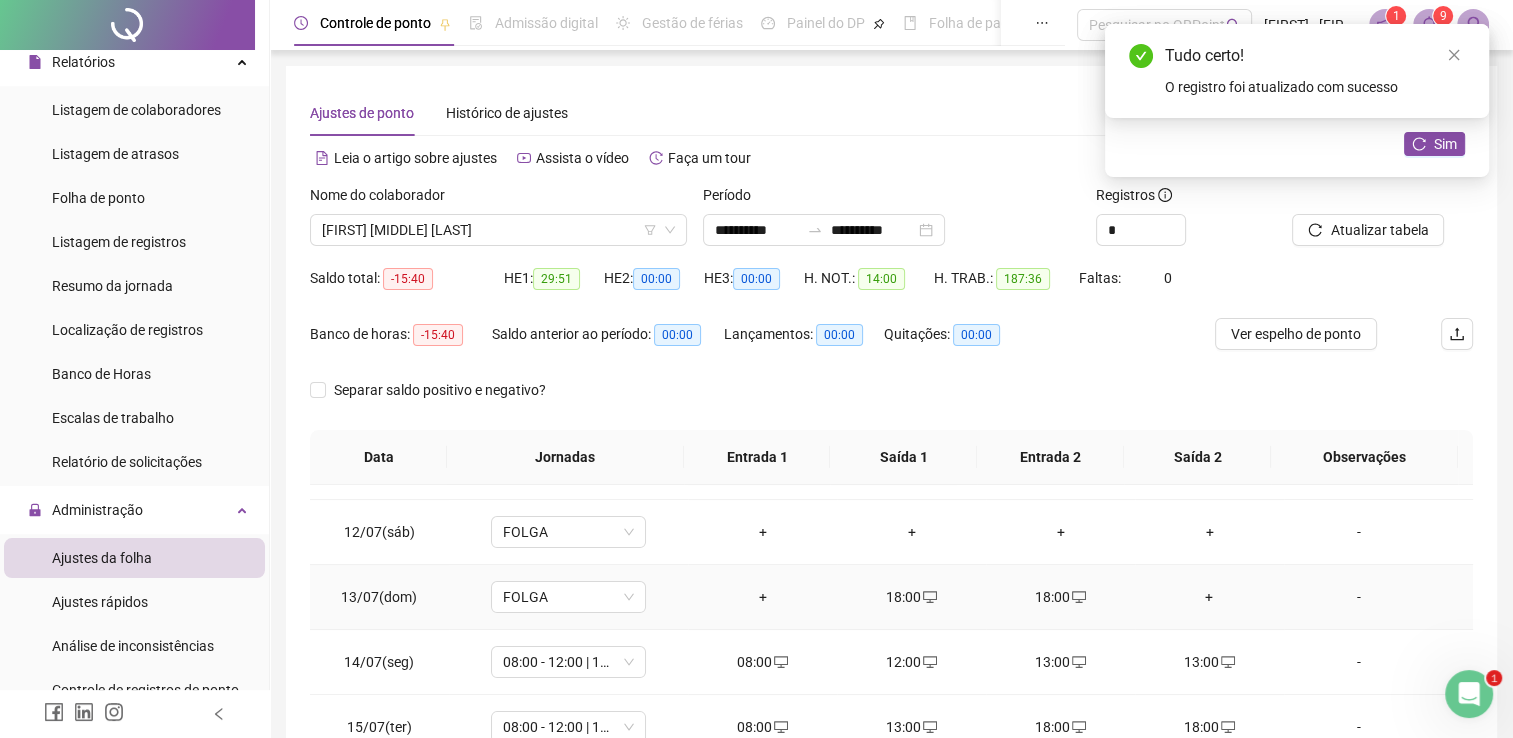 click on "18:00" at bounding box center [911, 597] 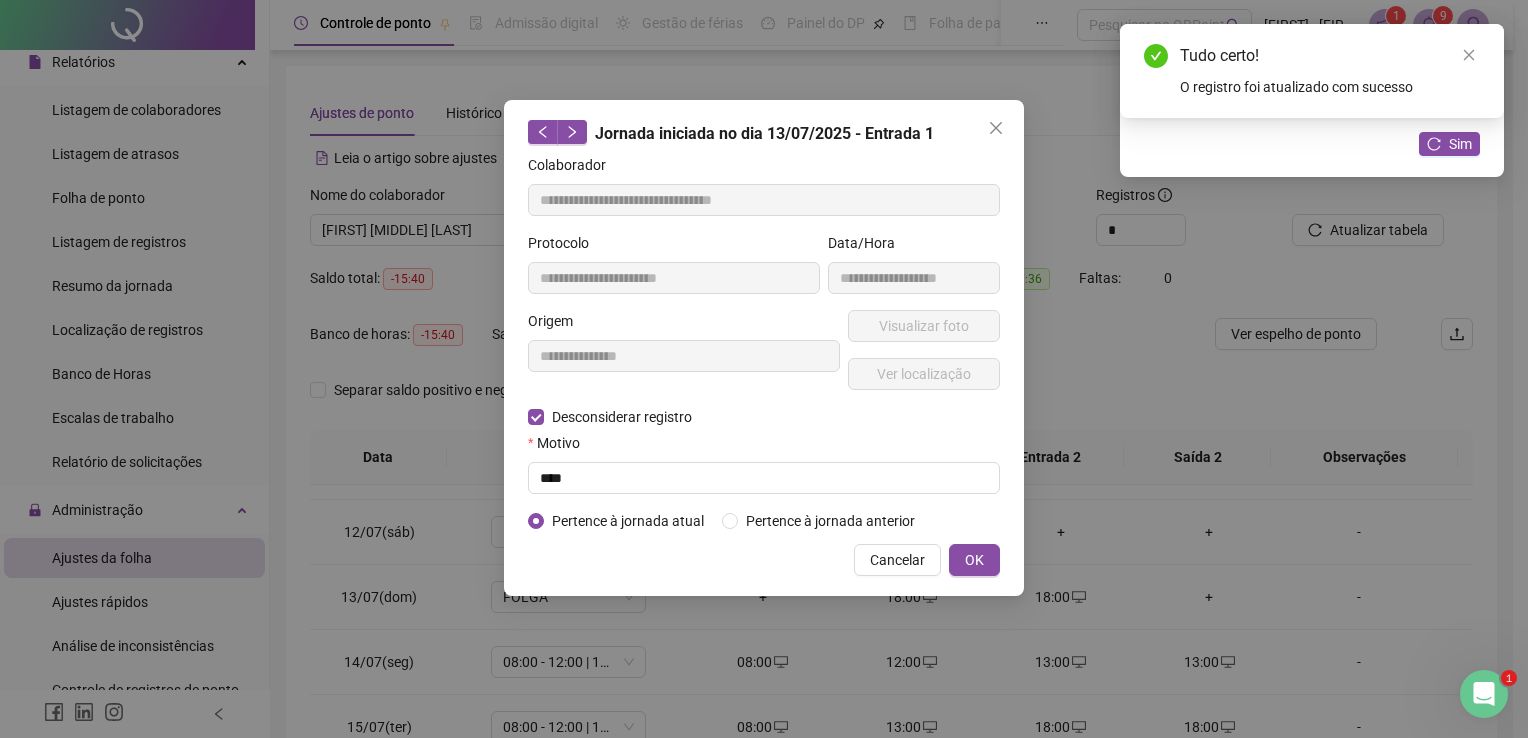 type on "**********" 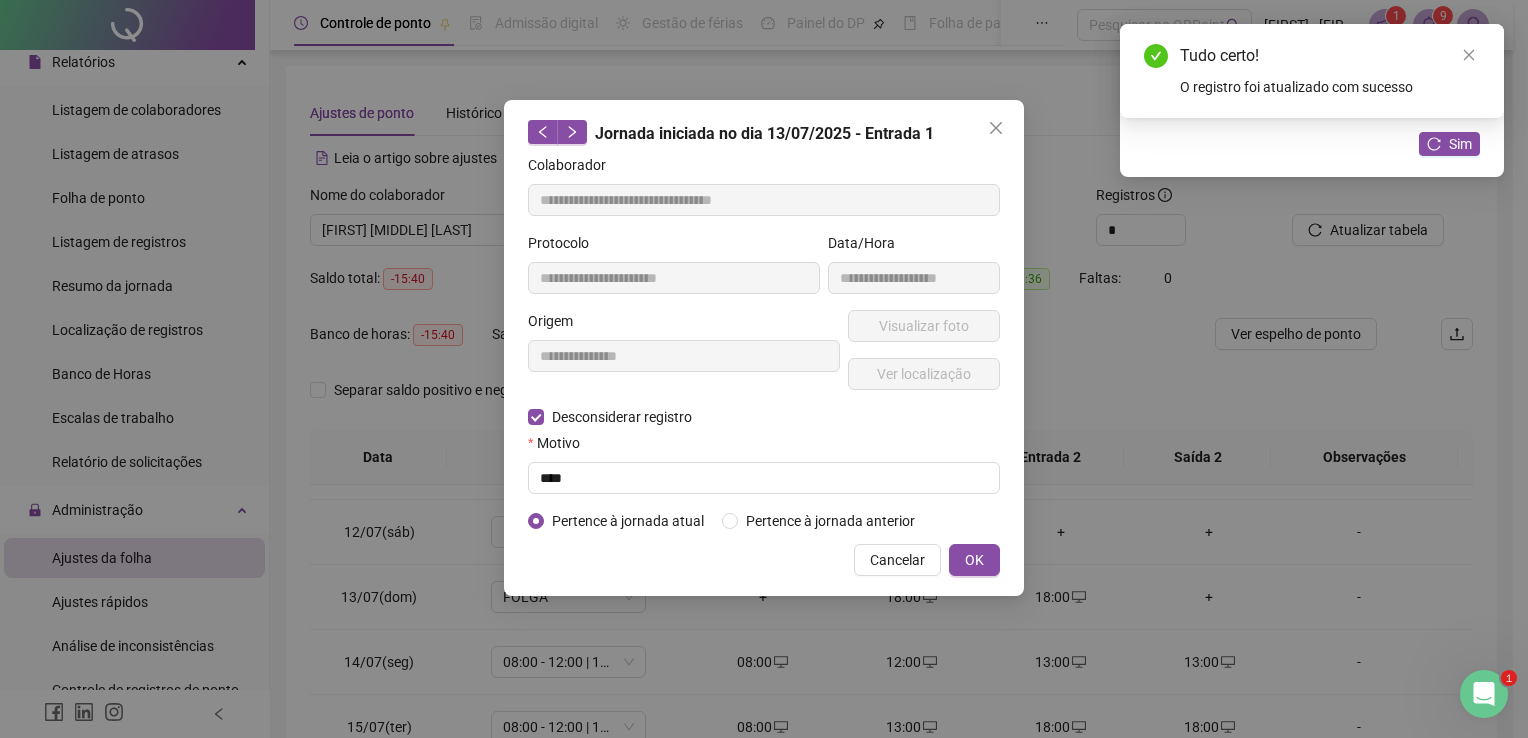 type on "**********" 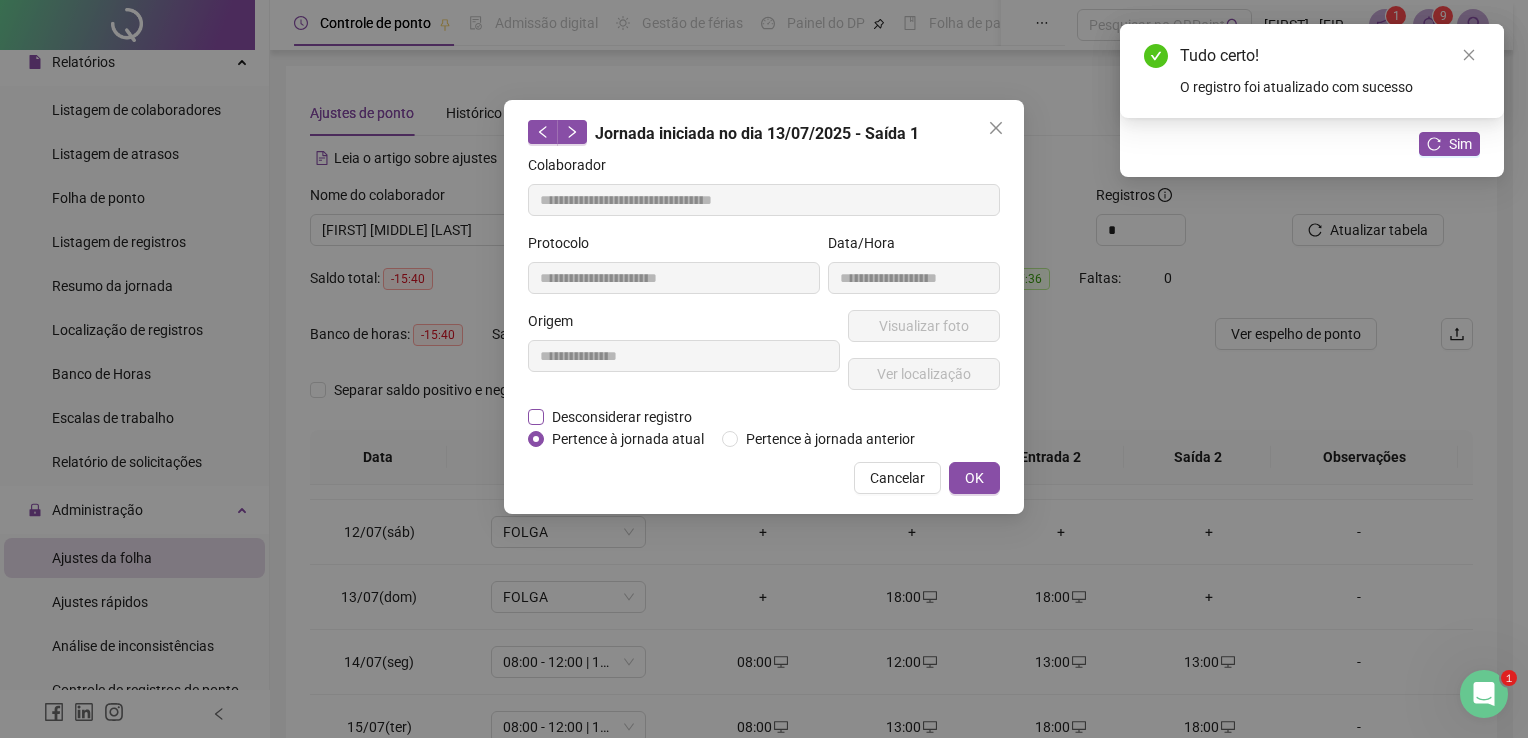click on "Desconsiderar registro" at bounding box center [622, 417] 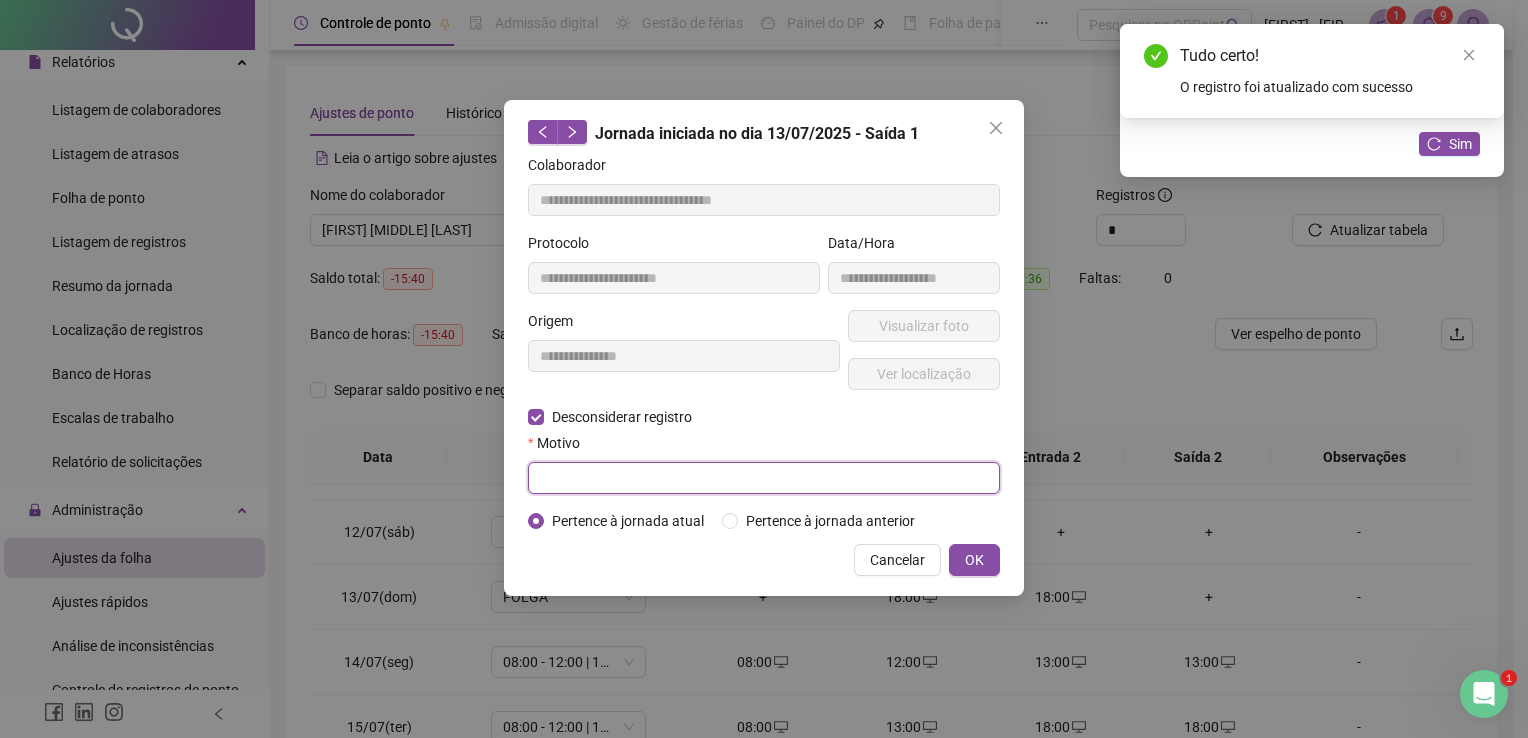 click at bounding box center (764, 478) 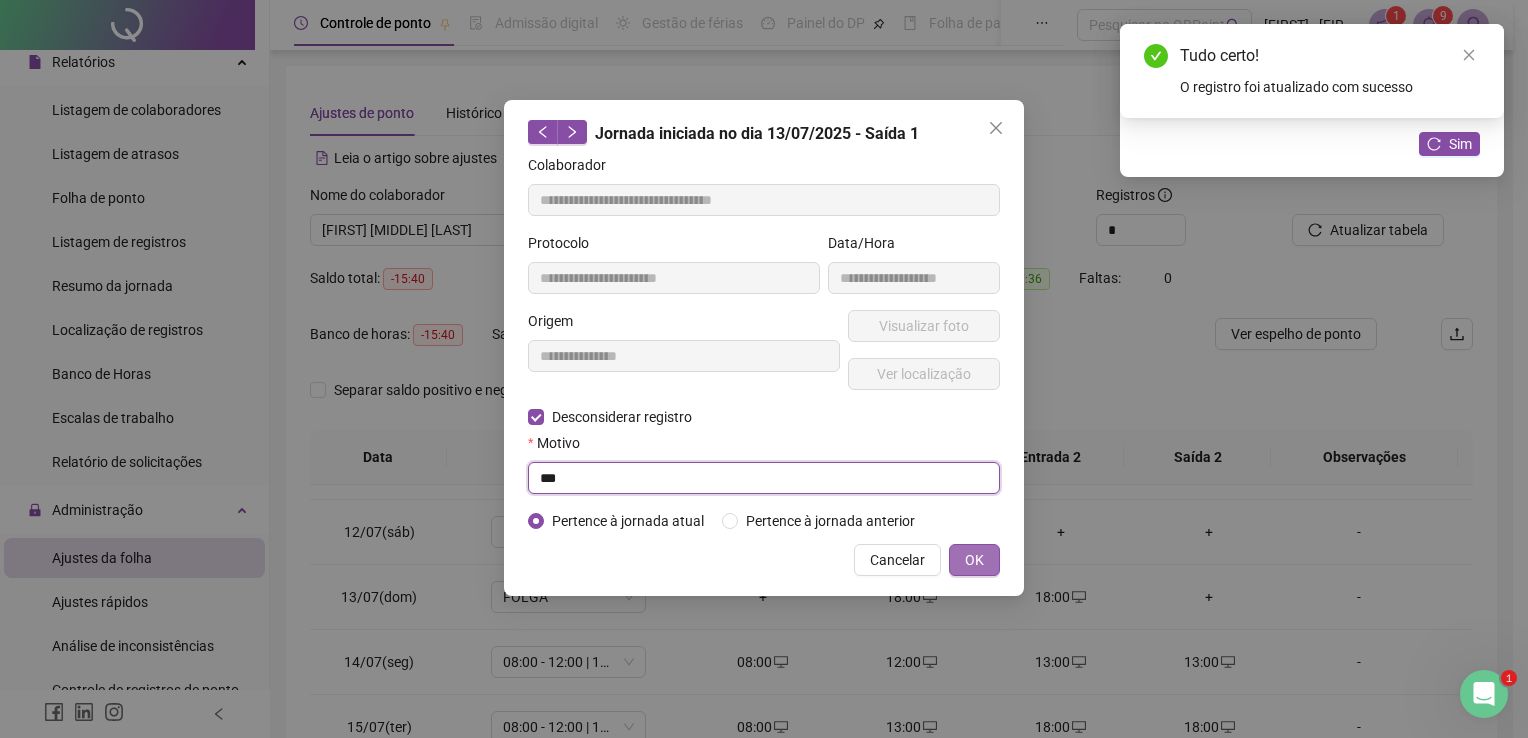 type on "***" 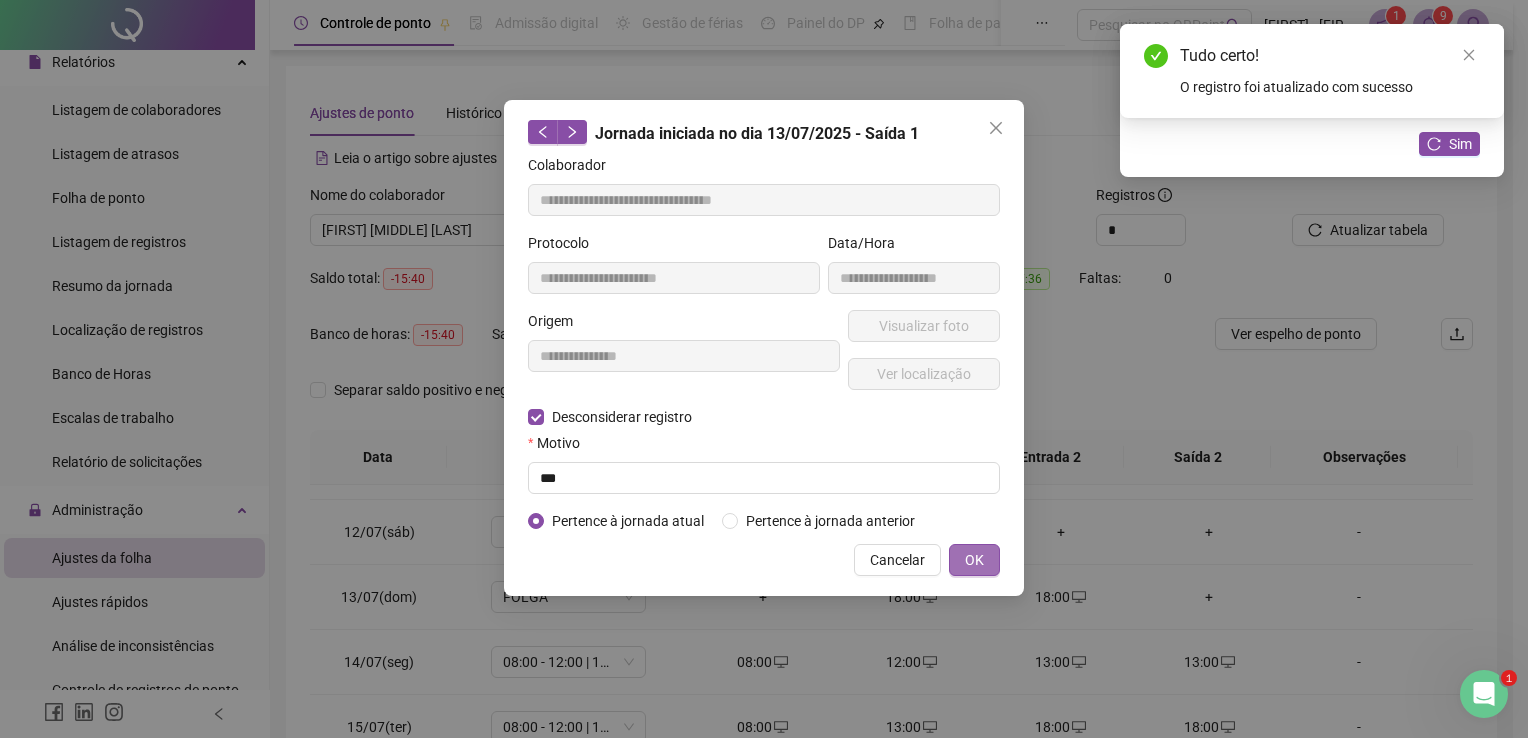 click on "OK" at bounding box center [974, 560] 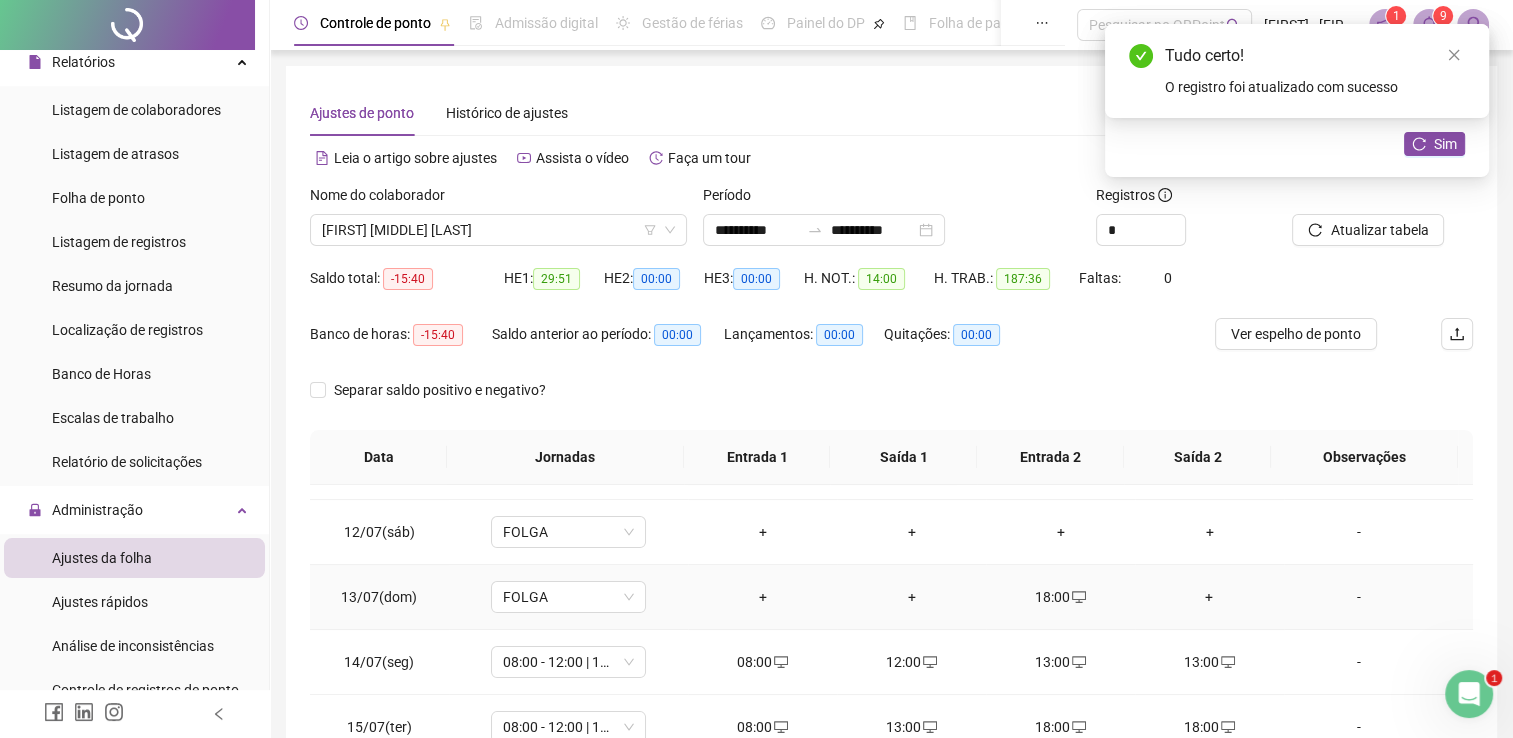click on "18:00" at bounding box center [1060, 597] 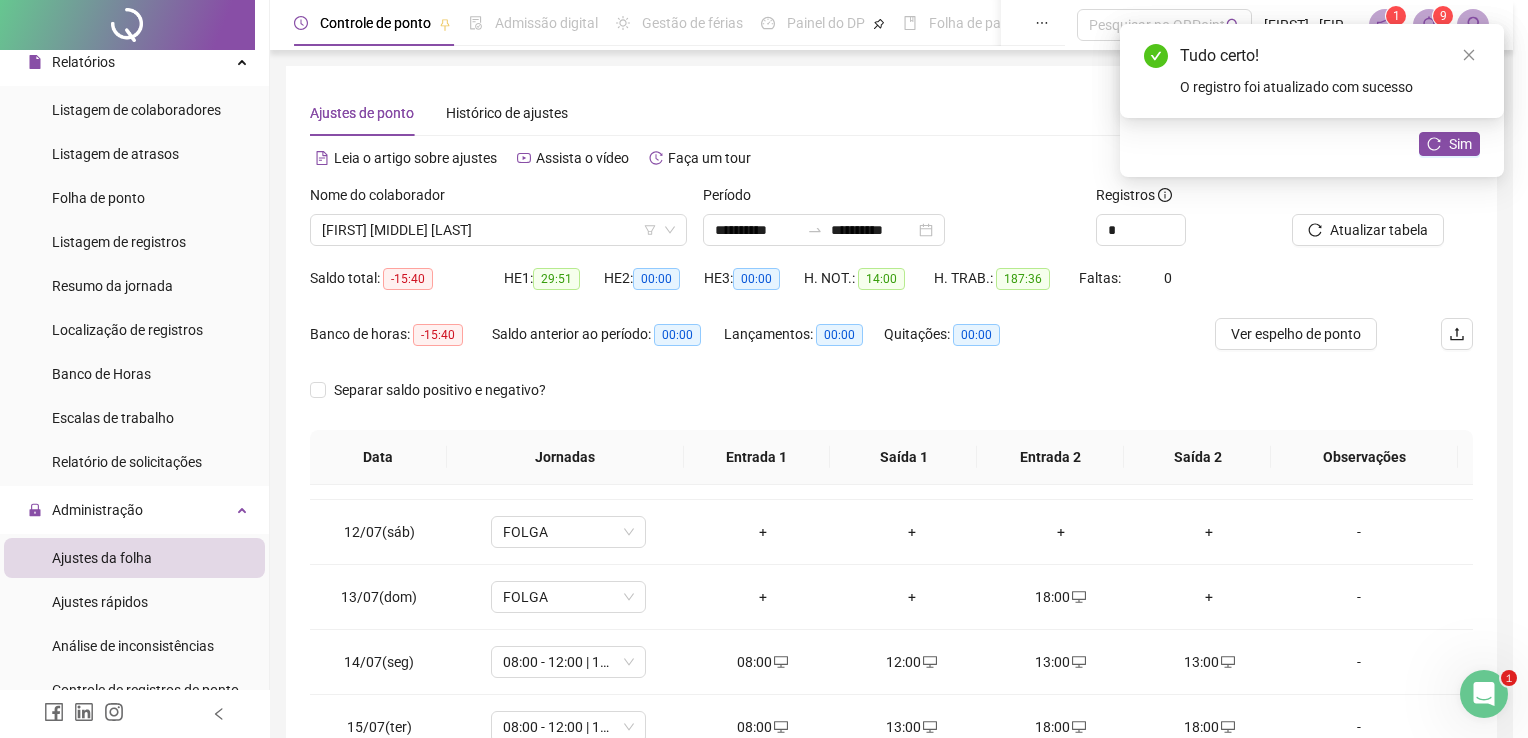 type on "**********" 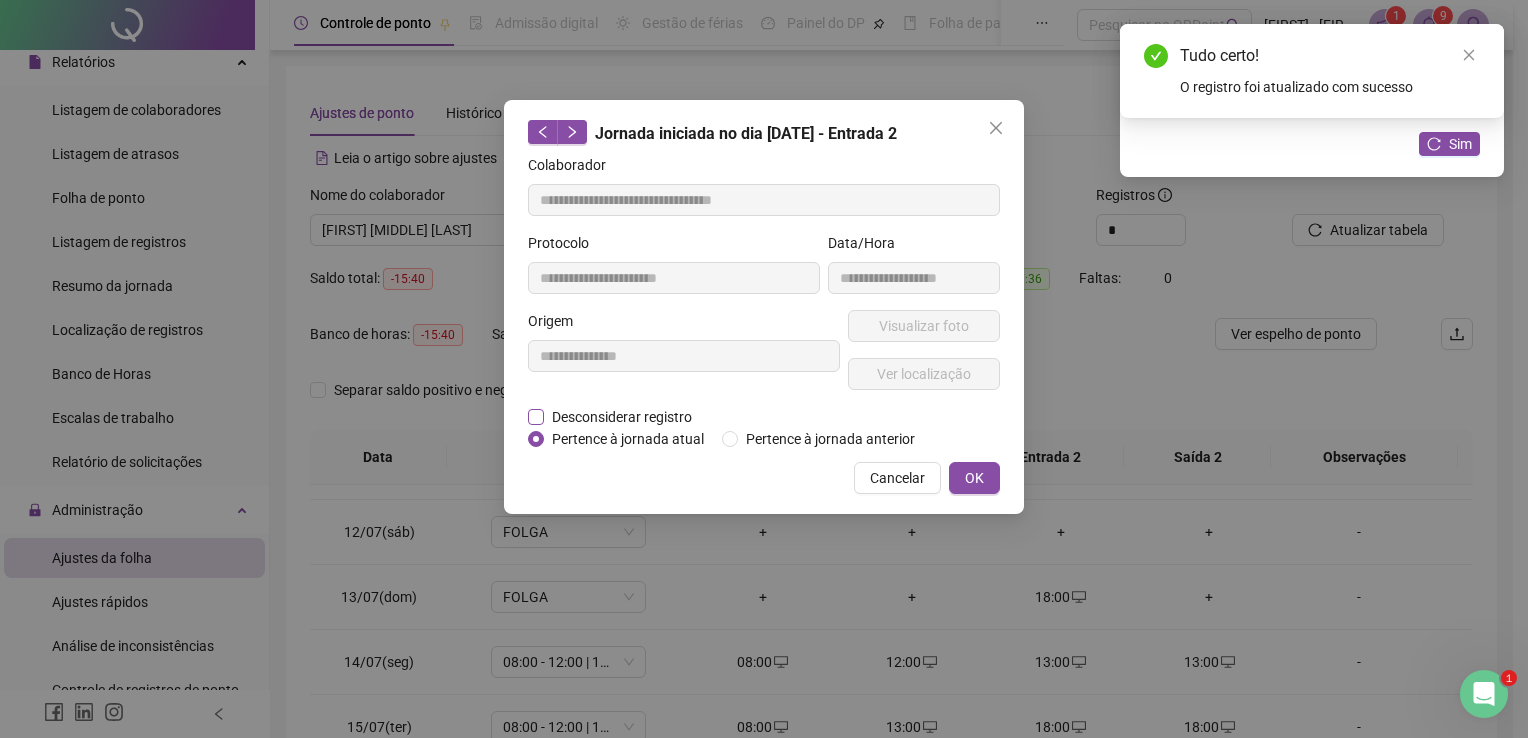 click on "Desconsiderar registro" at bounding box center [622, 417] 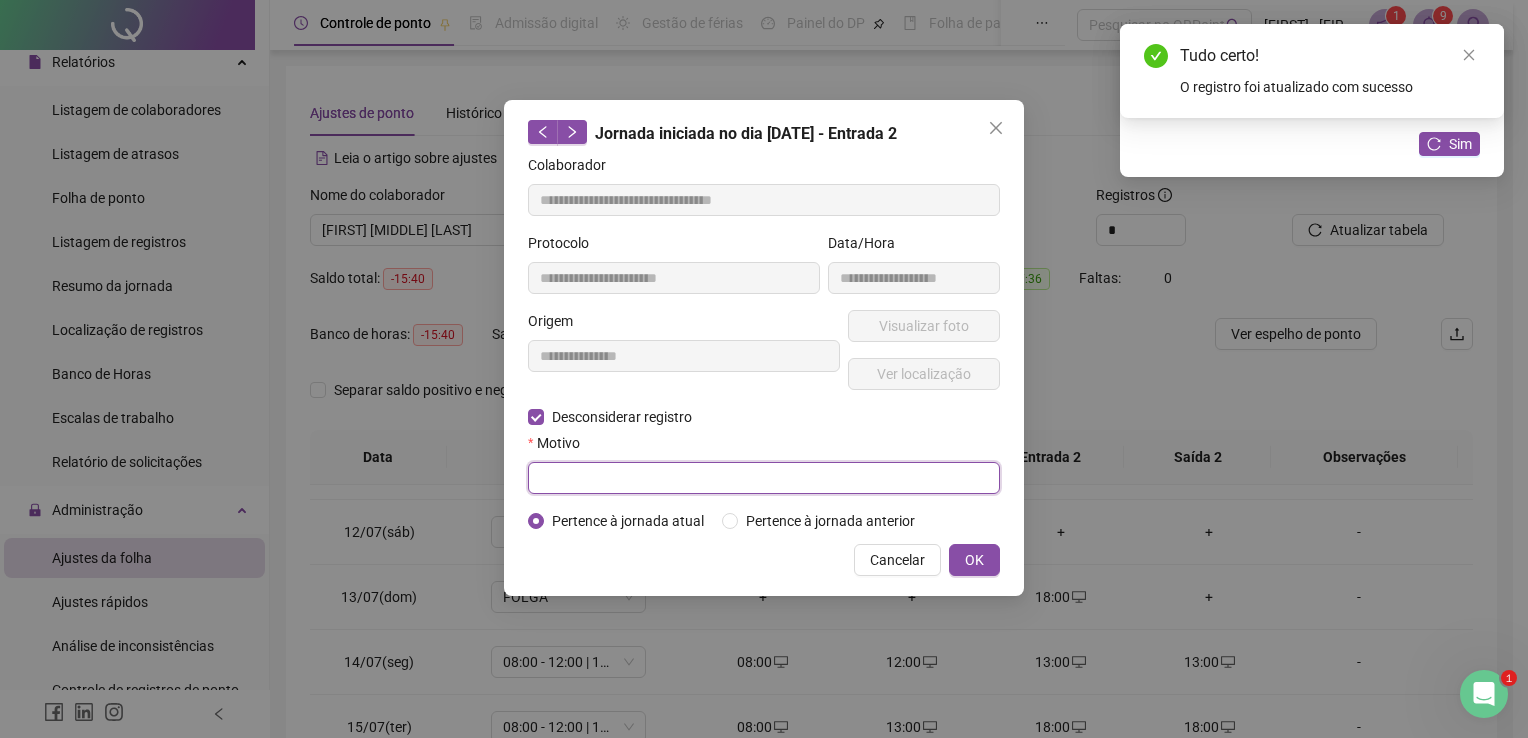 click at bounding box center [764, 478] 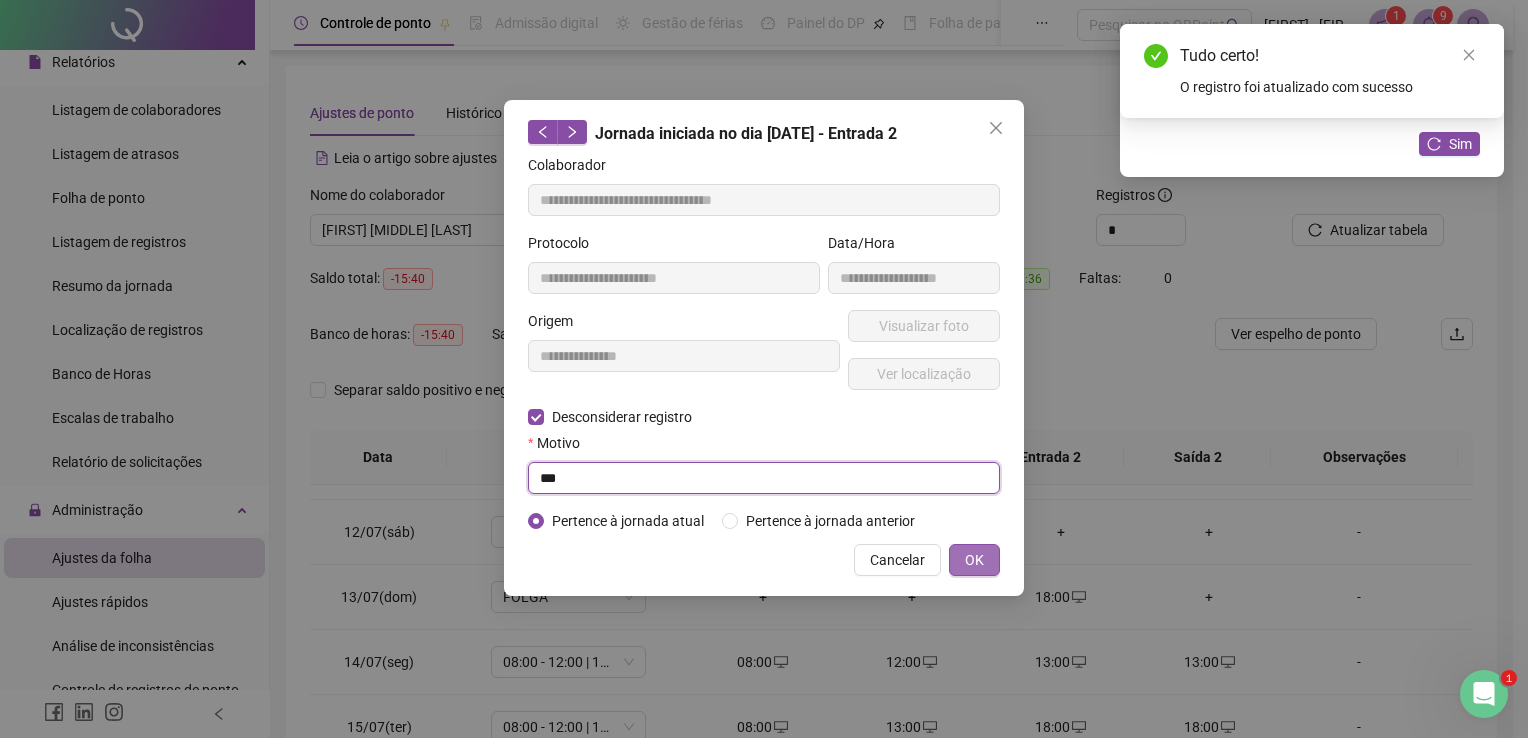 type on "***" 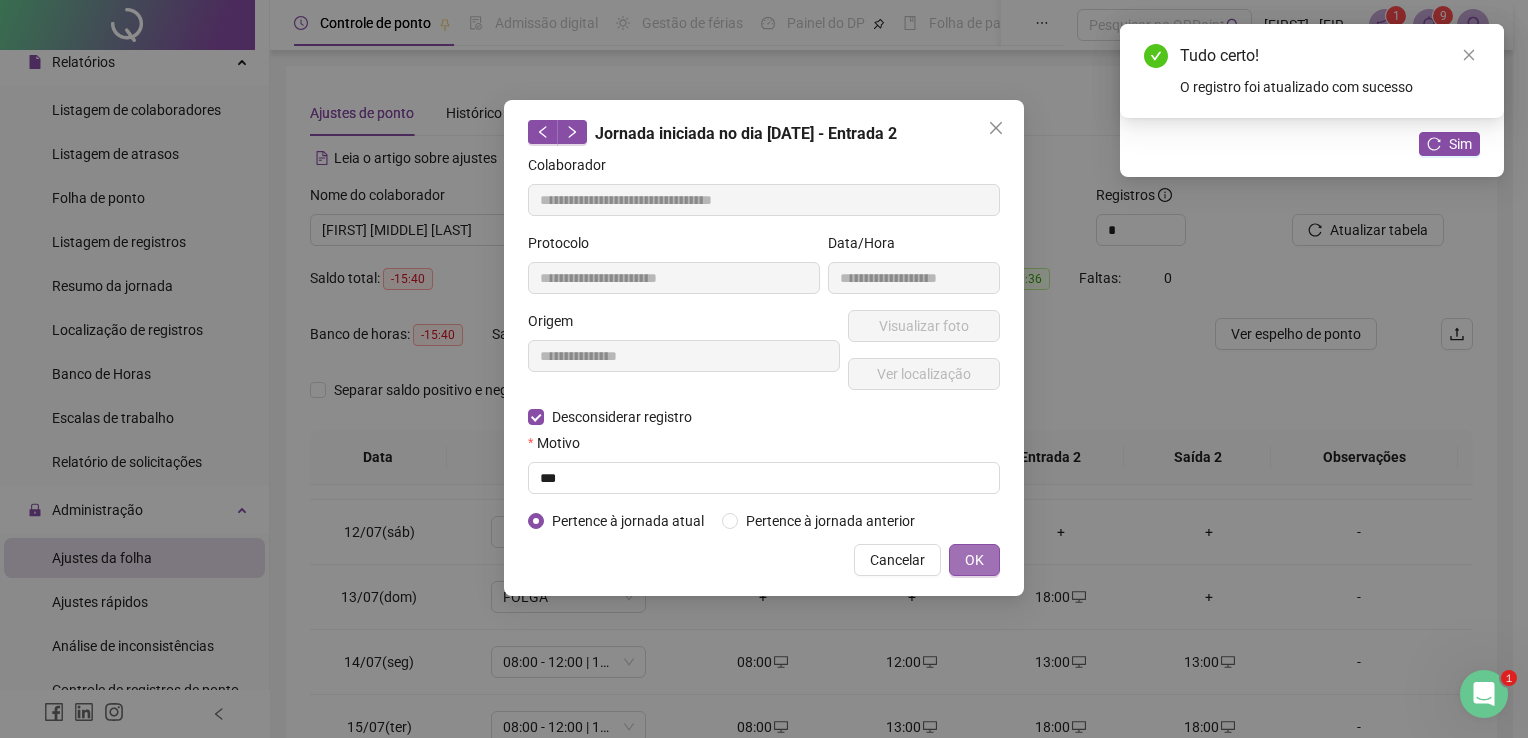 click on "OK" at bounding box center (974, 560) 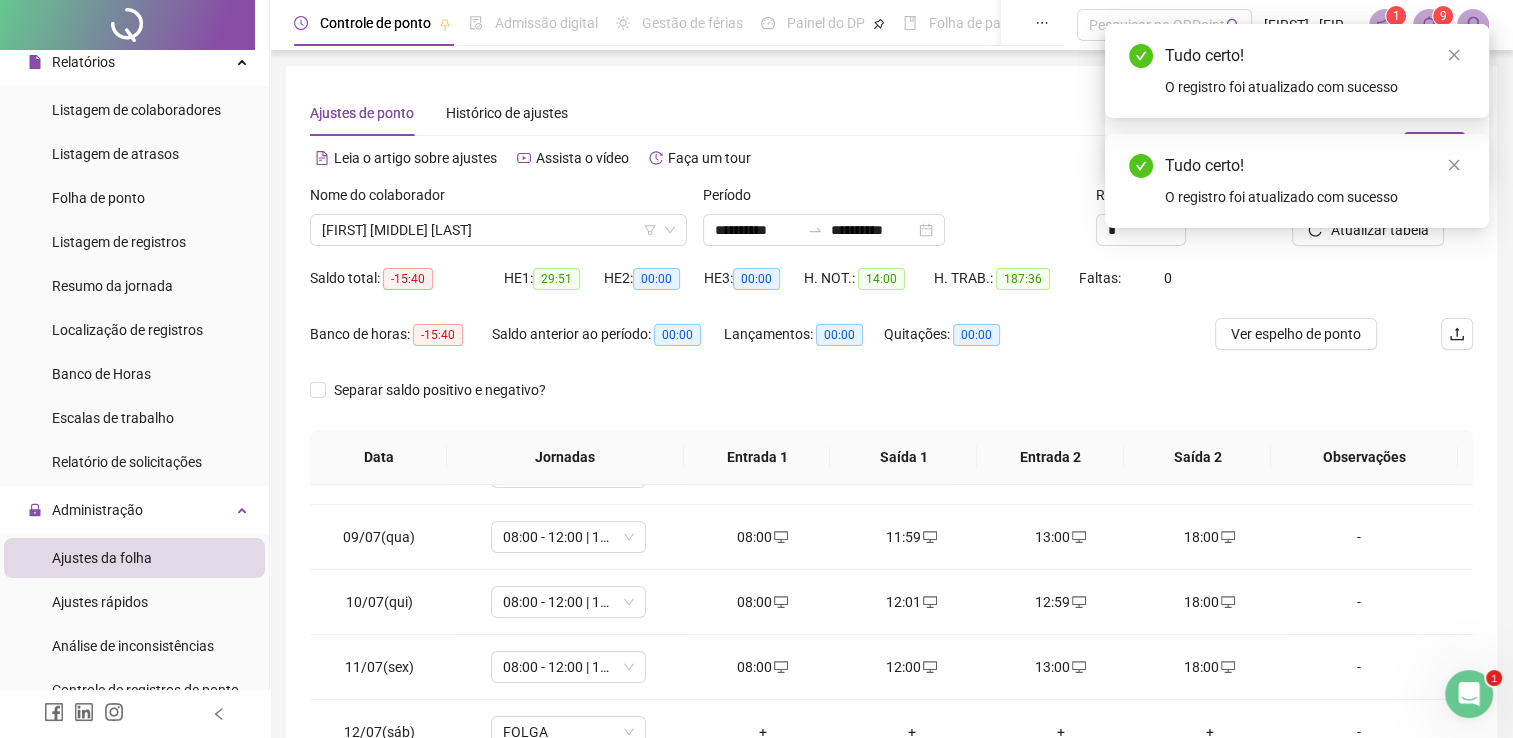 scroll, scrollTop: 500, scrollLeft: 0, axis: vertical 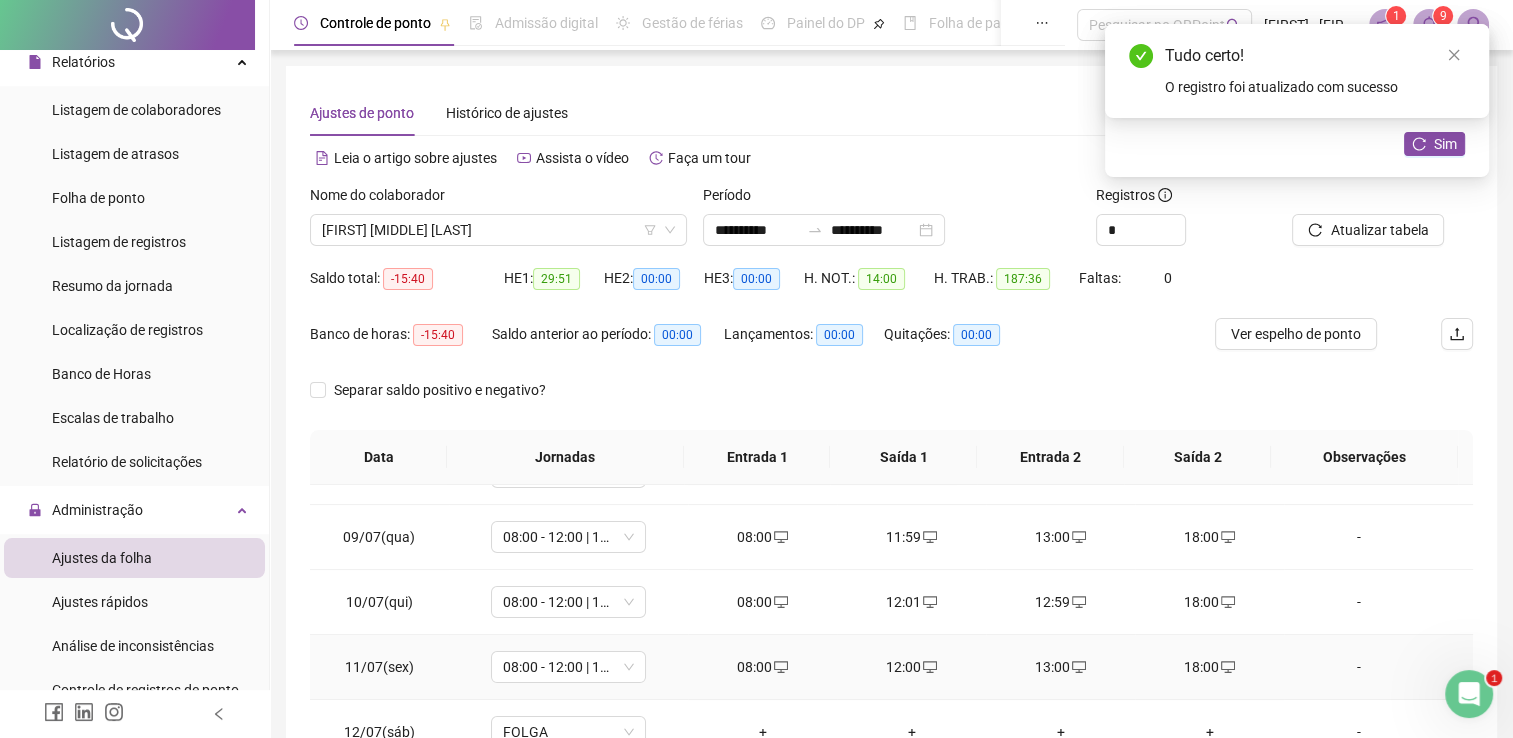click on "18:00" at bounding box center (1209, 667) 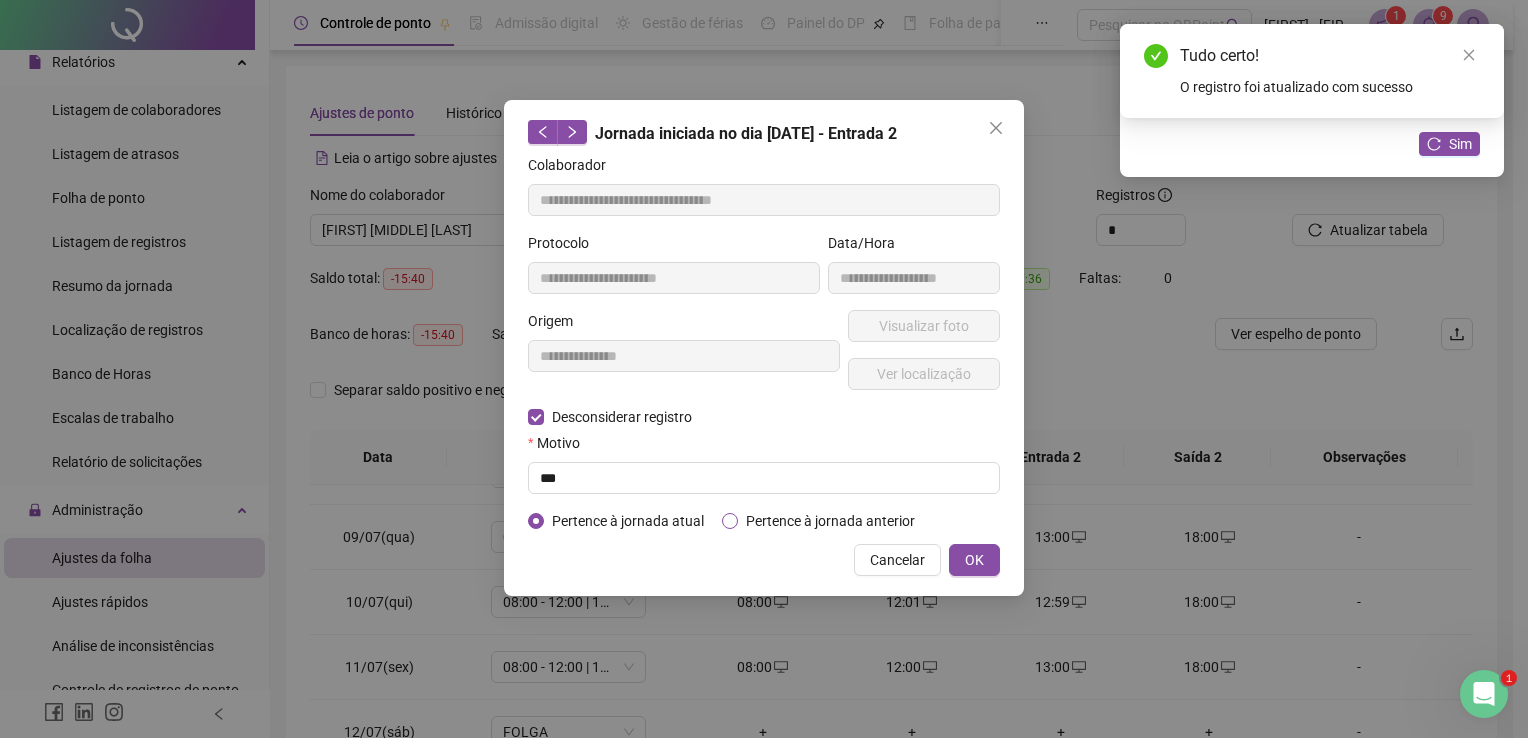 type on "**********" 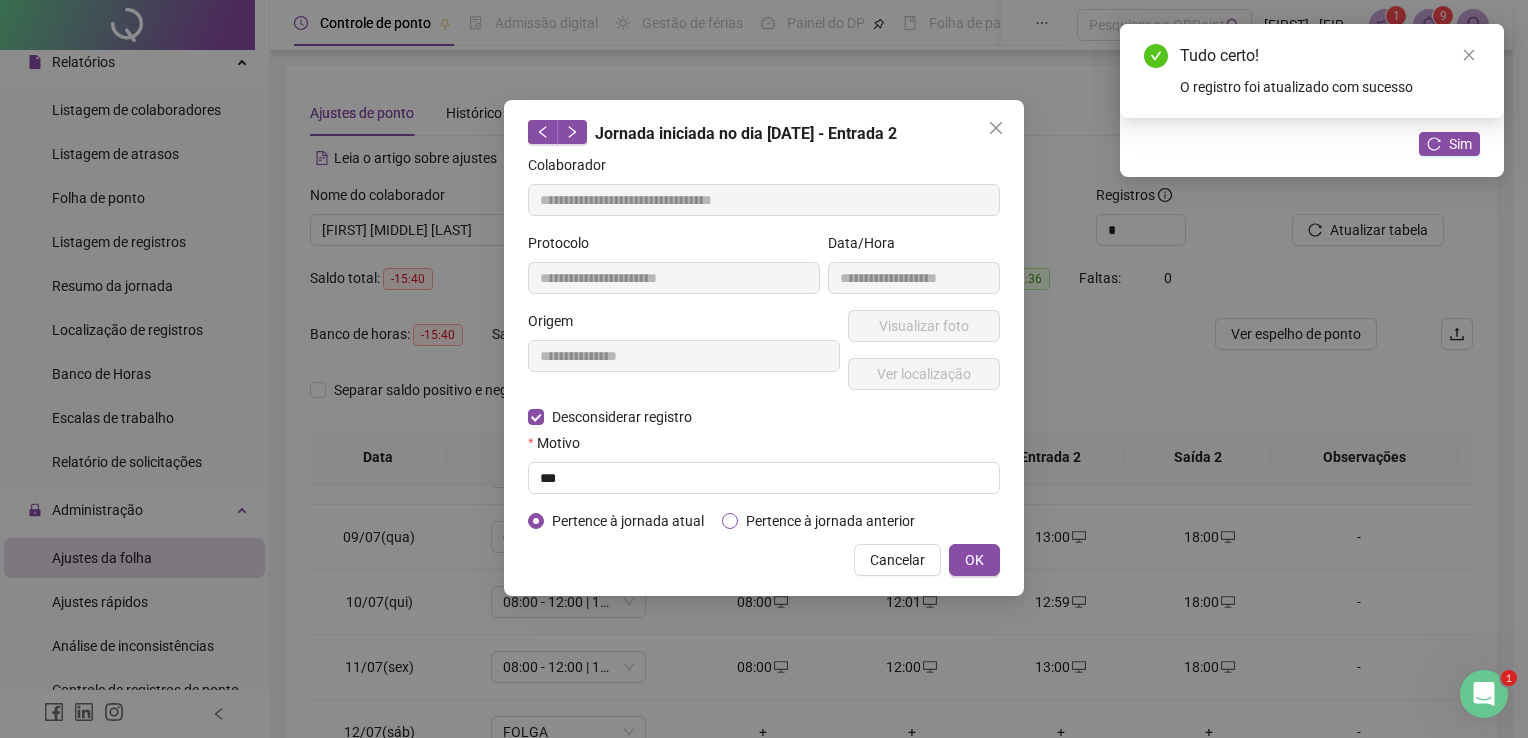 type on "**********" 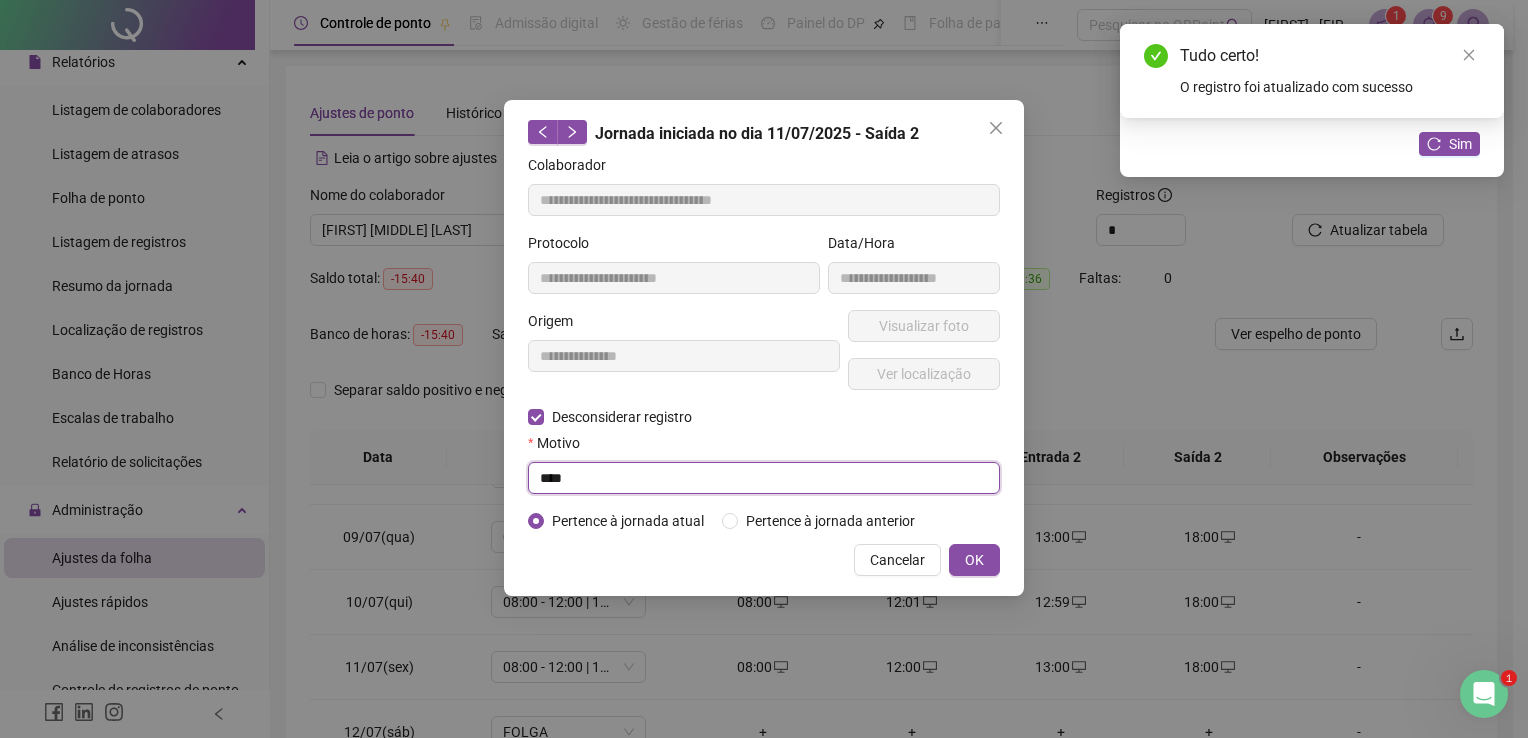 click on "****" at bounding box center (764, 478) 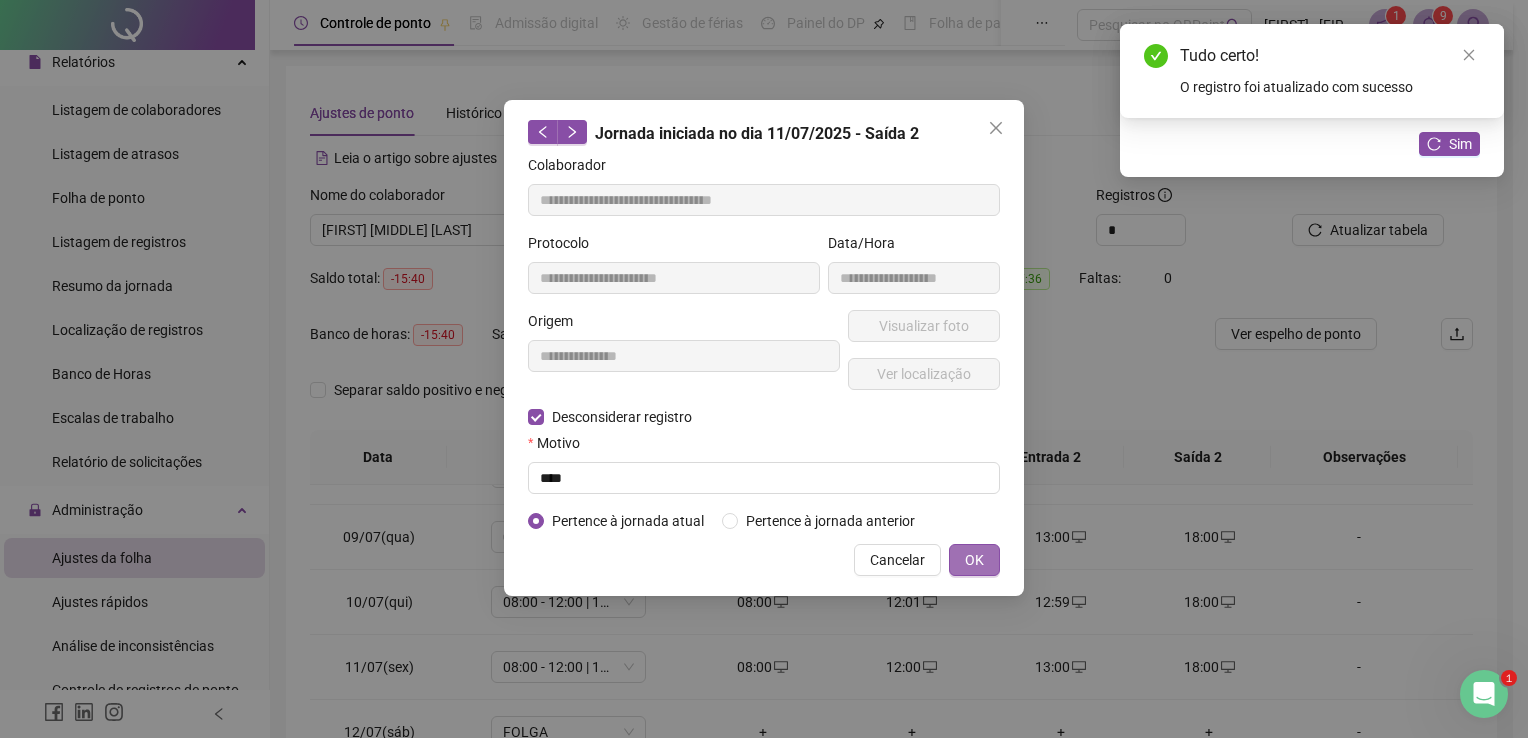 click on "OK" at bounding box center (974, 560) 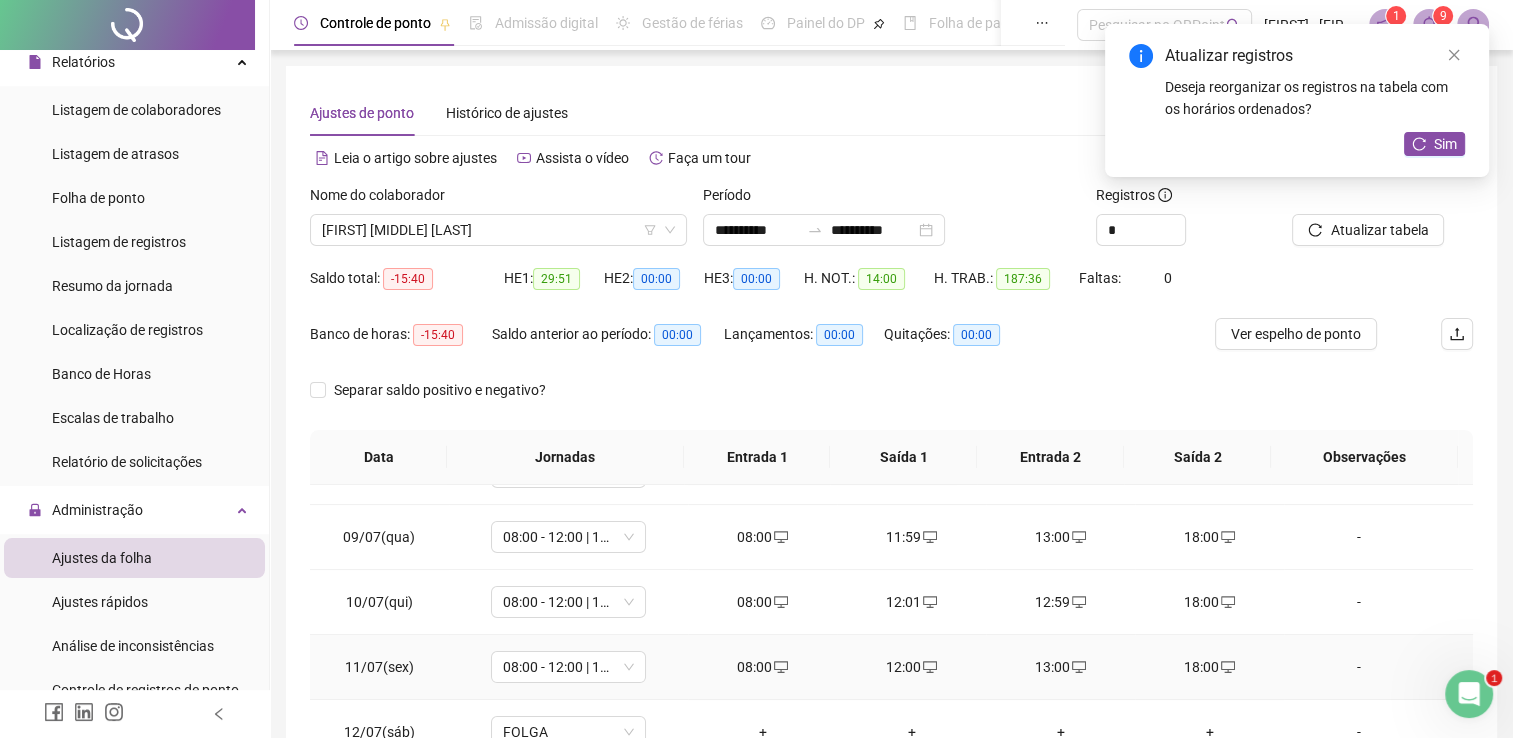 click on "18:00" at bounding box center (1209, 667) 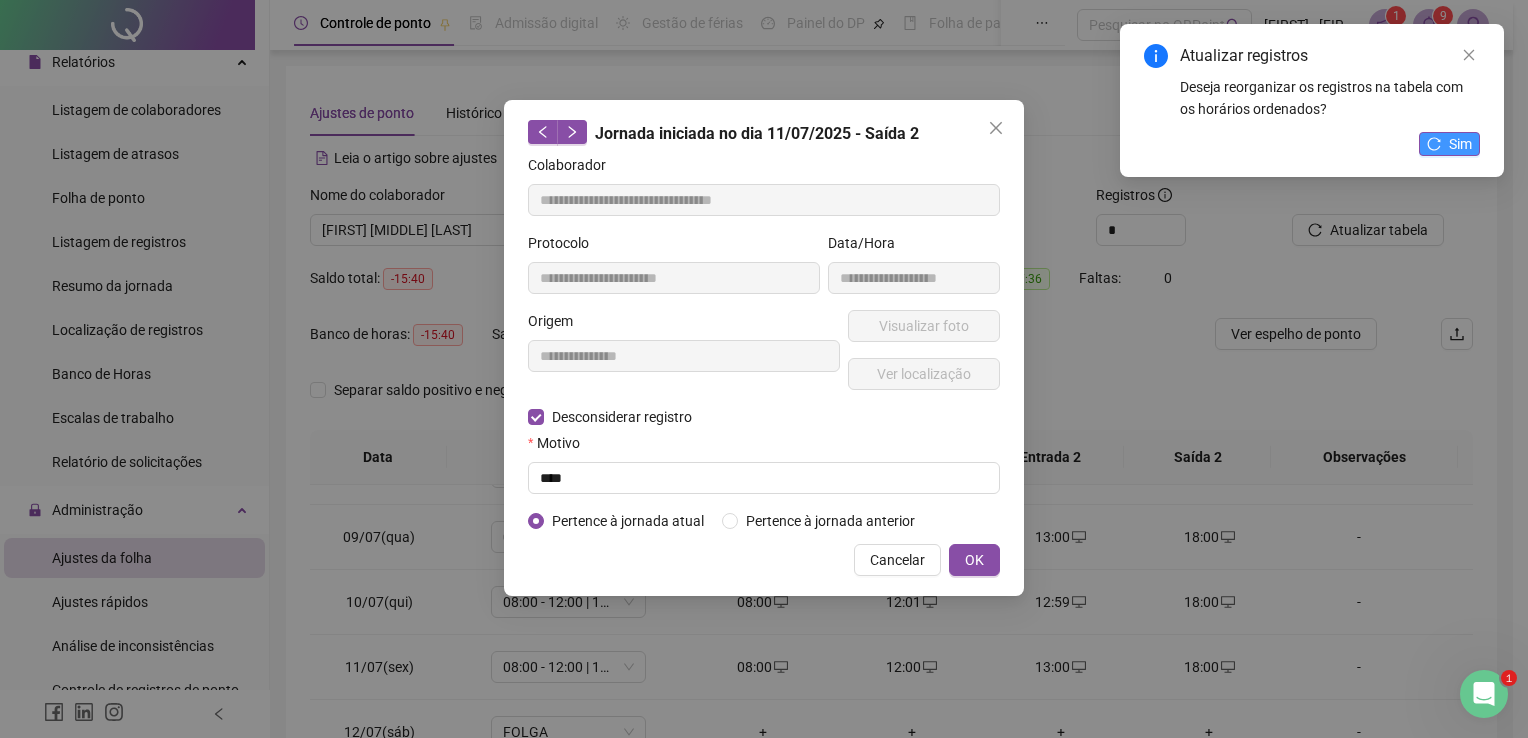 click on "Sim" at bounding box center [1460, 144] 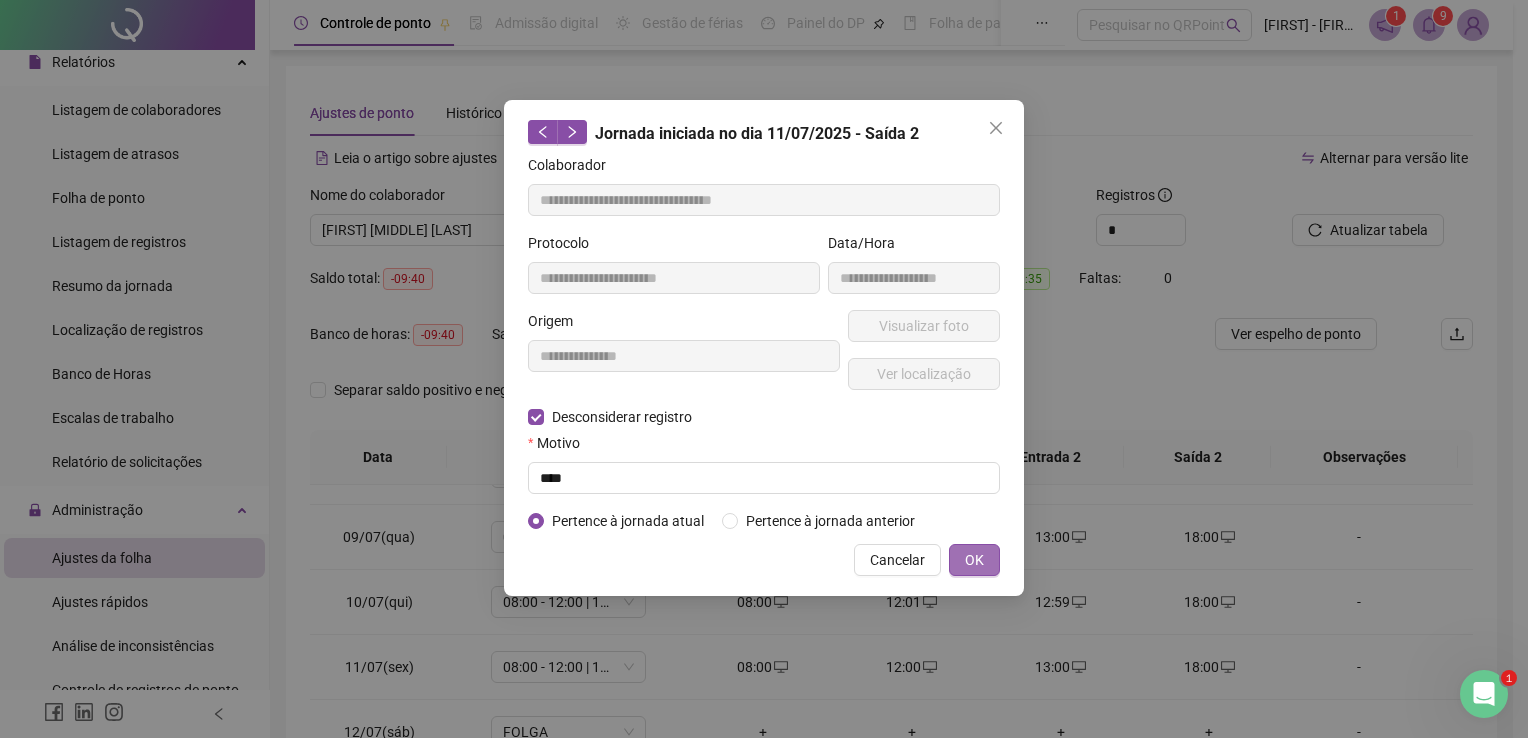 click on "OK" at bounding box center [974, 560] 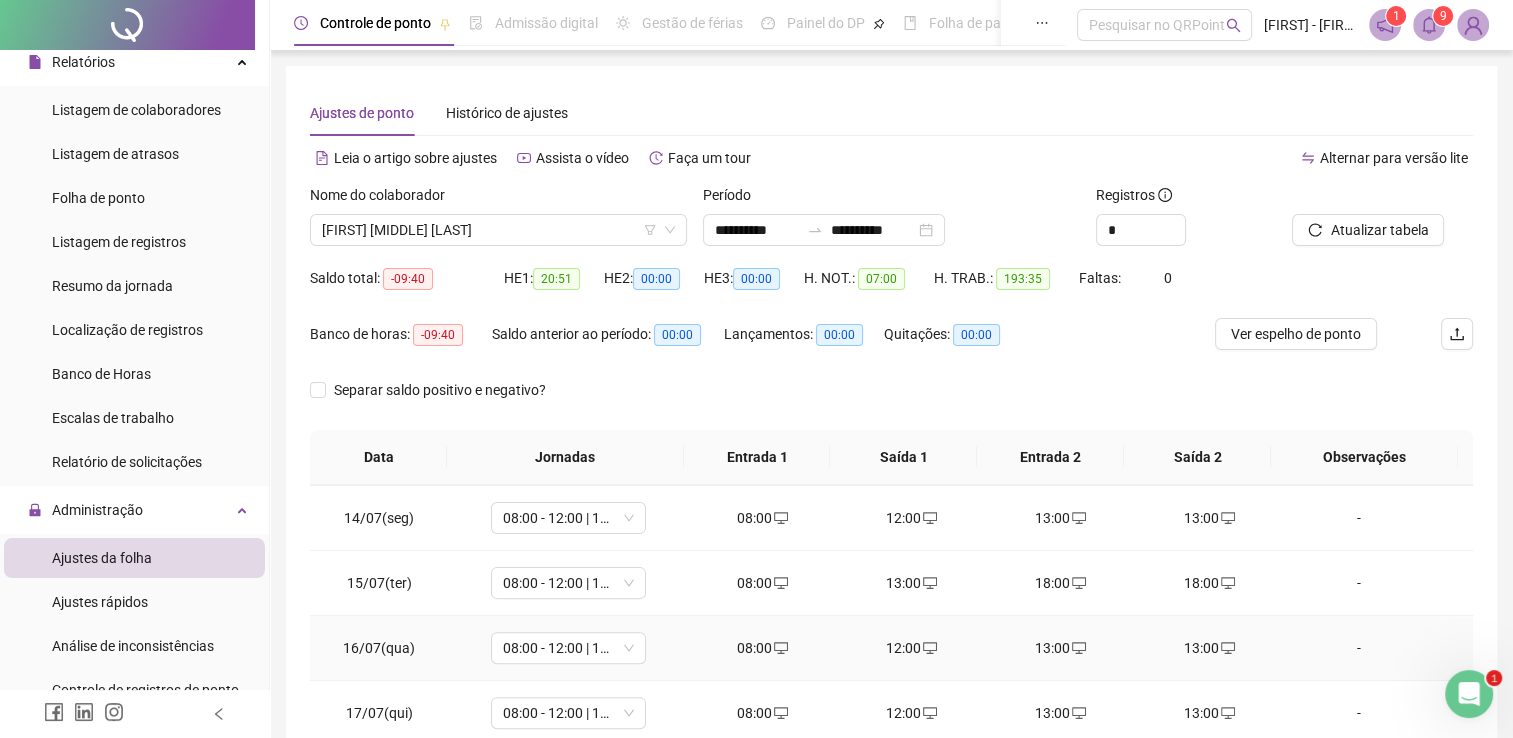 scroll, scrollTop: 800, scrollLeft: 0, axis: vertical 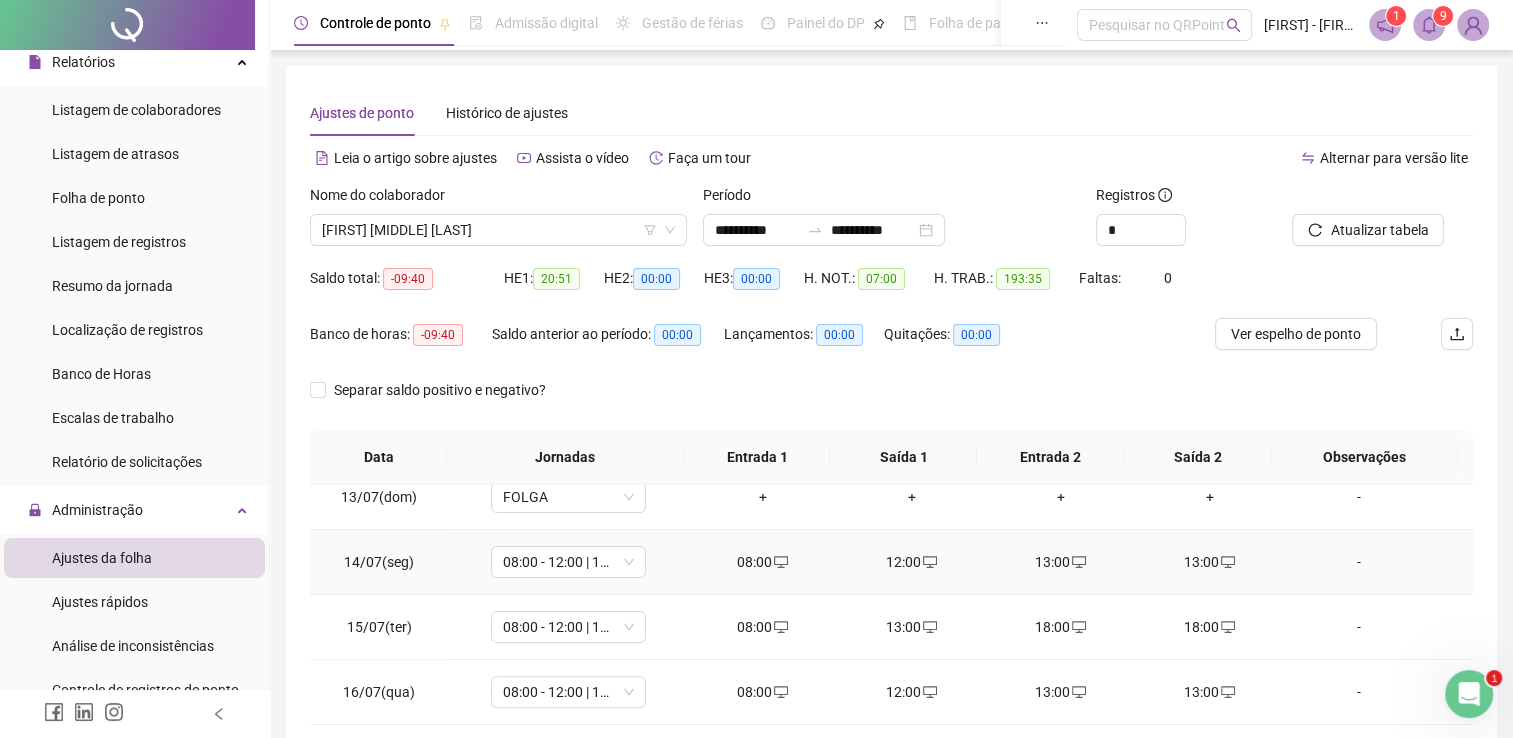 click on "13:00" at bounding box center (1209, 562) 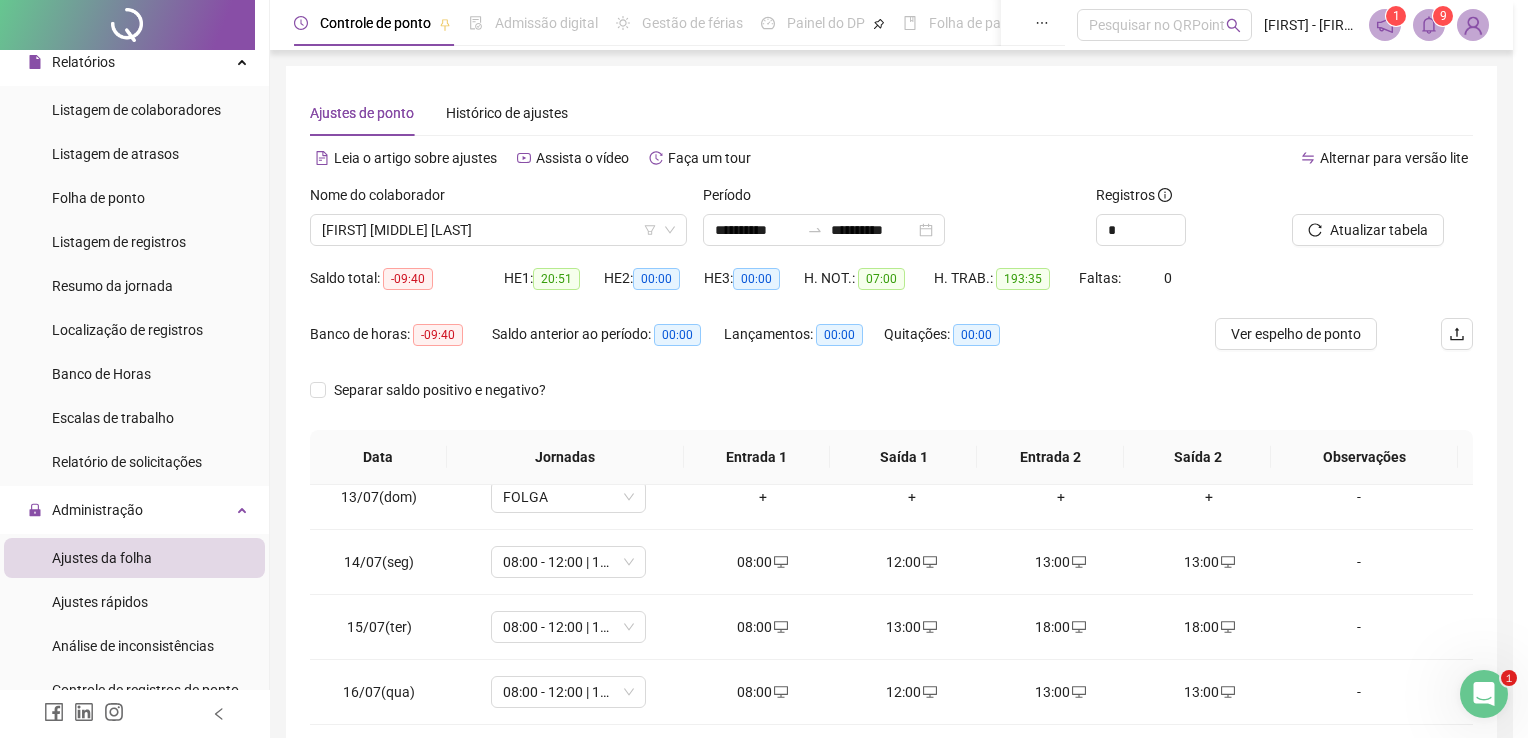 type on "**********" 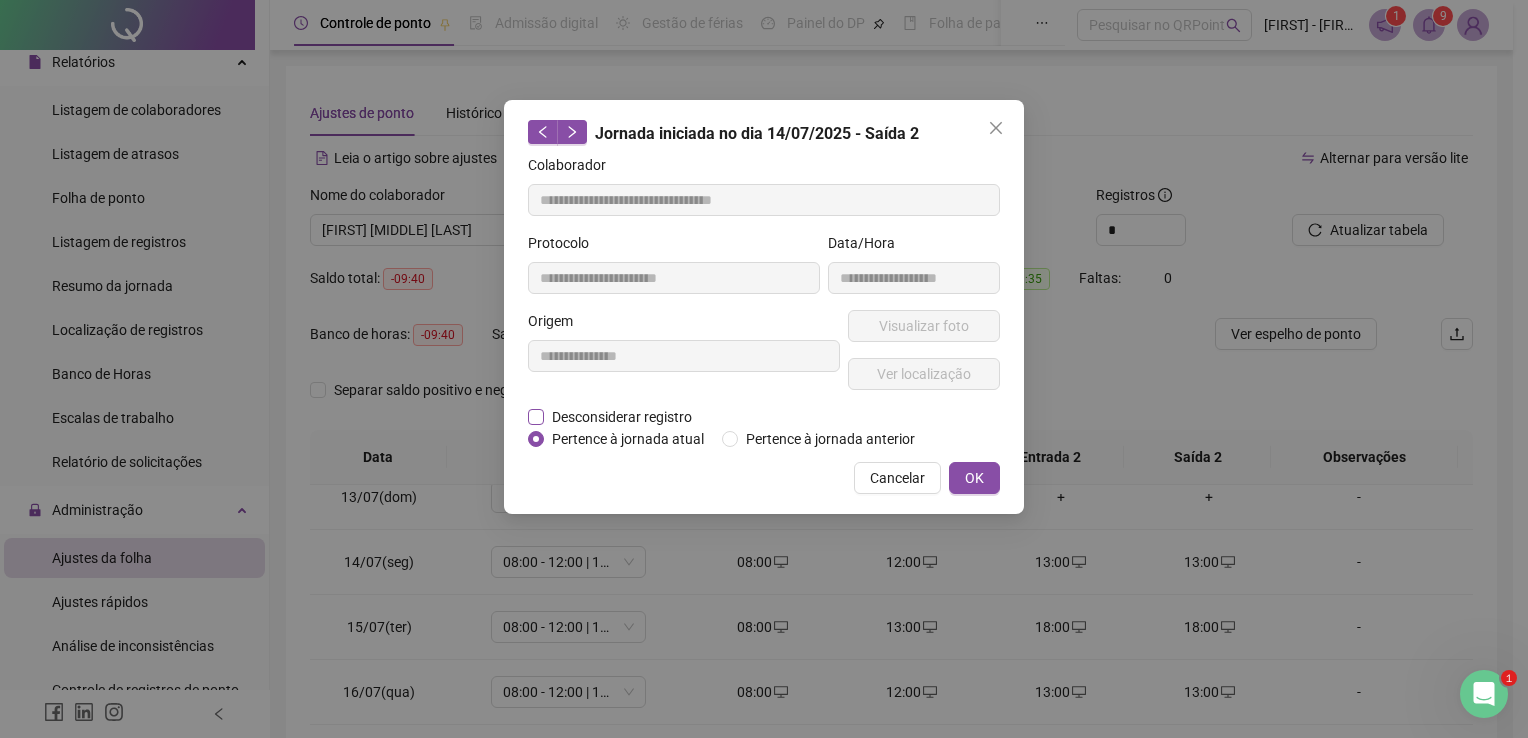 click on "Desconsiderar registro" at bounding box center (622, 417) 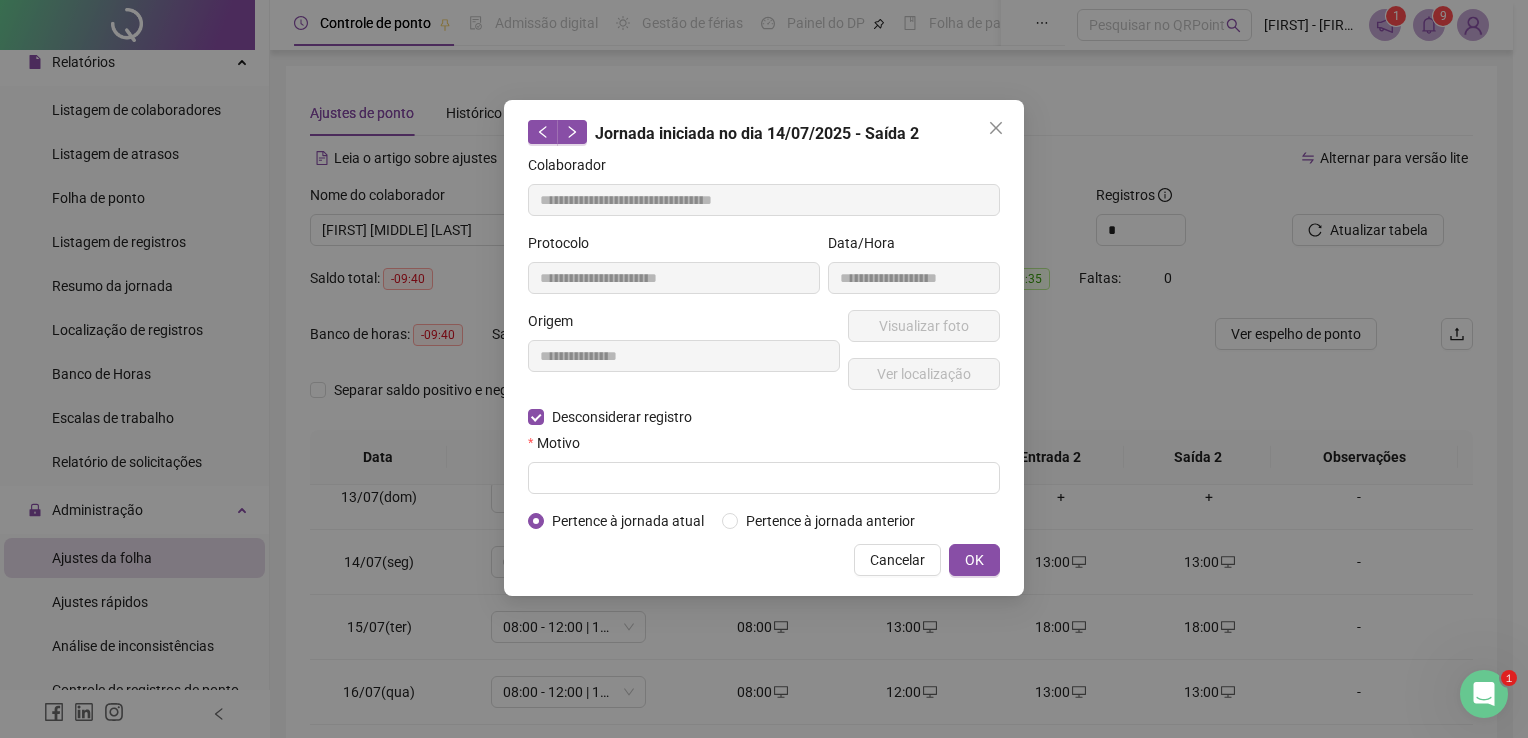 click on "**********" at bounding box center [764, 343] 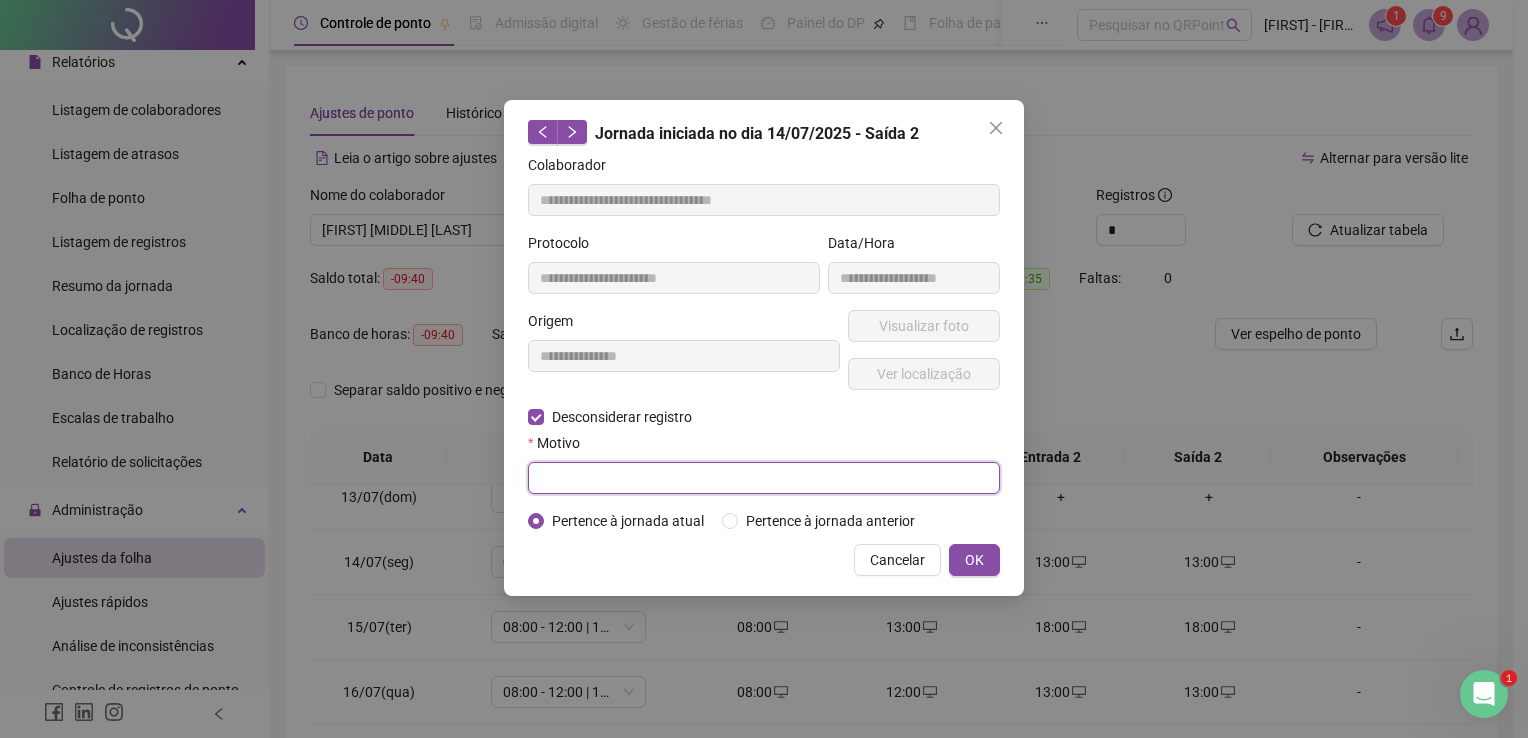 click at bounding box center [764, 478] 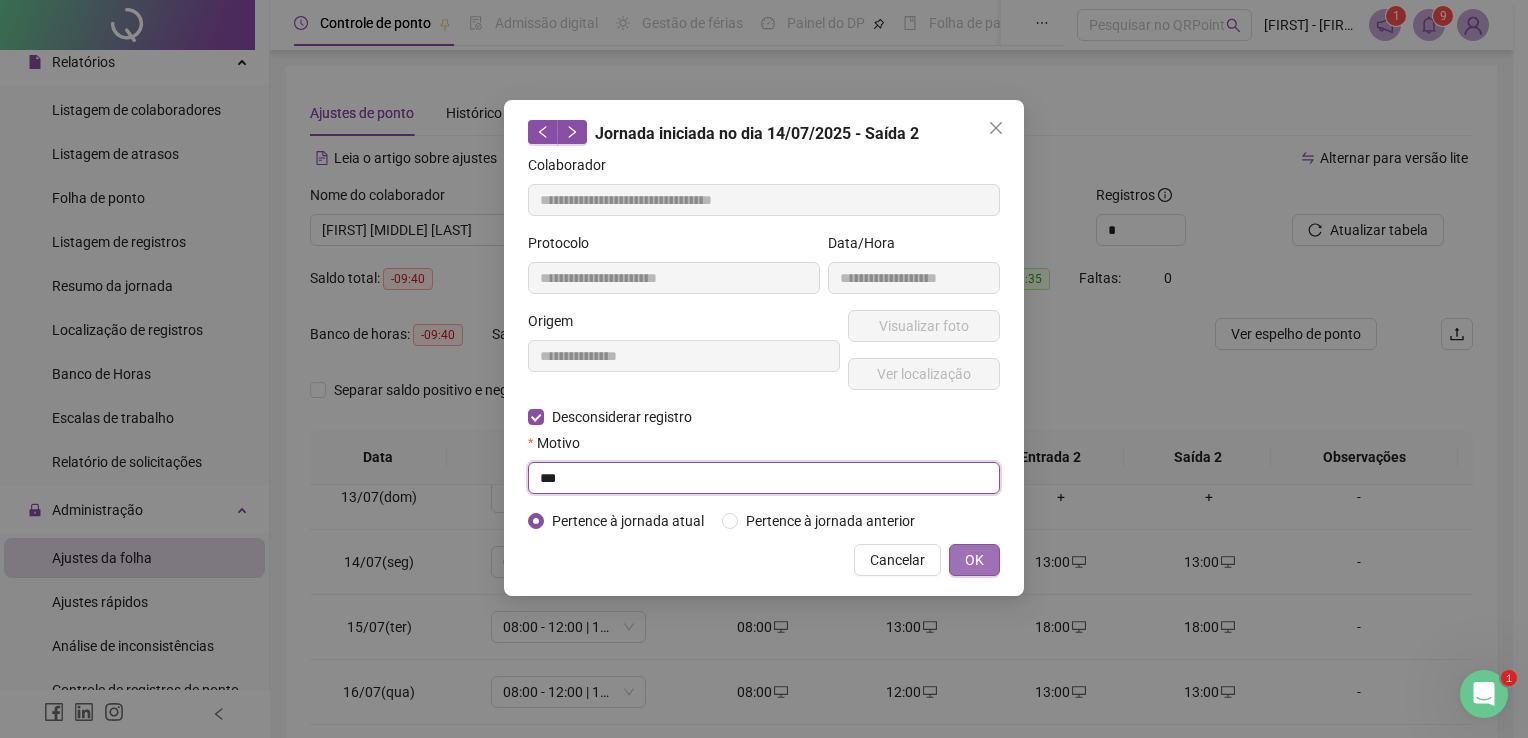 type on "***" 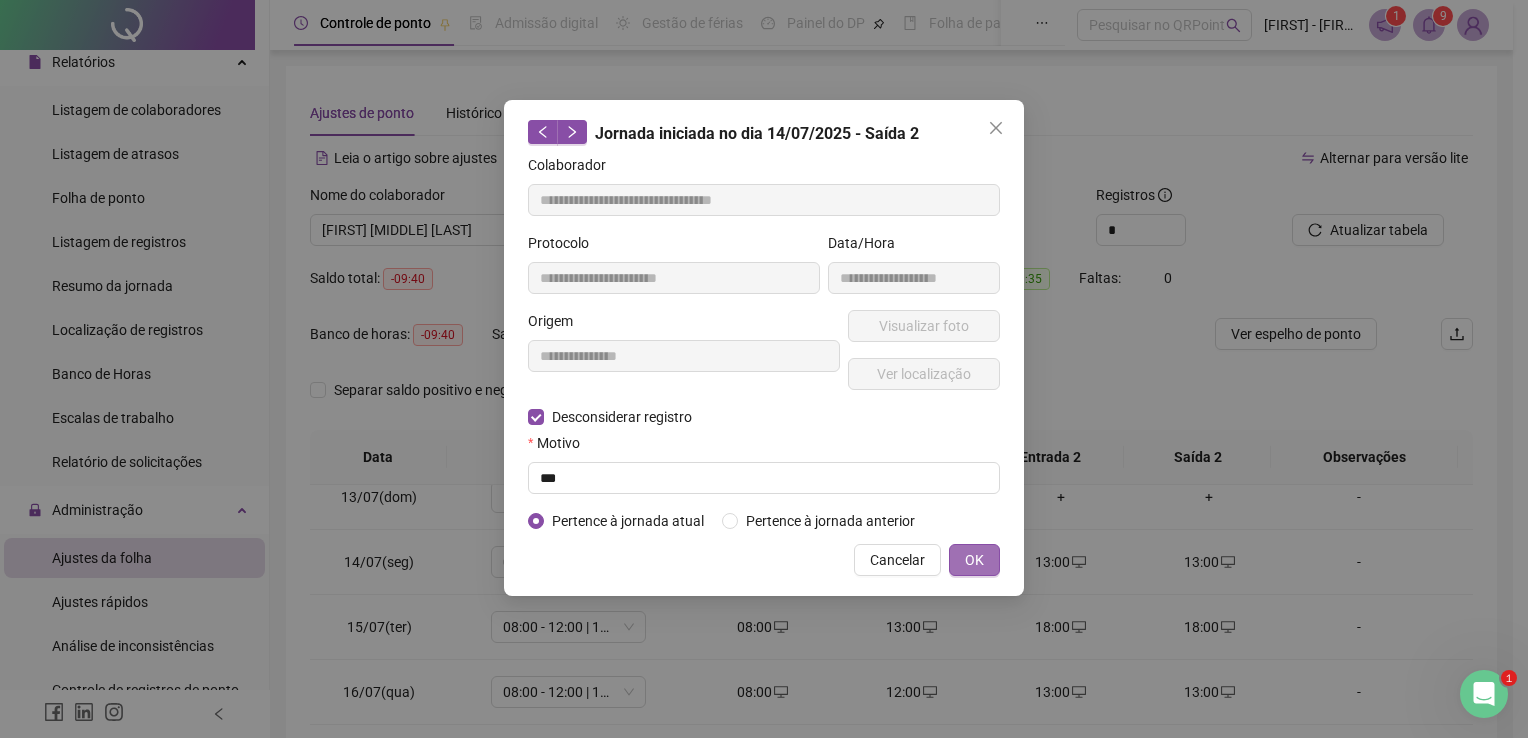 click on "OK" at bounding box center [974, 560] 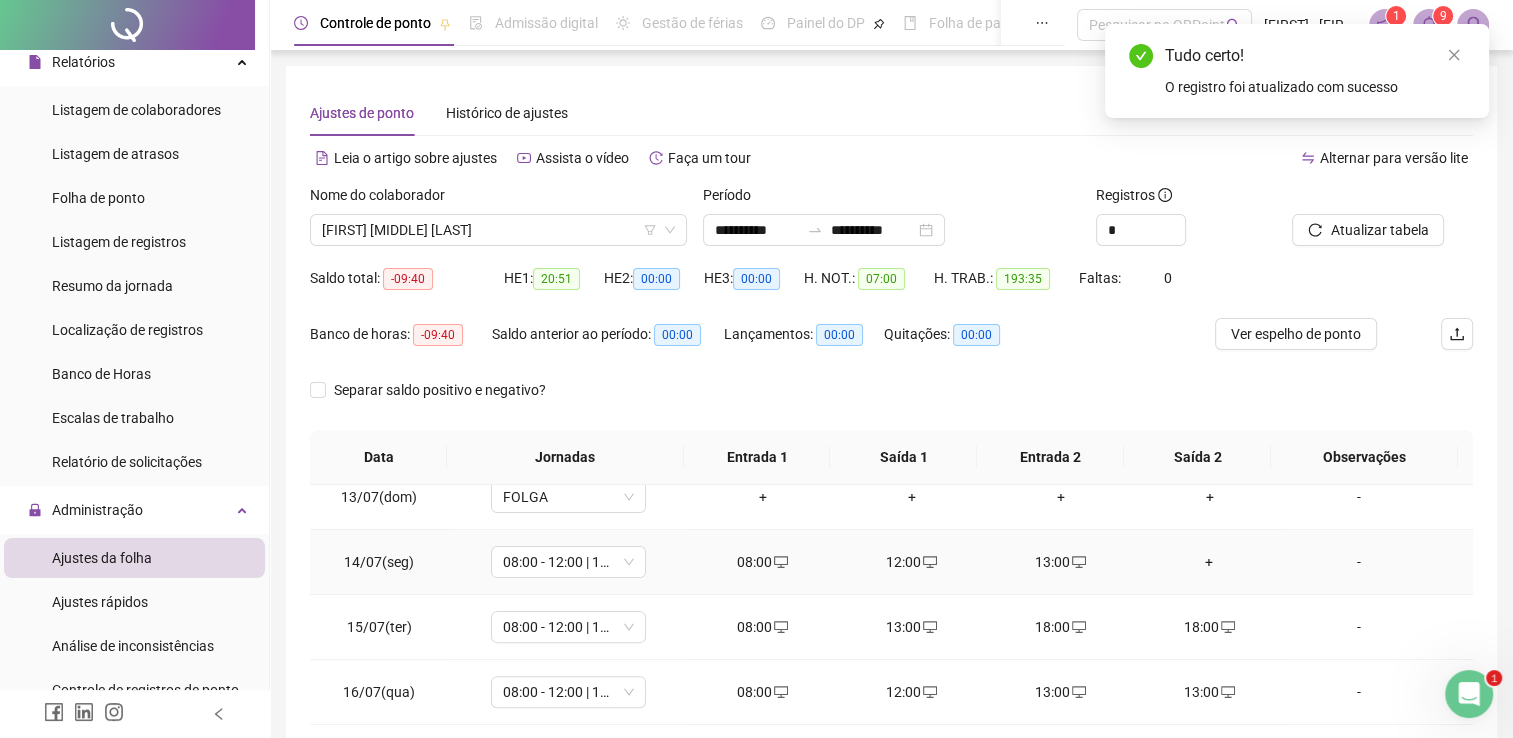 click on "+" at bounding box center [1209, 562] 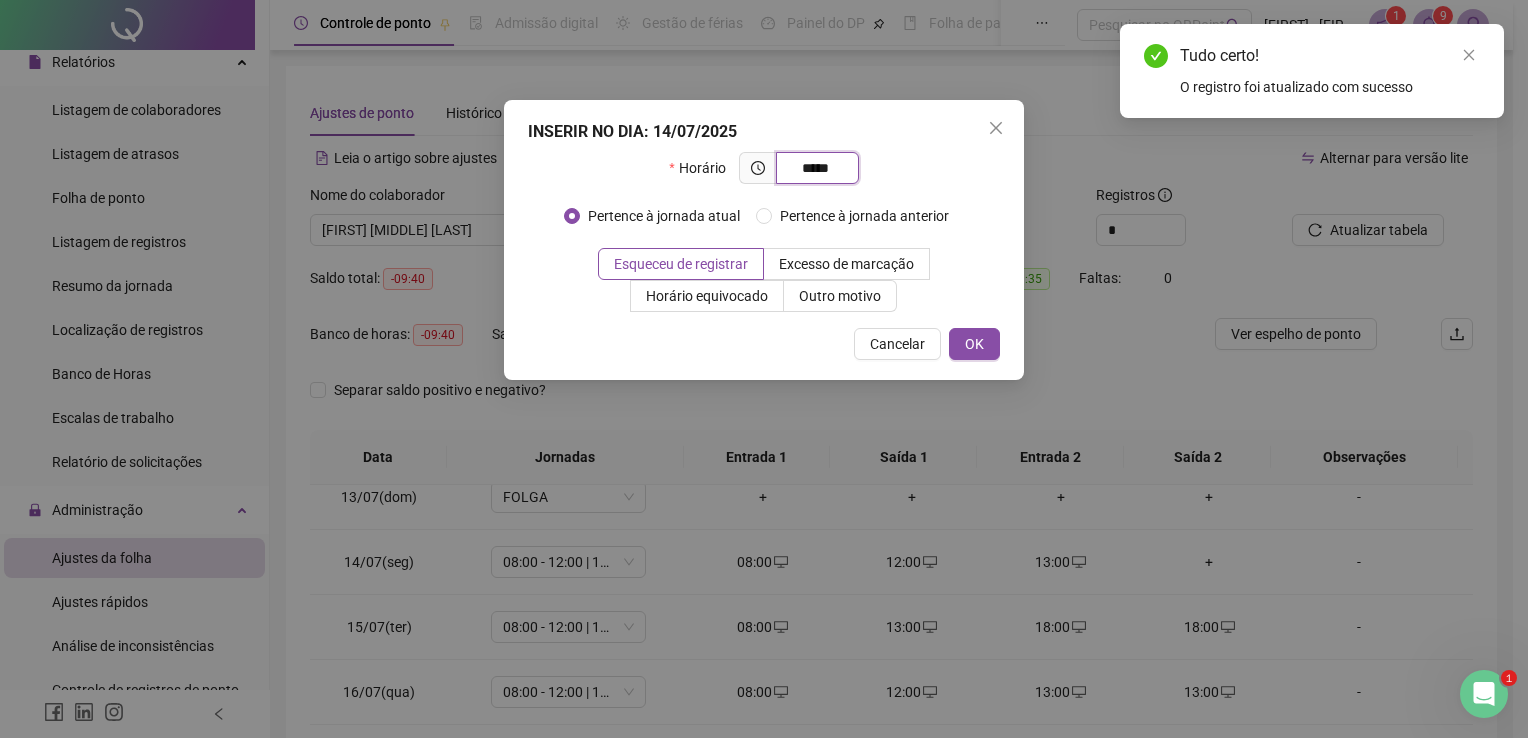 type on "*****" 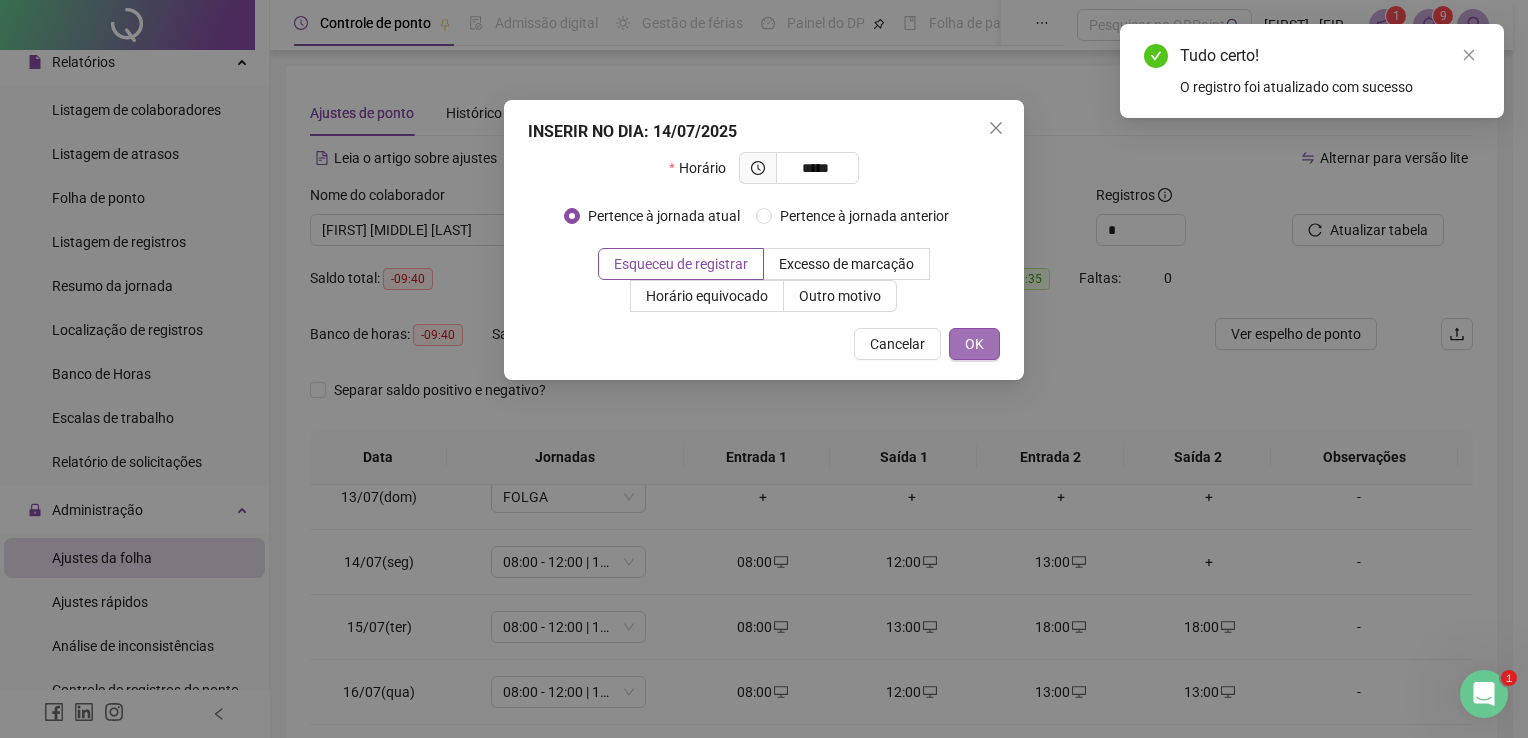 click on "OK" at bounding box center [974, 344] 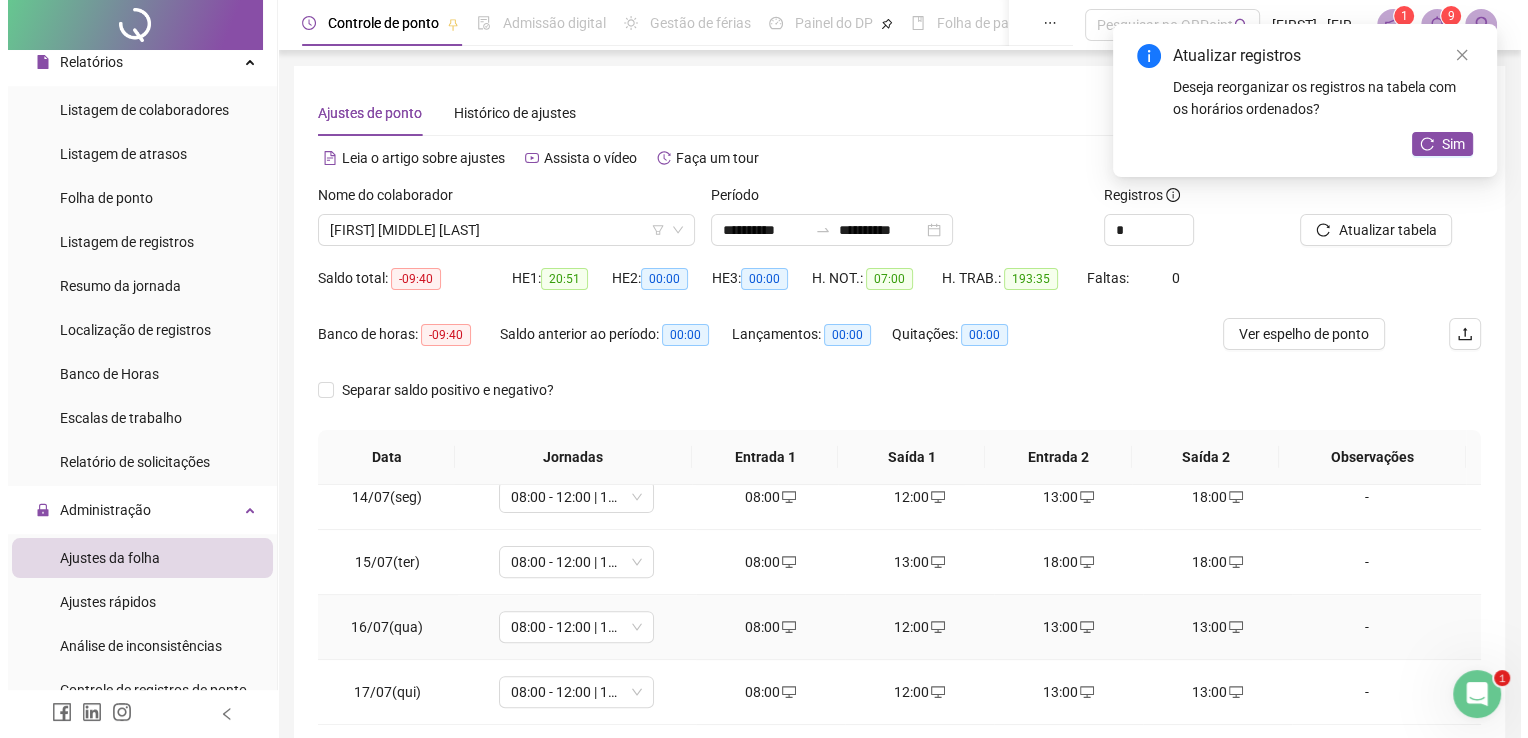 scroll, scrollTop: 900, scrollLeft: 0, axis: vertical 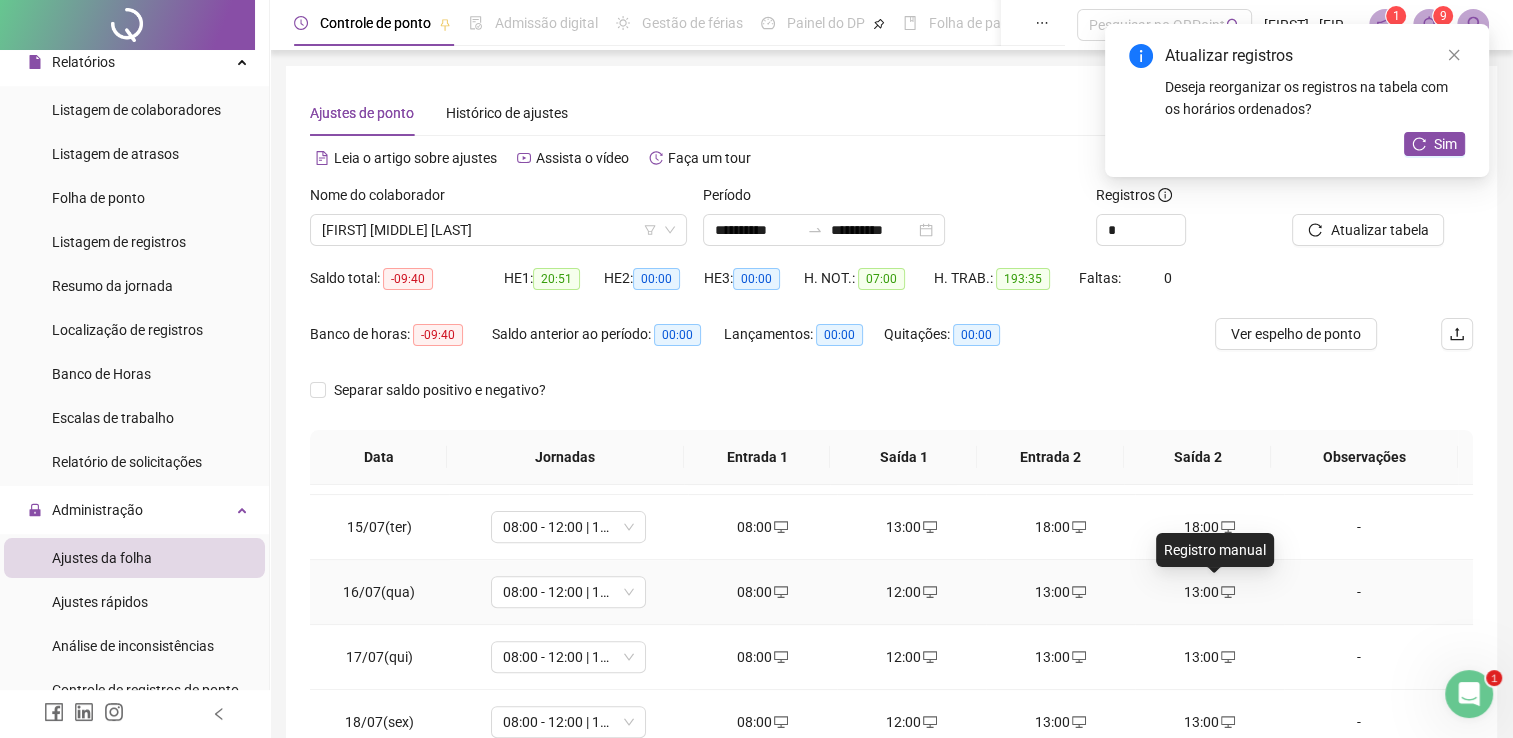 click at bounding box center (1227, 592) 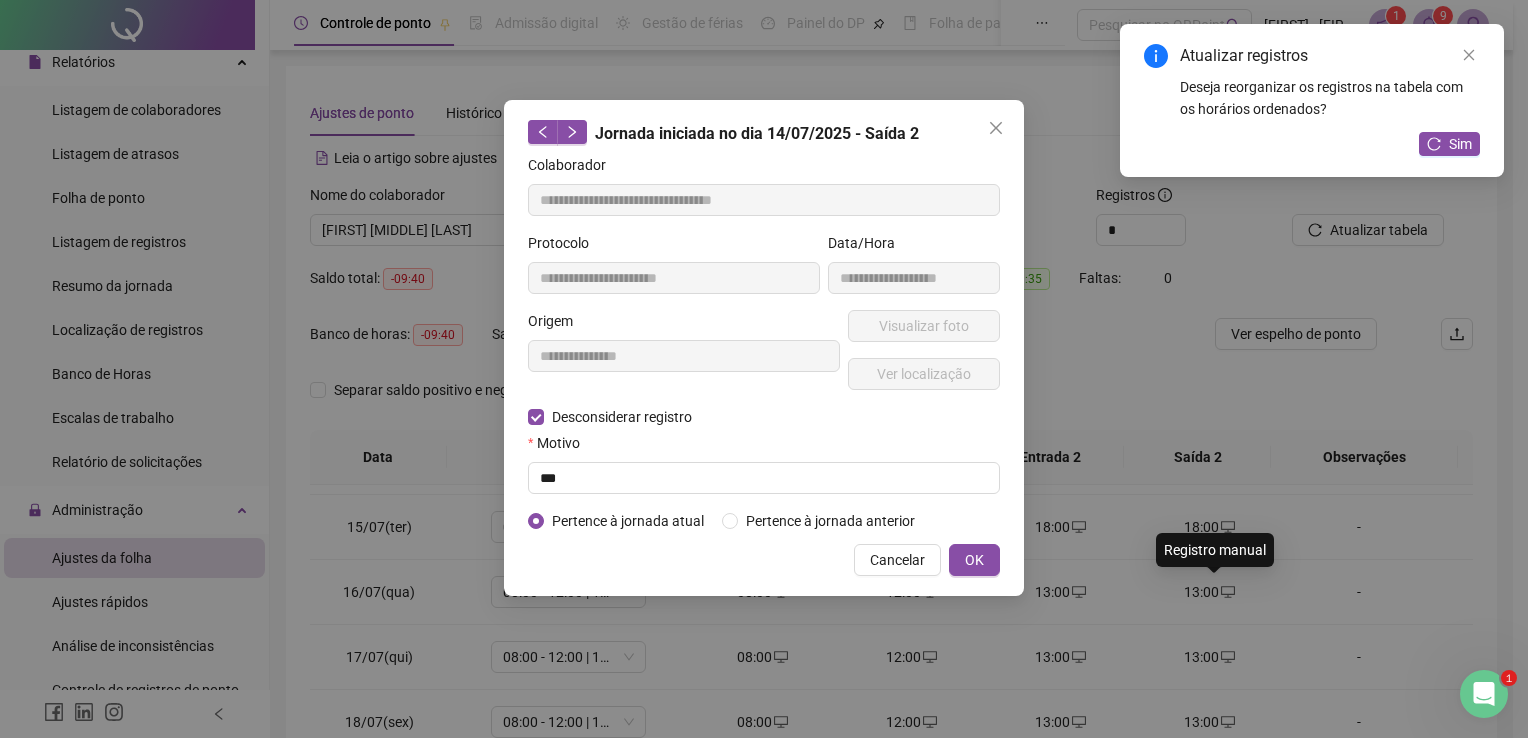 type on "**********" 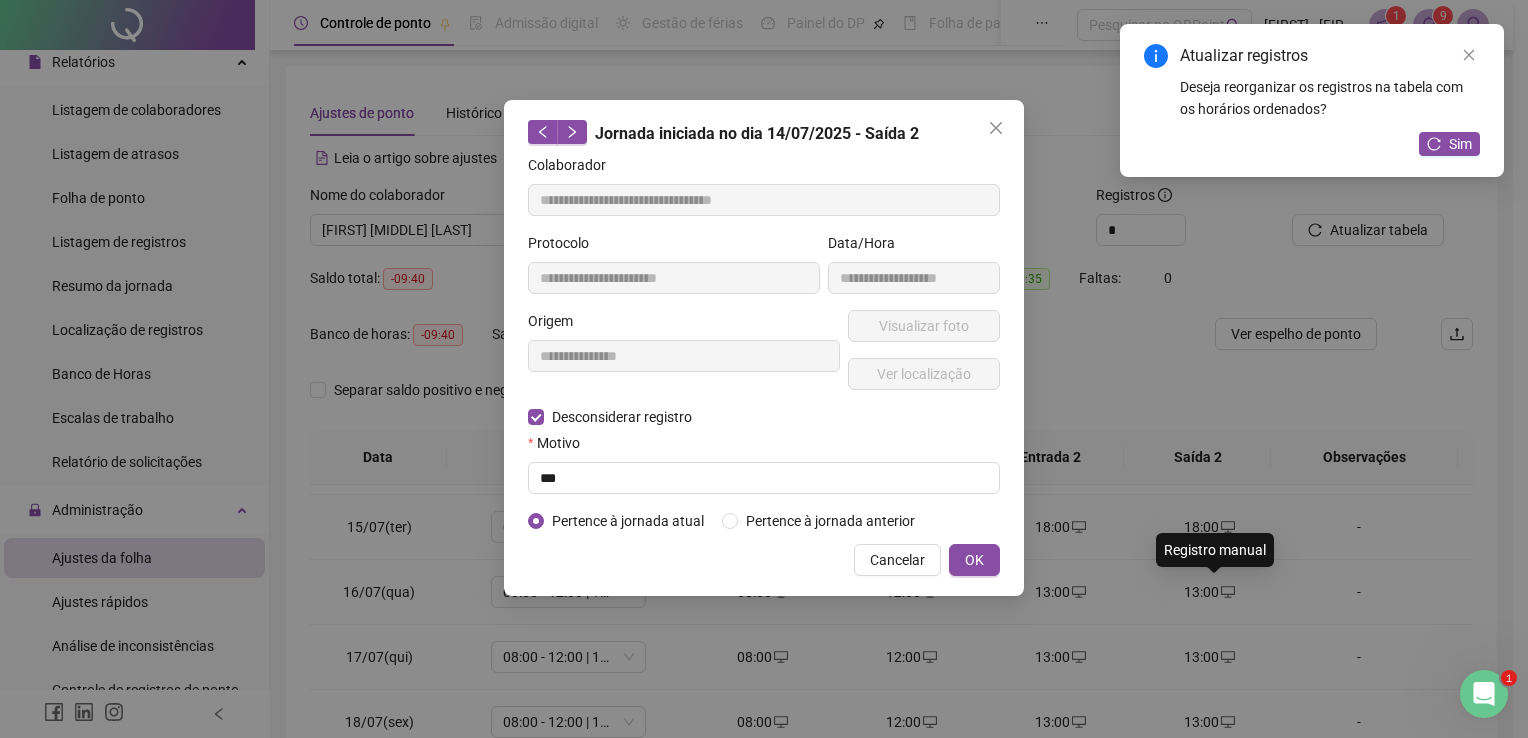 type on "**********" 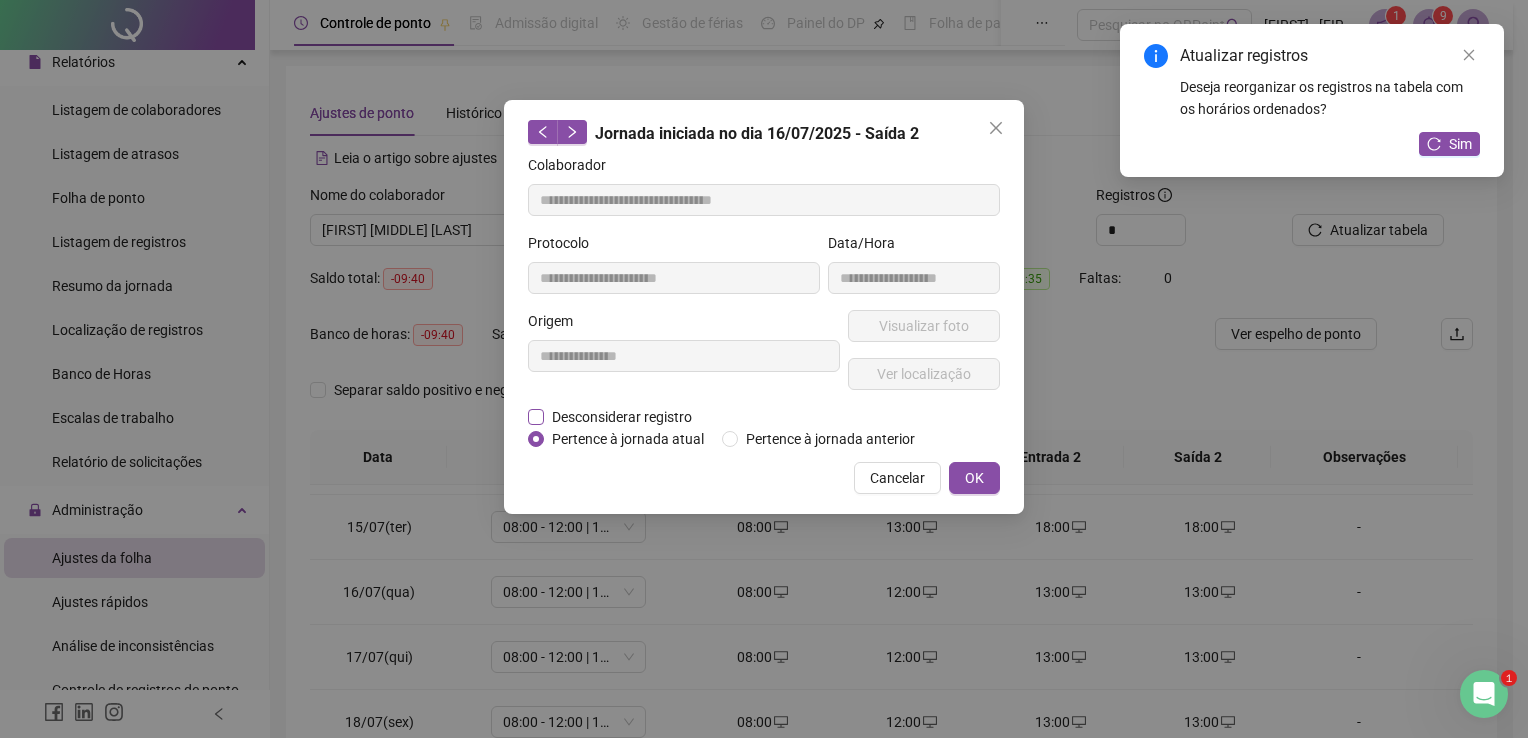 click on "Desconsiderar registro" at bounding box center (622, 417) 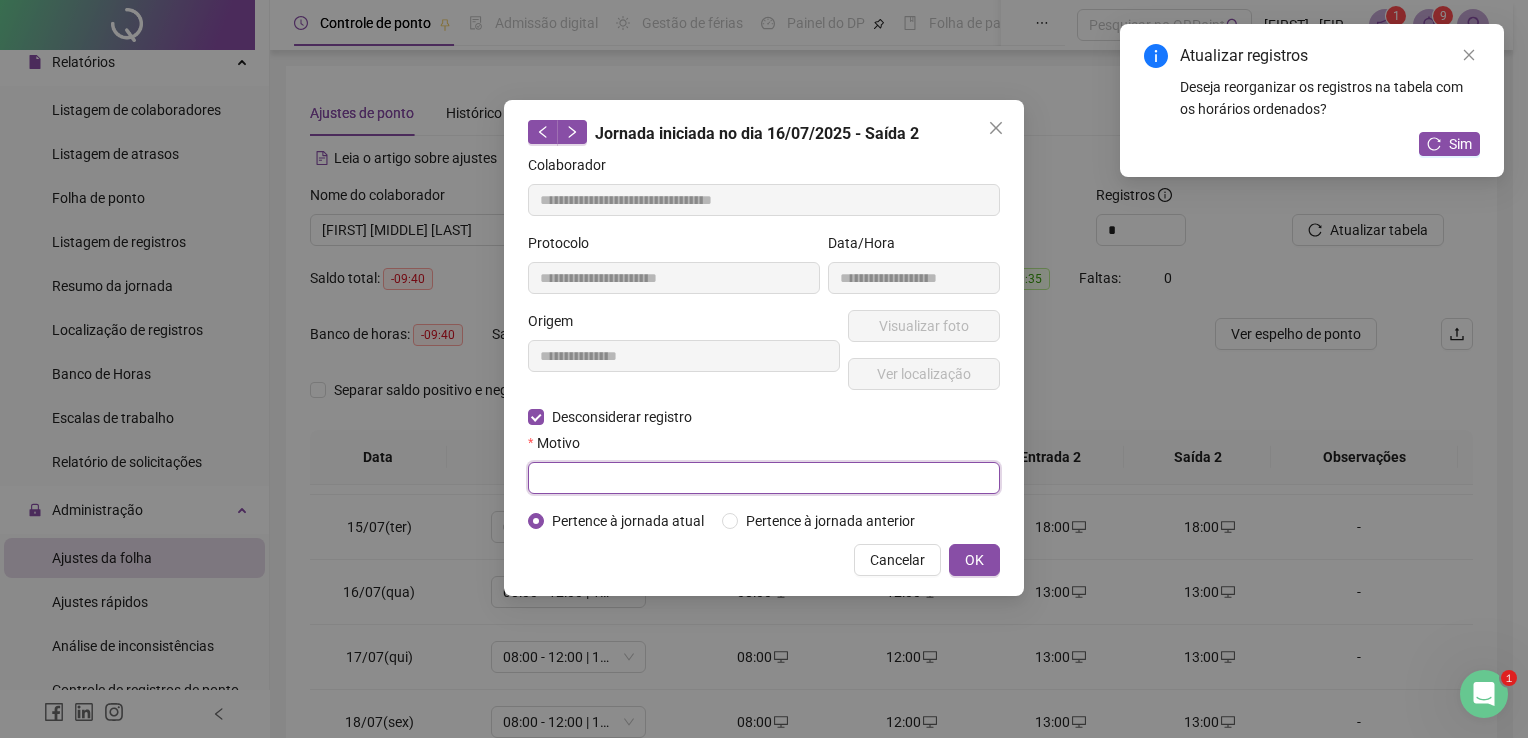 click at bounding box center [764, 478] 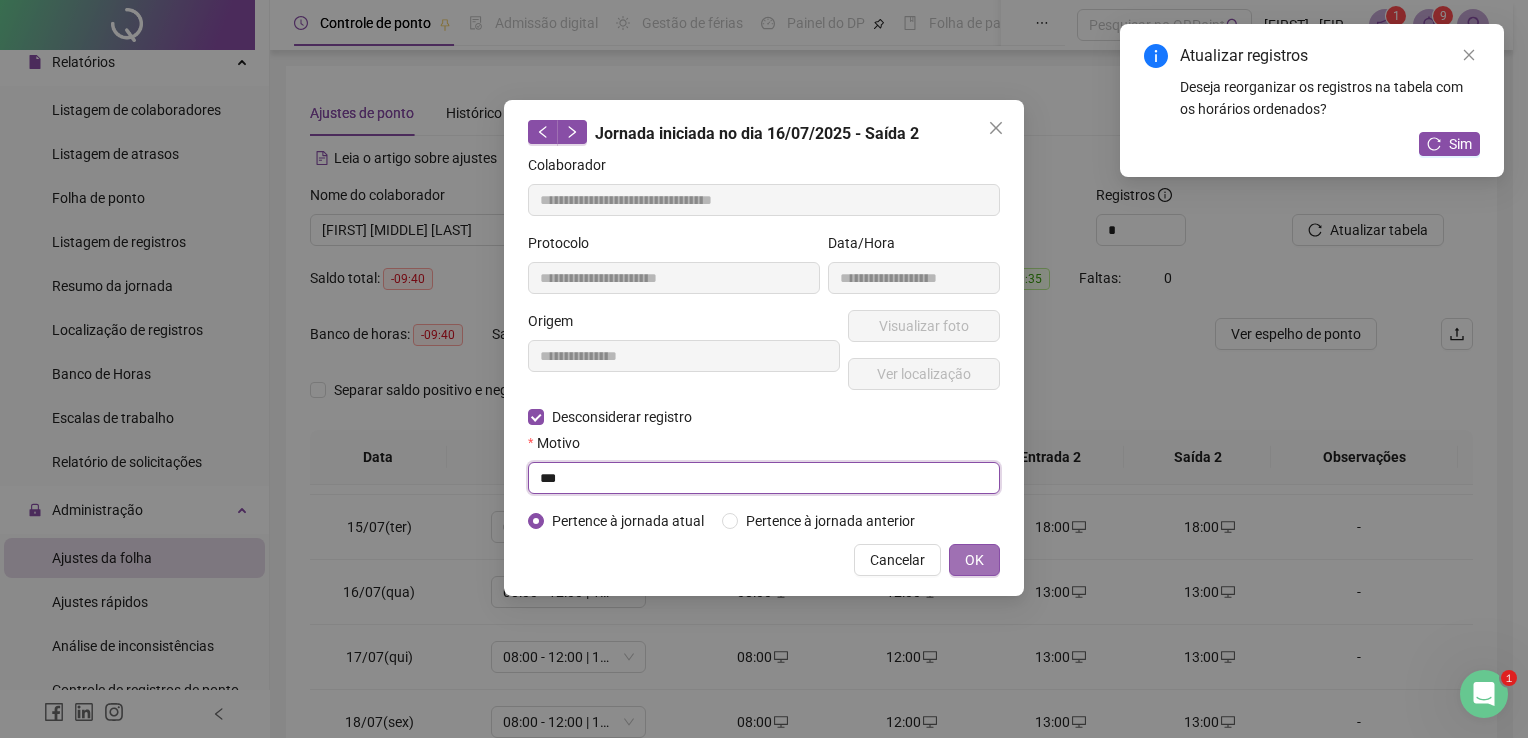 type on "***" 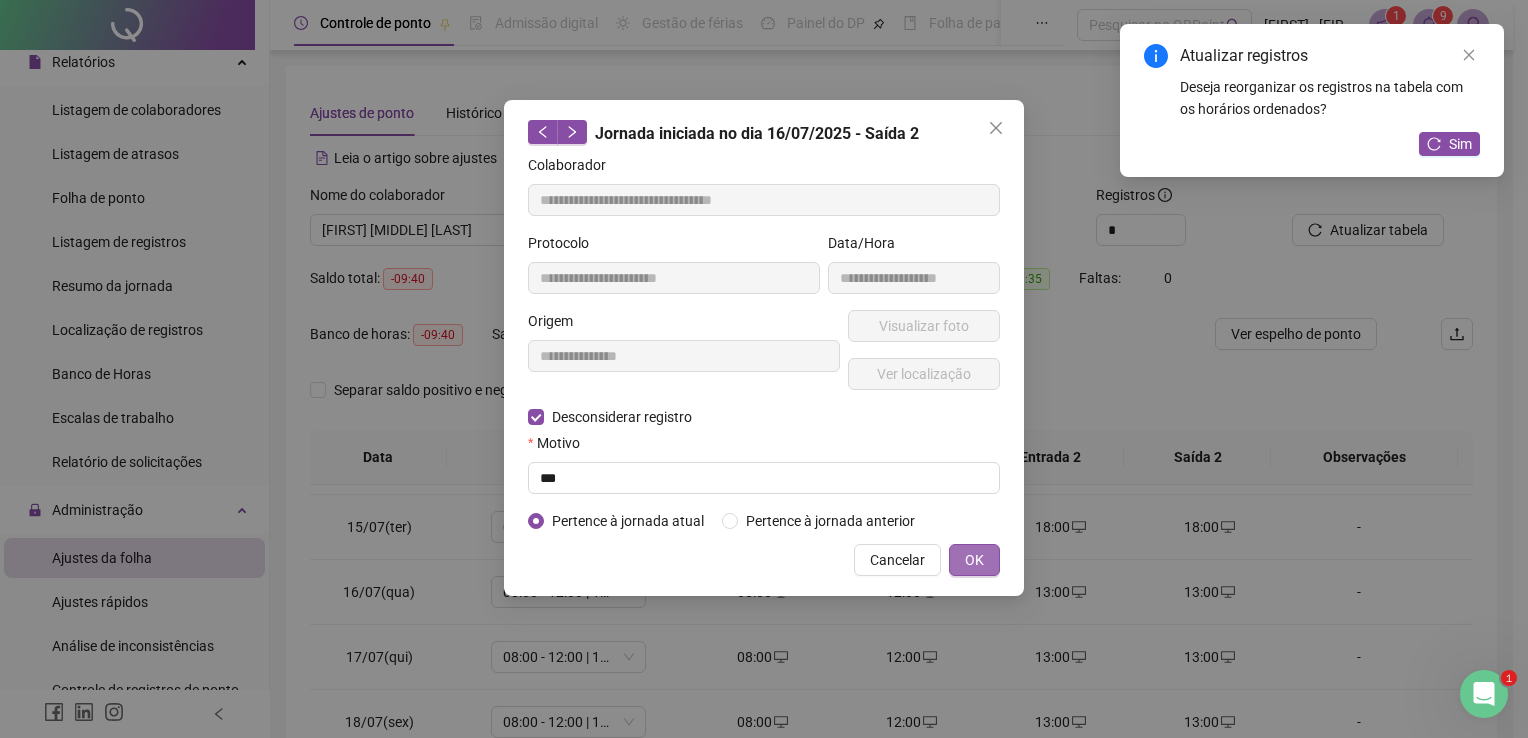 click on "OK" at bounding box center [974, 560] 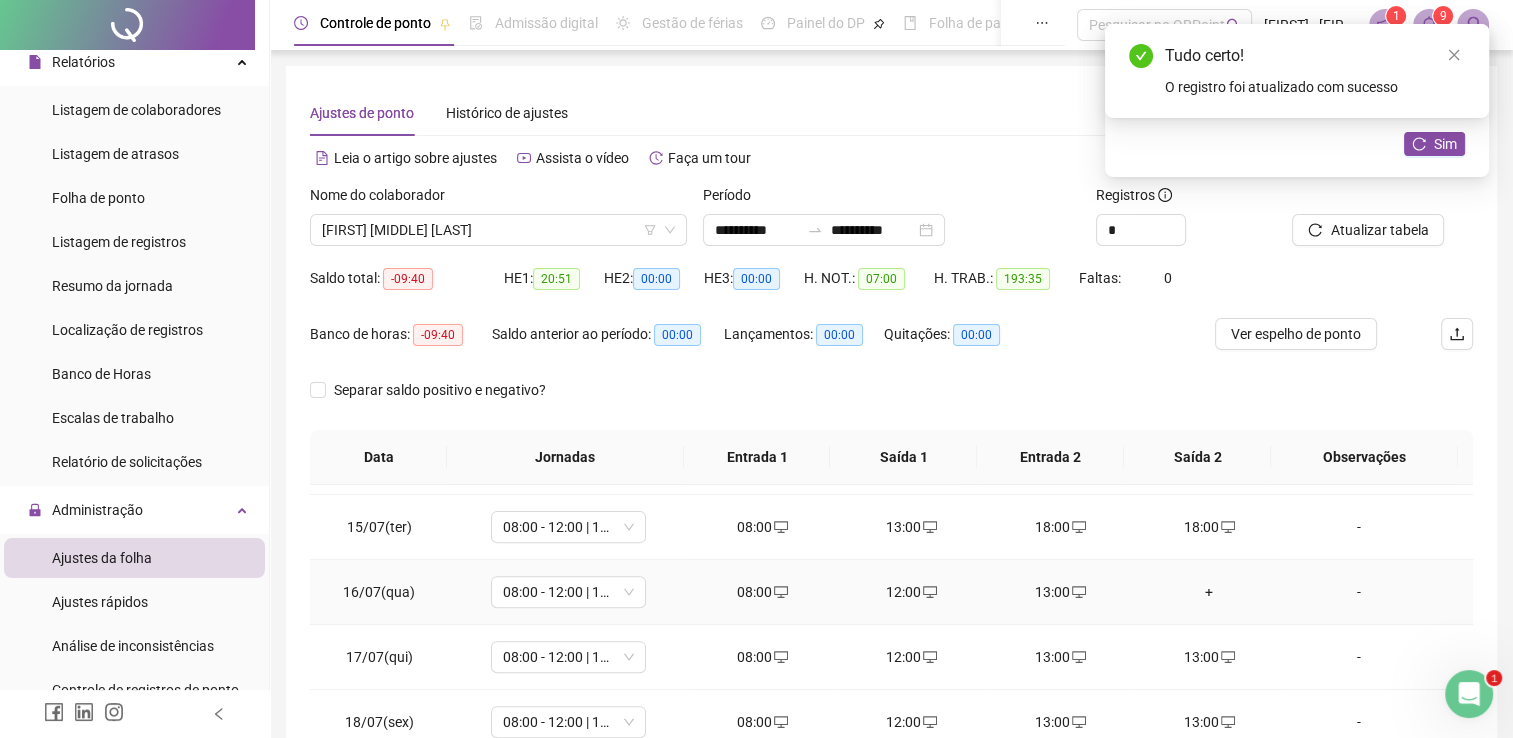 click on "+" at bounding box center [1209, 592] 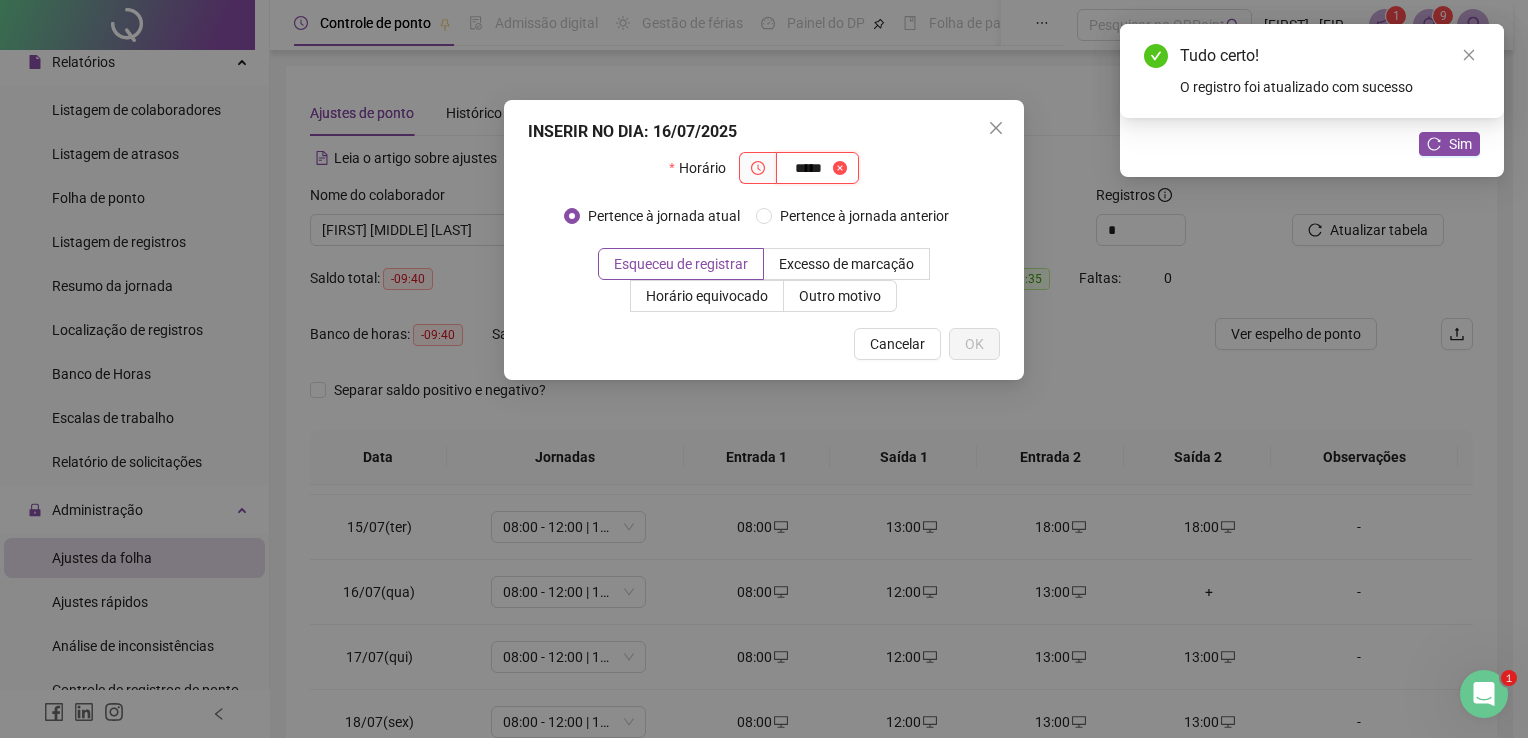 type on "*****" 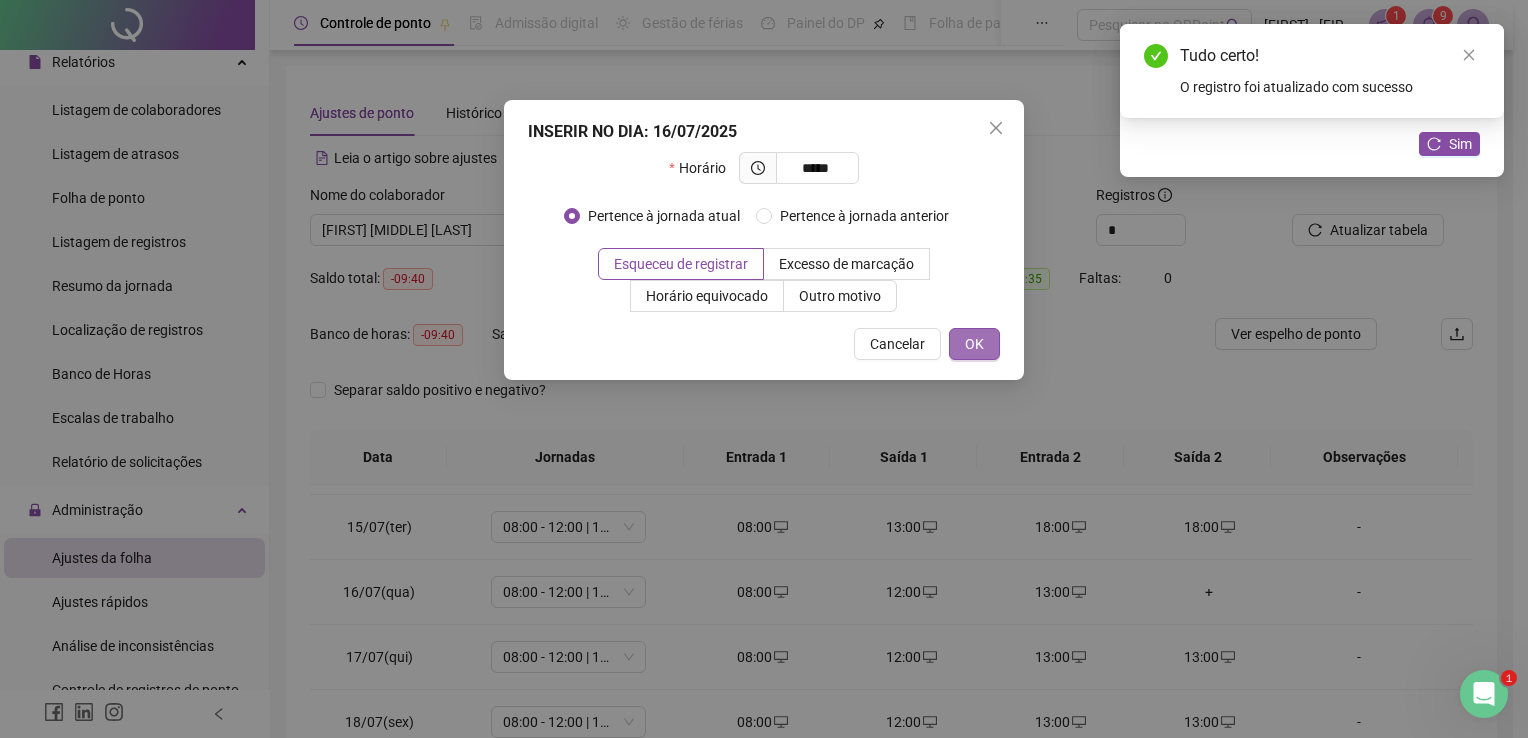 click on "OK" at bounding box center [974, 344] 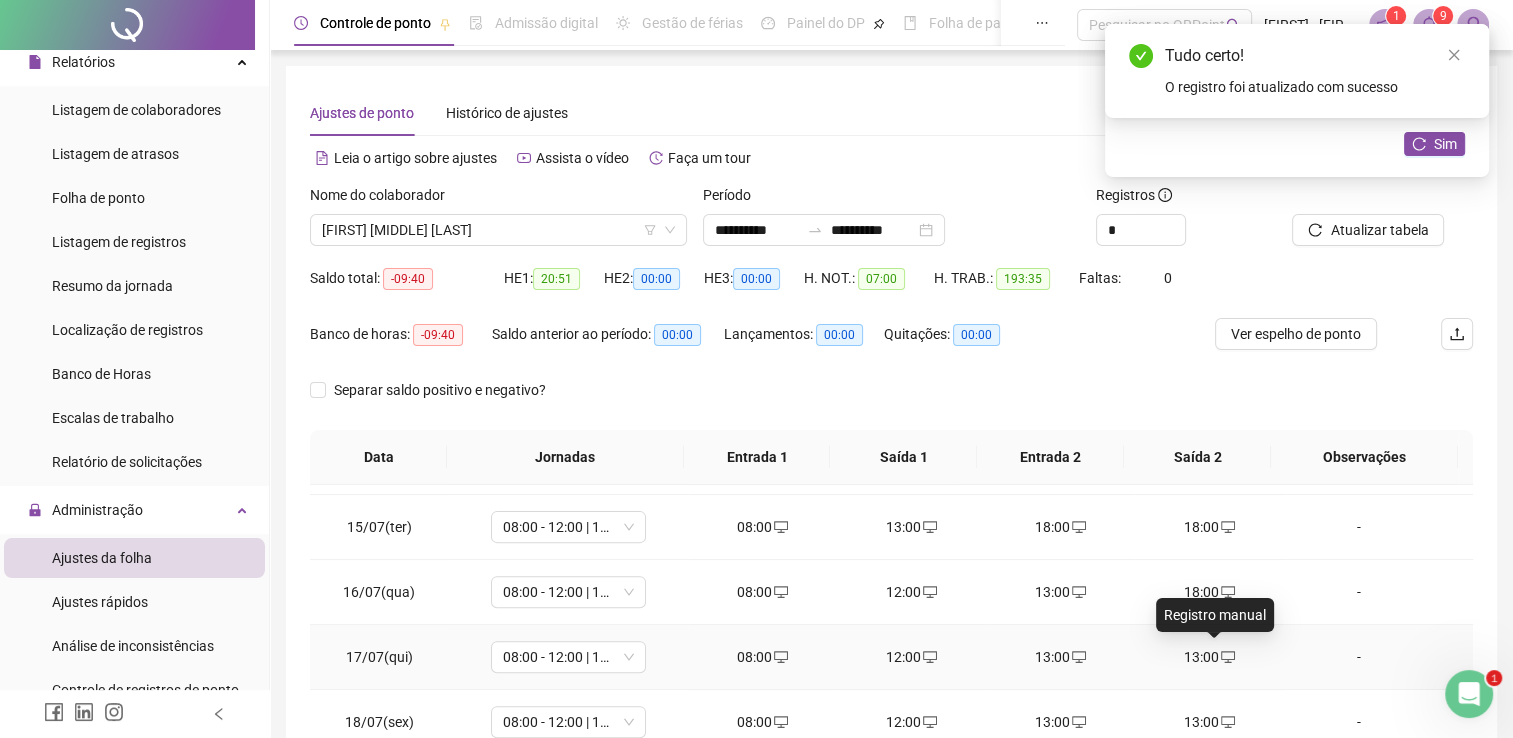 click on "13:00" at bounding box center (1209, 657) 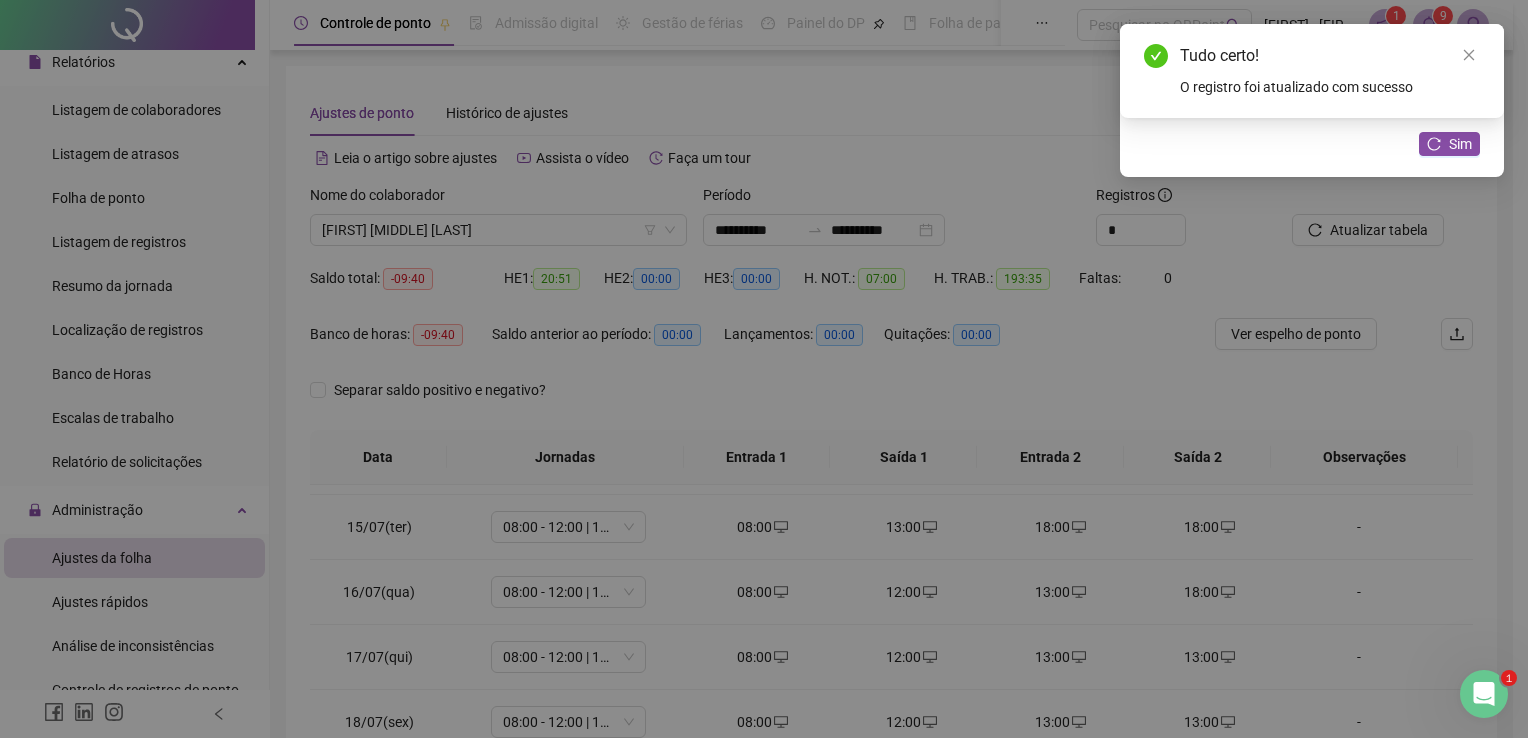 type on "**********" 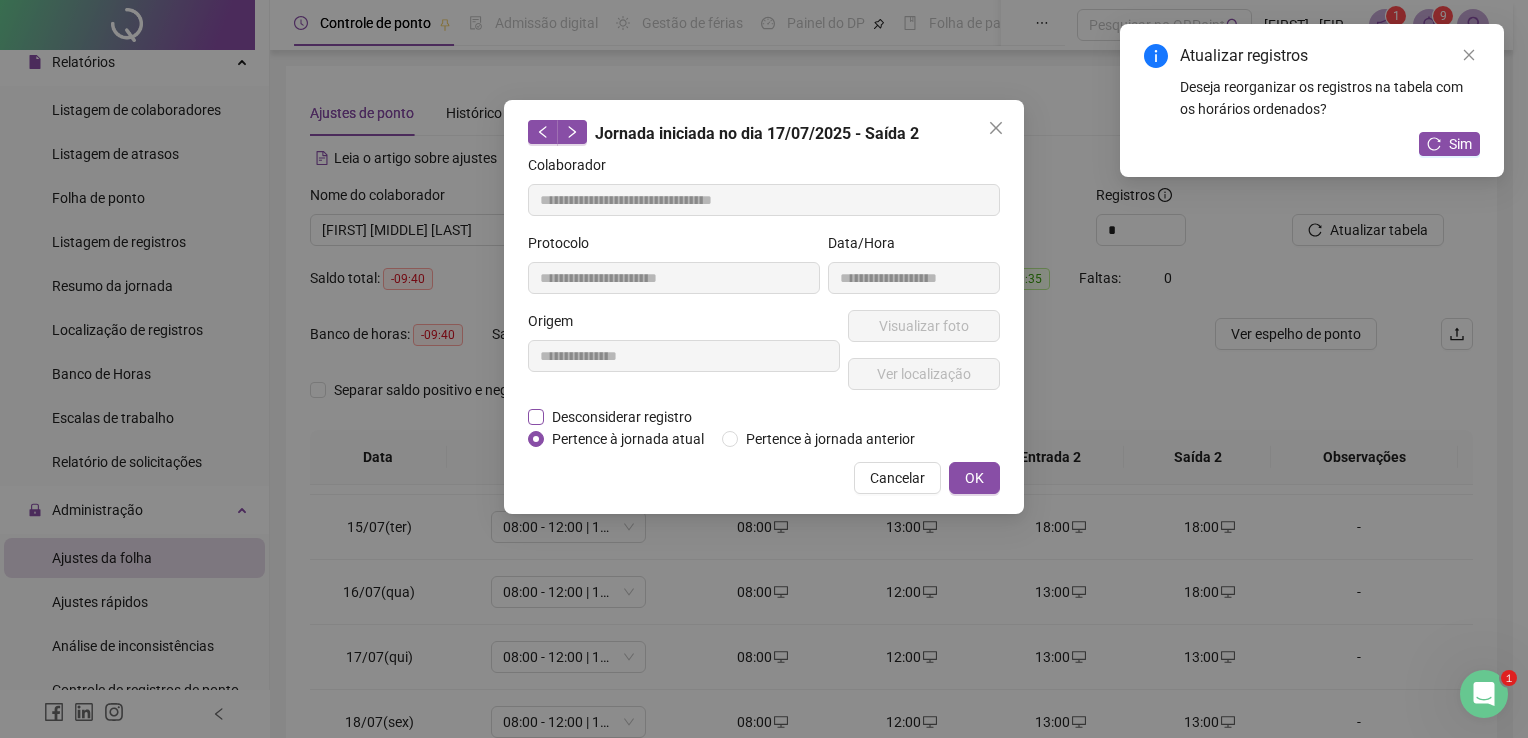 click on "Desconsiderar registro" at bounding box center [622, 417] 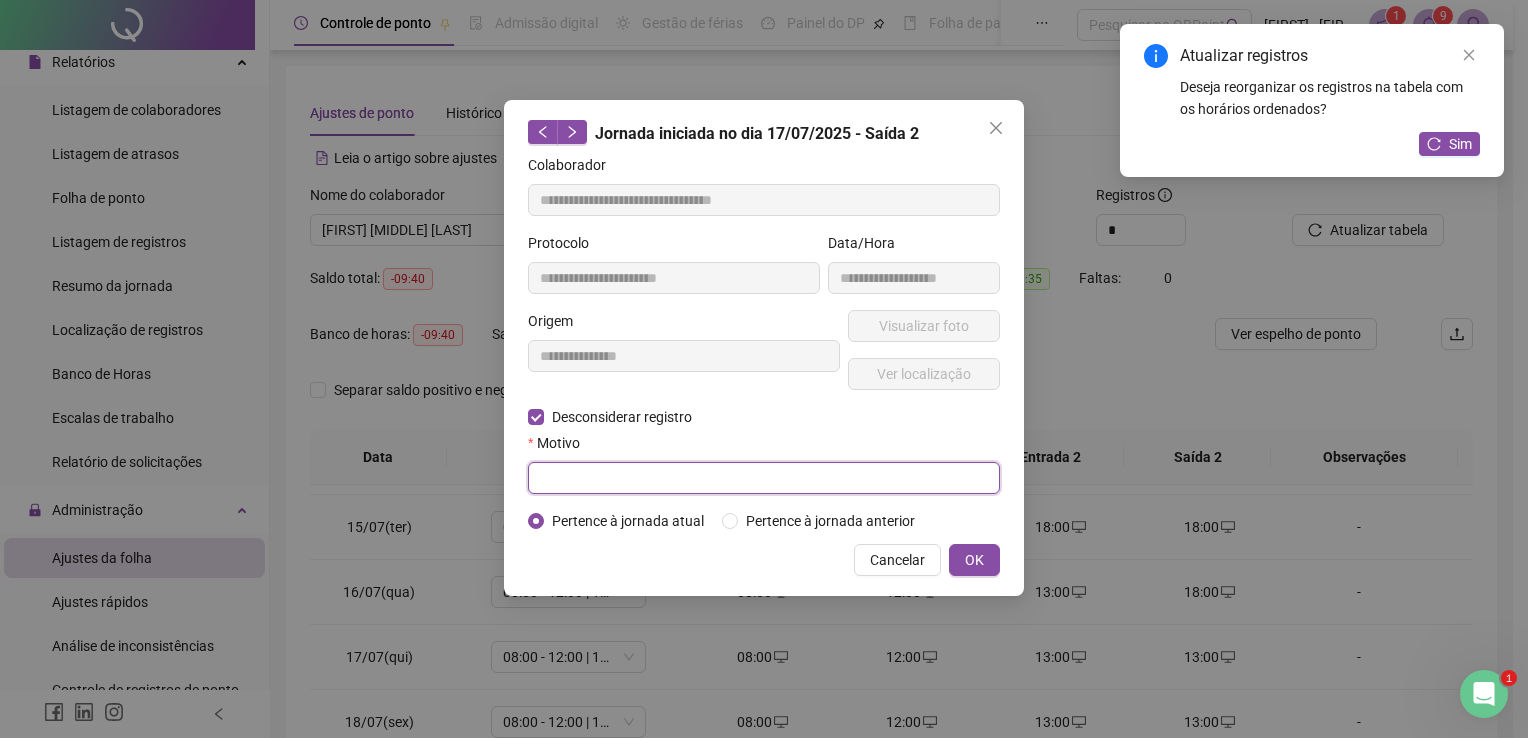 click at bounding box center [764, 478] 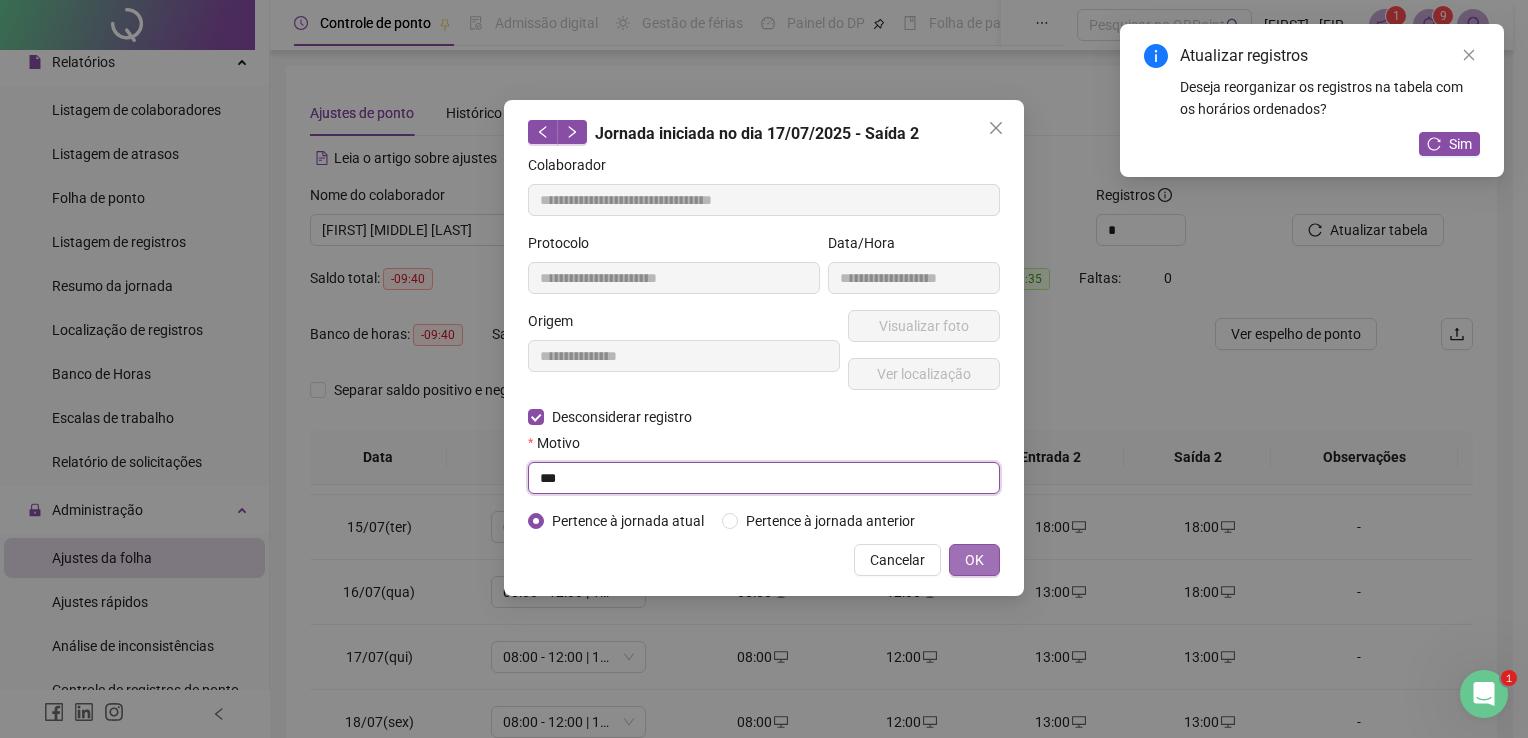 type on "***" 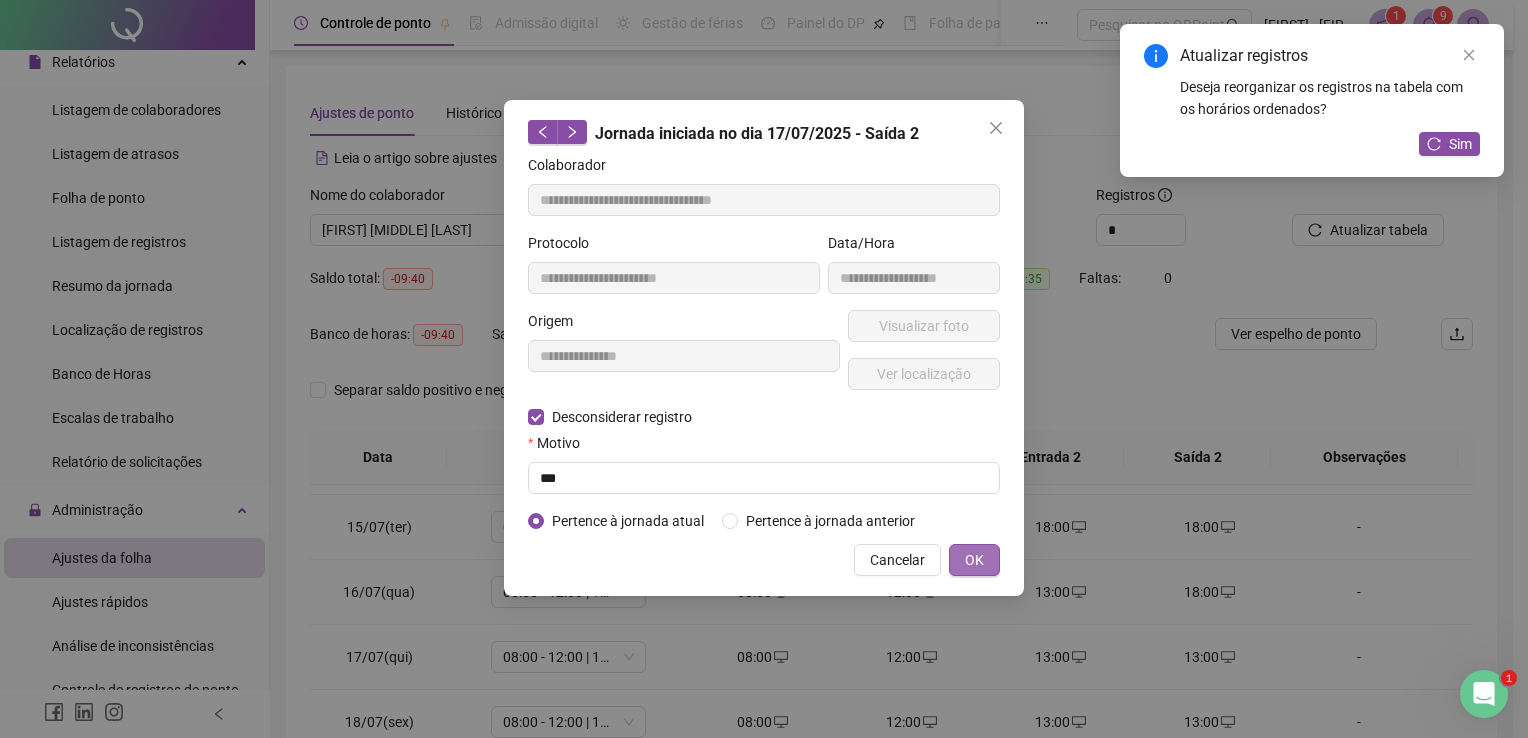 drag, startPoint x: 971, startPoint y: 558, endPoint x: 980, endPoint y: 565, distance: 11.401754 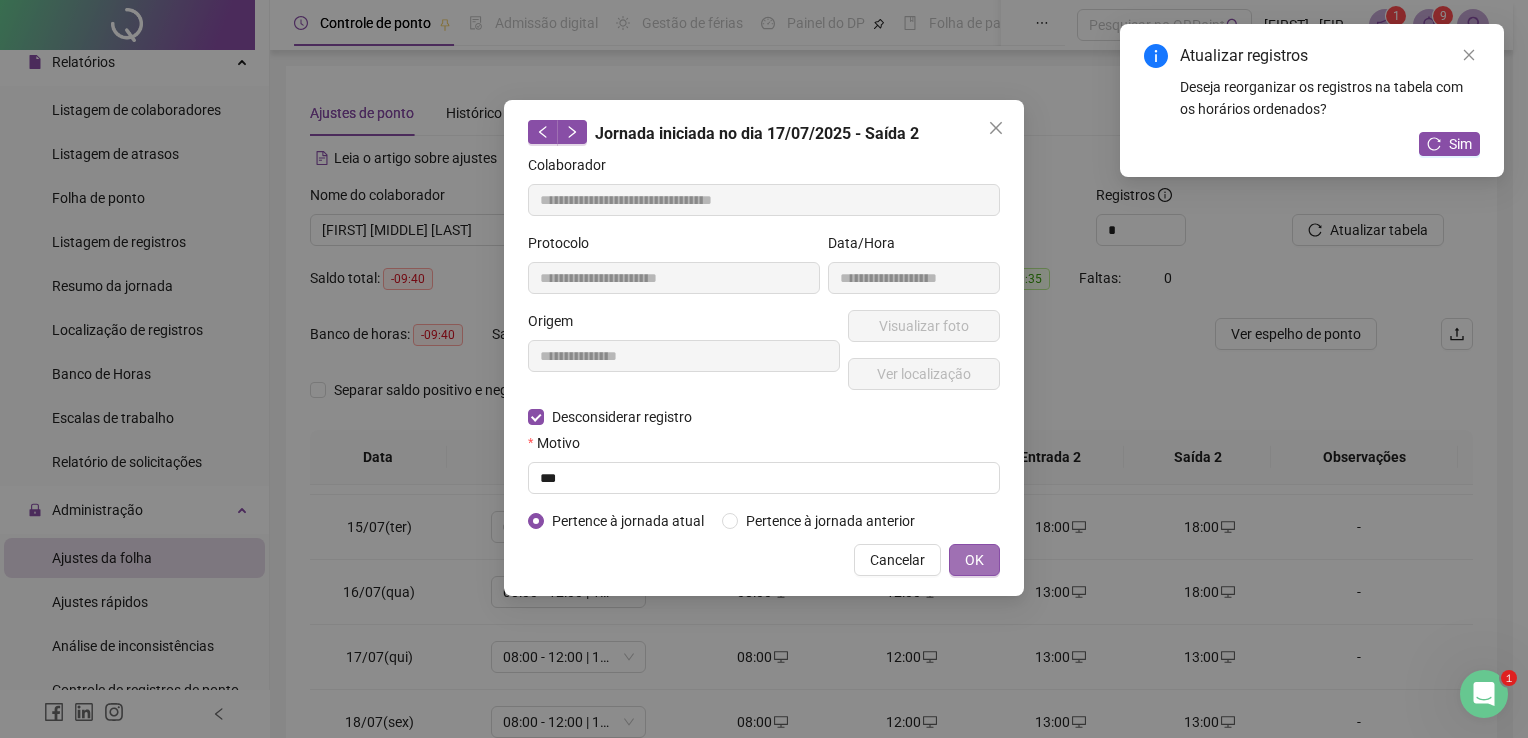 click on "OK" at bounding box center (974, 560) 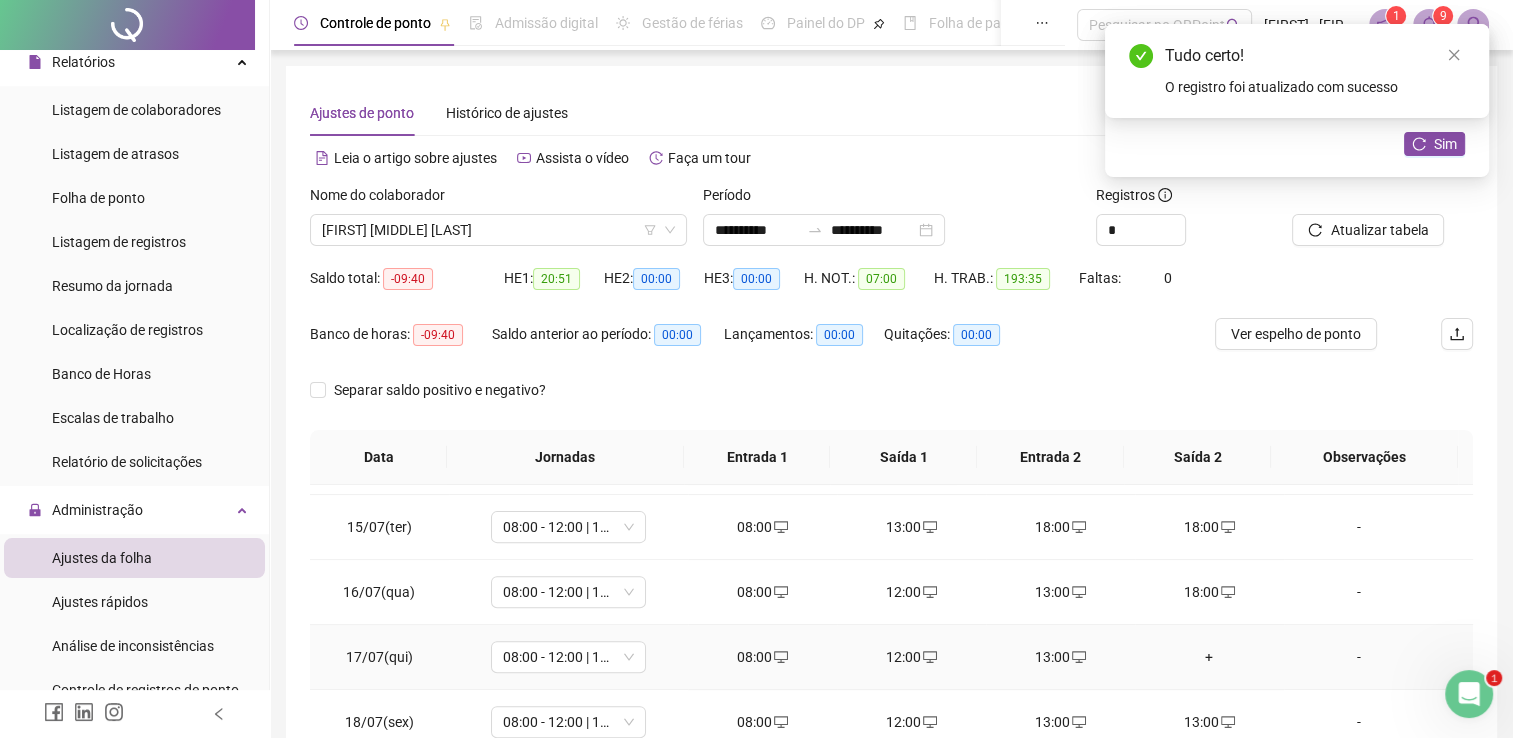 click on "+" at bounding box center (1209, 657) 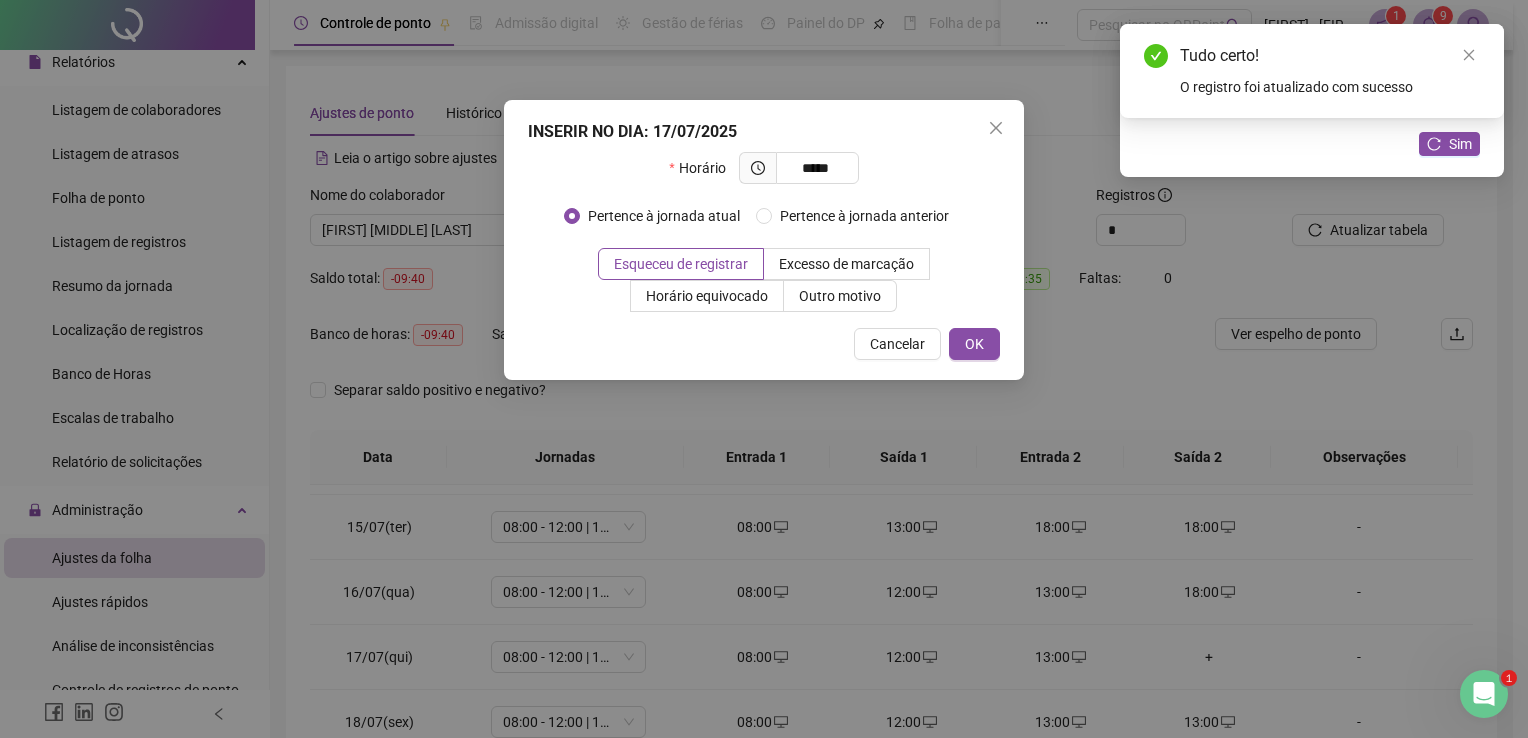 type on "*****" 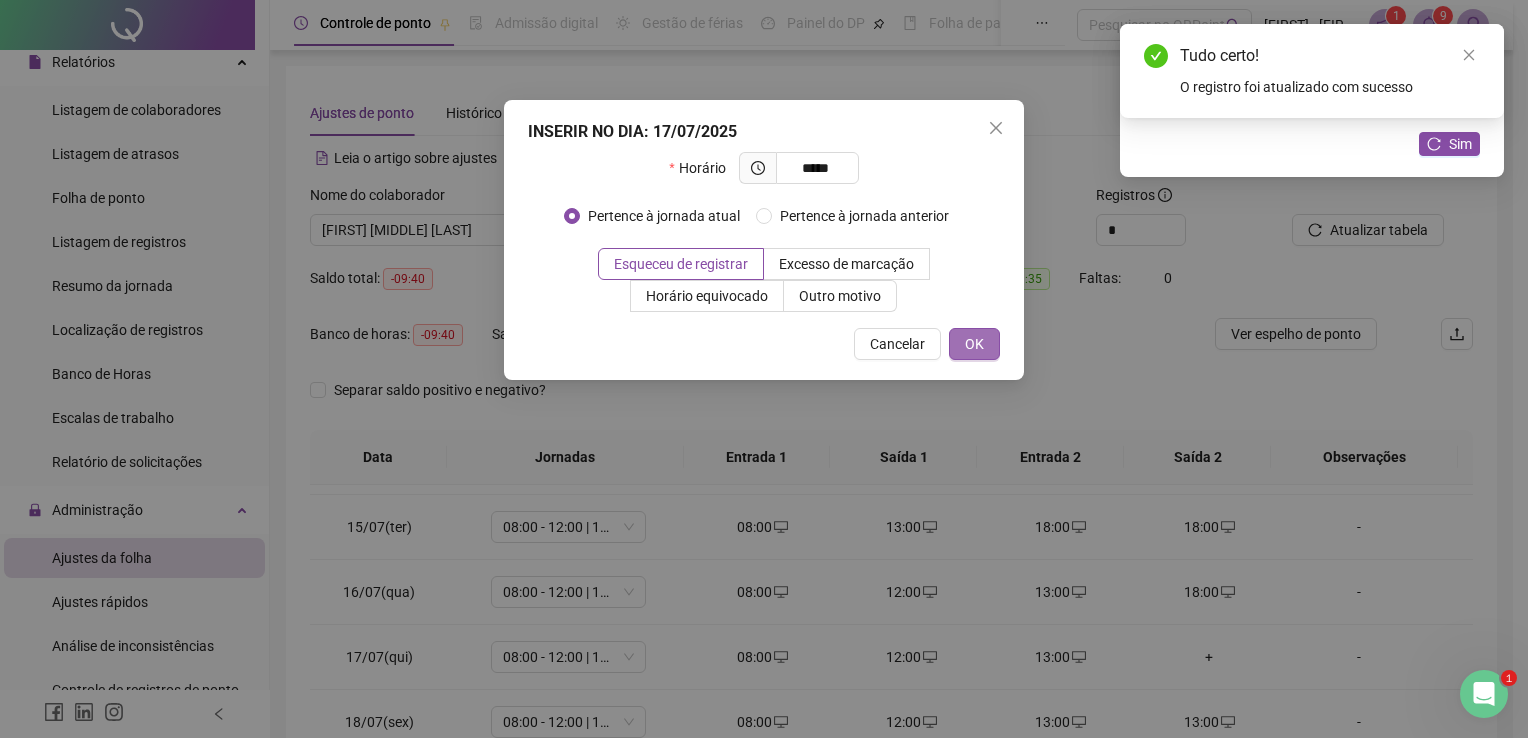 click on "OK" at bounding box center [974, 344] 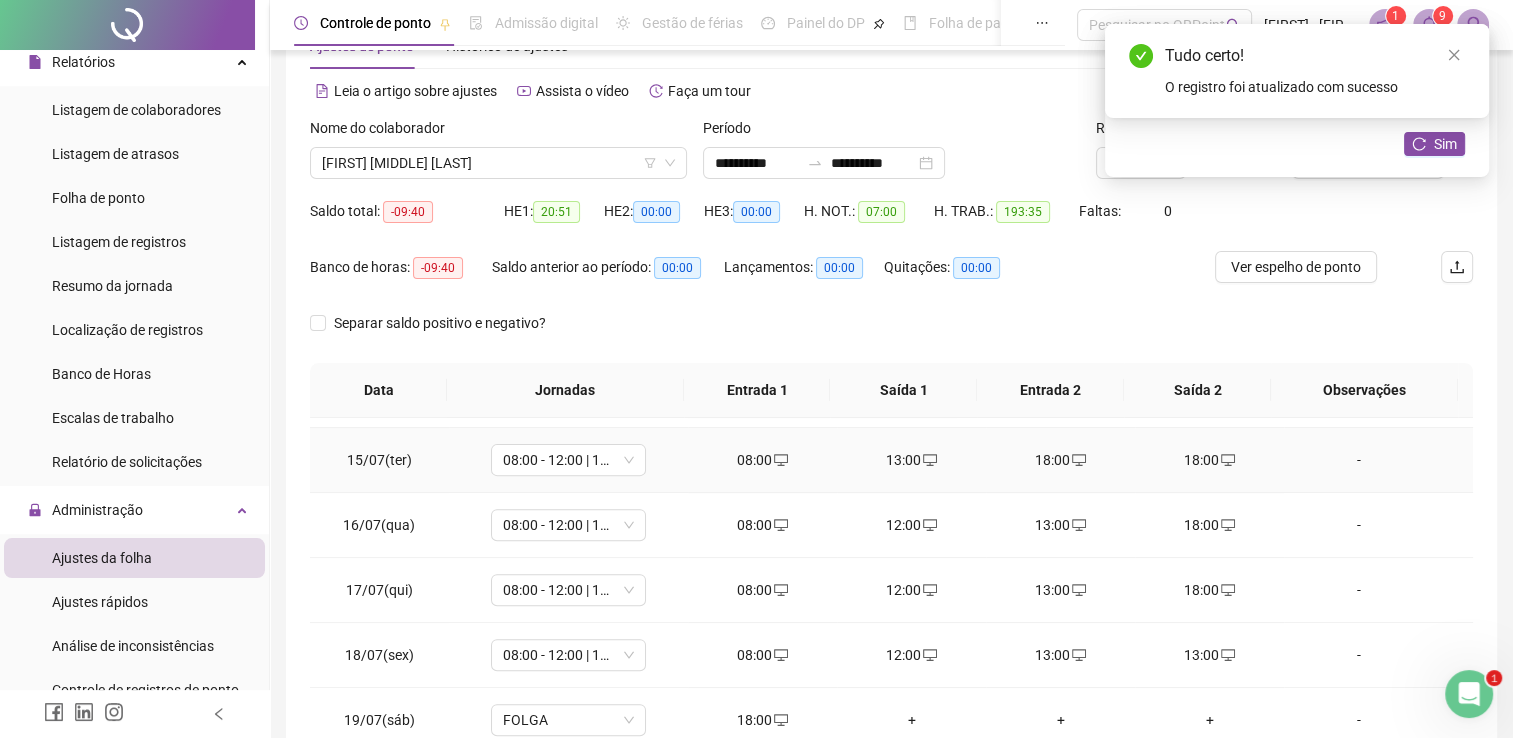 scroll, scrollTop: 100, scrollLeft: 0, axis: vertical 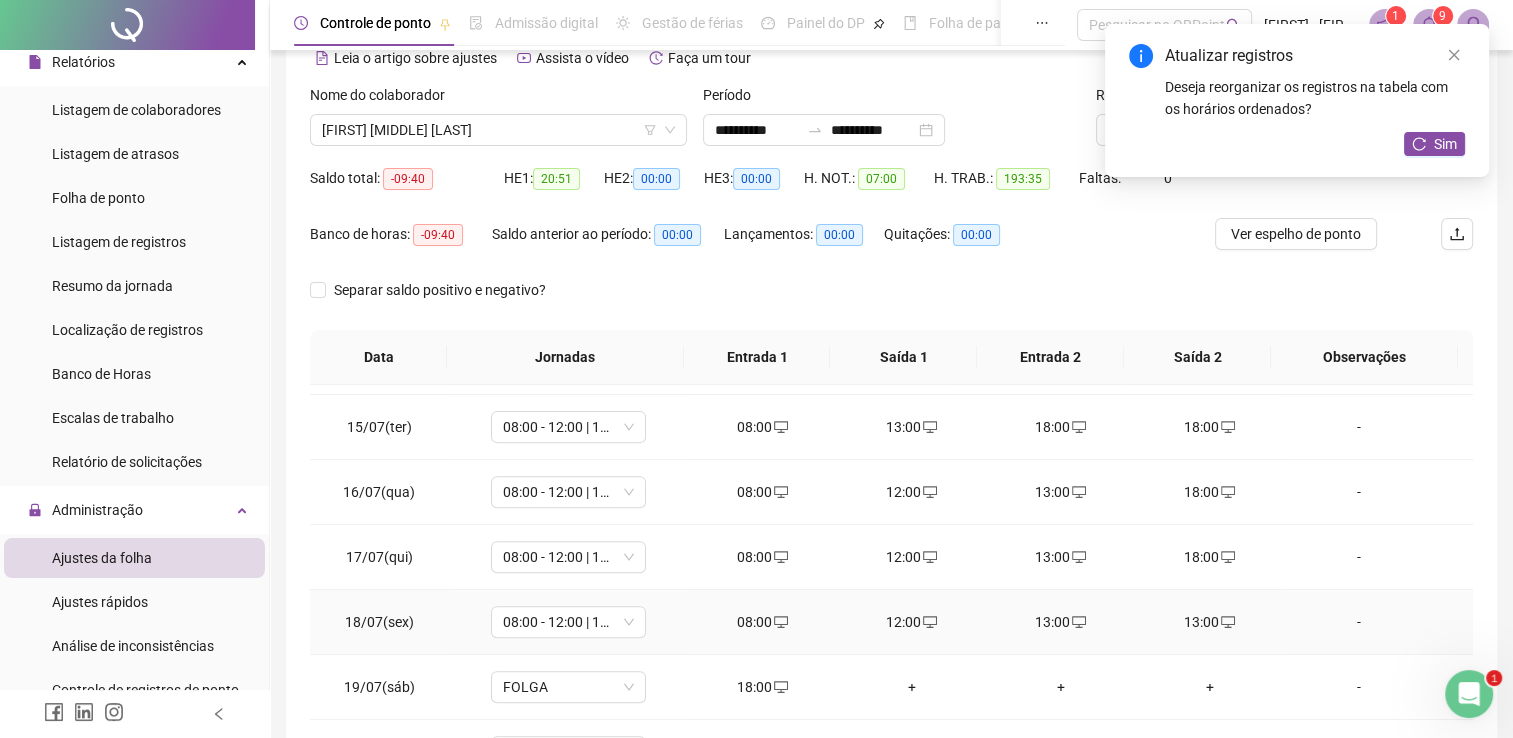 click on "13:00" at bounding box center [1209, 622] 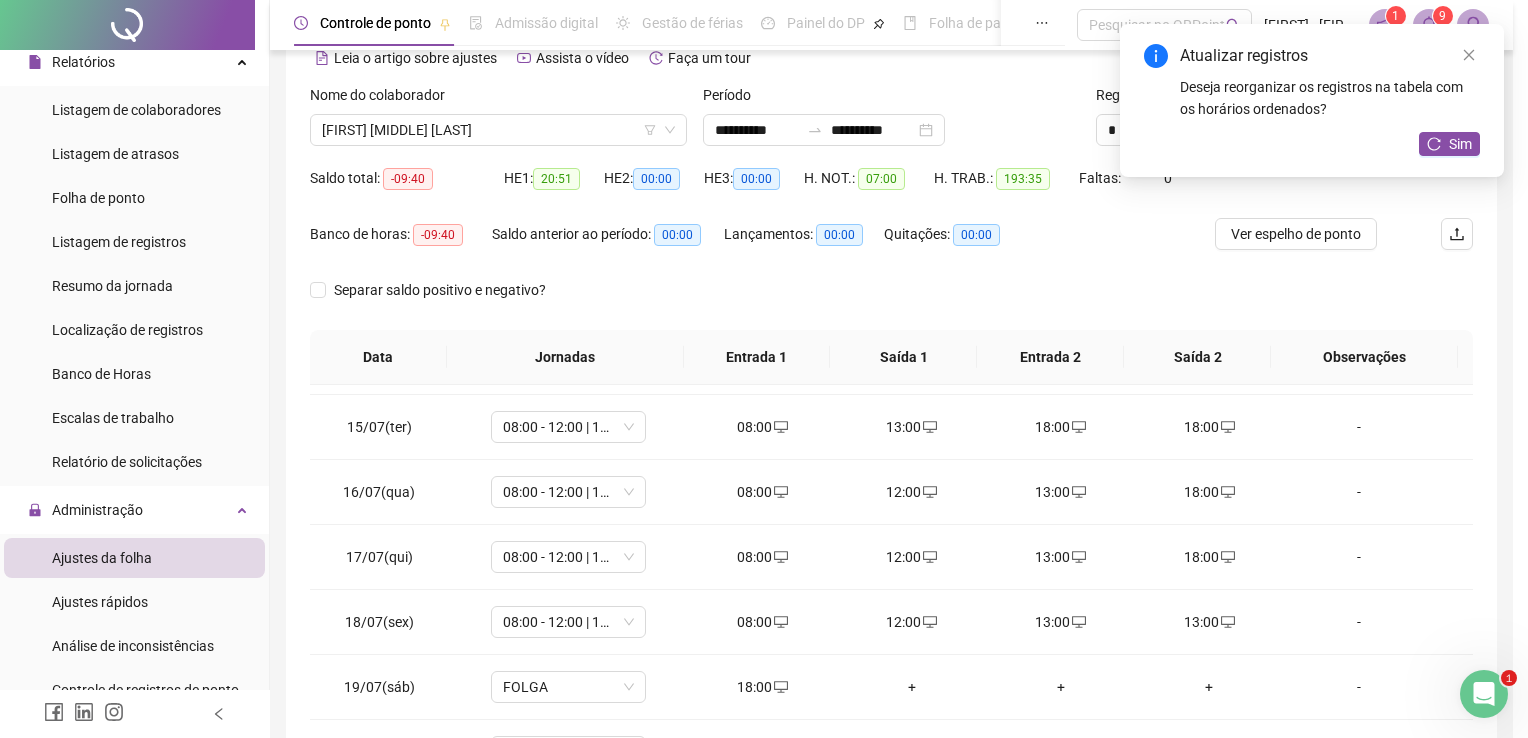 type on "**********" 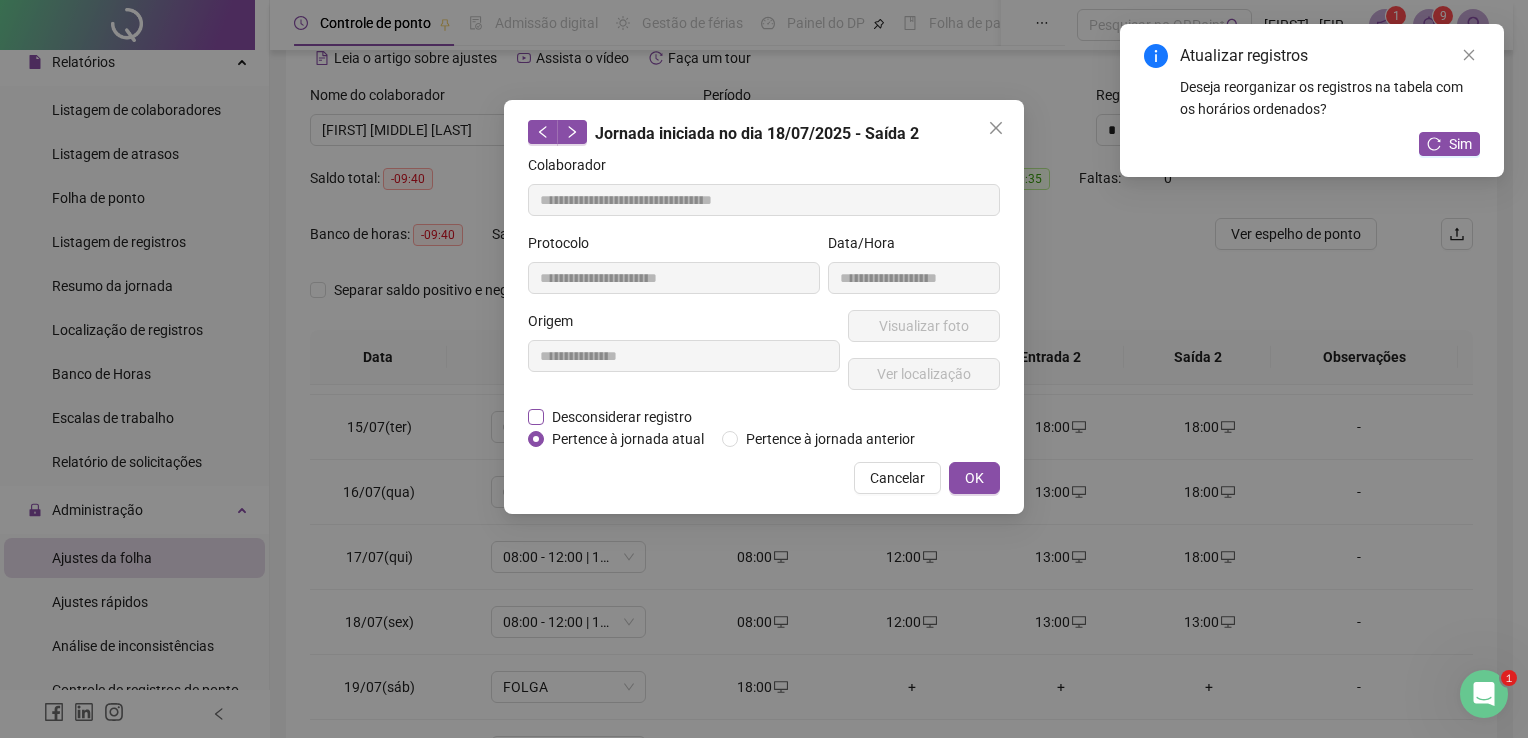 click on "Desconsiderar registro" at bounding box center [622, 417] 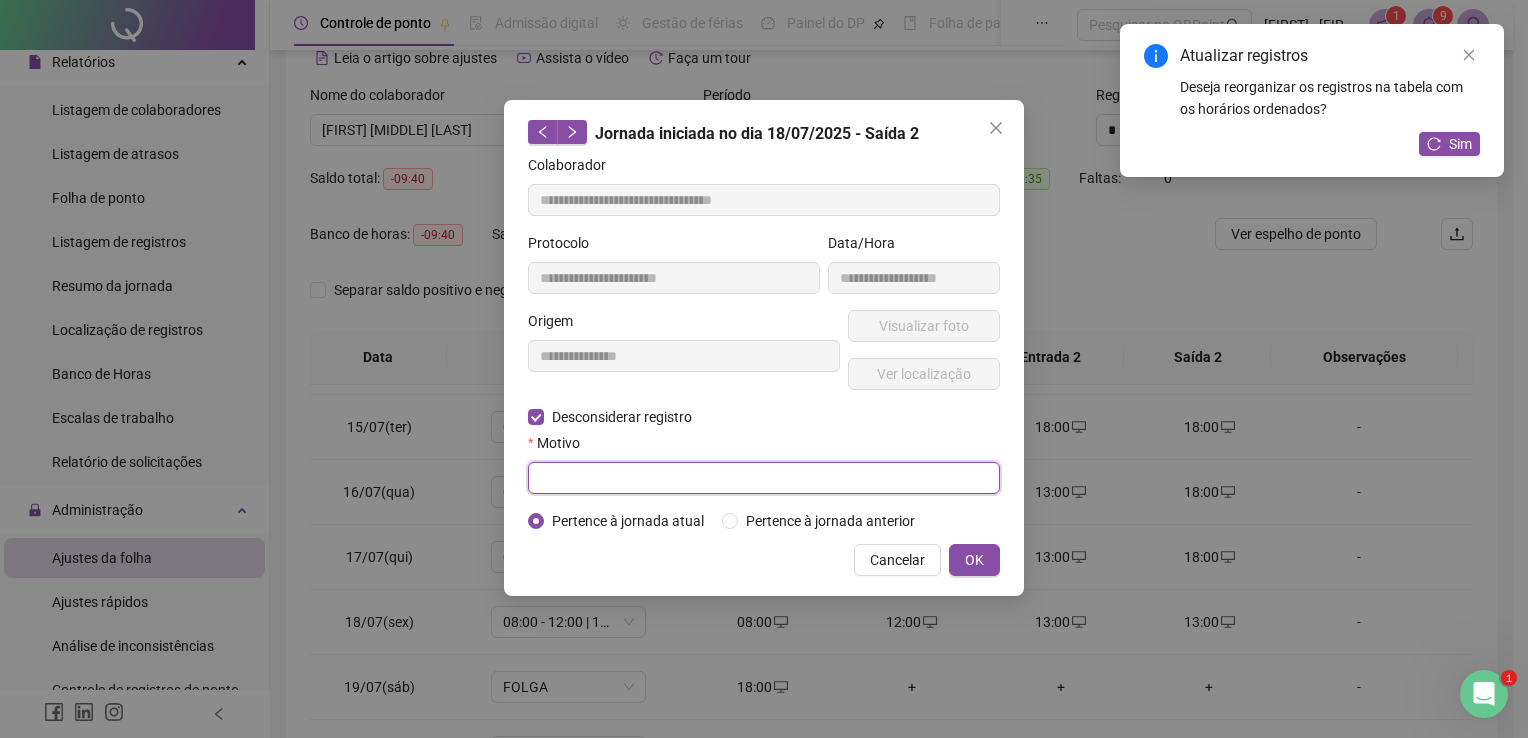click at bounding box center [764, 478] 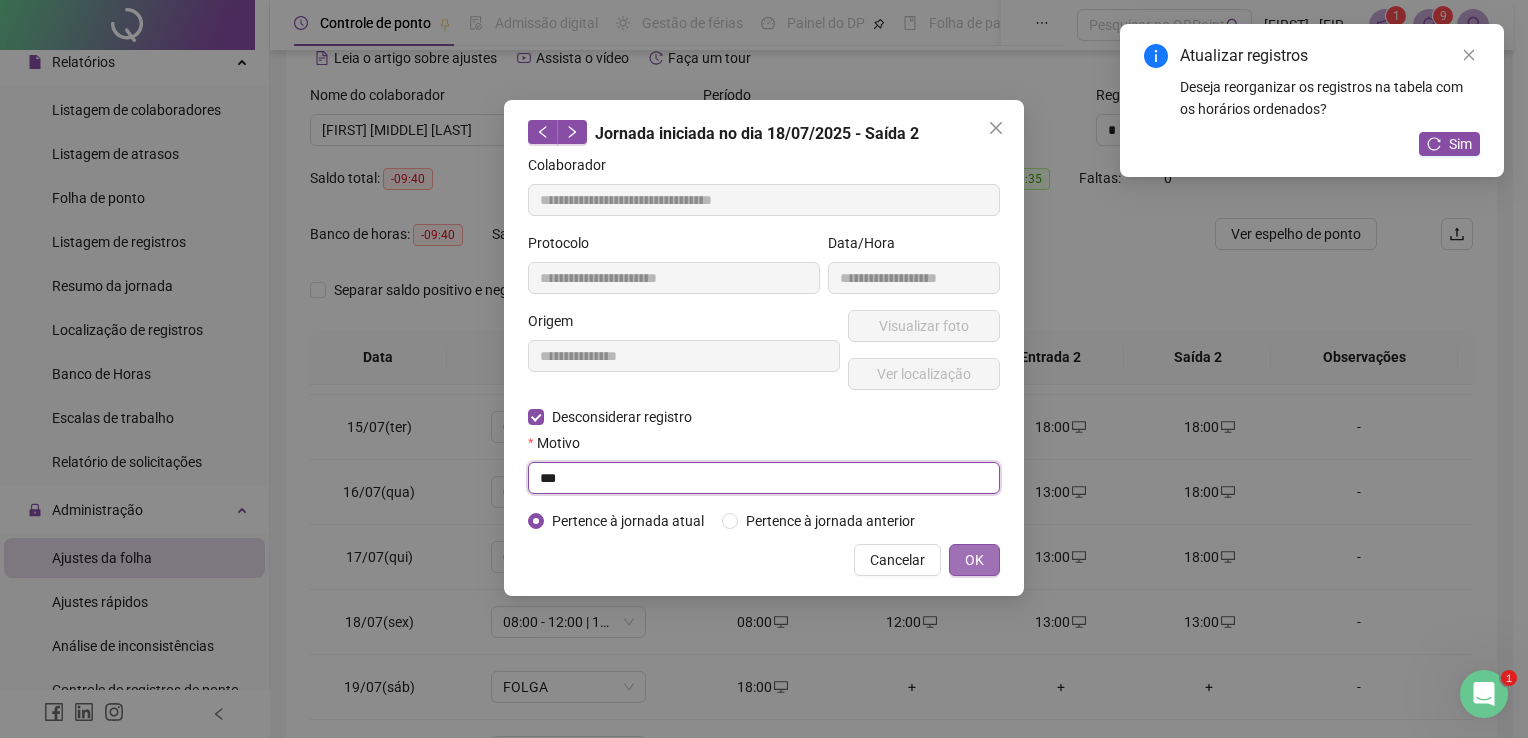 type on "***" 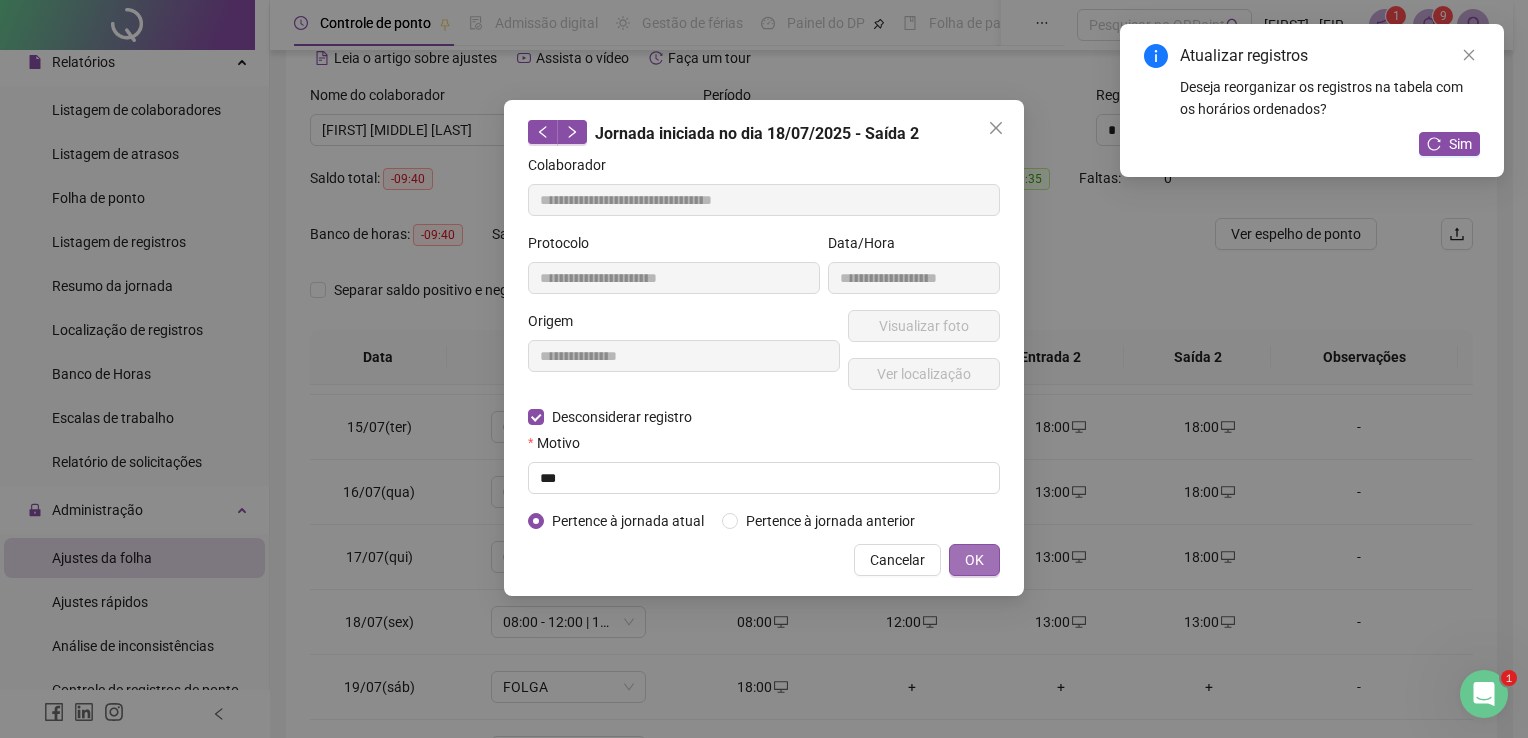 click on "OK" at bounding box center (974, 560) 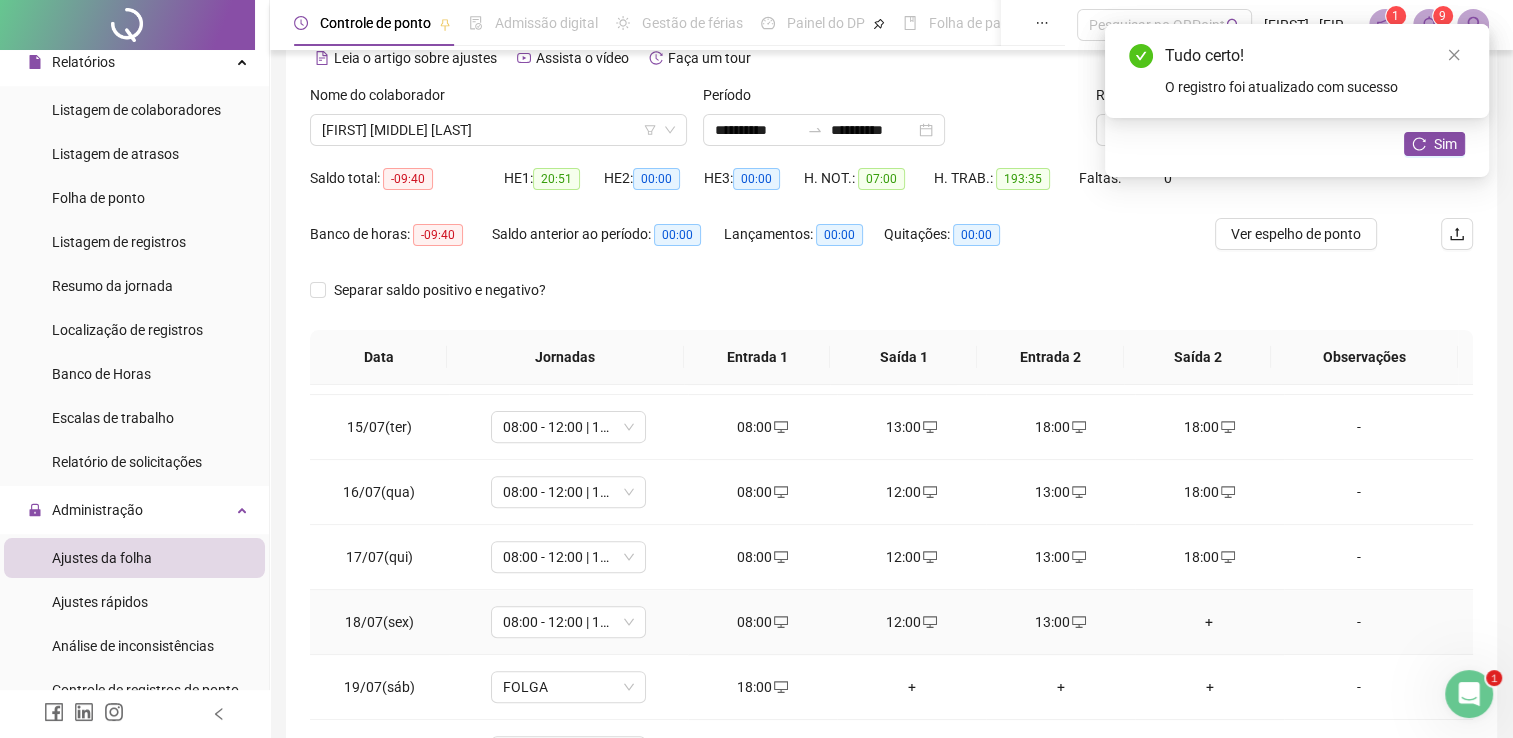 click on "+" at bounding box center [1209, 622] 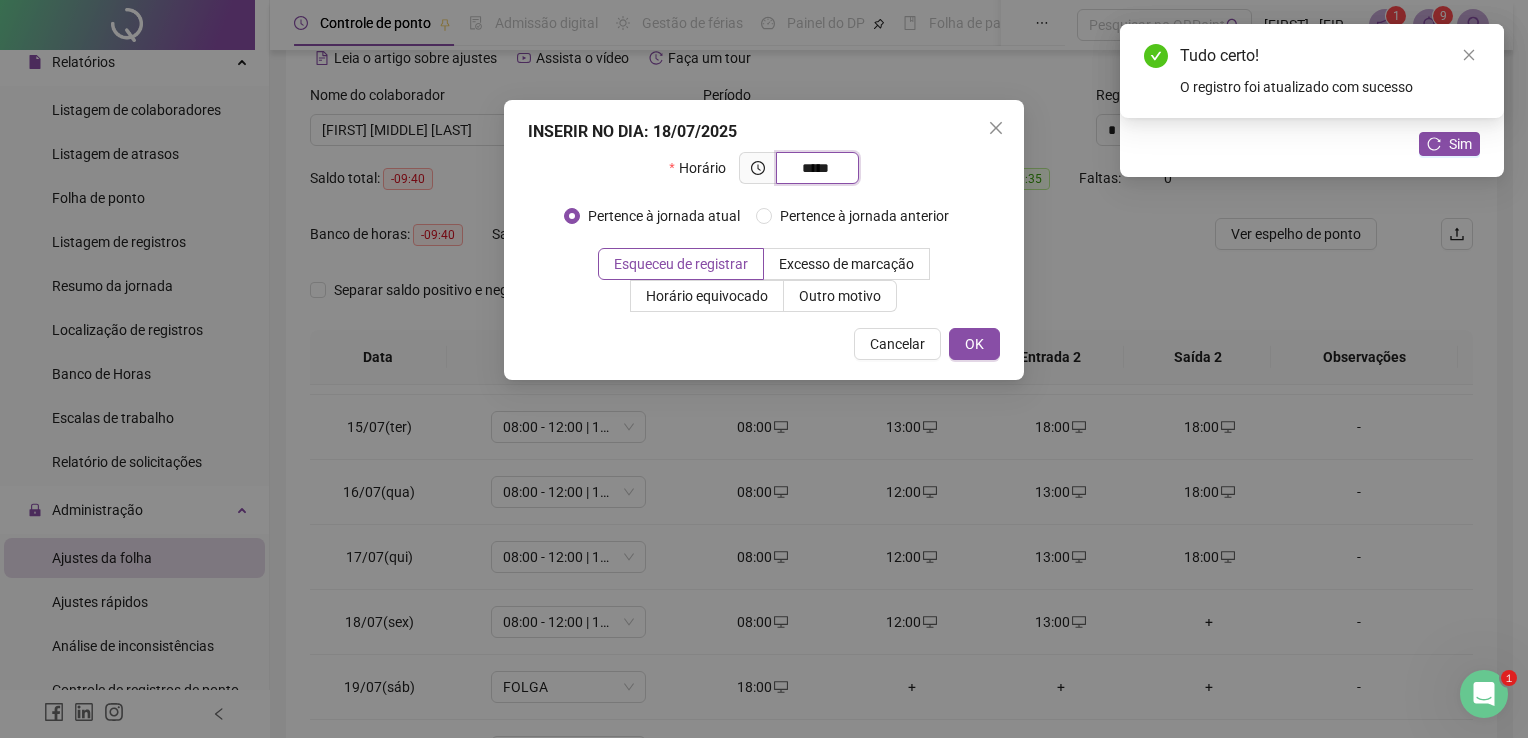 type on "*****" 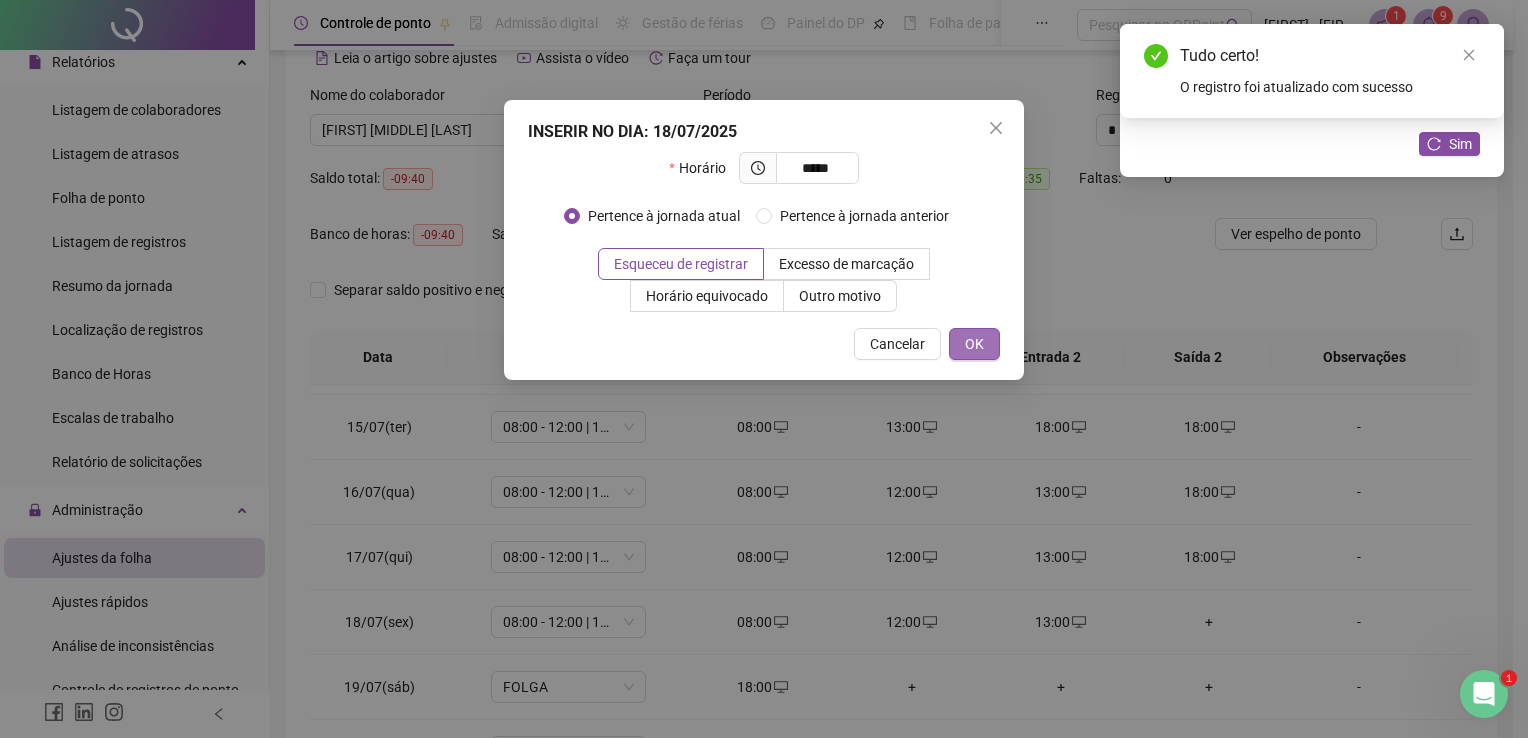 click on "OK" at bounding box center (974, 344) 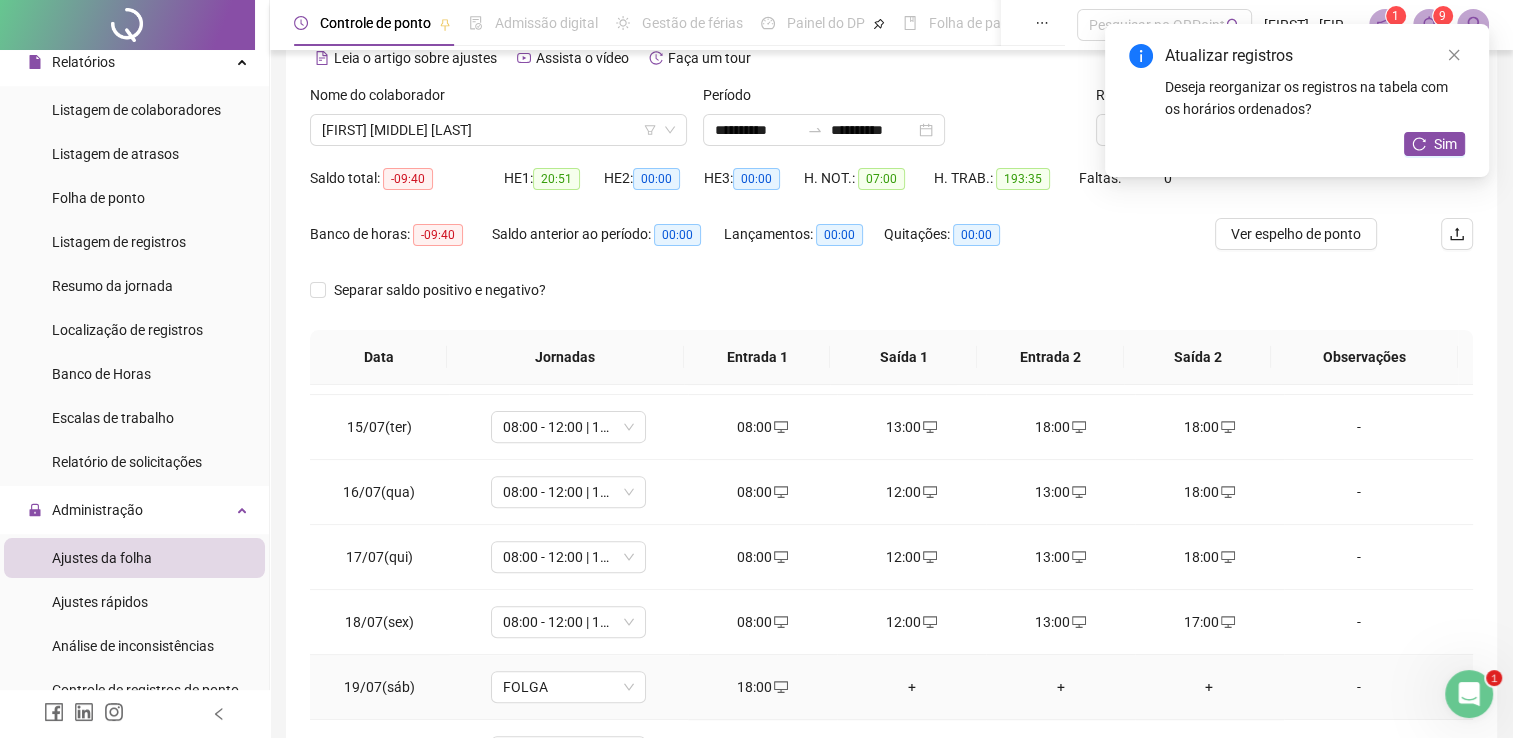 click on "18:00" at bounding box center (762, 687) 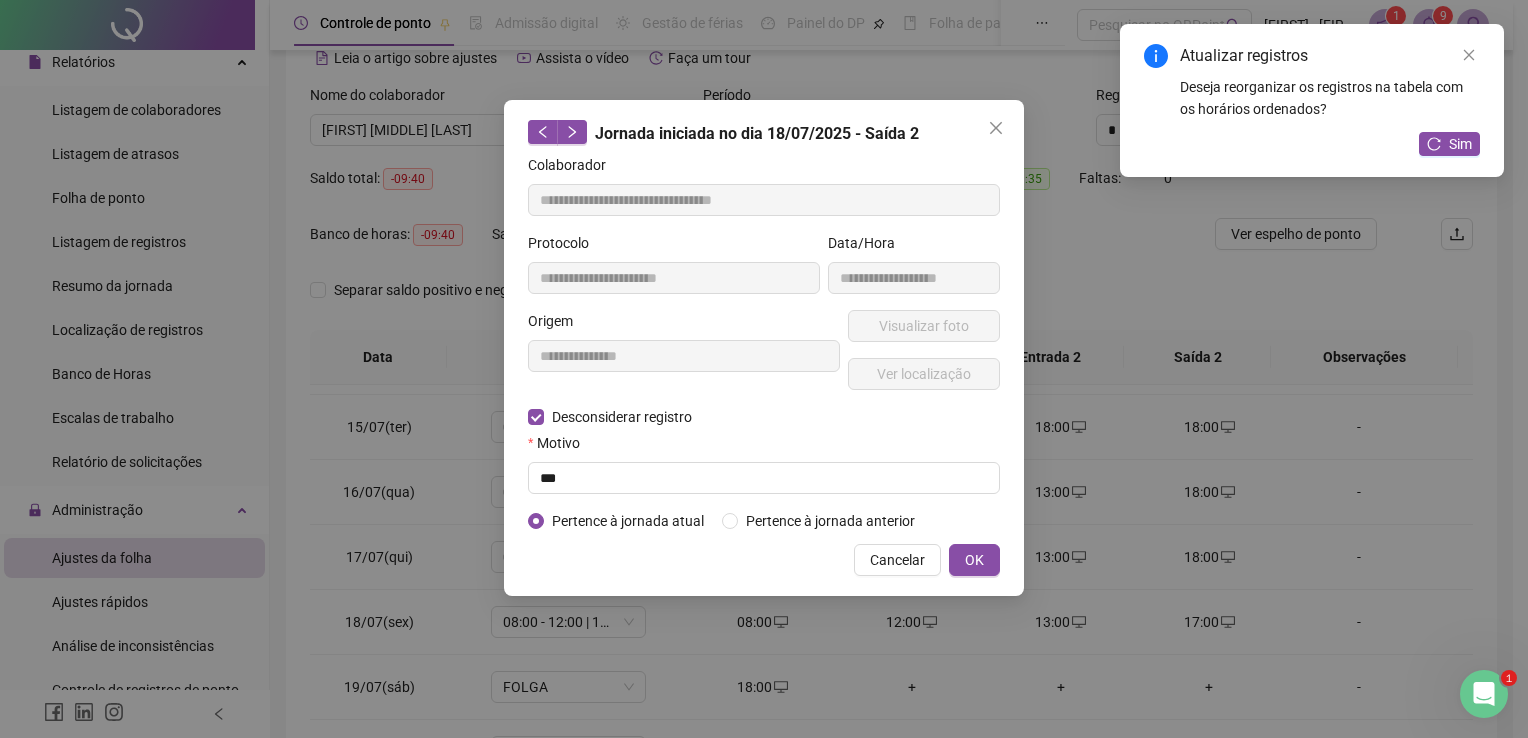 type on "**********" 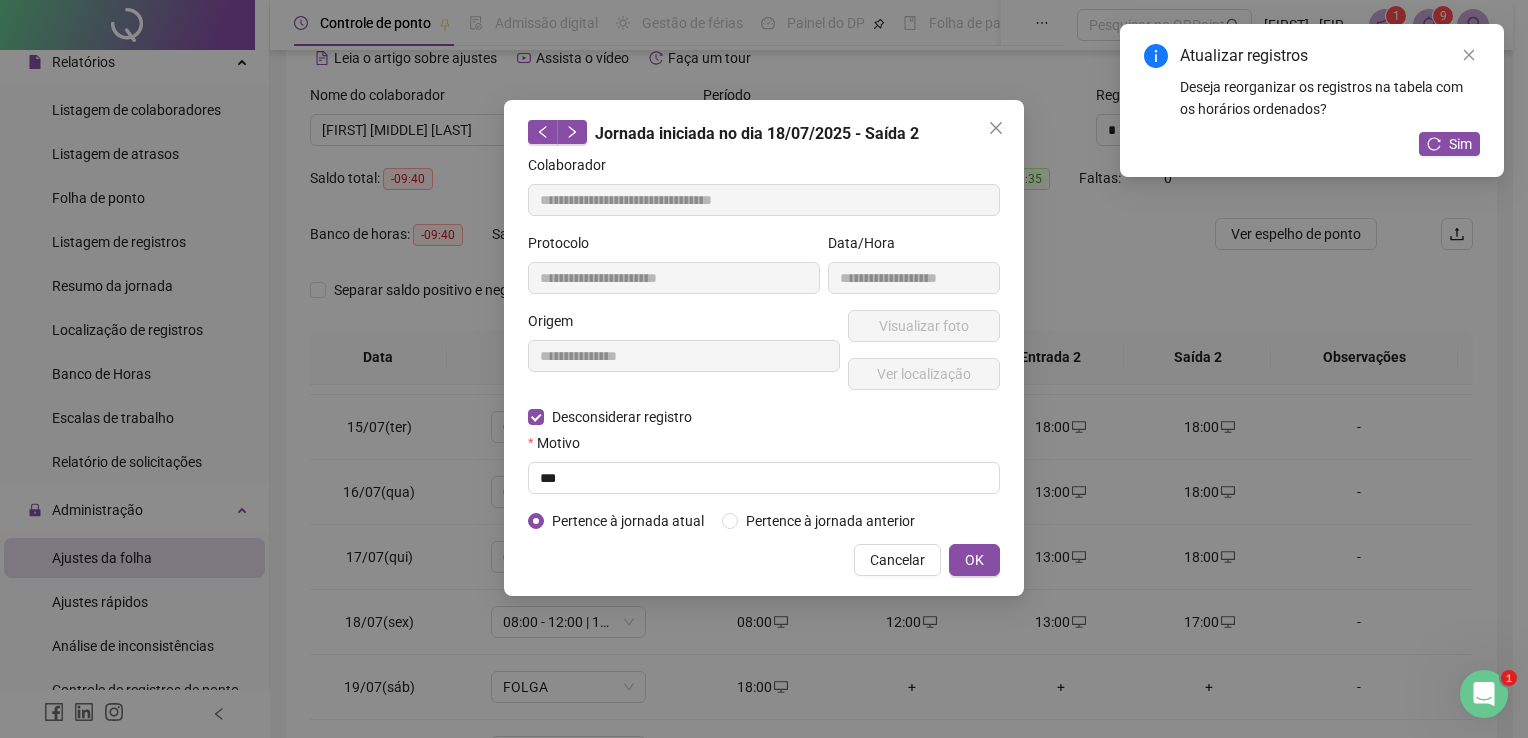 type on "**********" 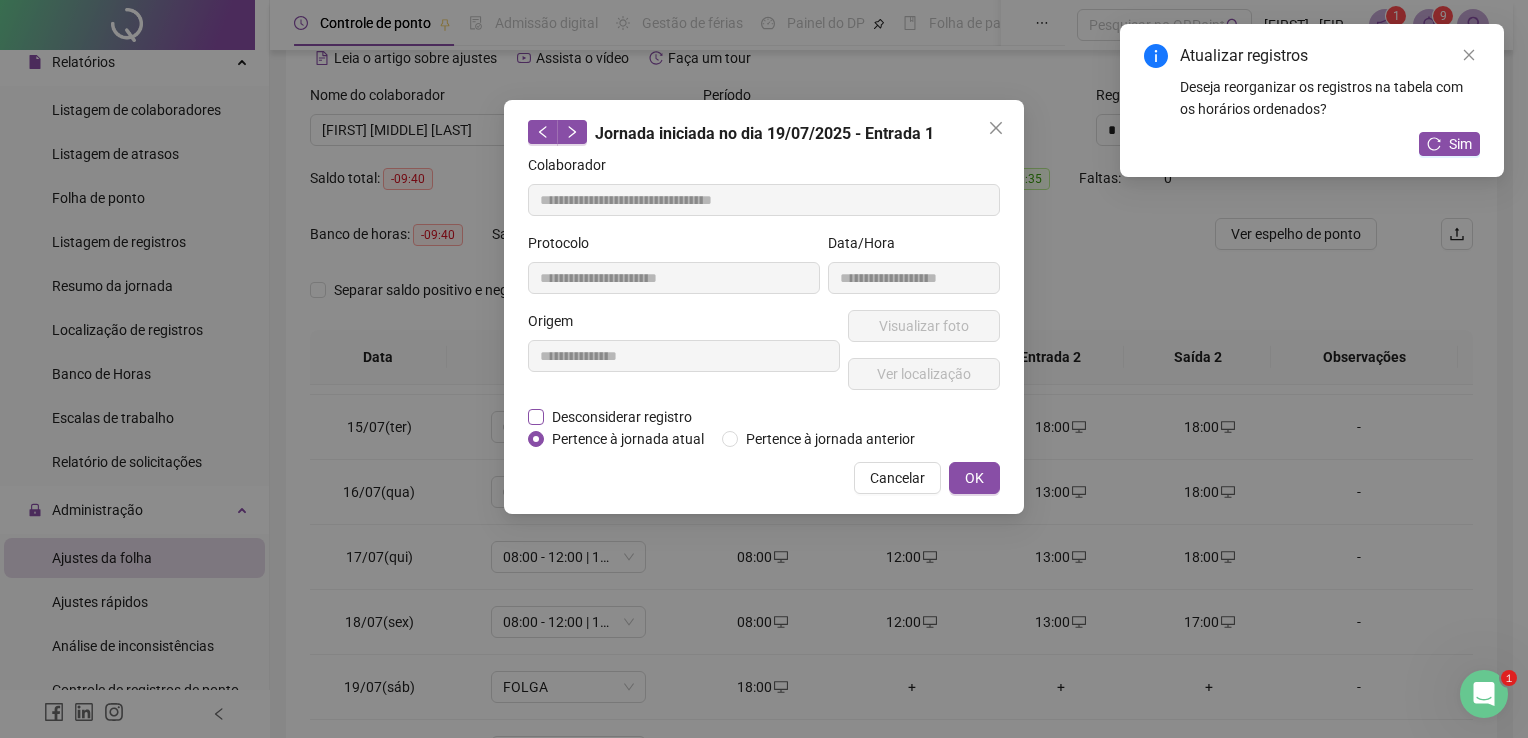 click on "Desconsiderar registro" at bounding box center (622, 417) 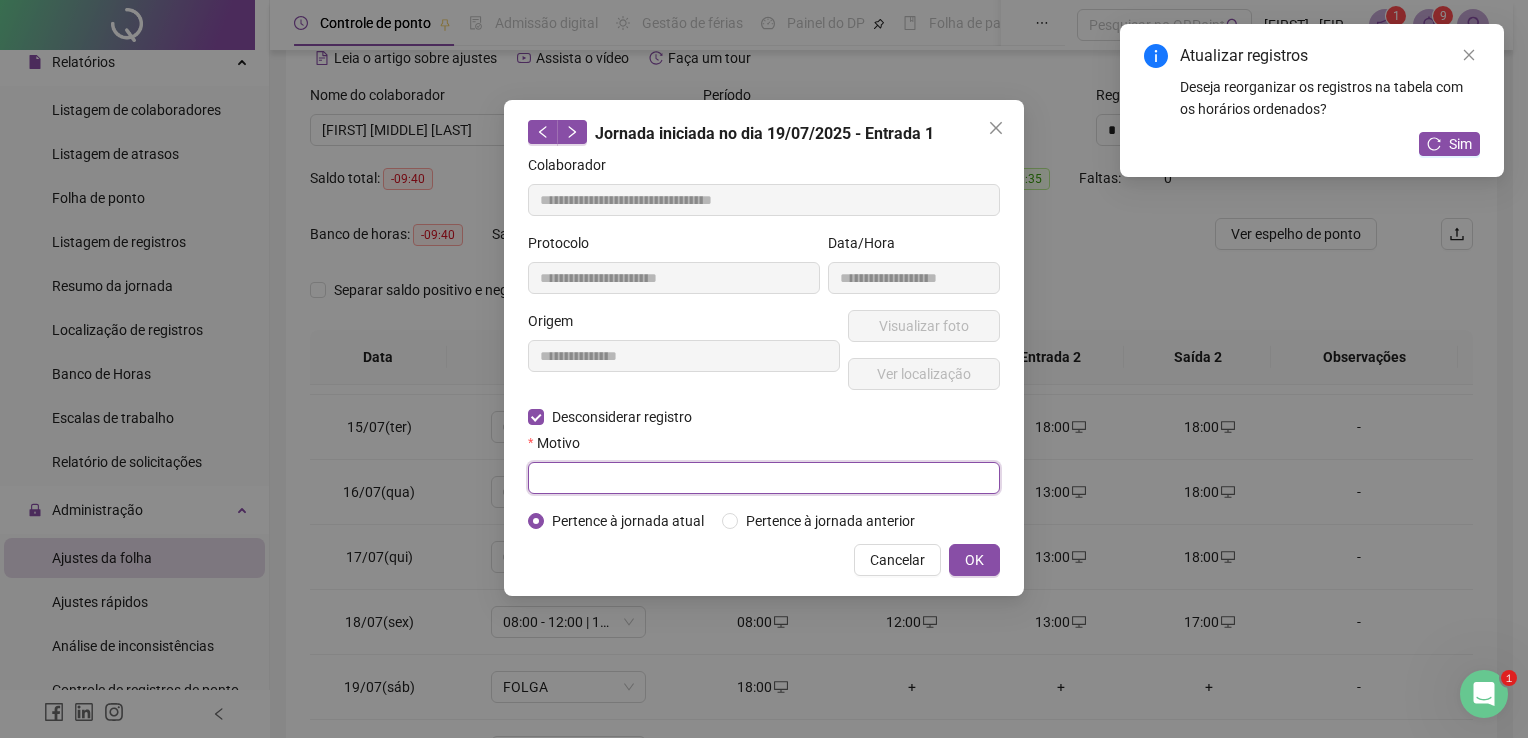 click at bounding box center [764, 478] 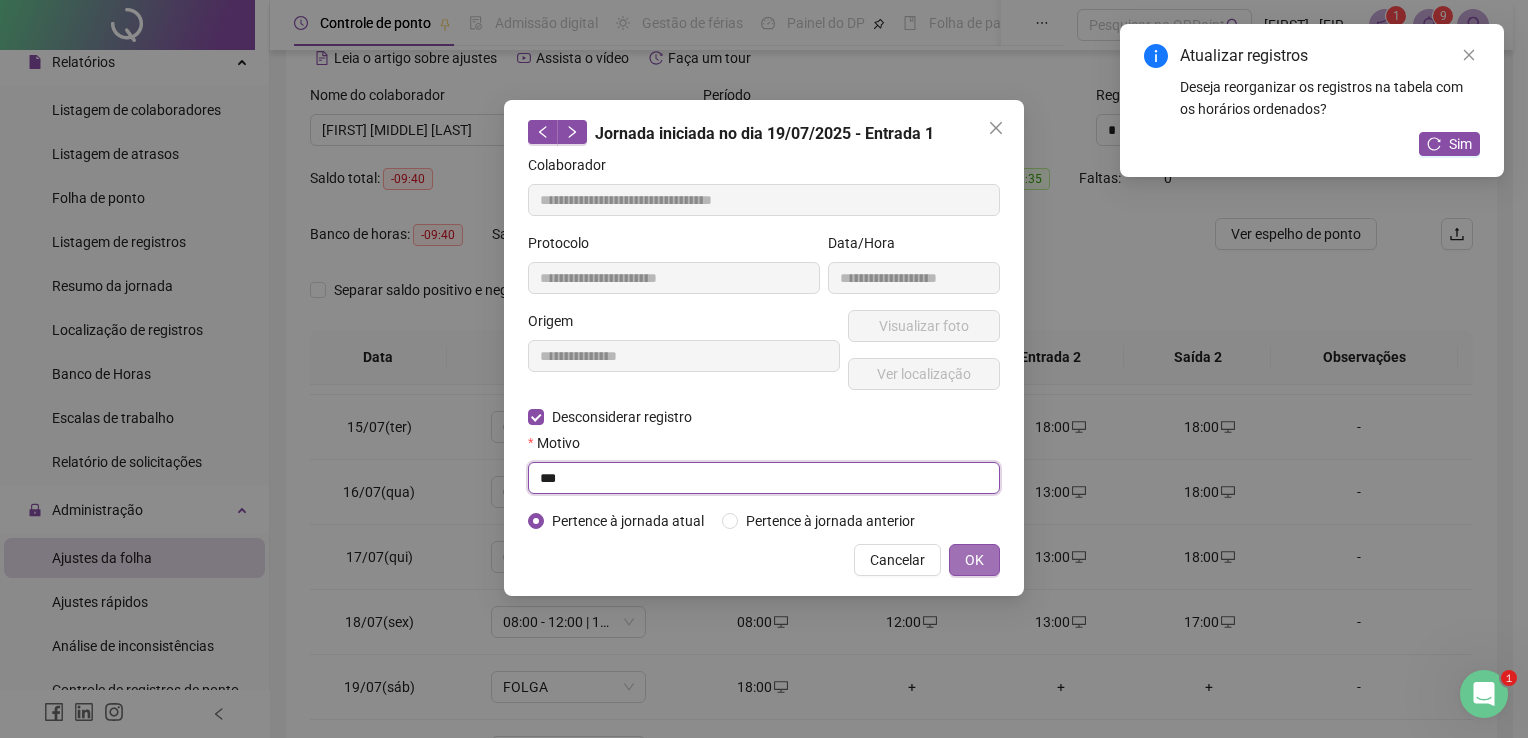 type on "***" 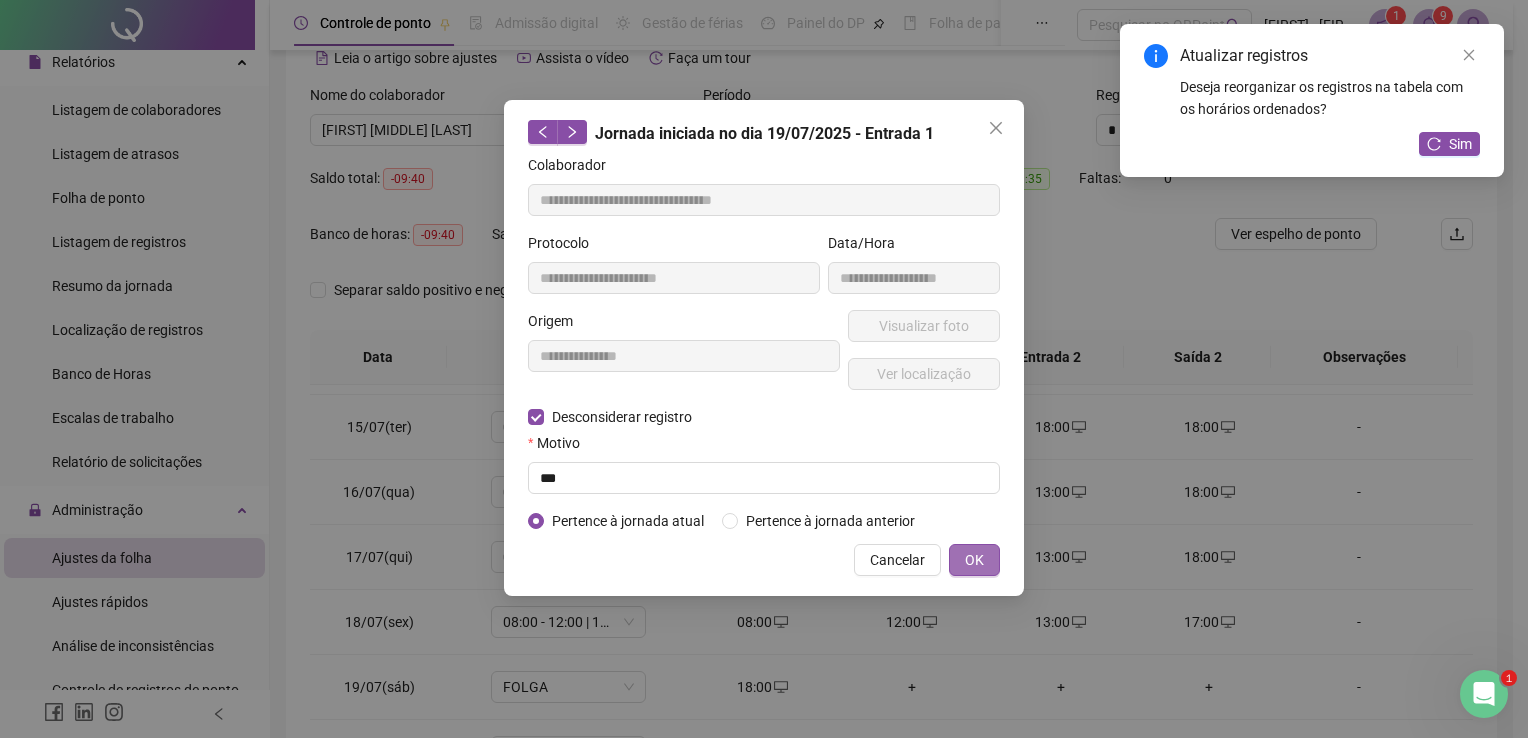 click on "OK" at bounding box center [974, 560] 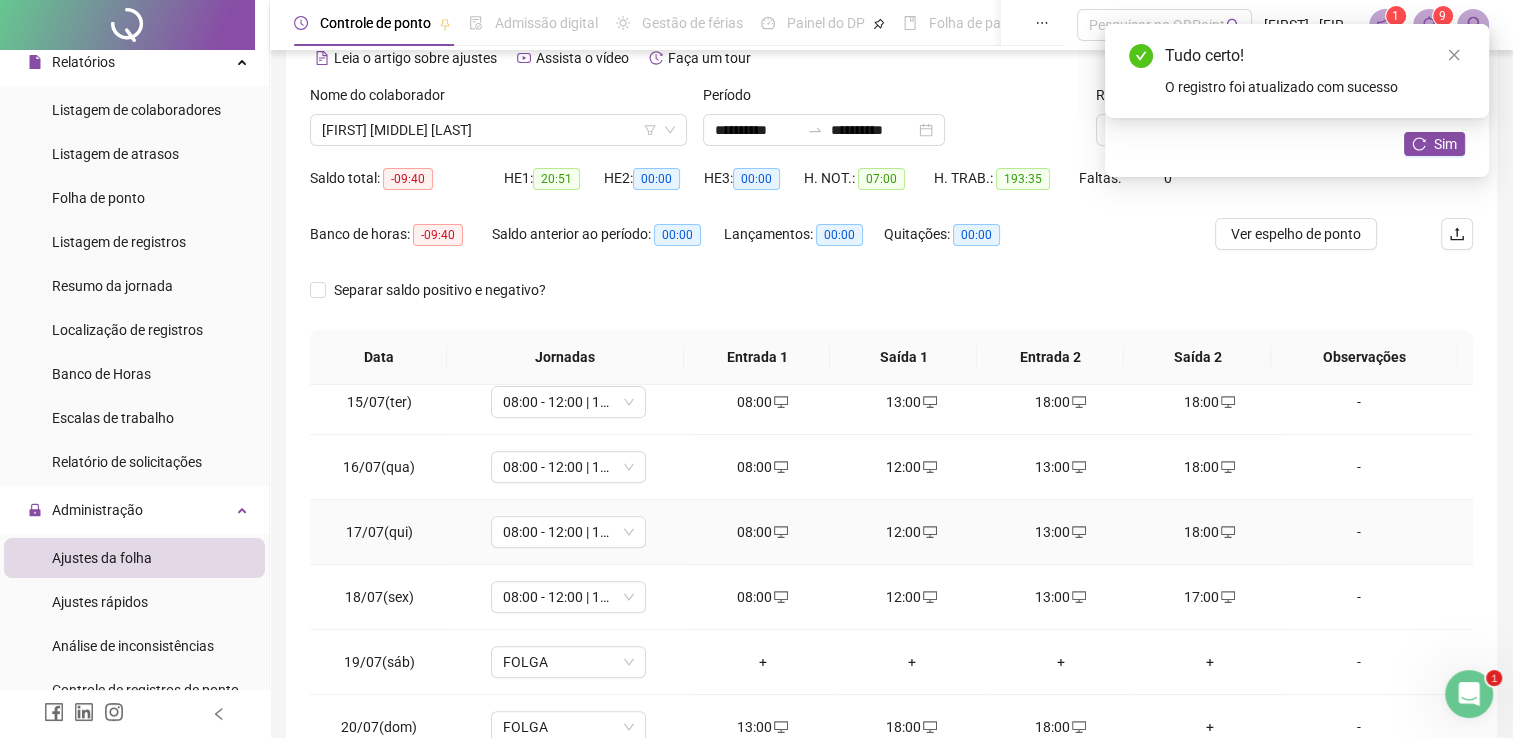 scroll, scrollTop: 1000, scrollLeft: 0, axis: vertical 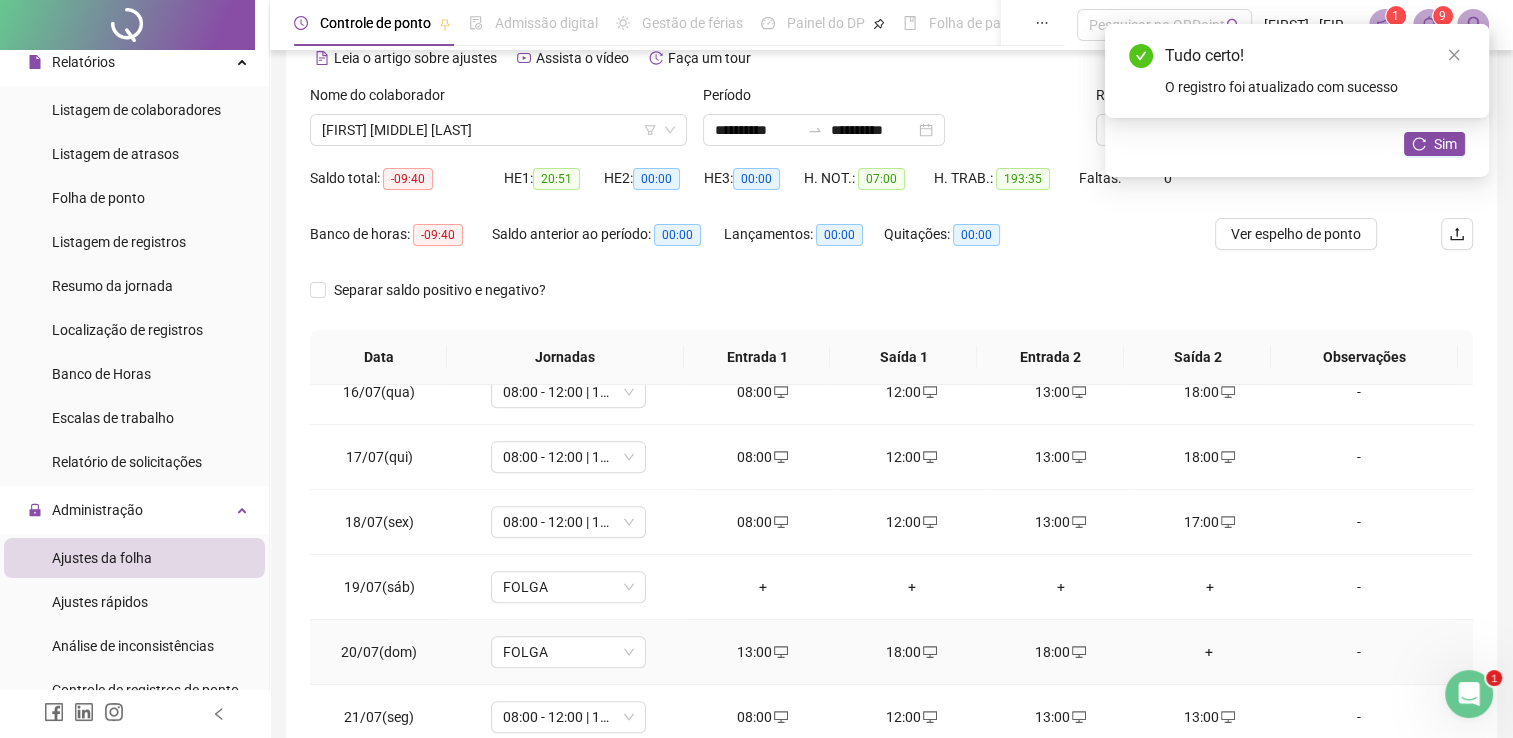 click 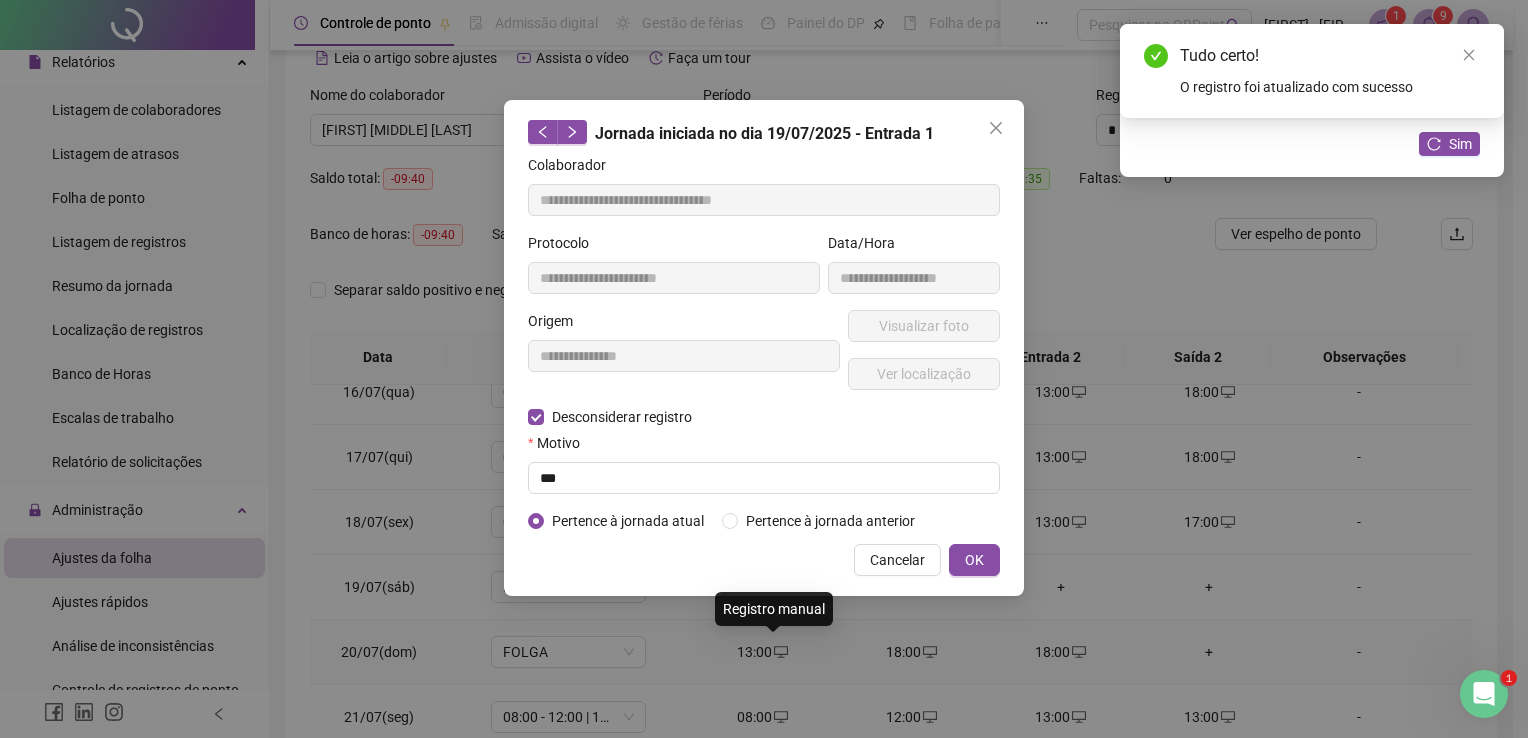 type on "**********" 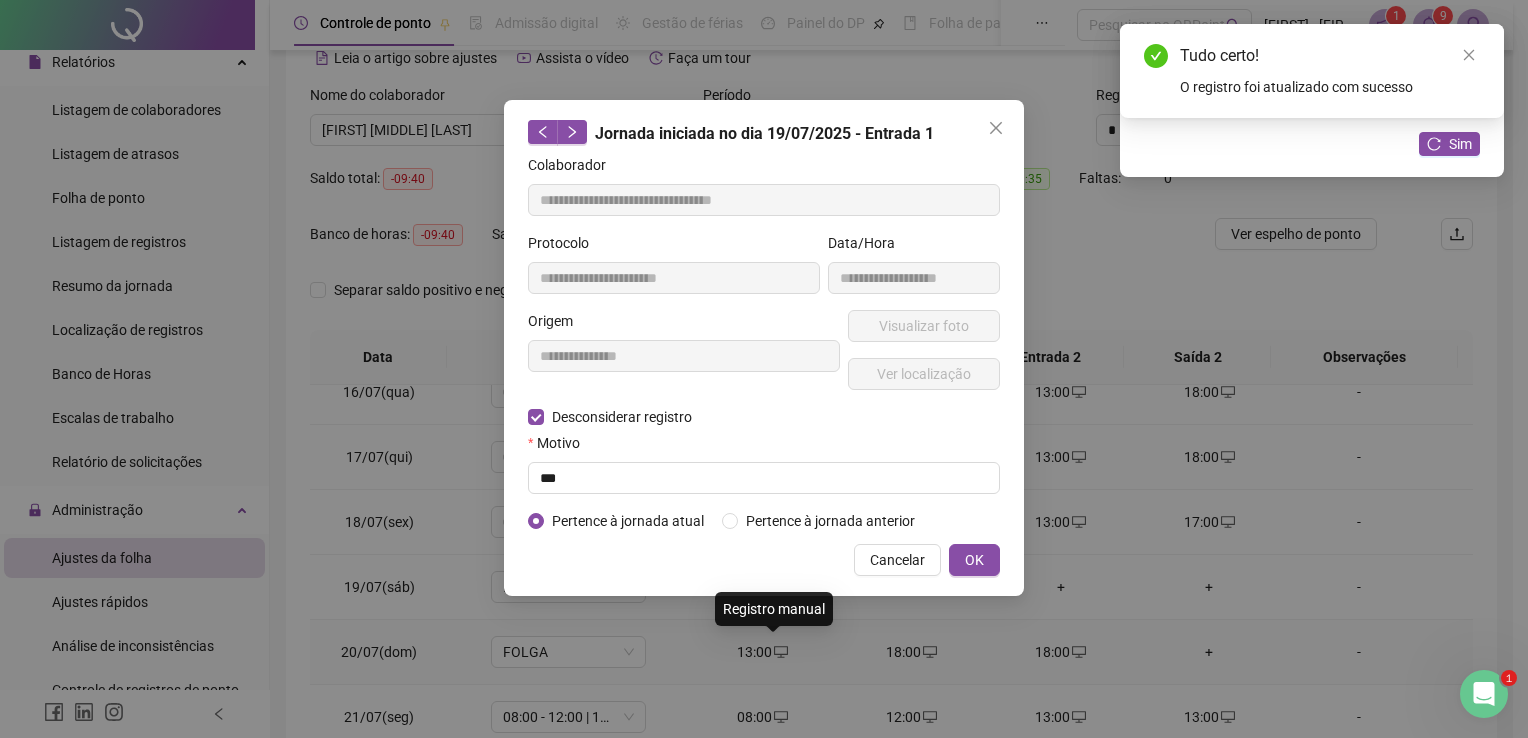 type on "**********" 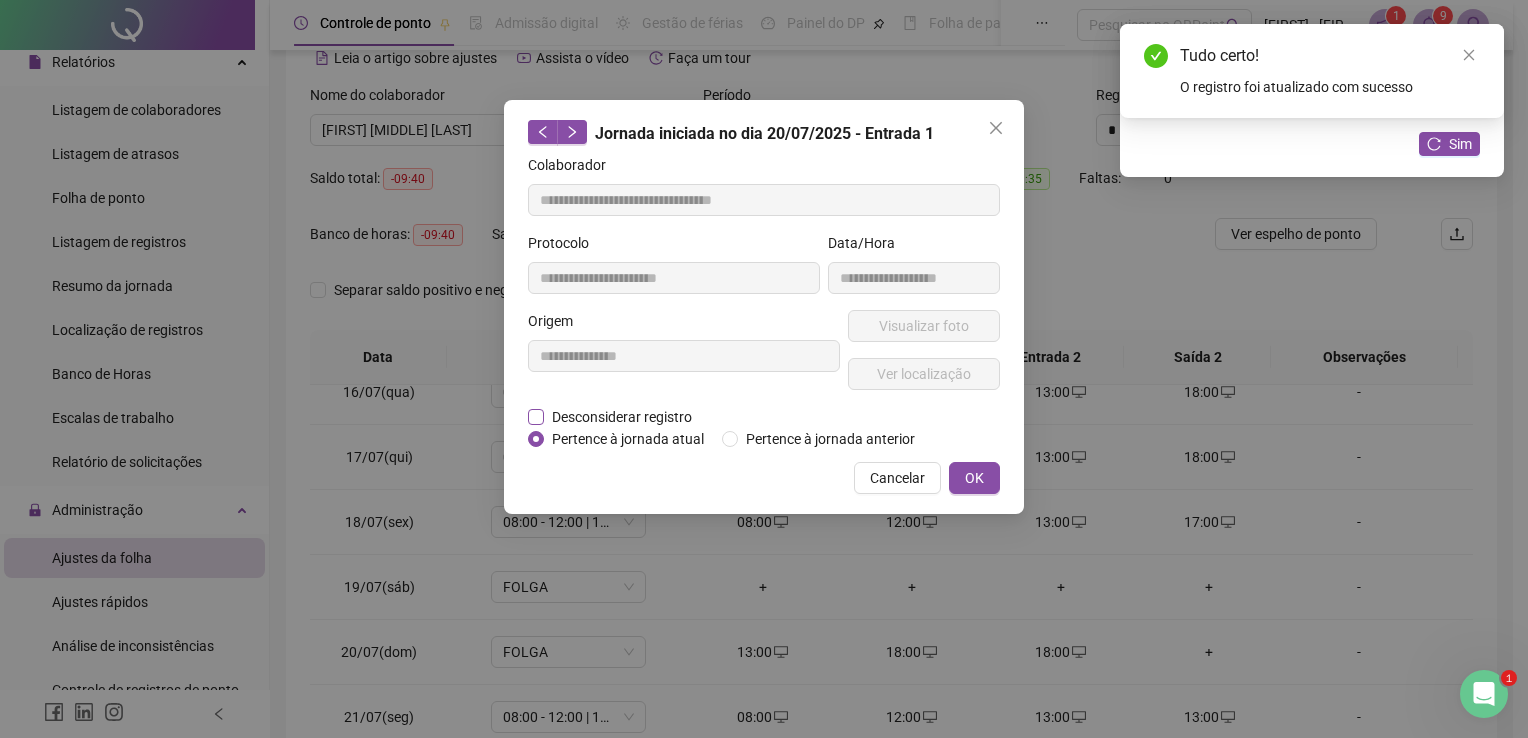 click on "Desconsiderar registro" at bounding box center [622, 417] 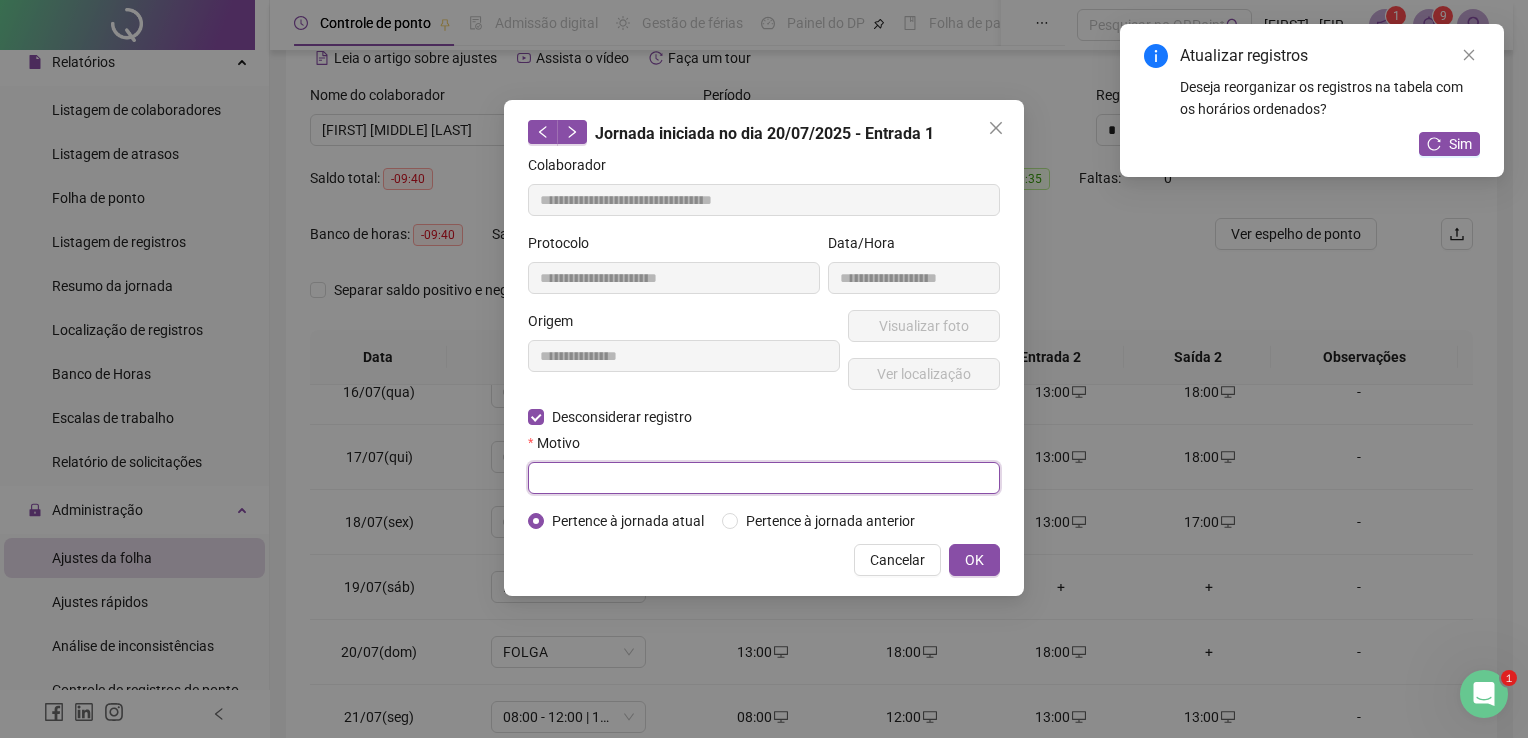 click at bounding box center [764, 478] 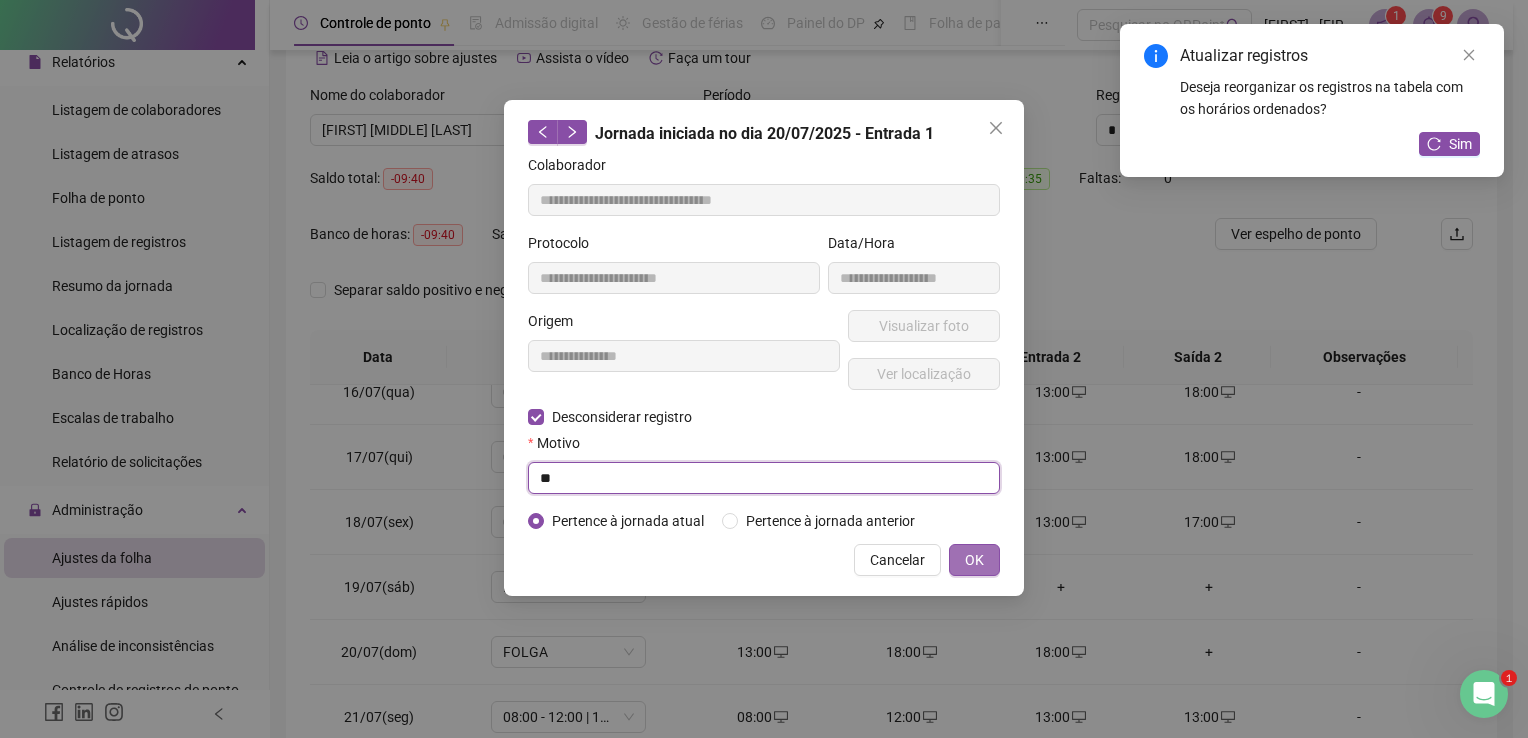type on "**" 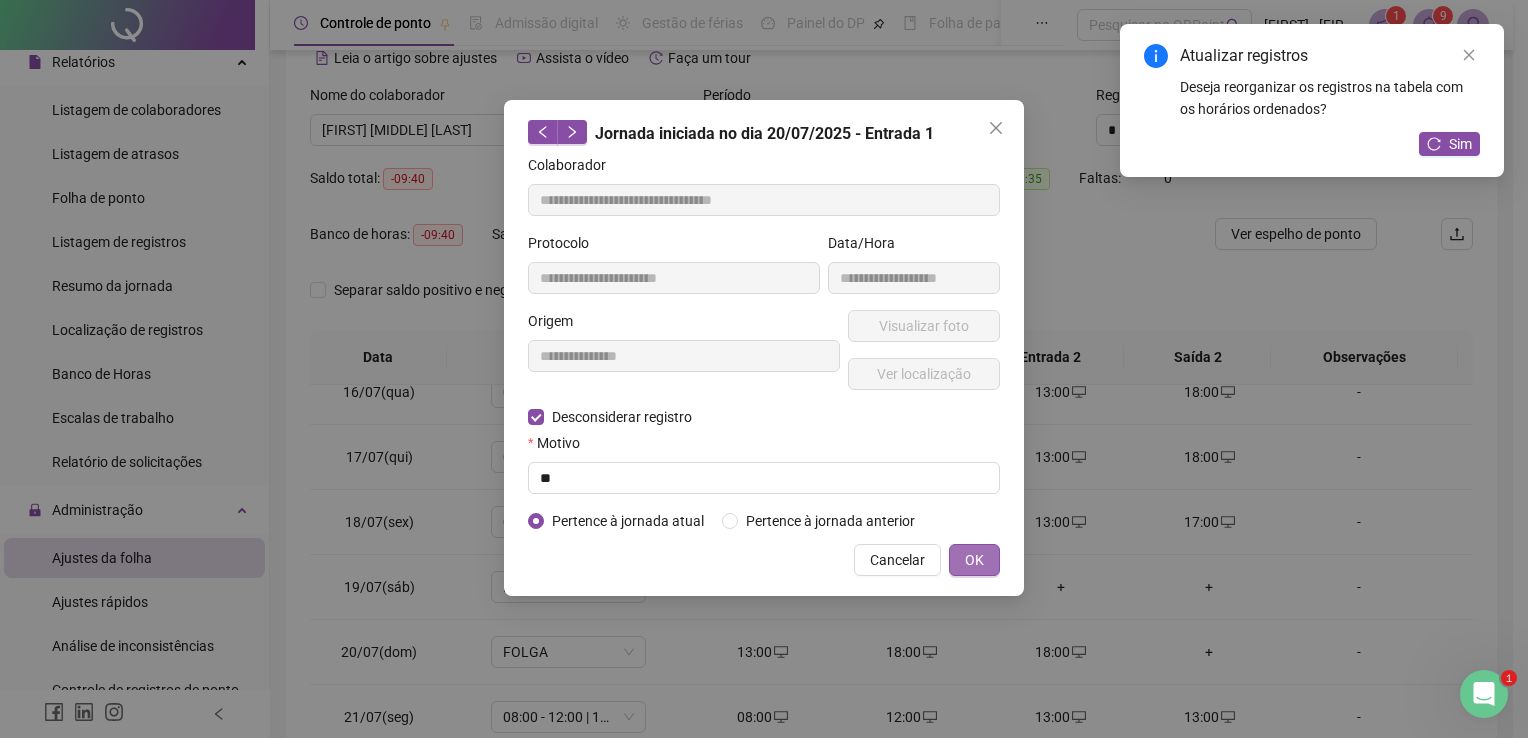 click on "OK" at bounding box center (974, 560) 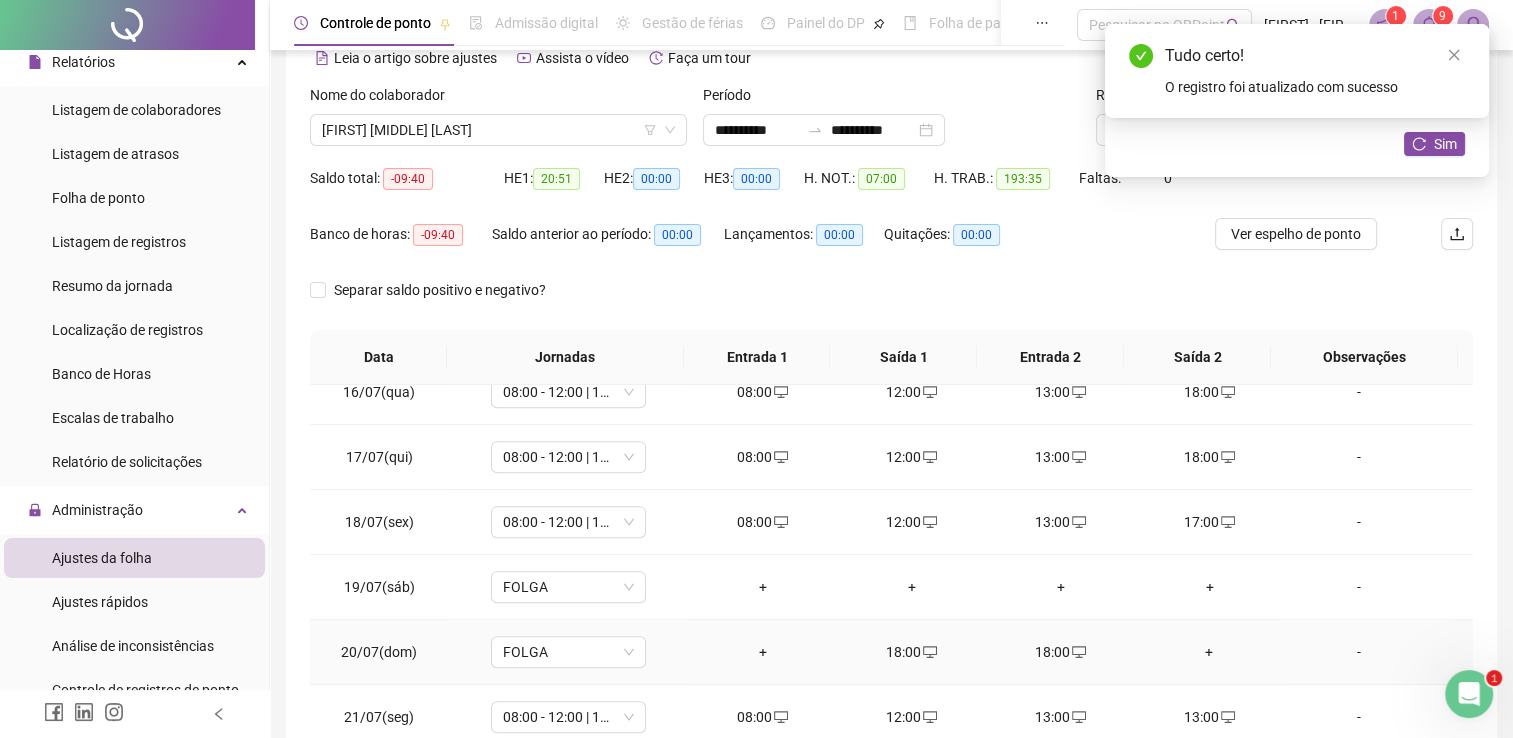 click on "18:00" at bounding box center (911, 652) 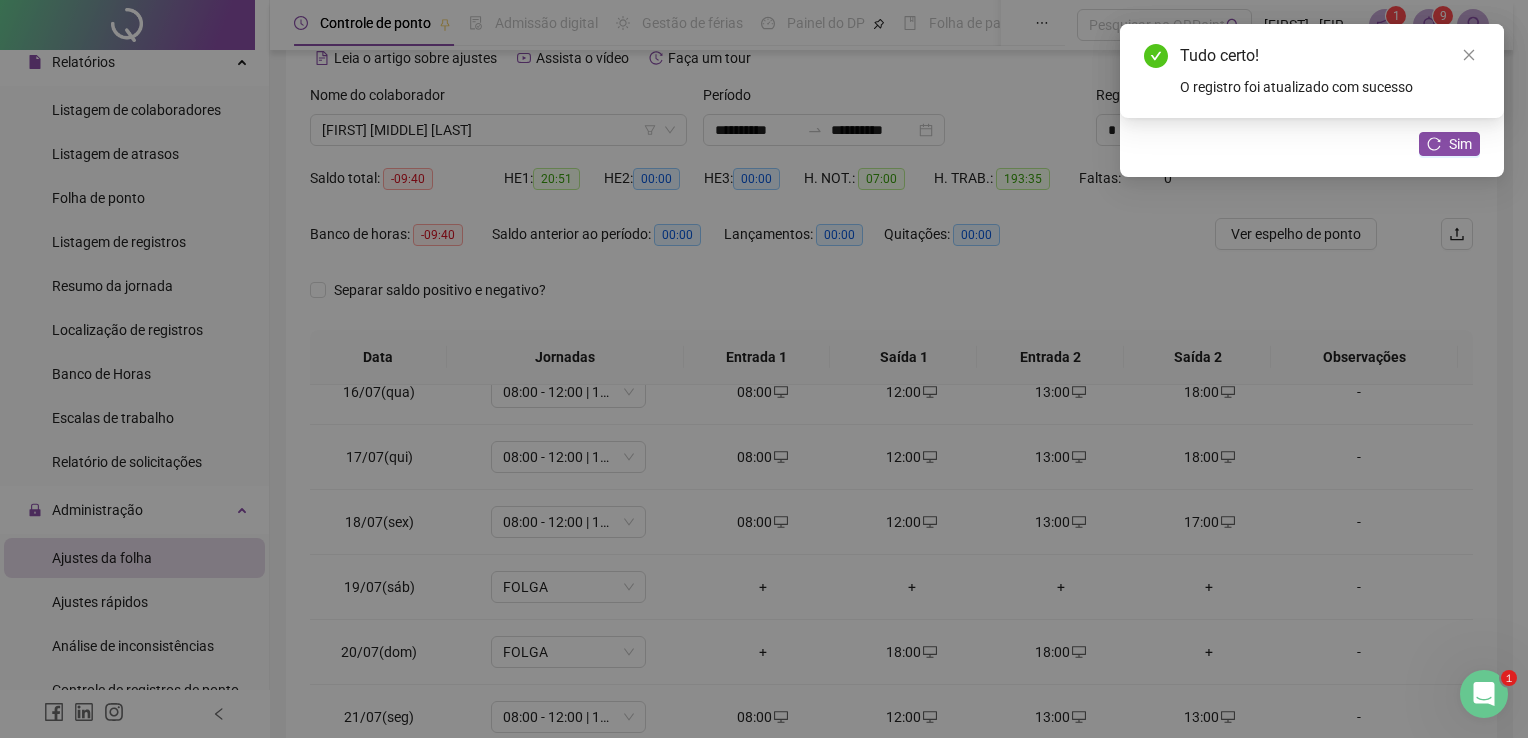 type on "**********" 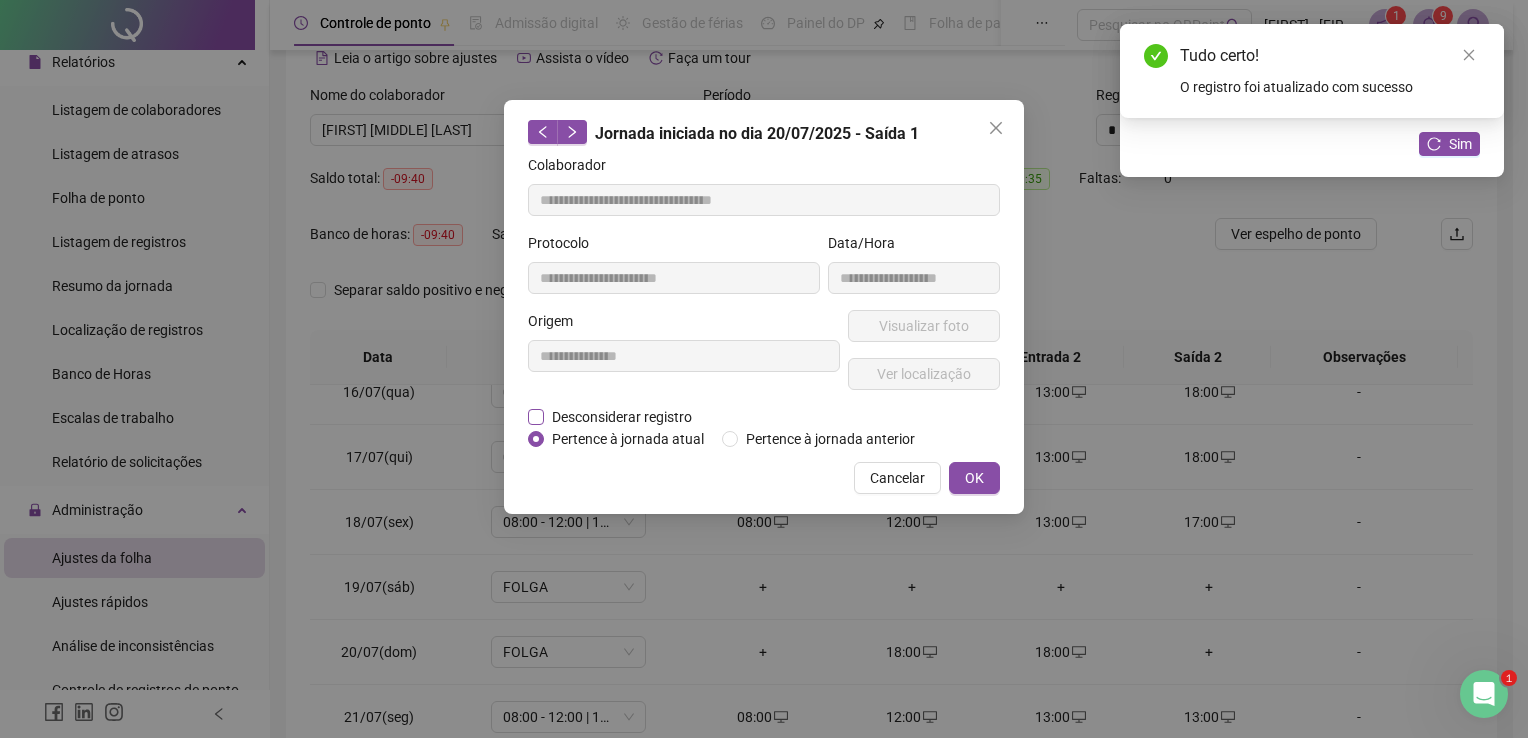 click on "Desconsiderar registro" at bounding box center (622, 417) 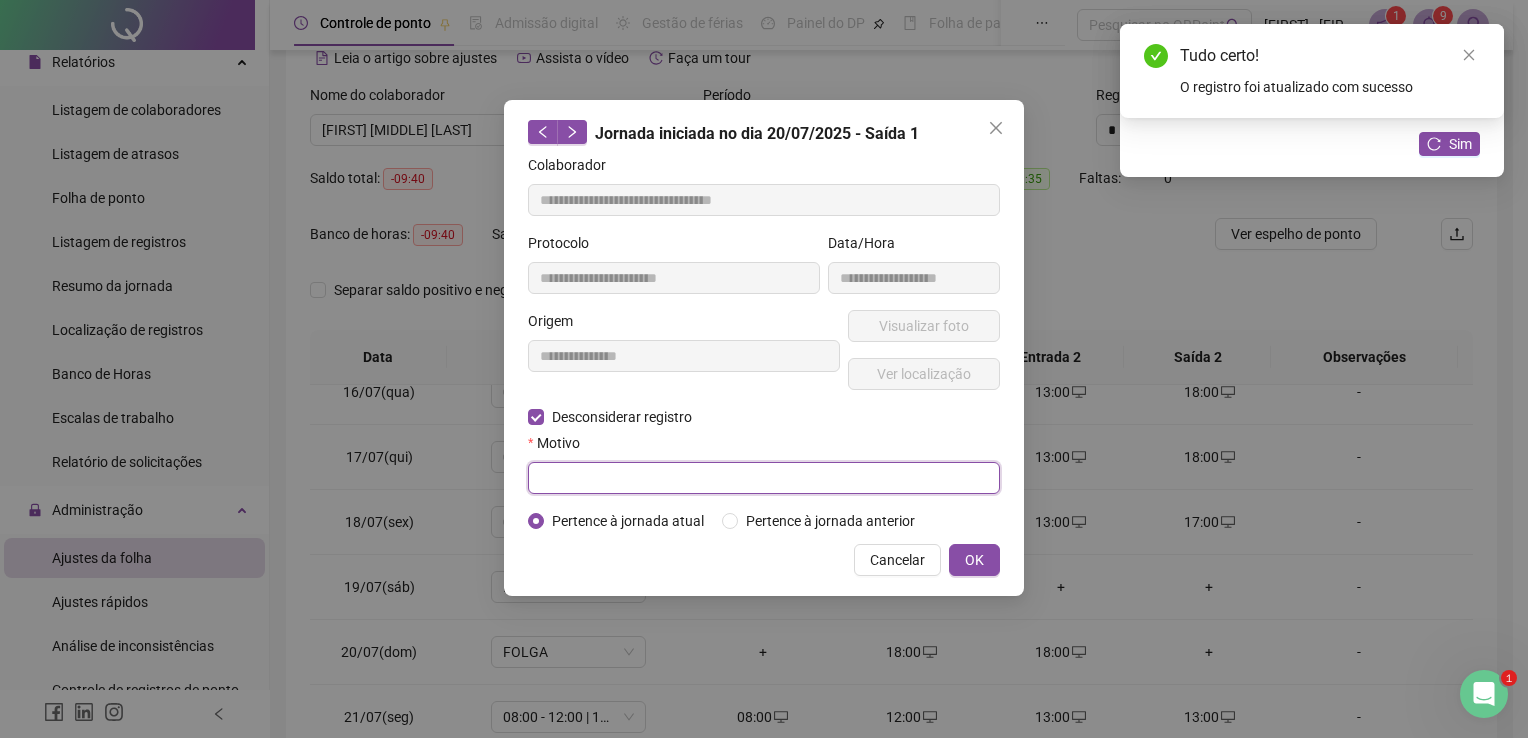 click at bounding box center [764, 478] 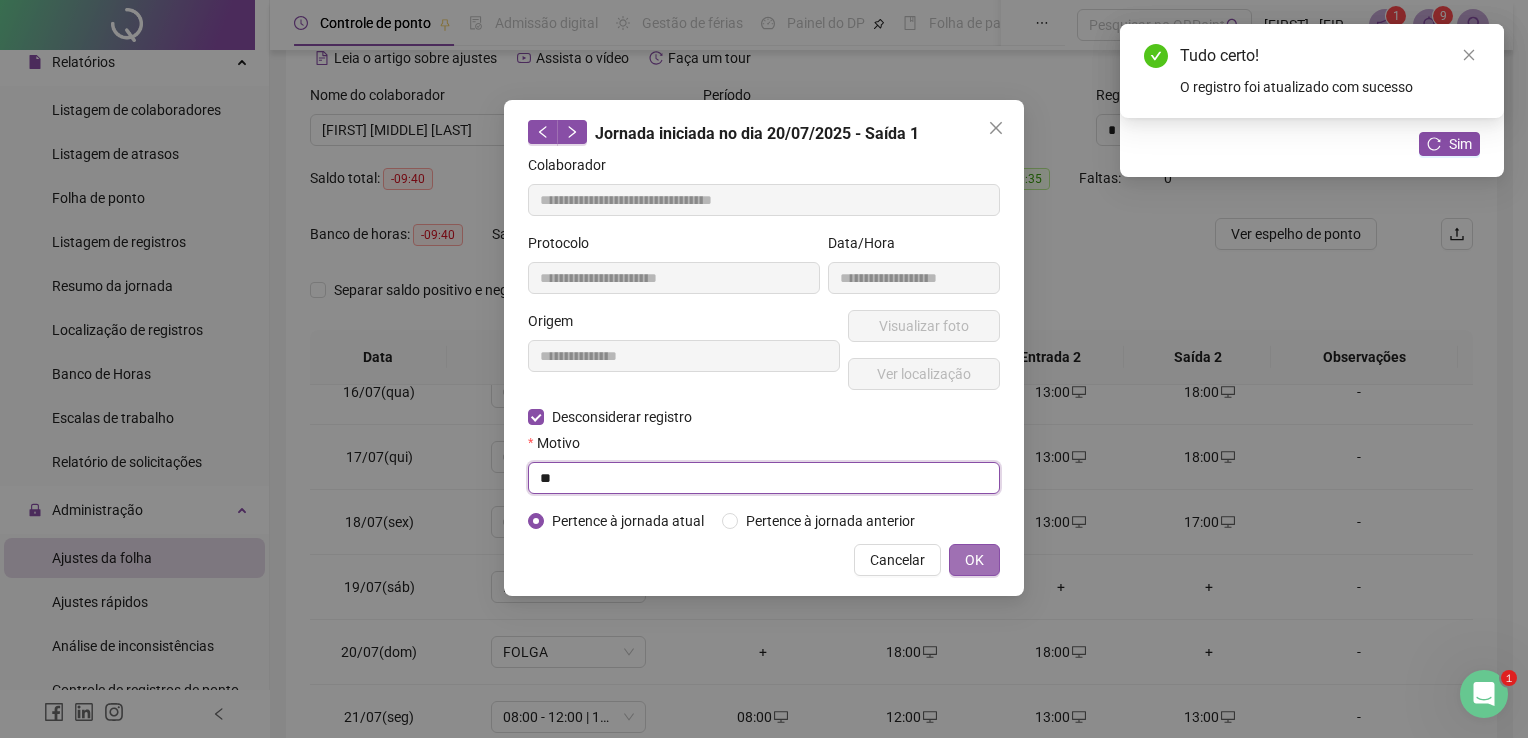type on "**" 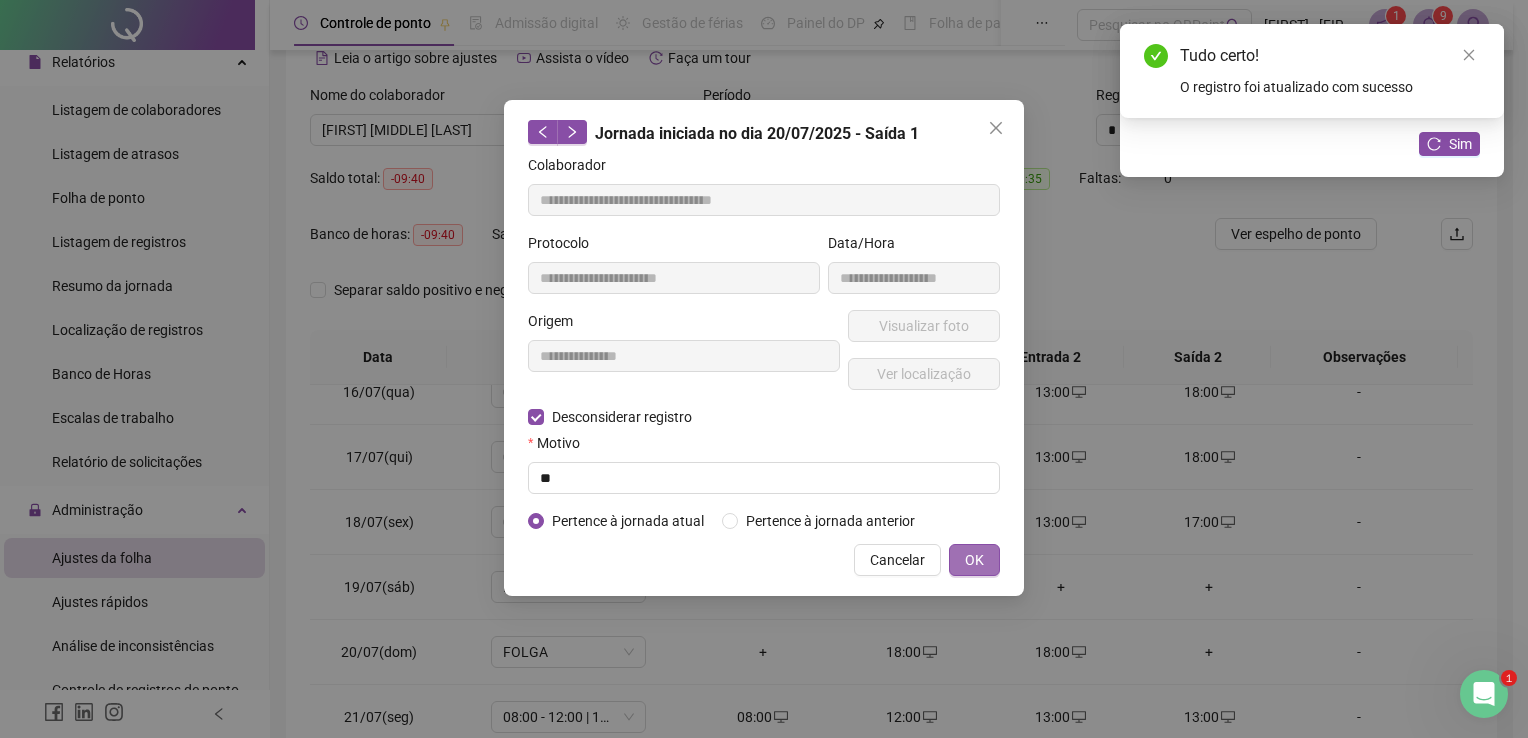click on "OK" at bounding box center (974, 560) 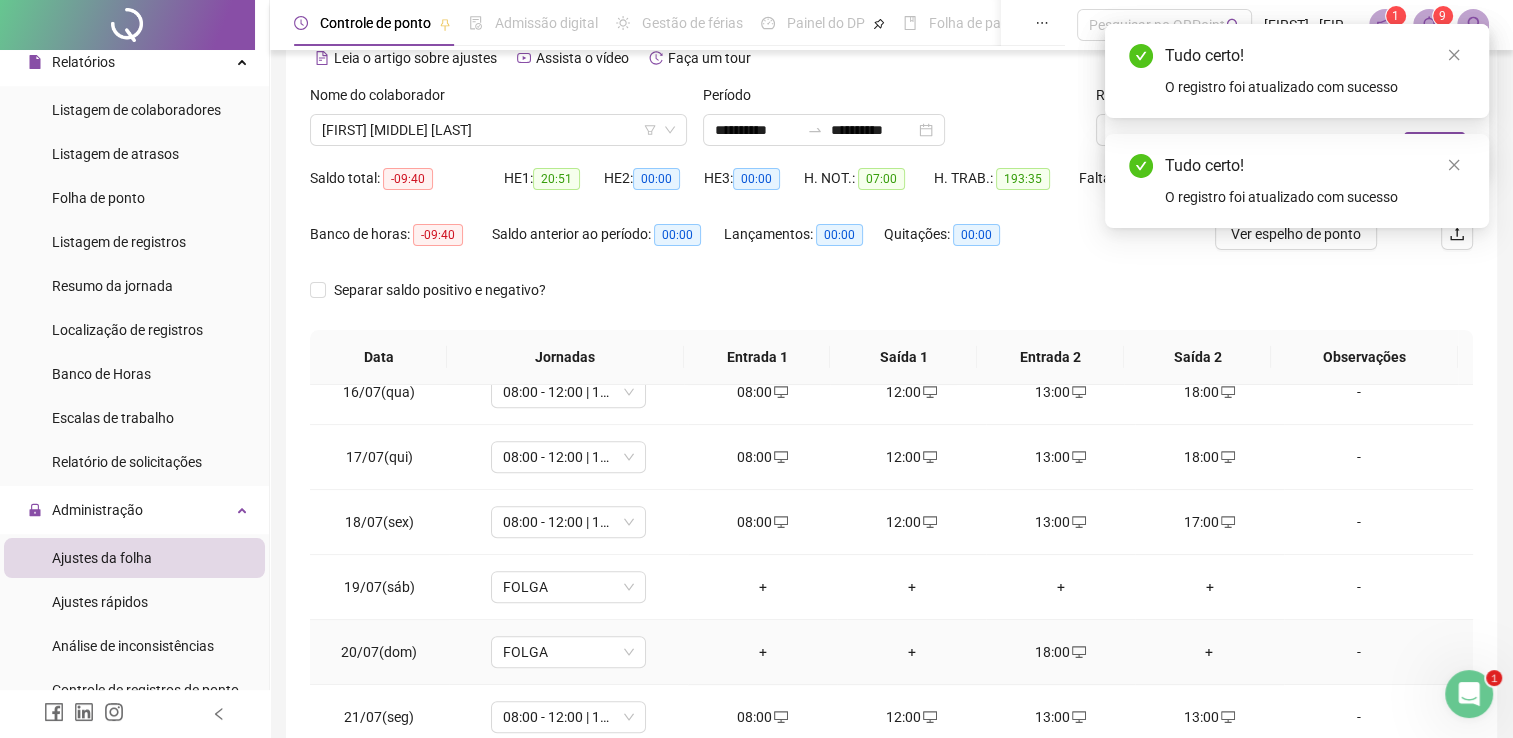 click on "18:00" at bounding box center (1060, 652) 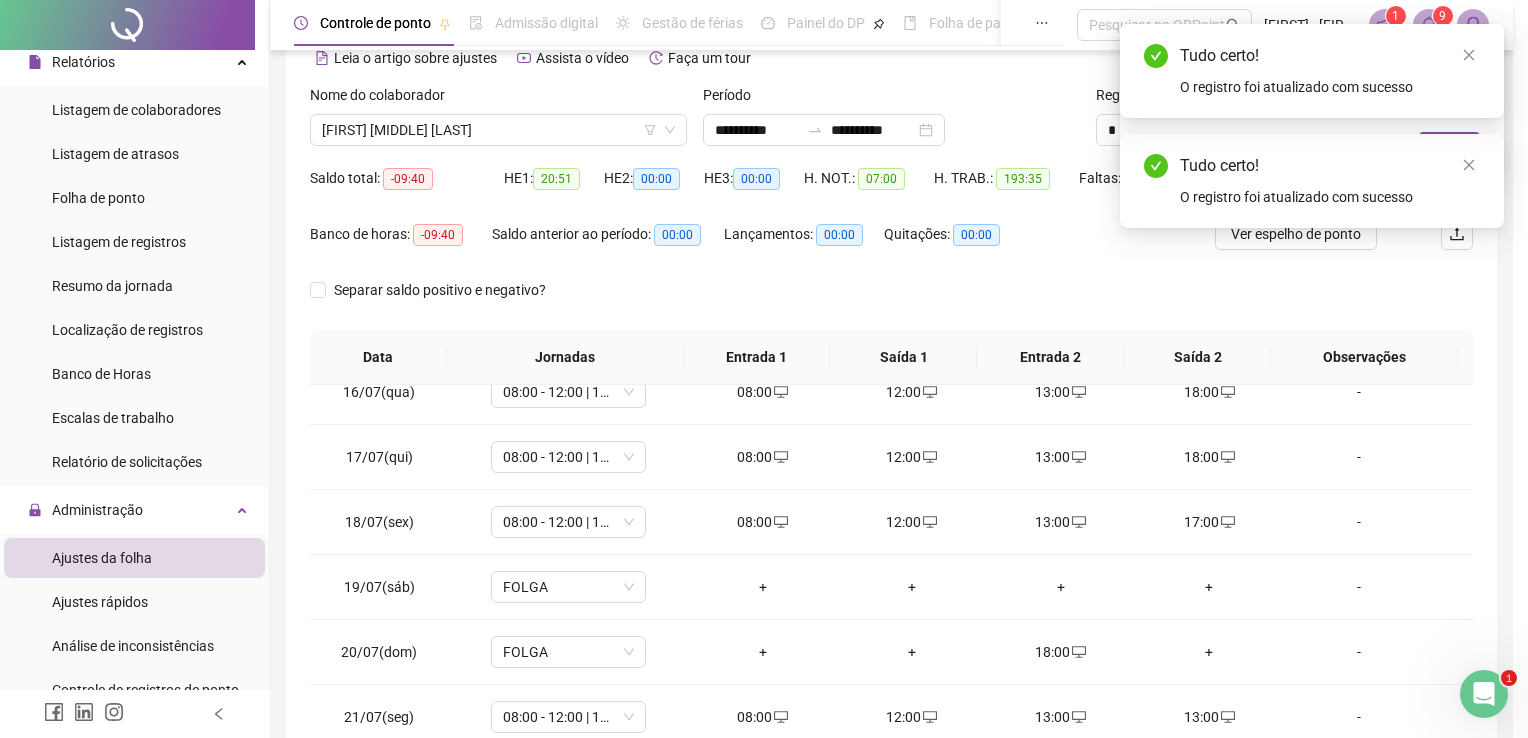 type on "**********" 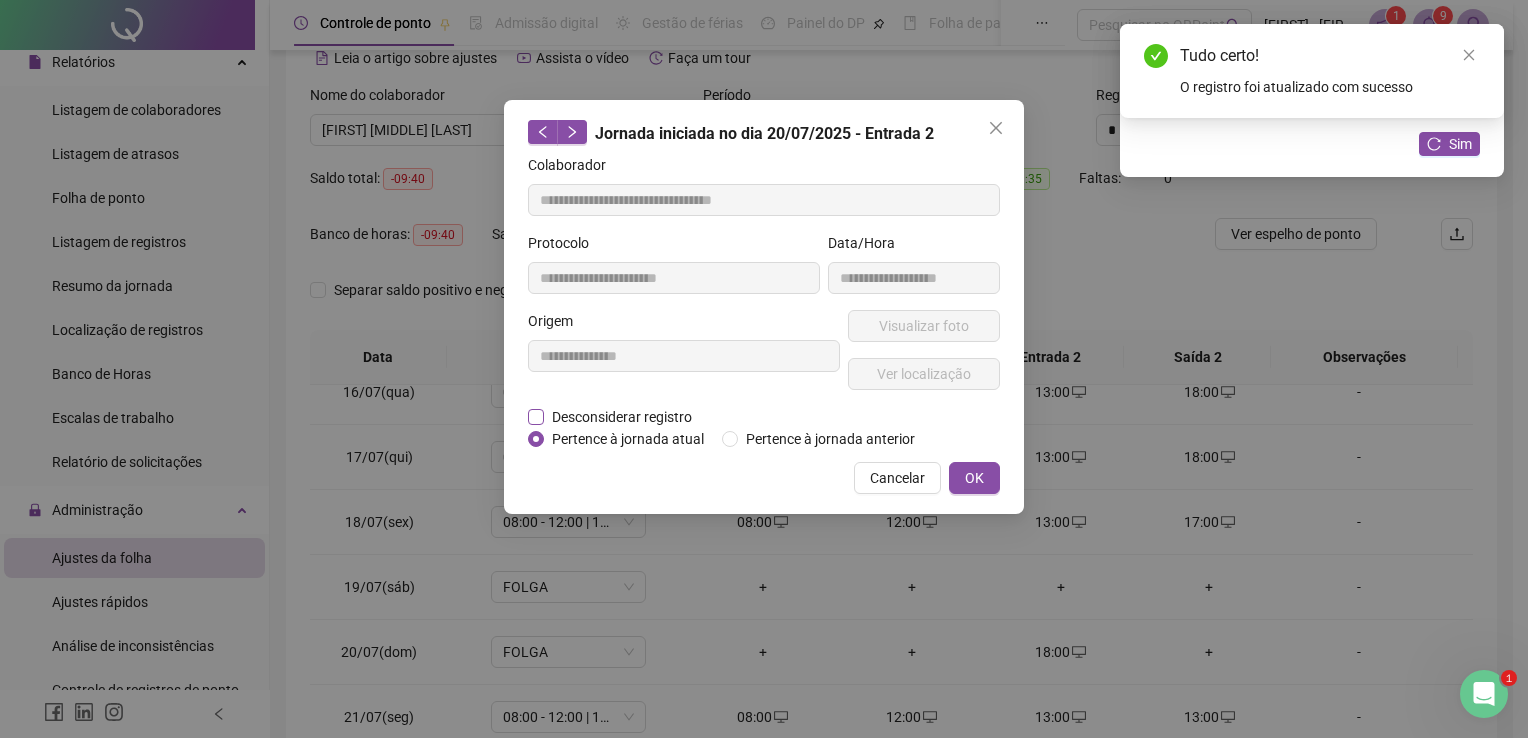 click on "Desconsiderar registro" at bounding box center [622, 417] 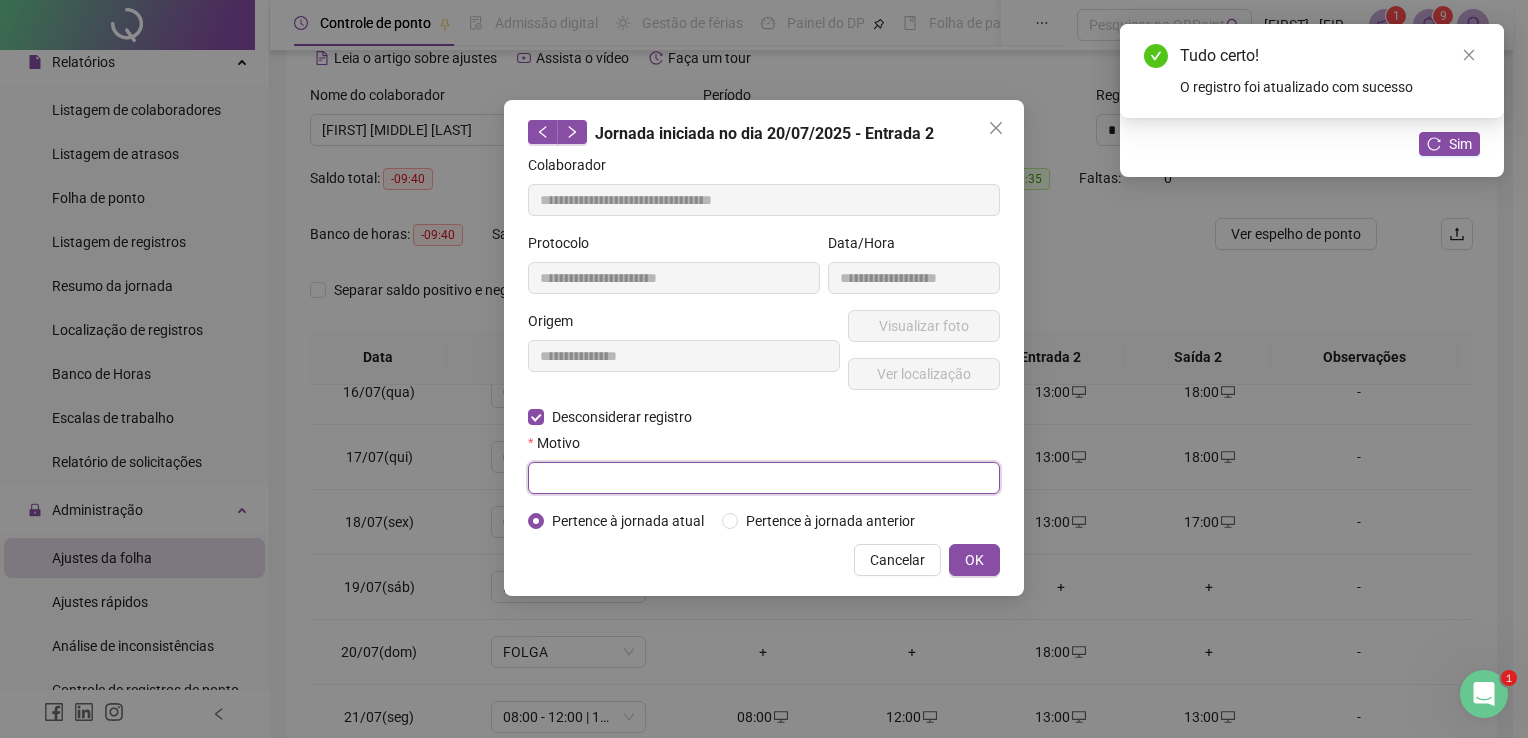 click at bounding box center (764, 478) 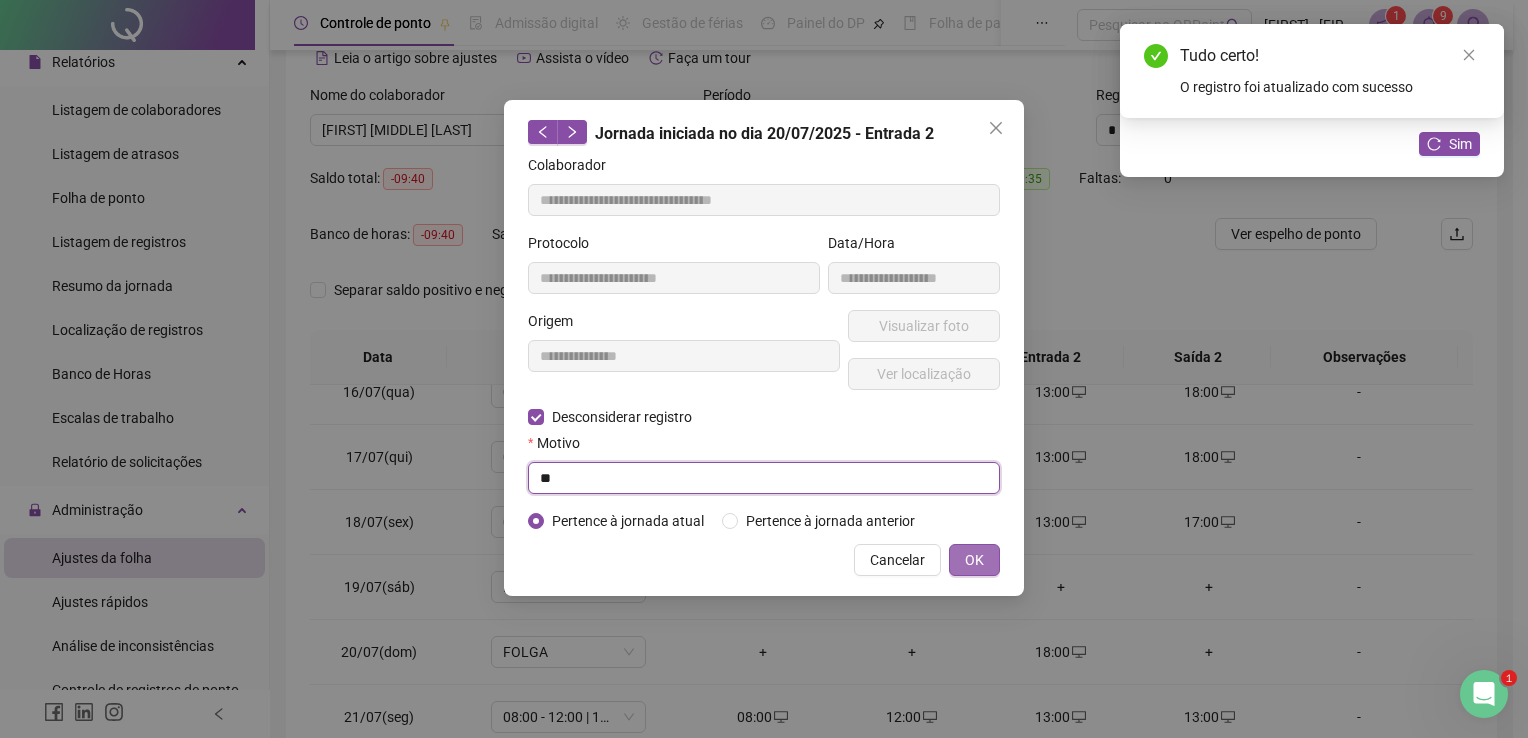 type on "**" 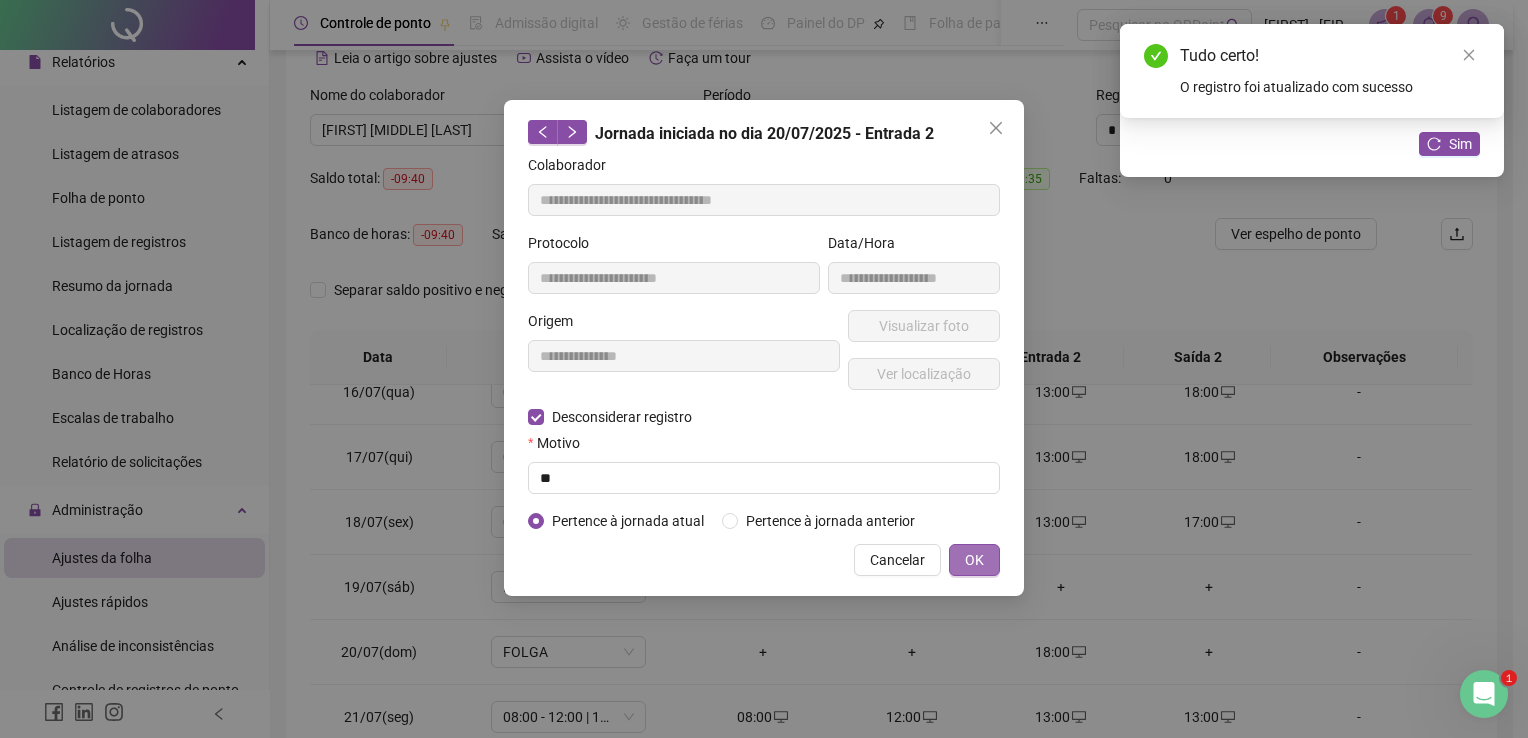 click on "OK" at bounding box center [974, 560] 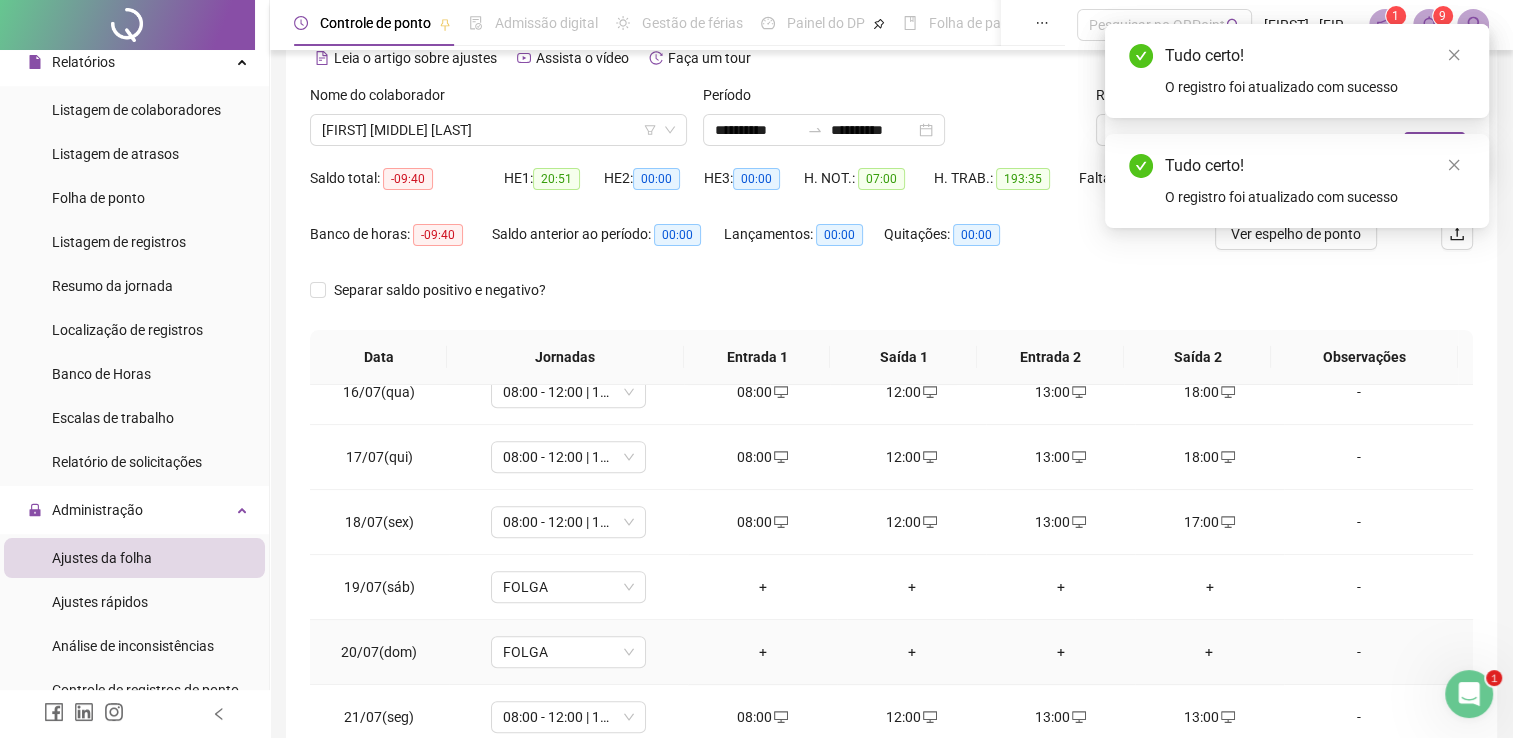 scroll, scrollTop: 1100, scrollLeft: 0, axis: vertical 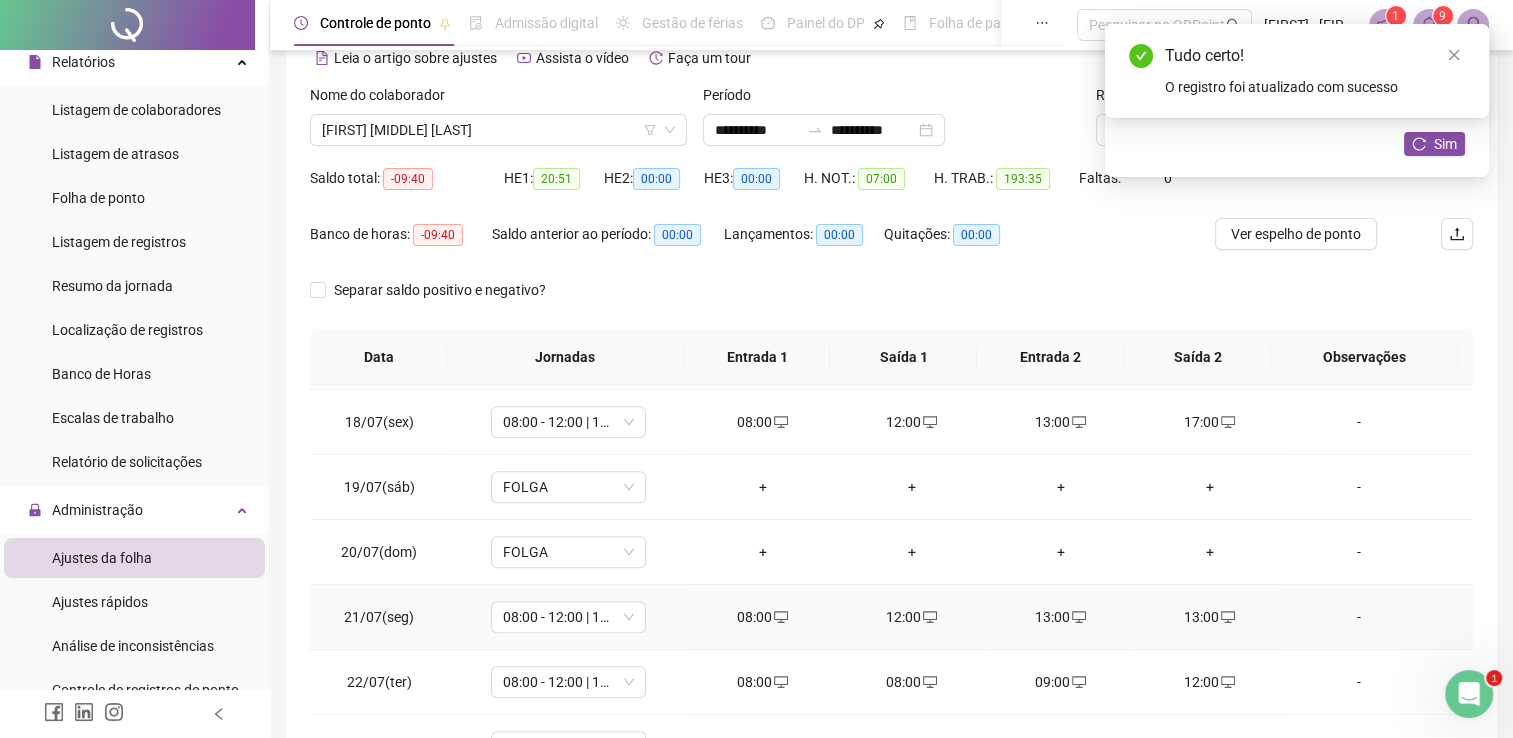 click on "13:00" at bounding box center [1209, 617] 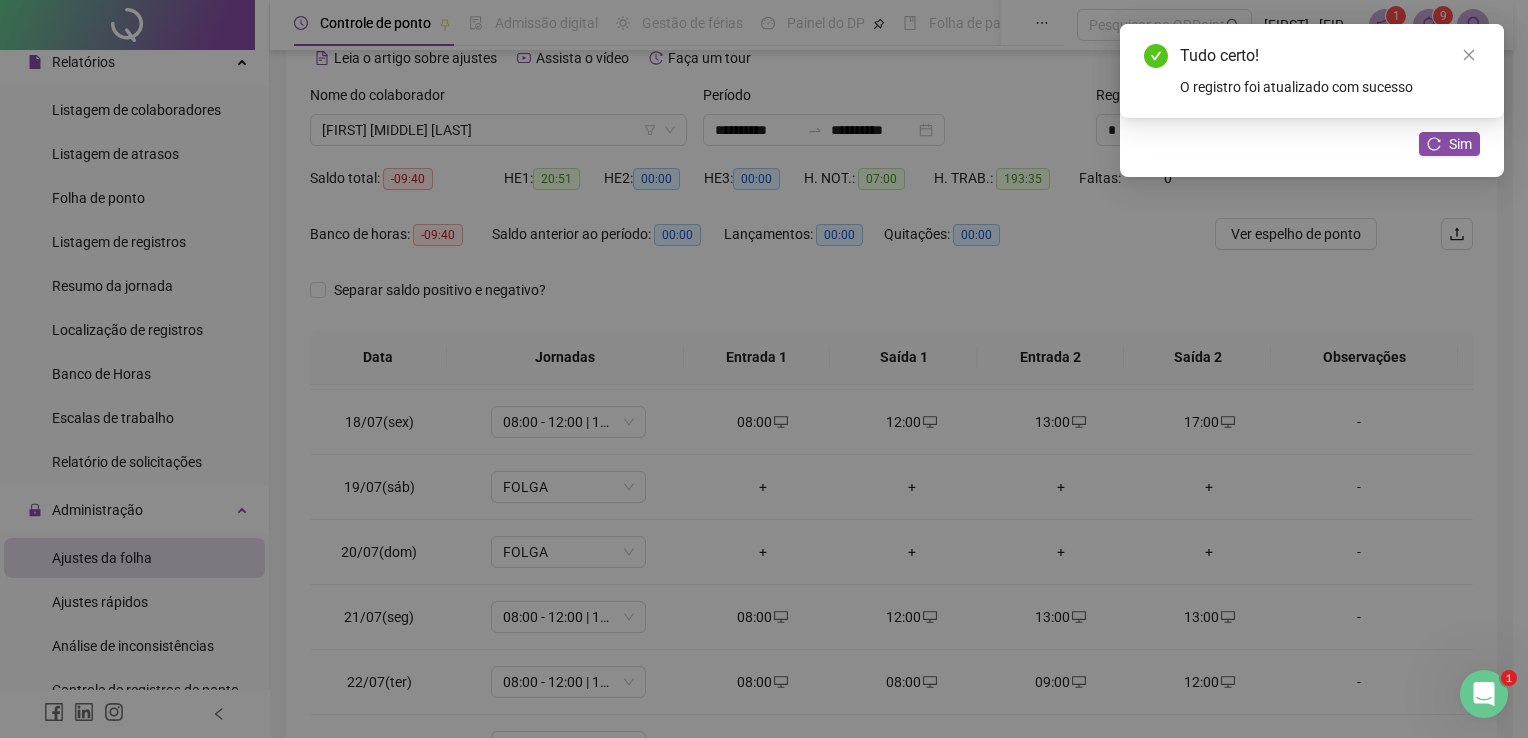 type on "**********" 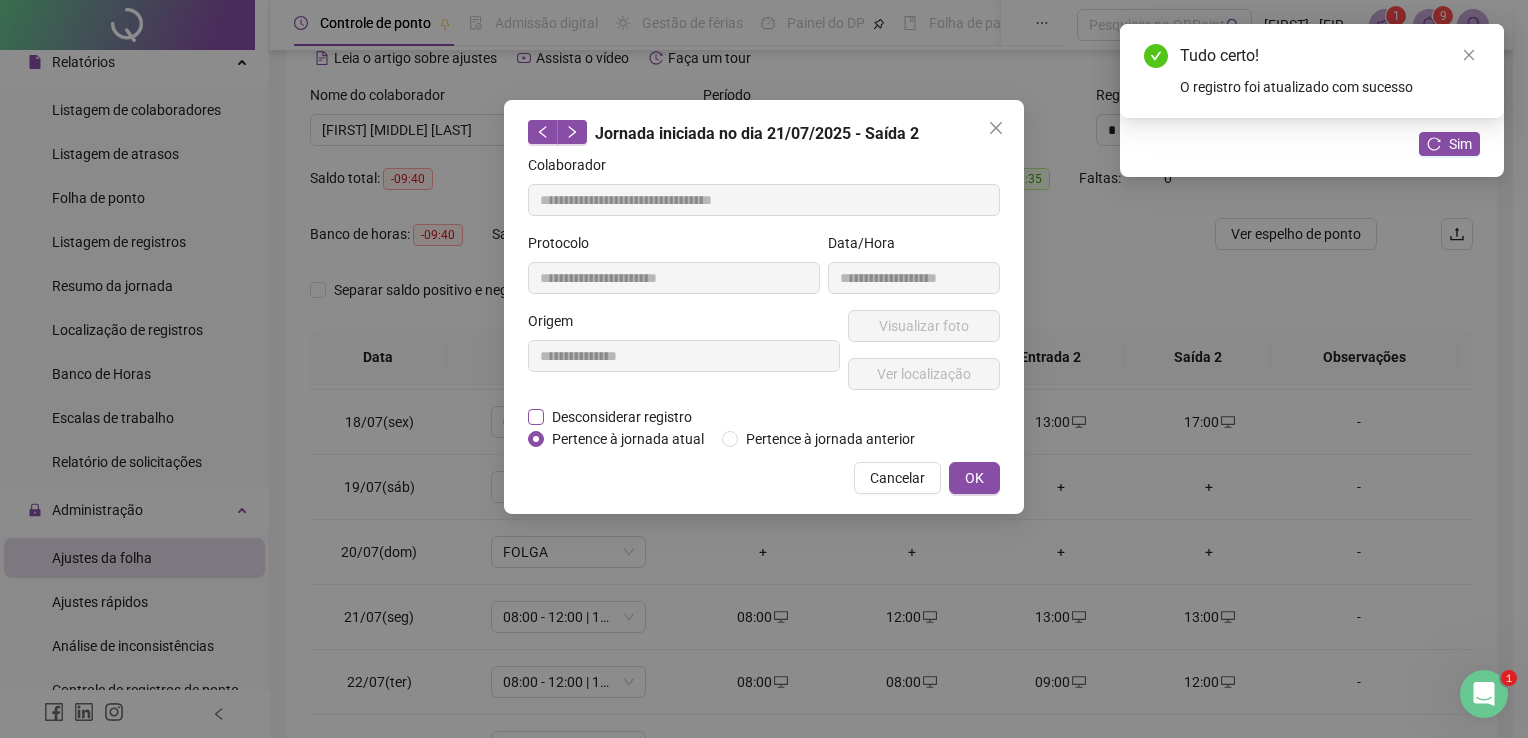 click on "Desconsiderar registro" at bounding box center [622, 417] 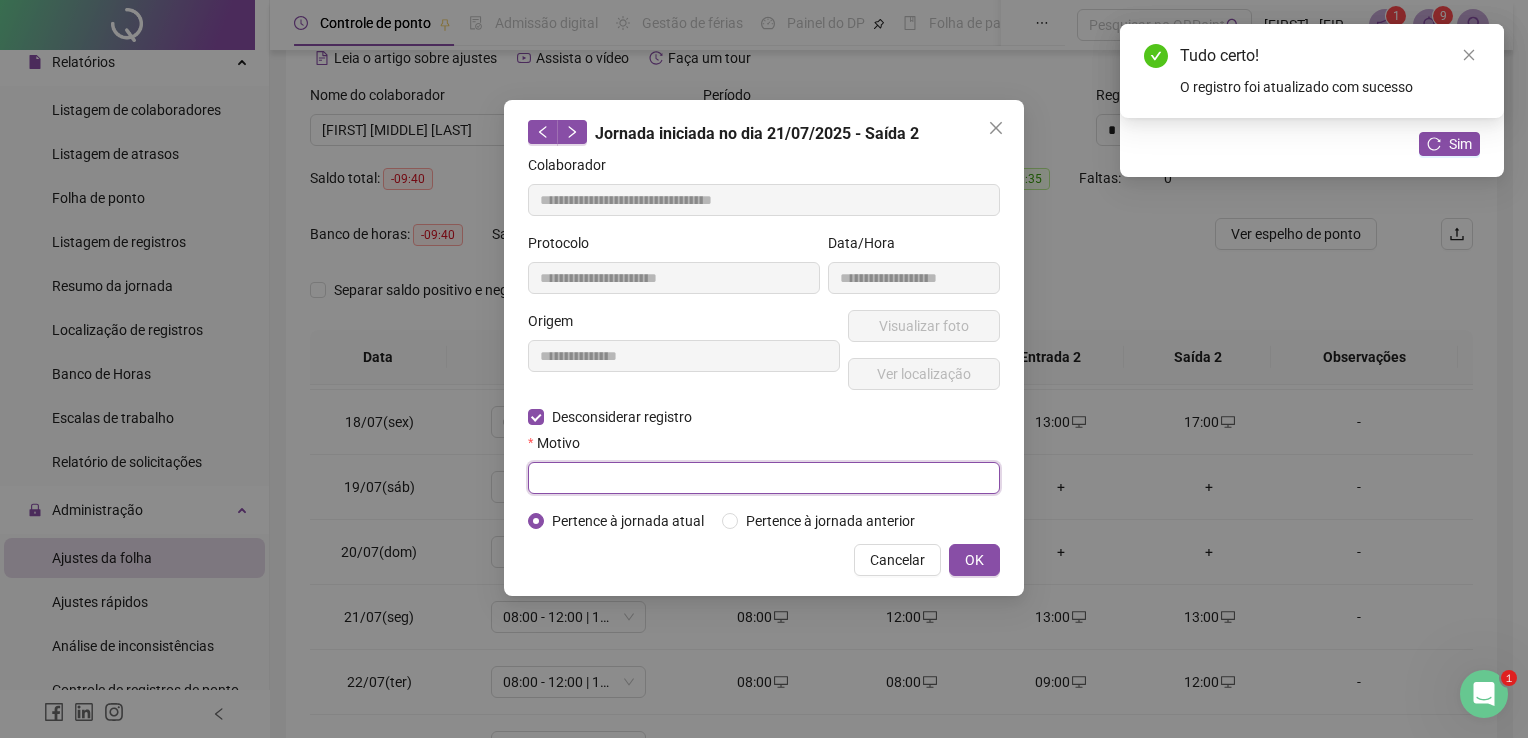 click at bounding box center [764, 478] 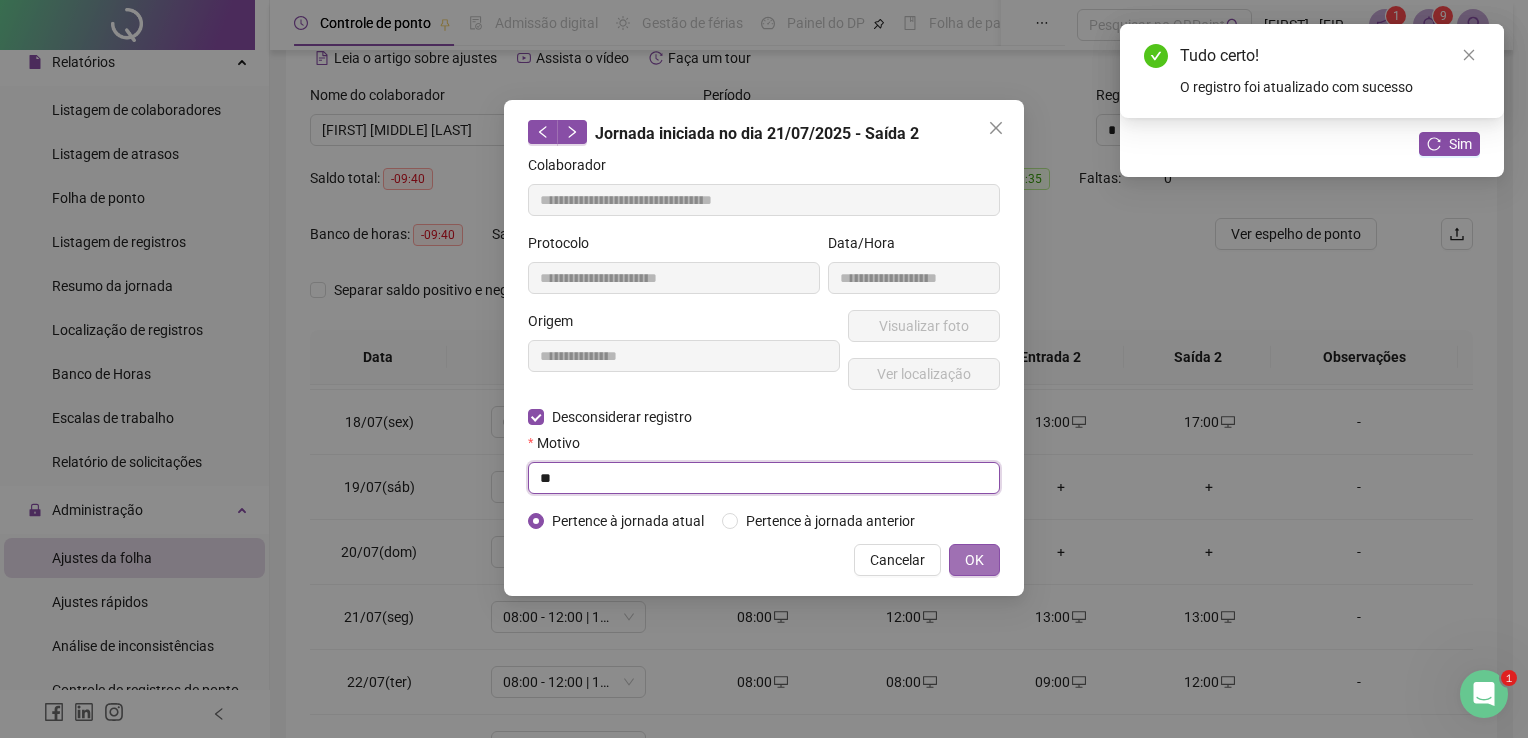 type on "**" 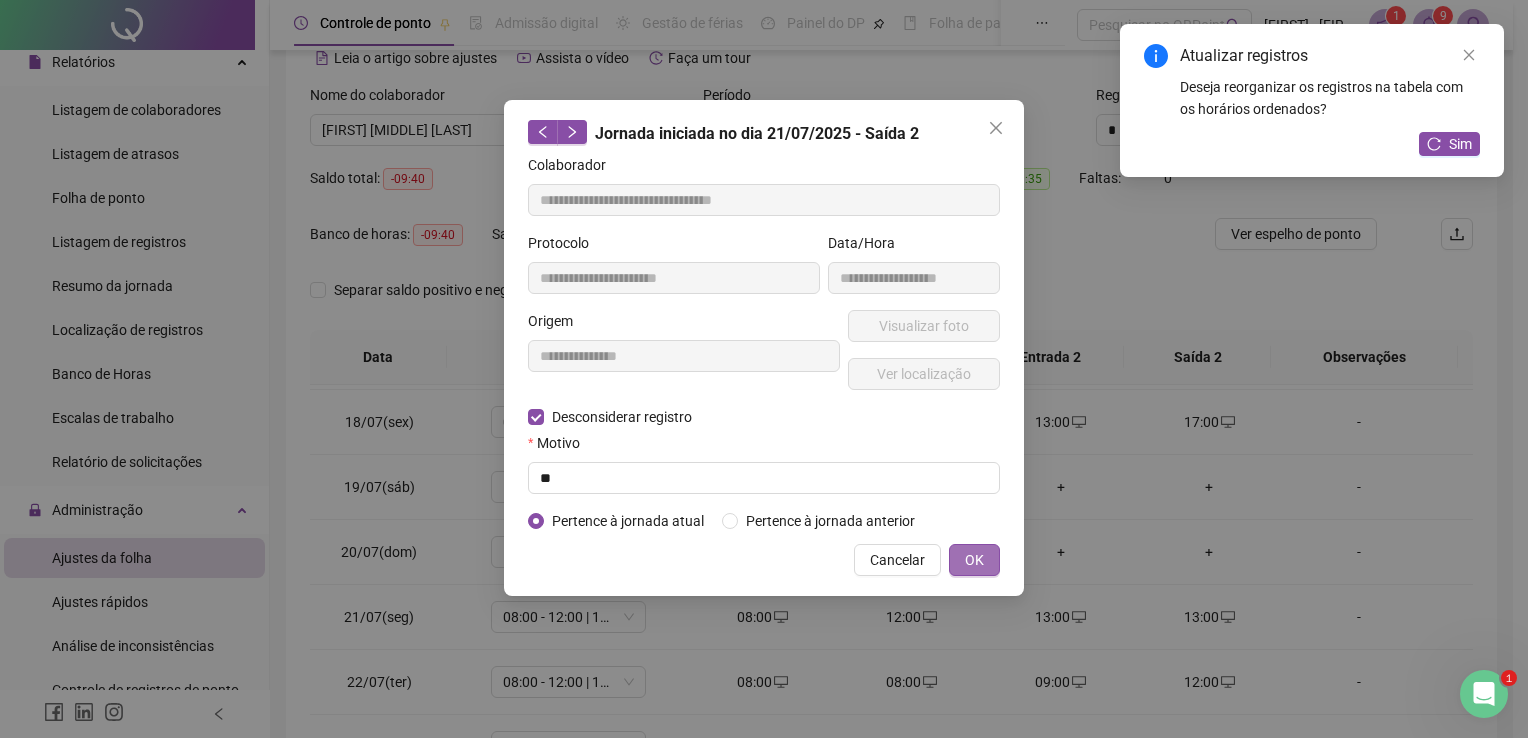 click on "OK" at bounding box center [974, 560] 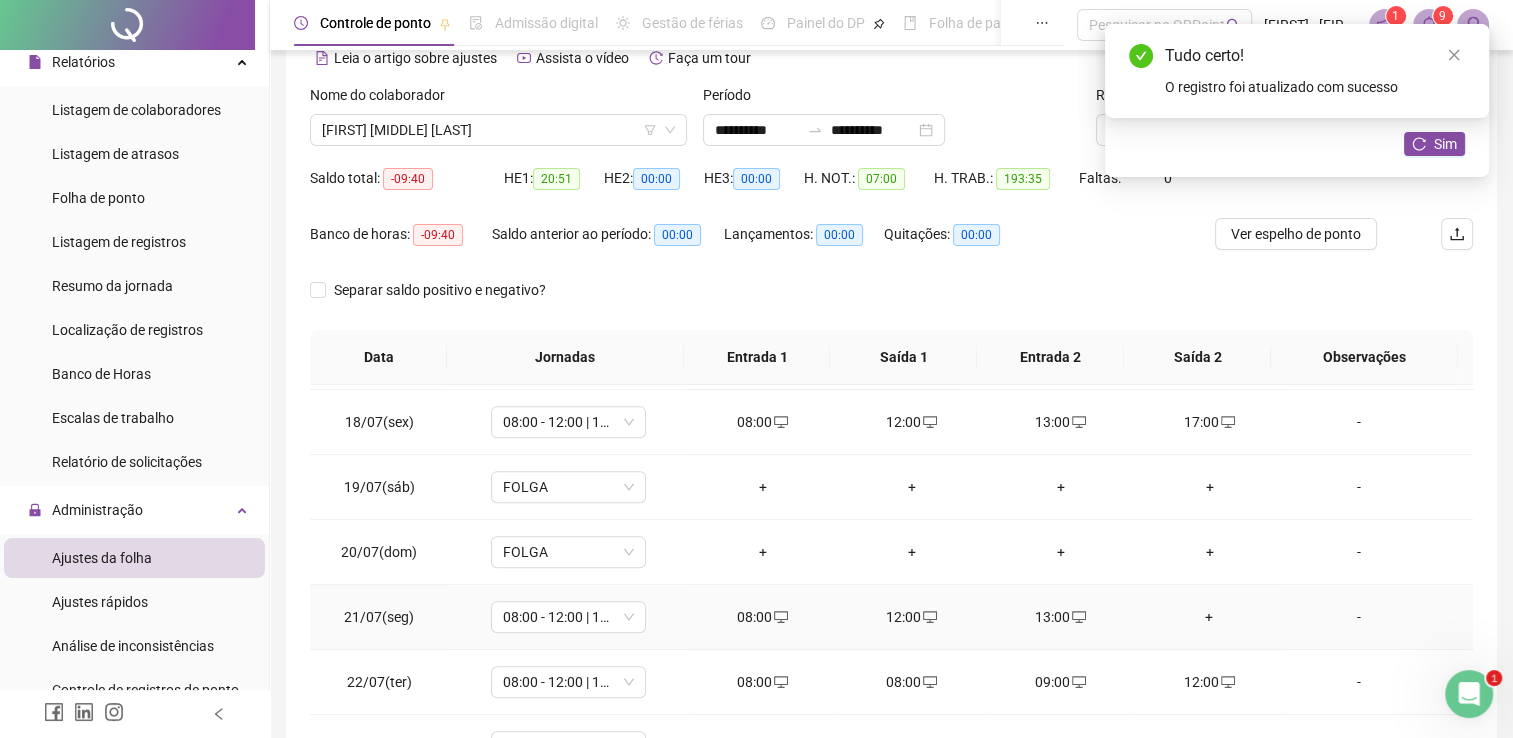 click on "+" at bounding box center [1209, 617] 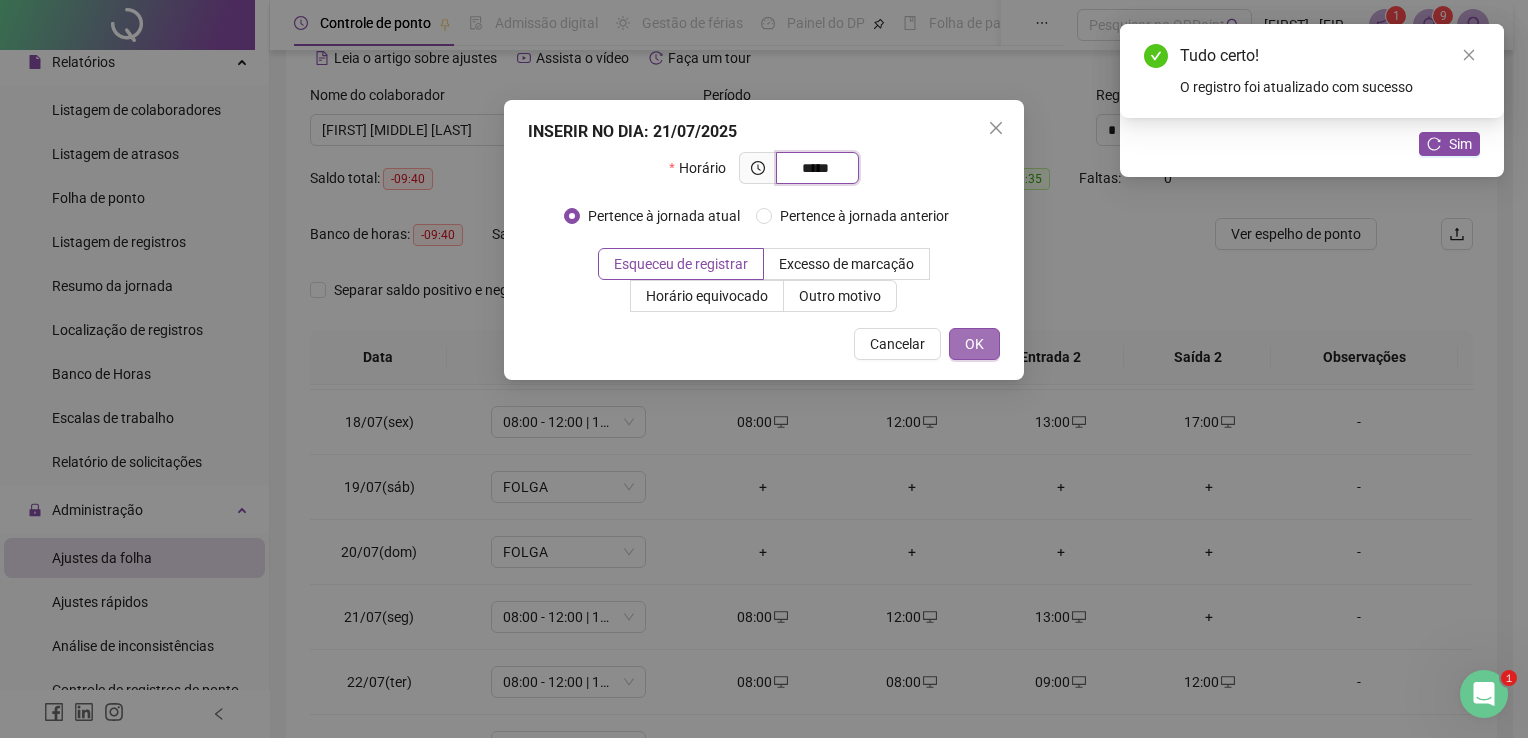 type on "*****" 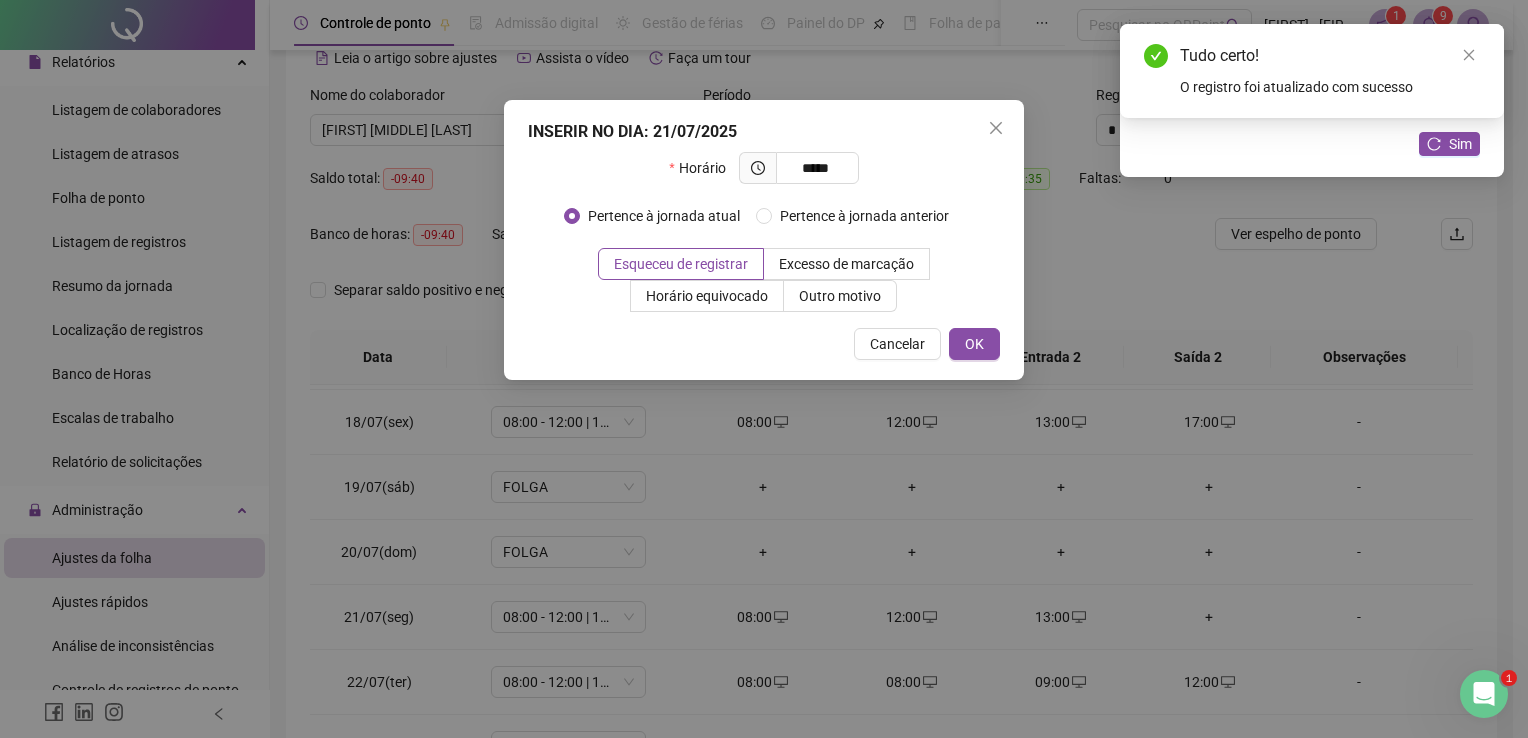 drag, startPoint x: 966, startPoint y: 349, endPoint x: 1029, endPoint y: 423, distance: 97.18539 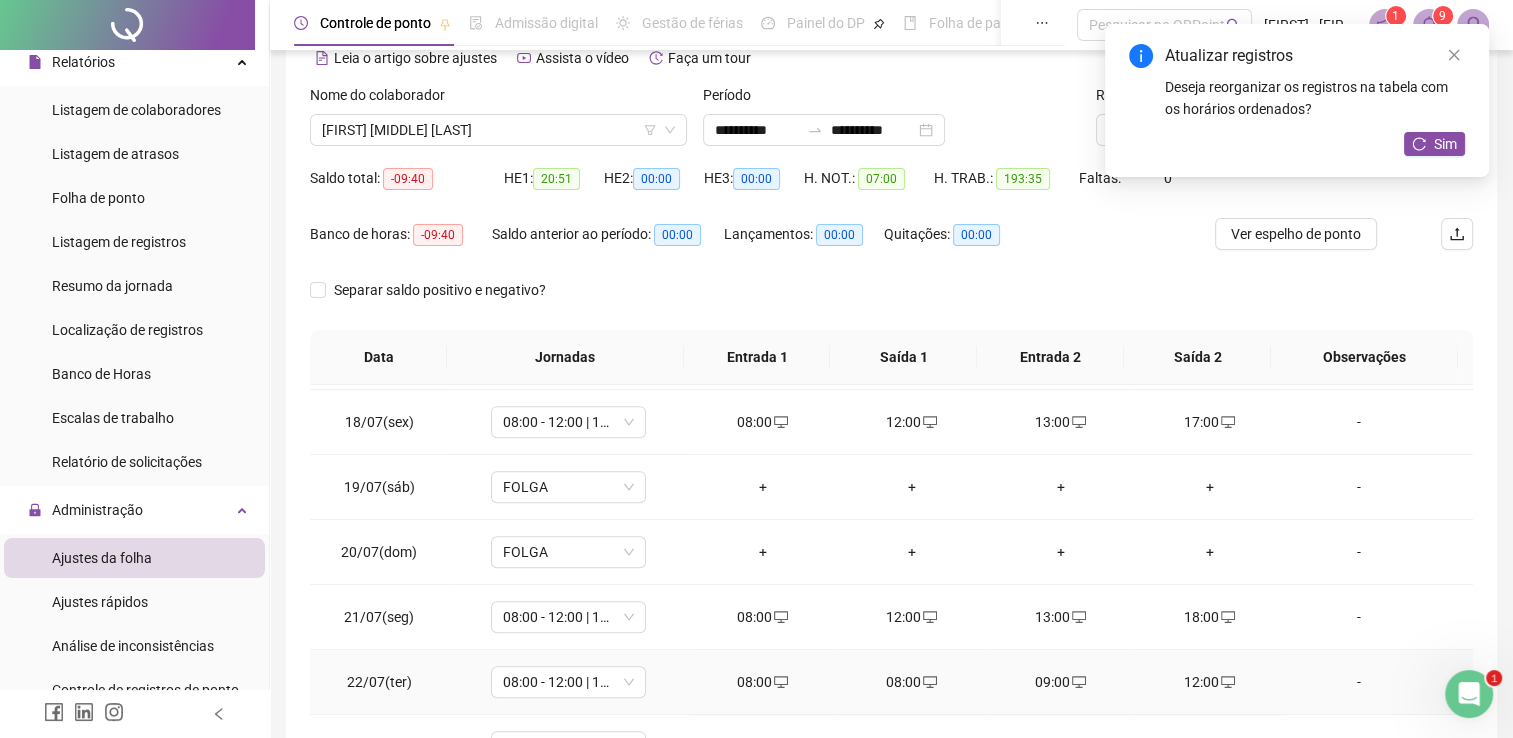 click on "08:00" at bounding box center (911, 682) 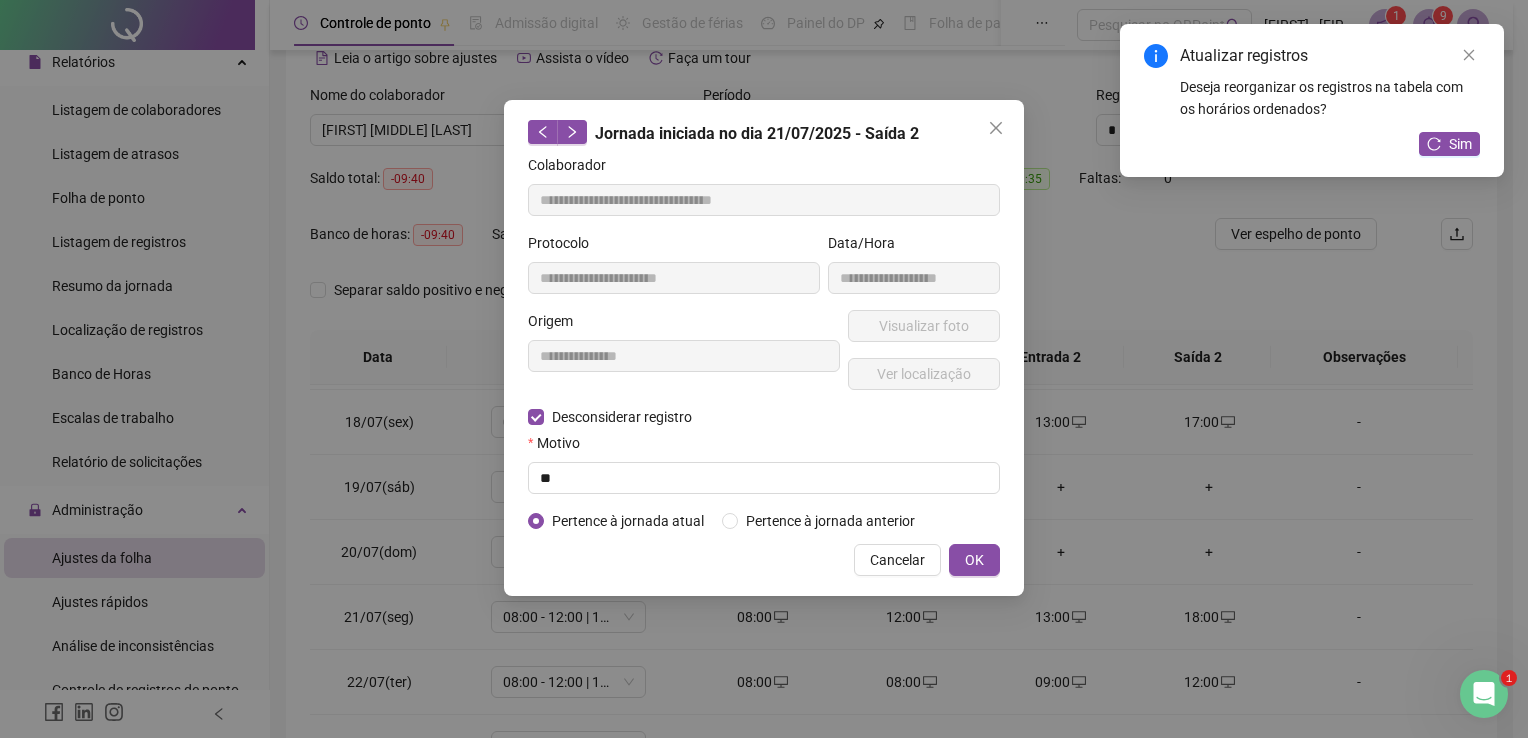 type on "**********" 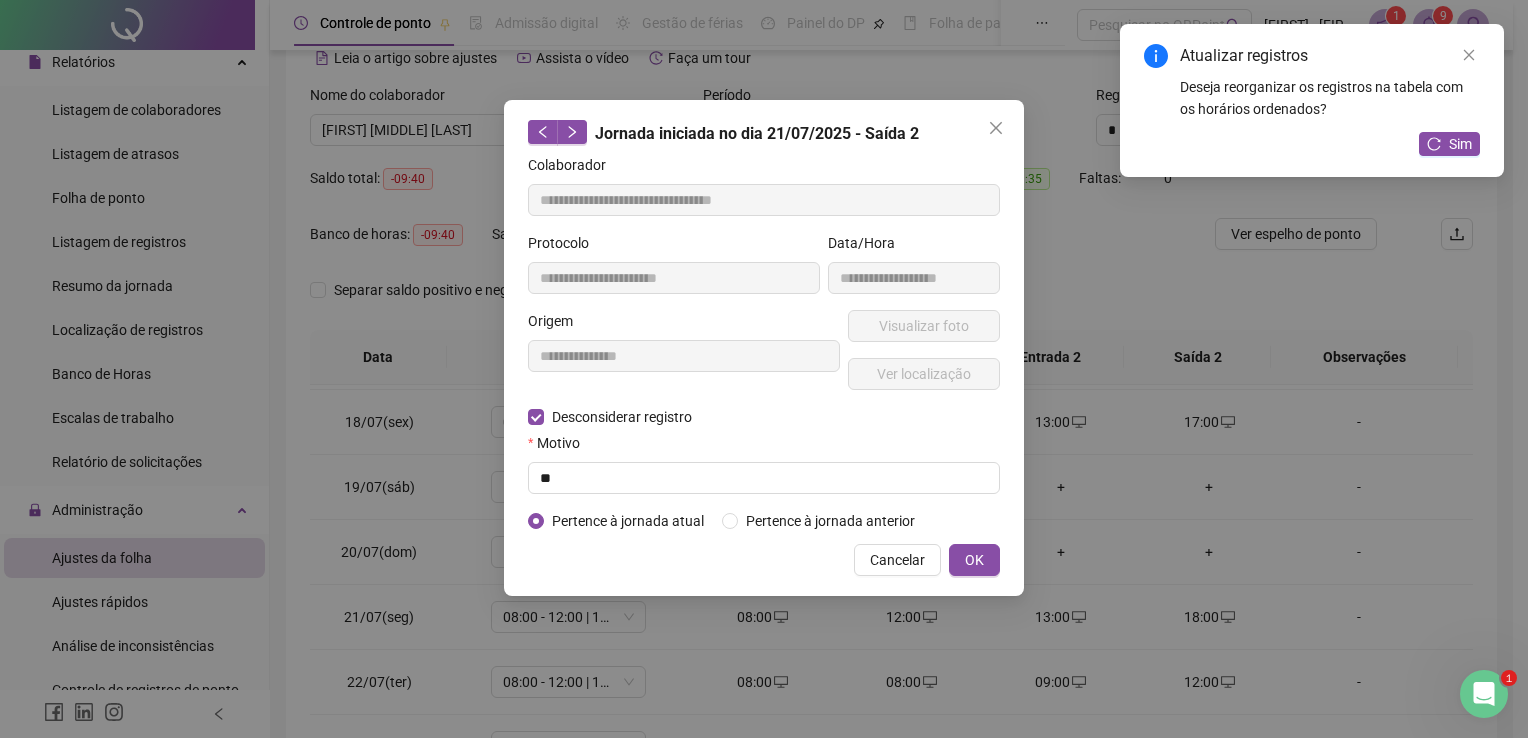 type on "**********" 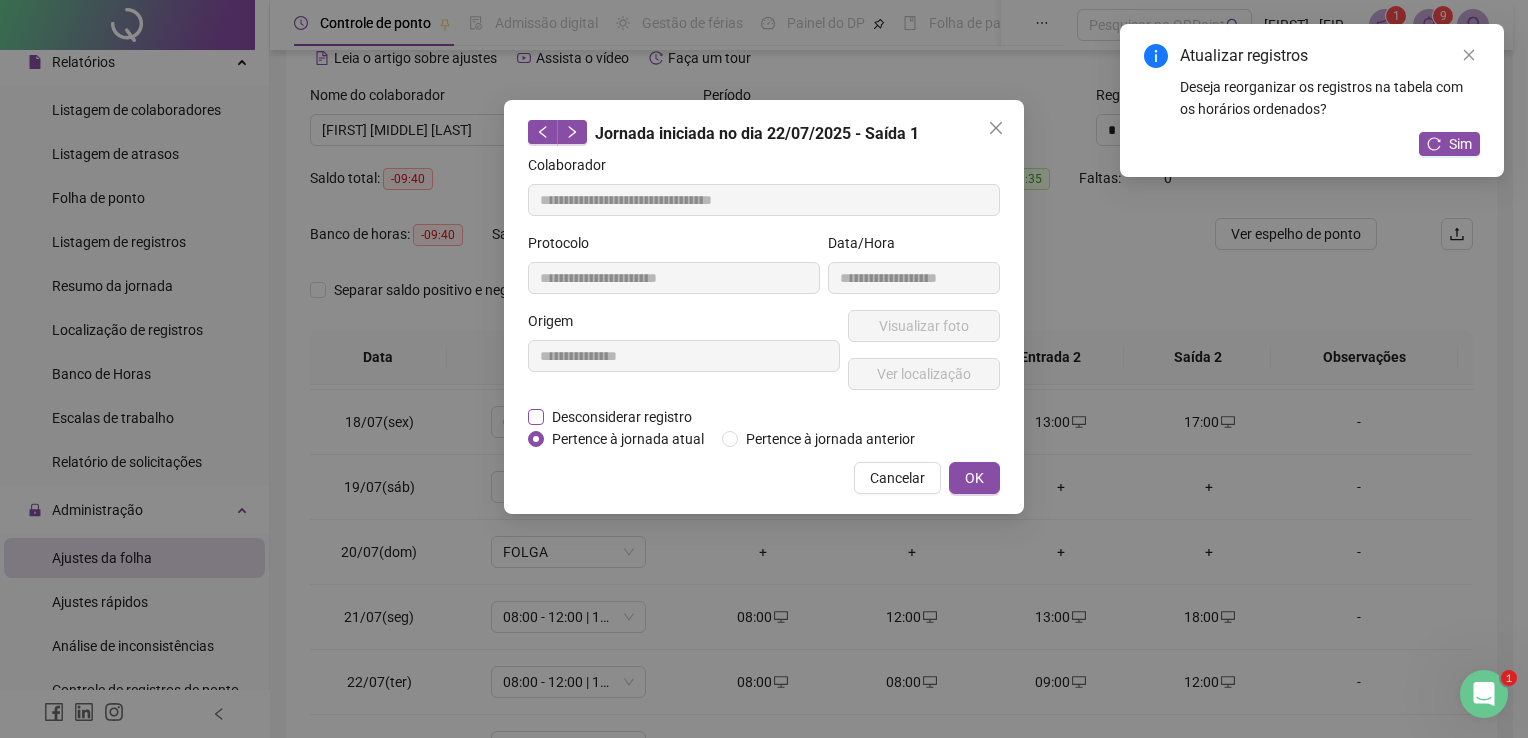 click on "Desconsiderar registro" at bounding box center (622, 417) 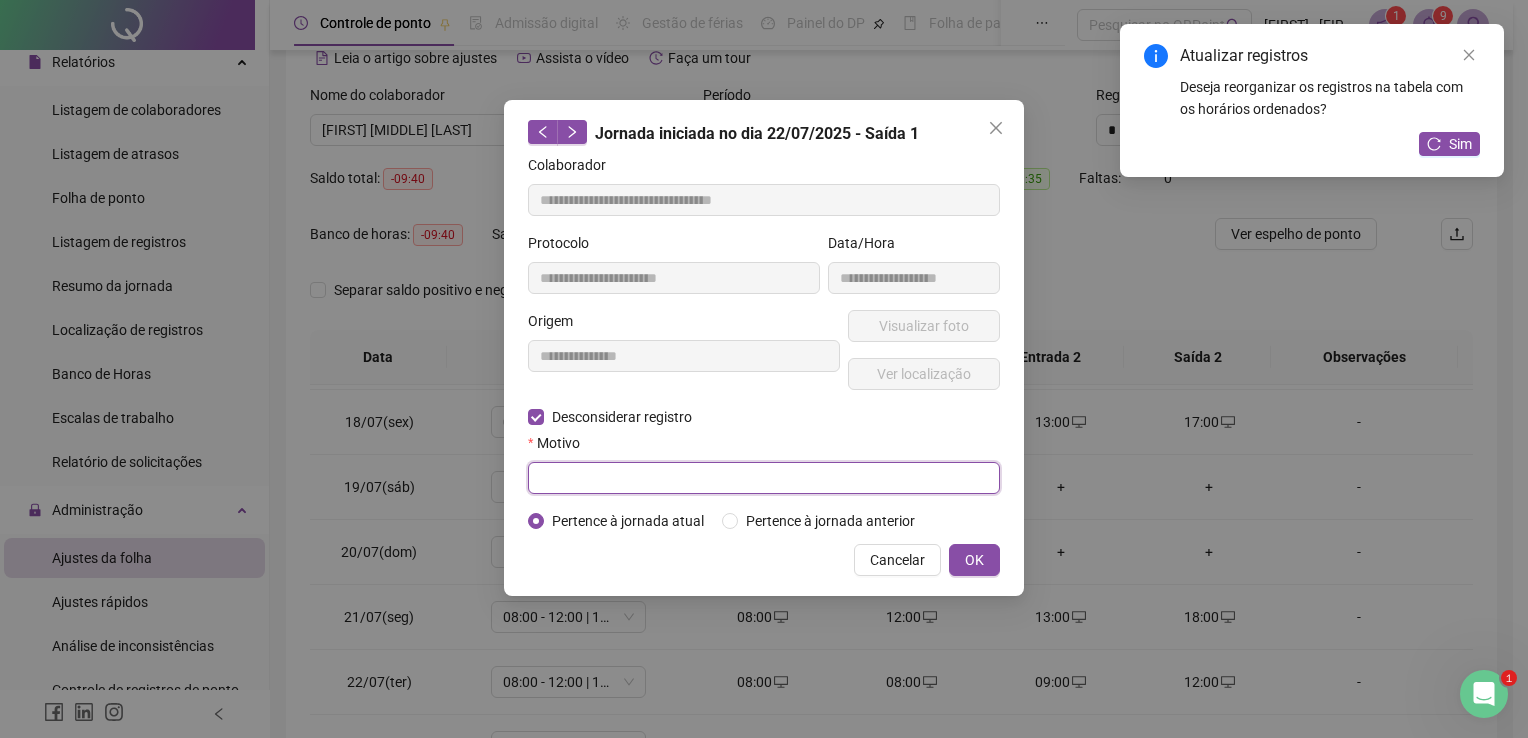 click at bounding box center [764, 478] 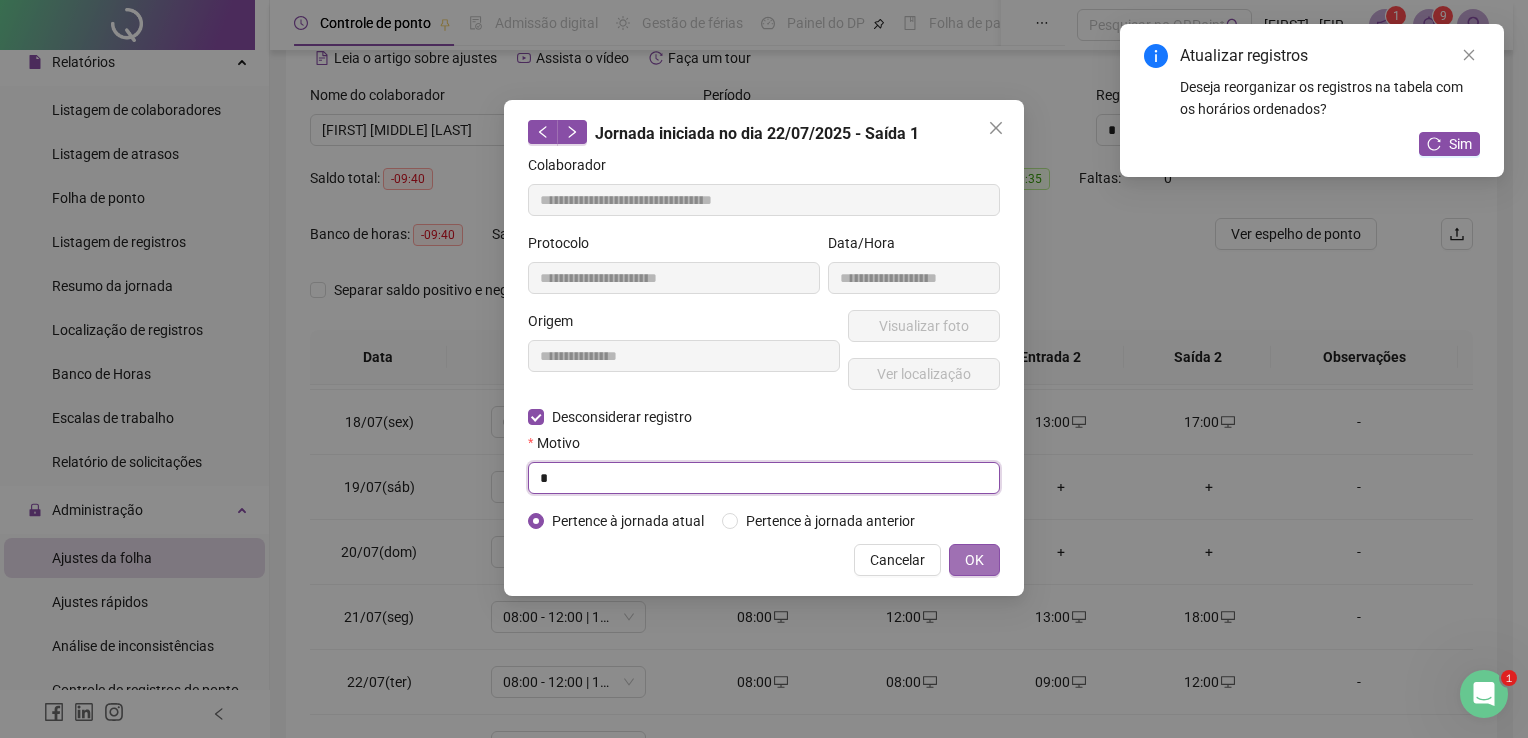 type on "*" 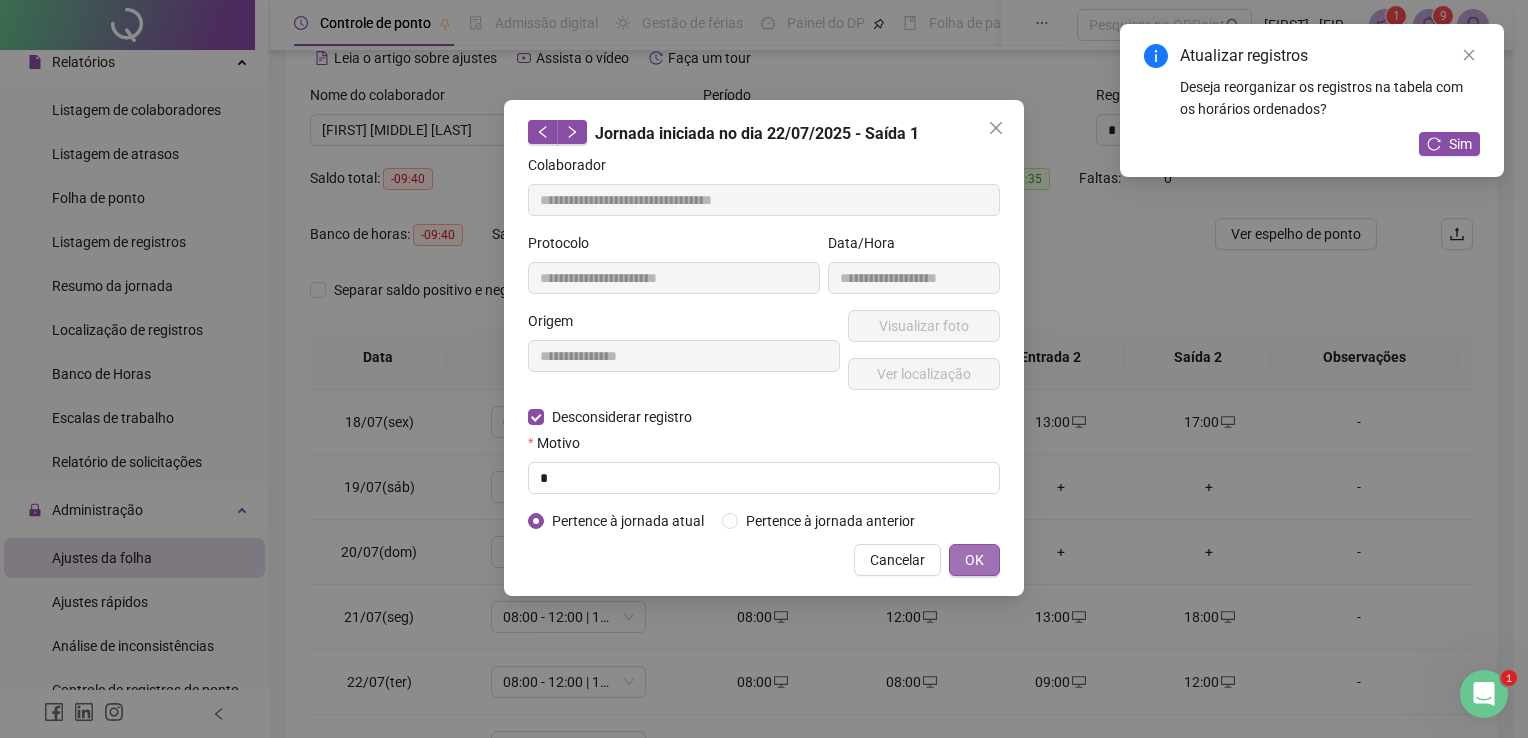 click on "OK" at bounding box center [974, 560] 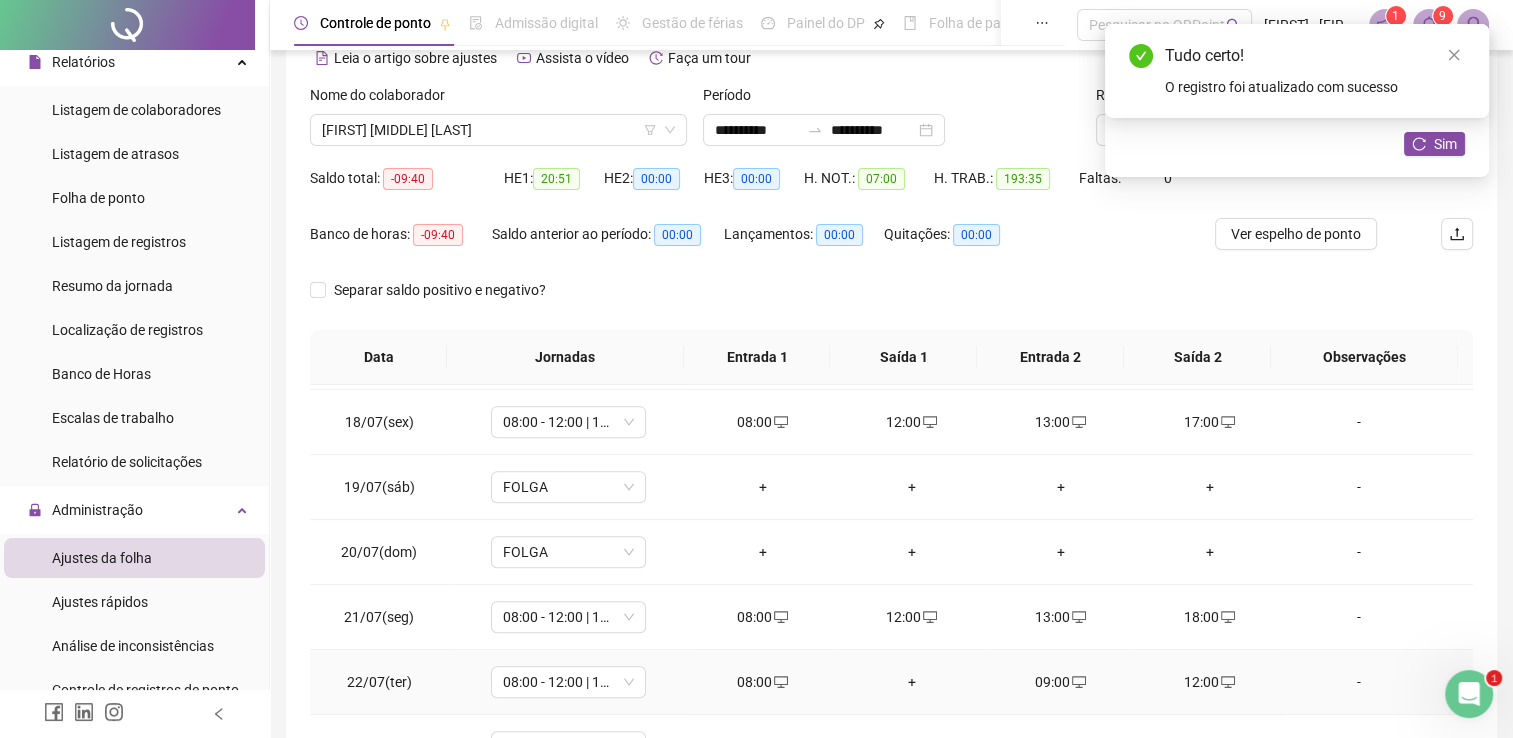 click on "09:00" at bounding box center (1060, 682) 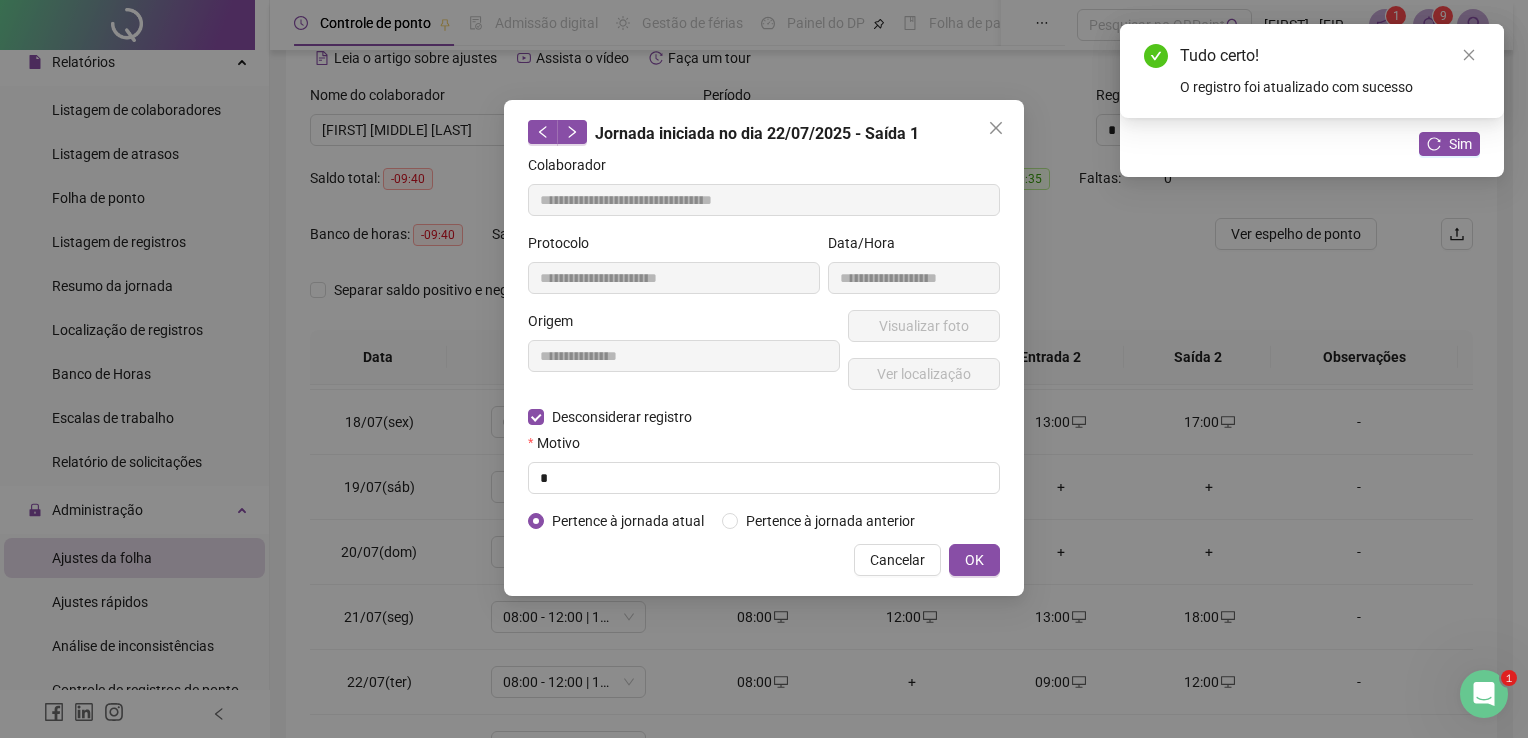 type on "**********" 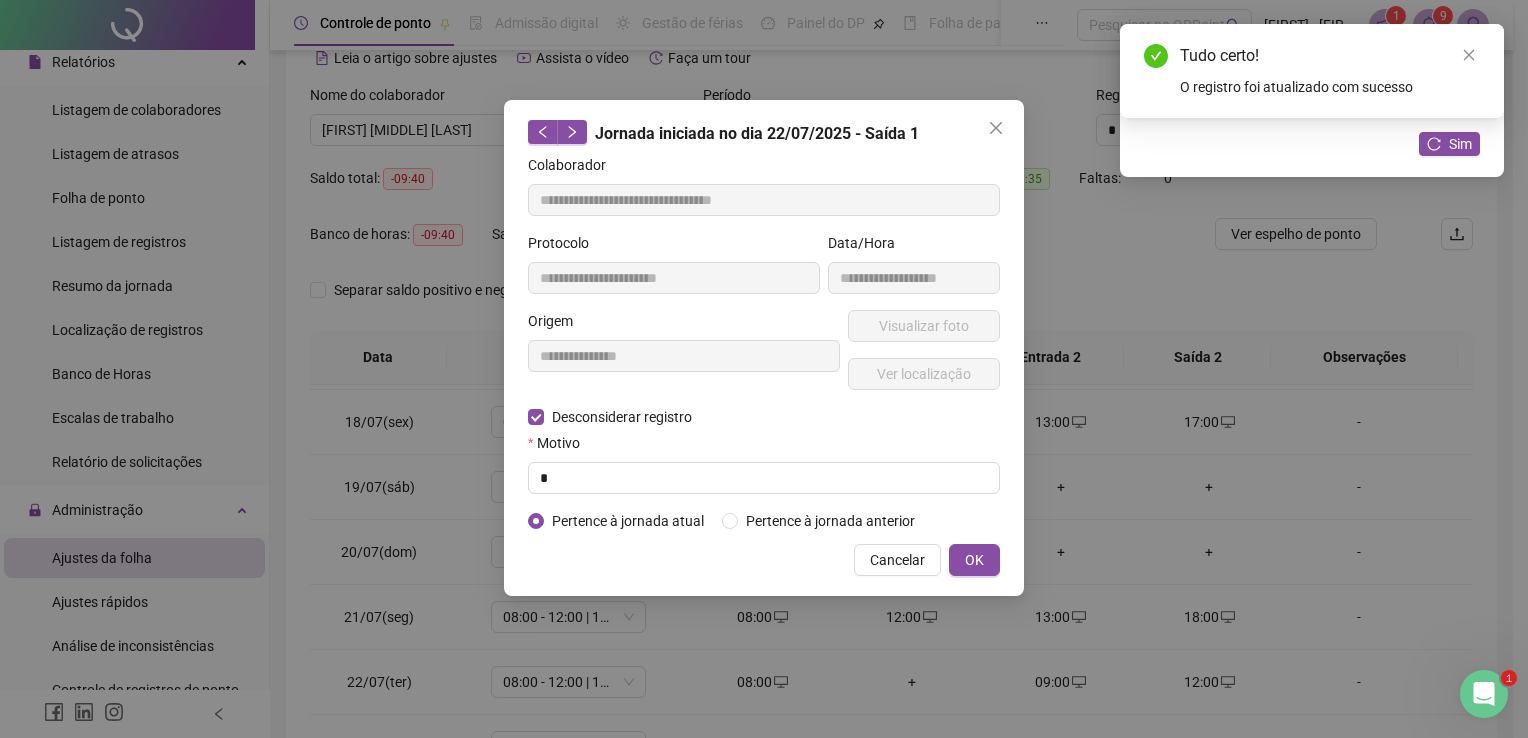 type on "**********" 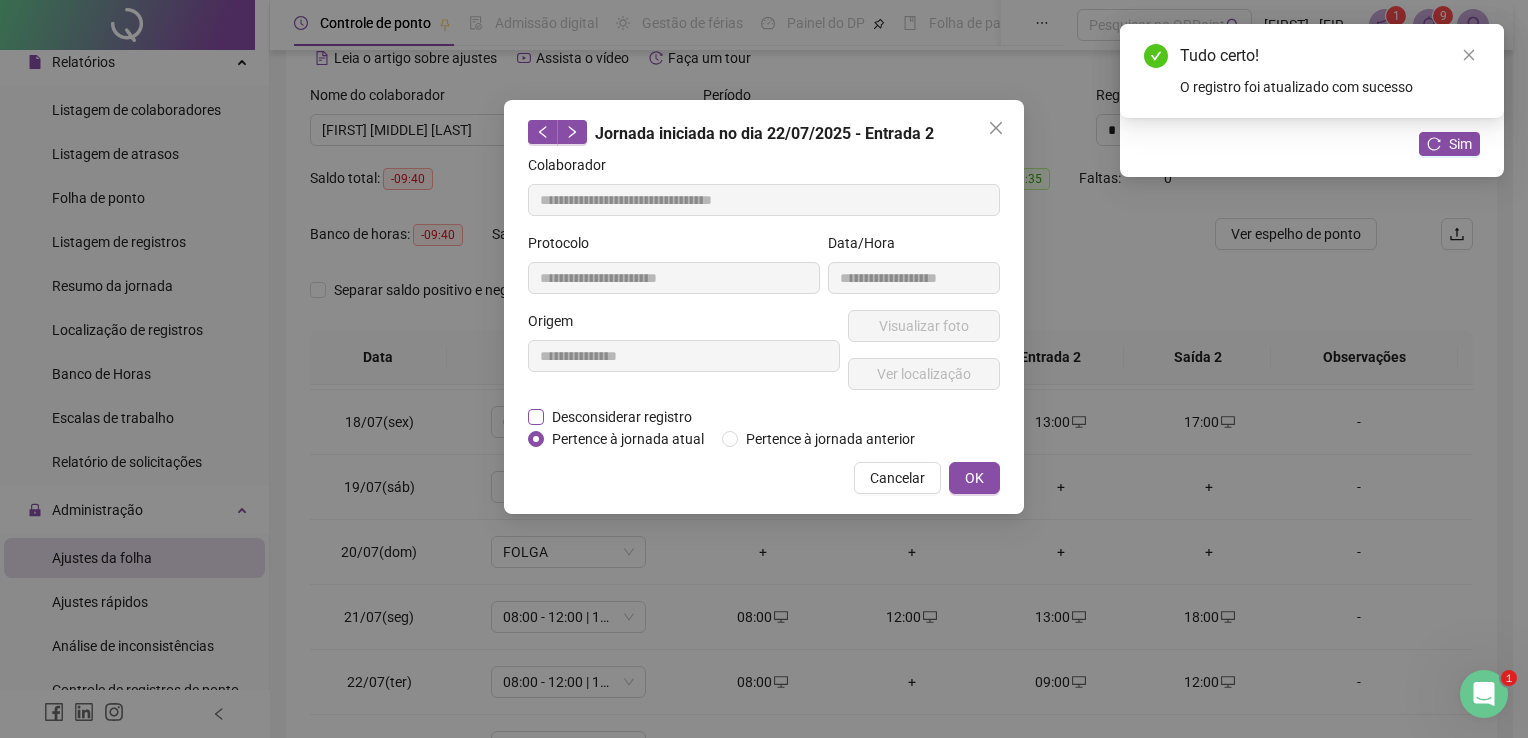 click on "Desconsiderar registro" at bounding box center [622, 417] 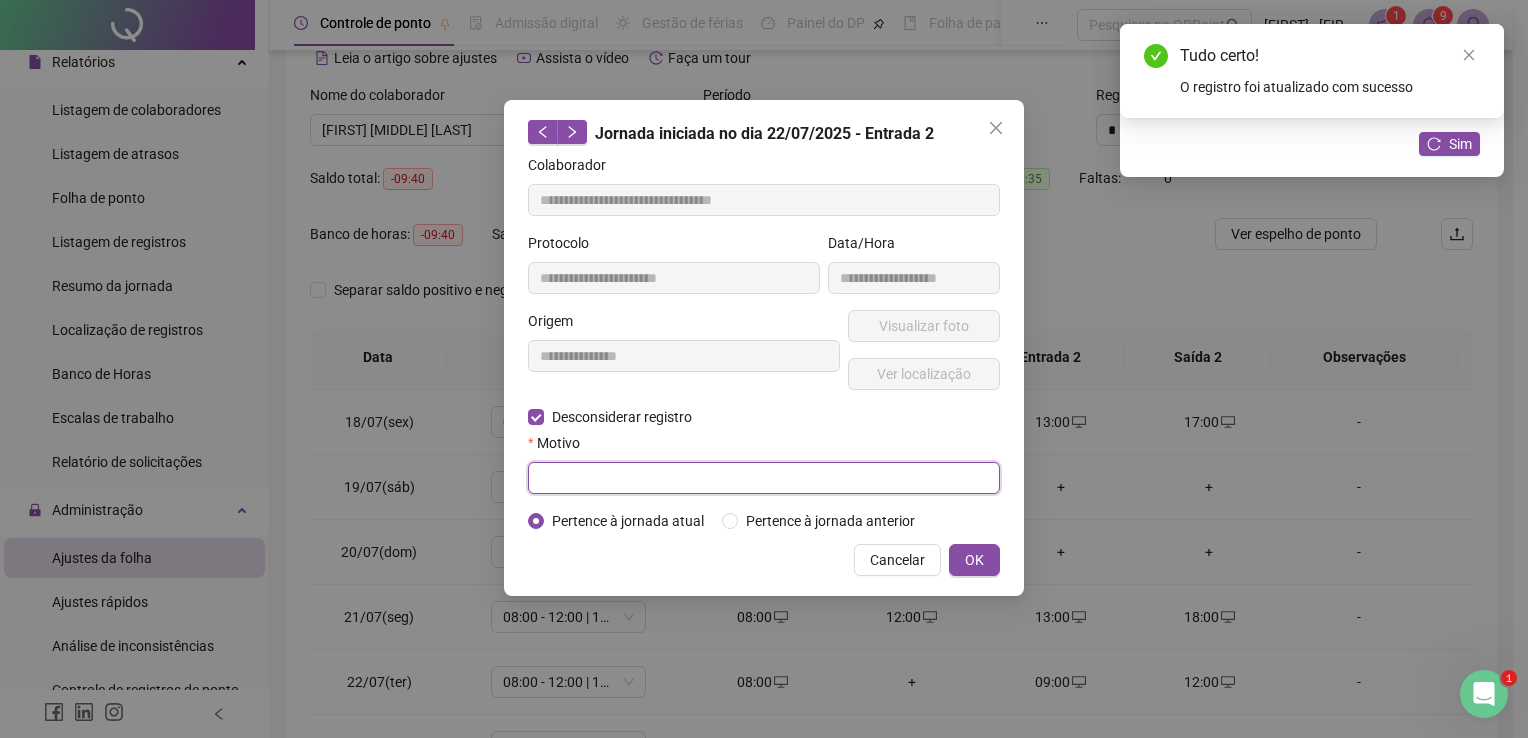 click at bounding box center [764, 478] 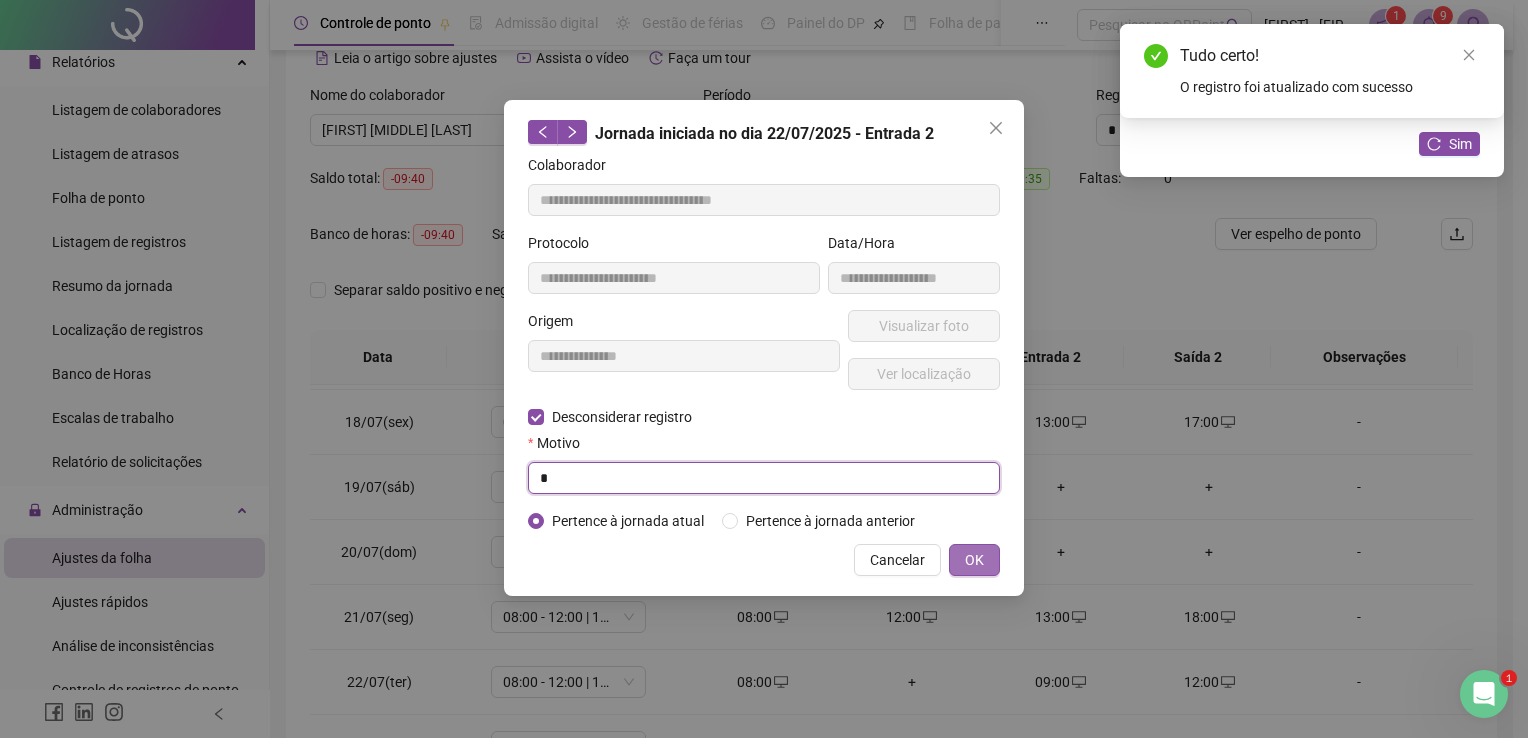 type on "*" 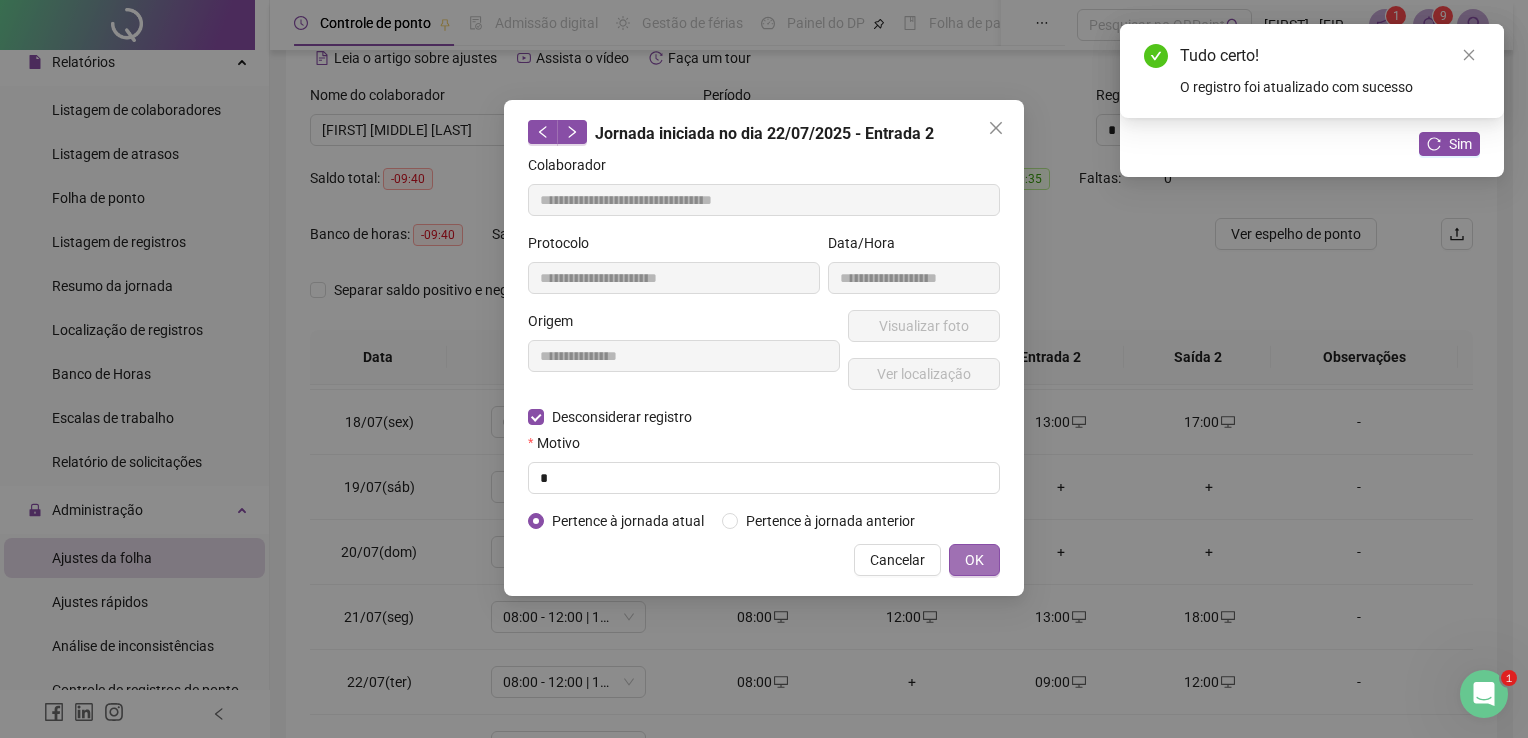 click on "OK" at bounding box center [974, 560] 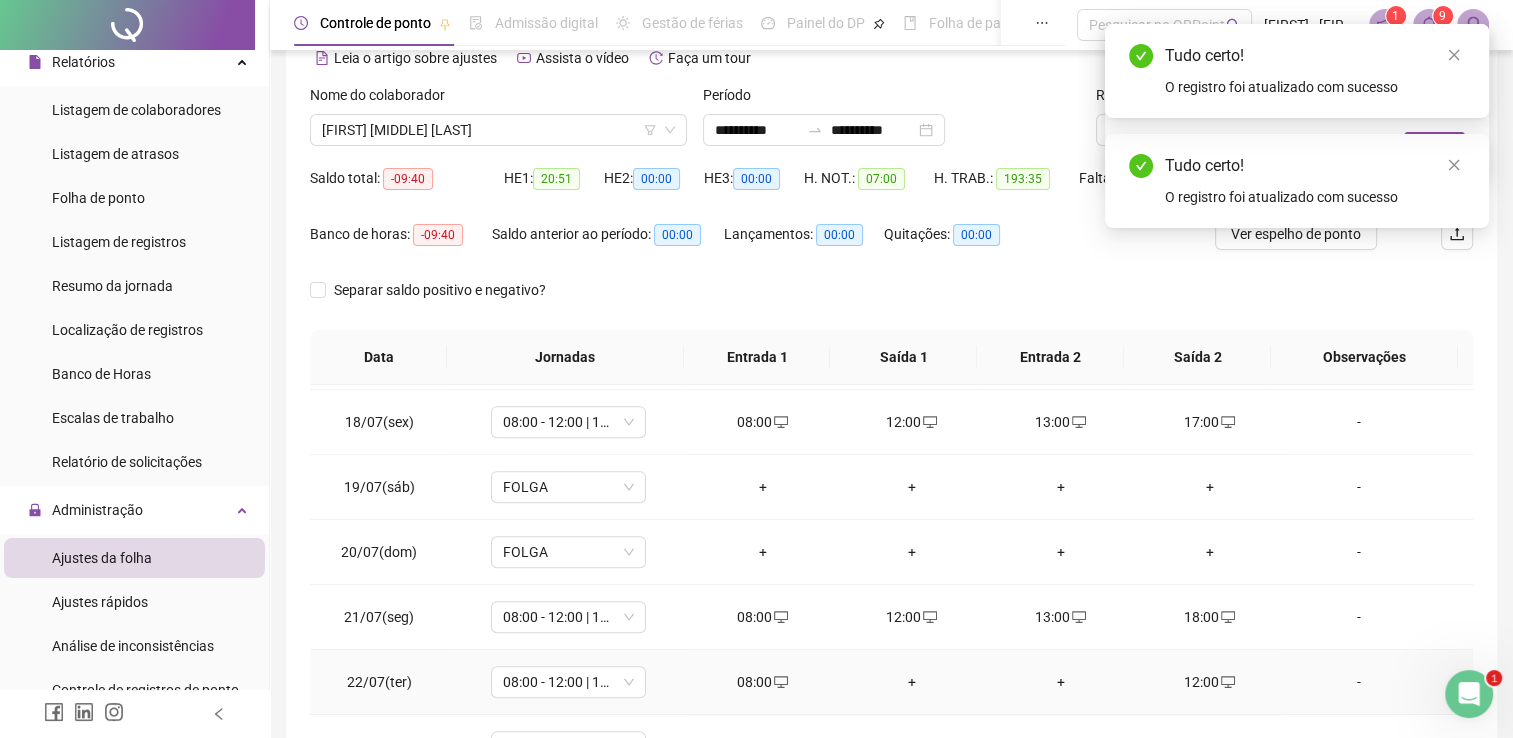 click on "12:00" at bounding box center (1209, 682) 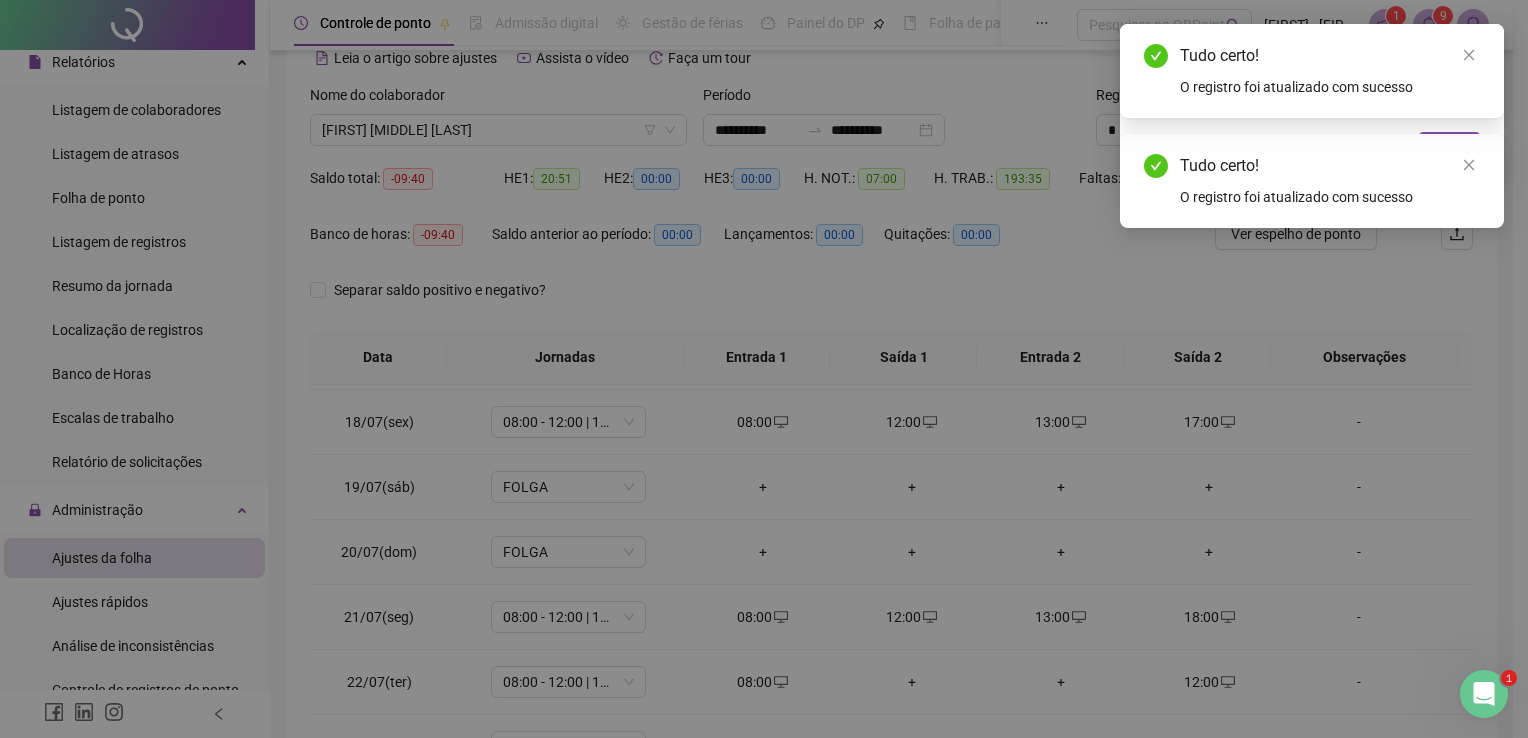 type on "**********" 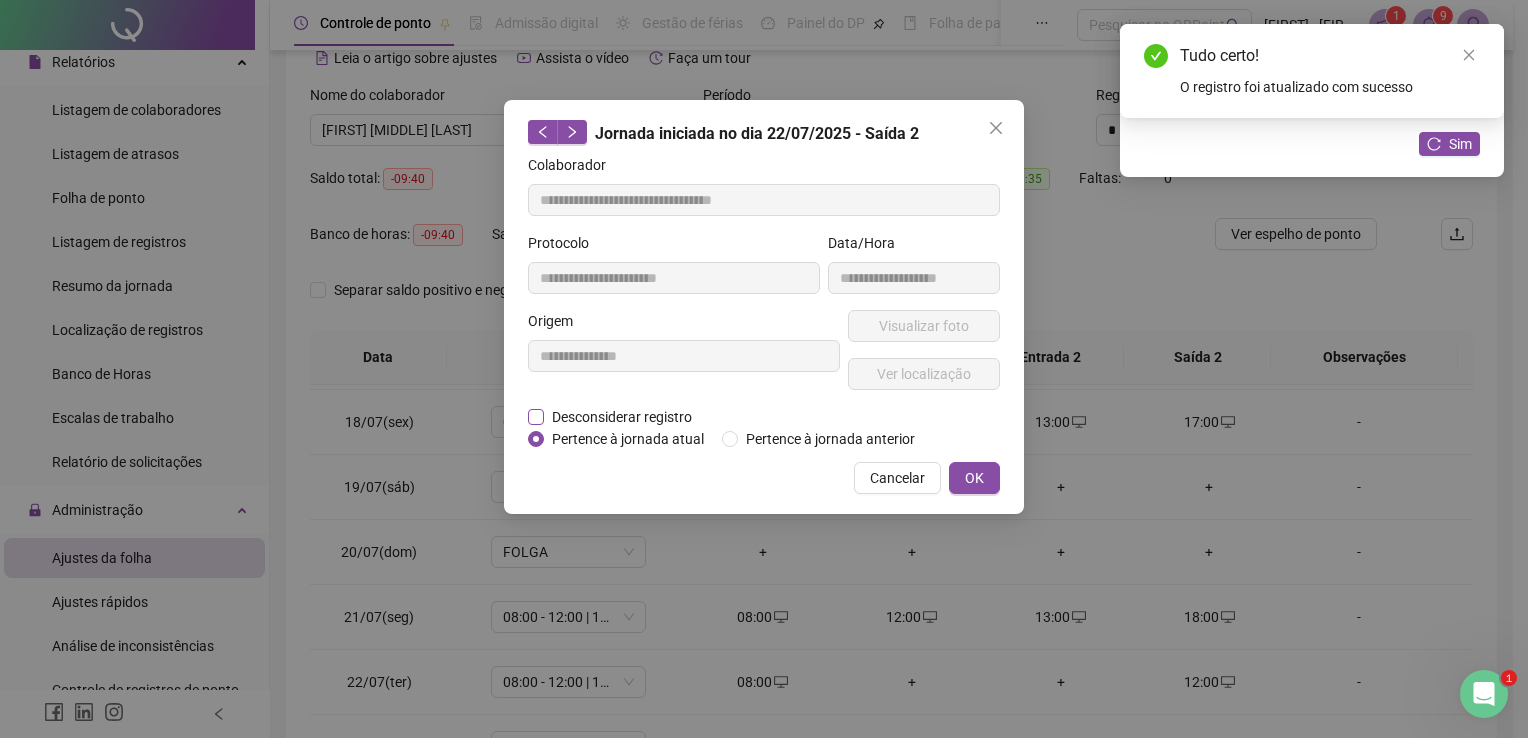 click on "Desconsiderar registro" at bounding box center [622, 417] 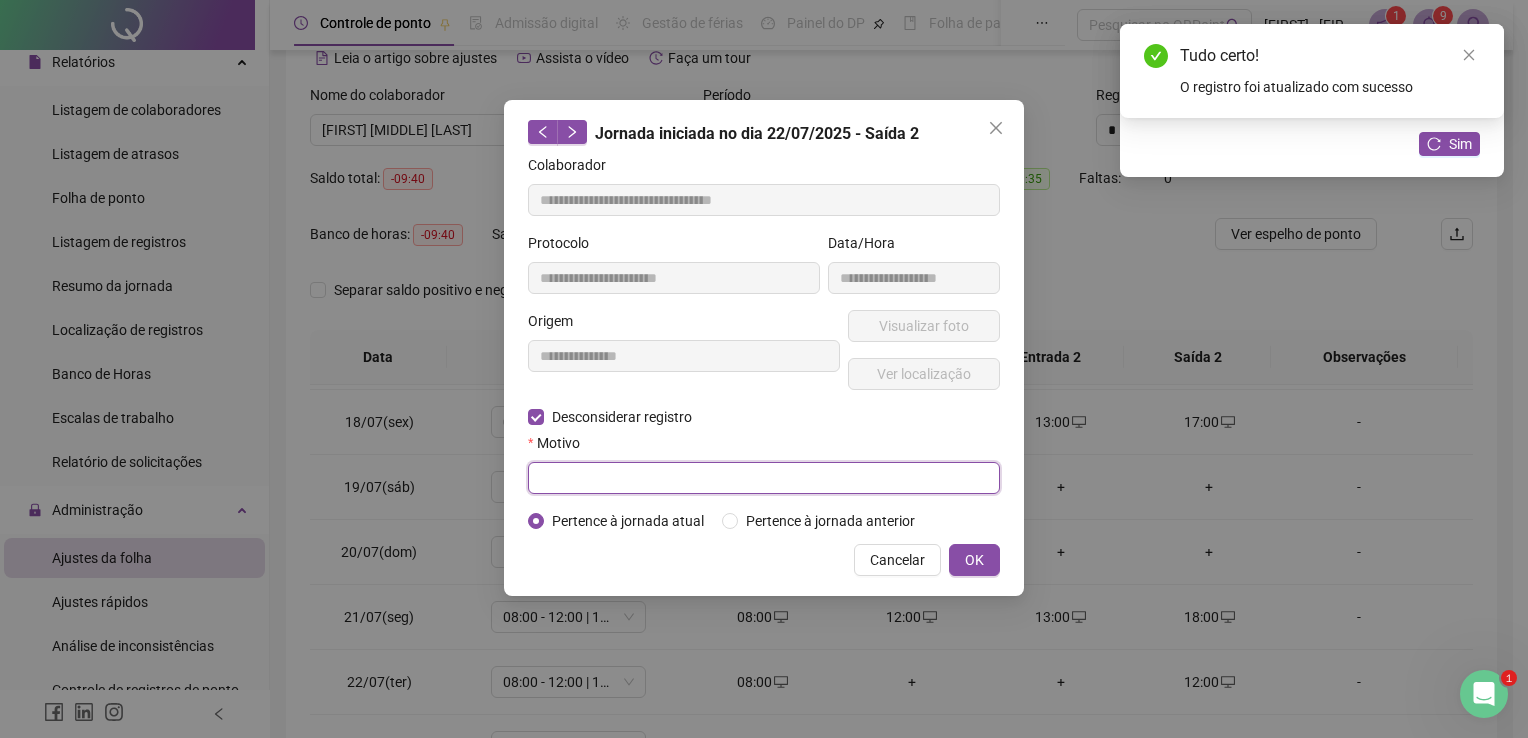 click at bounding box center [764, 478] 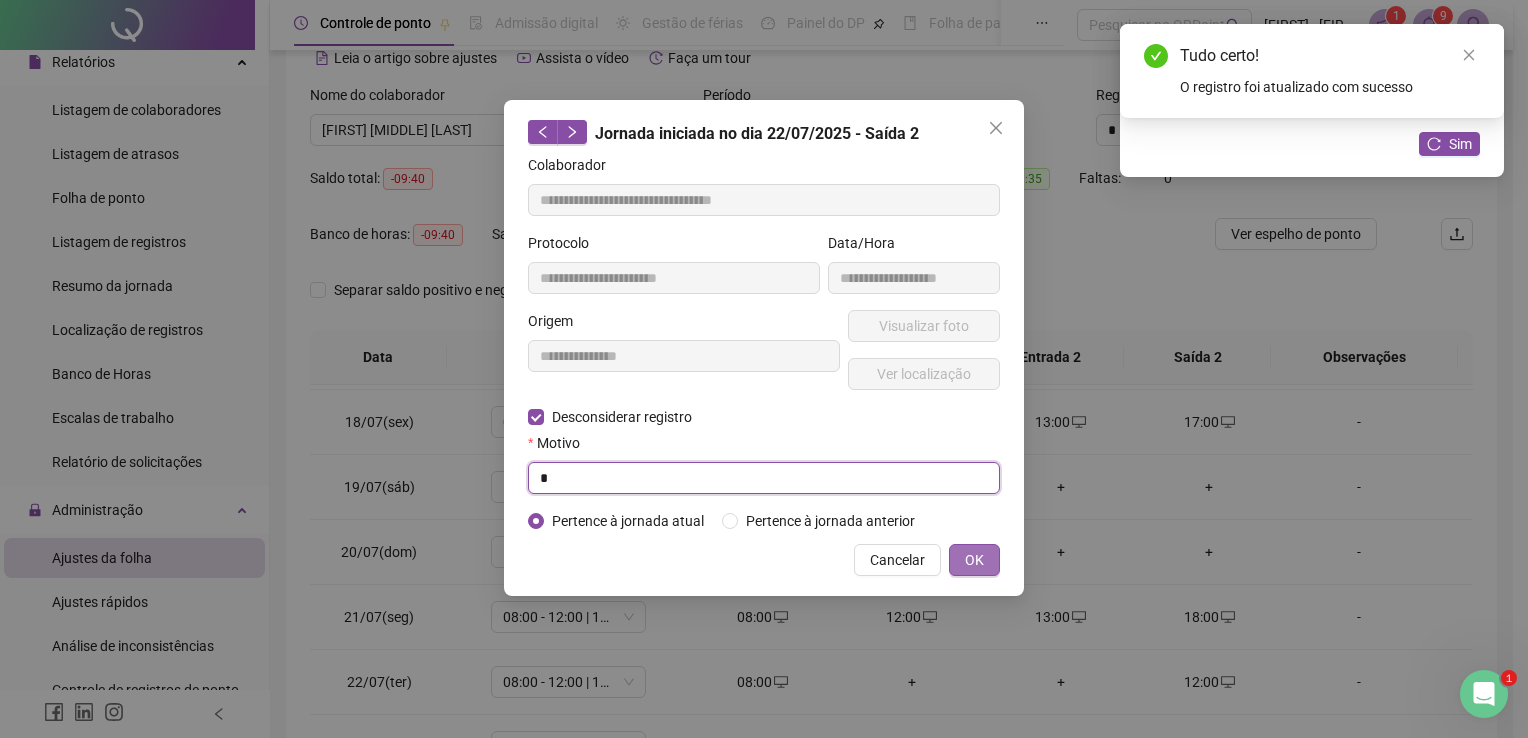 type on "*" 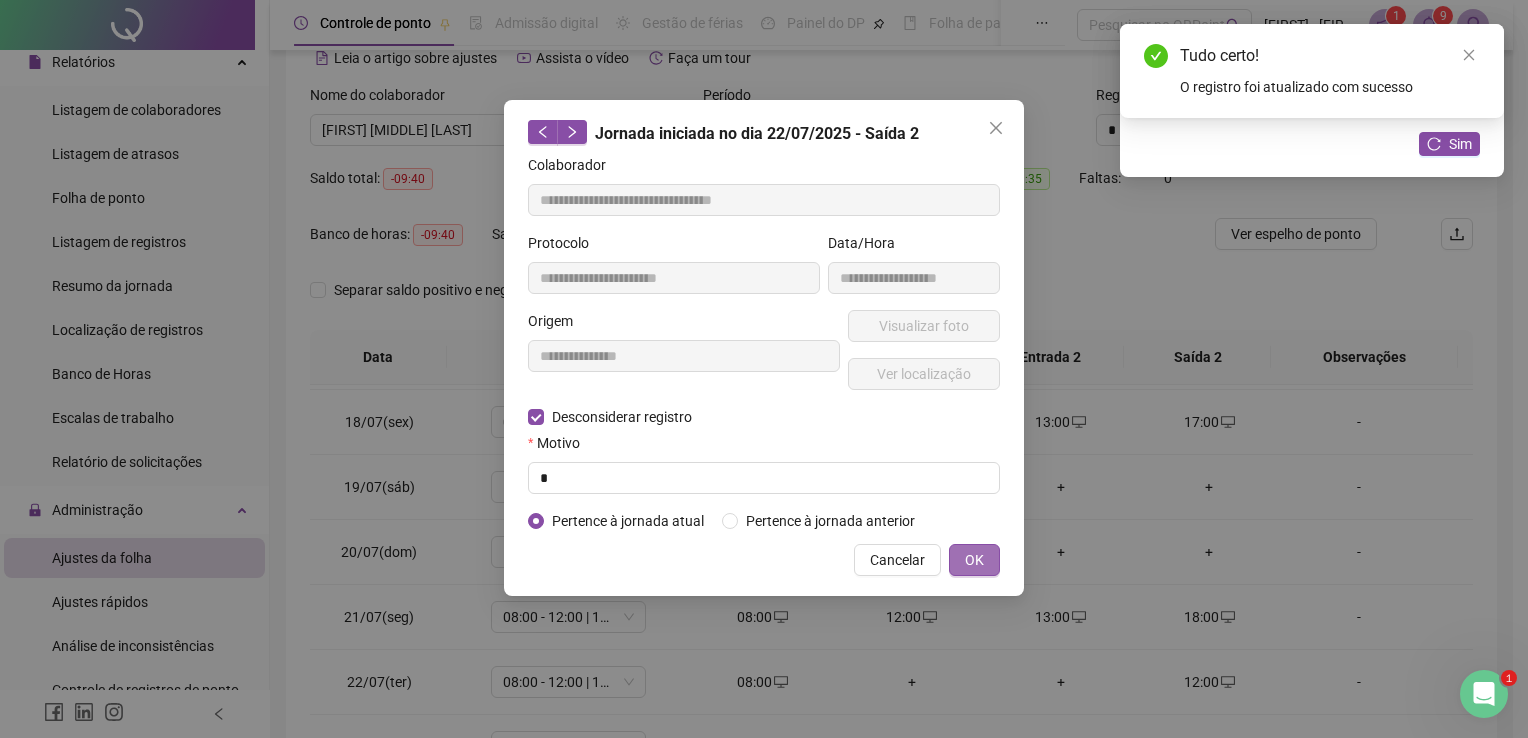 click on "OK" at bounding box center (974, 560) 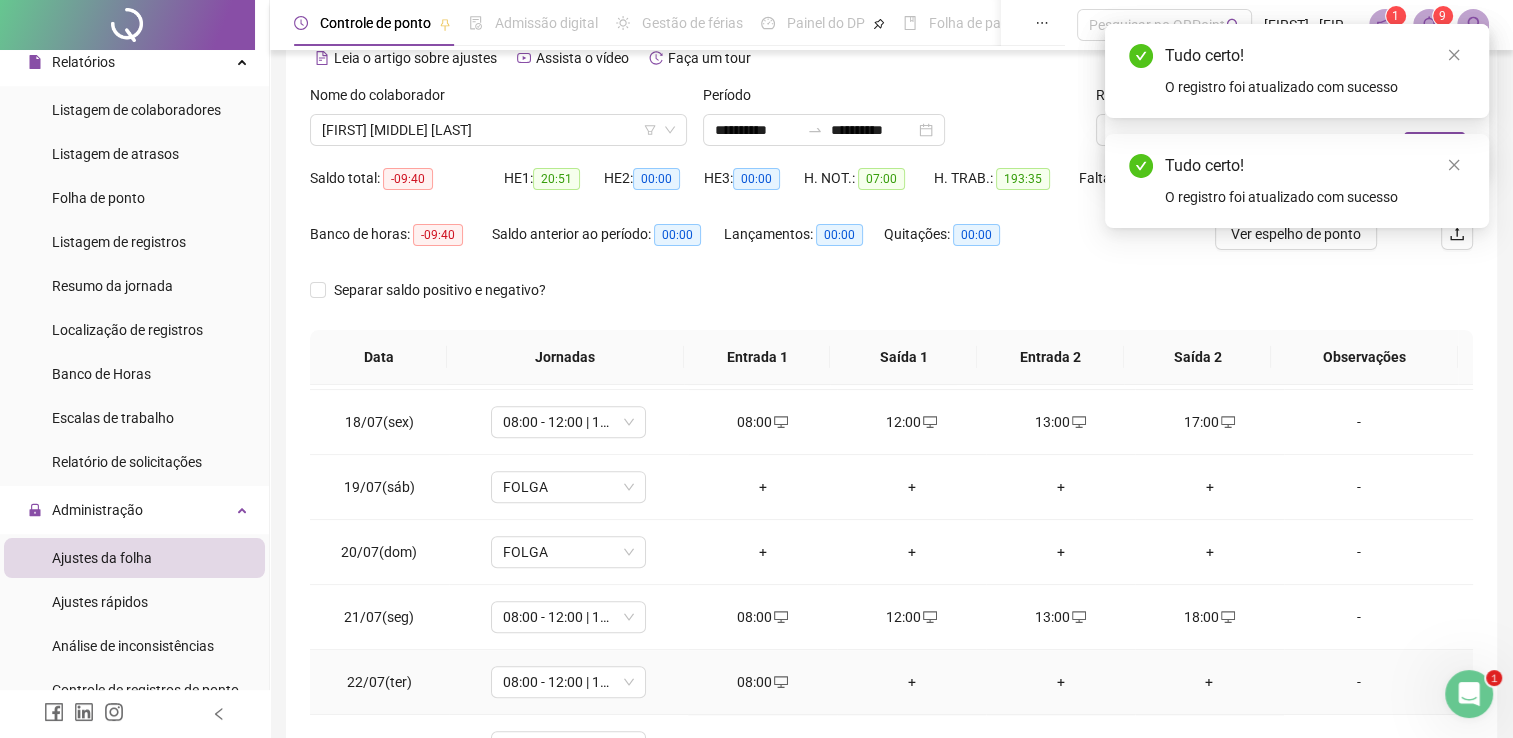 click on "+" at bounding box center [911, 682] 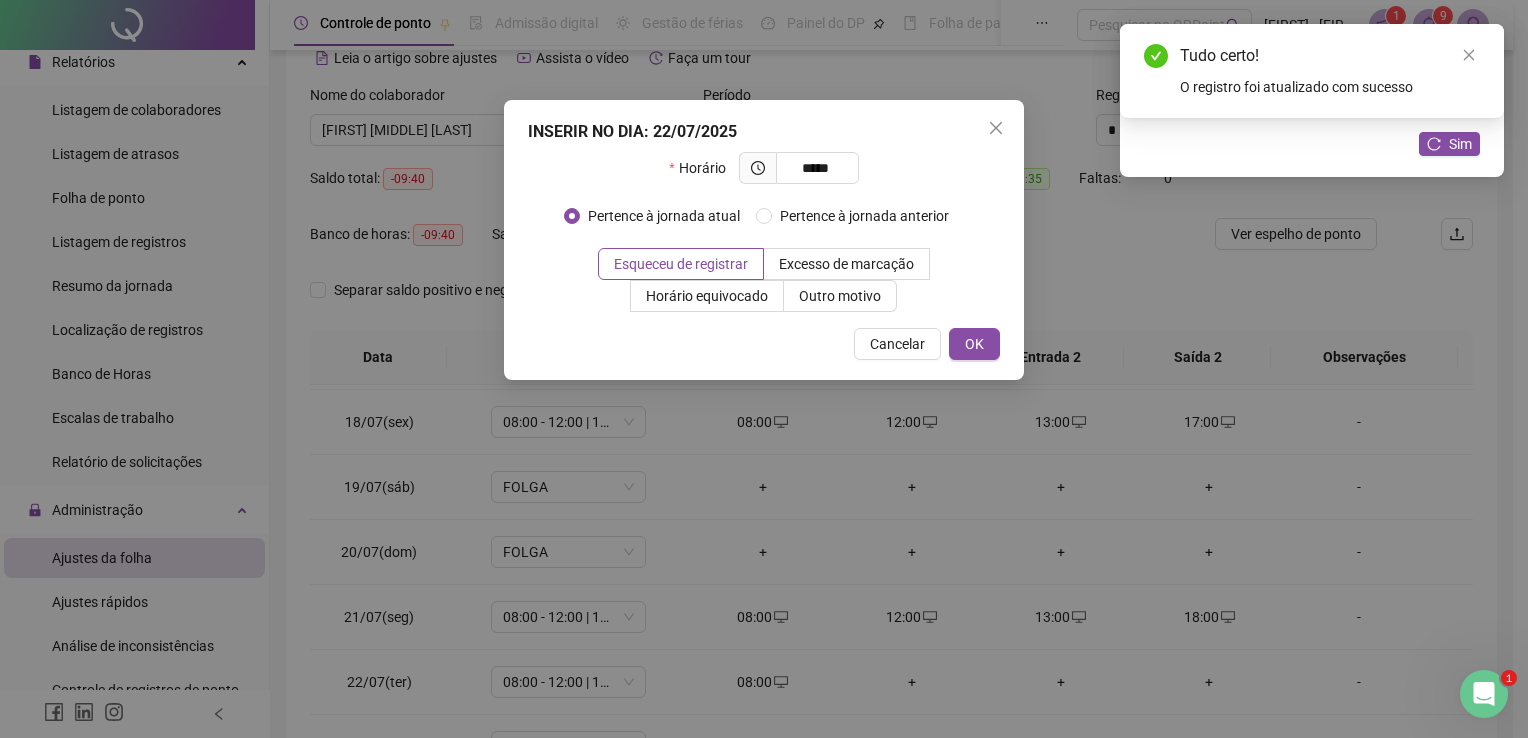 type on "*****" 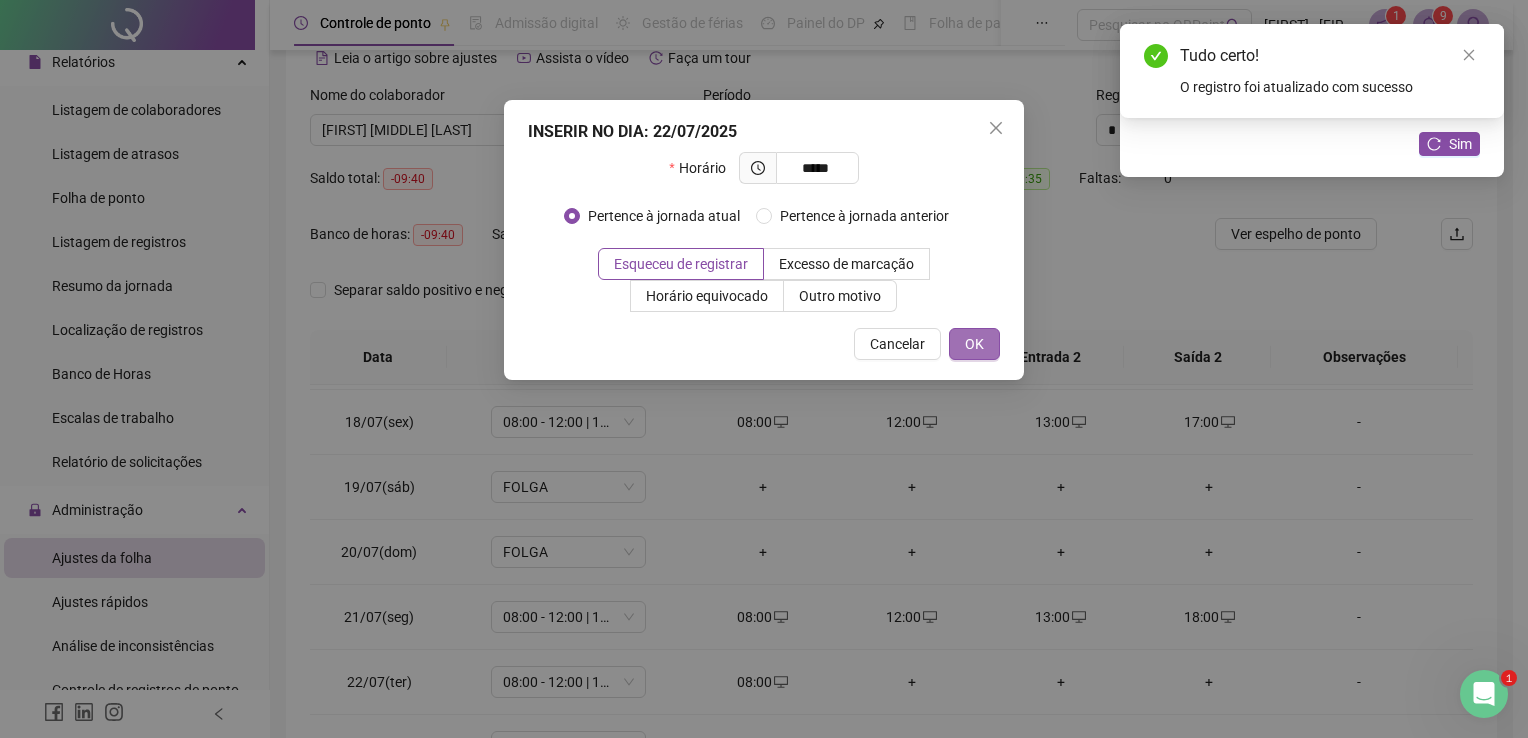 click on "OK" at bounding box center [974, 344] 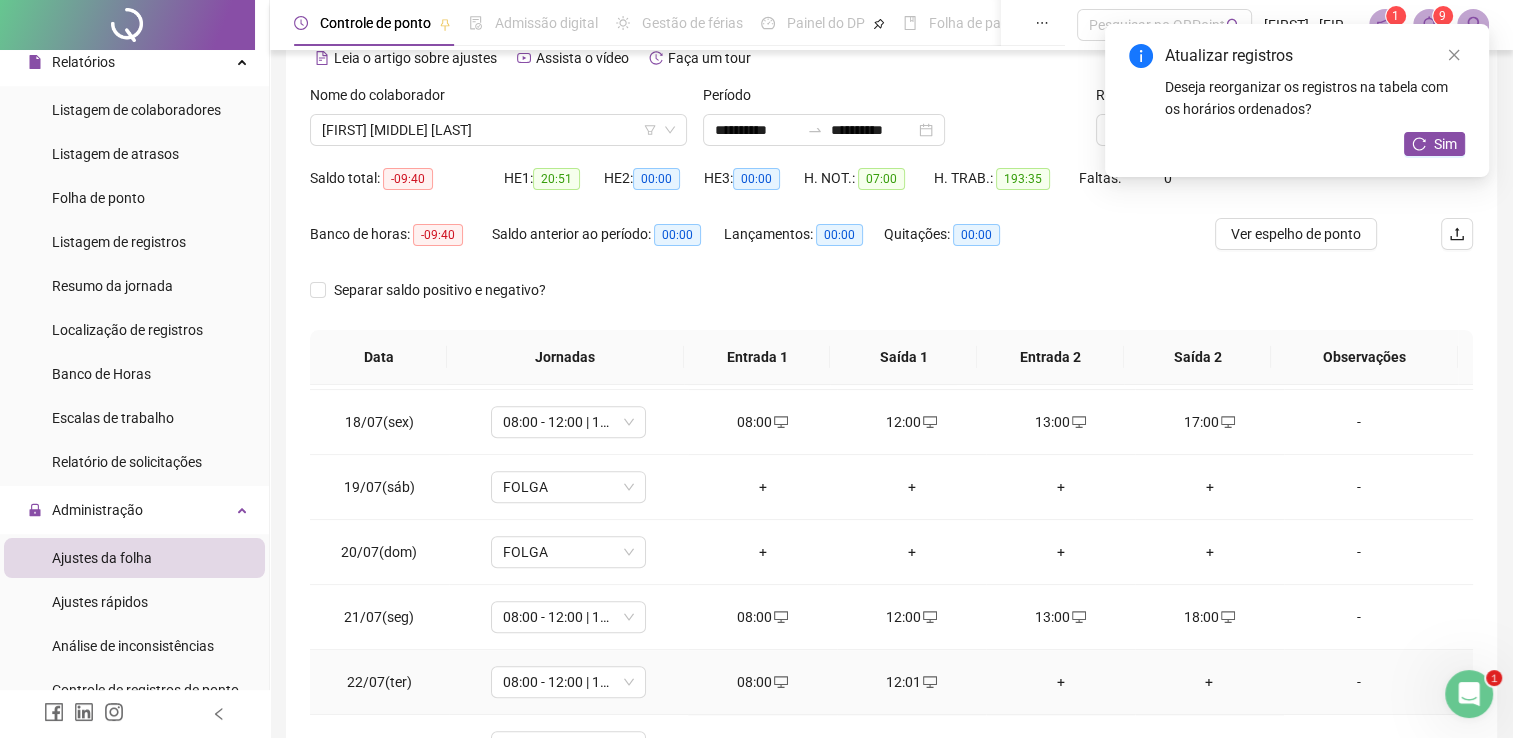 click on "+" at bounding box center (1060, 682) 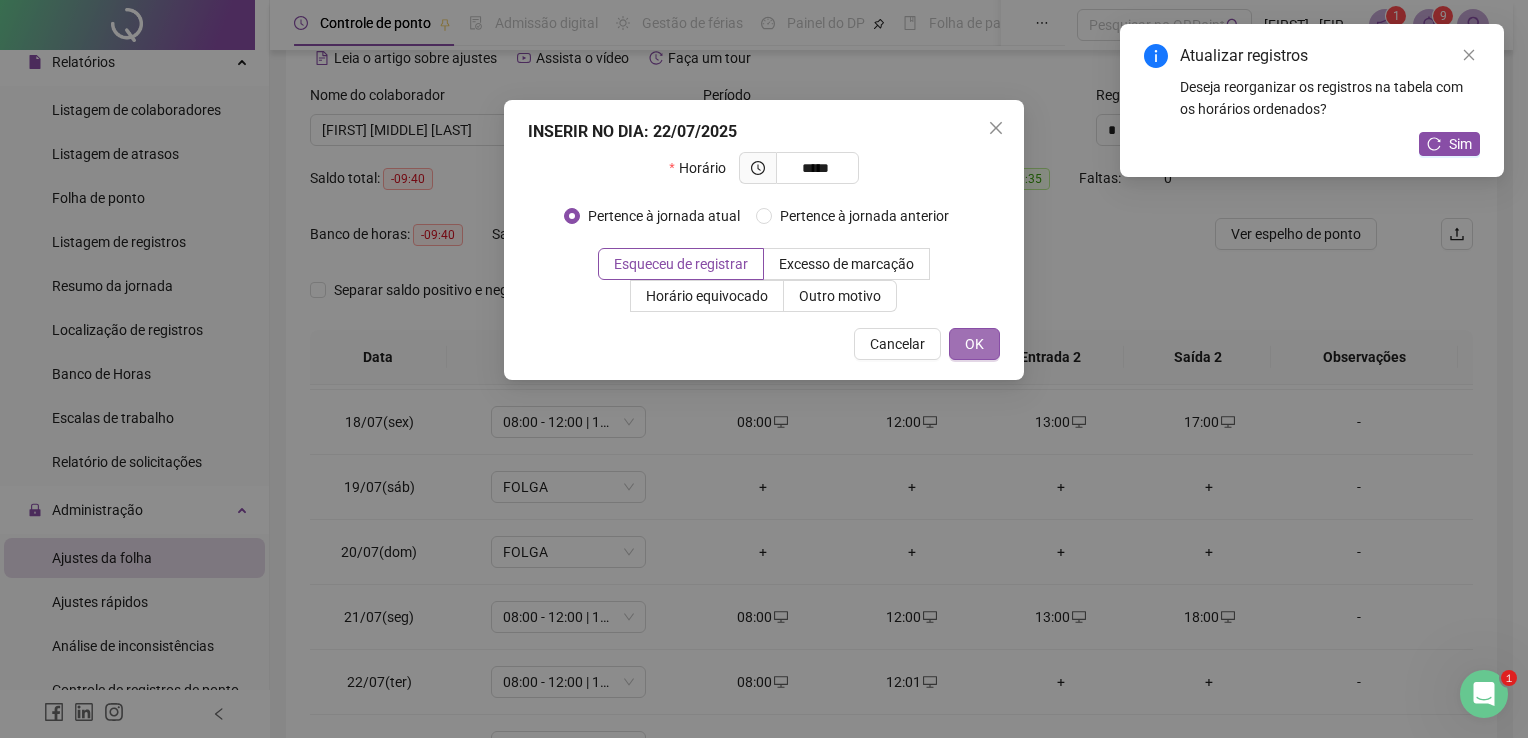 type on "*****" 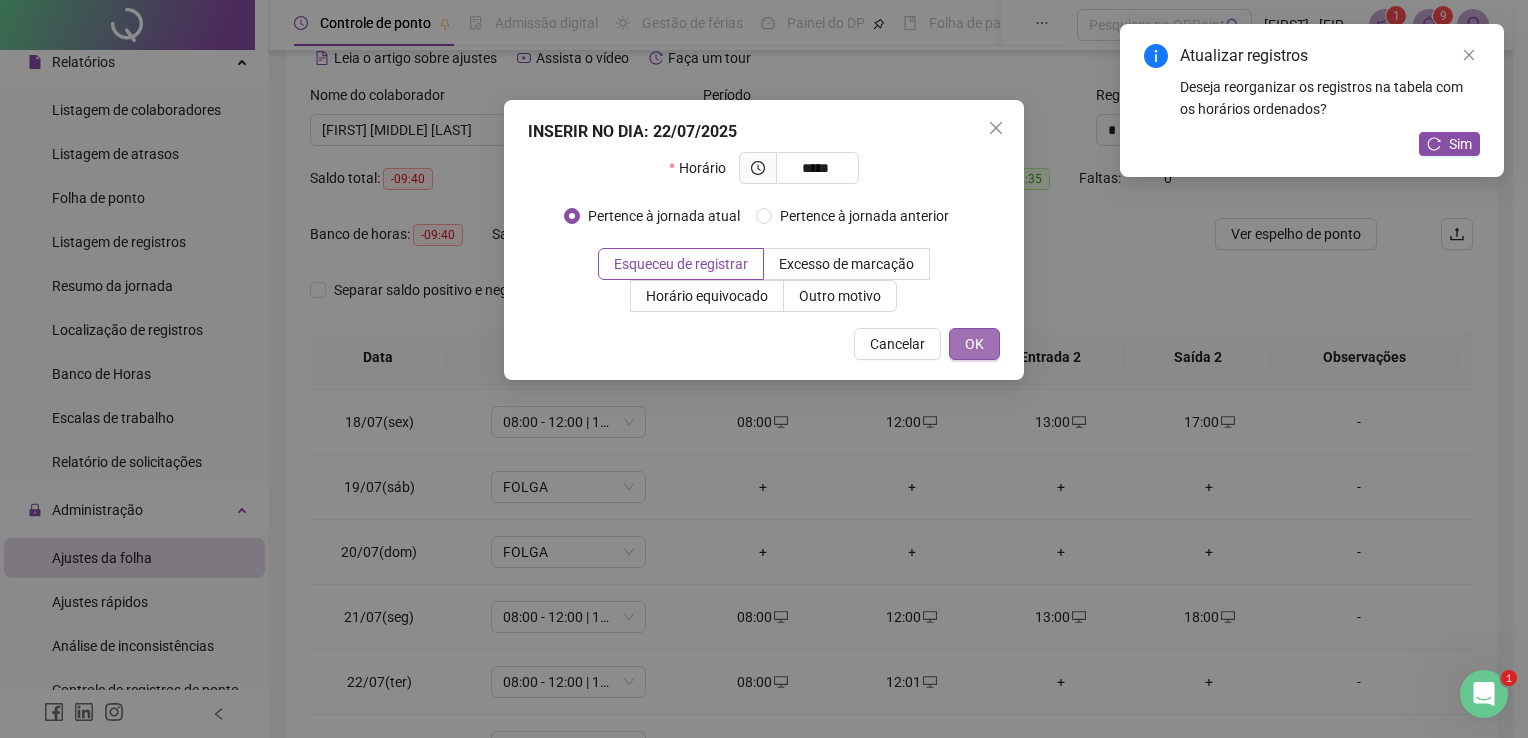 click on "OK" at bounding box center (974, 344) 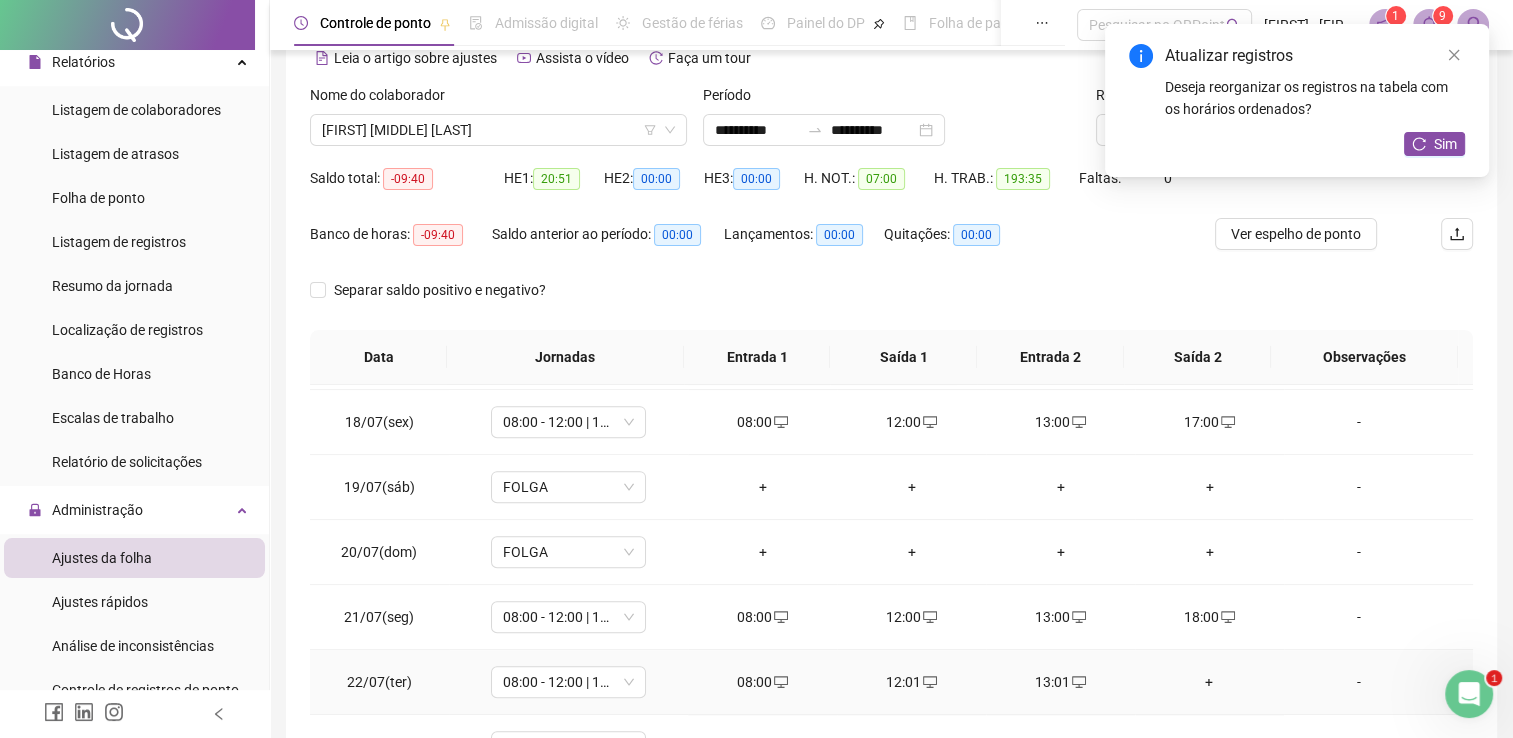 click on "+" at bounding box center [1209, 682] 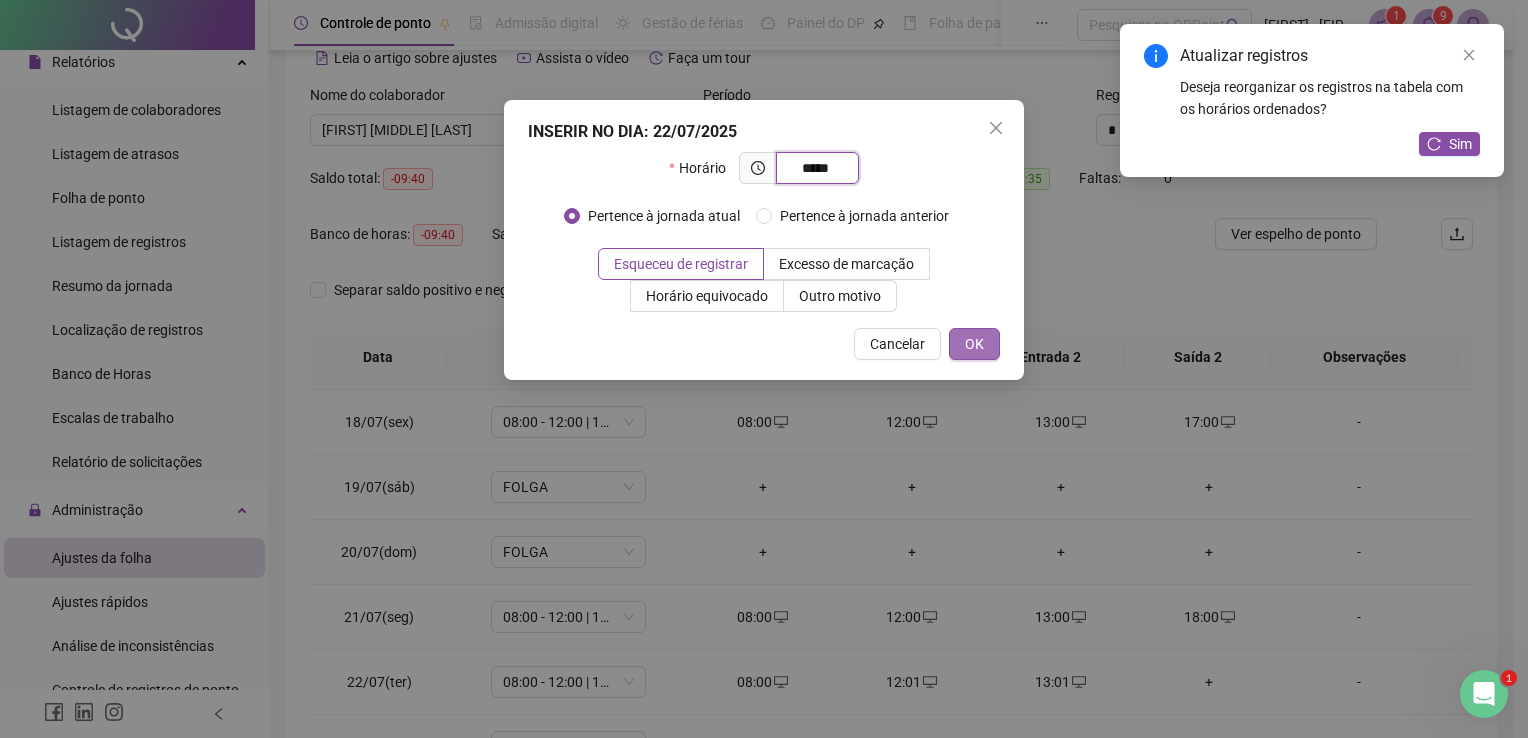 type on "*****" 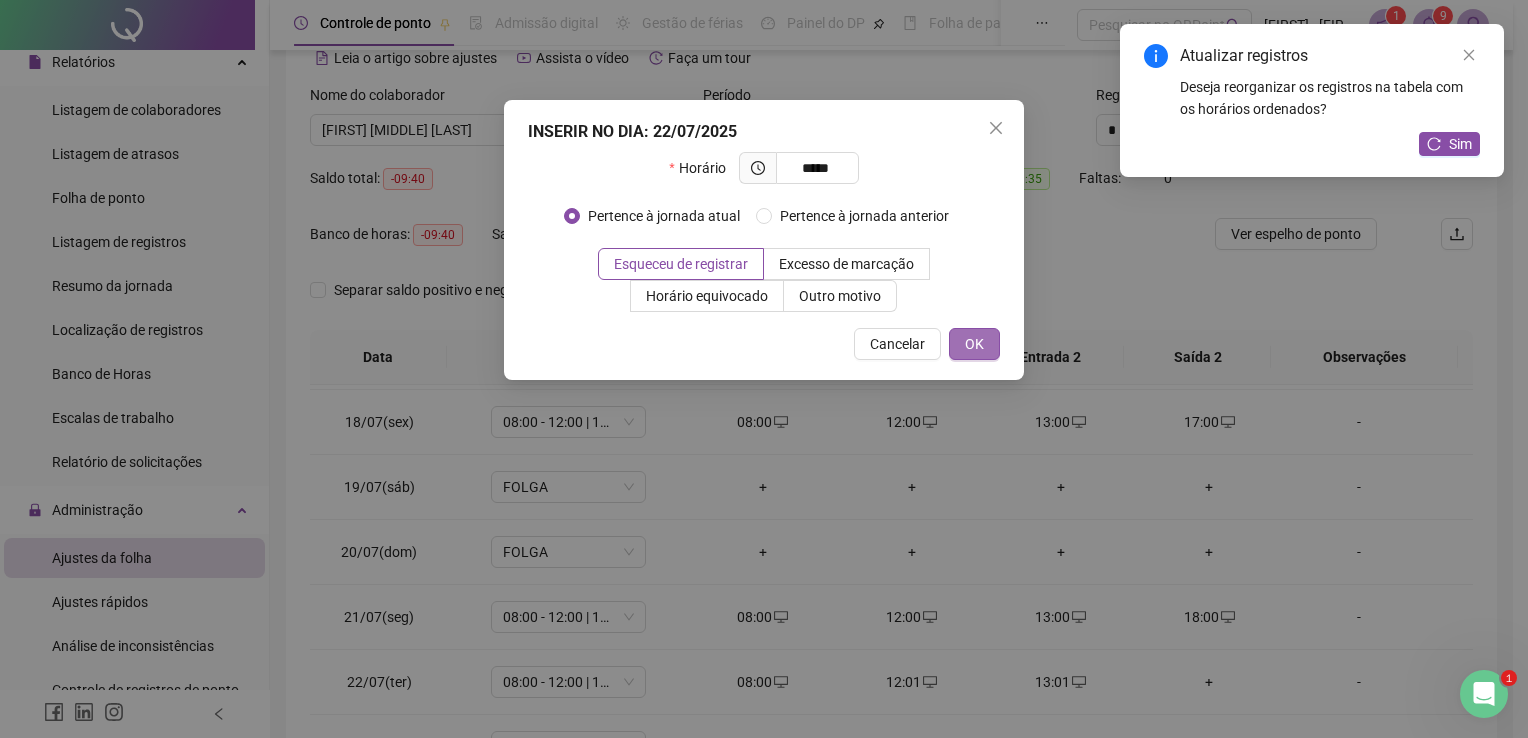 click on "OK" at bounding box center [974, 344] 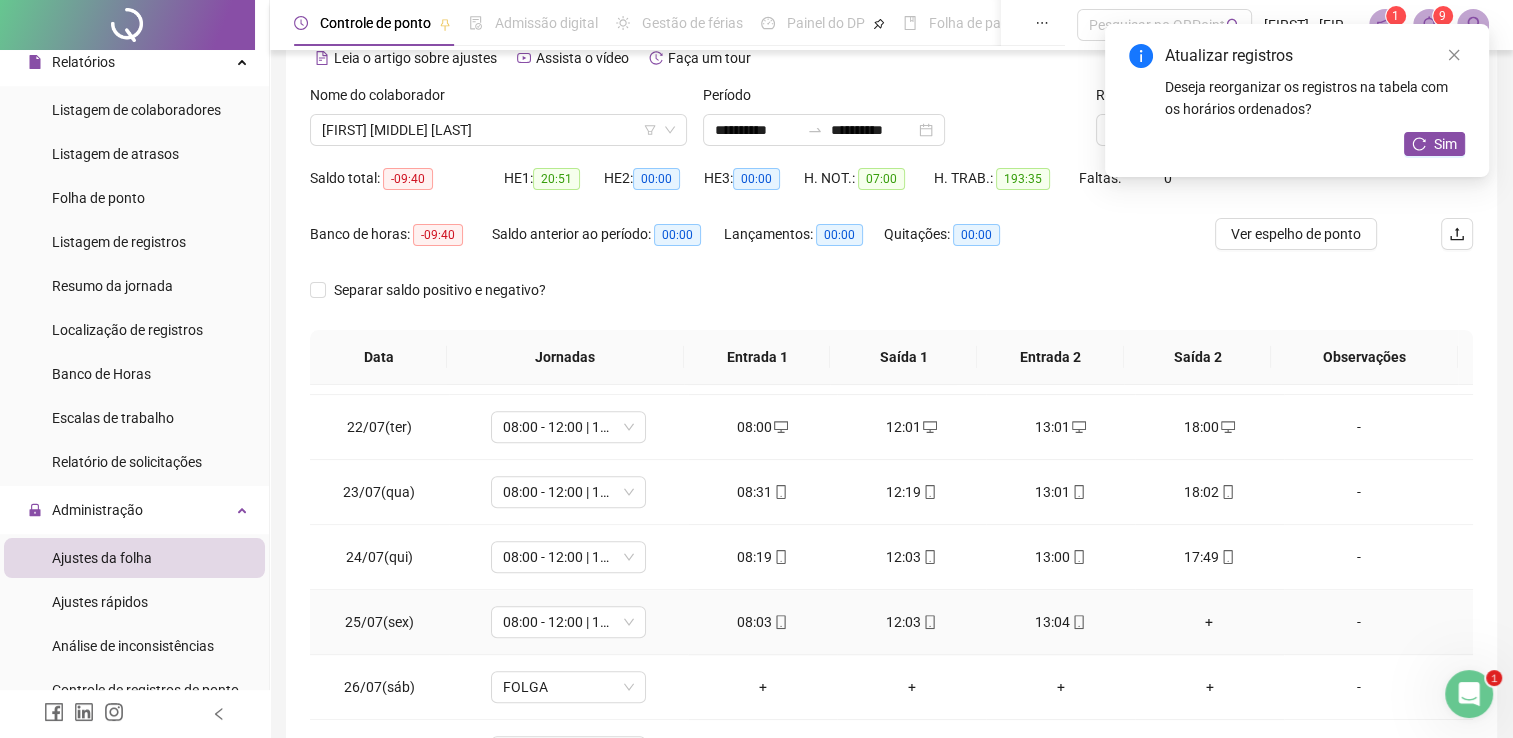 scroll, scrollTop: 1400, scrollLeft: 0, axis: vertical 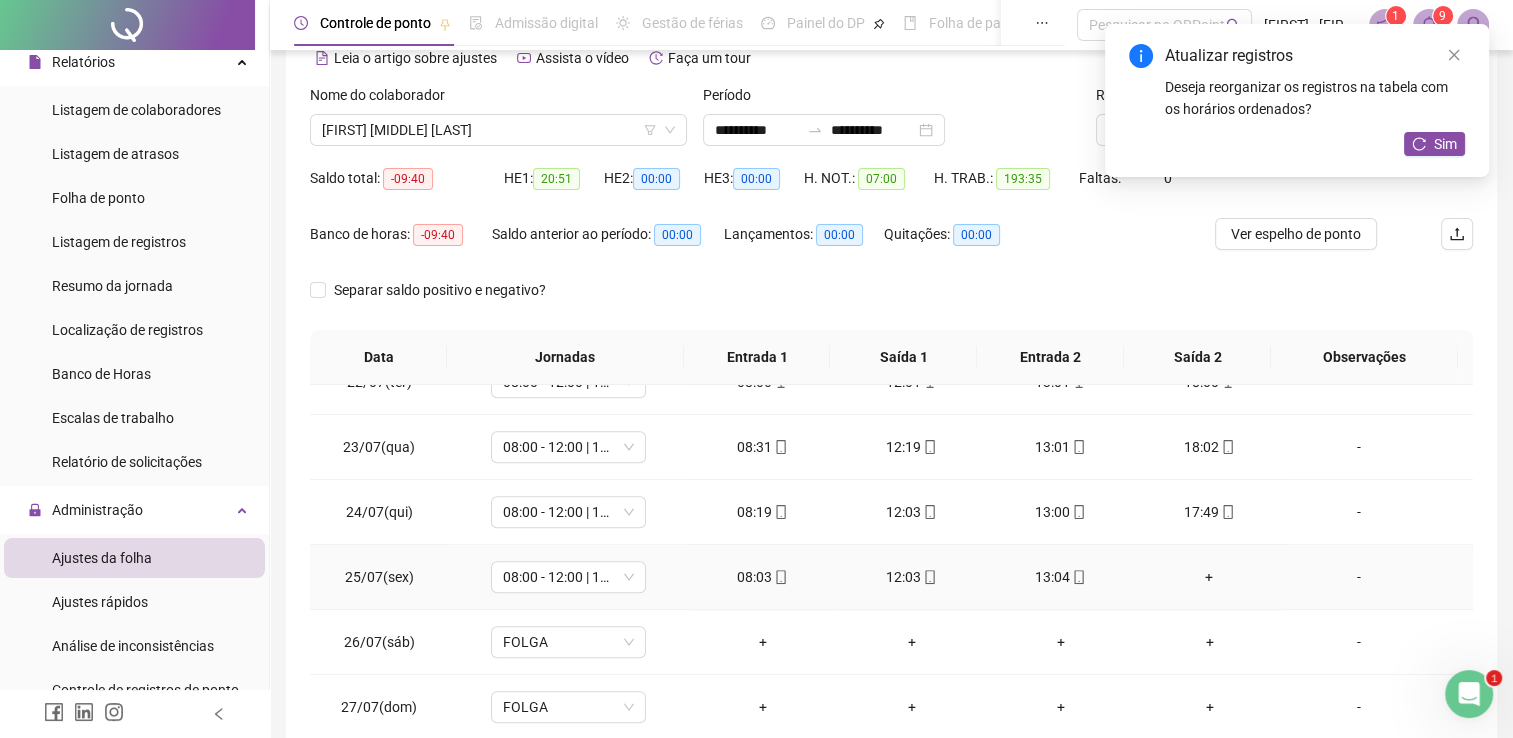 click on "+" at bounding box center (1209, 577) 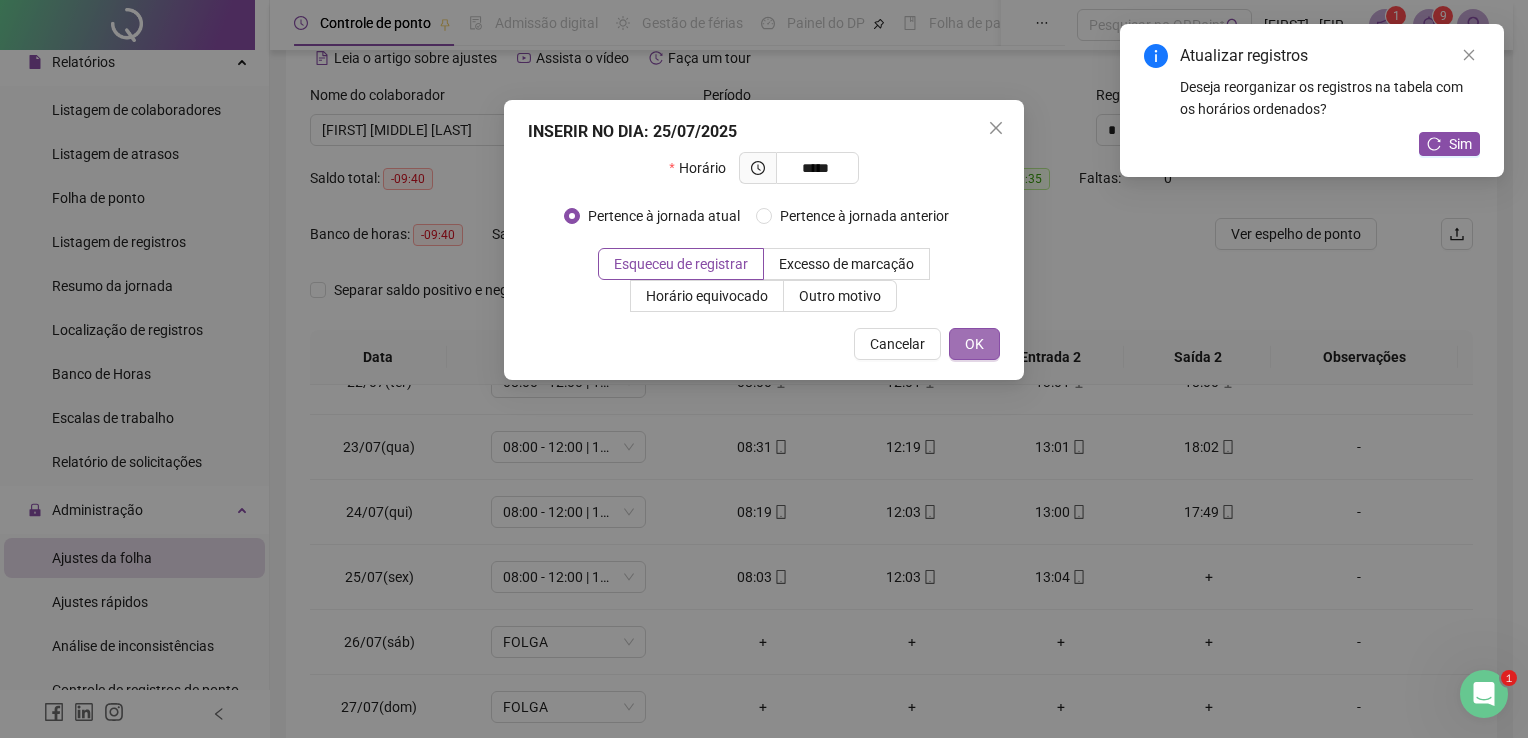 type on "*****" 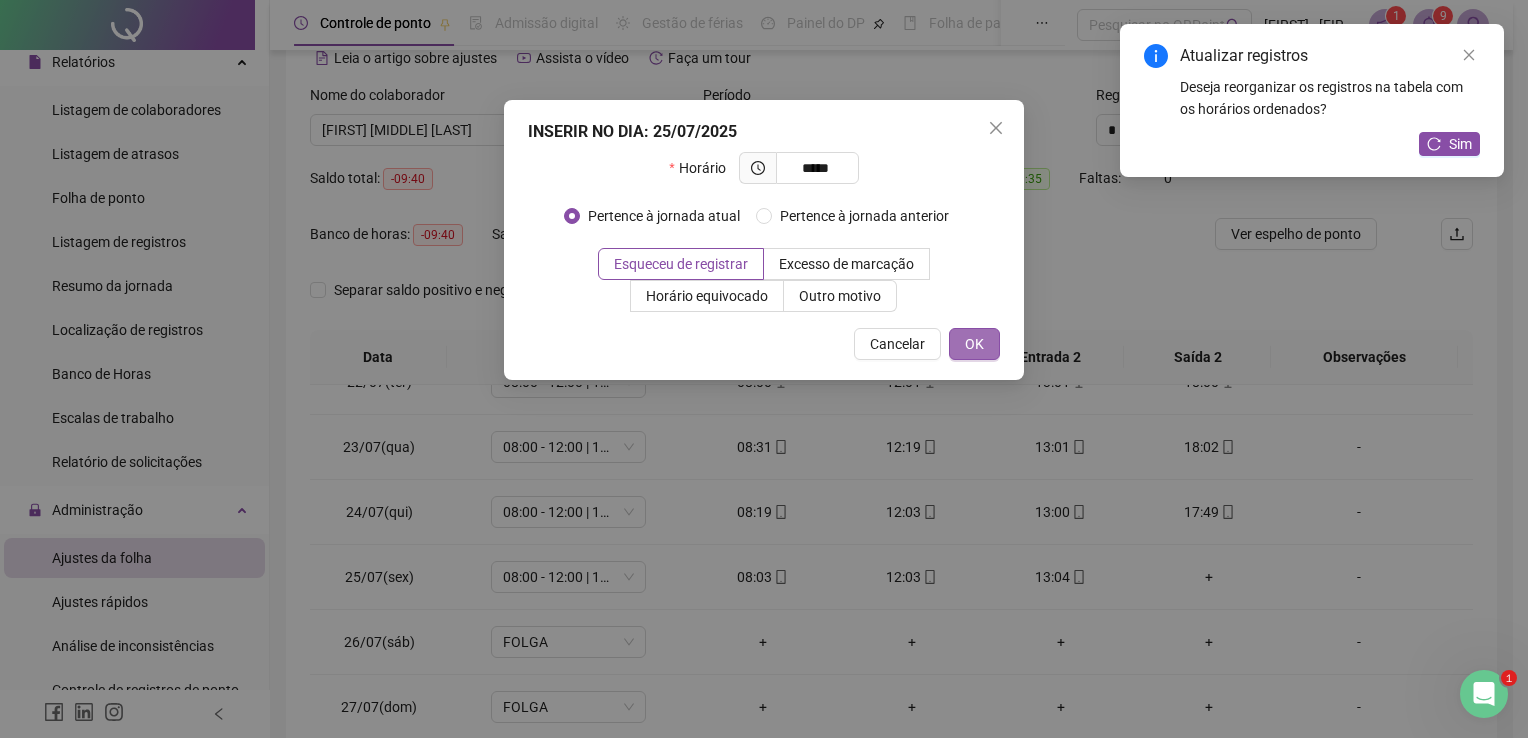 click on "OK" at bounding box center [974, 344] 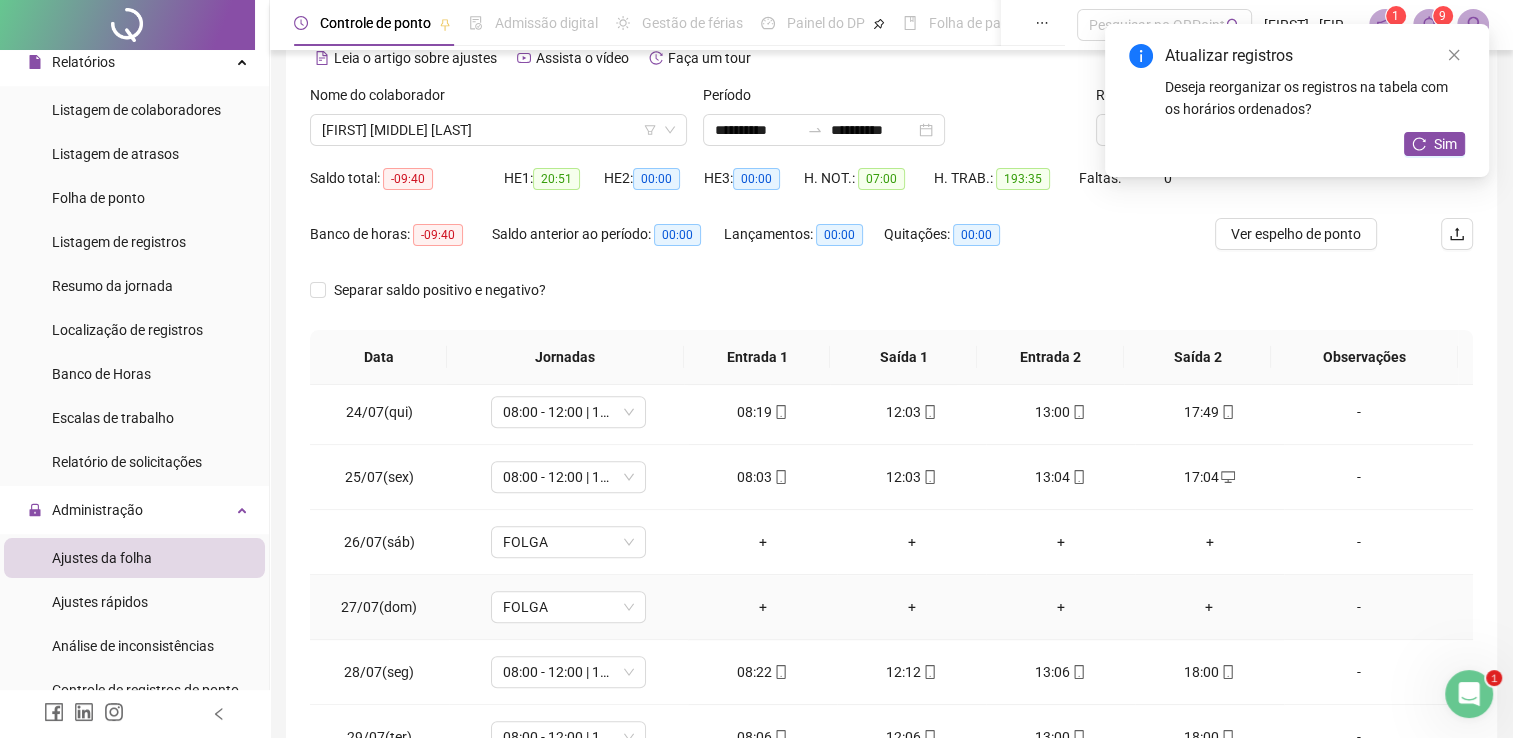 scroll, scrollTop: 1581, scrollLeft: 0, axis: vertical 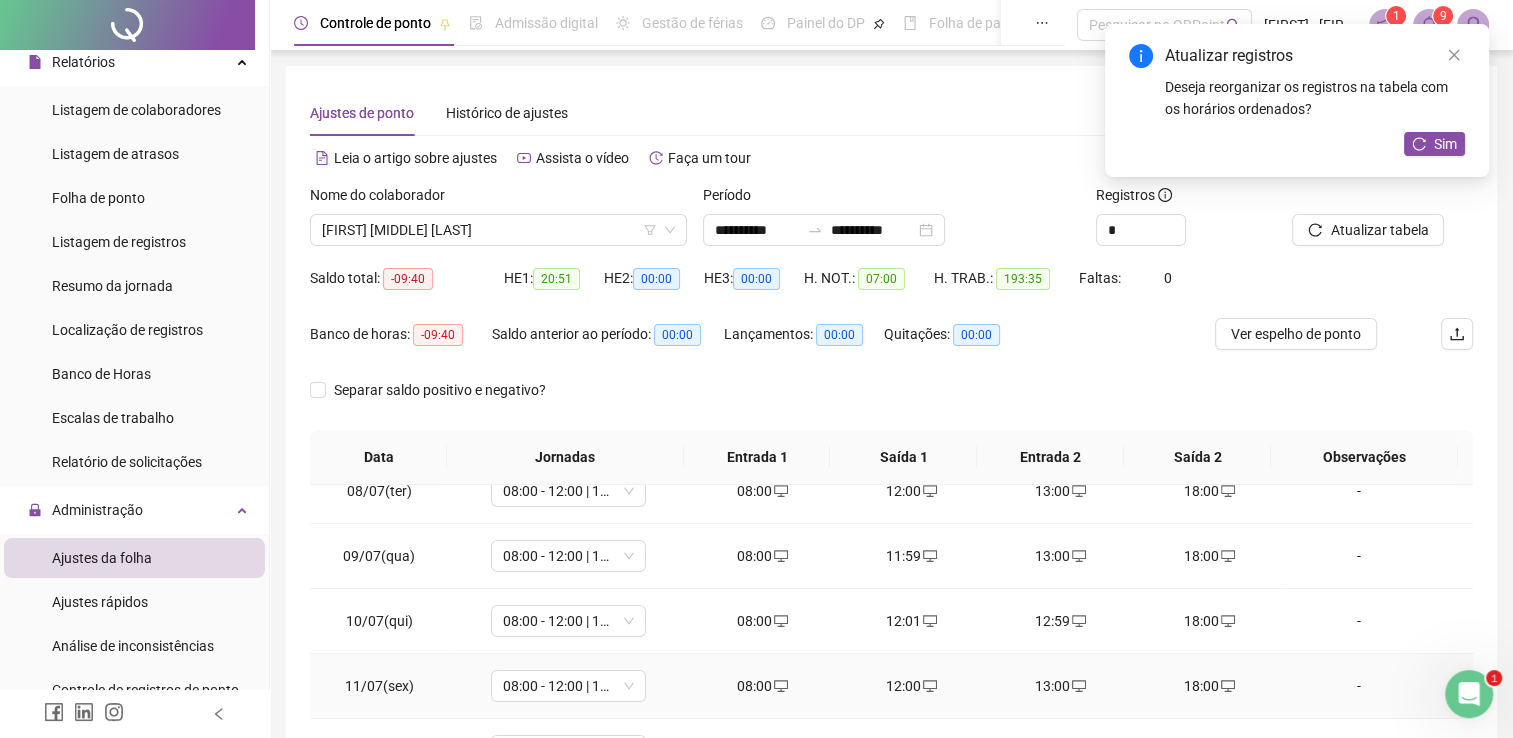click on "18:00" at bounding box center [1209, 686] 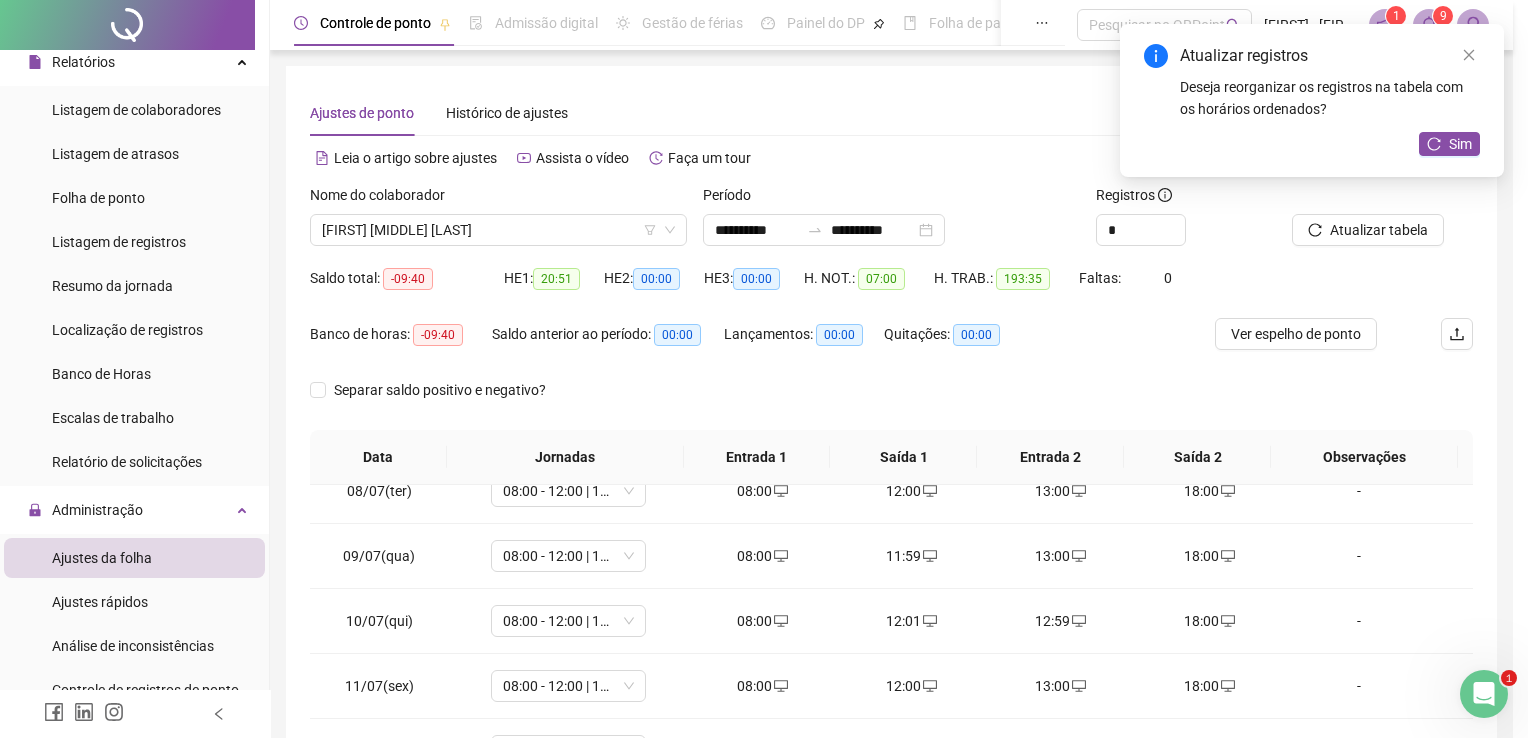 type on "**********" 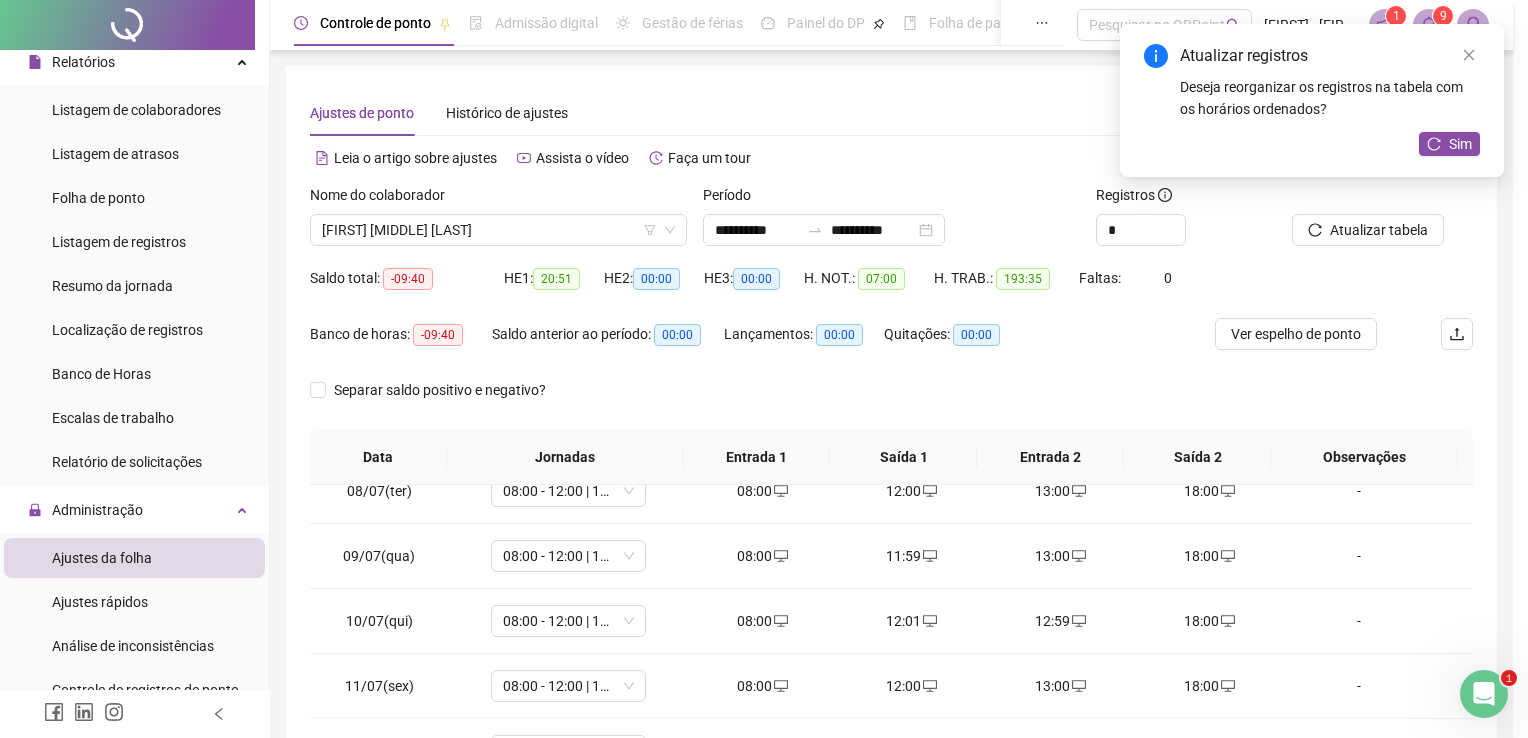 type on "**********" 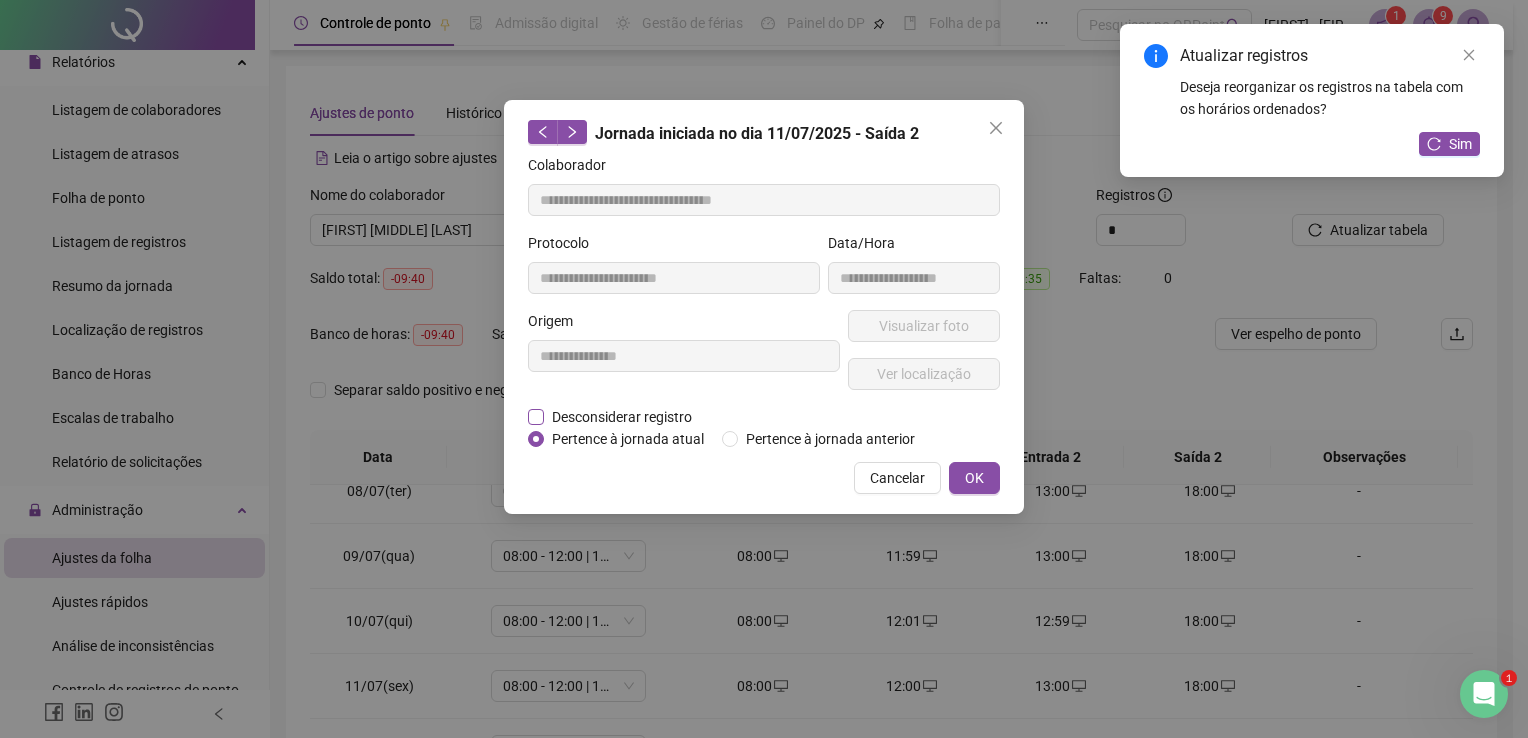 click on "Desconsiderar registro" at bounding box center [622, 417] 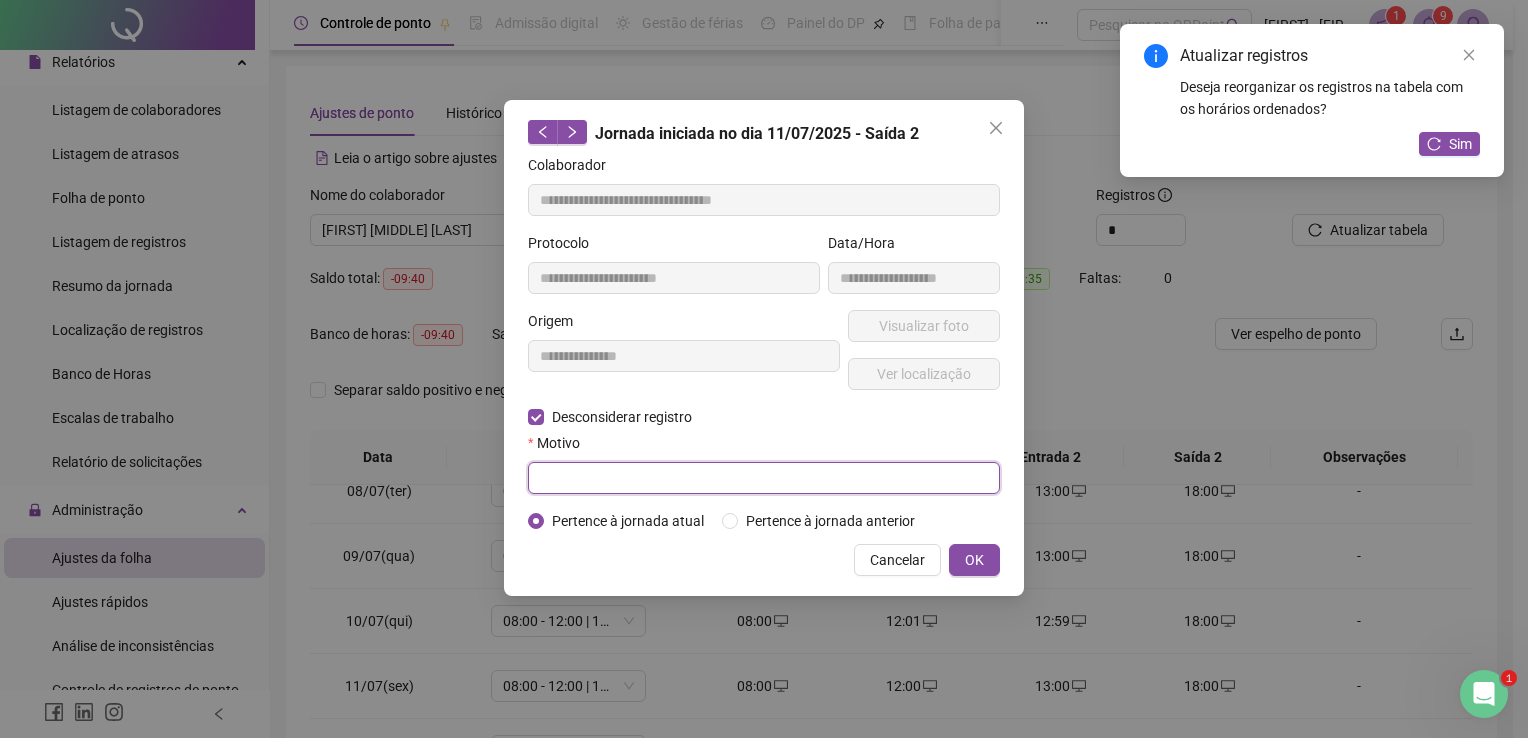 click at bounding box center (764, 478) 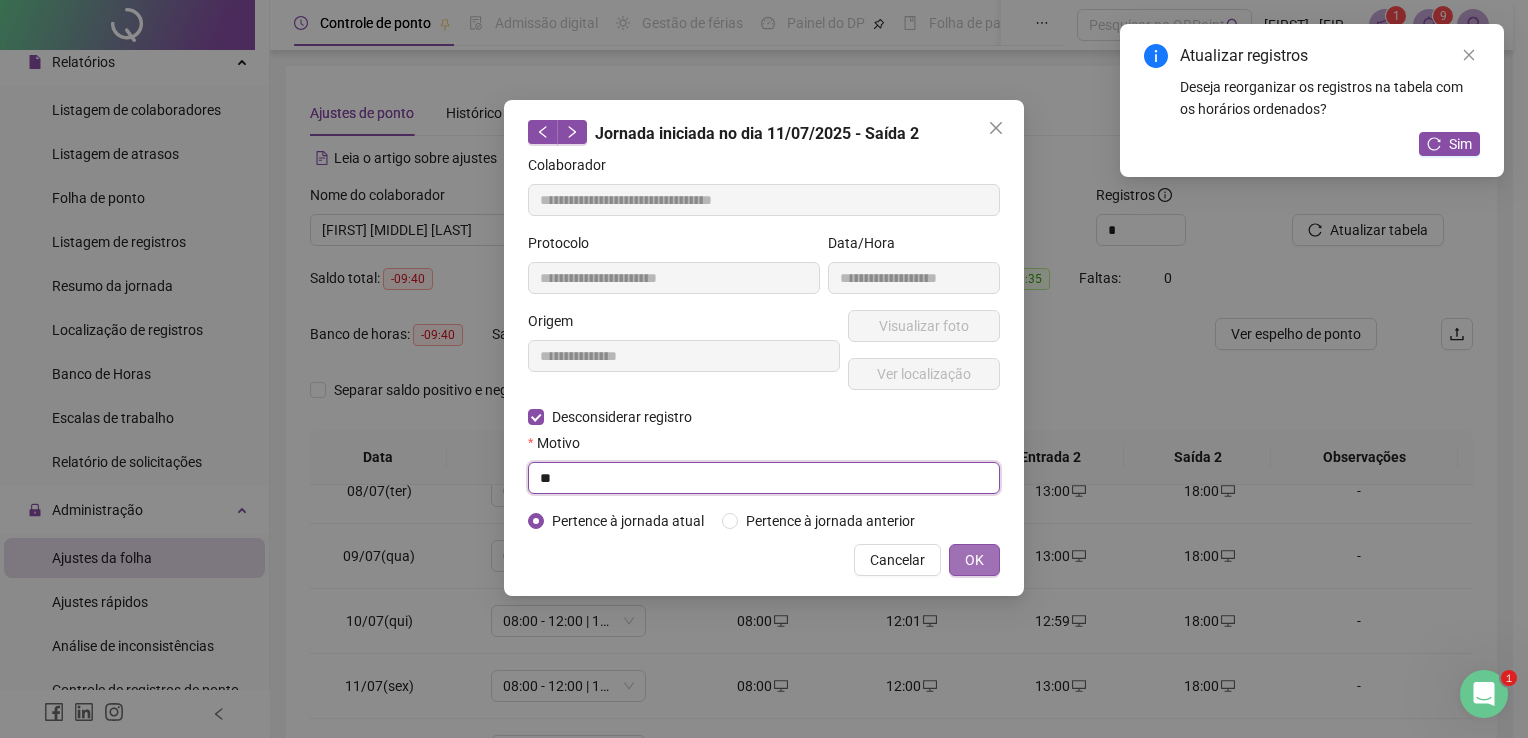 type on "**" 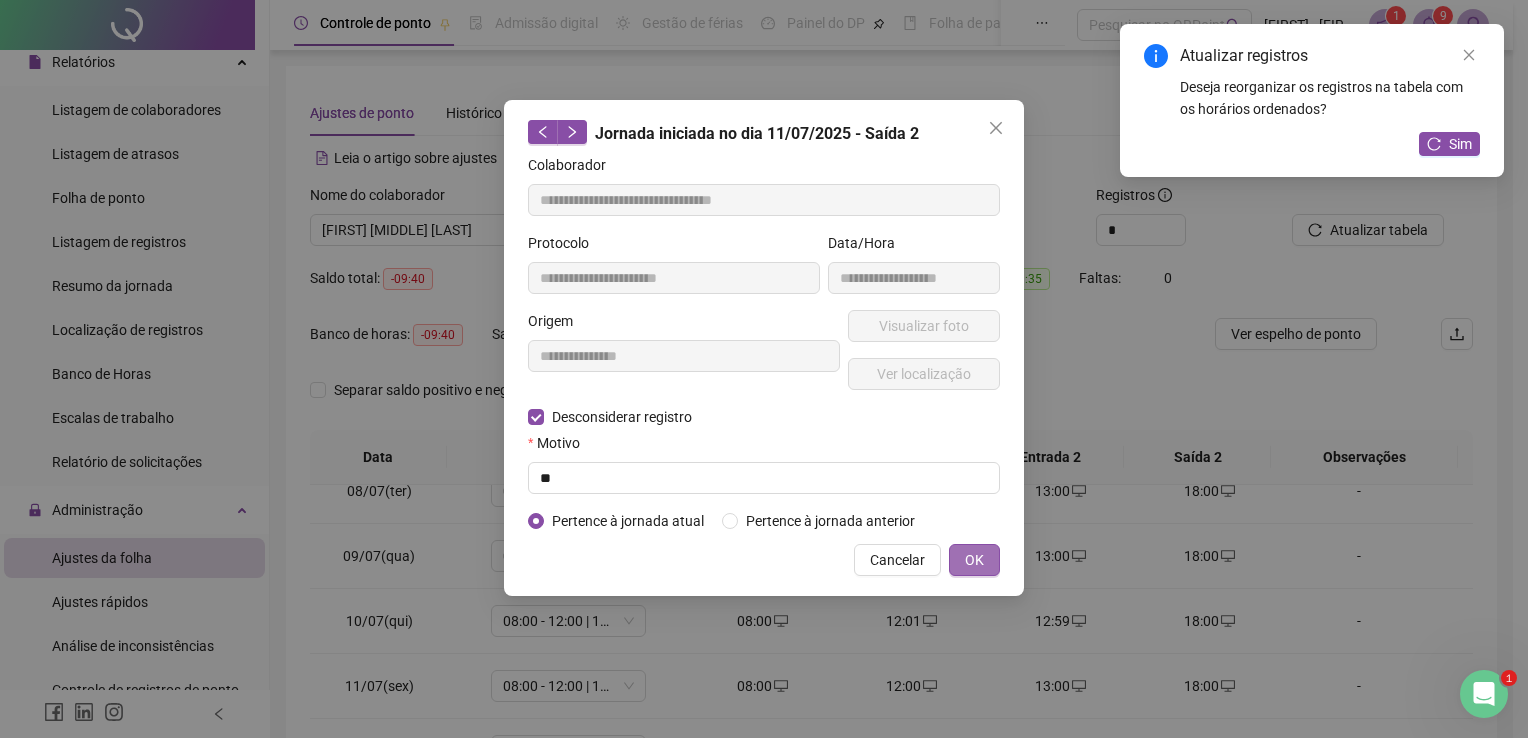 click on "OK" at bounding box center (974, 560) 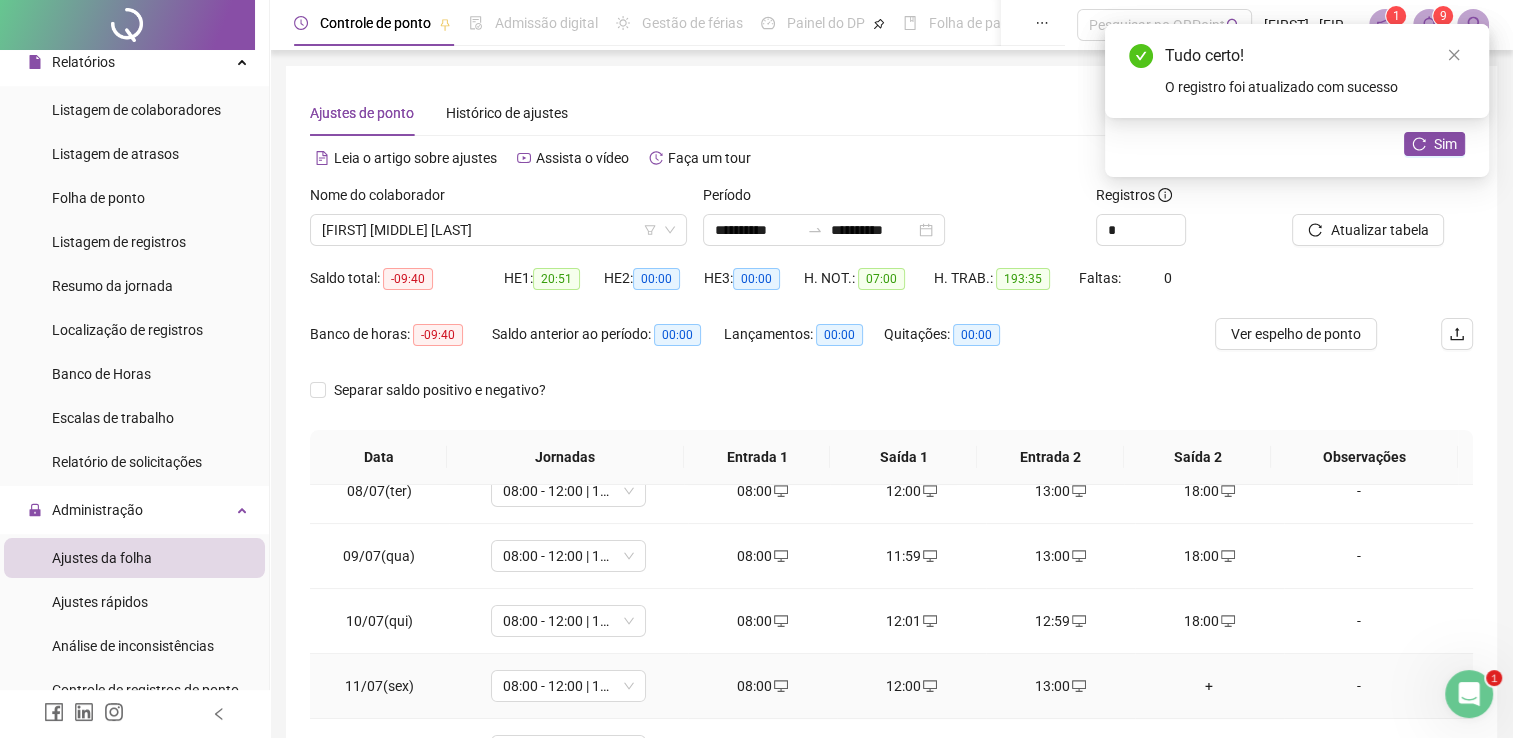click on "+" at bounding box center (1209, 686) 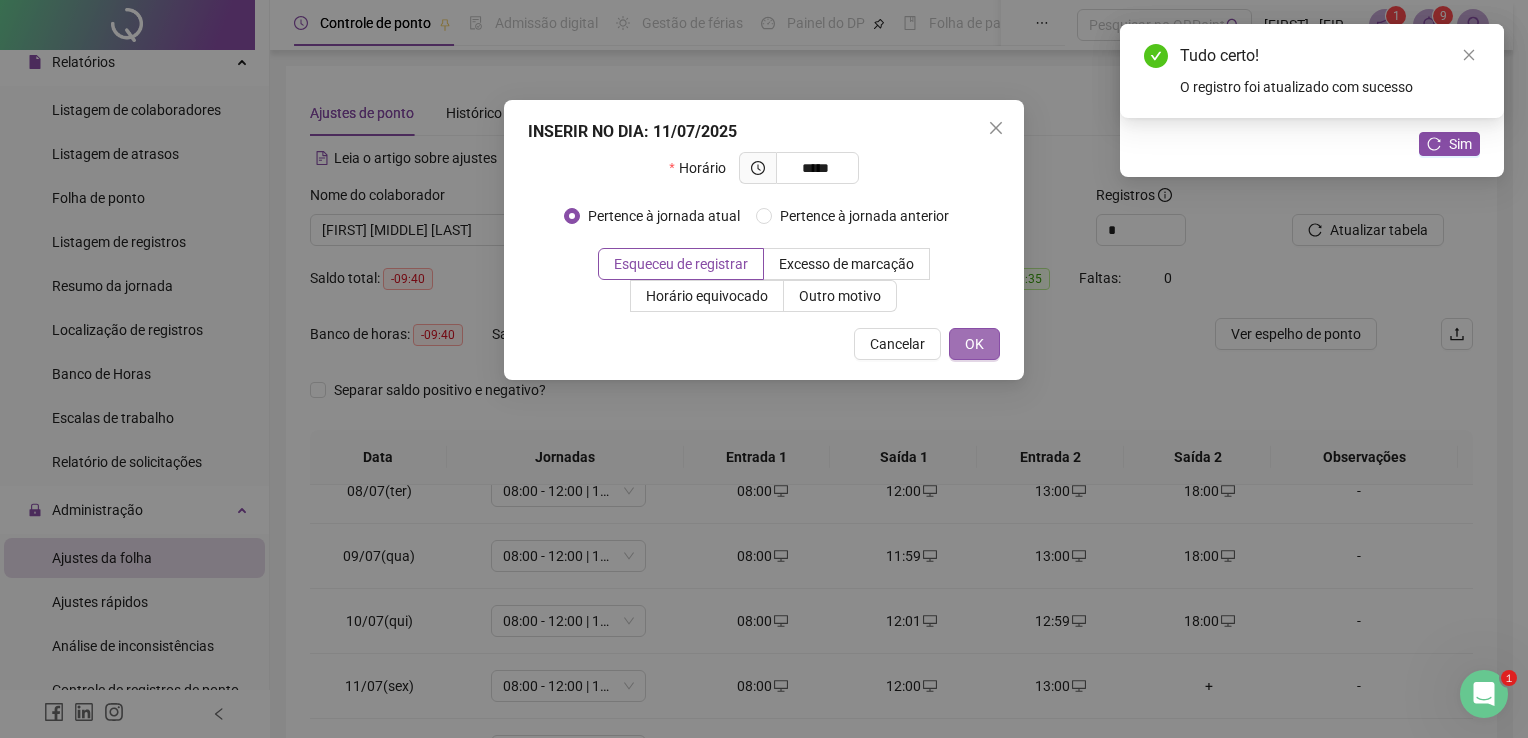type on "*****" 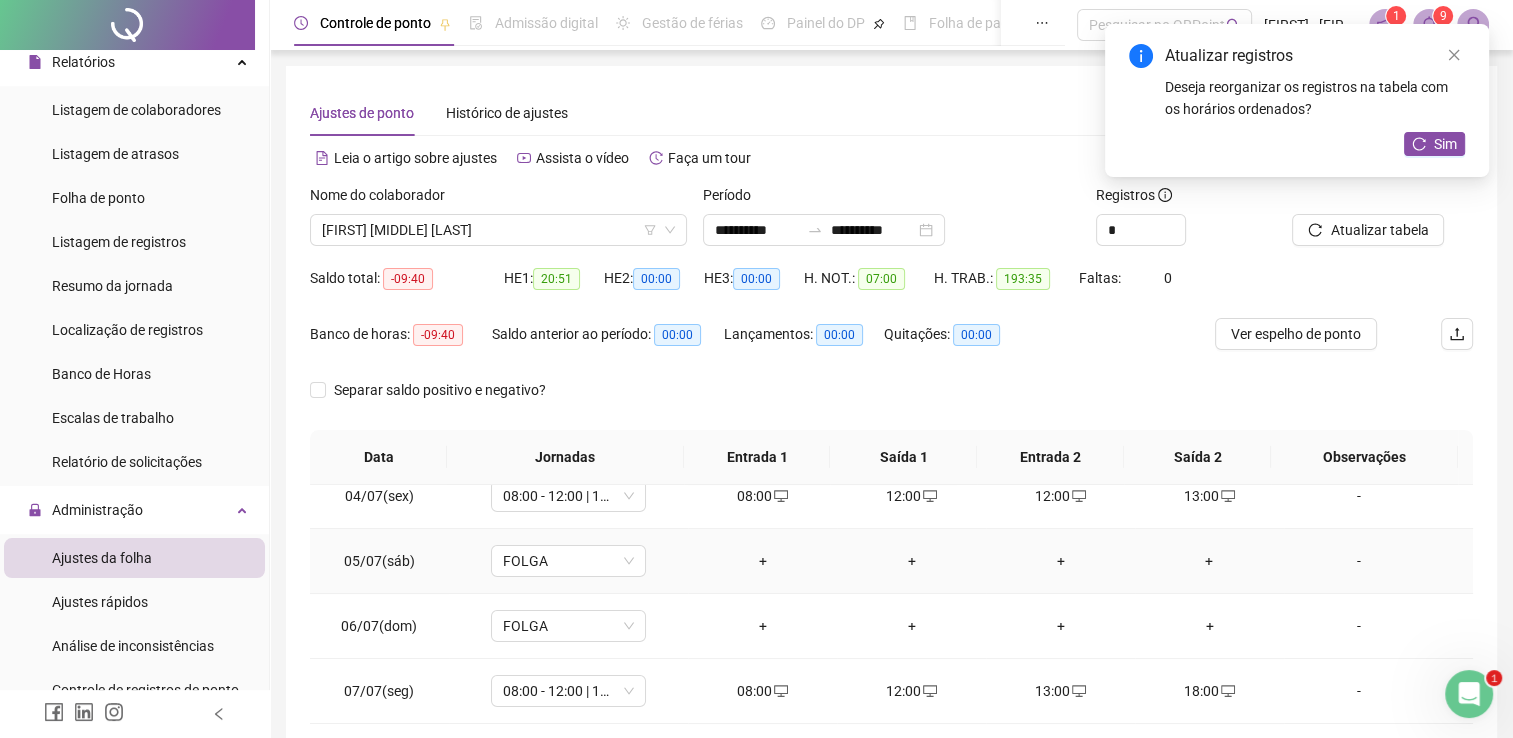scroll, scrollTop: 181, scrollLeft: 0, axis: vertical 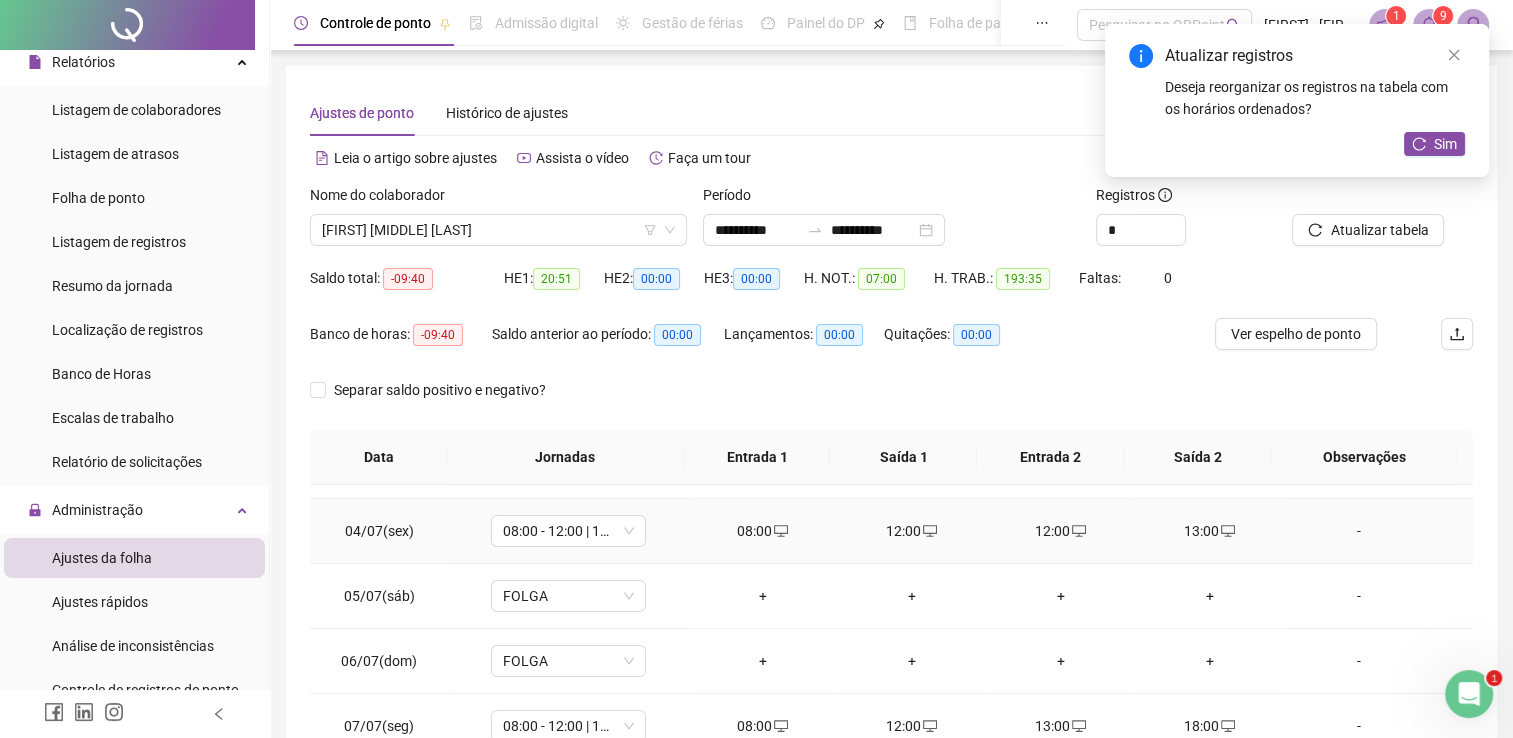 click on "13:00" at bounding box center [1209, 531] 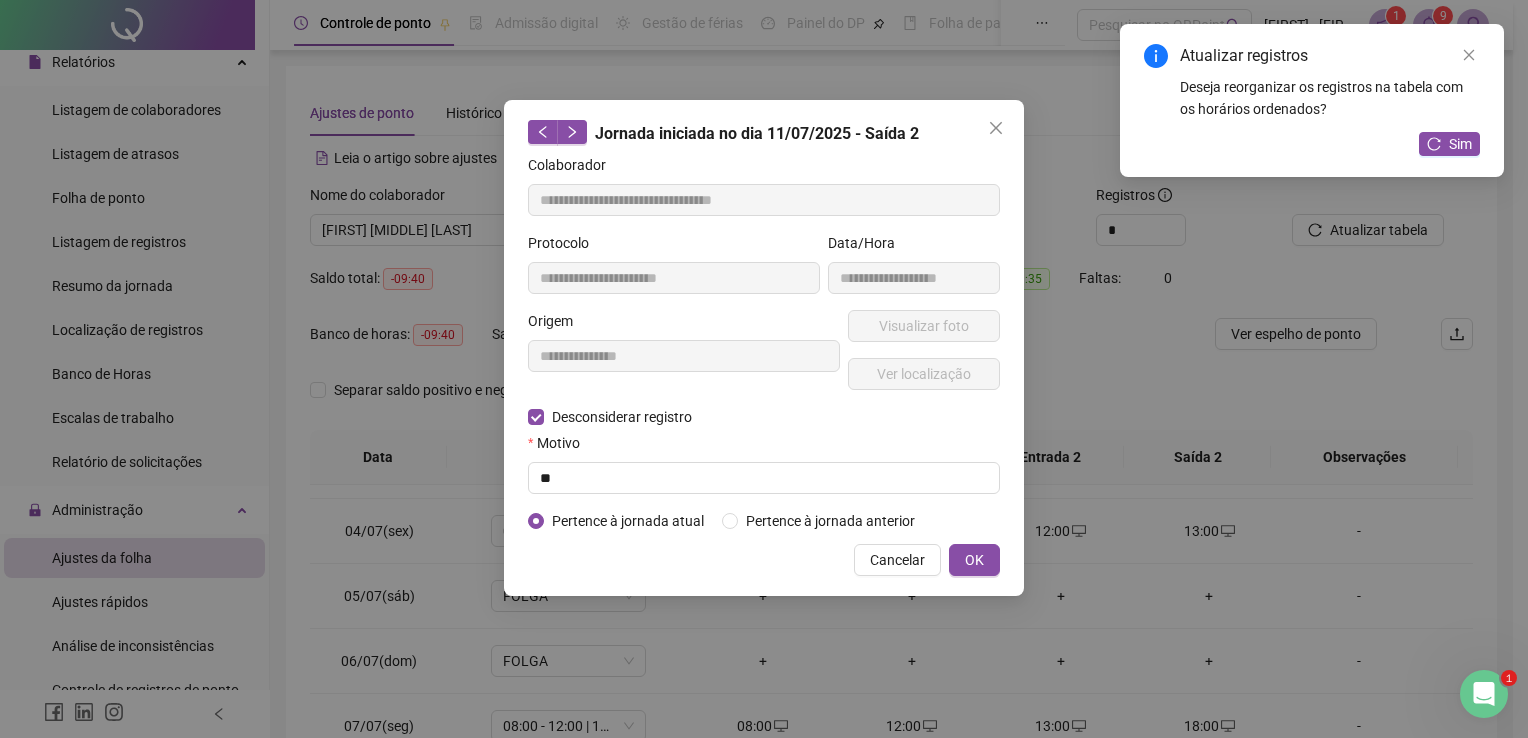 type on "**********" 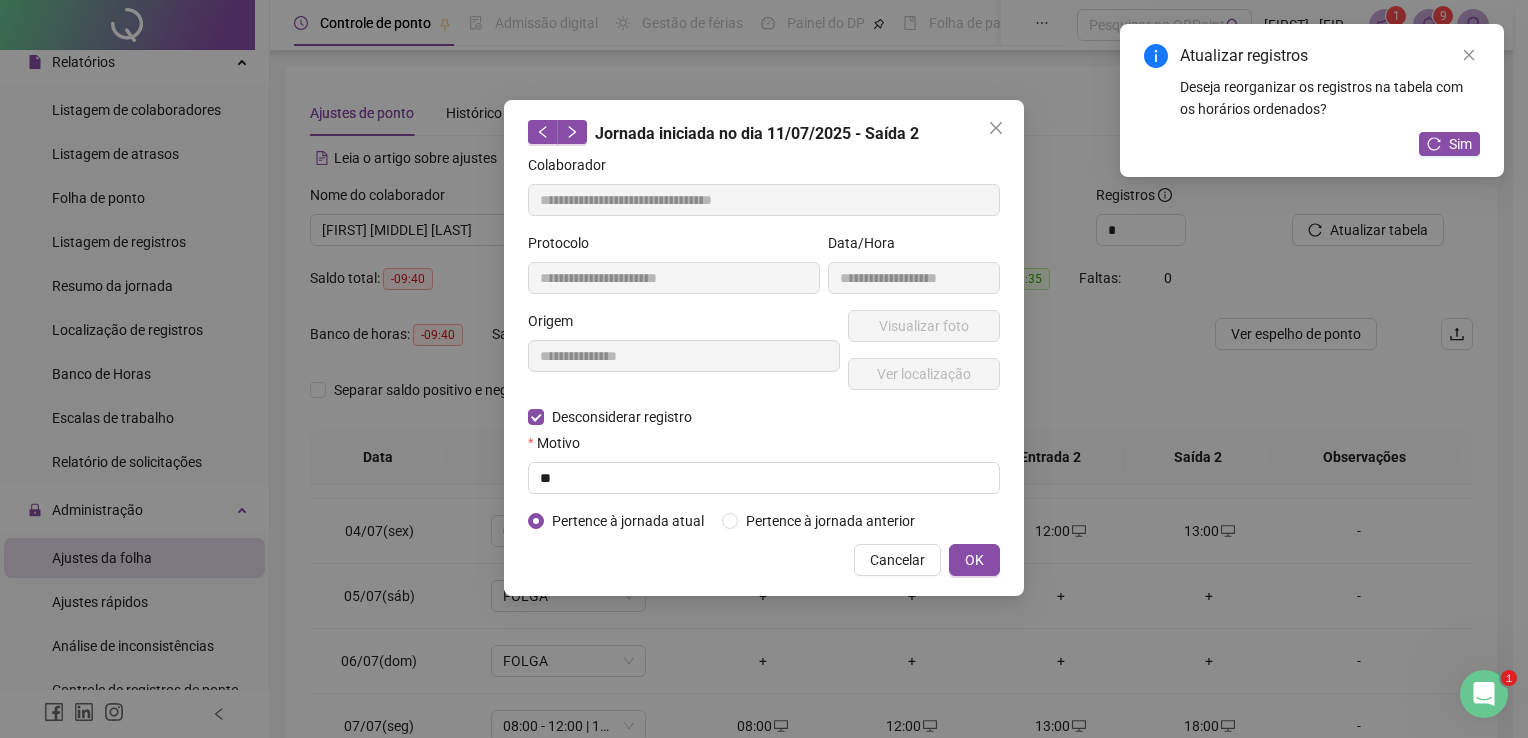 type on "**********" 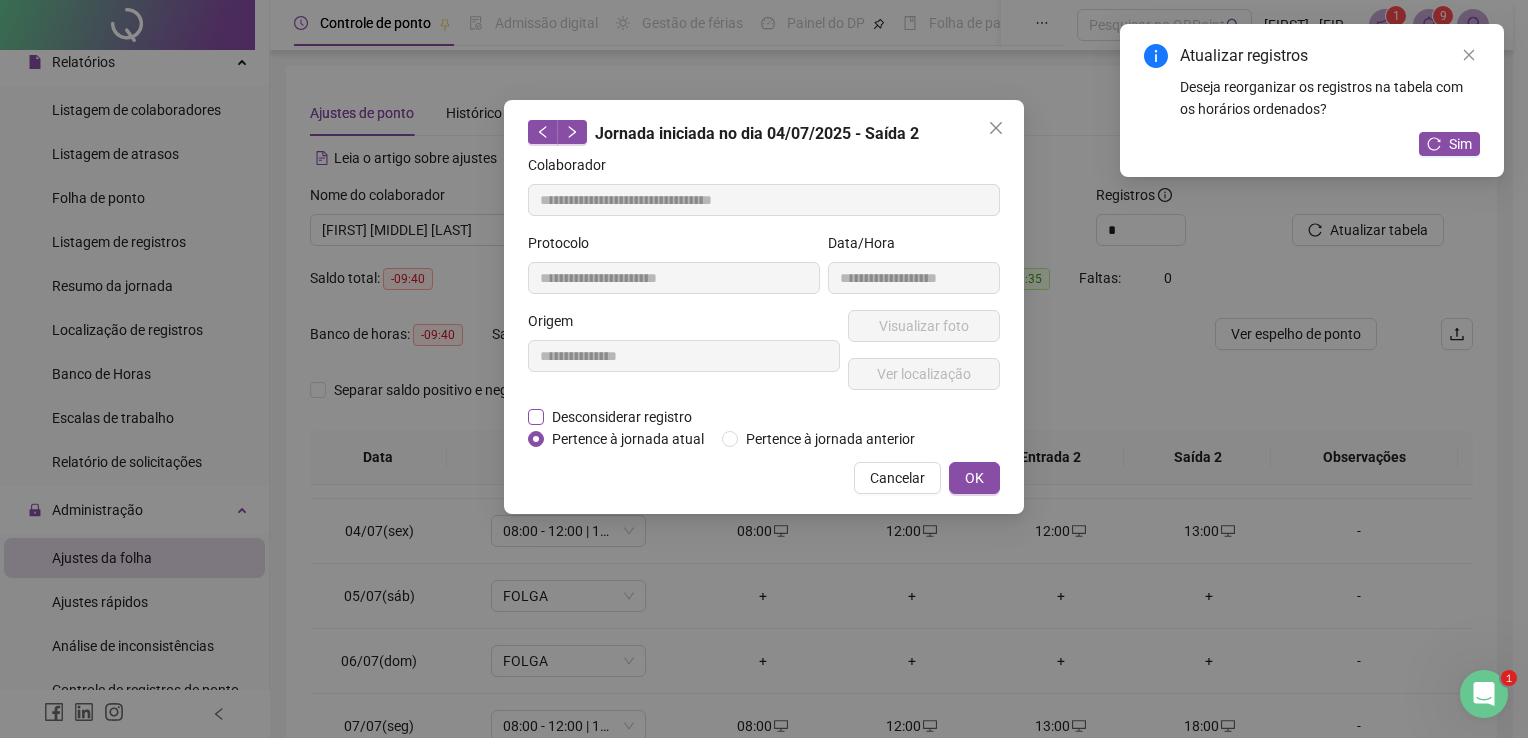 click on "Desconsiderar registro" at bounding box center (622, 417) 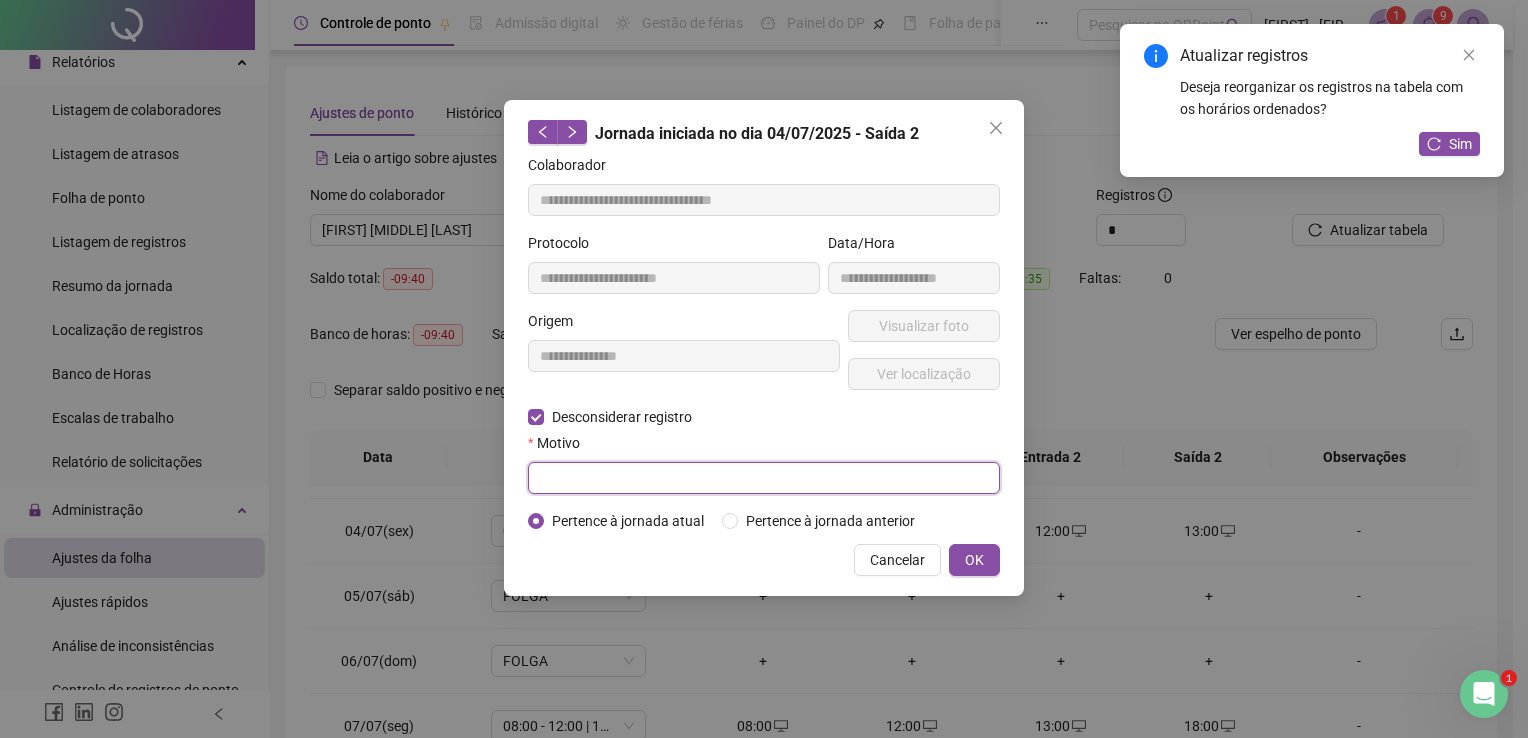 click at bounding box center (764, 478) 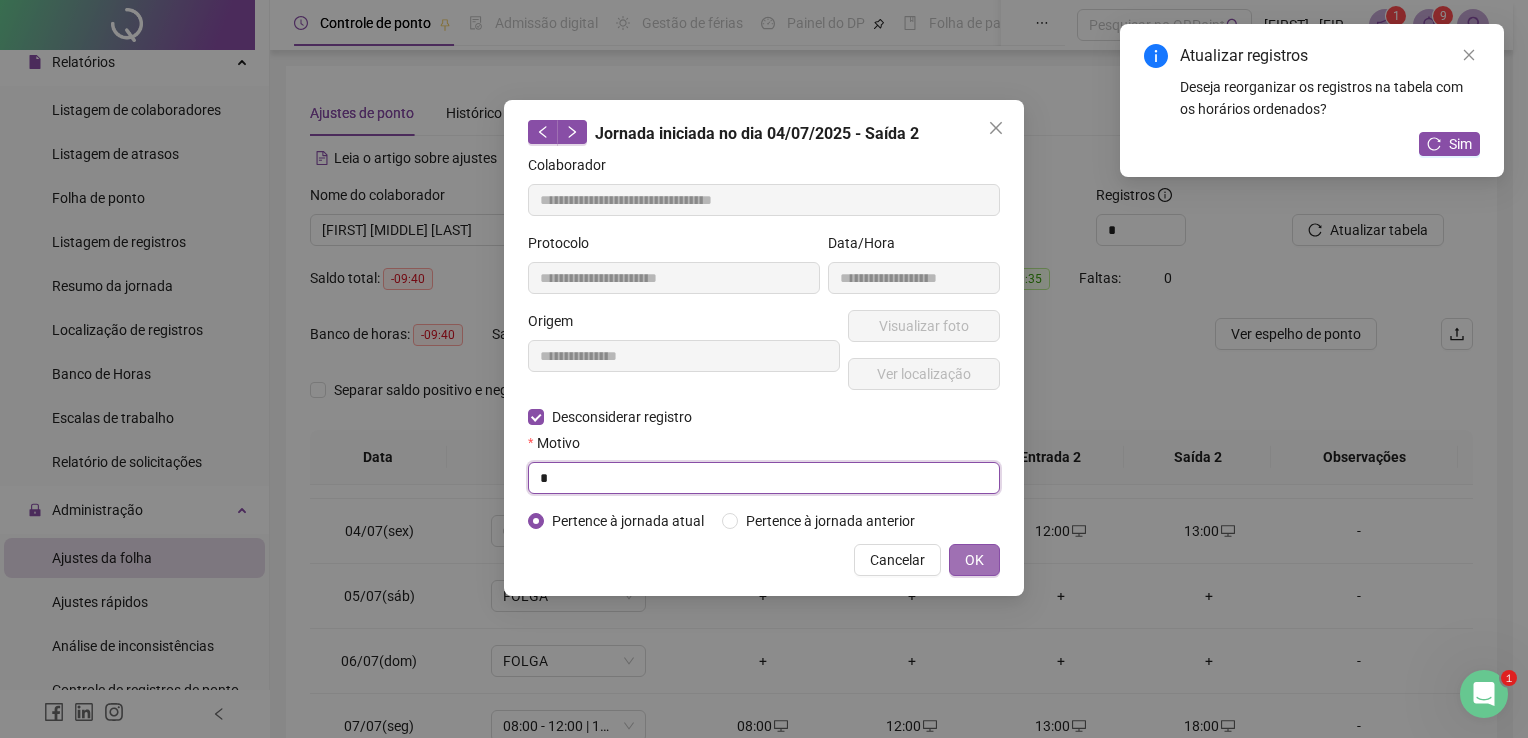 type on "*" 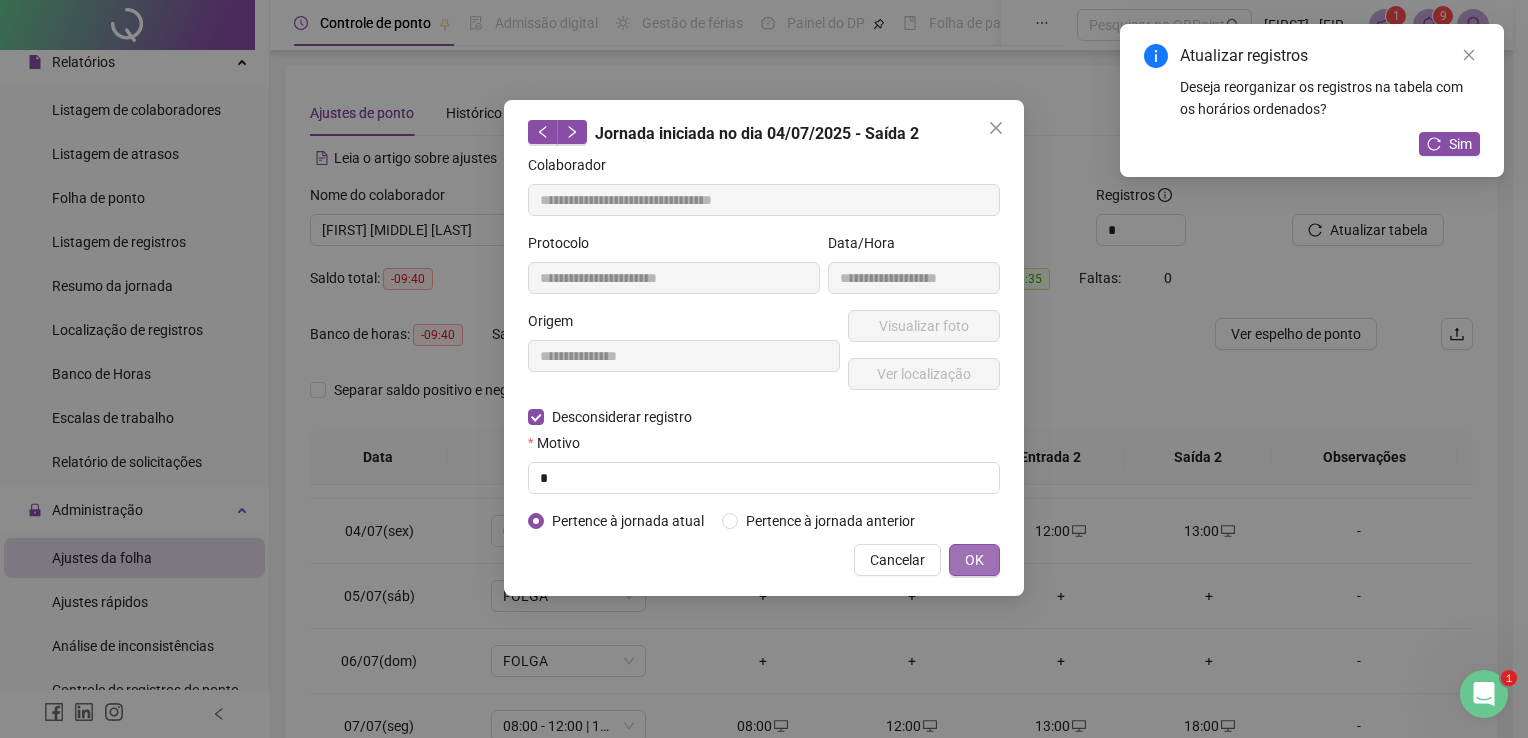 click on "OK" at bounding box center (974, 560) 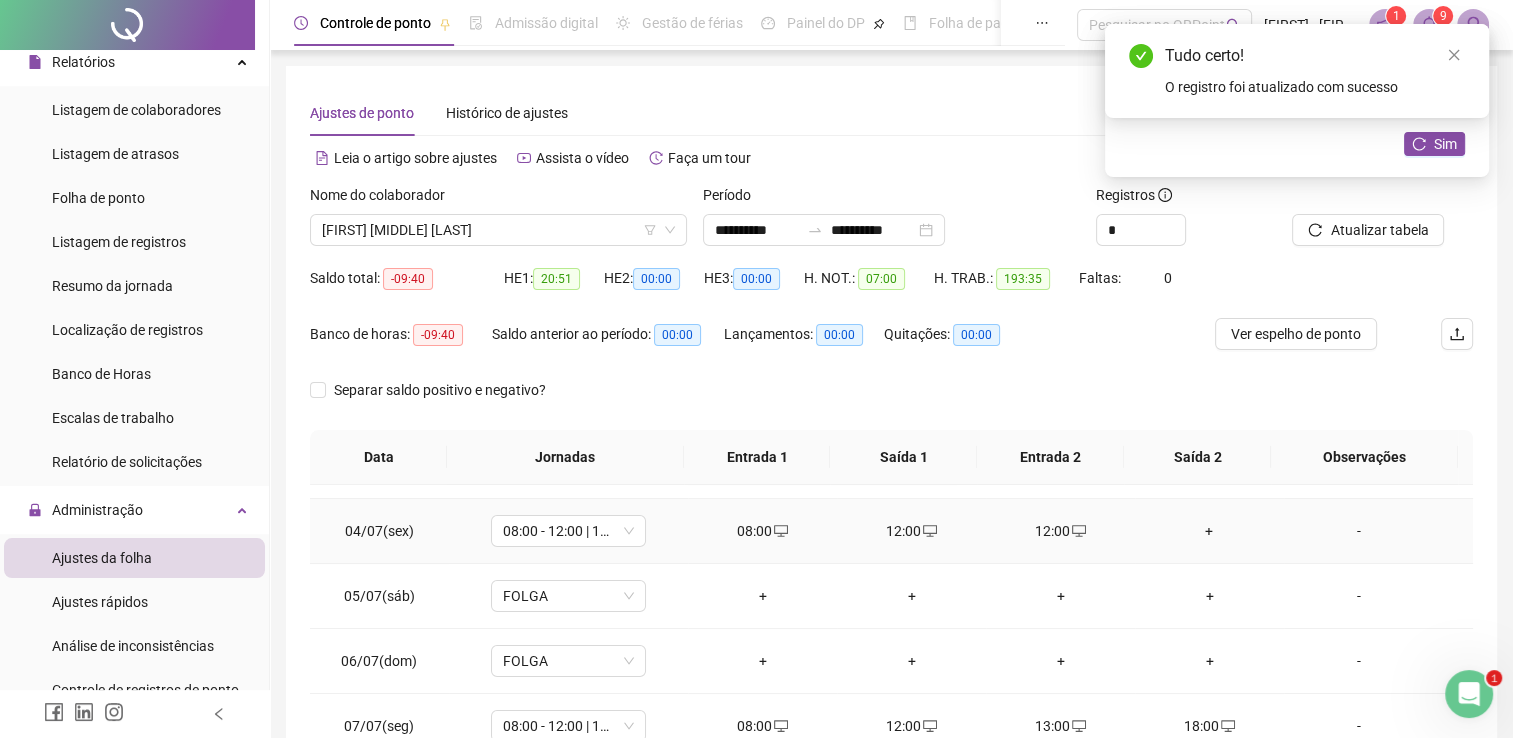 click on "12:00" at bounding box center [1060, 531] 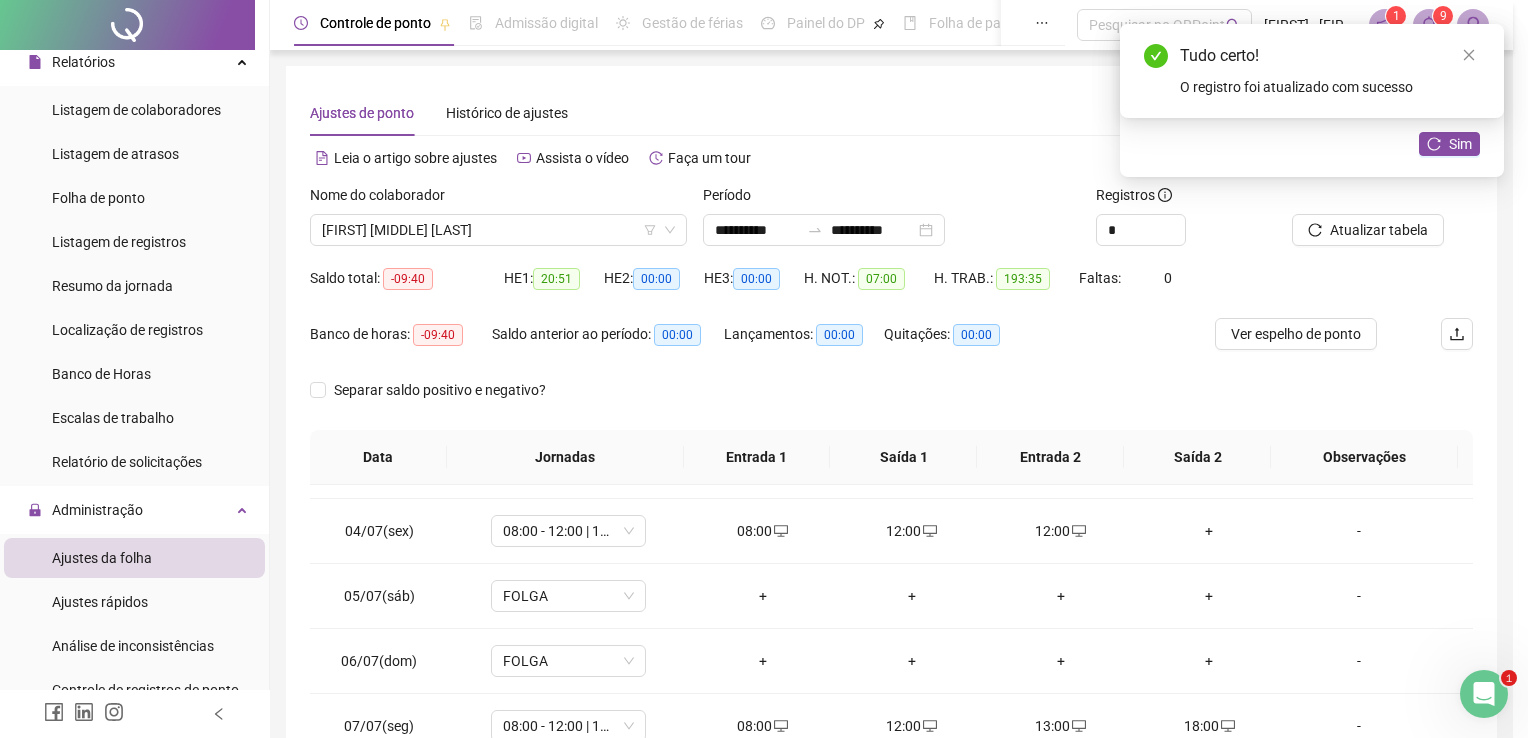 type on "**********" 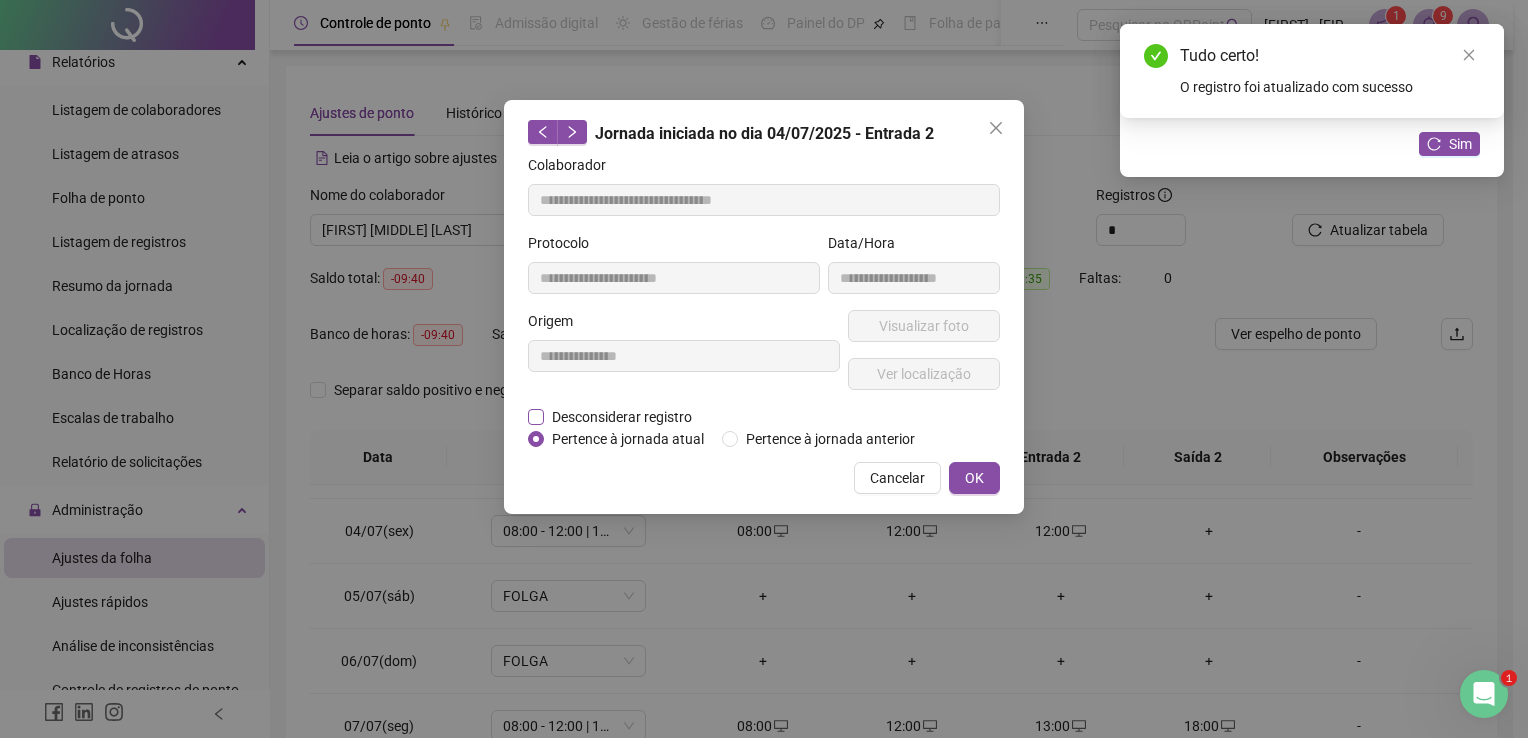 click on "Desconsiderar registro" at bounding box center [622, 417] 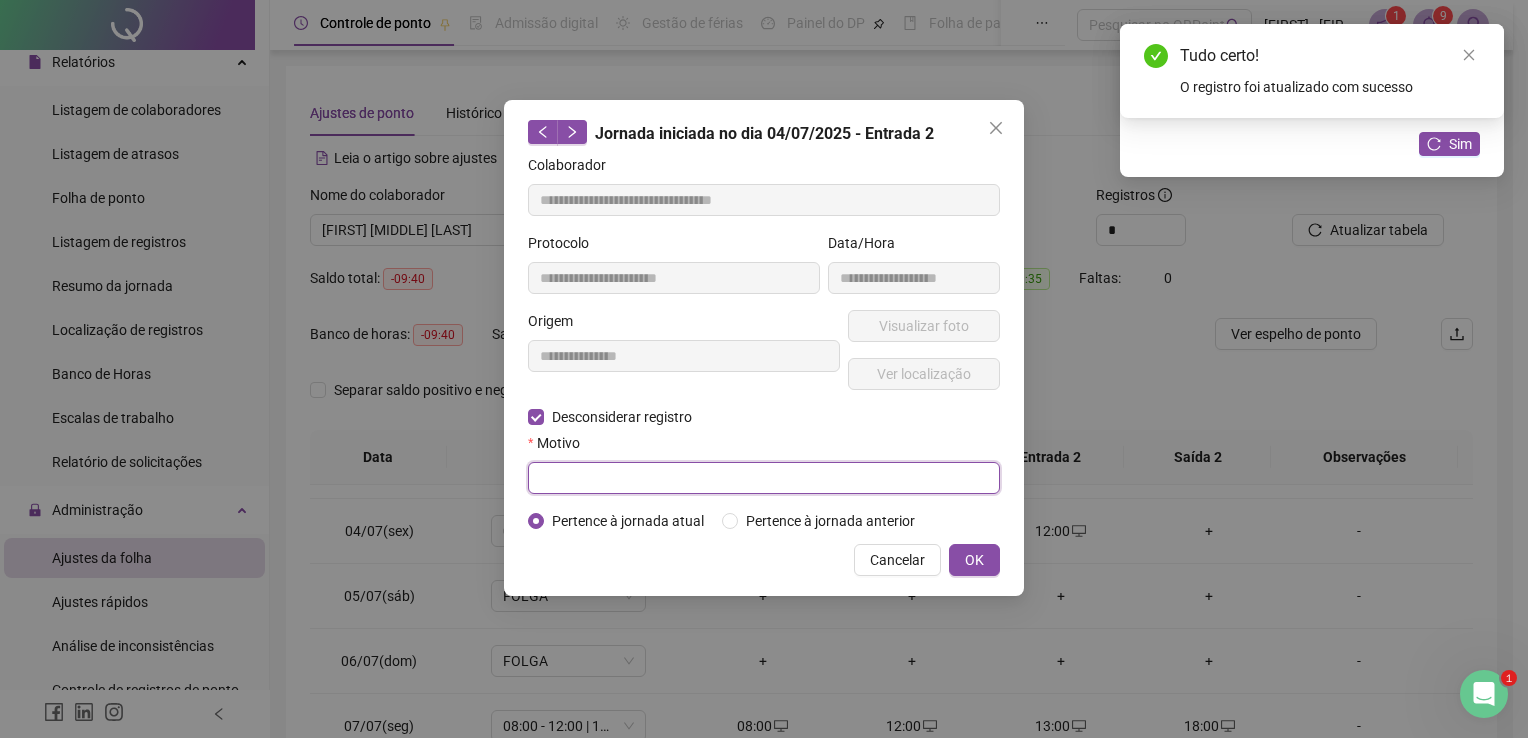 click at bounding box center [764, 478] 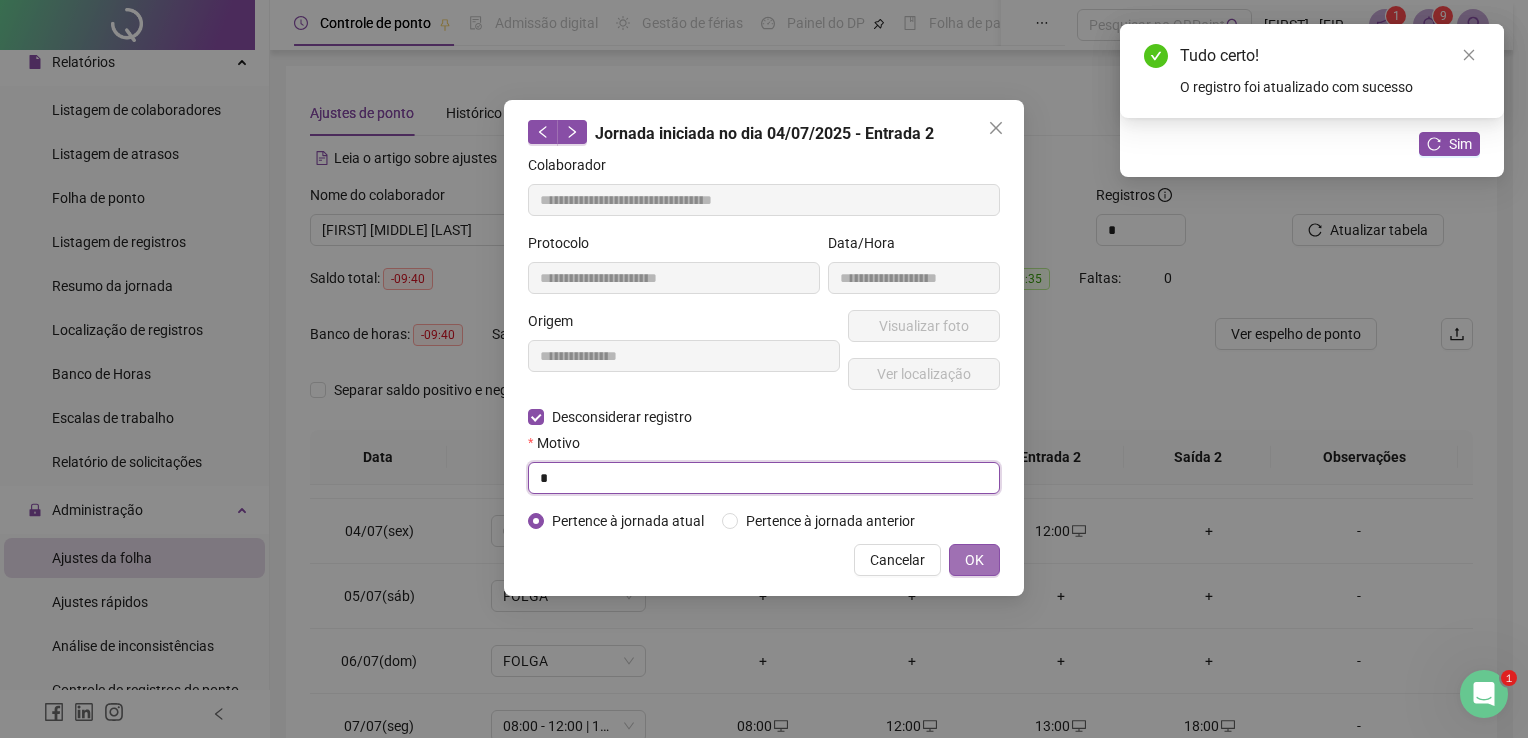 type on "*" 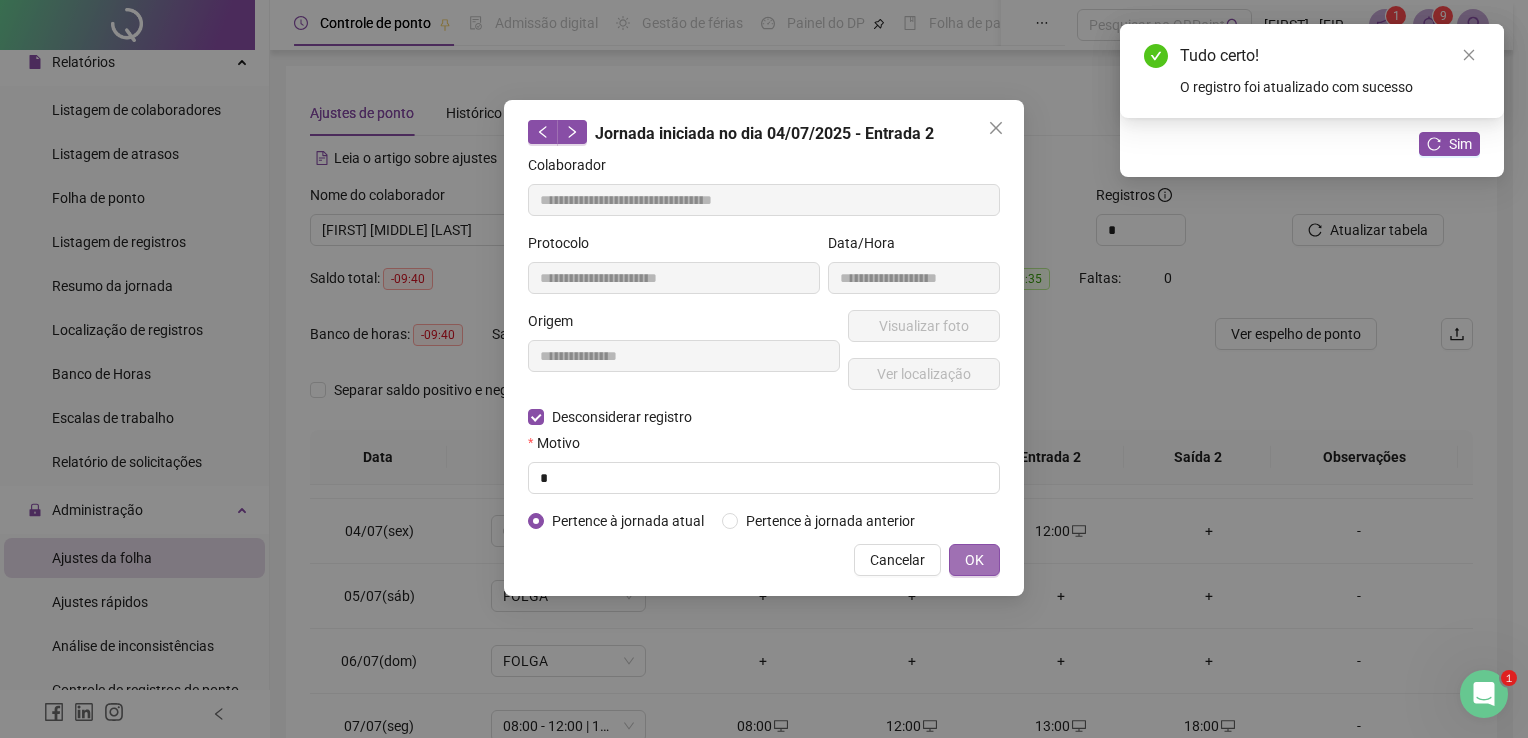 click on "OK" at bounding box center [974, 560] 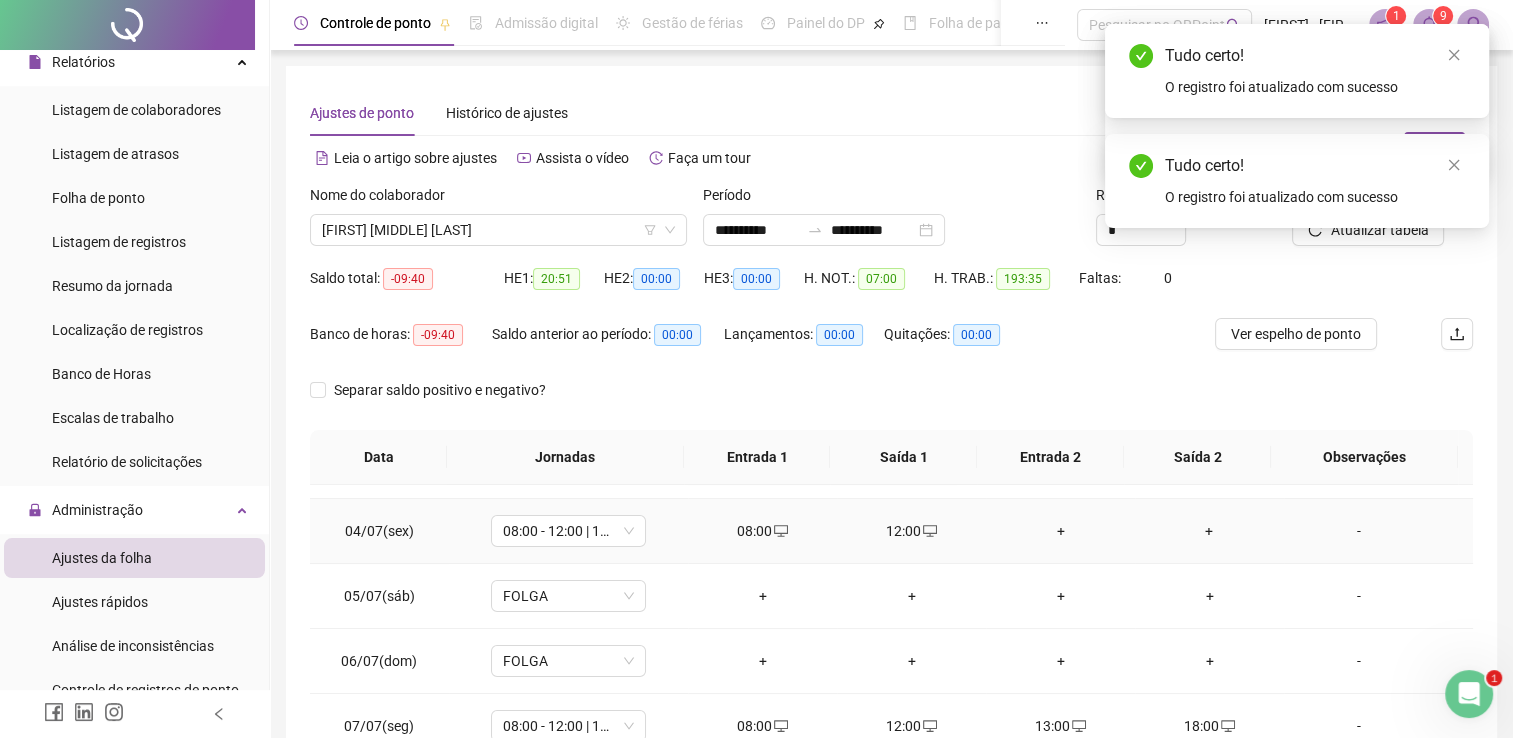 click on "+" at bounding box center [1060, 531] 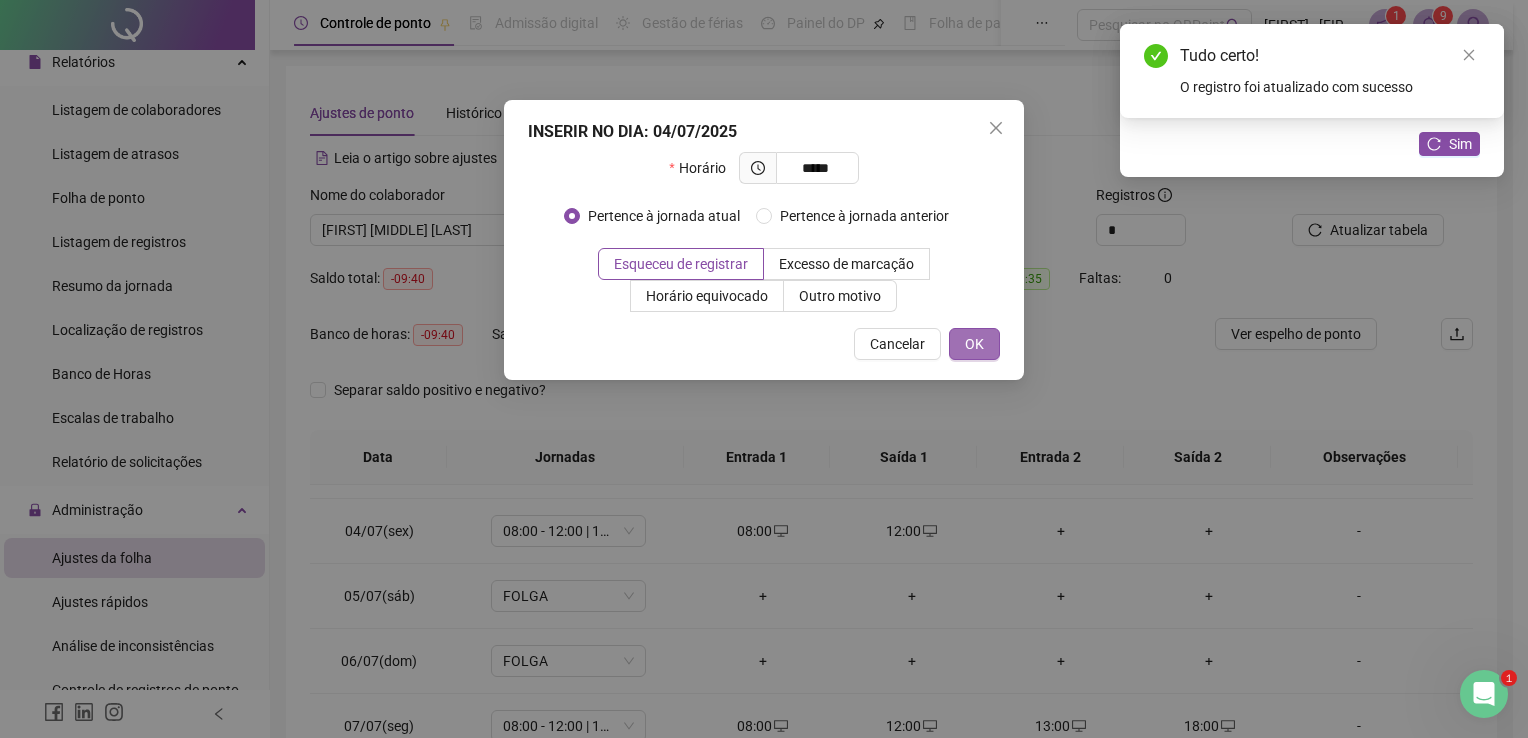 type on "*****" 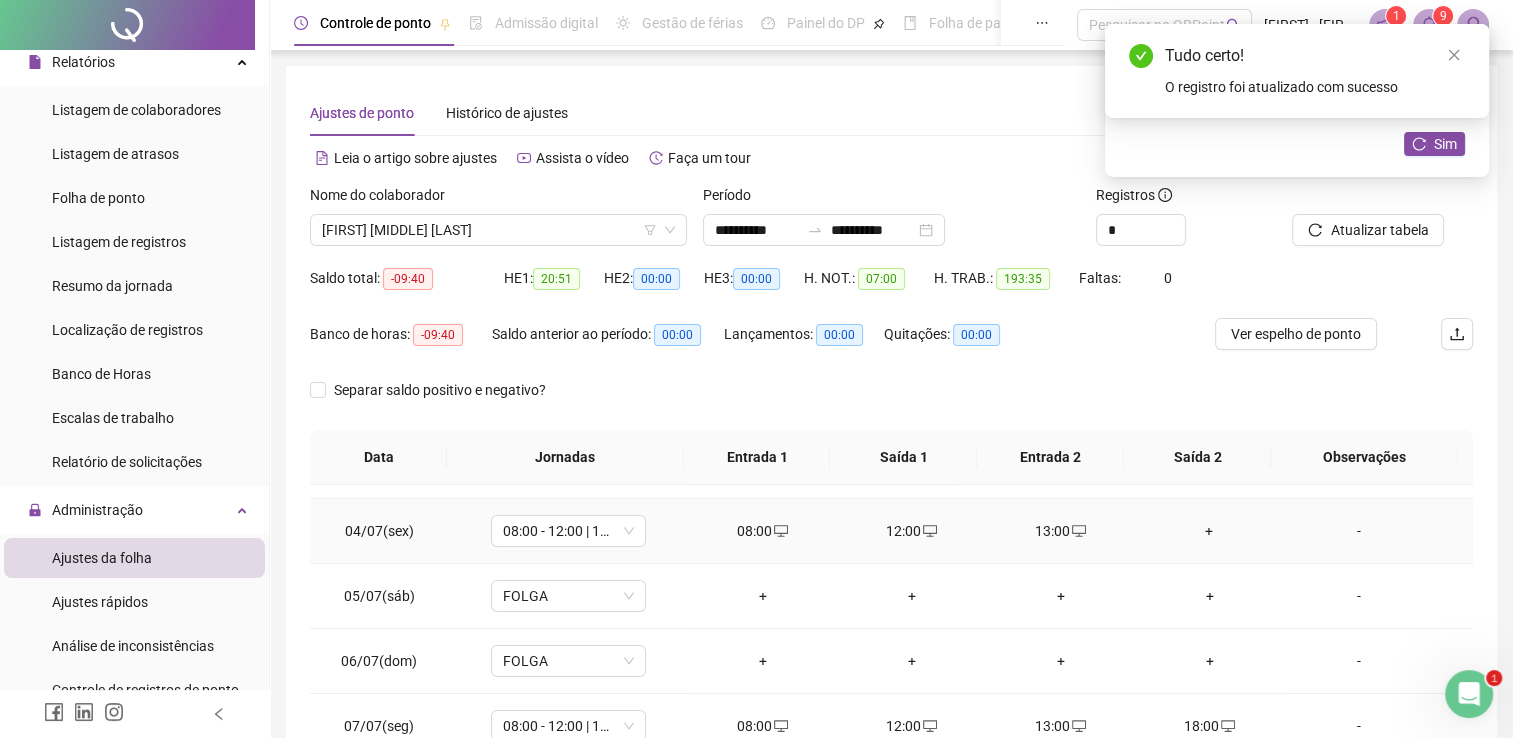 click on "+" at bounding box center (1209, 531) 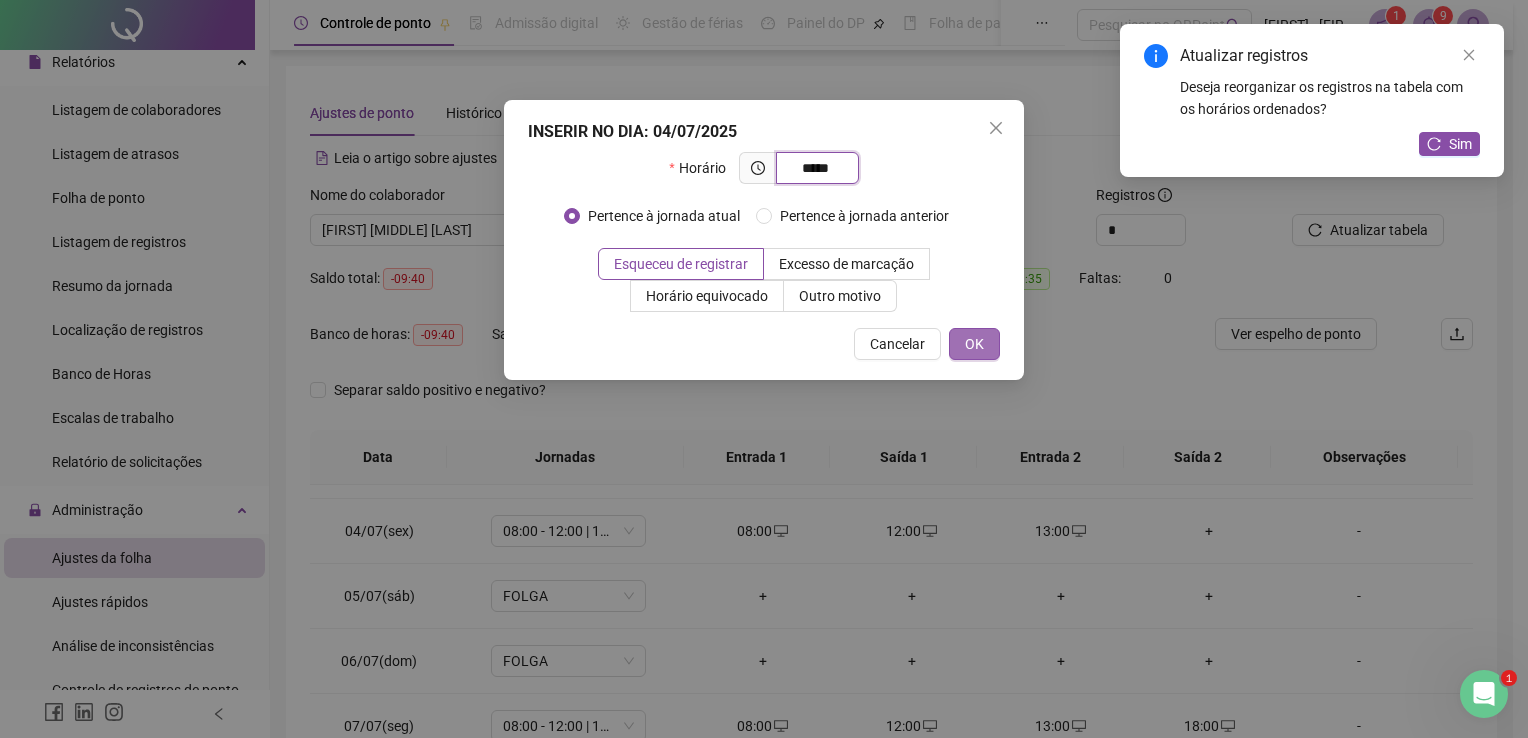 type on "*****" 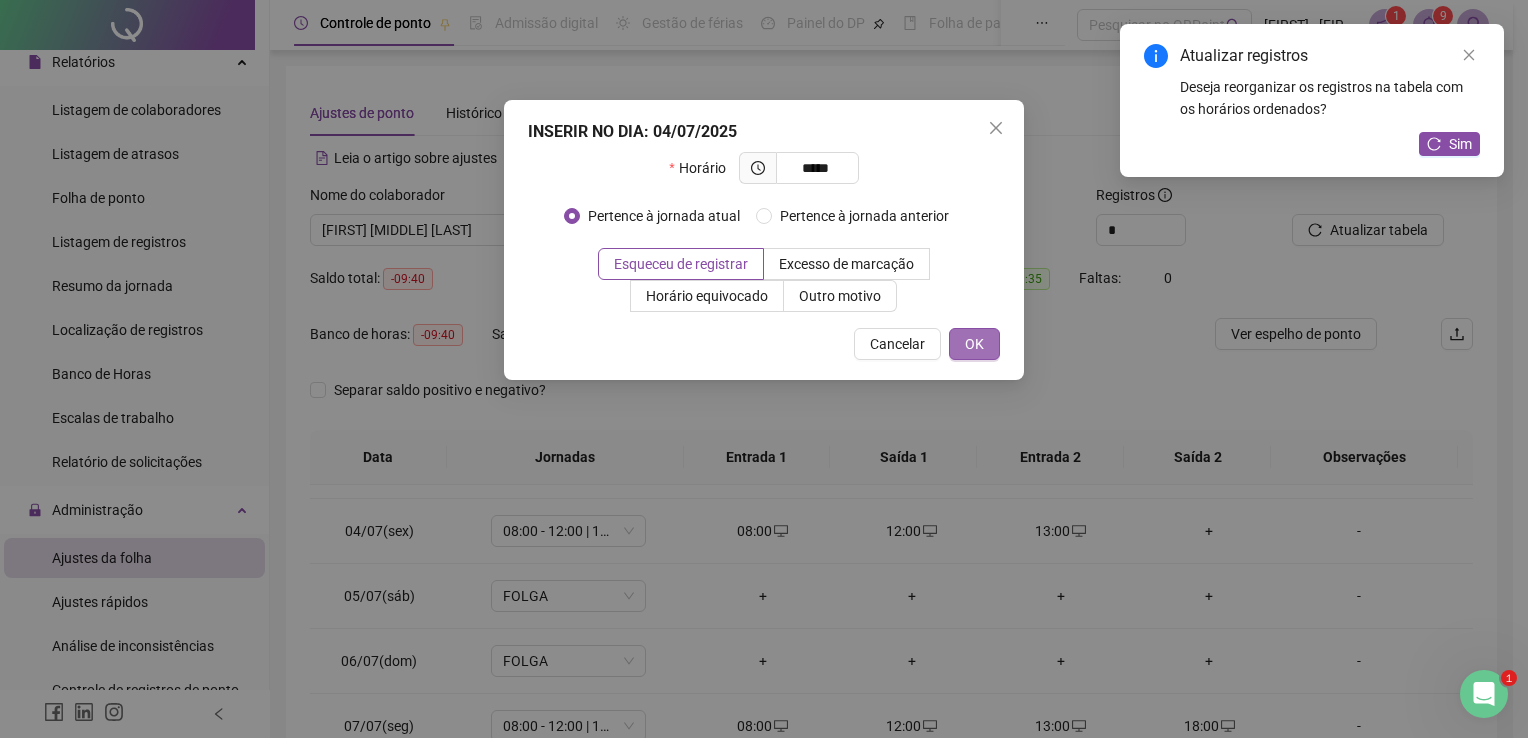 click on "OK" at bounding box center (974, 344) 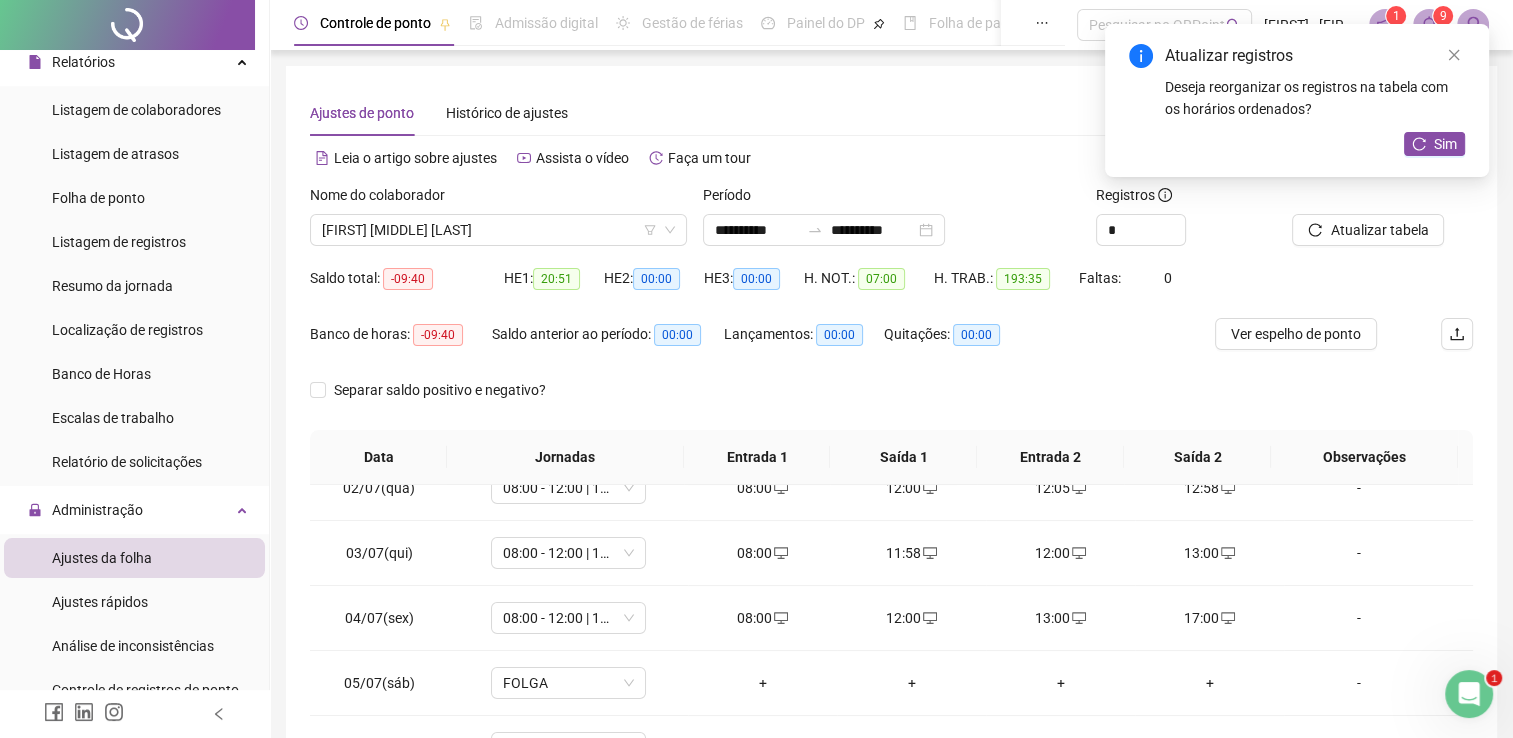 scroll, scrollTop: 0, scrollLeft: 0, axis: both 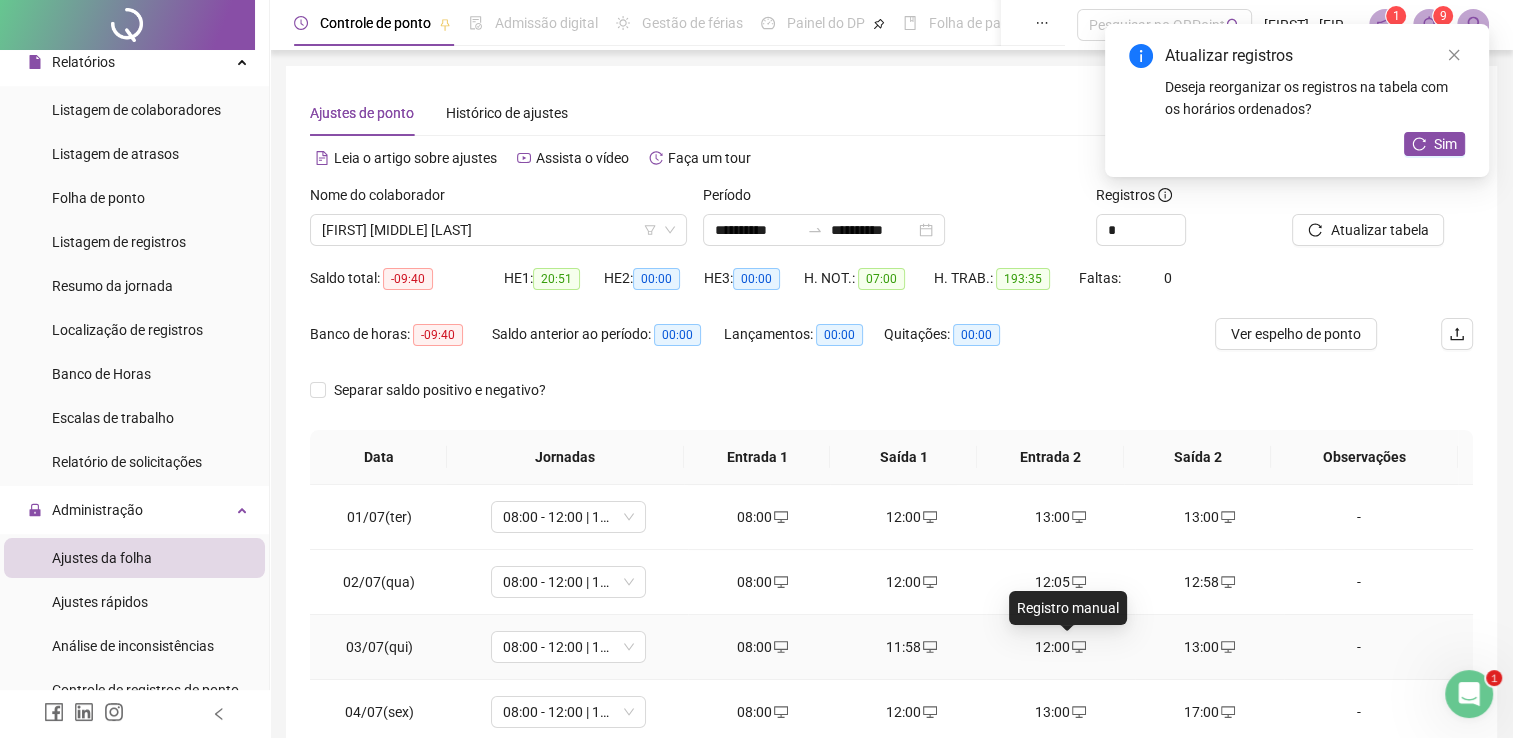click at bounding box center (1078, 647) 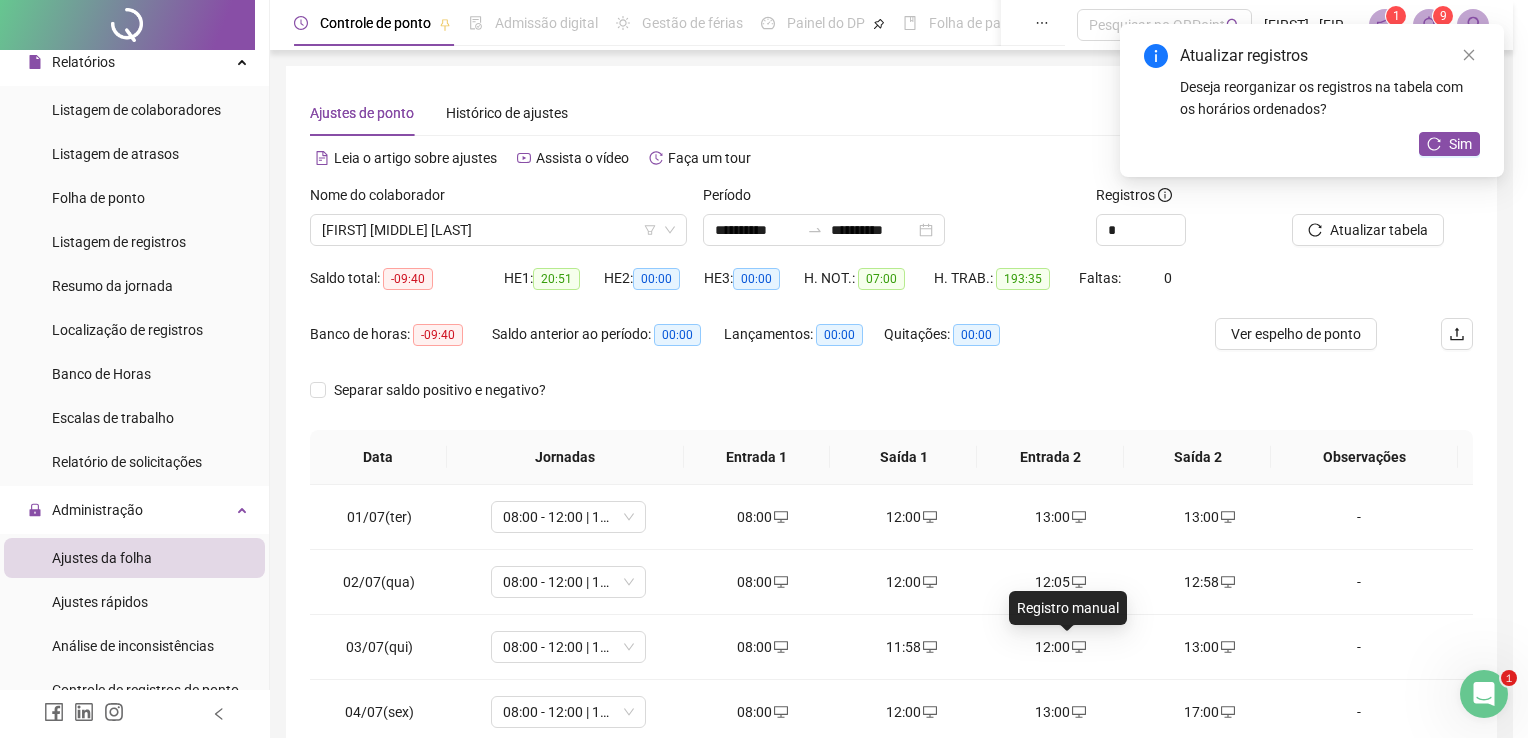 type on "**********" 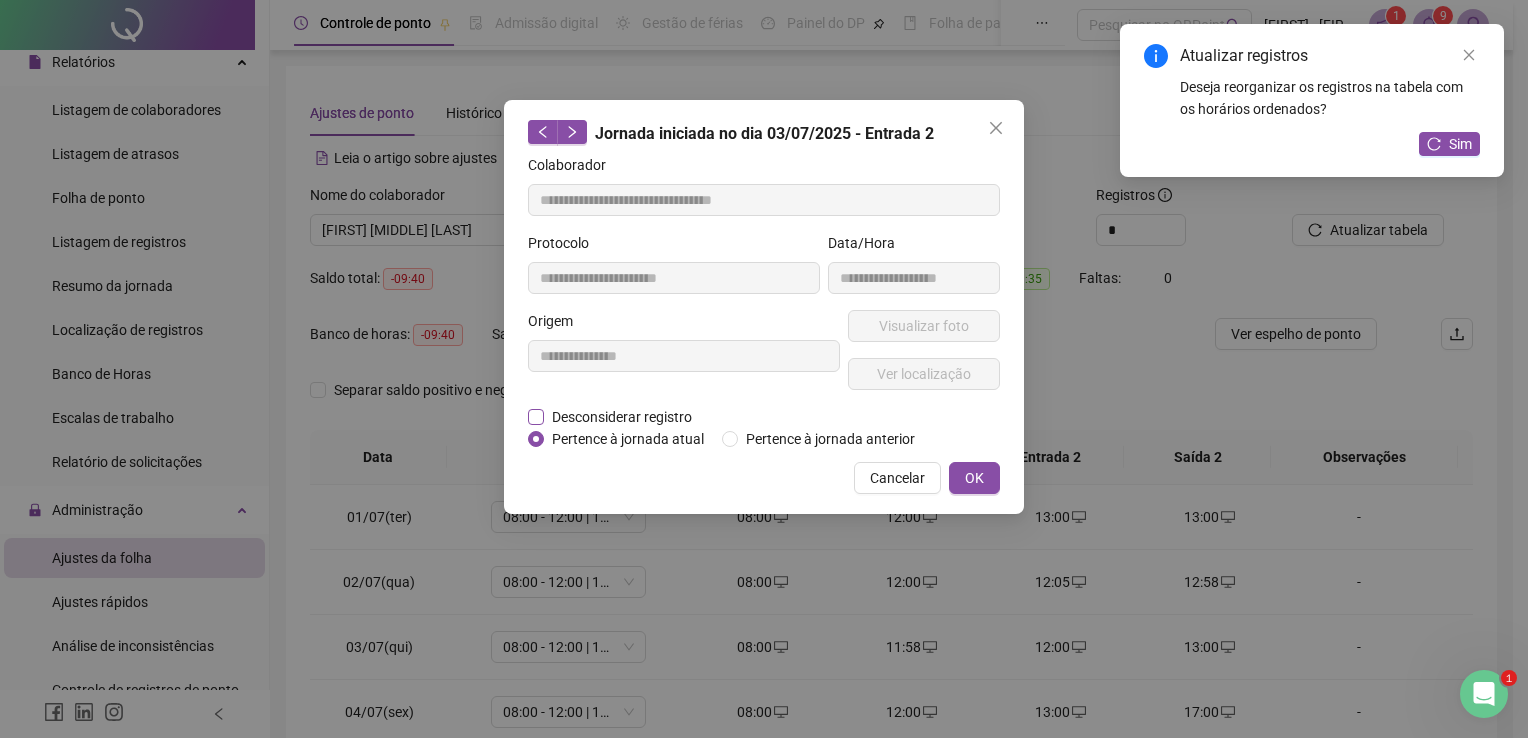 click on "Desconsiderar registro" at bounding box center [622, 417] 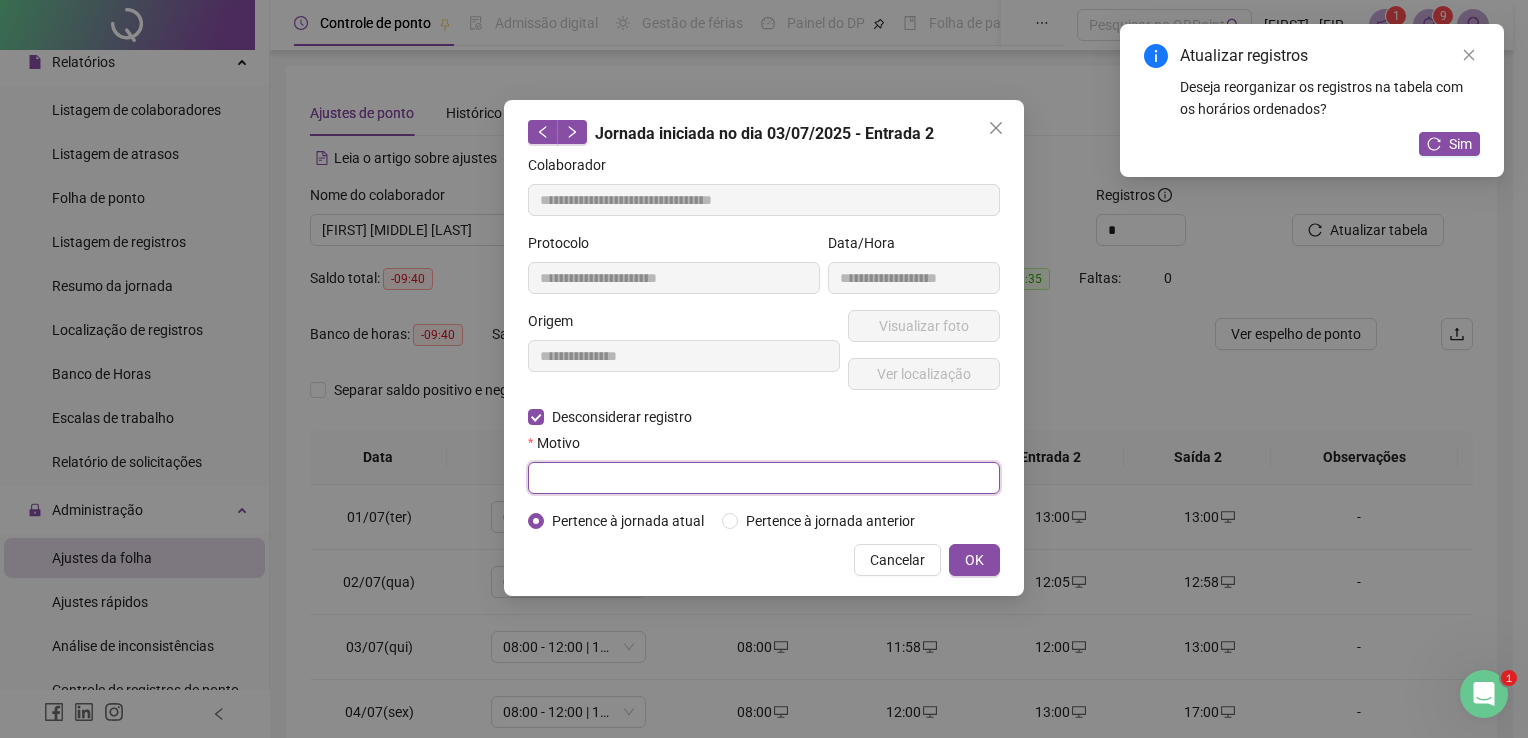 click at bounding box center [764, 478] 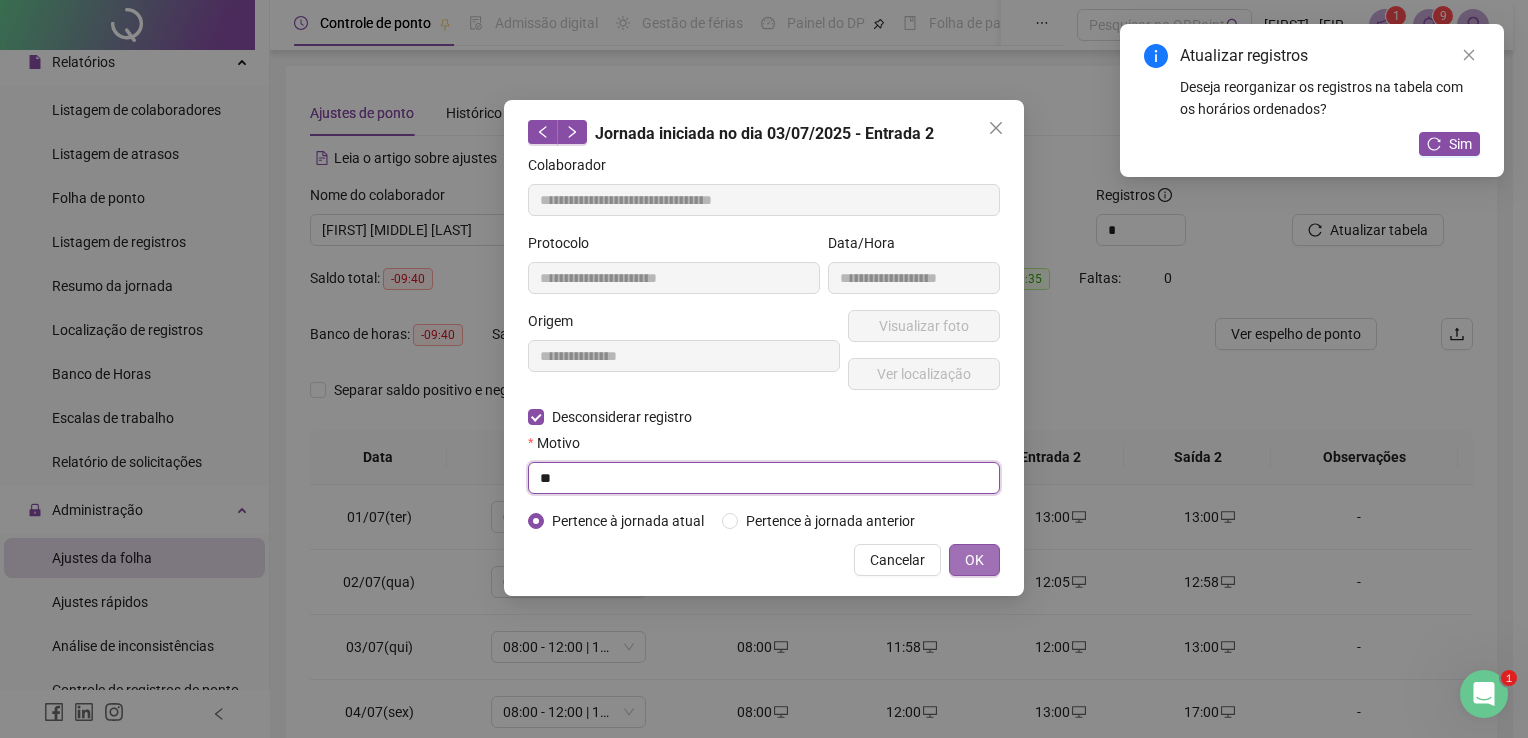type on "**" 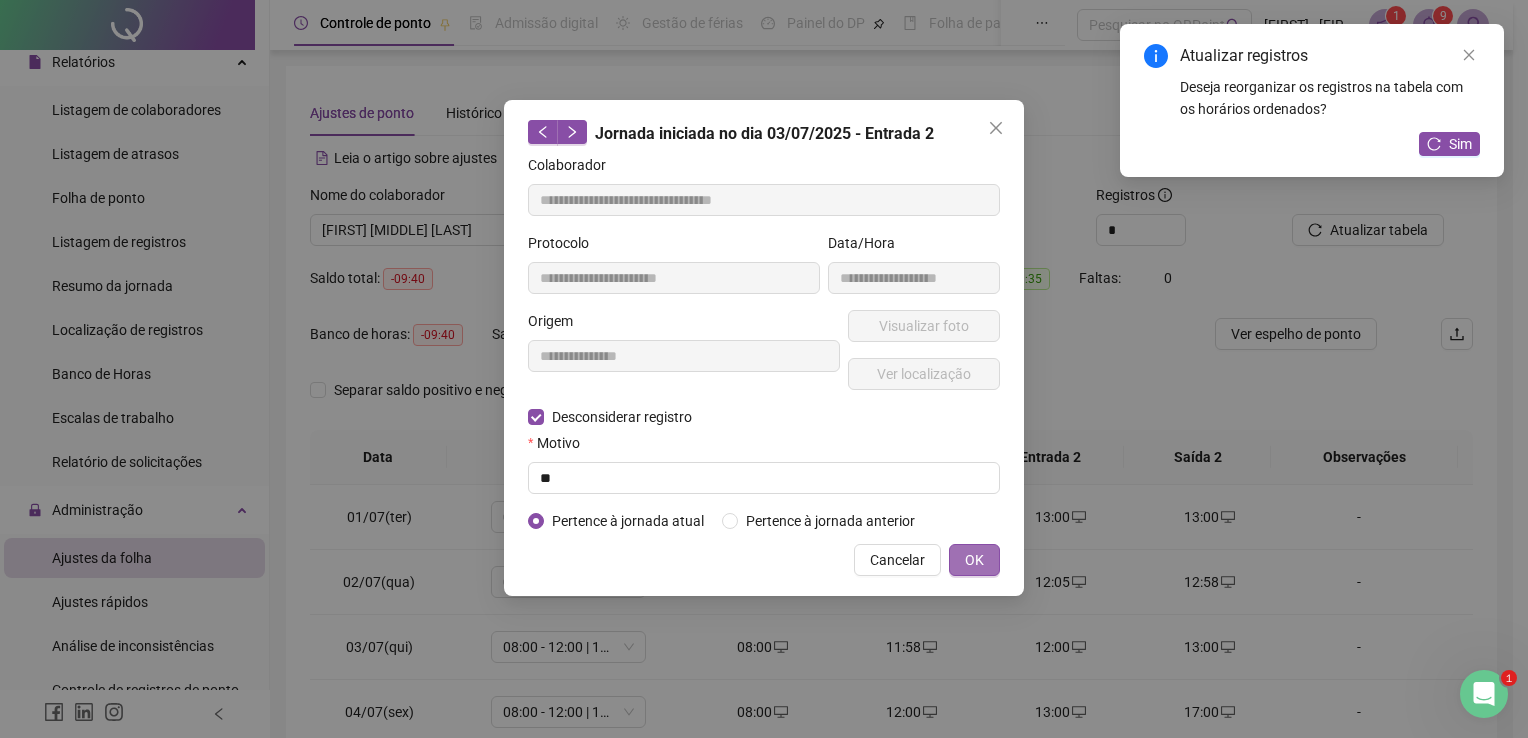 click on "OK" at bounding box center (974, 560) 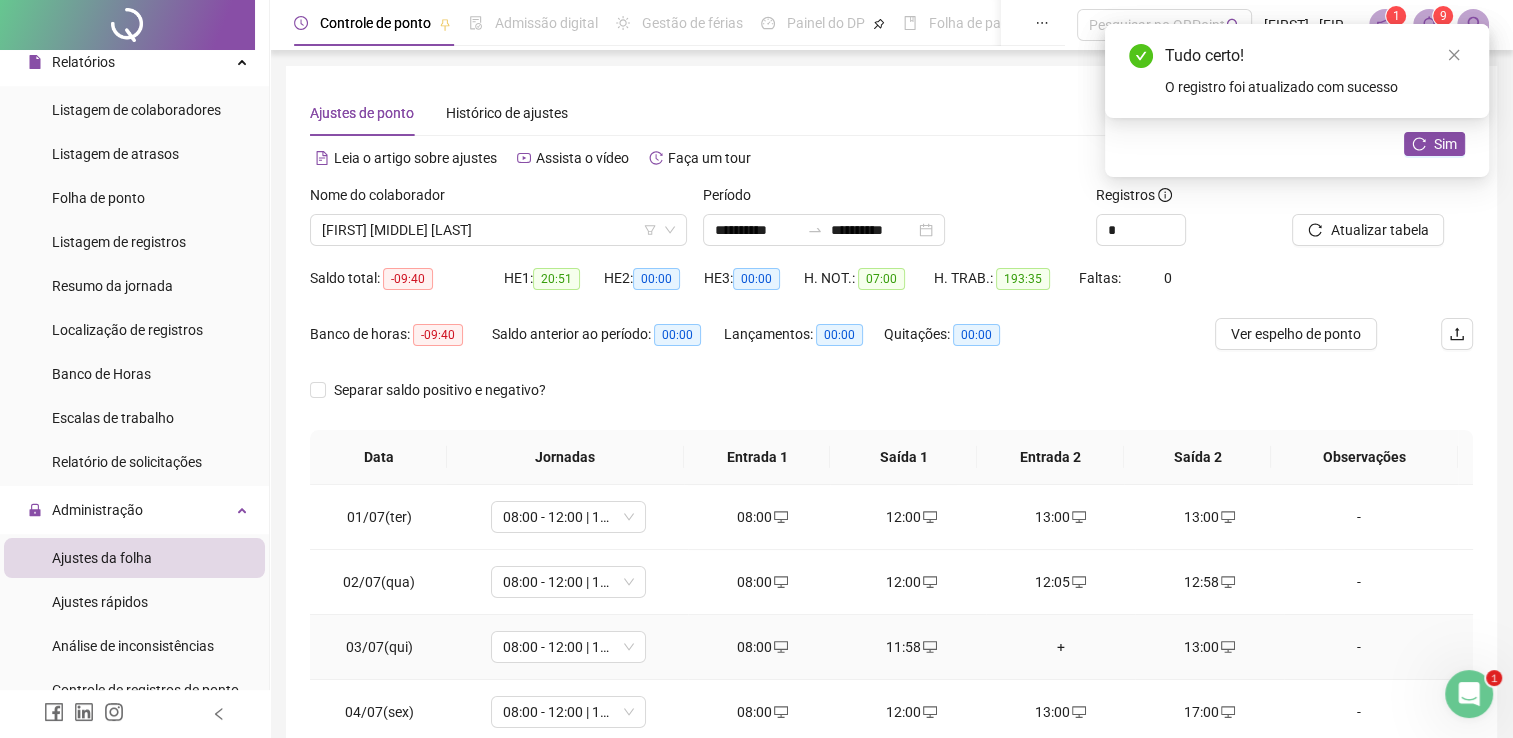 click on "+" at bounding box center (1060, 647) 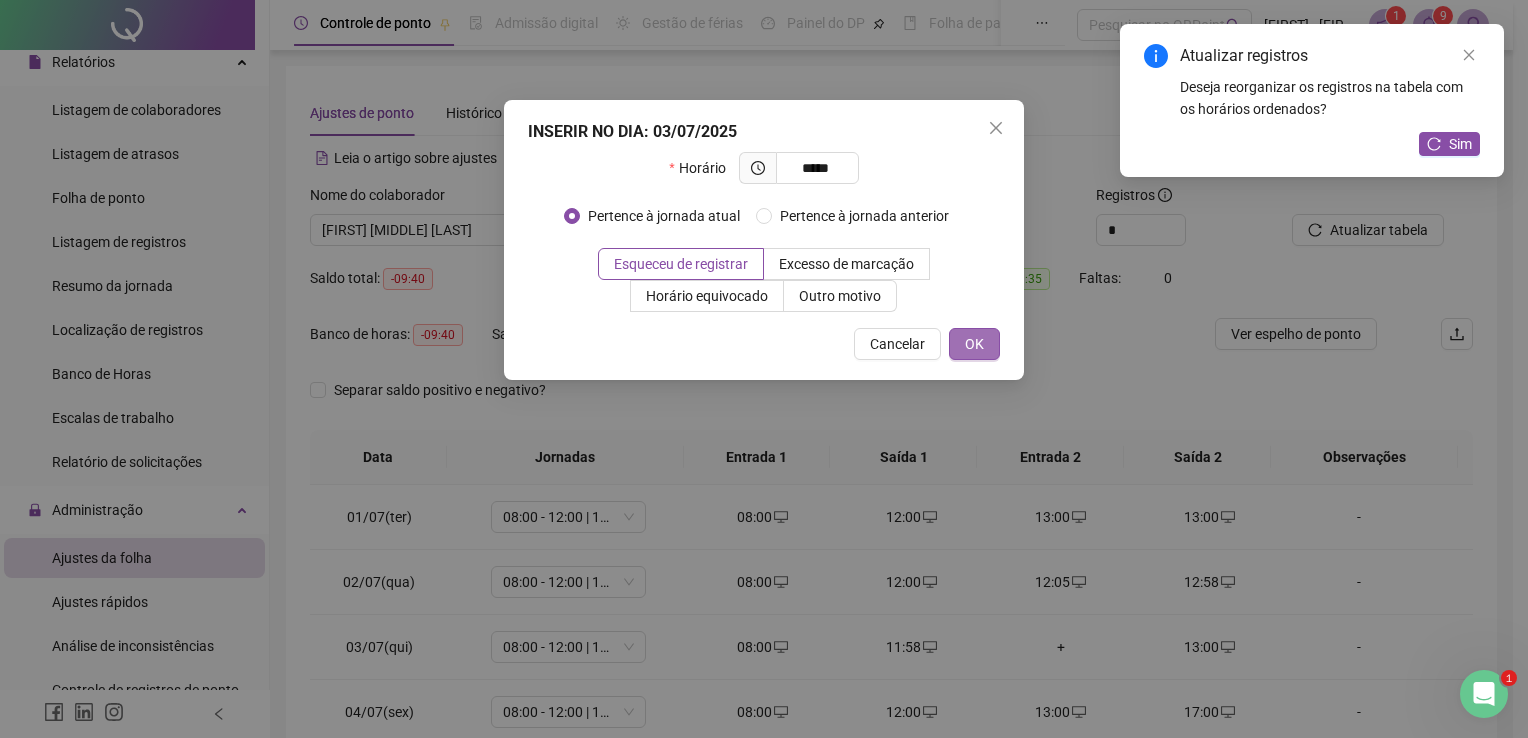 type on "*****" 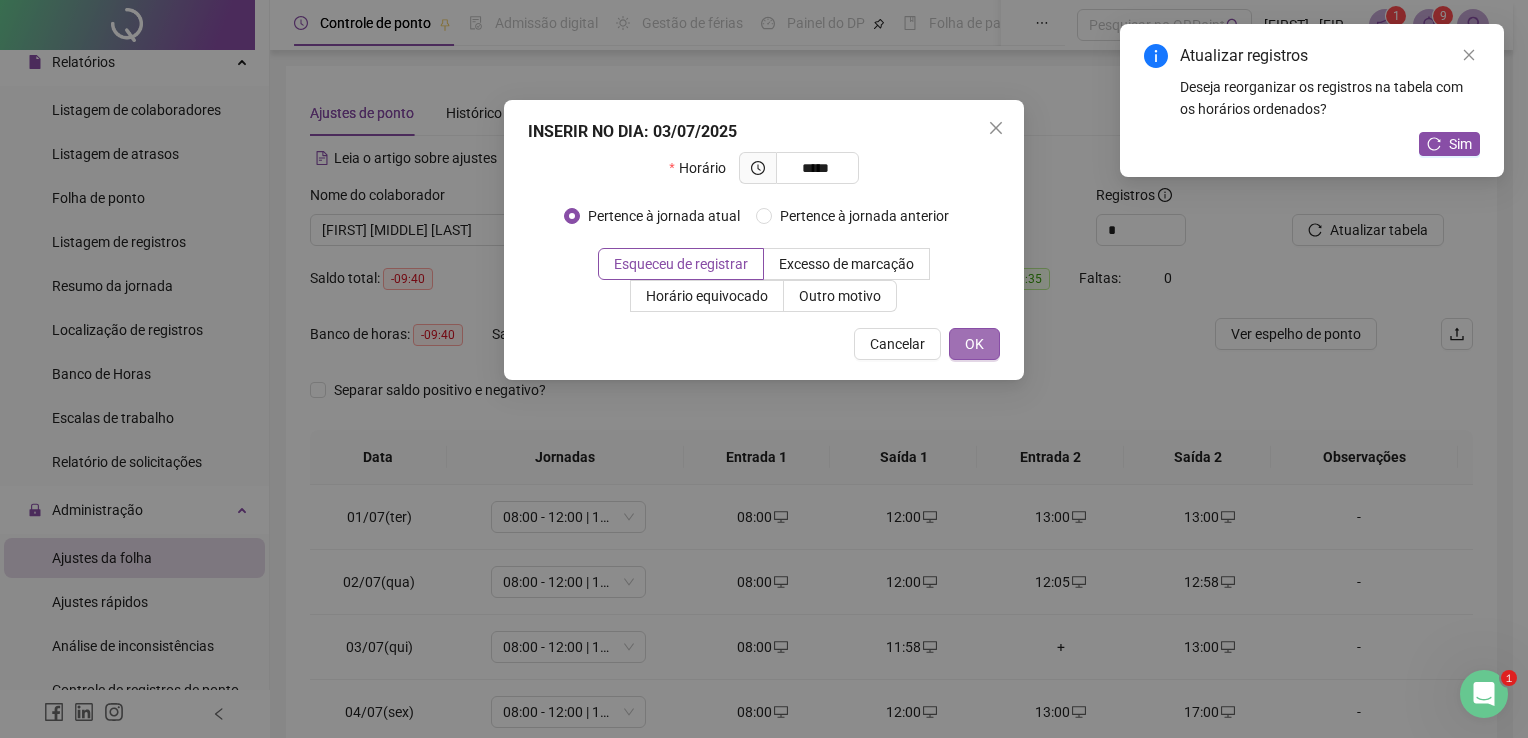 click on "OK" at bounding box center (974, 344) 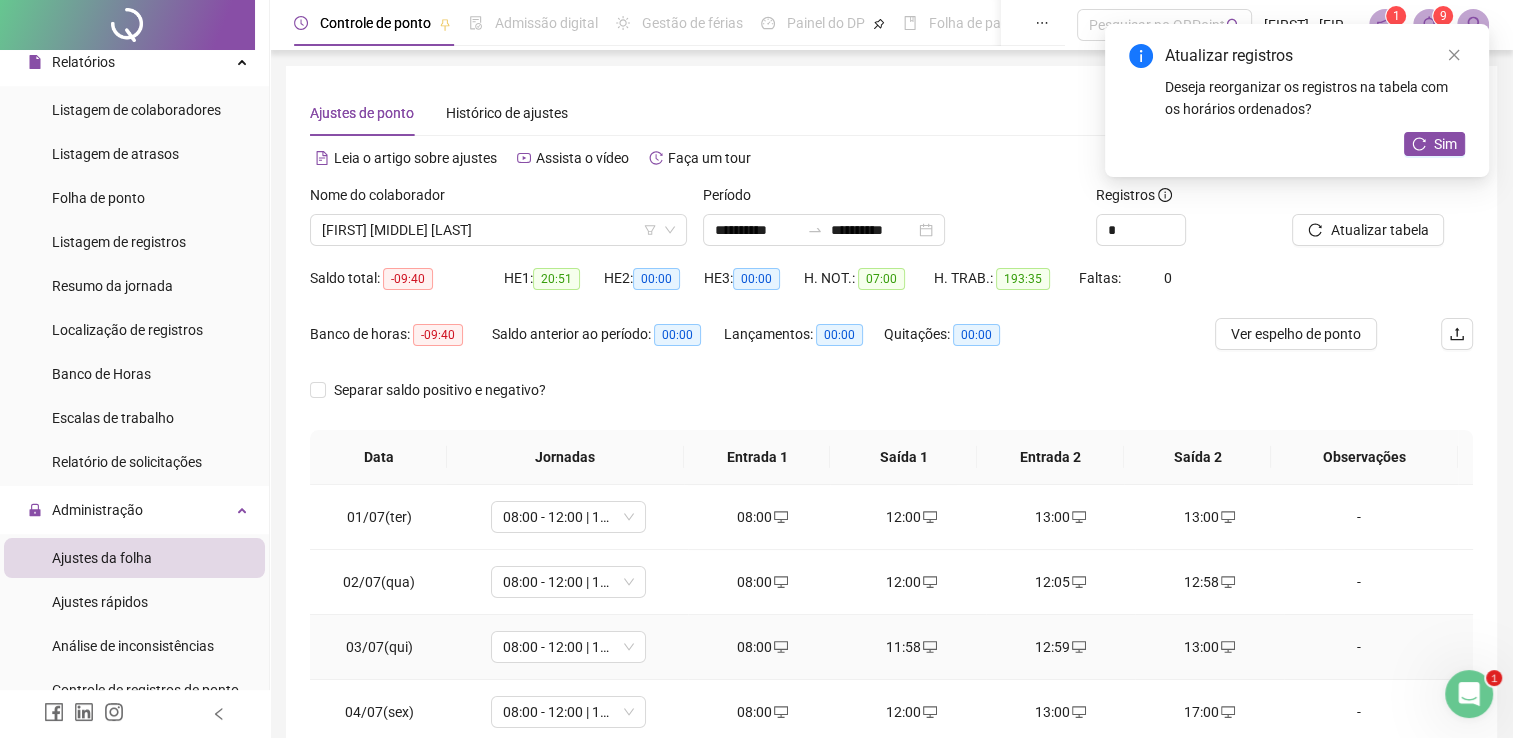click on "13:00" at bounding box center [1209, 647] 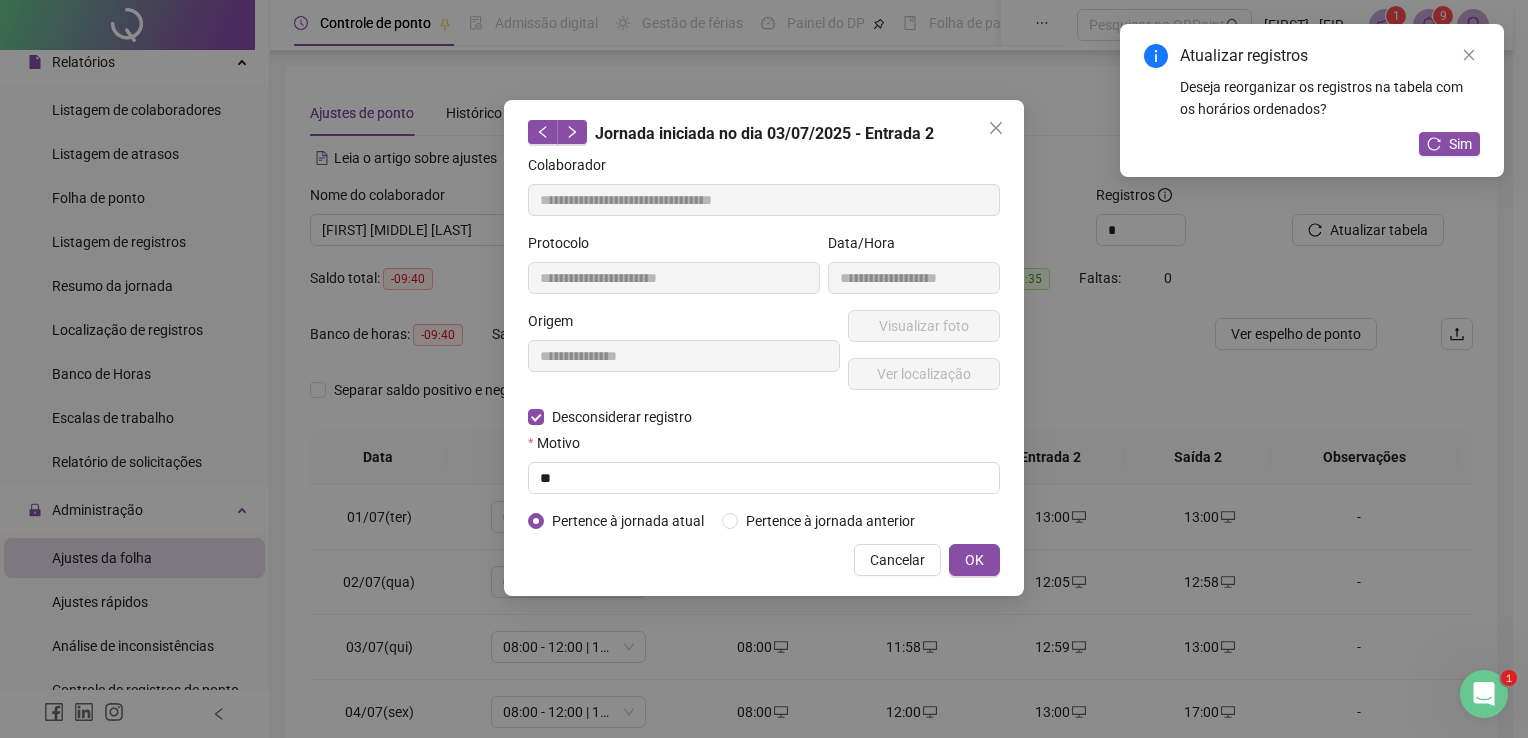 type on "**********" 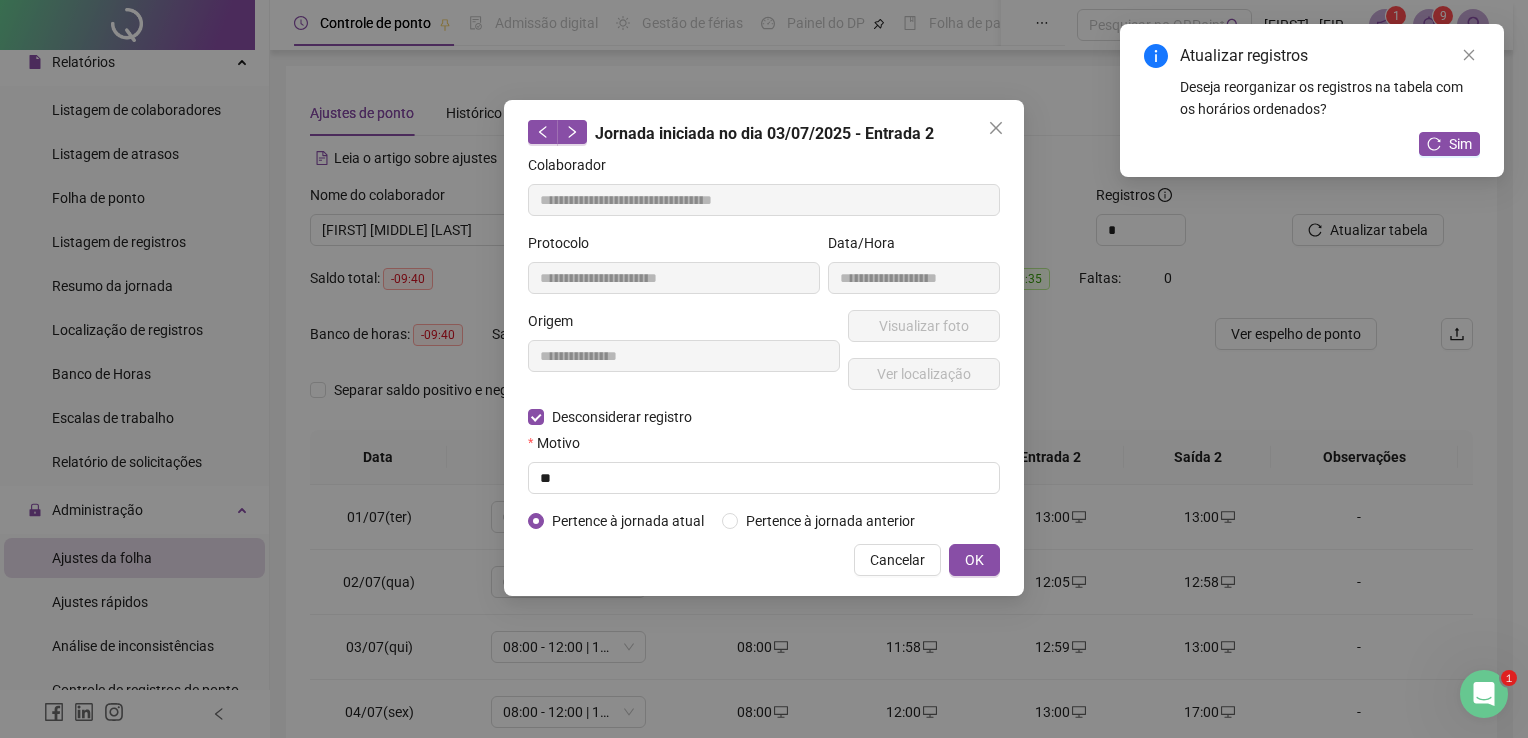 type on "**********" 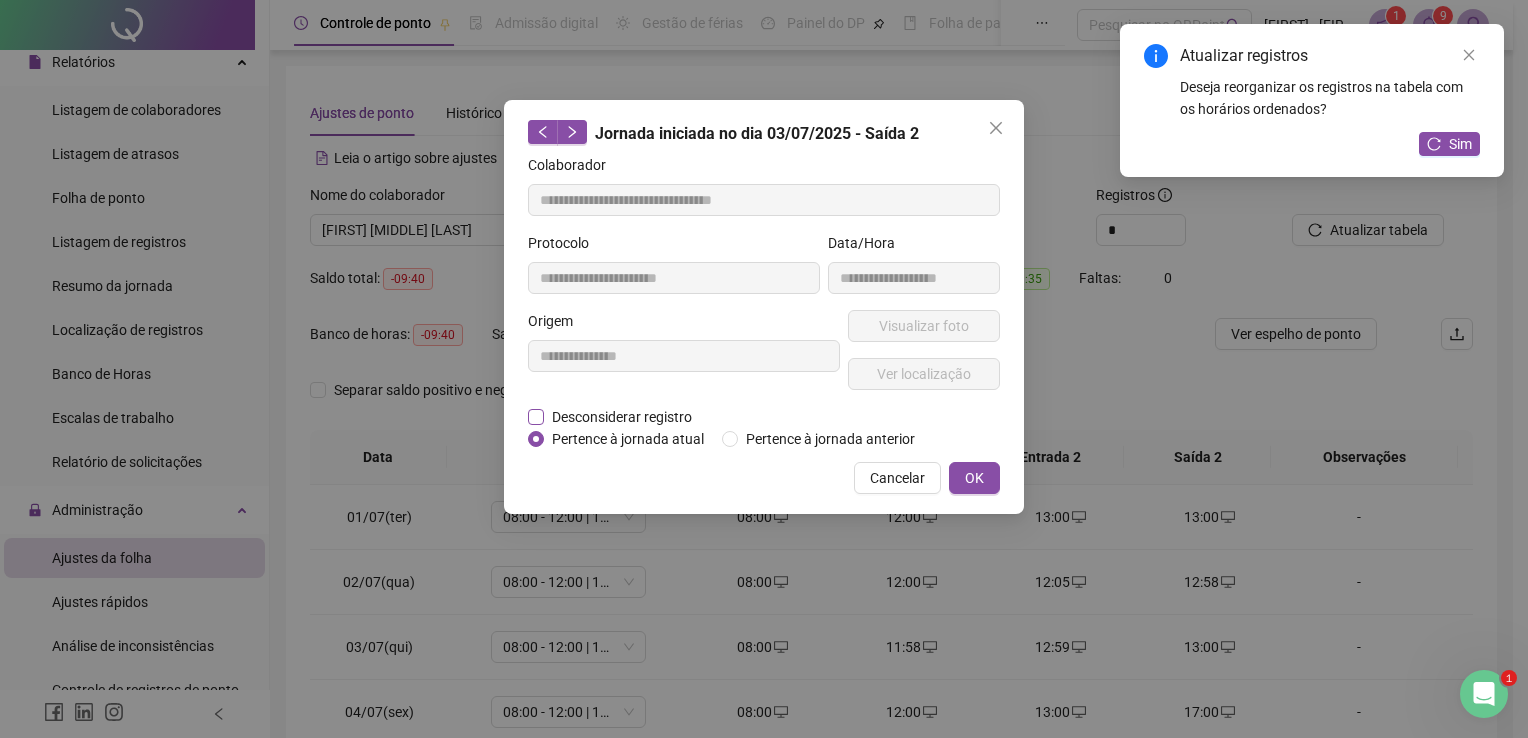 click on "Desconsiderar registro" at bounding box center [622, 417] 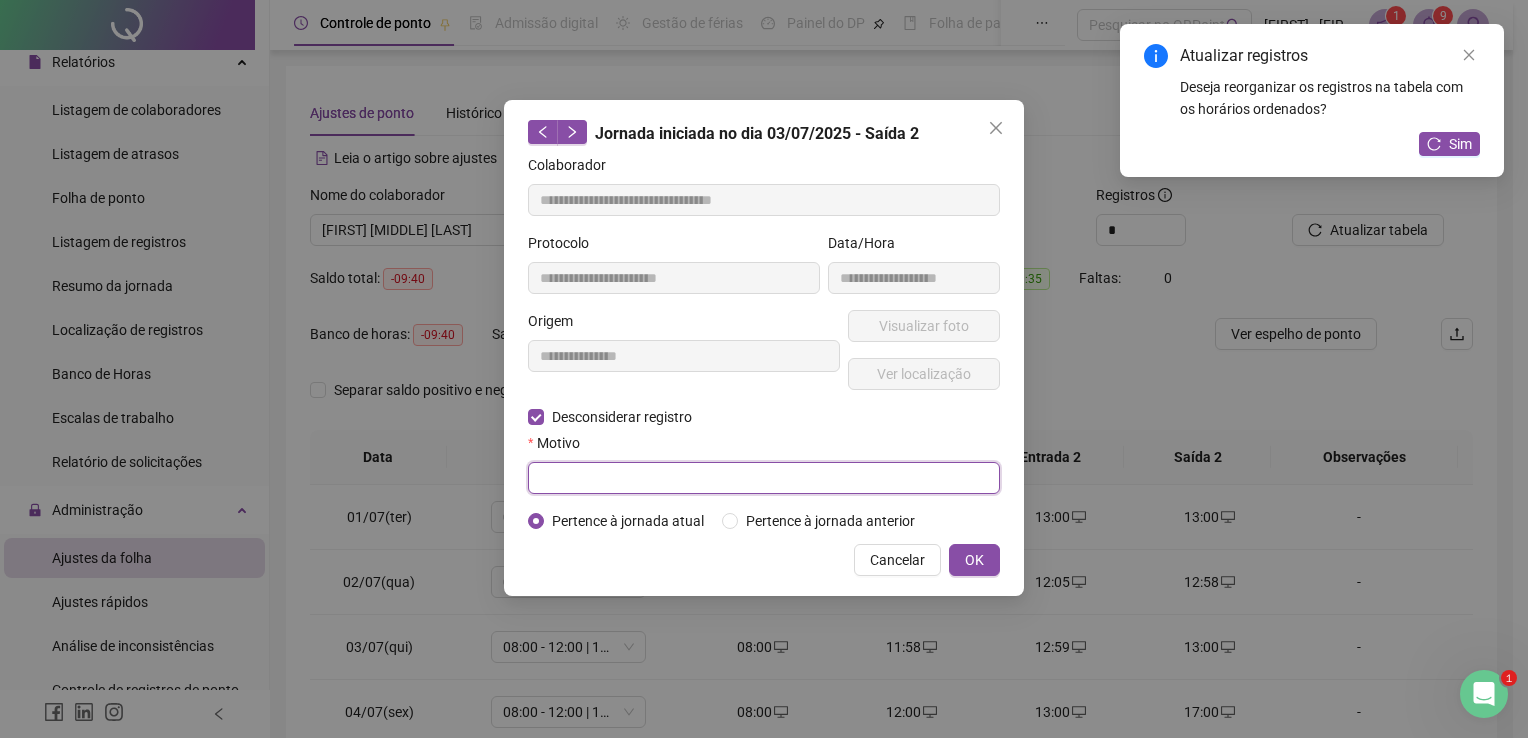 click at bounding box center (764, 478) 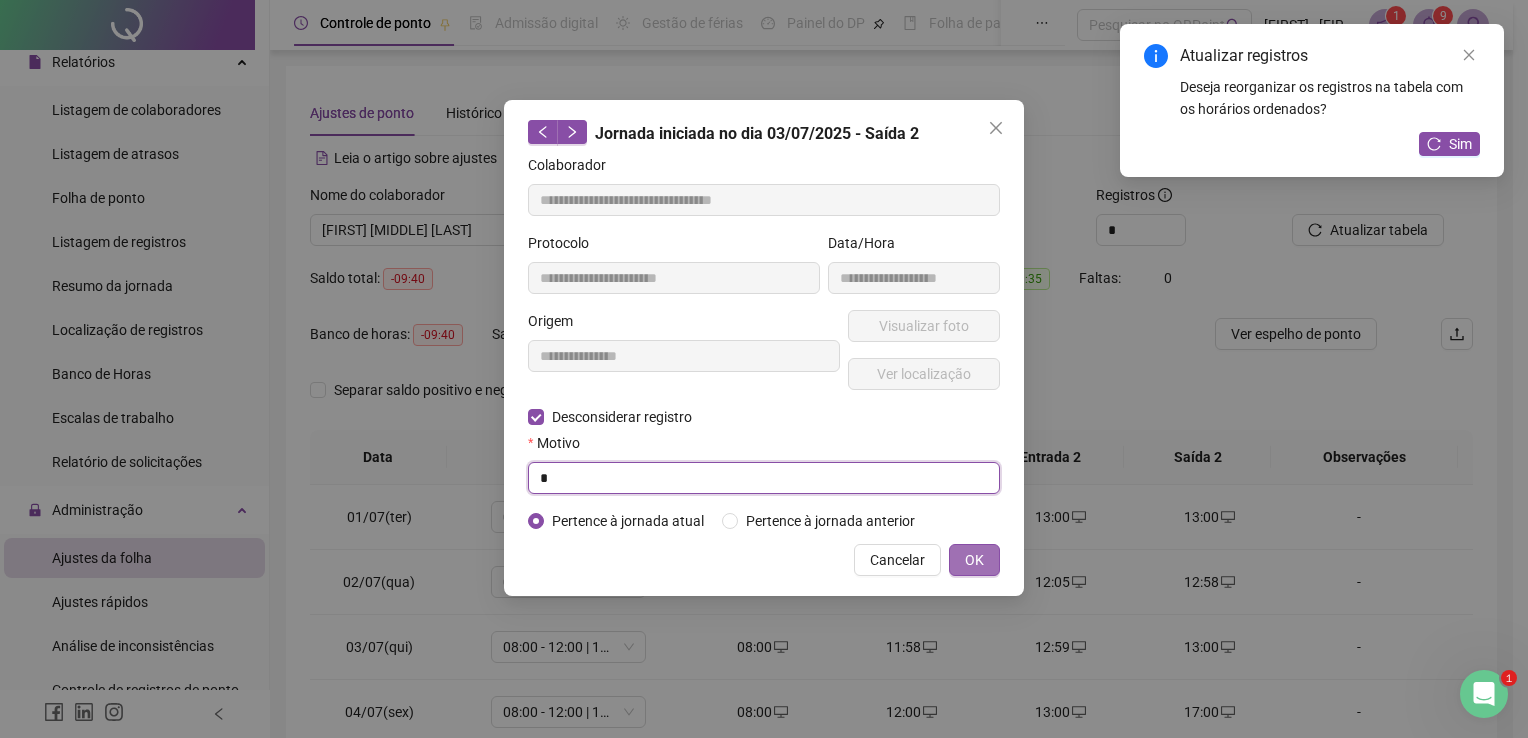 type on "*" 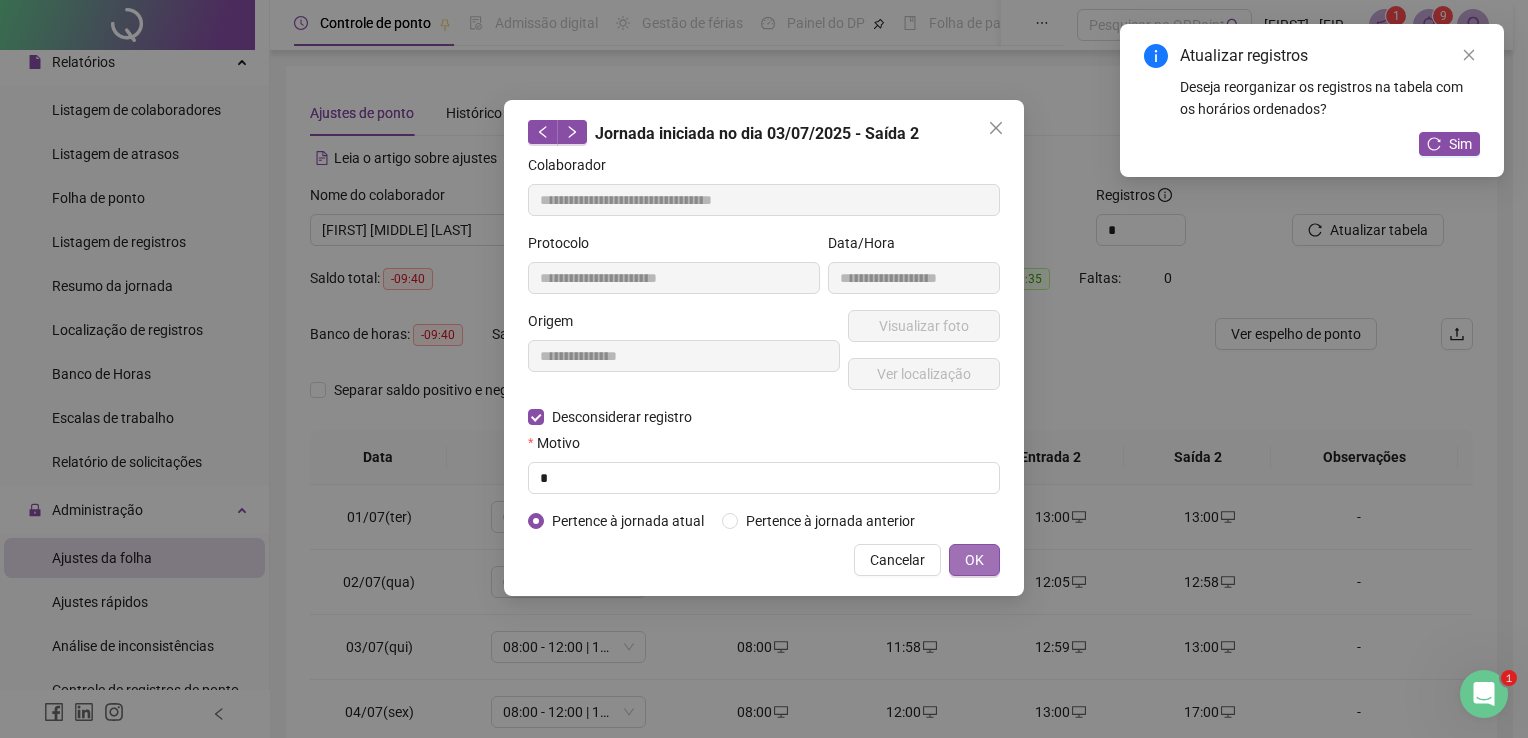 click on "OK" at bounding box center [974, 560] 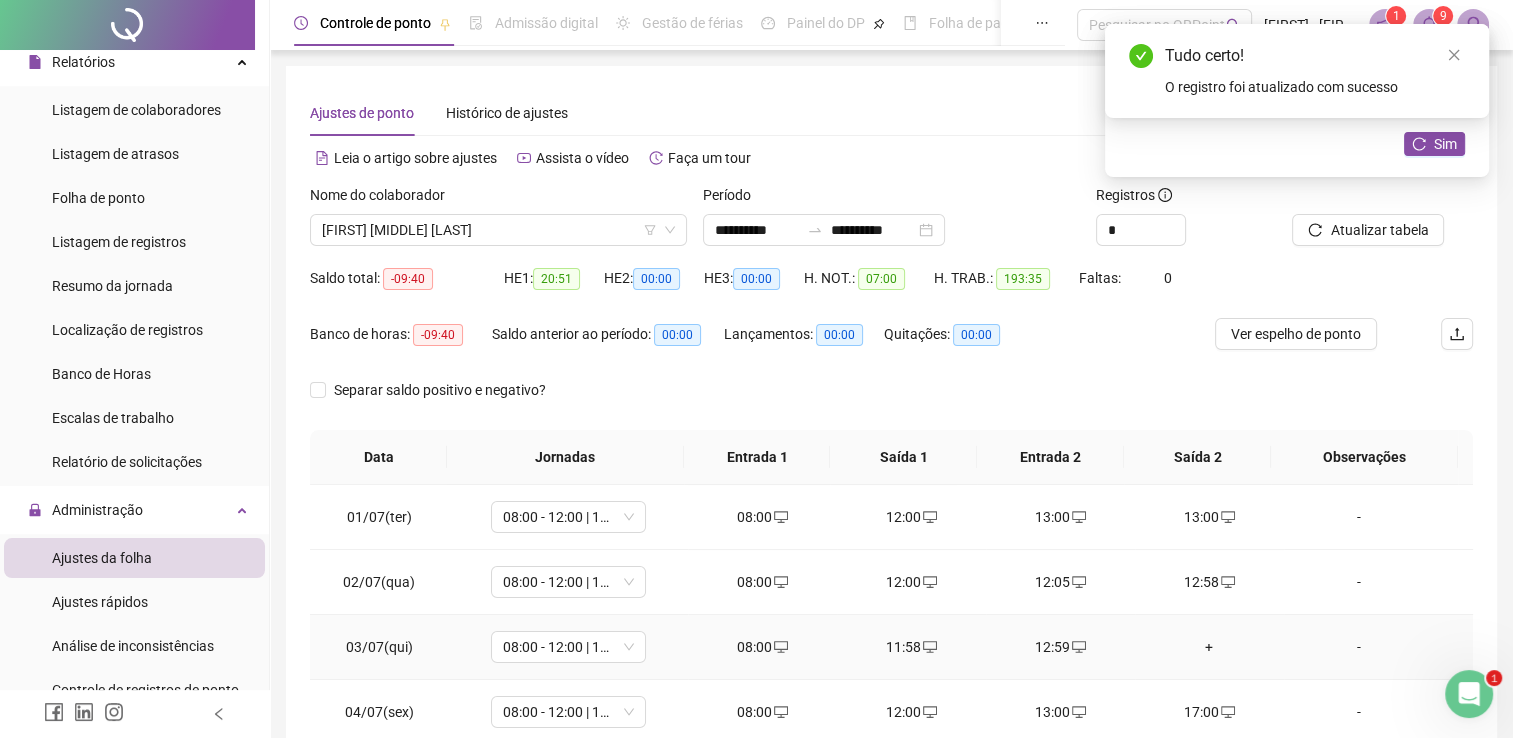 click on "+" at bounding box center [1209, 647] 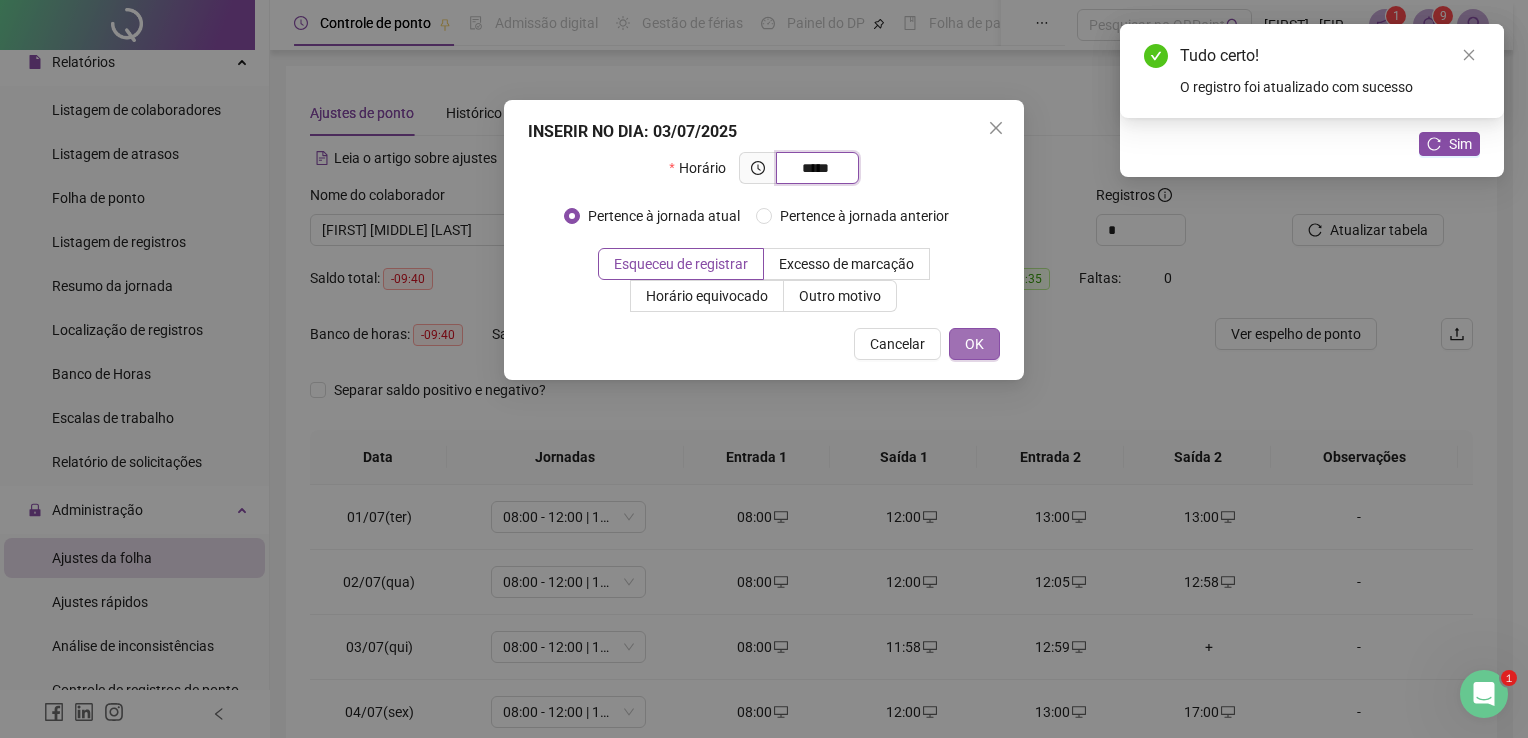 type on "*****" 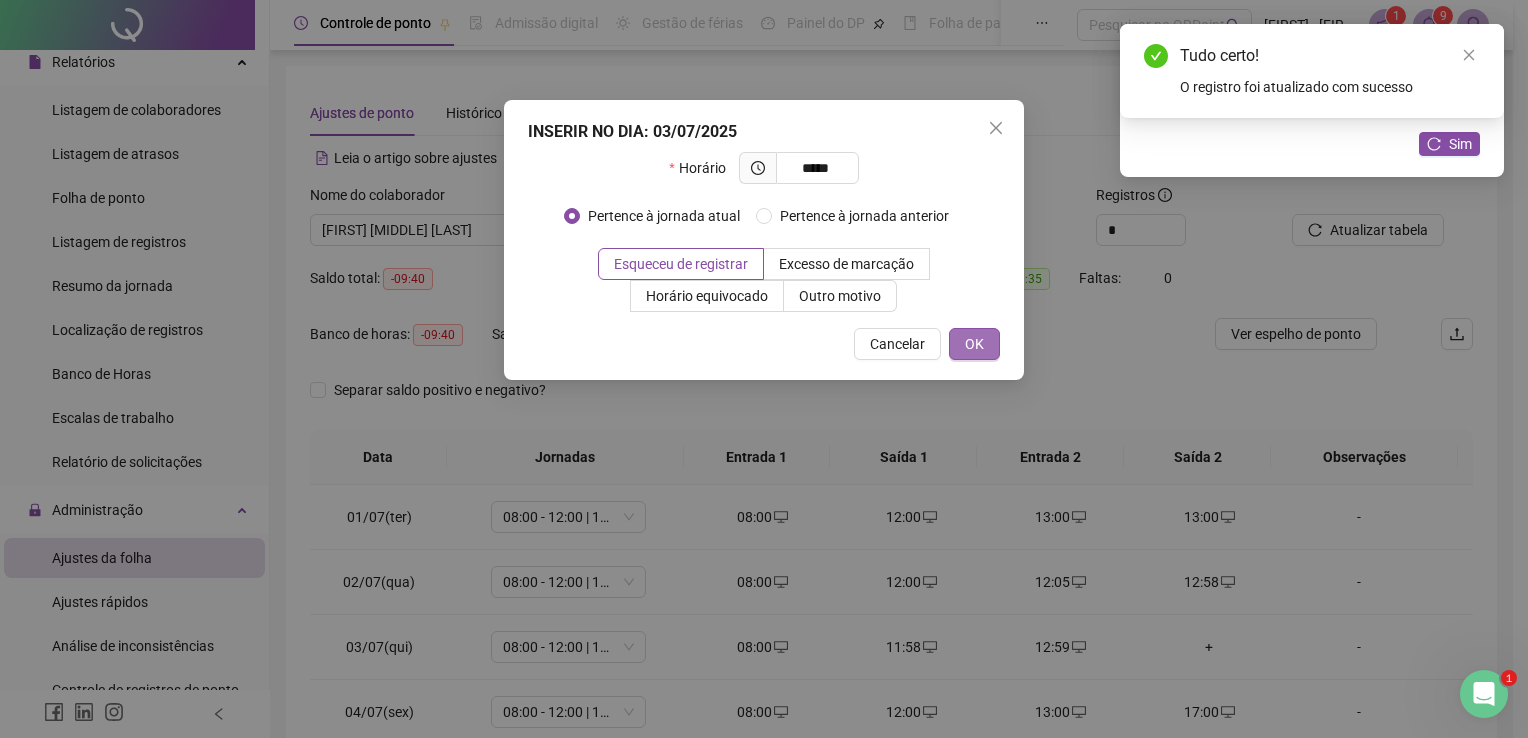 click on "OK" at bounding box center [974, 344] 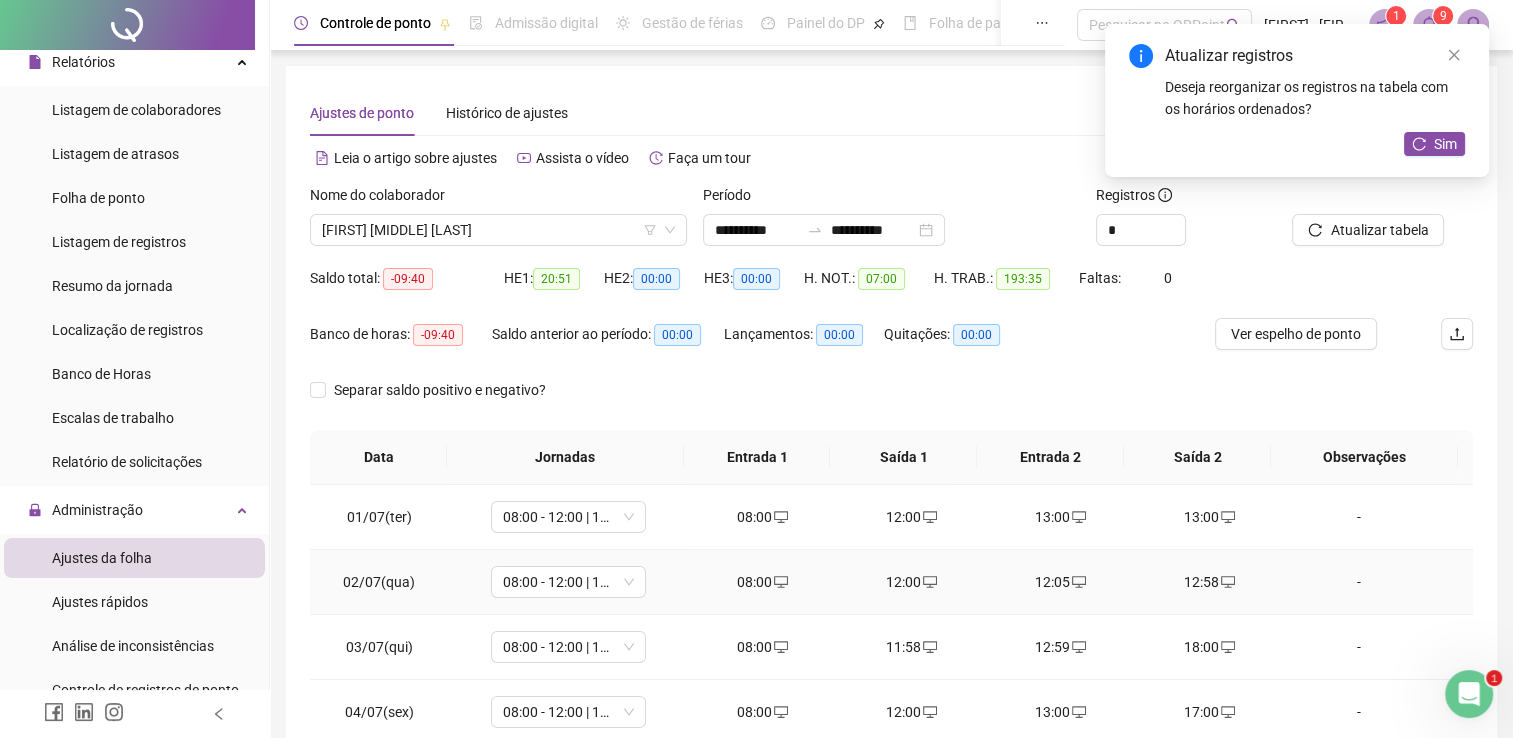 click on "12:05" at bounding box center (1060, 582) 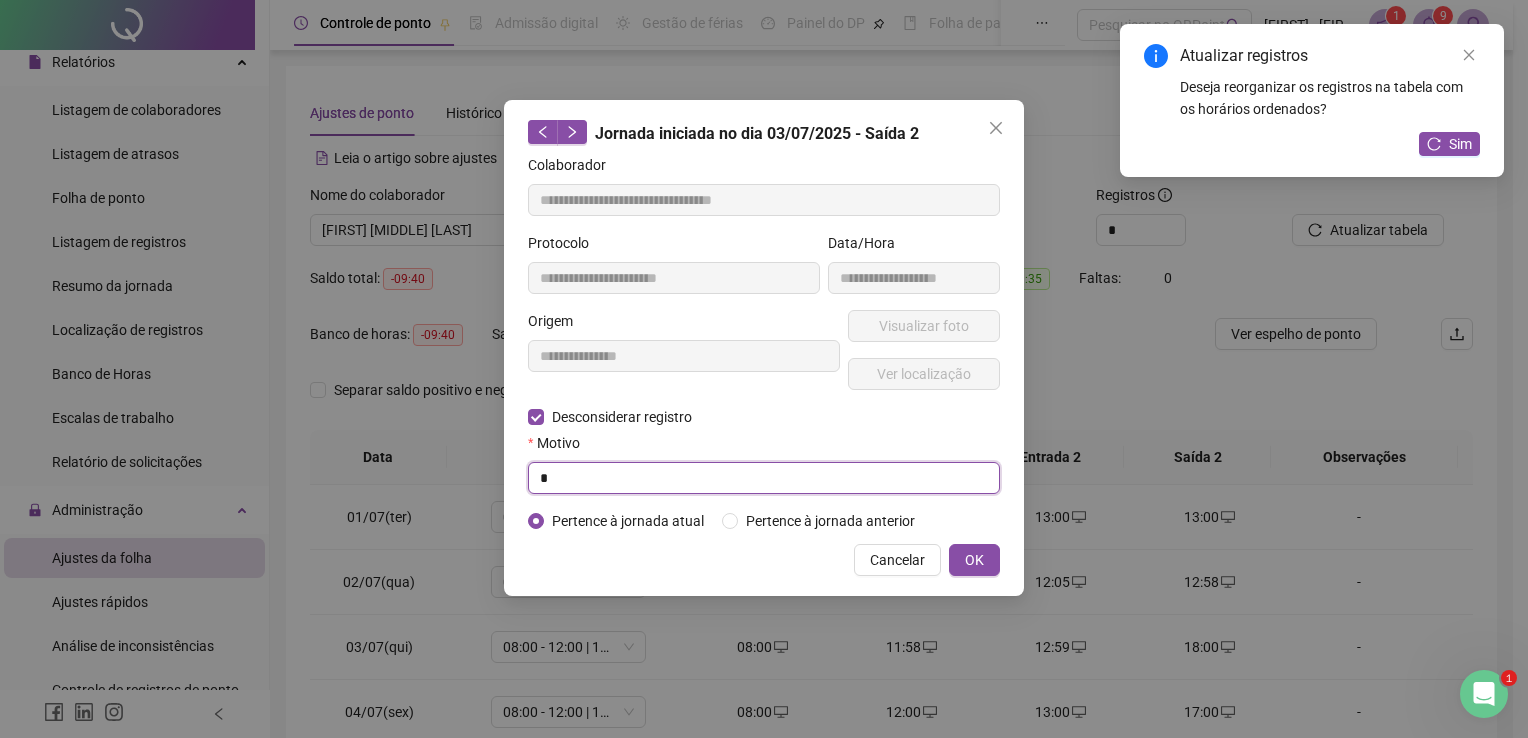 click on "*" at bounding box center (764, 478) 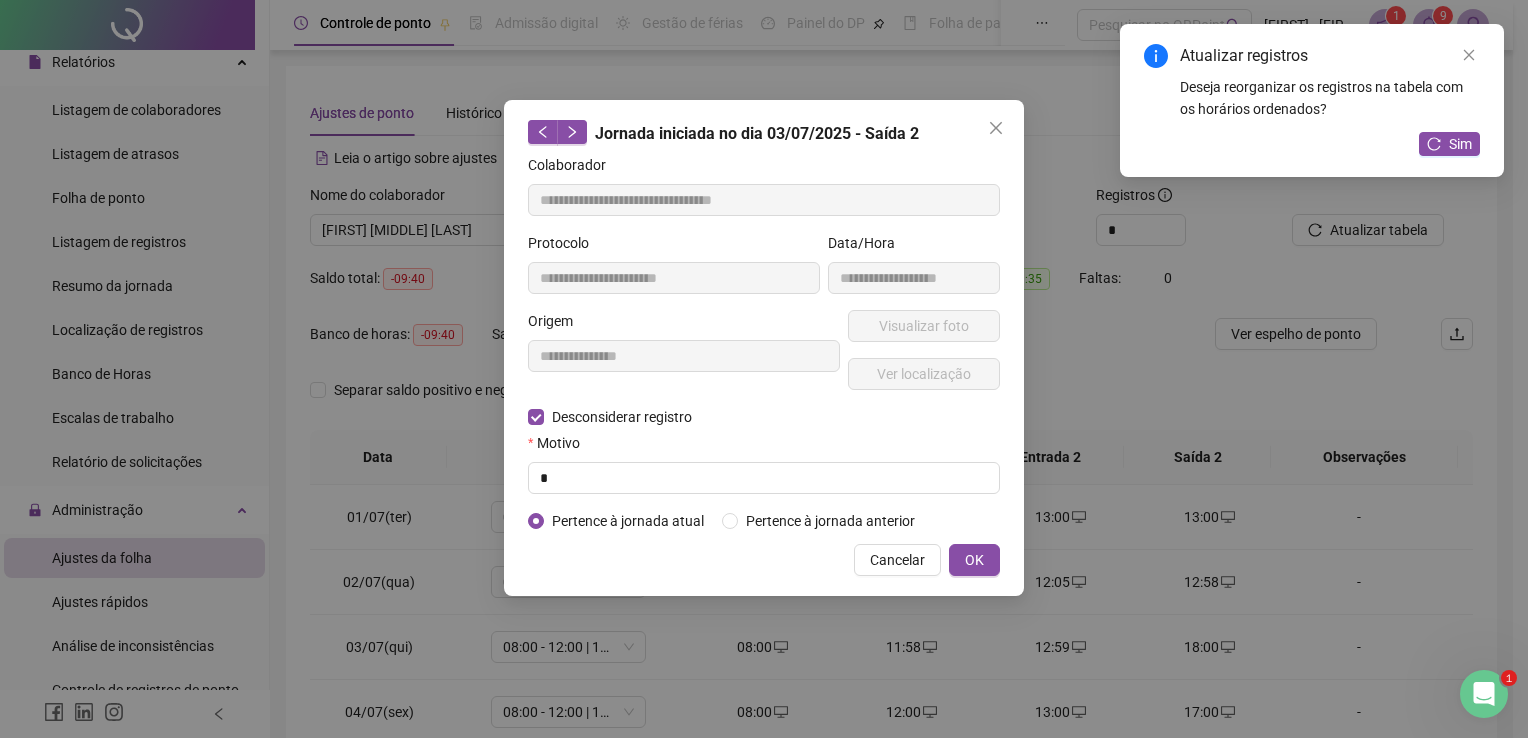 type on "**********" 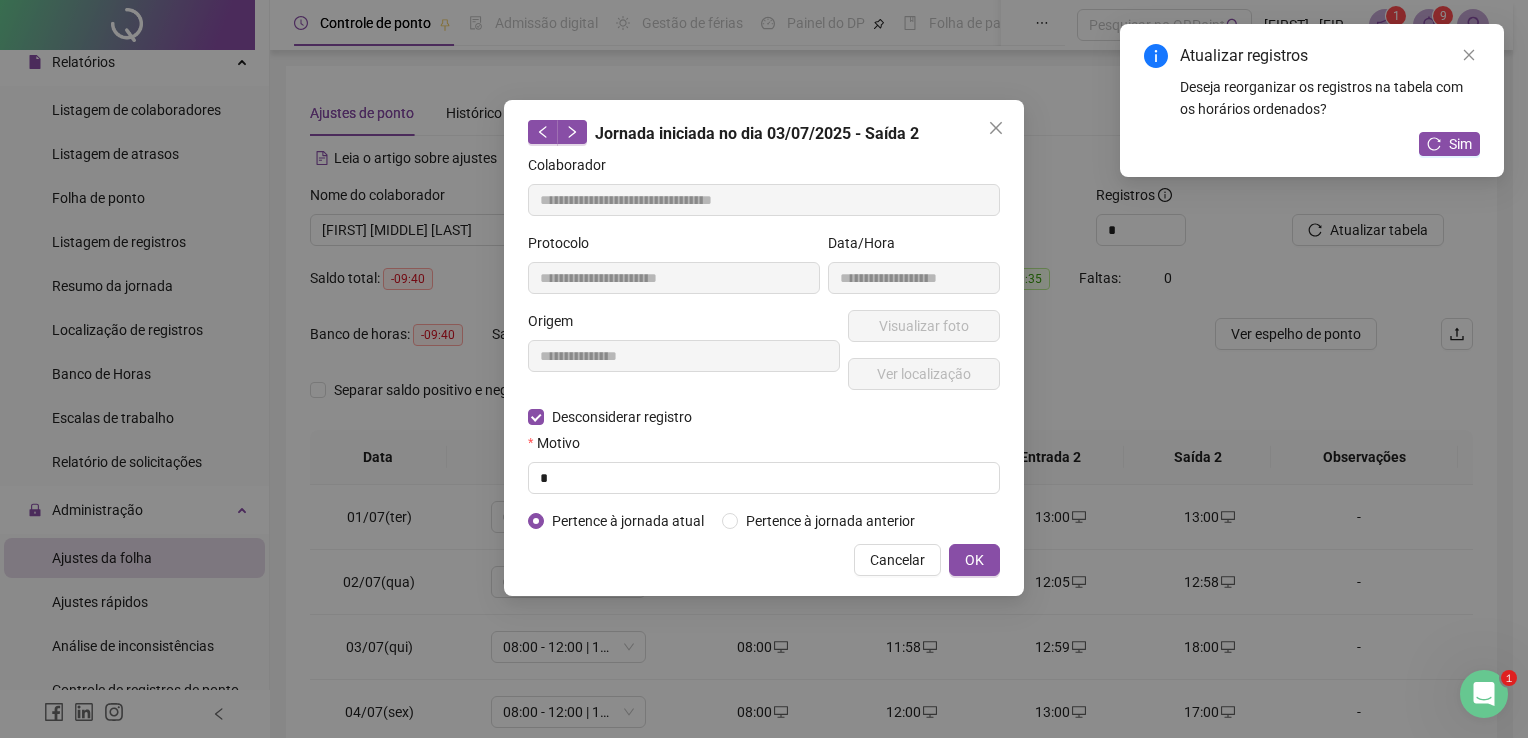 type on "**********" 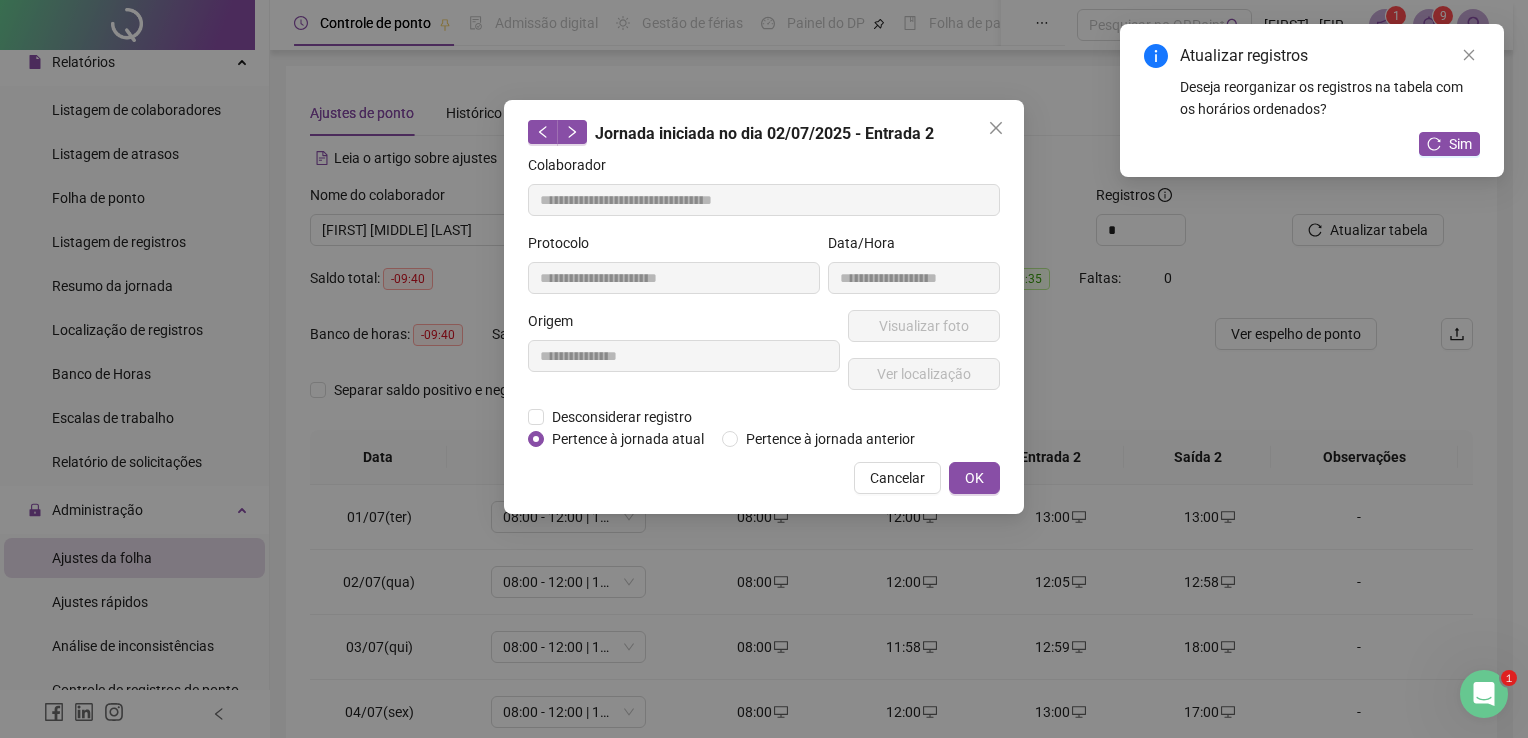 click on "**********" at bounding box center (764, 369) 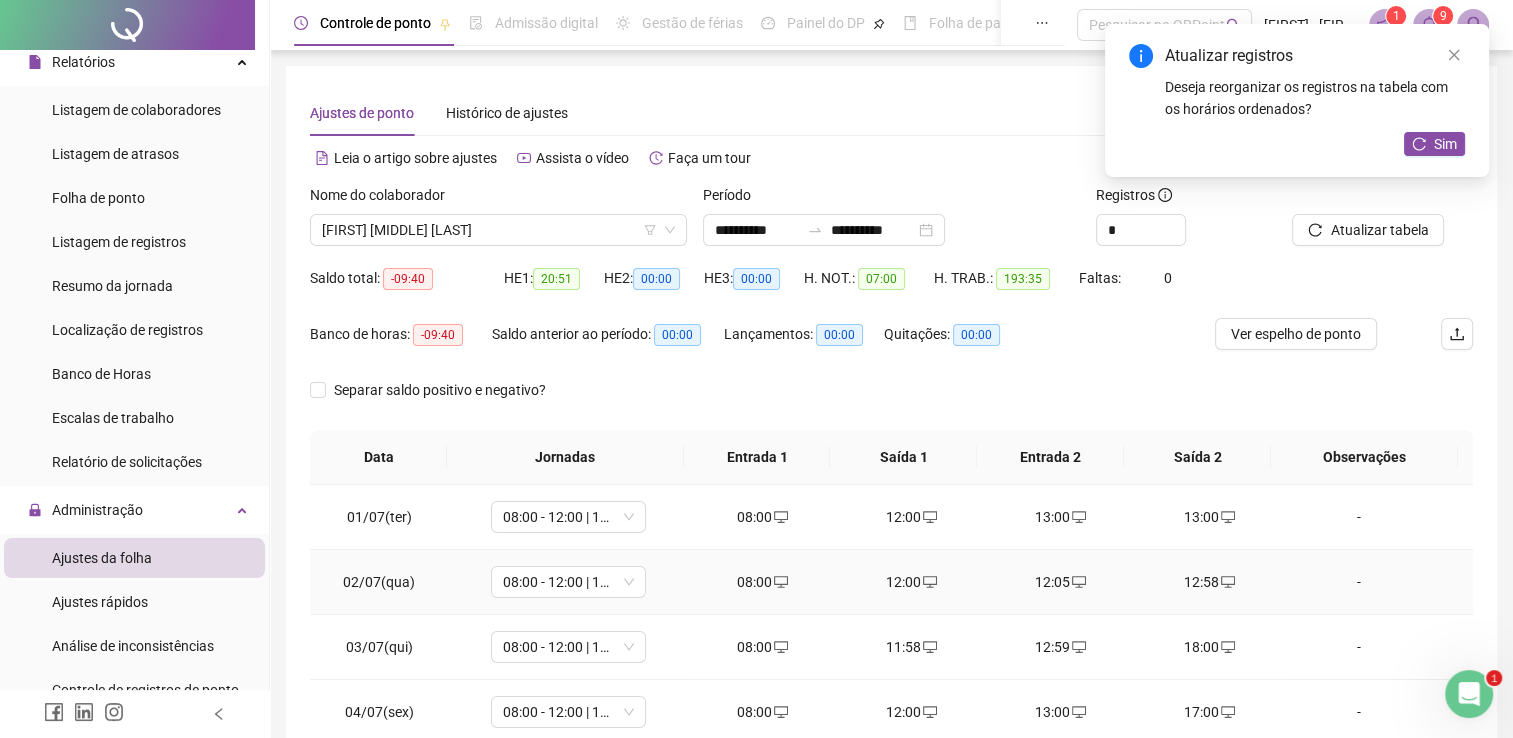 click at bounding box center (1078, 582) 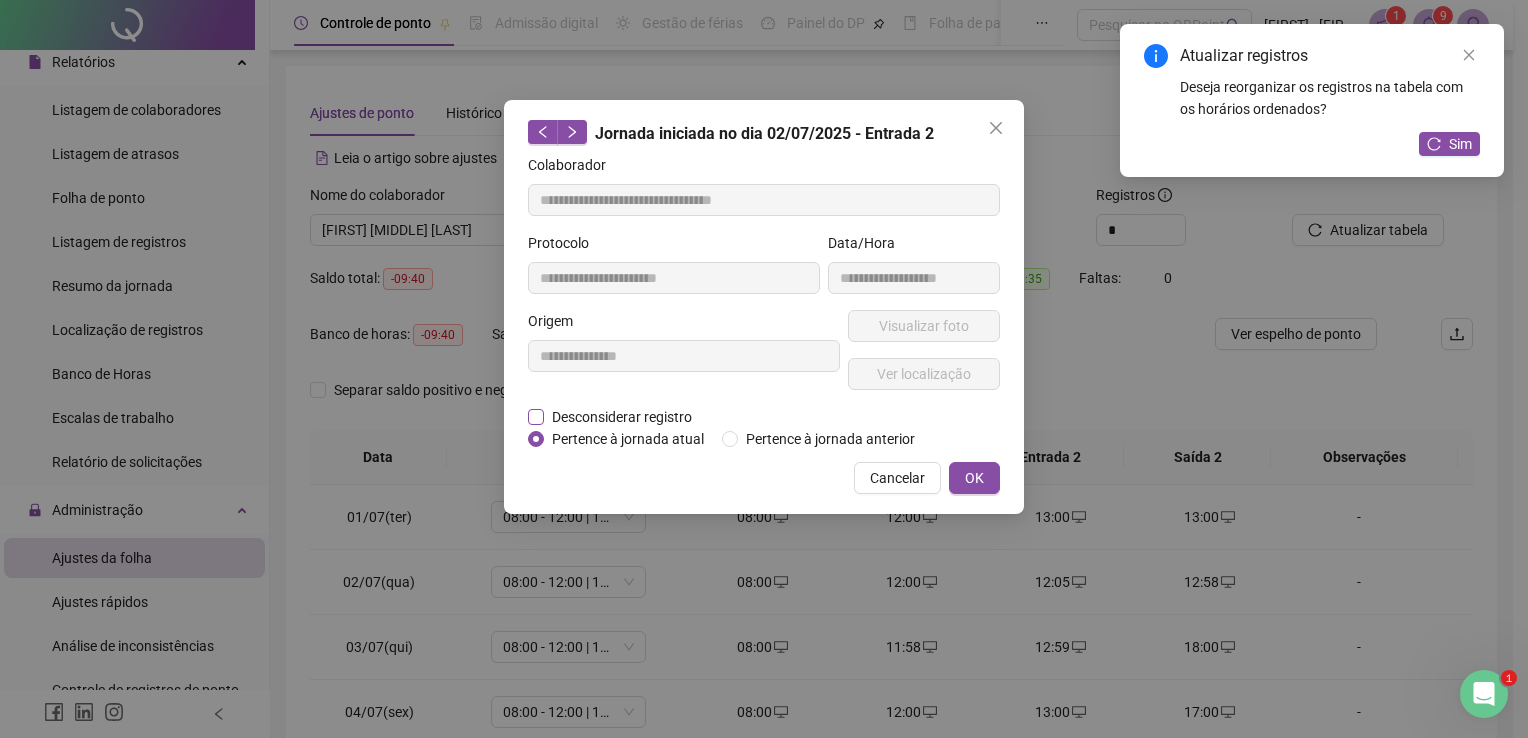 click on "Desconsiderar registro" at bounding box center [622, 417] 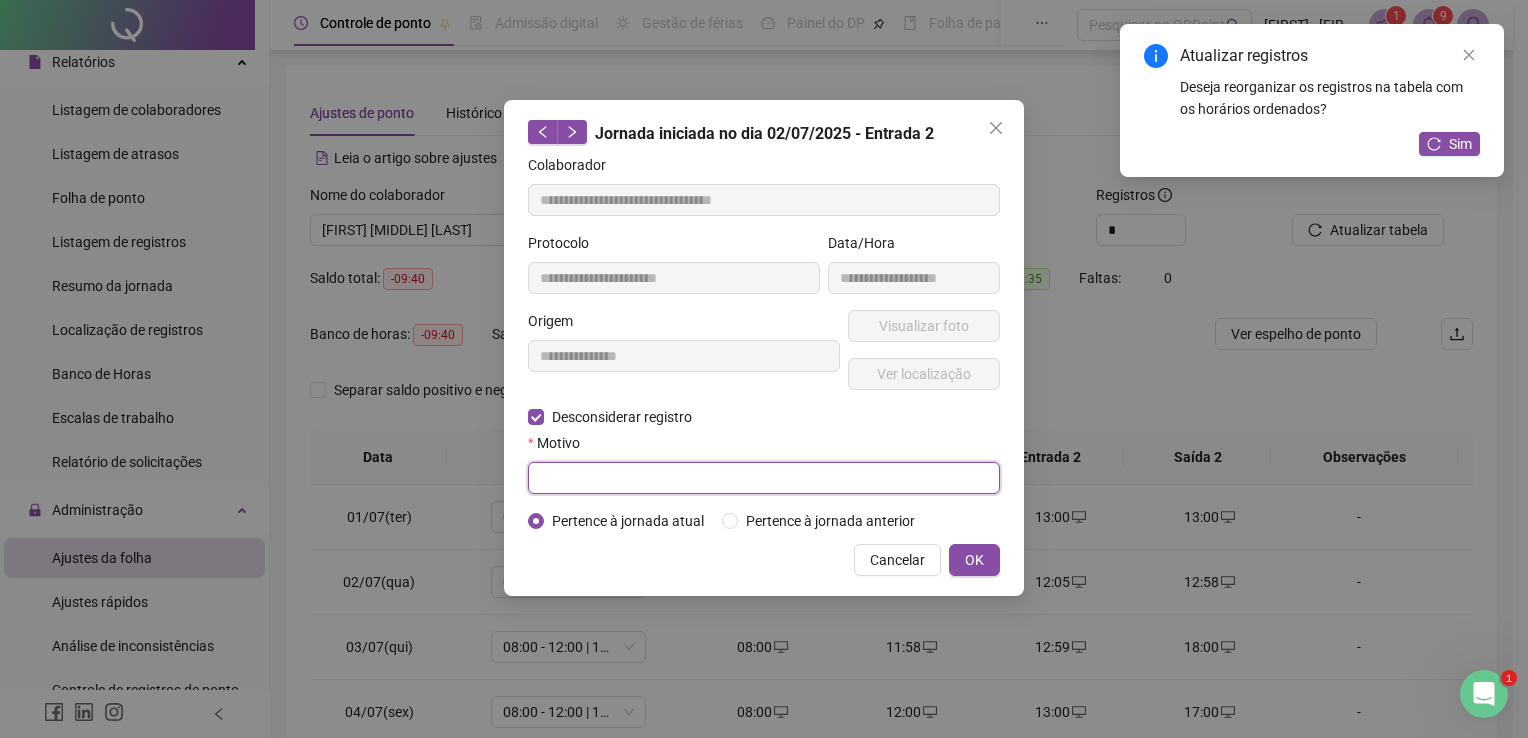 click at bounding box center [764, 478] 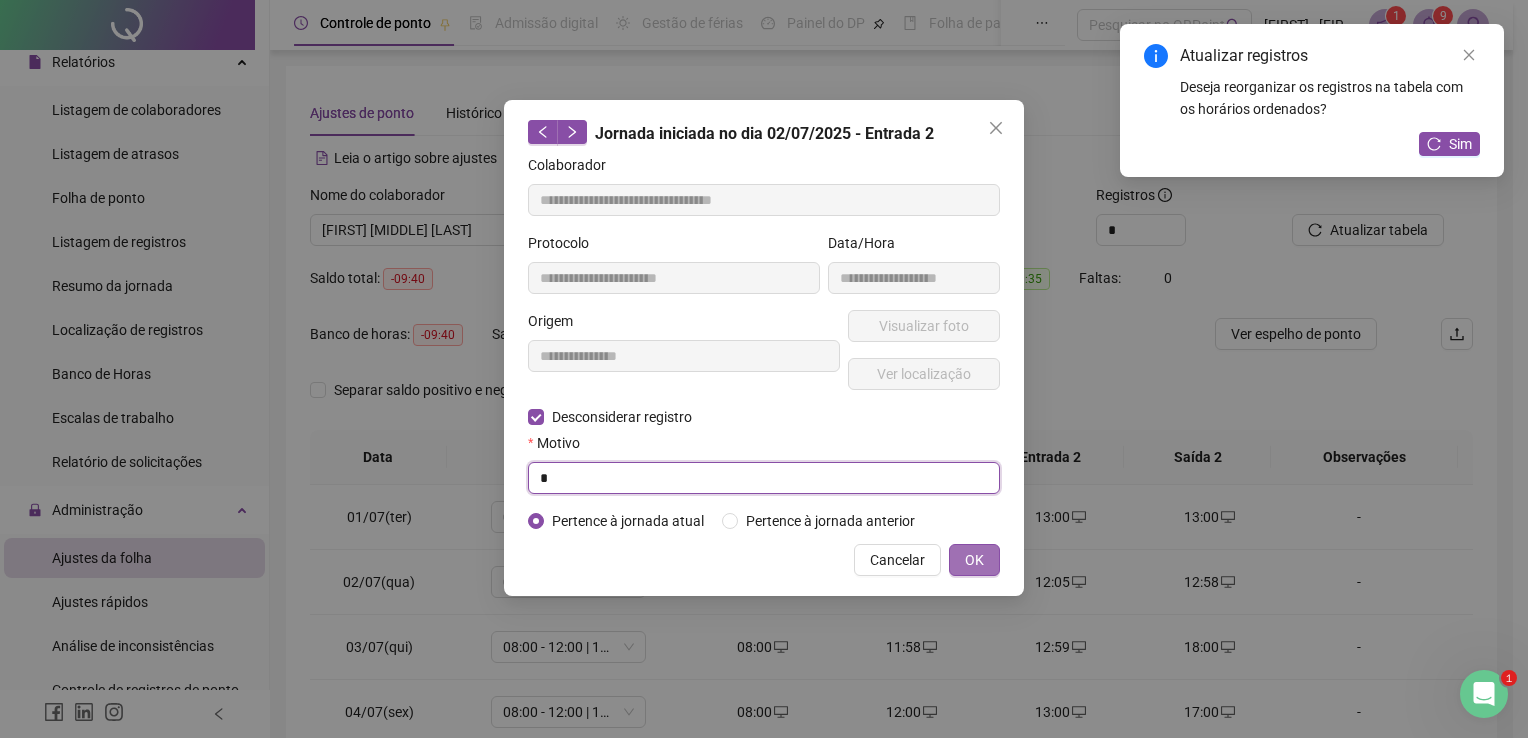 type on "*" 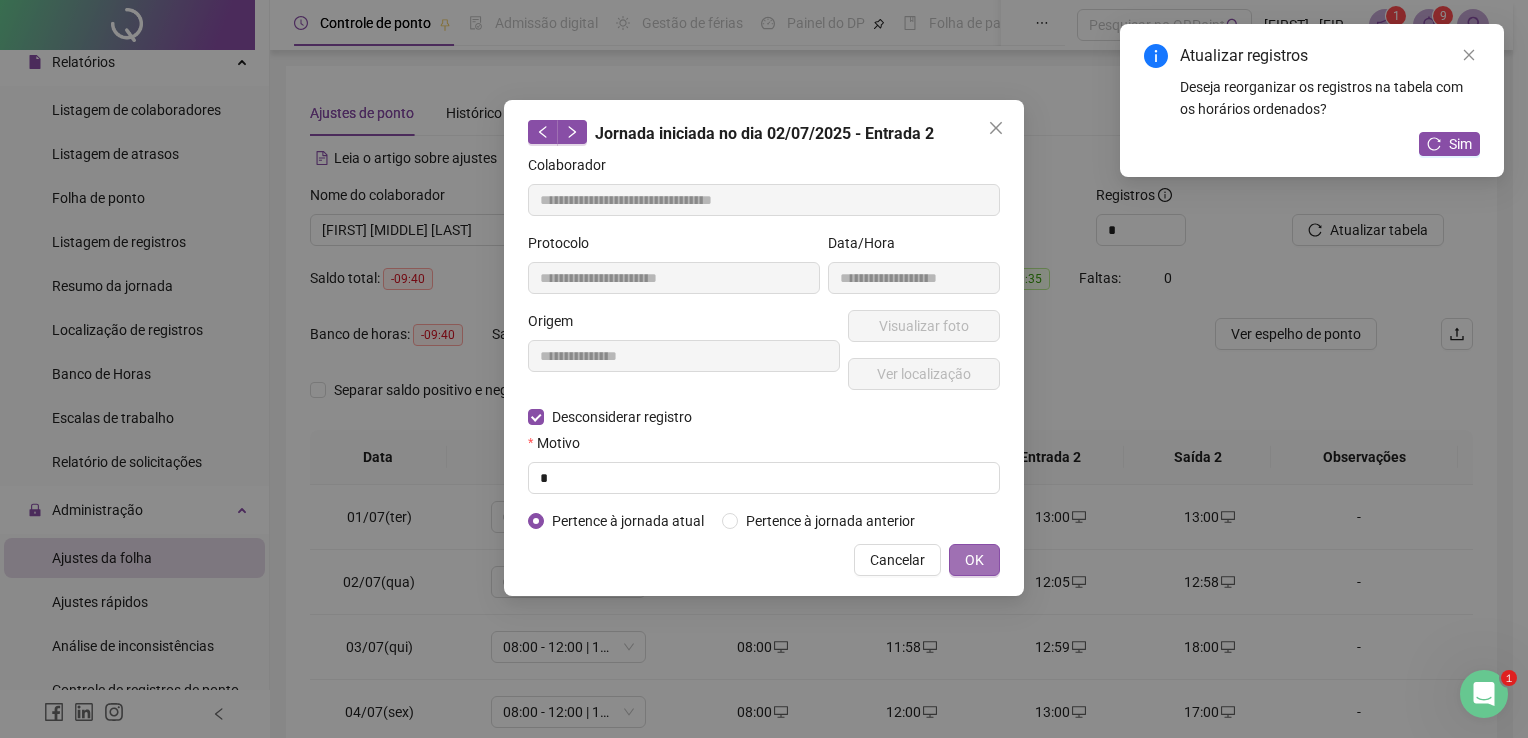 click on "OK" at bounding box center (974, 560) 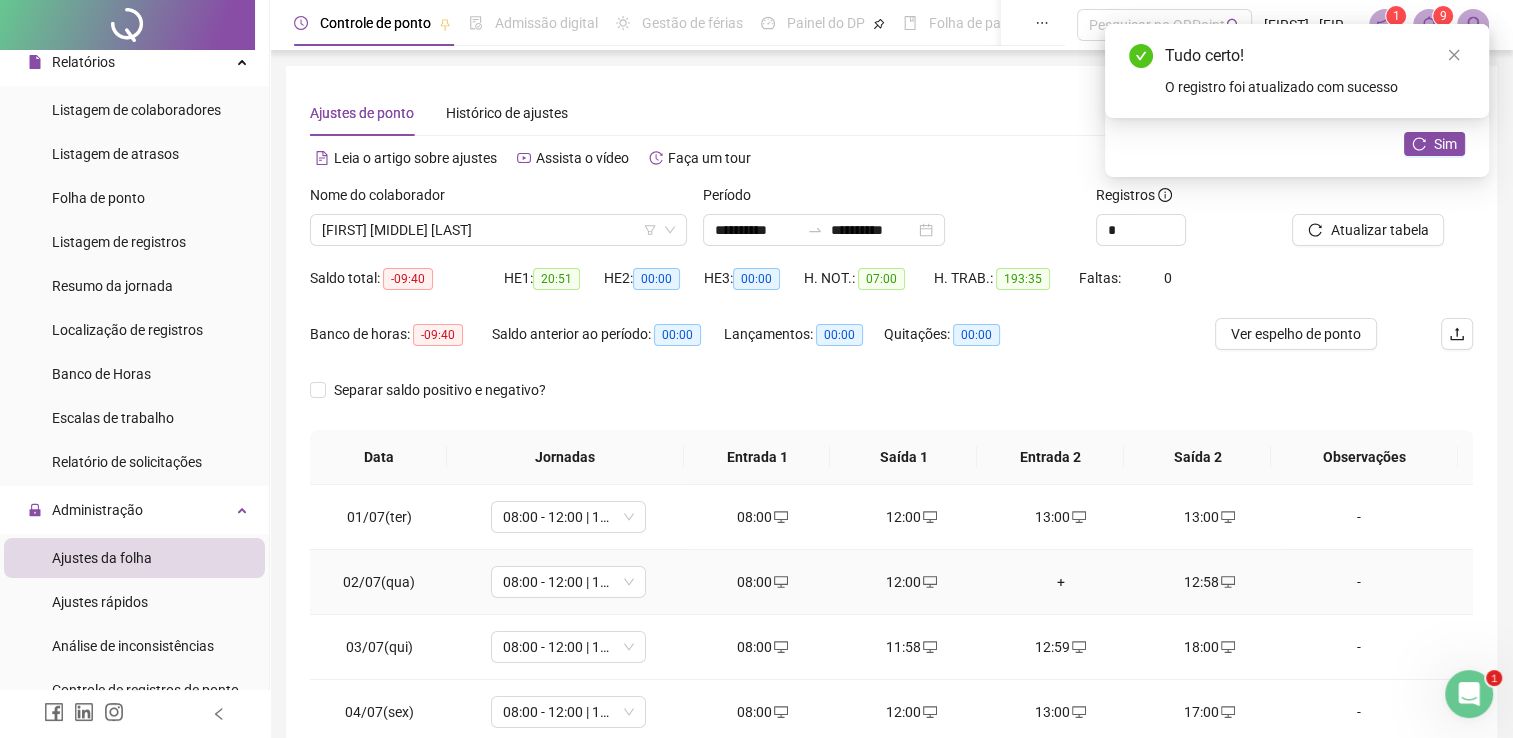 click on "+" at bounding box center [1060, 582] 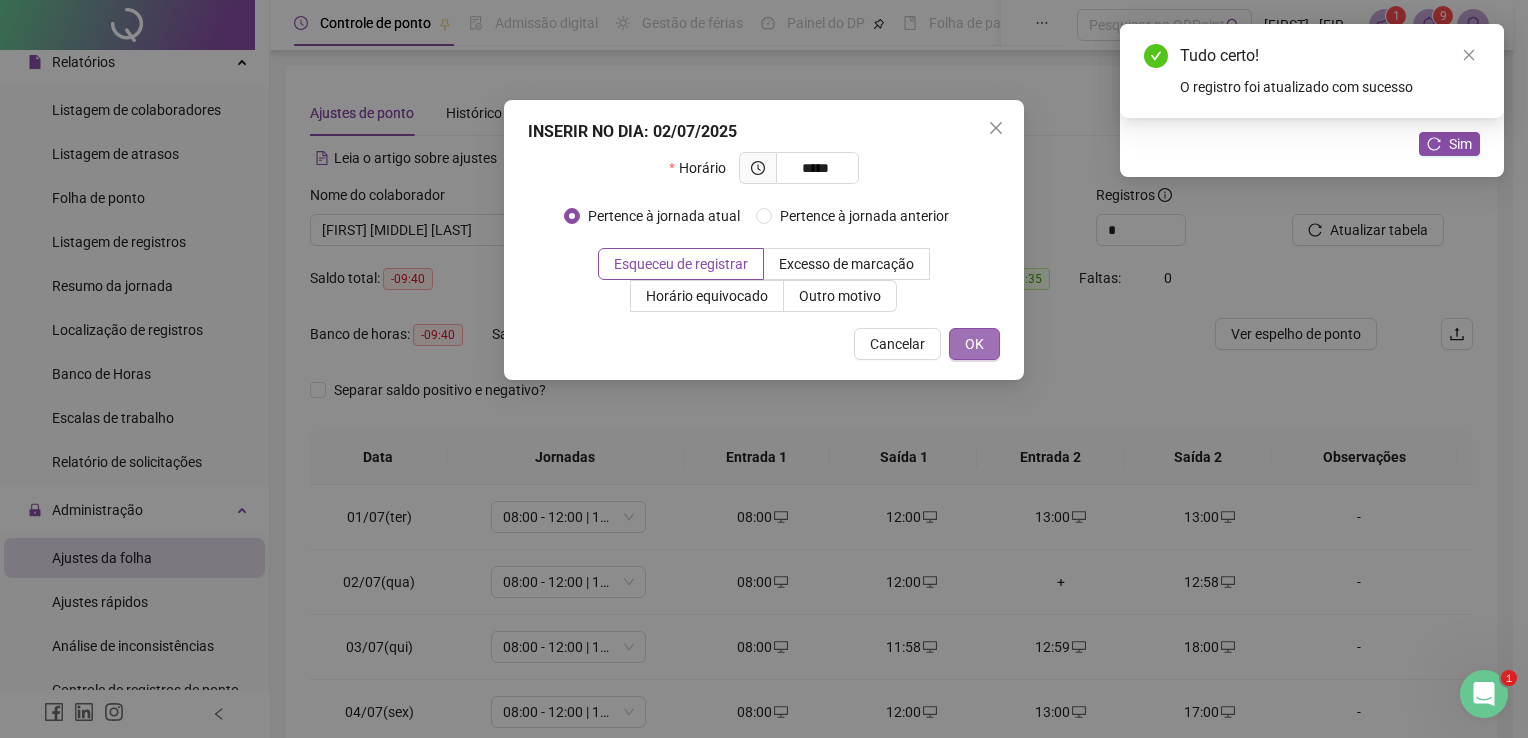 type on "*****" 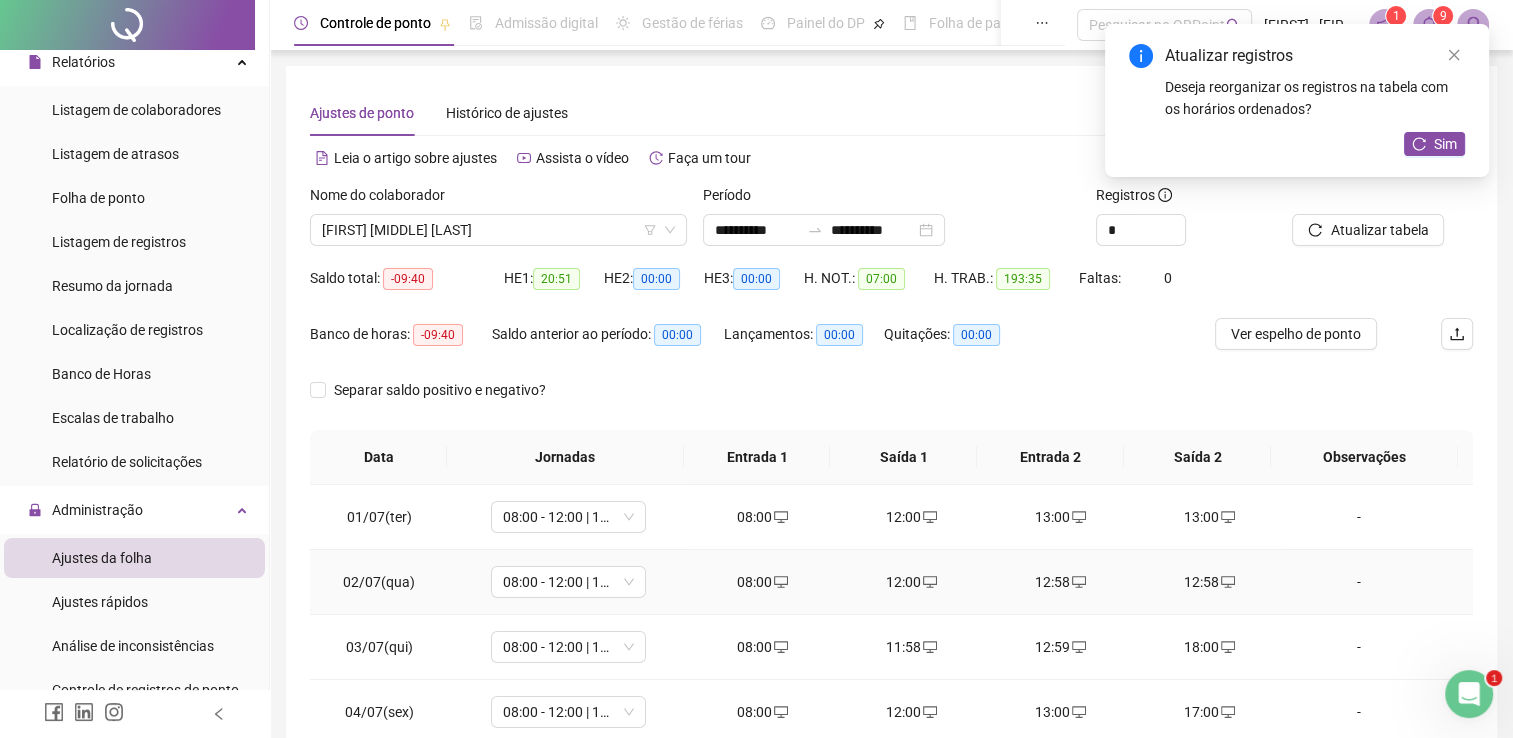 click on "12:58" at bounding box center [1209, 582] 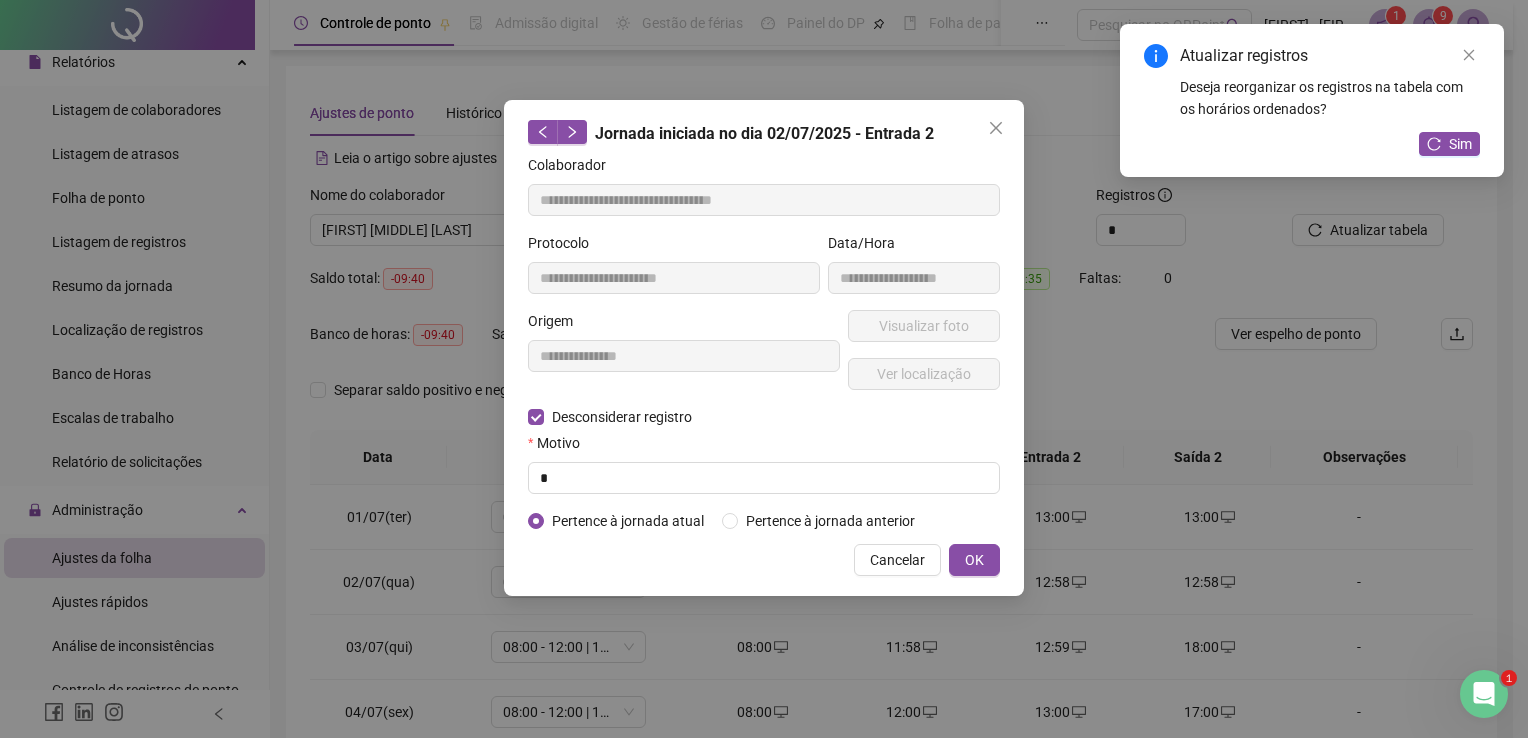 type on "**********" 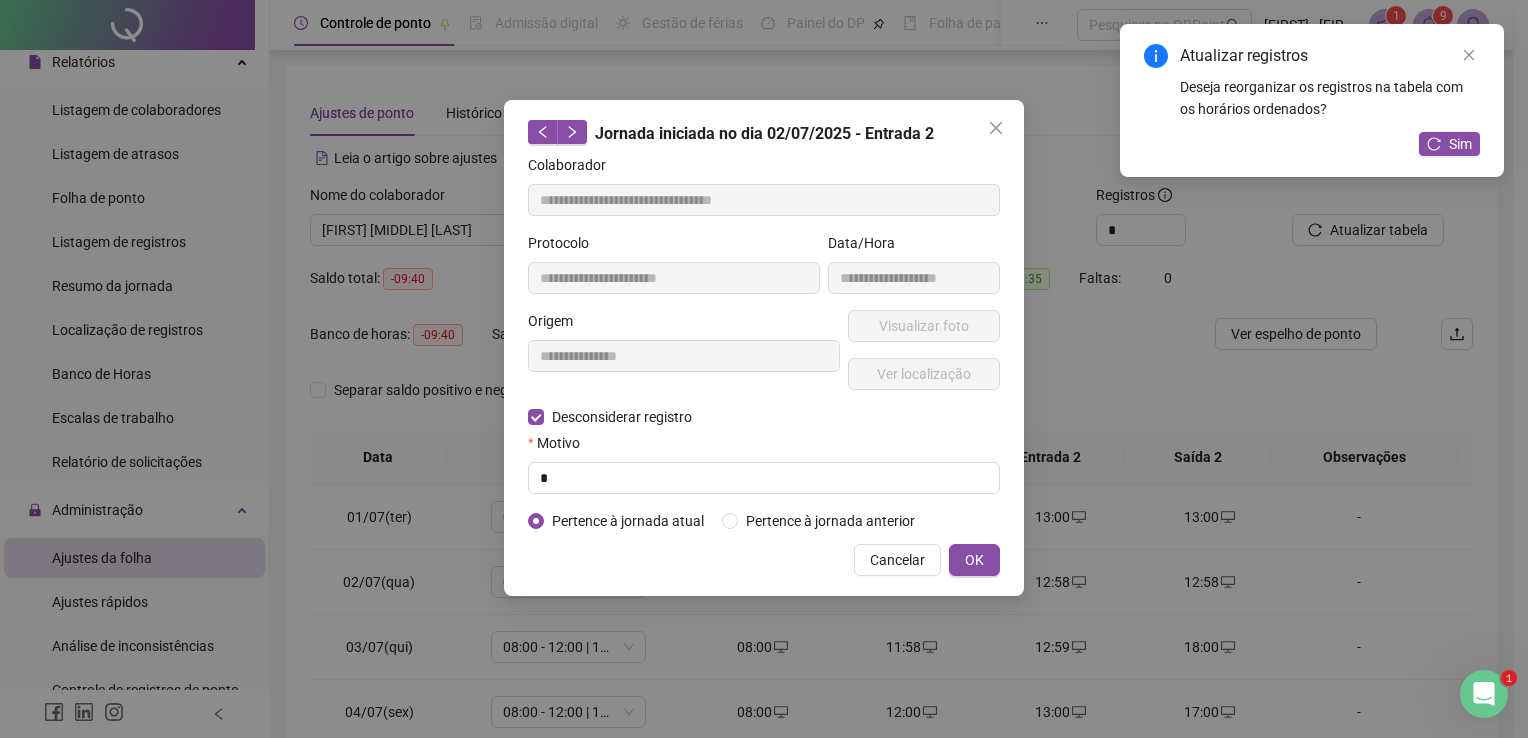 type on "**********" 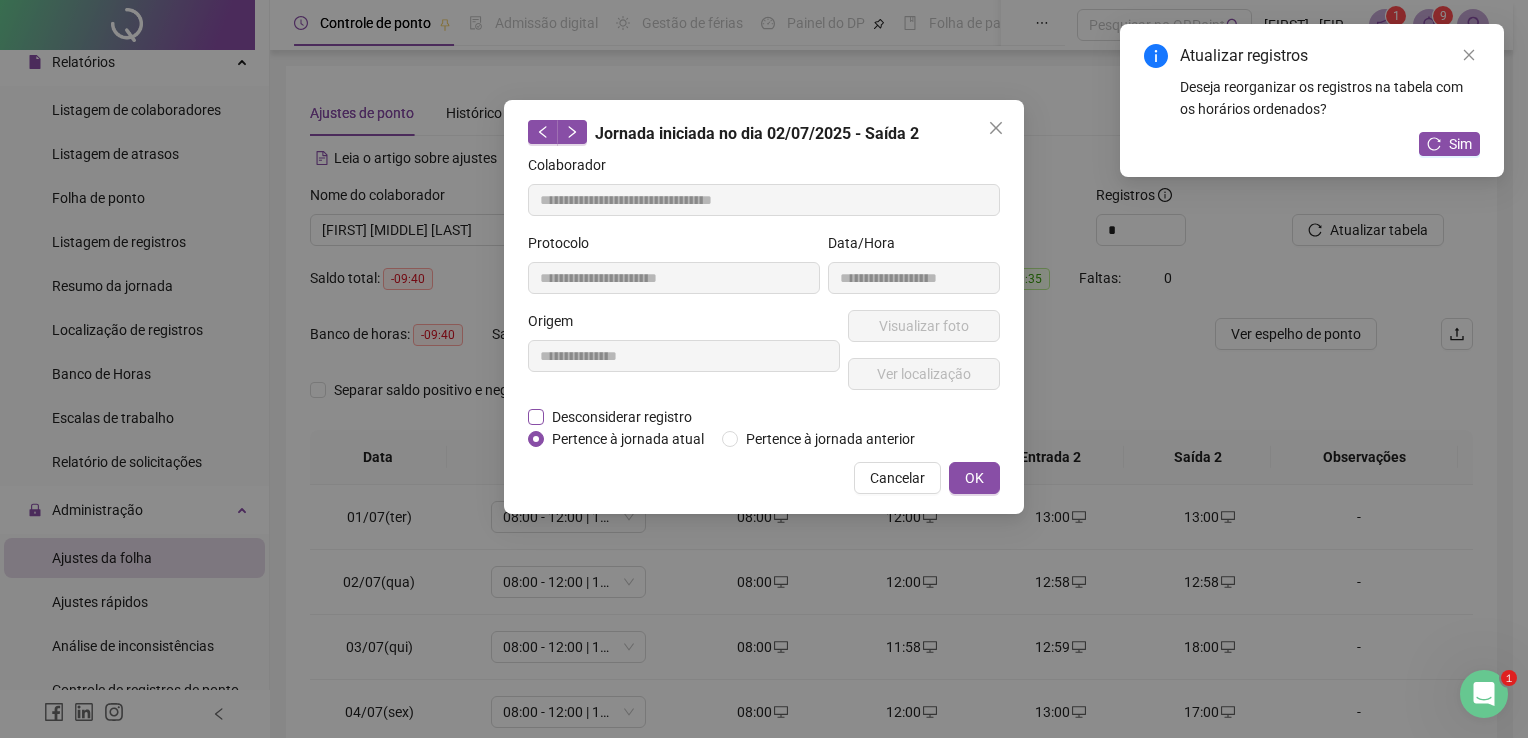 click on "Desconsiderar registro" at bounding box center (622, 417) 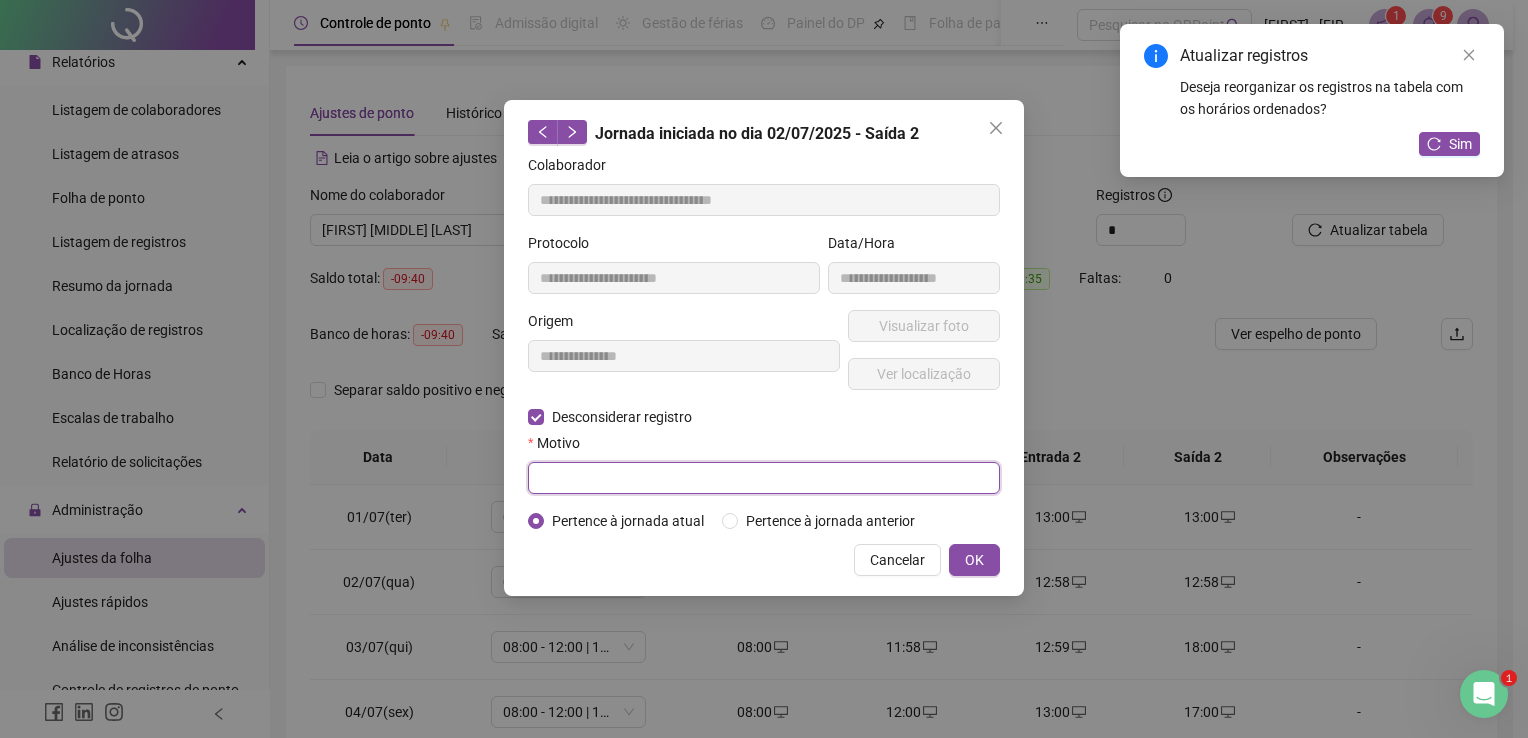 click at bounding box center [764, 478] 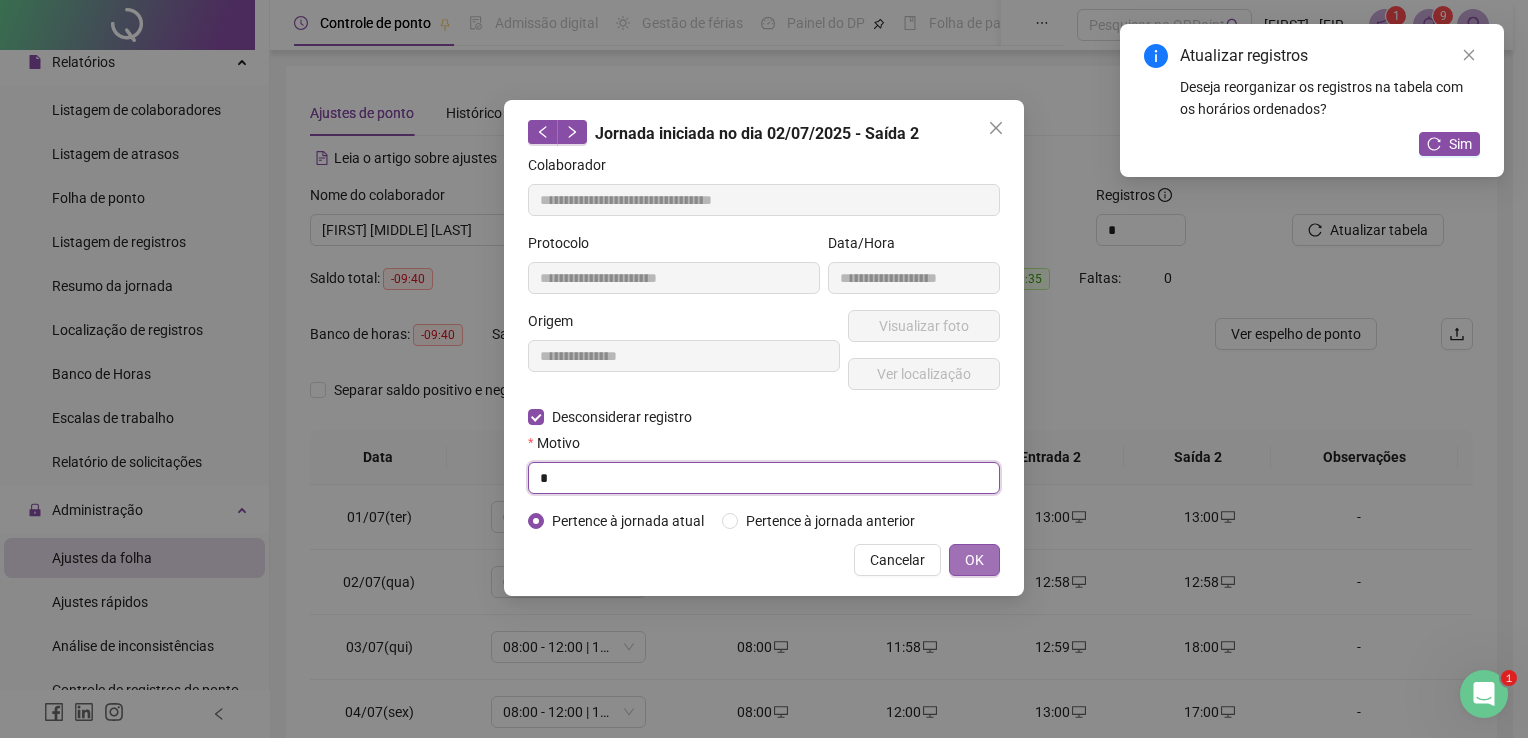 type on "*" 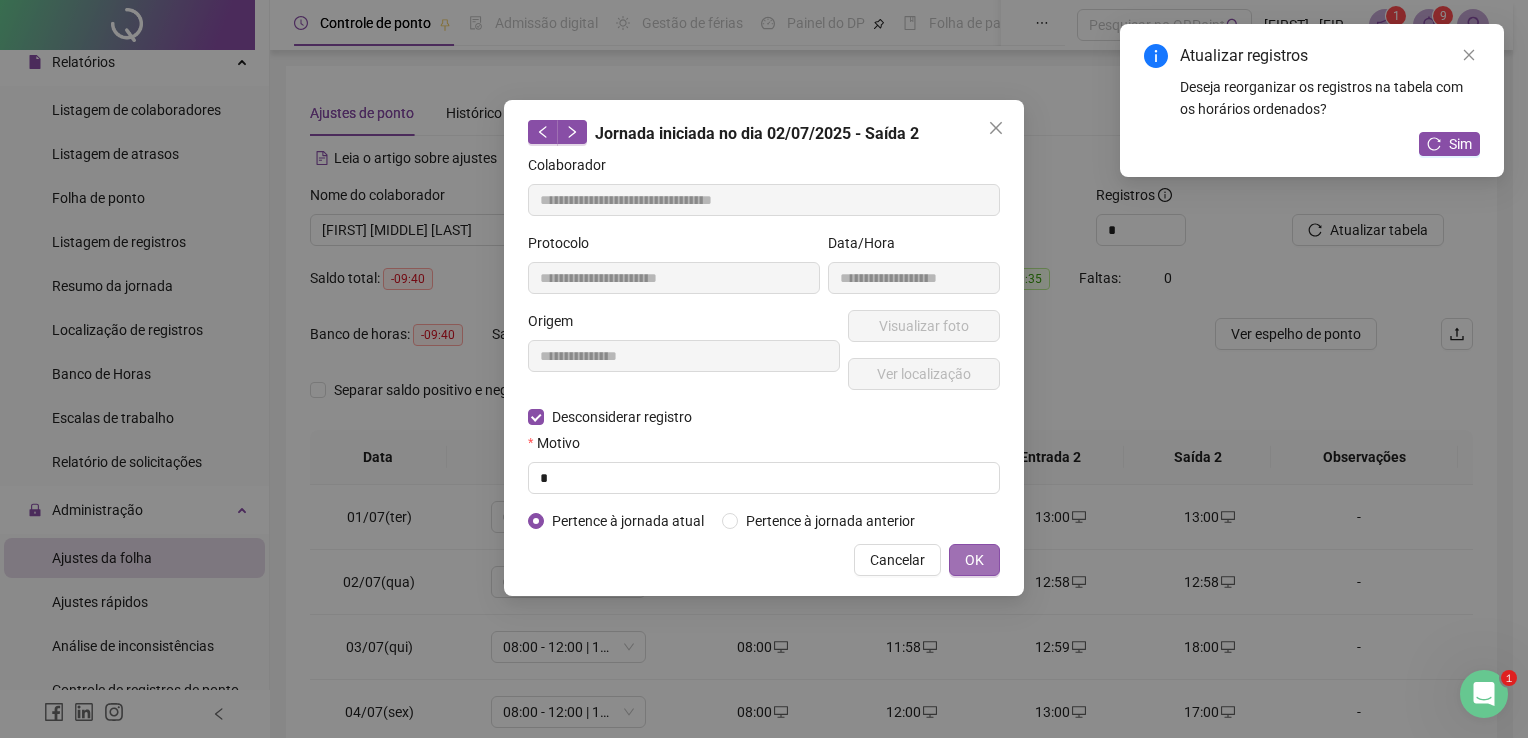 click on "OK" at bounding box center [974, 560] 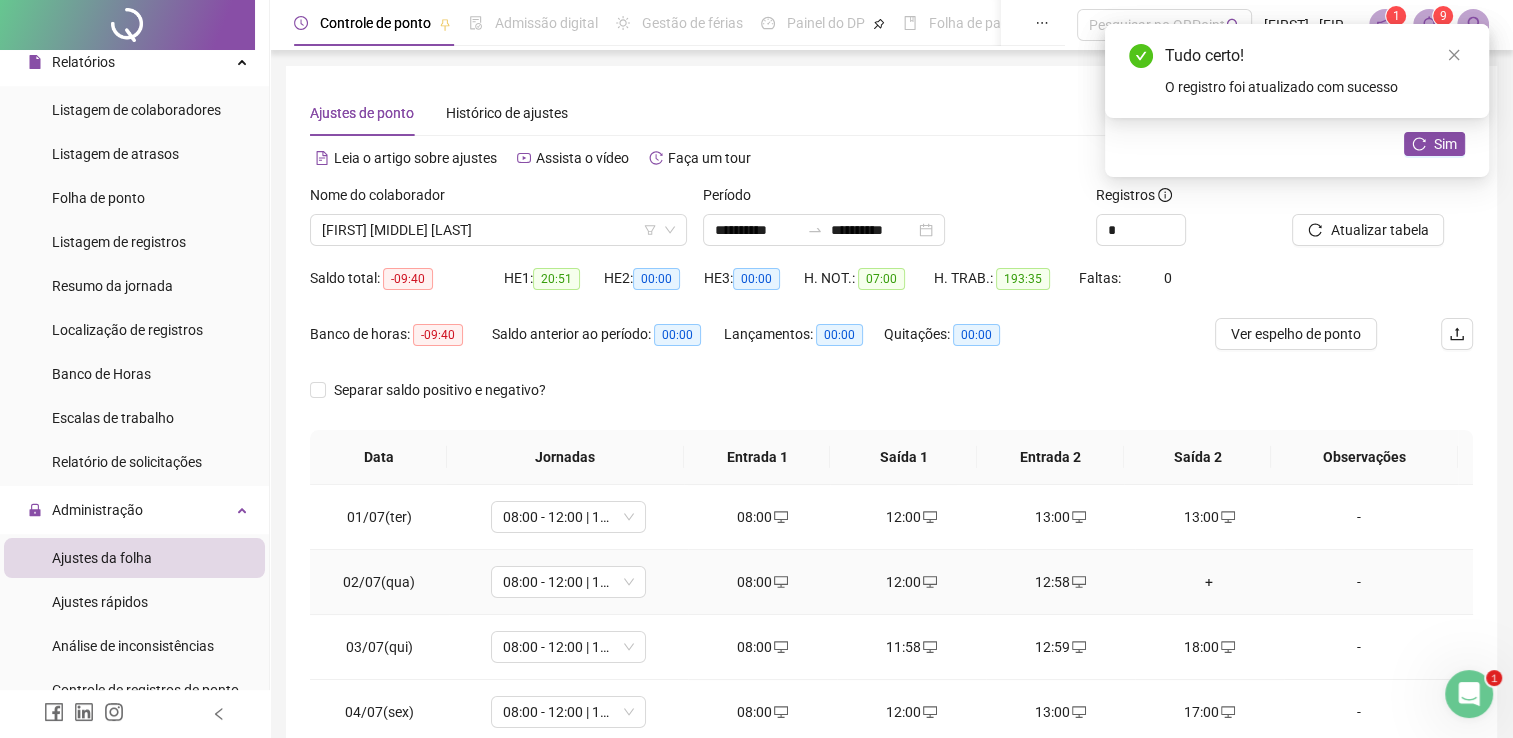click on "+" at bounding box center (1209, 582) 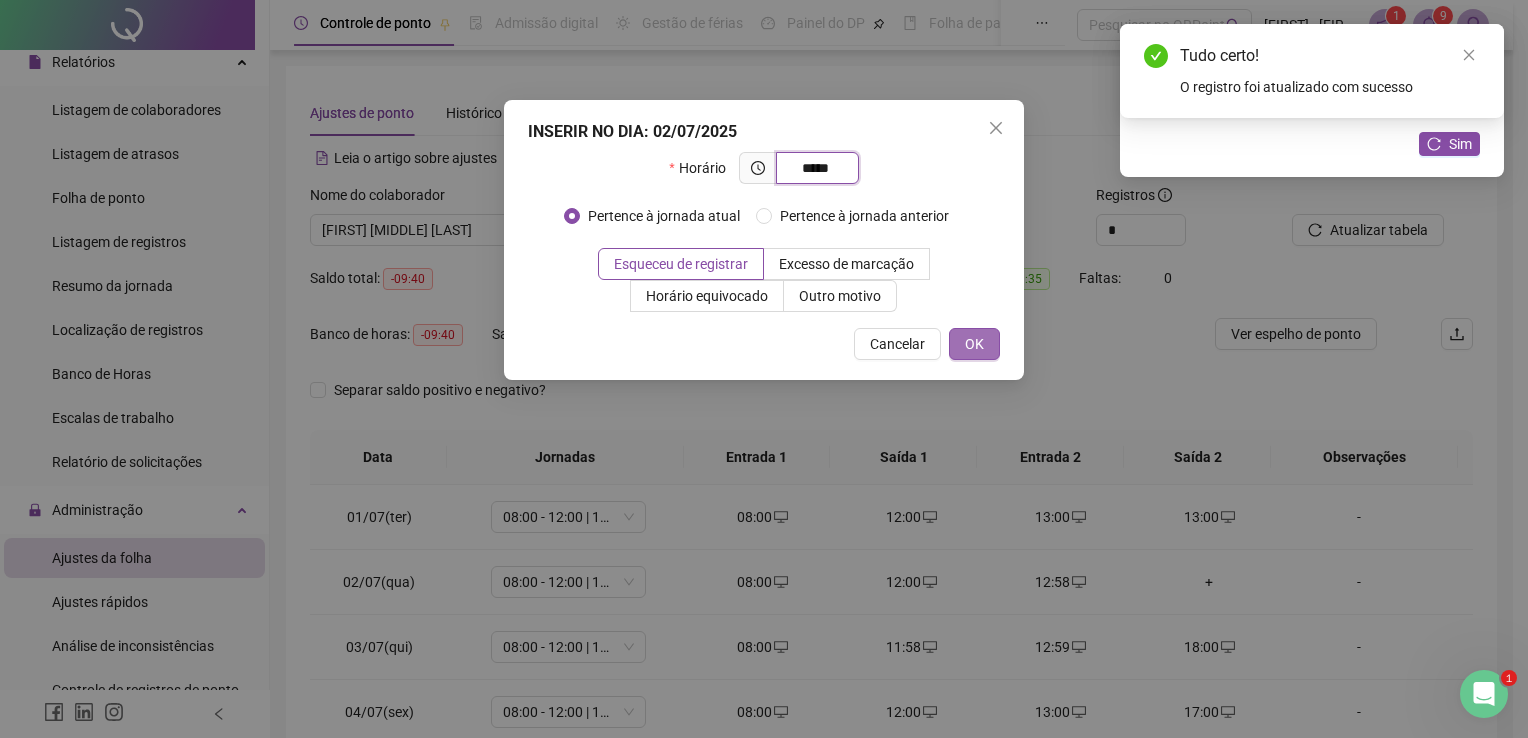 type on "*****" 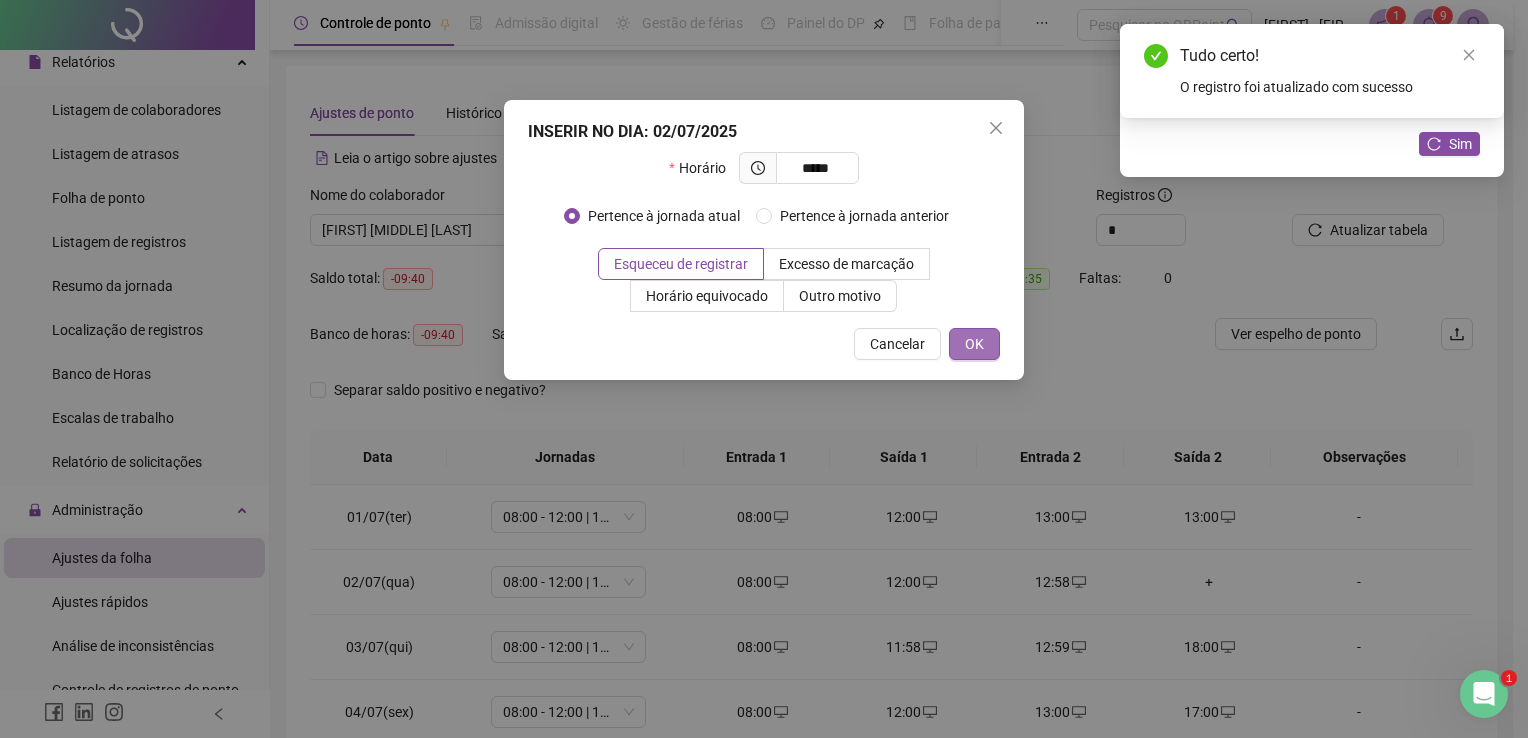 click on "OK" at bounding box center [974, 344] 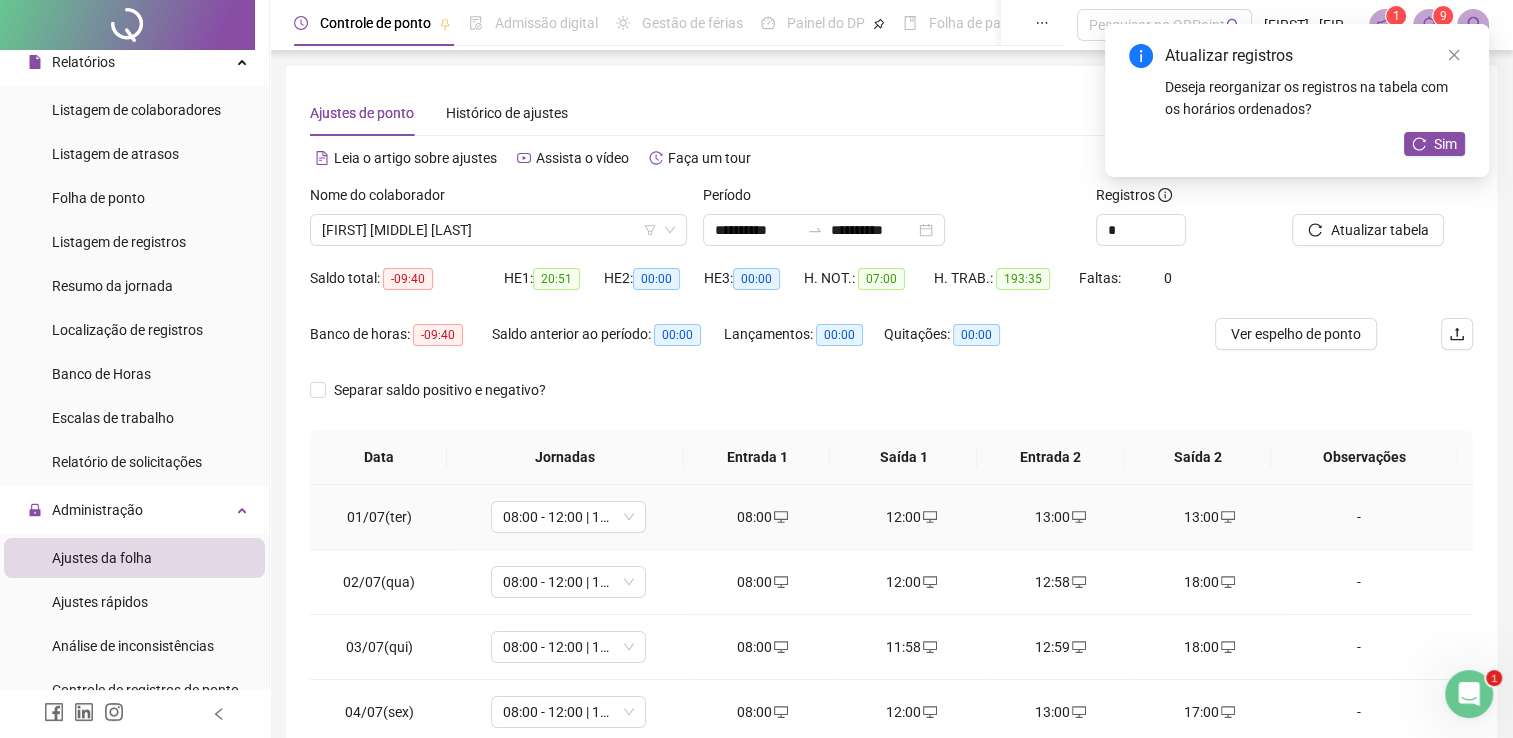 click on "13:00" at bounding box center [1209, 517] 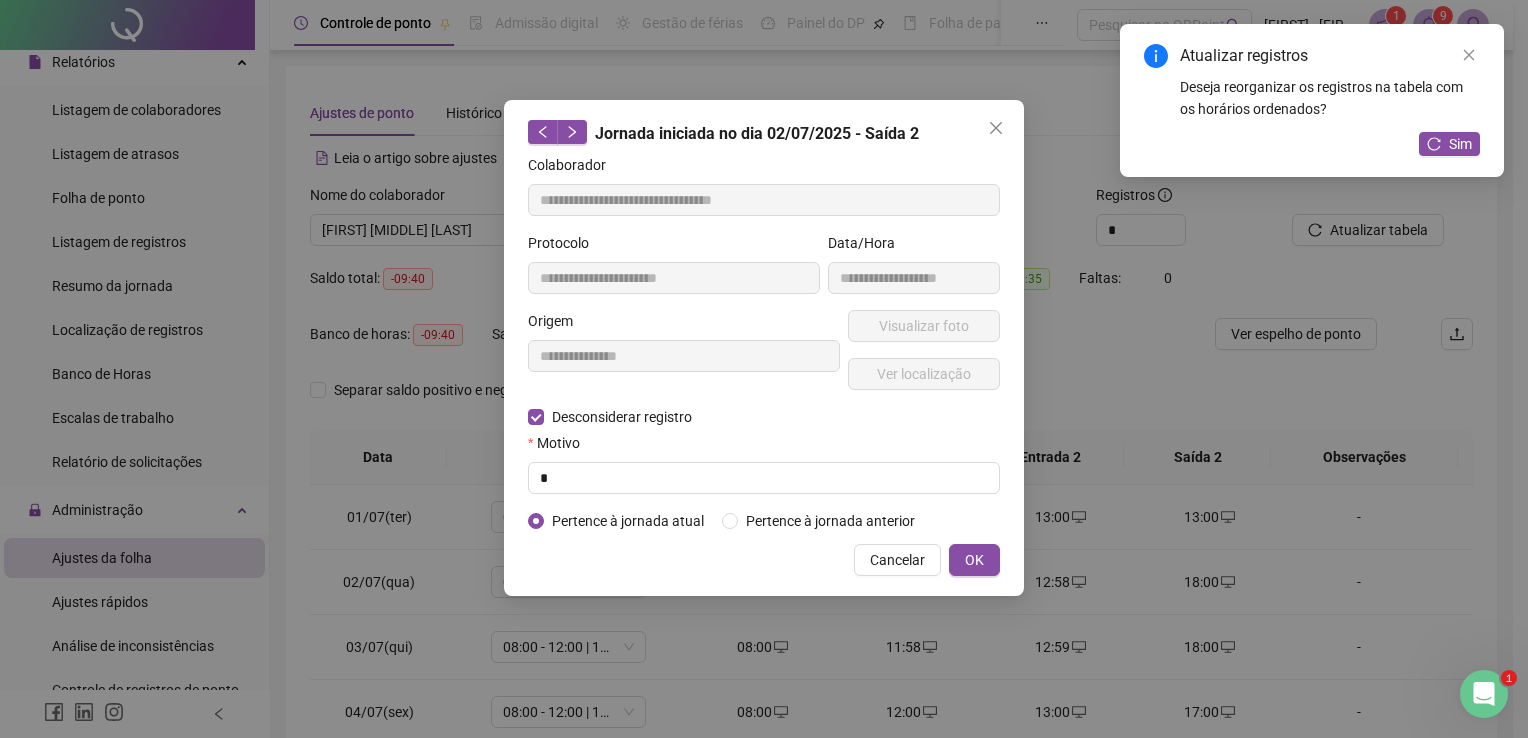 type on "**********" 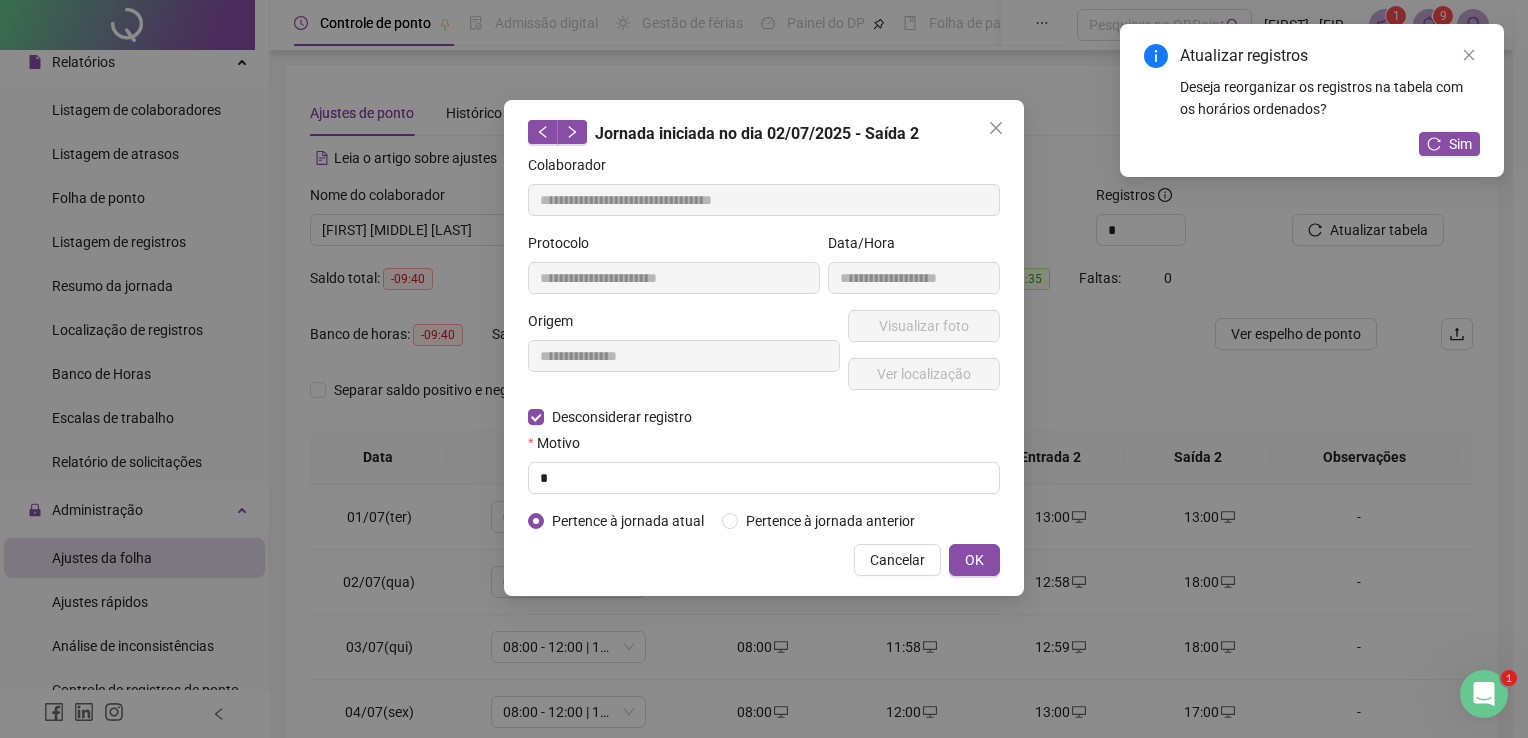 type on "**********" 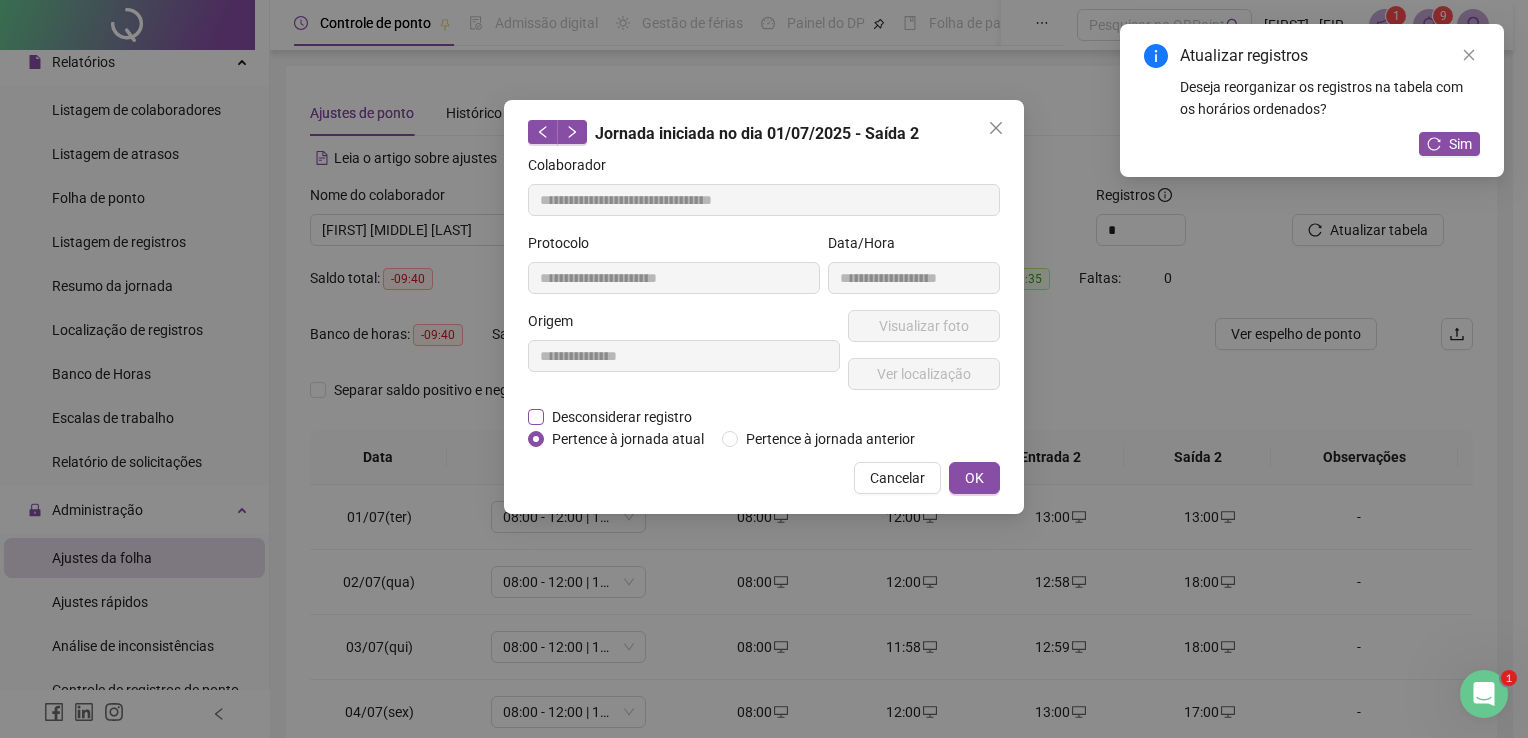 click on "Desconsiderar registro" at bounding box center [622, 417] 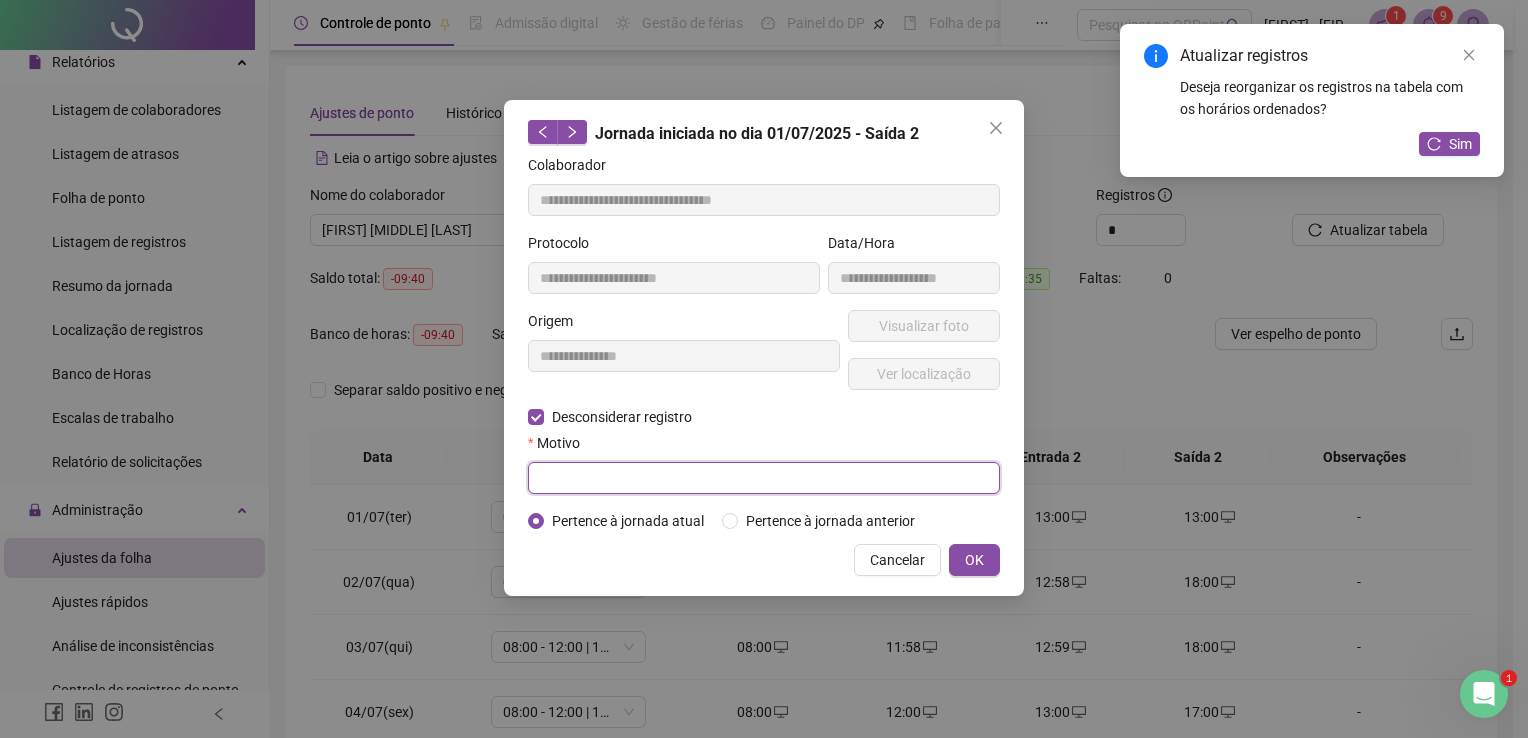 click at bounding box center (764, 478) 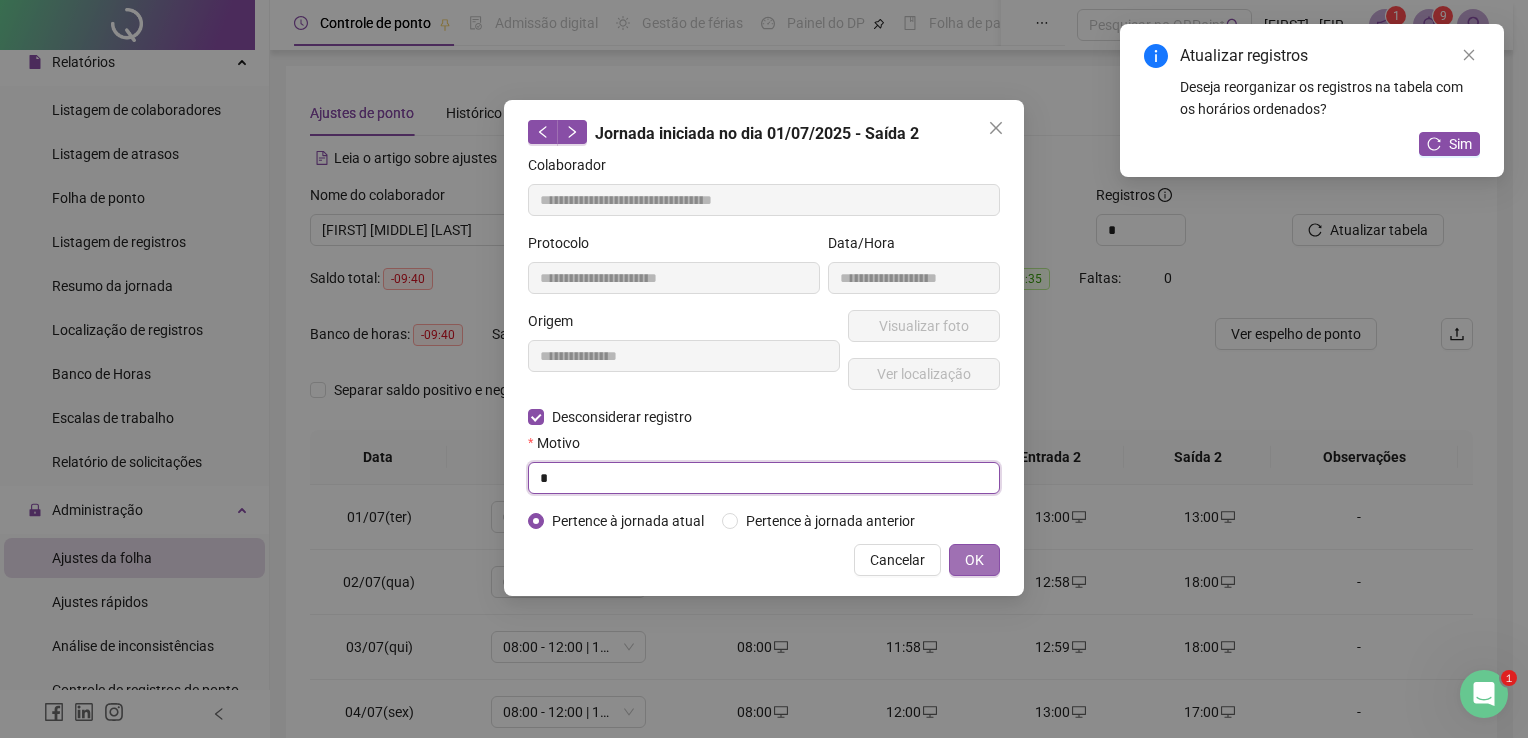type on "*" 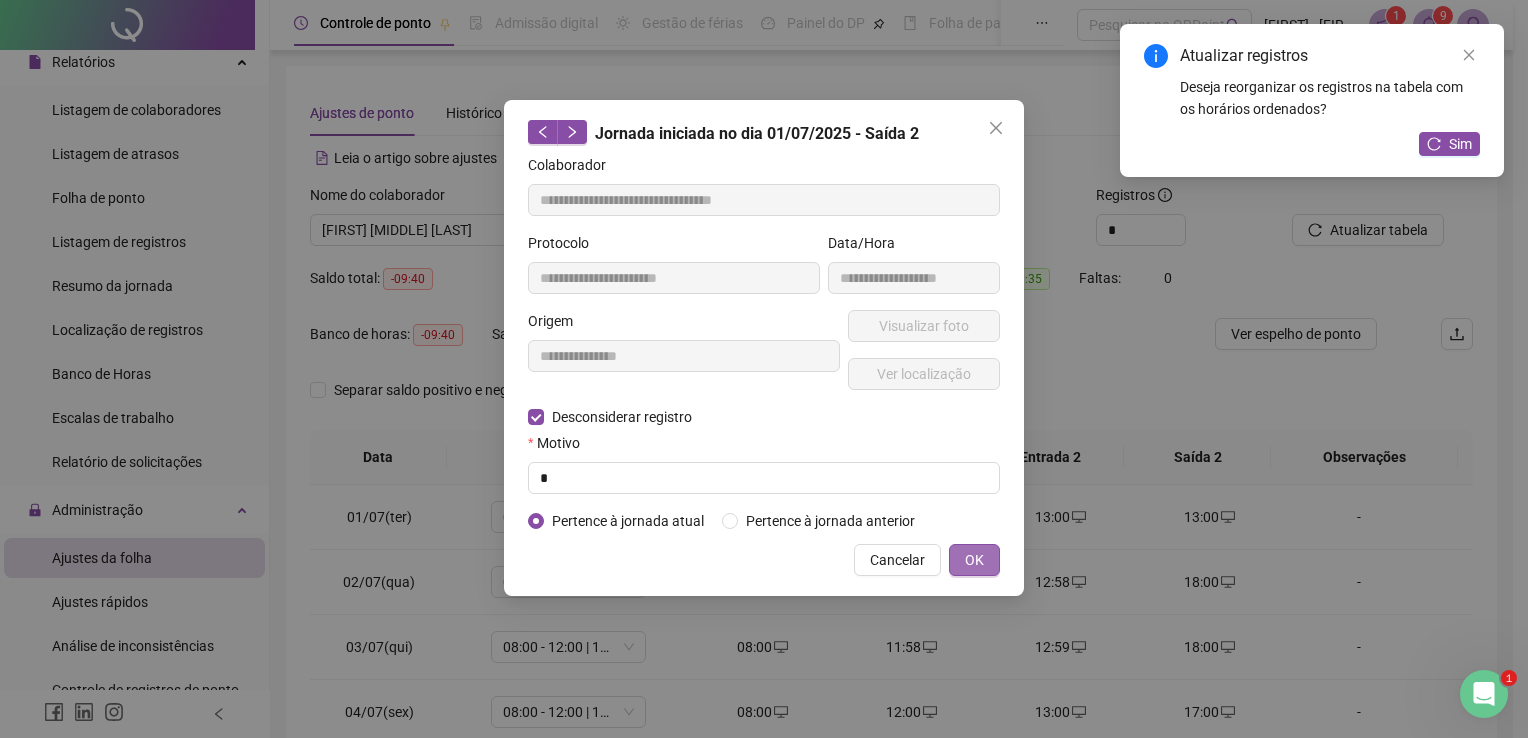 click on "OK" at bounding box center (974, 560) 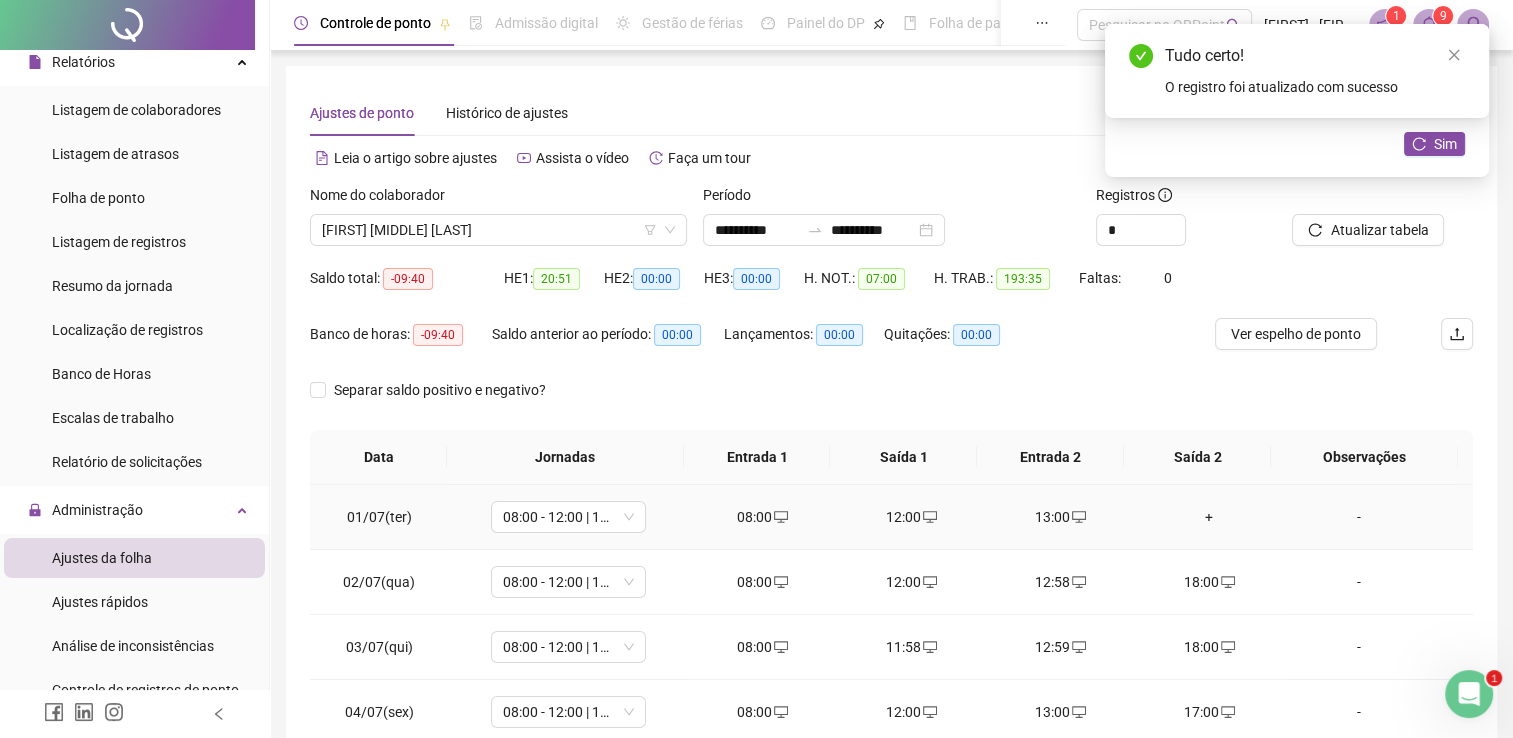 click on "+" at bounding box center (1209, 517) 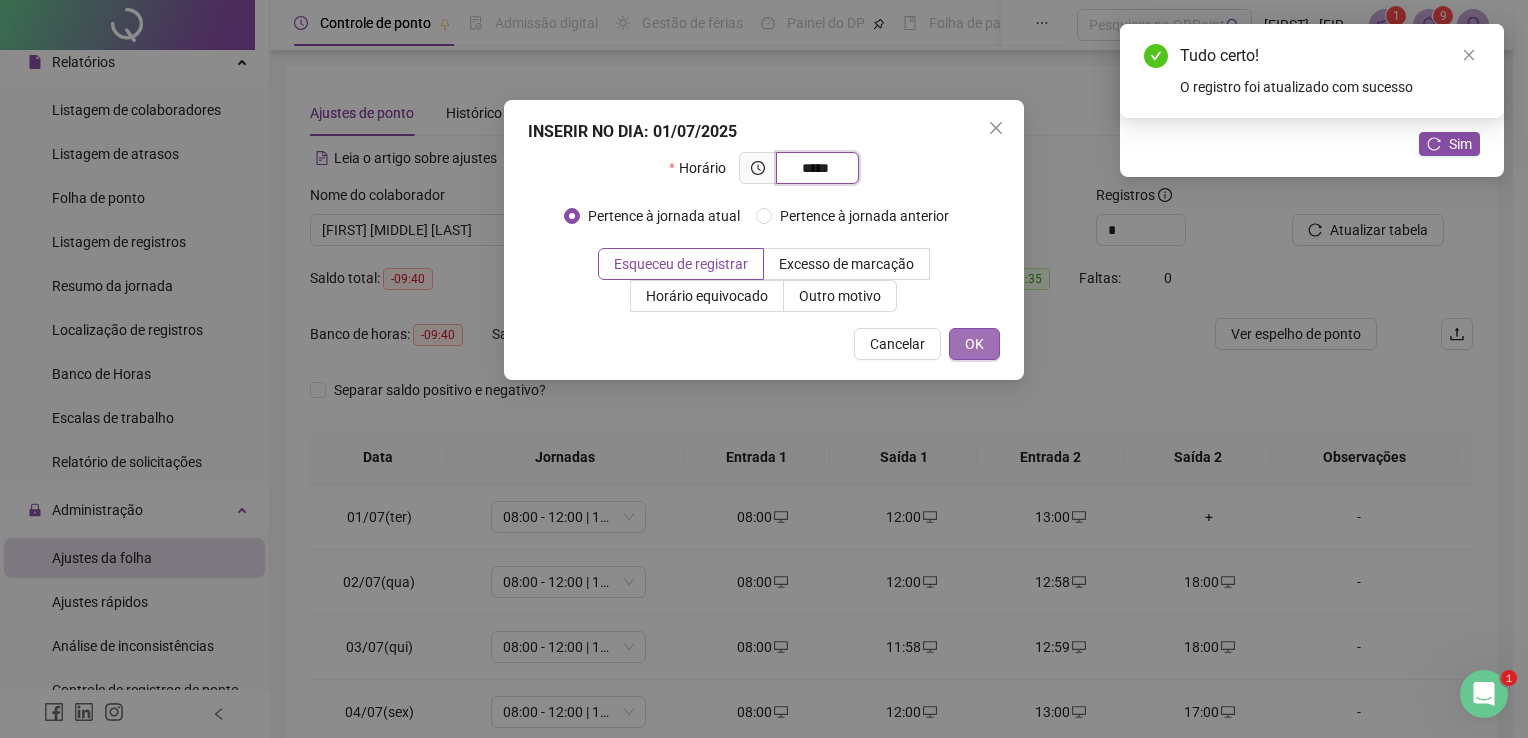 type on "*****" 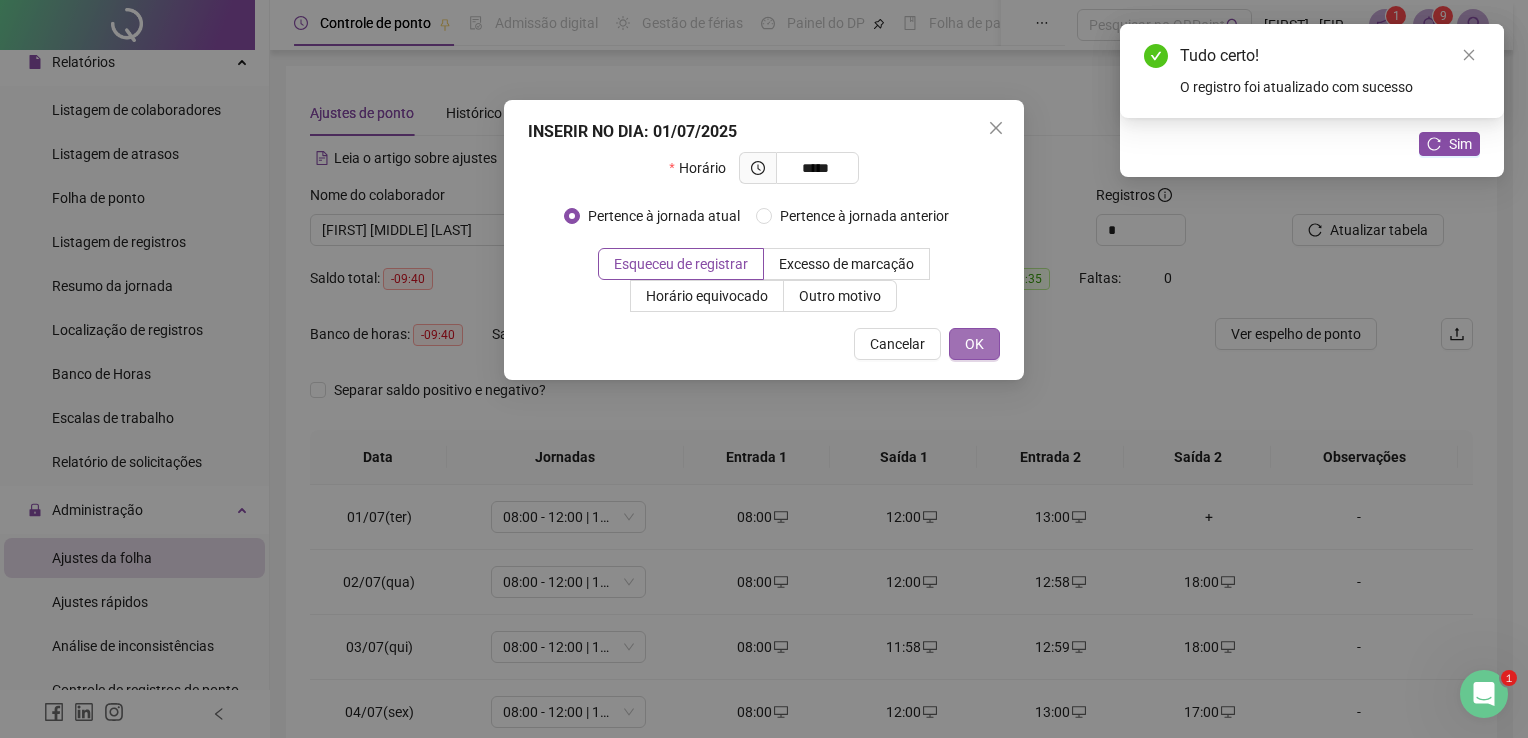 click on "OK" at bounding box center [974, 344] 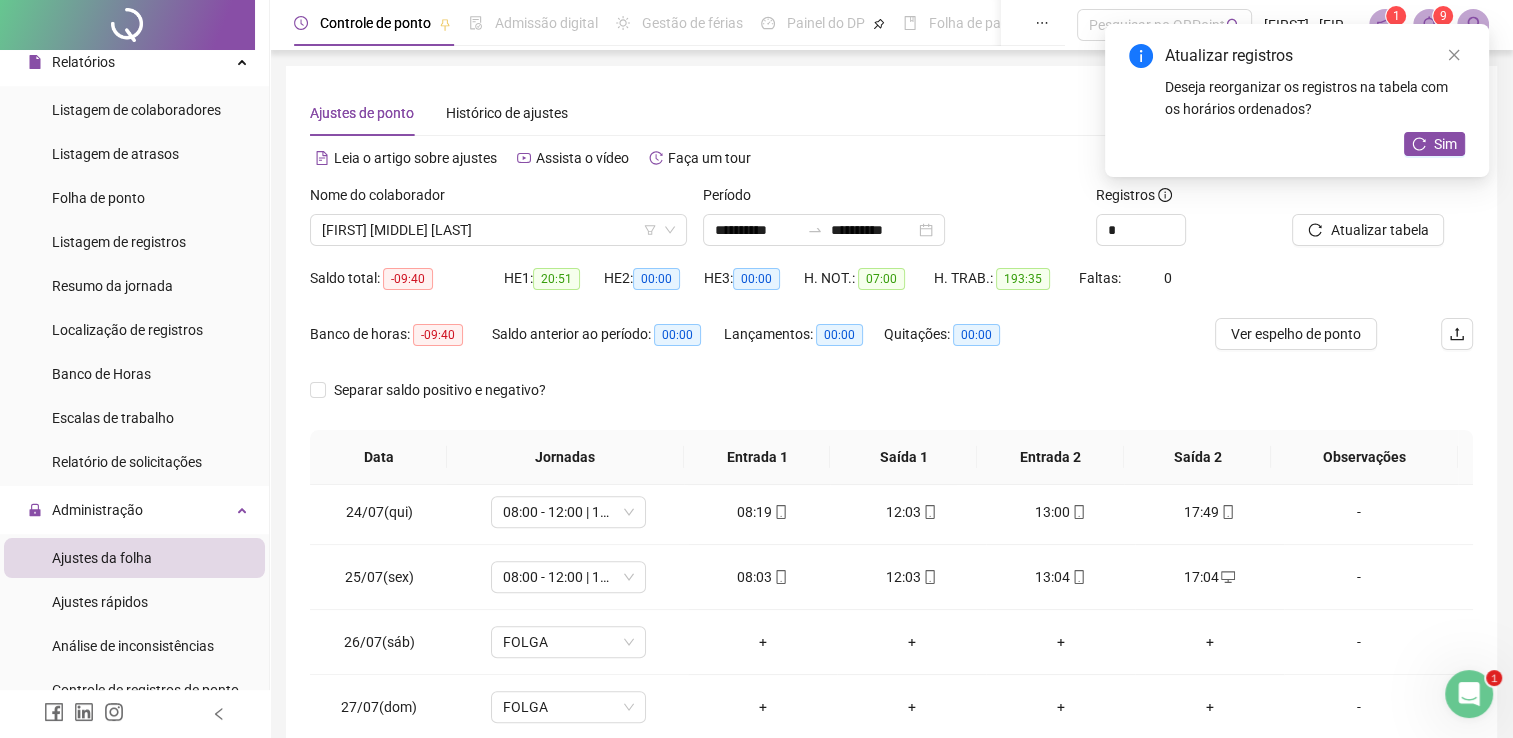 scroll, scrollTop: 1581, scrollLeft: 0, axis: vertical 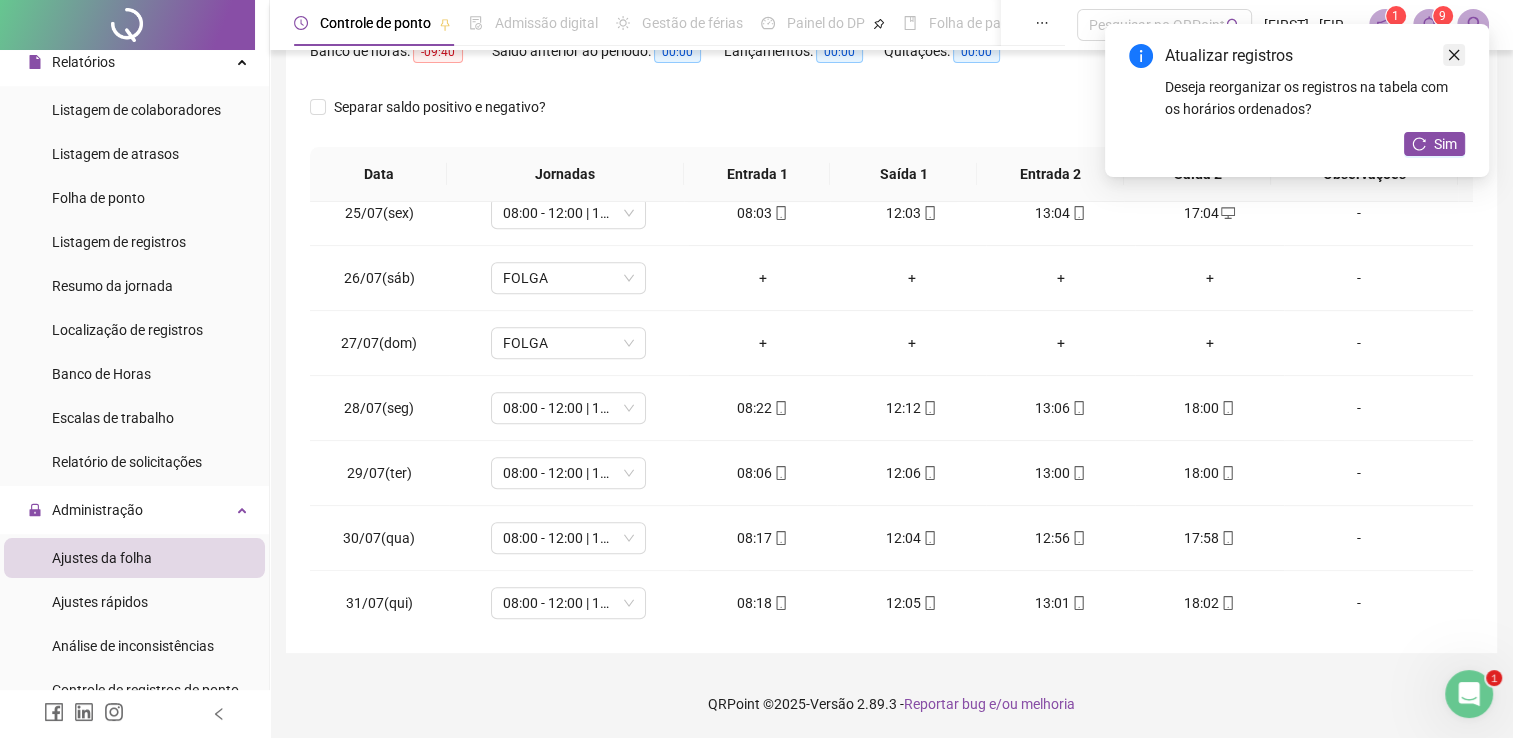 click 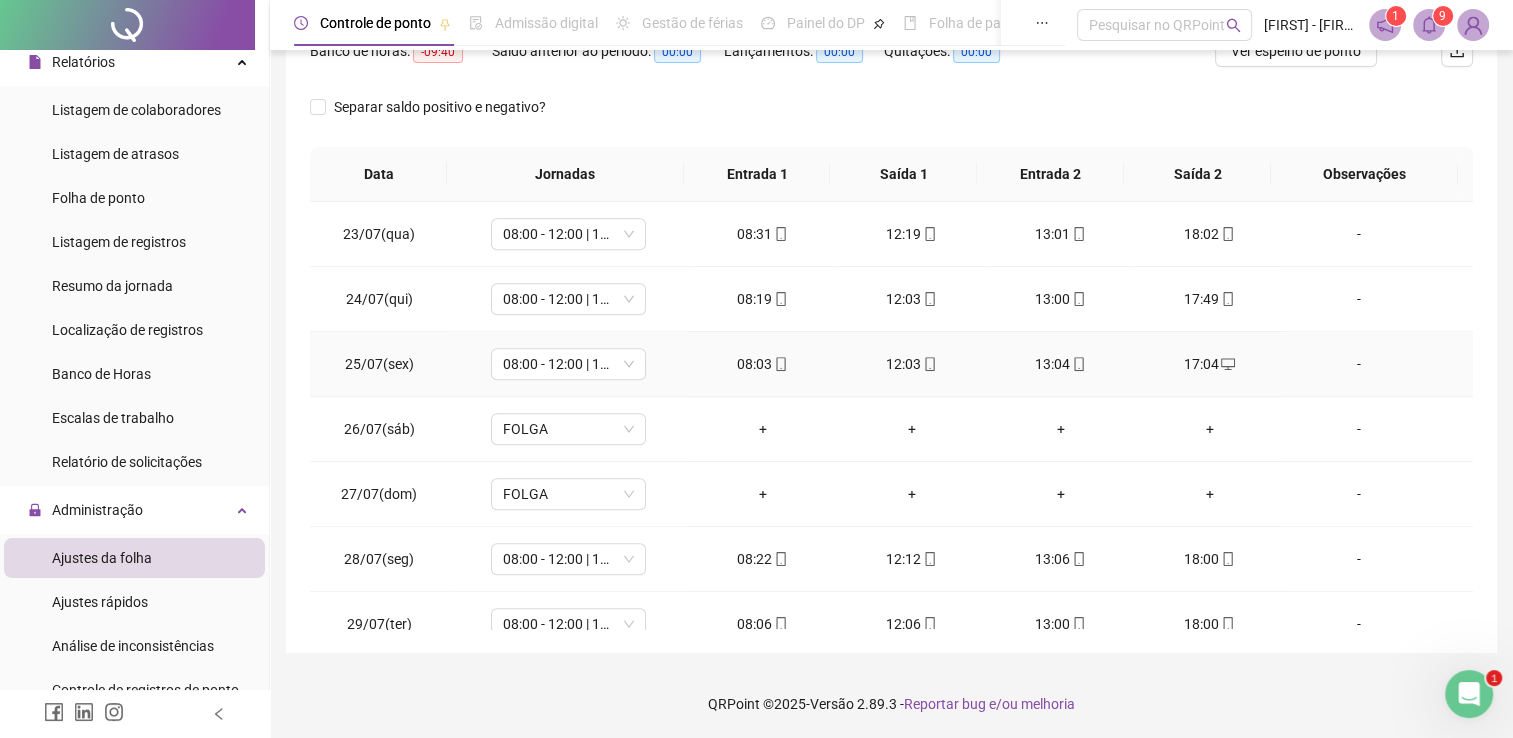 scroll, scrollTop: 1181, scrollLeft: 0, axis: vertical 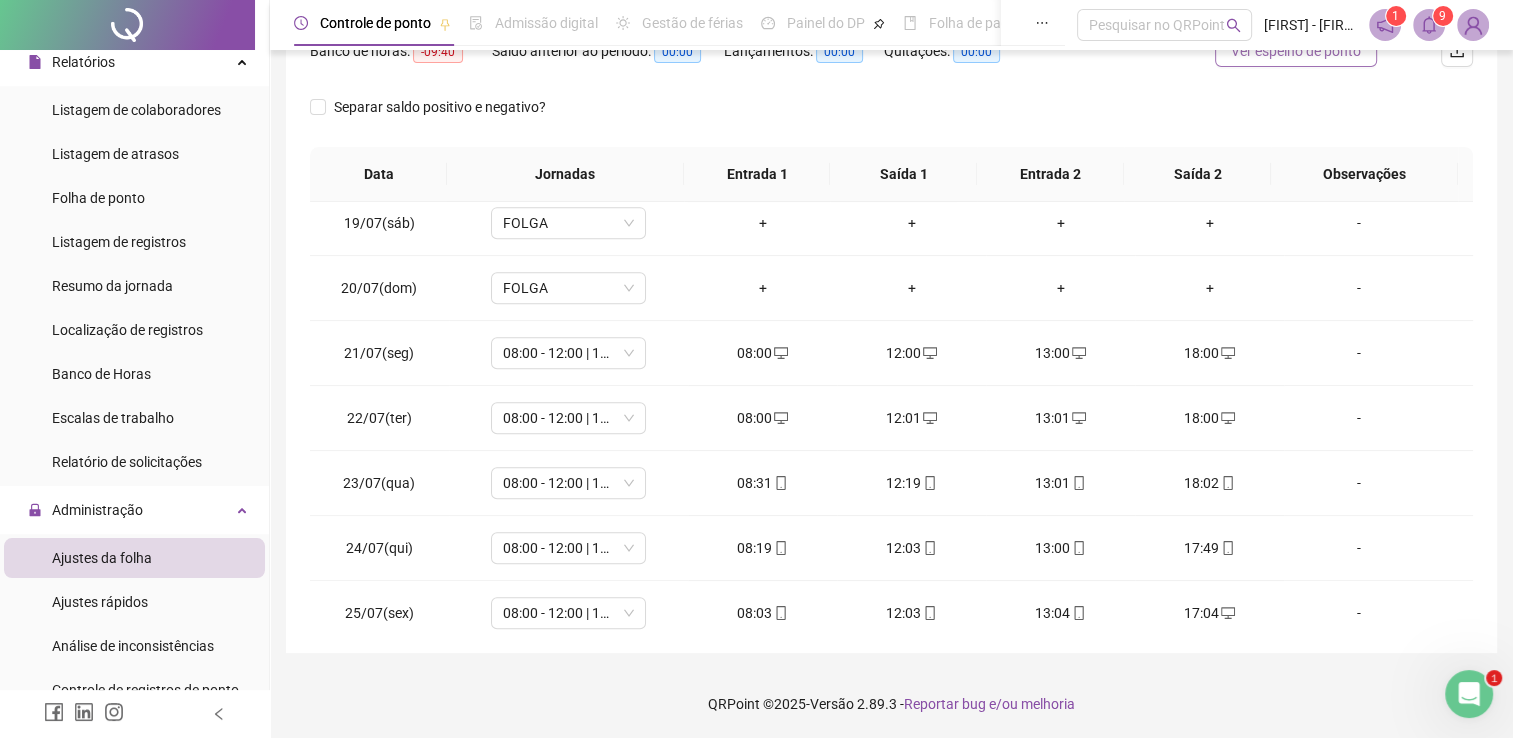 click on "Ver espelho de ponto" at bounding box center [1296, 51] 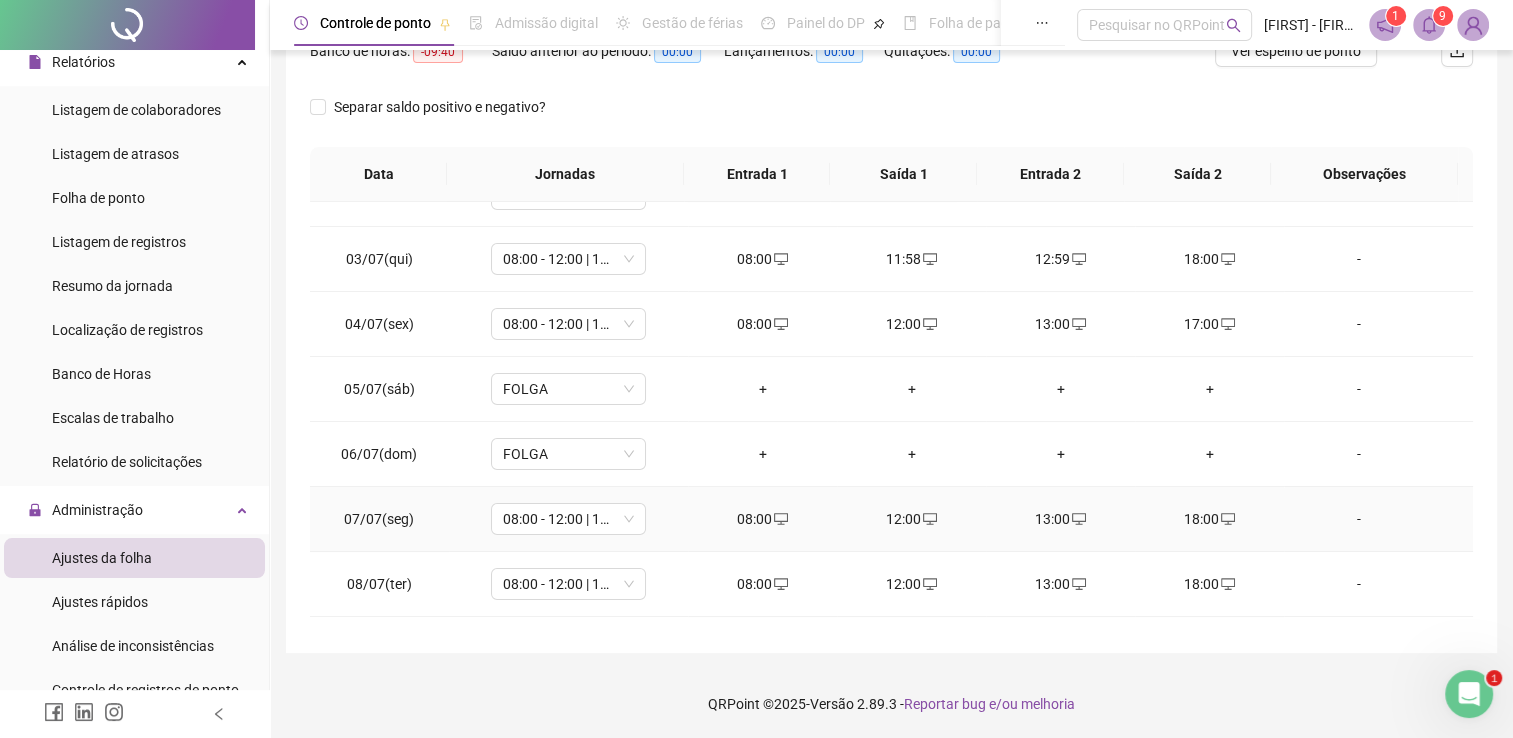 scroll, scrollTop: 0, scrollLeft: 0, axis: both 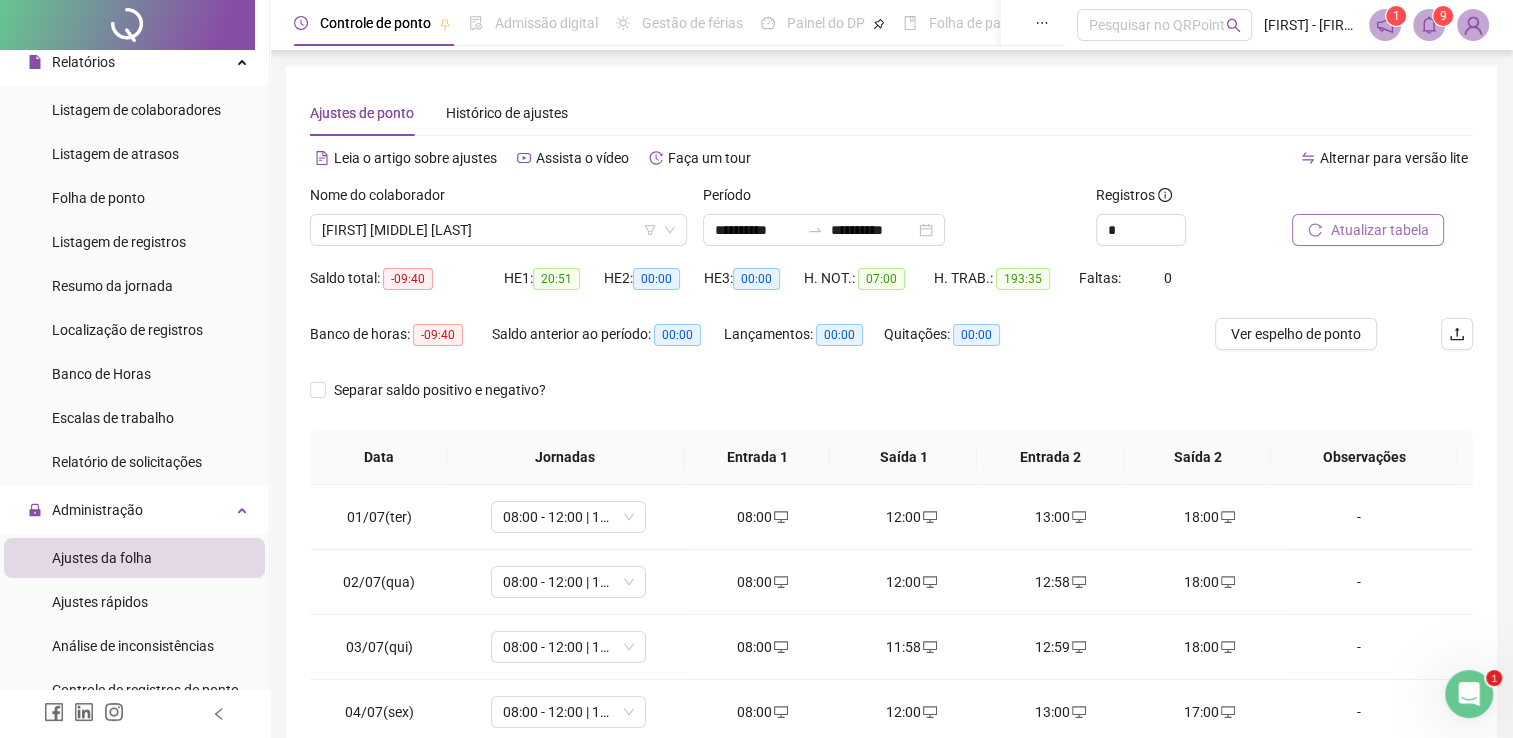 click on "Atualizar tabela" at bounding box center (1379, 230) 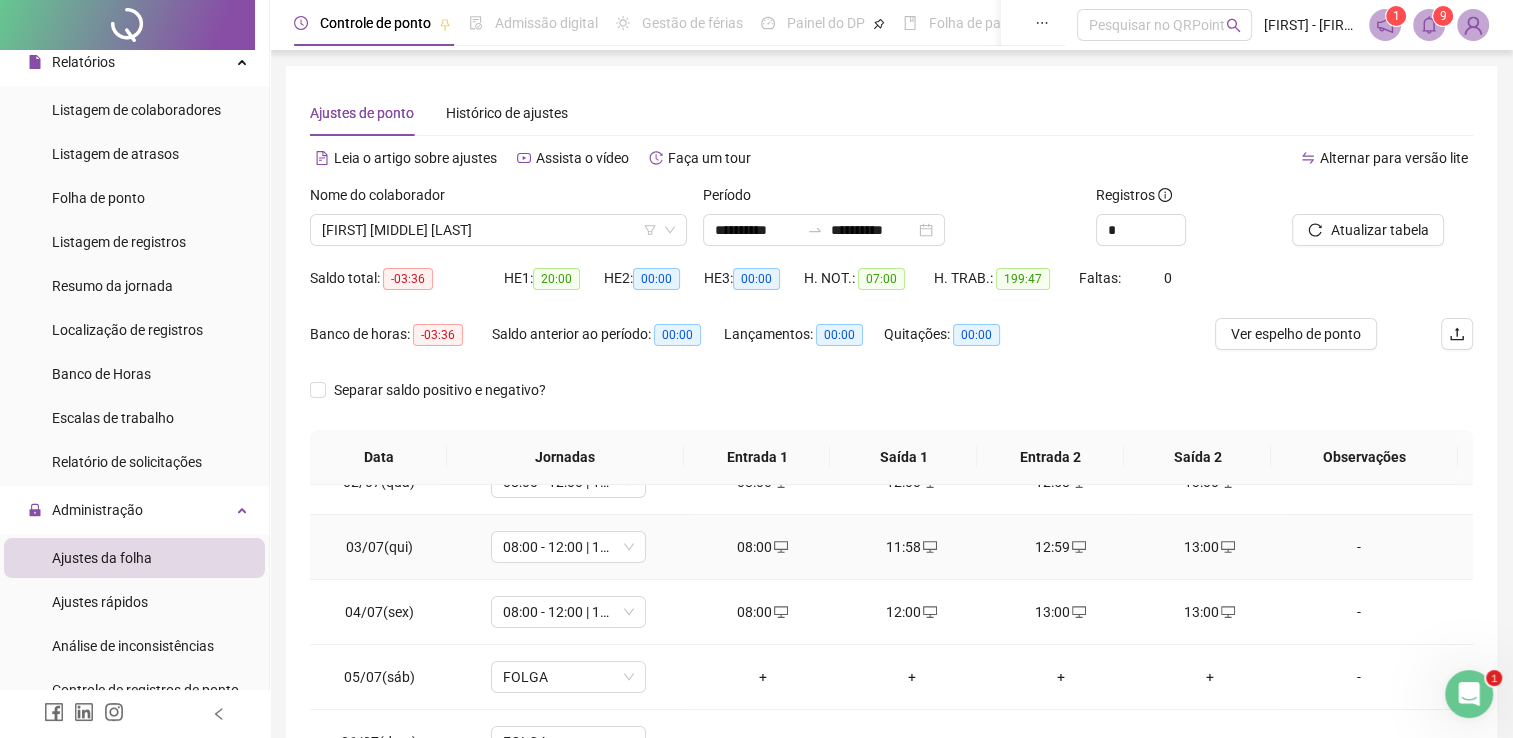 scroll, scrollTop: 0, scrollLeft: 0, axis: both 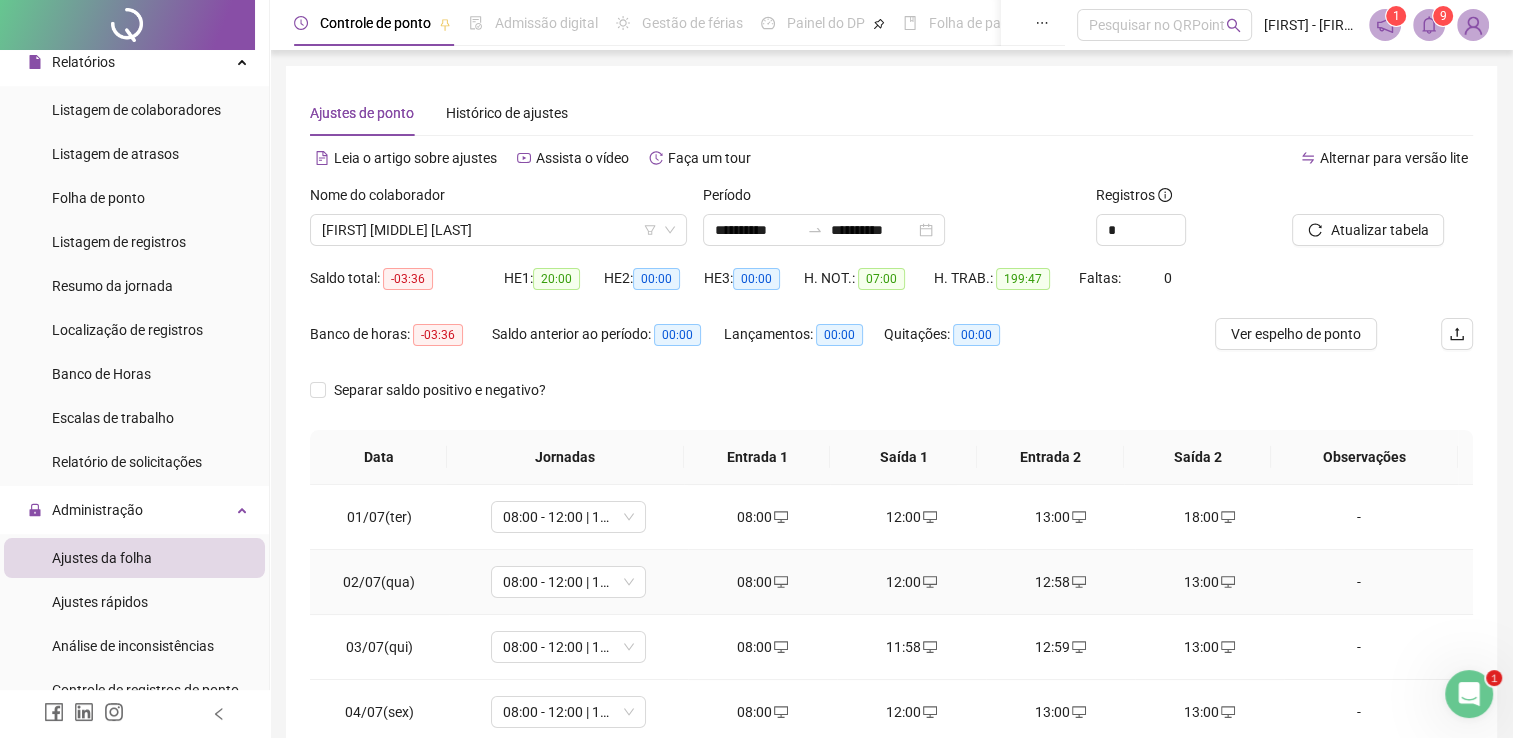click on "13:00" at bounding box center (1209, 582) 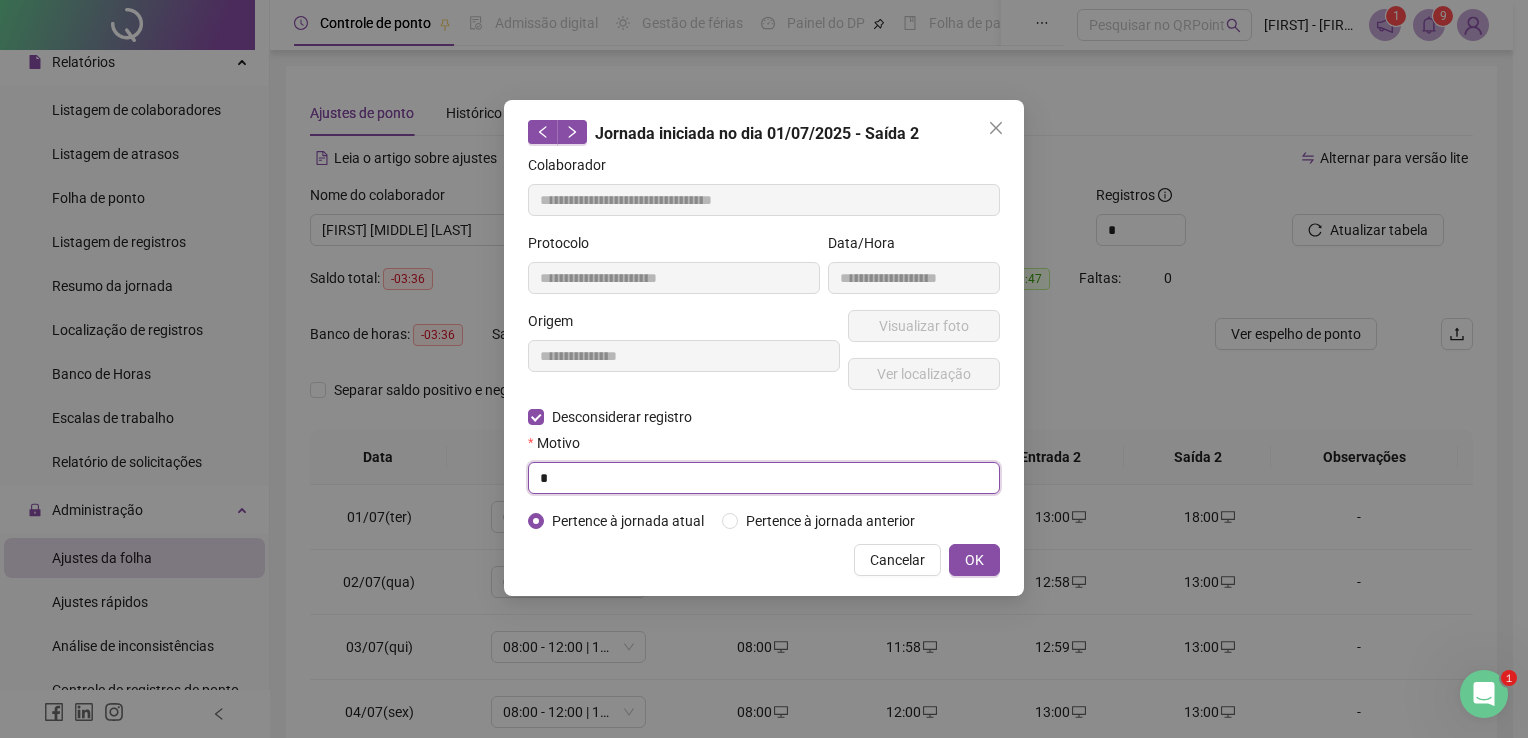 click on "*" at bounding box center (764, 478) 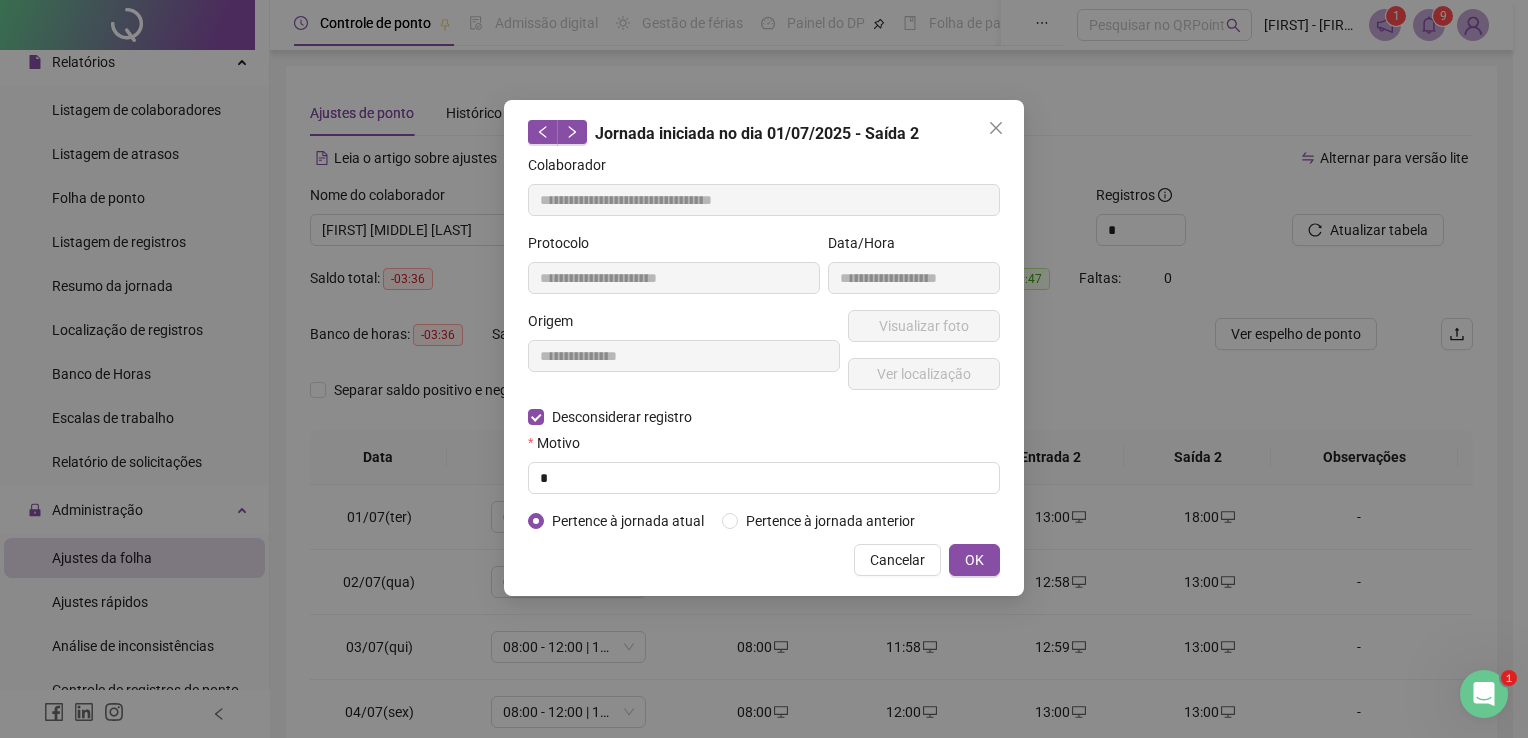 type on "**********" 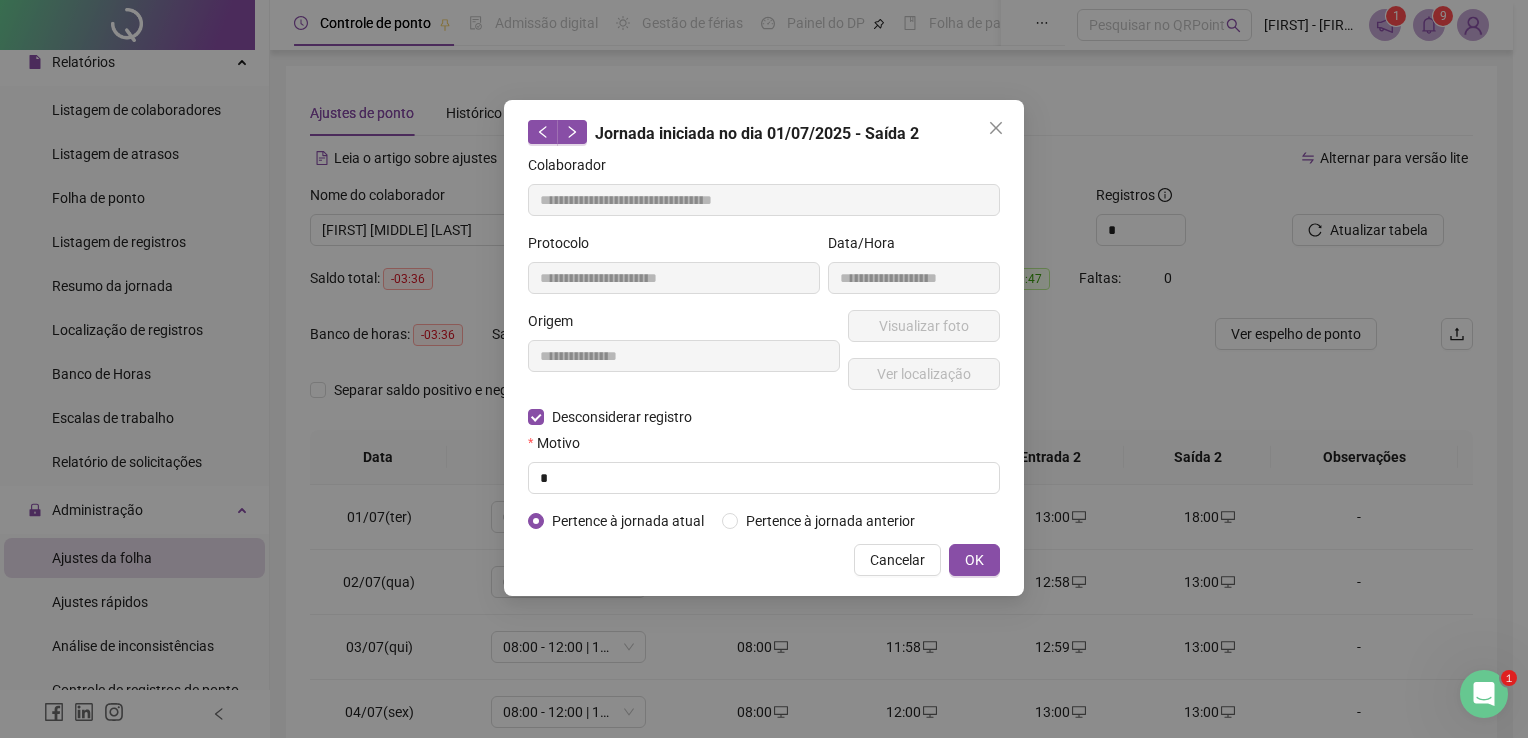 type on "**********" 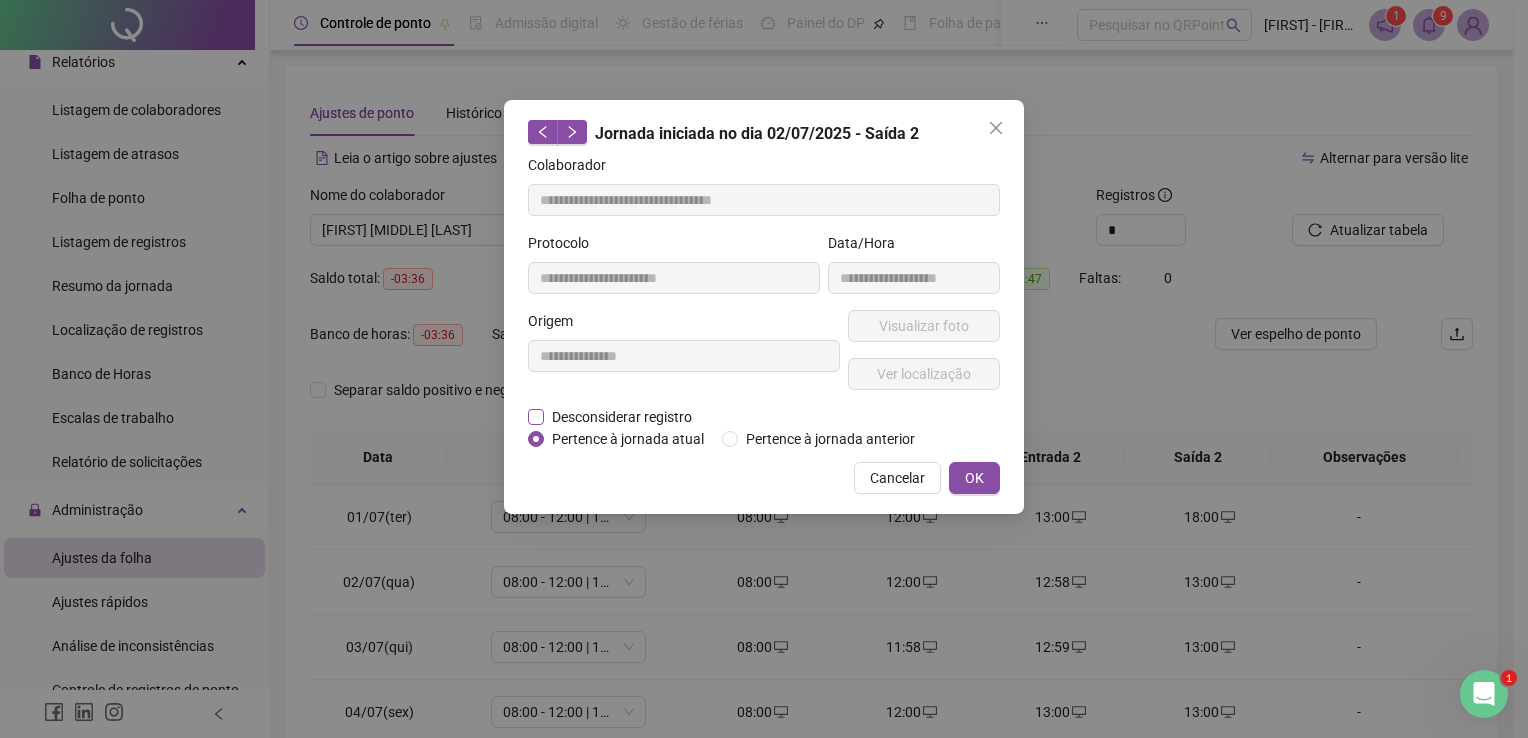 click on "Desconsiderar registro" at bounding box center [622, 417] 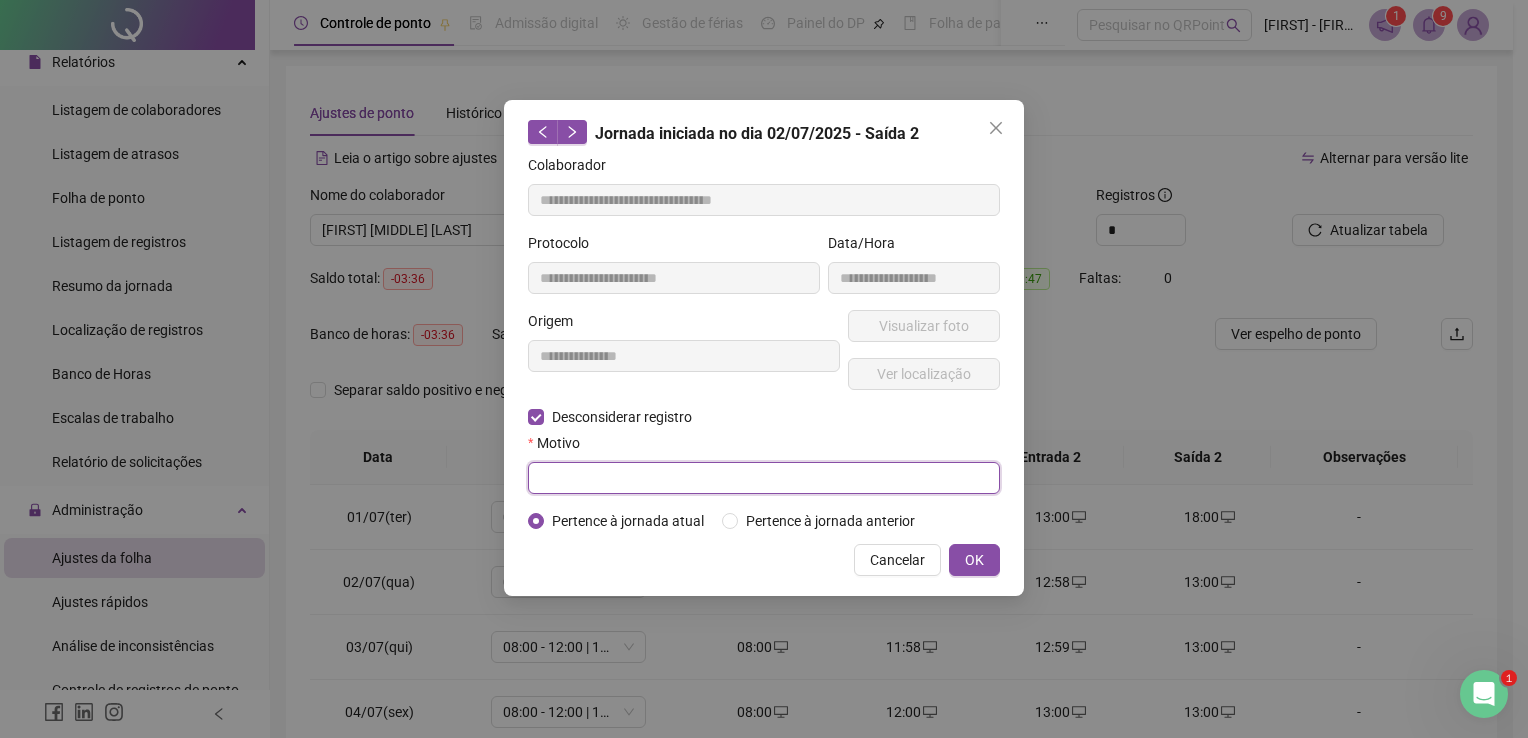 click at bounding box center (764, 478) 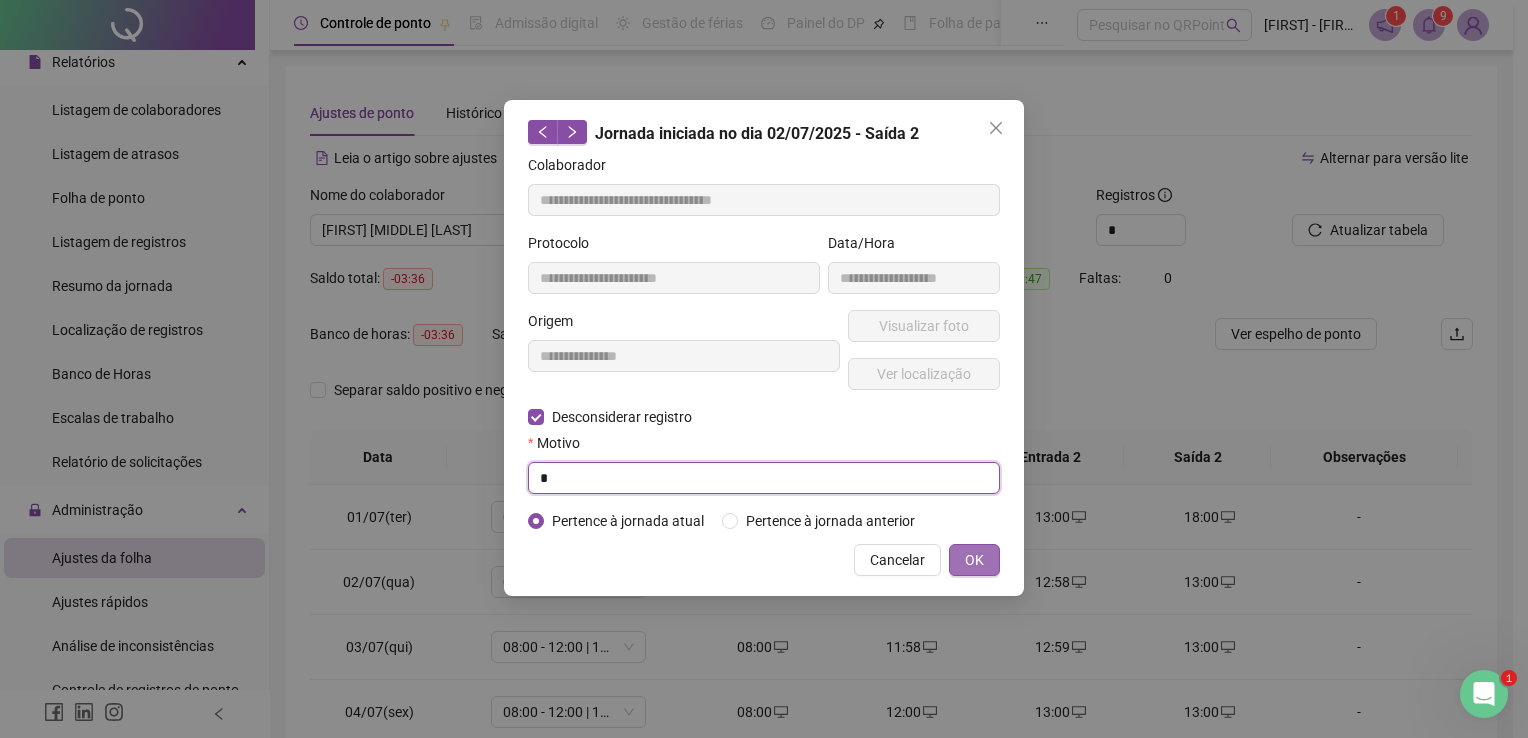 type on "*" 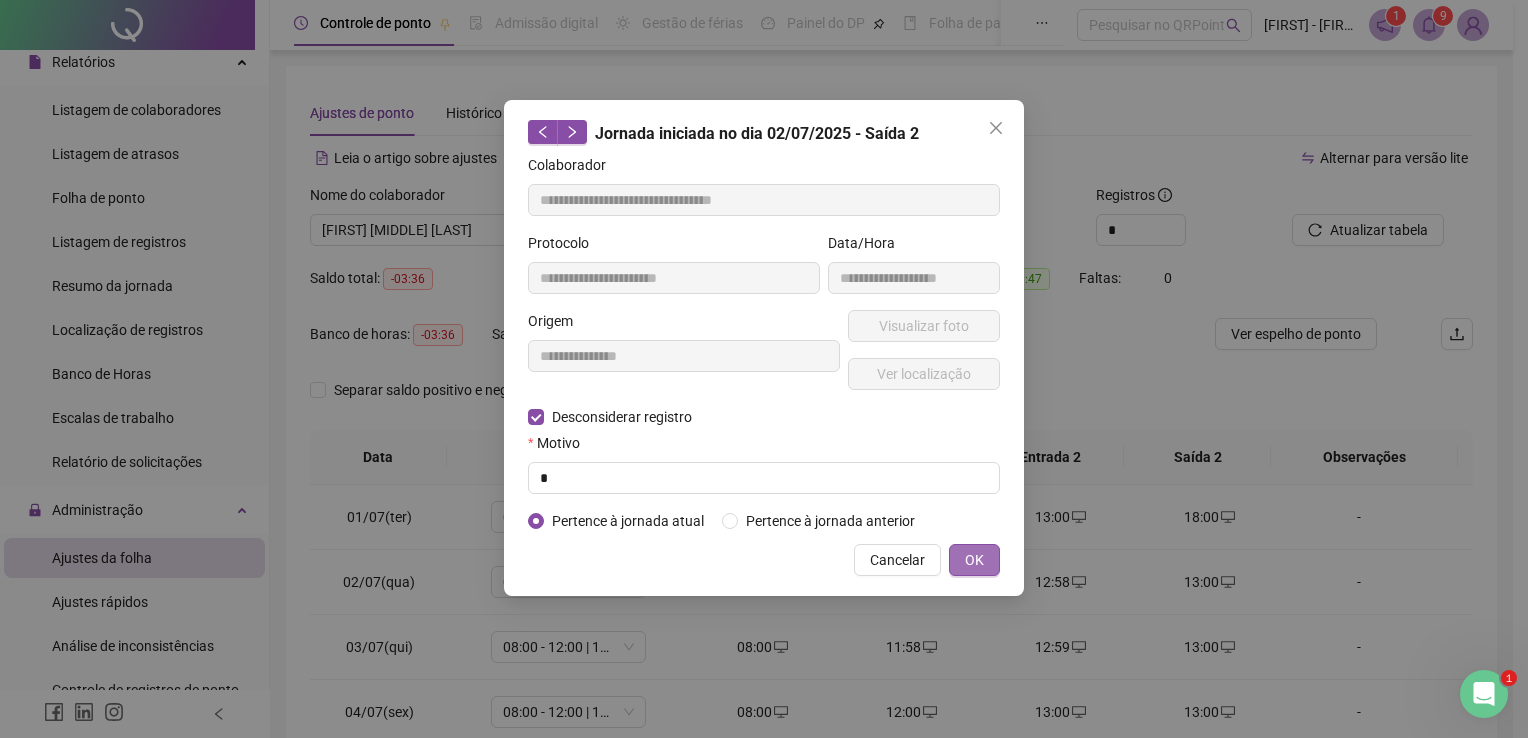 click on "OK" at bounding box center (974, 560) 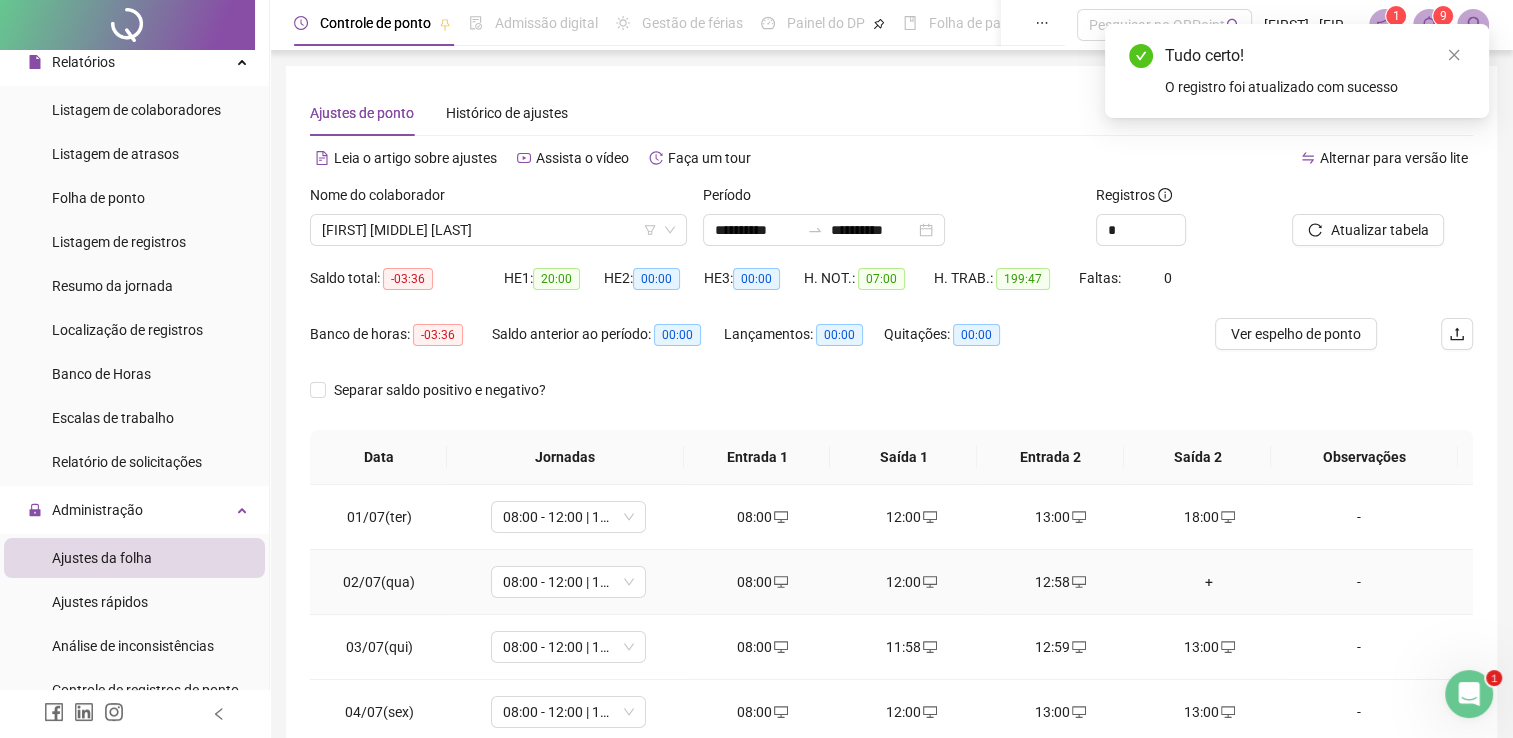 click on "+" at bounding box center (1209, 582) 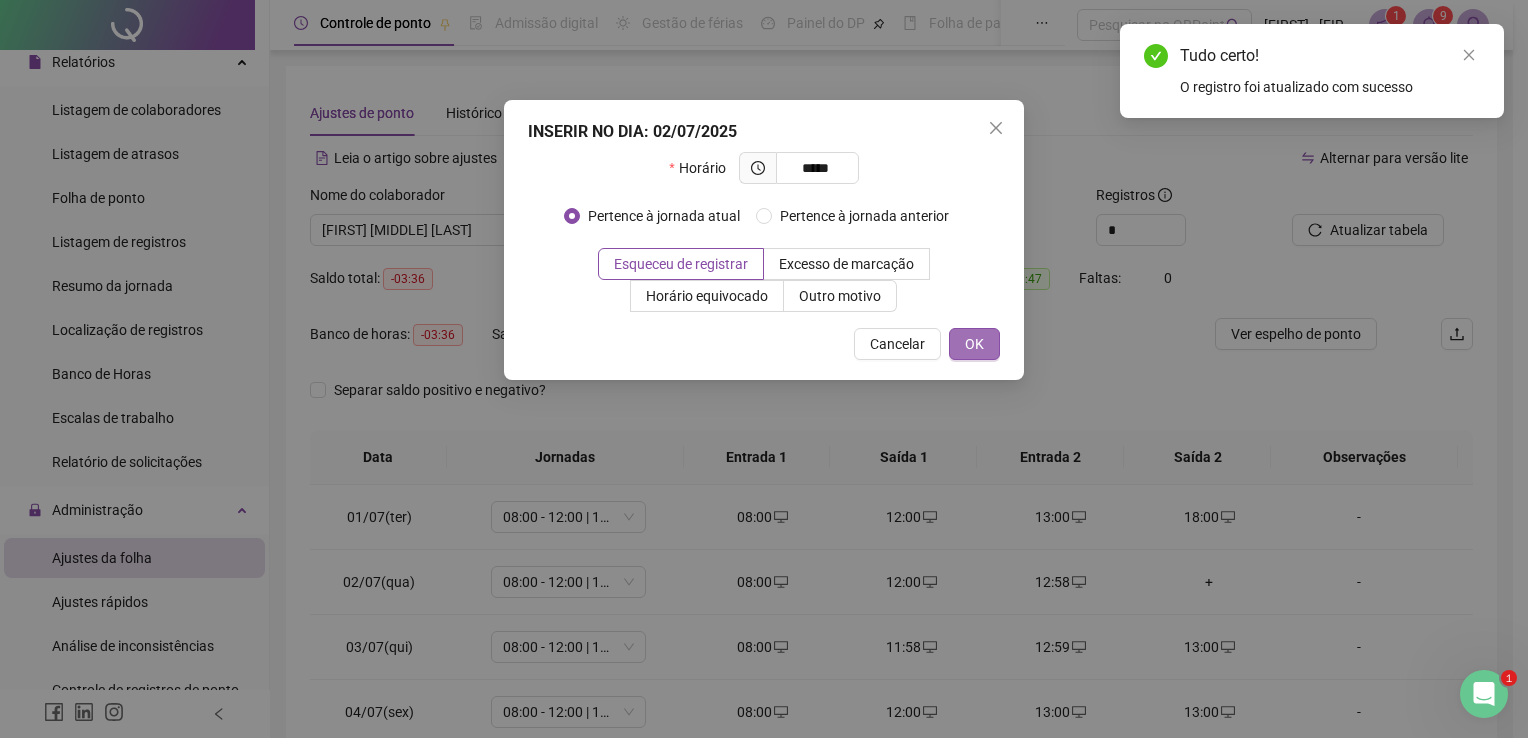 type on "*****" 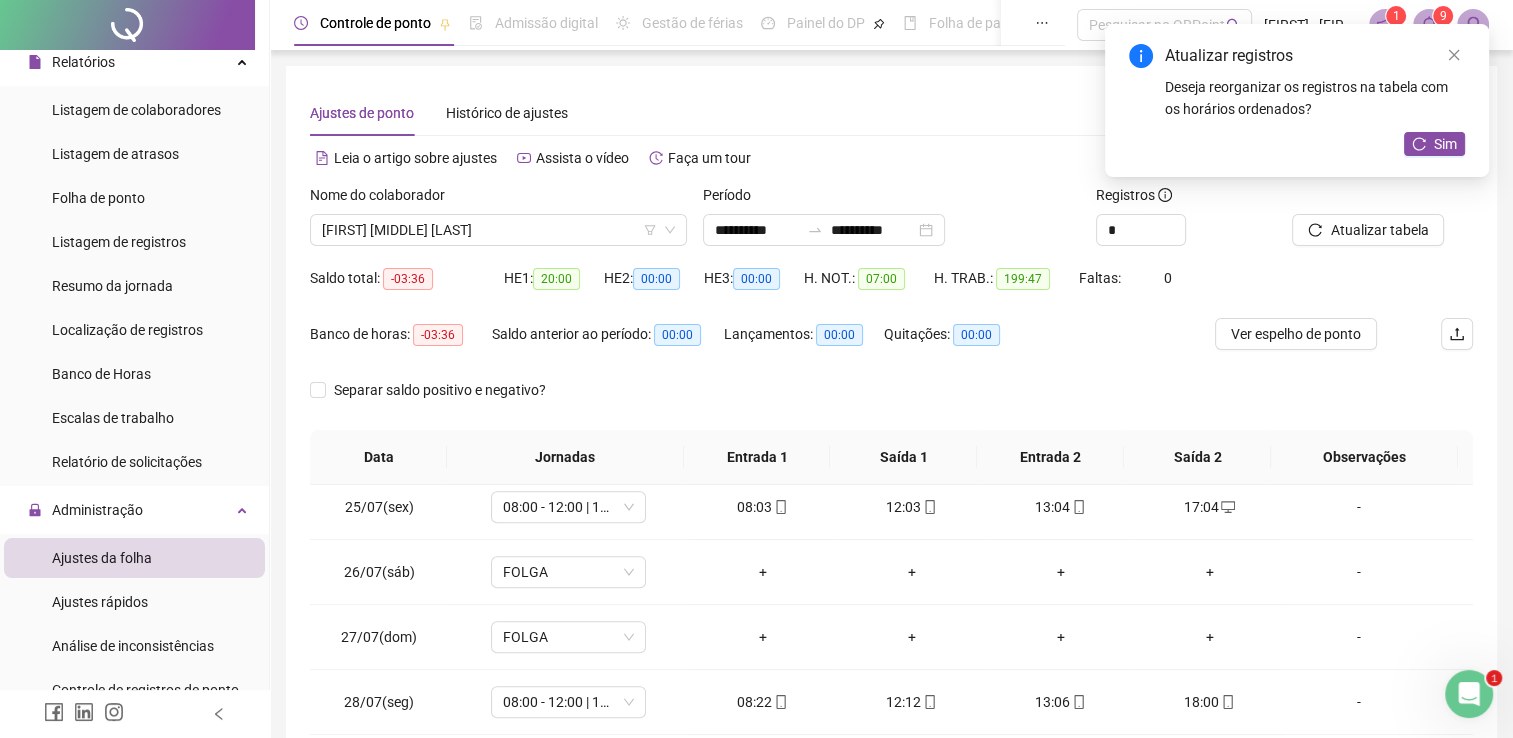 scroll, scrollTop: 1581, scrollLeft: 0, axis: vertical 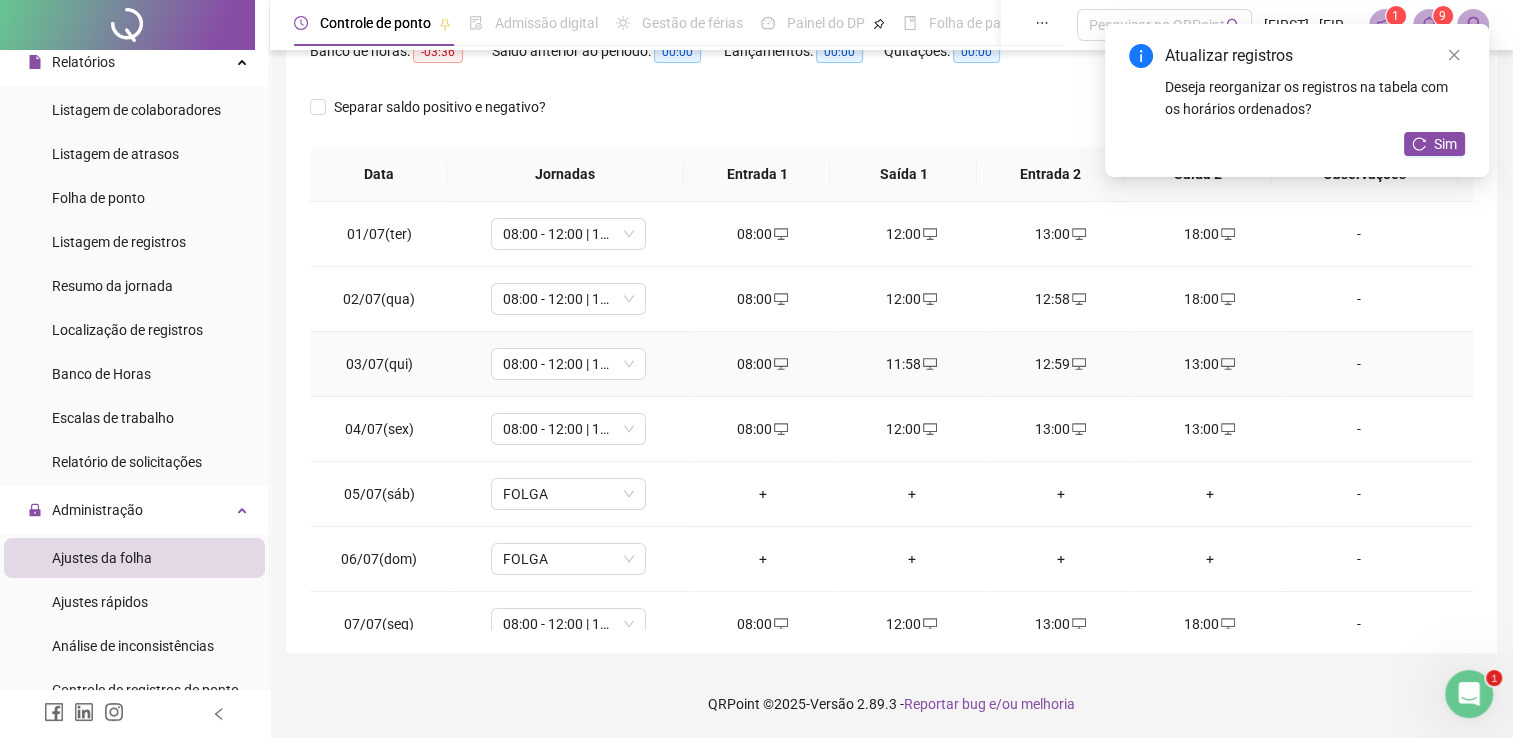 click on "13:00" at bounding box center (1209, 364) 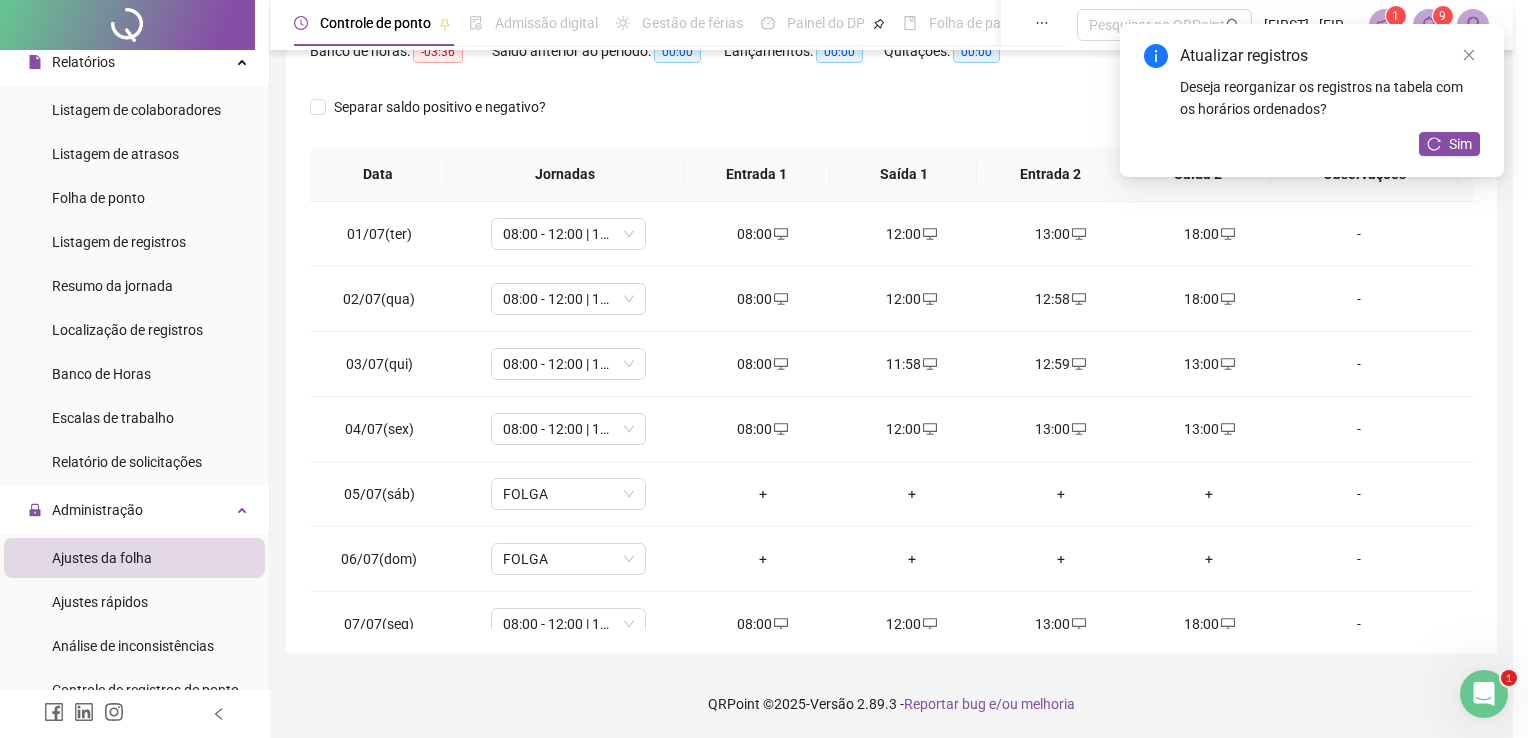 type on "**********" 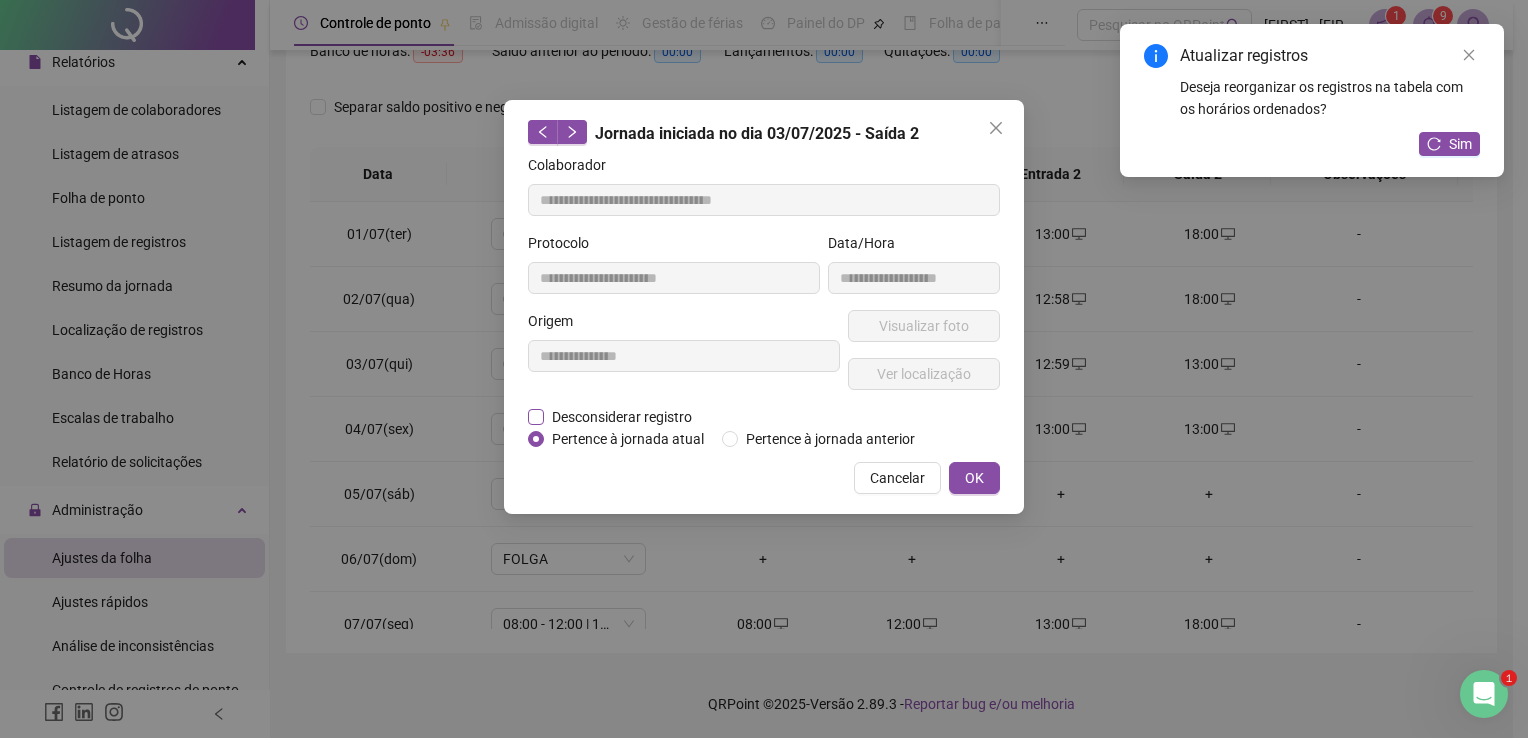 click on "**********" at bounding box center [684, 358] 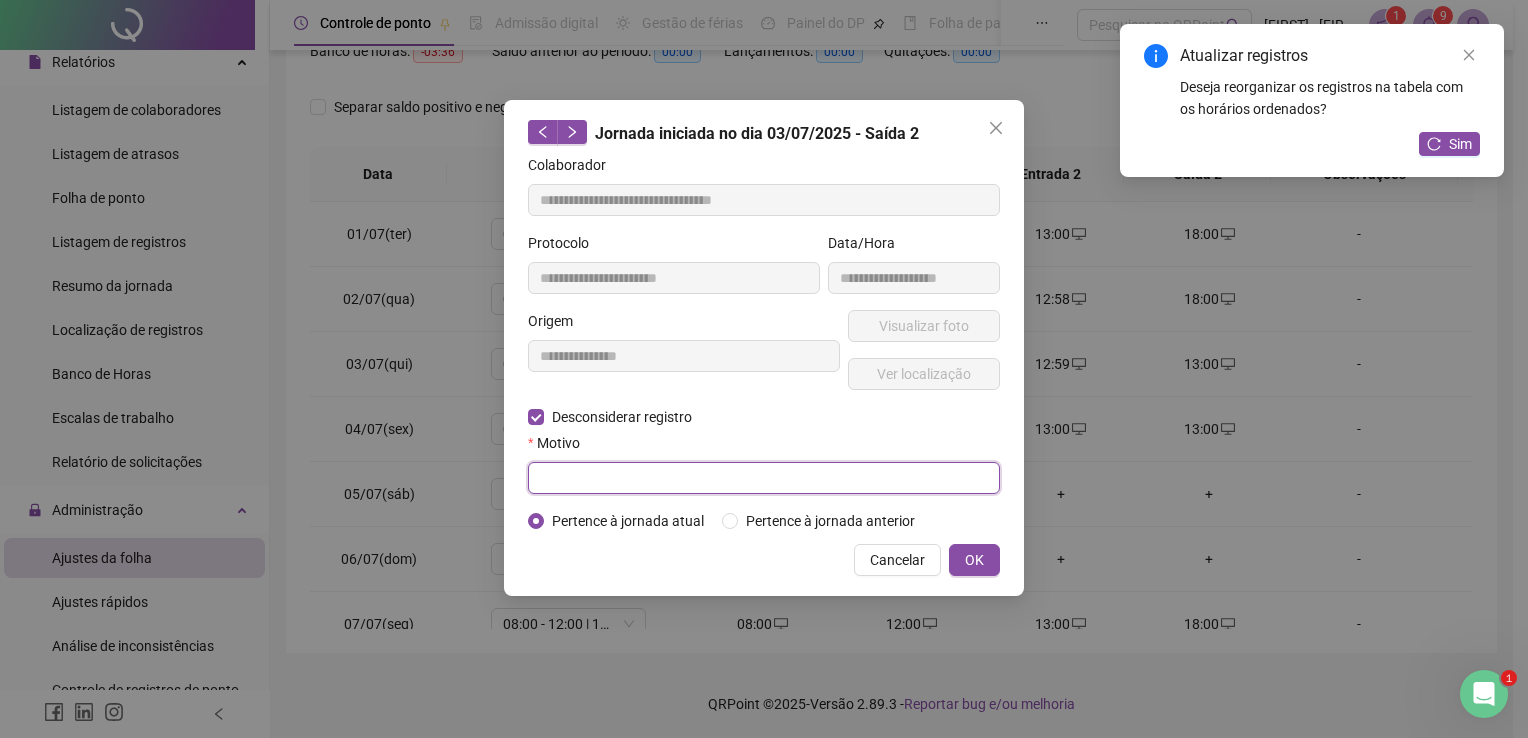 click at bounding box center (764, 478) 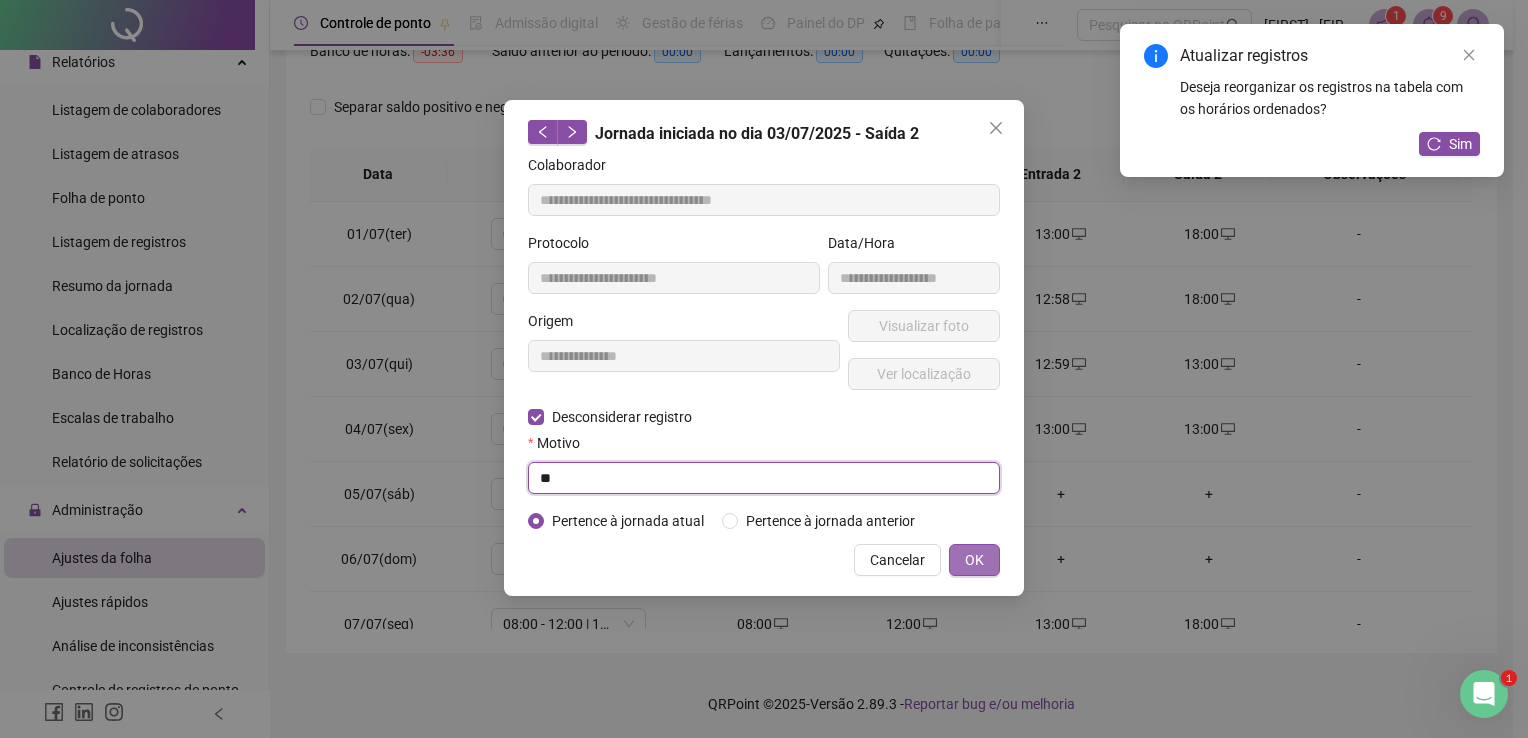 type 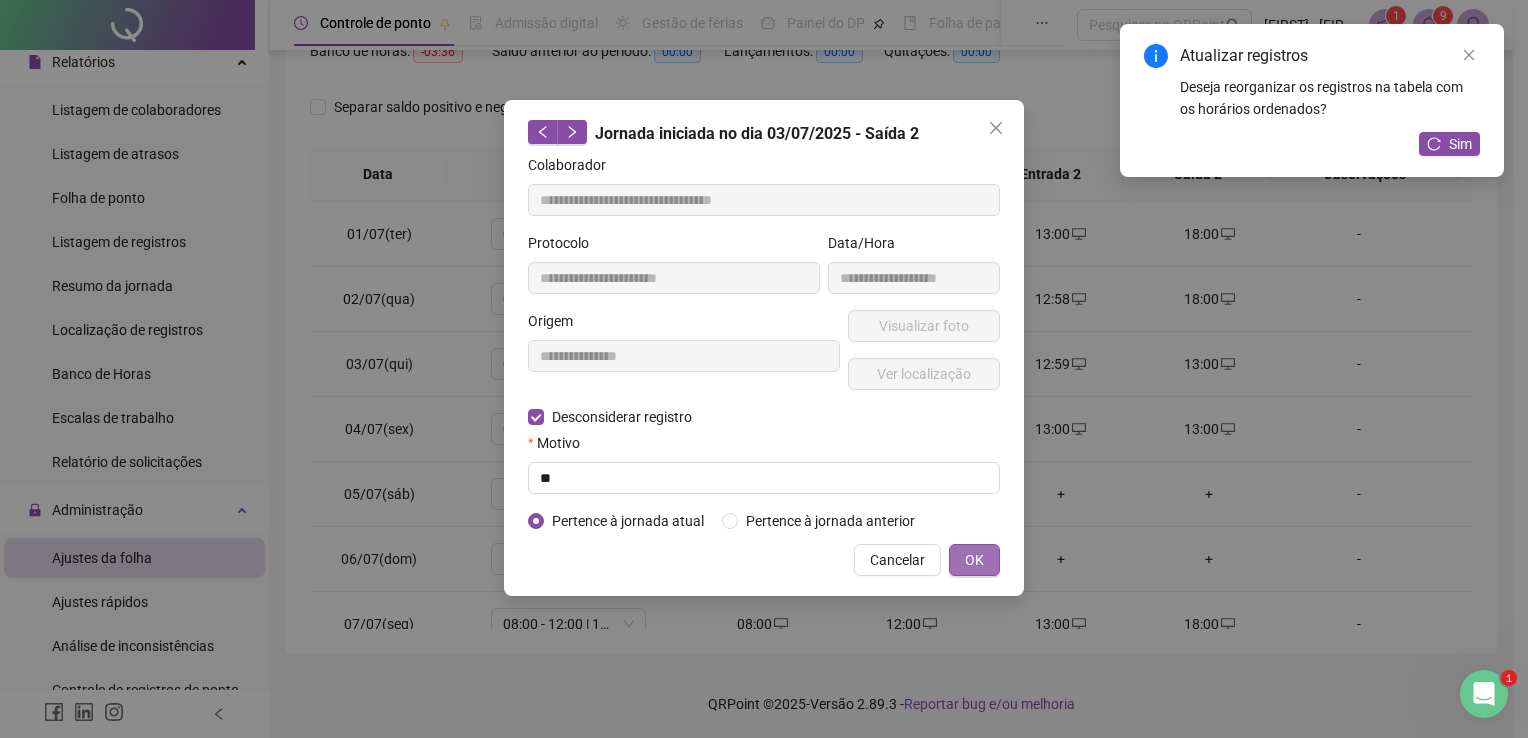click on "OK" at bounding box center [974, 560] 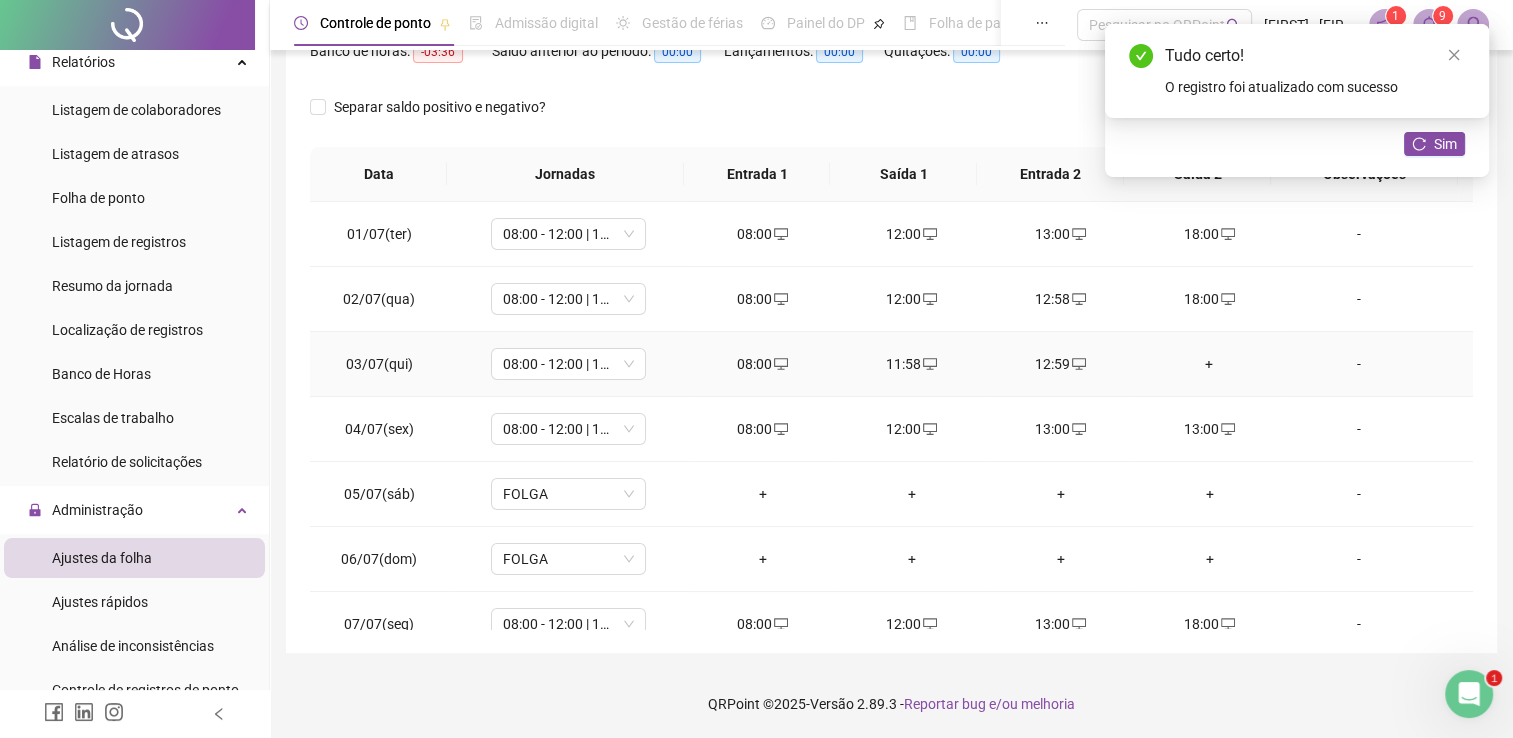 click on "+" at bounding box center (1209, 364) 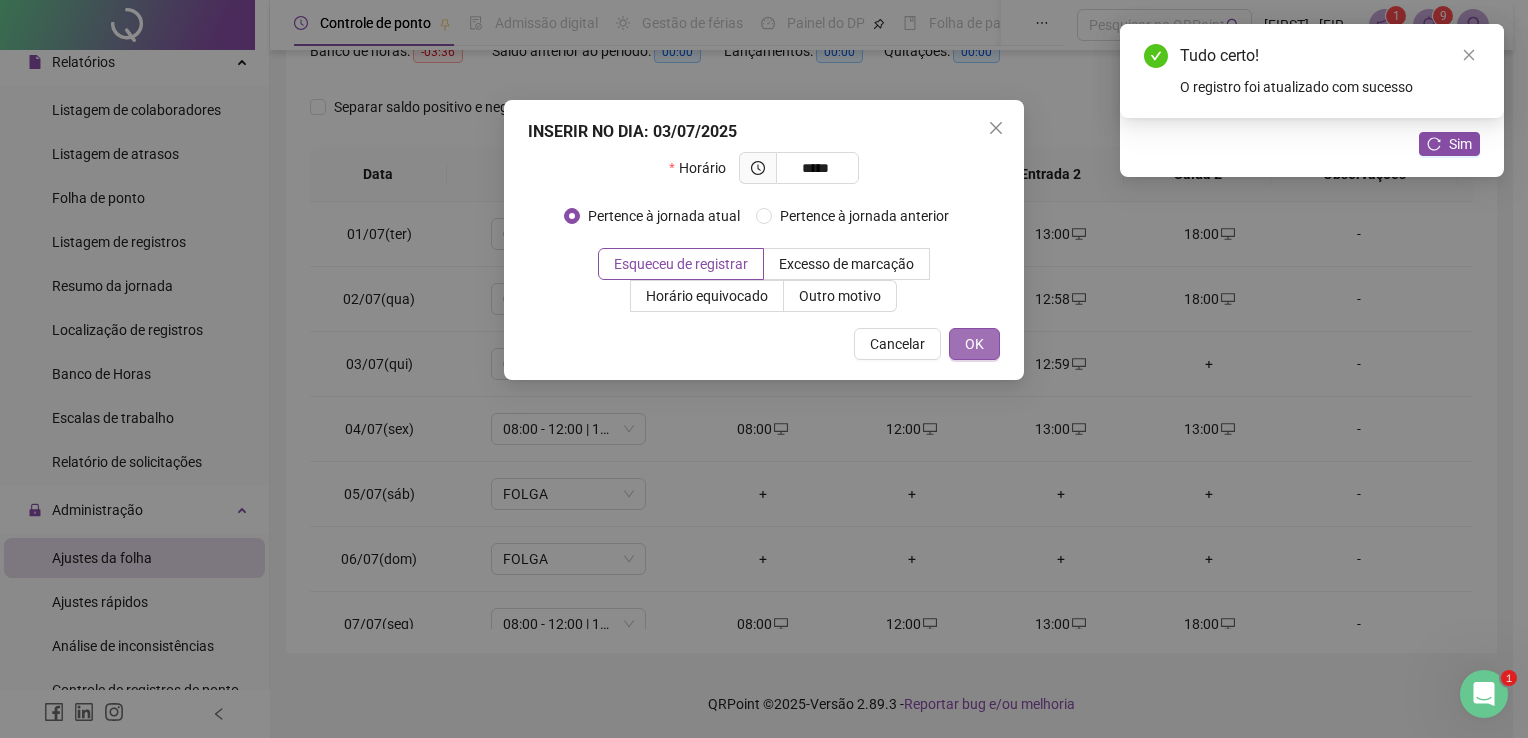 click on "OK" at bounding box center [974, 344] 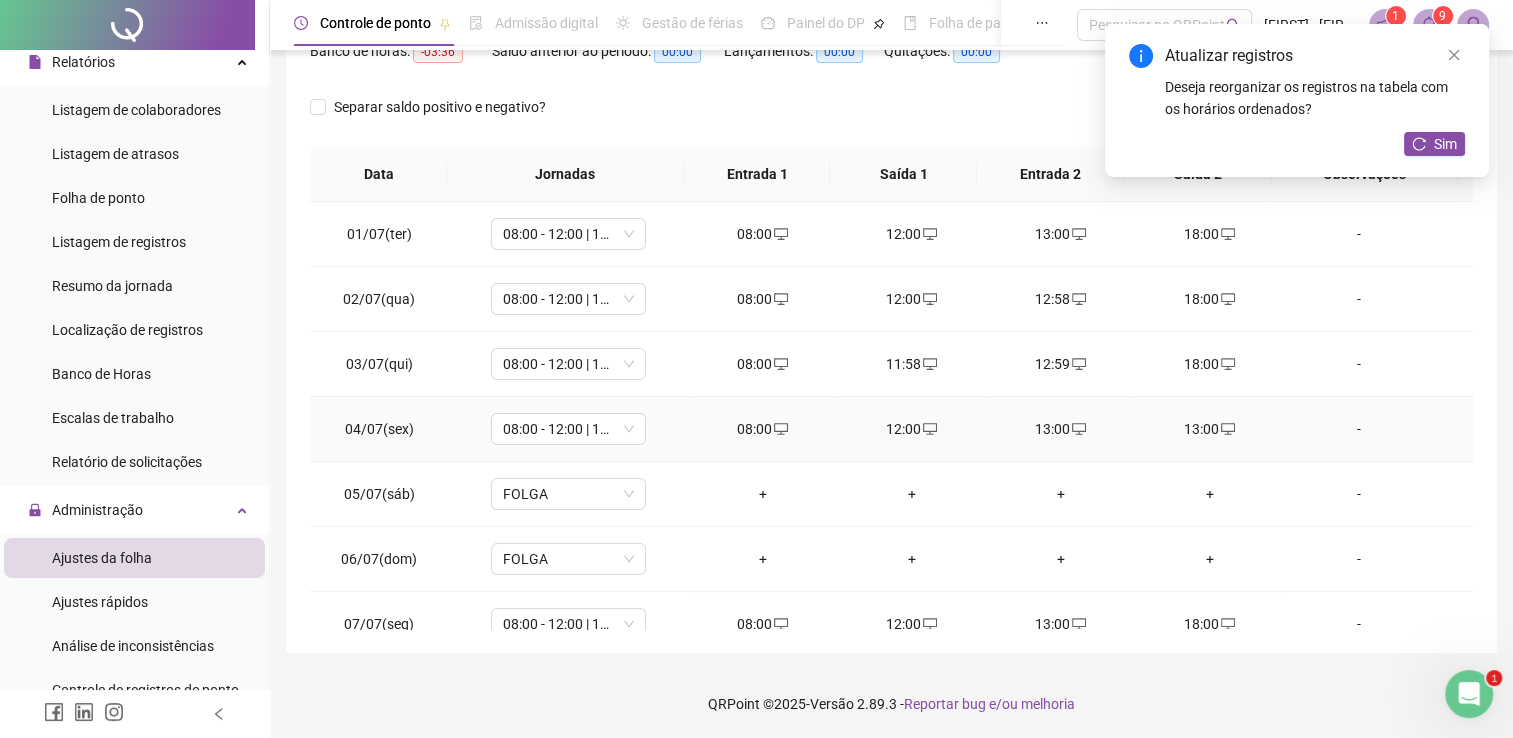 click on "13:00" at bounding box center [1209, 429] 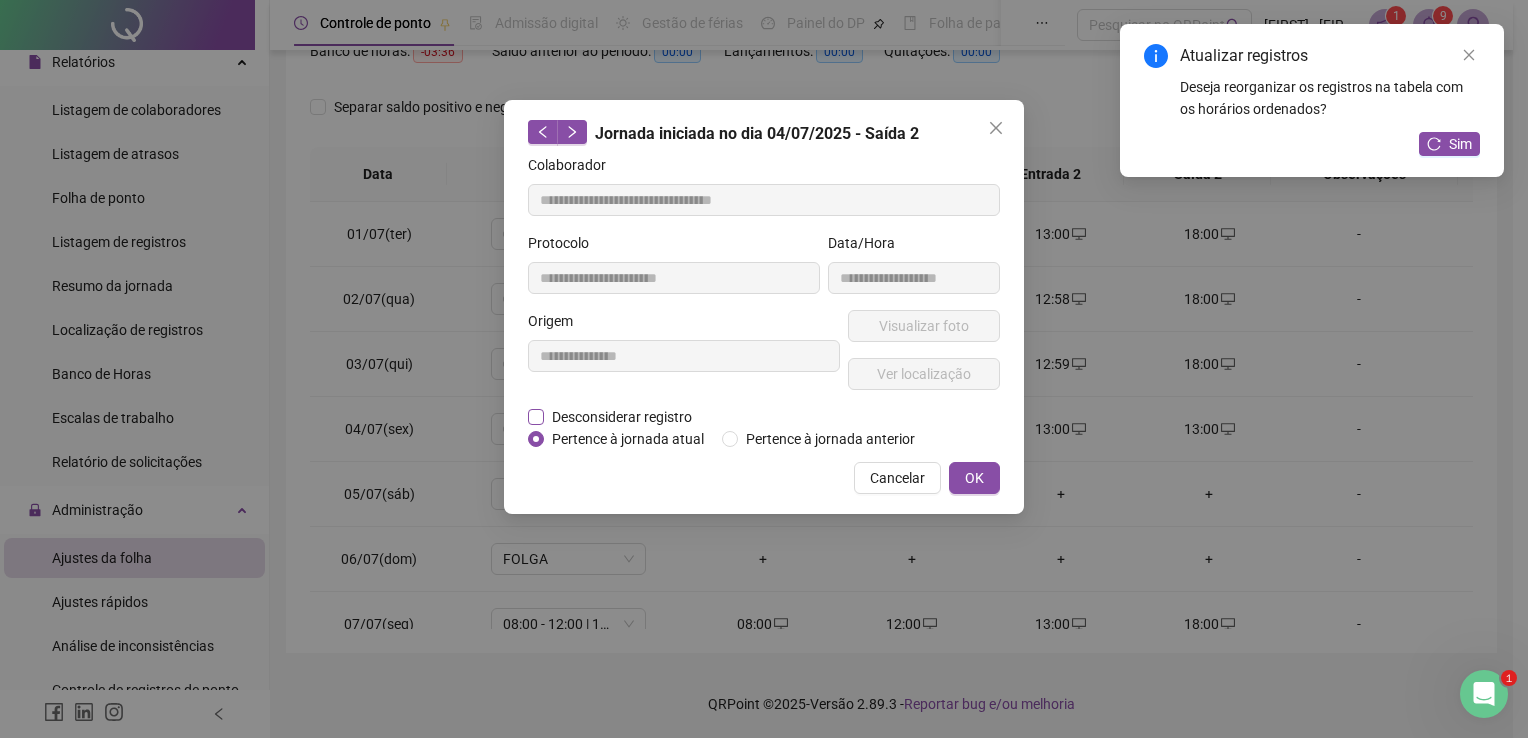 click on "Desconsiderar registro" at bounding box center [622, 417] 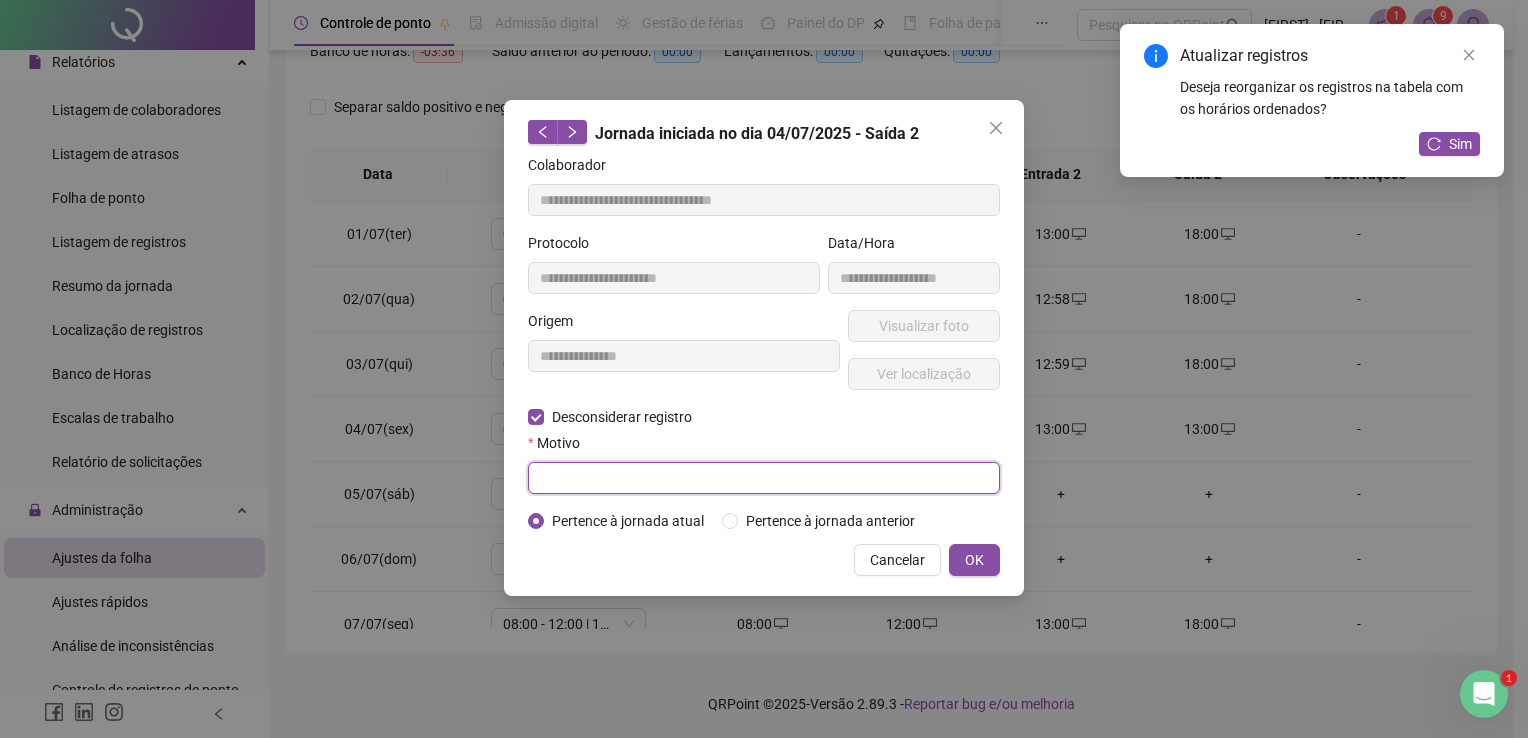 click at bounding box center [764, 478] 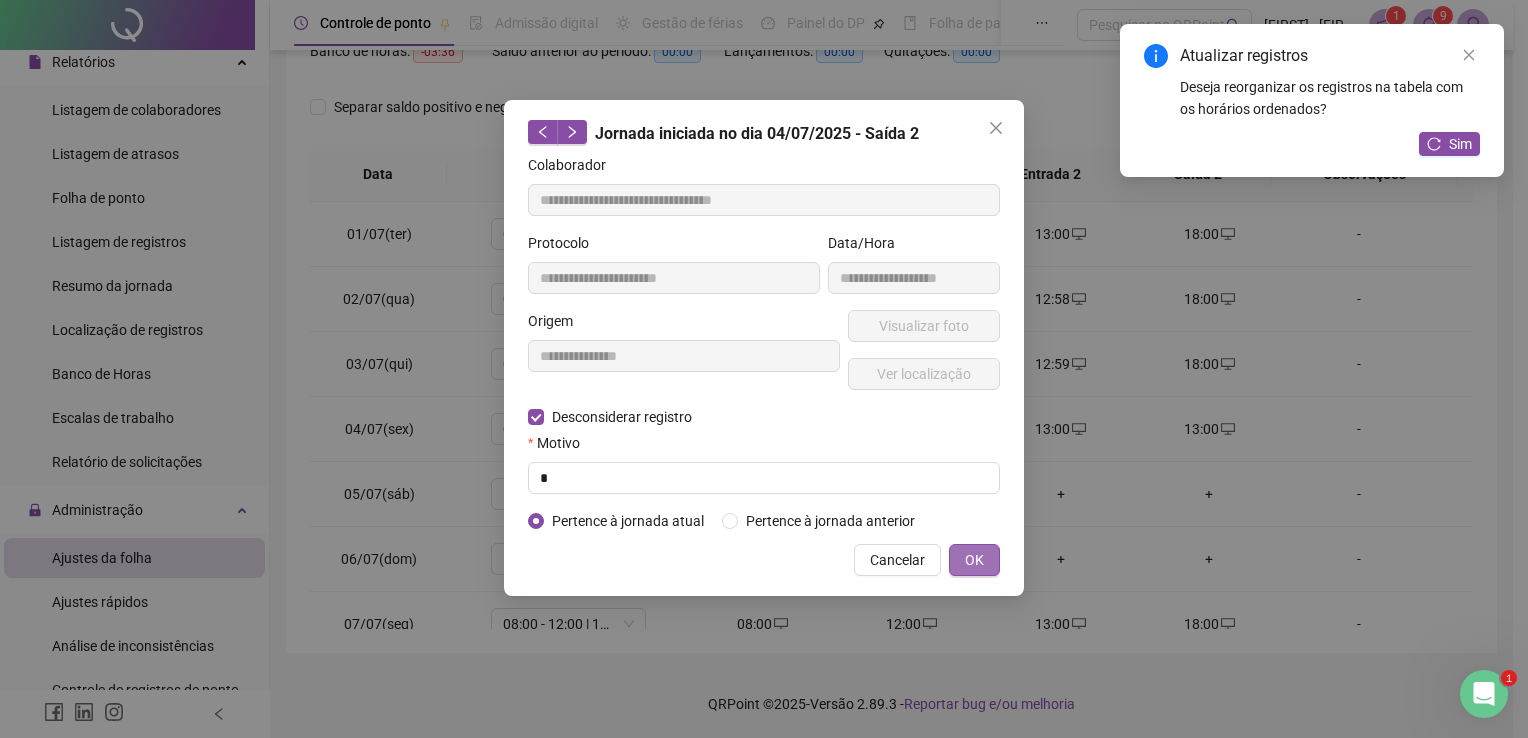 click on "OK" at bounding box center [974, 560] 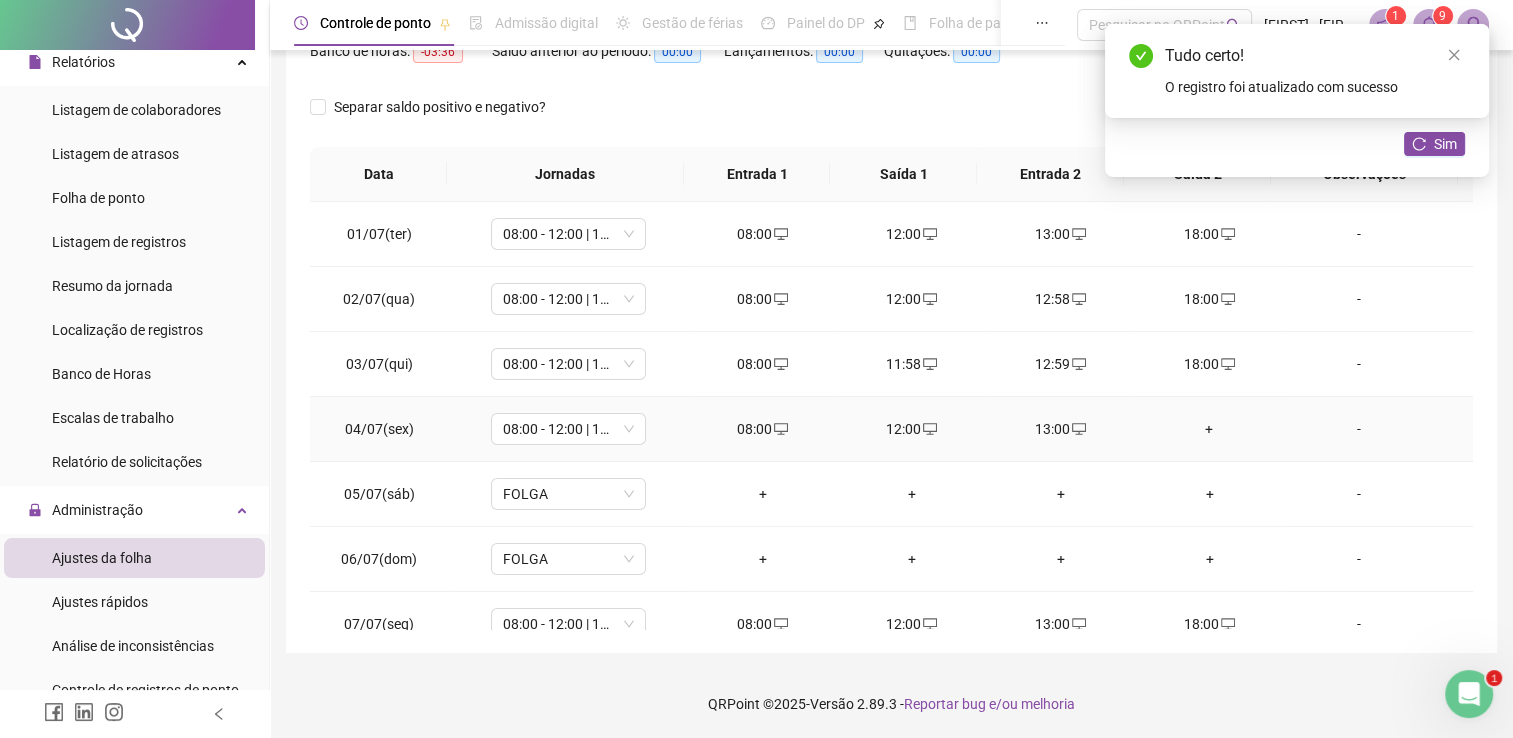 click on "+" at bounding box center [1209, 429] 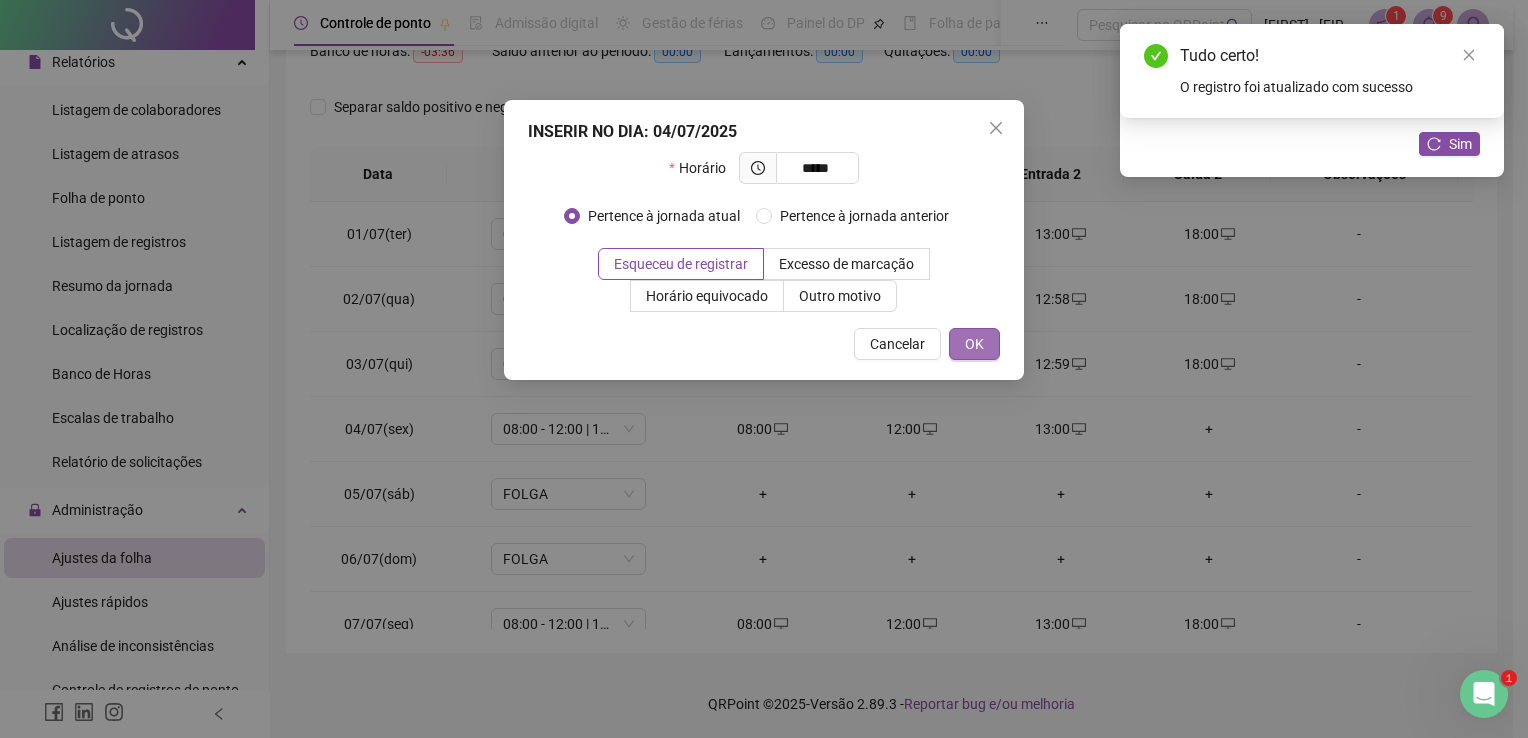 click on "OK" at bounding box center (974, 344) 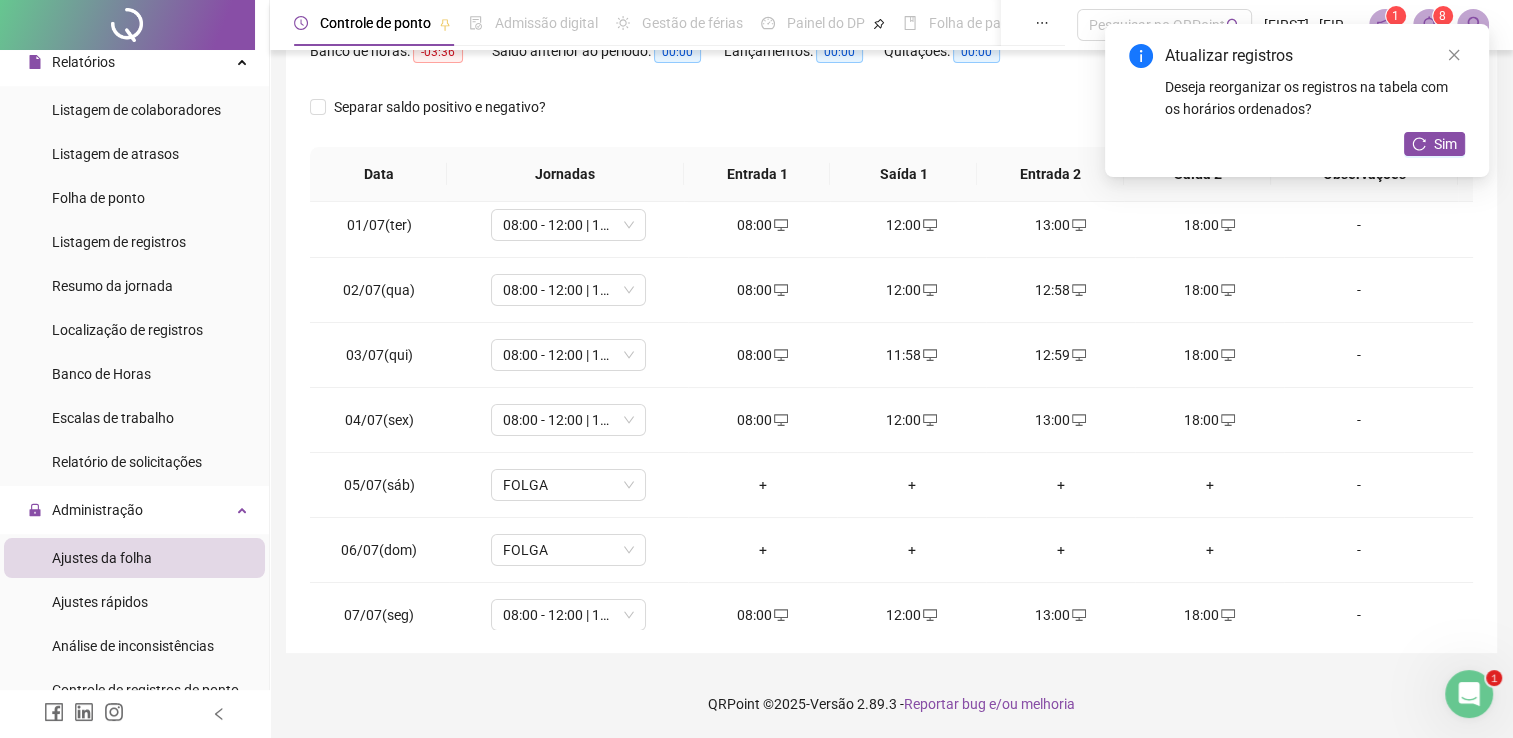 scroll, scrollTop: 0, scrollLeft: 0, axis: both 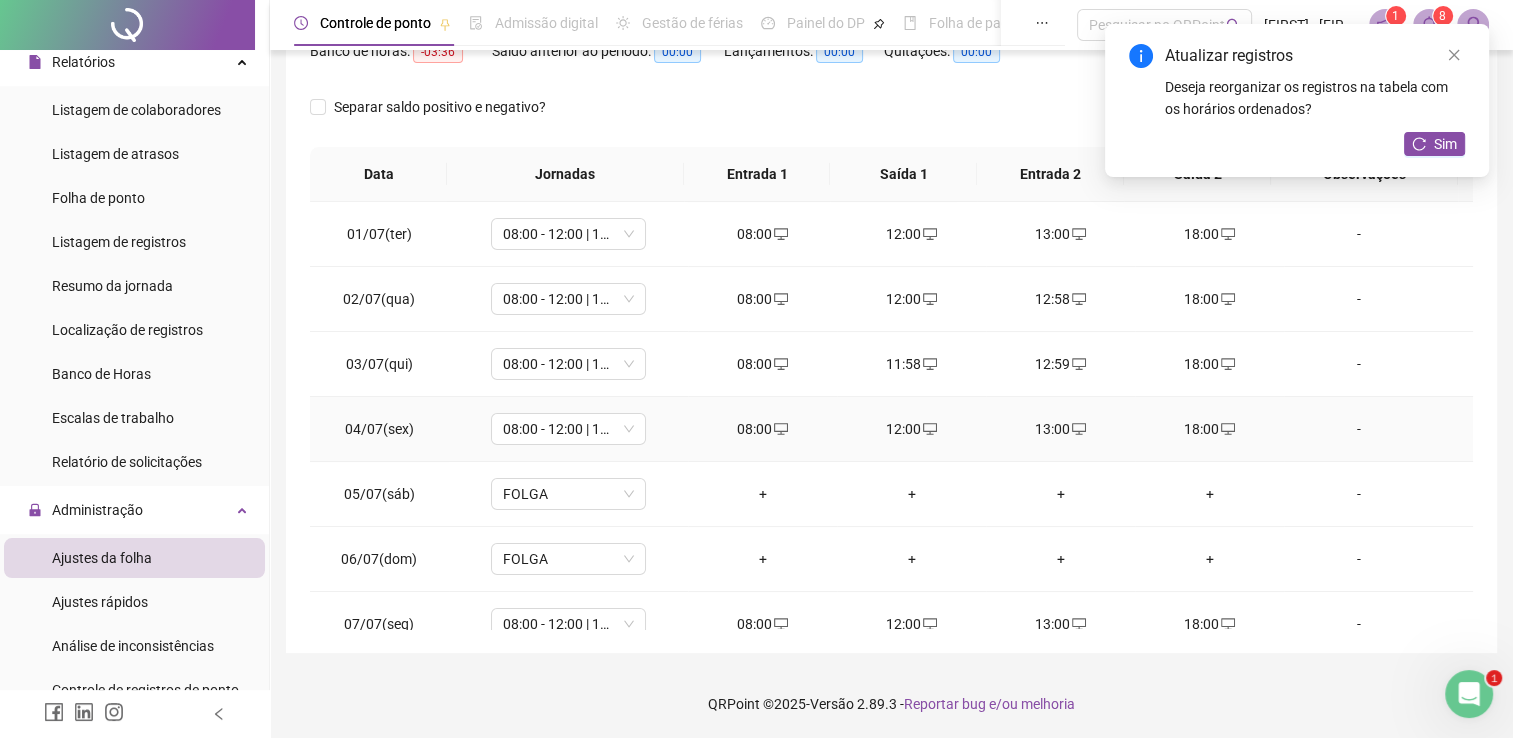 click on "18:00" at bounding box center (1209, 429) 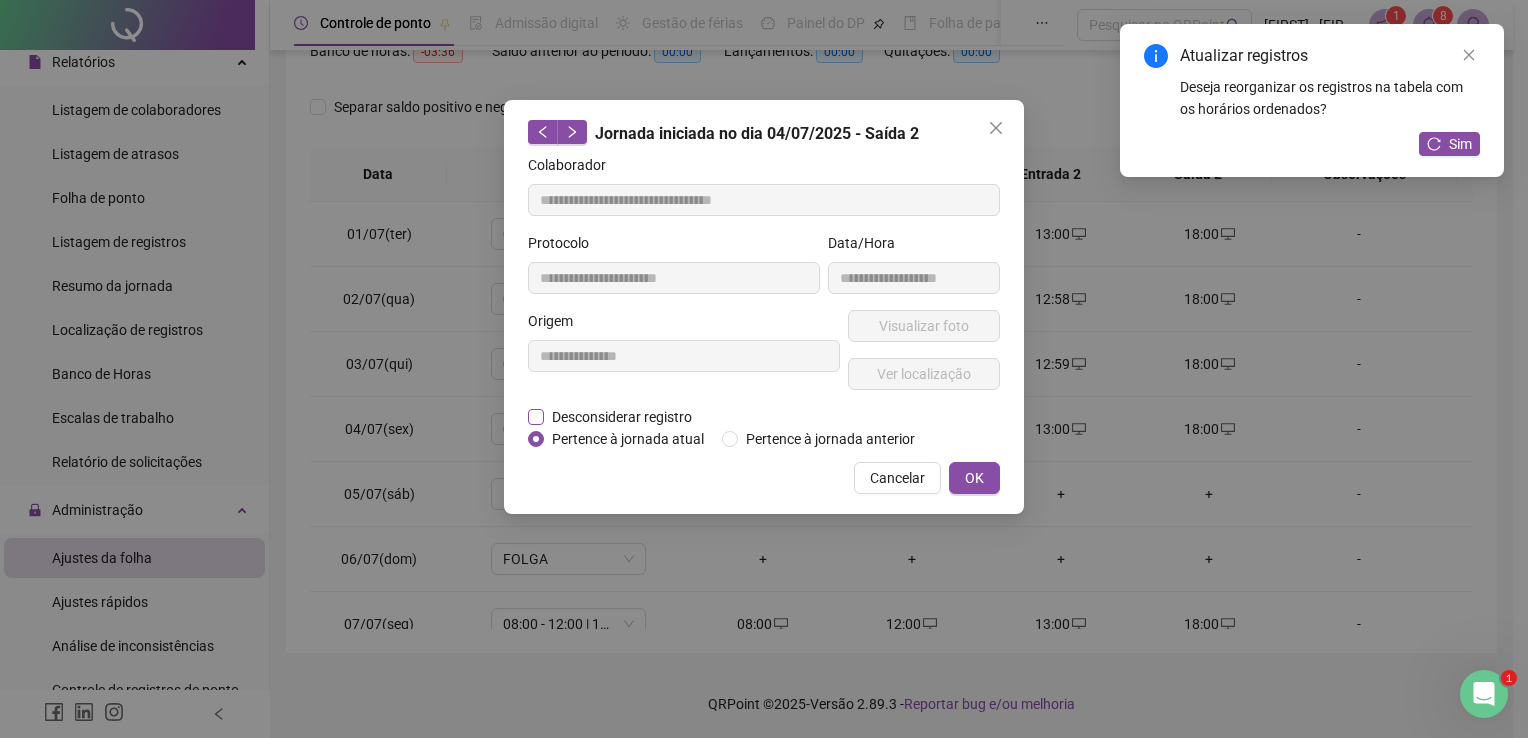 click on "Desconsiderar registro" at bounding box center (621, 417) 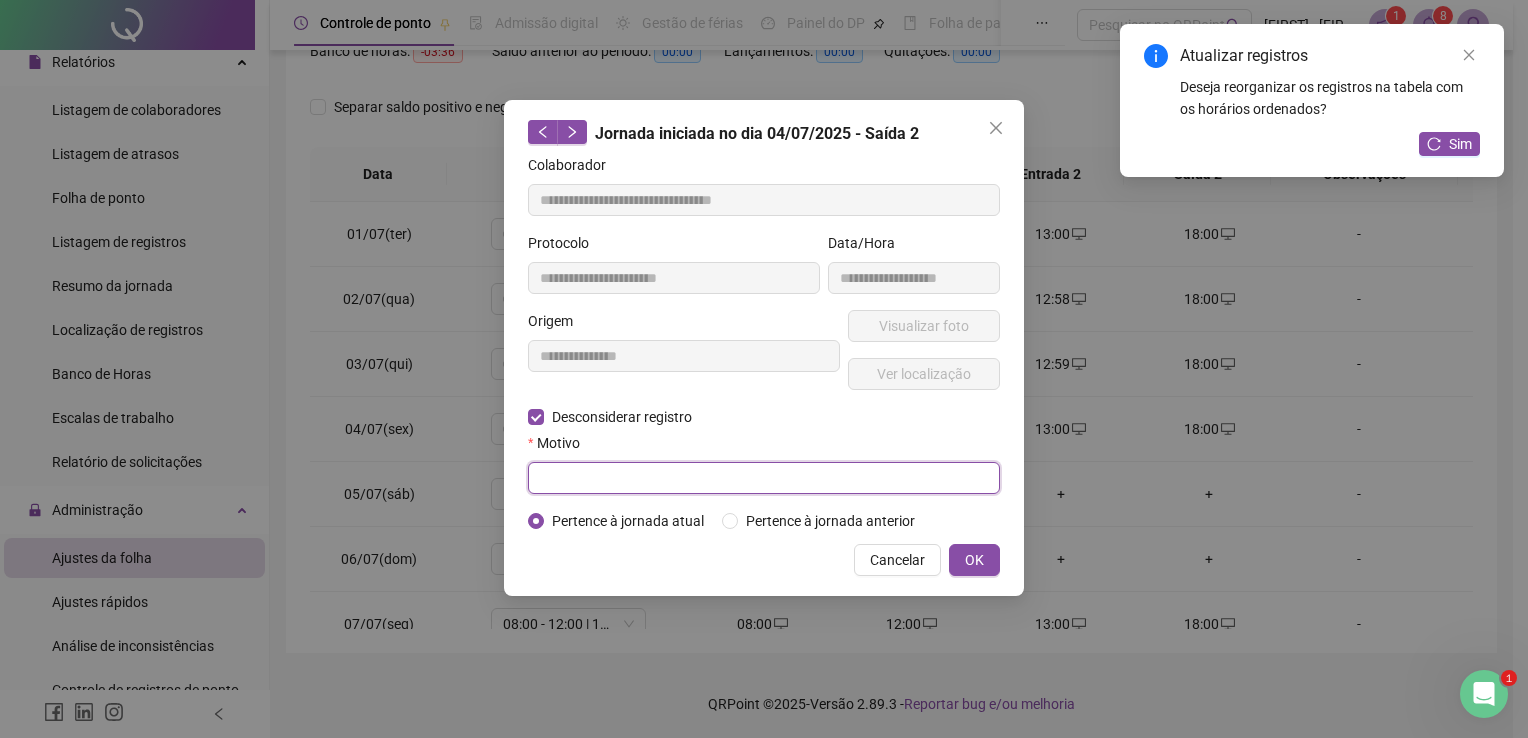 click at bounding box center (764, 478) 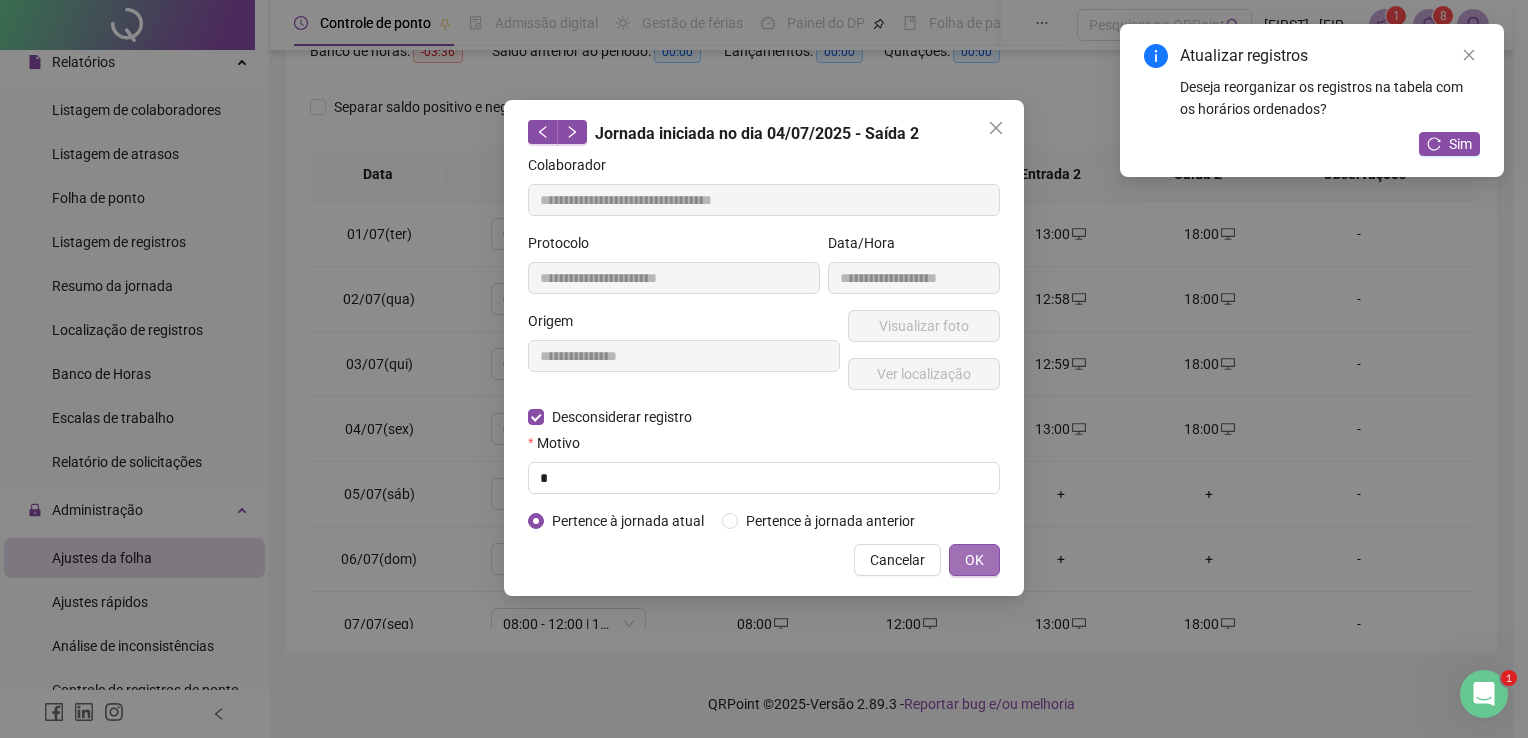 click on "OK" at bounding box center [974, 560] 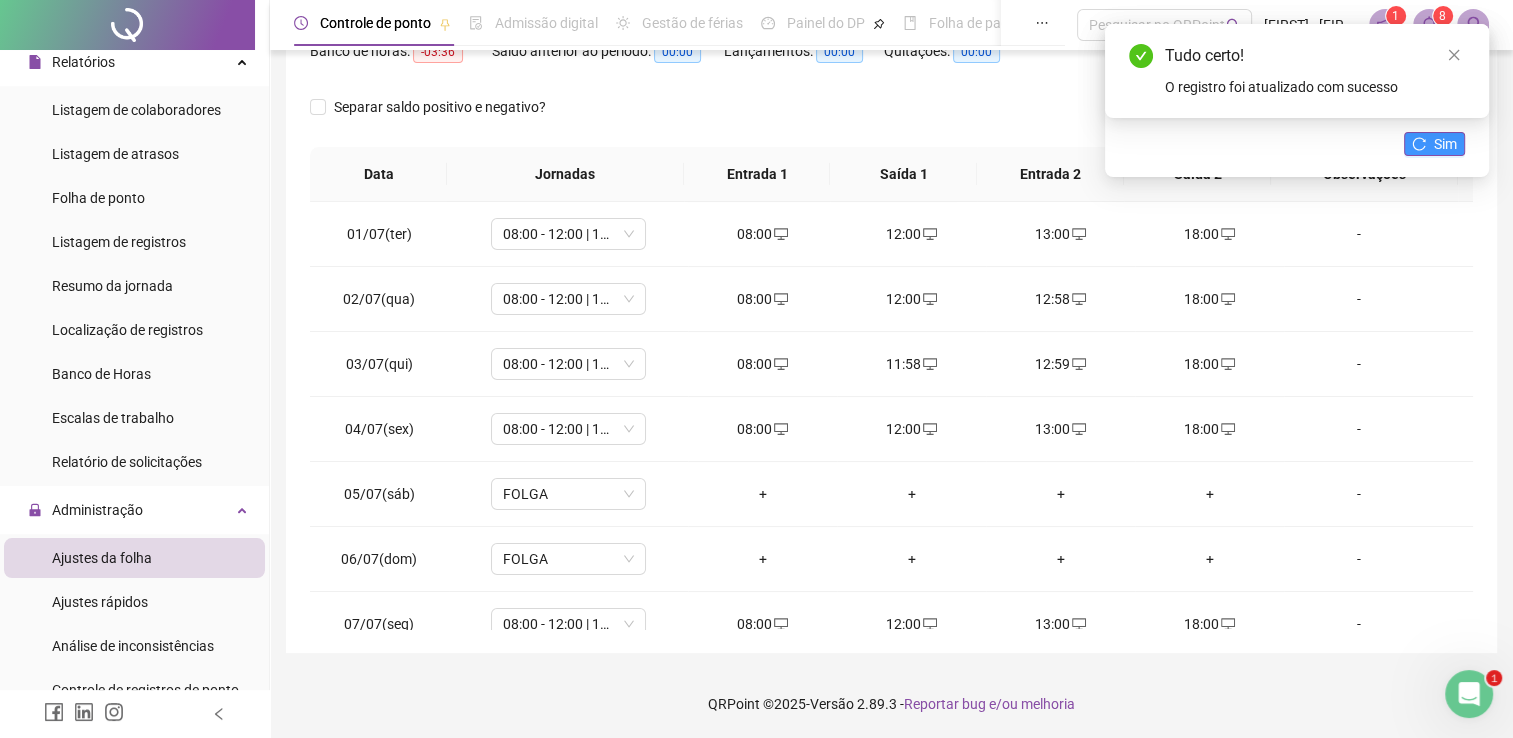 click on "Sim" at bounding box center (1434, 144) 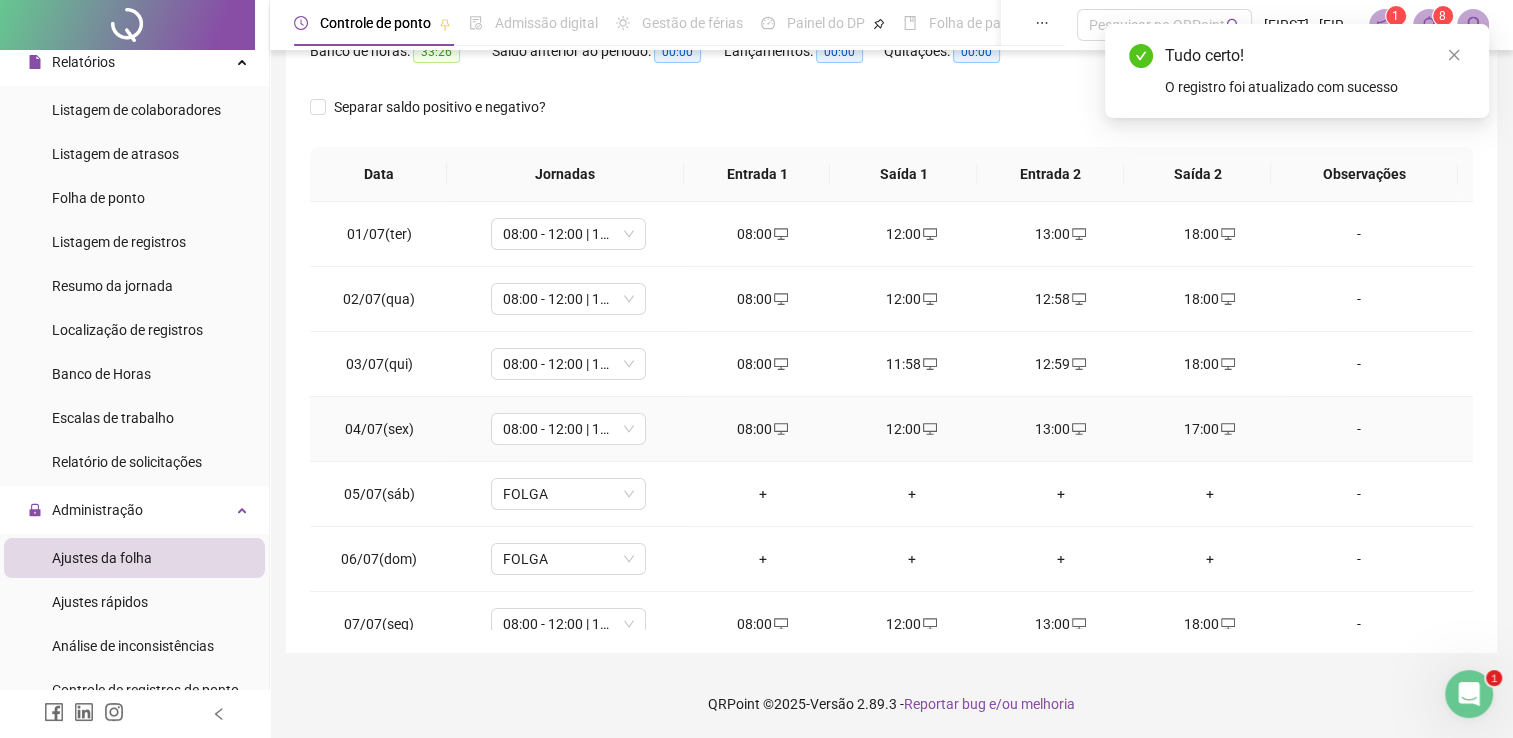 click on "17:00" at bounding box center (1209, 429) 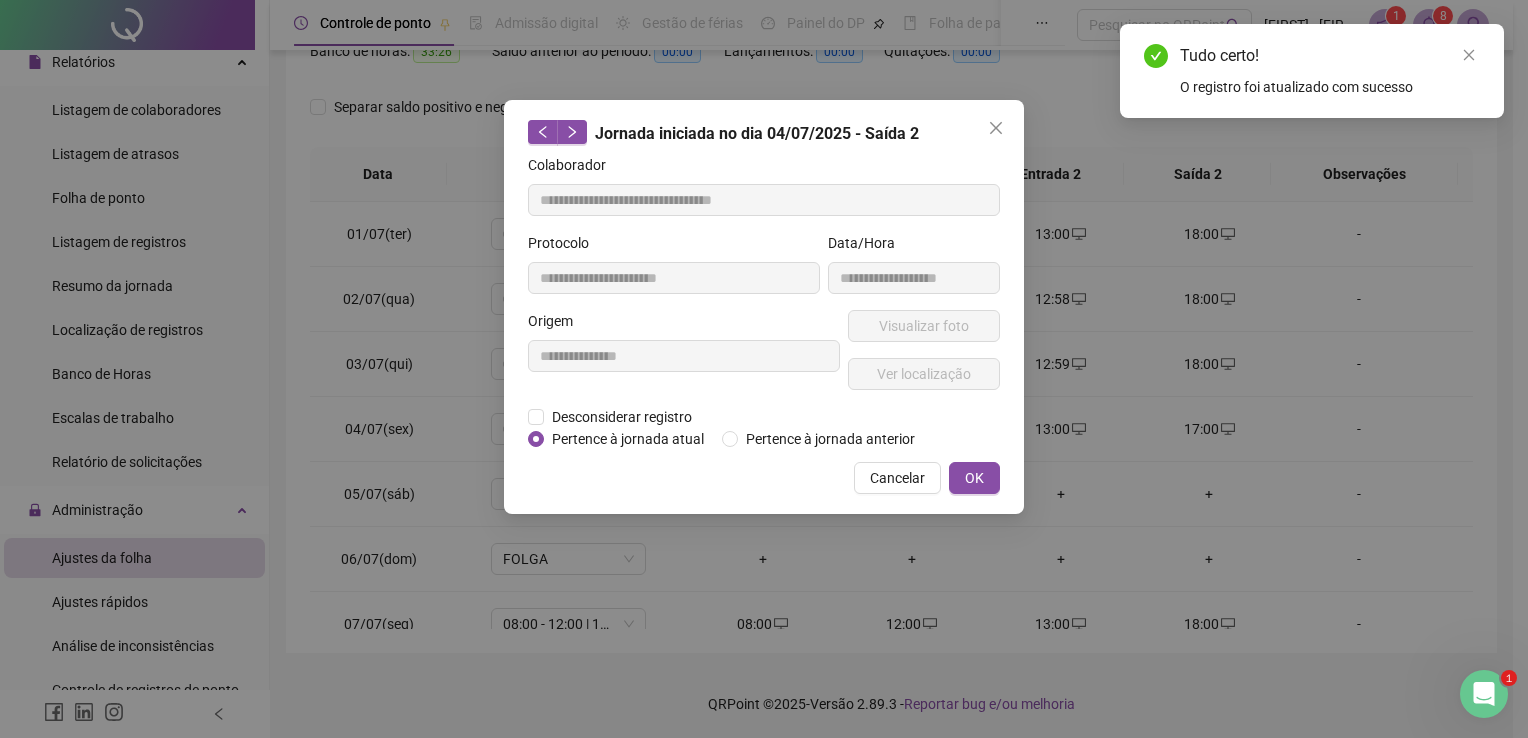 click on "**********" at bounding box center (764, 369) 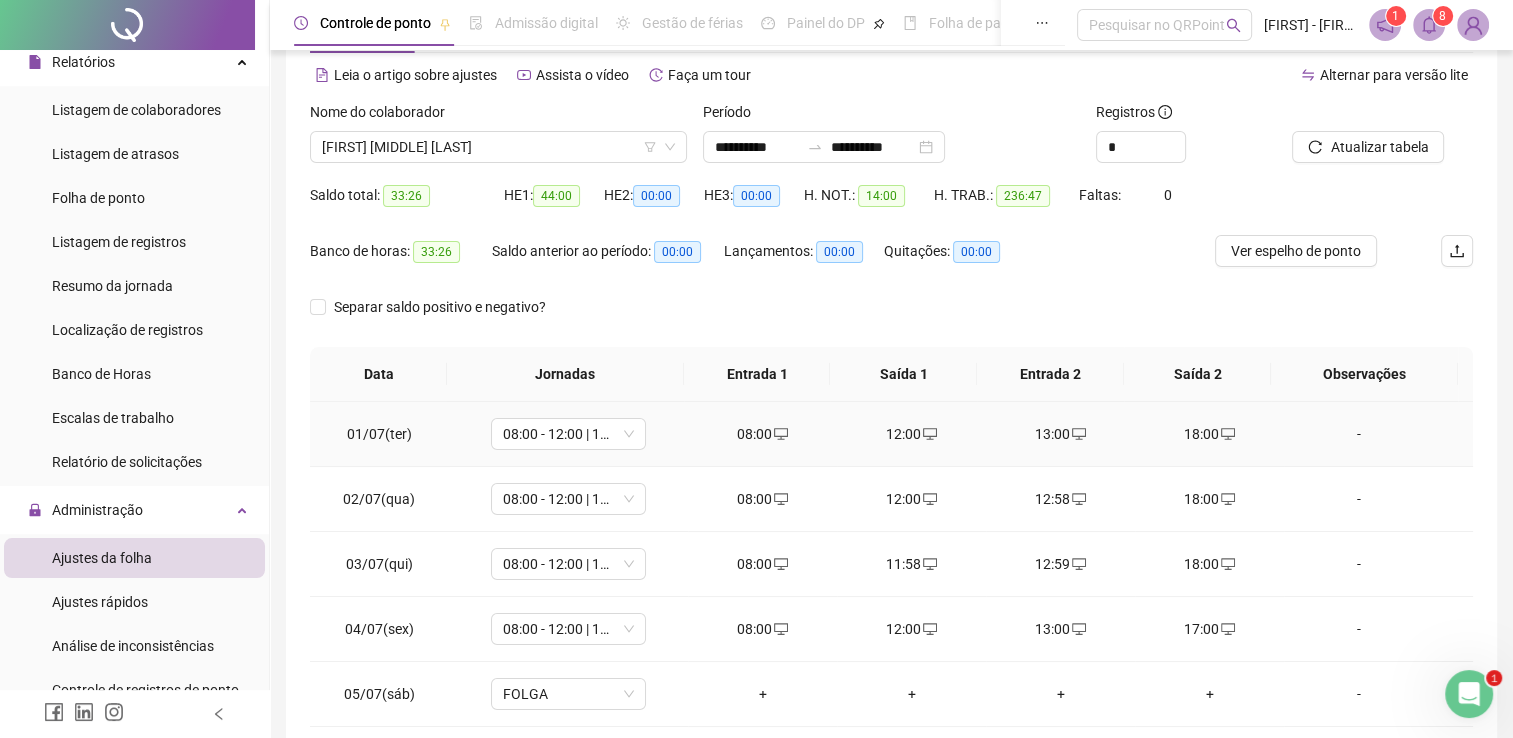 scroll, scrollTop: 0, scrollLeft: 0, axis: both 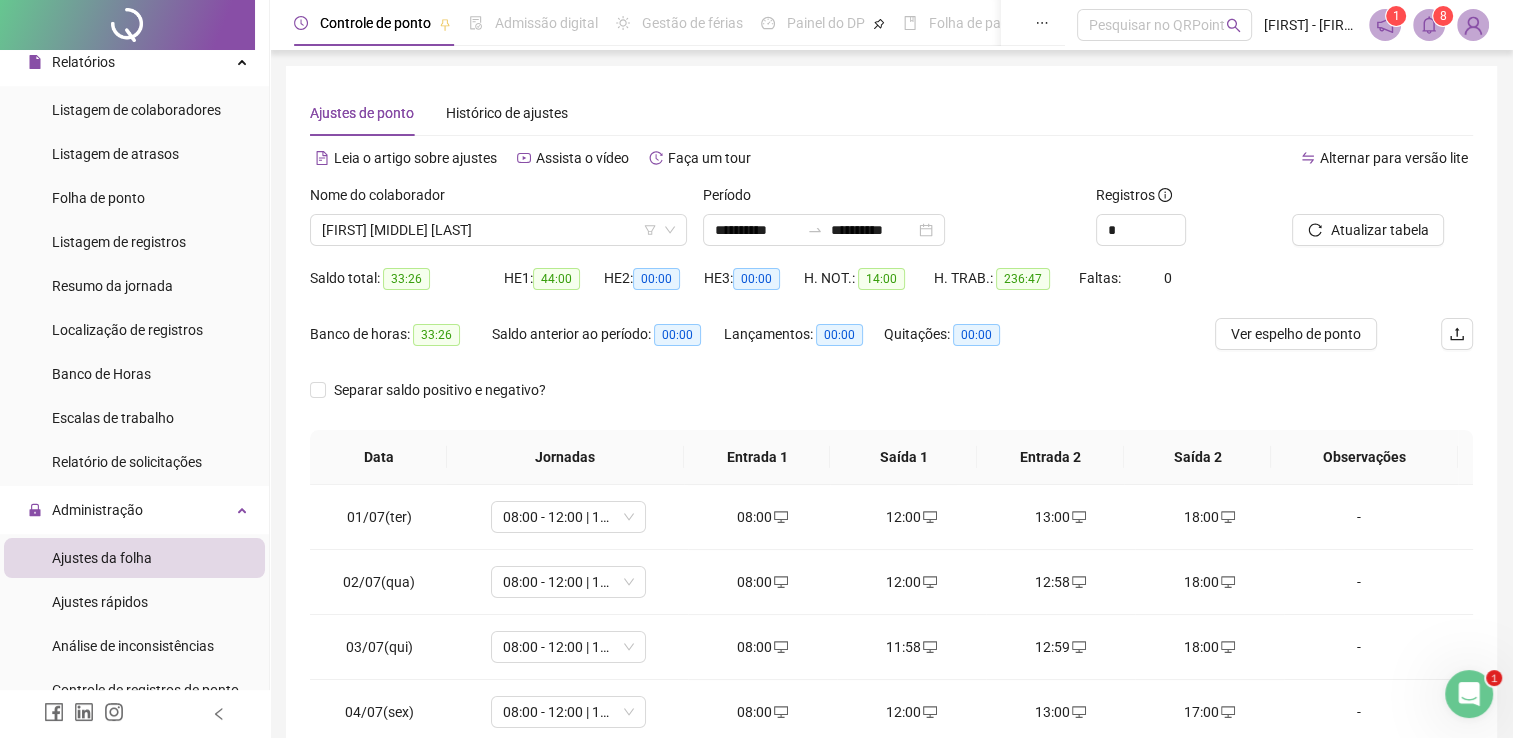 click at bounding box center [1357, 199] 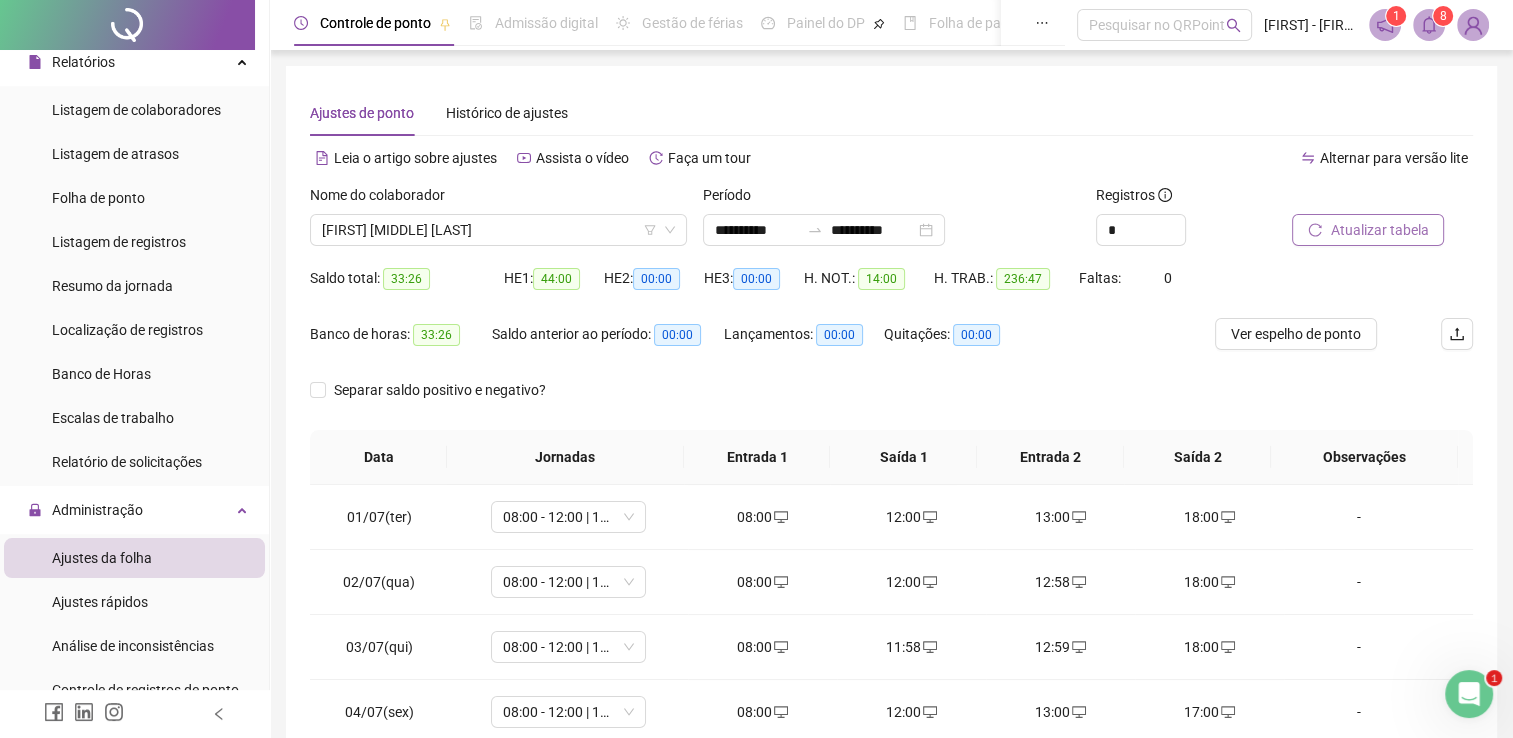click on "Atualizar tabela" at bounding box center [1368, 230] 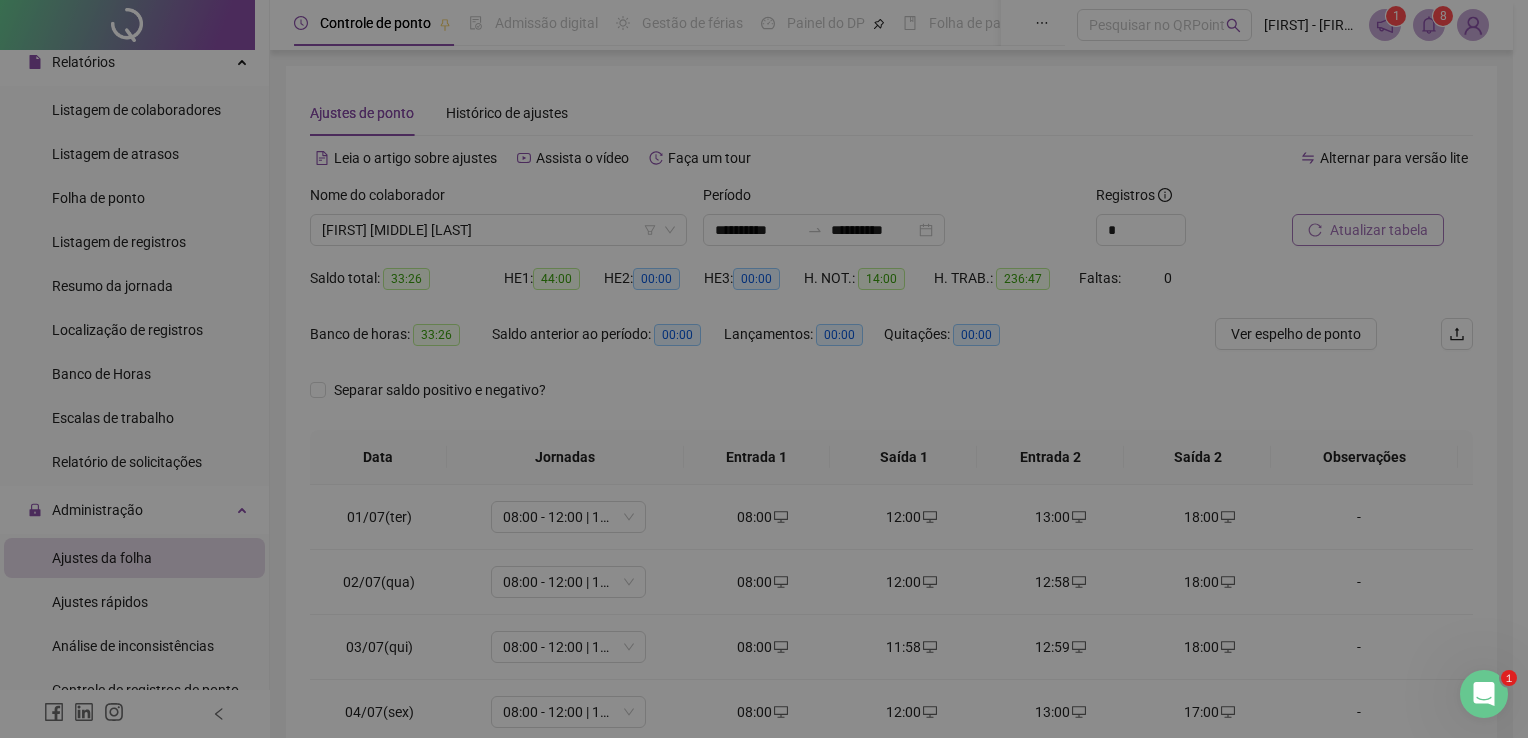 click on "Atualizando tabela Atualizando e reorganizando os registros... OK" at bounding box center [764, 369] 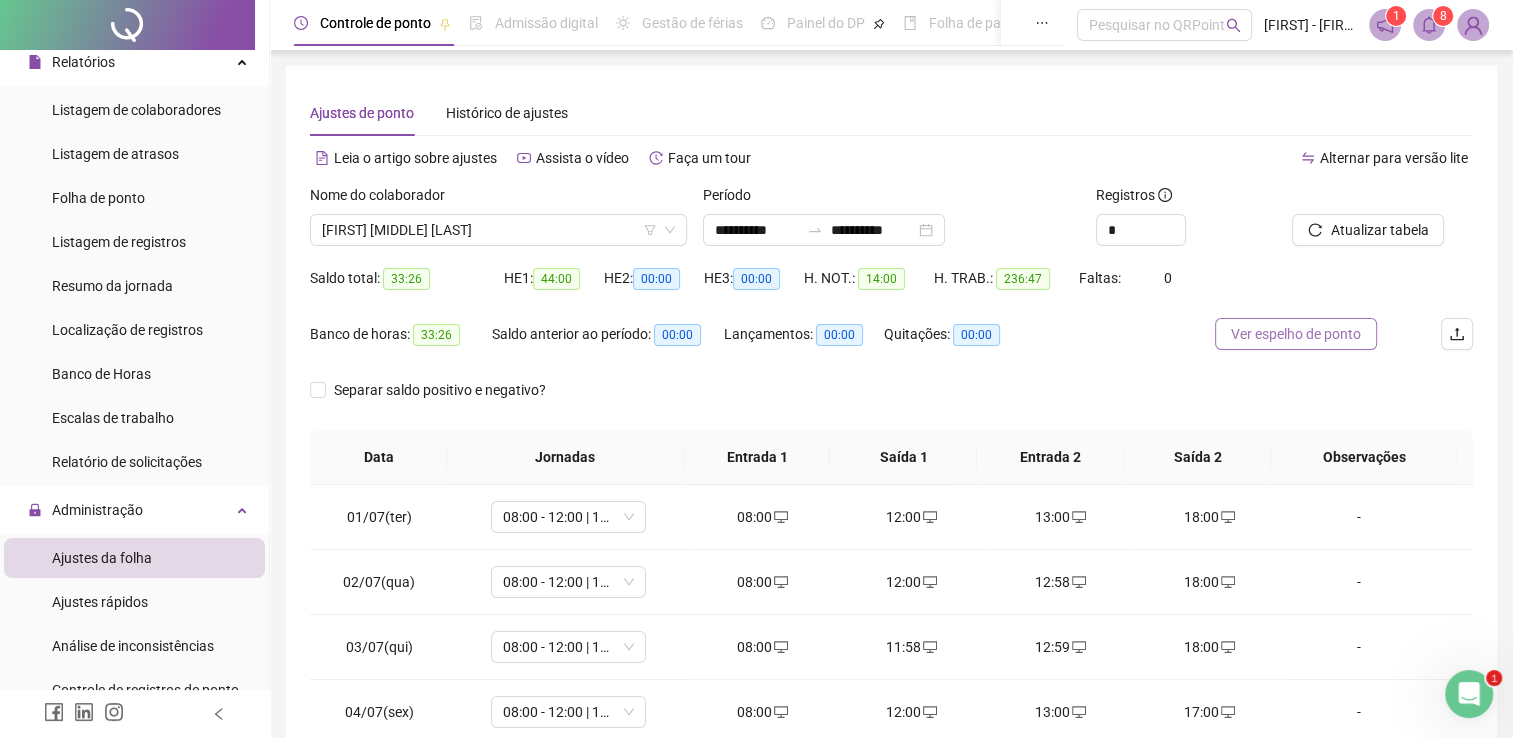 click on "Ver espelho de ponto" at bounding box center (1296, 334) 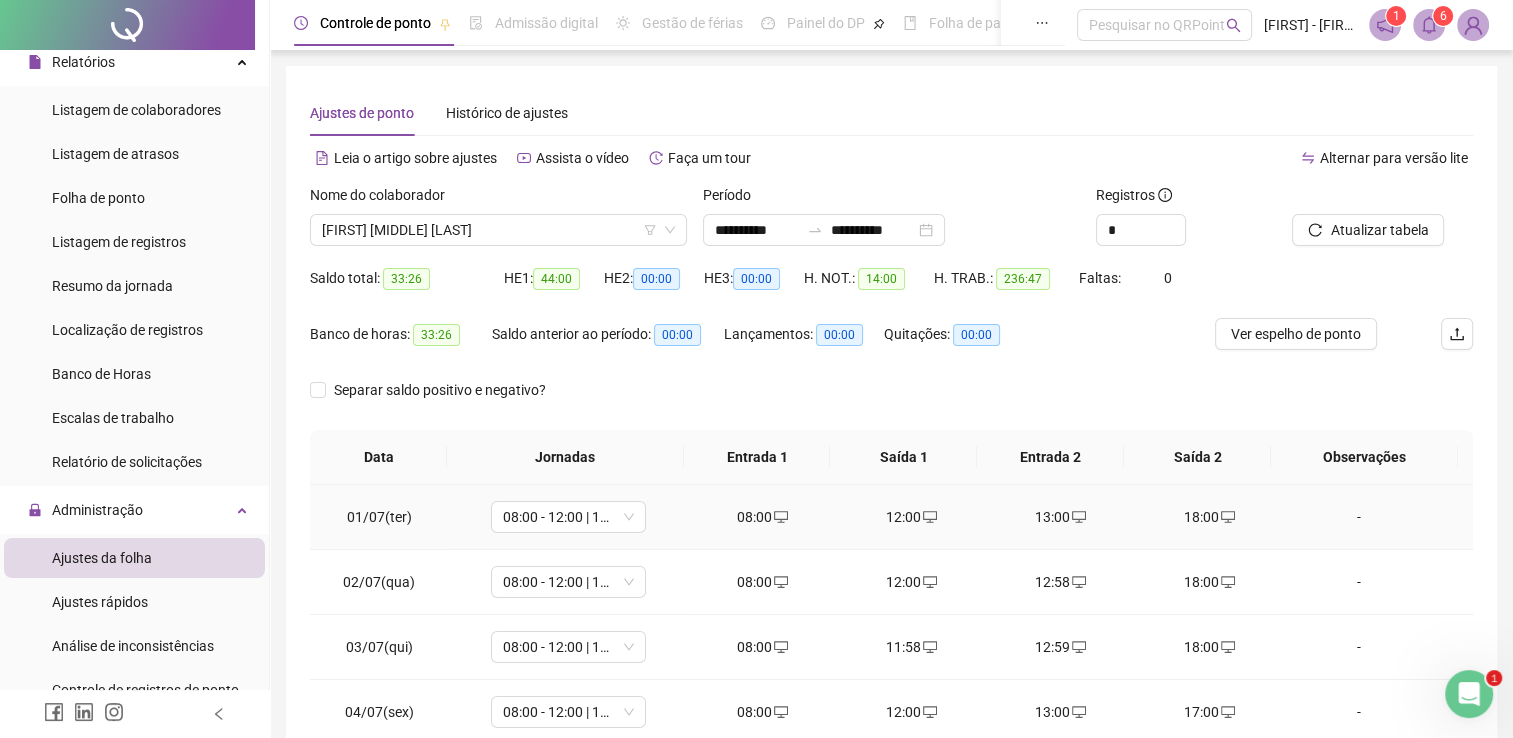 scroll, scrollTop: 100, scrollLeft: 0, axis: vertical 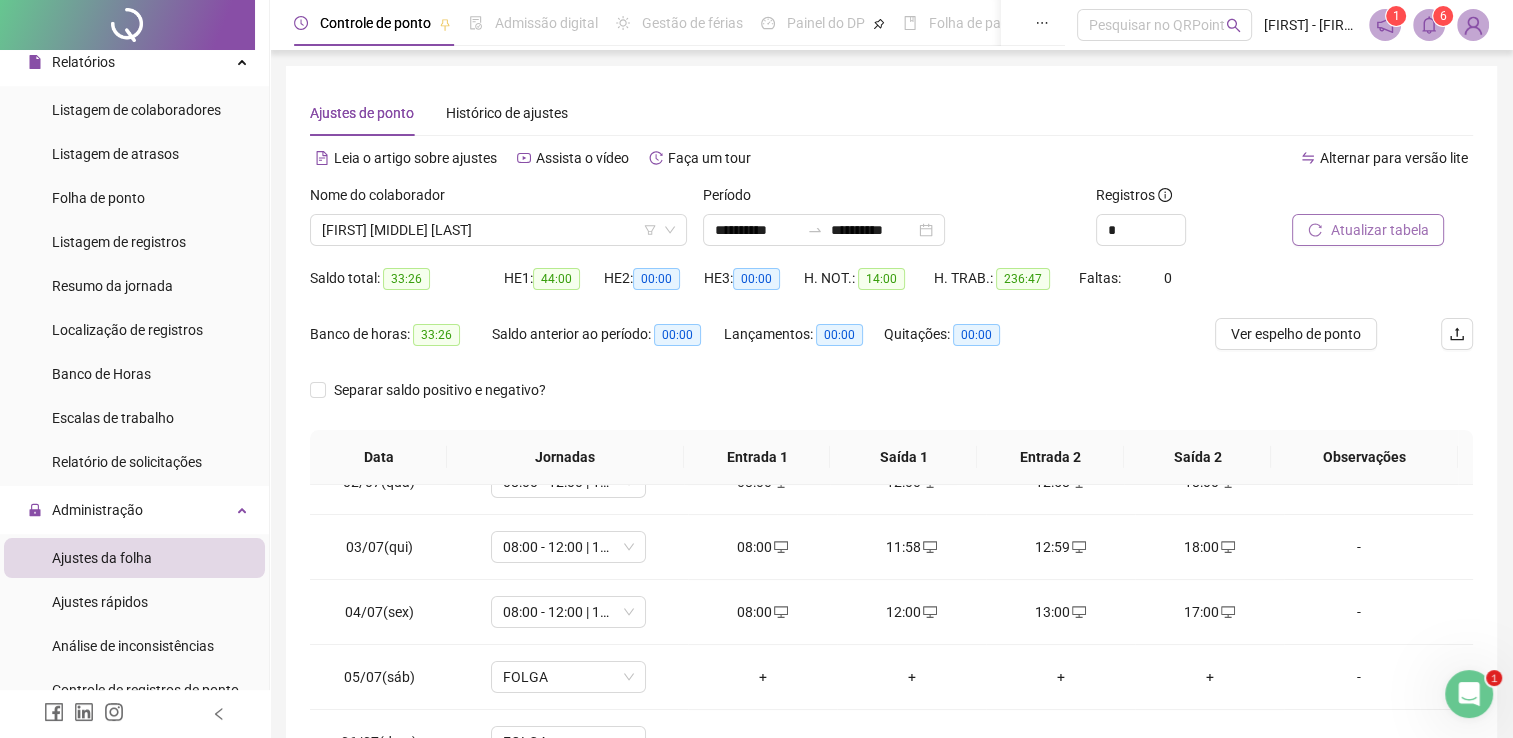click on "Atualizar tabela" at bounding box center (1379, 230) 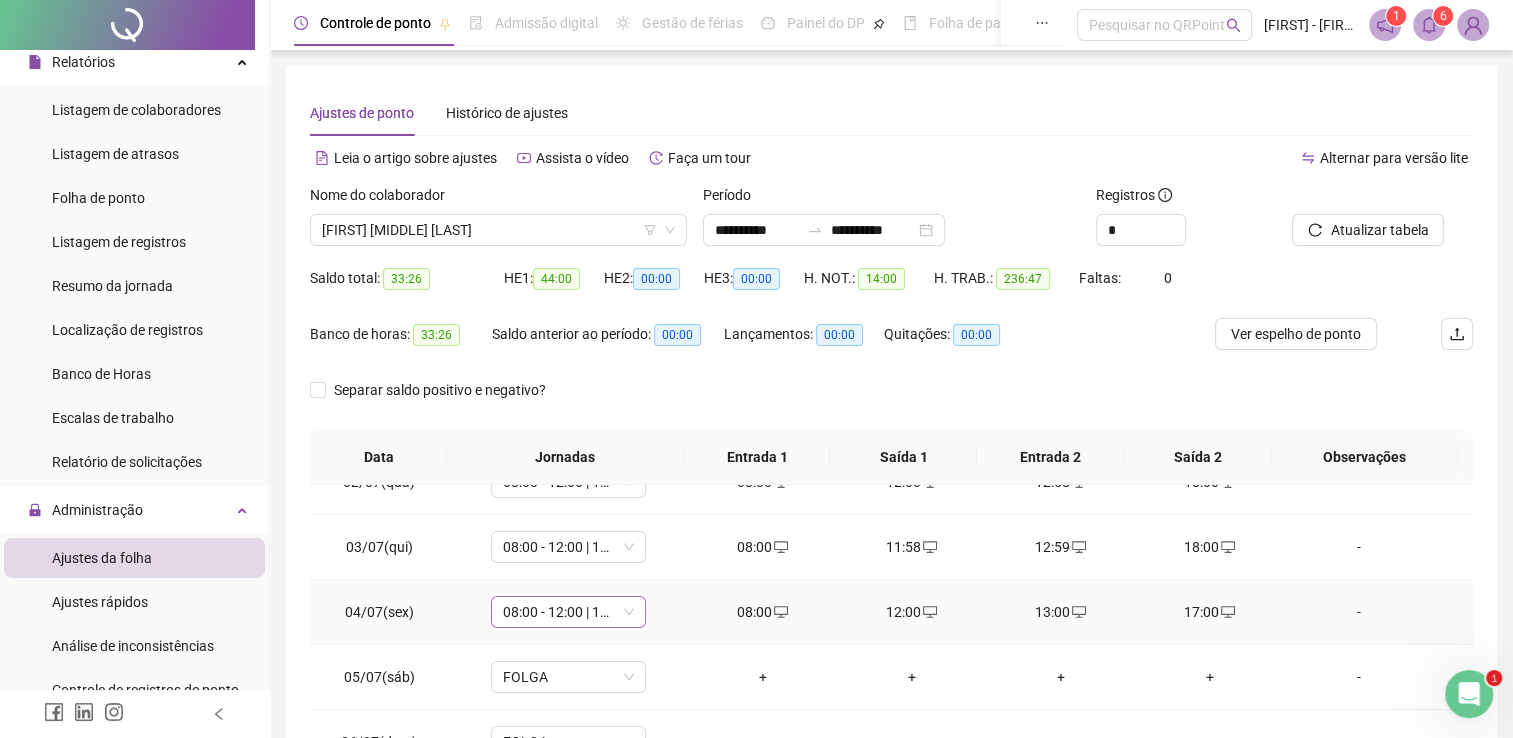 click on "08:00 - 12:00 | 13:00 - 17:00" at bounding box center (568, 612) 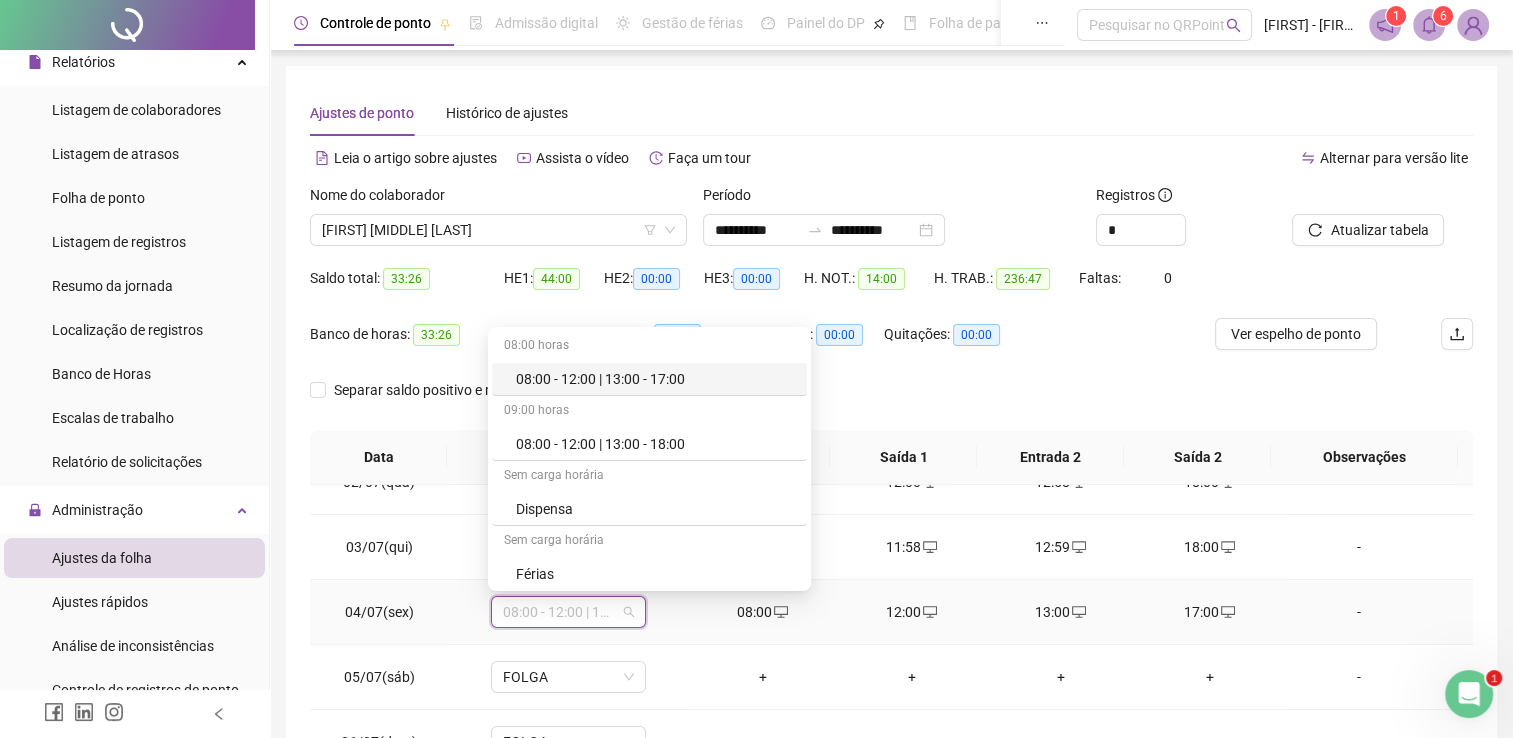 click on "08:00 - 12:00 | 13:00 - 17:00" at bounding box center (568, 612) 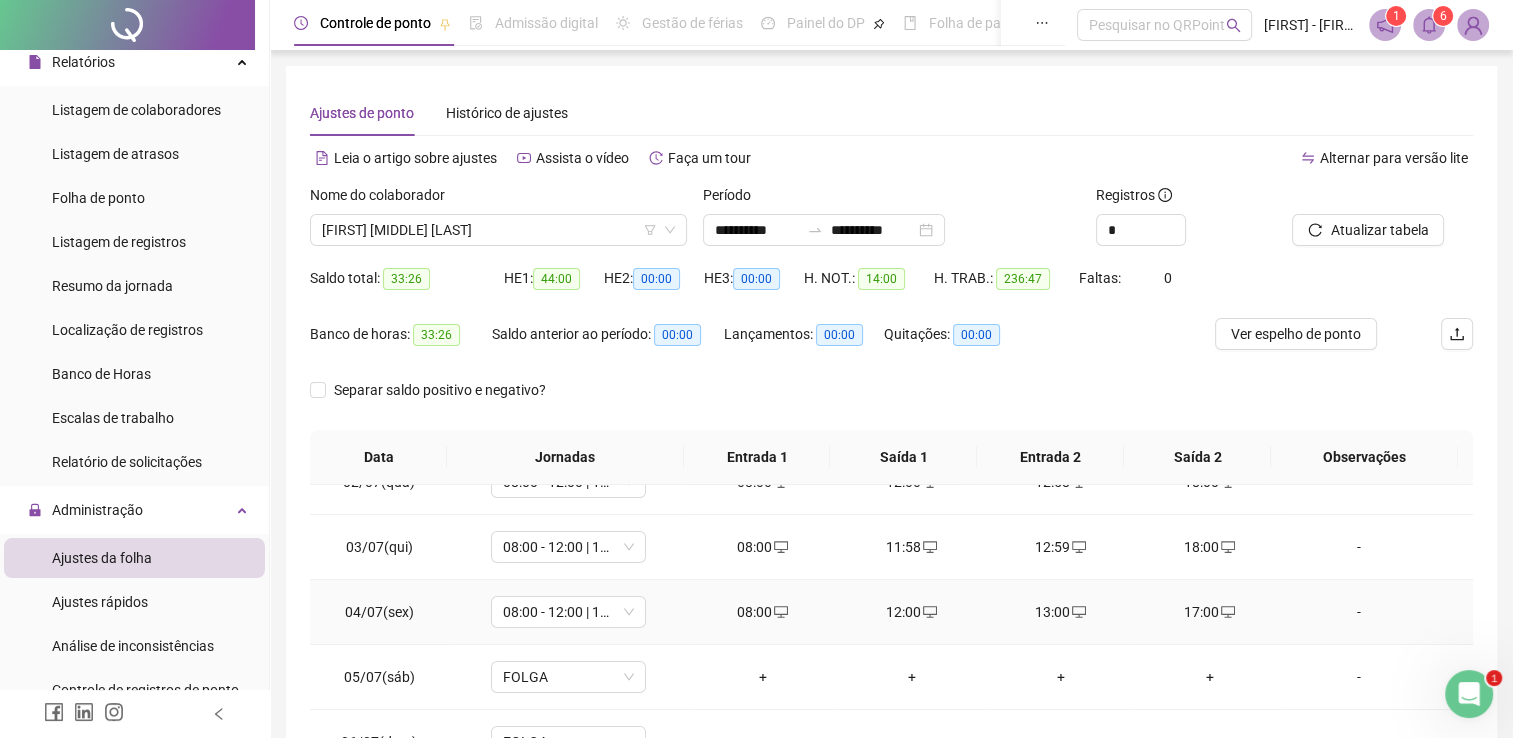 click on "08:00" at bounding box center [762, 612] 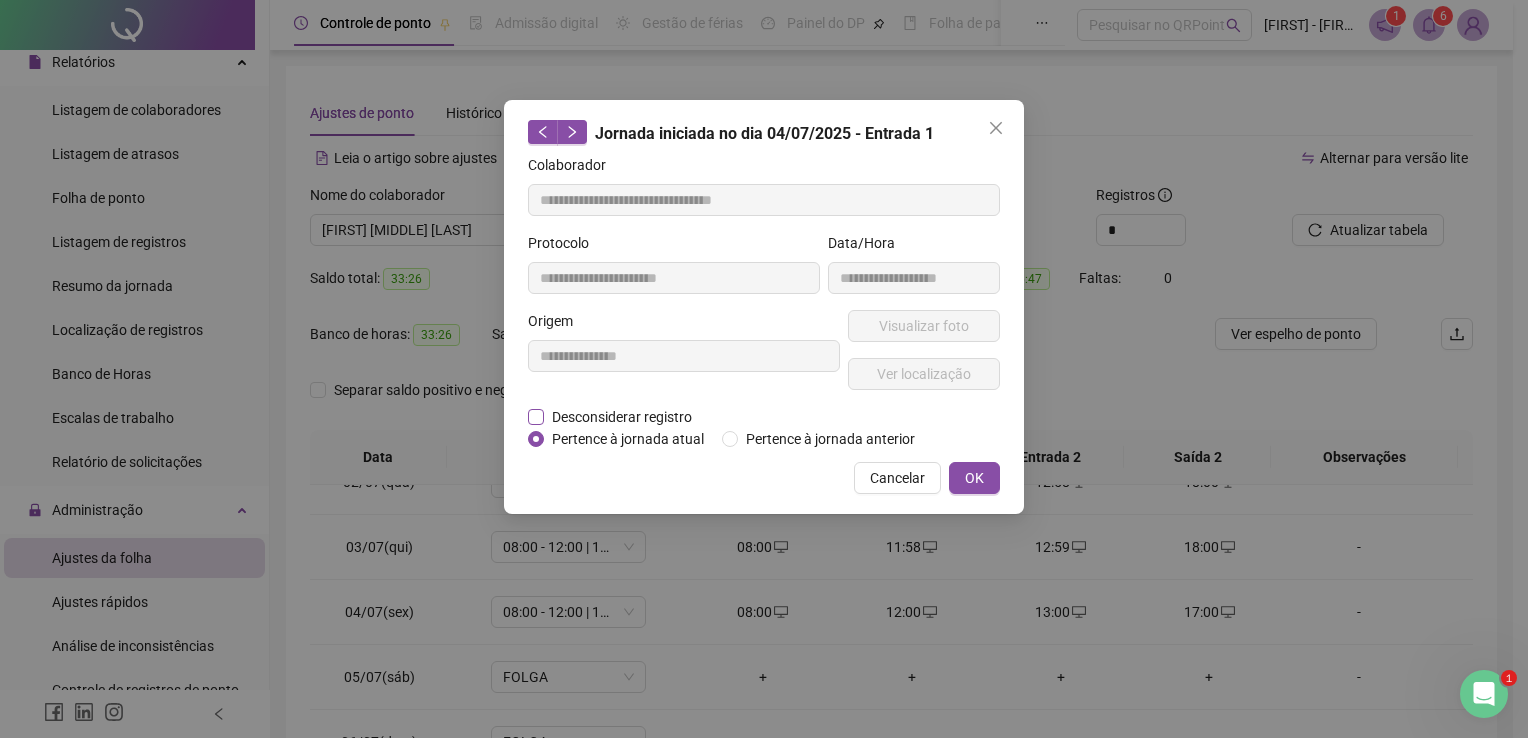 click on "Desconsiderar registro" at bounding box center (622, 417) 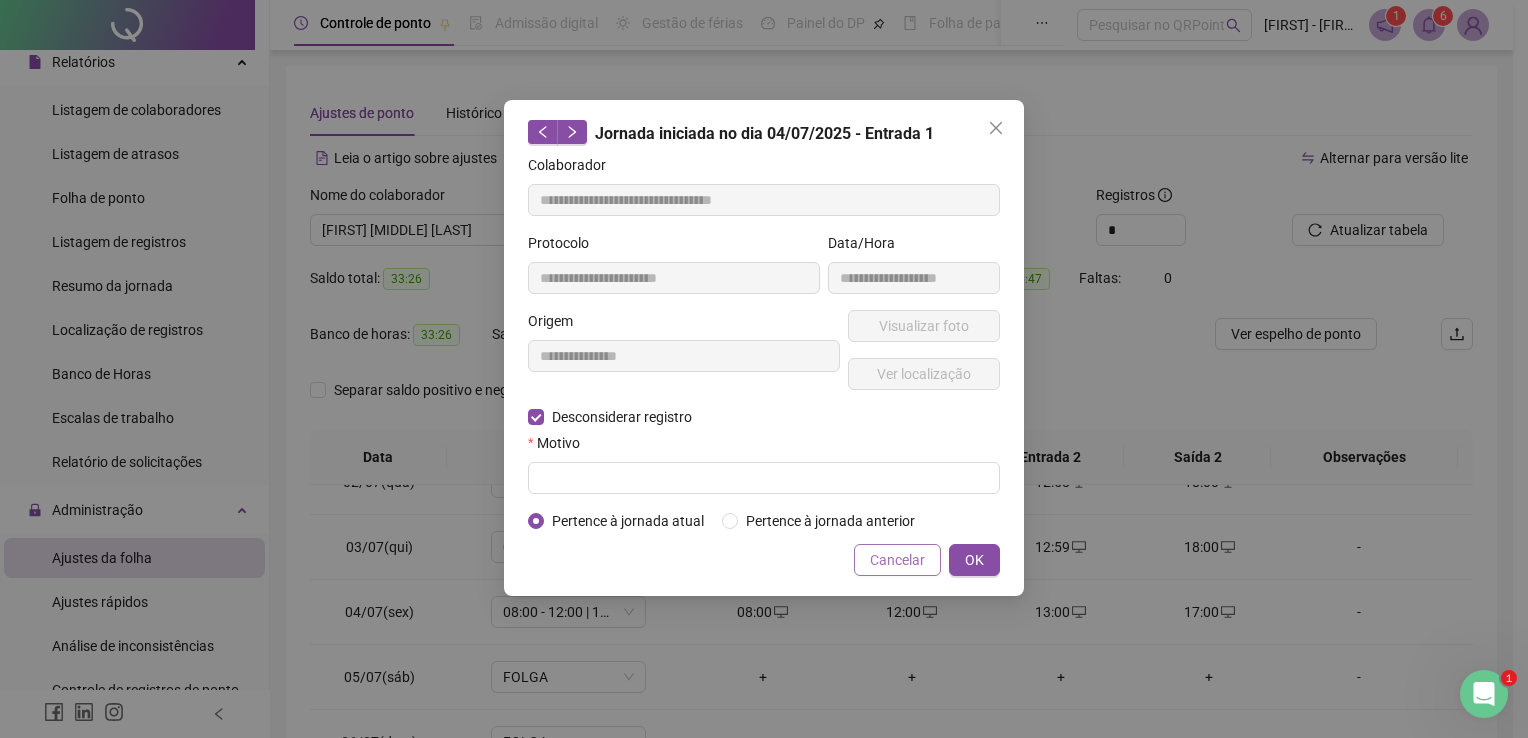 click on "Cancelar" at bounding box center (897, 560) 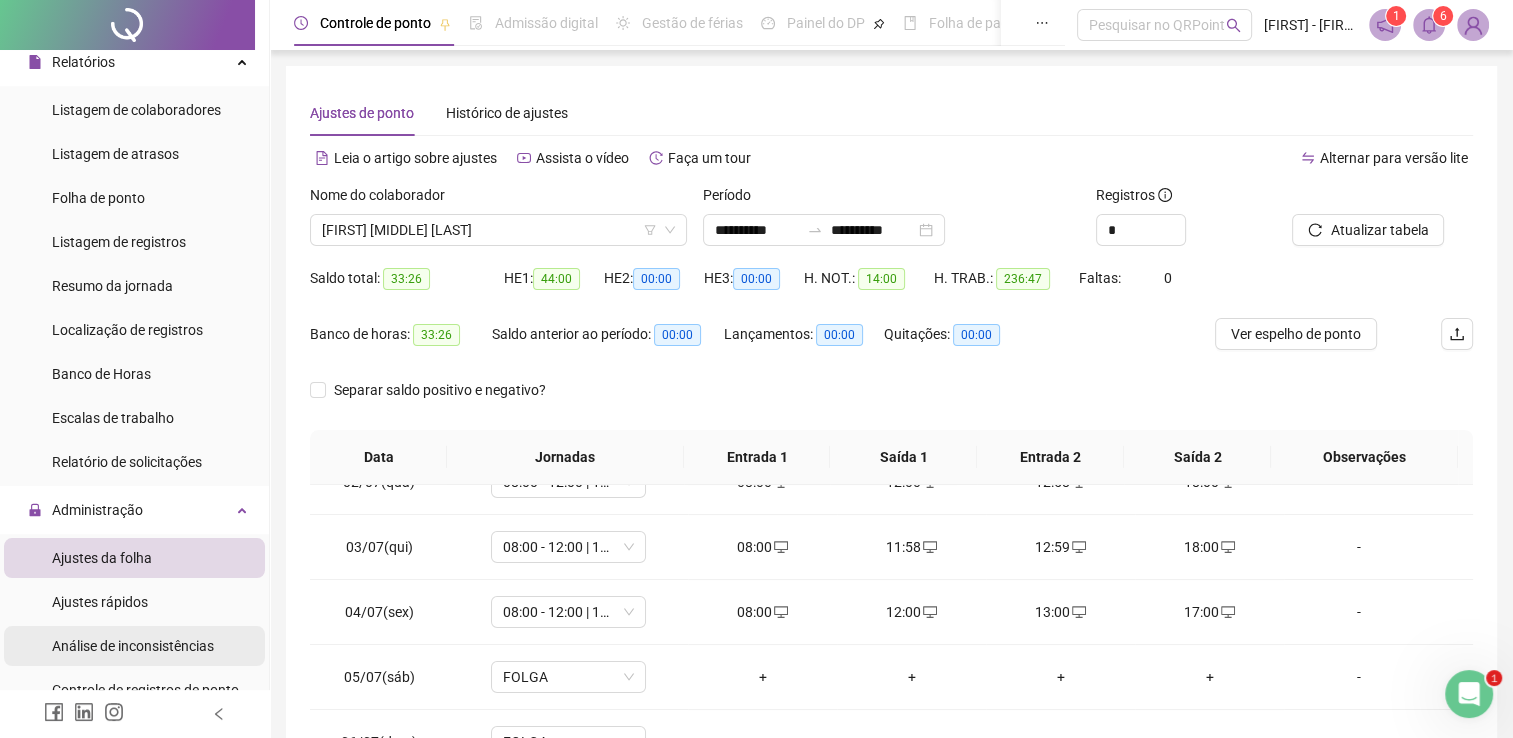 scroll, scrollTop: 200, scrollLeft: 0, axis: vertical 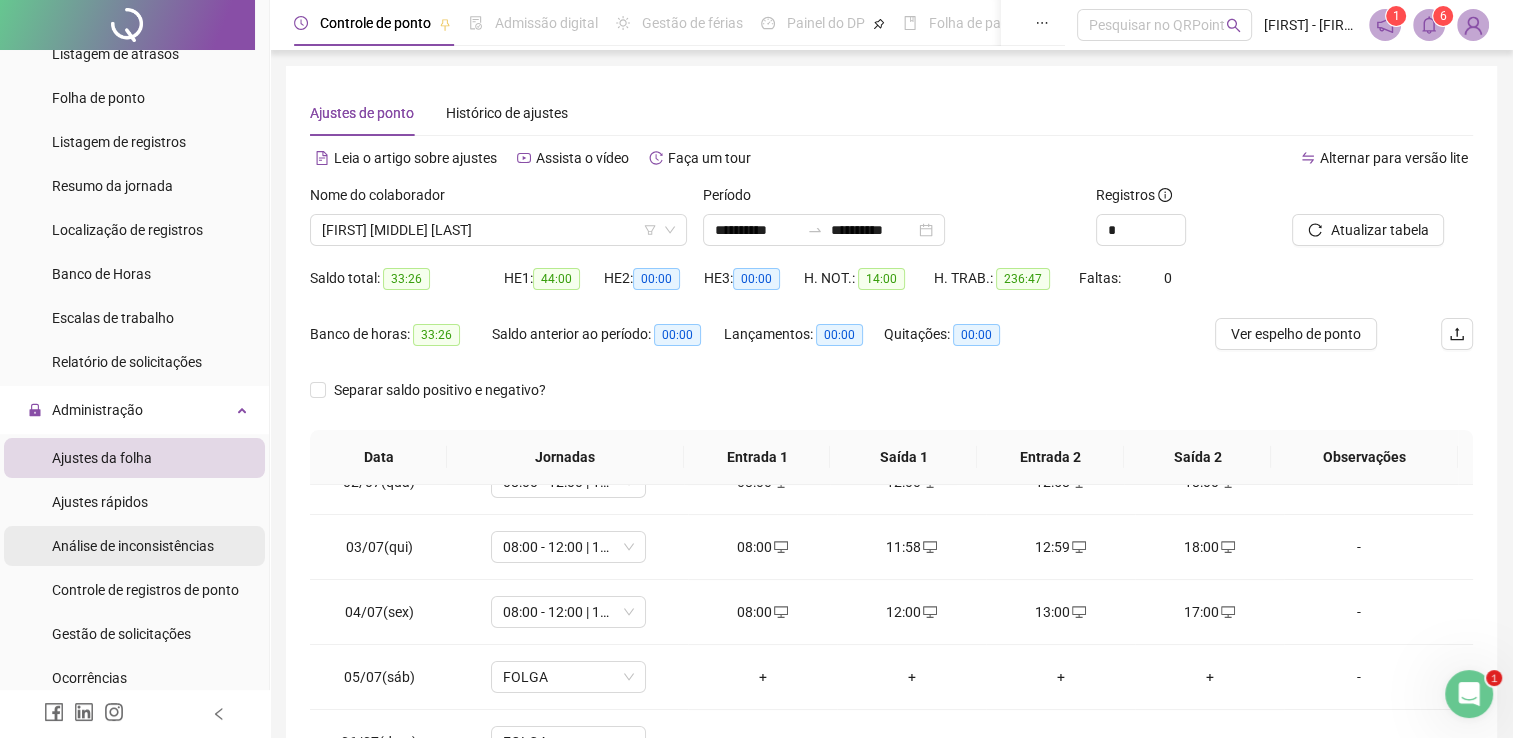 click on "Análise de inconsistências" at bounding box center [133, 546] 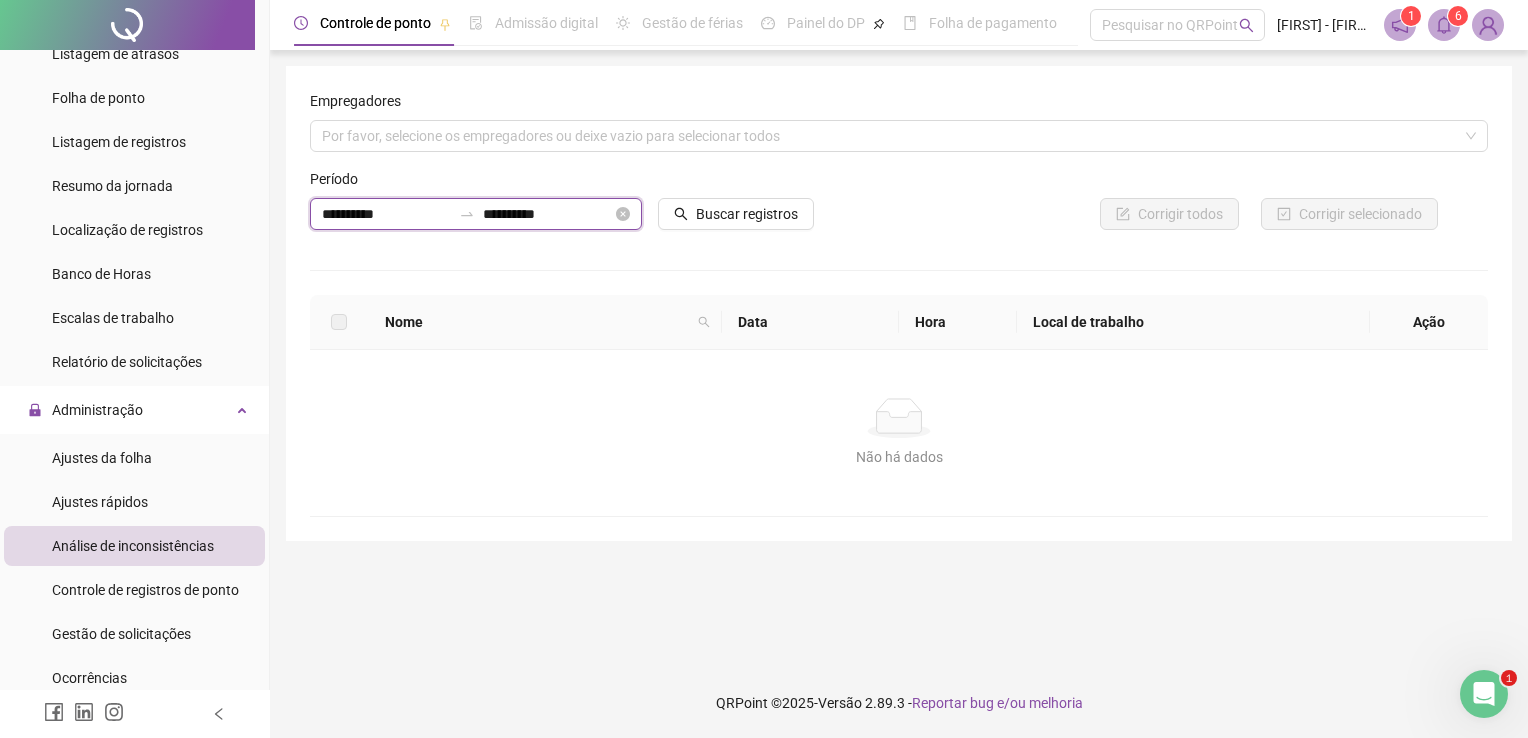 click on "**********" at bounding box center [386, 214] 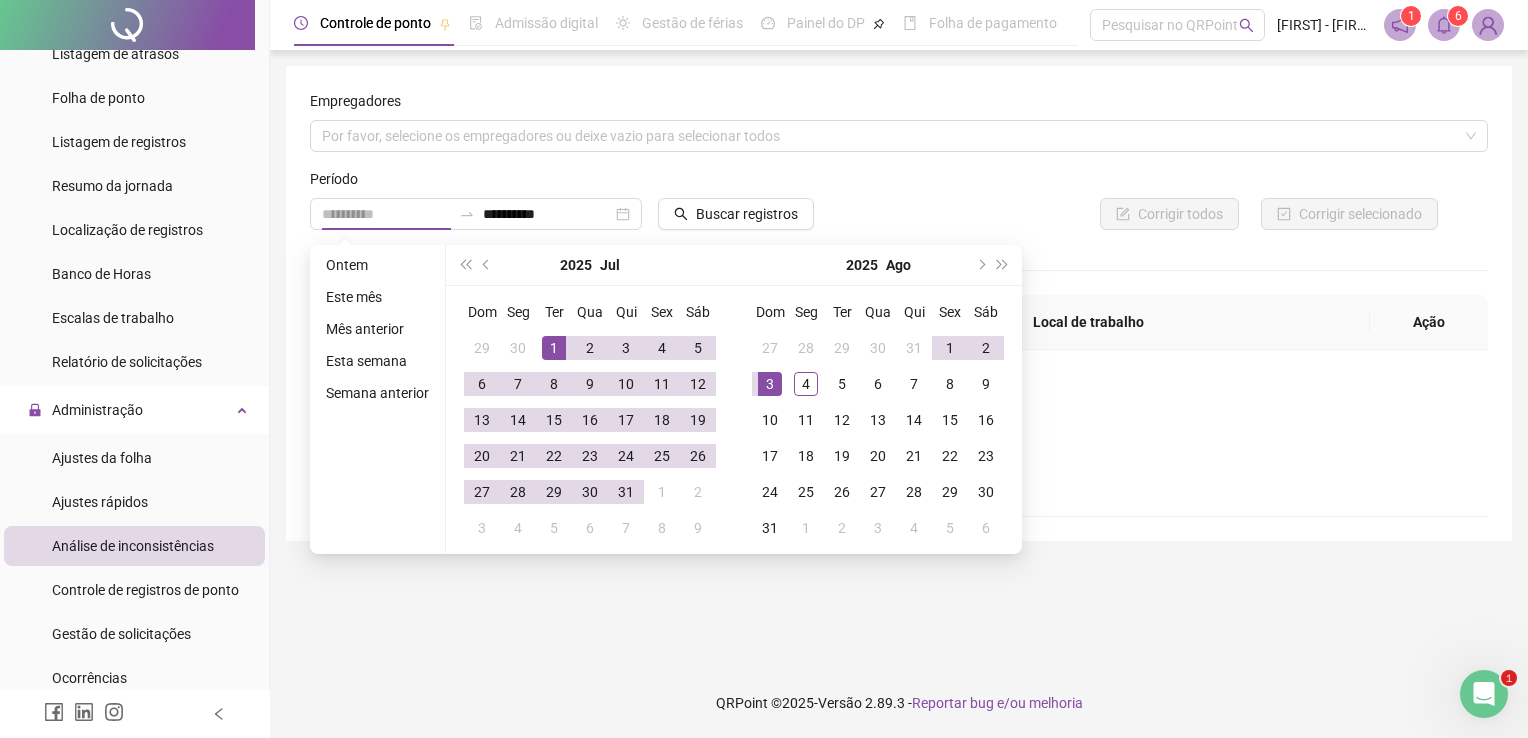 click on "1" at bounding box center (554, 348) 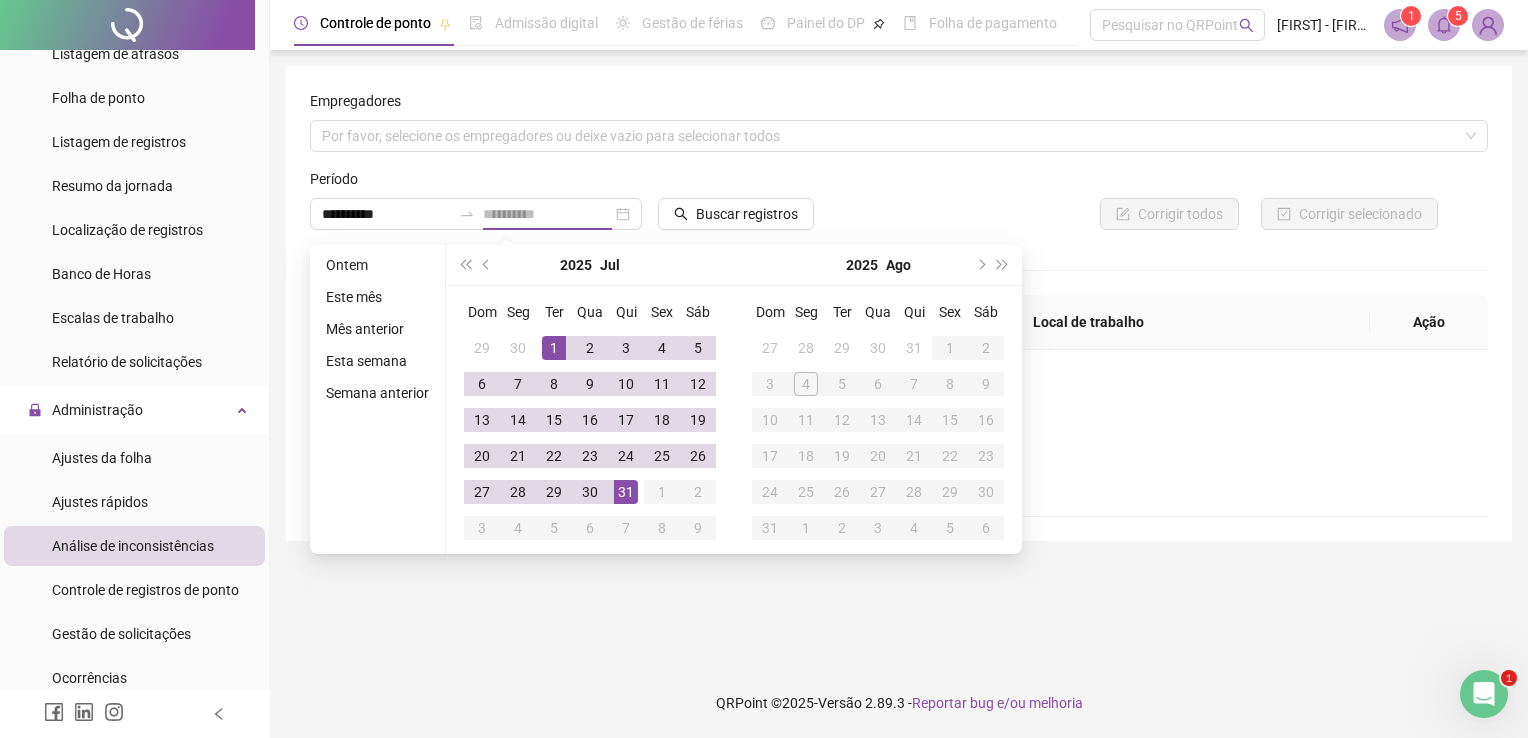 click on "31" at bounding box center [626, 492] 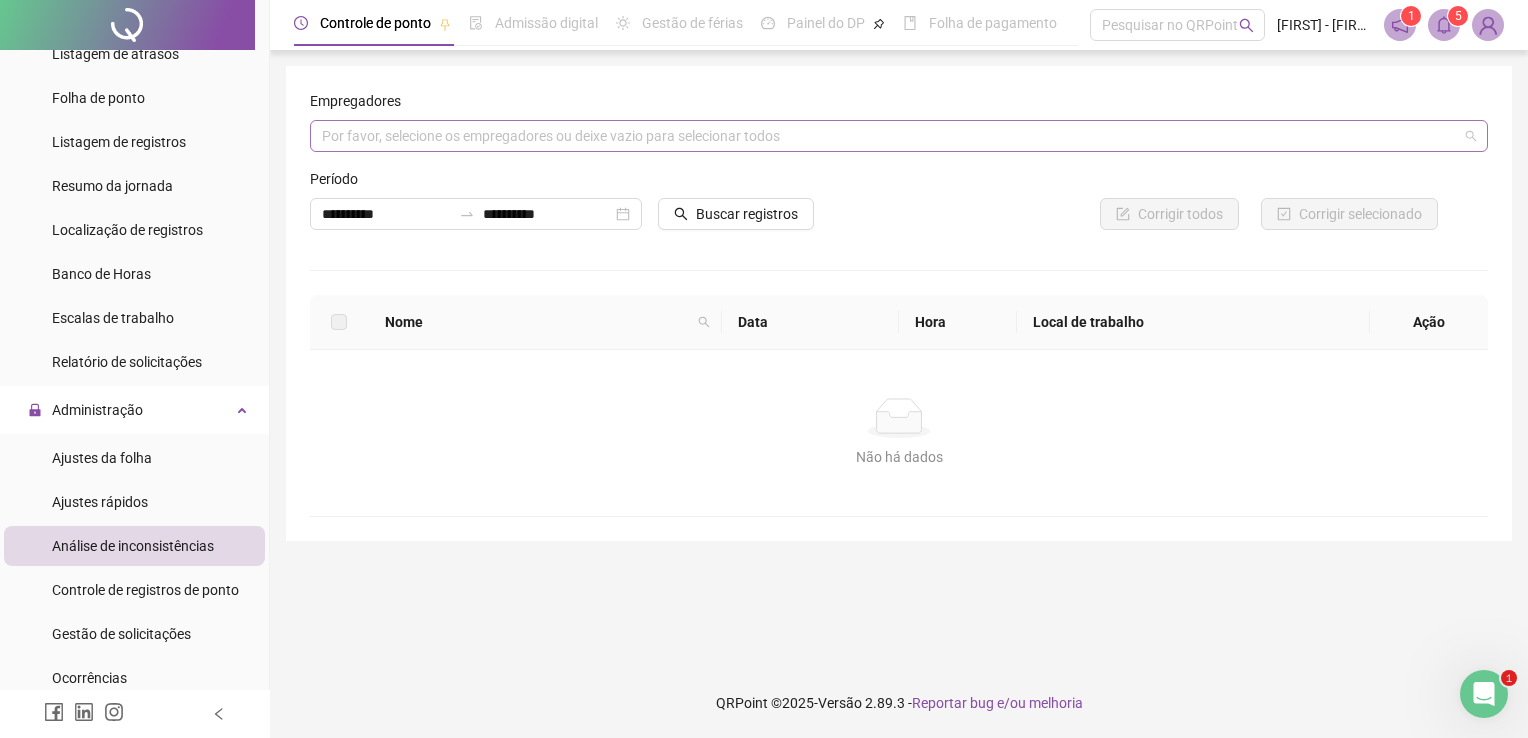 click on "Por favor, selecione os empregadores ou deixe vazio para selecionar todos" at bounding box center (899, 136) 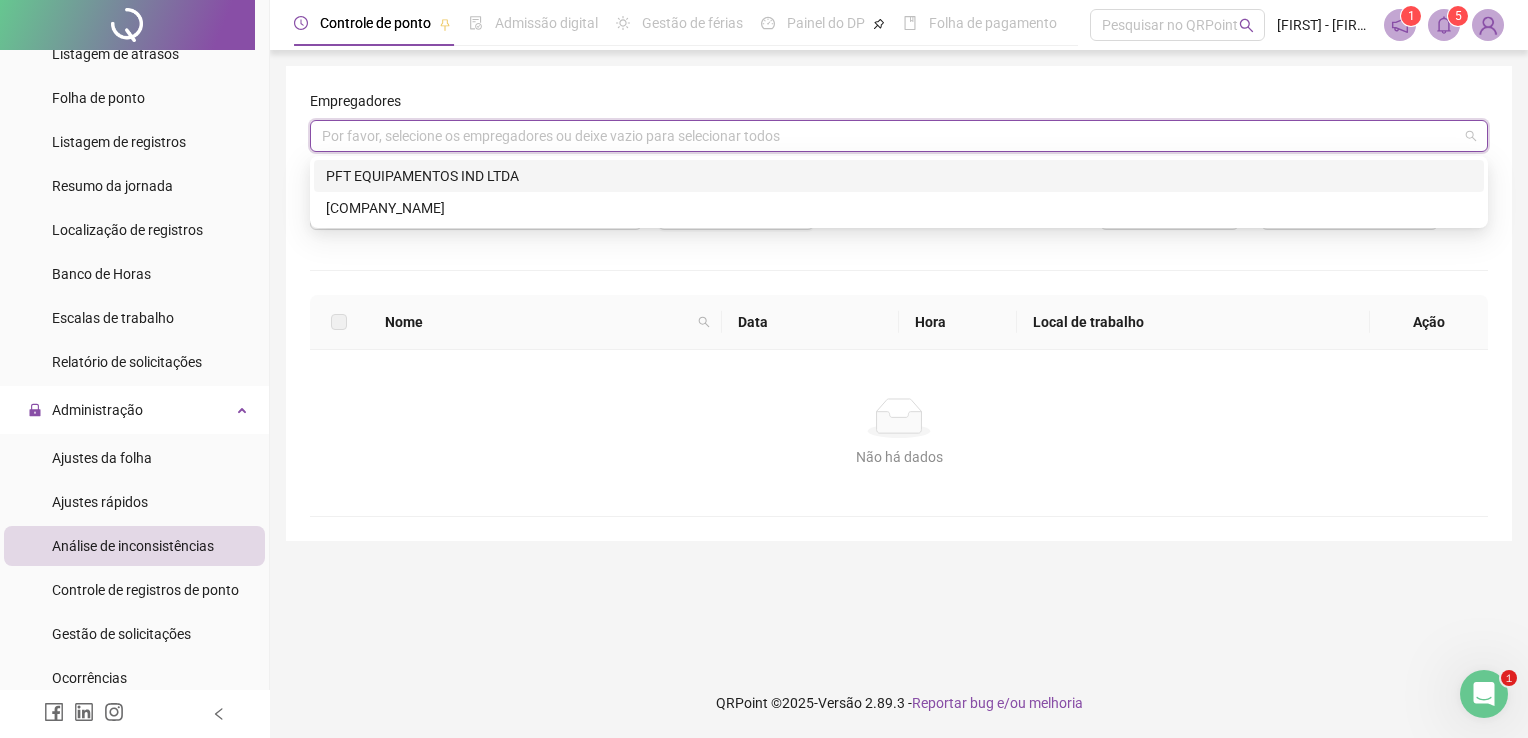 click on "PFT EQUIPAMENTOS IND LTDA" at bounding box center [899, 176] 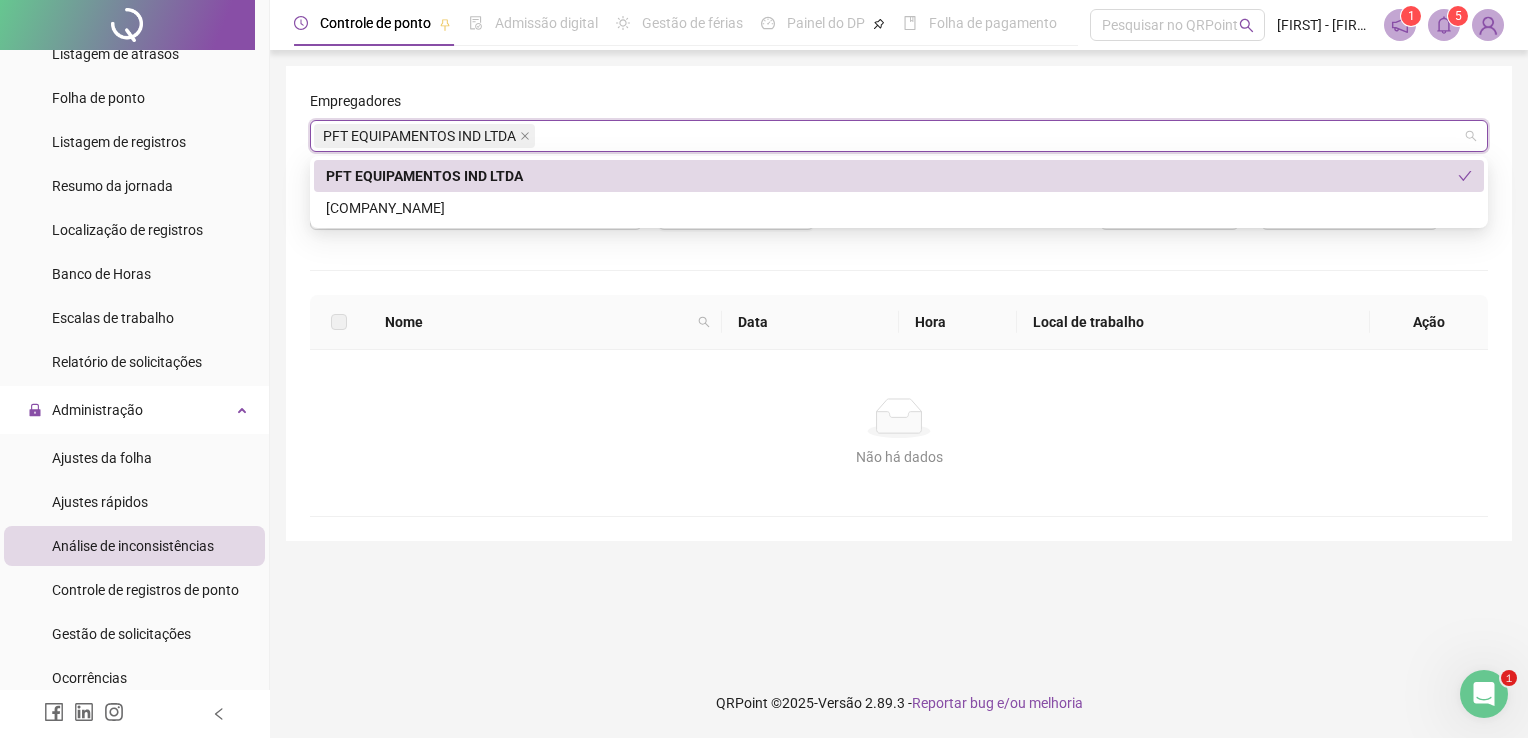 click on "PFT EQUIPAMENTOS IND LTDA" at bounding box center [892, 176] 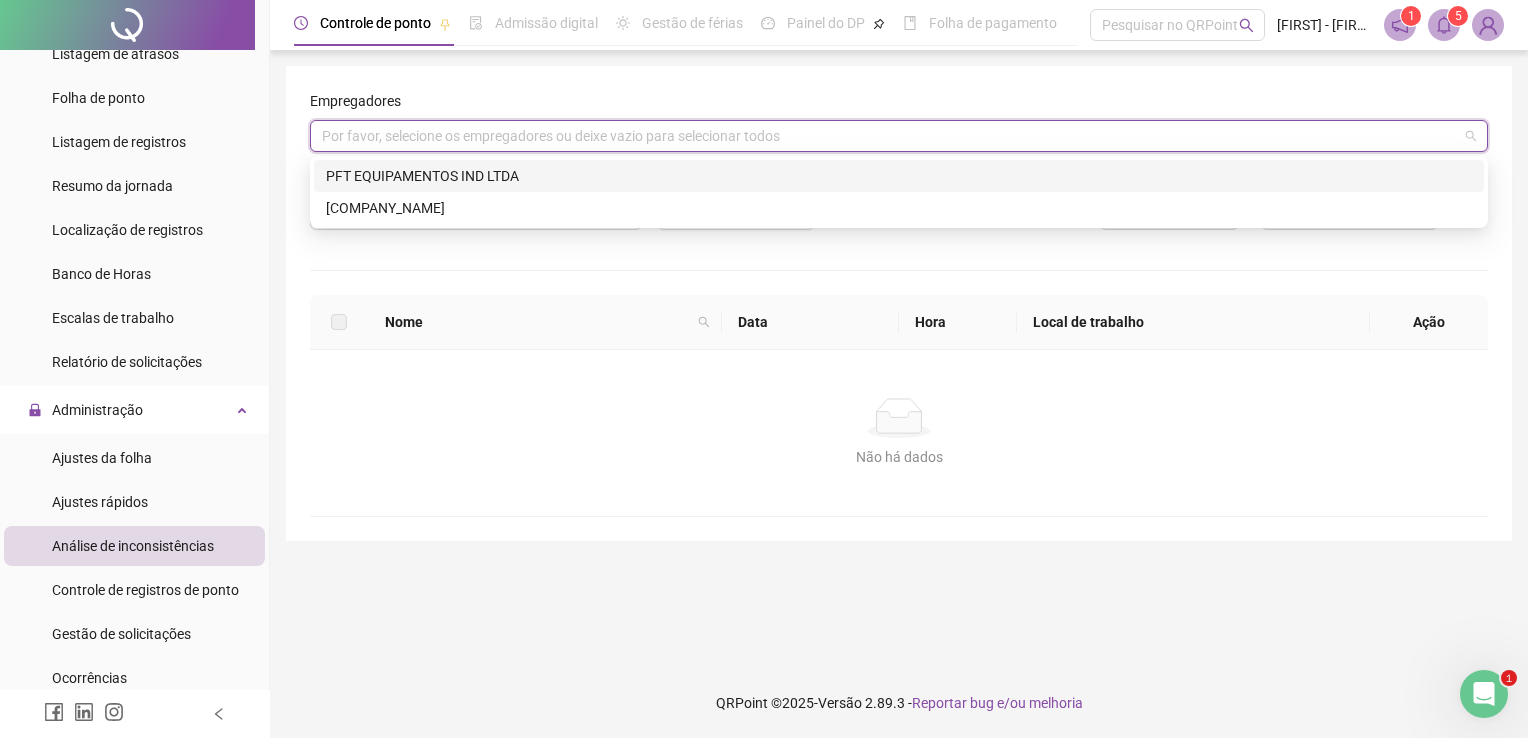 click on "PFT EQUIPAMENTOS IND LTDA" at bounding box center [899, 176] 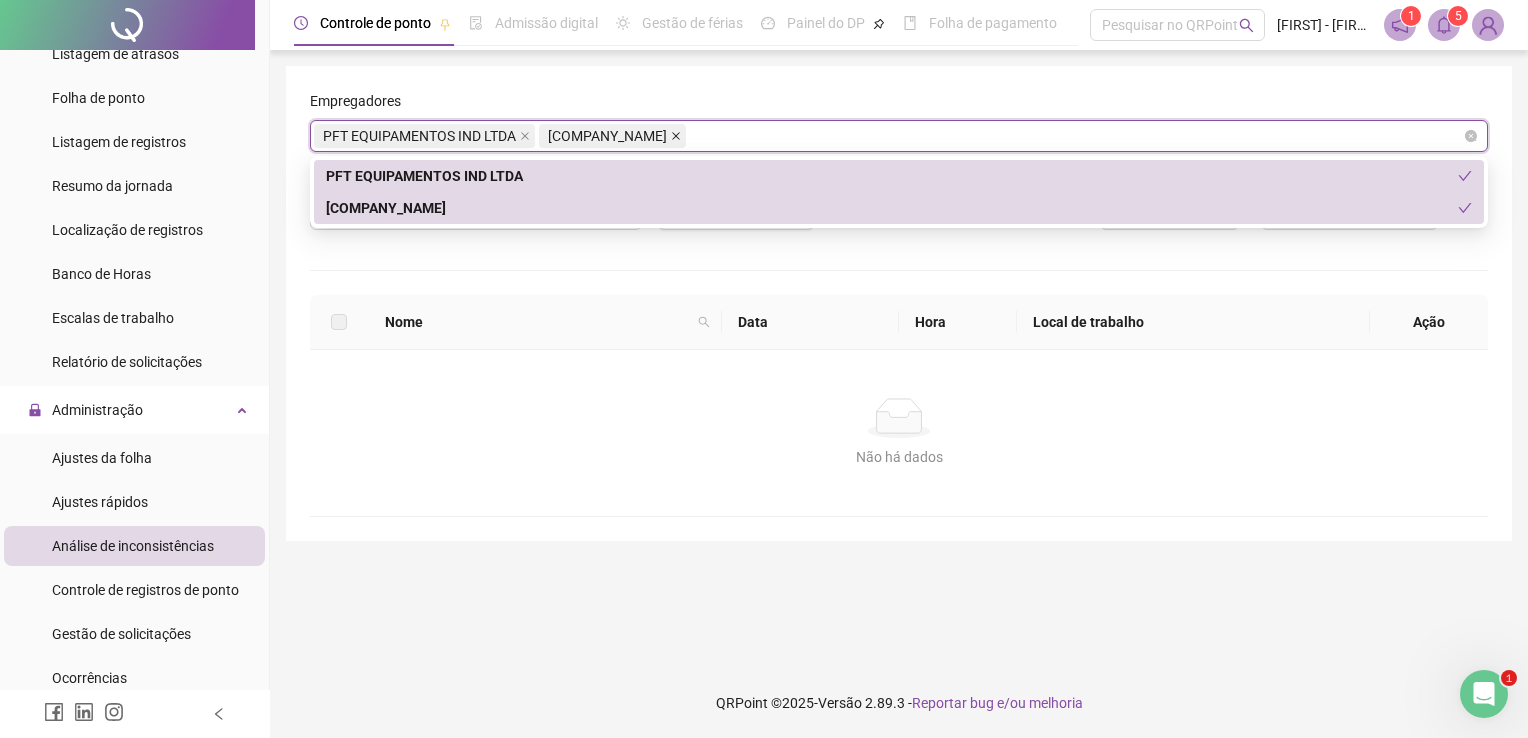click 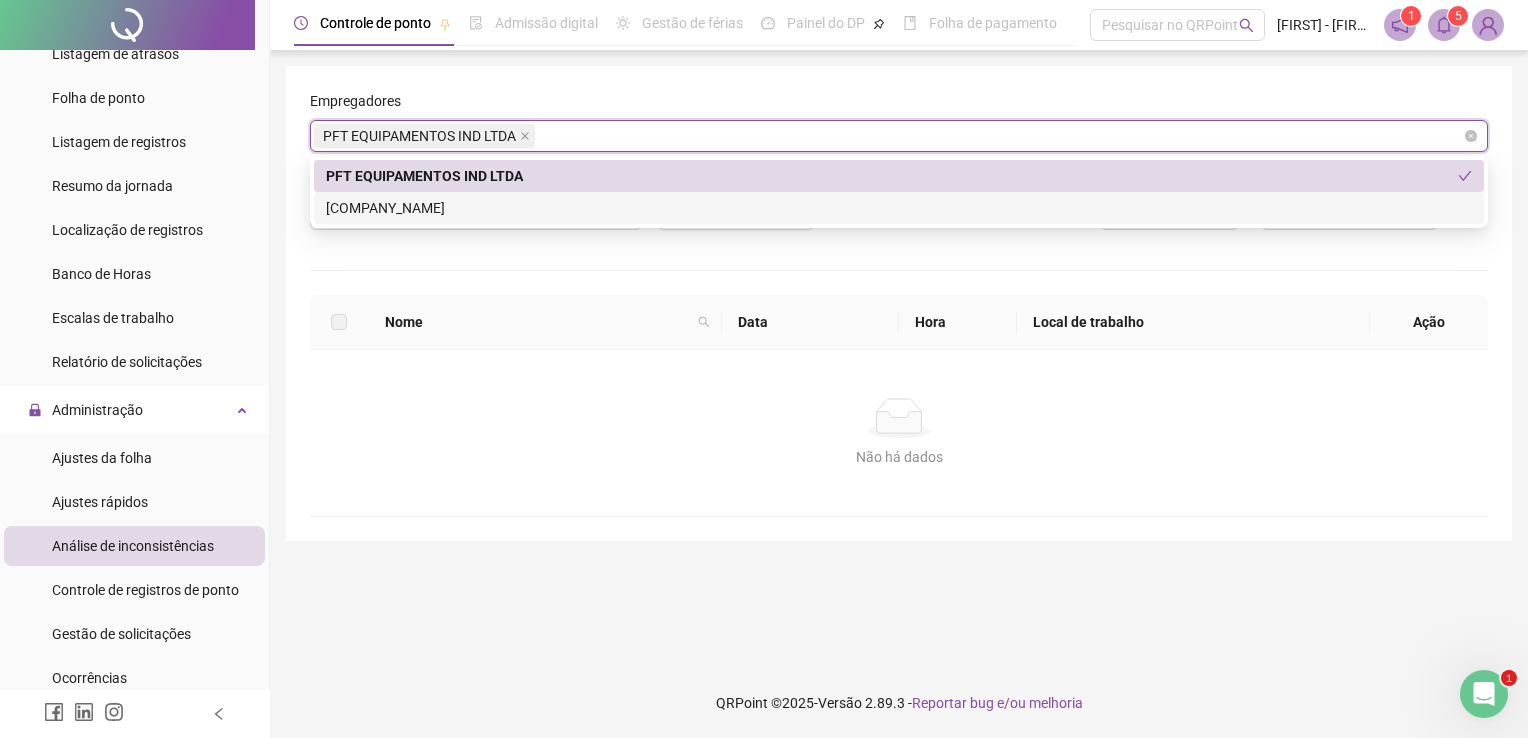 click on "**********" at bounding box center (899, 303) 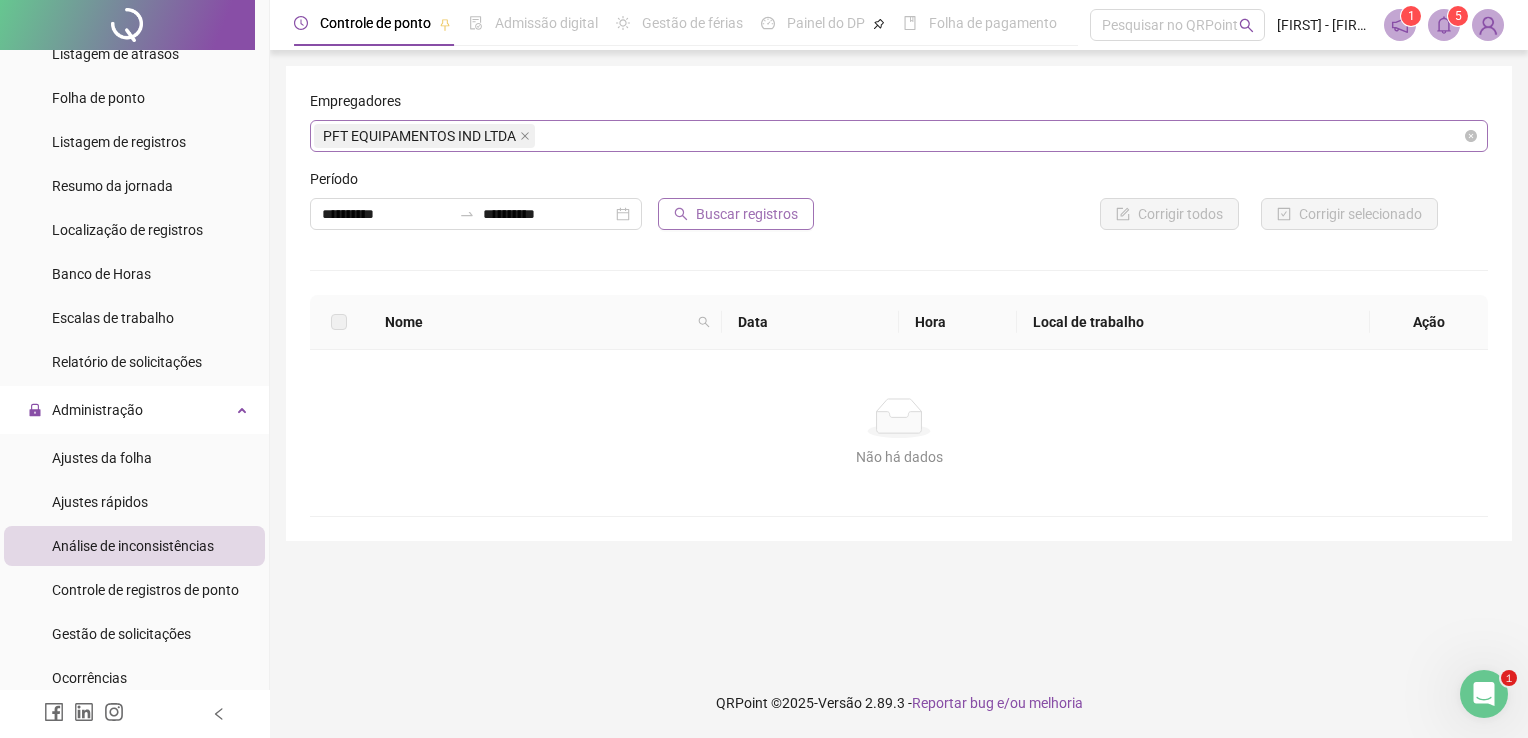 click on "Buscar registros" at bounding box center (747, 214) 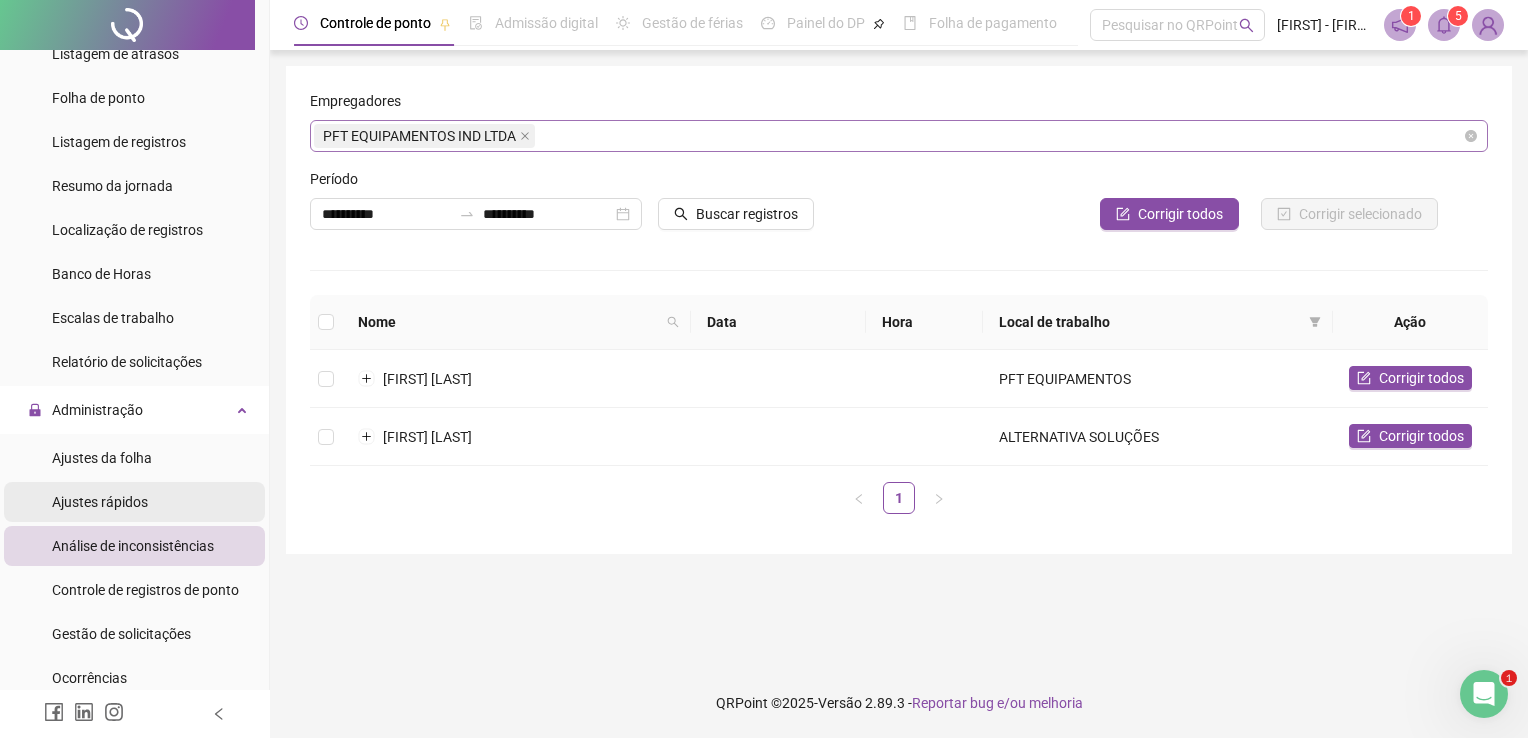click on "Ajustes rápidos" at bounding box center [134, 502] 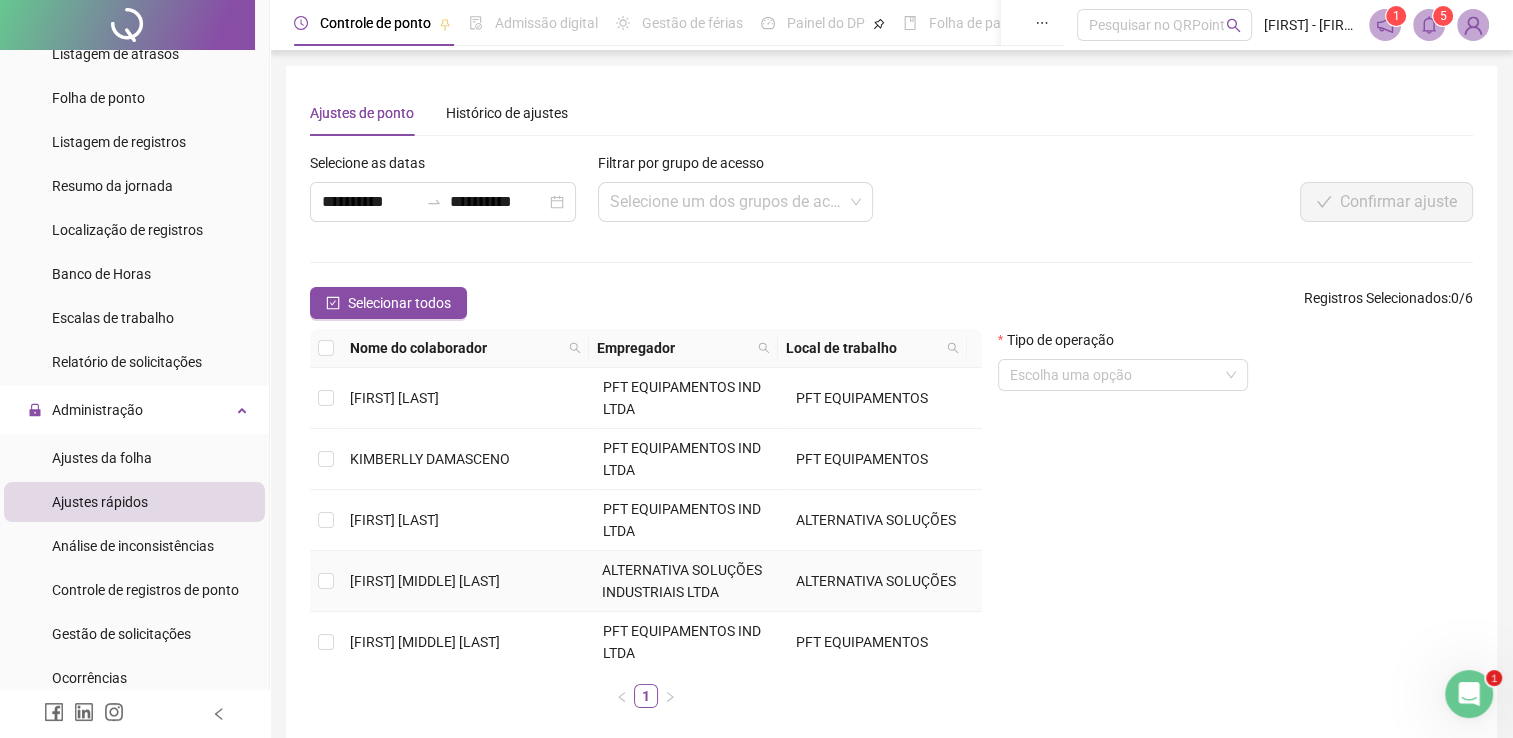click on "[FIRST] [MIDDLE] [LAST]" at bounding box center [425, 581] 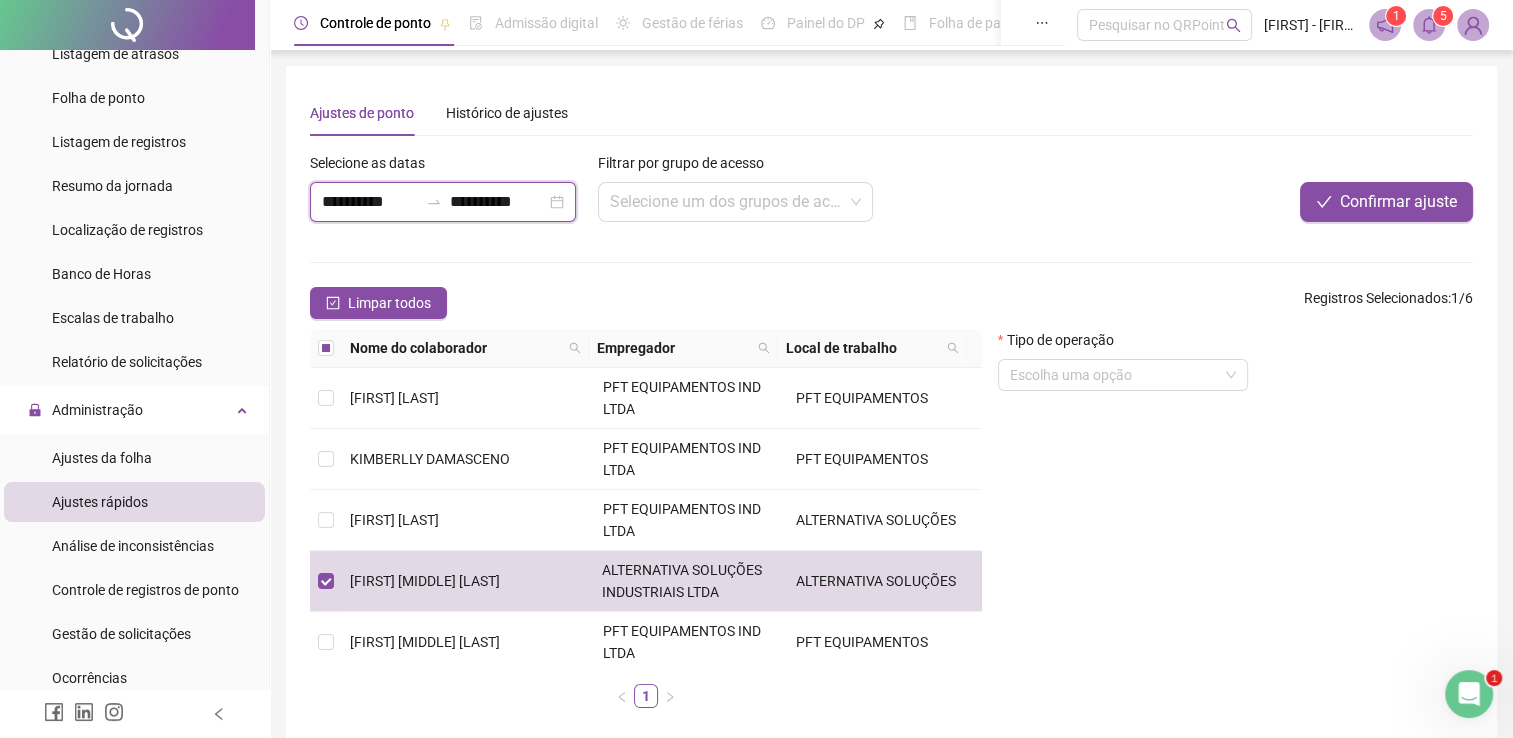 click on "**********" at bounding box center (370, 202) 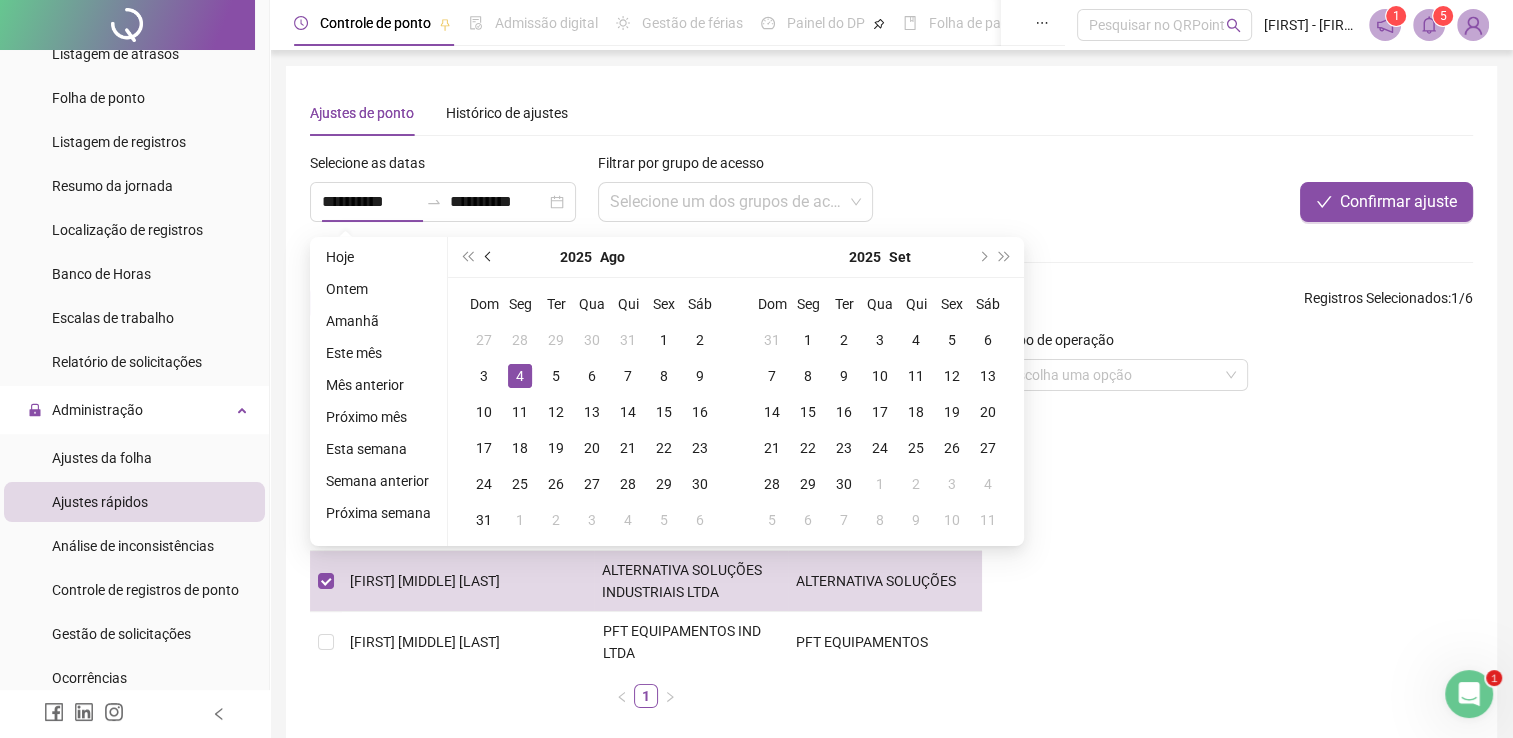 click at bounding box center [490, 257] 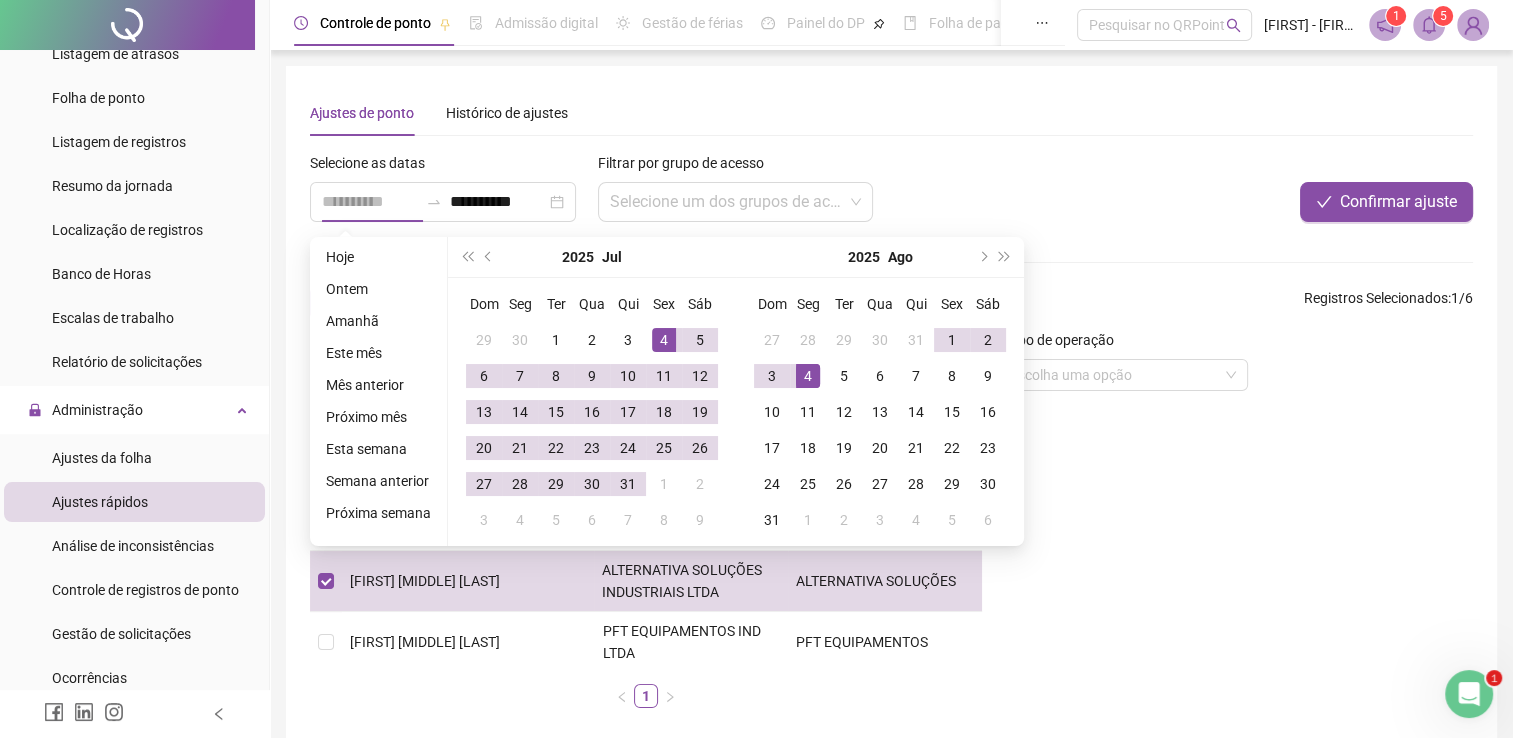 click on "4" at bounding box center [664, 340] 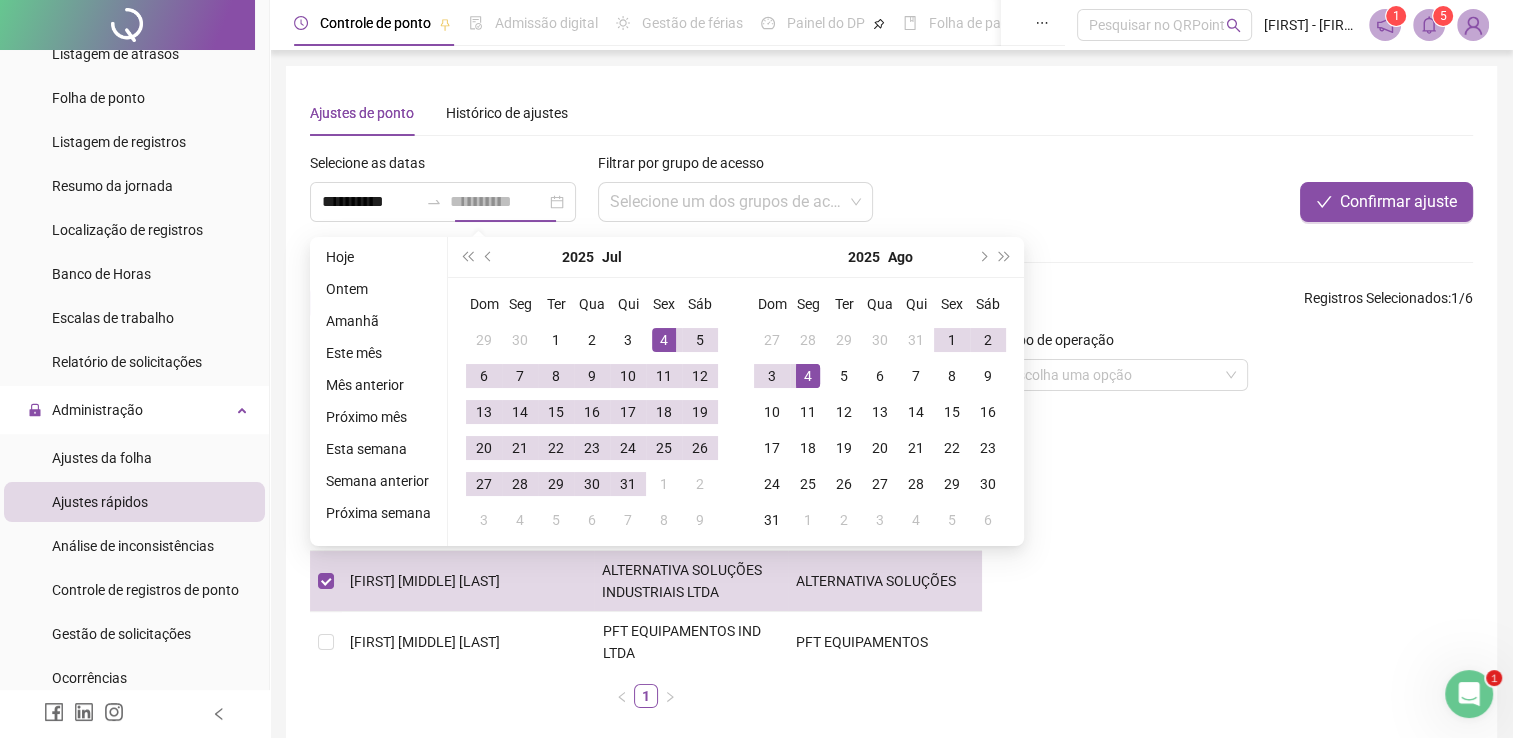 click on "4" at bounding box center (664, 340) 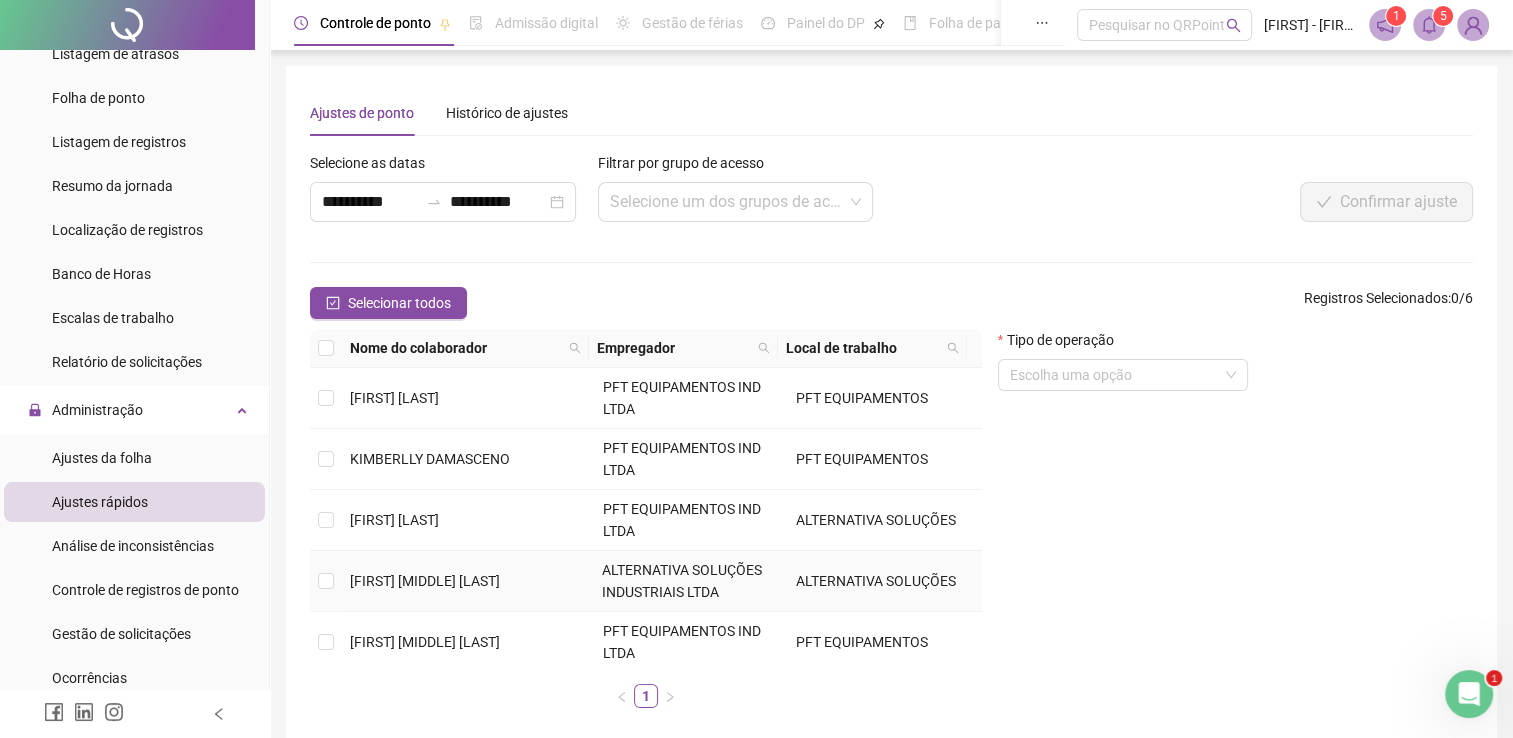 click on "[FIRST] [MIDDLE] [LAST]" at bounding box center [425, 581] 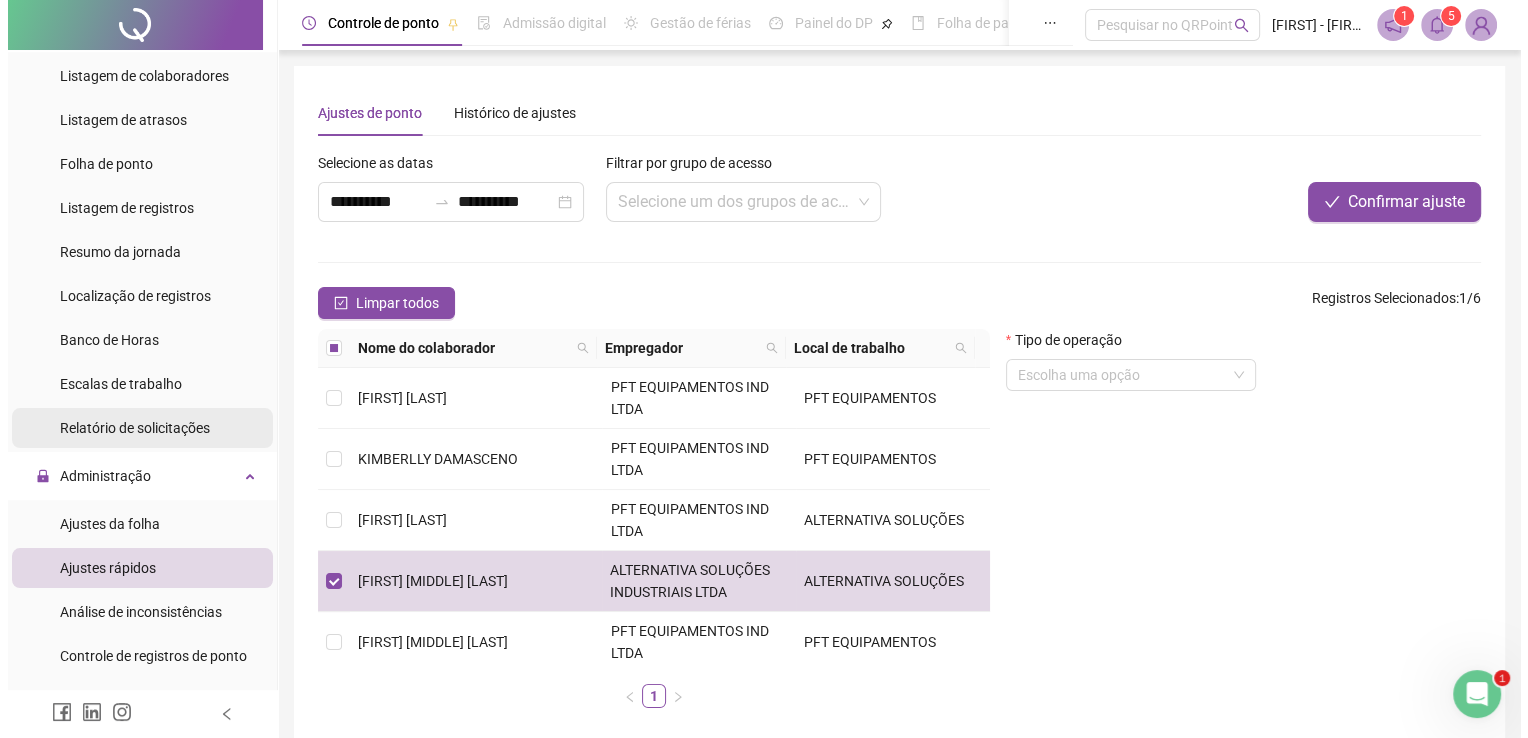 scroll, scrollTop: 100, scrollLeft: 0, axis: vertical 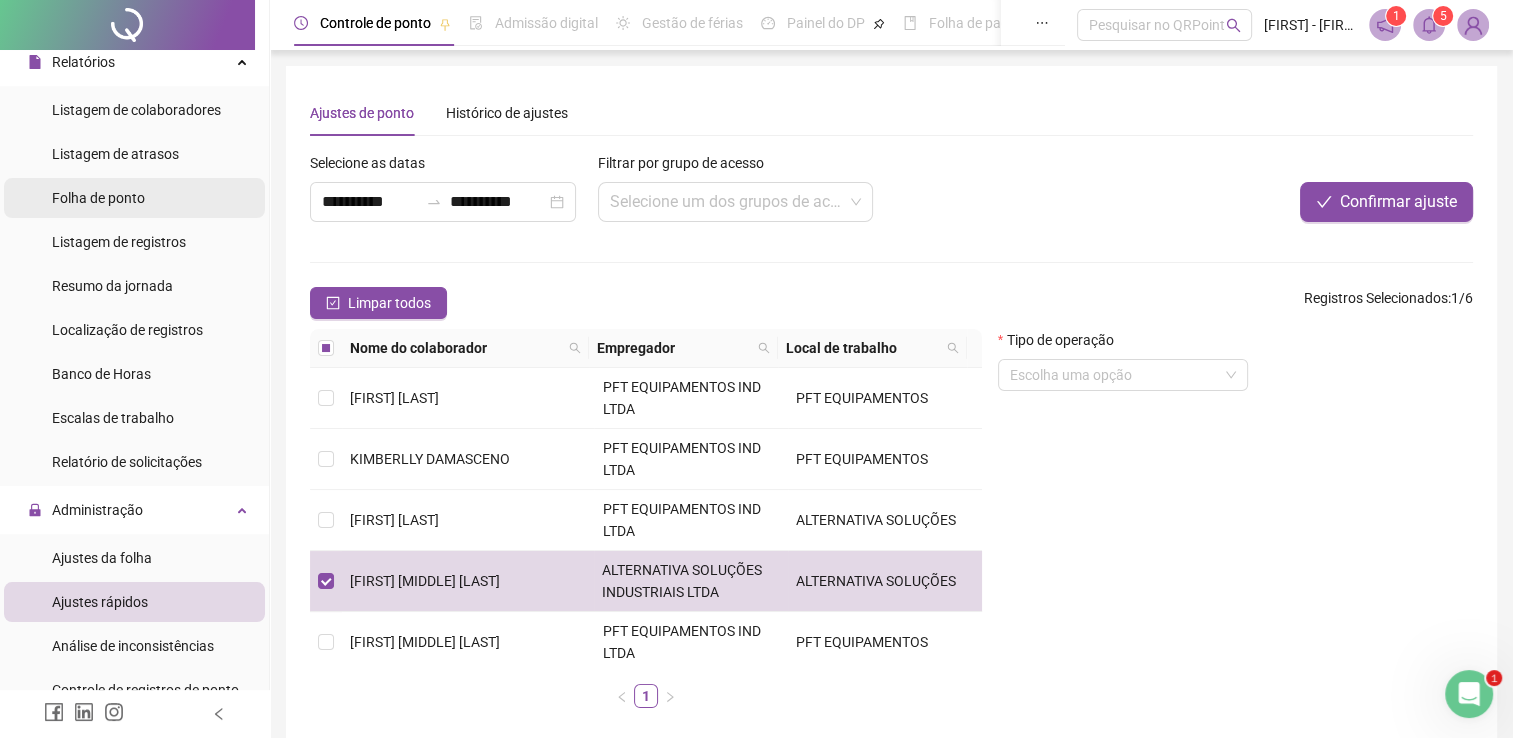 click on "Folha de ponto" at bounding box center [98, 198] 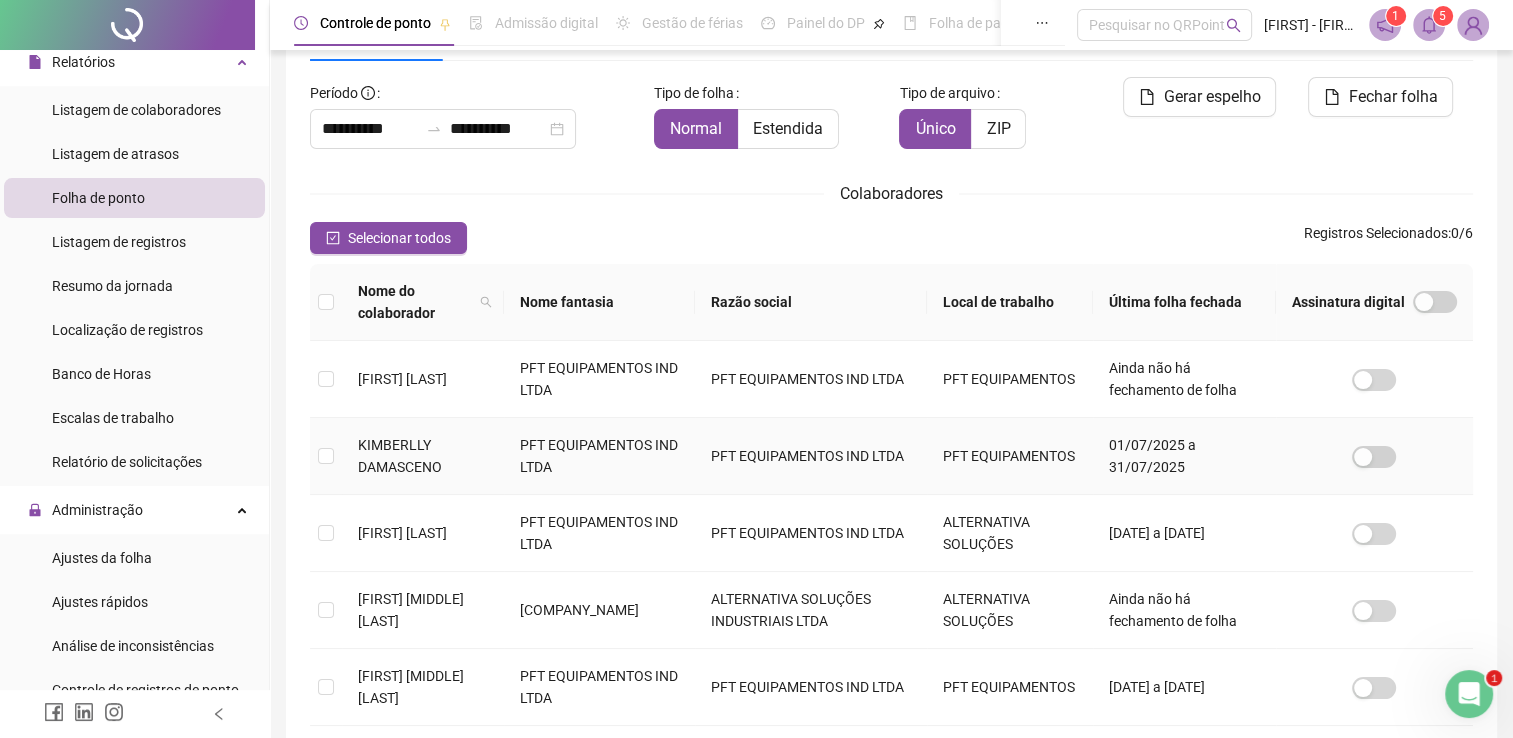 scroll, scrollTop: 229, scrollLeft: 0, axis: vertical 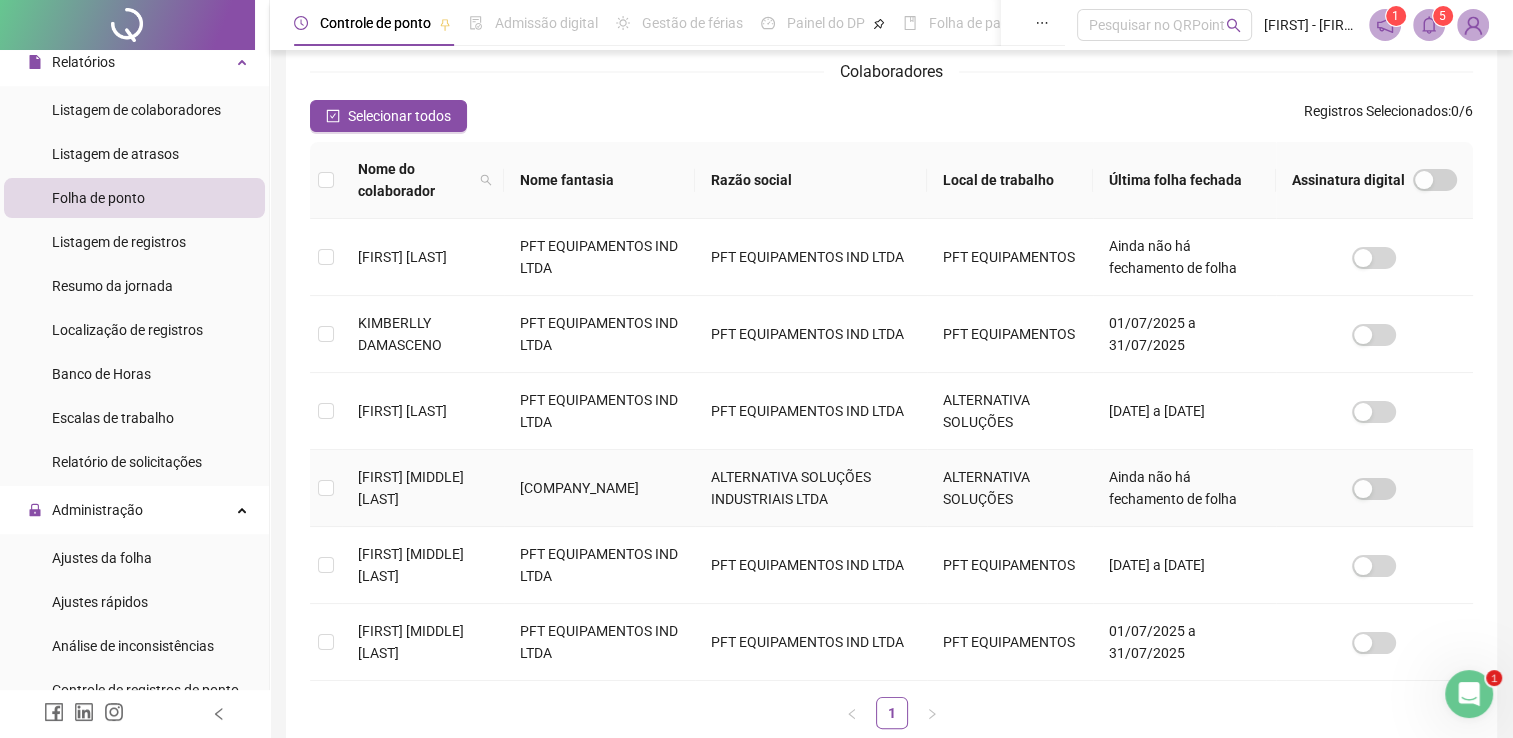 click on "[FIRST] [MIDDLE] [LAST]" at bounding box center (411, 488) 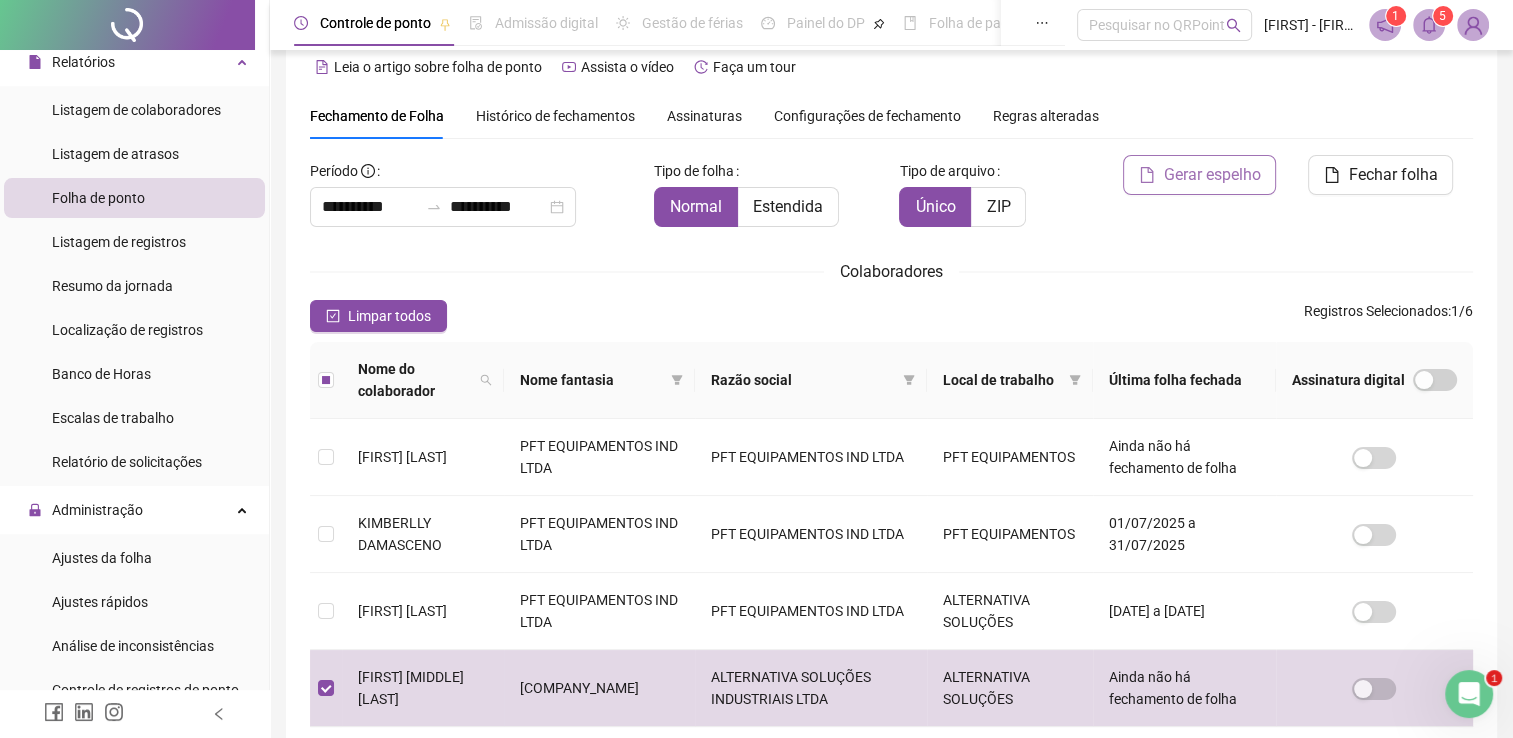 click on "Gerar espelho" at bounding box center [1211, 175] 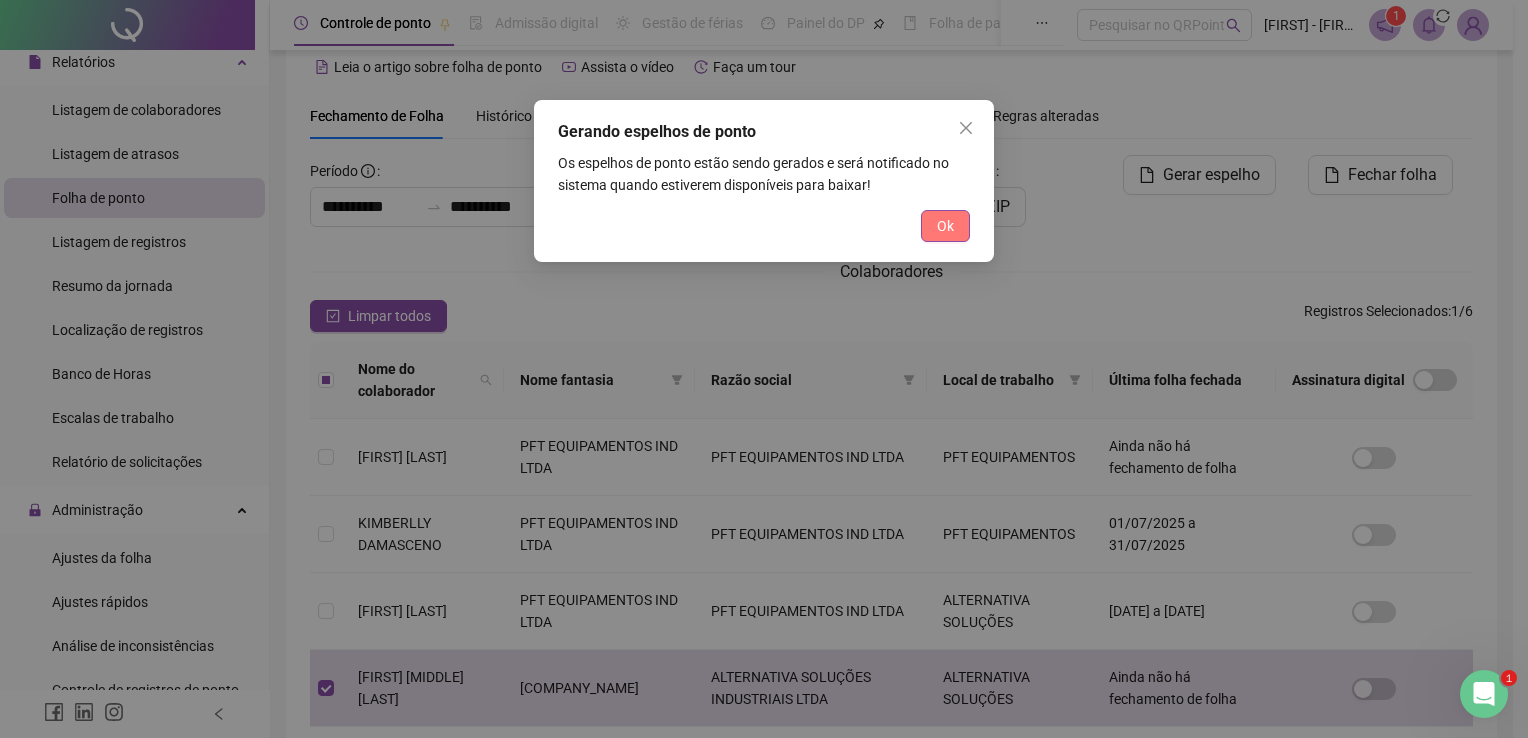click on "Ok" at bounding box center (945, 226) 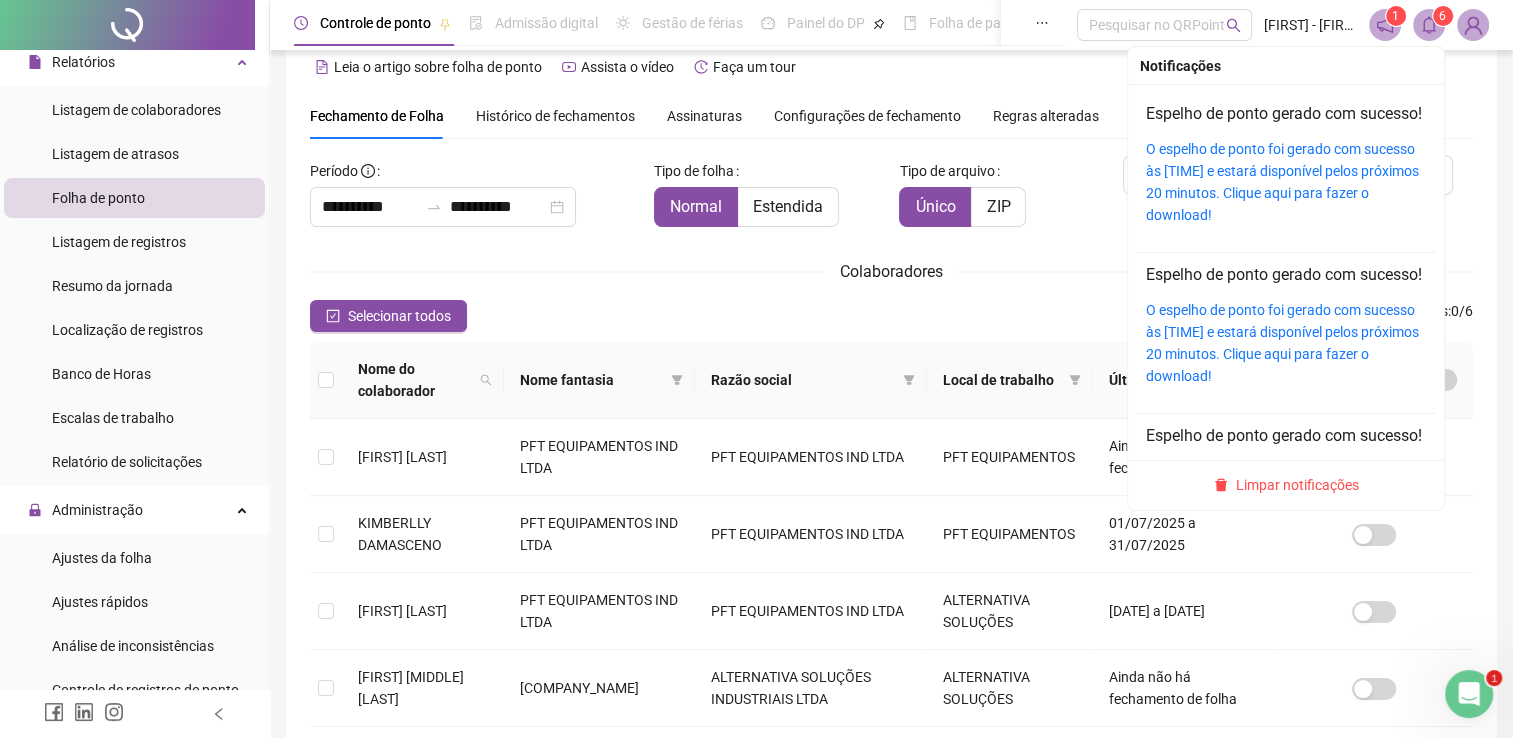 click at bounding box center [1429, 25] 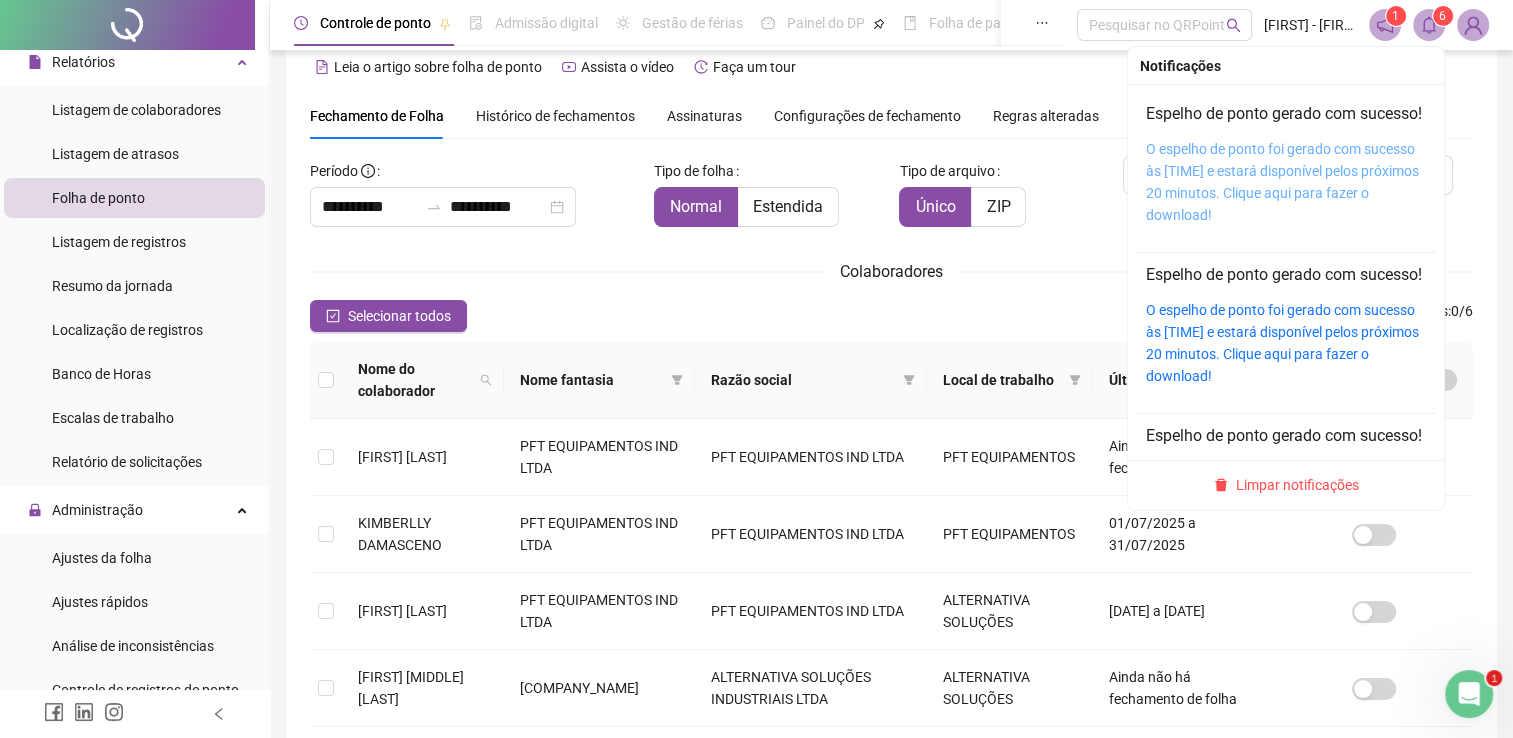 click on "O espelho de ponto foi gerado com sucesso às [TIME] e estará disponível pelos próximos 20 minutos.
Clique aqui para fazer o download!" at bounding box center (1282, 182) 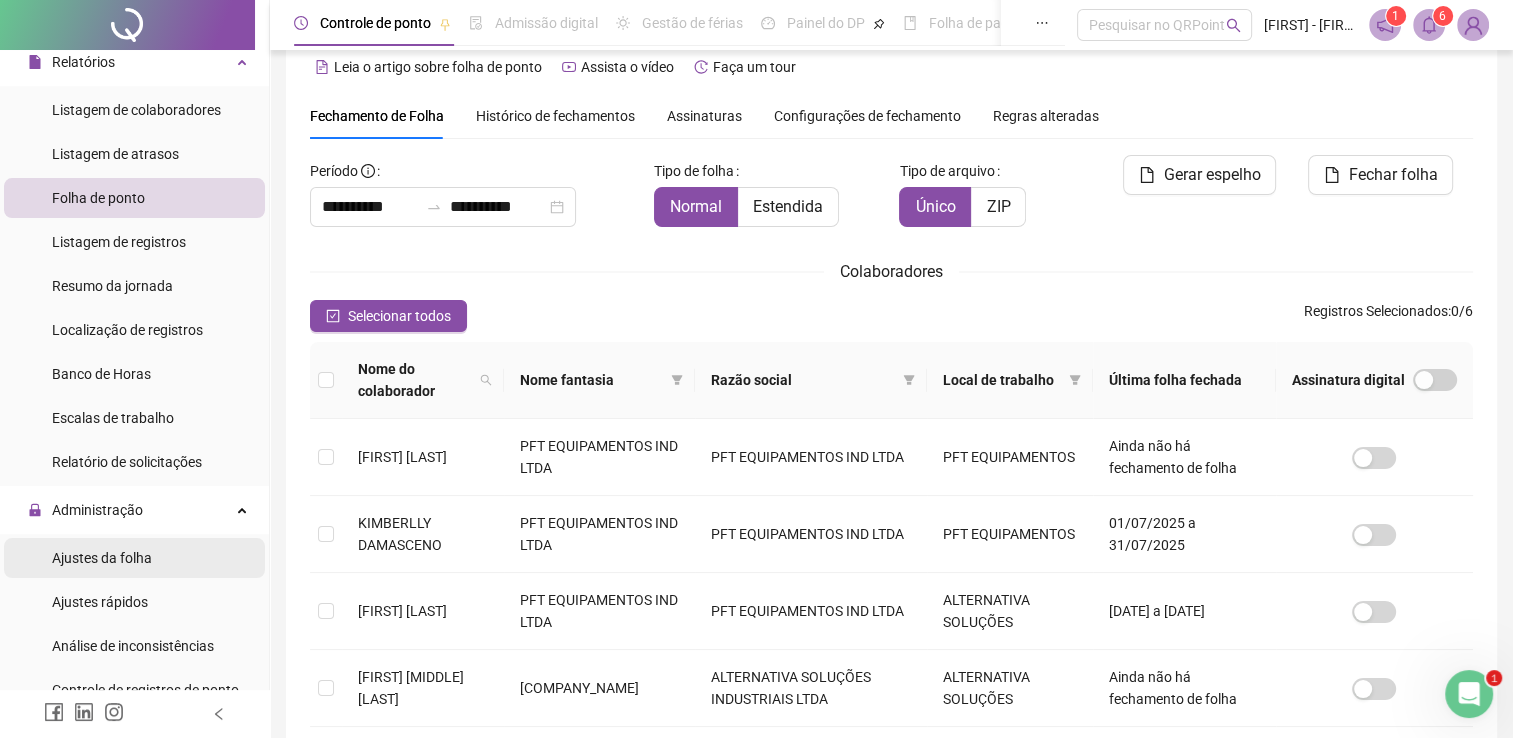click on "Ajustes da folha" at bounding box center [134, 558] 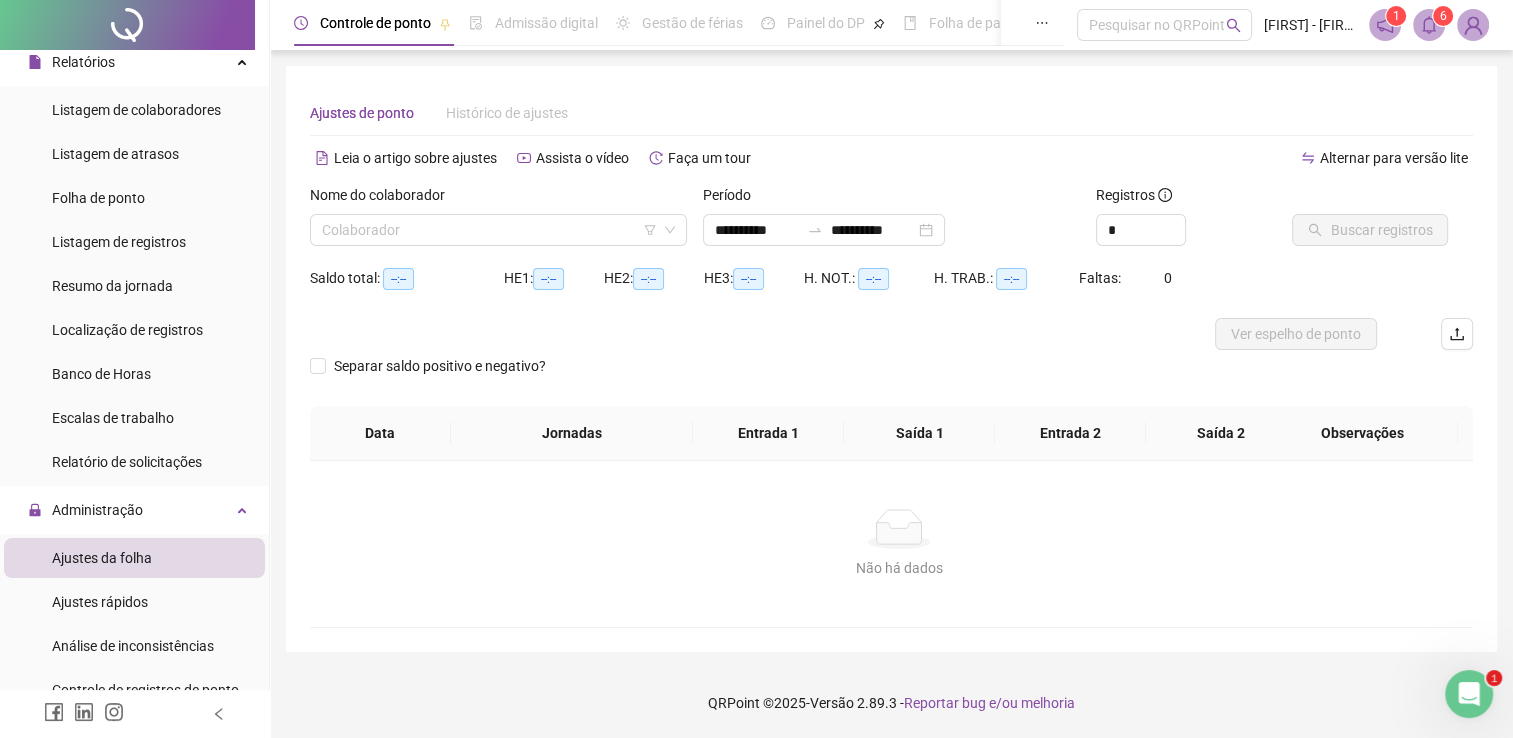 scroll, scrollTop: 0, scrollLeft: 0, axis: both 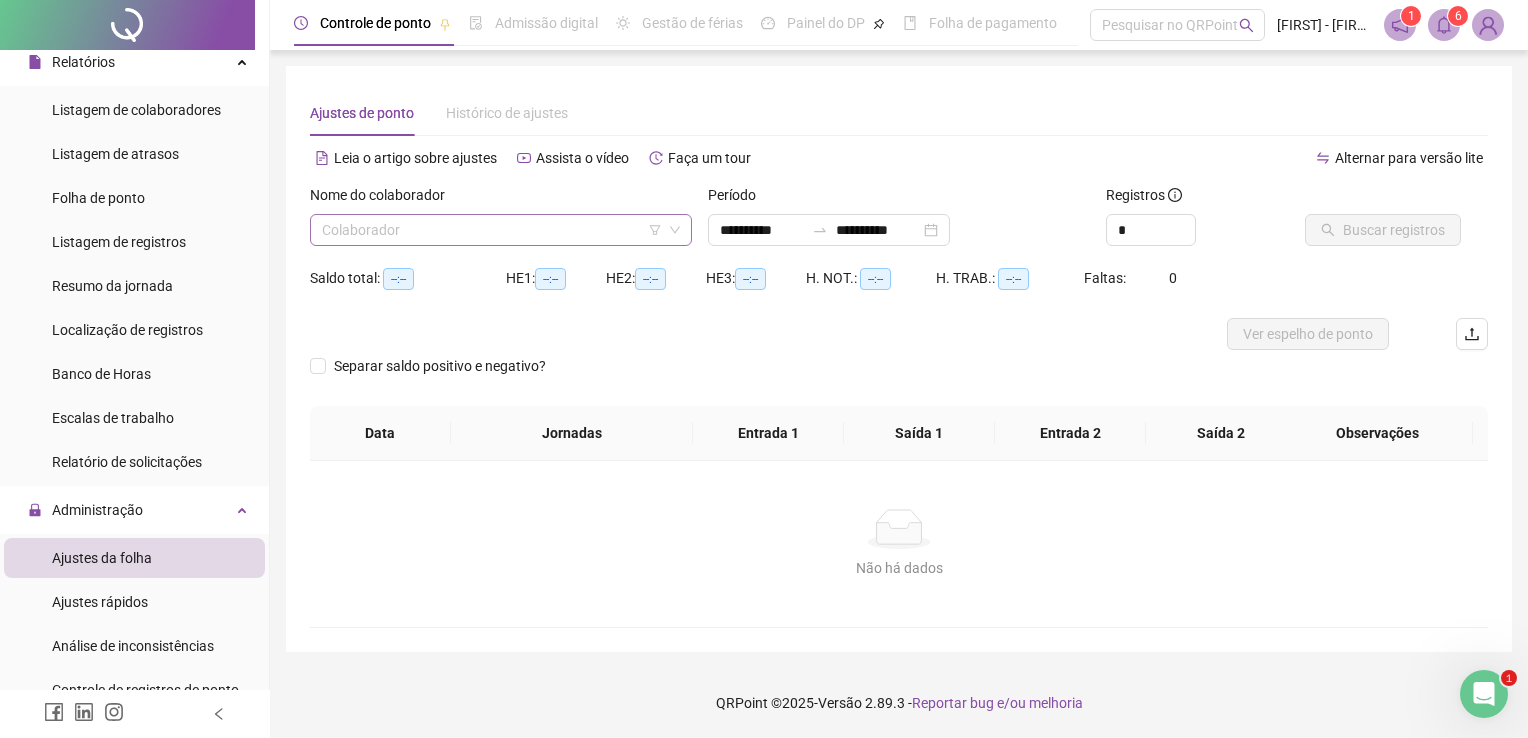 click at bounding box center [492, 230] 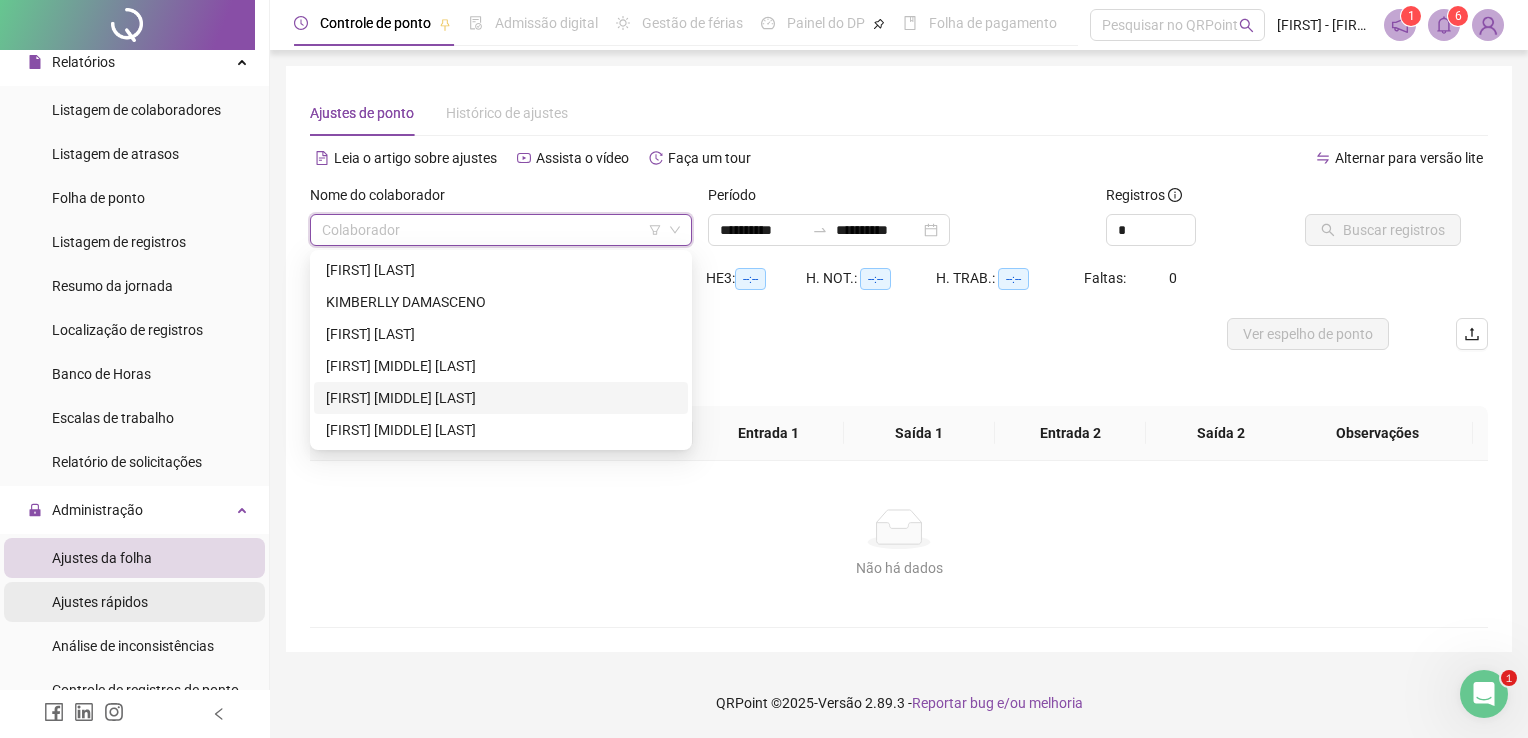 click on "Ajustes rápidos" at bounding box center [100, 602] 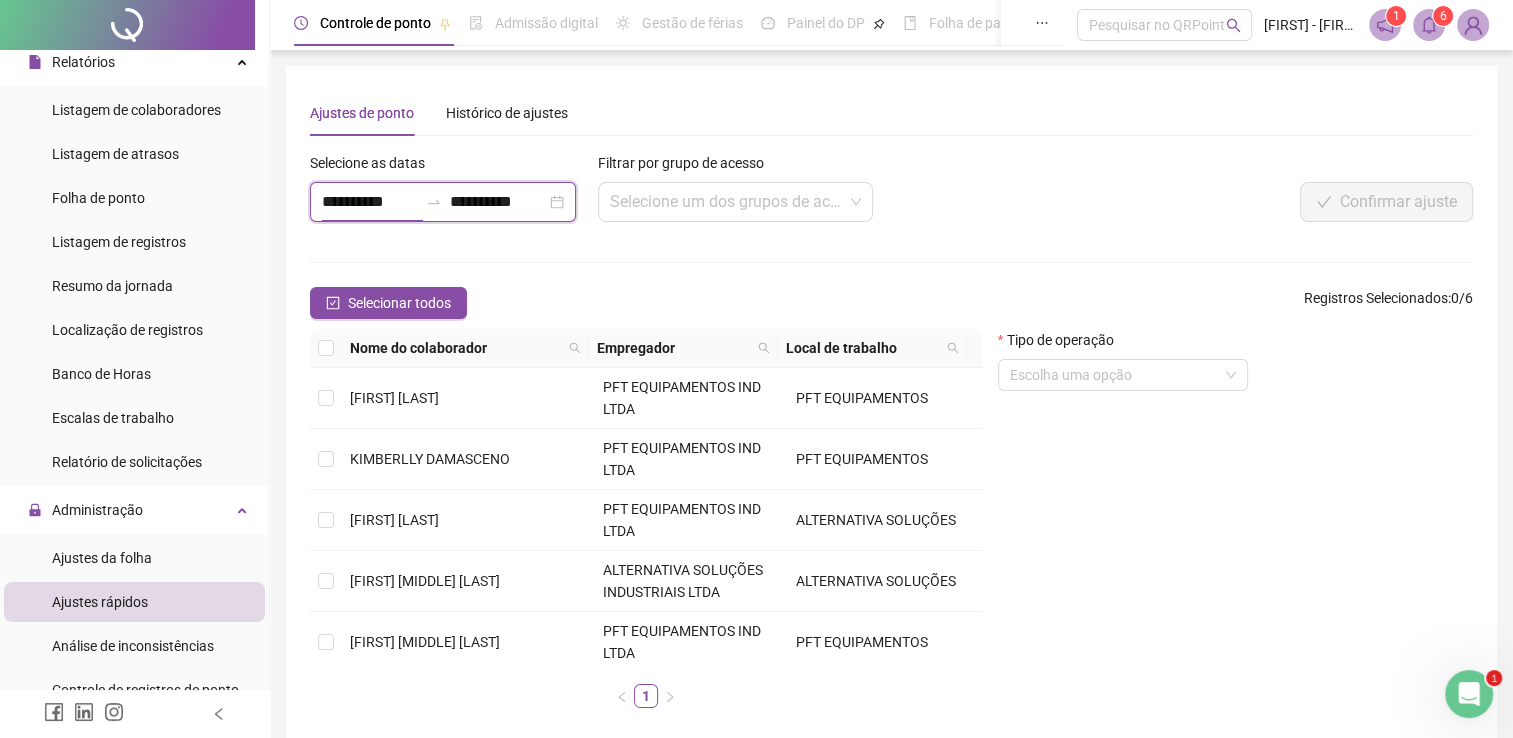 click on "**********" at bounding box center [370, 202] 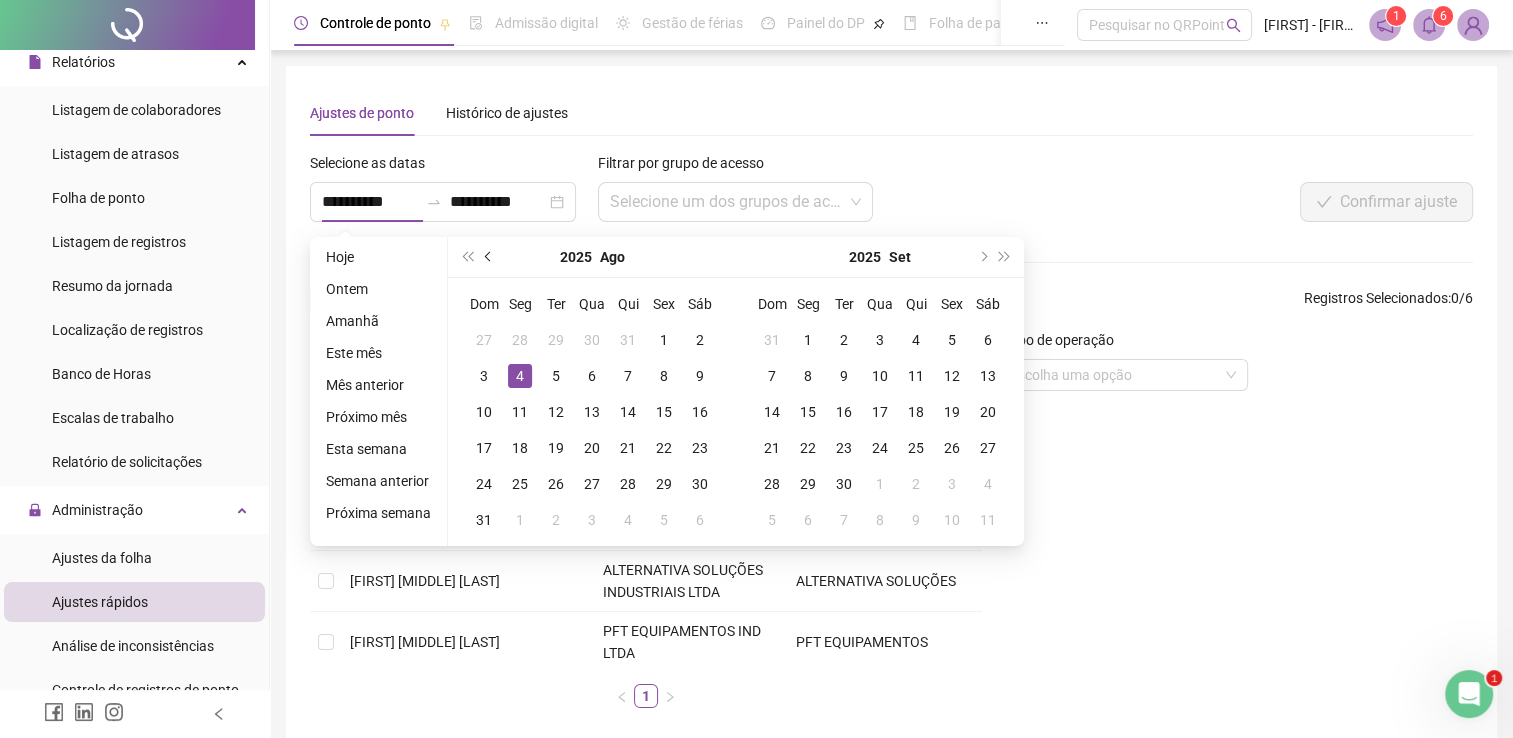 click at bounding box center (489, 257) 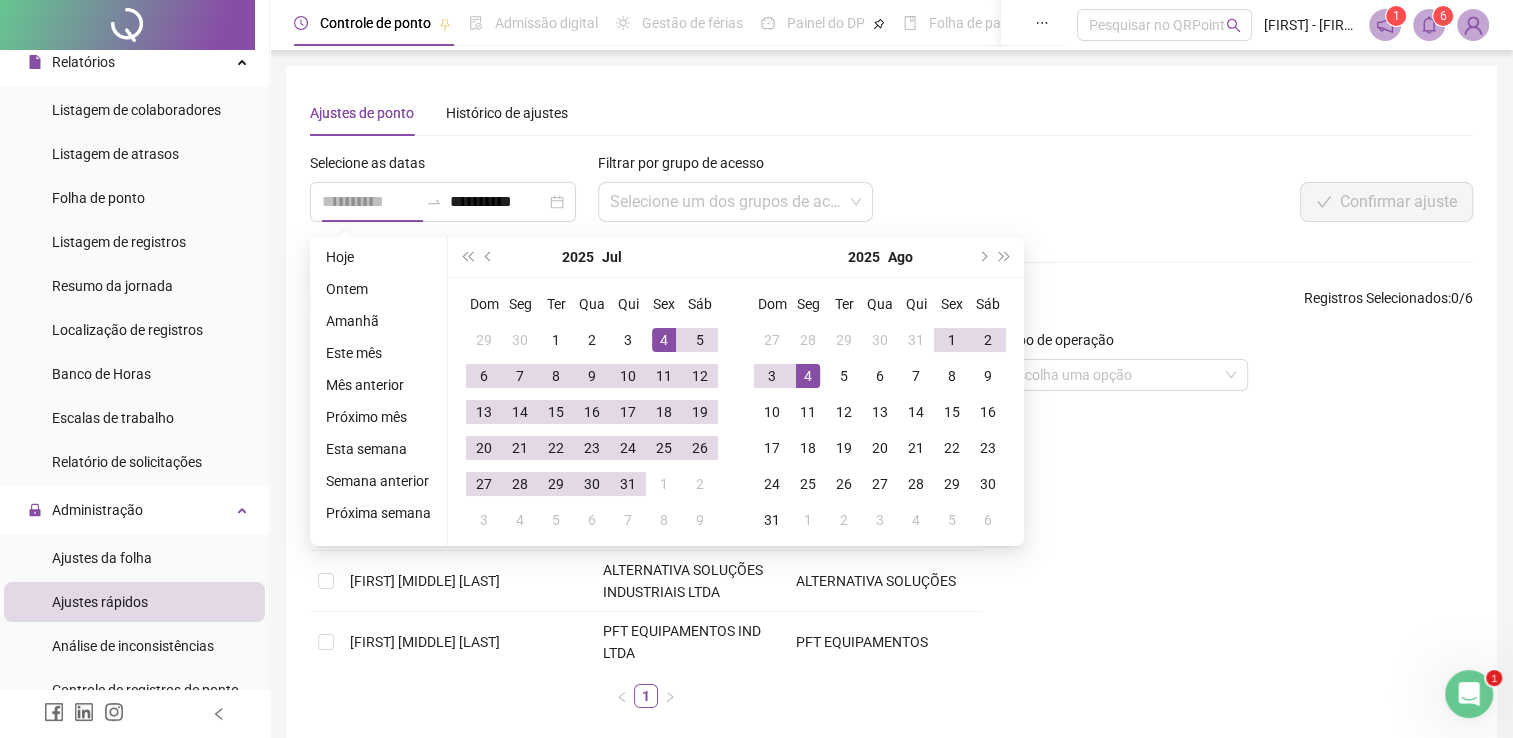 click on "4" at bounding box center [664, 340] 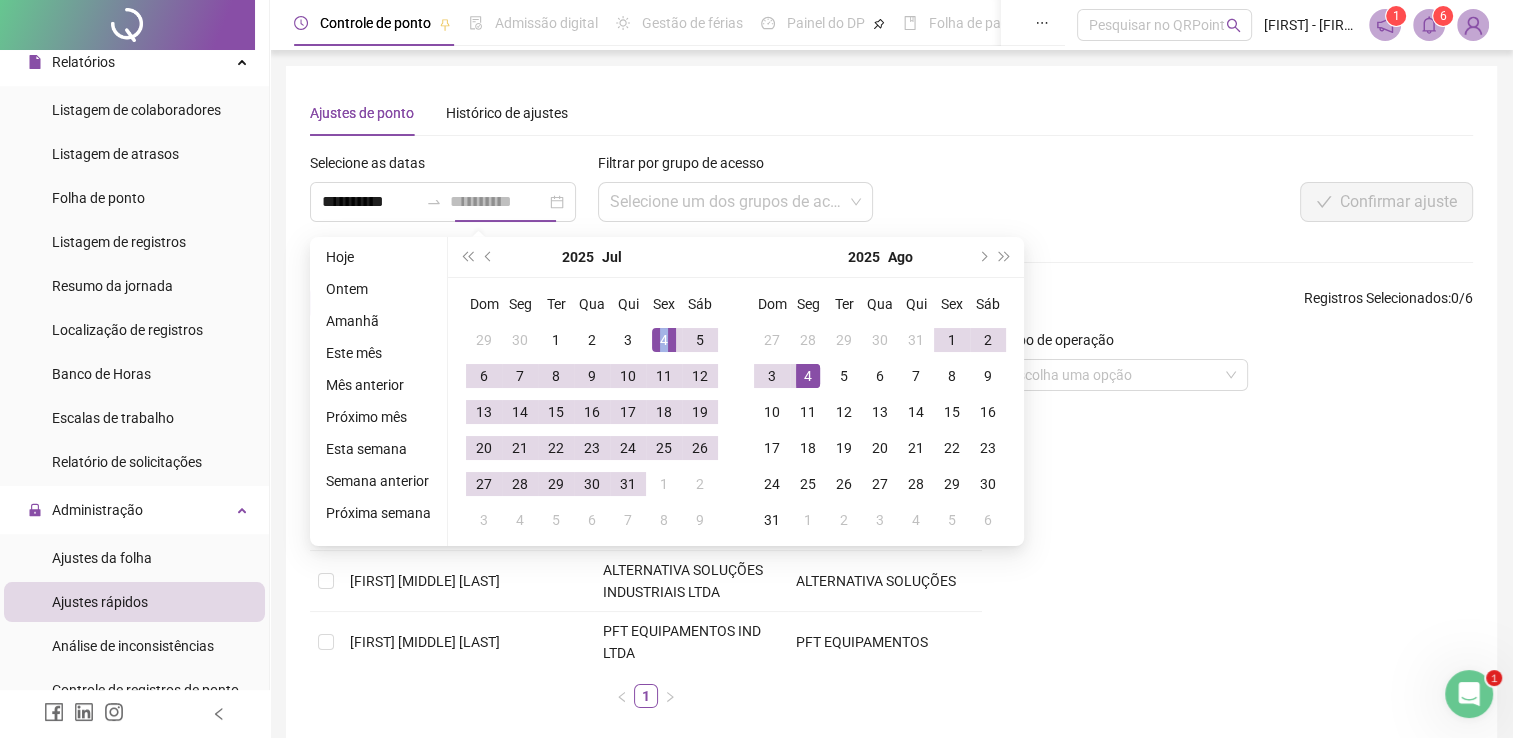 click on "4" at bounding box center [664, 340] 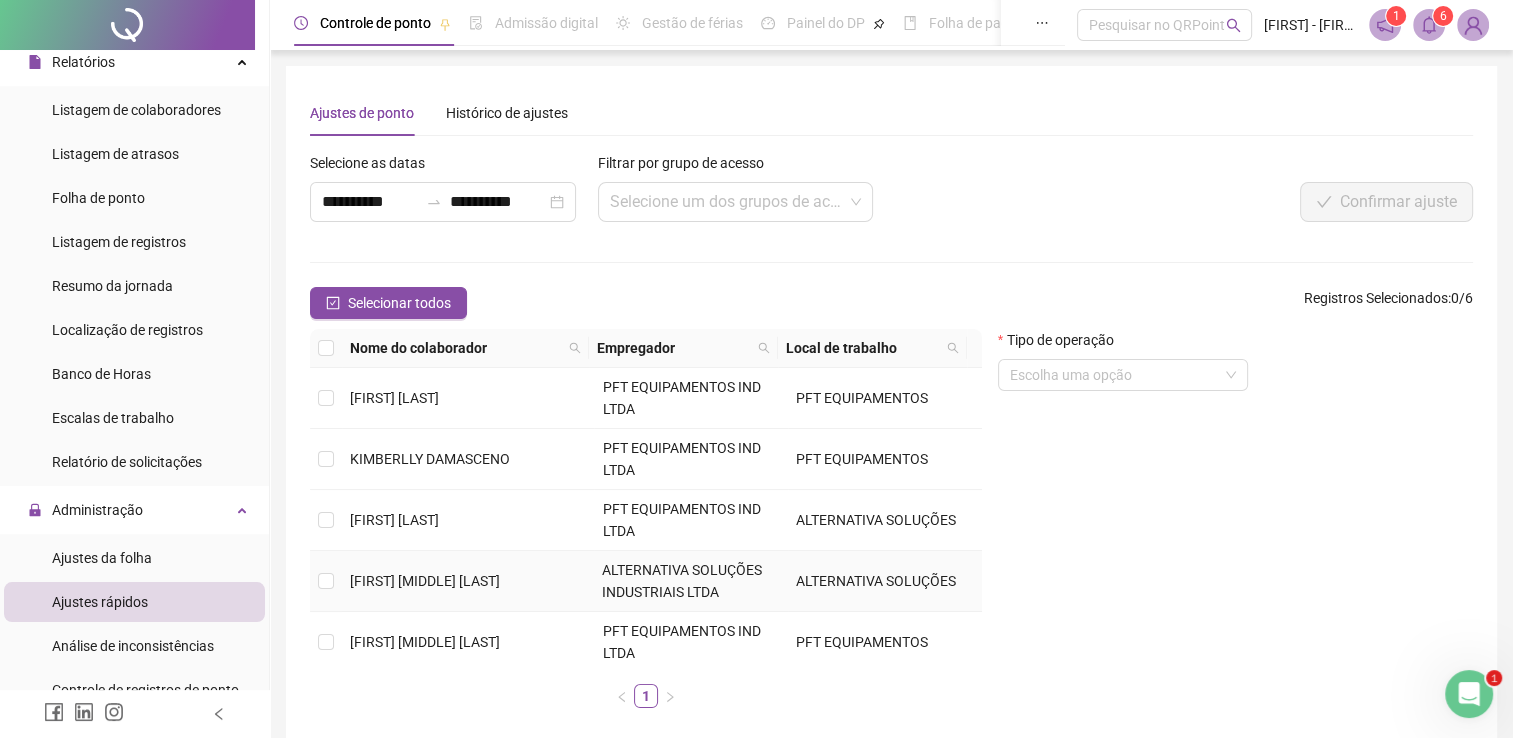click on "[FIRST] [MIDDLE] [LAST]" at bounding box center [425, 581] 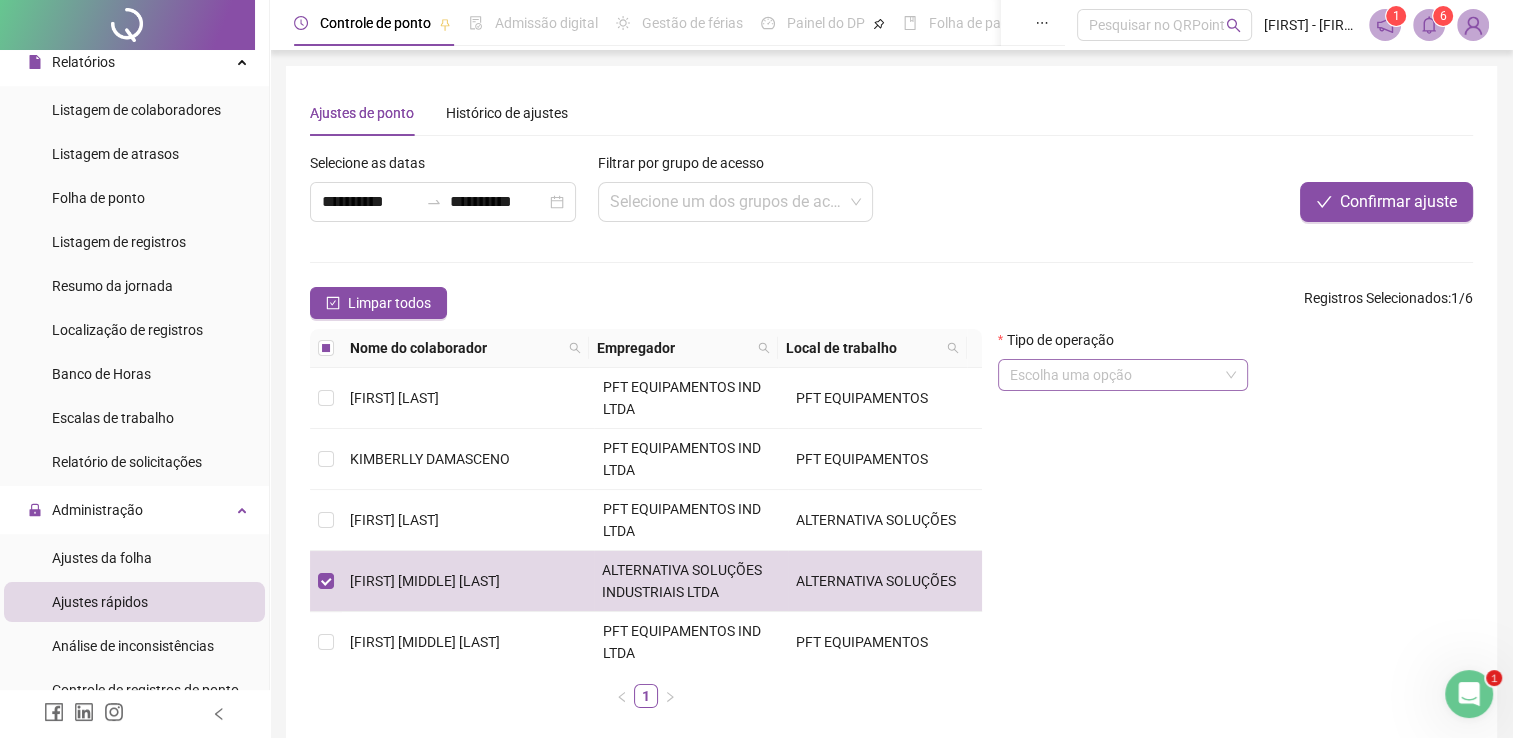 click at bounding box center (1114, 375) 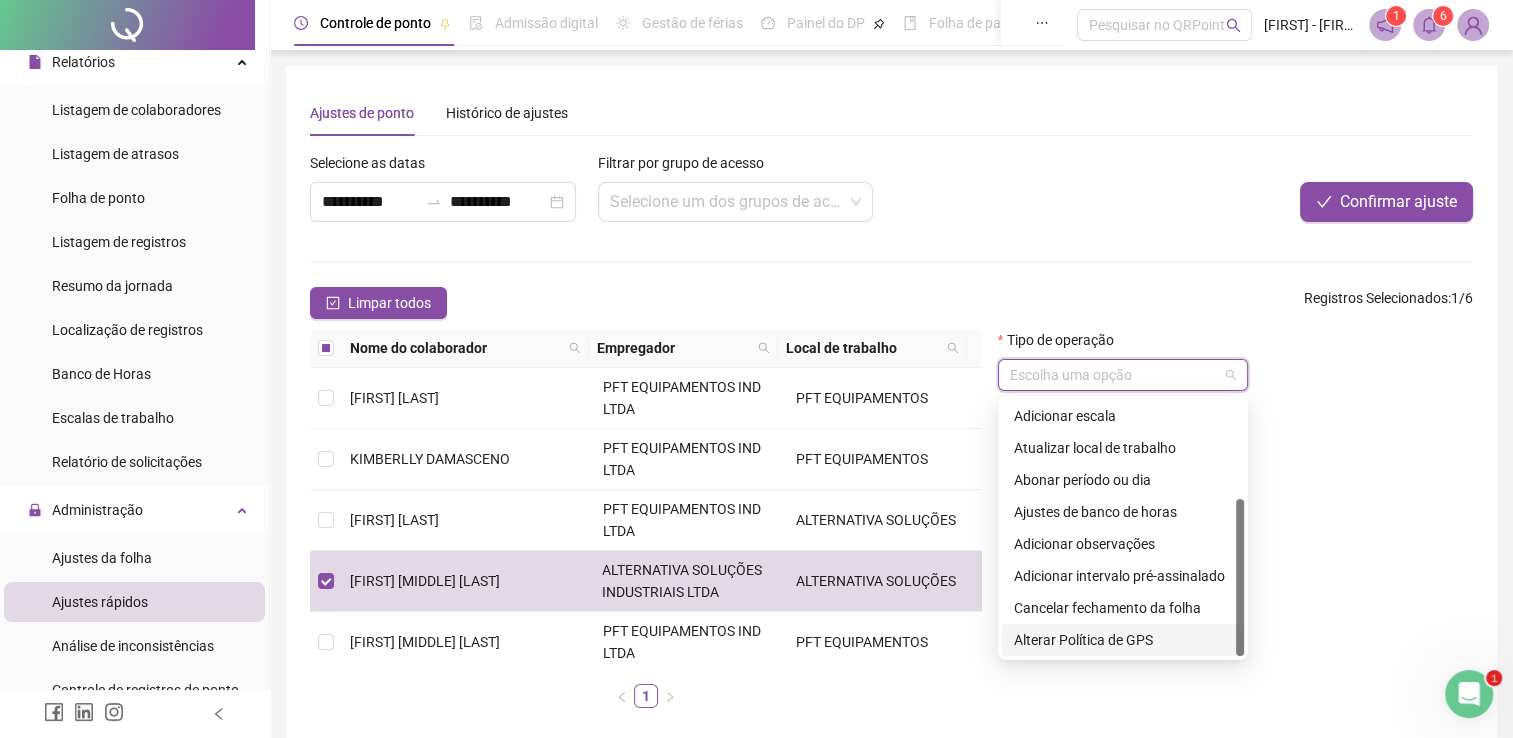 scroll, scrollTop: 0, scrollLeft: 0, axis: both 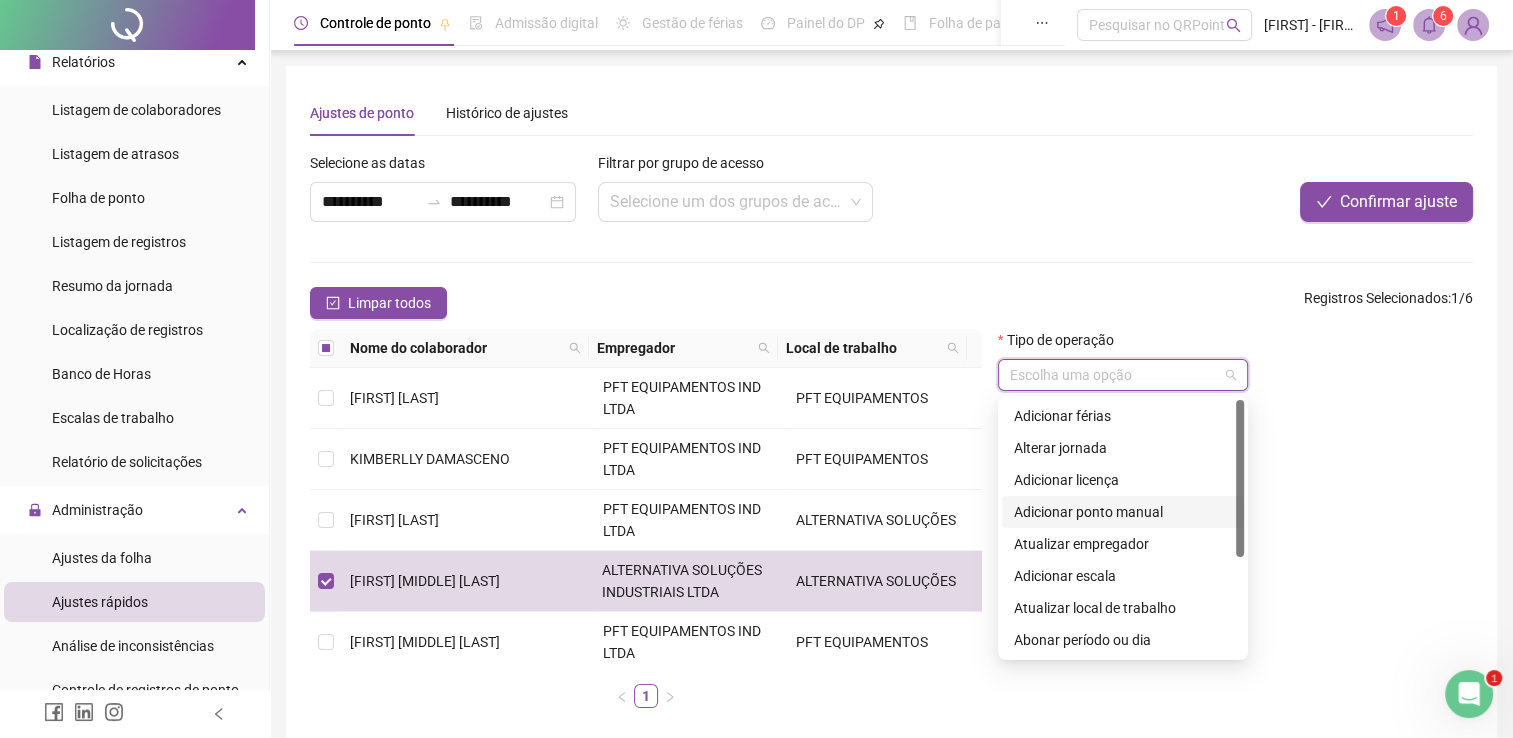 click on "Adicionar ponto manual" at bounding box center (1123, 512) 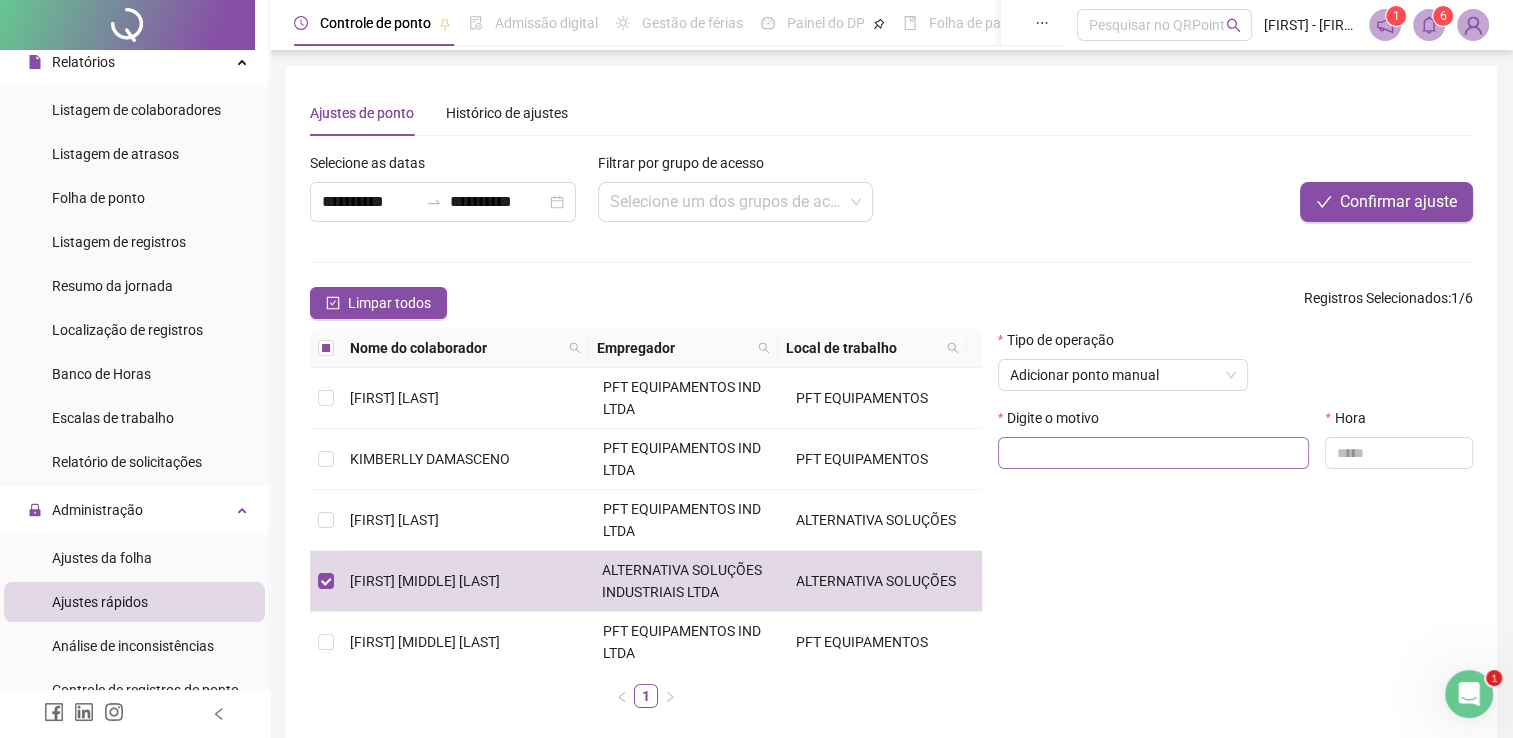 drag, startPoint x: 1080, startPoint y: 512, endPoint x: 1029, endPoint y: 443, distance: 85.8021 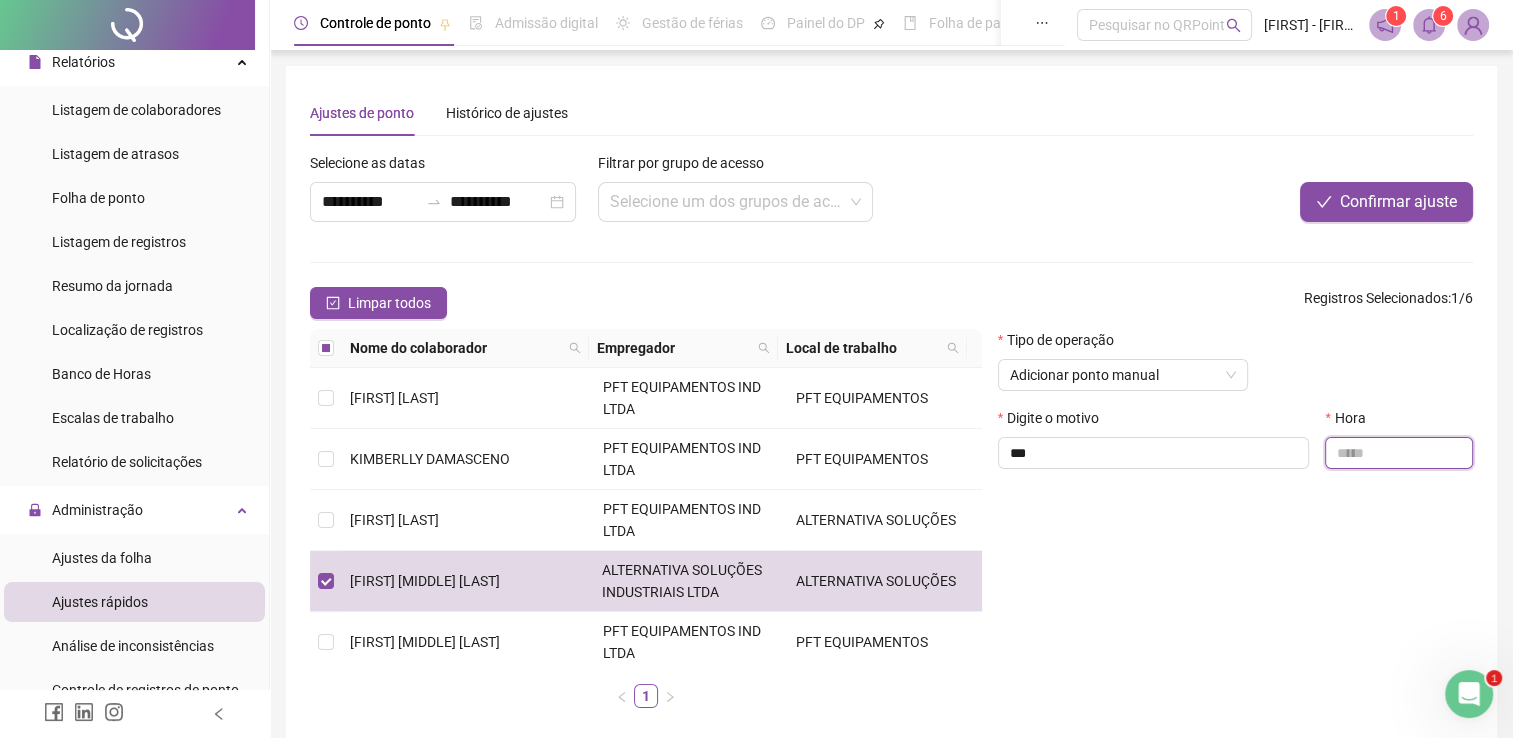click at bounding box center (1399, 453) 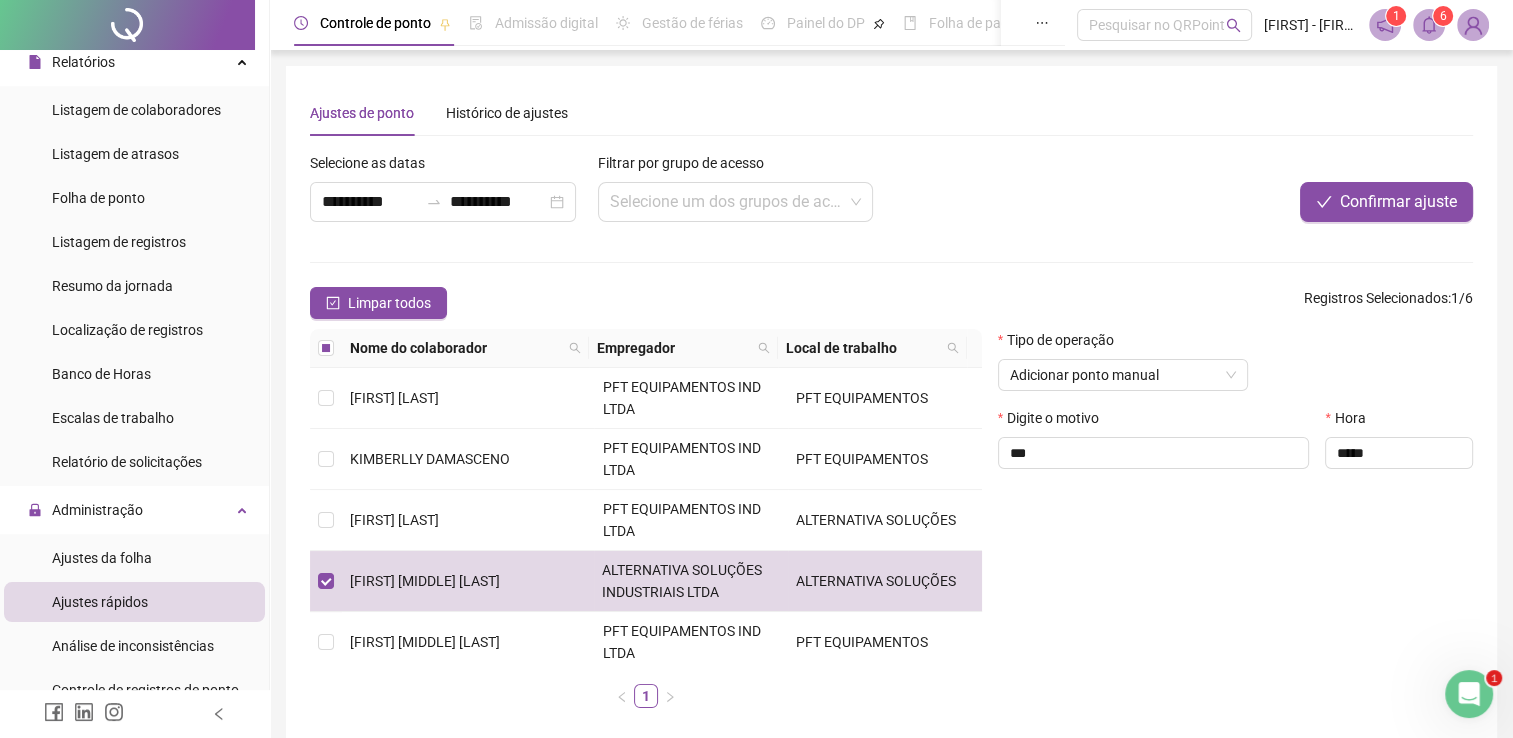 click on "Tipo de operação Adicionar ponto manual Digite o motivo *** Hora *****" at bounding box center (1235, 526) 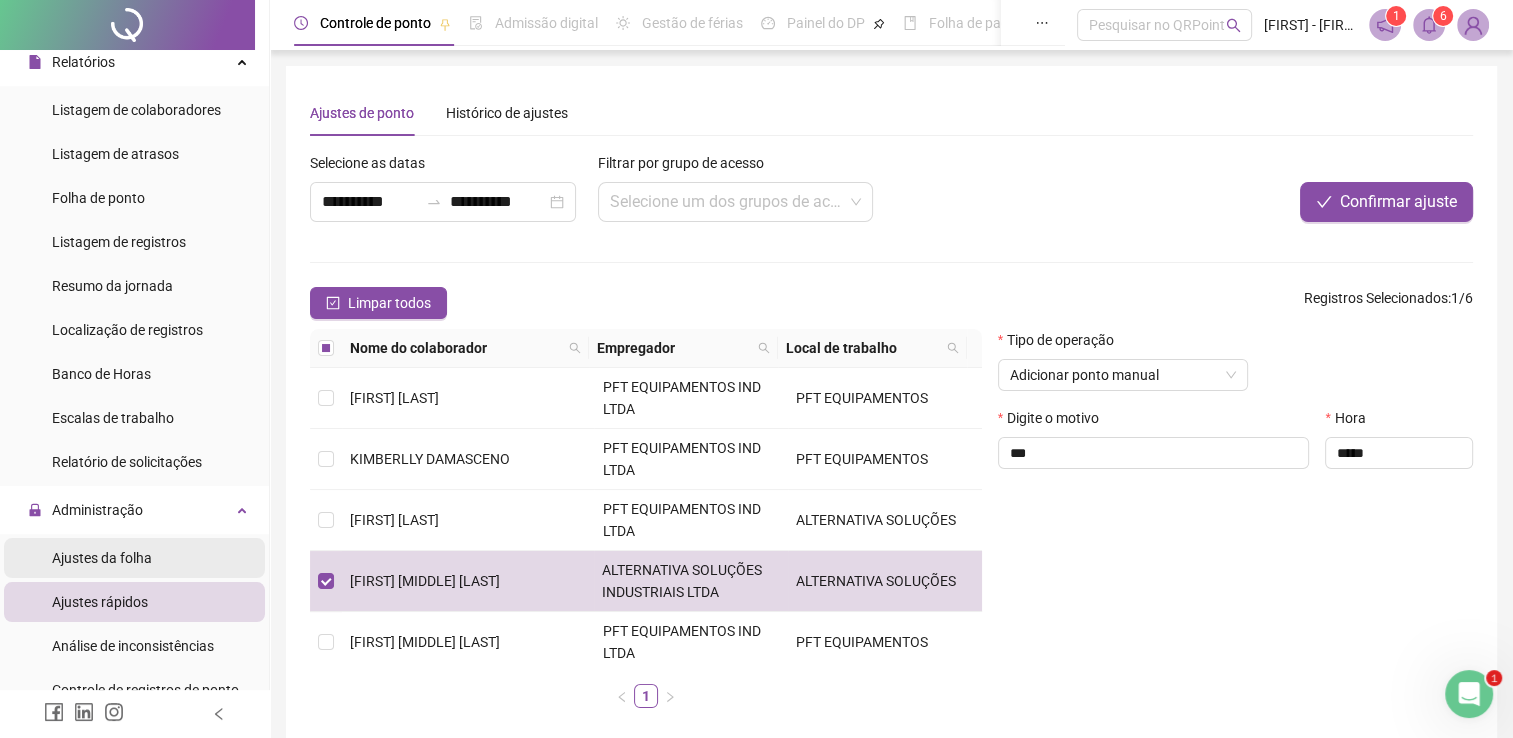 click on "Ajustes da folha" at bounding box center [134, 558] 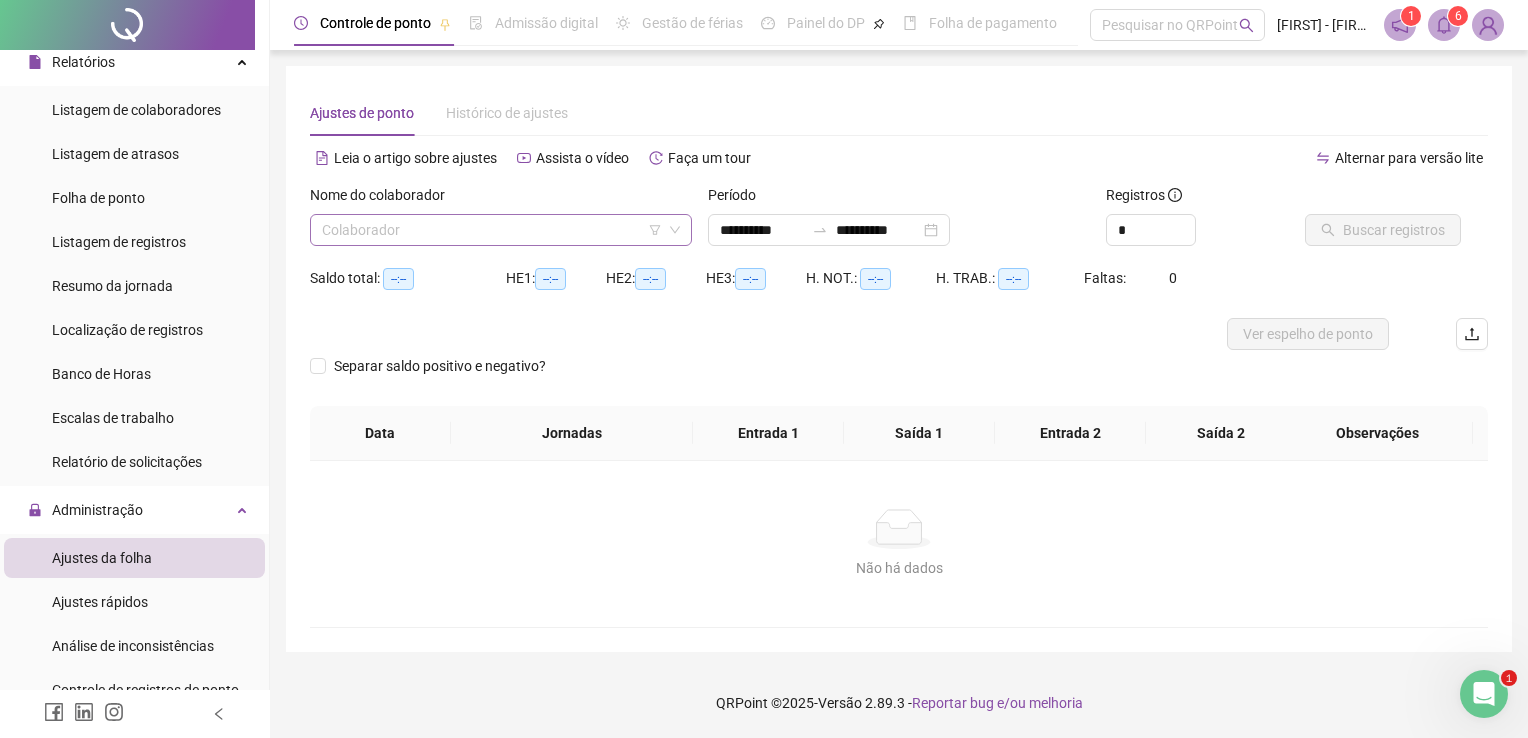 click at bounding box center [492, 230] 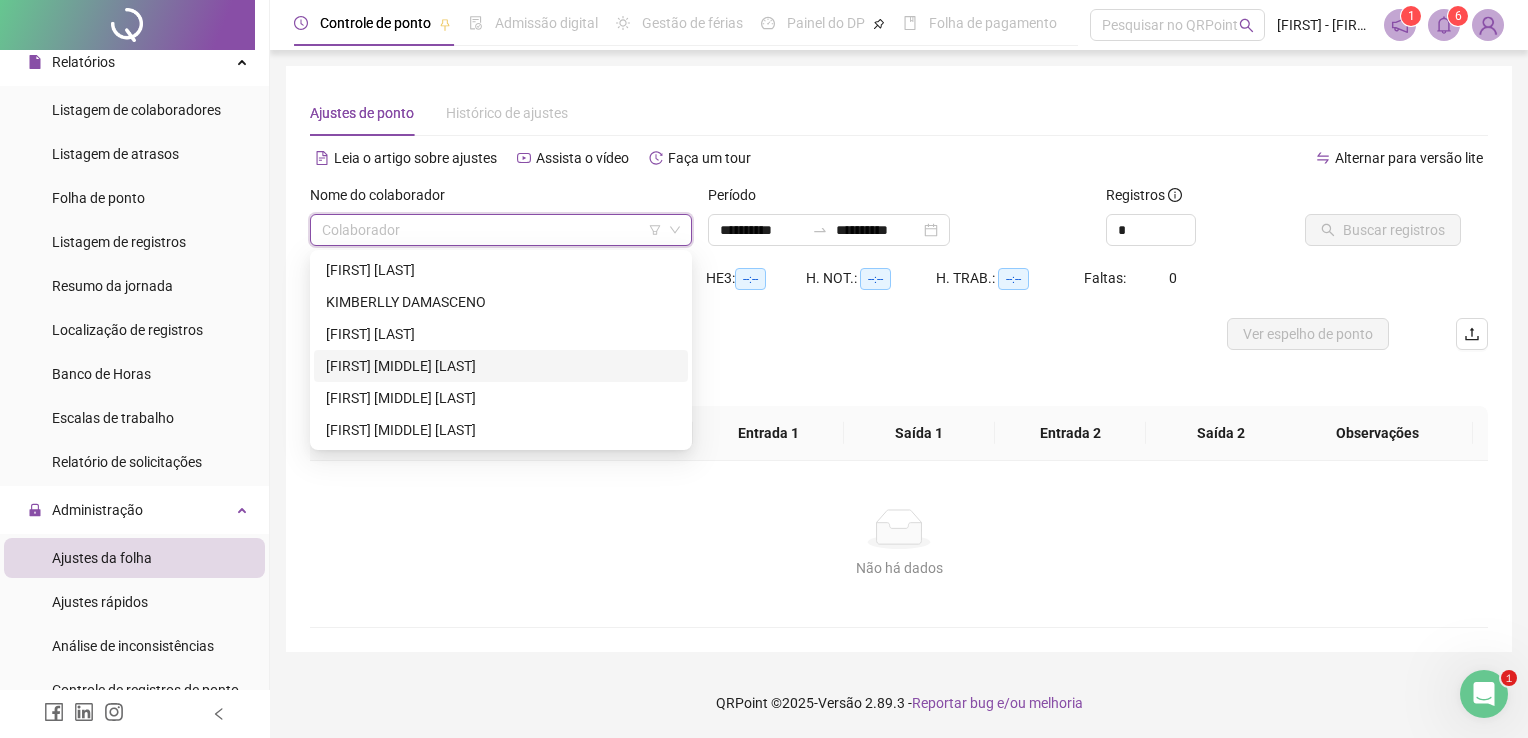 click on "[FIRST] [MIDDLE] [LAST]" at bounding box center (501, 366) 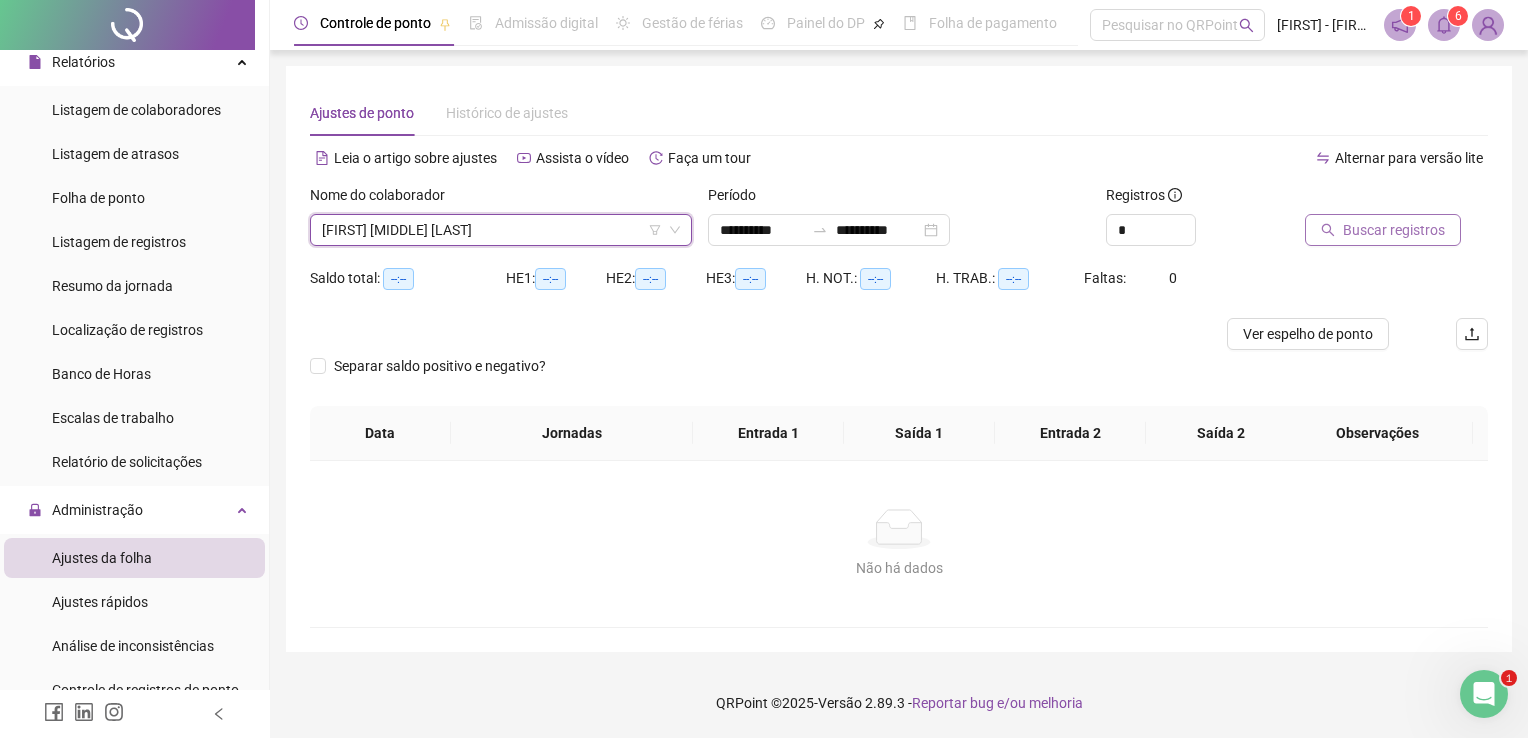 click on "Buscar registros" at bounding box center (1383, 230) 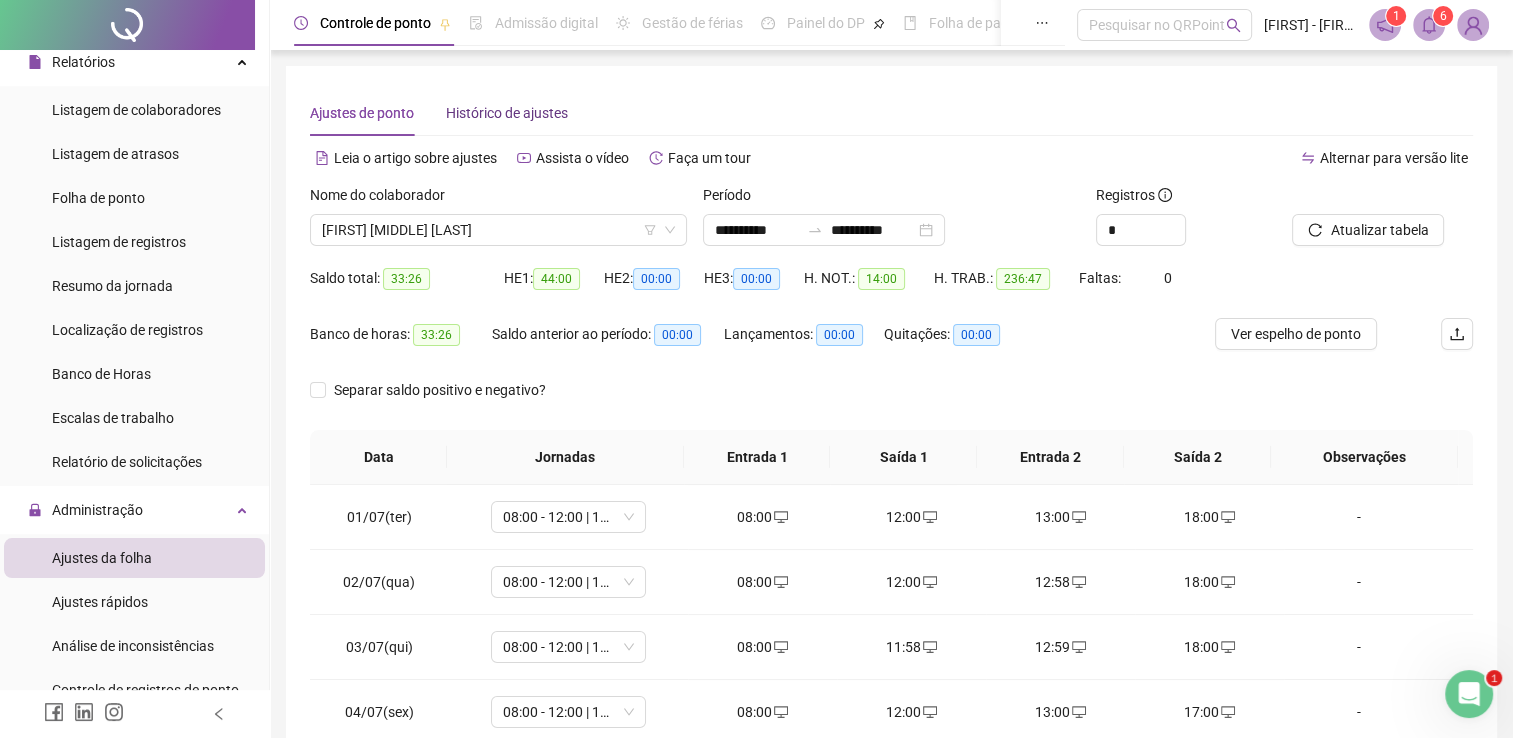 click on "Histórico de ajustes" at bounding box center [507, 113] 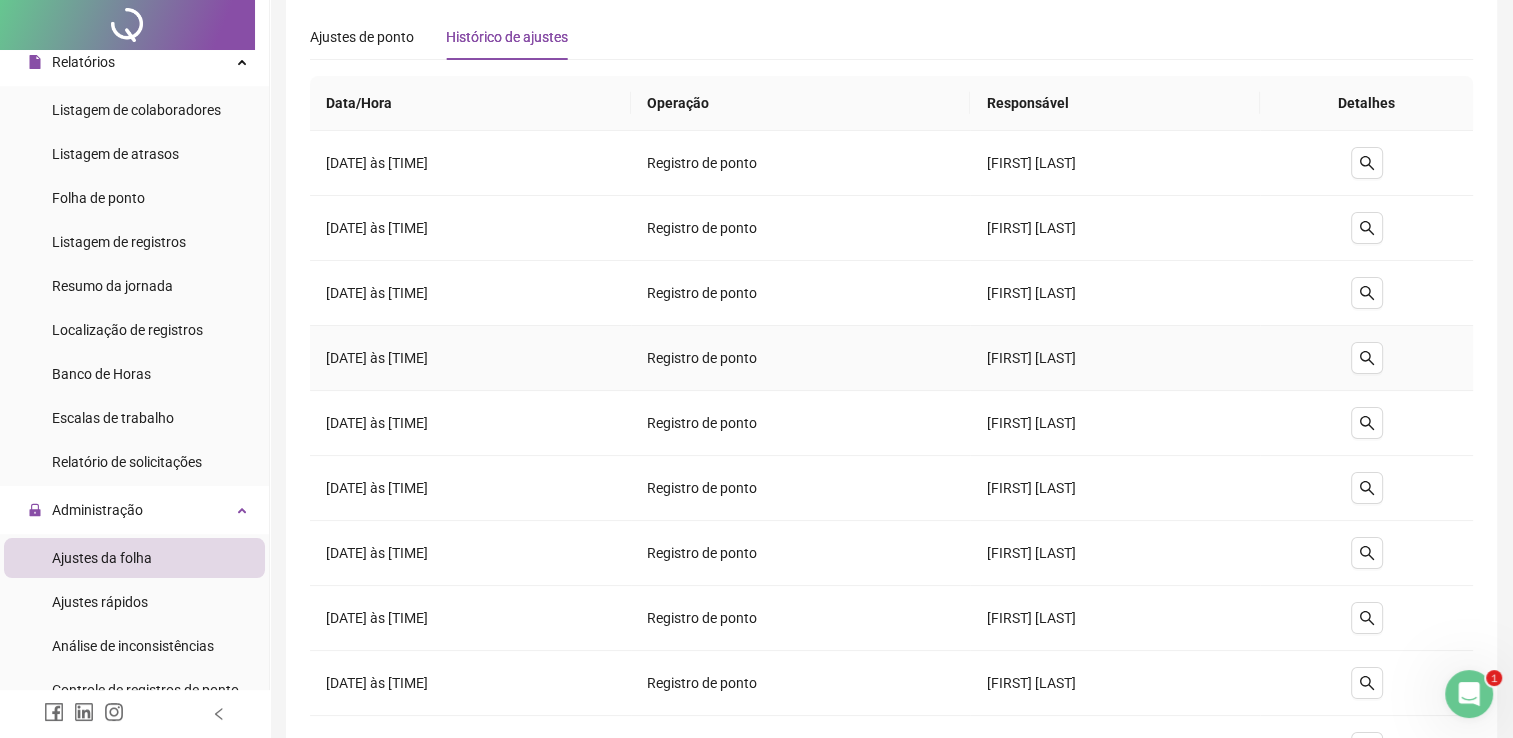 scroll, scrollTop: 0, scrollLeft: 0, axis: both 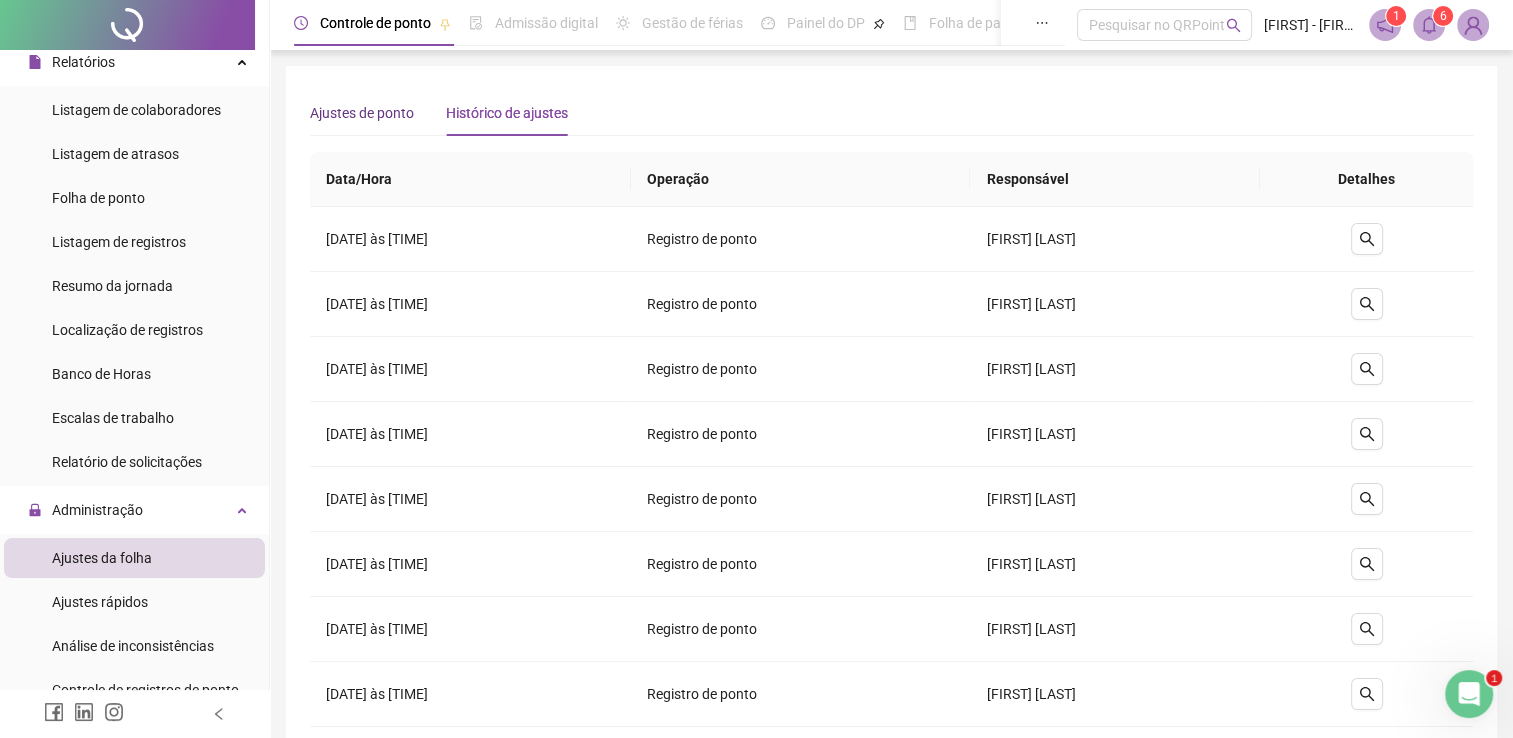 click on "Ajustes de ponto" at bounding box center (362, 113) 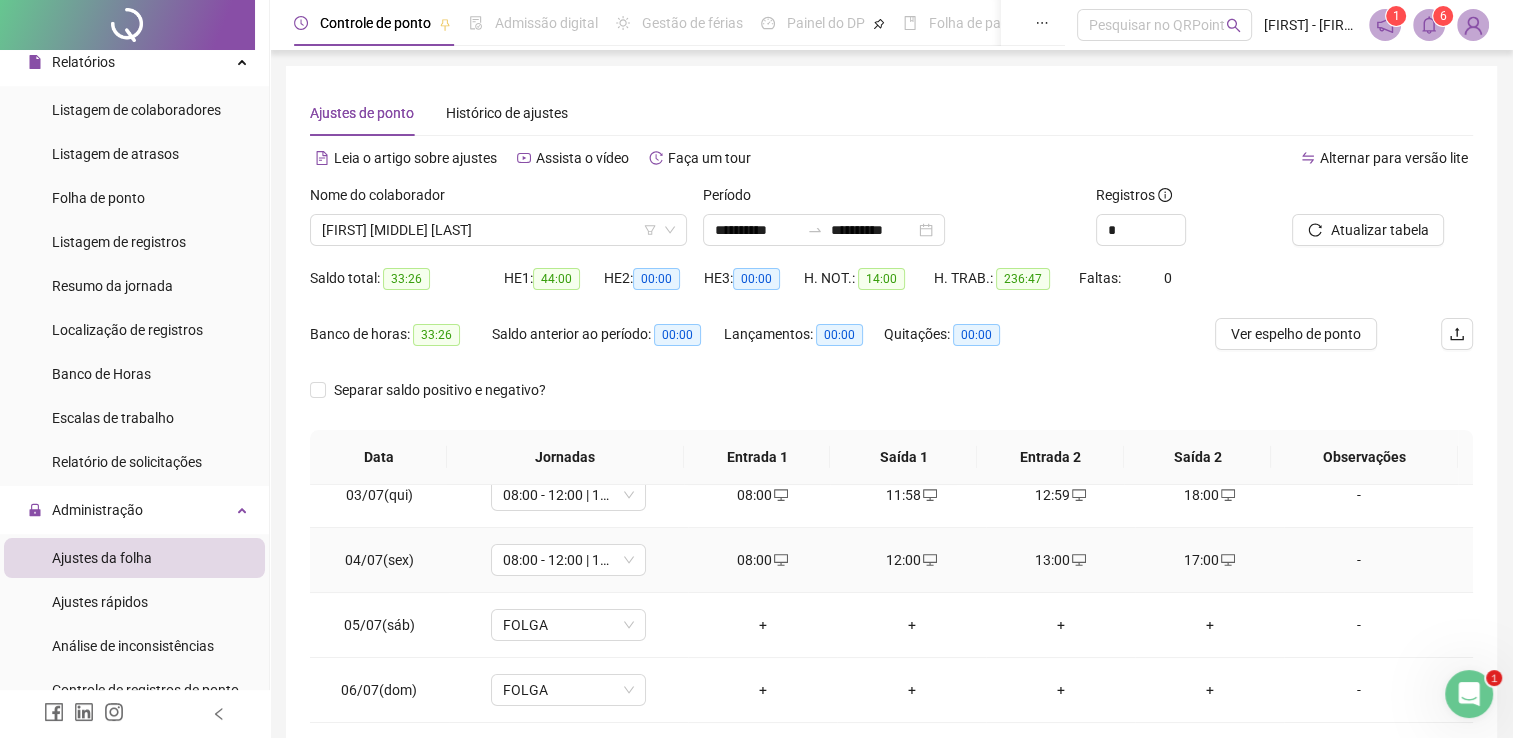 scroll, scrollTop: 200, scrollLeft: 0, axis: vertical 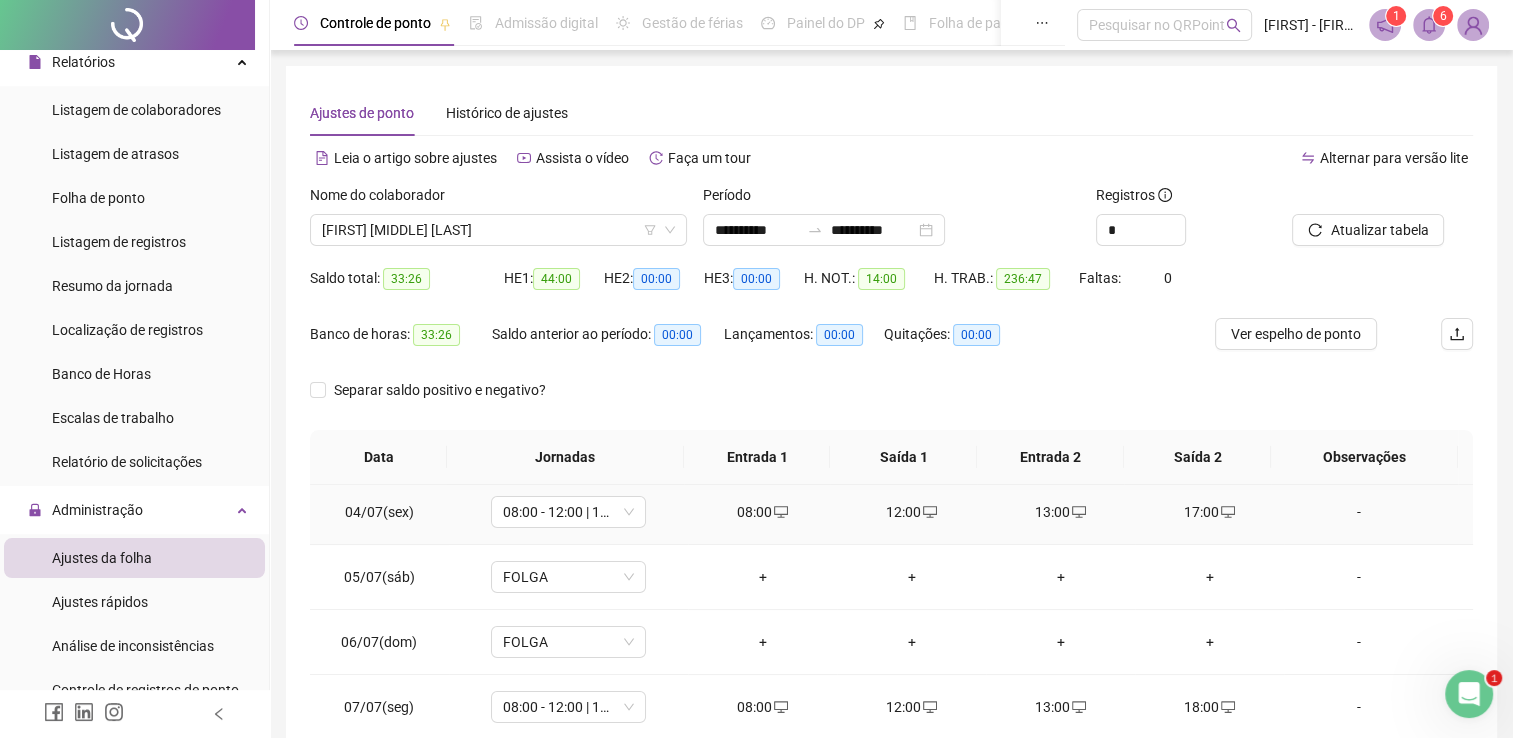 click 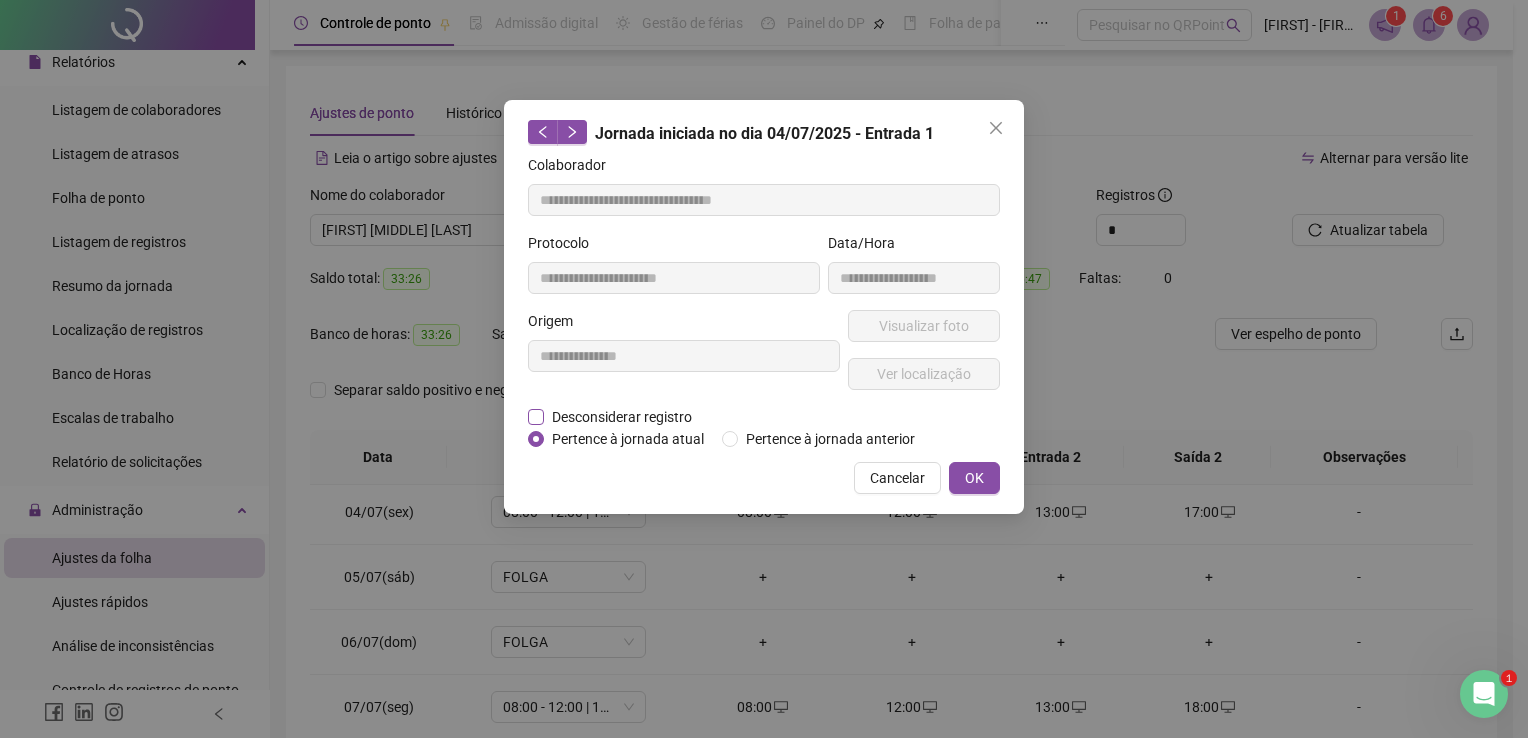 click on "Desconsiderar registro" at bounding box center (622, 417) 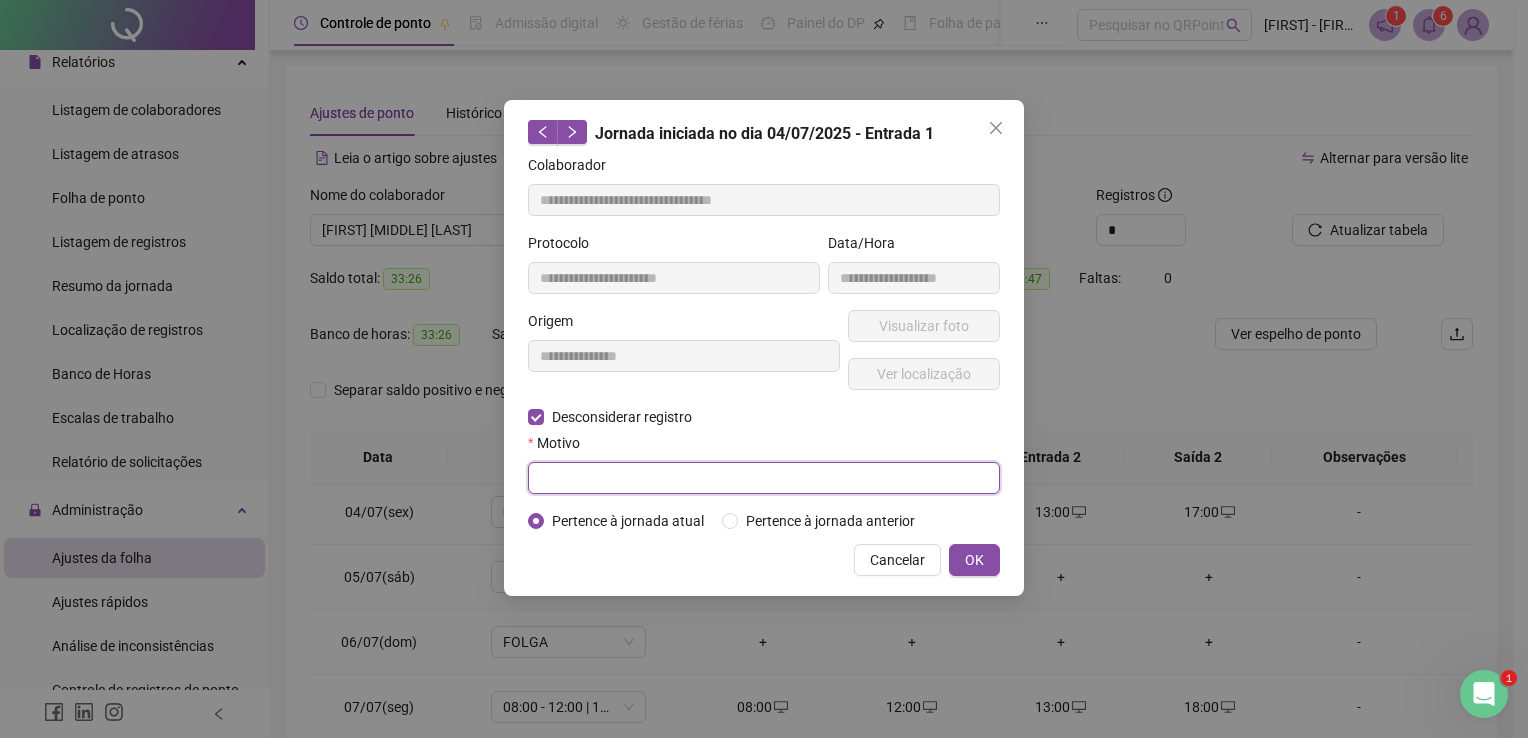 click at bounding box center (764, 478) 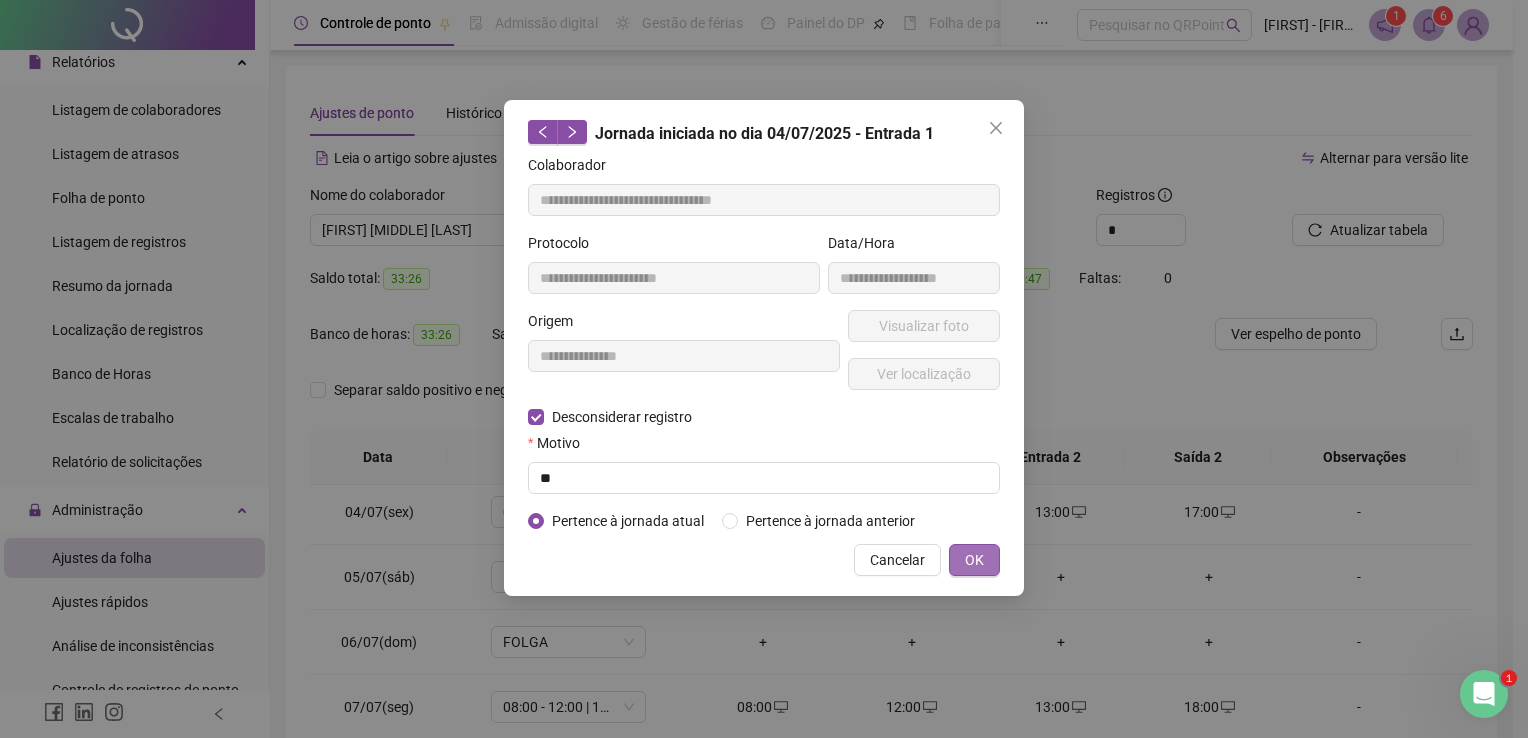 click on "OK" at bounding box center [974, 560] 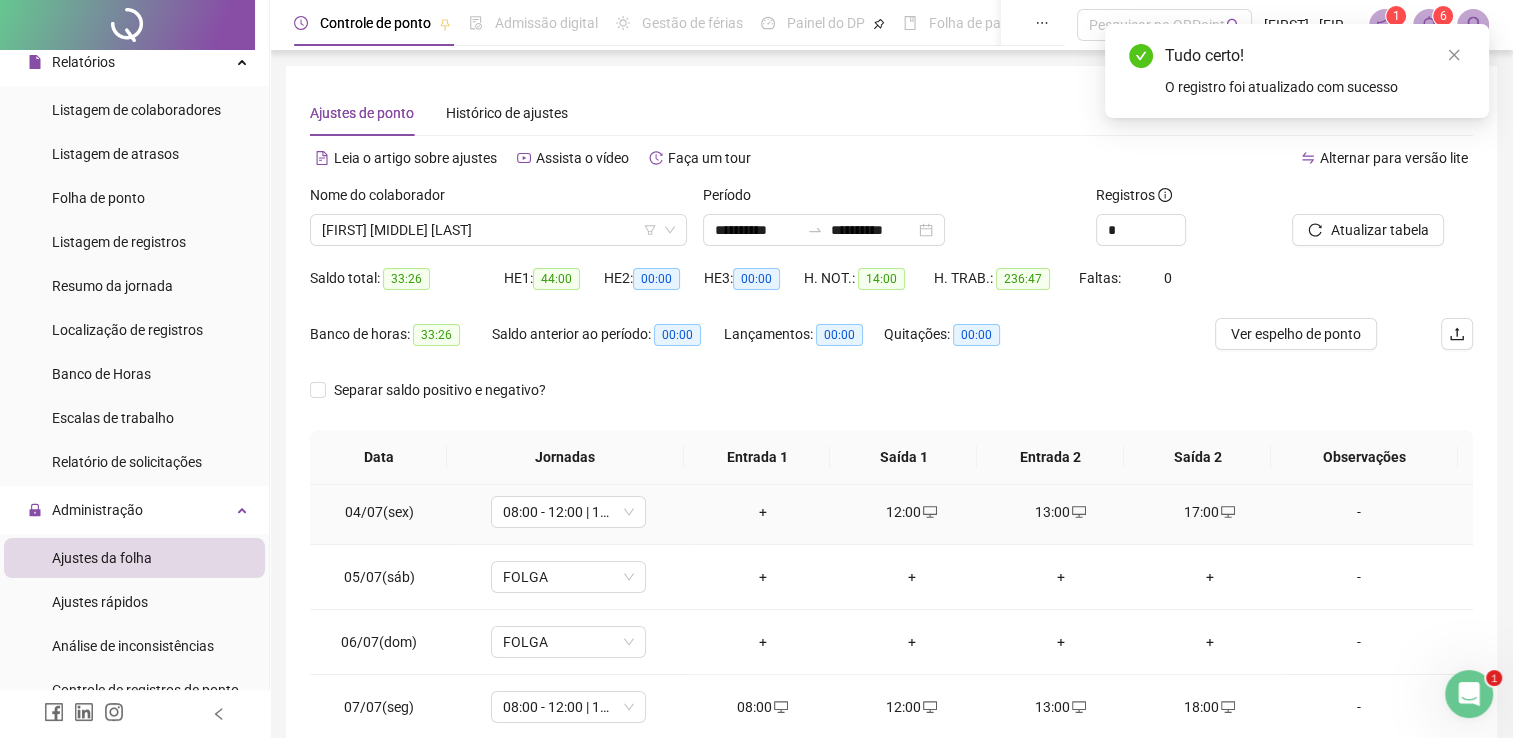 click on "12:00" at bounding box center [911, 512] 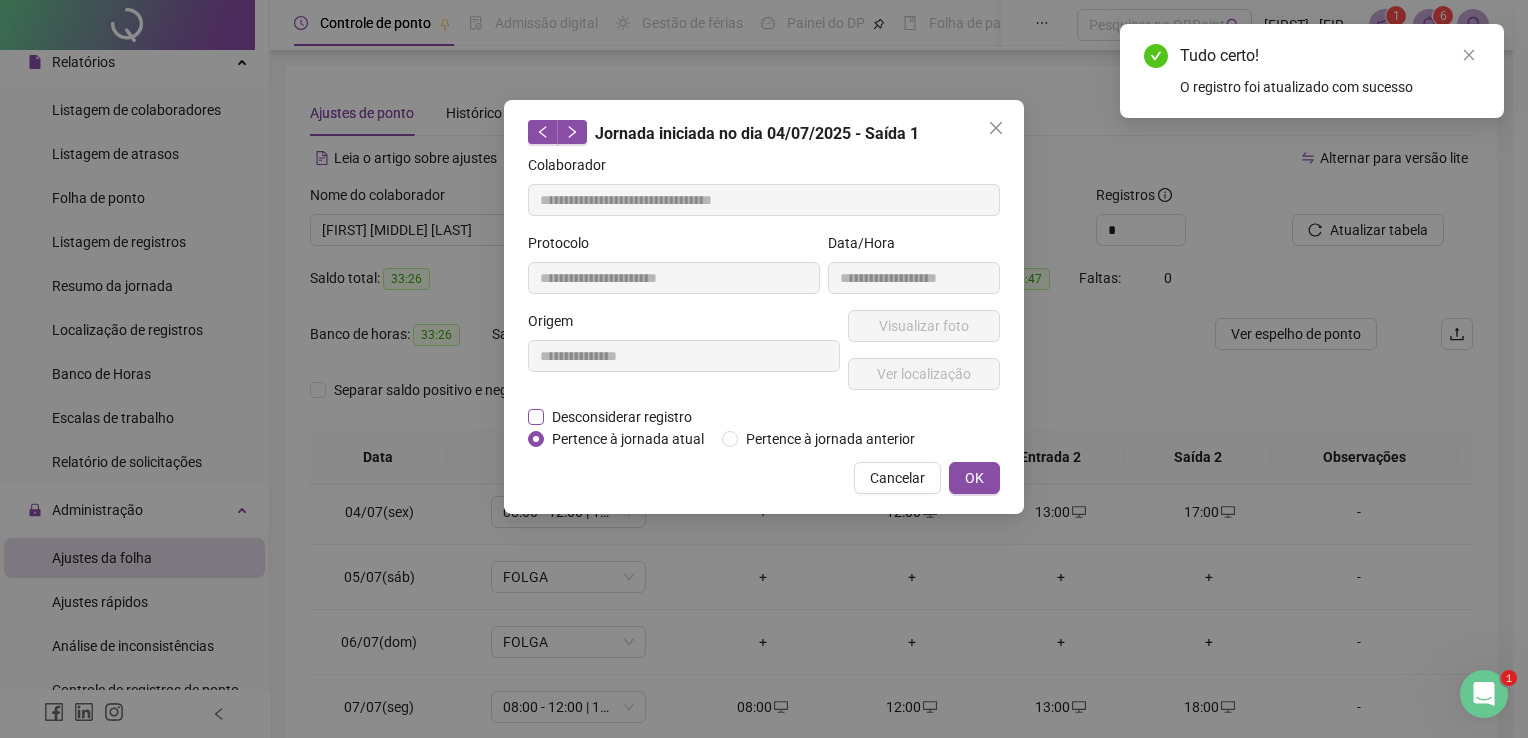 click on "Desconsiderar registro" at bounding box center [622, 417] 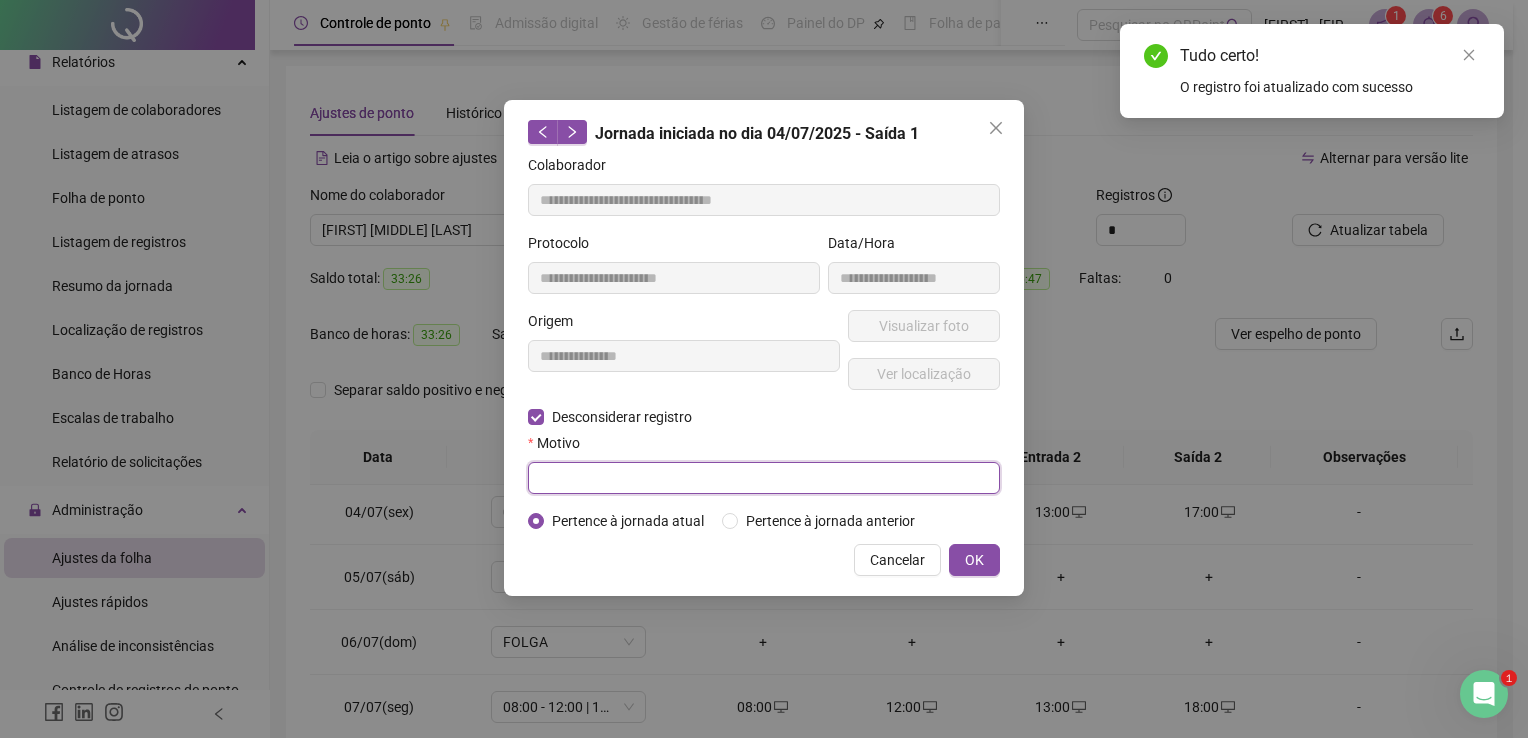 click at bounding box center (764, 478) 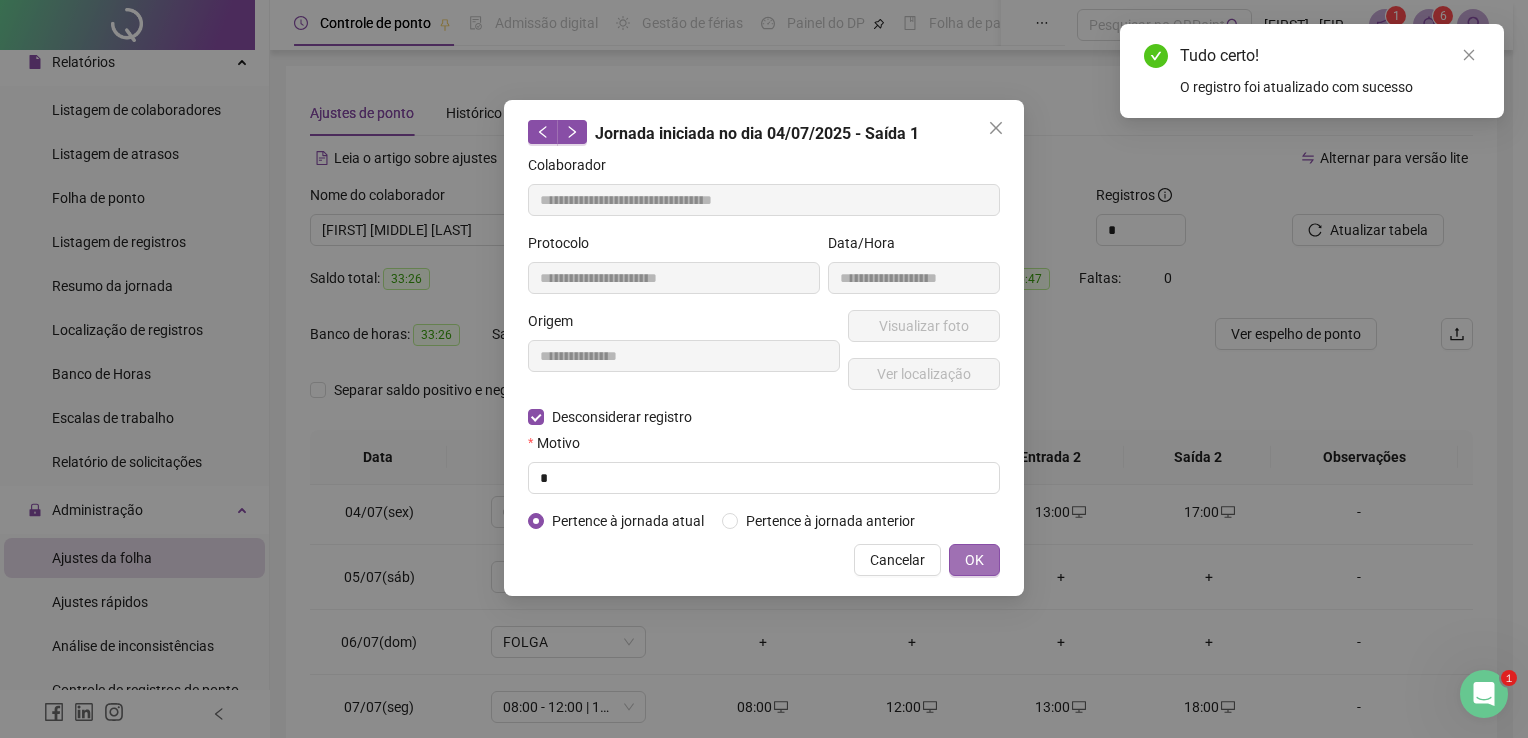 click on "OK" at bounding box center [974, 560] 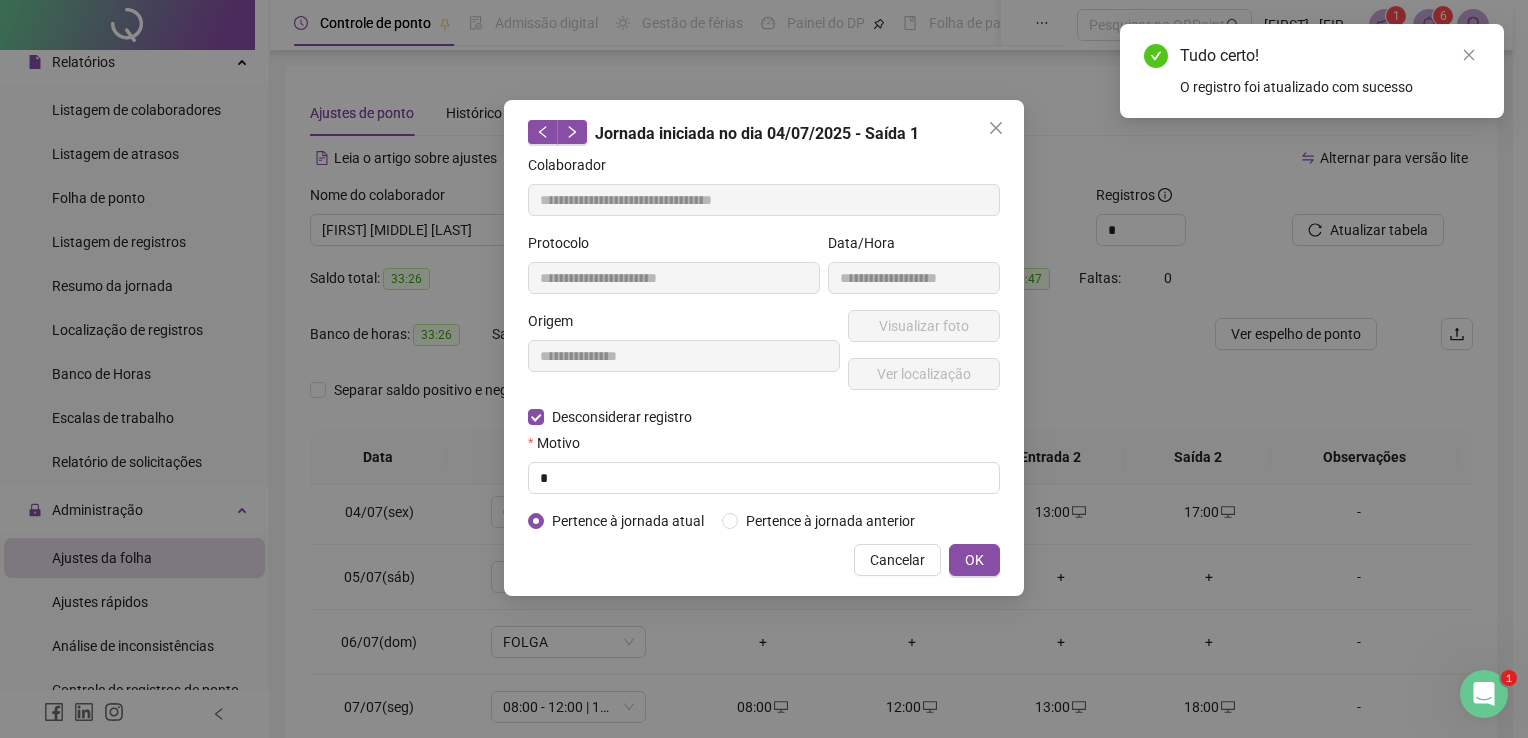 click on "OK" at bounding box center [974, 560] 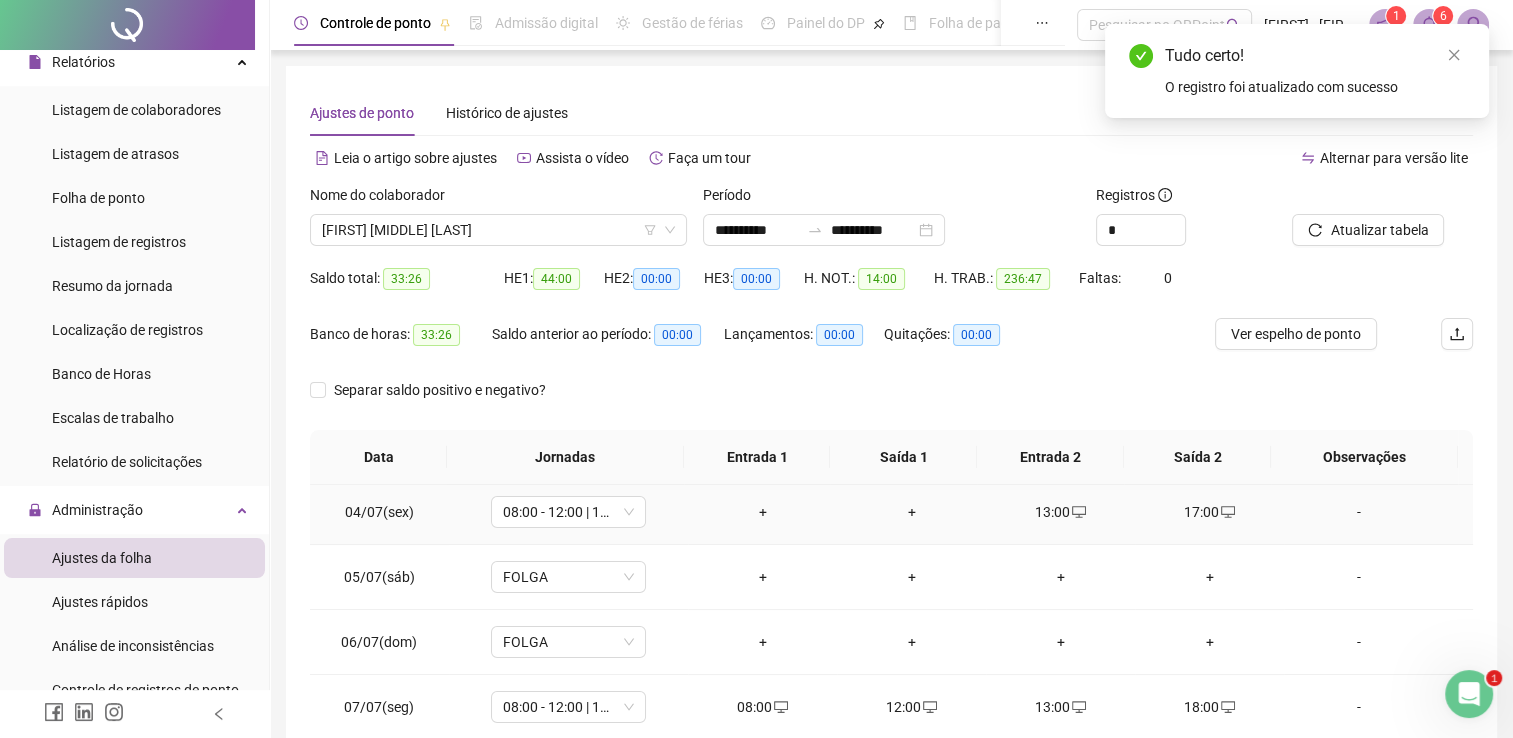 click on "13:00" at bounding box center [1060, 512] 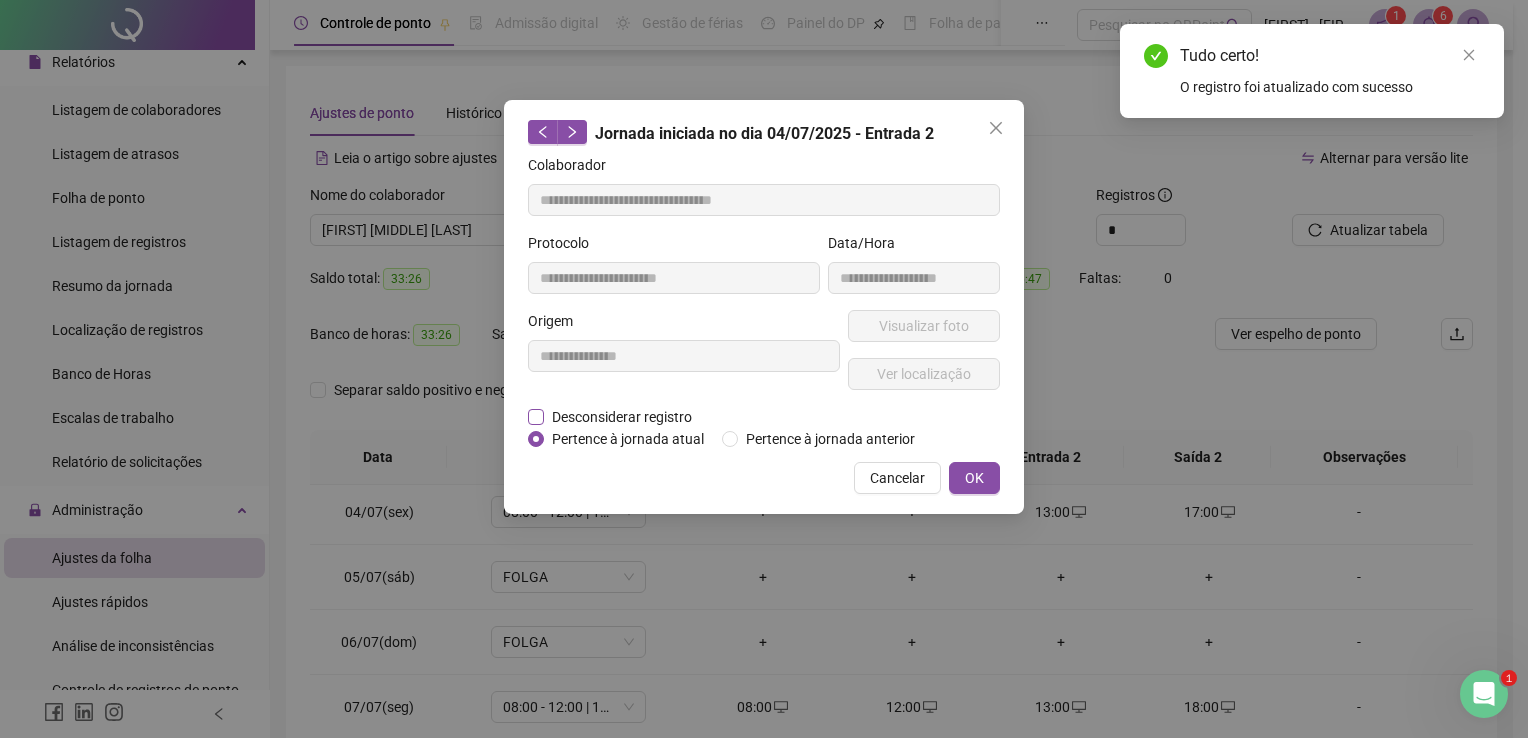 click on "Desconsiderar registro" at bounding box center [622, 417] 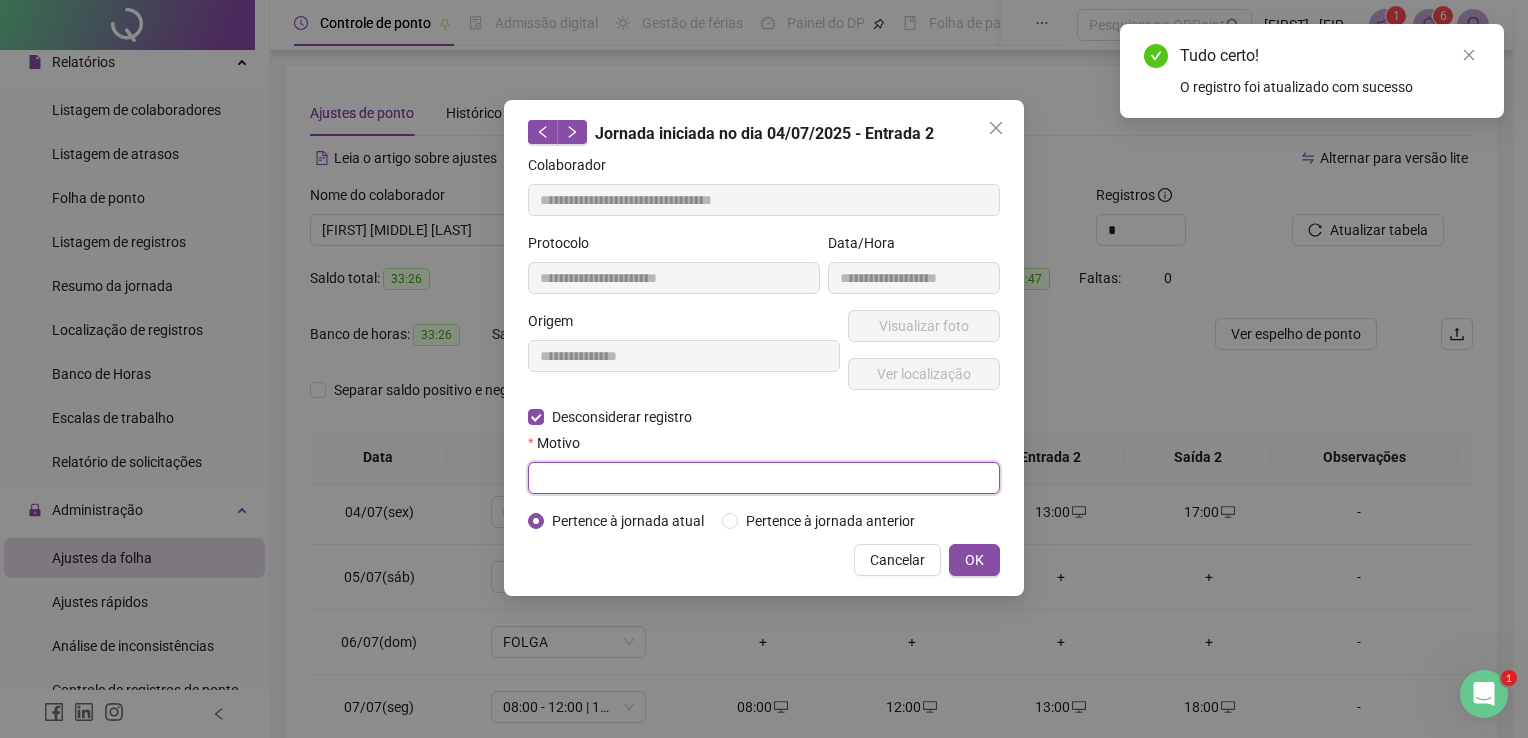 click at bounding box center [764, 478] 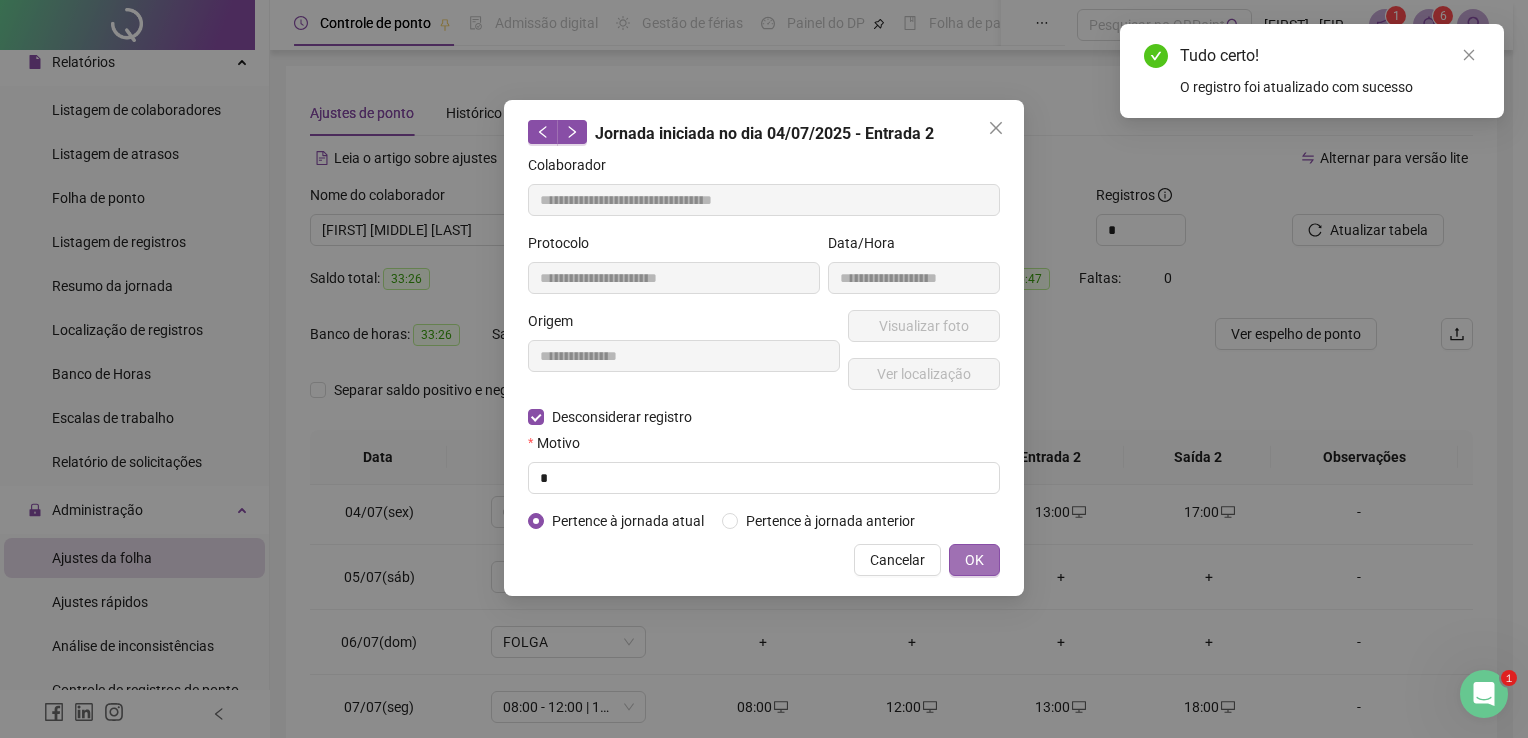 click on "OK" at bounding box center [974, 560] 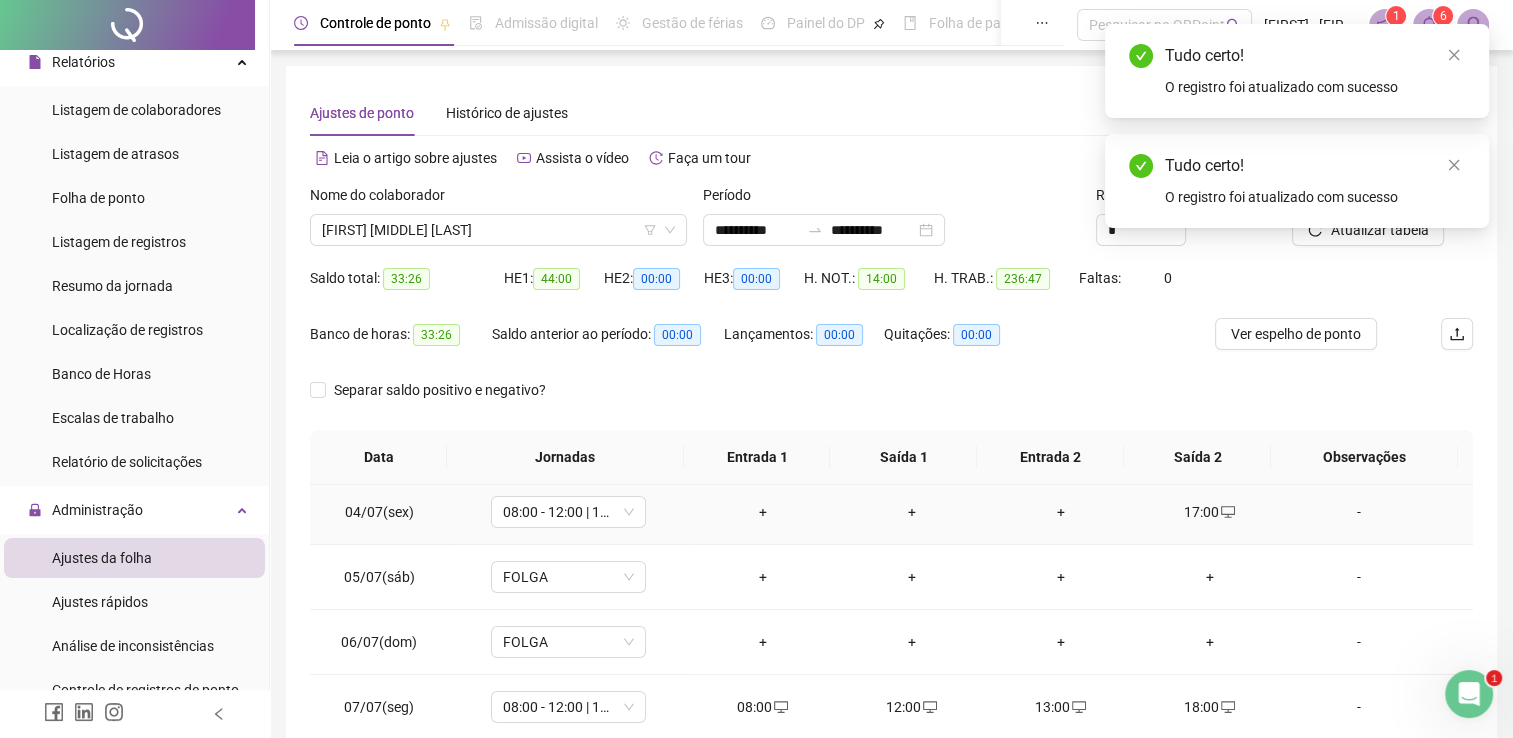 click on "17:00" at bounding box center [1209, 512] 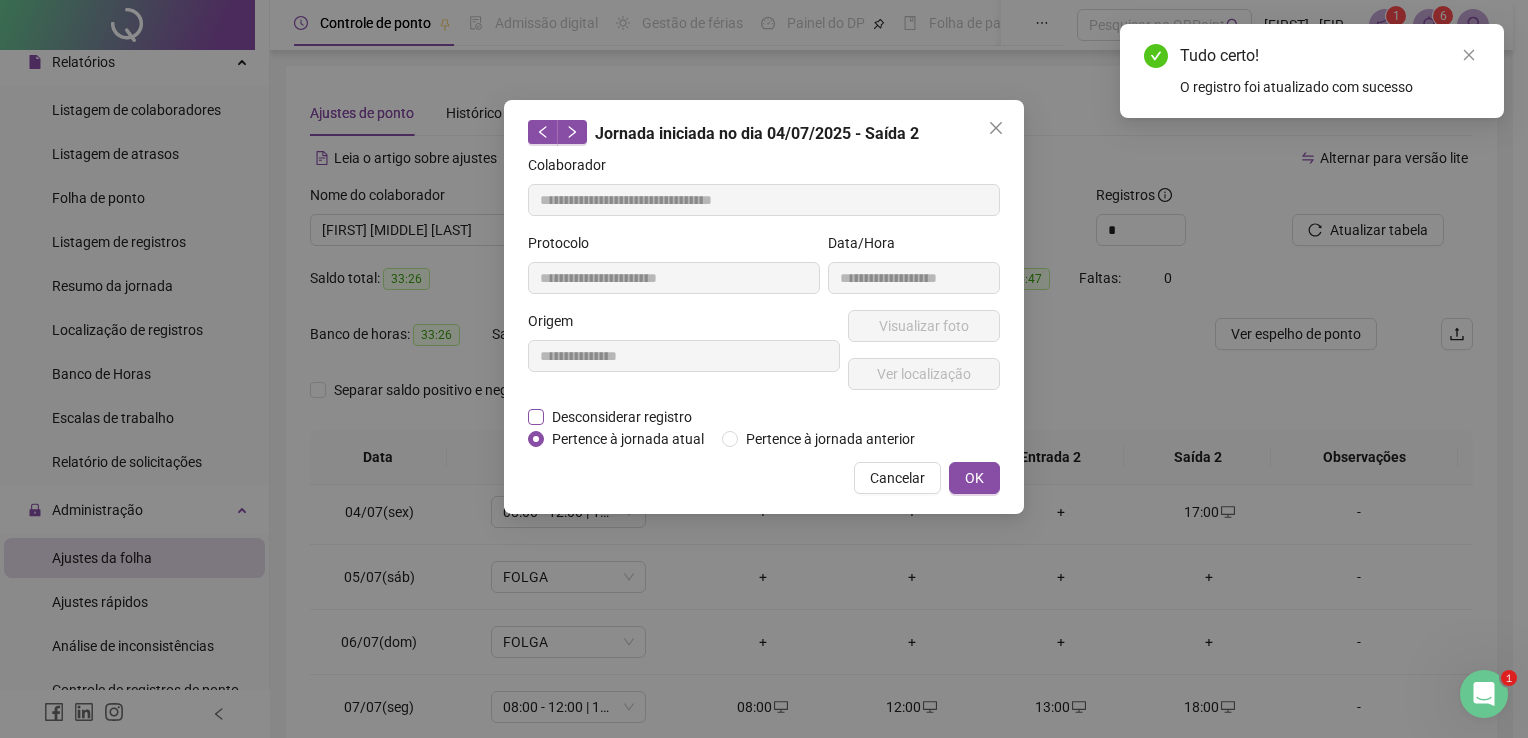 click on "Desconsiderar registro" at bounding box center (622, 417) 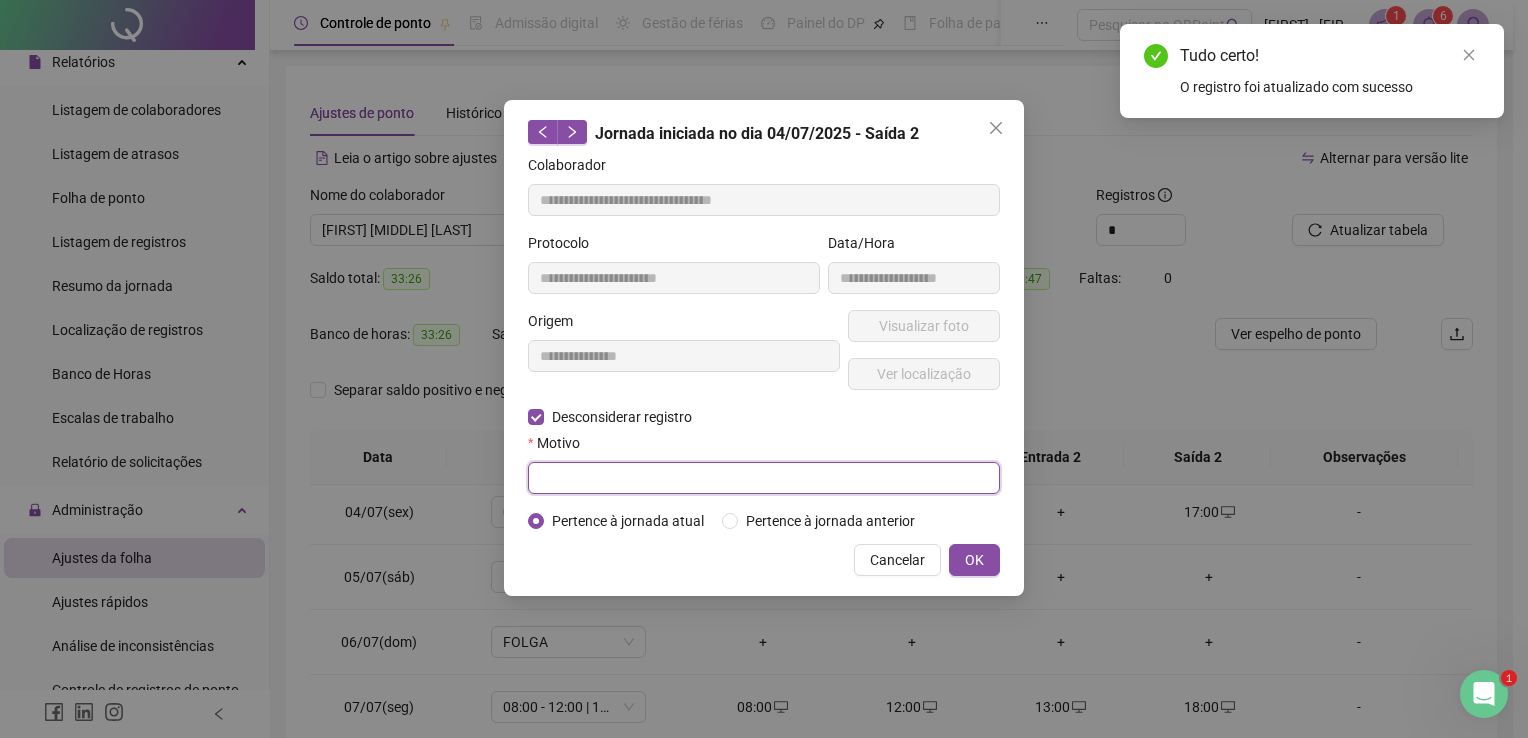 click at bounding box center [764, 478] 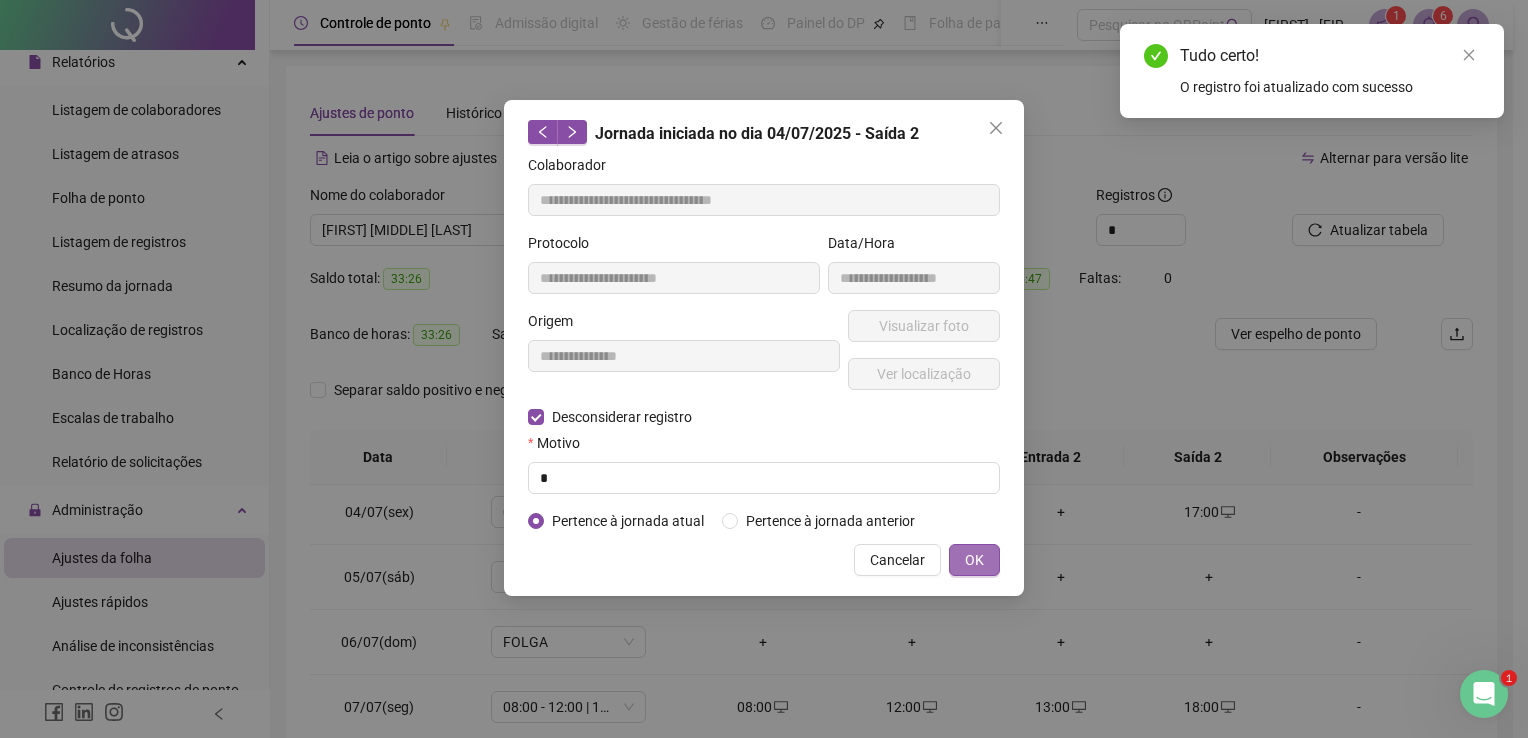 click on "OK" at bounding box center (974, 560) 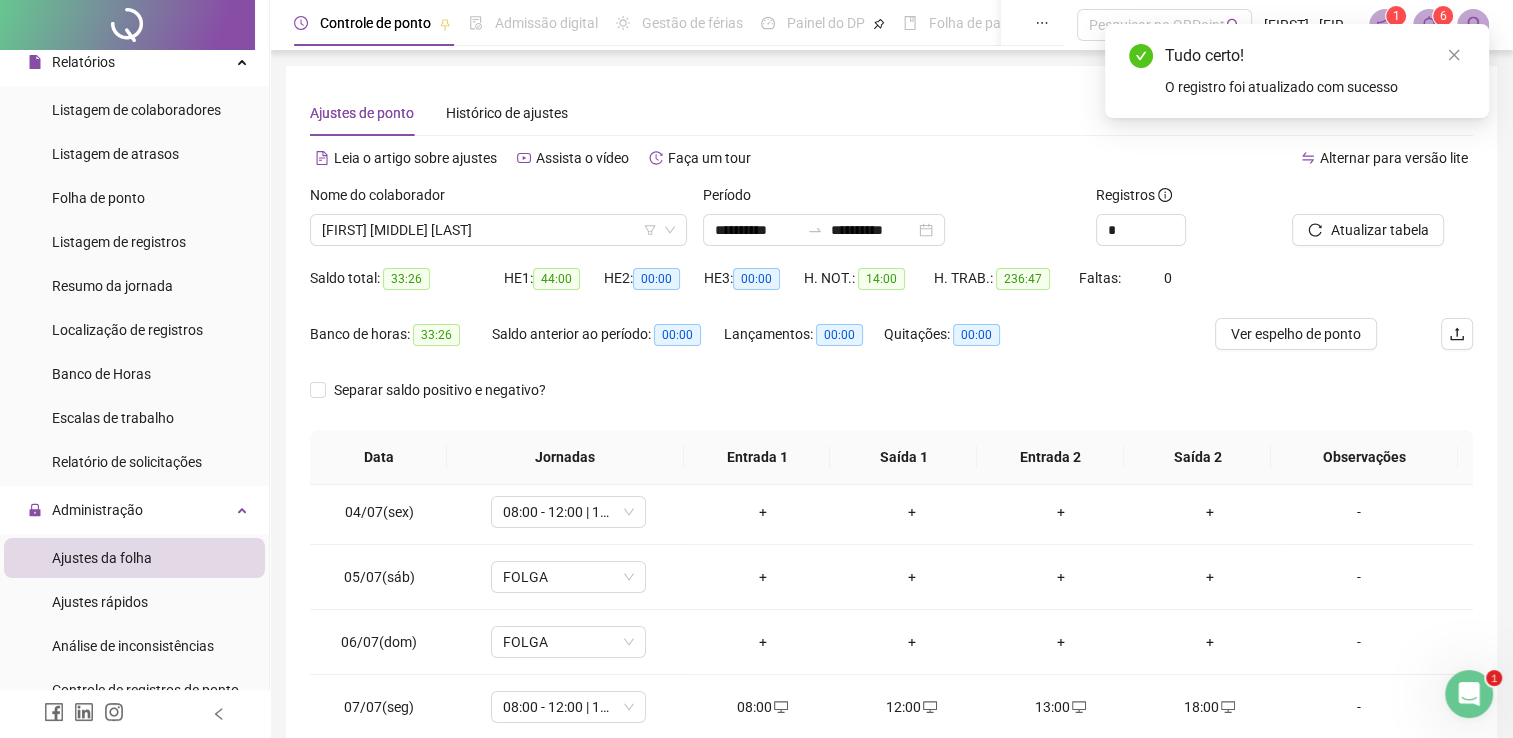 click on "Atualizar tabela" at bounding box center (1379, 230) 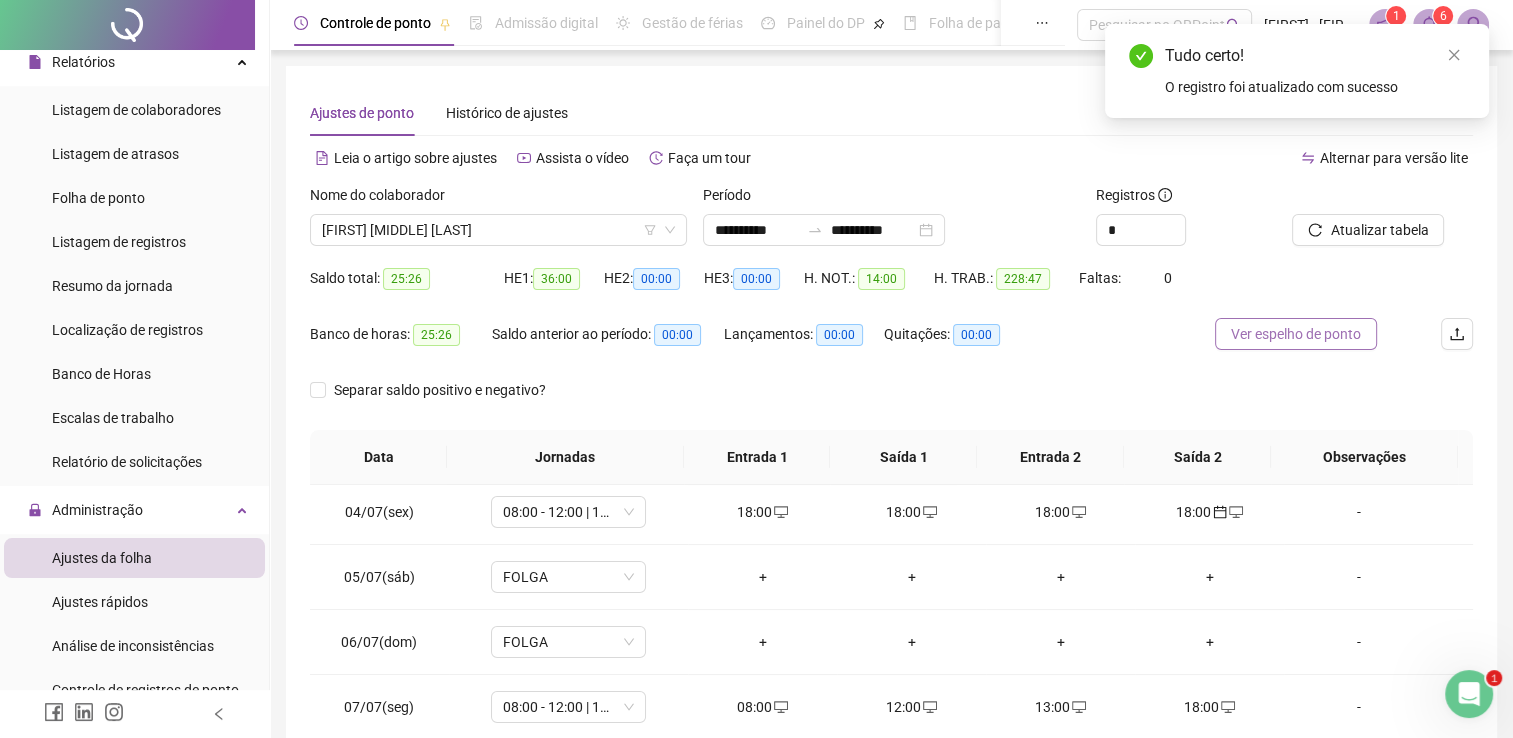 click on "Ver espelho de ponto" at bounding box center [1296, 334] 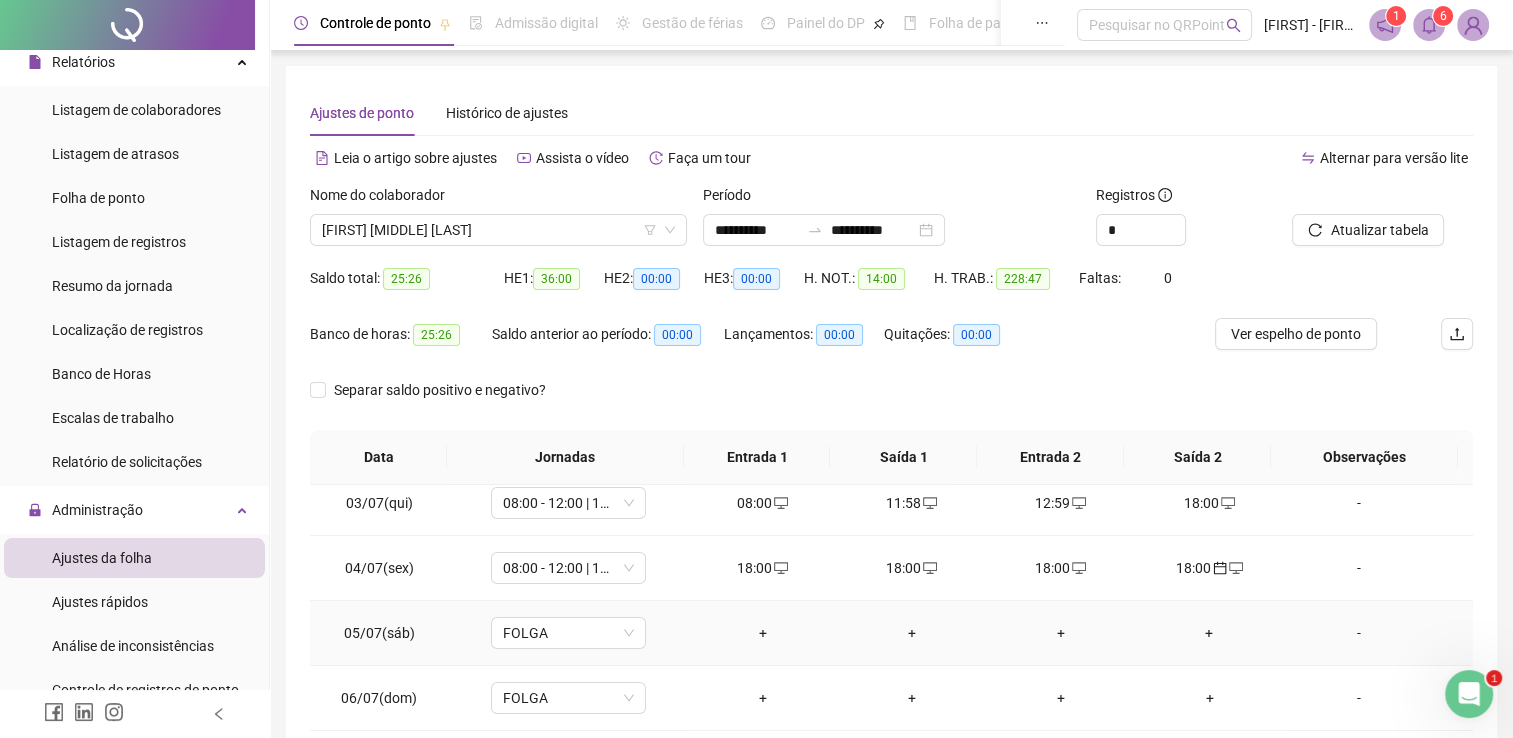 scroll, scrollTop: 100, scrollLeft: 0, axis: vertical 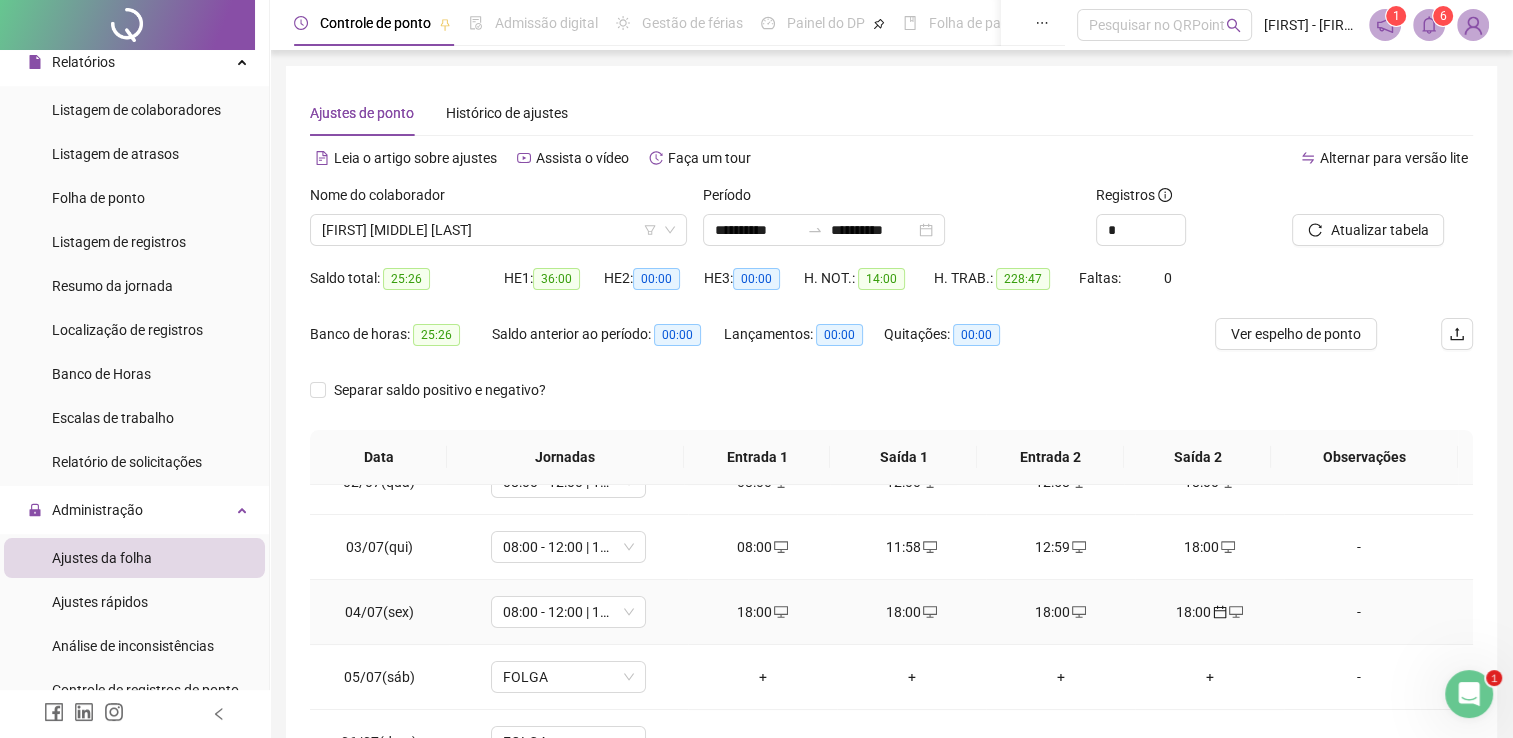click on "18:00" at bounding box center [762, 612] 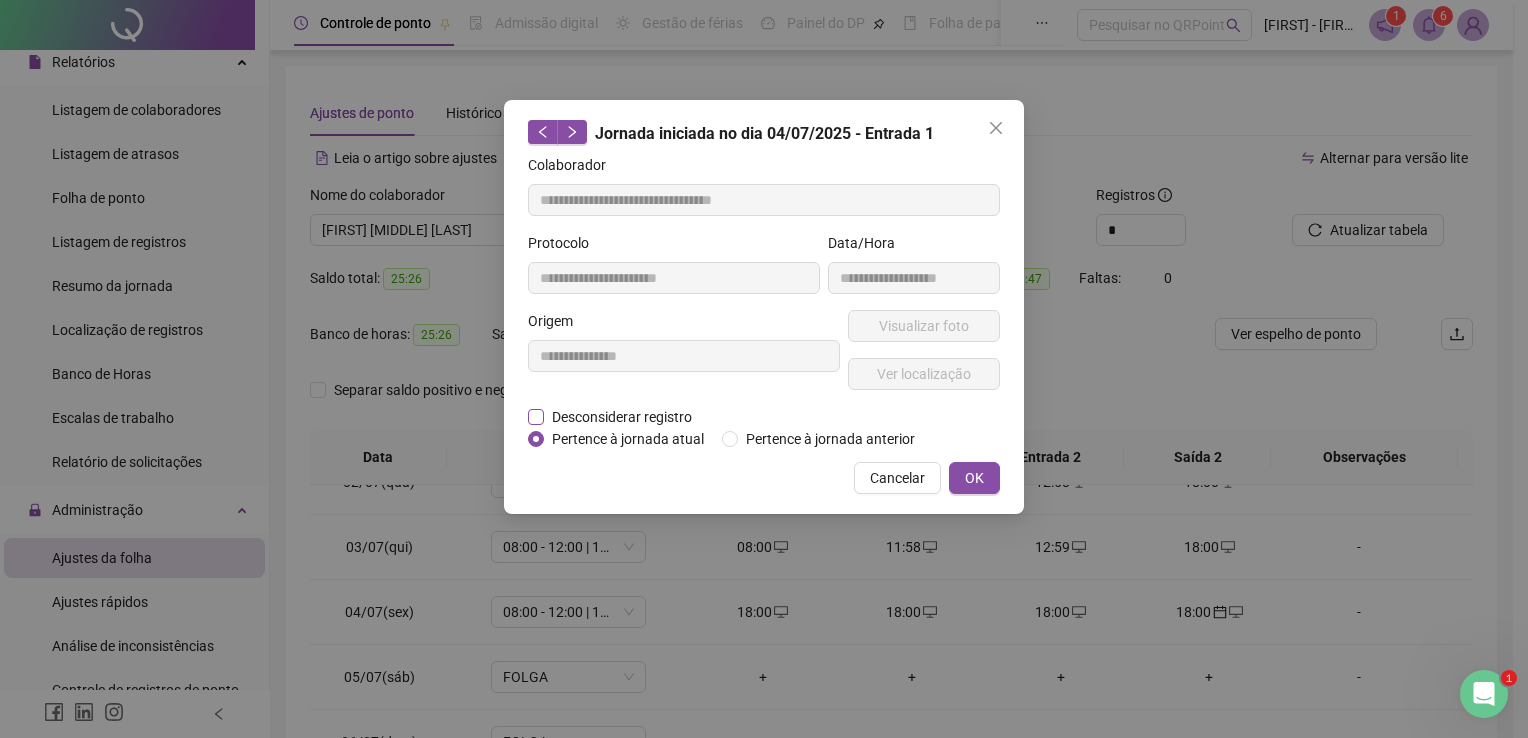 click on "Desconsiderar registro" at bounding box center [622, 417] 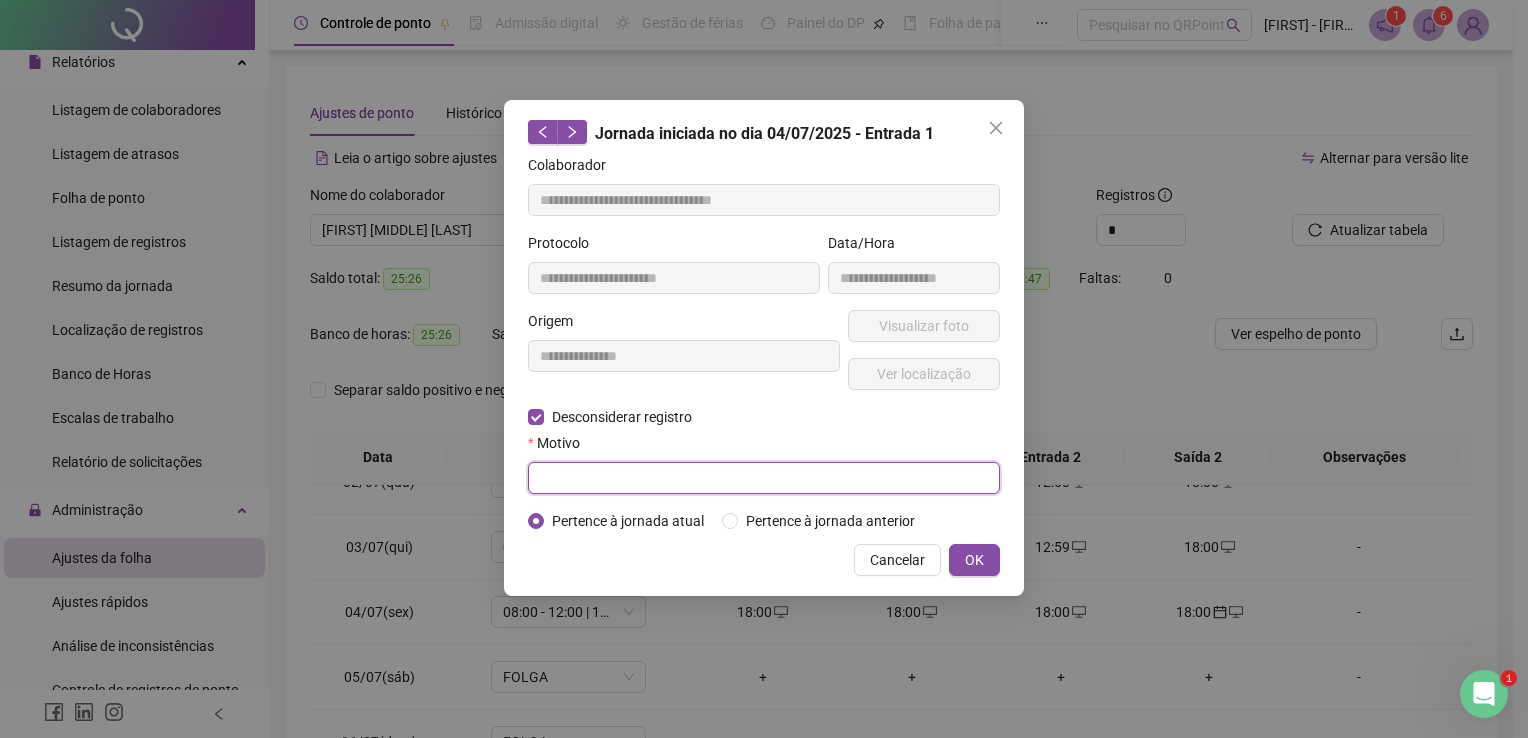 click at bounding box center (764, 478) 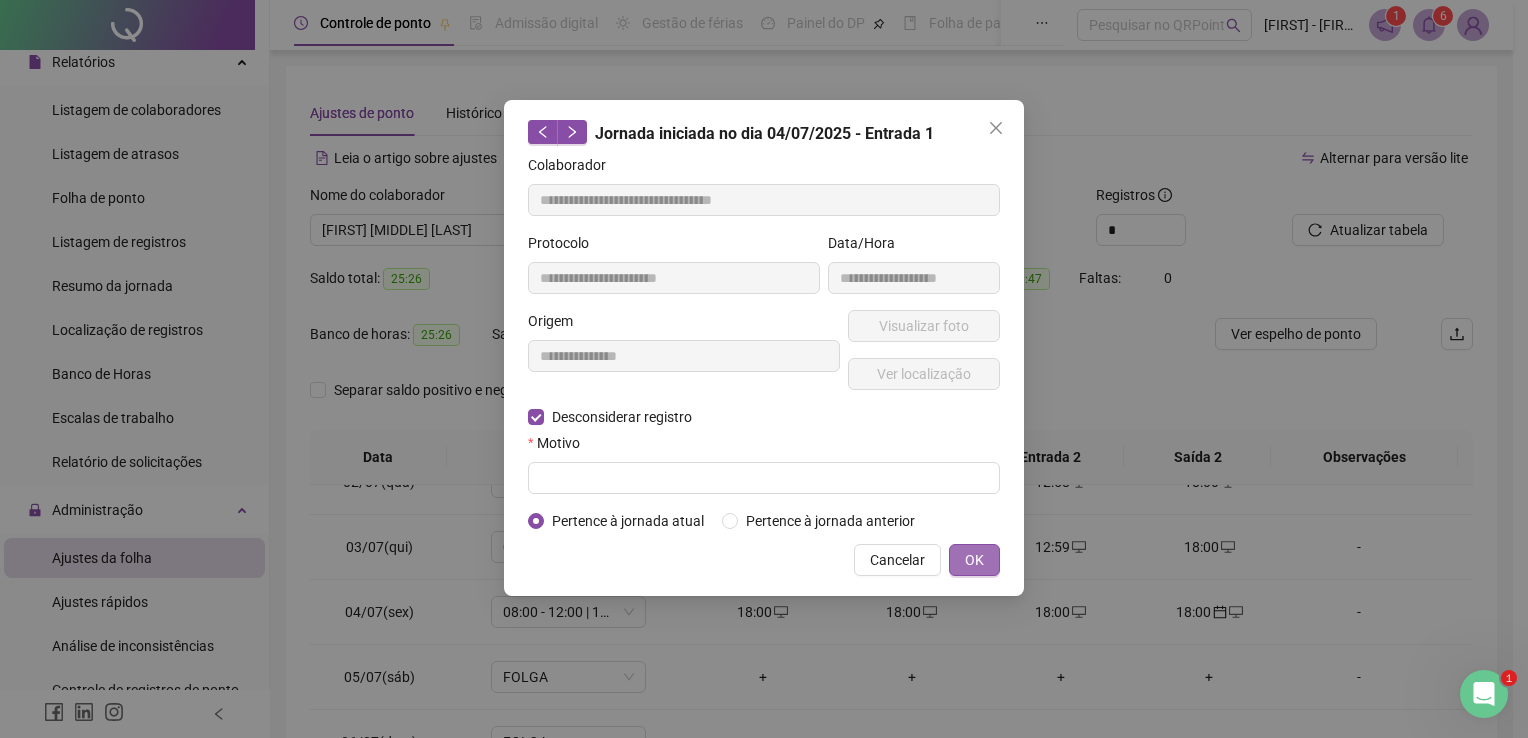 click on "OK" at bounding box center (974, 560) 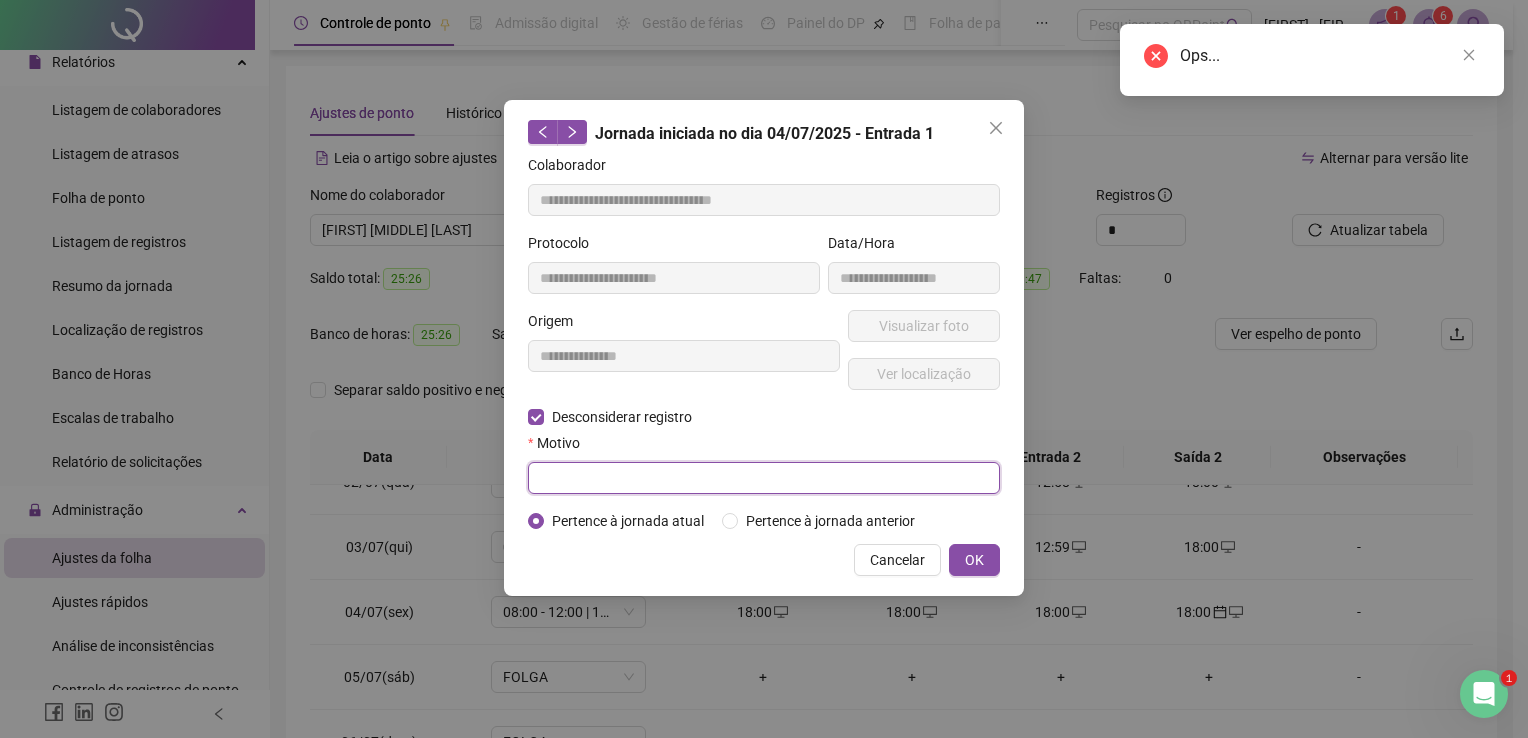 click at bounding box center (764, 478) 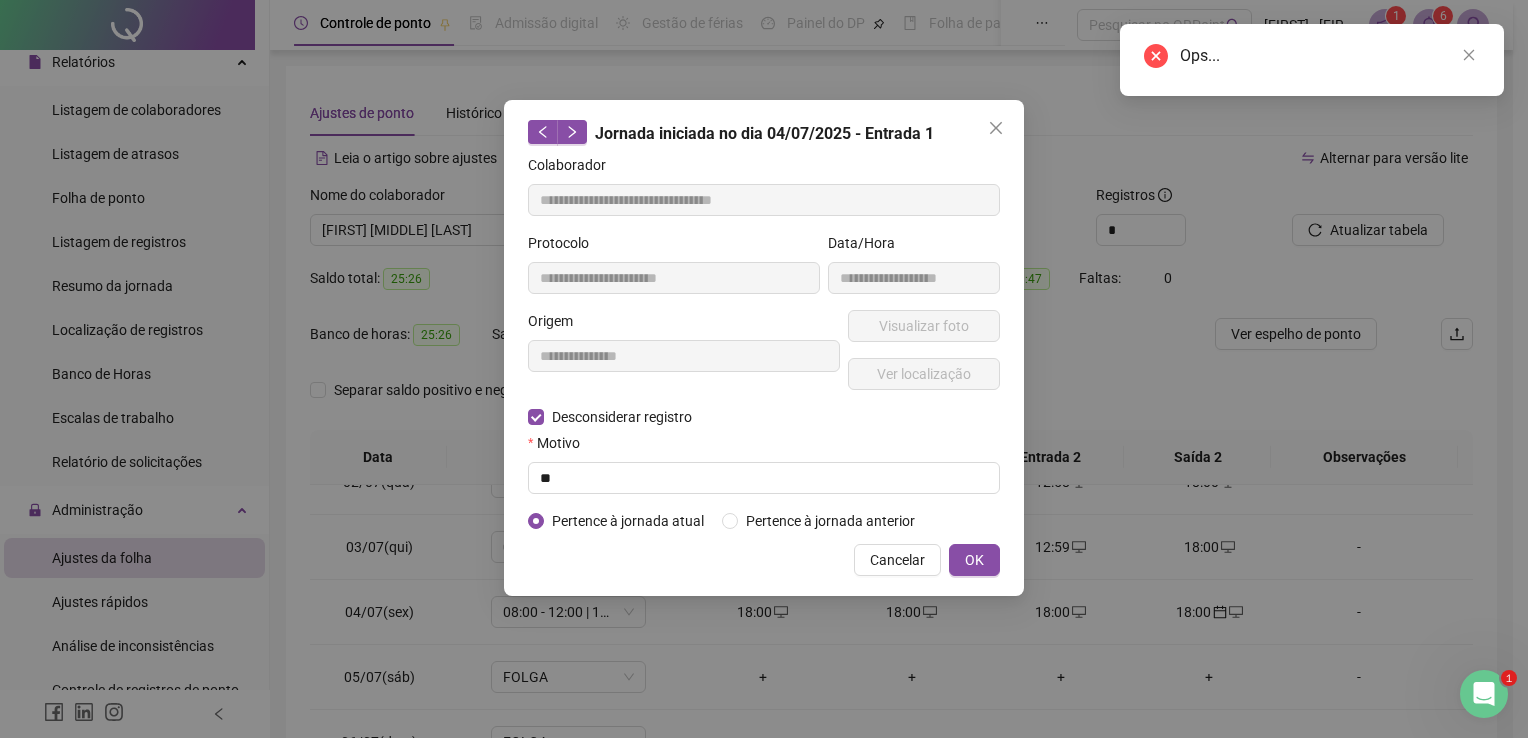click on "**********" at bounding box center [764, 348] 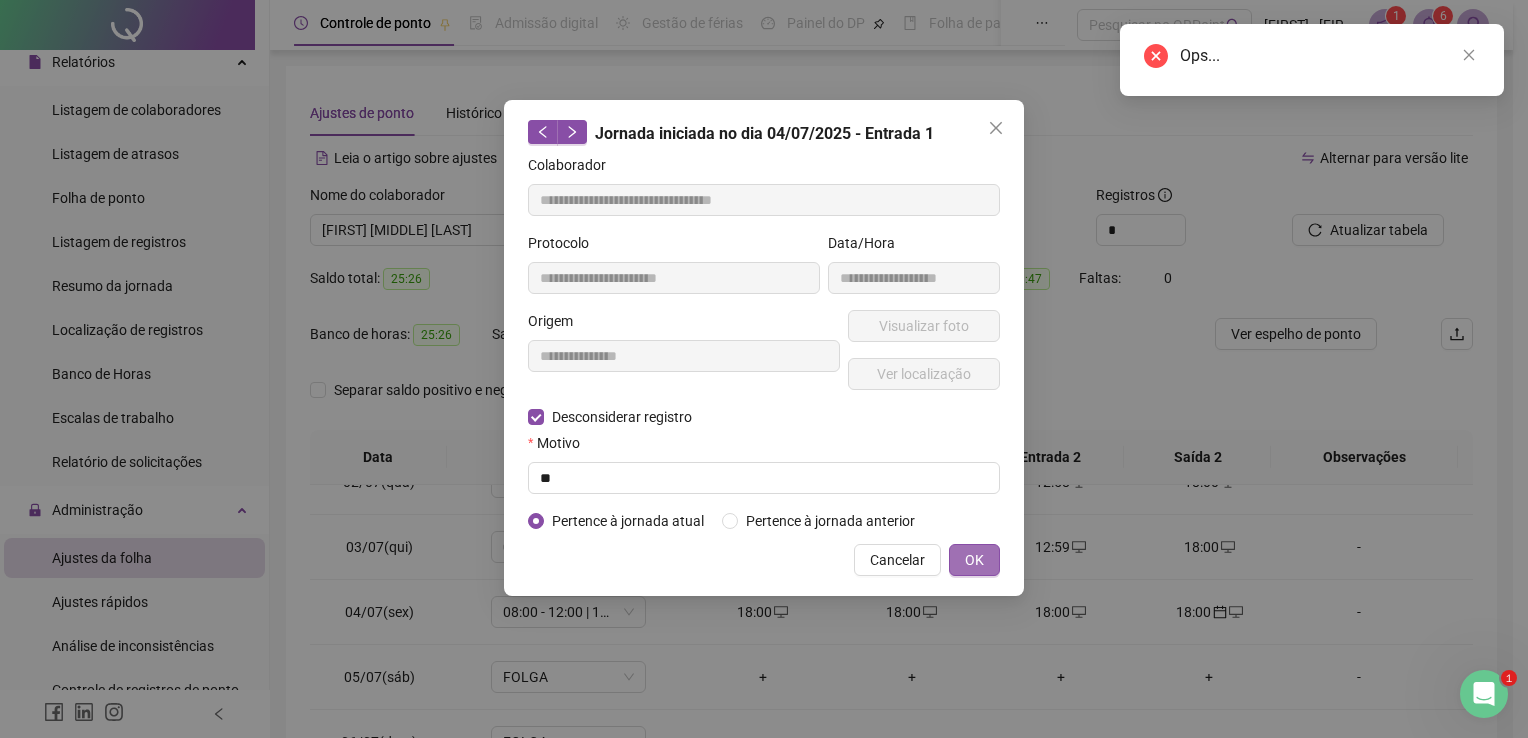 click on "OK" at bounding box center (974, 560) 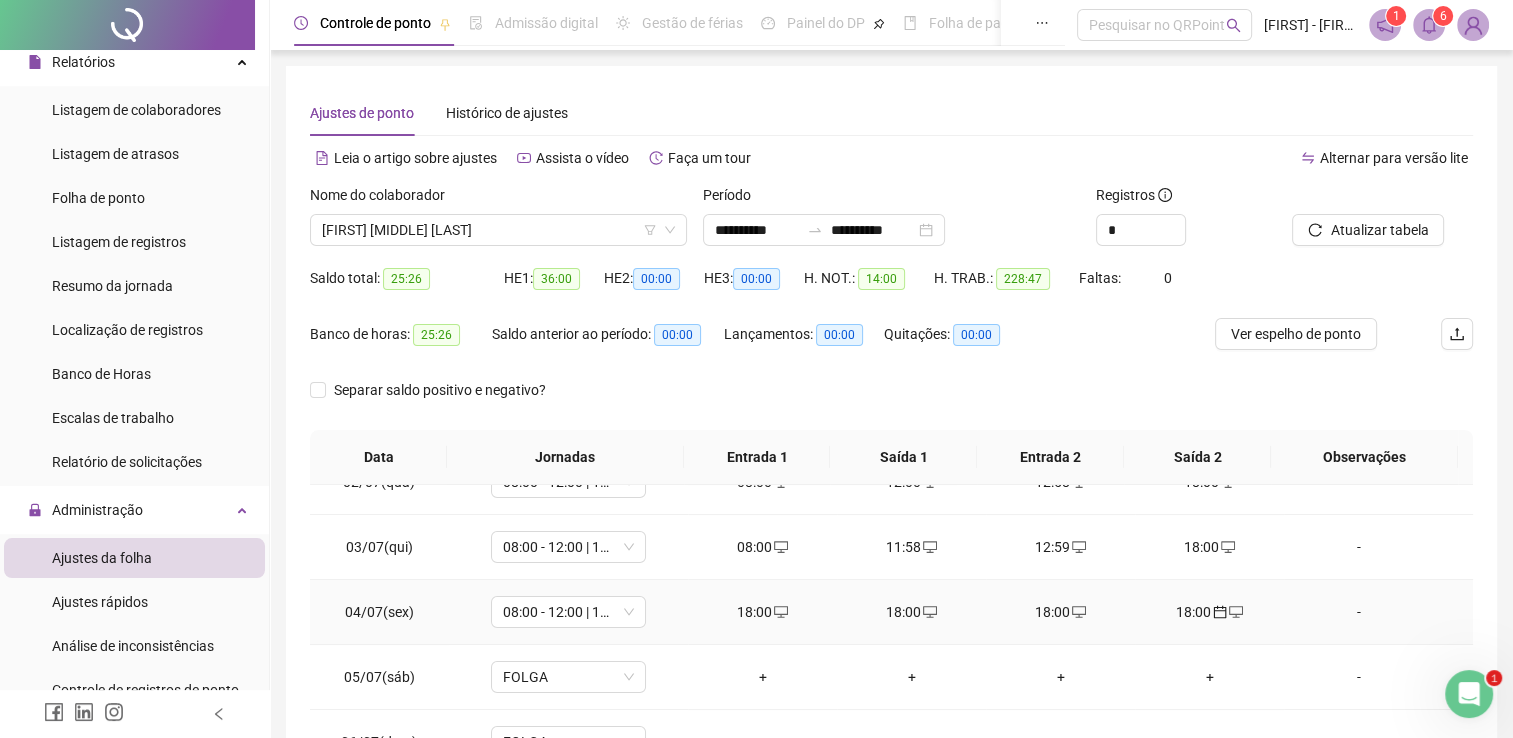 click on "18:00" at bounding box center (762, 612) 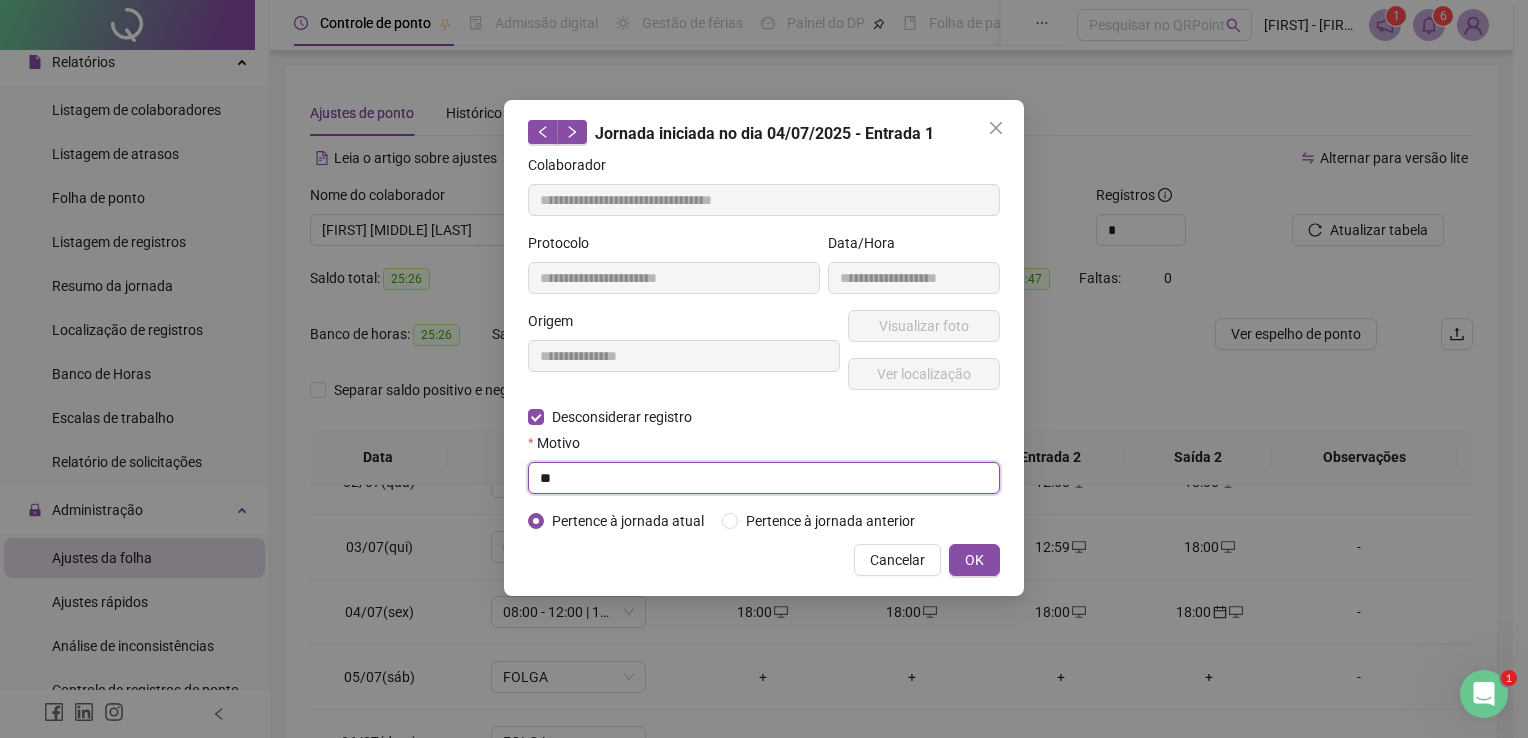 click on "**" at bounding box center (764, 478) 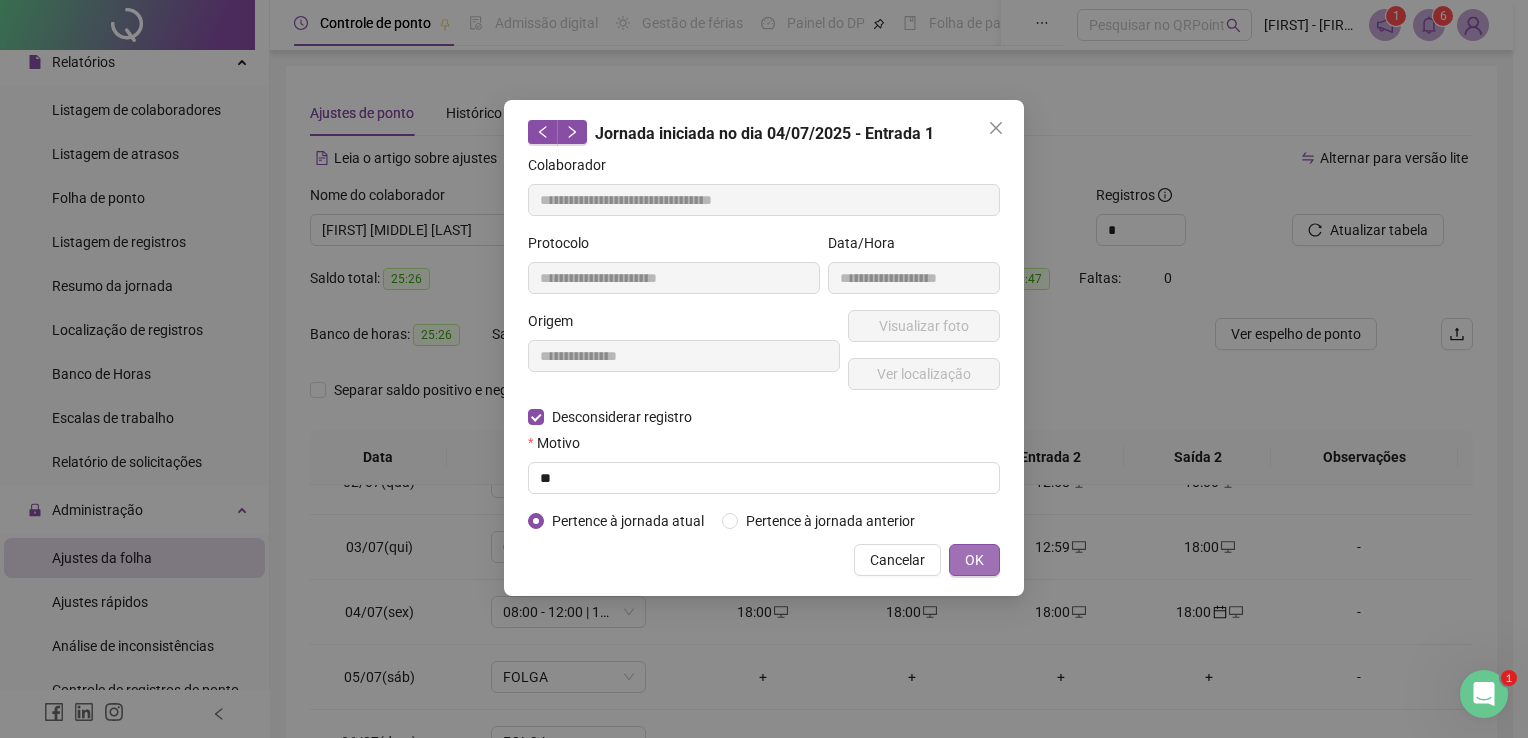 click on "OK" at bounding box center (974, 560) 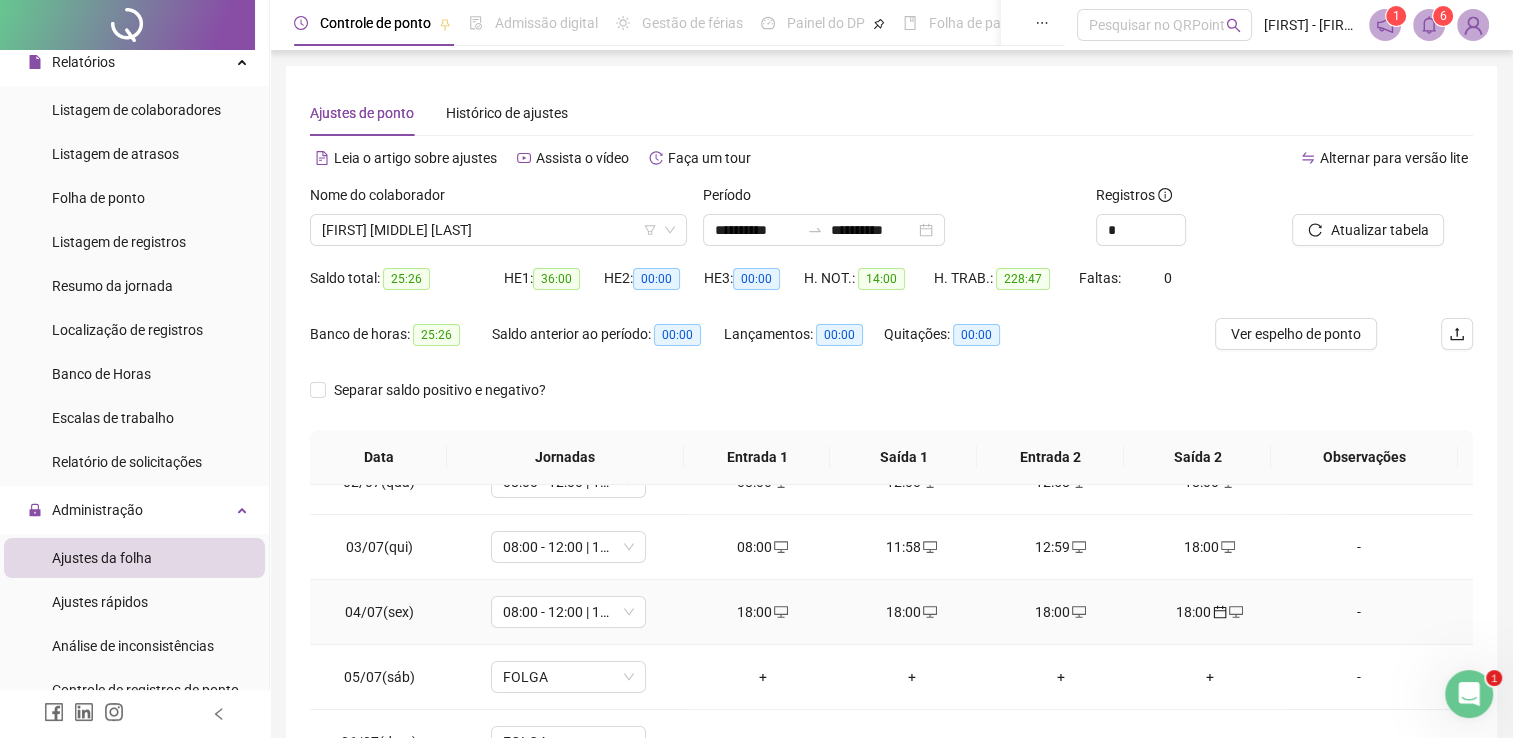 click on "18:00" at bounding box center [911, 612] 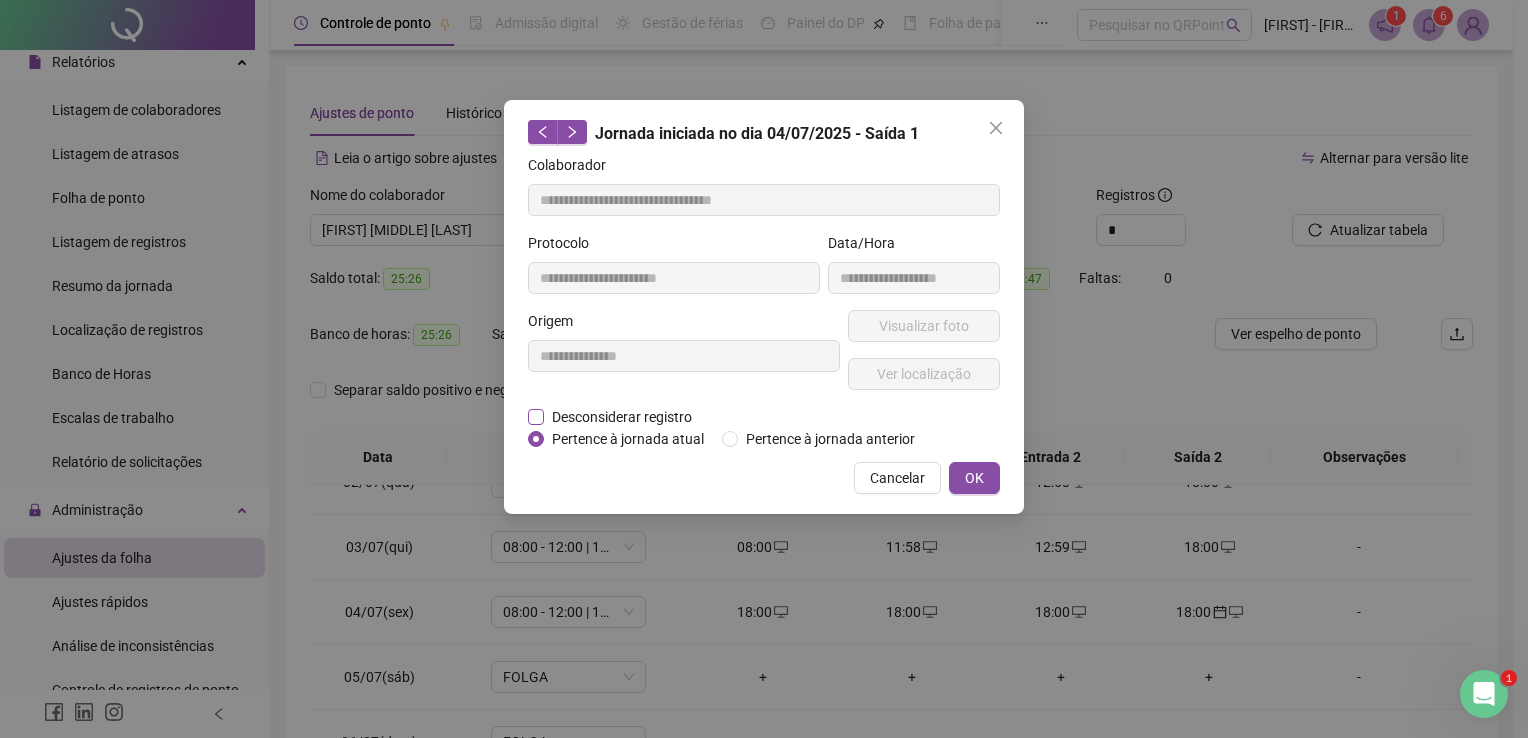 click on "Desconsiderar registro" at bounding box center [622, 417] 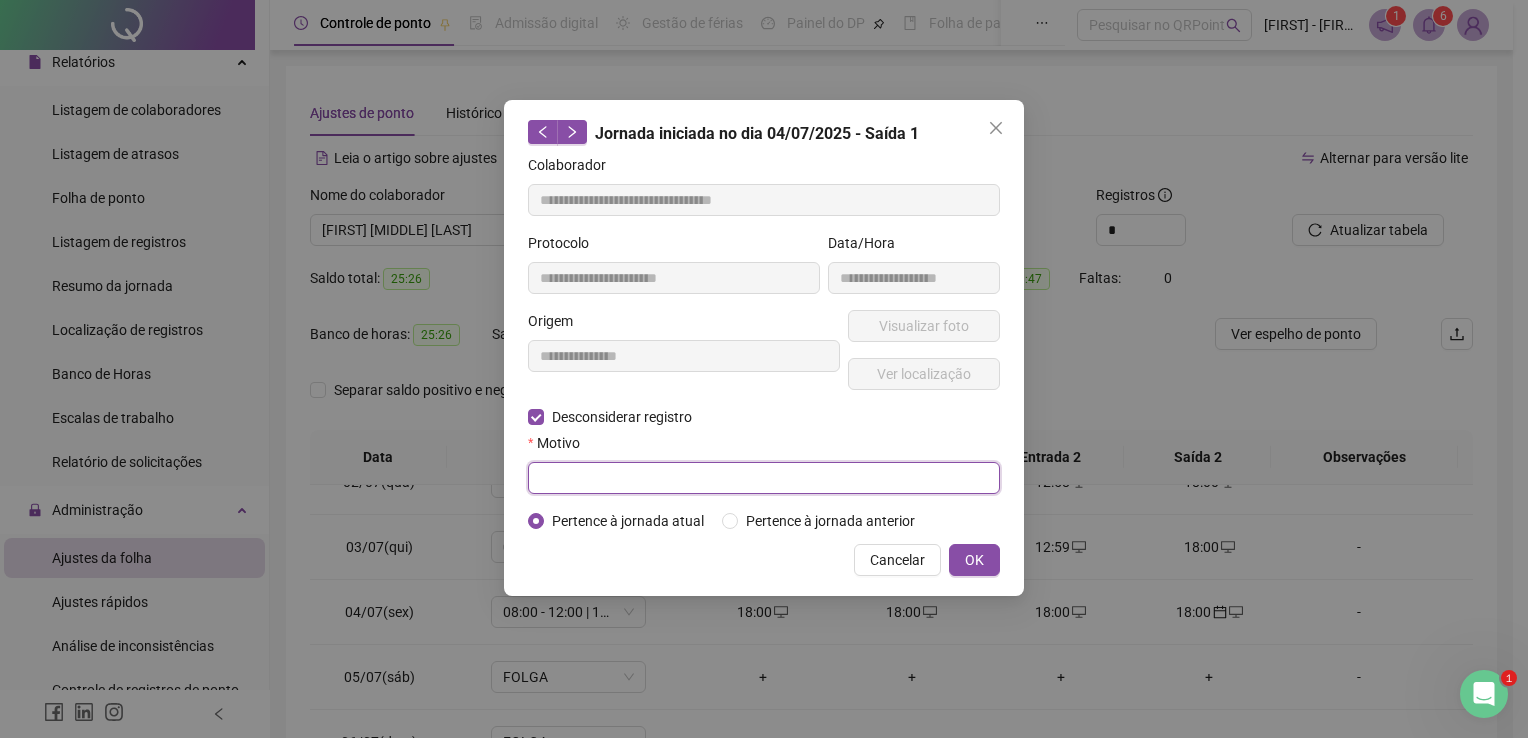 click at bounding box center [764, 478] 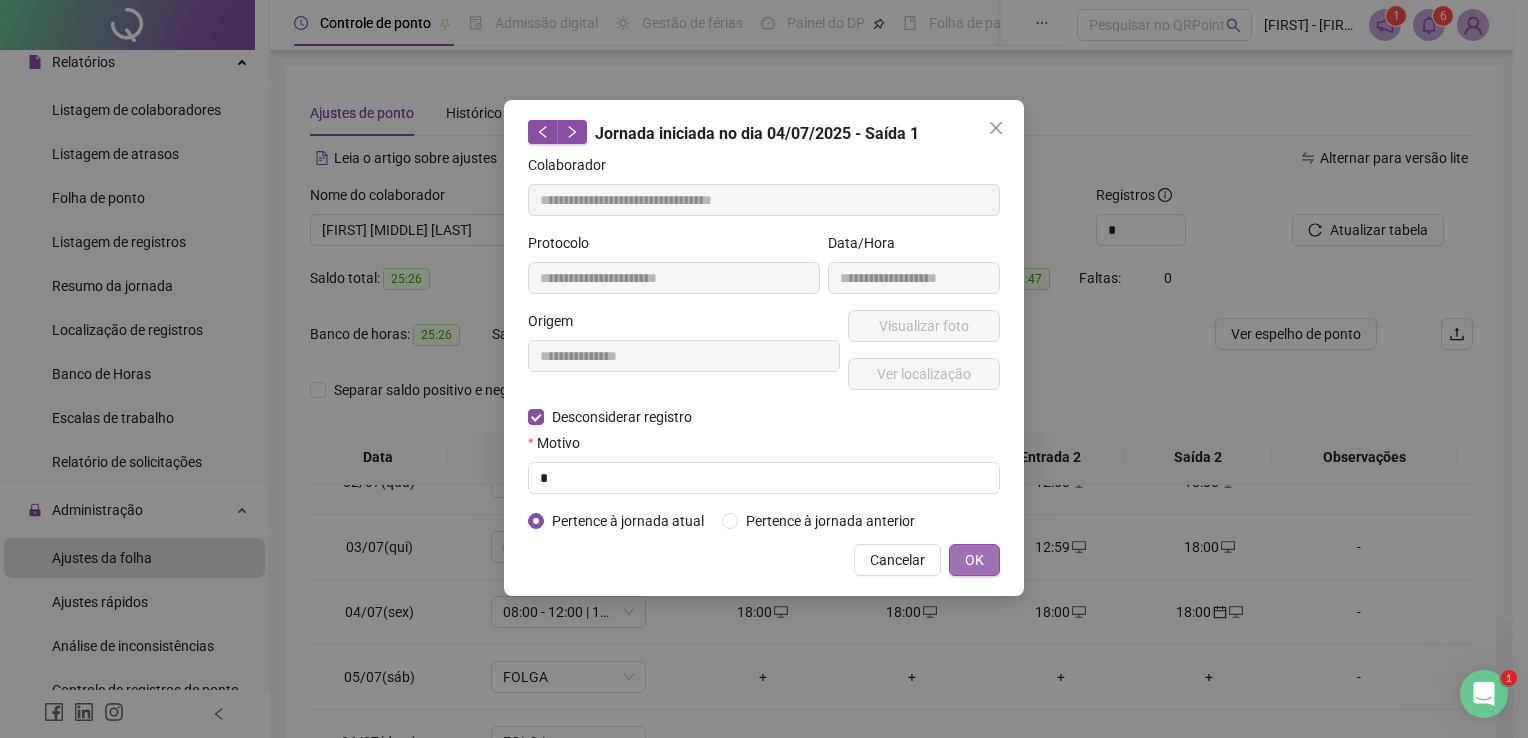 click on "OK" at bounding box center [974, 560] 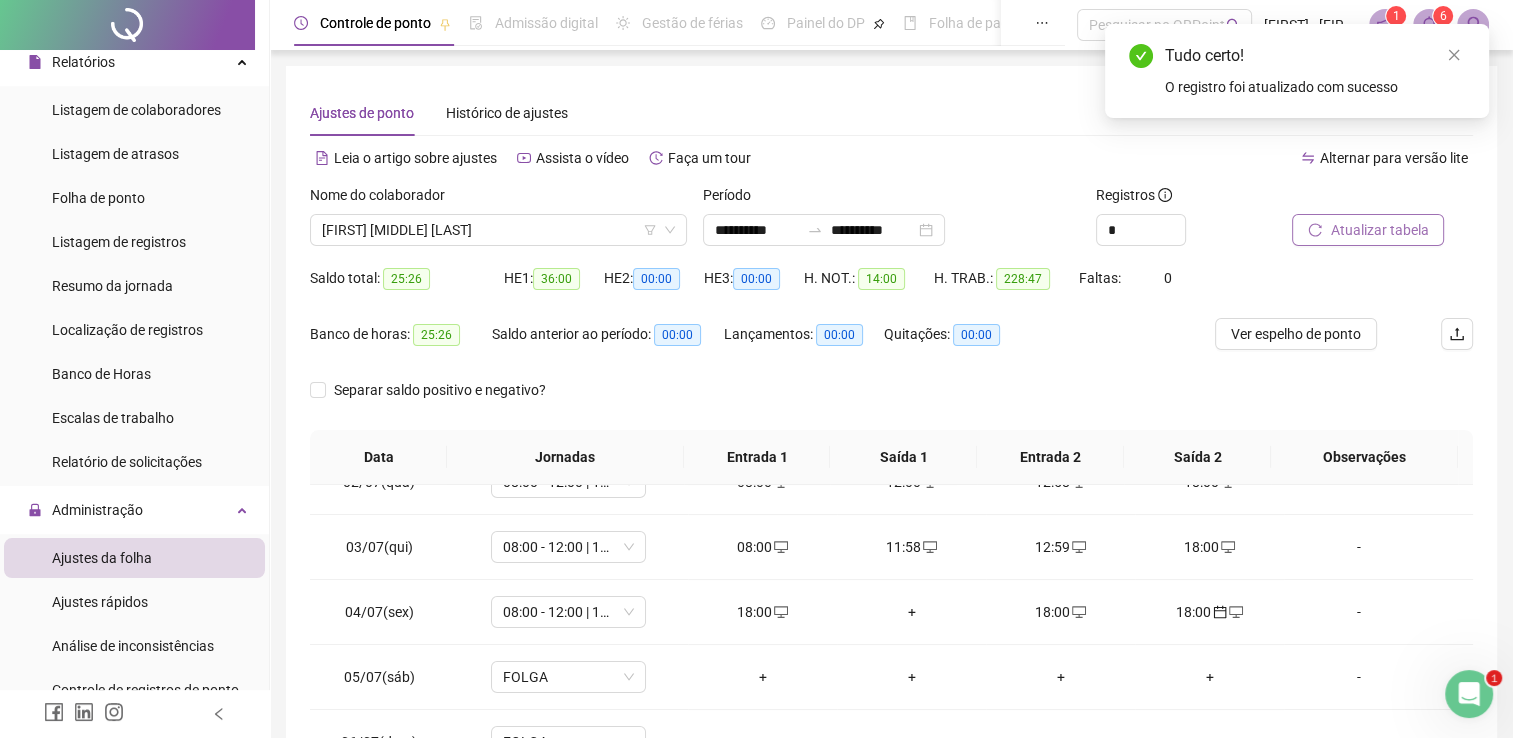 click on "Atualizar tabela" at bounding box center [1379, 230] 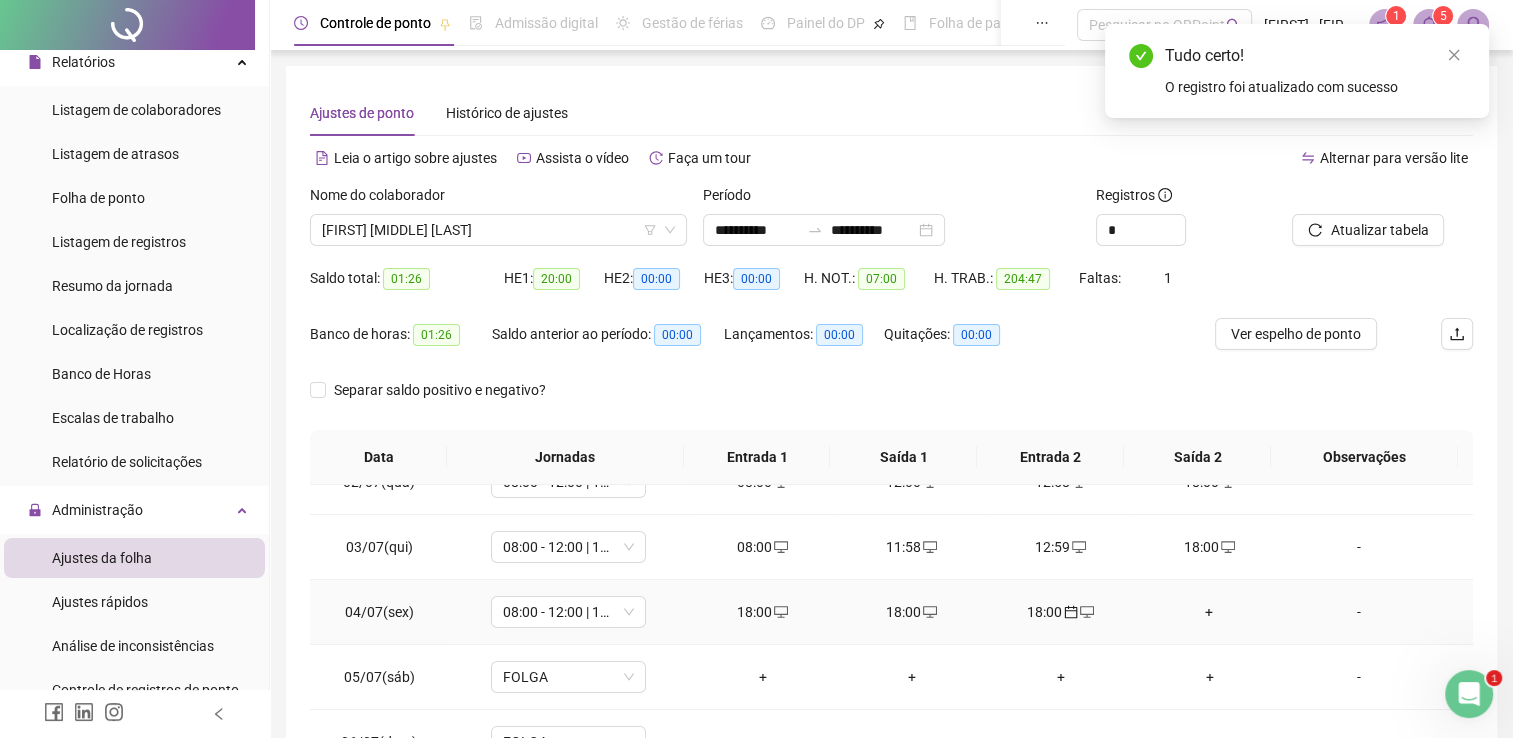 click on "18:00" at bounding box center [762, 612] 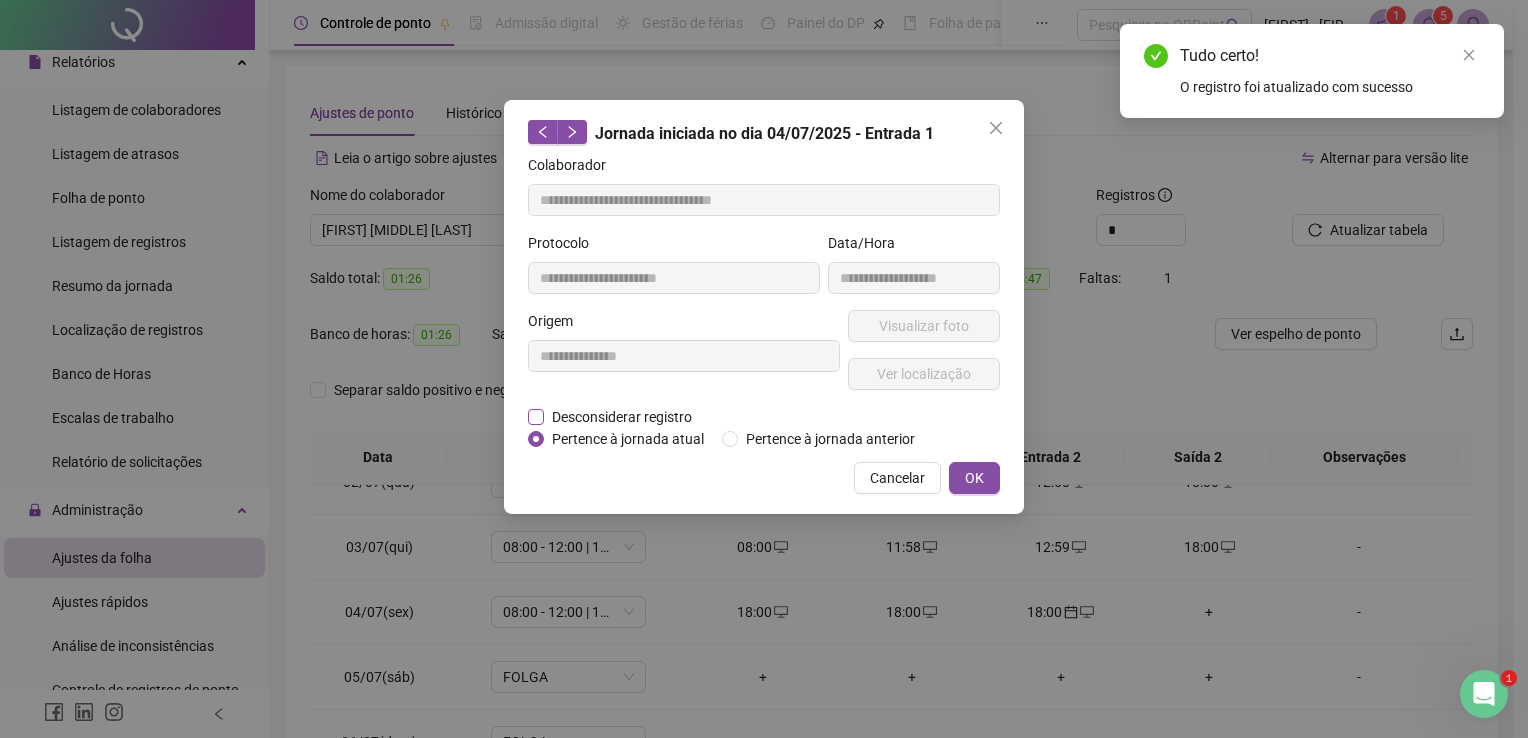 click on "Desconsiderar registro" at bounding box center (622, 417) 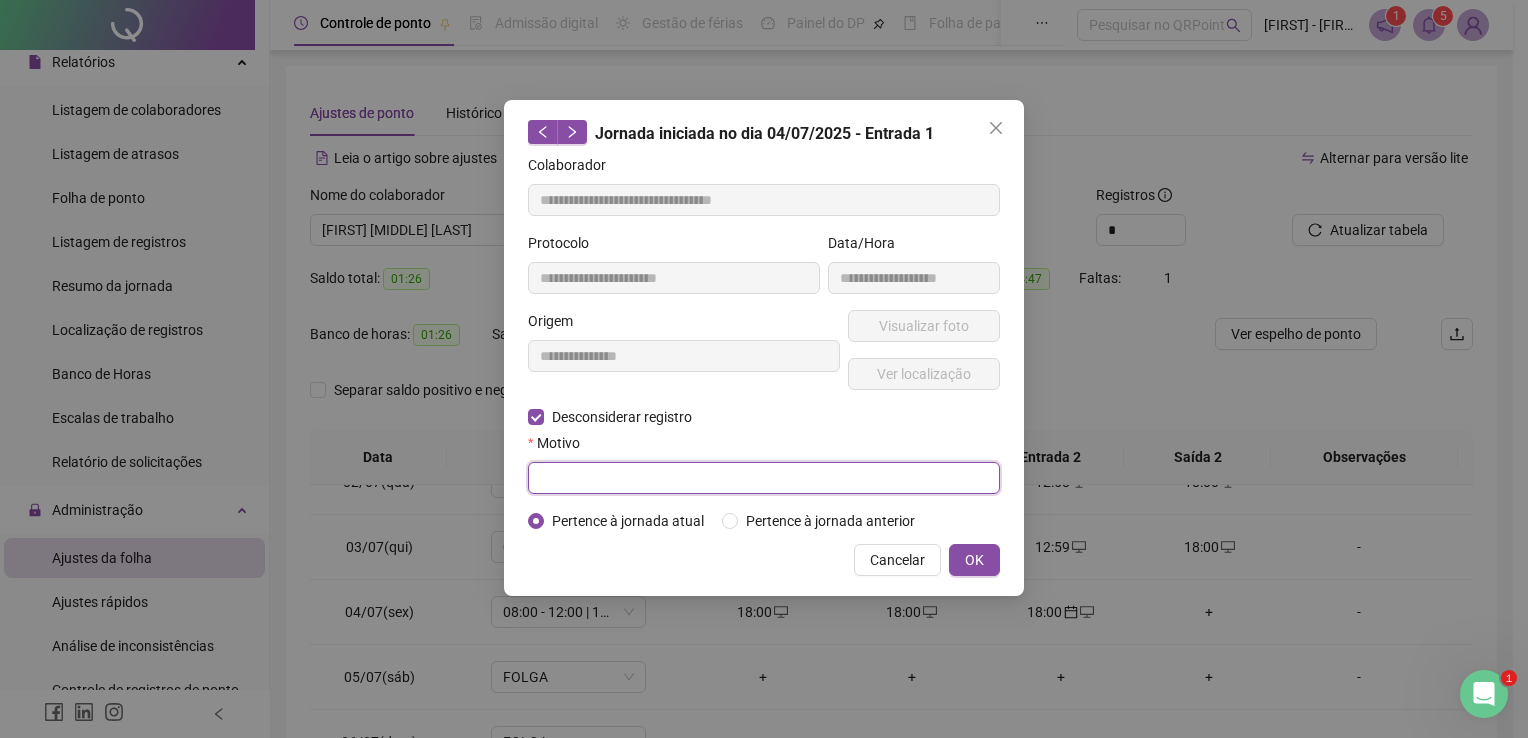 click at bounding box center [764, 478] 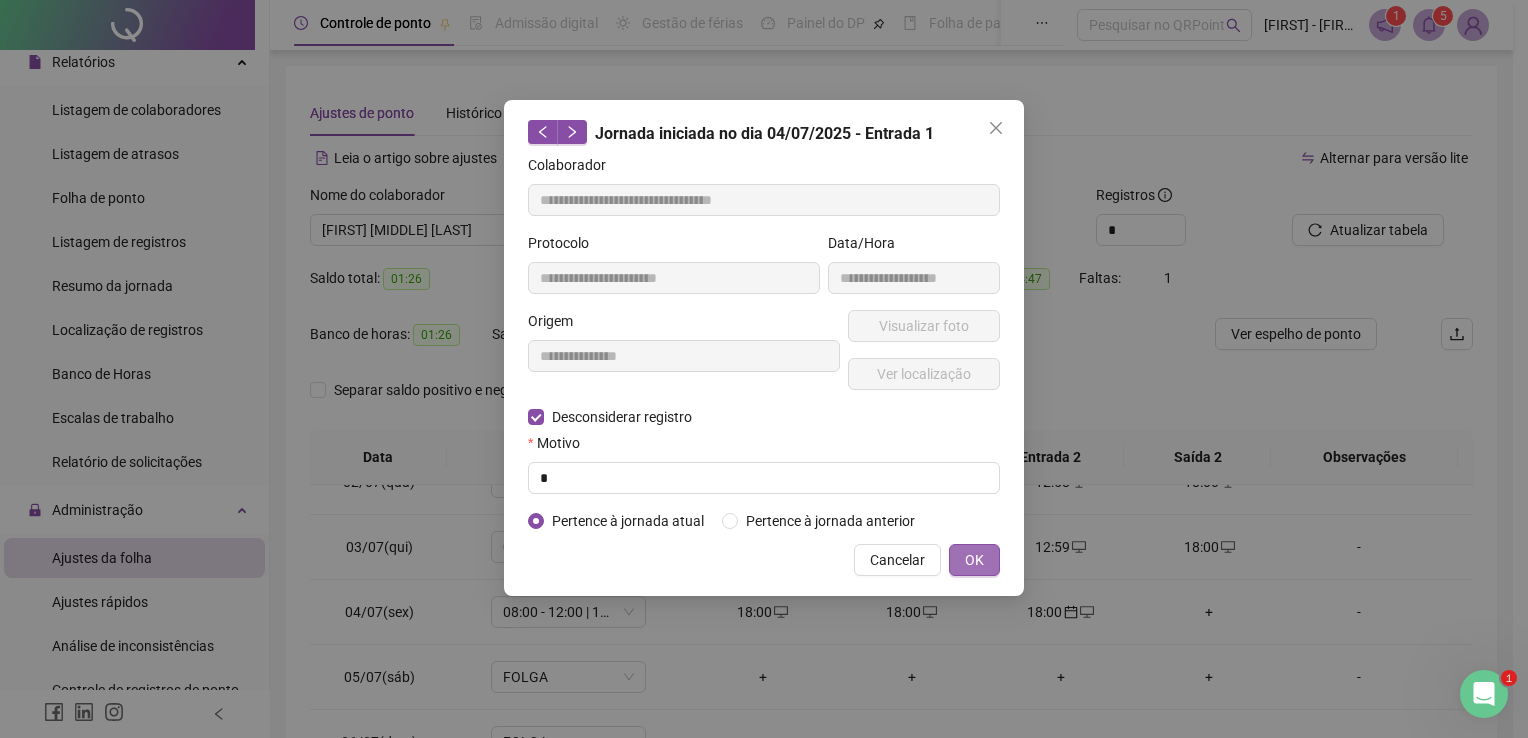 click on "OK" at bounding box center [974, 560] 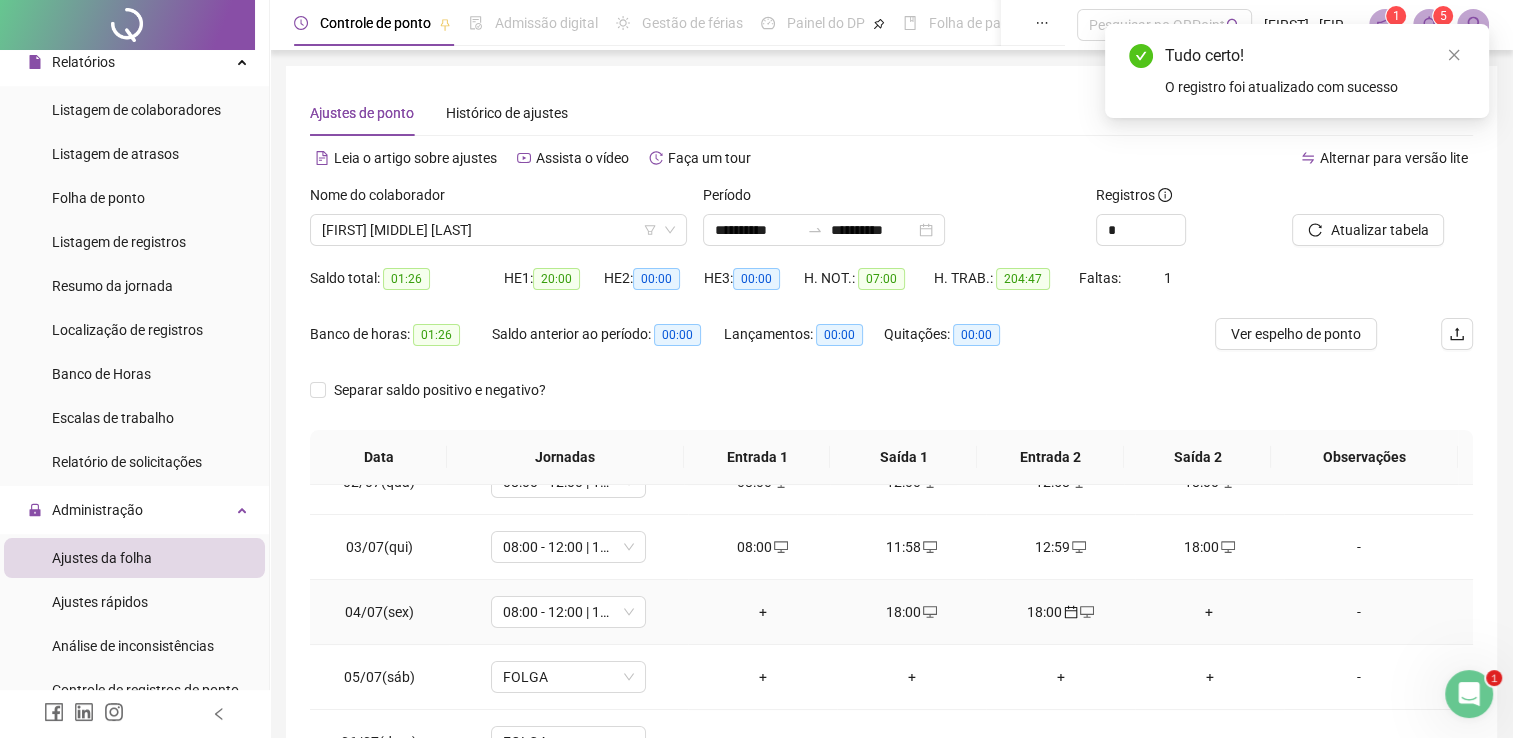 click on "18:00" at bounding box center [911, 612] 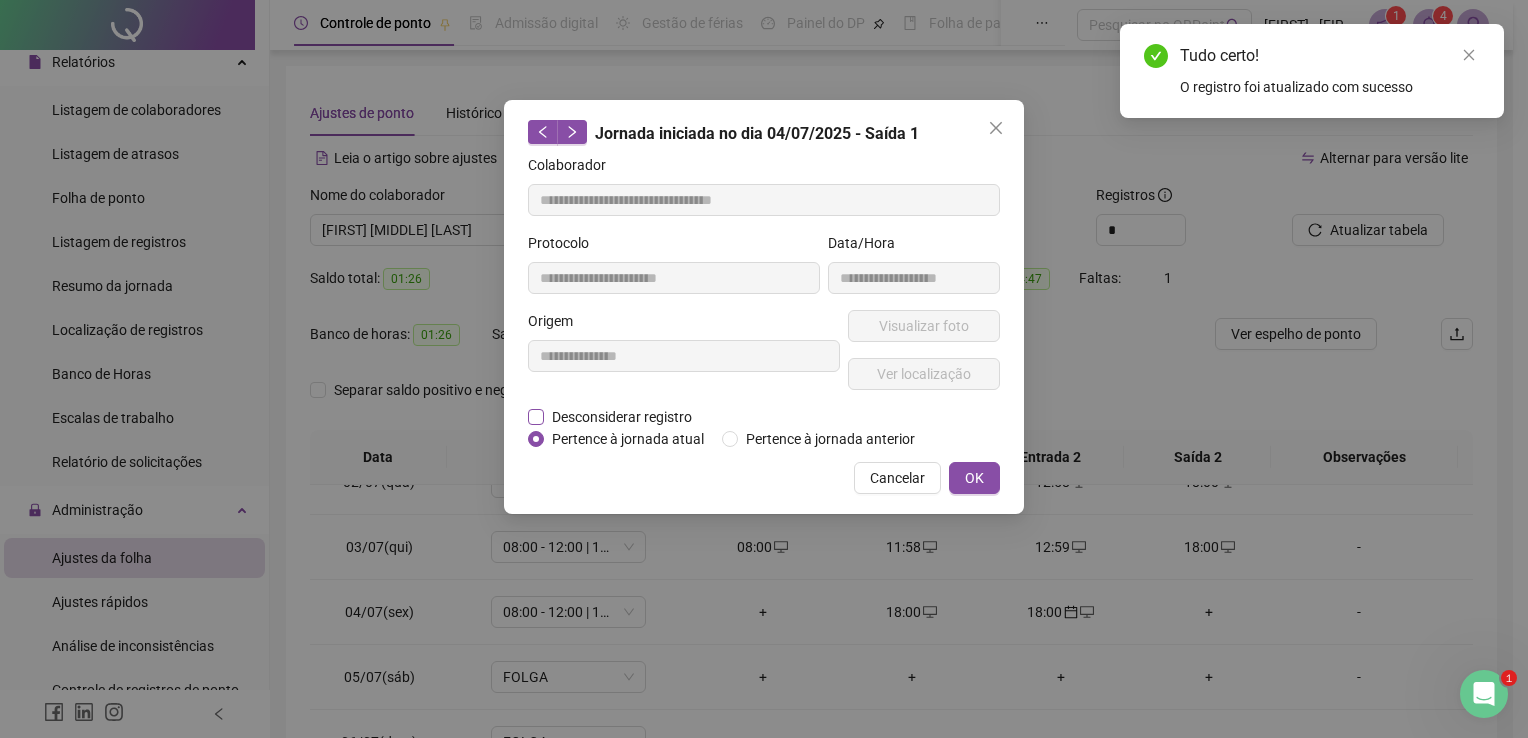 click on "Desconsiderar registro" at bounding box center [622, 417] 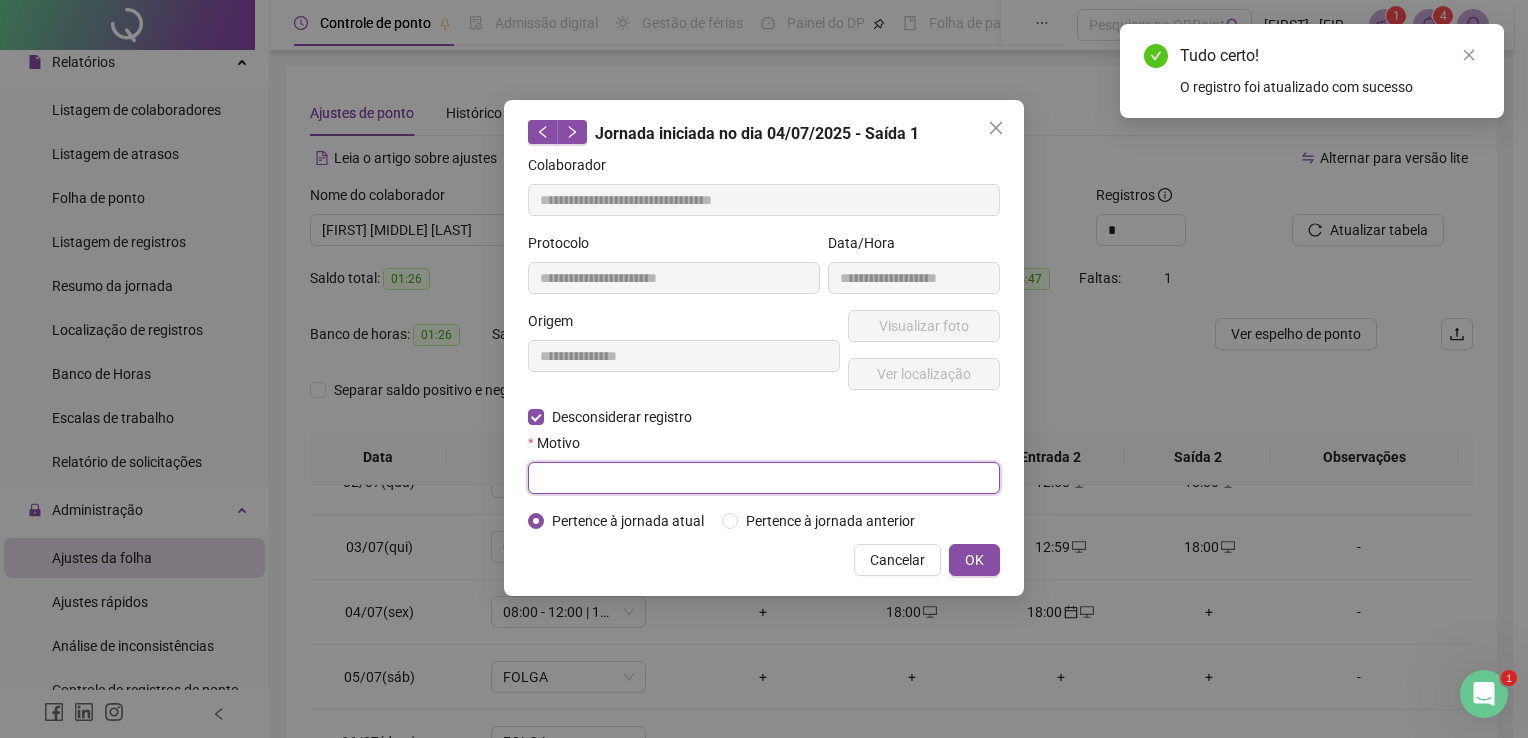 click at bounding box center [764, 478] 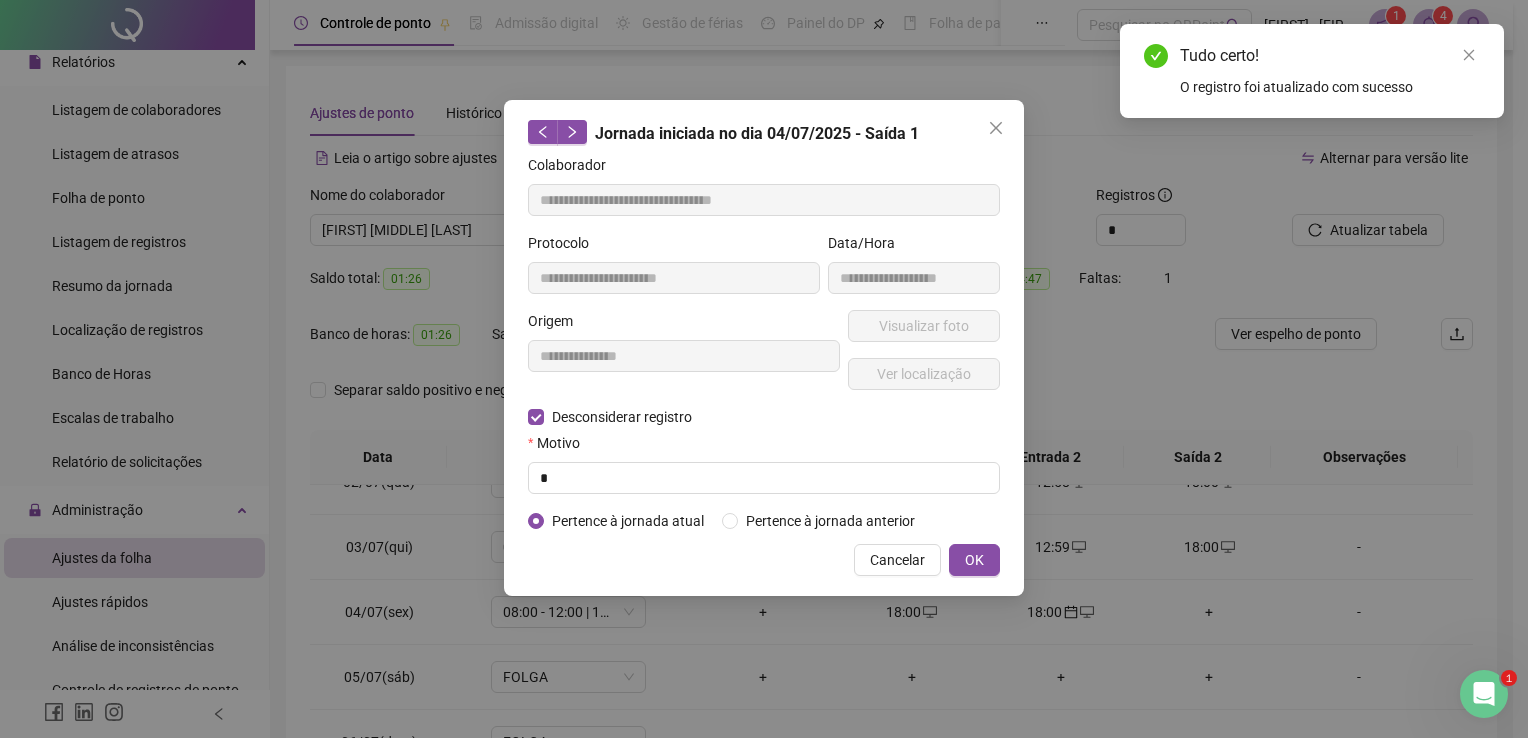 click on "Cancelar OK" at bounding box center (764, 560) 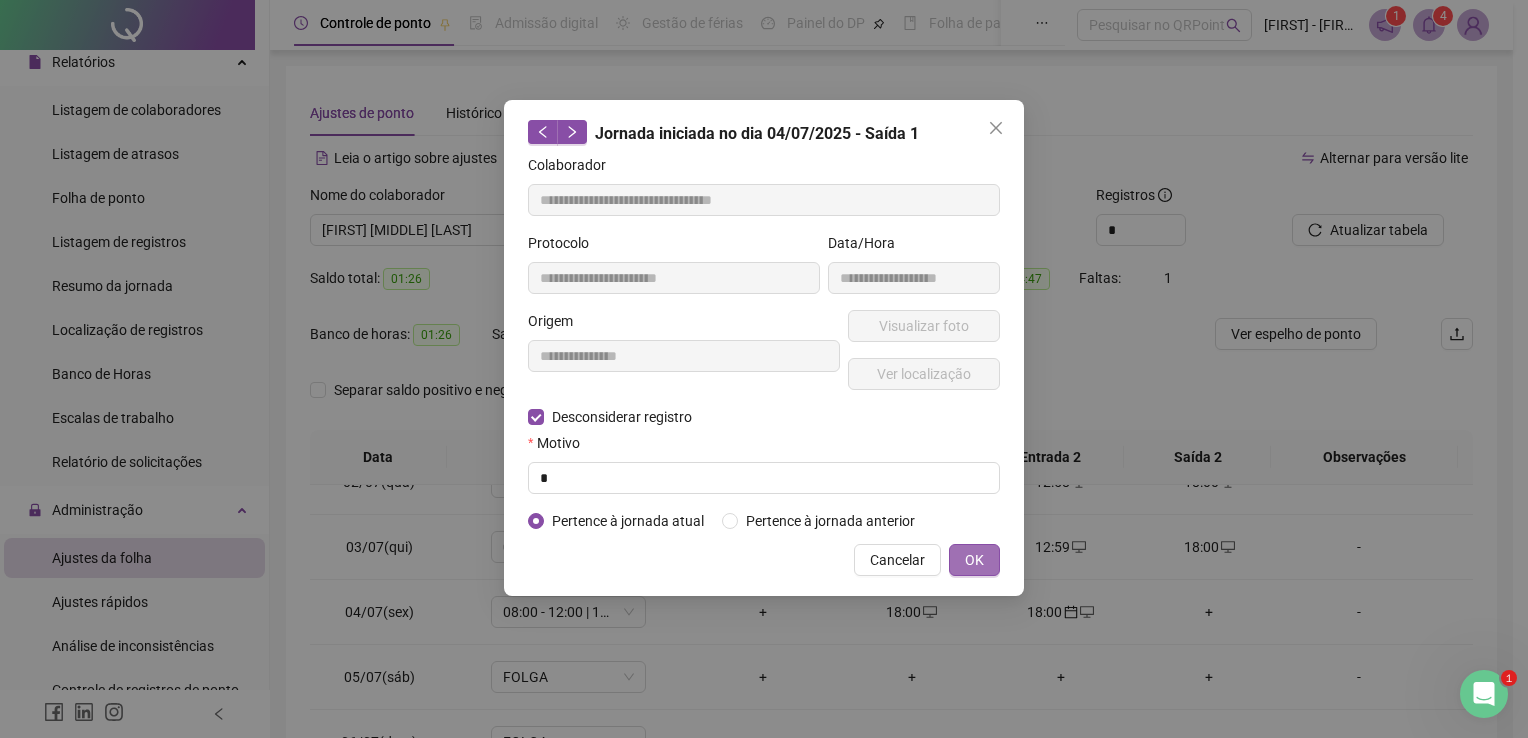 click on "OK" at bounding box center [974, 560] 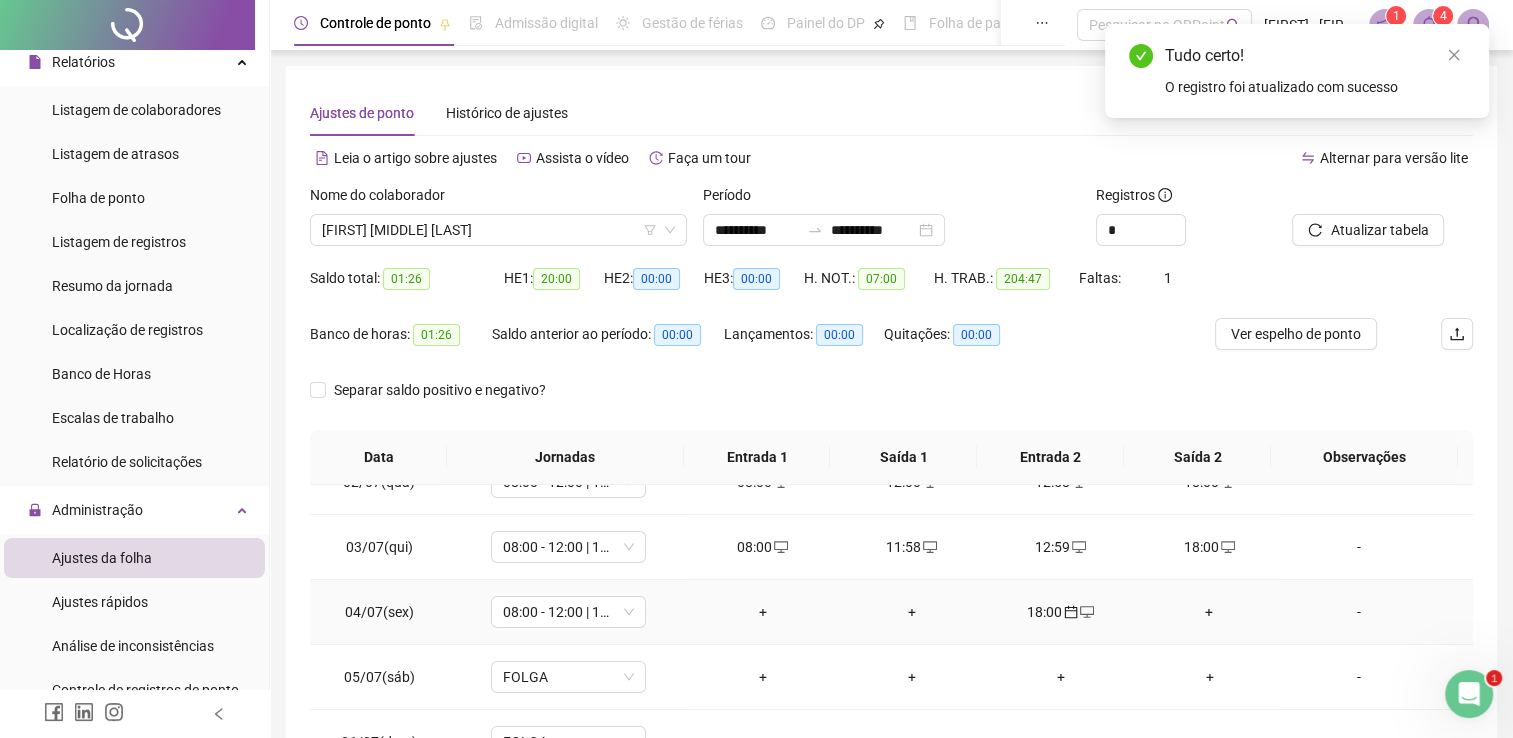 click on "18:00" at bounding box center [1060, 612] 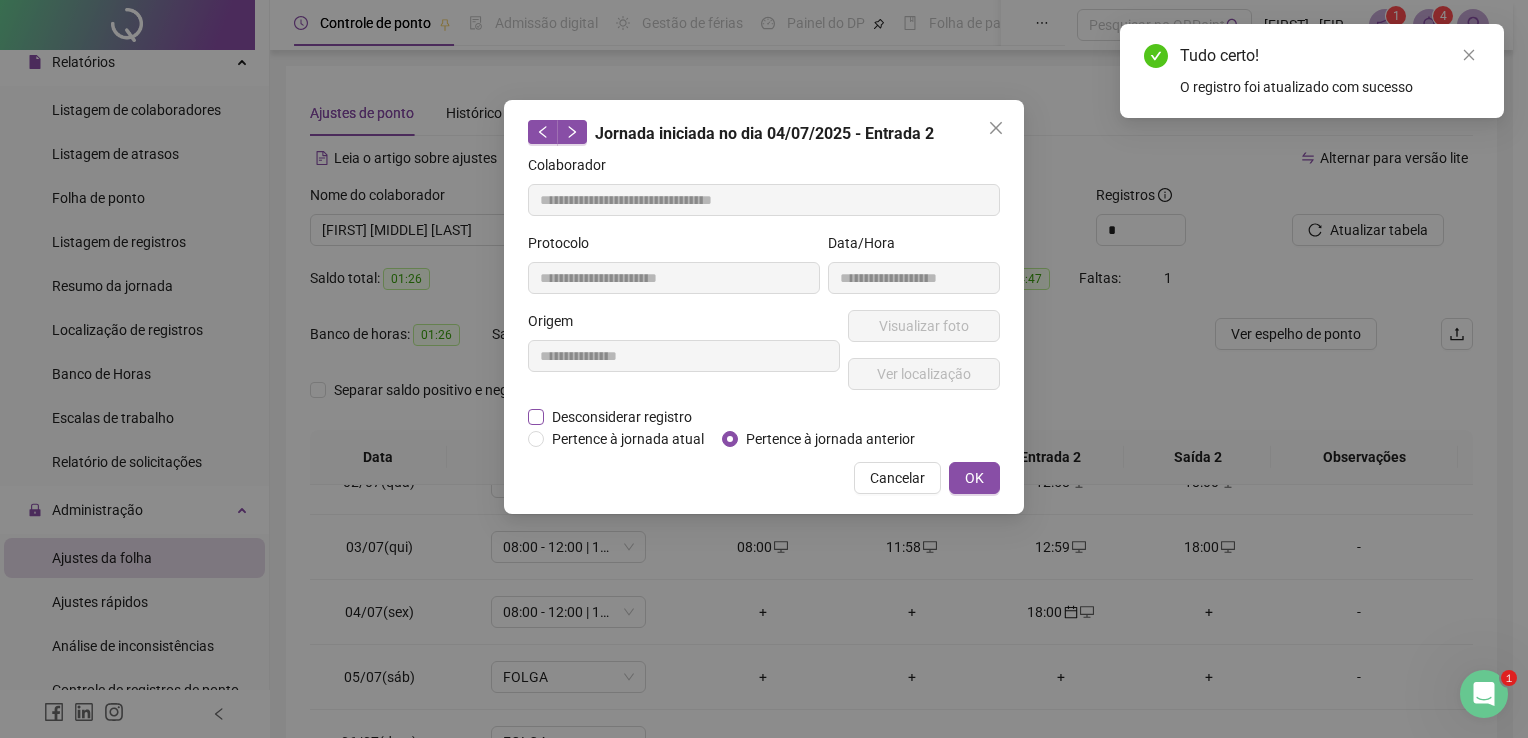 click on "Desconsiderar registro" at bounding box center (622, 417) 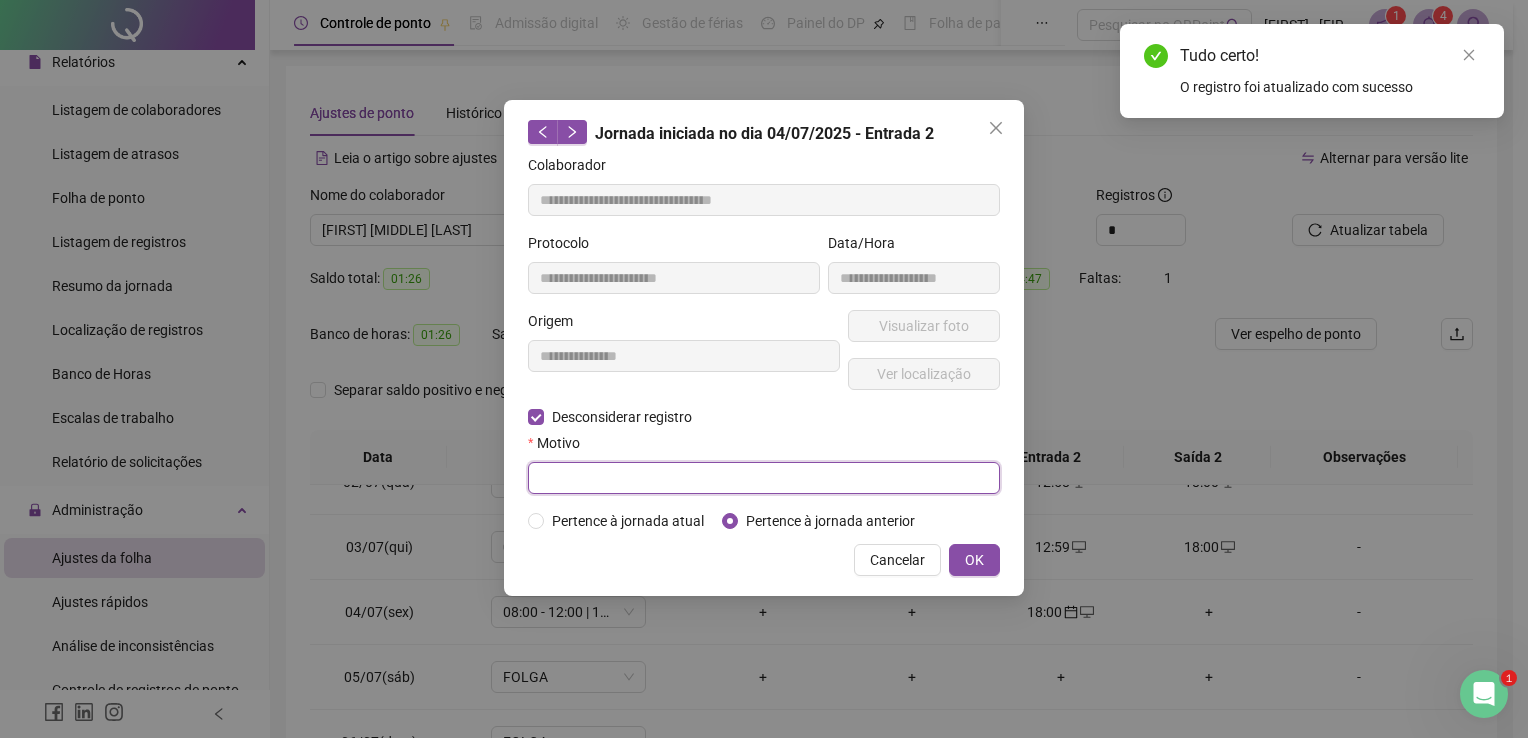 click at bounding box center (764, 478) 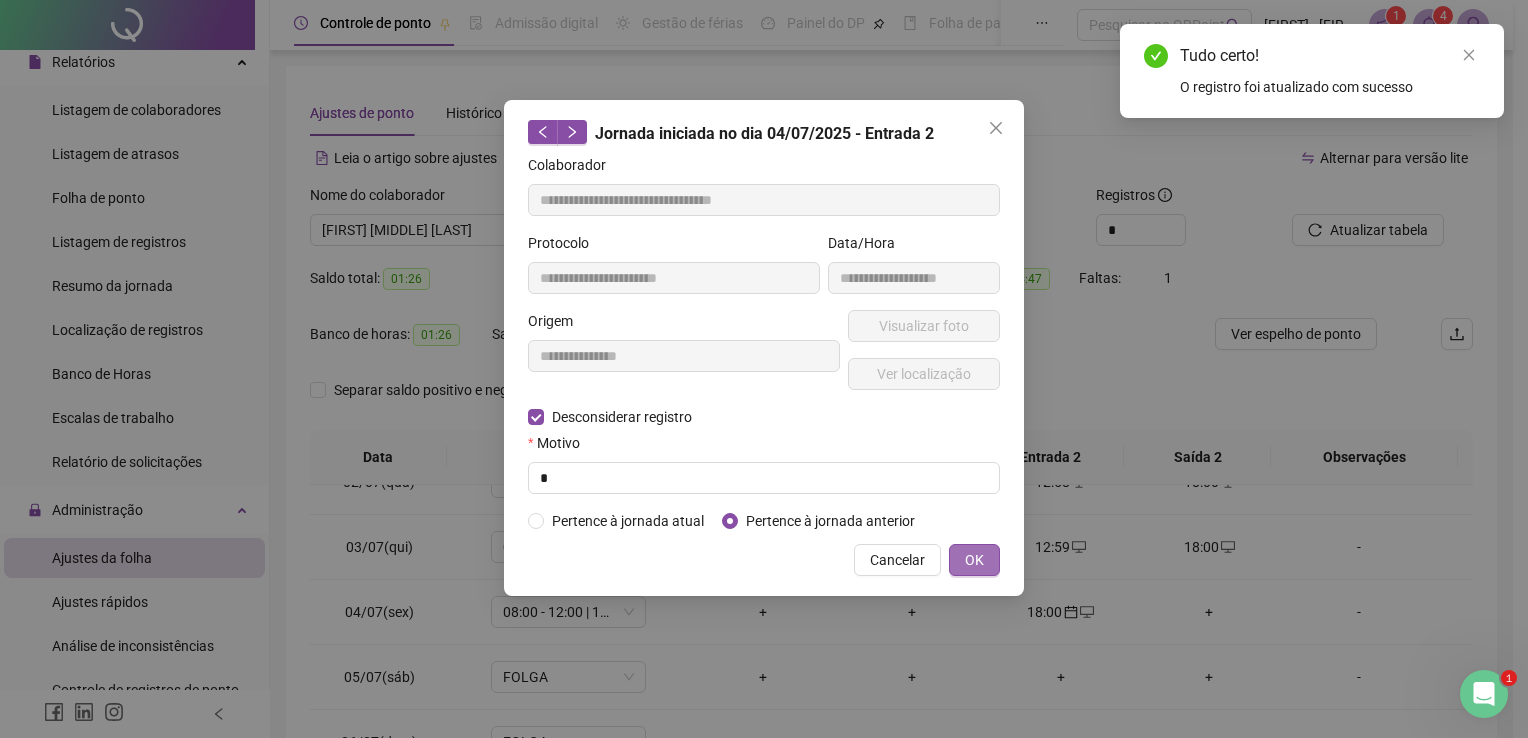 click on "OK" at bounding box center [974, 560] 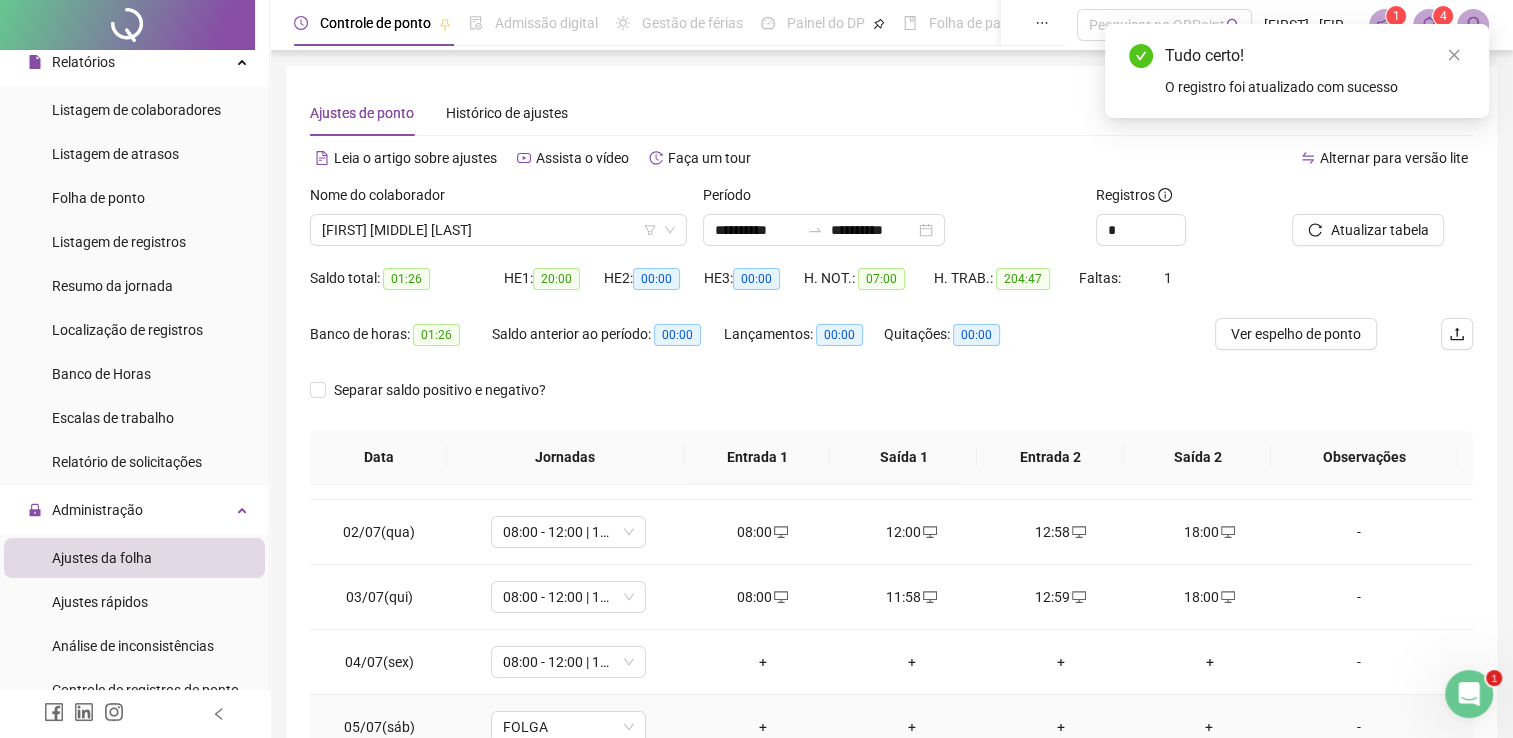 scroll, scrollTop: 0, scrollLeft: 0, axis: both 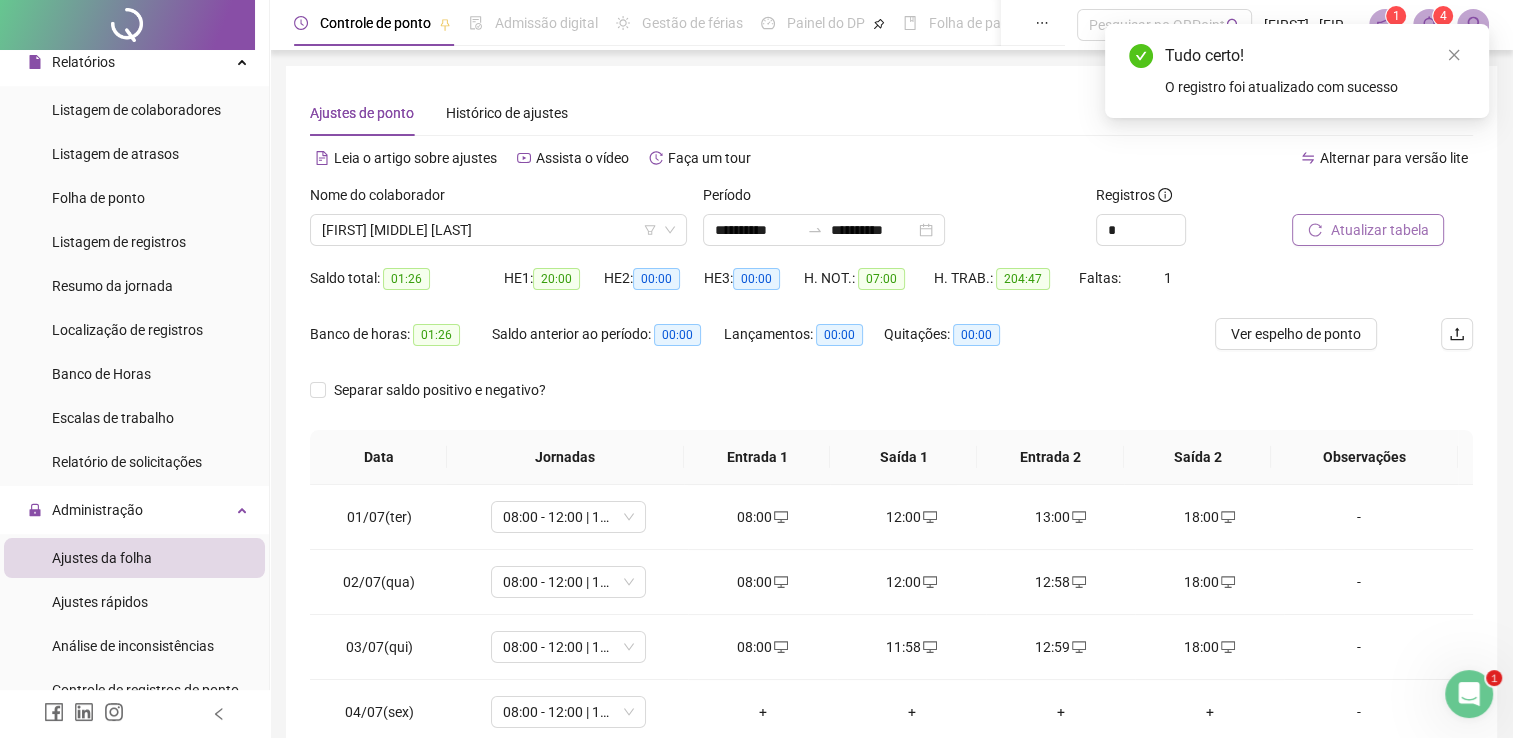 click on "Atualizar tabela" at bounding box center (1379, 230) 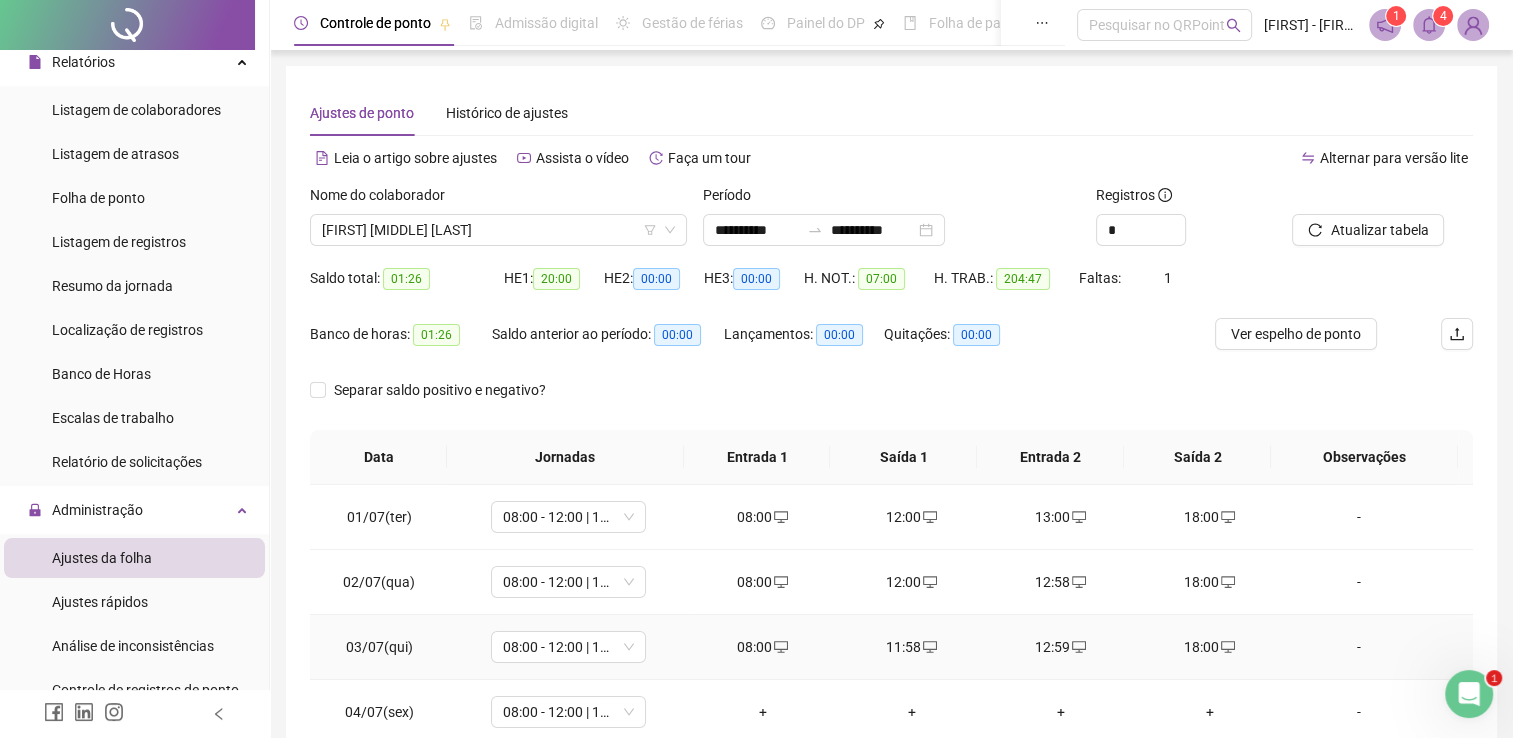 scroll, scrollTop: 100, scrollLeft: 0, axis: vertical 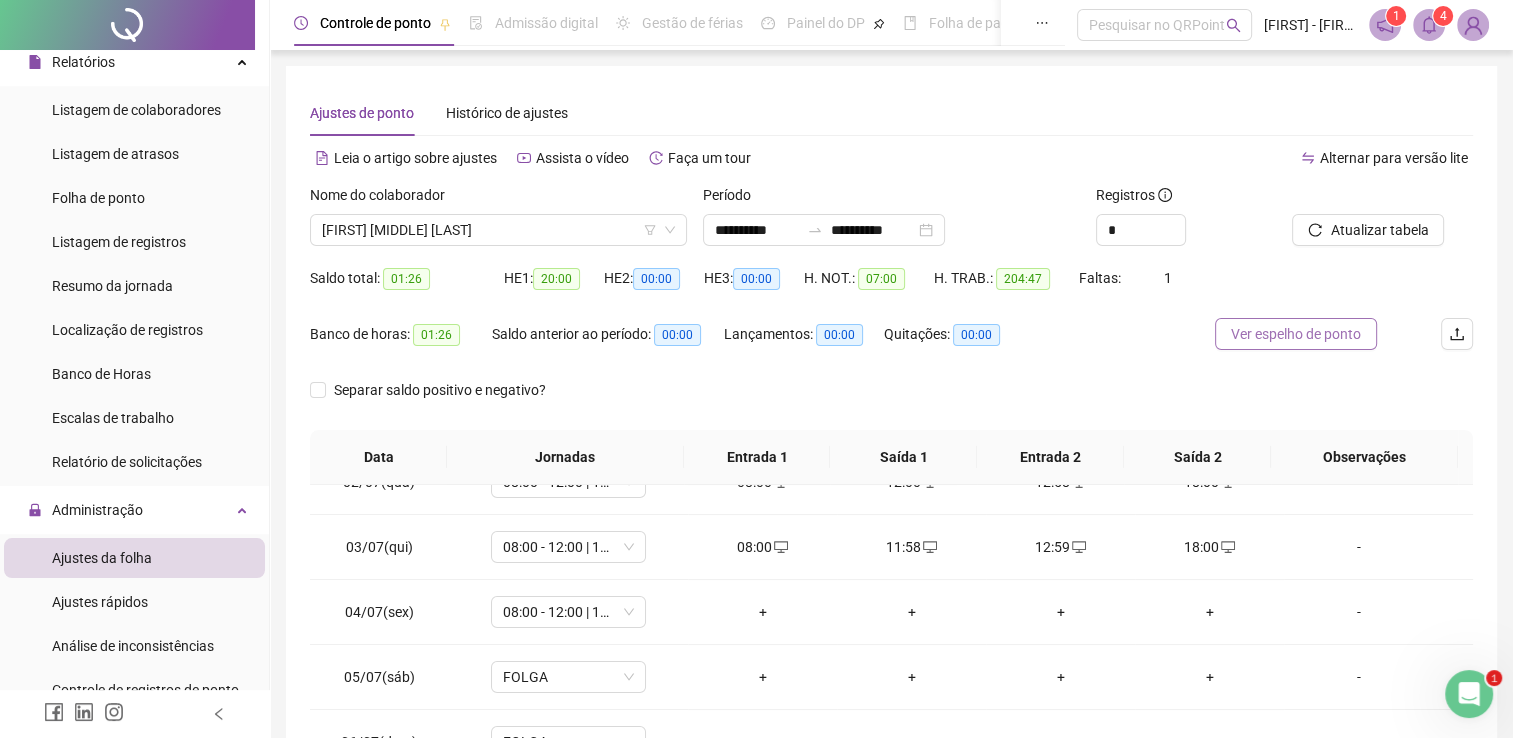 click on "Ver espelho de ponto" at bounding box center (1296, 334) 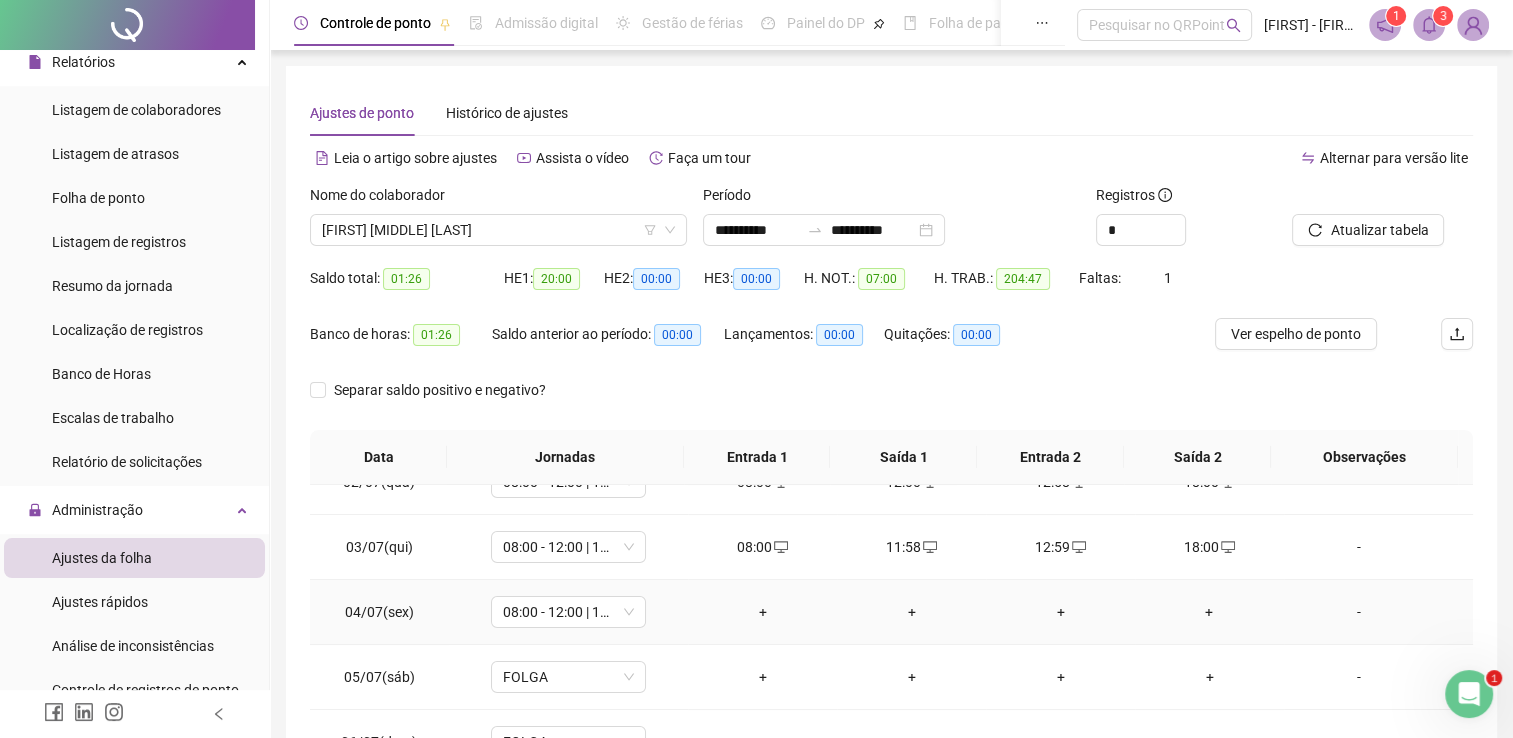 click on "+" at bounding box center (762, 612) 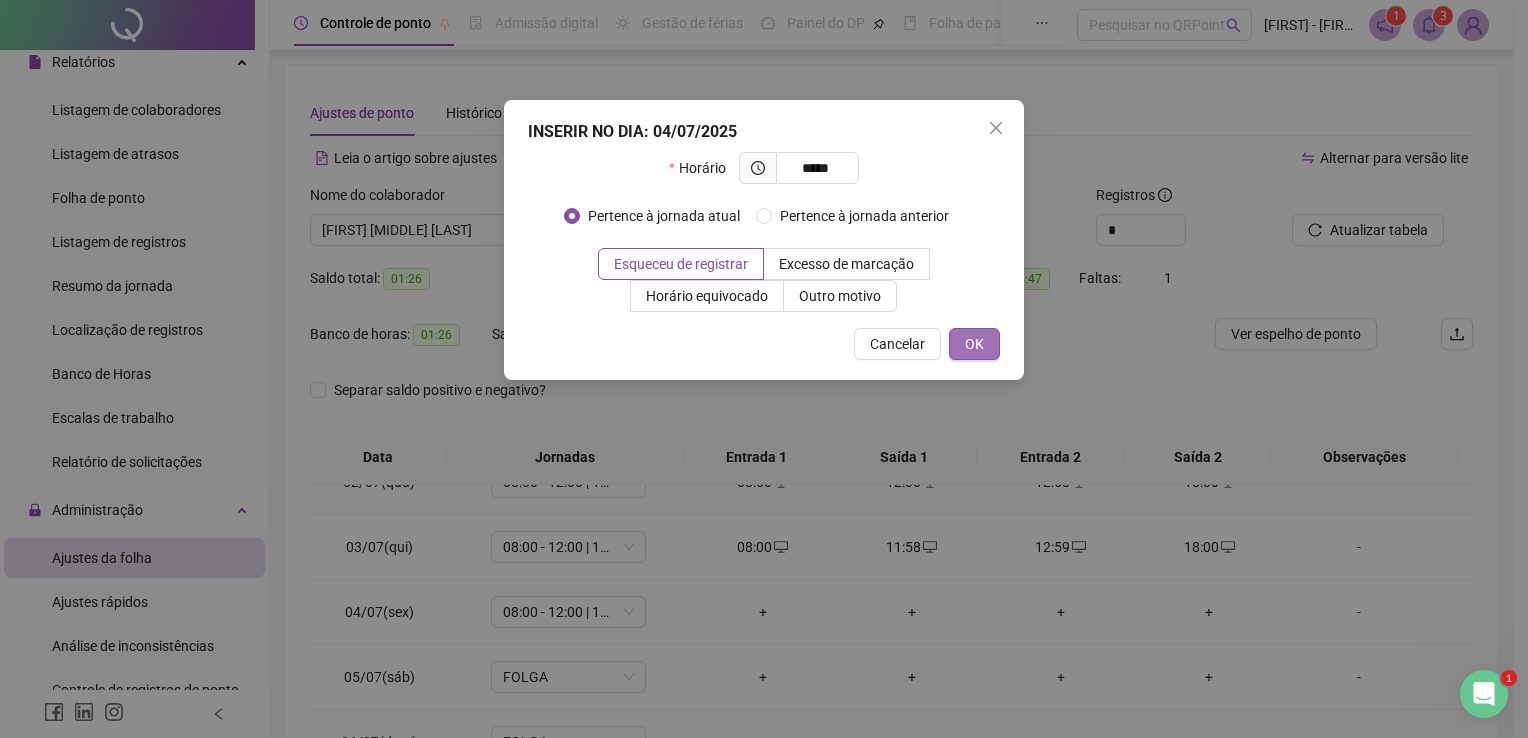 click on "OK" at bounding box center (974, 344) 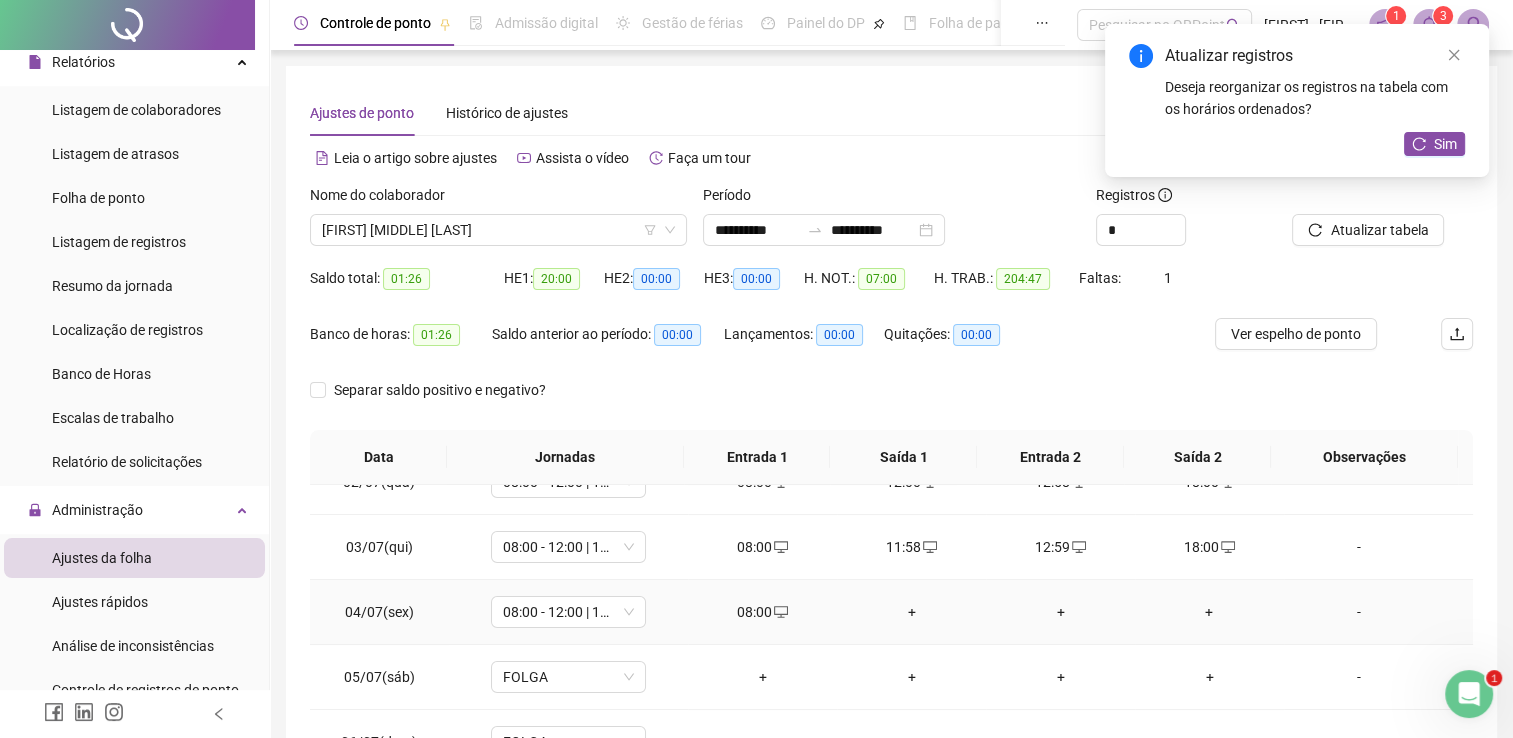 click on "+" at bounding box center (911, 612) 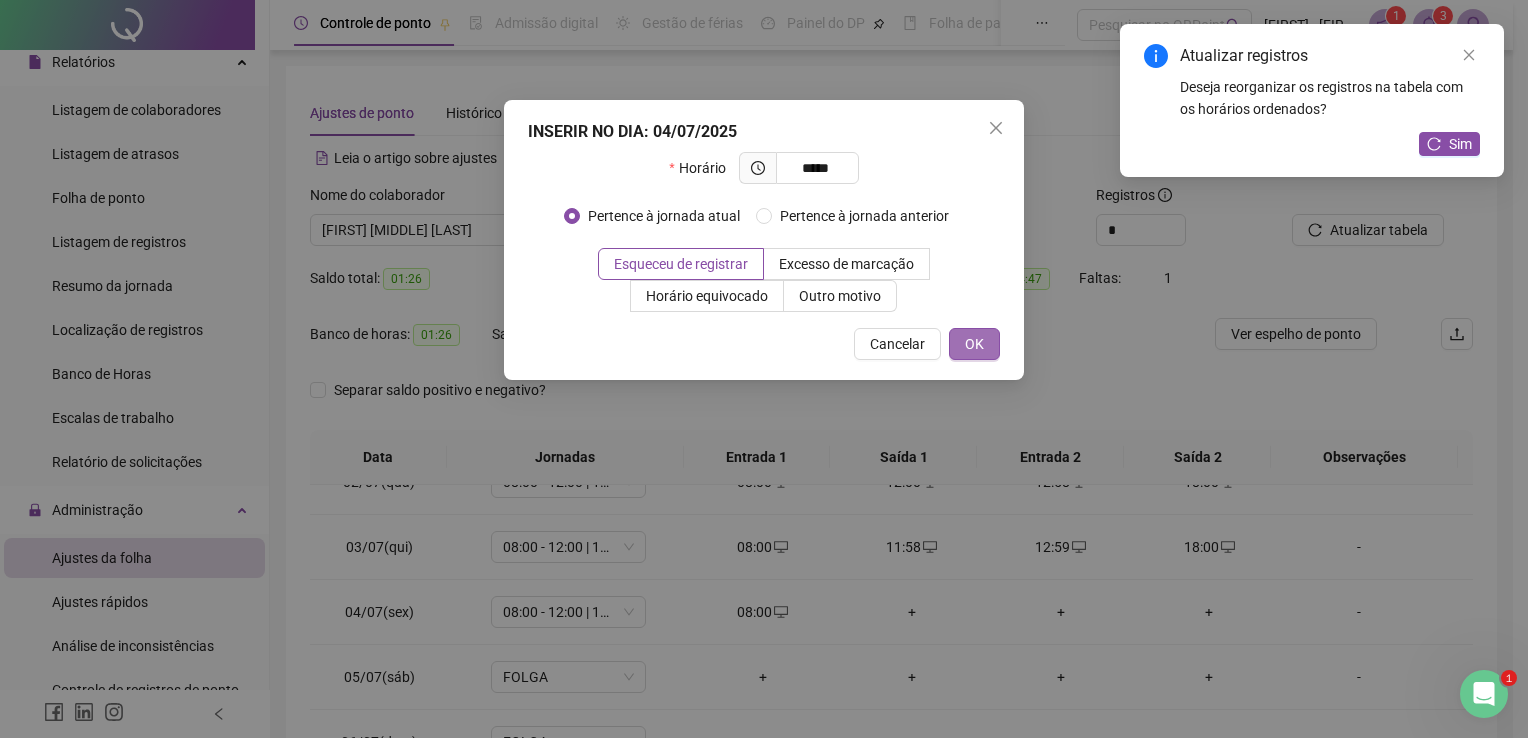click on "OK" at bounding box center [974, 344] 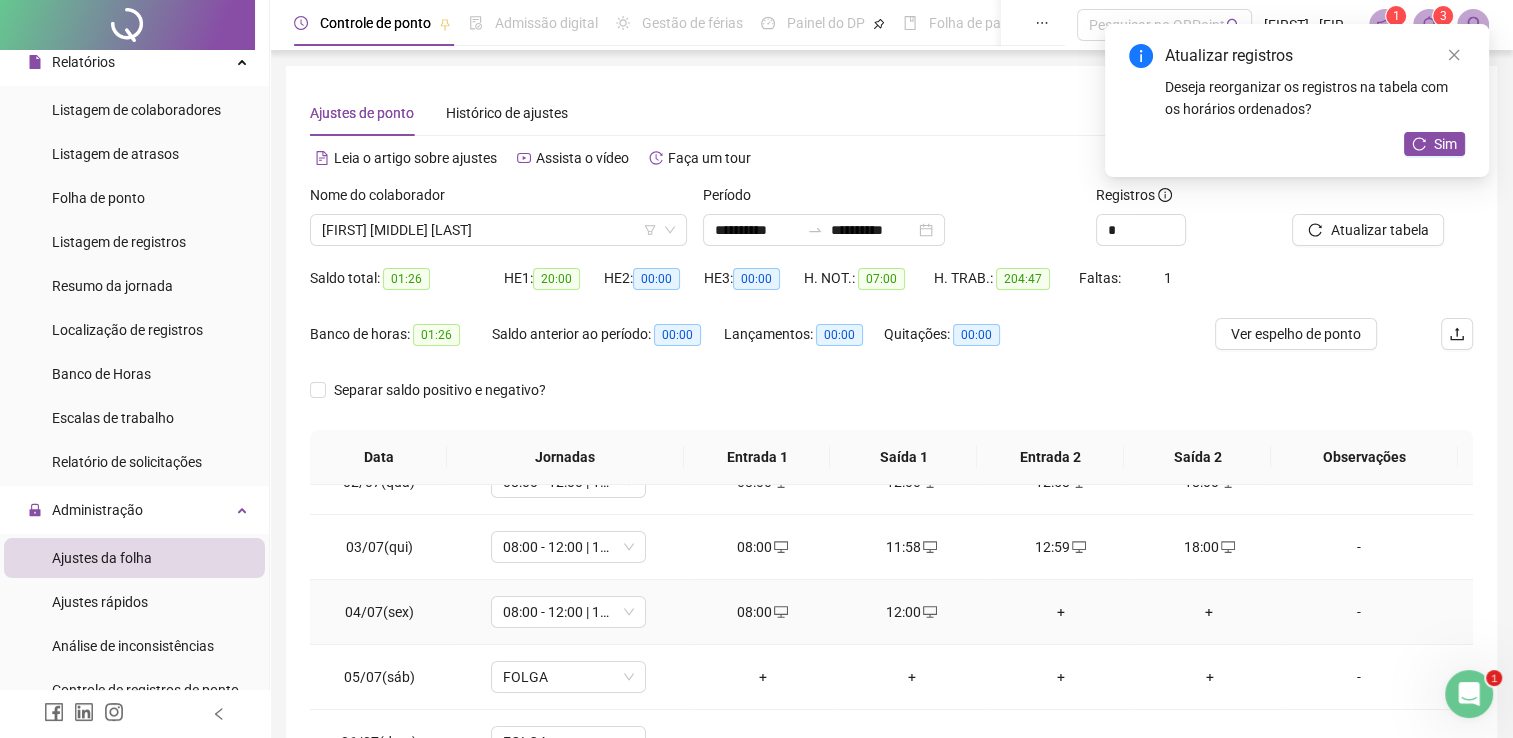 click on "+" at bounding box center (1060, 612) 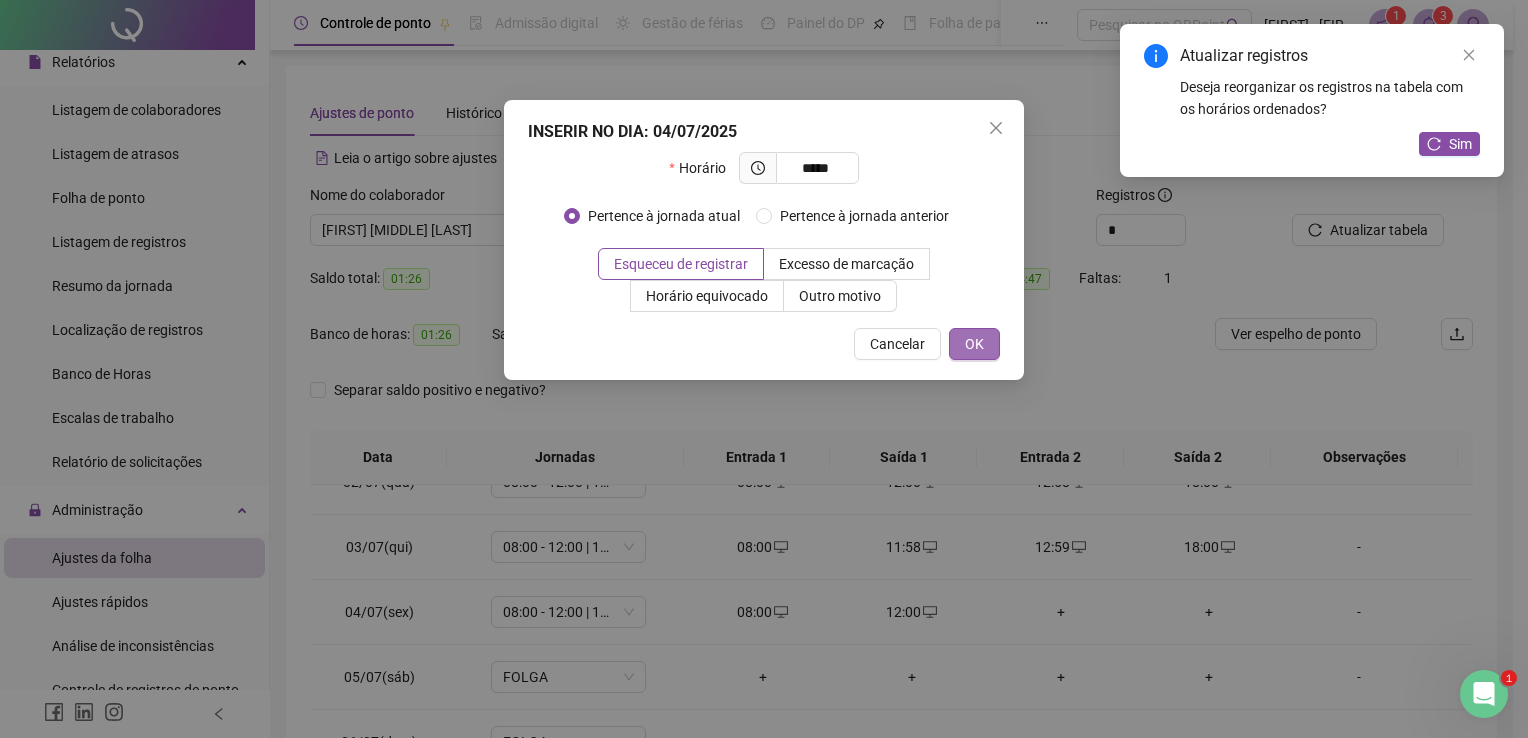 click on "OK" at bounding box center [974, 344] 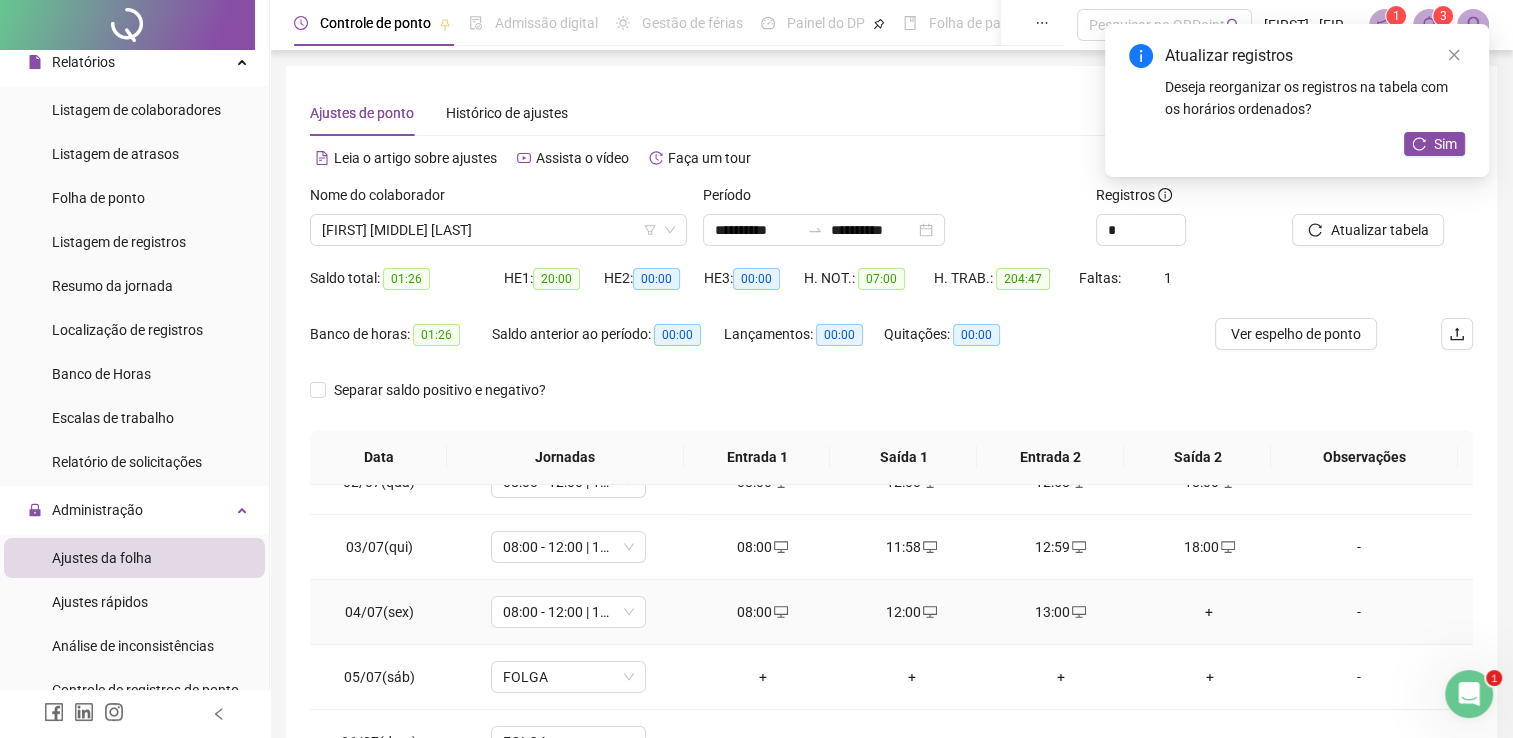 click on "+" at bounding box center (1209, 612) 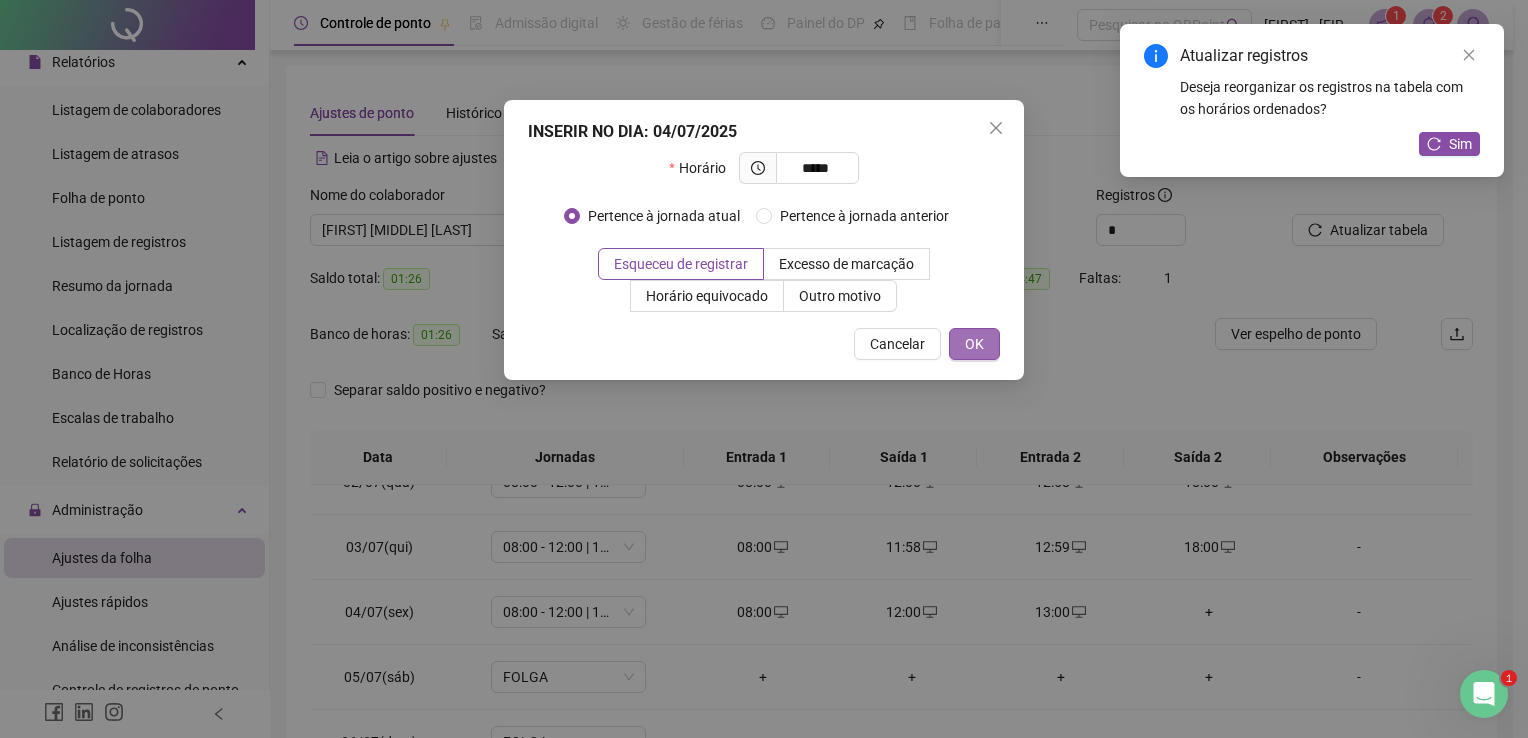 click on "OK" at bounding box center [974, 344] 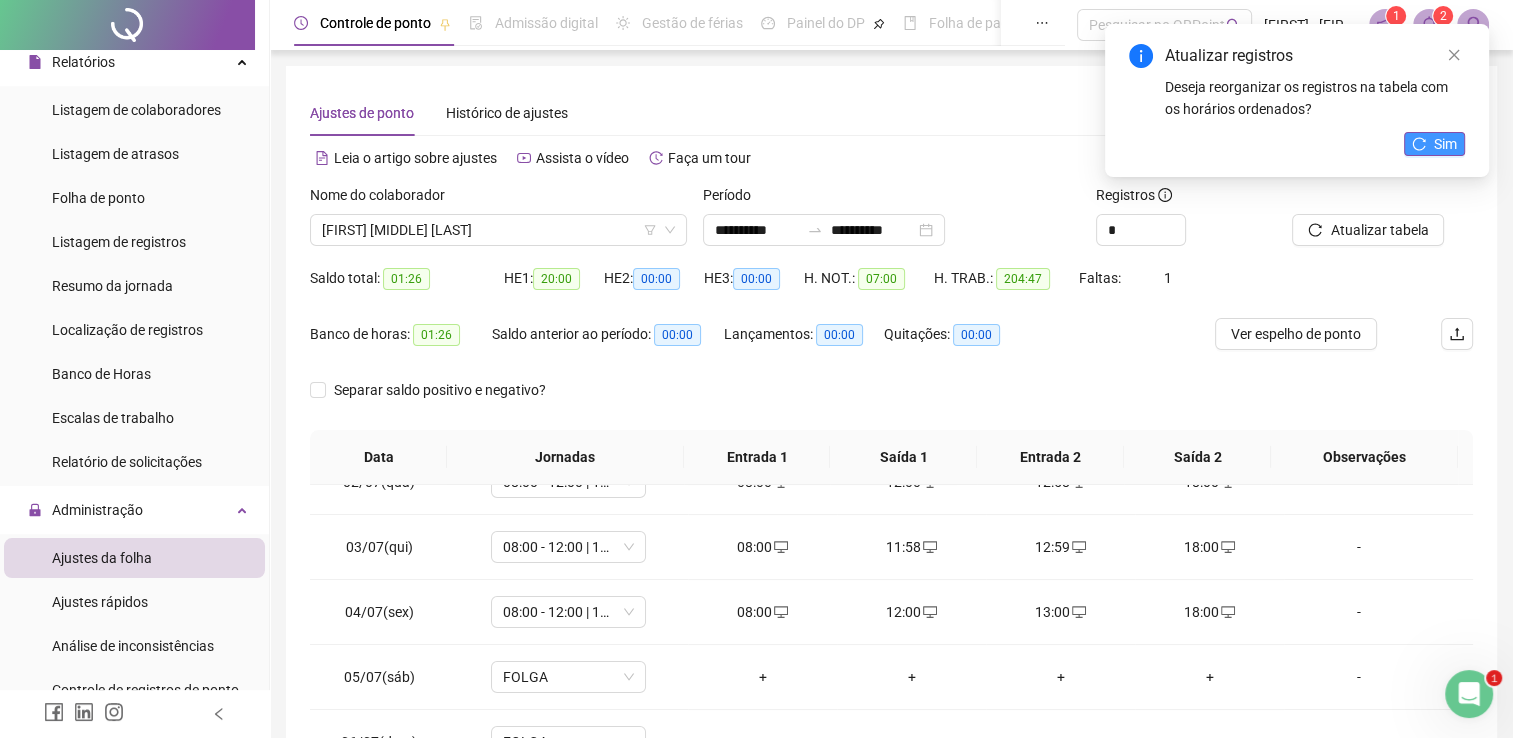 click on "Sim" at bounding box center (1434, 144) 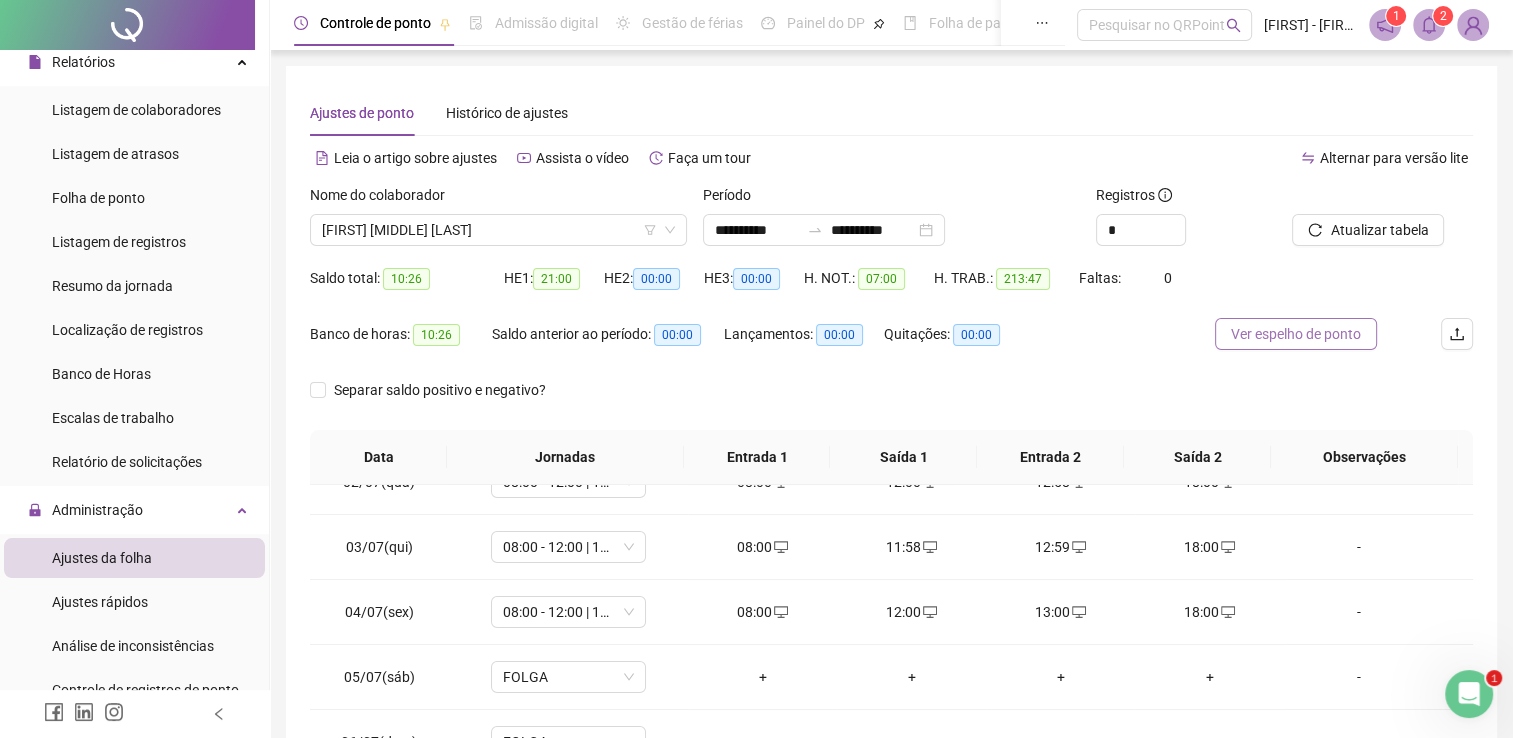 click on "Ver espelho de ponto" at bounding box center (1296, 334) 